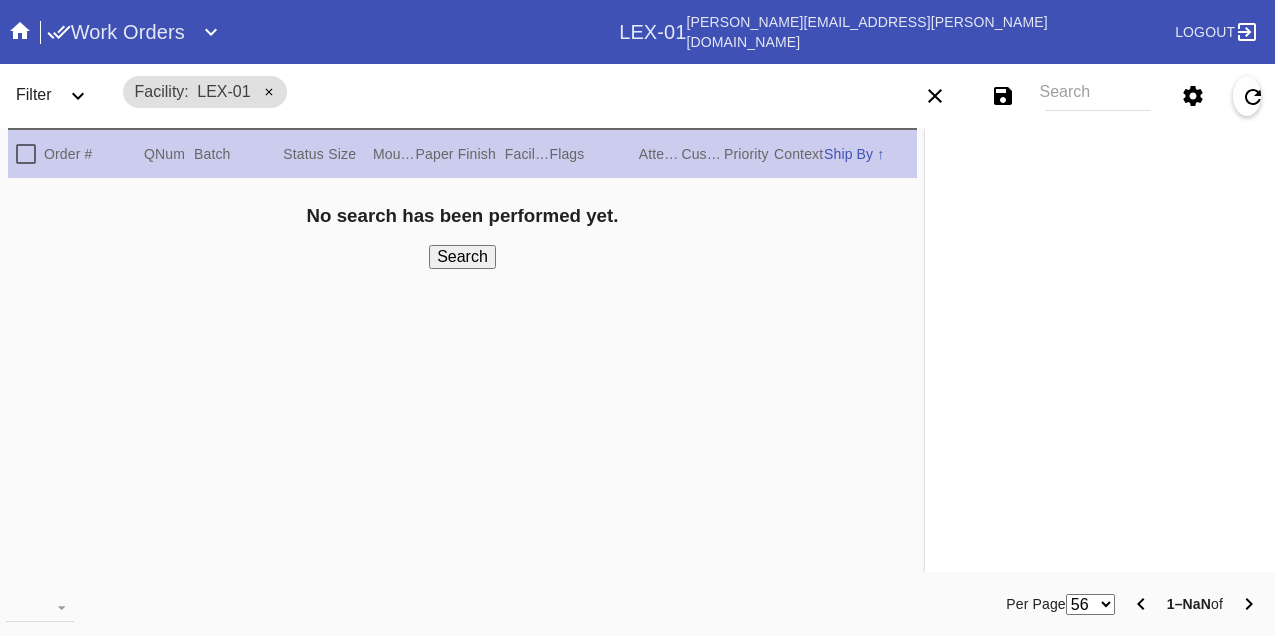 scroll, scrollTop: 0, scrollLeft: 0, axis: both 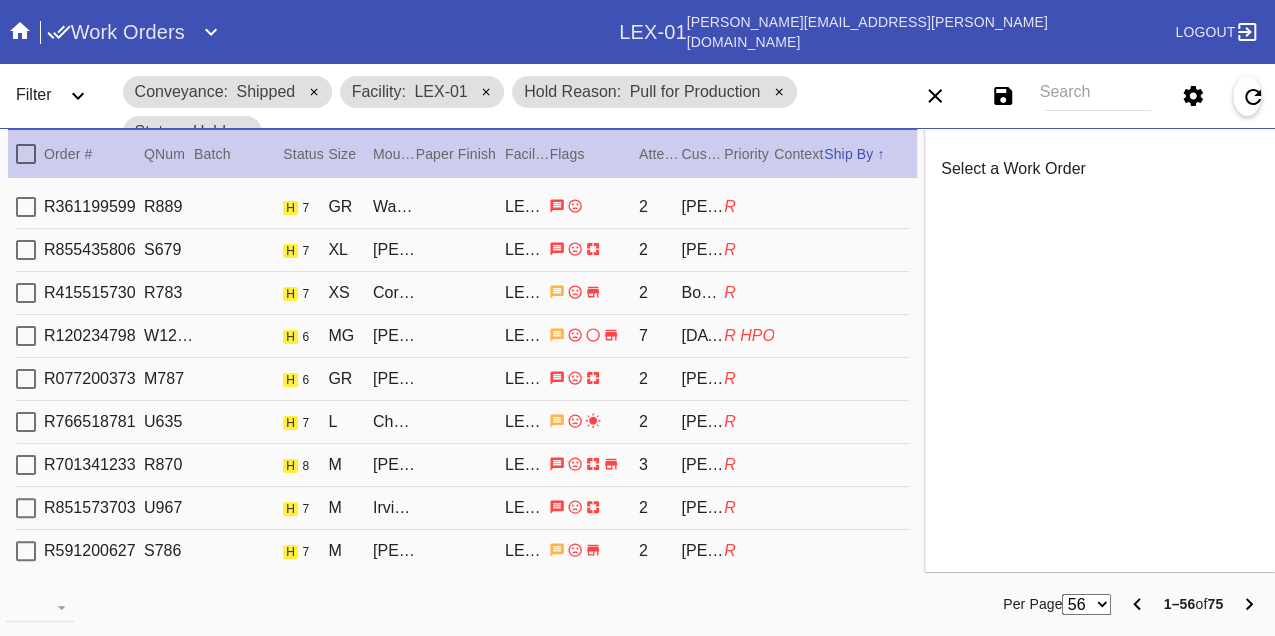click on "56 100 250" at bounding box center [1086, 604] 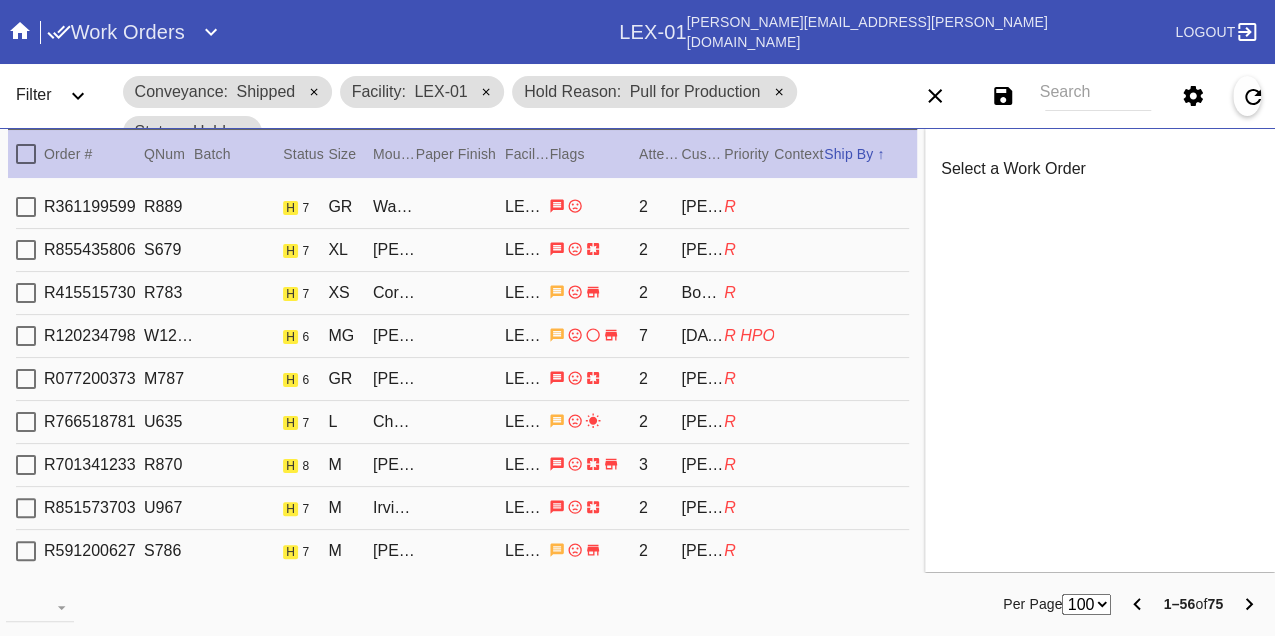 click on "56 100 250" at bounding box center (1086, 604) 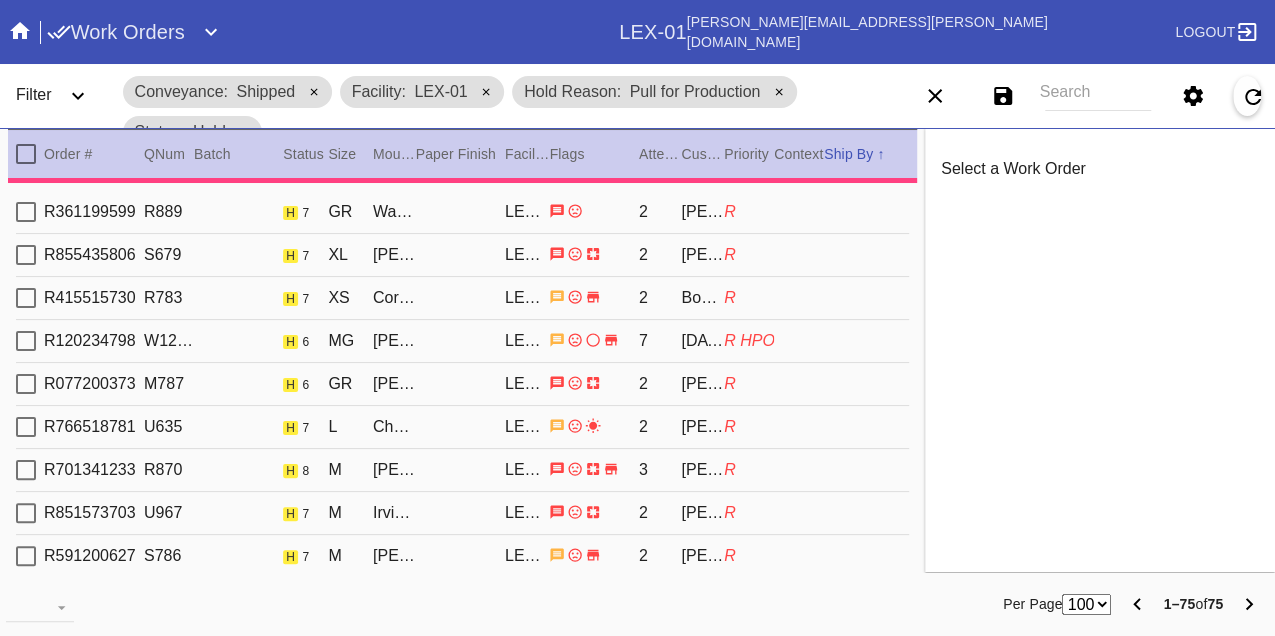 click on "R361199599 R889 h   7 GR Walnut (Gallery) / Dove White LEX-01 2 Howard Friedman
R" at bounding box center (462, 212) 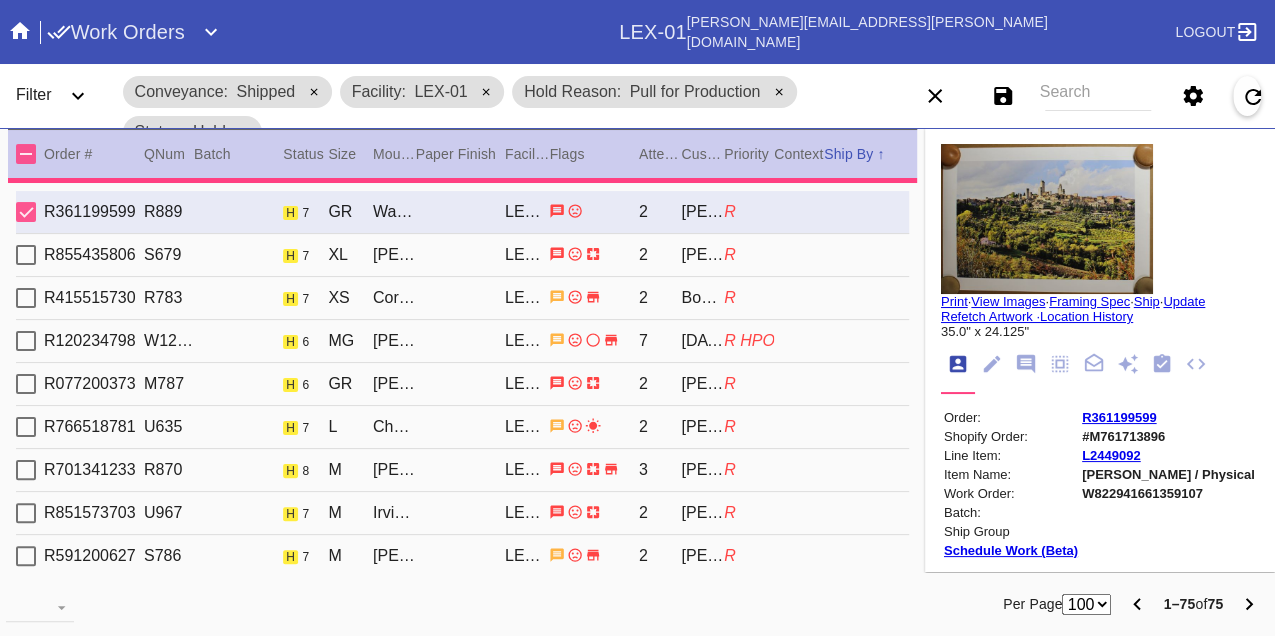 type on "1.5" 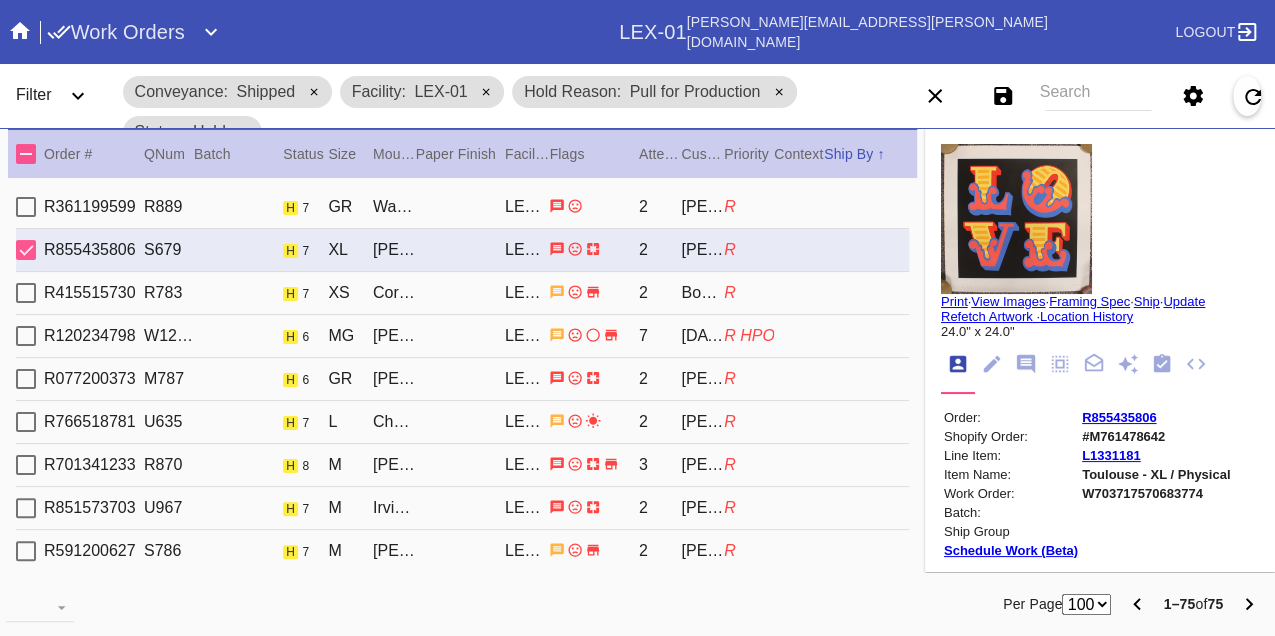 click on "R415515730 R783 h   7 XS Cork / Ice Cream LEX-01 2 Boden Bubb
R" at bounding box center (462, 293) 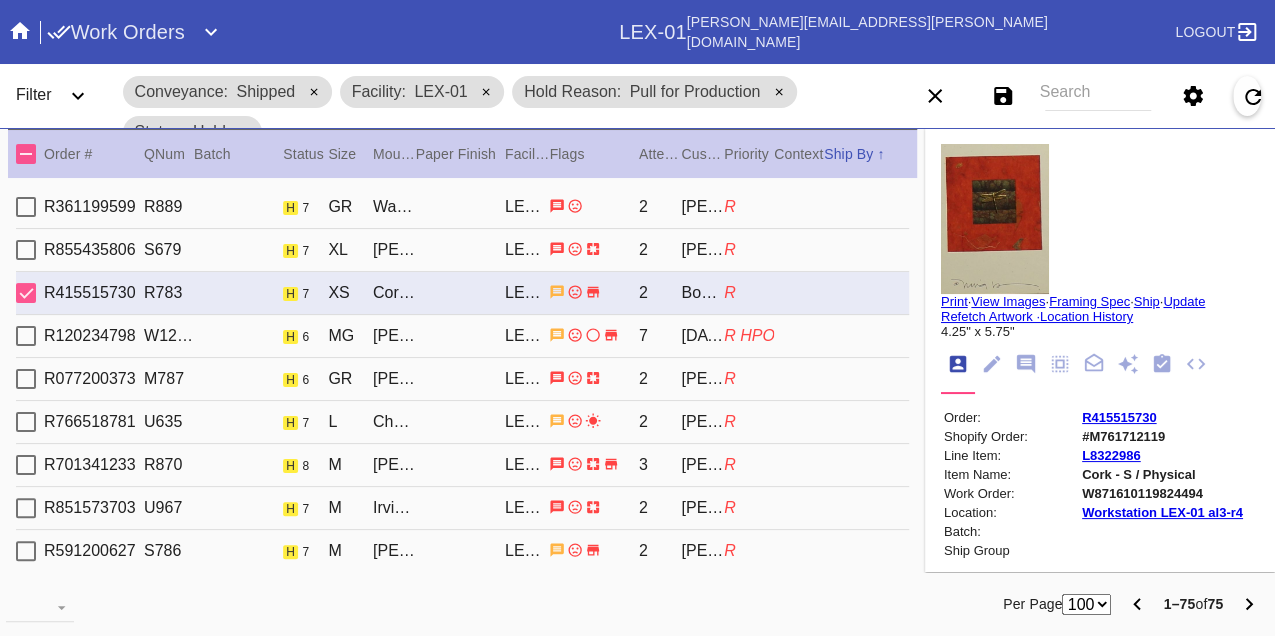 click on "R120234798 W1292 h   6 MG Marin (Deep) / No Mat LEX-01 7 Easter Kim
R
HPO" at bounding box center (462, 336) 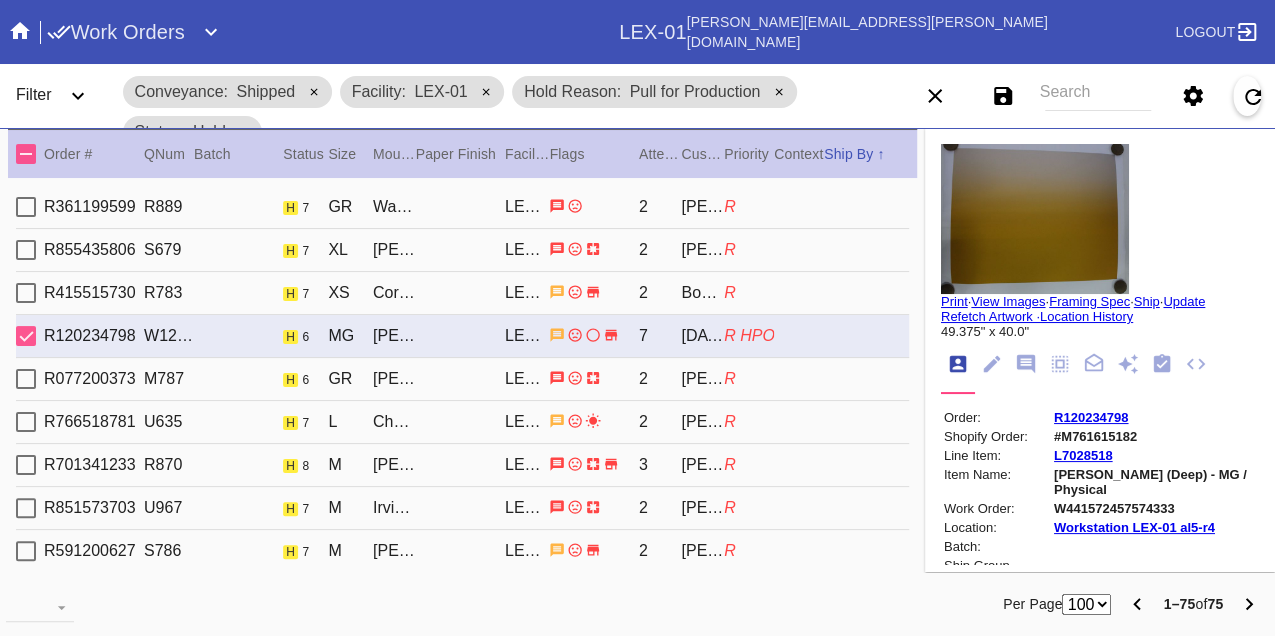 click on "R077200373 M787 h   6 GR Mercer / White LEX-01 2 Alexa Ratner
R" at bounding box center (462, 379) 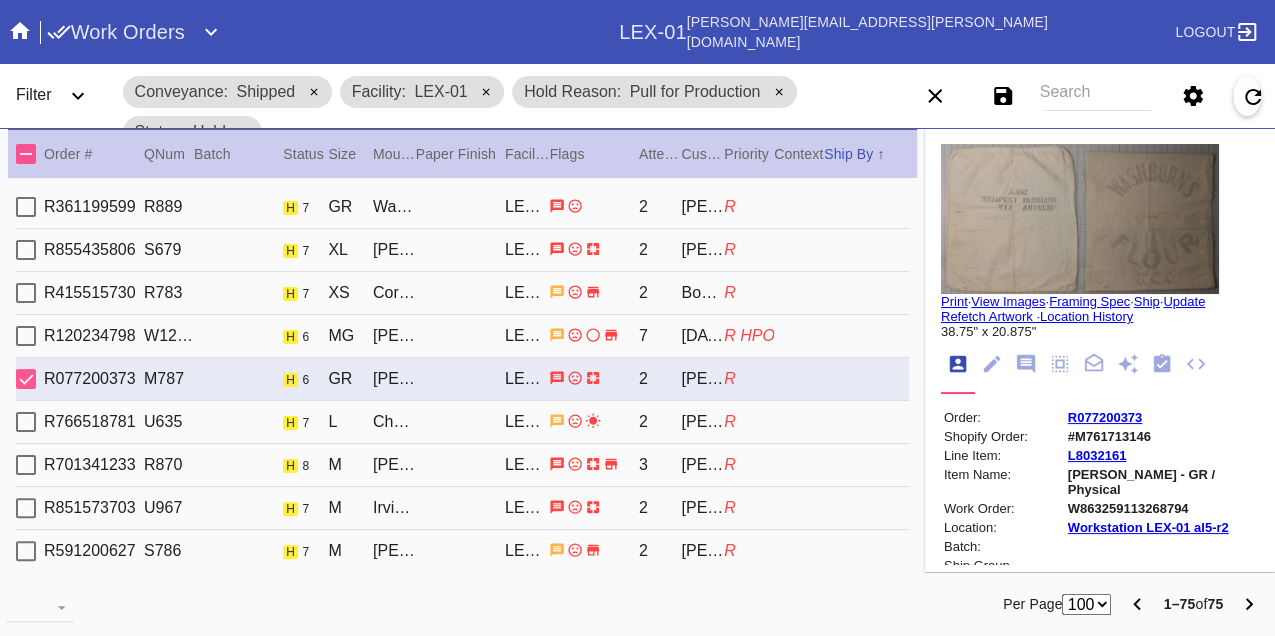 click on "R766518781 U635 h   7 L Cherry (Gallery) / Sugar LEX-01 2 Caitlin Harkins
R" at bounding box center (462, 422) 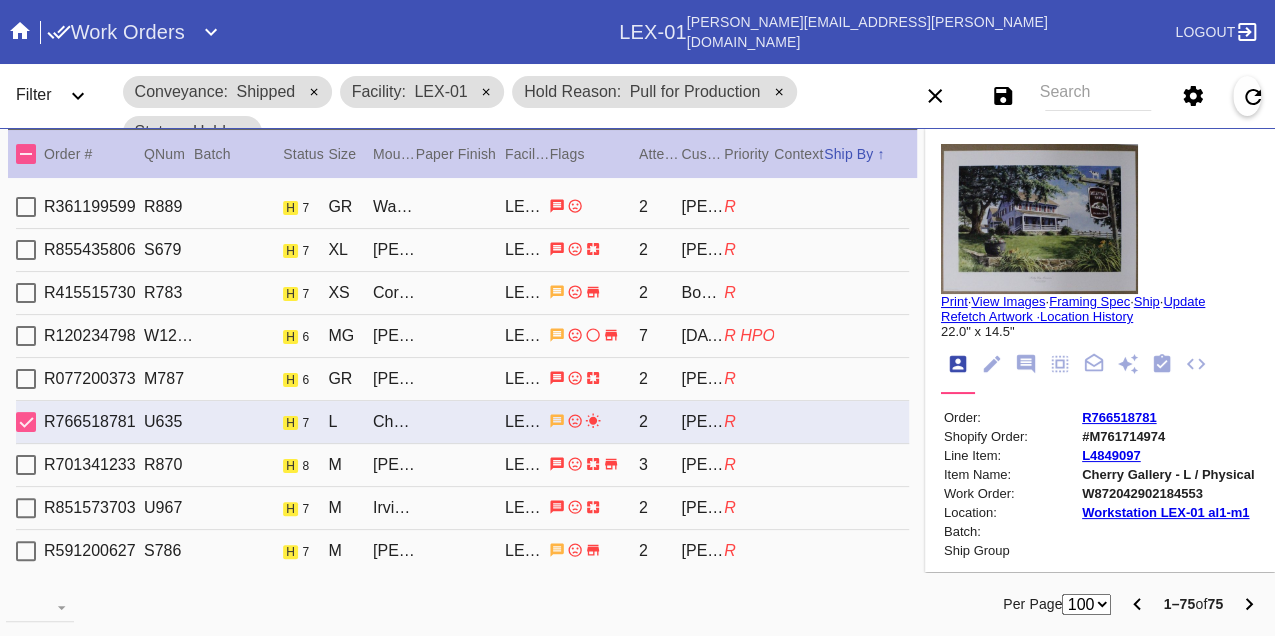 click on "R701341233 R870 h   8 M Mercer Slim (Medium) / White LEX-01 3 Annette Gordon
R" at bounding box center [462, 465] 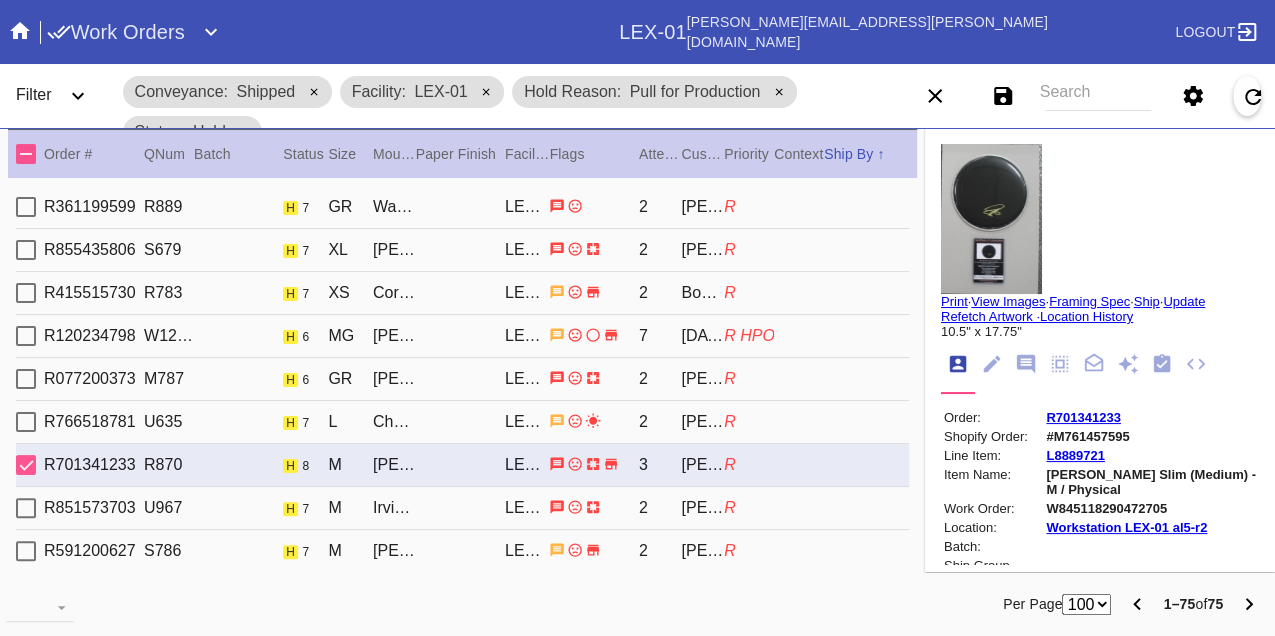 click on "R851573703 U967 h   7 M Irvine Slim / White LEX-01 2 Ted Rones
R" at bounding box center [462, 508] 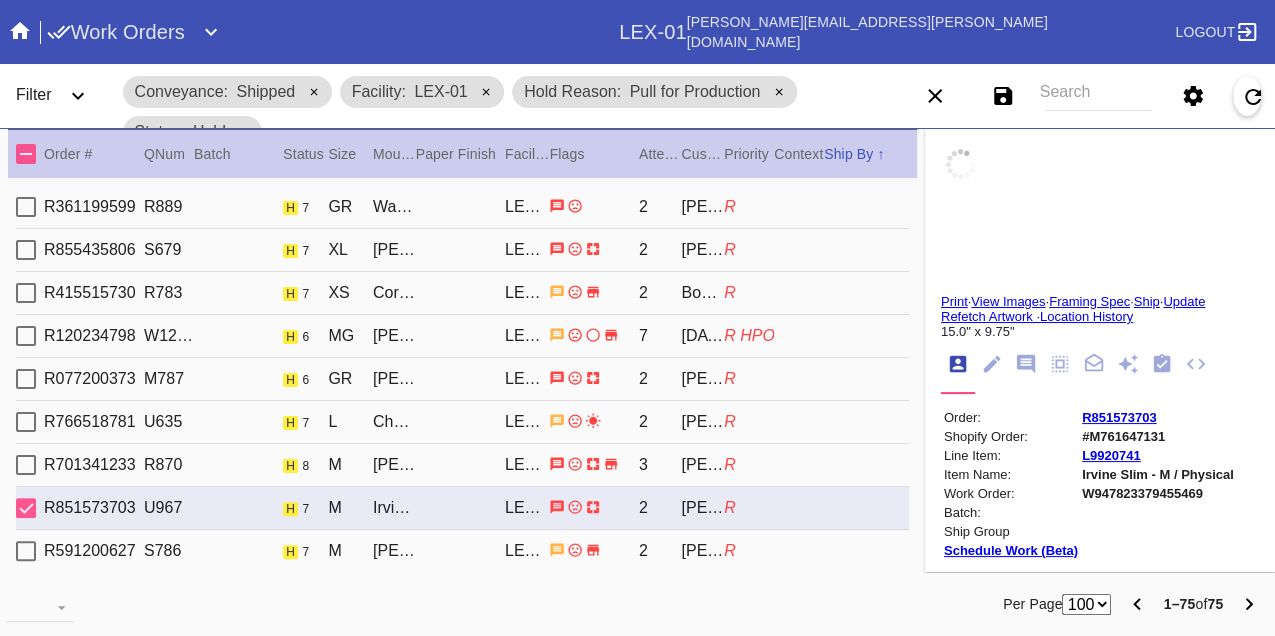 type on "15.0" 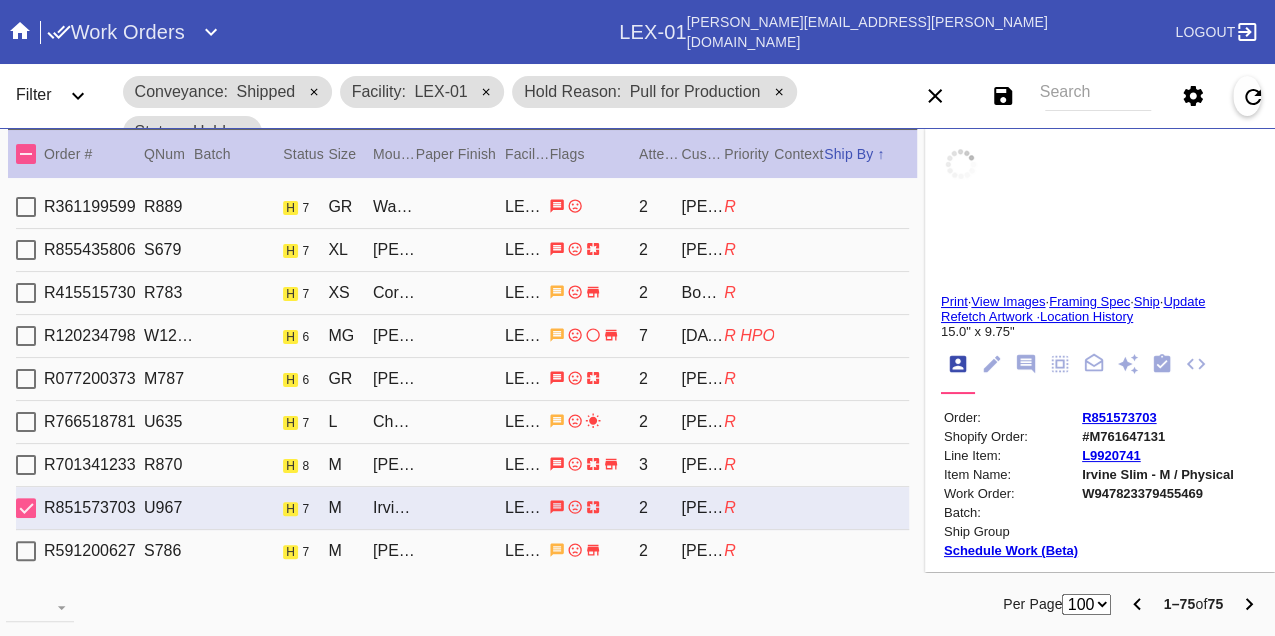 type on "9.75" 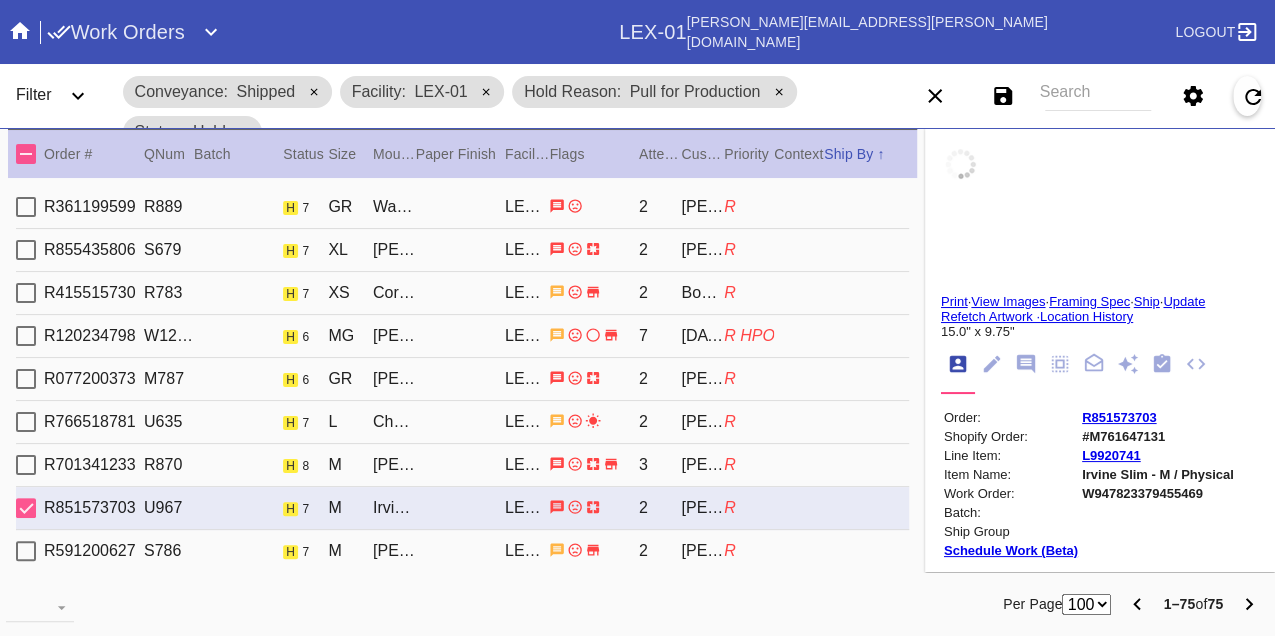 type on "writing on top drumstick is faded significantly and illegible, stray marks/scratches and specks throughout, smudges in varying shades of dark, indentation/streaks throughout, discoloration at bottom tip area, wear in wood with chipping and discoloration near top tips and below throughout 'neck area' including severe splintering (especially stick with writing), clearish tips have scuffs/smudges and discoloration around middle area," 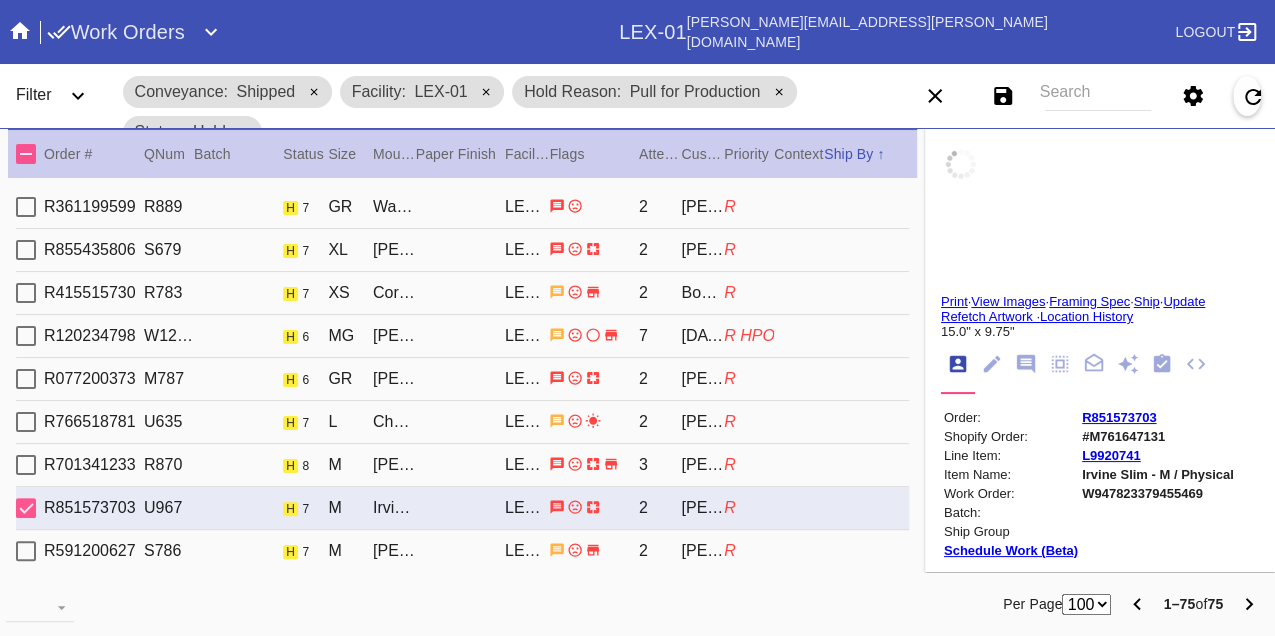 type on "5/2/2025" 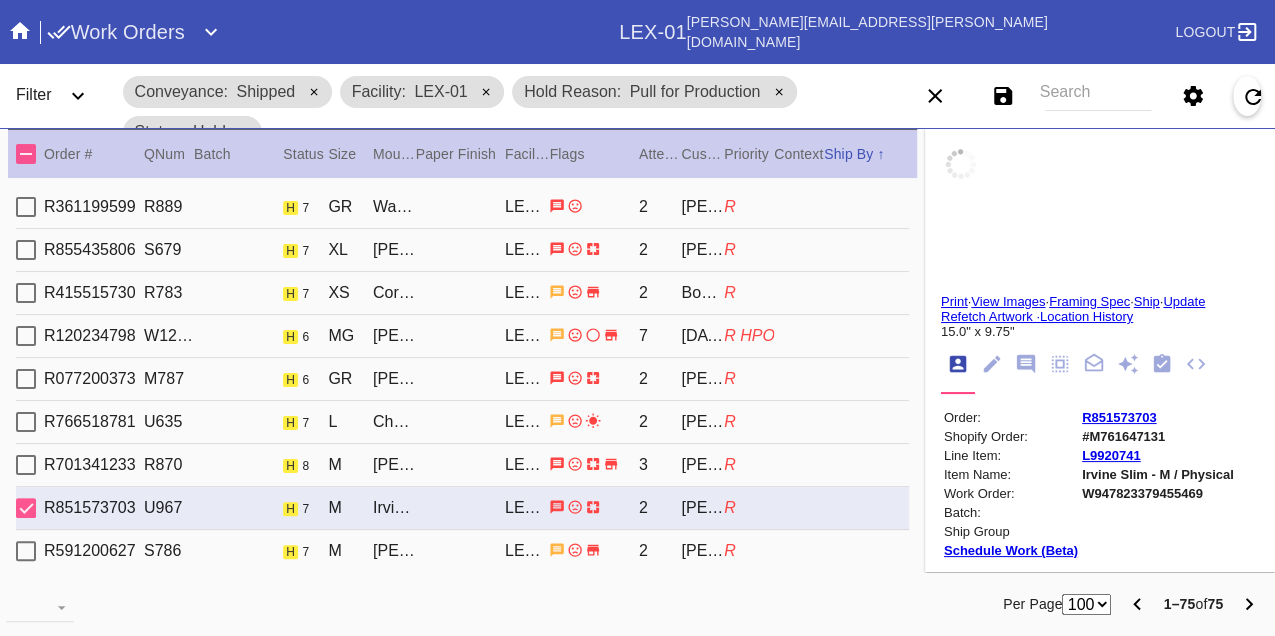type on "4/13/2025" 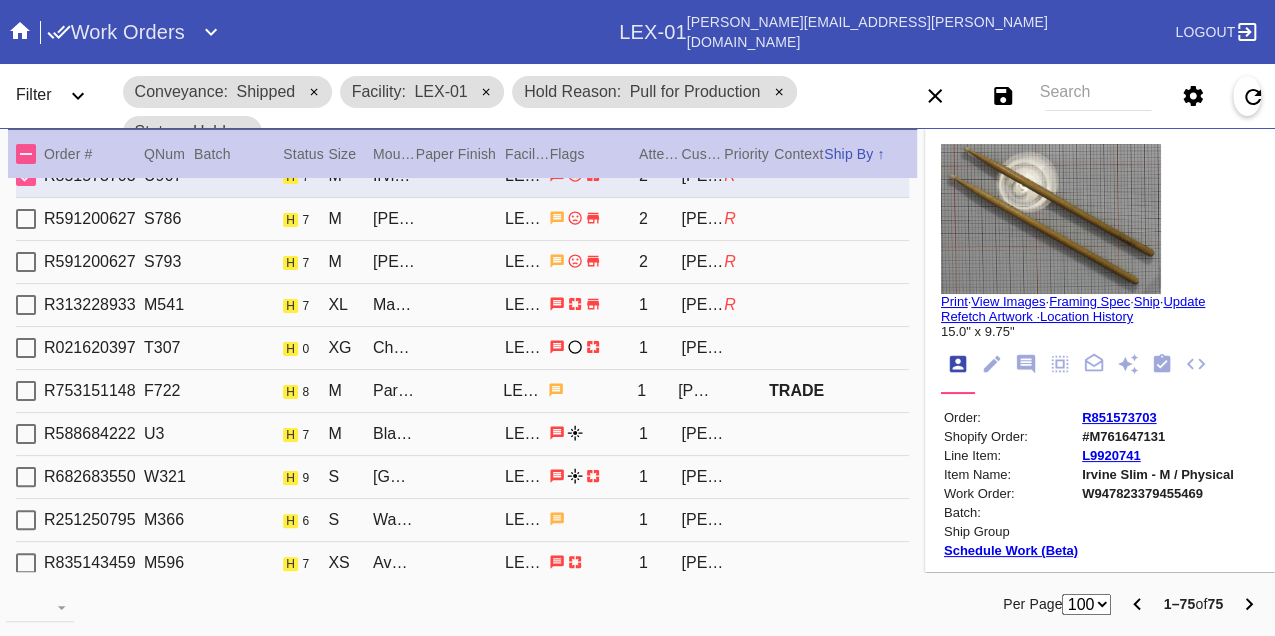 scroll, scrollTop: 333, scrollLeft: 0, axis: vertical 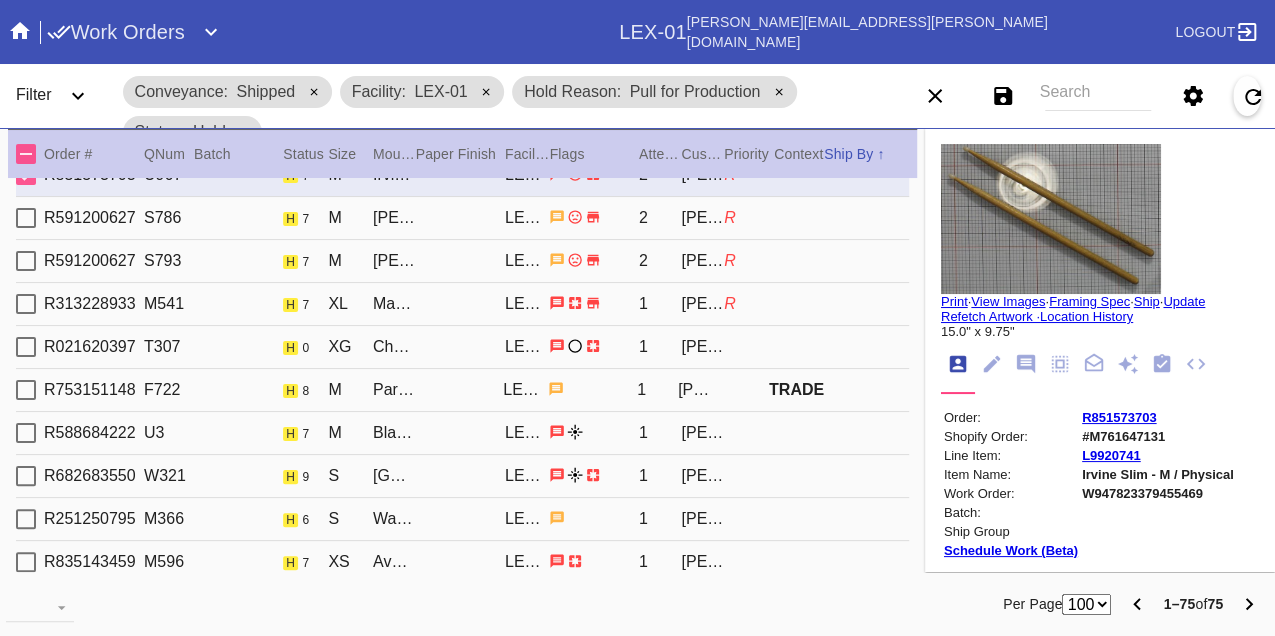 click on "R591200627 S786 h   7 M Lawrence / No Mat LEX-01 2 Katie Spencer
R" at bounding box center (462, 218) 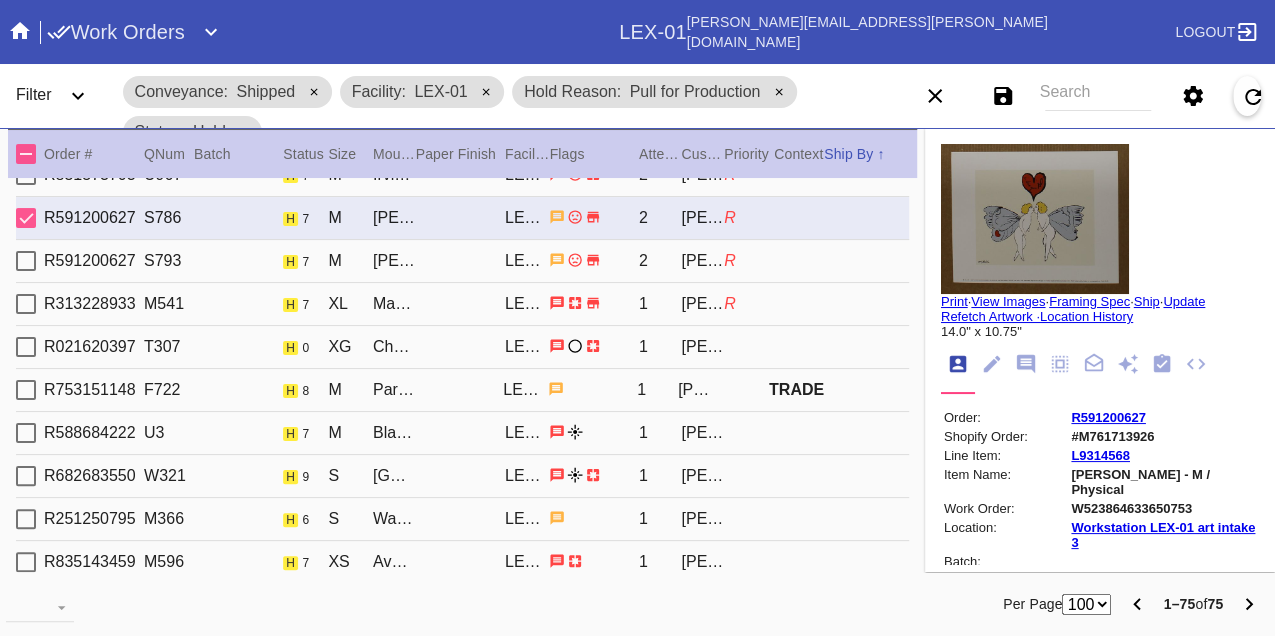click on "R591200627 S793 h   7 M Lawrence / No Mat LEX-01 2 Katie Spencer
R" at bounding box center (462, 261) 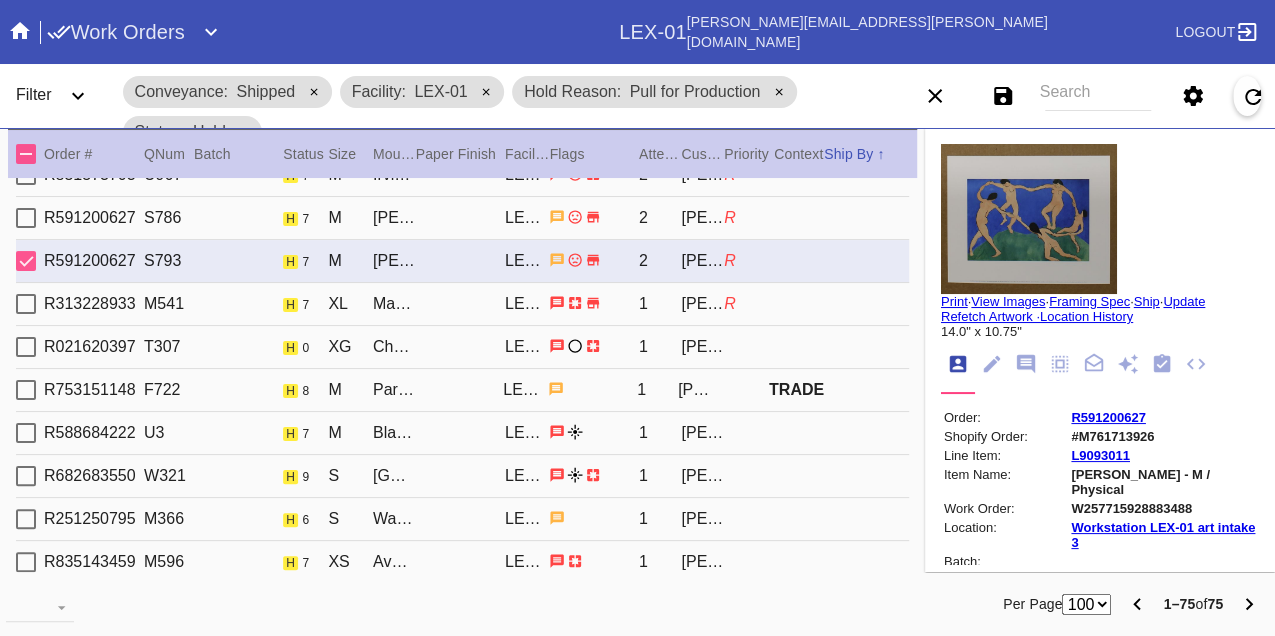 click on "R313228933 M541 h   7 XL Marrakesh / White LEX-01 1 Kelly McCassland
R" at bounding box center [462, 304] 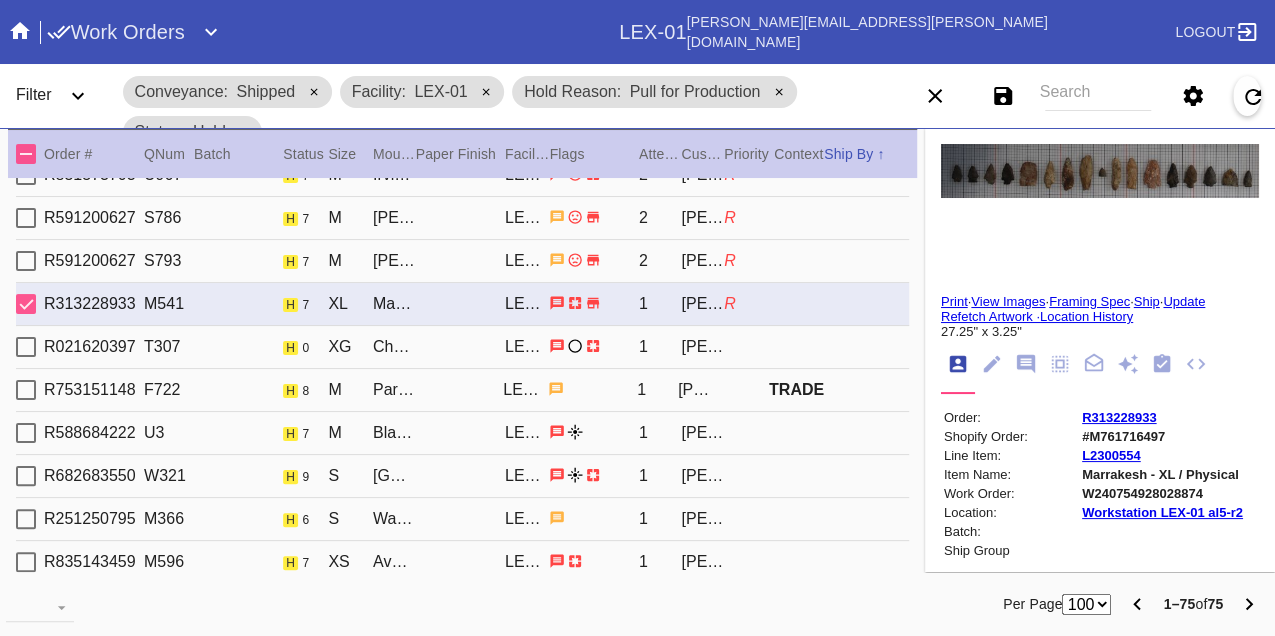 click on "R021620397 T307 h   0 XG Cherry Round / No Mat LEX-01 1 Gillian Dudeck" at bounding box center (462, 347) 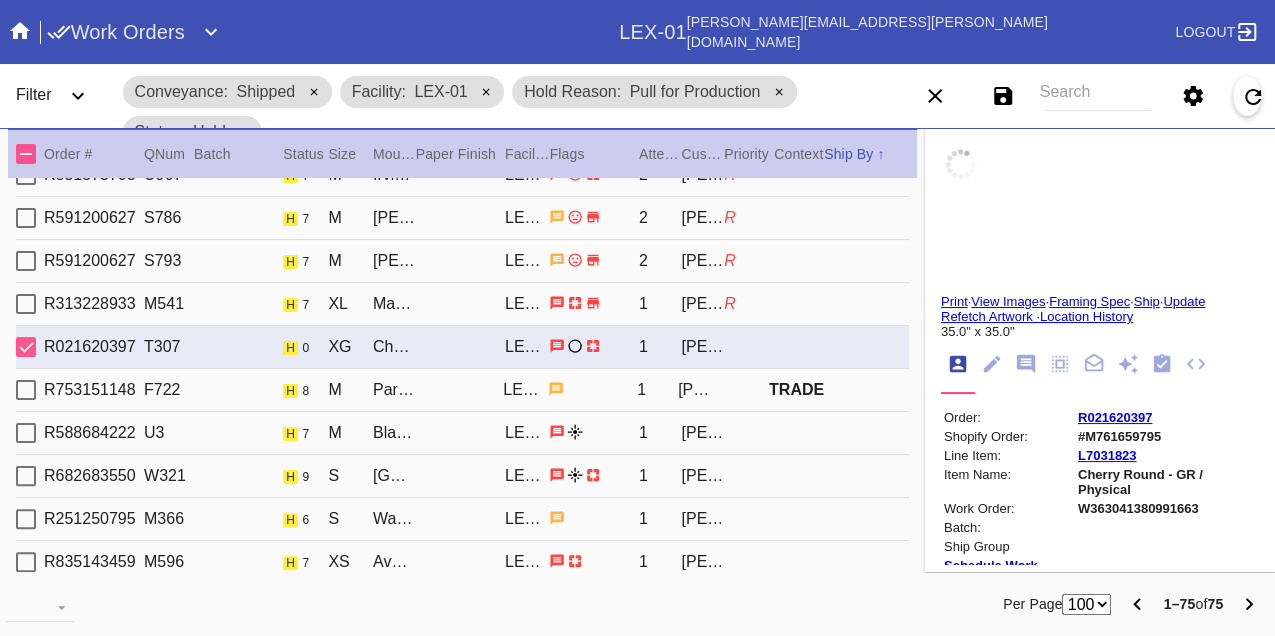 type on "35.125" 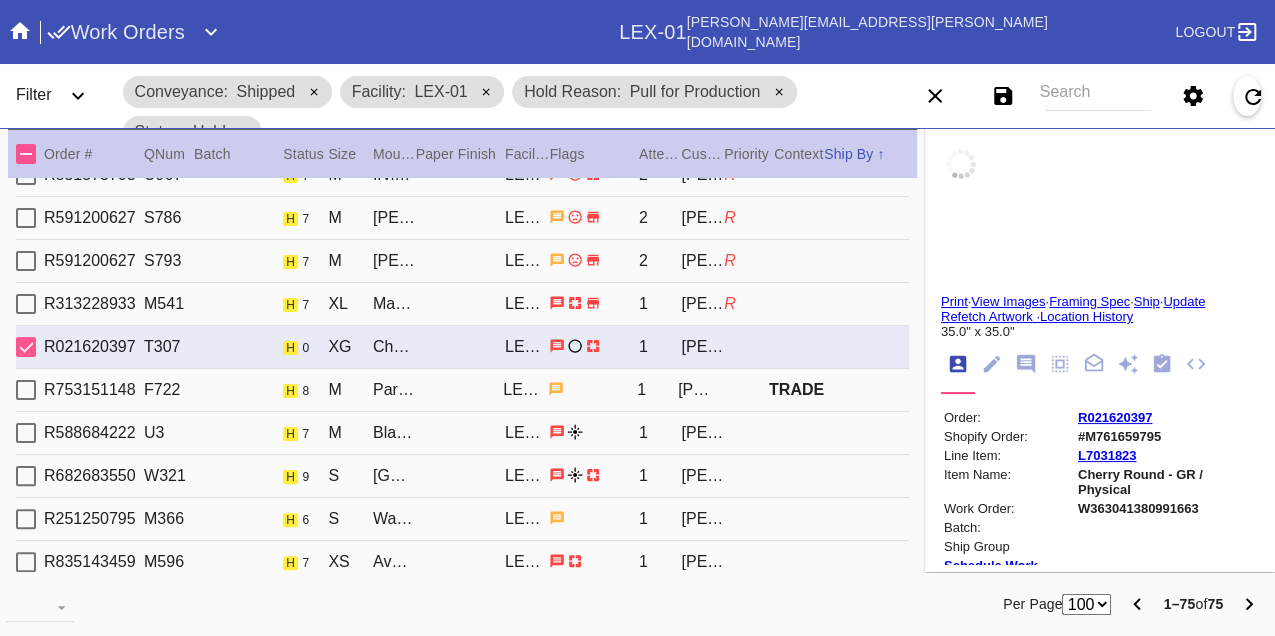 type on "34.875" 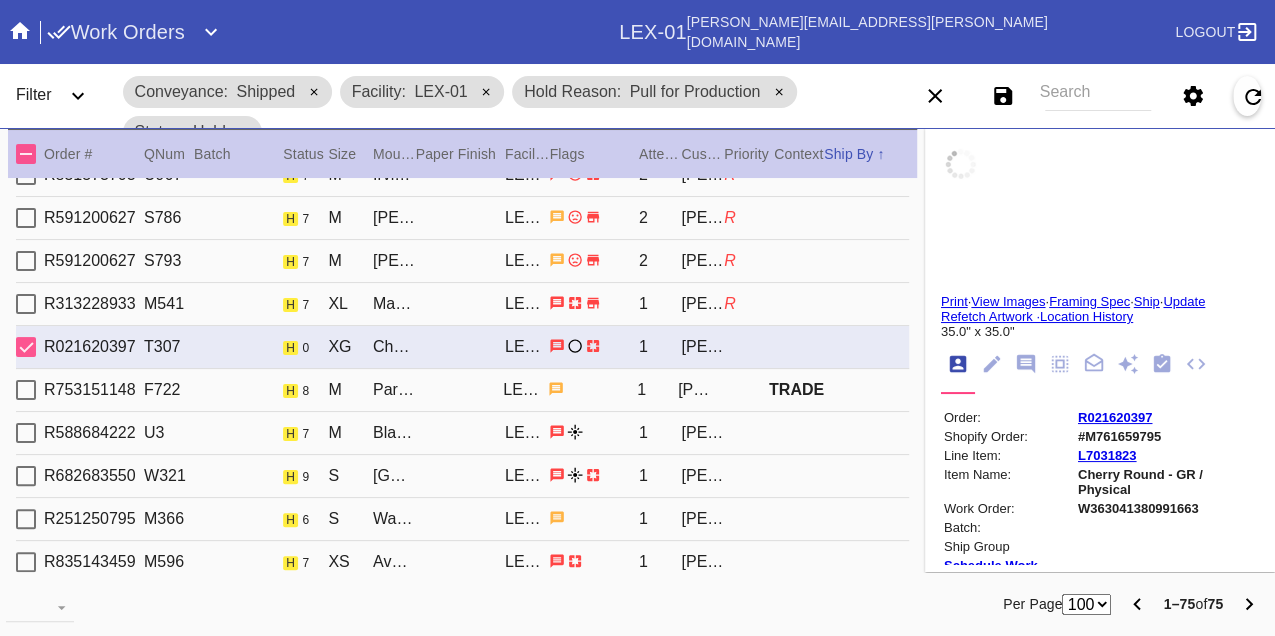 type on "The artwork has creases and debris throughout, small creases throughout,  bent corner tips" 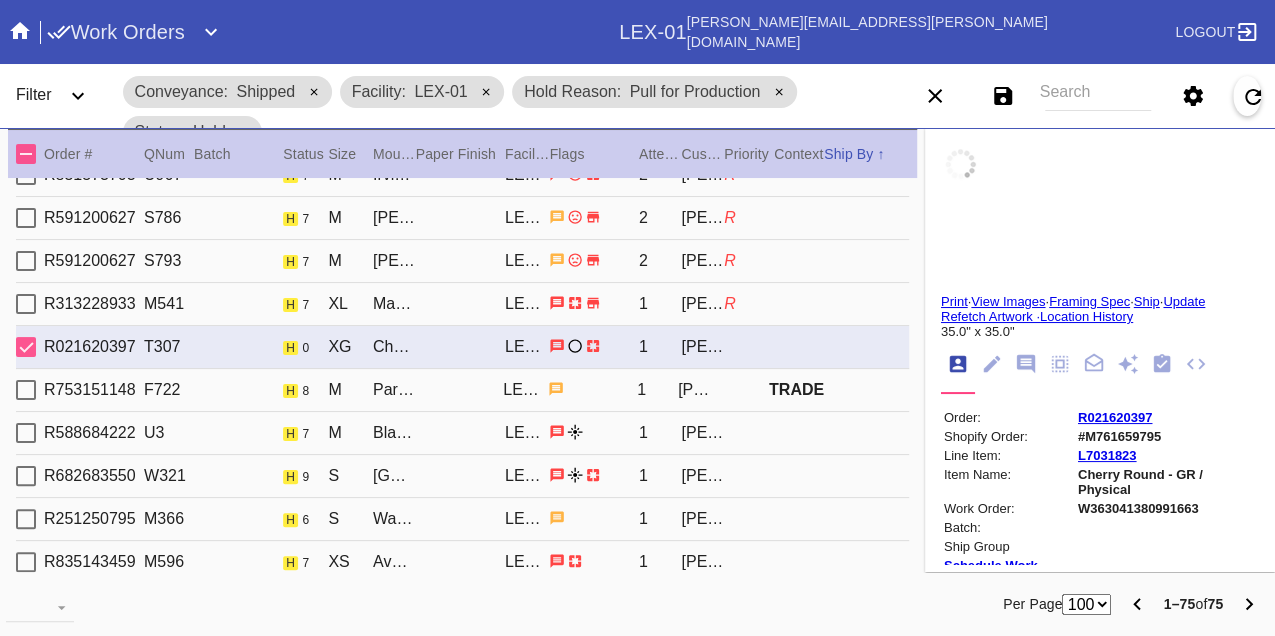 type on "[DATE]" 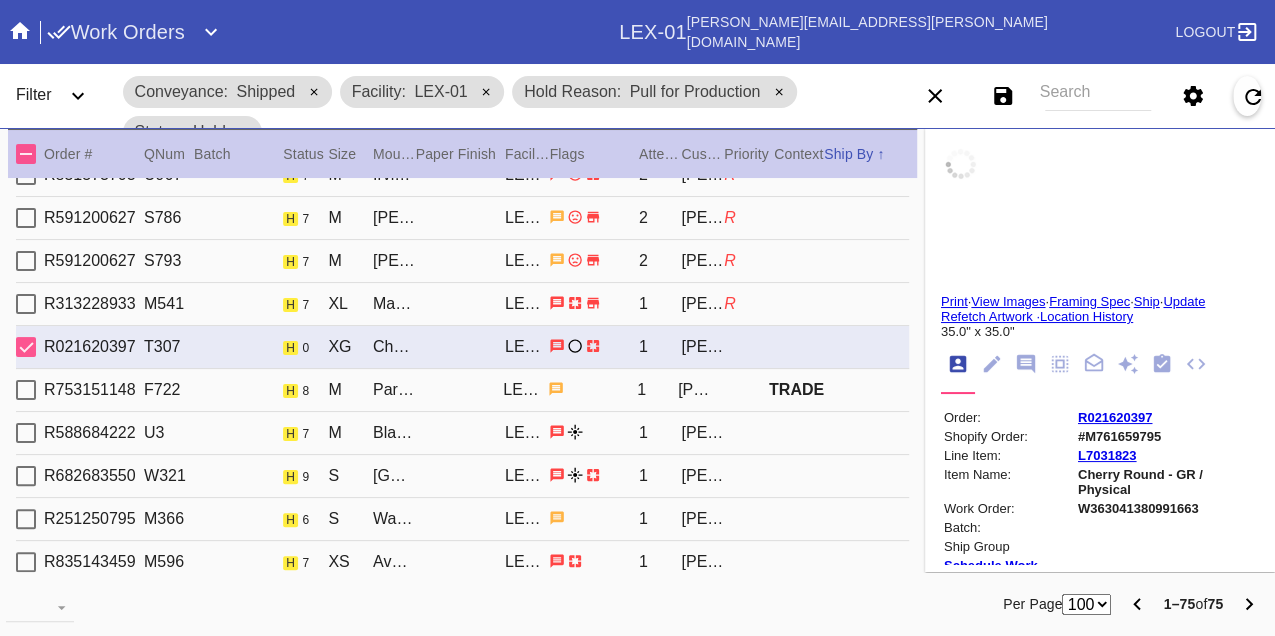type on "[DATE]" 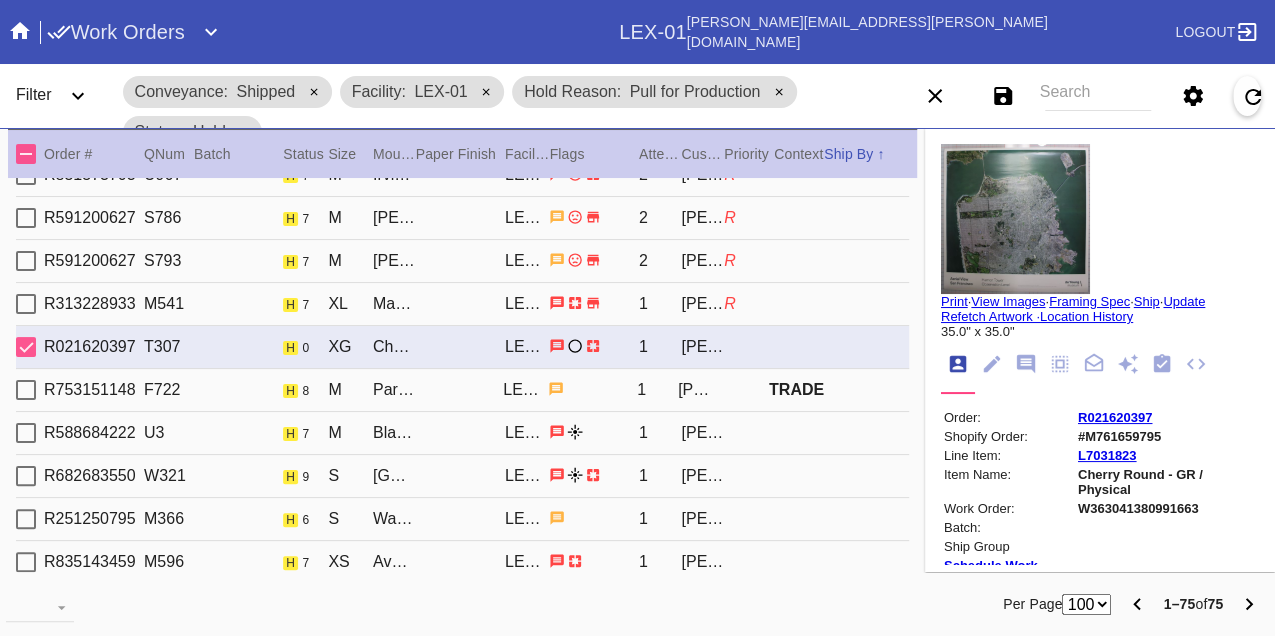 click on "R753151148 F722 h   8 M Paris / Dove White LEX-01 1 Steen Putnam
TRADE" at bounding box center [462, 390] 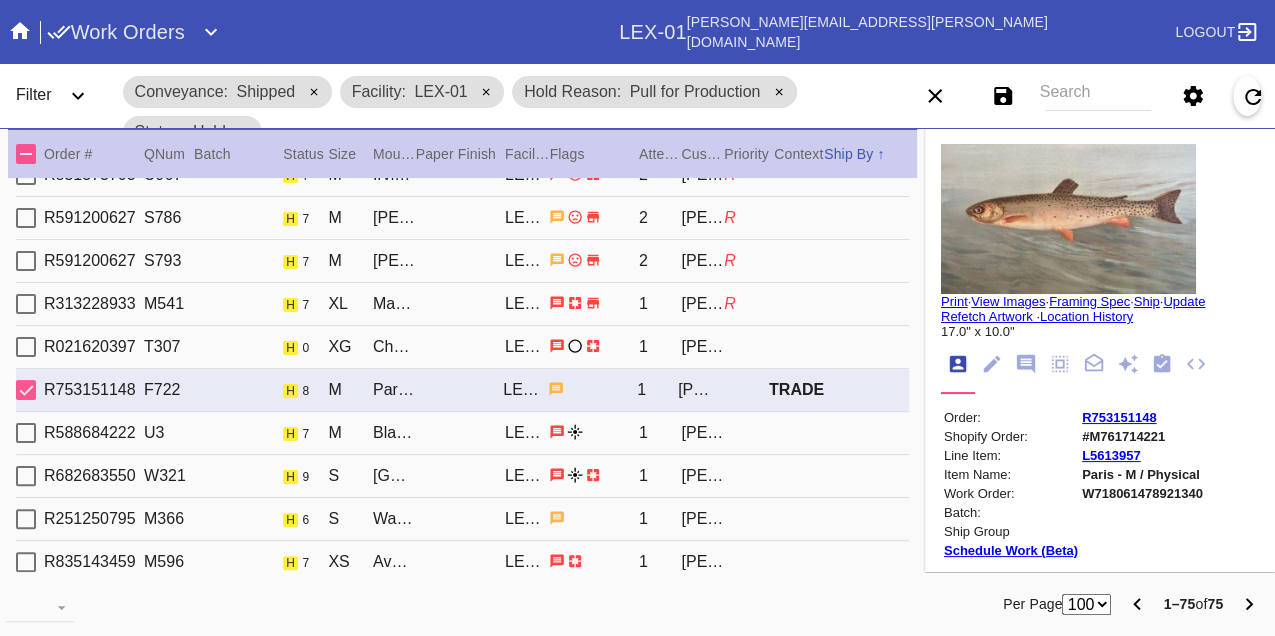click on "R588684222 U3 h   7 M Black Walnut (Gallery) / No Mat LEX-01 1 Jana Leland" at bounding box center (462, 433) 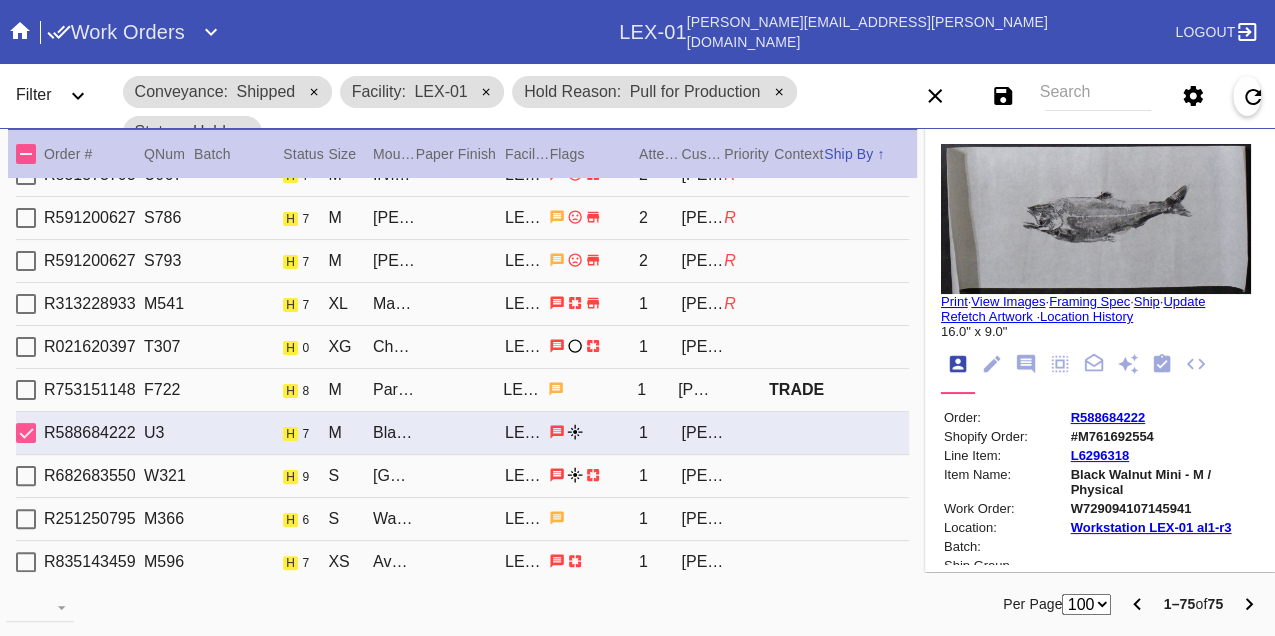 type on "Jennings' First Catch" 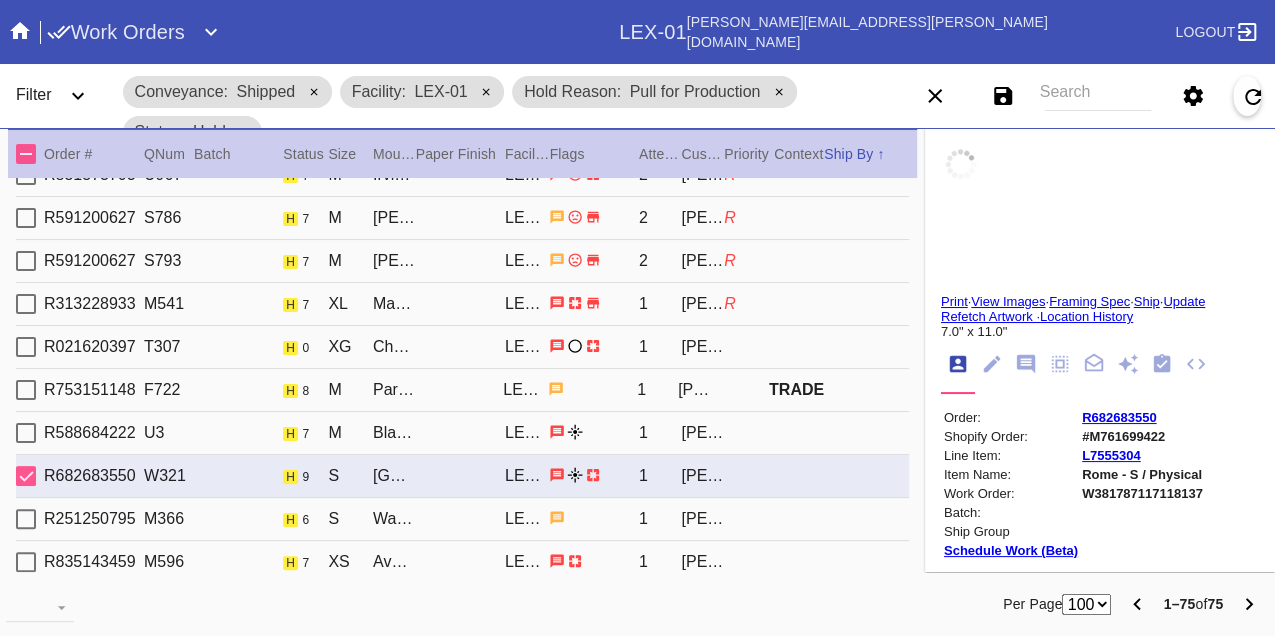 type on "Poppy hats" 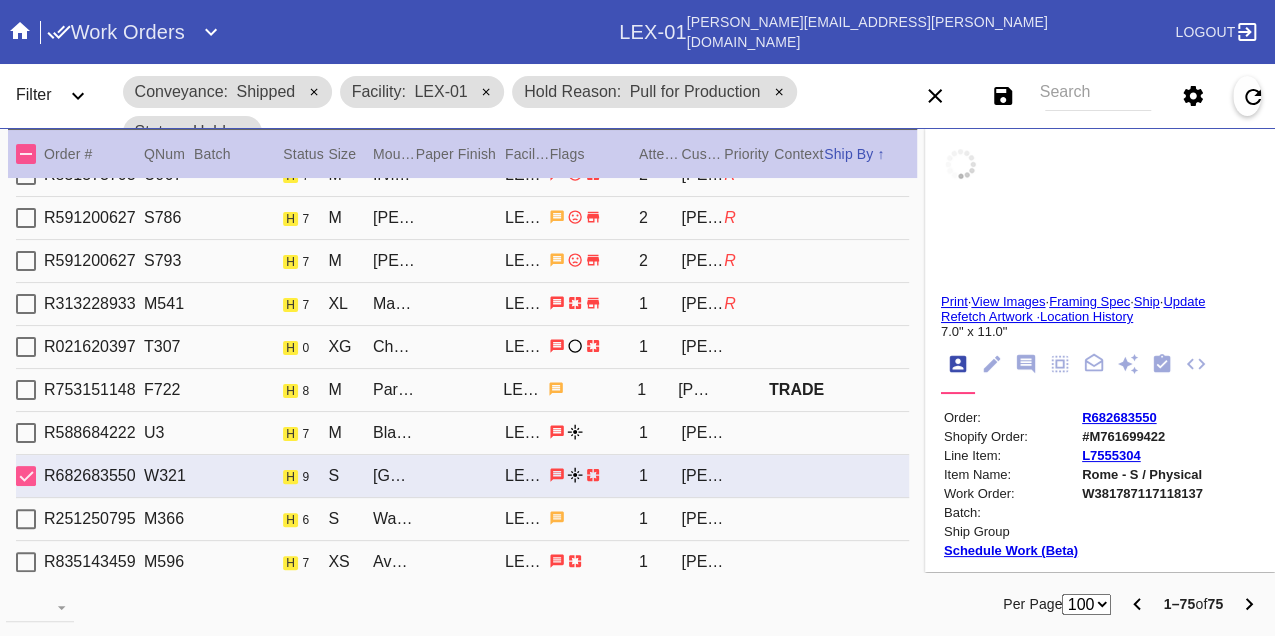 type on "Mother's day 2025" 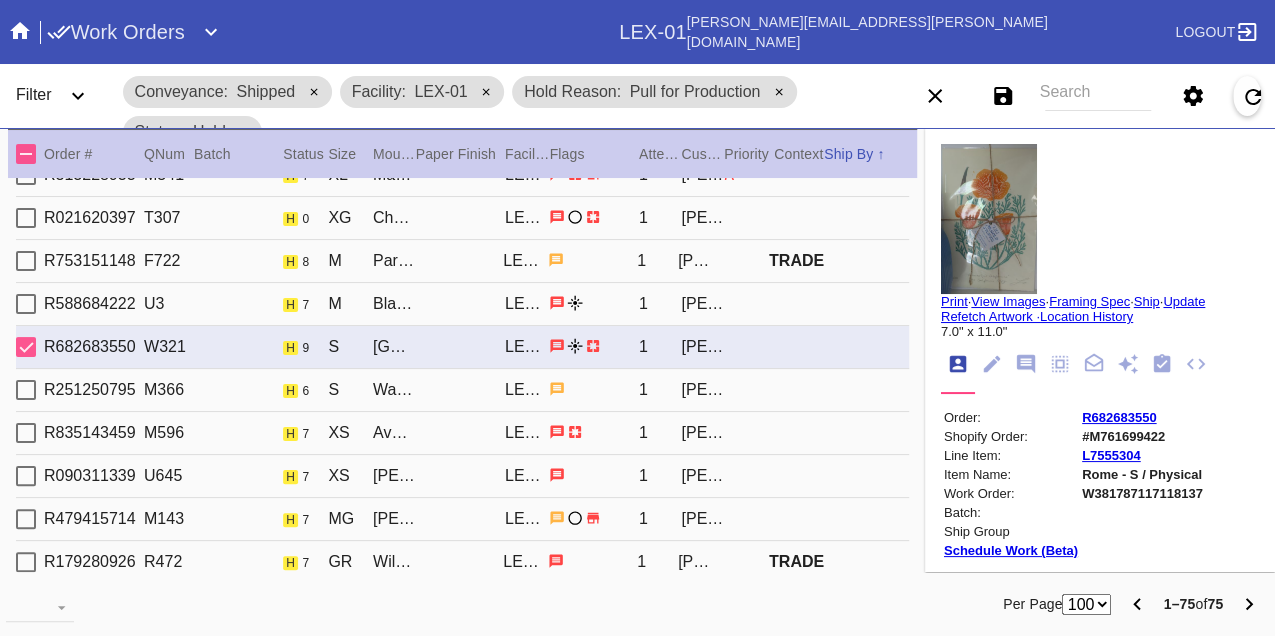 scroll, scrollTop: 666, scrollLeft: 0, axis: vertical 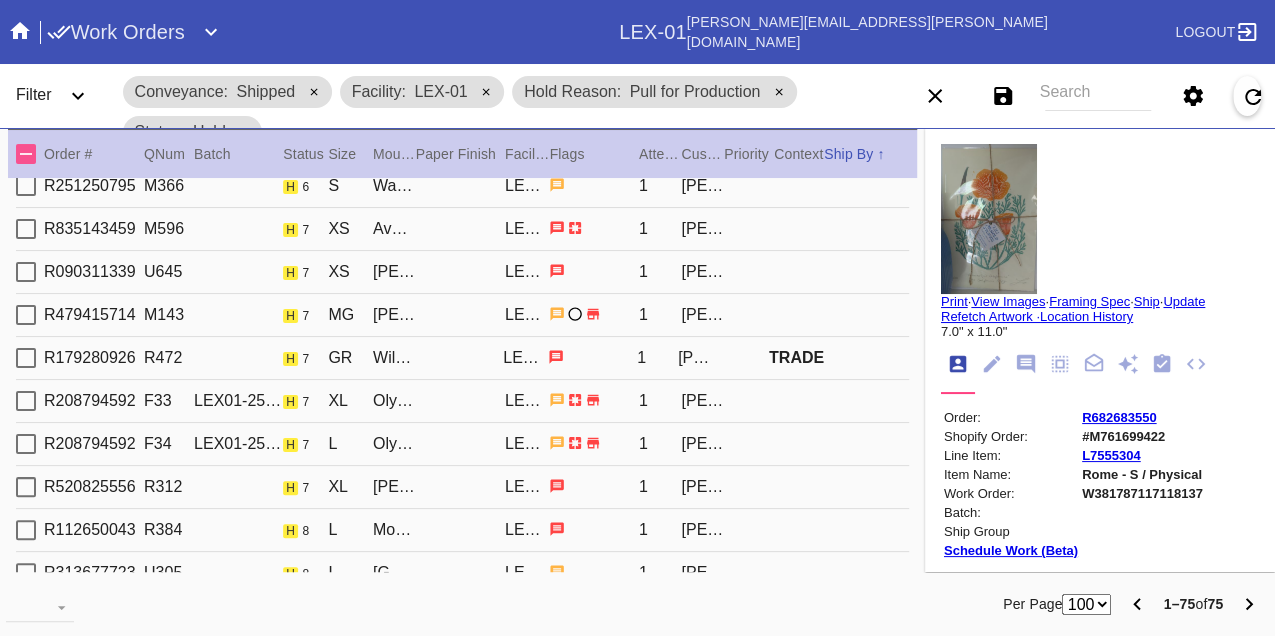 click on "R251250795 M366 h   6 S Waverley / Black with Black Core, novacore LEX-01 1 Jennifer Leung" at bounding box center [462, 186] 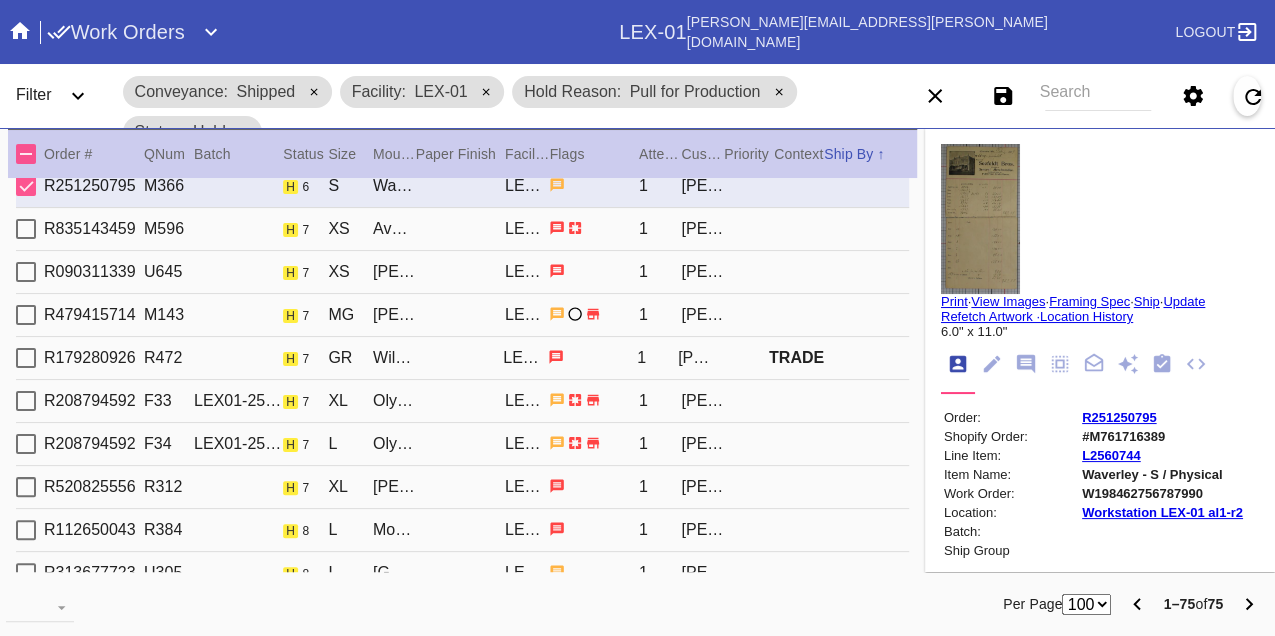 click on "R835143459 M596 h   7 XS Avalon / White LEX-01 1 Jonathan Abrams" at bounding box center (462, 229) 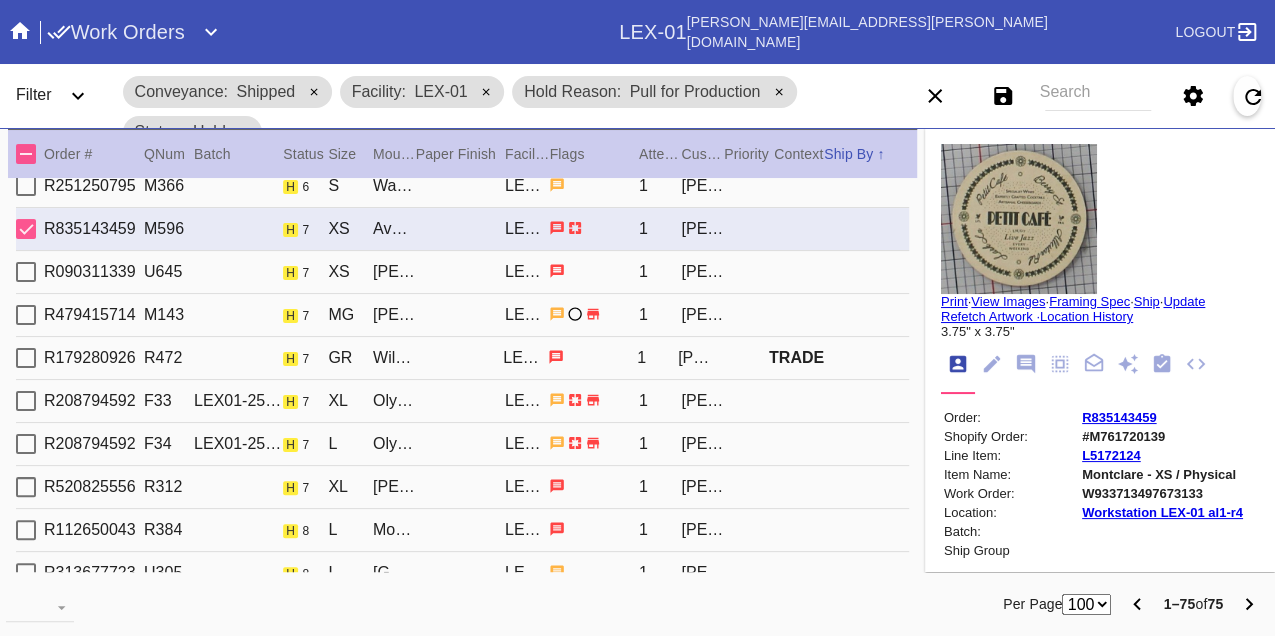 click on "R090311339 U645 h   7 XS Lawrence / Marigold LEX-01 1 Jack Carlson" at bounding box center (462, 272) 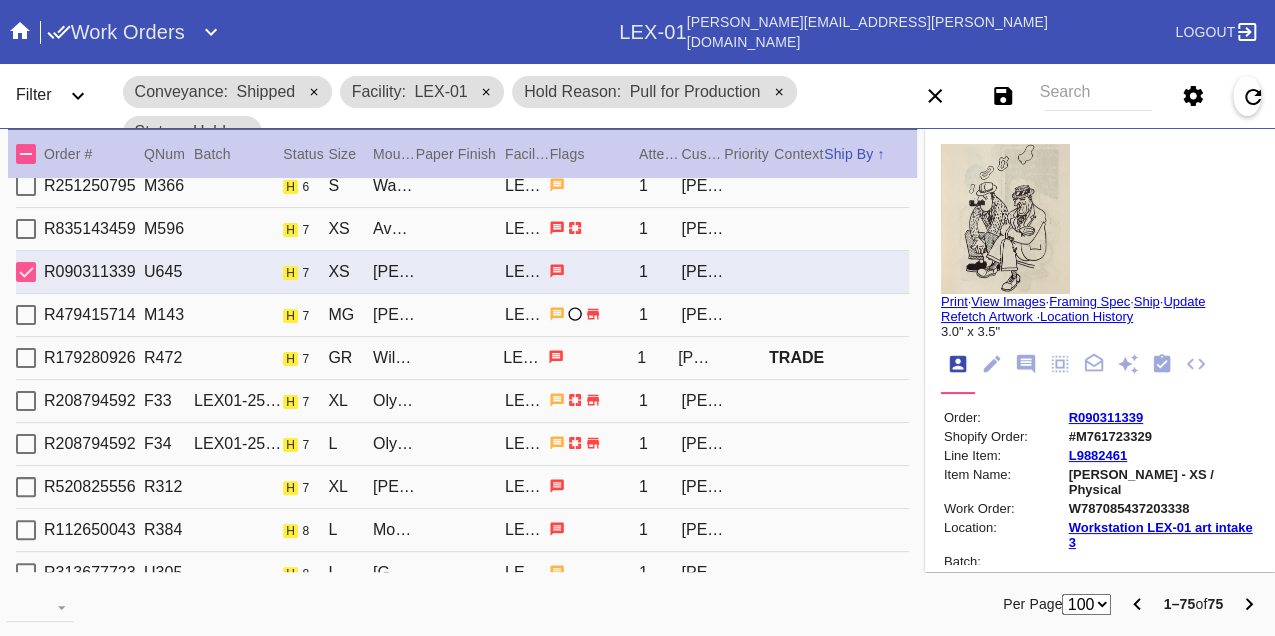 click on "R479415714 M143 h   7 MG Irvine Slim (Medium) / No Mat LEX-01 1 Sarah Conduit" at bounding box center [462, 315] 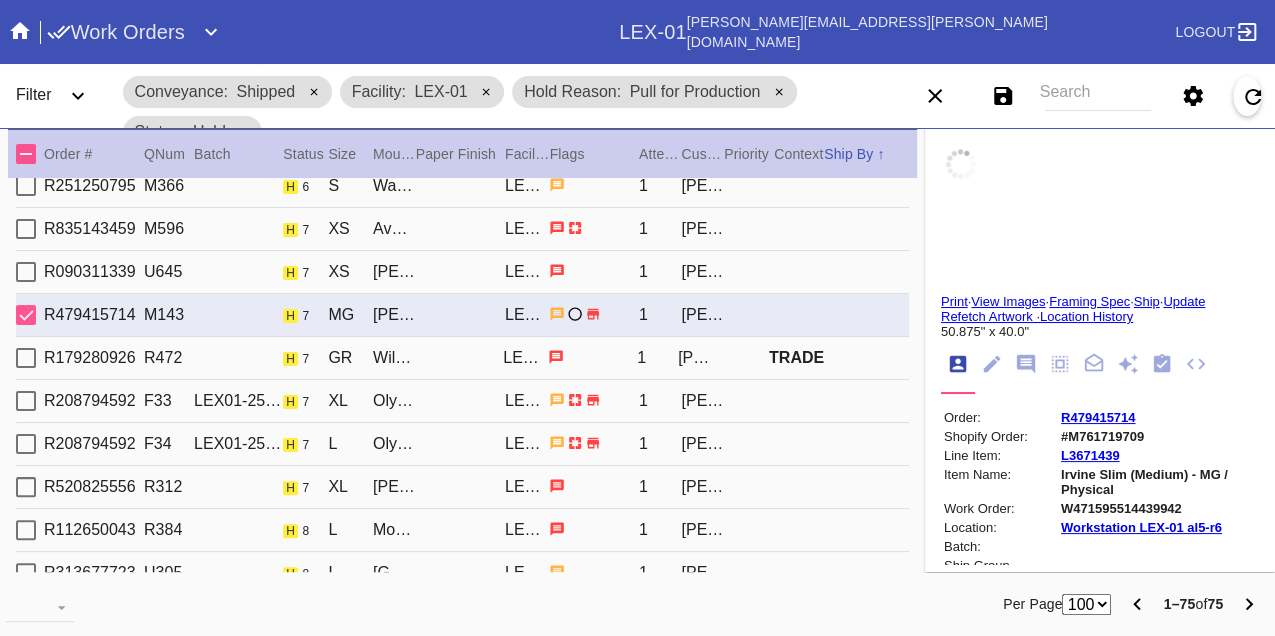 type on "PRO NOTE: OK to trim white border down to 0.75" as requested, but please keep as much of the white border as you can. DC 7.12
PRO NOTE: CA has determined there is not reason we cannot dry mount this piece, and follow the special instructions. Please proceed as ordered. TR 7.8" 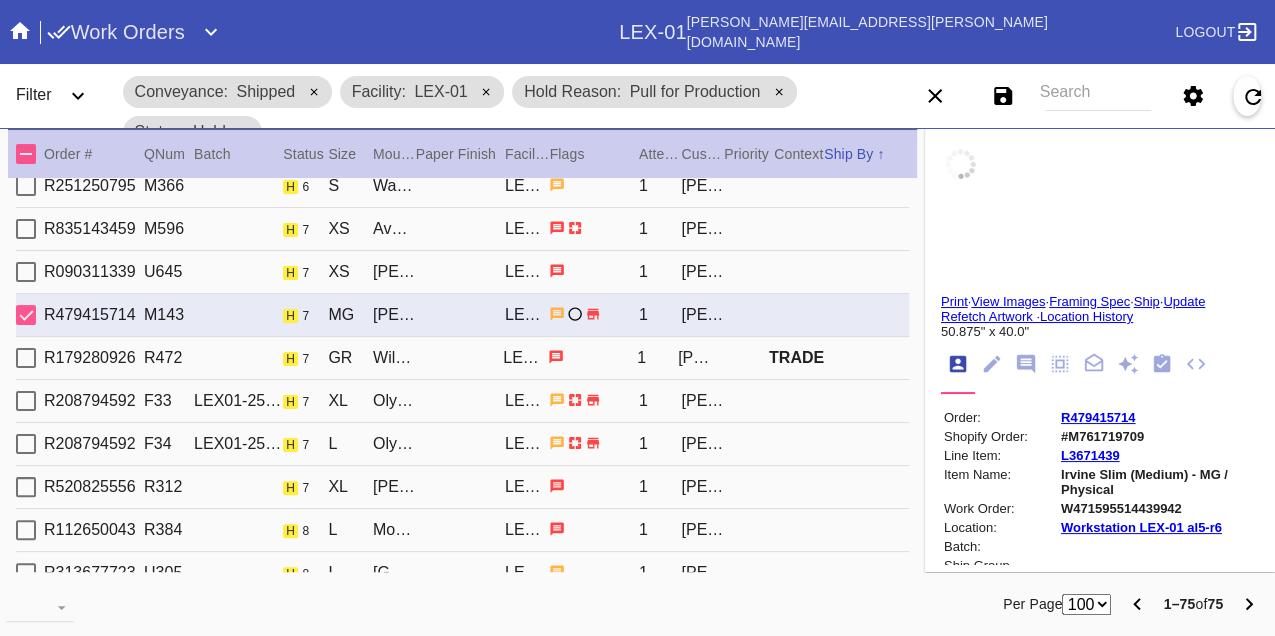 type on "0.0" 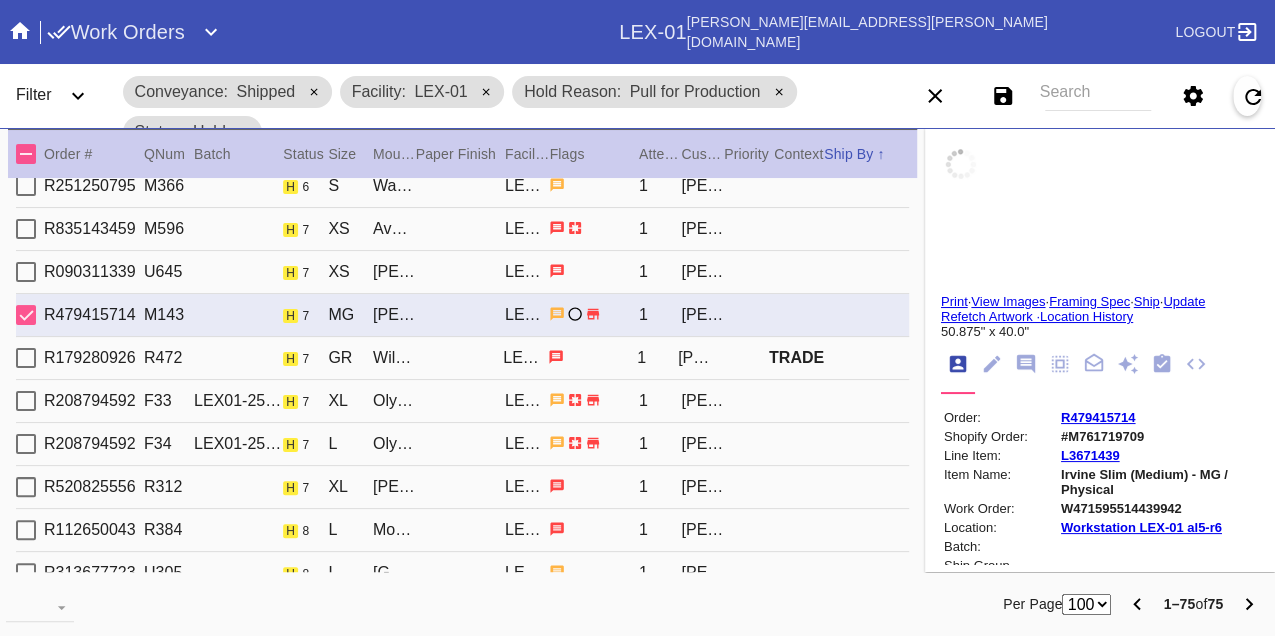 type on "0.0" 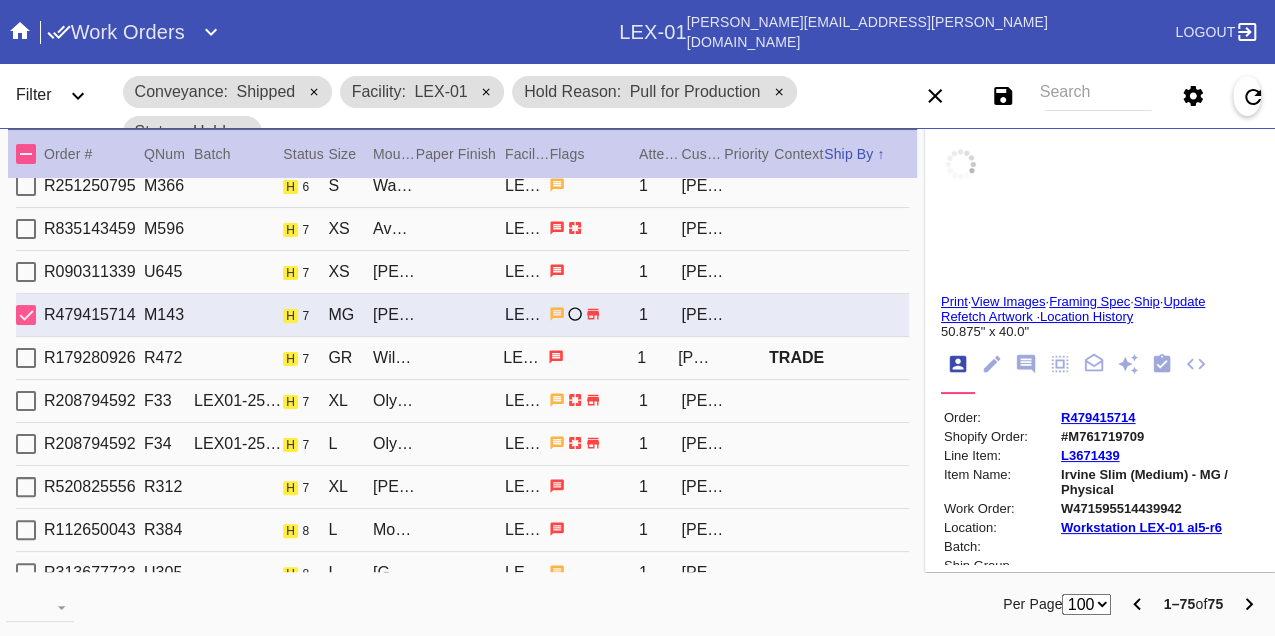 type on "0.0" 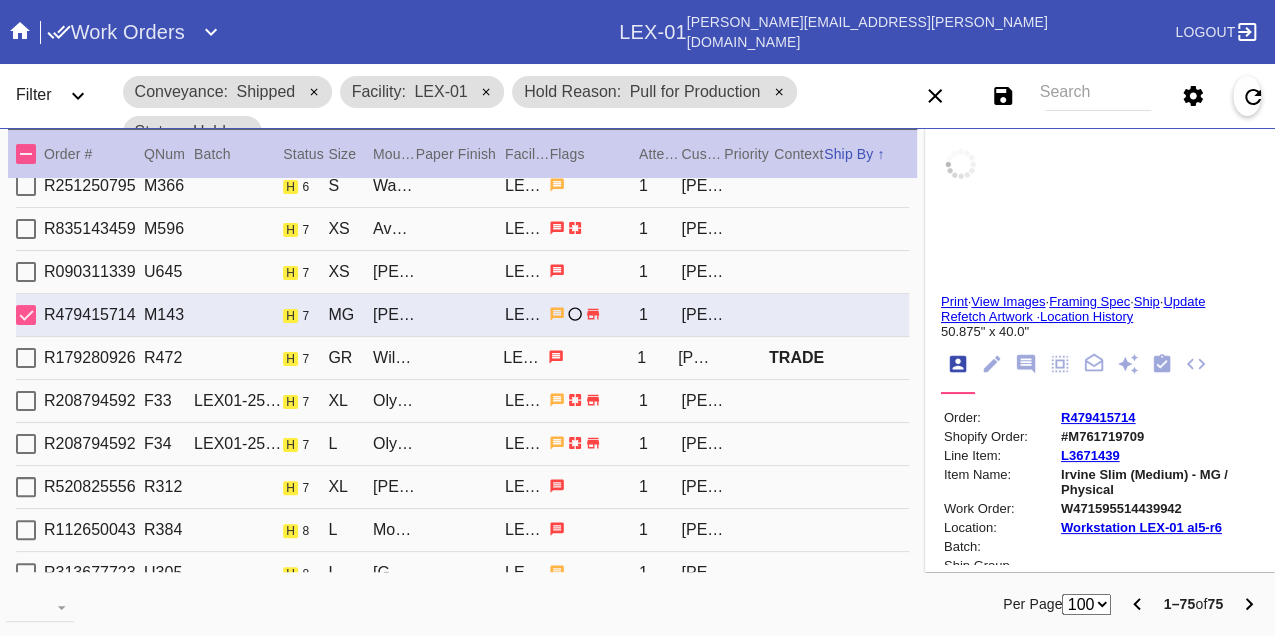type on "0.0" 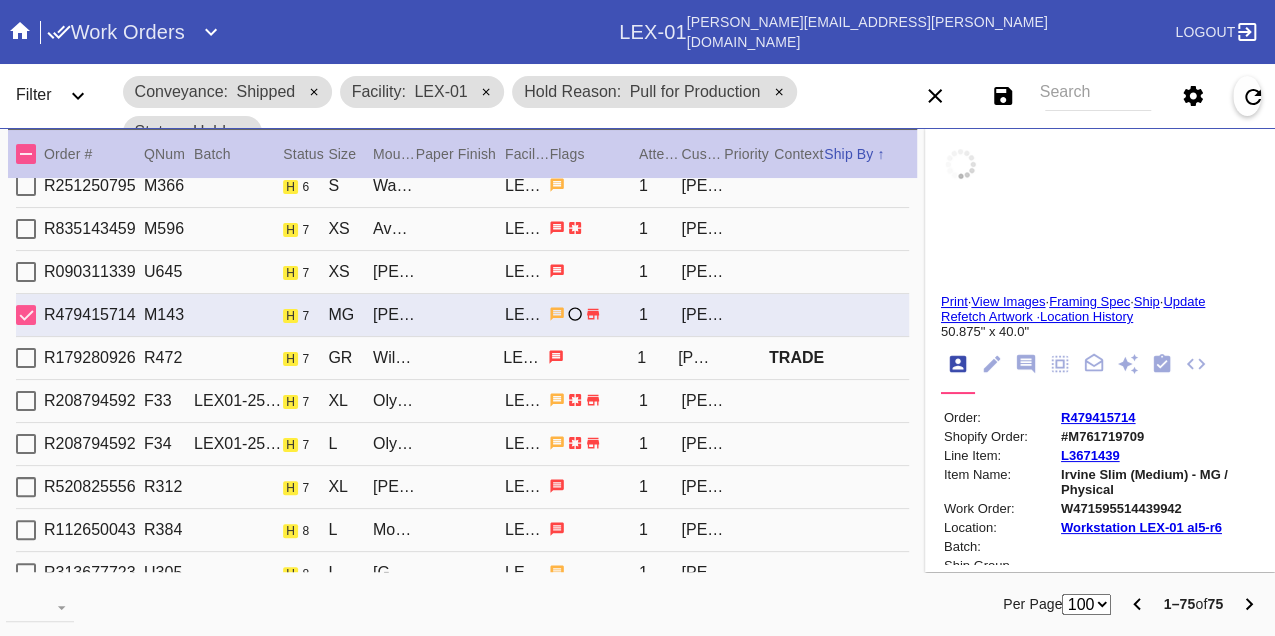 type on "50.875" 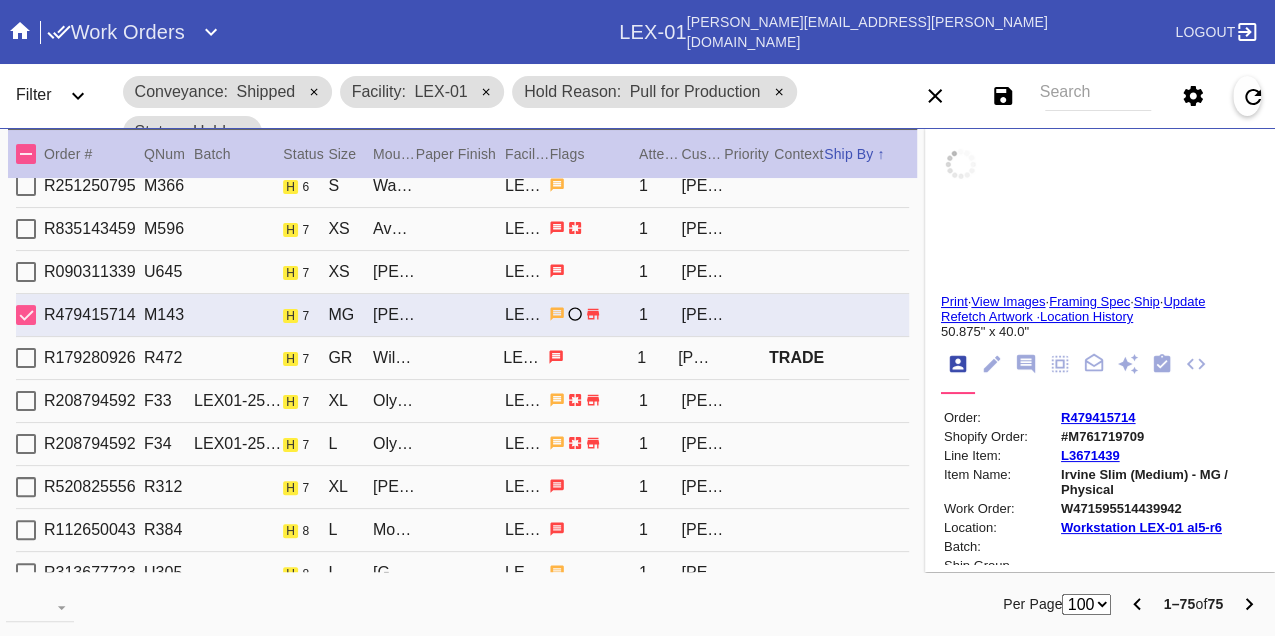 type on "40.0" 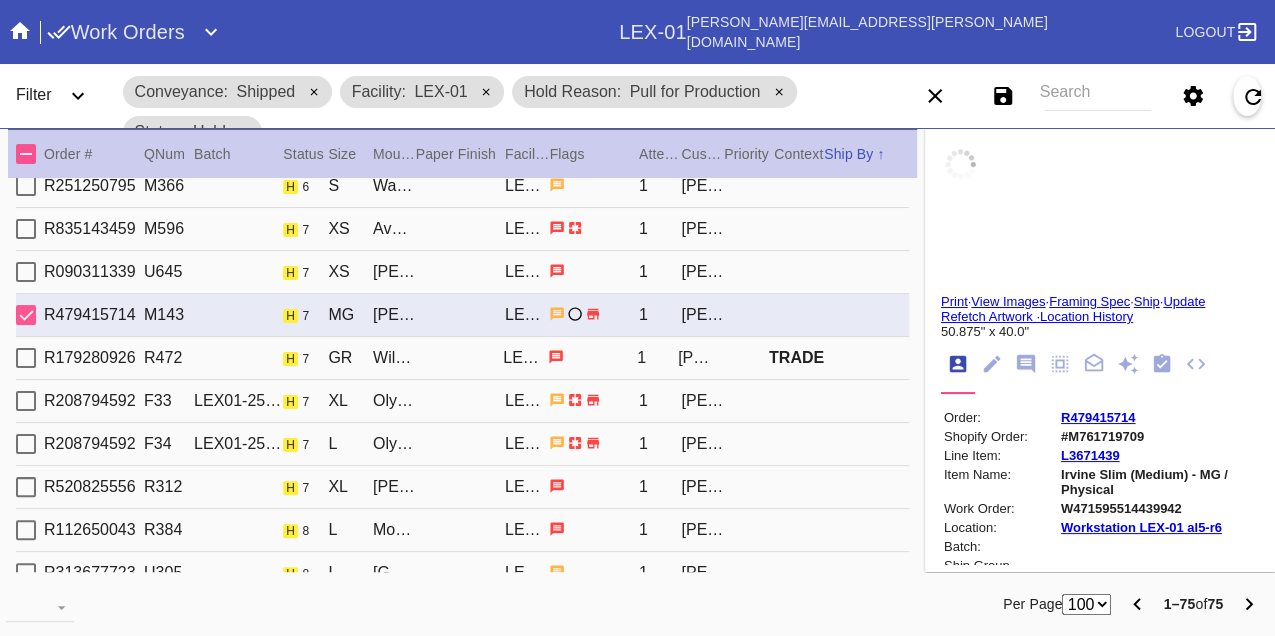 type on "specks, bent corners, scratches, creased" 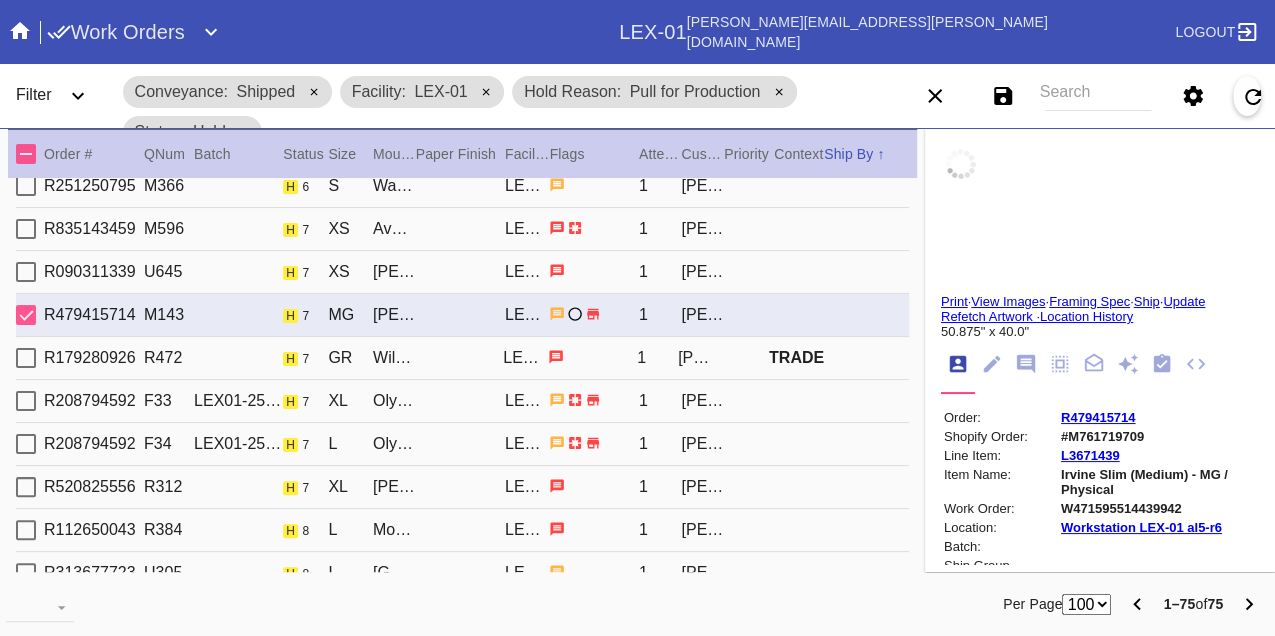 type on "7/2/2025" 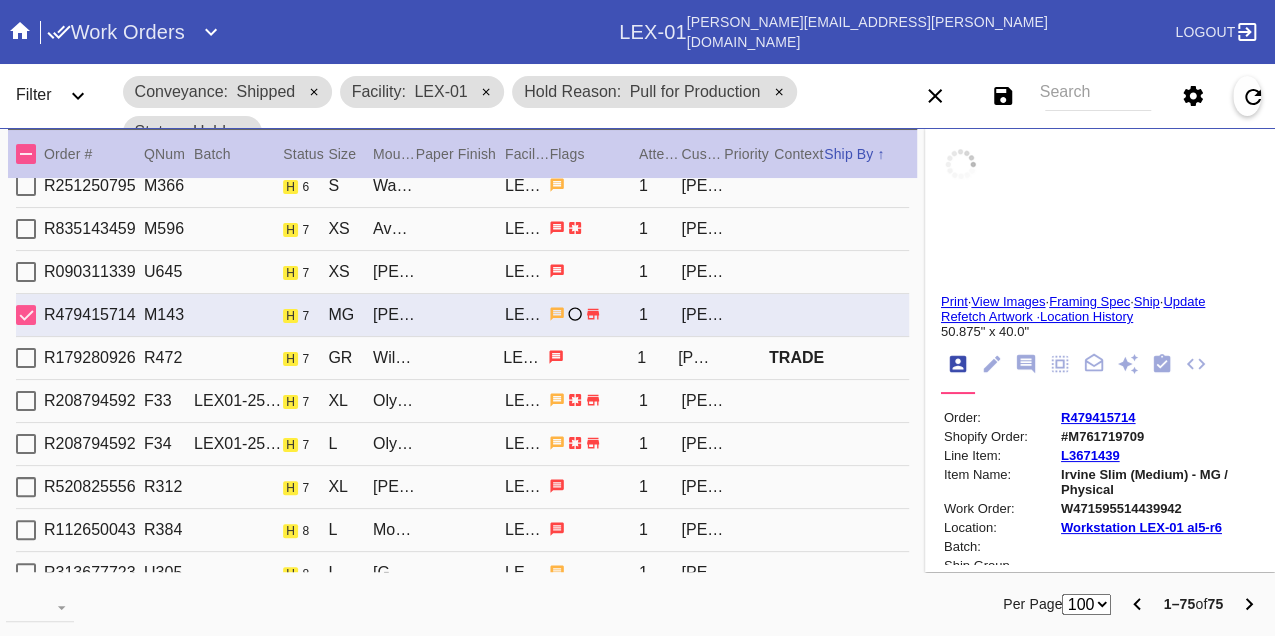type on "[DATE]" 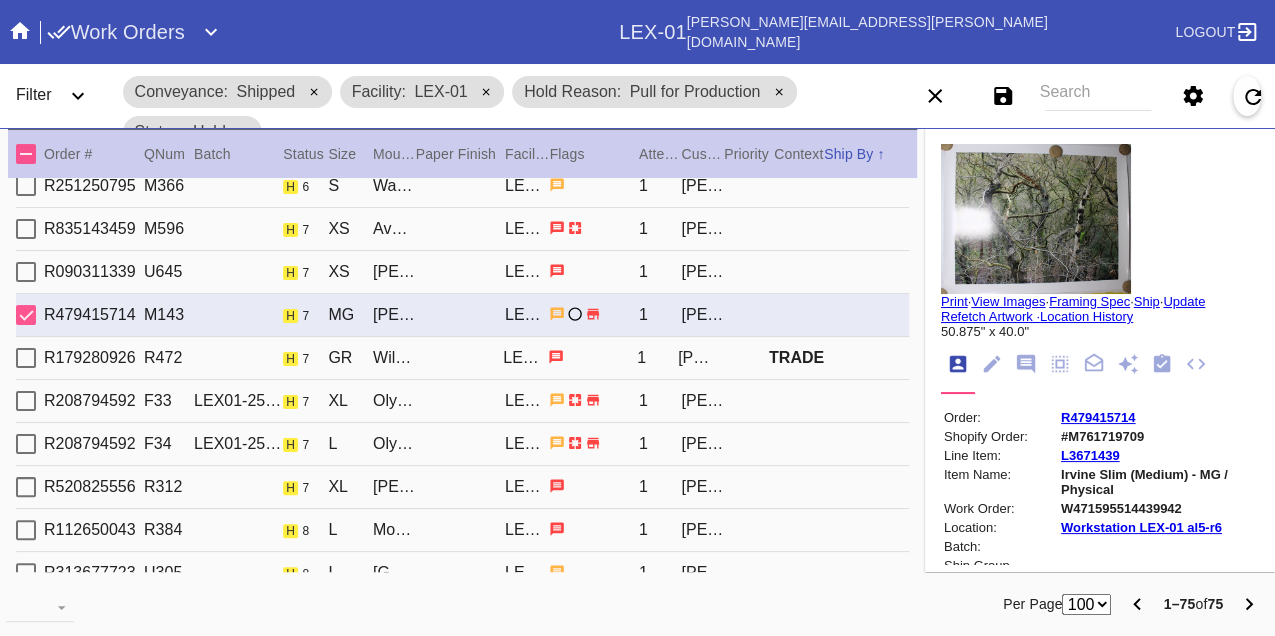 click on "R179280926 R472 h   7 GR Williamsburg / No Mat LEX-01 1 Lauren Queally
TRADE" at bounding box center [462, 358] 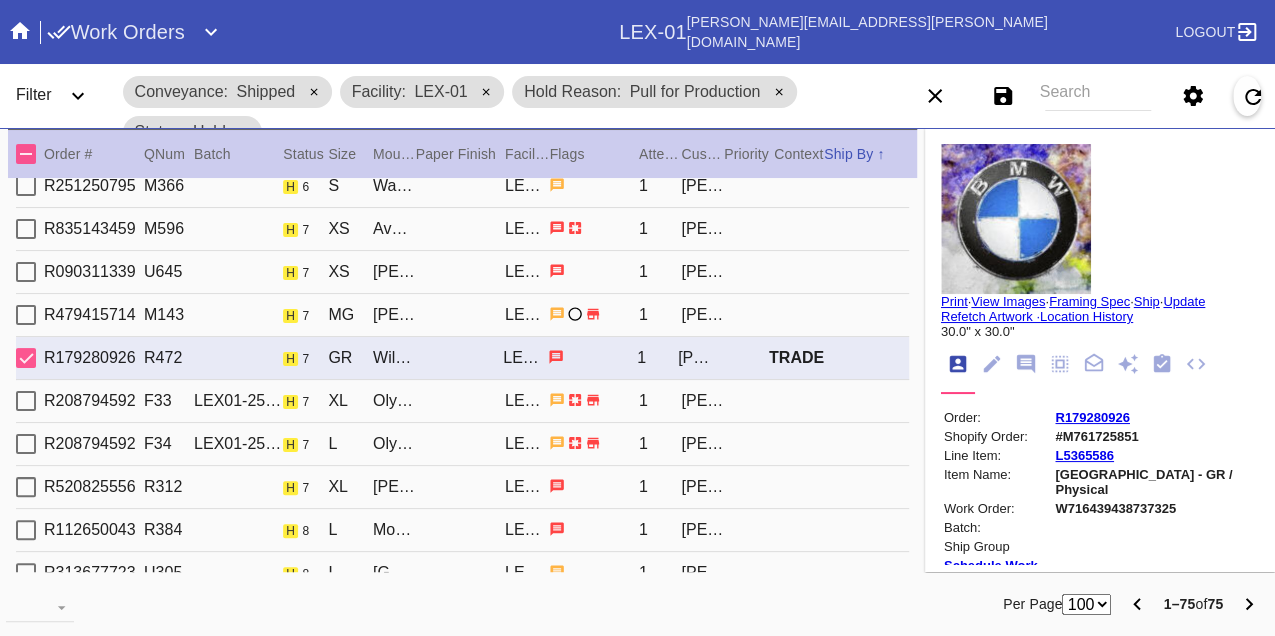 click on "R208794592 F33 LEX01-250325-001 h   7 XL Olympia / White LEX-01 1 Amy Pawlak" at bounding box center (462, 401) 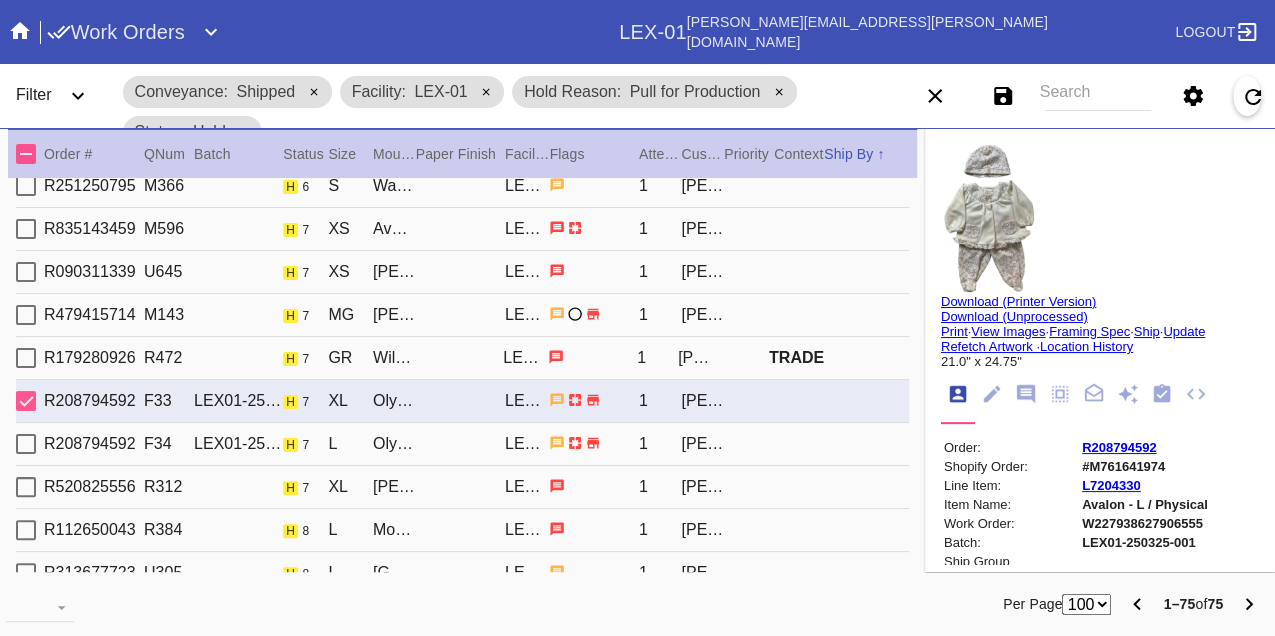 click on "R179280926 R472 h   7 GR Williamsburg / No Mat LEX-01 1 Lauren Queally
TRADE" at bounding box center [462, 358] 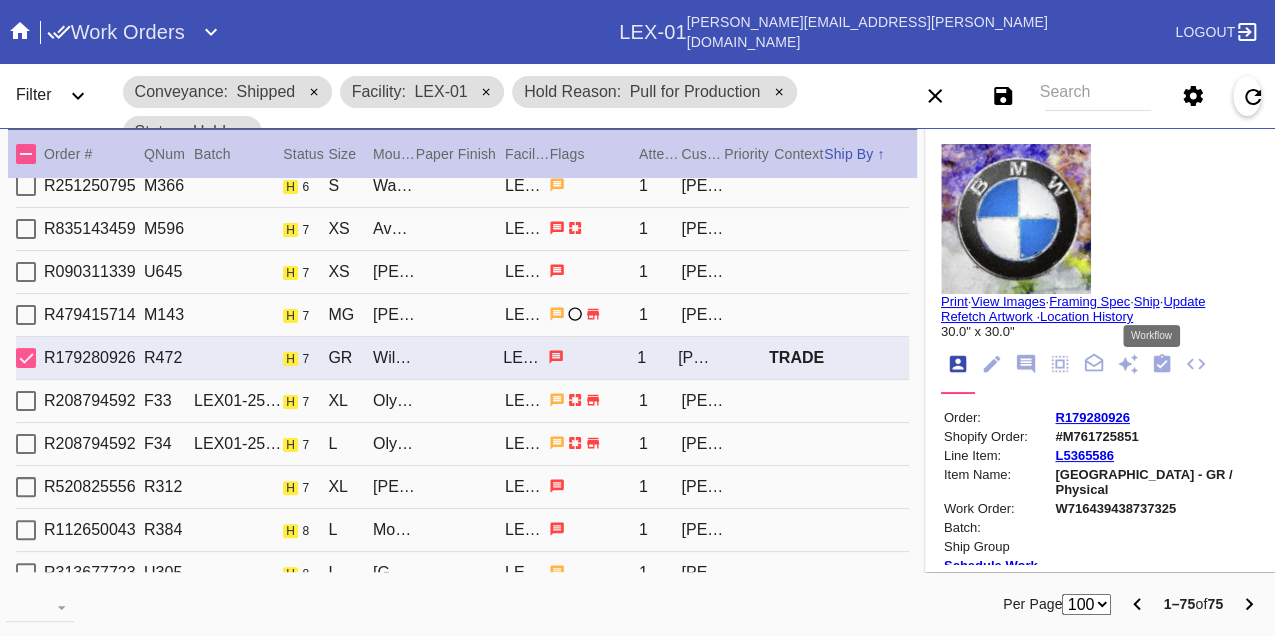 click 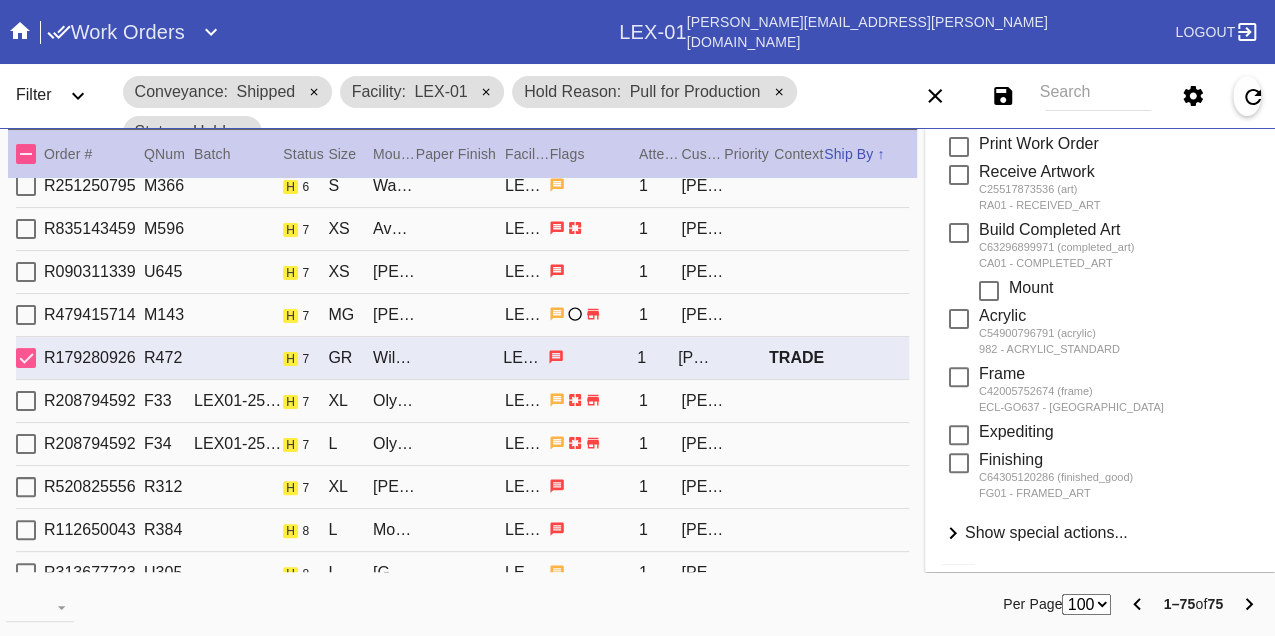 scroll, scrollTop: 310, scrollLeft: 0, axis: vertical 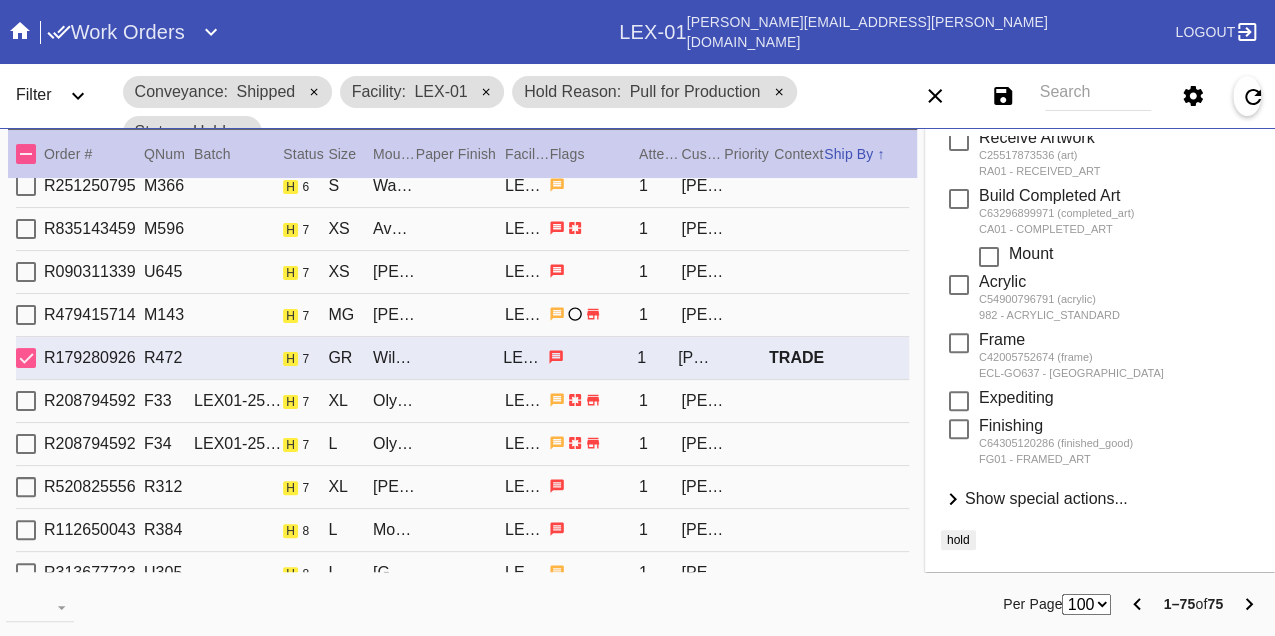 click on "Show special actions..." at bounding box center [1046, 498] 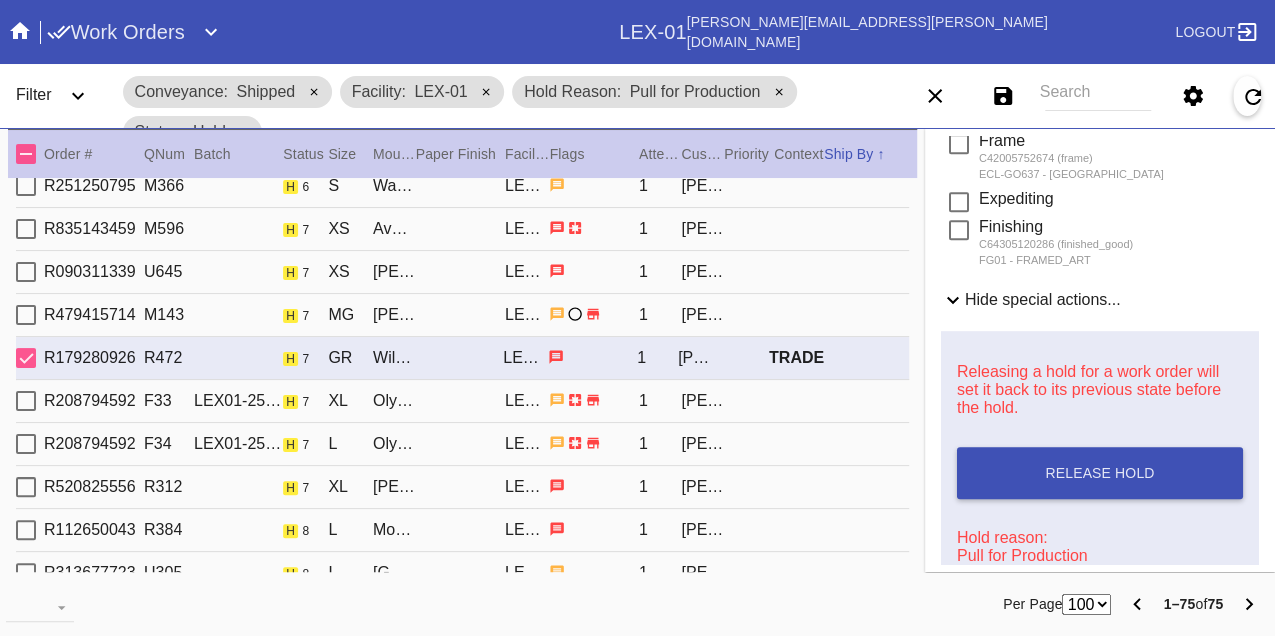 scroll, scrollTop: 770, scrollLeft: 0, axis: vertical 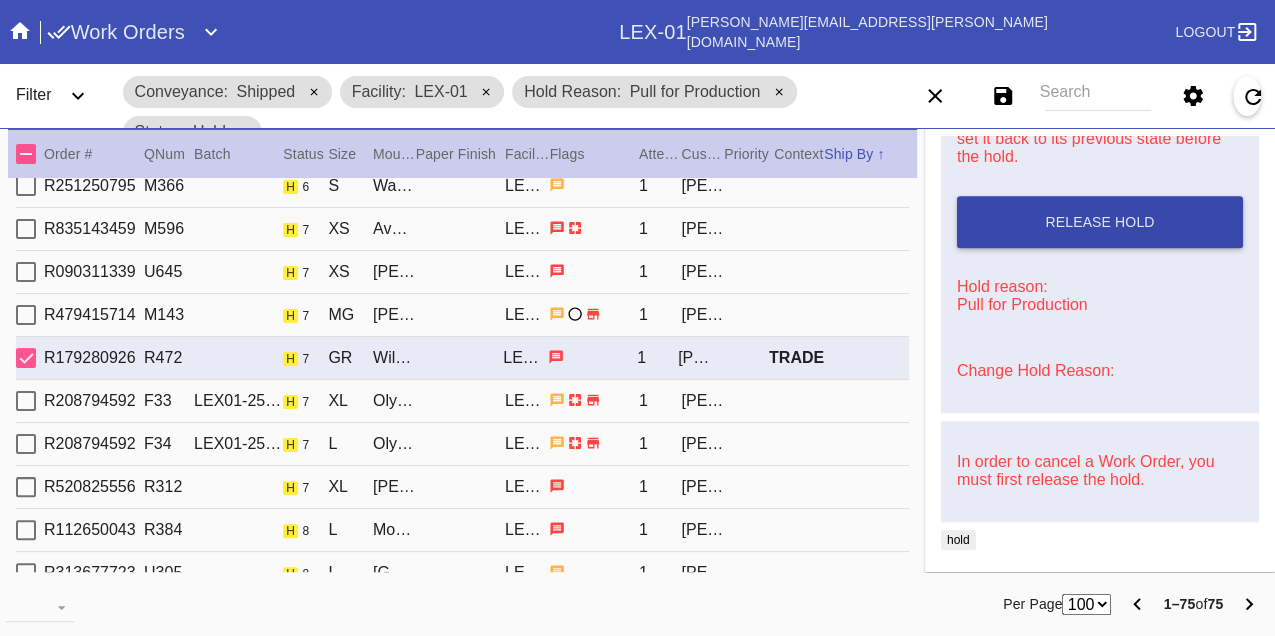 click on "Release Hold" at bounding box center (1099, 222) 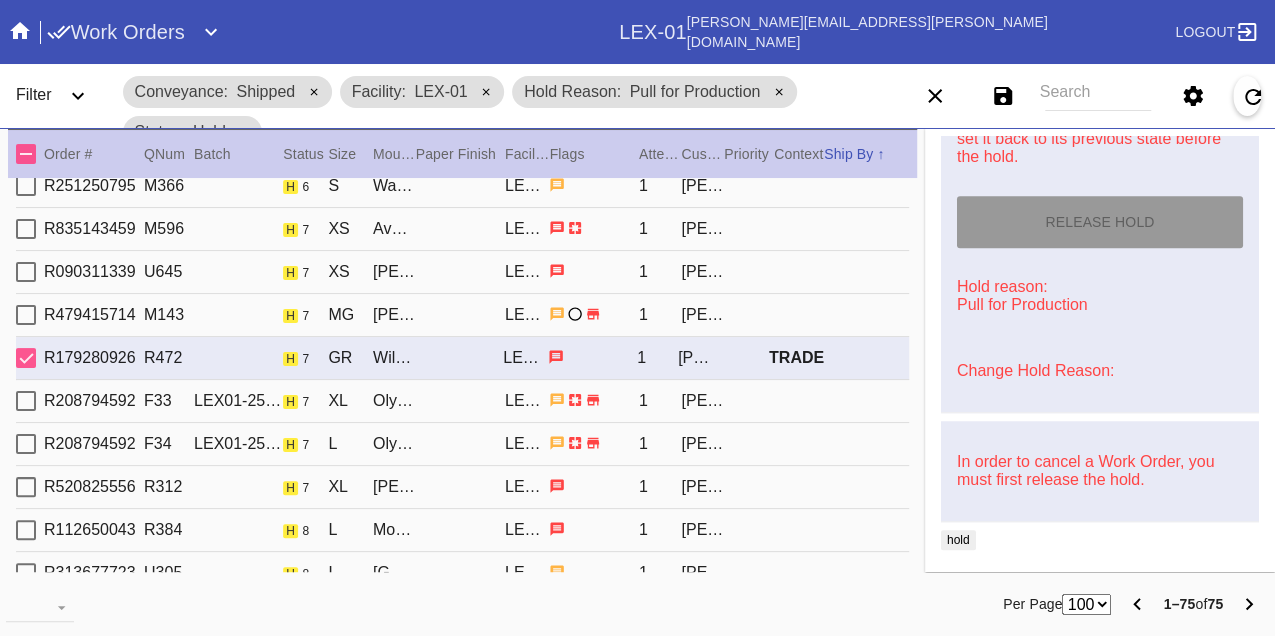 type on "[DATE]" 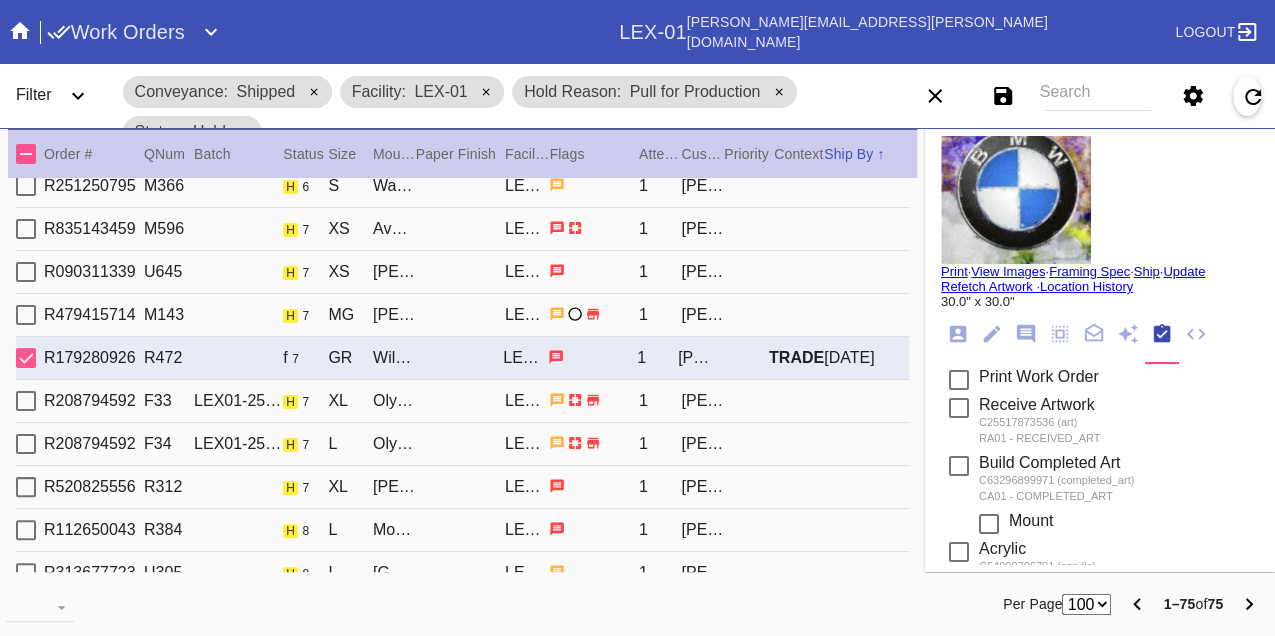 scroll, scrollTop: 0, scrollLeft: 0, axis: both 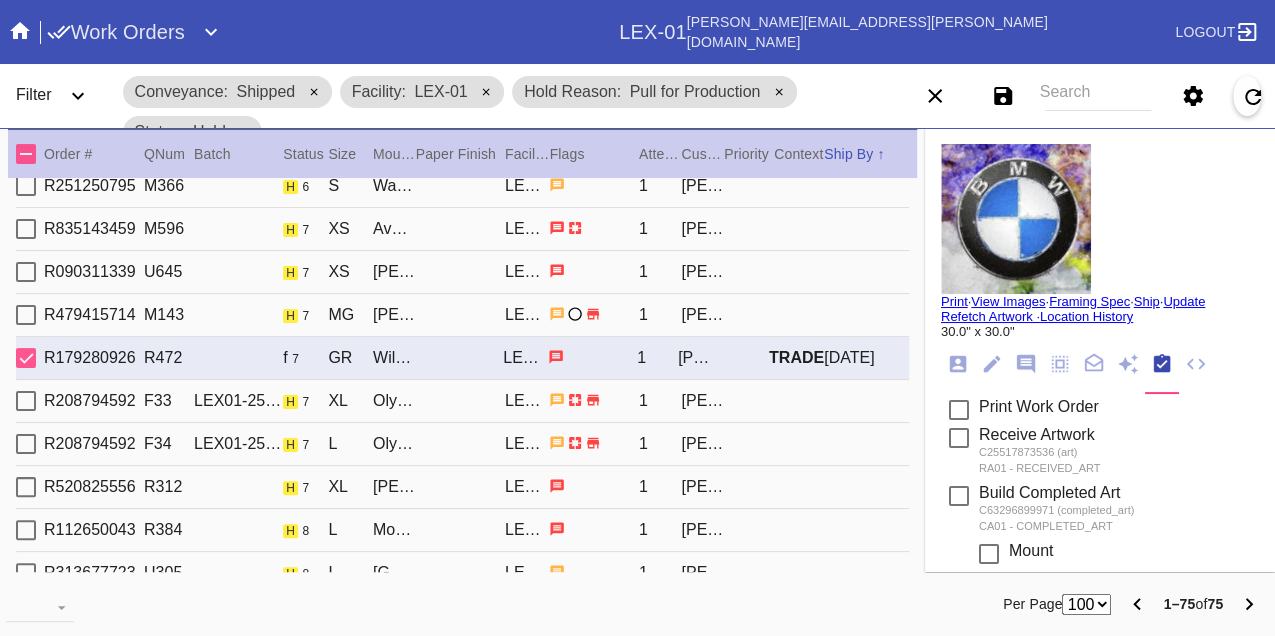 click on "Print" at bounding box center (954, 301) 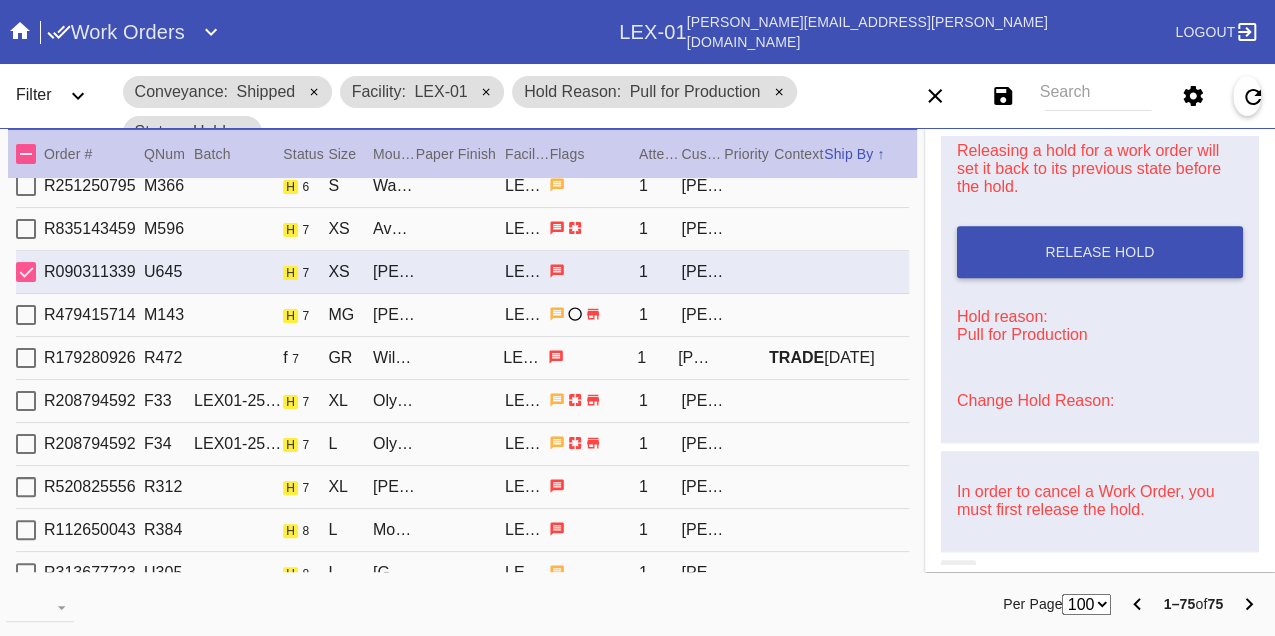 scroll, scrollTop: 778, scrollLeft: 0, axis: vertical 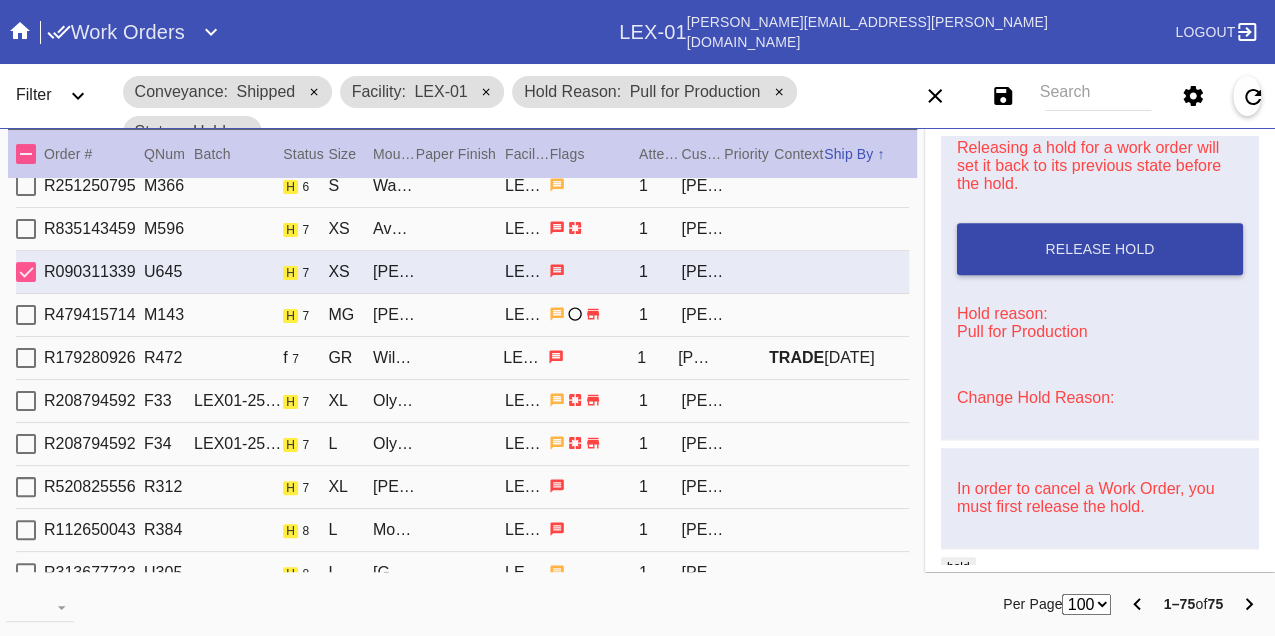 click on "Release Hold" at bounding box center (1100, 249) 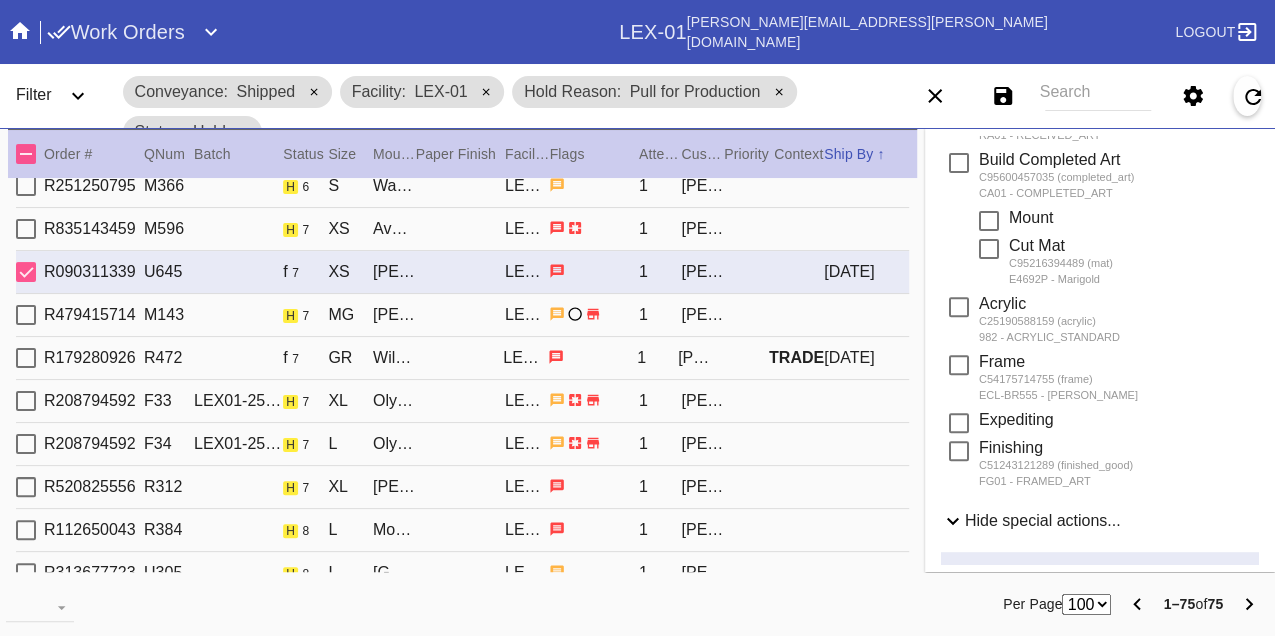 scroll, scrollTop: 0, scrollLeft: 0, axis: both 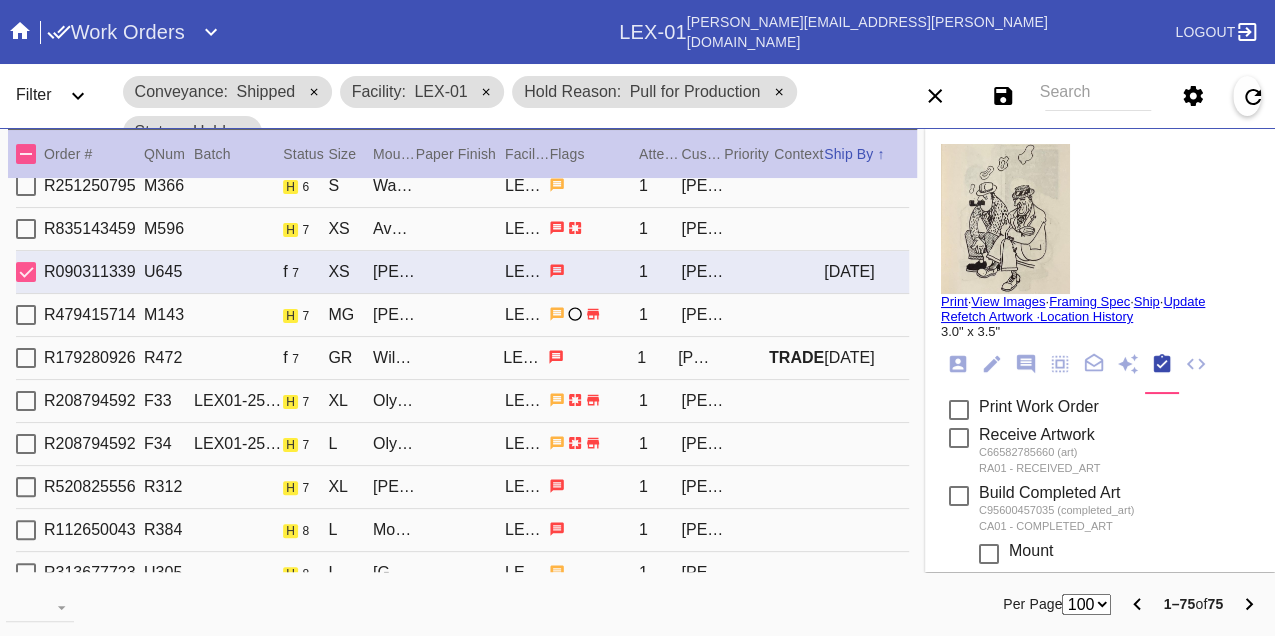click on "Print" at bounding box center [954, 301] 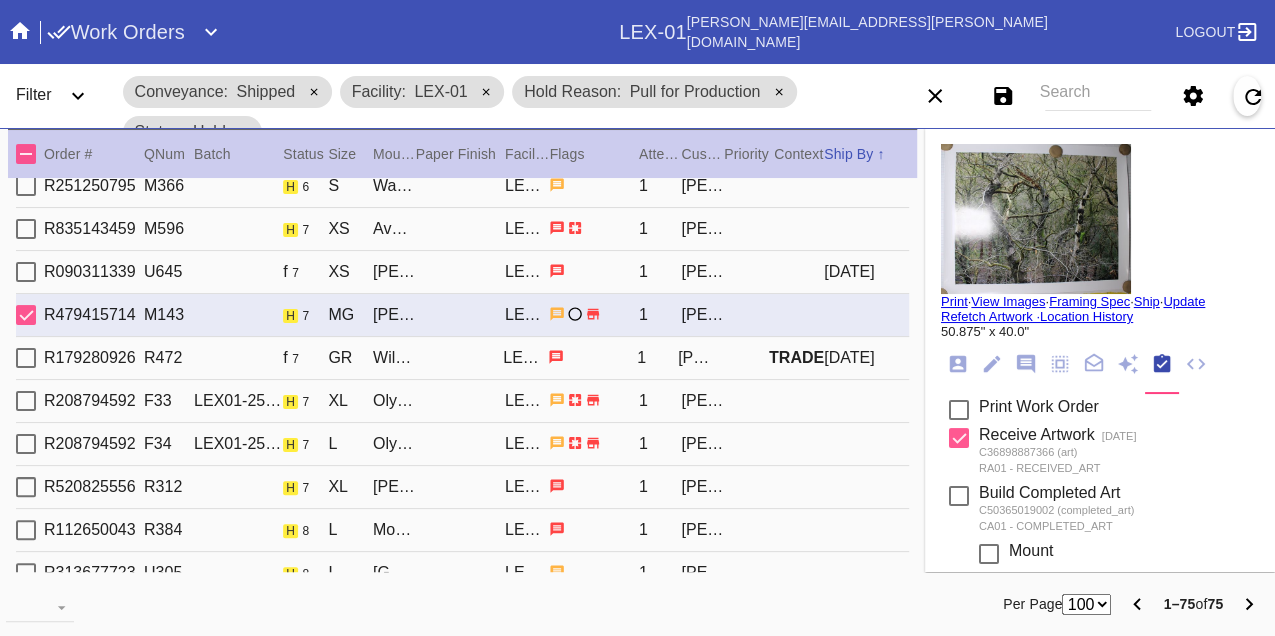 click on "R179280926 R472 f   7 GR Williamsburg / No Mat LEX-01 1 Lauren Queally
TRADE 2025-07-16" at bounding box center [462, 358] 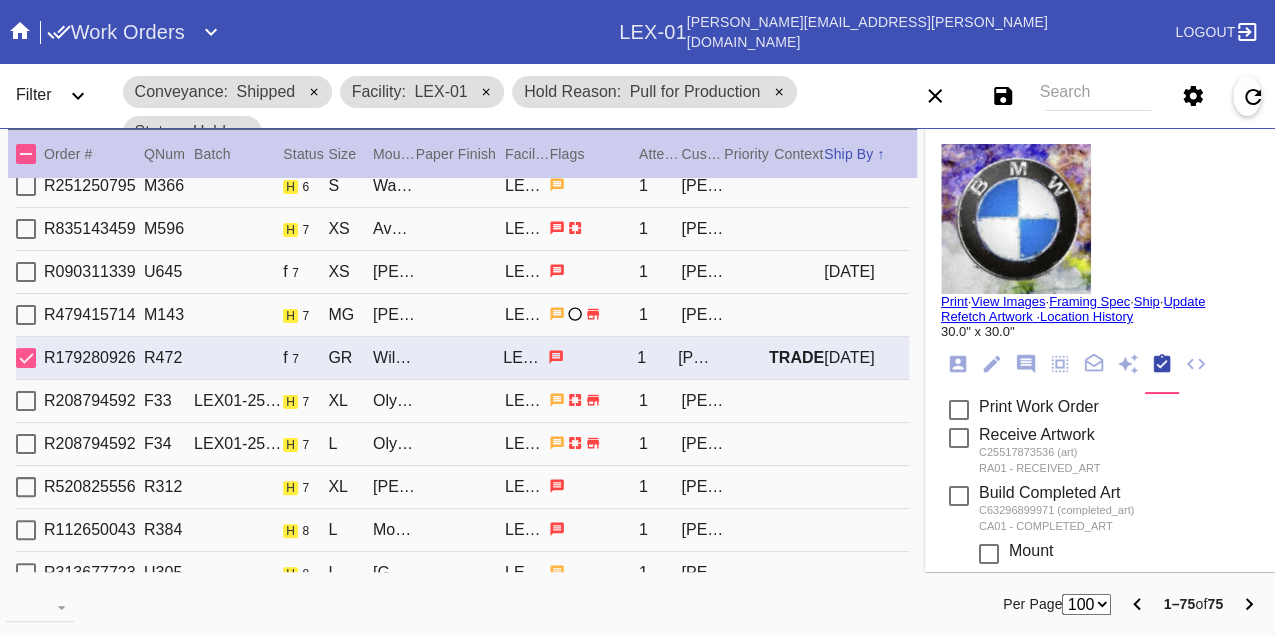 click on "R208794592 F33 LEX01-250325-001 h   7 XL Olympia / White LEX-01 1 Amy Pawlak" at bounding box center (462, 401) 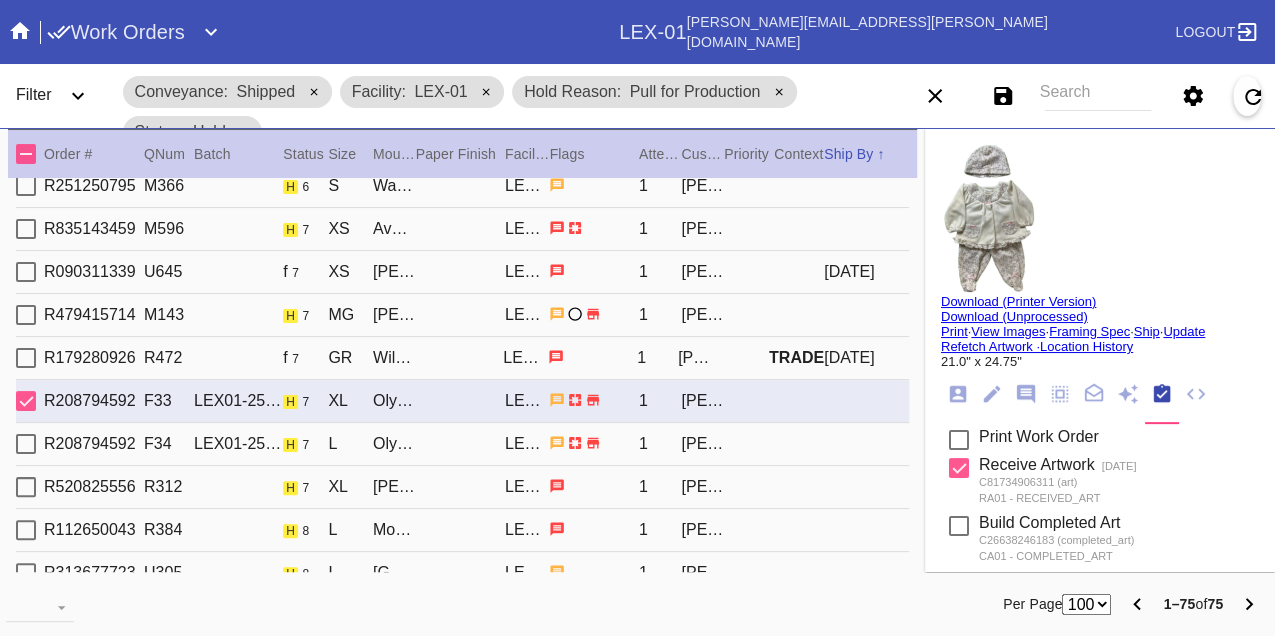 click on "R208794592 F34 LEX01-250325-001 h   7 L Olympia / White LEX-01 1 Amy Pawlak" at bounding box center (462, 444) 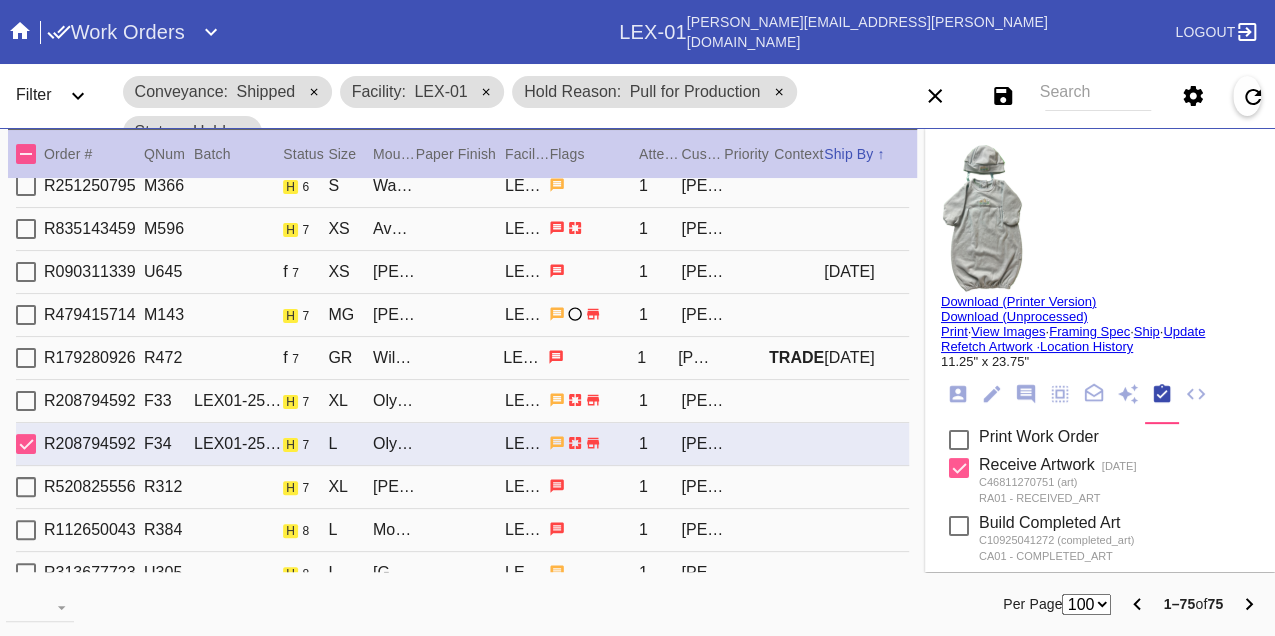 click on "R520825556 R312 h   7 XL Mercer Slim / Dove White LEX-01 1 Michelle Kung" at bounding box center [462, 487] 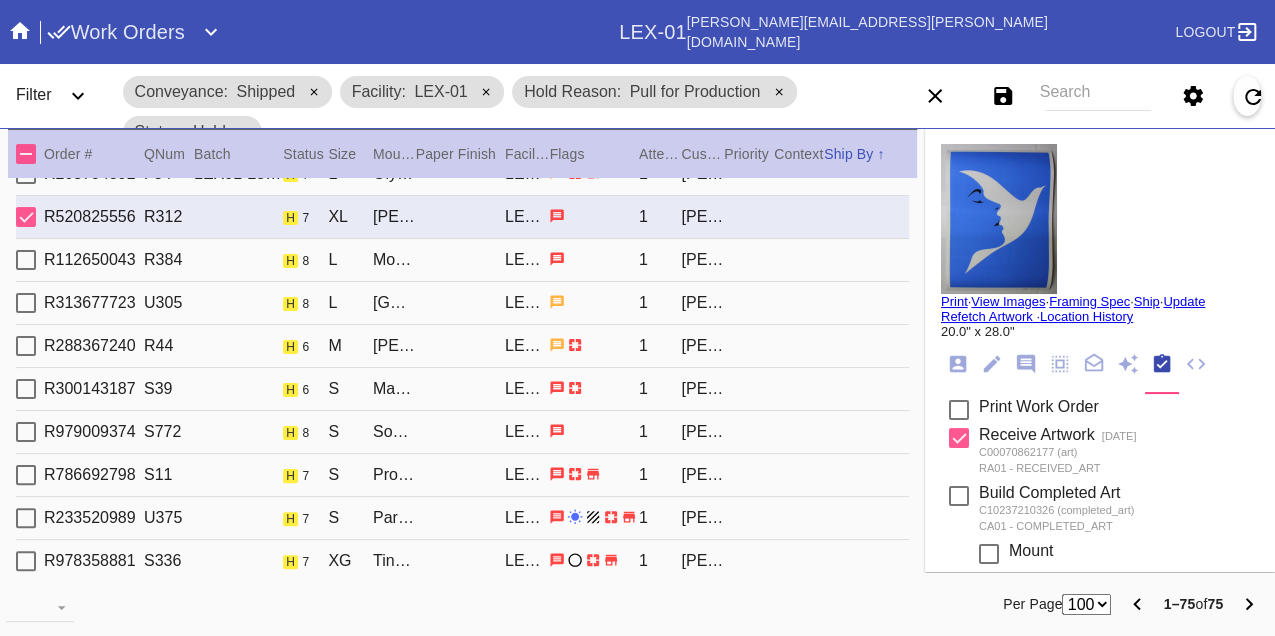 scroll, scrollTop: 1000, scrollLeft: 0, axis: vertical 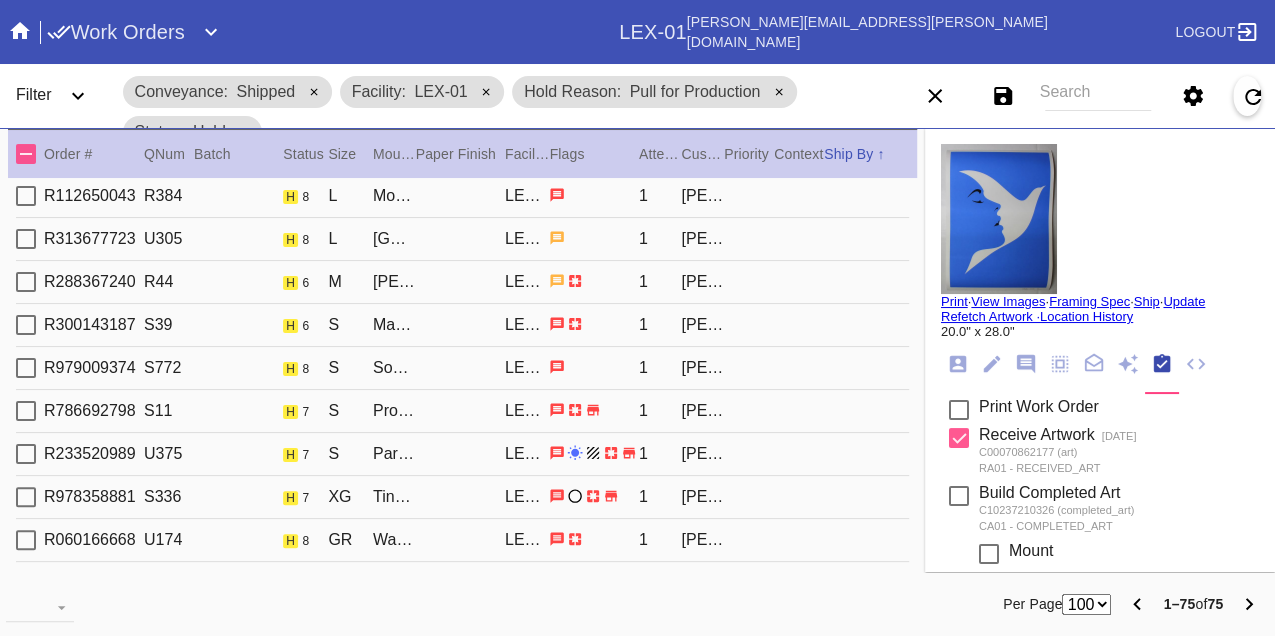 click on "R112650043 R384 h   8 L Monterey / Fabric White LEX-01 1 Brice McGowen" at bounding box center [462, 196] 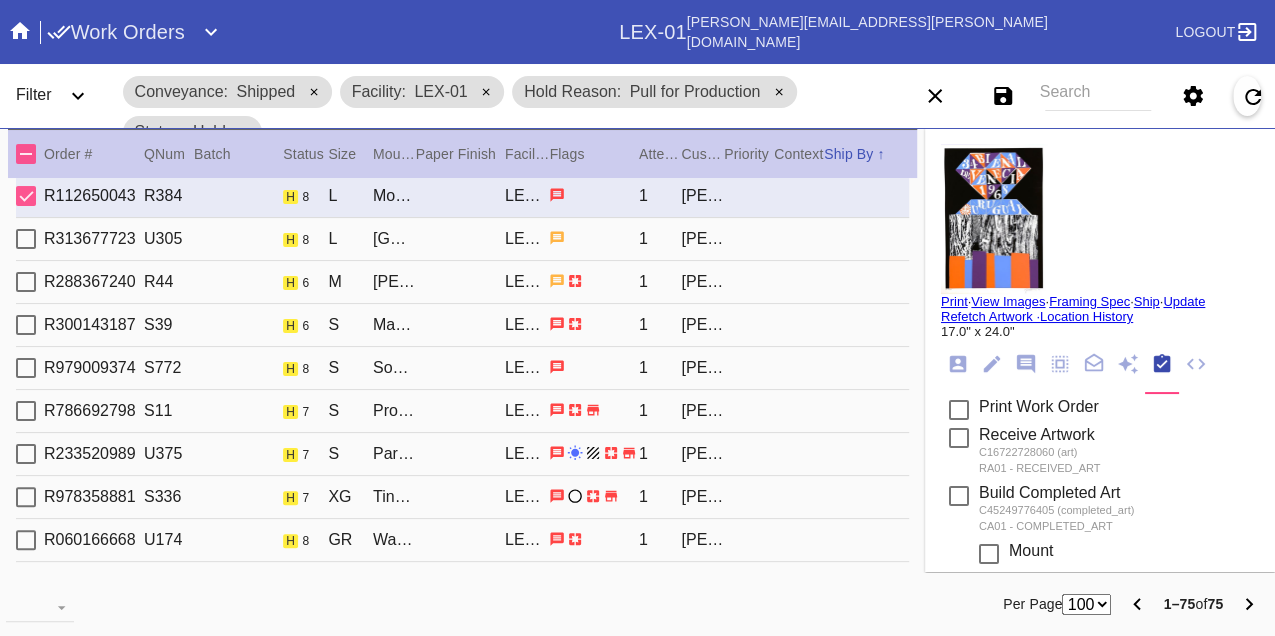 click on "R313677723 U305 h   8 L Verona / Meringue LEX-01 1 Max Harris" at bounding box center [462, 239] 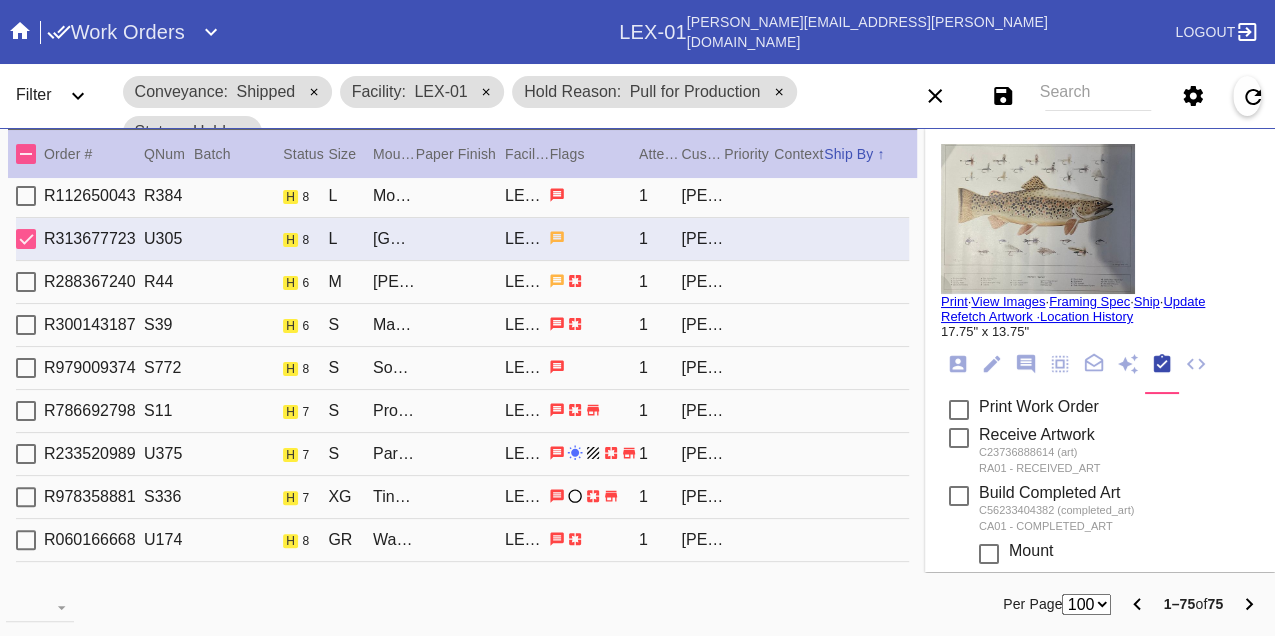 click on "R288367240 R44 h   6 M Mercer / White LEX-01 1 Tim Glasby" at bounding box center (462, 282) 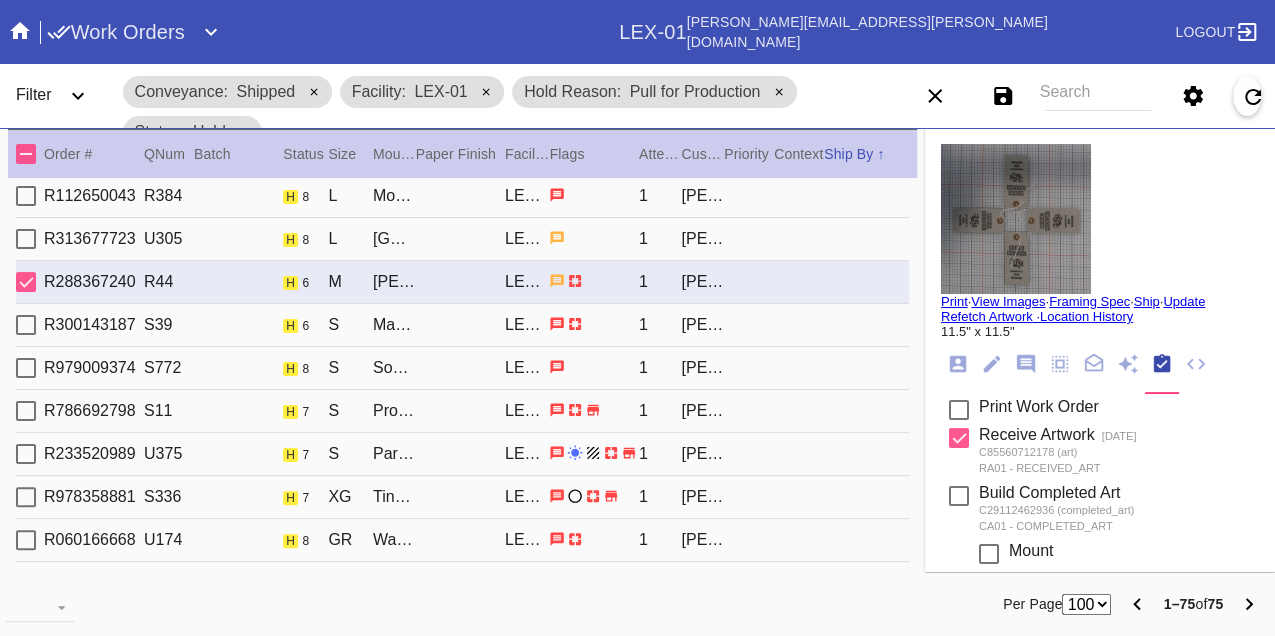 click on "R313677723 U305 h   8 L Verona / Meringue LEX-01 1 Max Harris" at bounding box center (462, 239) 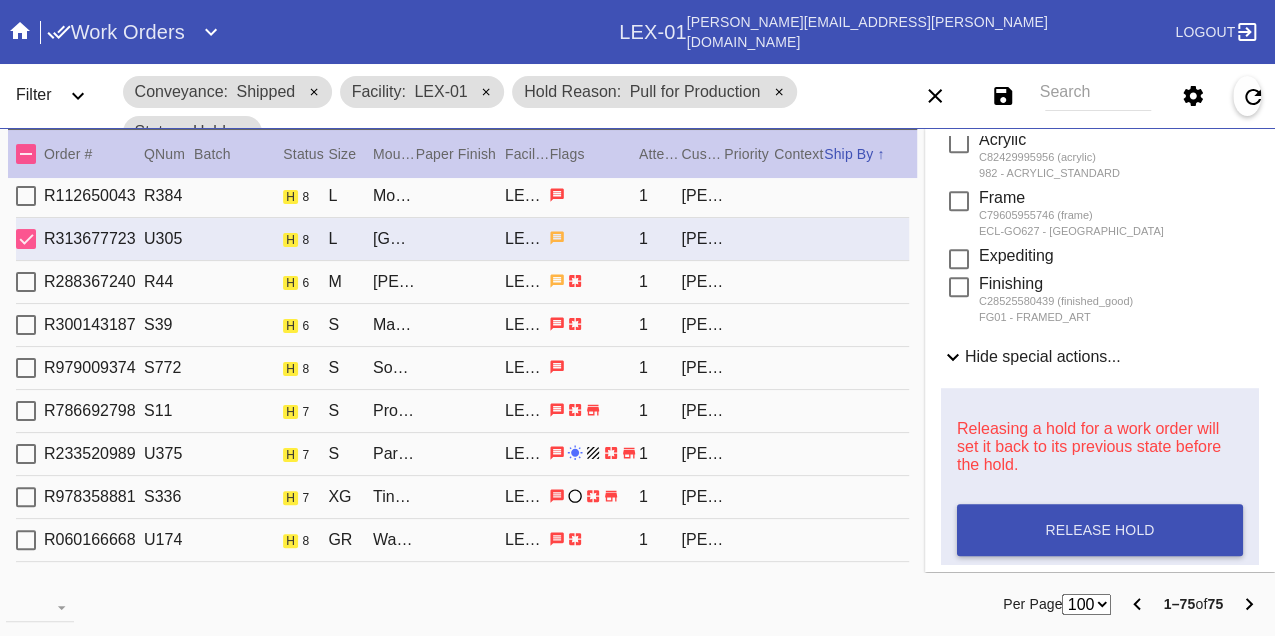scroll, scrollTop: 888, scrollLeft: 0, axis: vertical 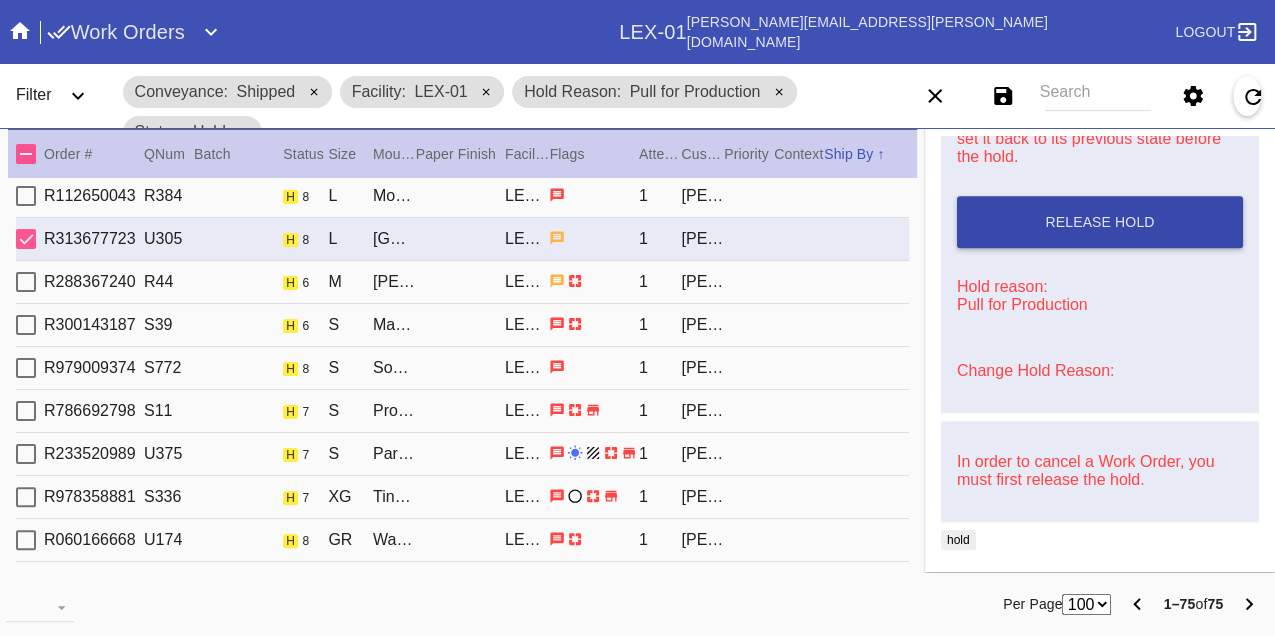 click on "Release Hold" at bounding box center (1100, 222) 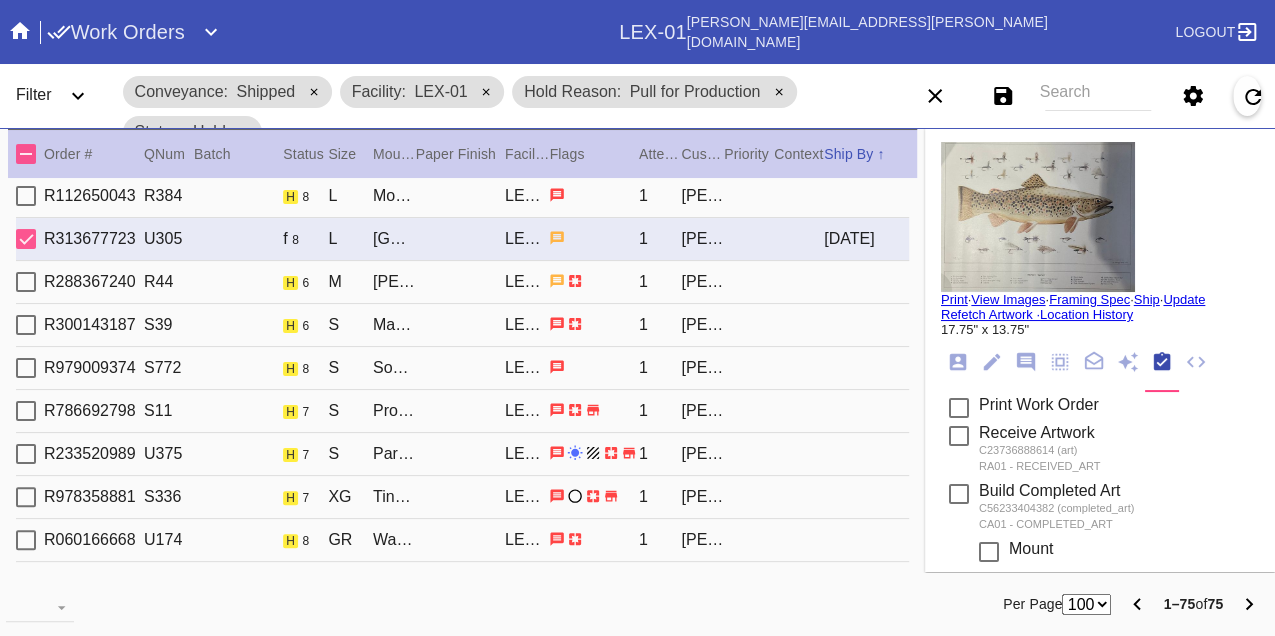 scroll, scrollTop: 0, scrollLeft: 0, axis: both 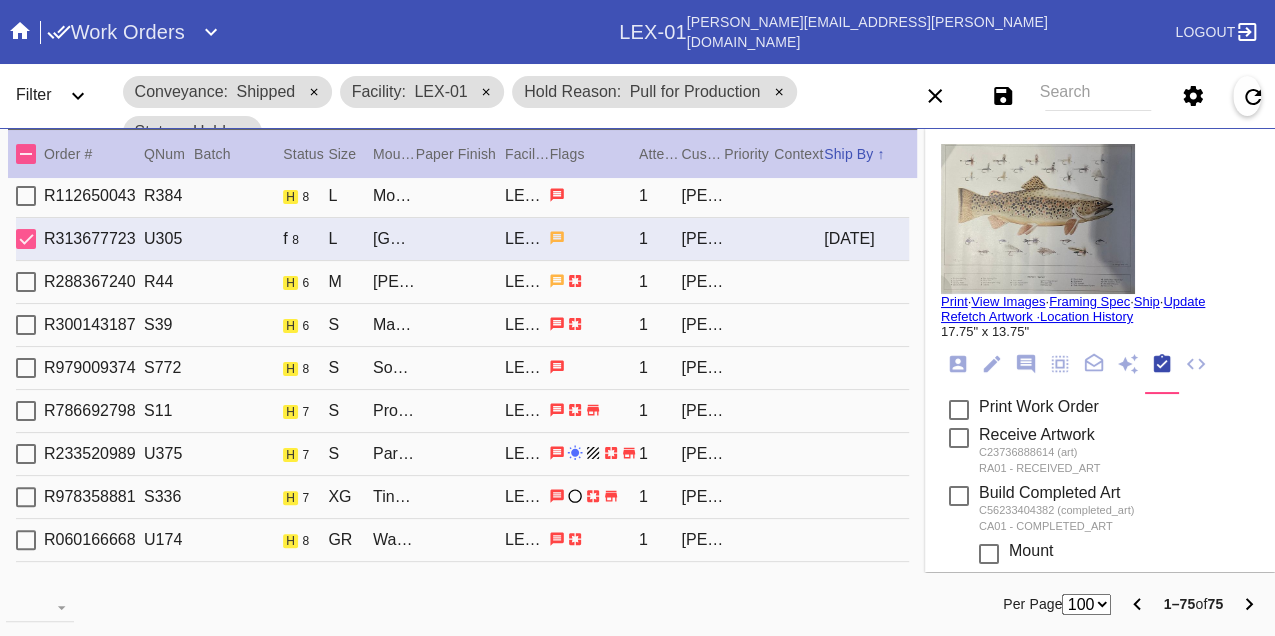 click on "Print" at bounding box center [954, 301] 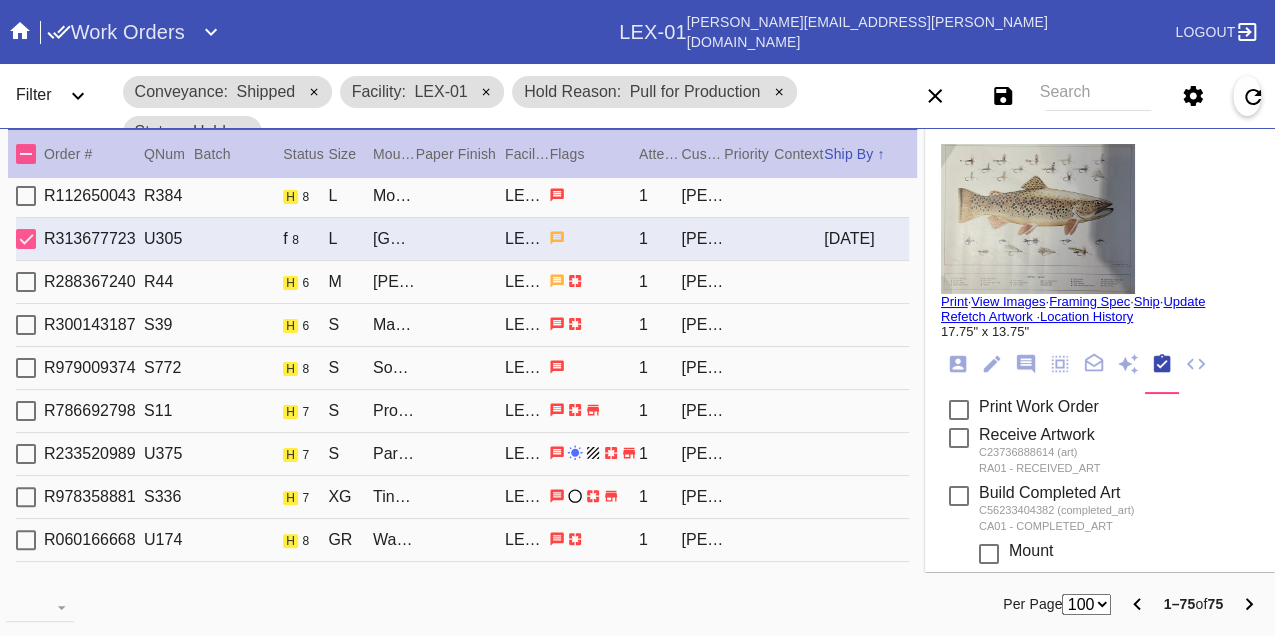 click on "R288367240 R44 h   6 M Mercer / White LEX-01 1 Tim Glasby" at bounding box center [462, 282] 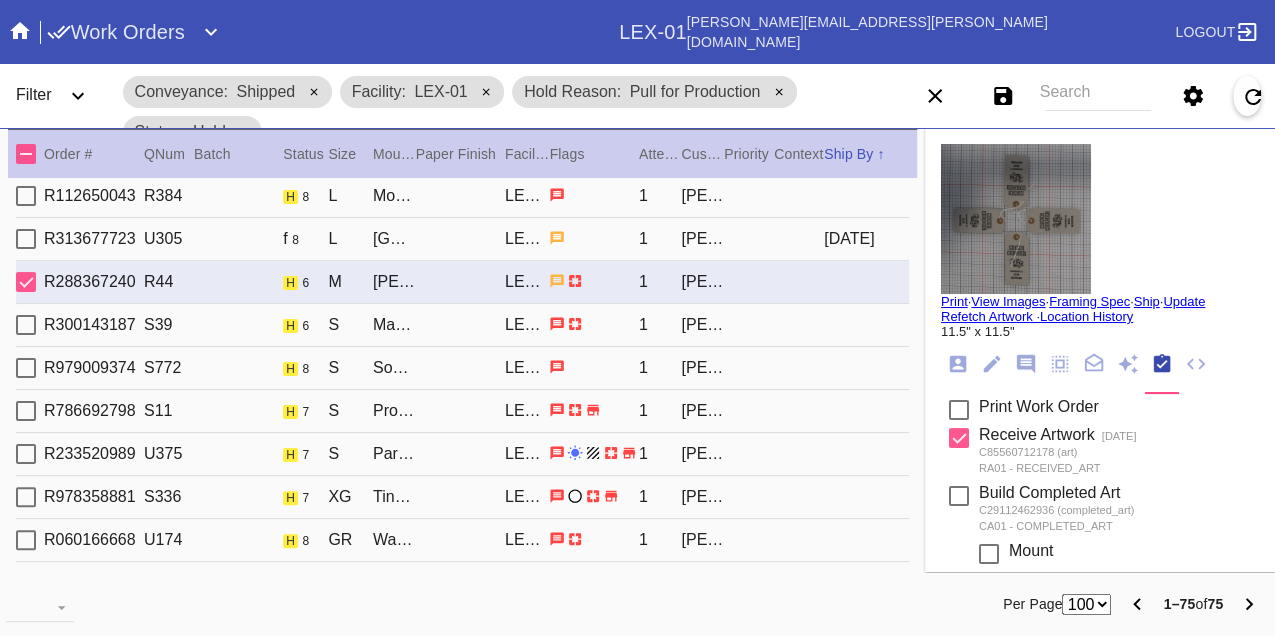 click on "R300143187 S39 h   6 S Madrid / White LEX-01 1 Florence Crisp" at bounding box center (462, 325) 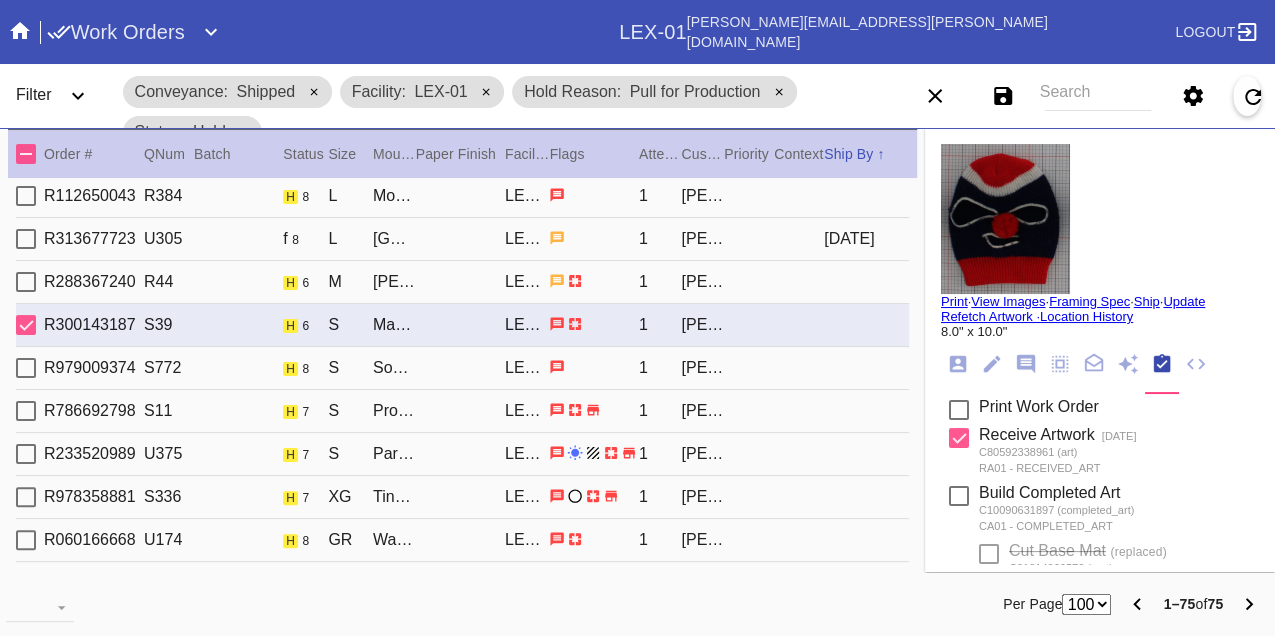 click on "R979009374 S772 h   8 S Sonoma / Dove White LEX-01 1 Alex Sand" at bounding box center [462, 368] 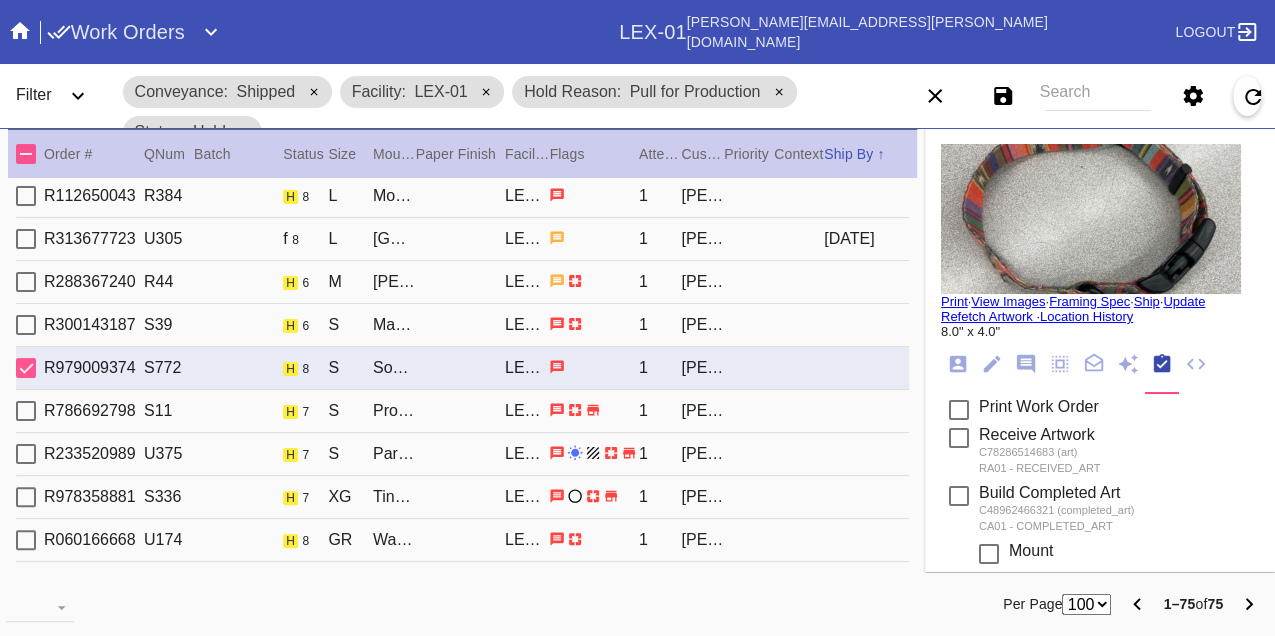 click on "R786692798 S11 h   7 S Providence / White LEX-01 1 Heather Dorr" at bounding box center (462, 411) 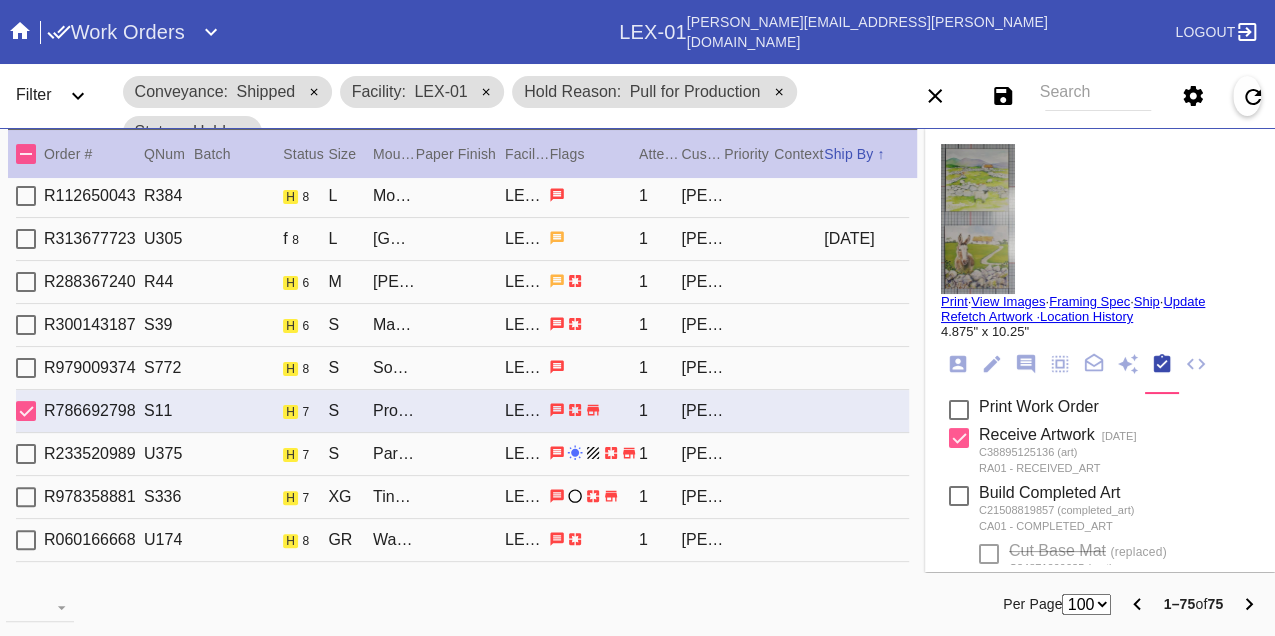 click on "R233520989 U375 h   7 S Paris / White LEX-01 1 Jessica Paulus" at bounding box center (462, 454) 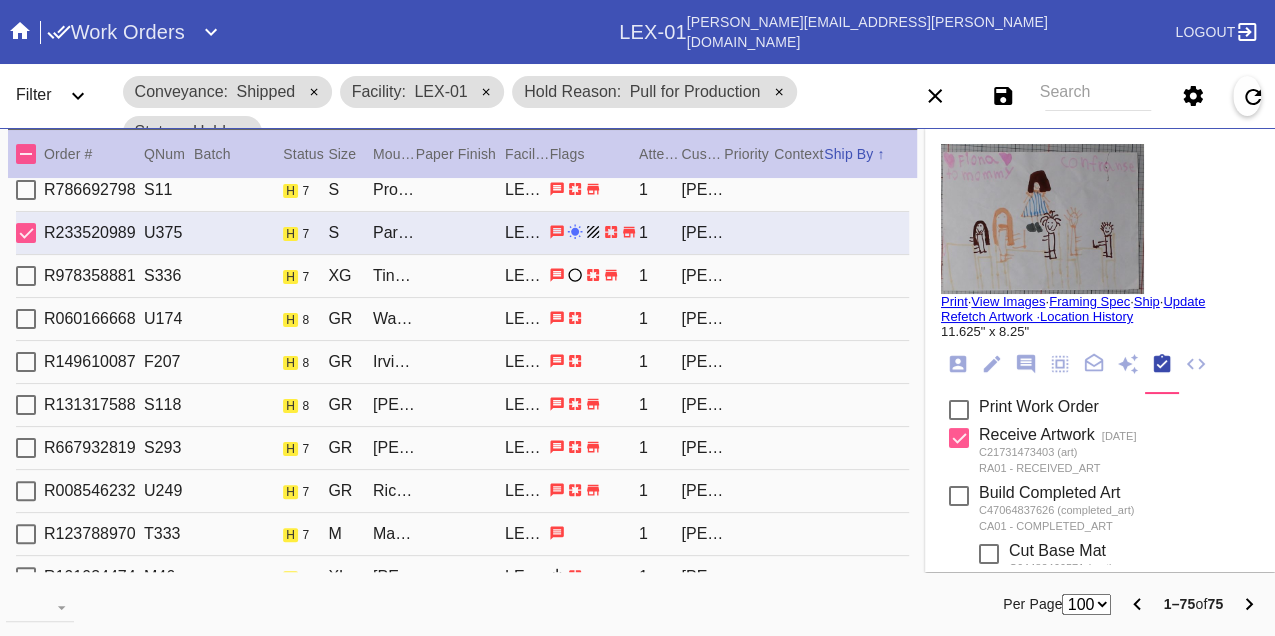 scroll, scrollTop: 1222, scrollLeft: 0, axis: vertical 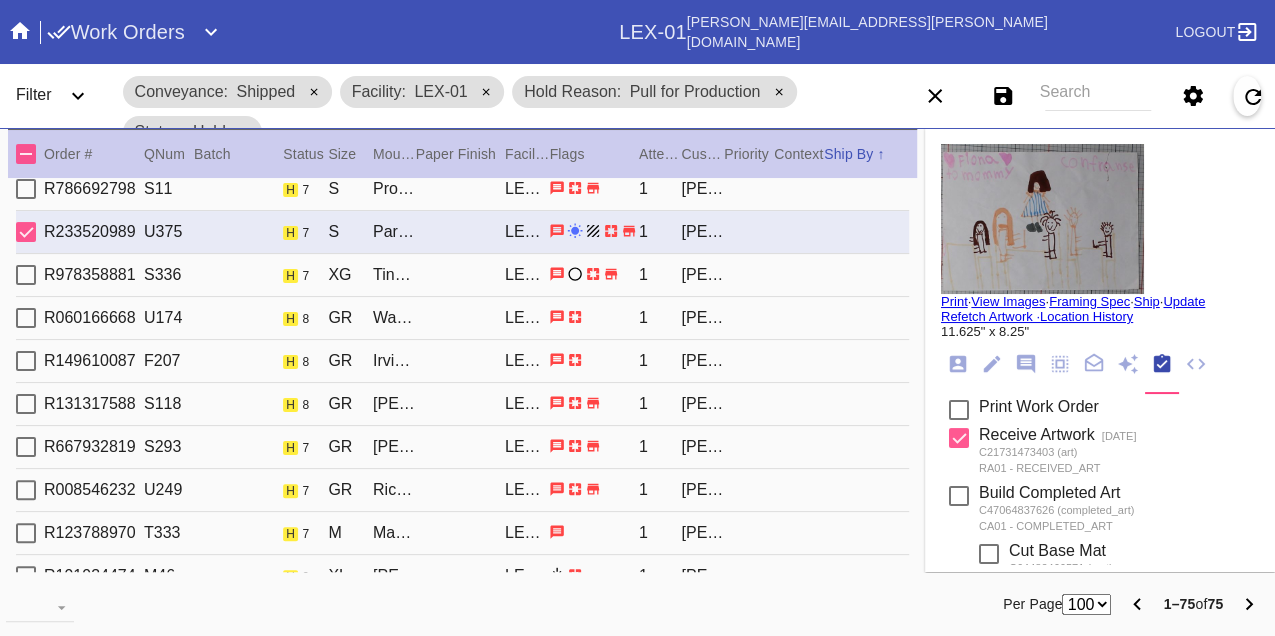 click on "R978358881 S336 h   7 XG Tinsel / White LEX-01 1 Somia Silber" at bounding box center [462, 275] 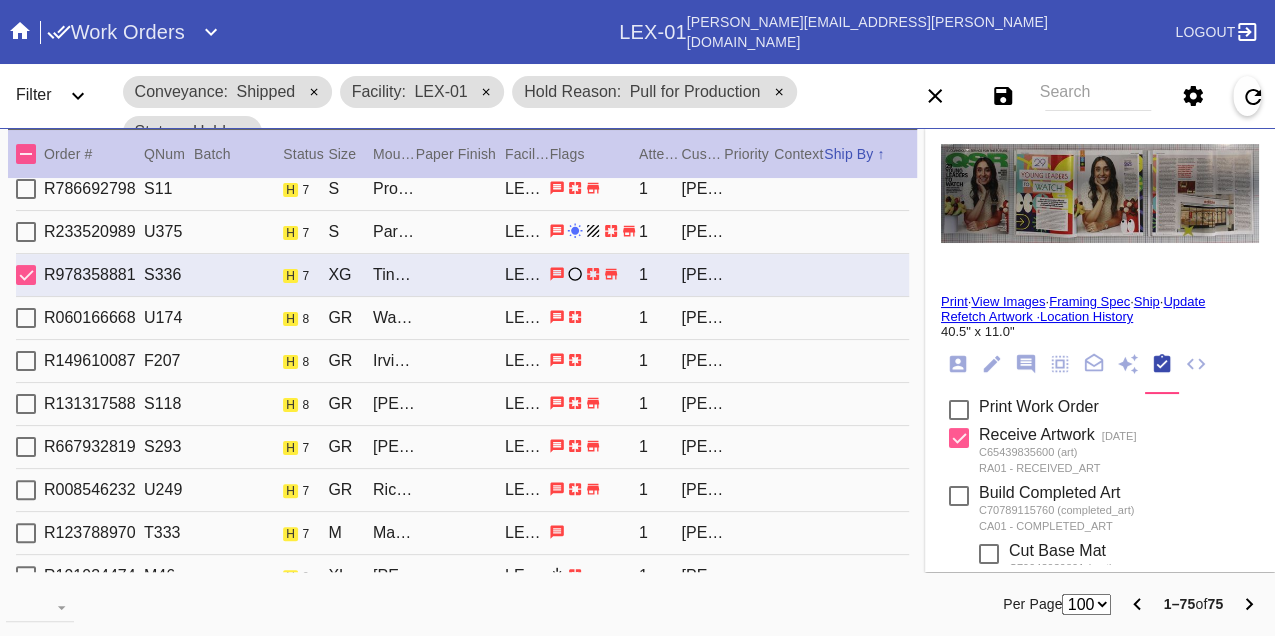 click on "R060166668 U174 h   8 GR Walnut Round / White LEX-01 1 Emily Sherrington" at bounding box center [462, 318] 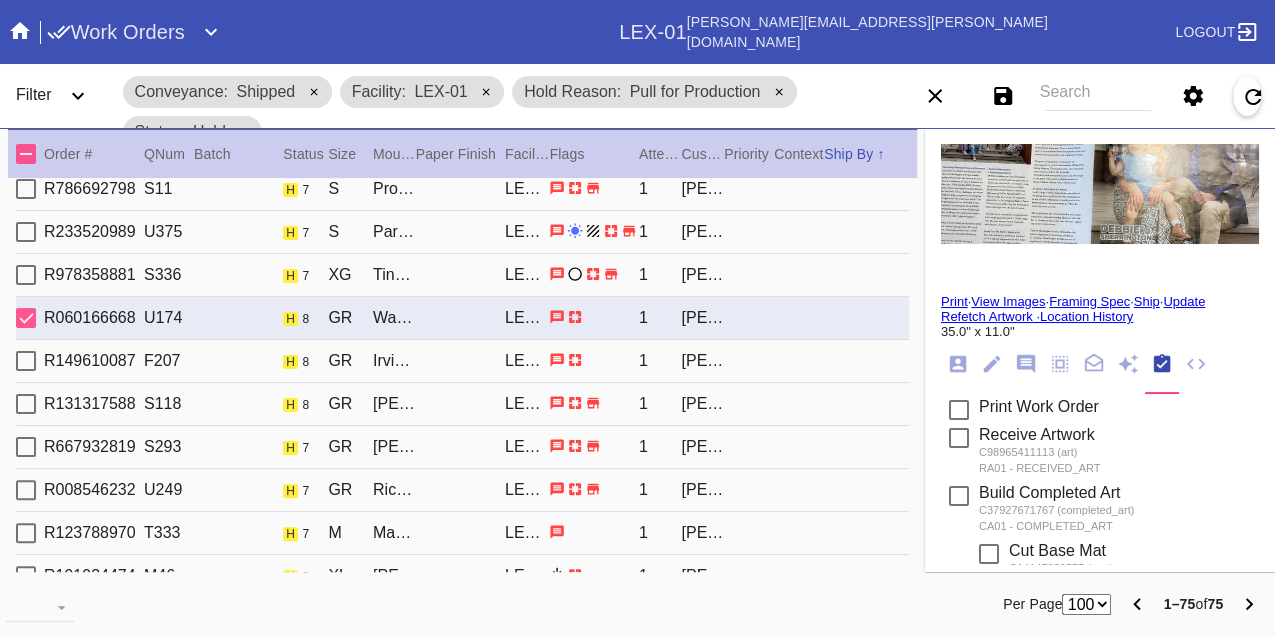 click on "R149610087 F207 h   8 GR Irvine Slim / White LEX-01 1 Katie Lalli" at bounding box center [462, 361] 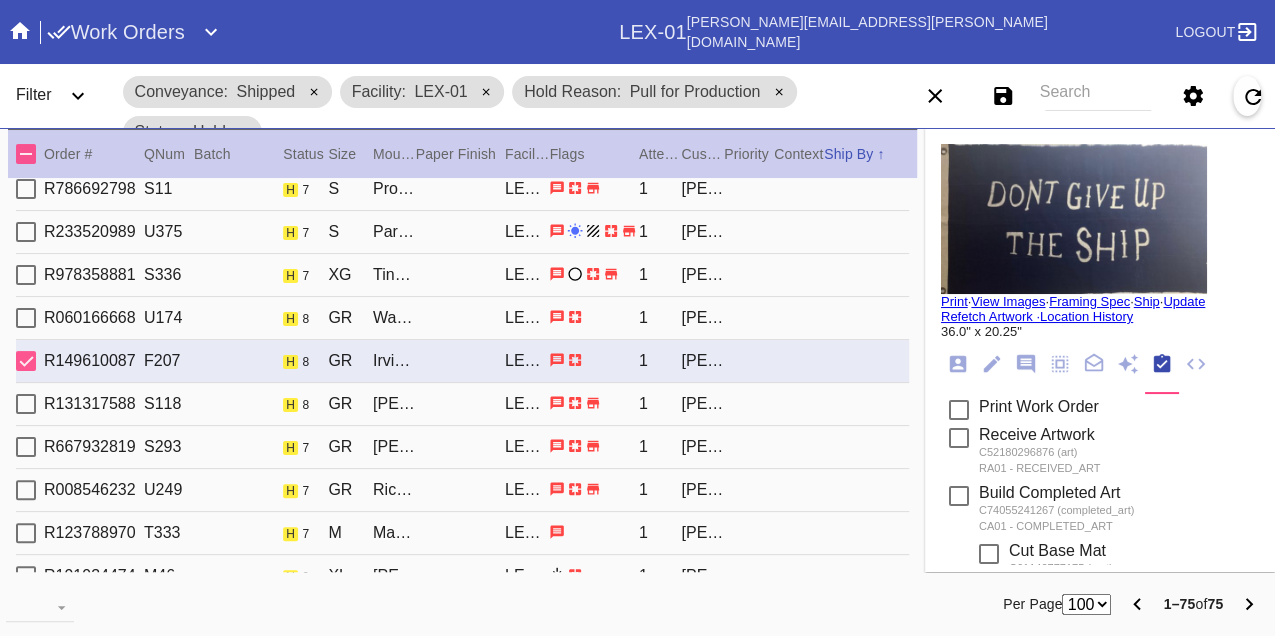 click on "R131317588 S118 h   8 GR Mercer Slim / Float Mounting (+$25) LEX-01 1 Jim Crigler" at bounding box center (462, 404) 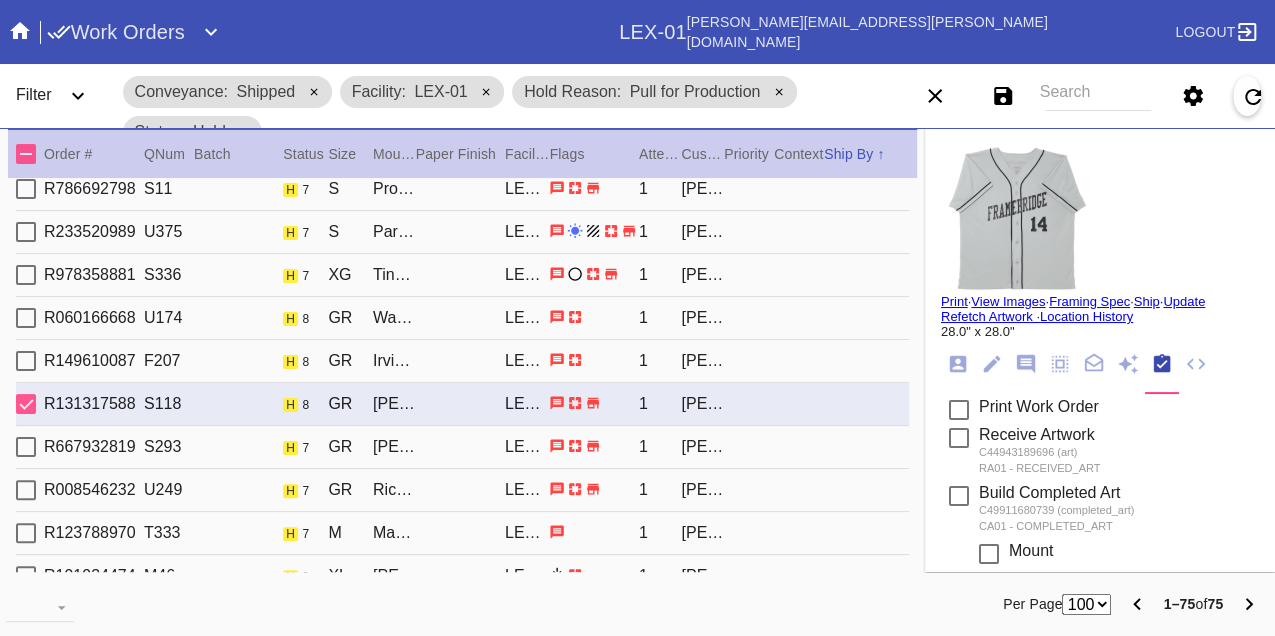 click on "R667932819 S293 h   7 GR Mercer Slim / White LEX-01 1 Mario Smith" at bounding box center [462, 447] 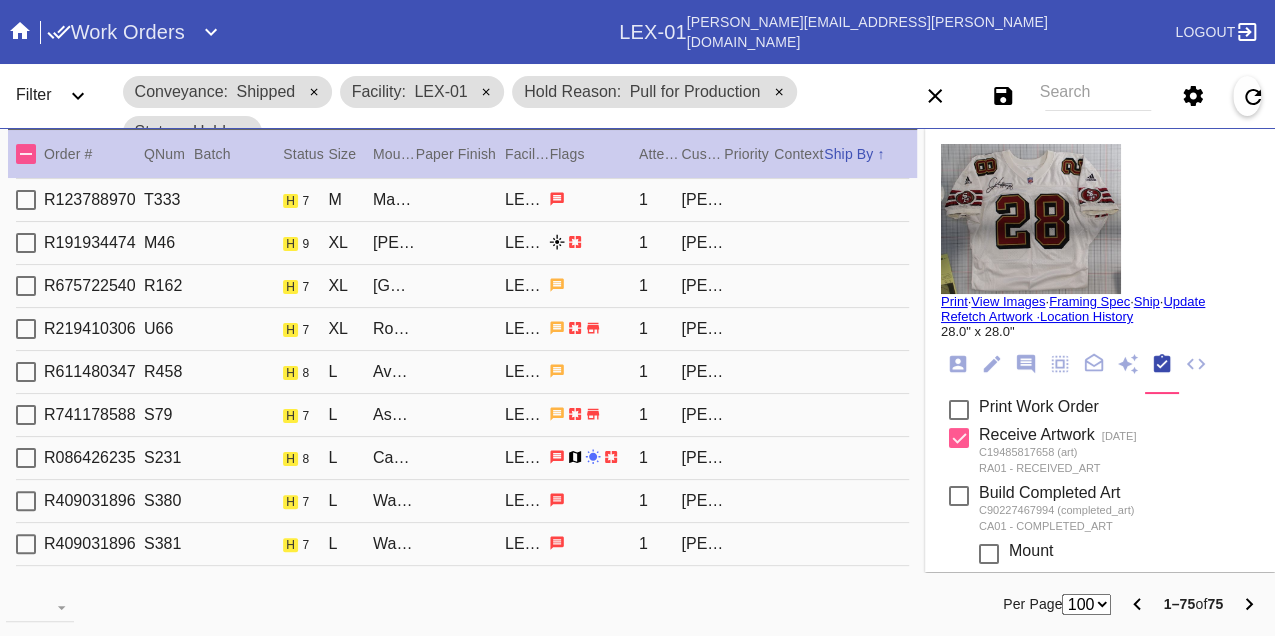 scroll, scrollTop: 1444, scrollLeft: 0, axis: vertical 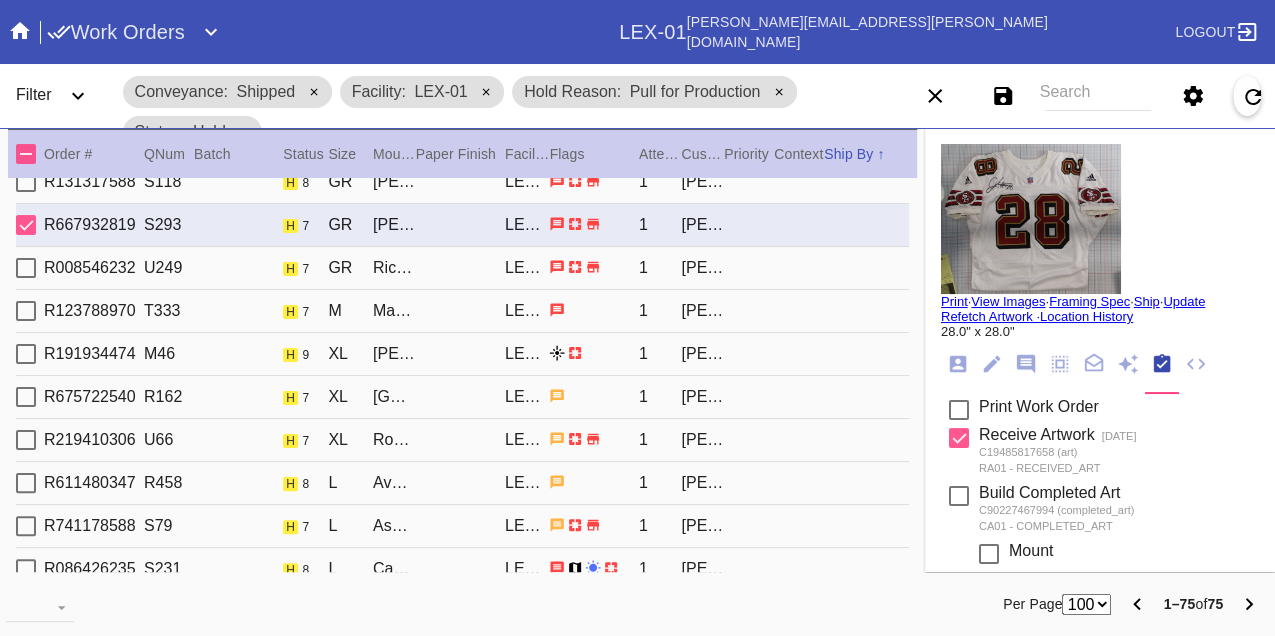 click on "R008546232 U249 h   7 GR Richmond / White LEX-01 1 Ken Griggs" at bounding box center [462, 268] 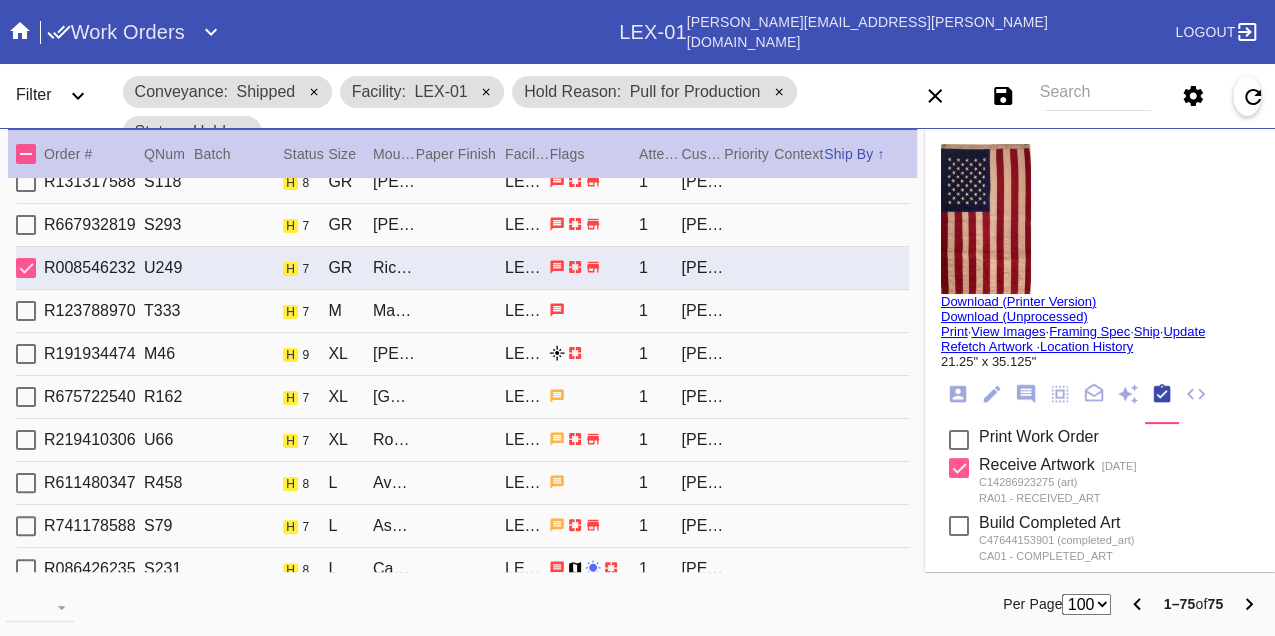 click on "R123788970 T333 h   7 M Marquette / No Mat LEX-01 1 Belle Bakst" at bounding box center (462, 311) 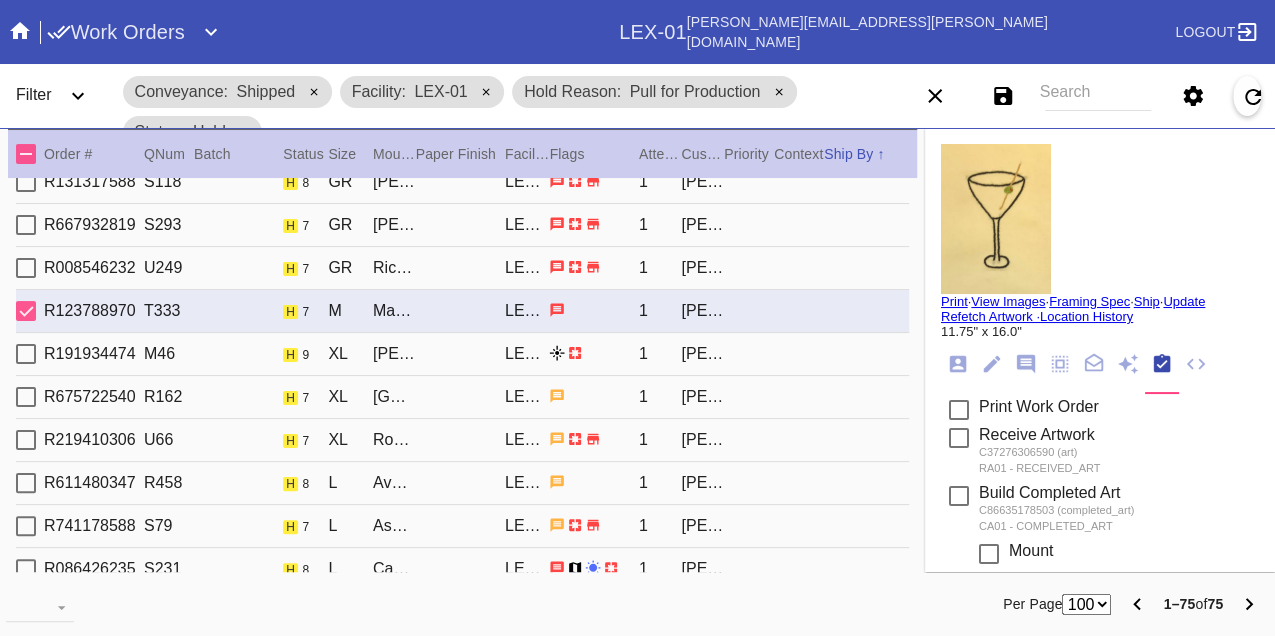click on "R191934474 M46 h   9 XL Mercer Slim / Cream - Linen LEX-01 1 Isabelle Neal" at bounding box center (462, 354) 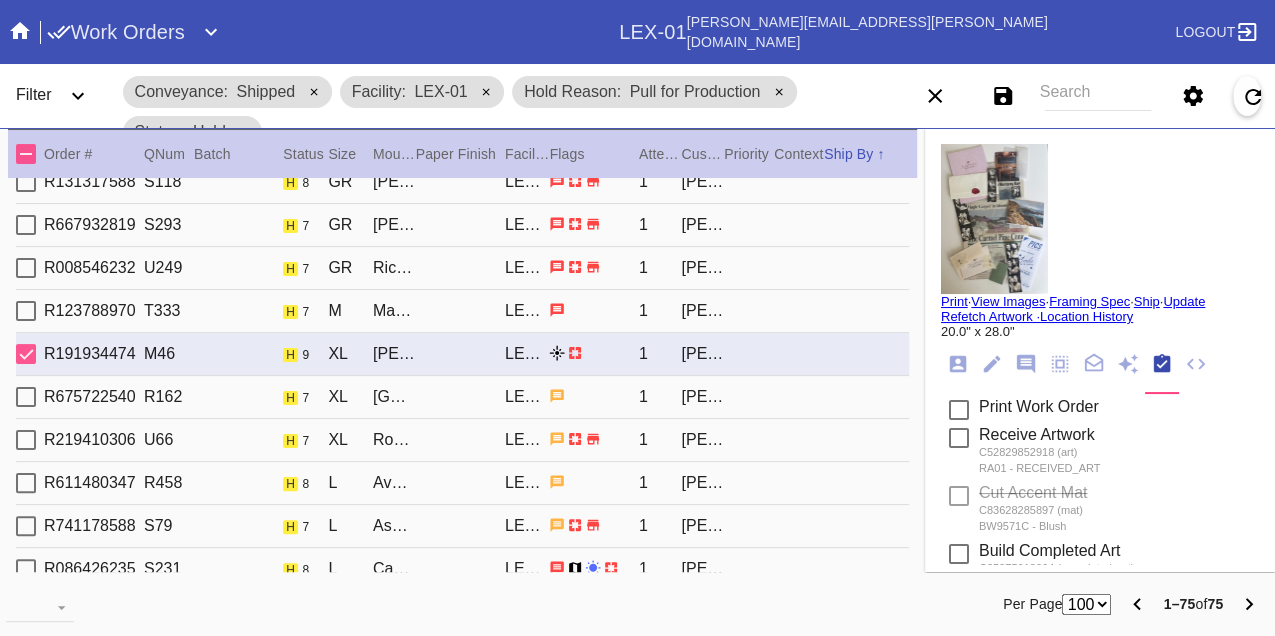 click on "R675722540 R162 h   7 XL Kyoto / Red LEX-01 1 Nomita Singh" at bounding box center [462, 397] 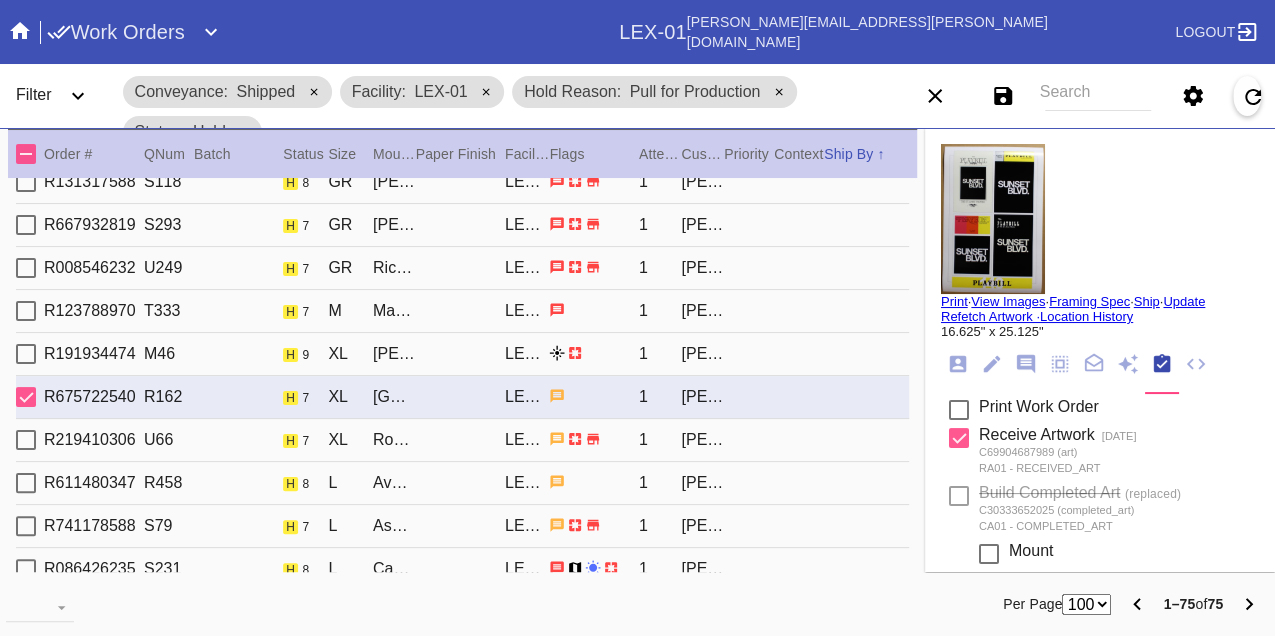 click on "R219410306 U66 h   7 XL Rome / White LEX-01 1 Ngozi Okoli" at bounding box center [462, 440] 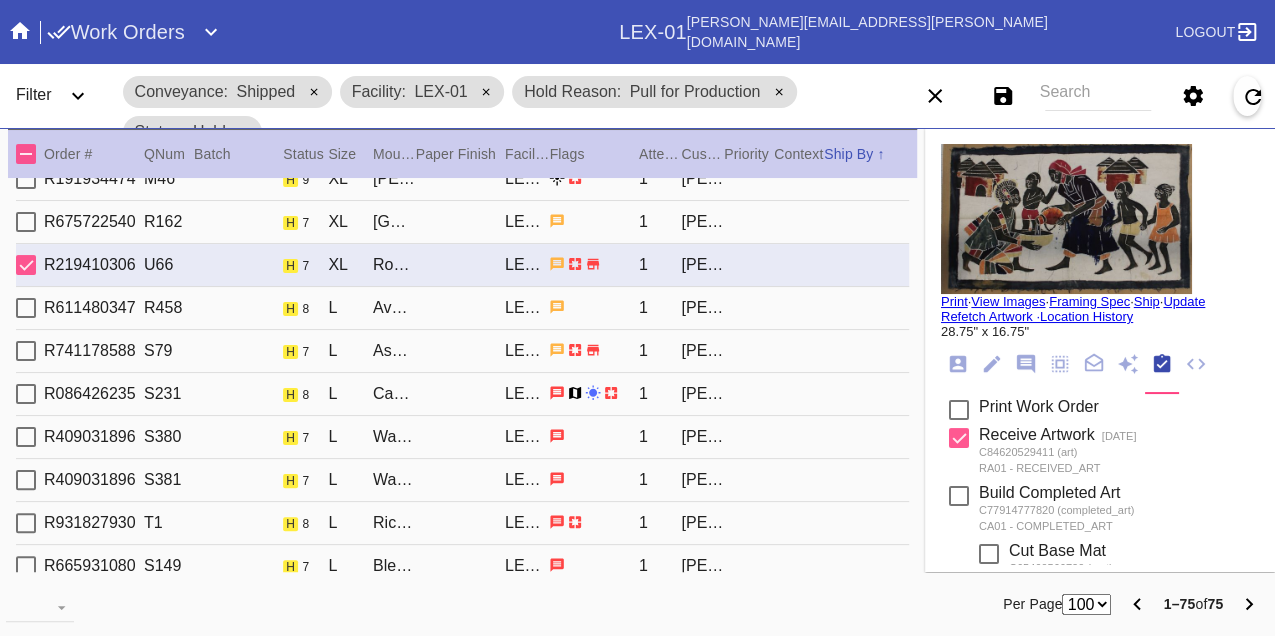 scroll, scrollTop: 1666, scrollLeft: 0, axis: vertical 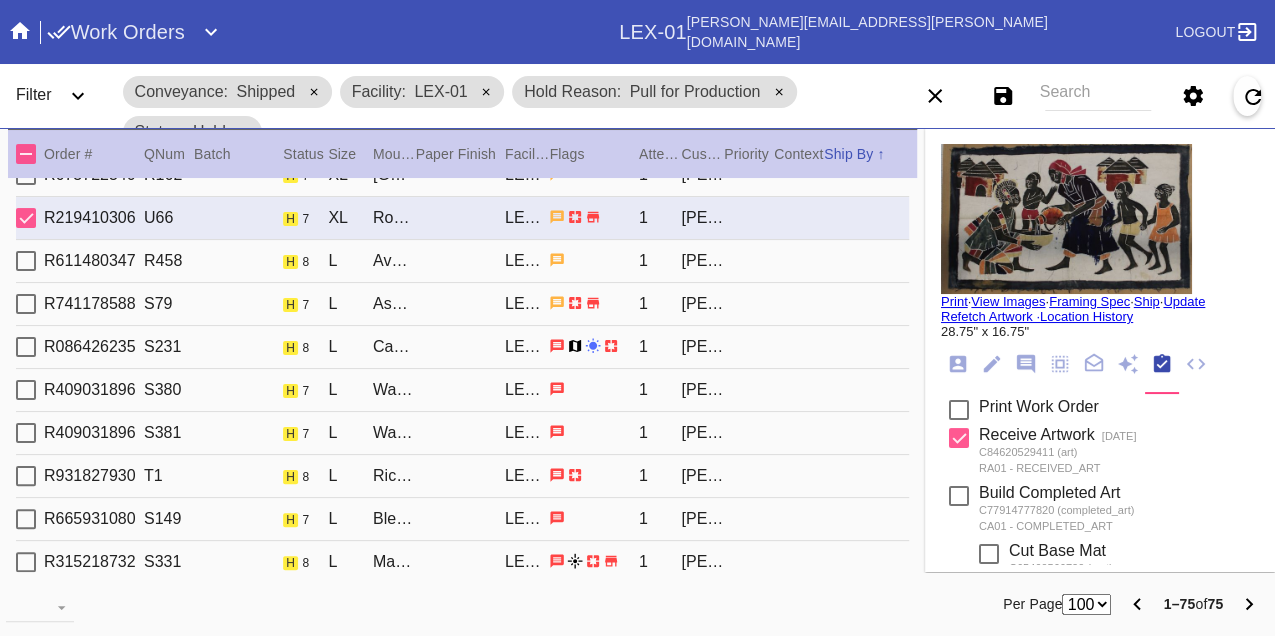 click on "R611480347 R458 h   8 L Avalon / Dove White LEX-01 1 Kristin Cohen" at bounding box center (462, 261) 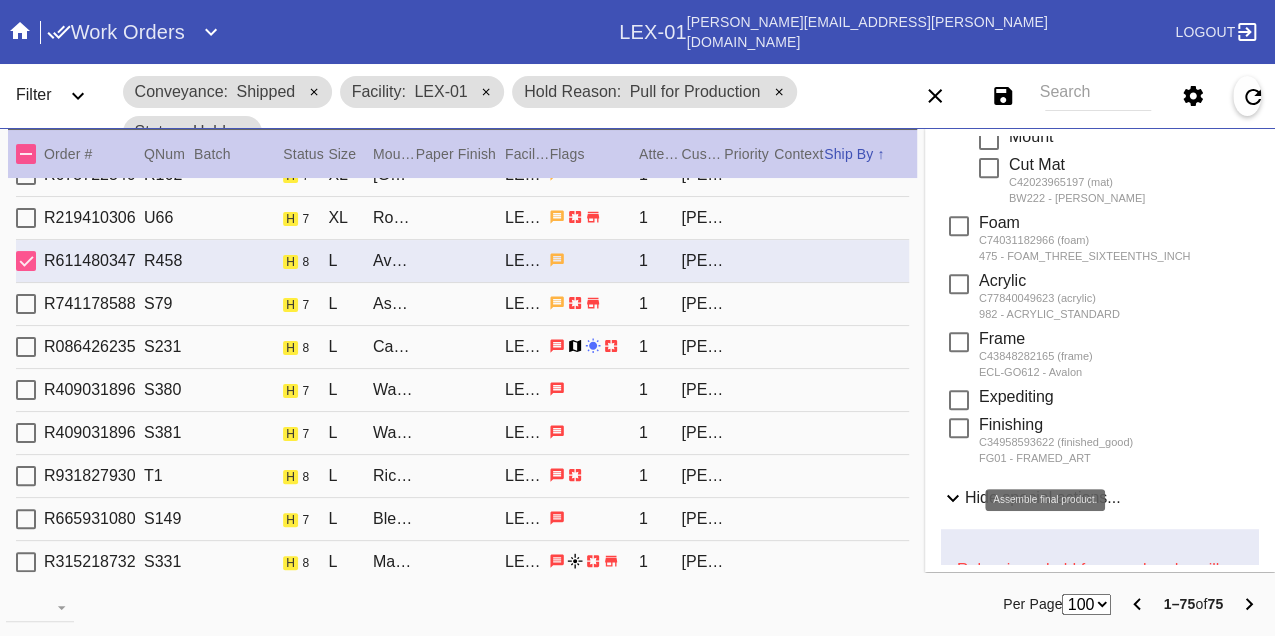 scroll, scrollTop: 778, scrollLeft: 0, axis: vertical 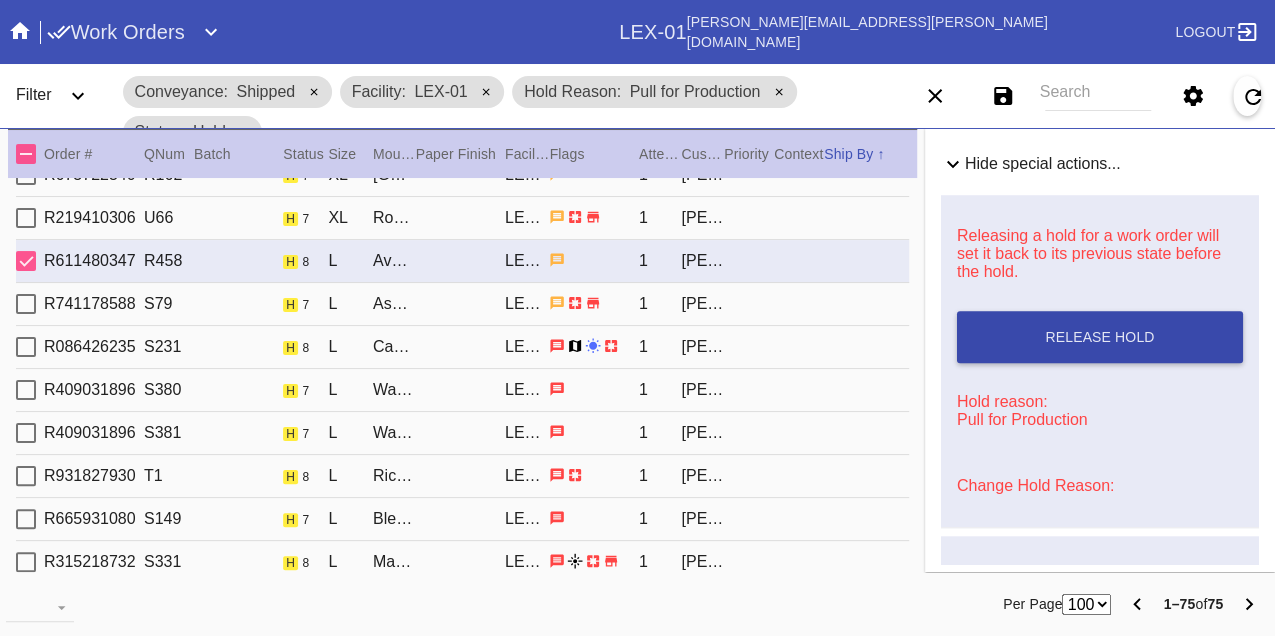 click on "Release Hold" at bounding box center (1099, 337) 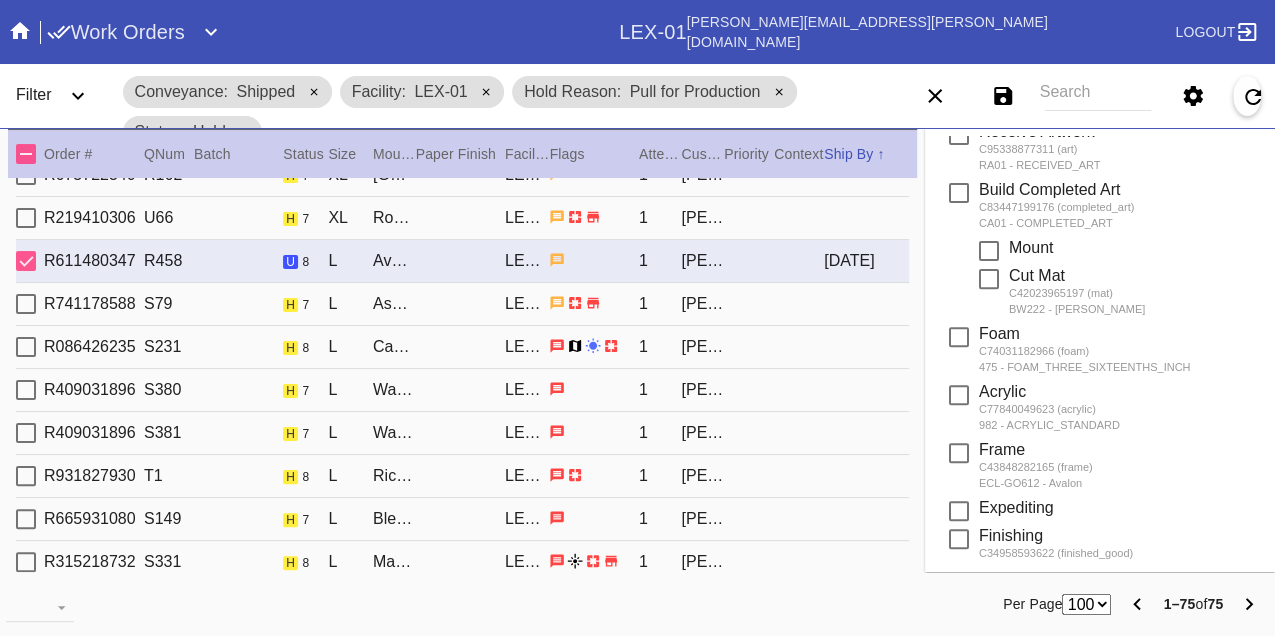 scroll, scrollTop: 0, scrollLeft: 0, axis: both 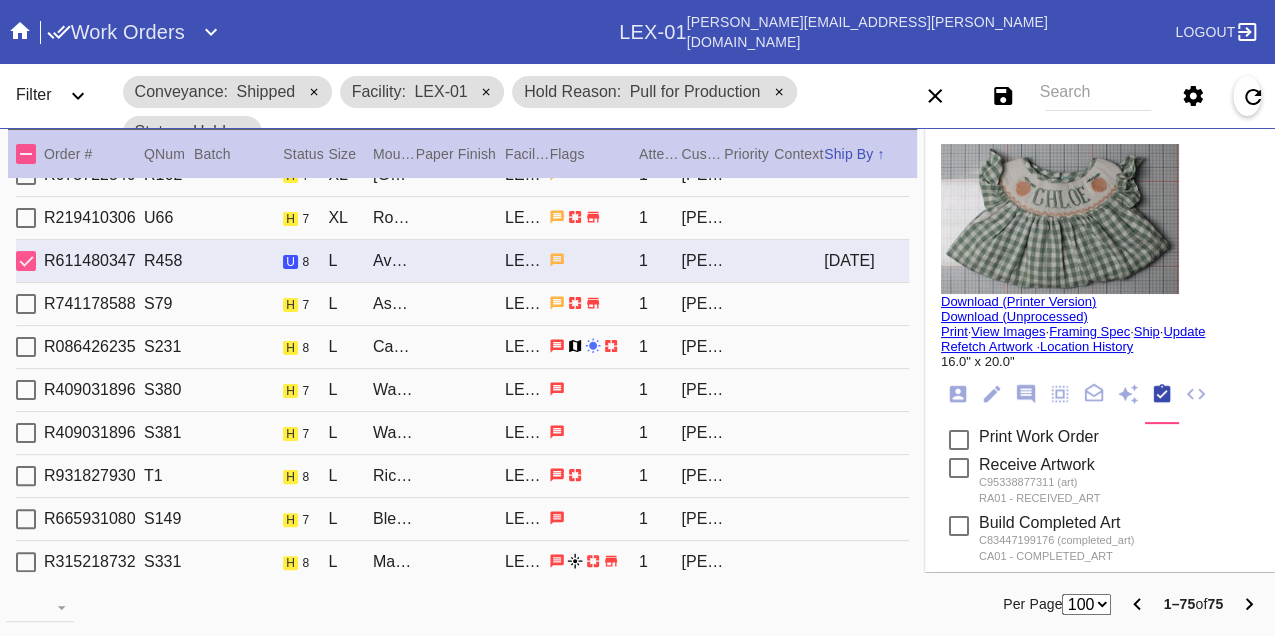 click on "Print" at bounding box center (954, 331) 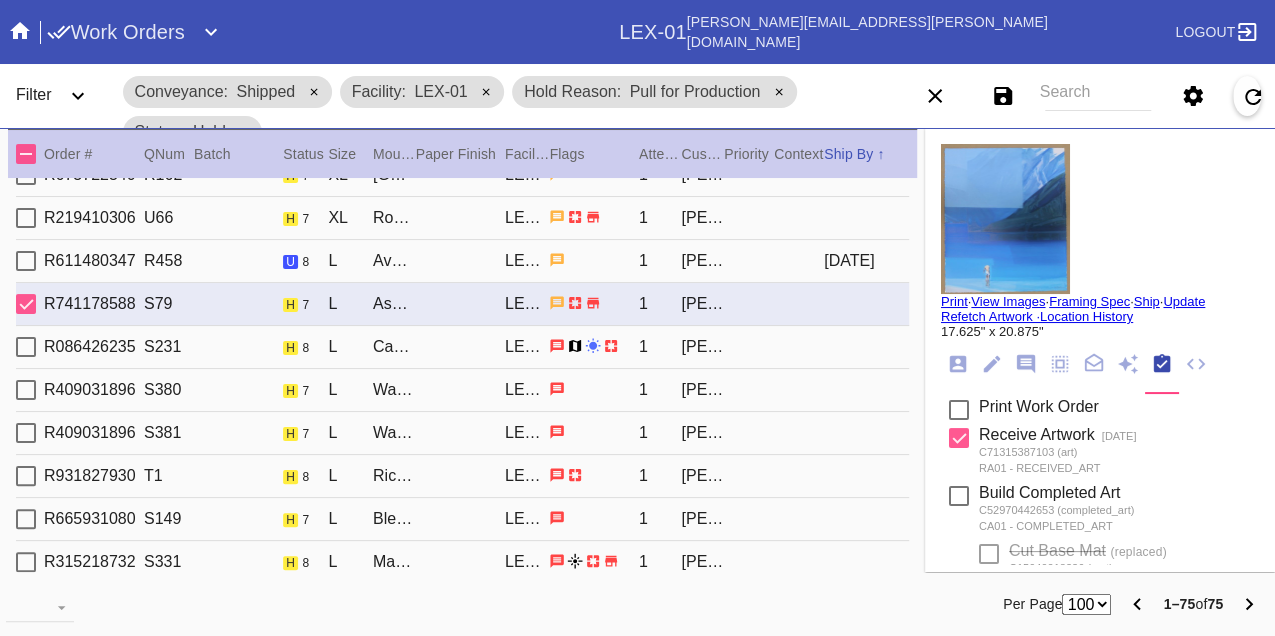 click on "R086426235 S231 h   8 L Cambridge / Black with Black Core, novacore LEX-01 1 Richard Handal" at bounding box center [462, 347] 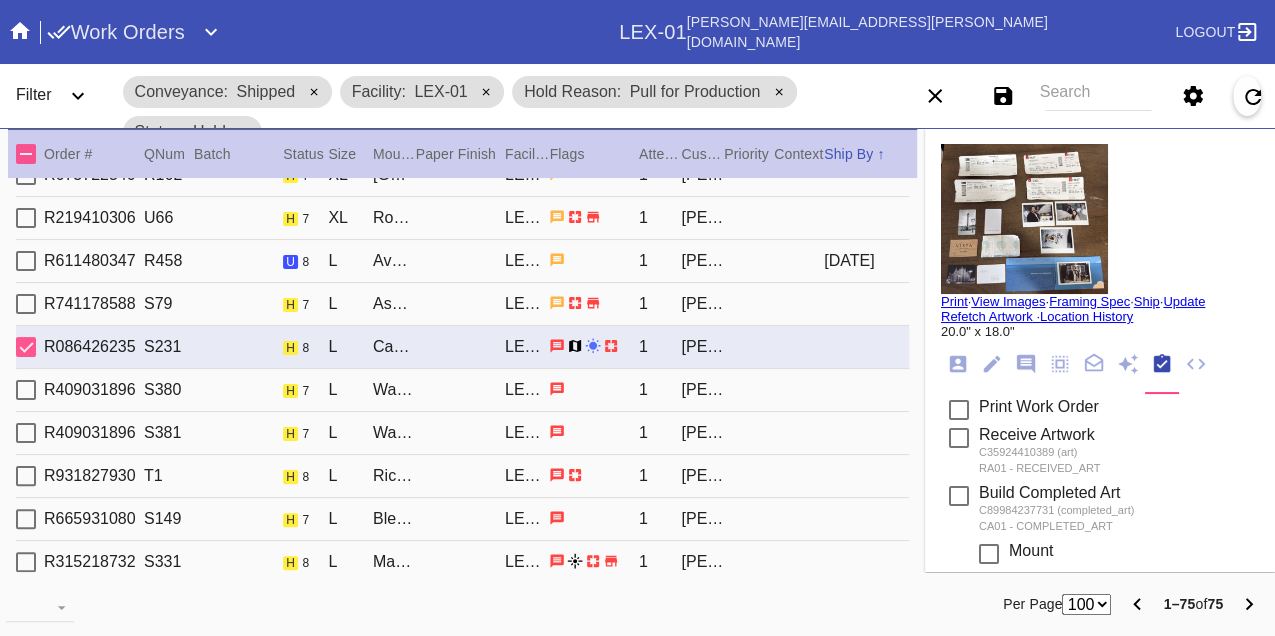 click on "R409031896 S380 h   7 L Walnut (Wide) / Forest Green LEX-01 1 Amy Weber" at bounding box center (462, 390) 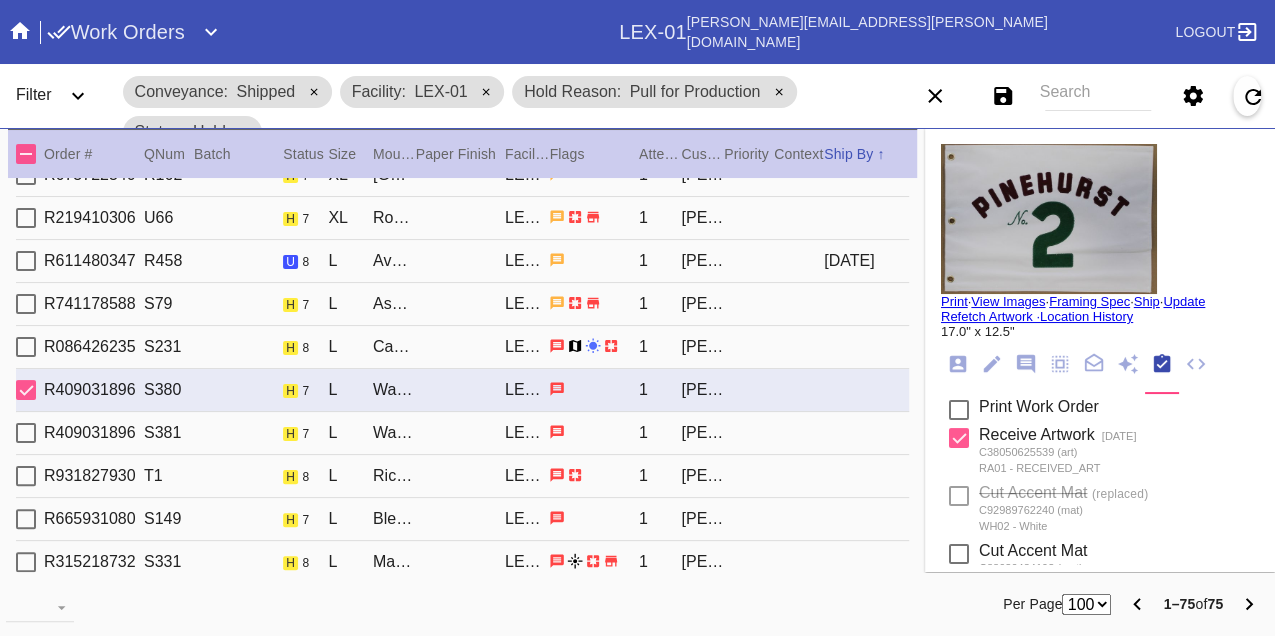 click on "R409031896 S381 h   7 L Walnut (Wide) / Dove White LEX-01 1 Amy Weber" at bounding box center [462, 433] 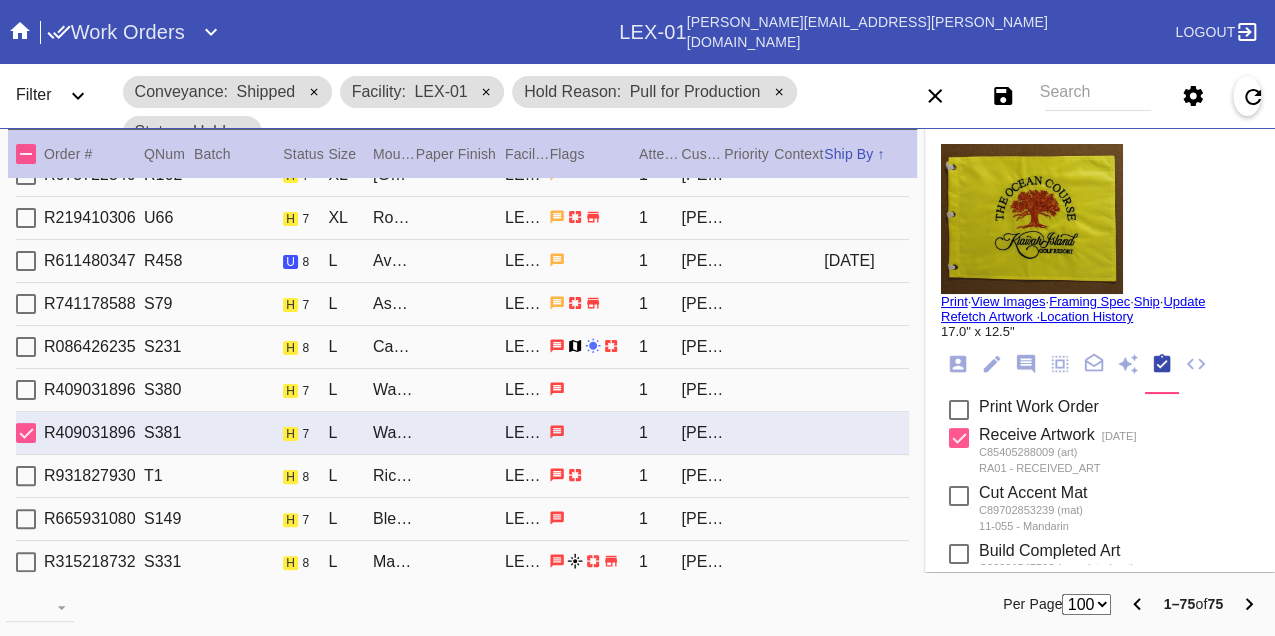 click on "R931827930 T1 h   8 L Richmond / Dove White LEX-01 1 Adam Kostrinsky" at bounding box center [462, 476] 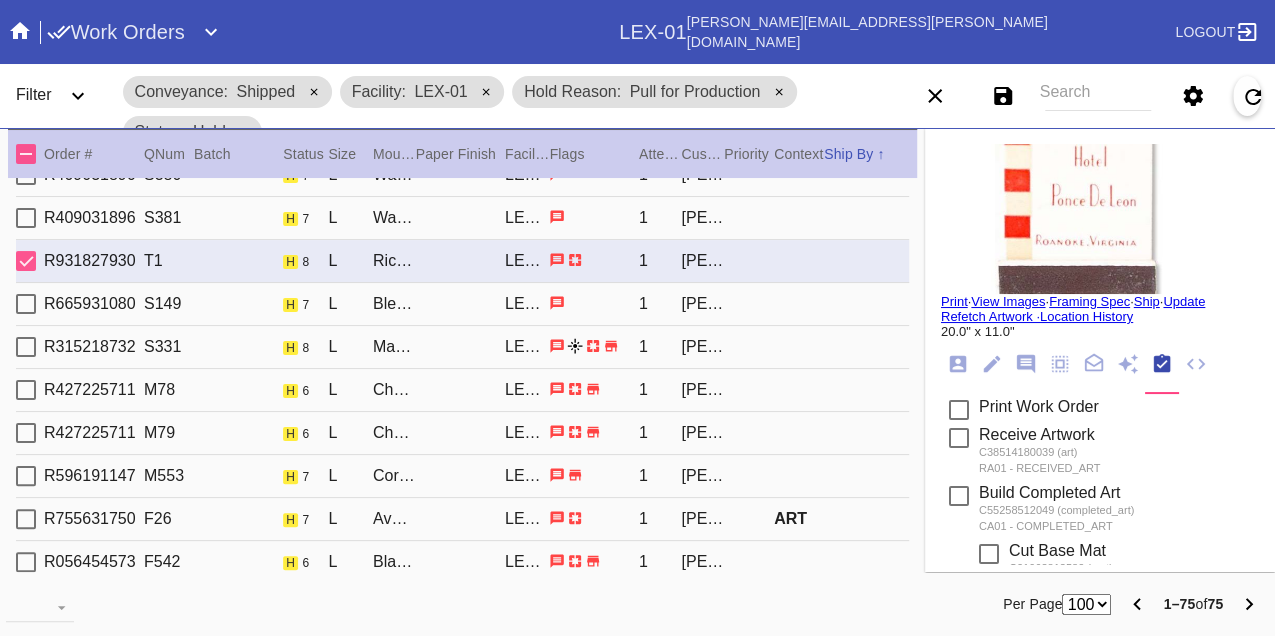 scroll, scrollTop: 1888, scrollLeft: 0, axis: vertical 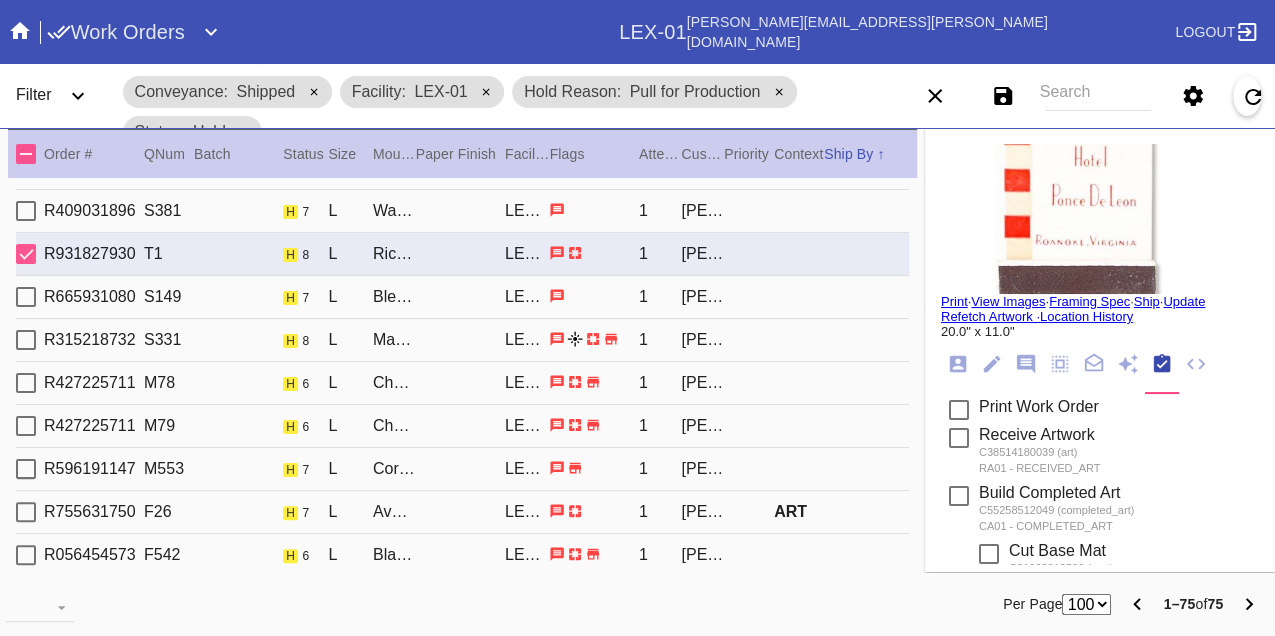 click on "R665931080 S149 h   7 L Bleached Maple Round / Meringue LEX-01 1 Fredrik Maroe" at bounding box center (462, 297) 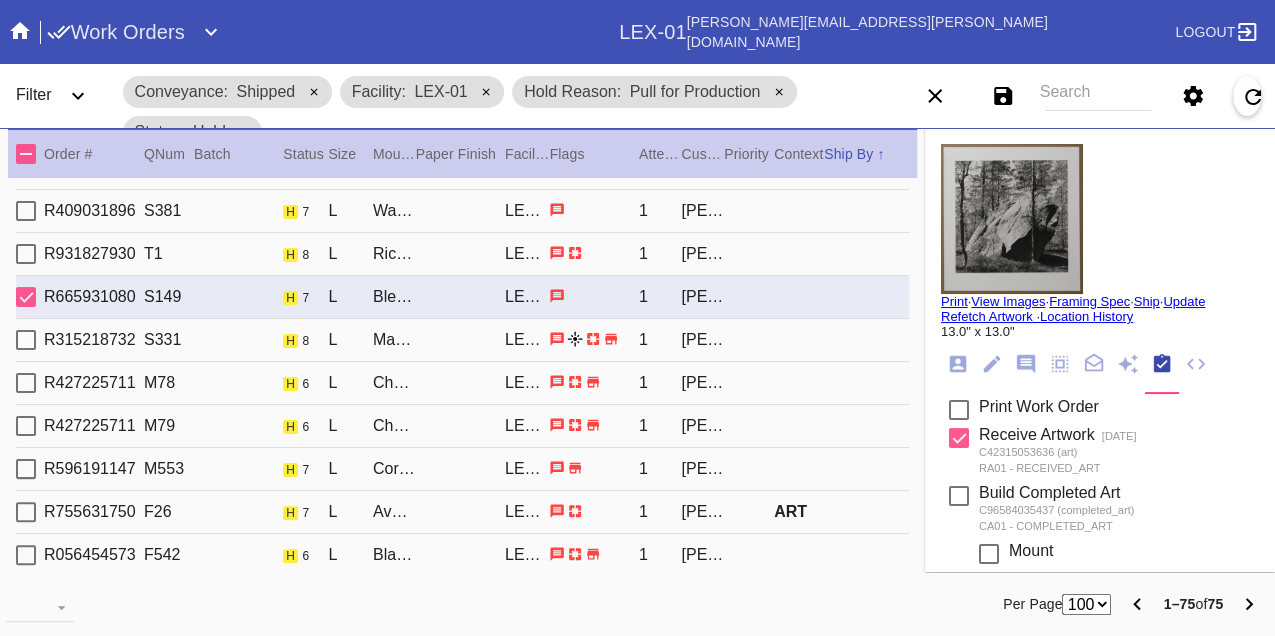 click on "R315218732 S331 h   8 L Marin / White LEX-01 1 Hillary Mason" at bounding box center (462, 340) 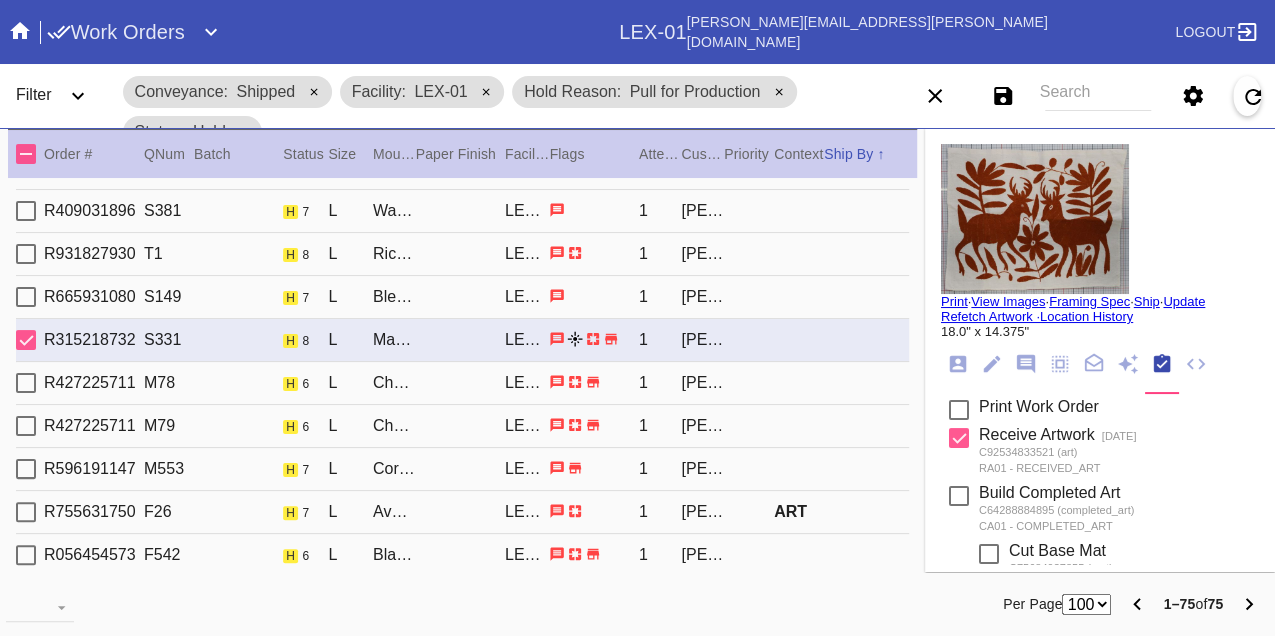 click on "R427225711 M78 h   6 L Cherry with White / Forest Green LEX-01 1 Emily Jacobson" at bounding box center (462, 383) 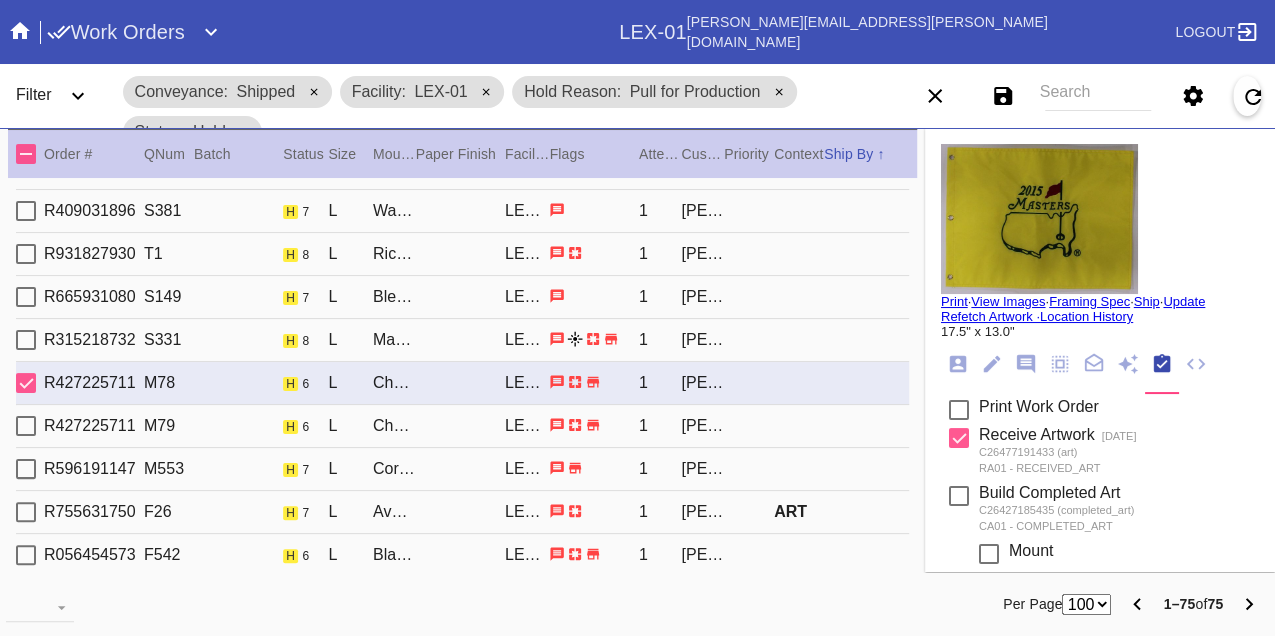 click on "R427225711 M79 h   6 L Cherry with White / Navy LEX-01 1 Emily Jacobson" at bounding box center [462, 426] 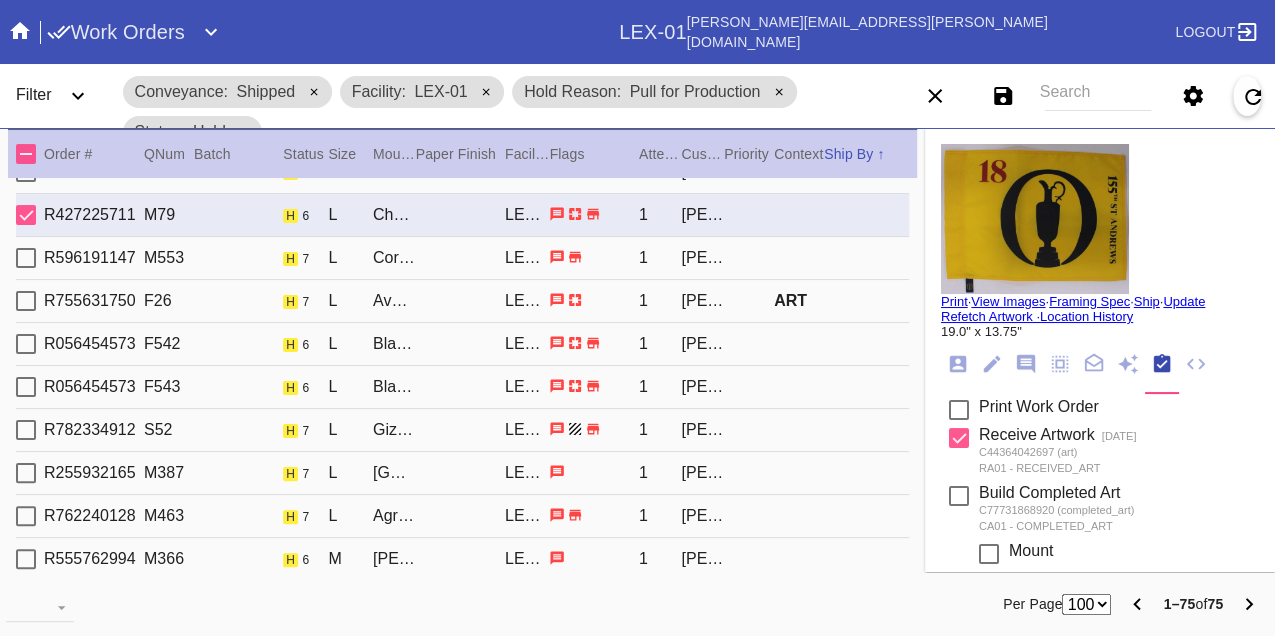 scroll, scrollTop: 2111, scrollLeft: 0, axis: vertical 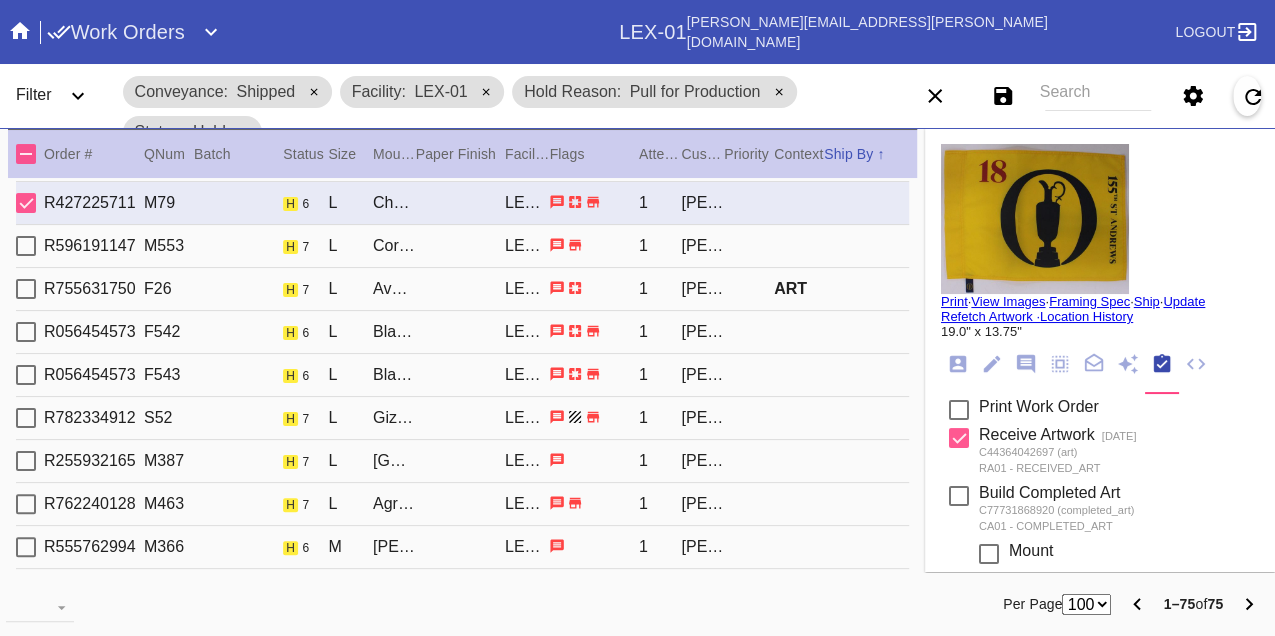 click on "R596191147 M553 h   7 L Cork / No Mat LEX-01 1 Ciara Rhodes" at bounding box center (462, 246) 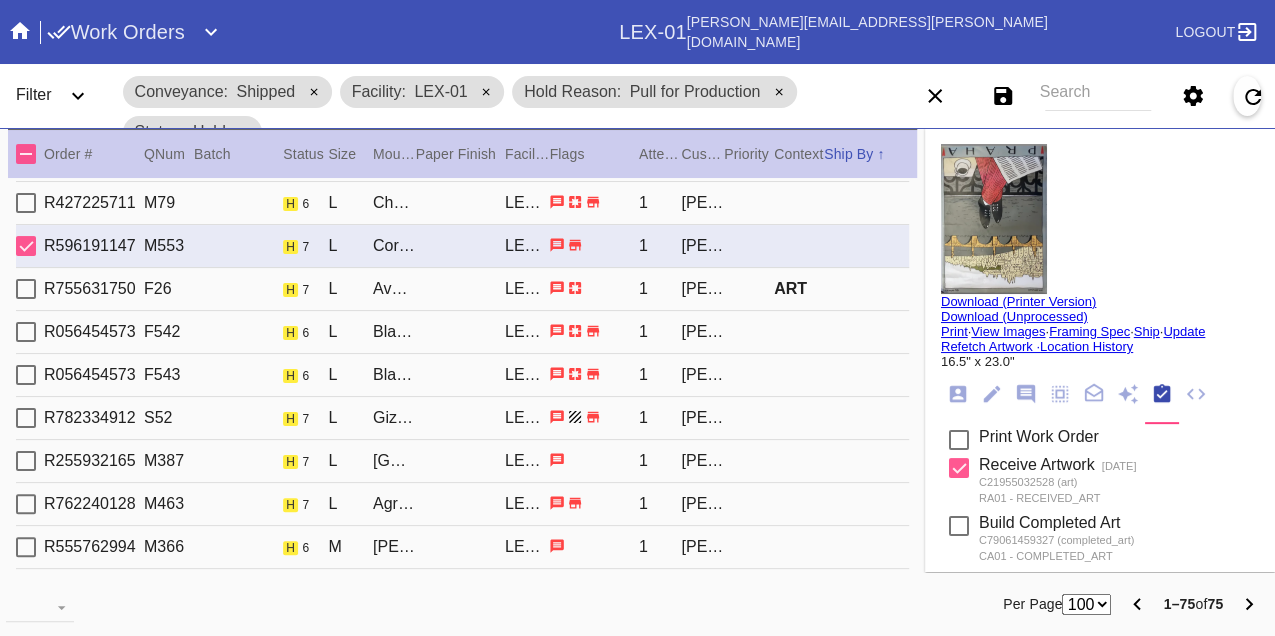 click on "R755631750 F26 h   7 L Avalon / White LEX-01 1 Victoria Bradley
ART" at bounding box center (462, 289) 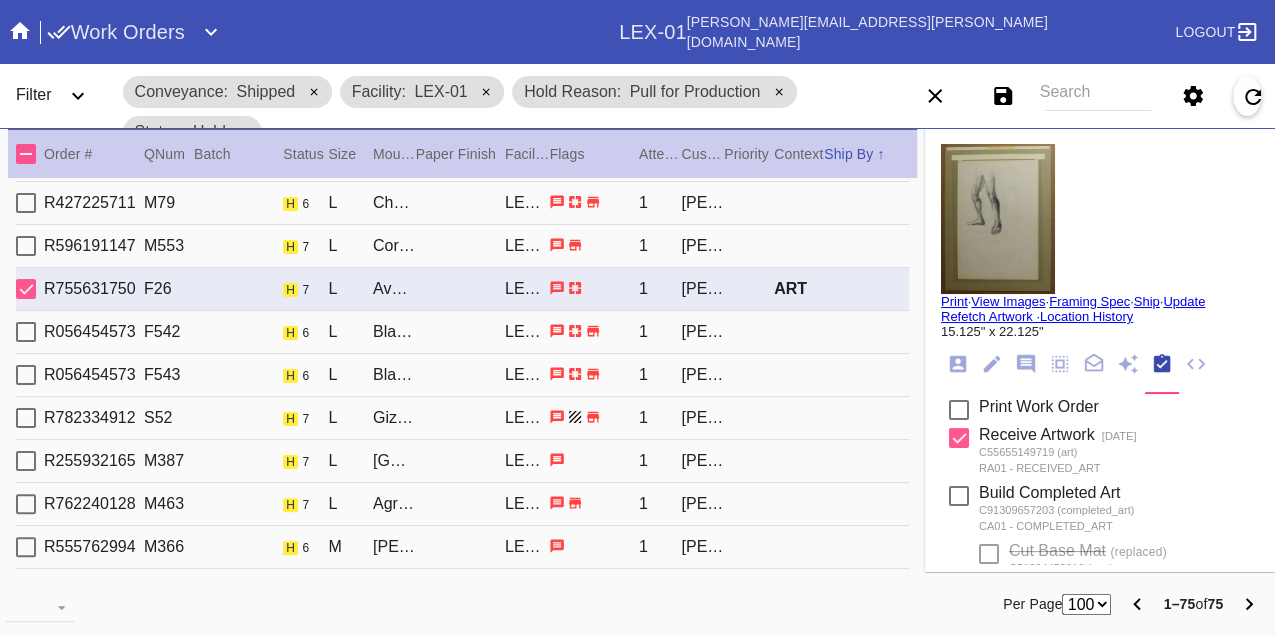 click on "R056454573 F542 h   6 L Black Walnut (Gallery) / White LEX-01 1 Sharon Thomas" at bounding box center (462, 332) 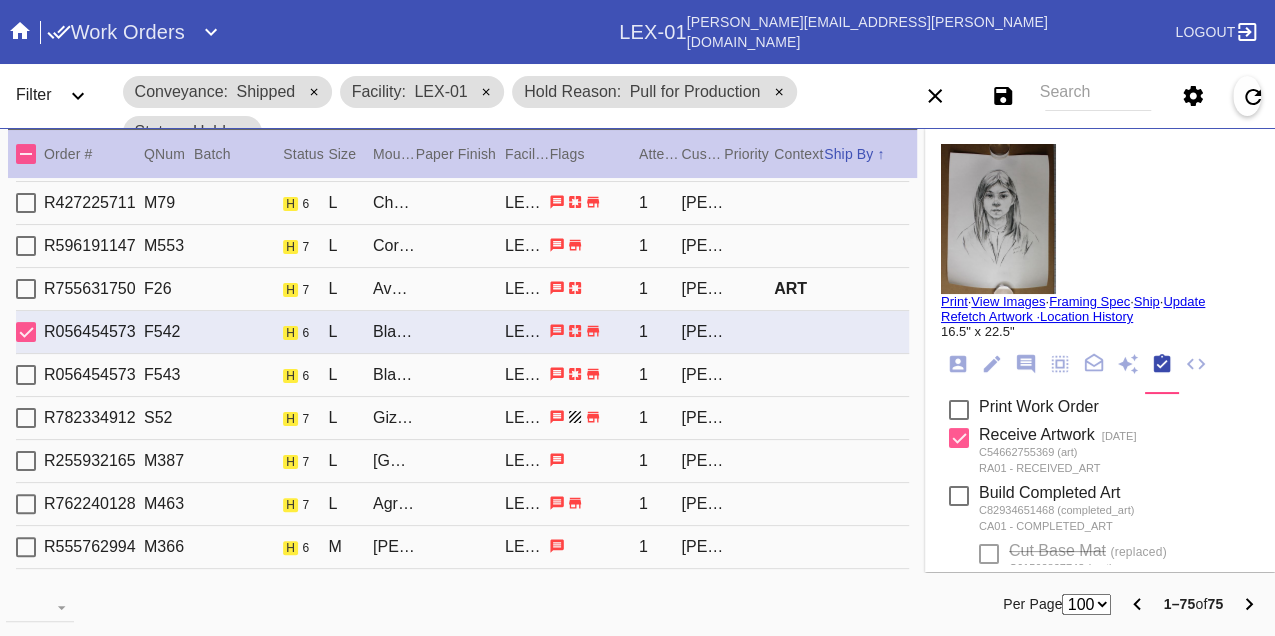 click on "R056454573 F543 h   6 L Black Walnut (Gallery) / White LEX-01 1 Sharon Thomas" at bounding box center [462, 375] 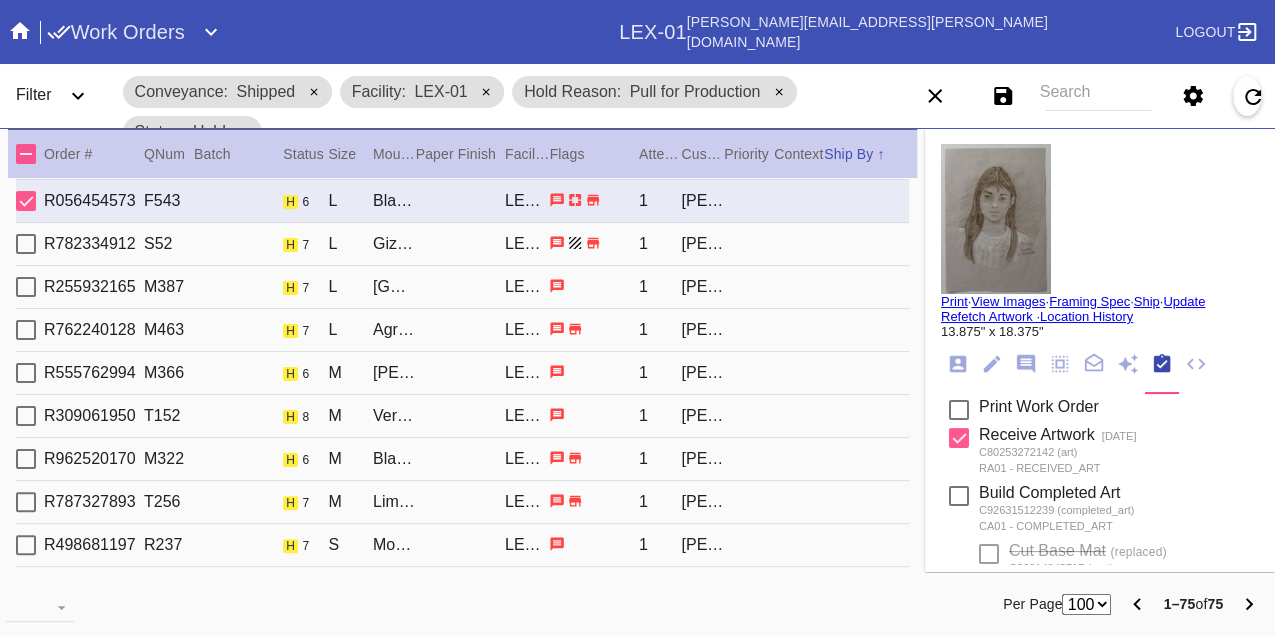 scroll, scrollTop: 2333, scrollLeft: 0, axis: vertical 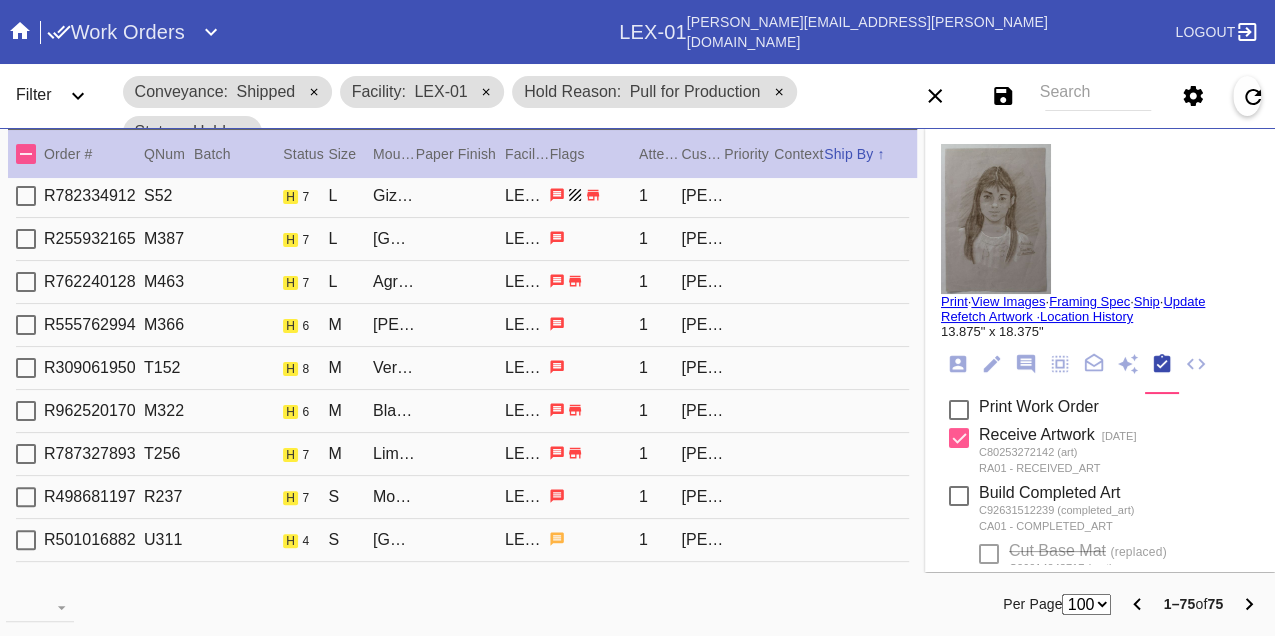 click on "R782334912 S52 h   7 L Giza / Forest Mini Stripe LEX-01 1 Melanie Greene" at bounding box center [462, 196] 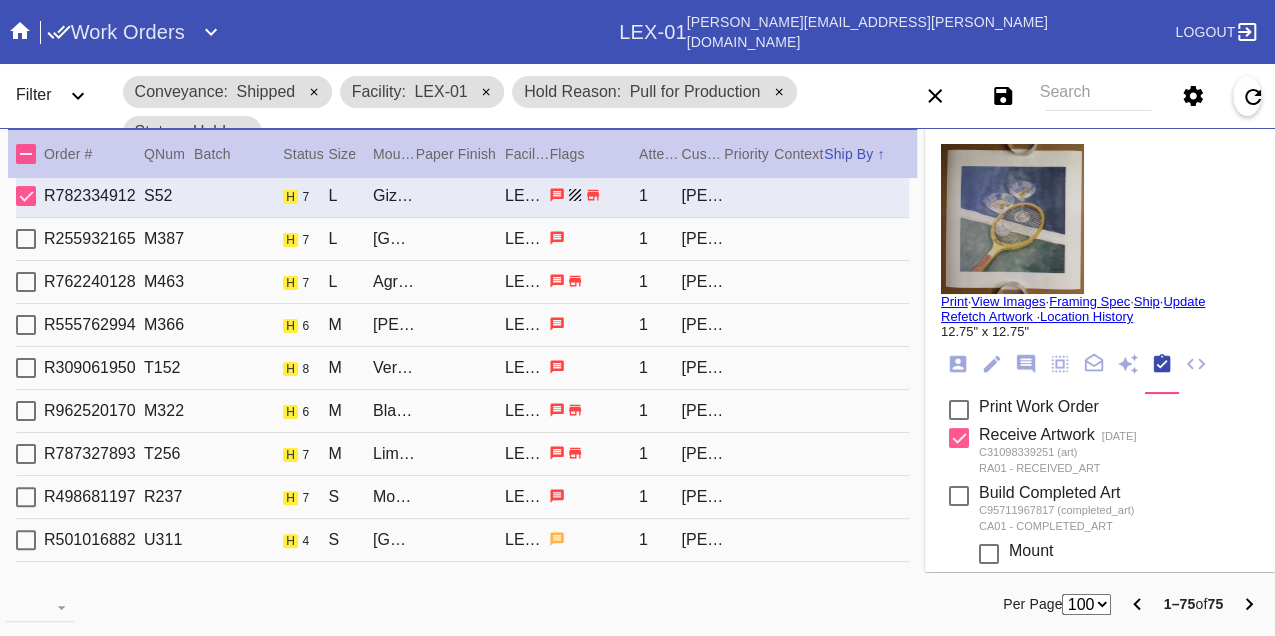 click on "R255932165 M387 h   7 L Toulouse / Burgundy LEX-01 1 Madeline Meade" at bounding box center (462, 239) 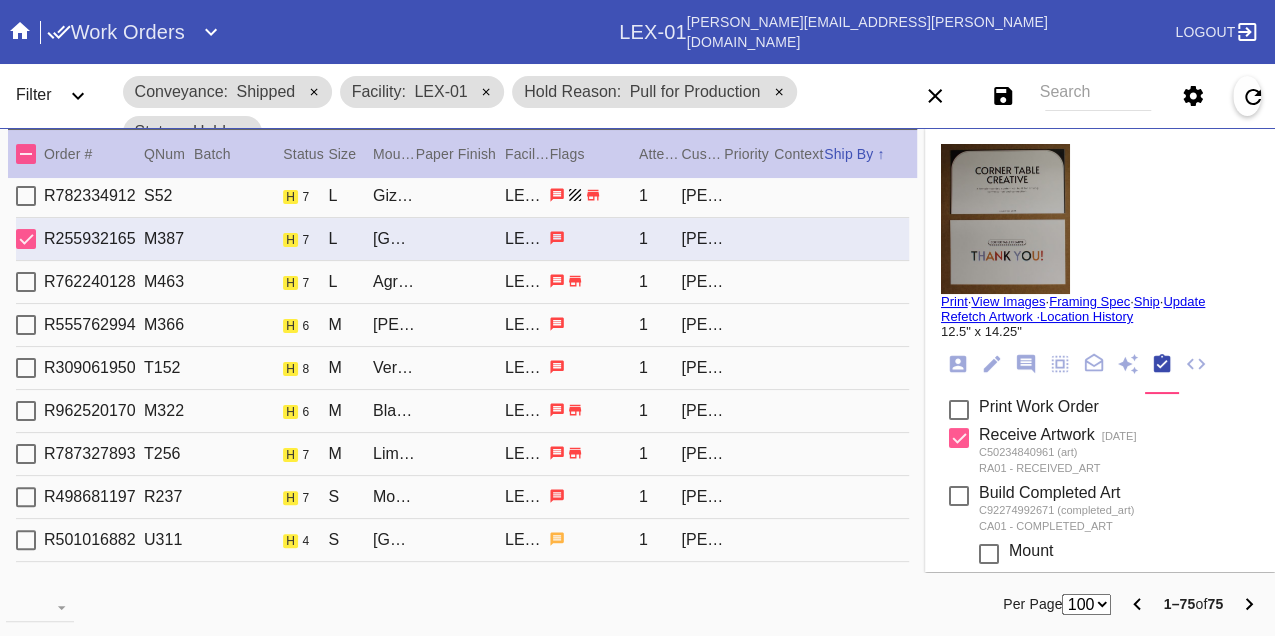 click on "R762240128 M463 h   7 L Agra / Digital White LEX-01 1 Patrick Munson" at bounding box center [462, 282] 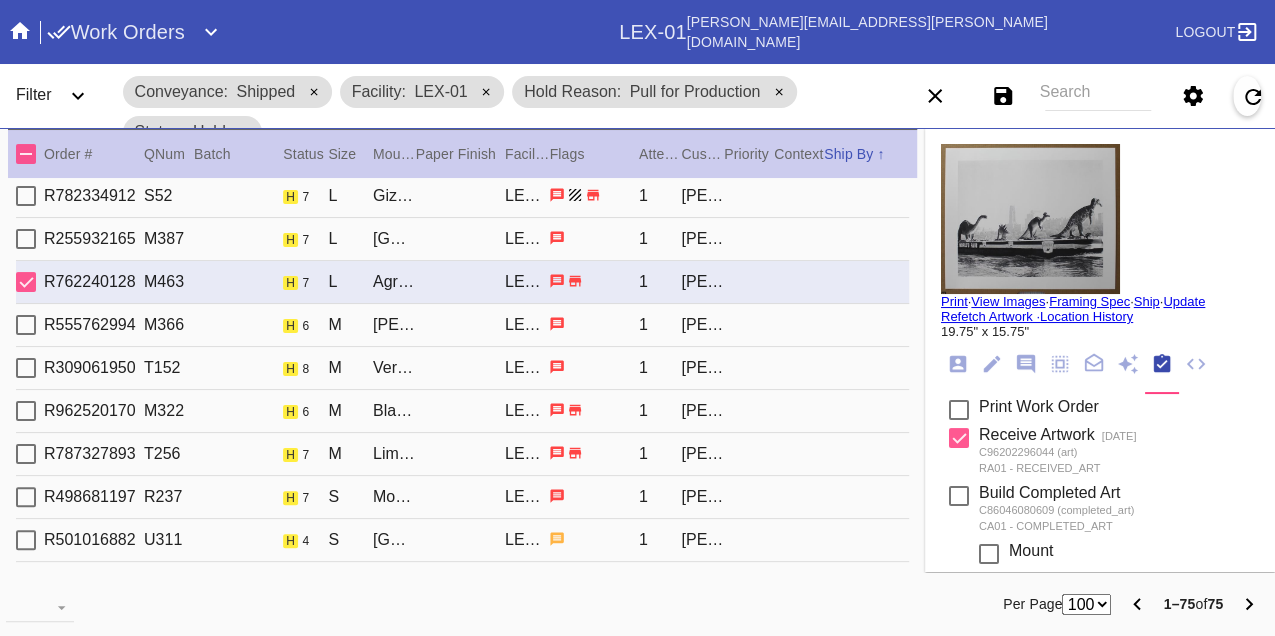 click on "R555762994 M366 h   6 M Mercer Slim / Off-White LEX-01 1 Ethan Bezner" at bounding box center [462, 325] 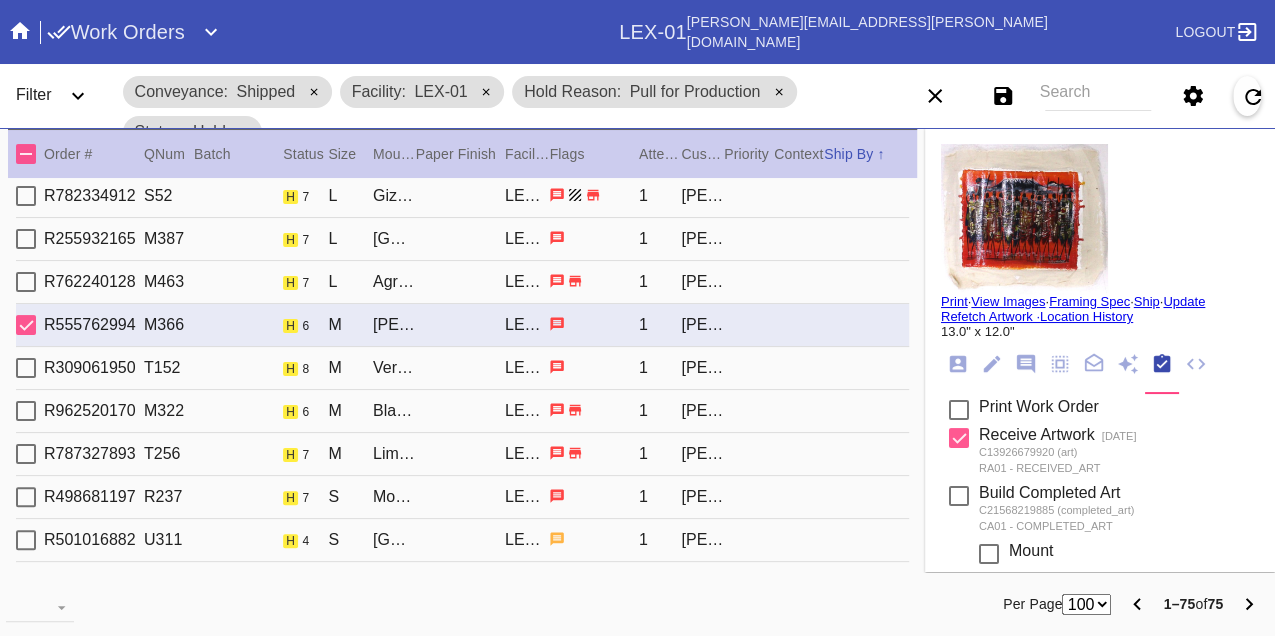click on "R309061950 T152 h   8 M Verona / Off-White LEX-01 1 Kristina Lindbergh" at bounding box center (462, 368) 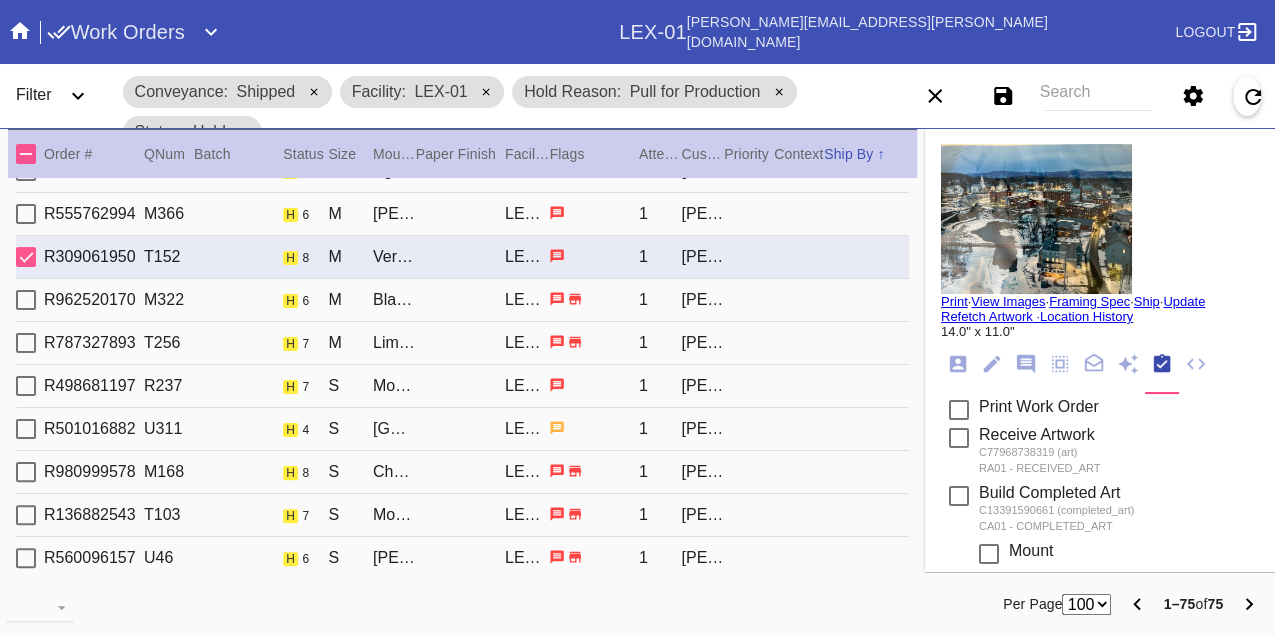 scroll, scrollTop: 2555, scrollLeft: 0, axis: vertical 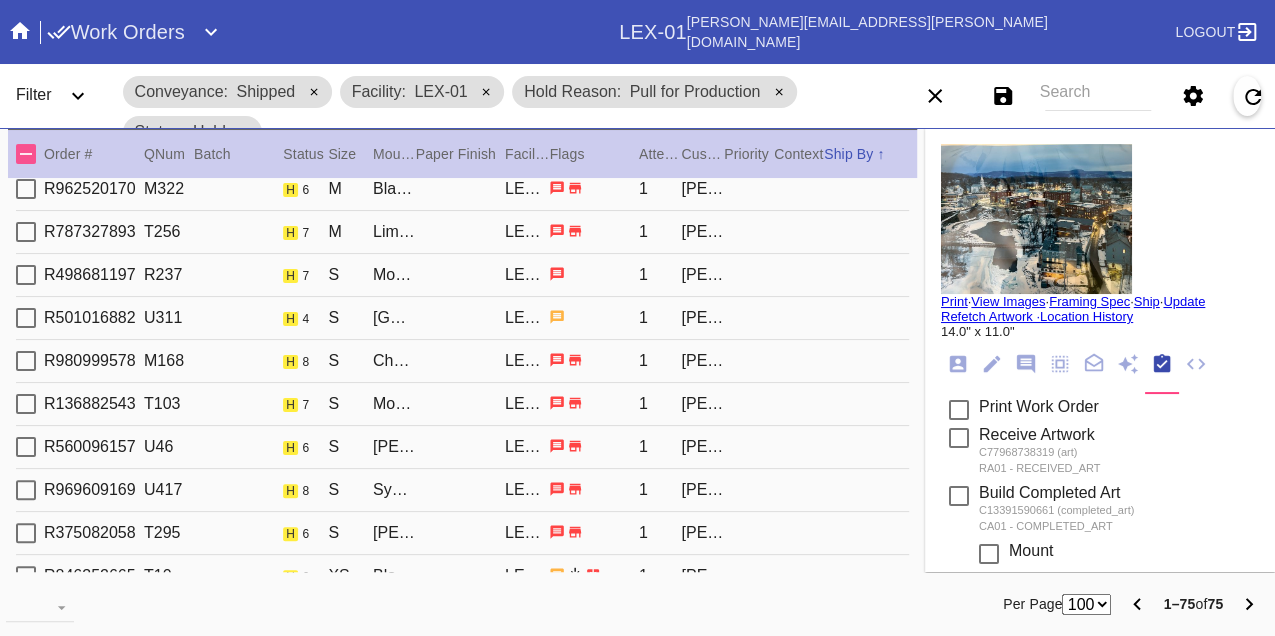 click on "R962520170 M322 h   6 M Black Walnut Mini / No Mat LEX-01 1 Michele Davis" at bounding box center (462, 189) 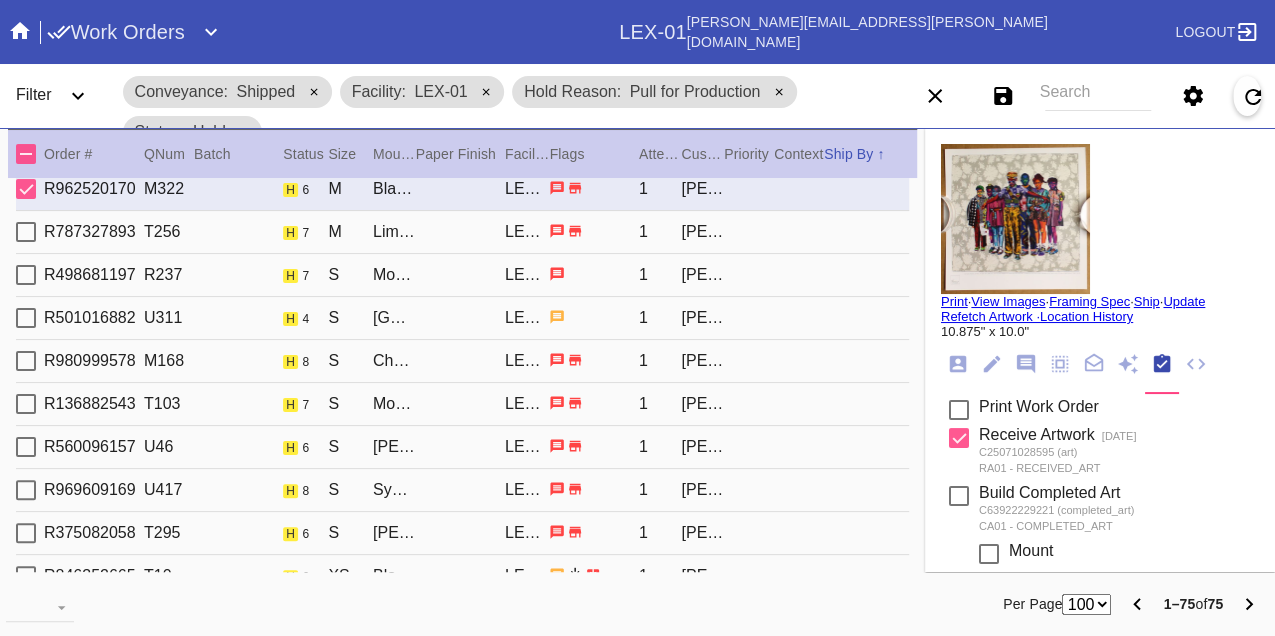 click on "R787327893 T256 h   7 M Lima / Fabric White LEX-01 1 Katie Bowe" at bounding box center (462, 232) 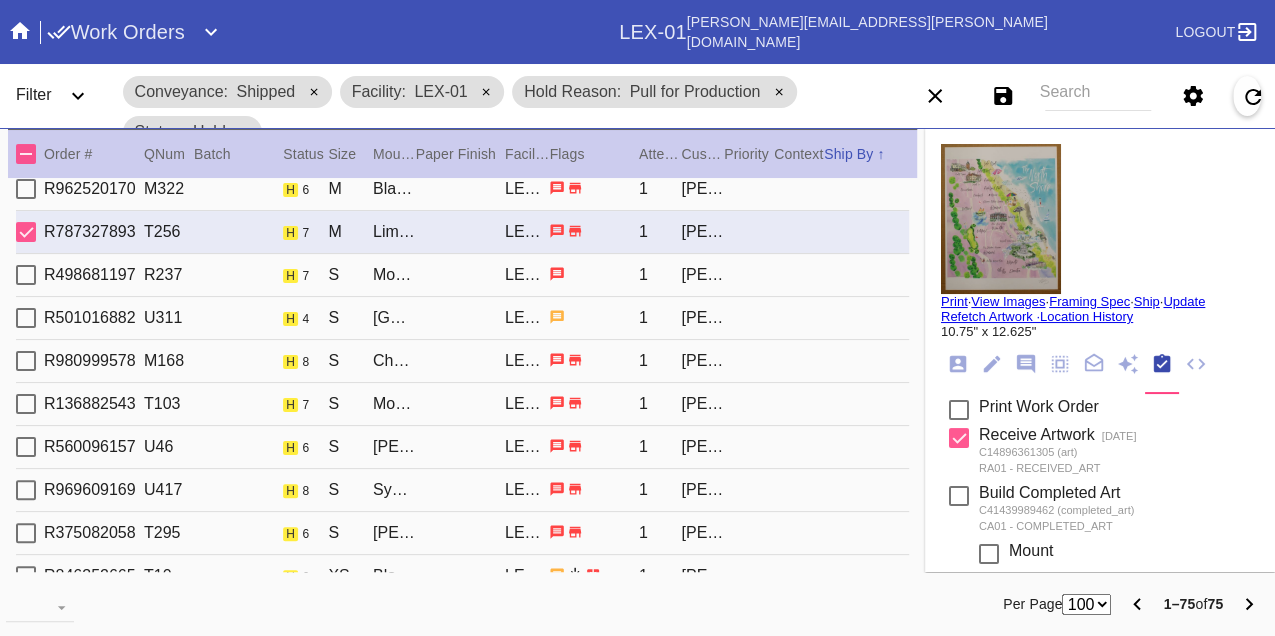 click on "R498681197 R237 h   7 S Monterey / No Mat LEX-01 1 Julianne Collins" at bounding box center (462, 275) 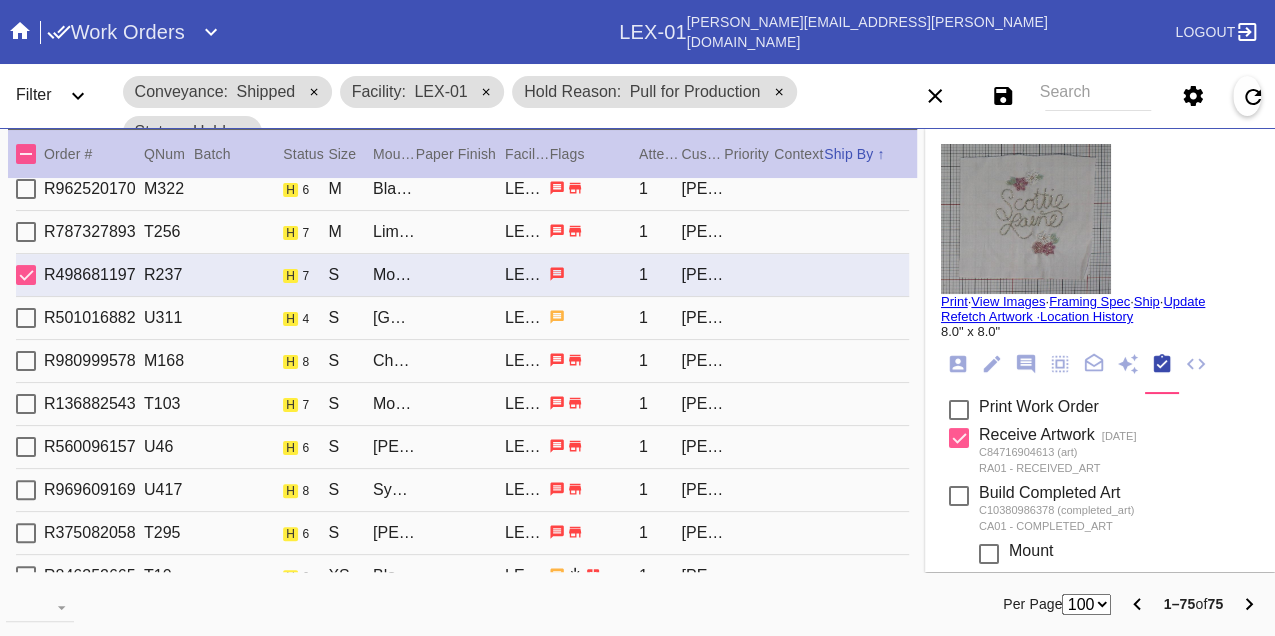 click on "R501016882 U311 h   4 S Palermo / Canvas LEX-01 1 Nicholas Rohde" at bounding box center (462, 318) 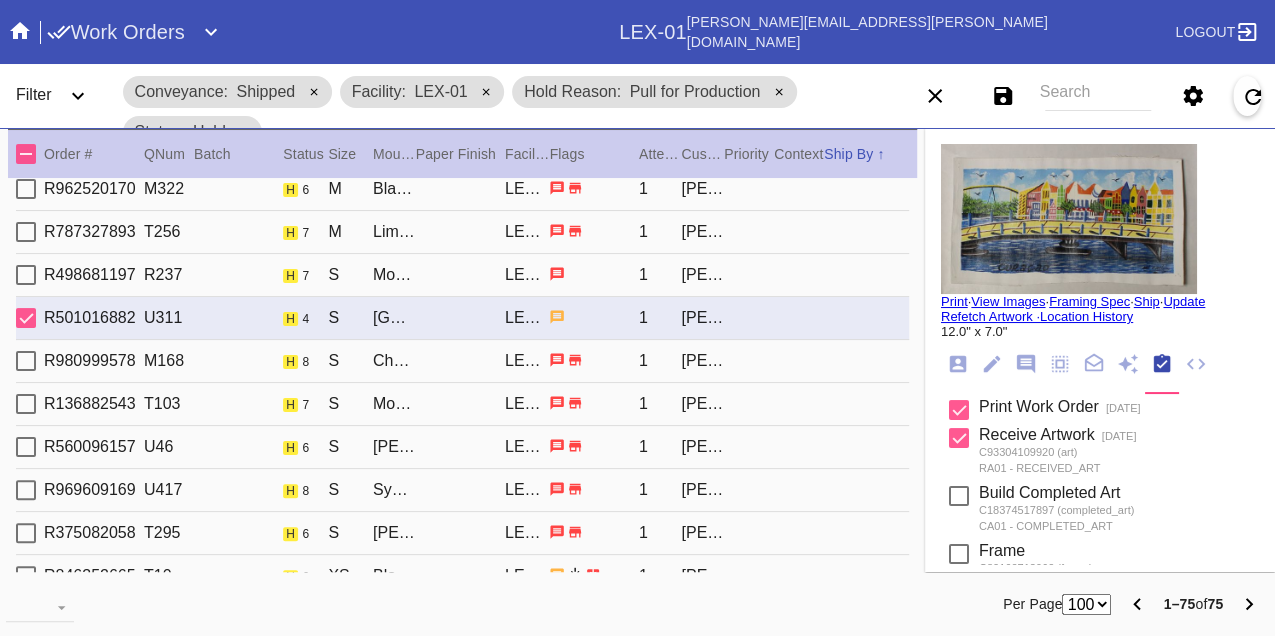 click on "R980999578 M168 h   8 S Cherry Round / Sage Green - Silk LEX-01 1 Erin Alexander" at bounding box center (462, 361) 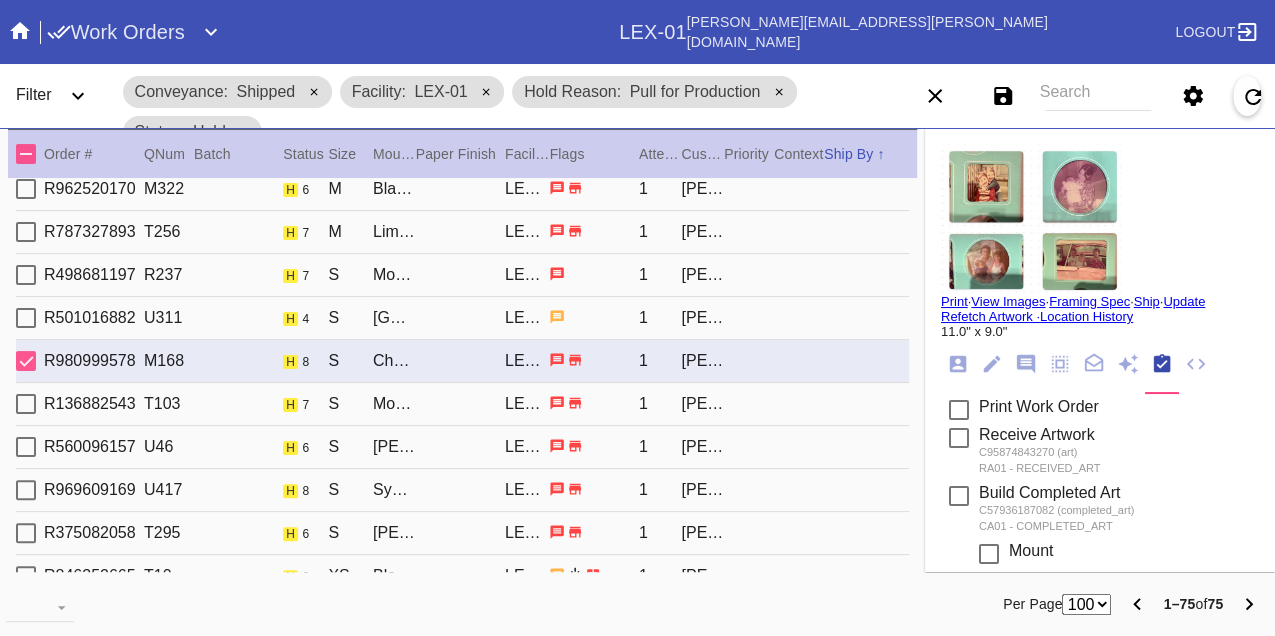 click on "R136882543 T103 h   7 S Monterey / Off-White With Black Core LEX-01 1 Samuel Fox" at bounding box center [462, 404] 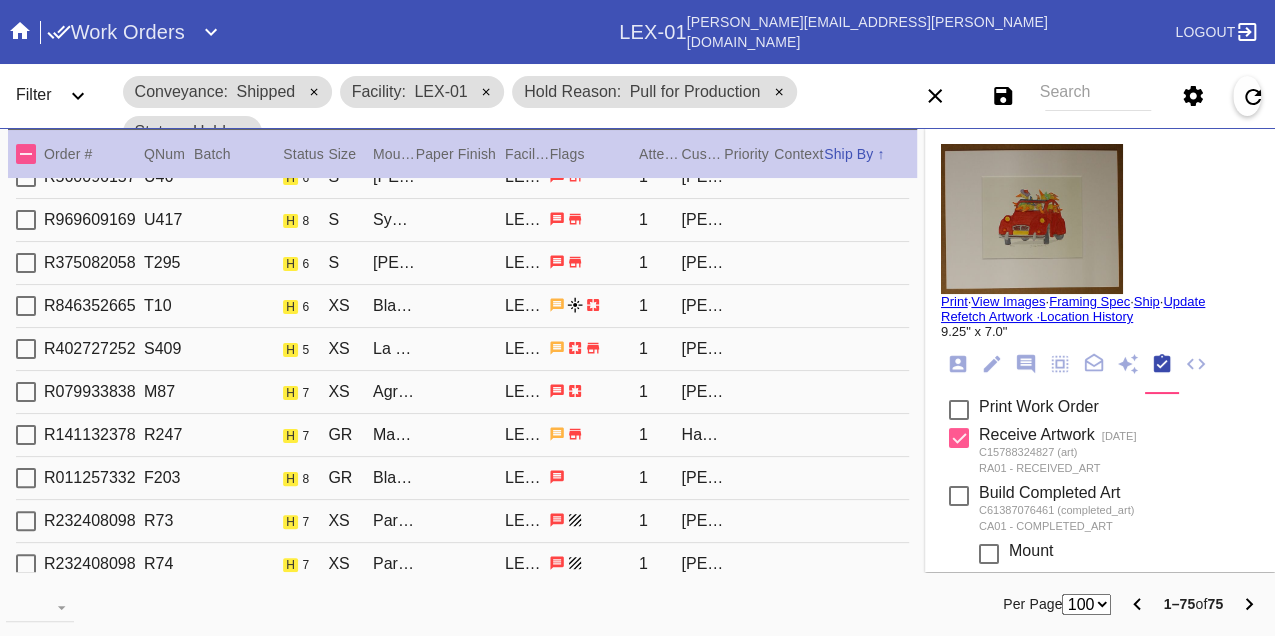 scroll, scrollTop: 2778, scrollLeft: 0, axis: vertical 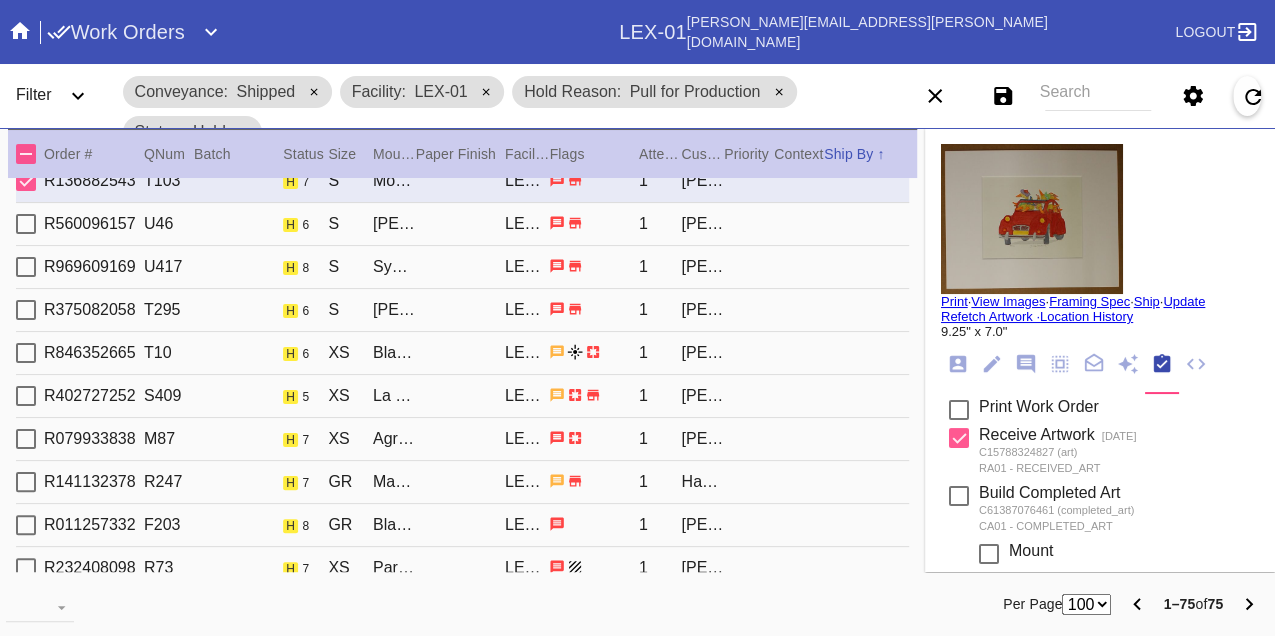 click on "R560096157 U46 h   6 S Lawrence / Digital White LEX-01 1 Mary Harrigan" at bounding box center (462, 224) 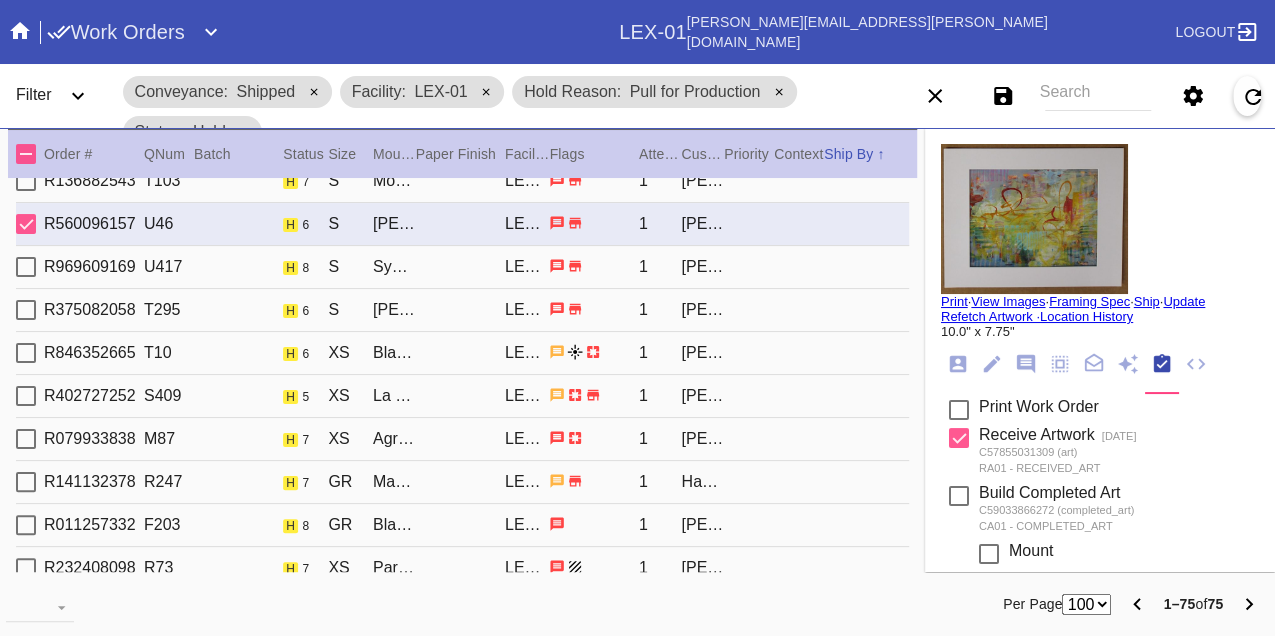 click on "R969609169 U417 h   8 S Sydney / Milk White LEX-01 1 Kristin Ivie" at bounding box center (462, 267) 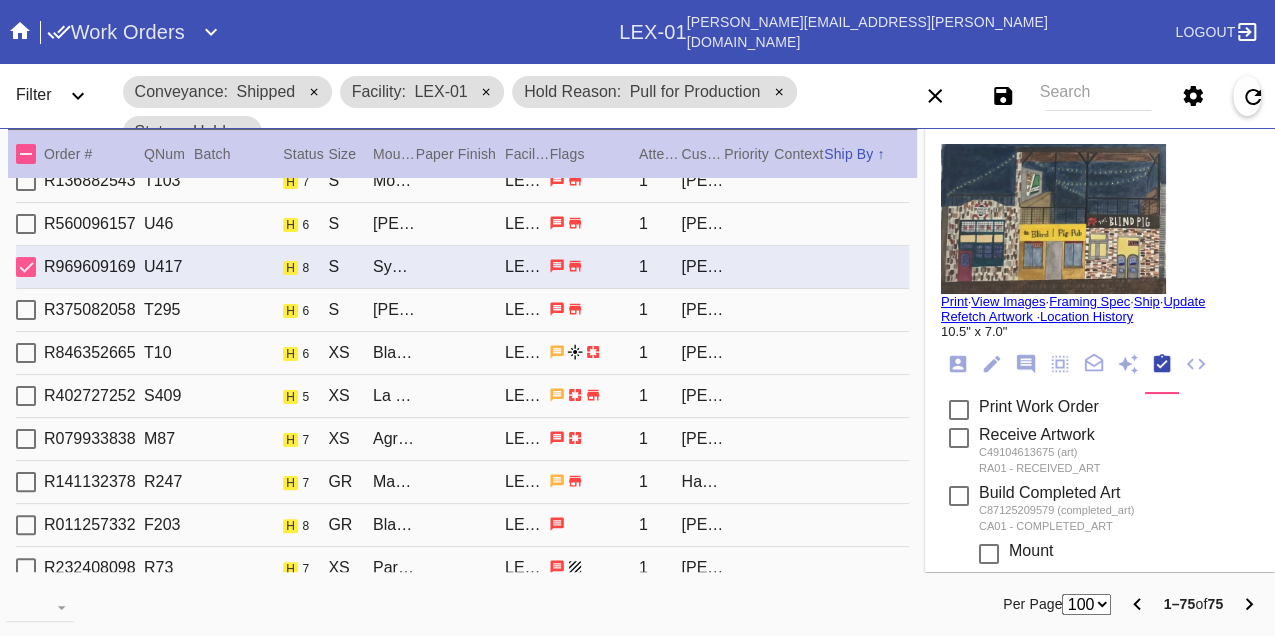 click on "R375082058 T295 h   6 S Florence Mini / Dove White LEX-01 1 Peter Mitchell" at bounding box center [462, 310] 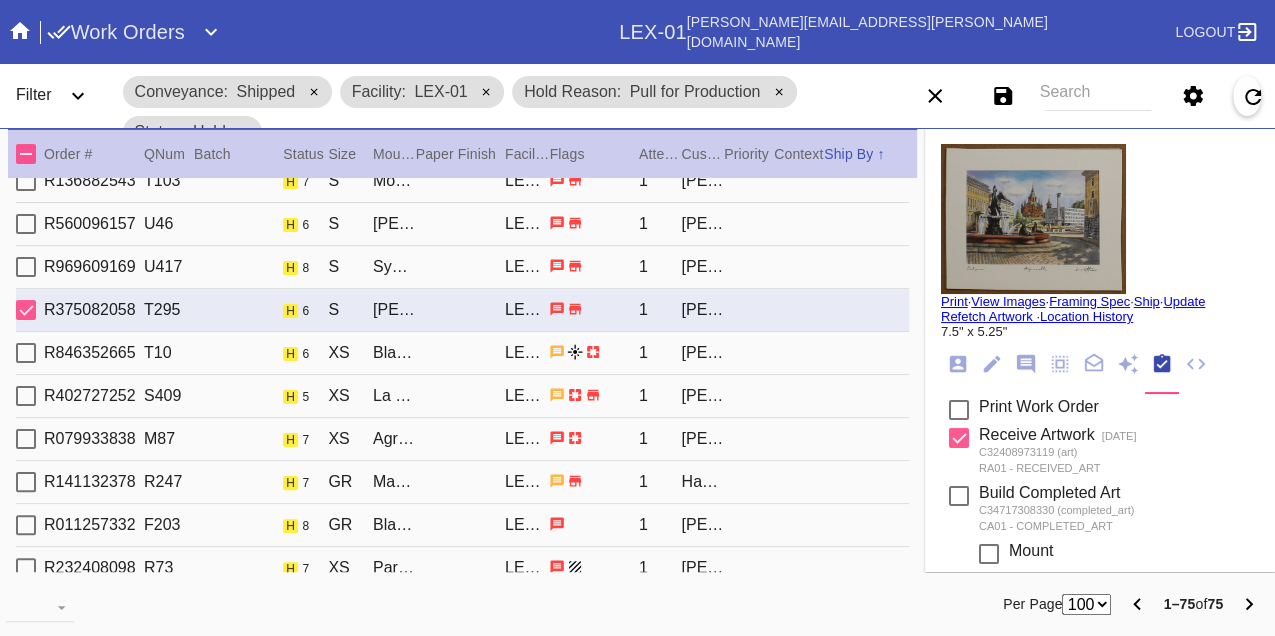 click on "R846352665 T10 h   6 XS Black Walnut (Gallery) / White LEX-01 1 Kristine Becker" at bounding box center [462, 353] 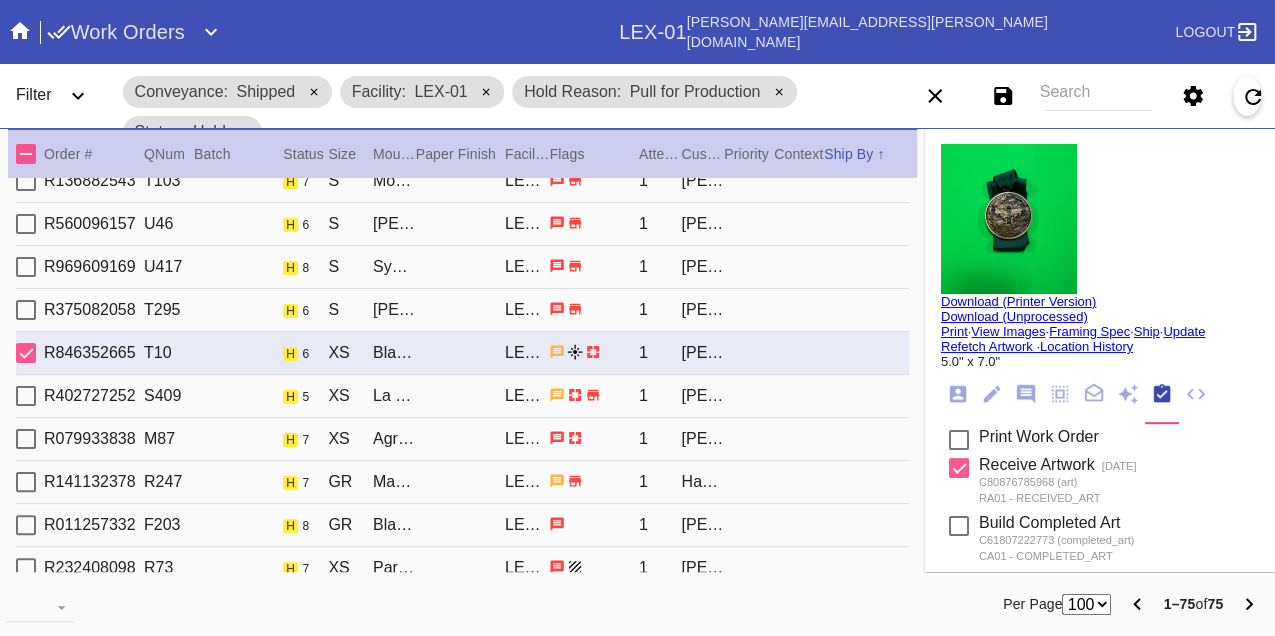 scroll, scrollTop: 2900, scrollLeft: 0, axis: vertical 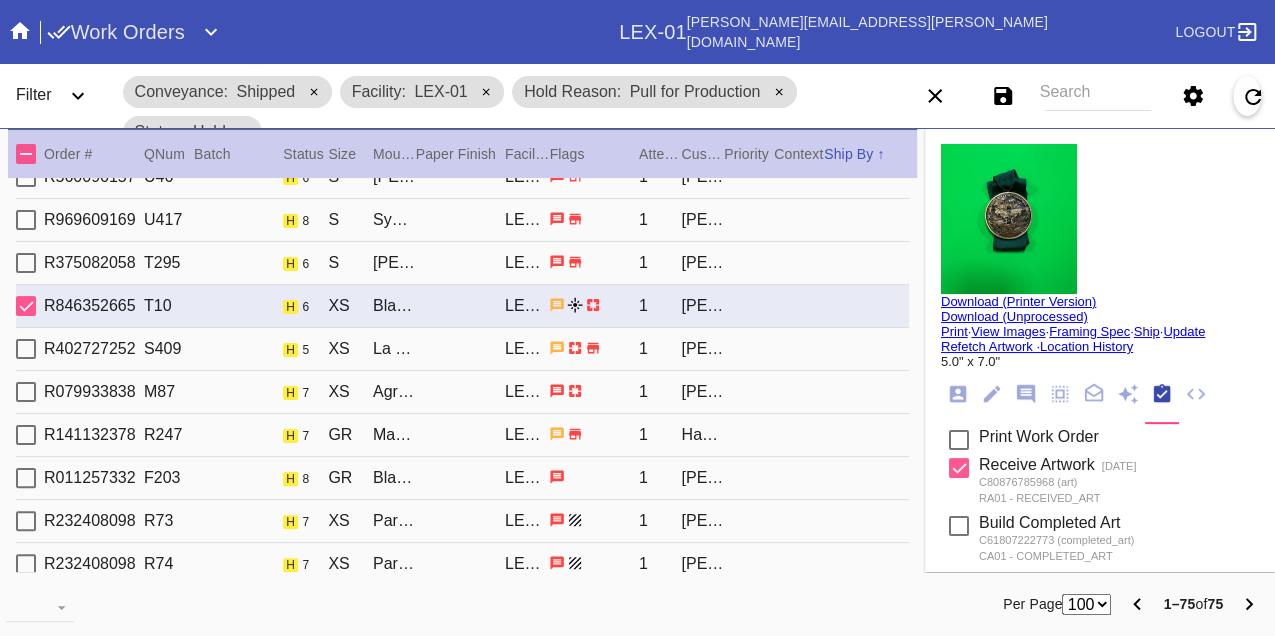 click on "R402727252 S409 h   5 XS La Scala / White LEX-01 1 Diego Crane" at bounding box center [462, 349] 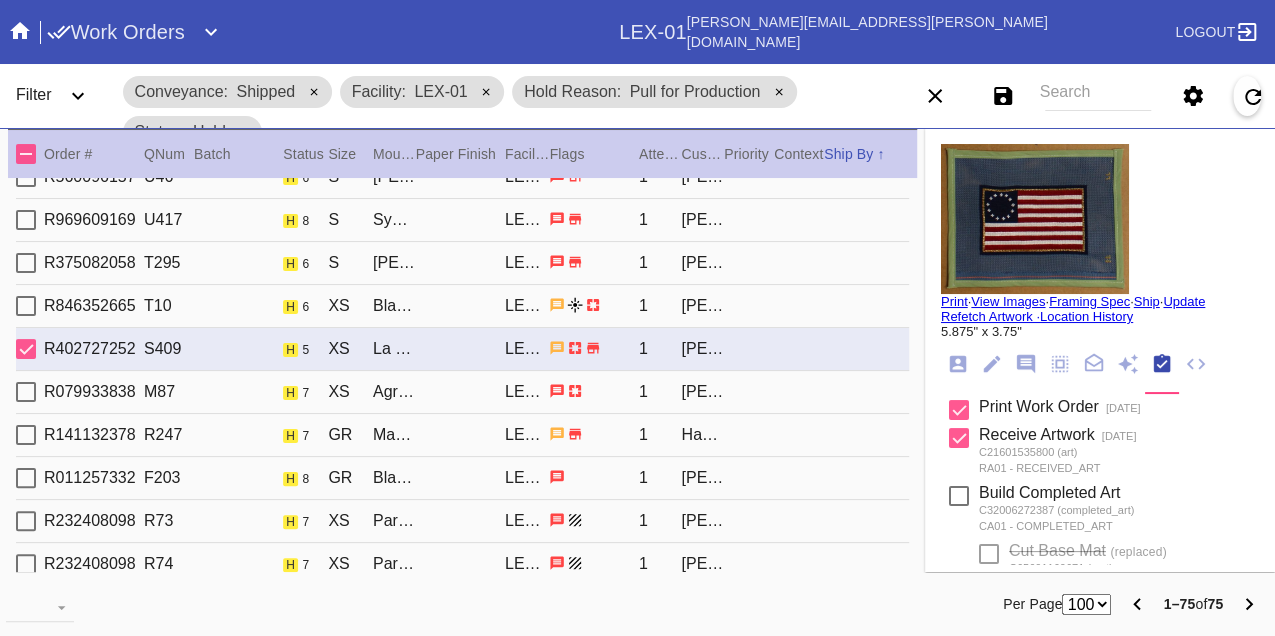 click on "R079933838 M87 h   7 XS Agra / White LEX-01 1 Lauren Kozy" at bounding box center (462, 392) 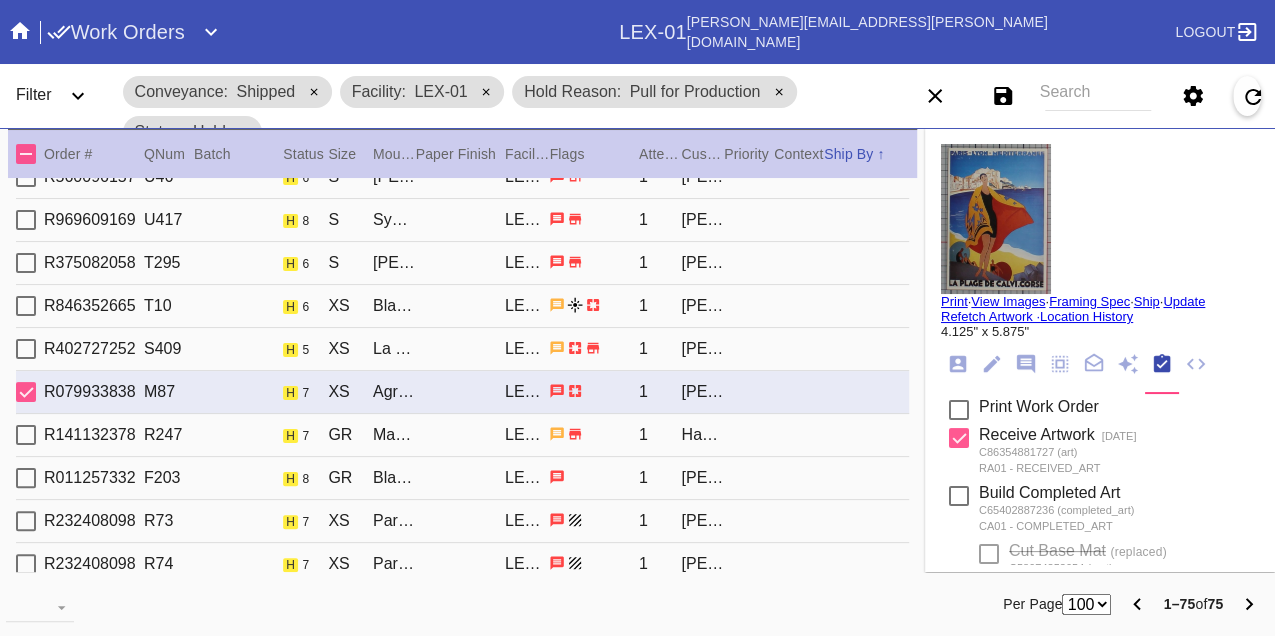 click on "R141132378 R247 h   7 GR Marrakesh / Vanilla LEX-01 1 Hawken Kirchner" at bounding box center (462, 435) 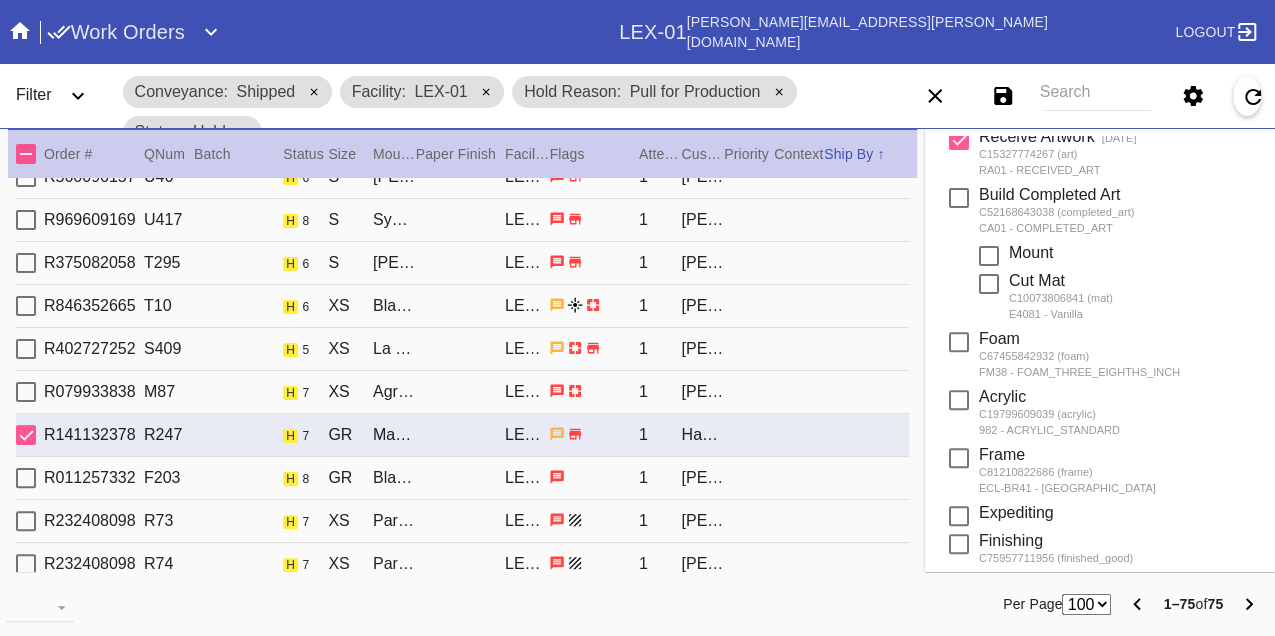 scroll, scrollTop: 778, scrollLeft: 0, axis: vertical 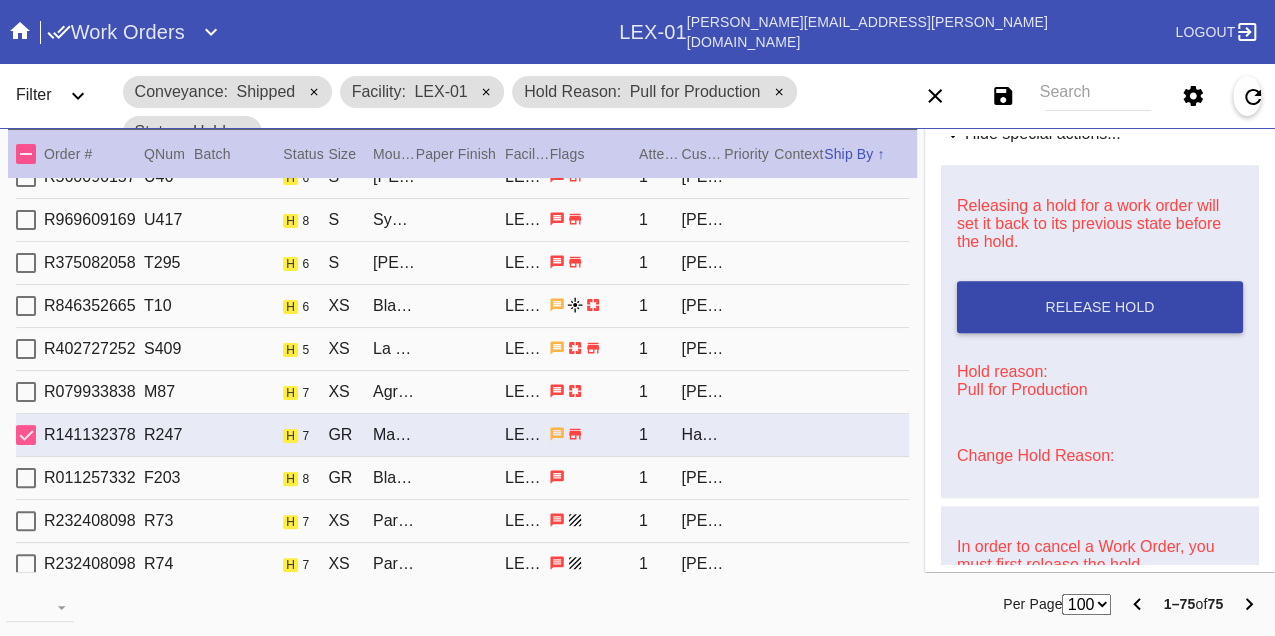 click on "Release Hold" at bounding box center (1099, 307) 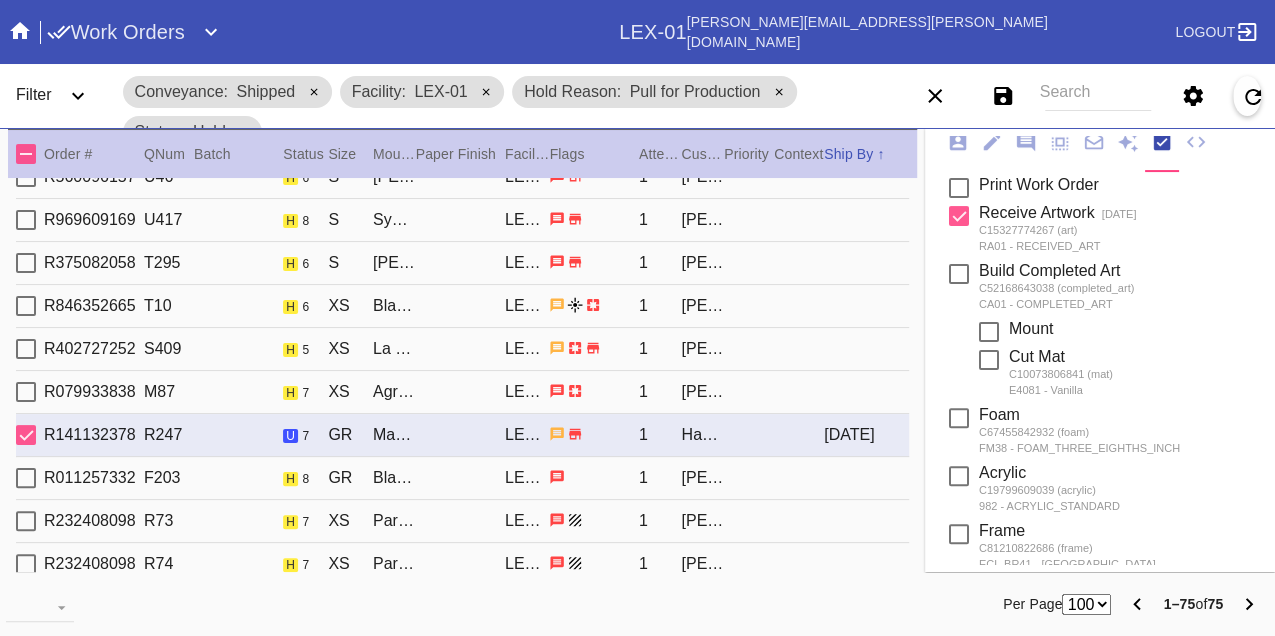 scroll, scrollTop: 0, scrollLeft: 0, axis: both 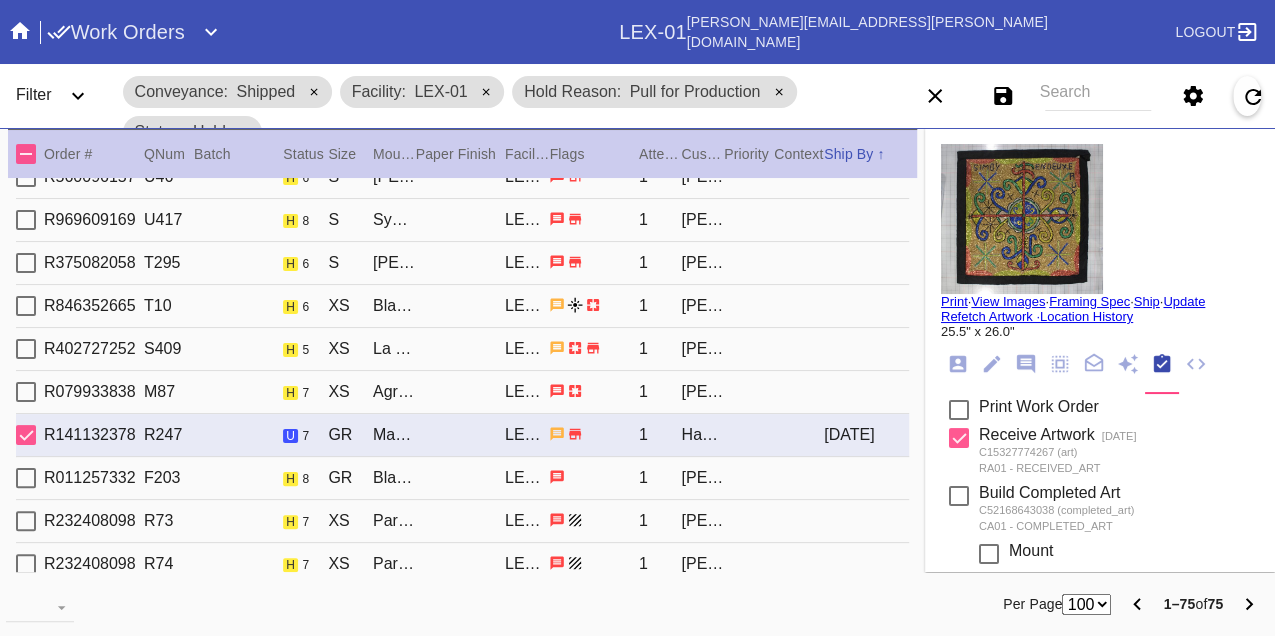 click on "Print" at bounding box center [954, 301] 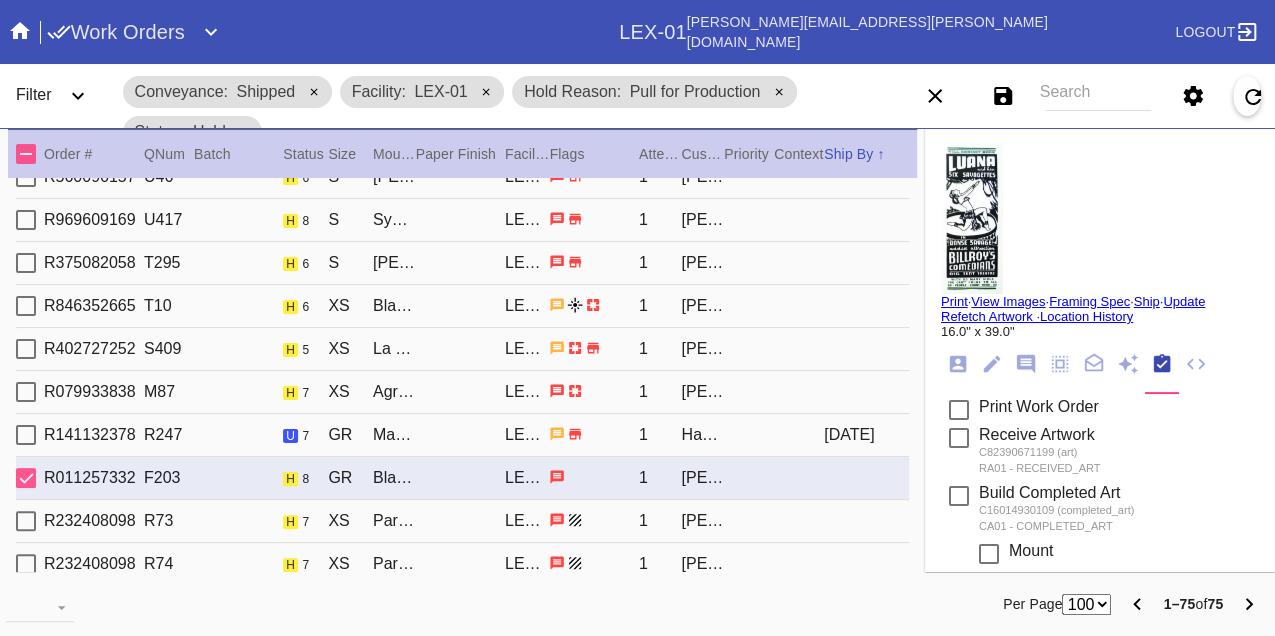 click on "R232408098 R73 h   7 XS Paris / Stone Cabana Stripe LEX-01 1 Stacey White" at bounding box center [462, 521] 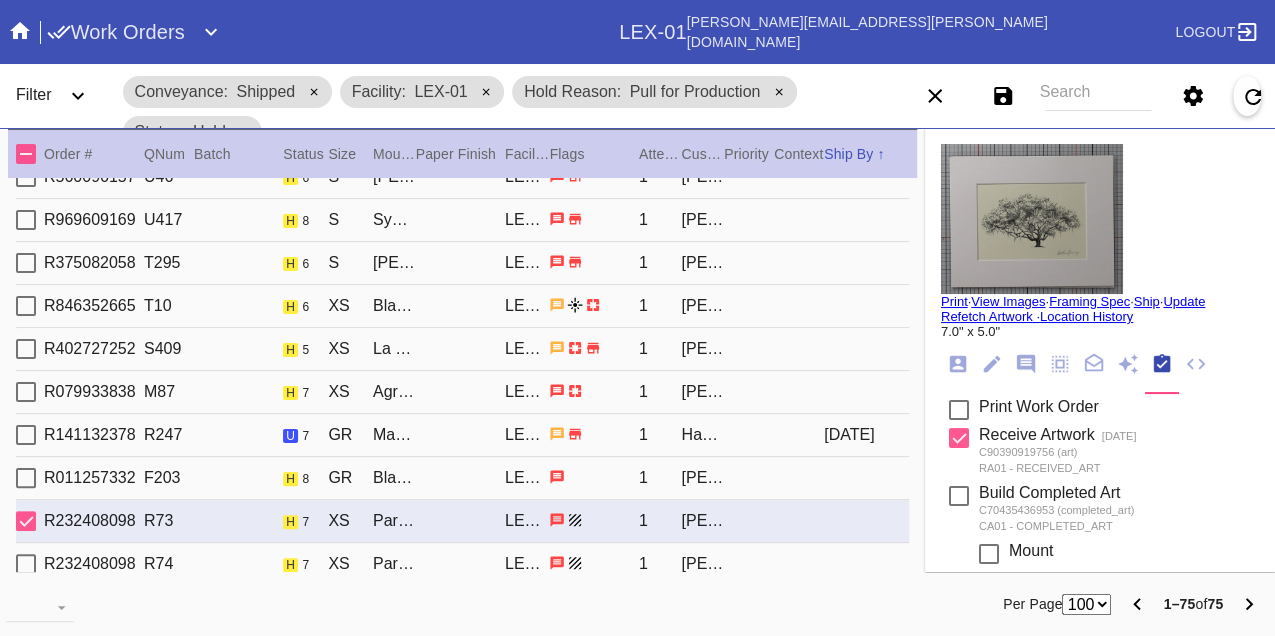 click on "R232408098 R74 h   7 XS Paris / Stone Cabana Stripe LEX-01 1 Stacey White" at bounding box center (462, 564) 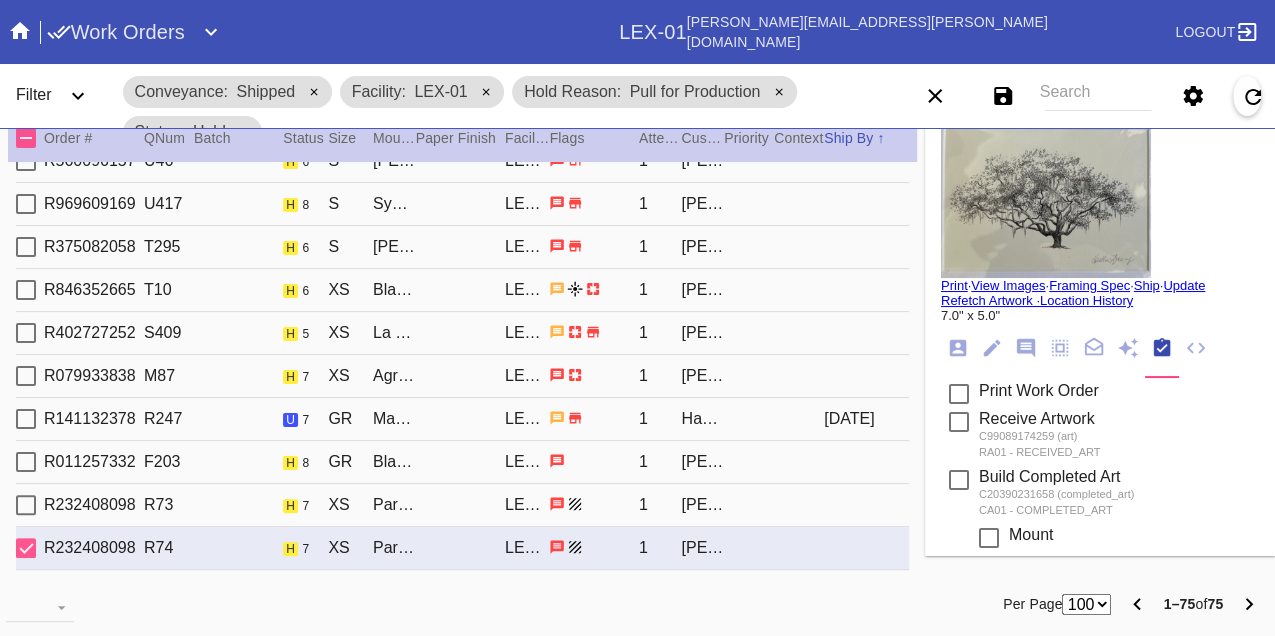 scroll, scrollTop: 21, scrollLeft: 0, axis: vertical 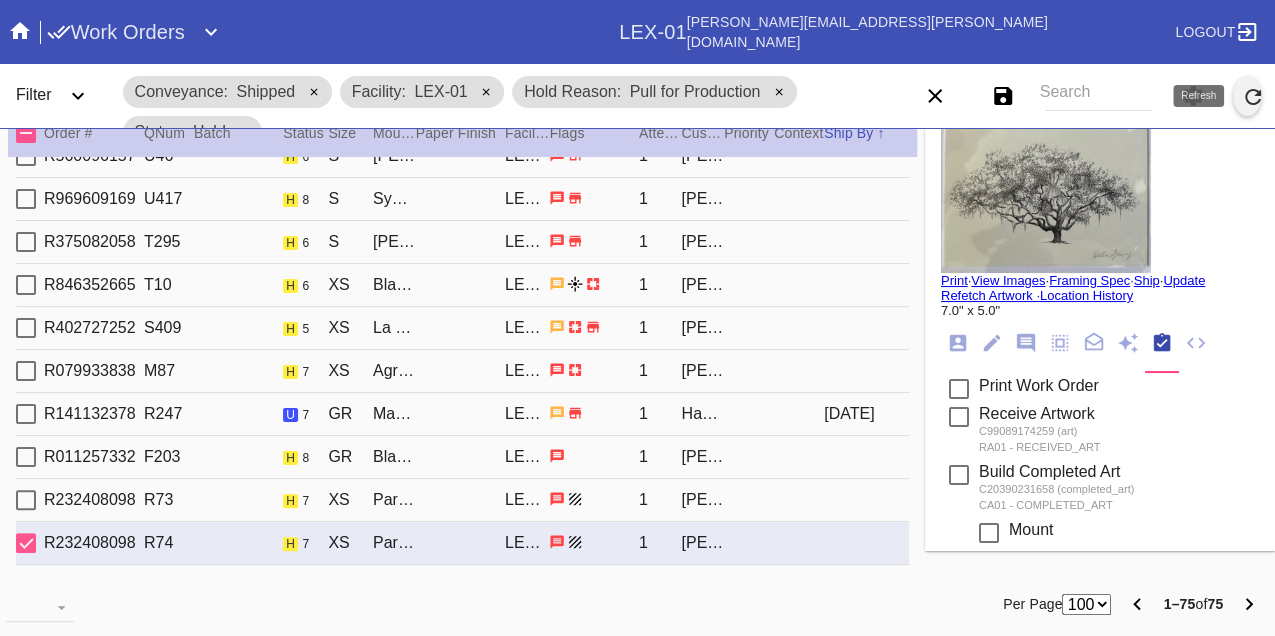 click 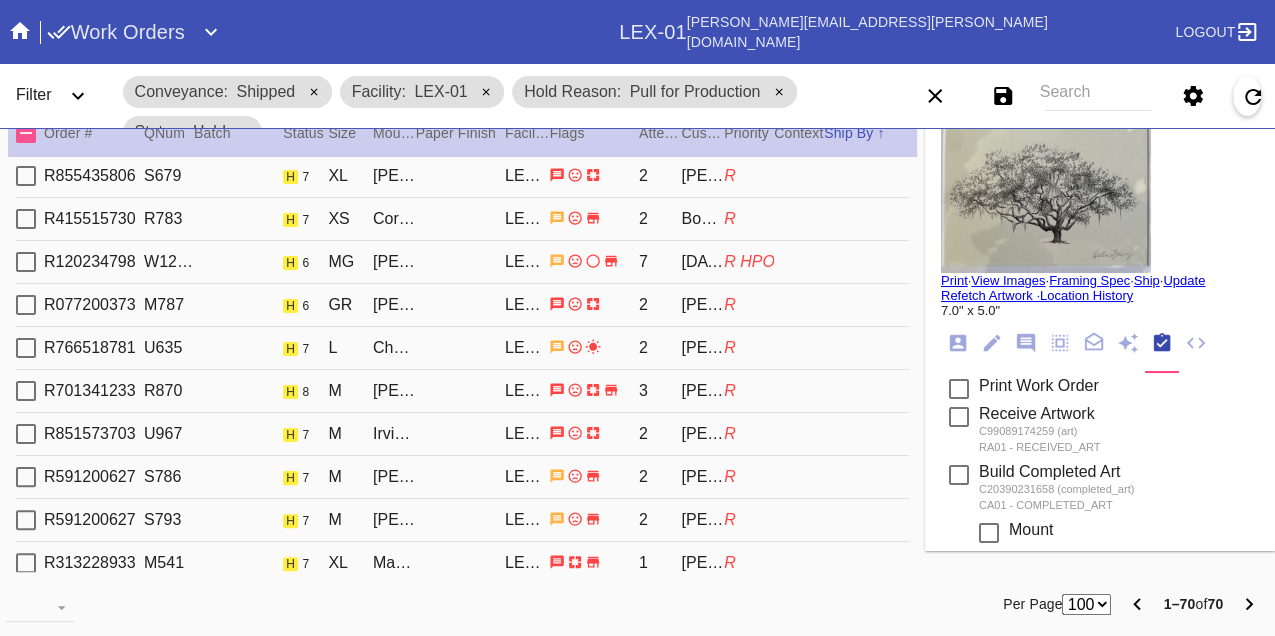 scroll, scrollTop: 0, scrollLeft: 0, axis: both 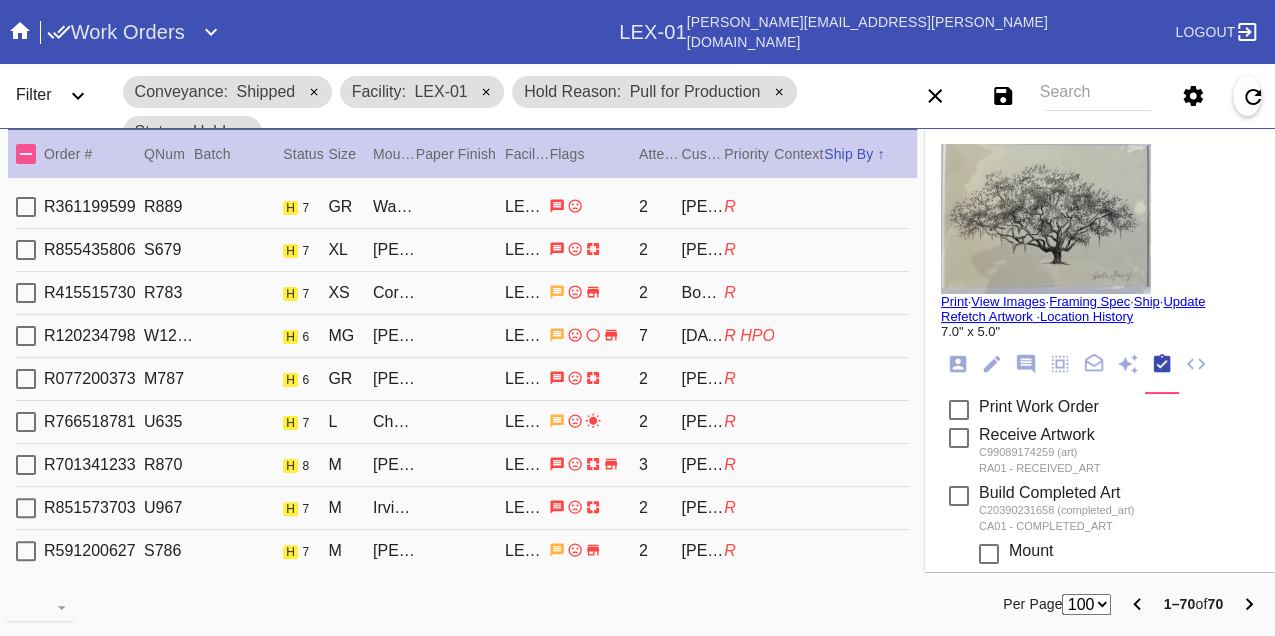 click on "R361199599 R889 h   7 GR Walnut (Gallery) / Dove White LEX-01 2 Howard Friedman
R" at bounding box center (462, 207) 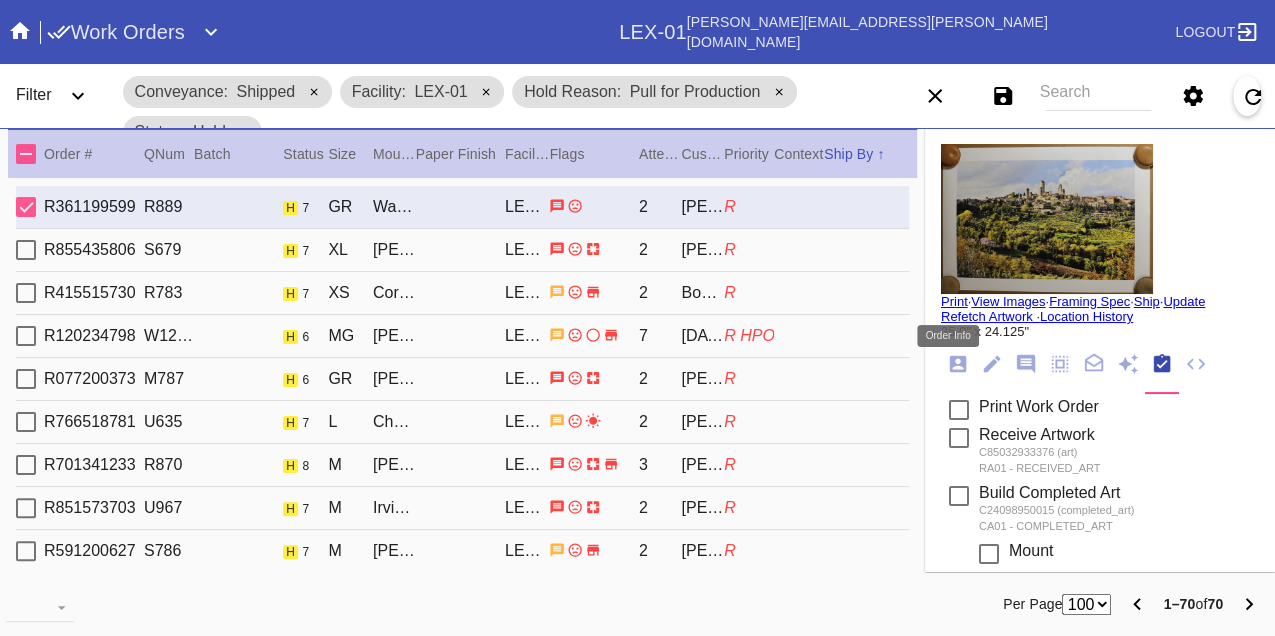 click 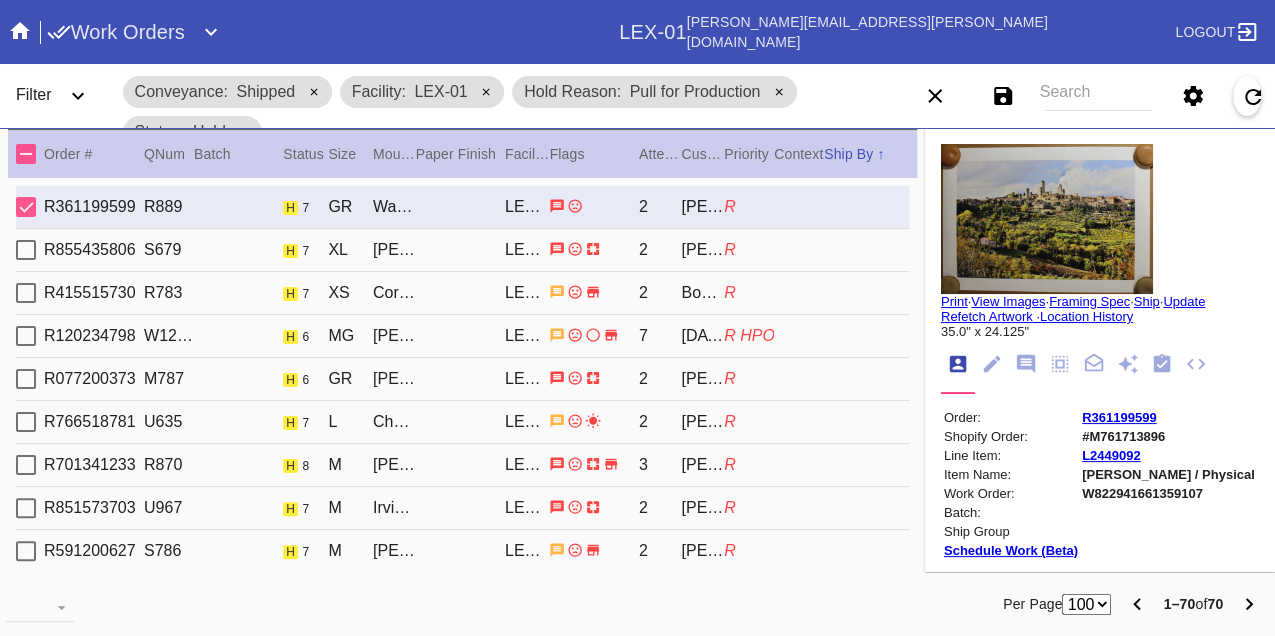 click on "W822941661359107" at bounding box center [1168, 493] 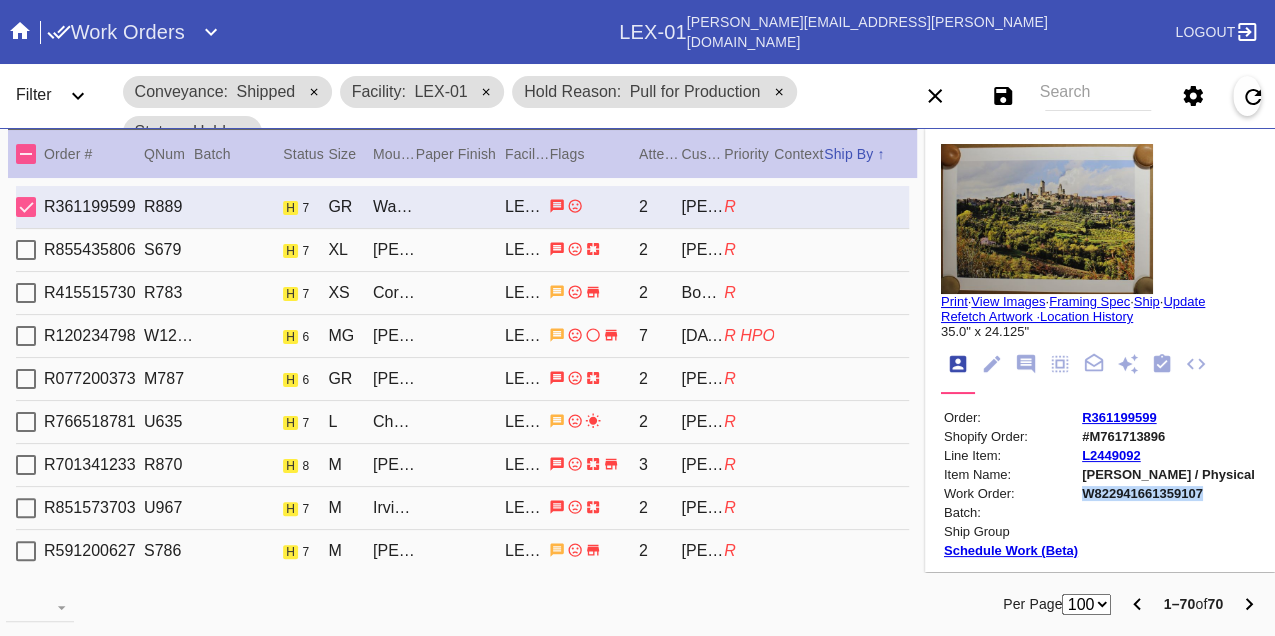 click on "W822941661359107" at bounding box center [1168, 493] 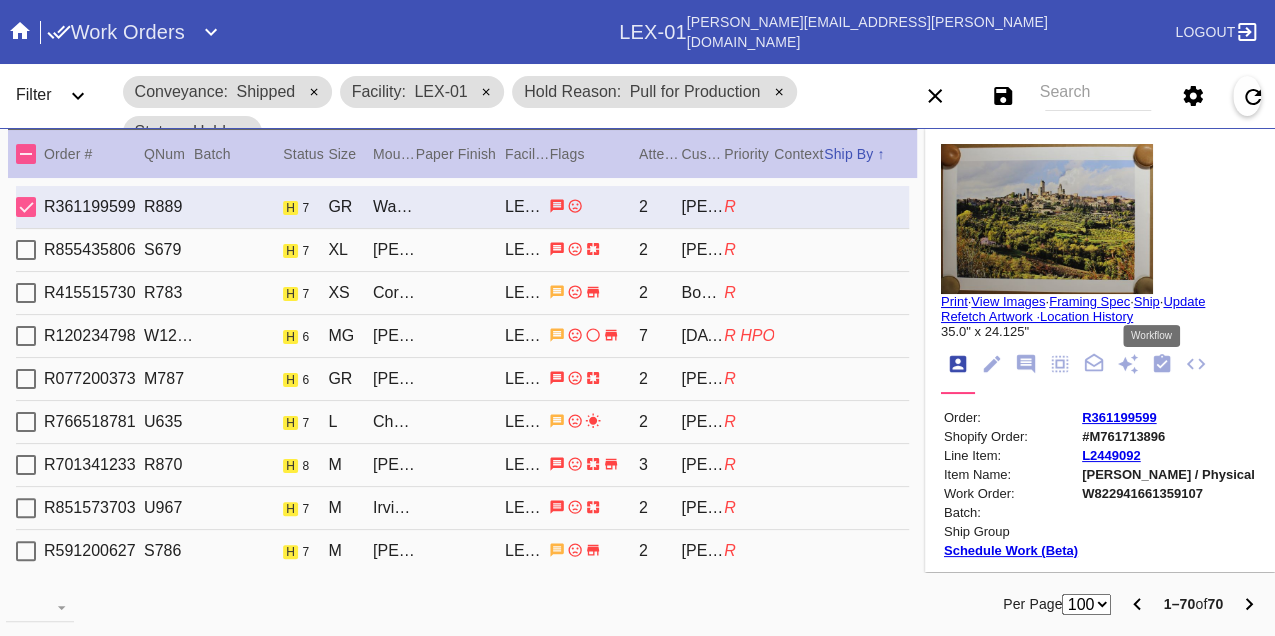 click 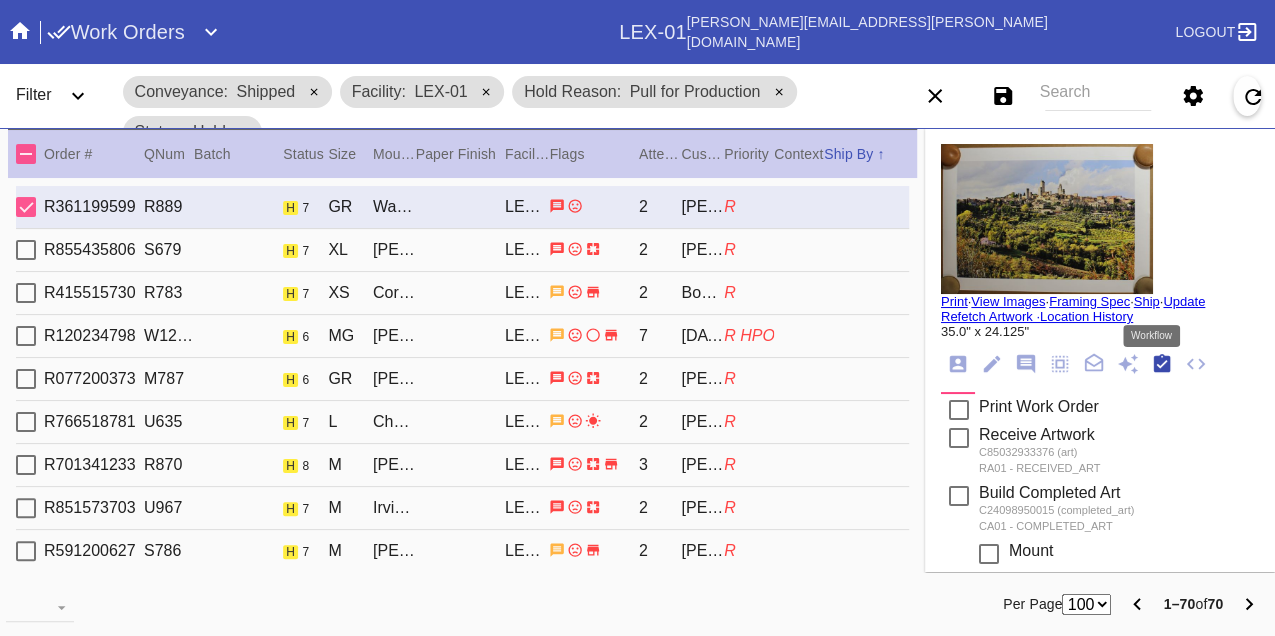 scroll, scrollTop: 318, scrollLeft: 0, axis: vertical 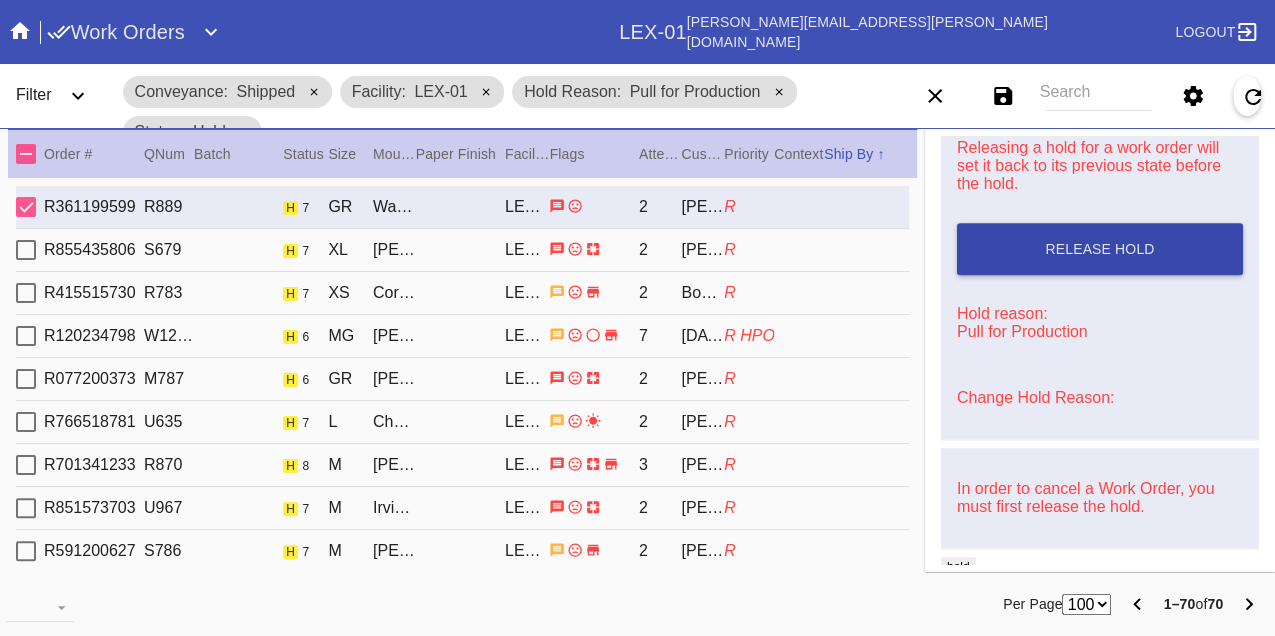 click on "Release Hold" at bounding box center [1100, 249] 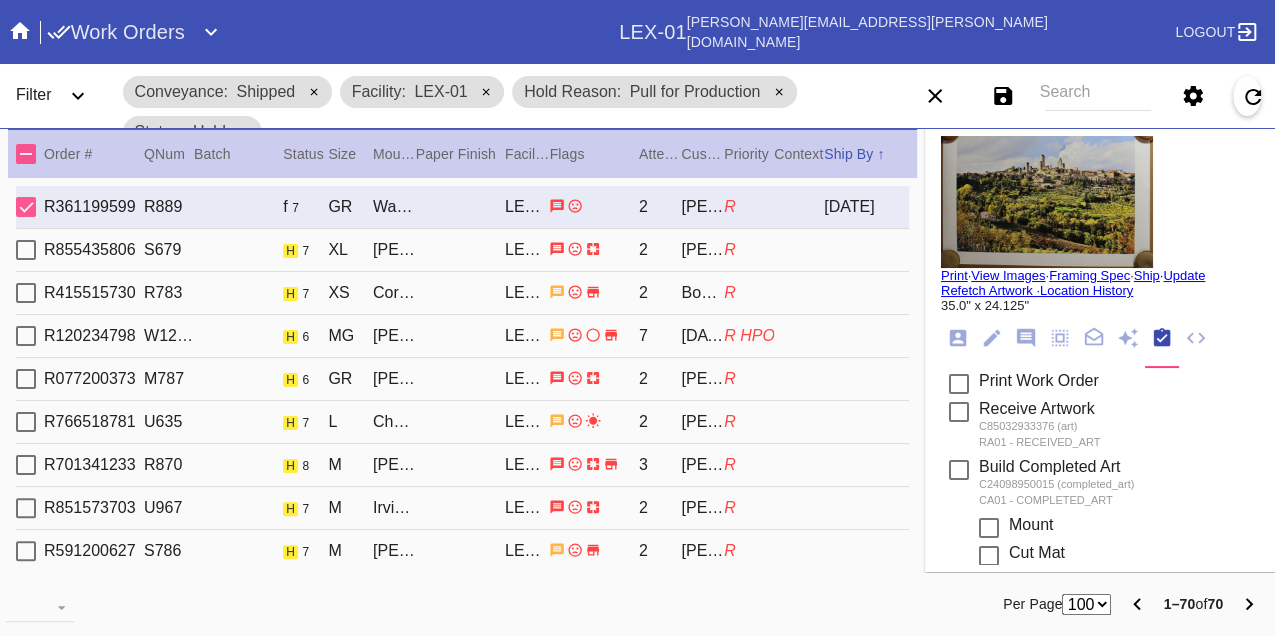 scroll, scrollTop: 0, scrollLeft: 0, axis: both 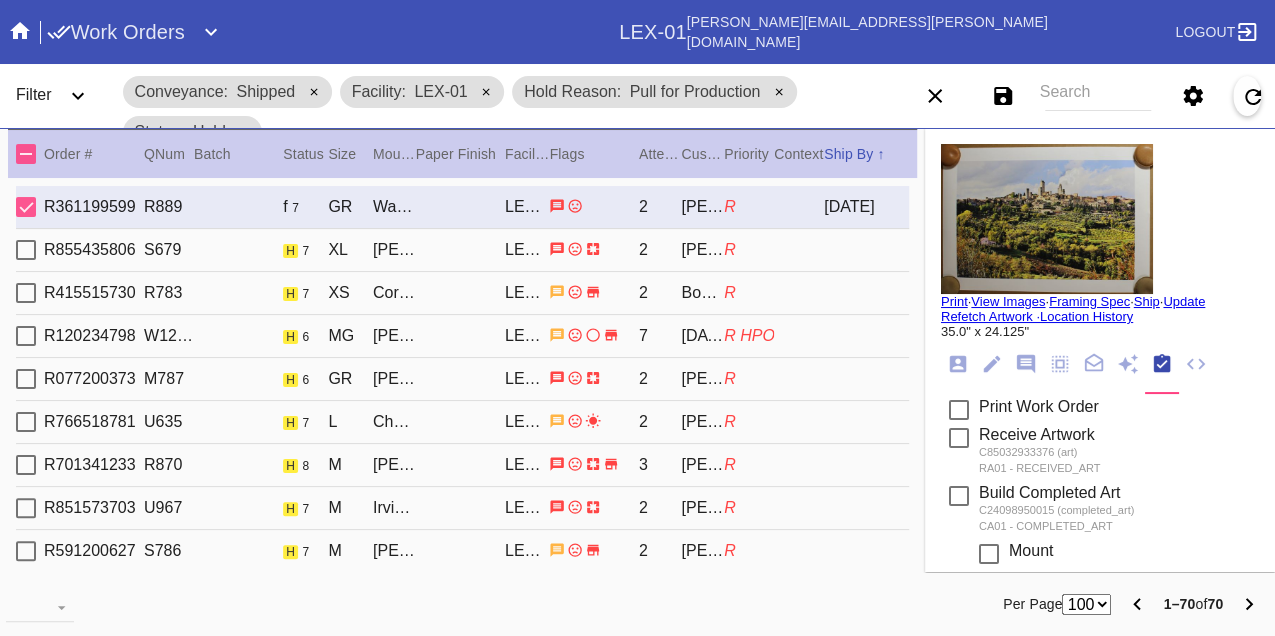 click on "Print" at bounding box center [954, 301] 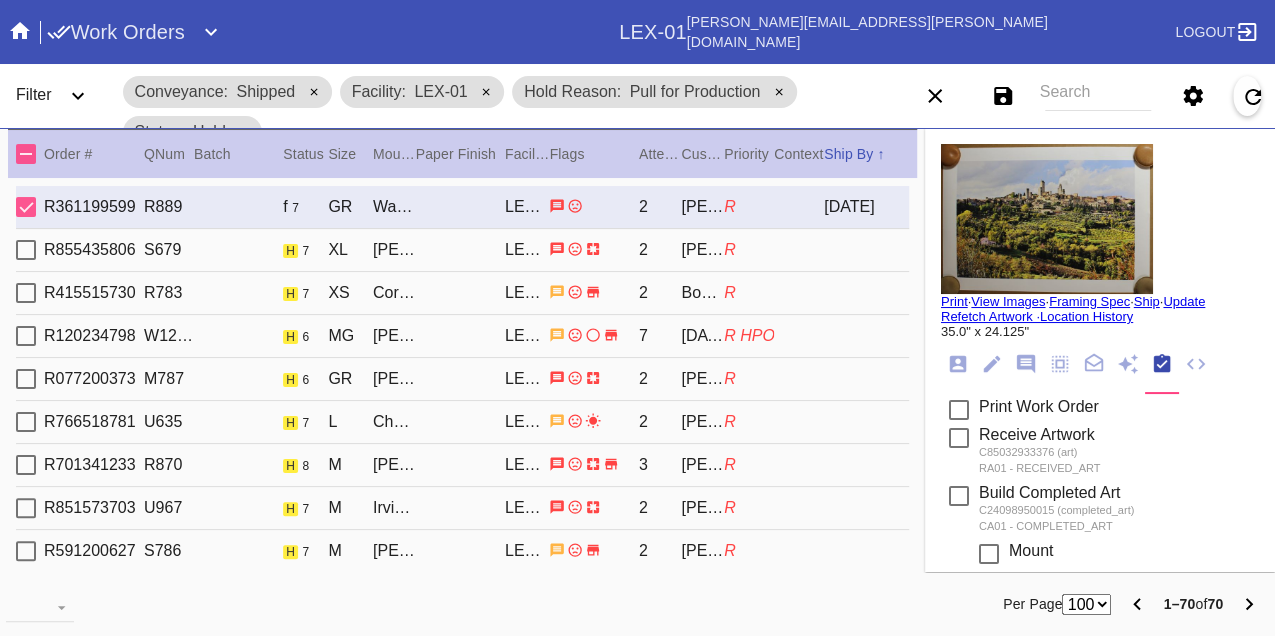 click on "R855435806 S679 h   7 XL Mercer / White LEX-01 2 Roberta Tollin
R" at bounding box center (462, 250) 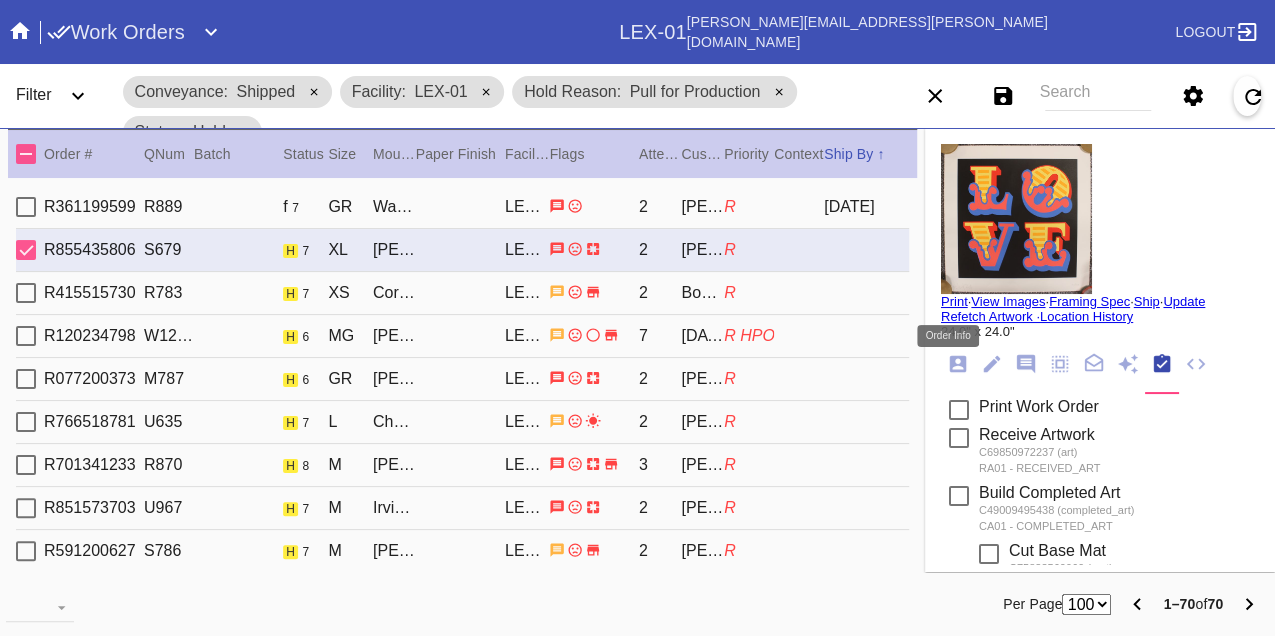 click 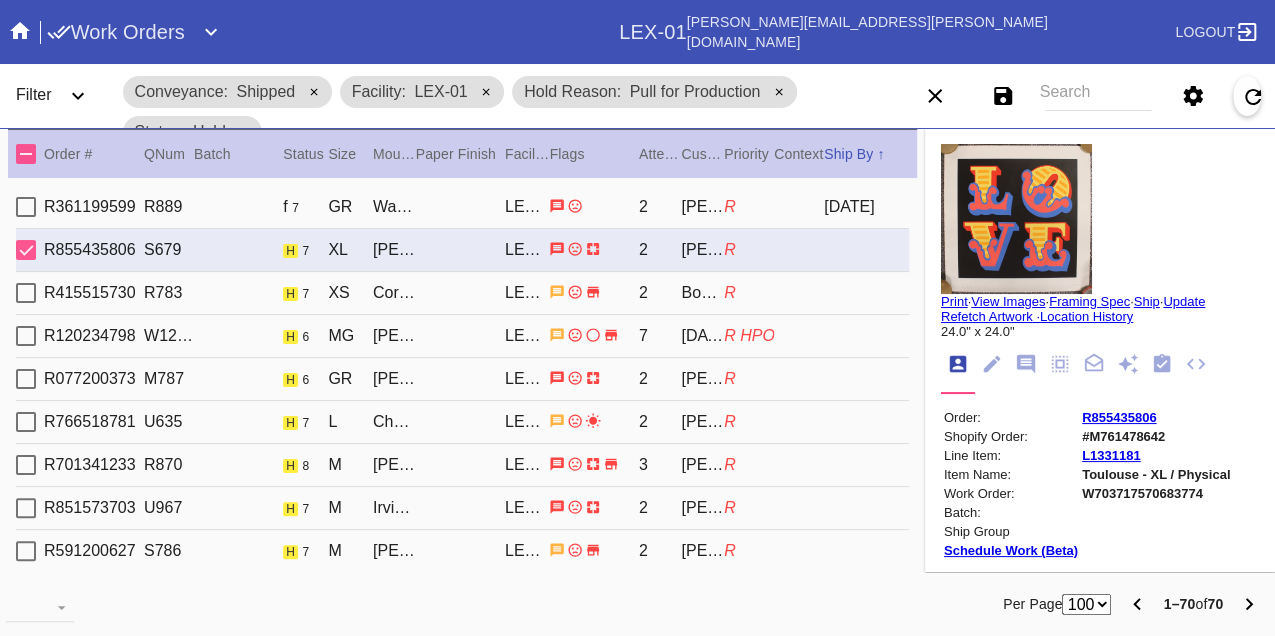 click on "W703717570683774" at bounding box center (1156, 493) 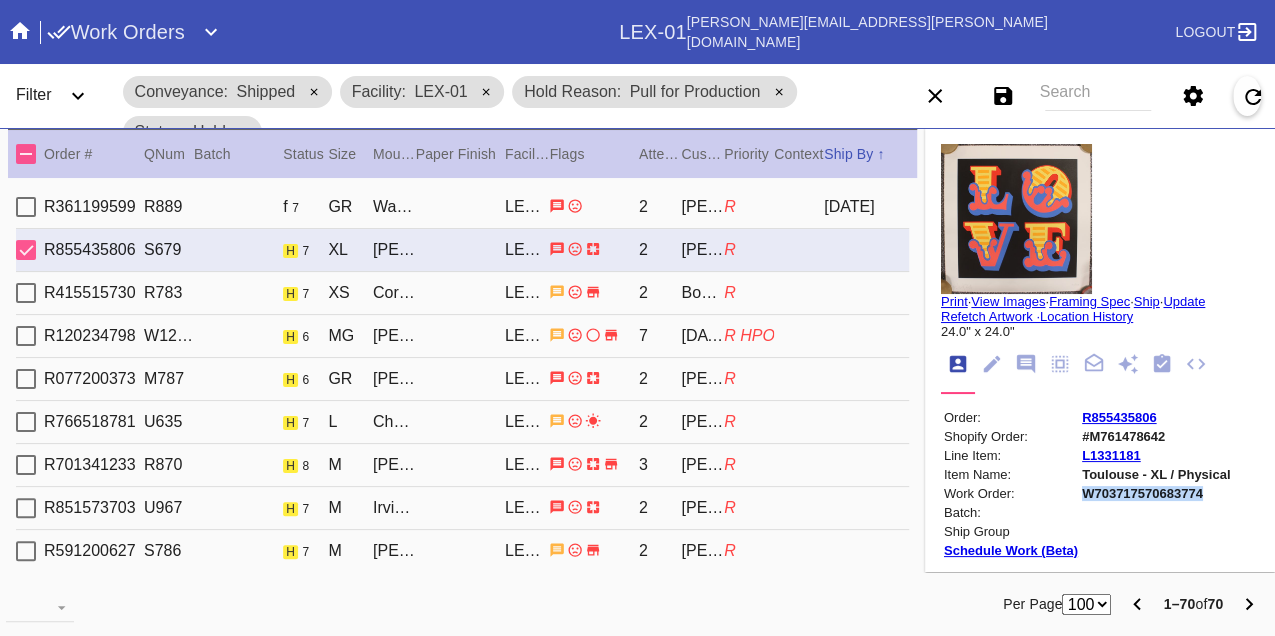 click on "W703717570683774" at bounding box center (1156, 493) 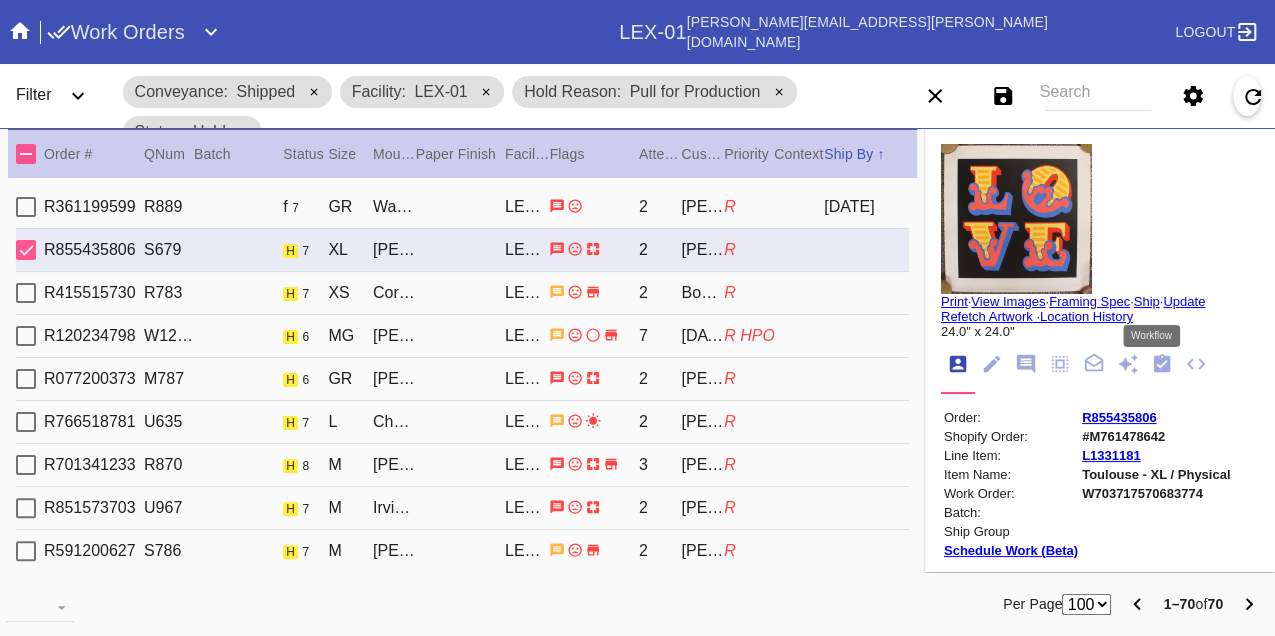 click 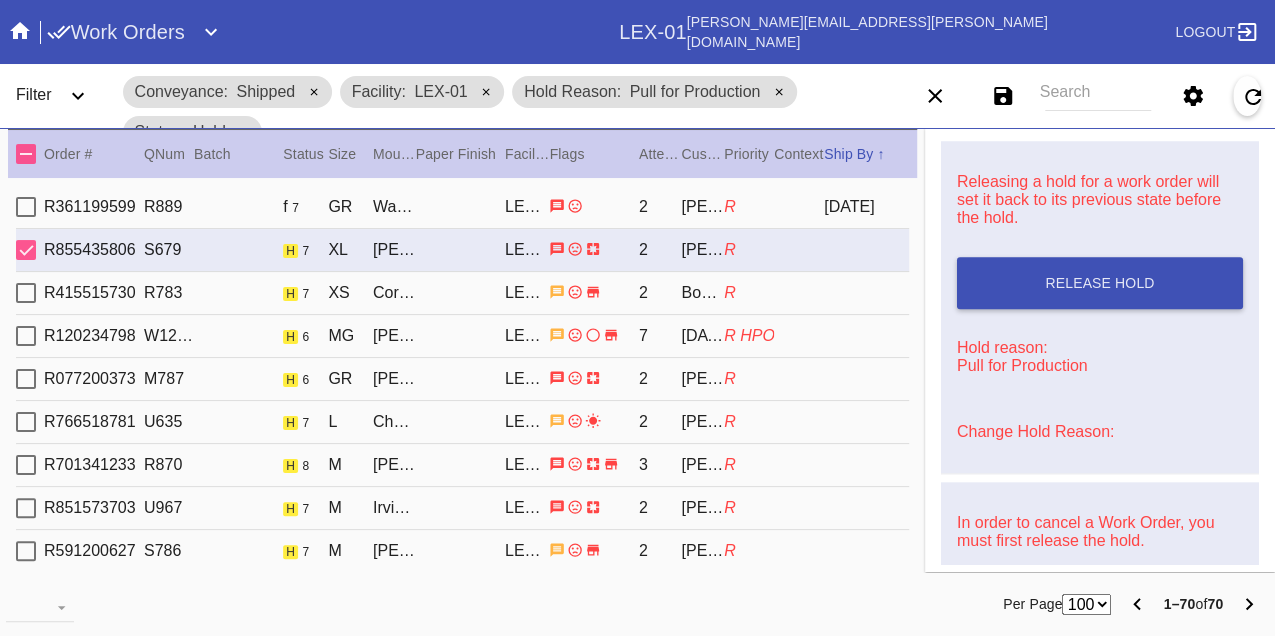 scroll, scrollTop: 1007, scrollLeft: 0, axis: vertical 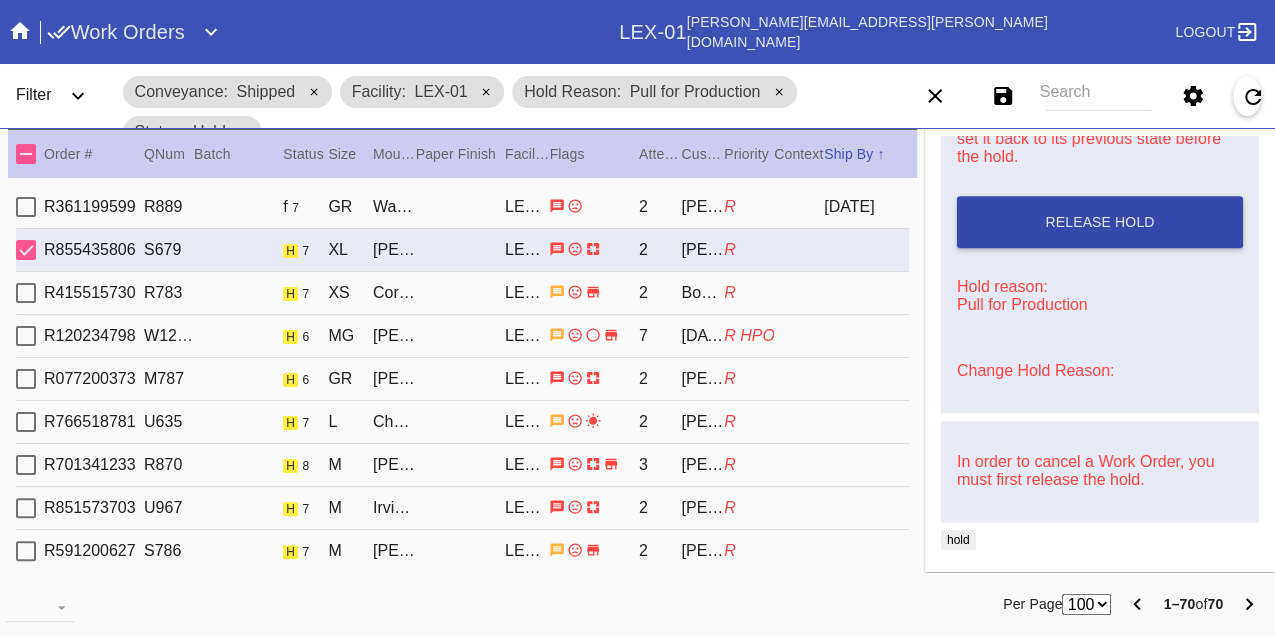 click on "Release Hold" at bounding box center [1100, 222] 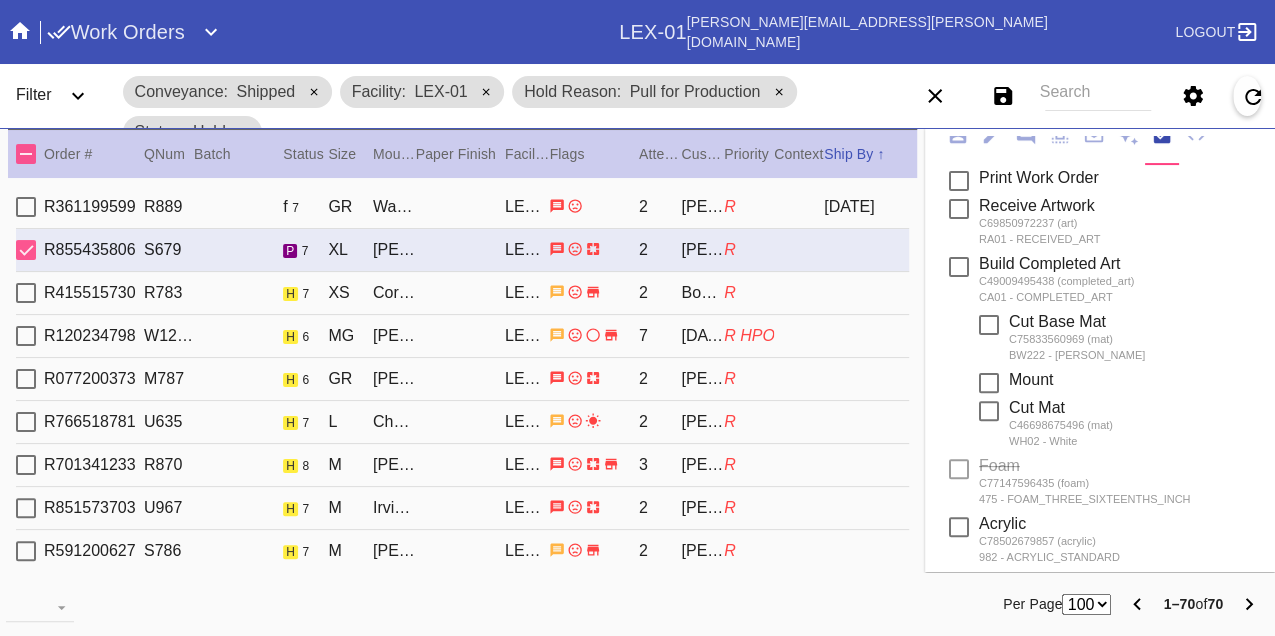 scroll, scrollTop: 0, scrollLeft: 0, axis: both 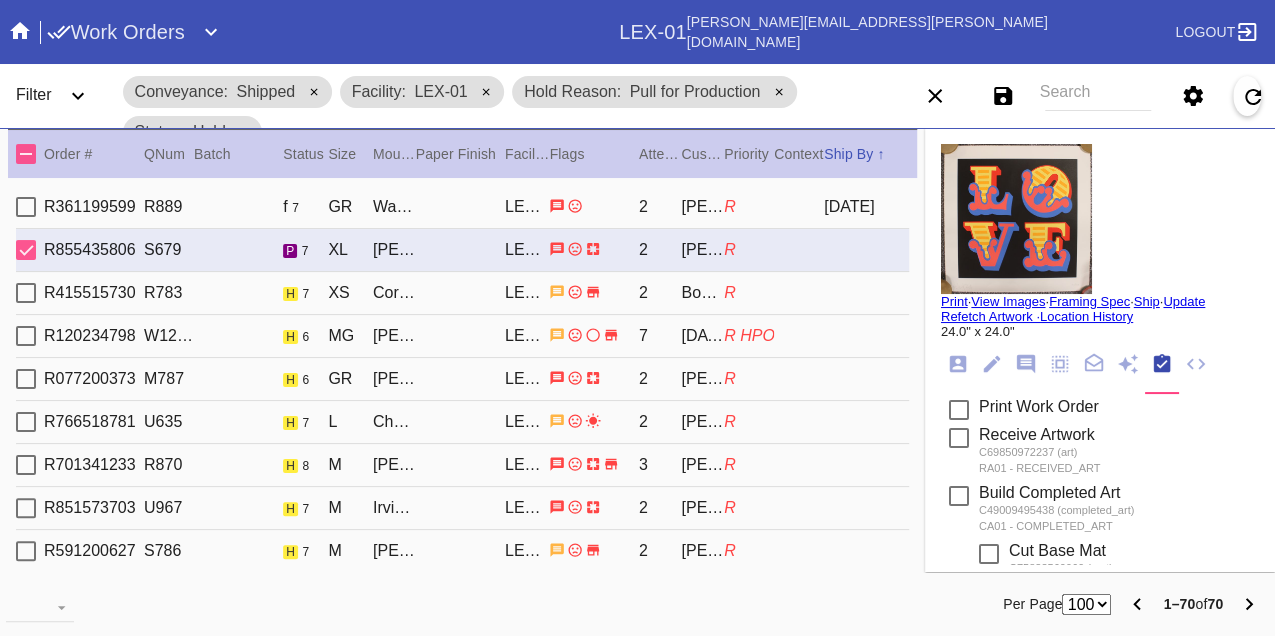 click on "Print" at bounding box center (954, 301) 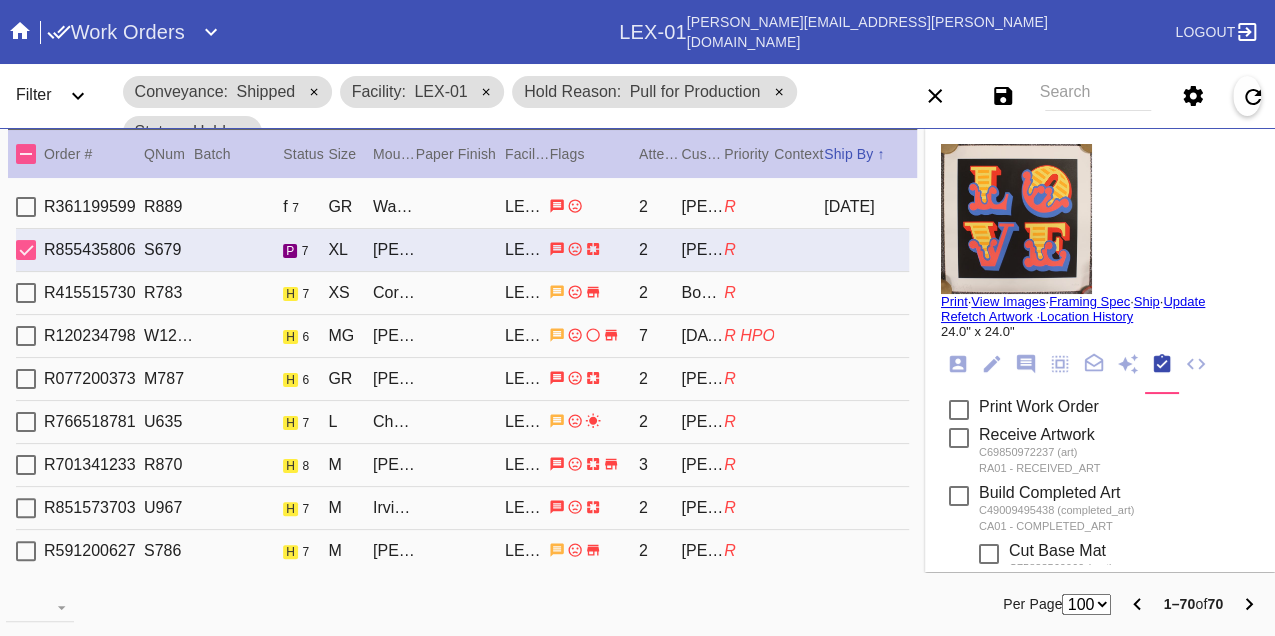 click on "R415515730 R783 h   7 XS Cork / Ice Cream LEX-01 2 Boden Bubb
R" at bounding box center (462, 293) 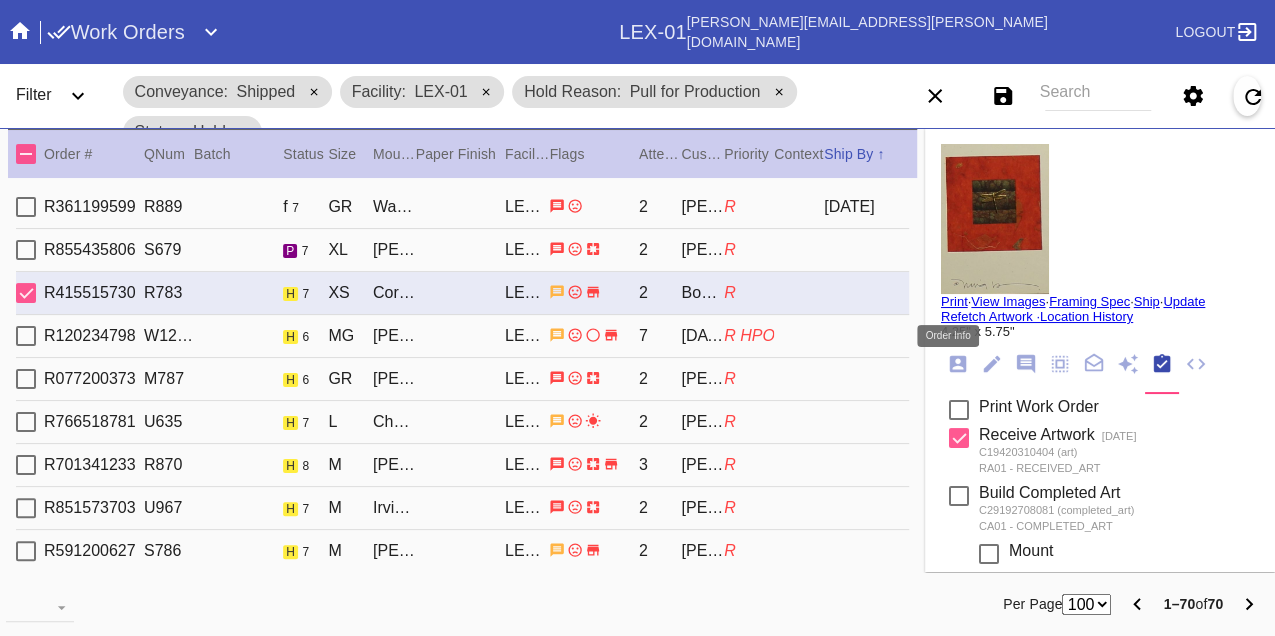 click 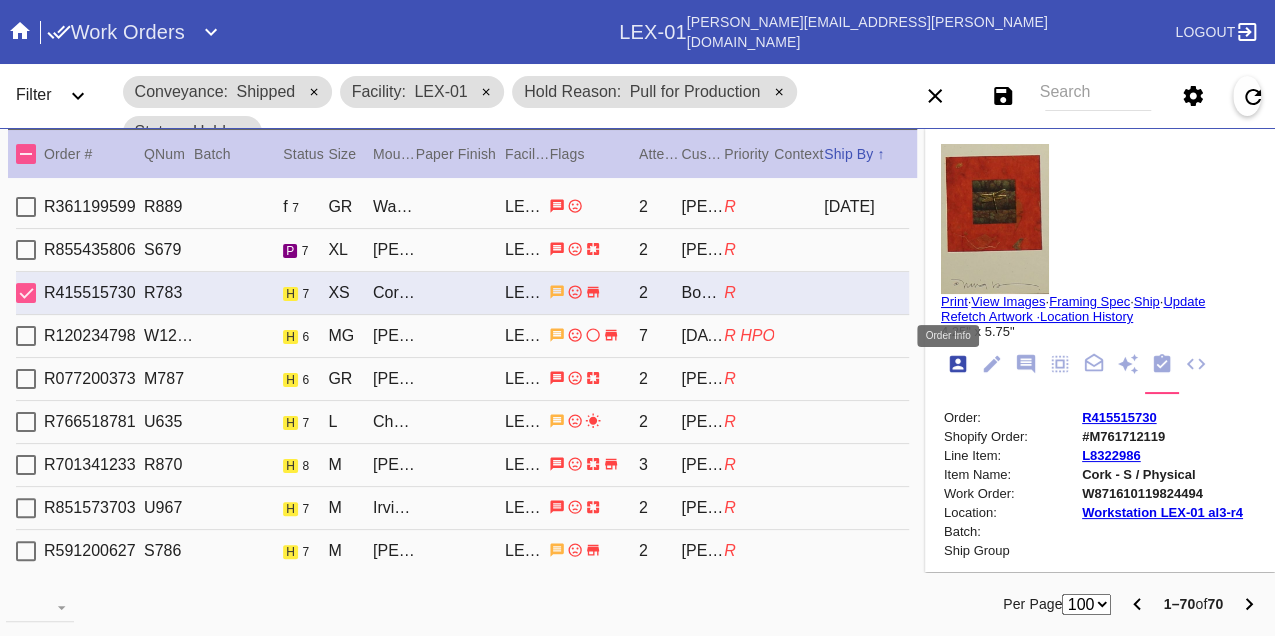 scroll, scrollTop: 24, scrollLeft: 0, axis: vertical 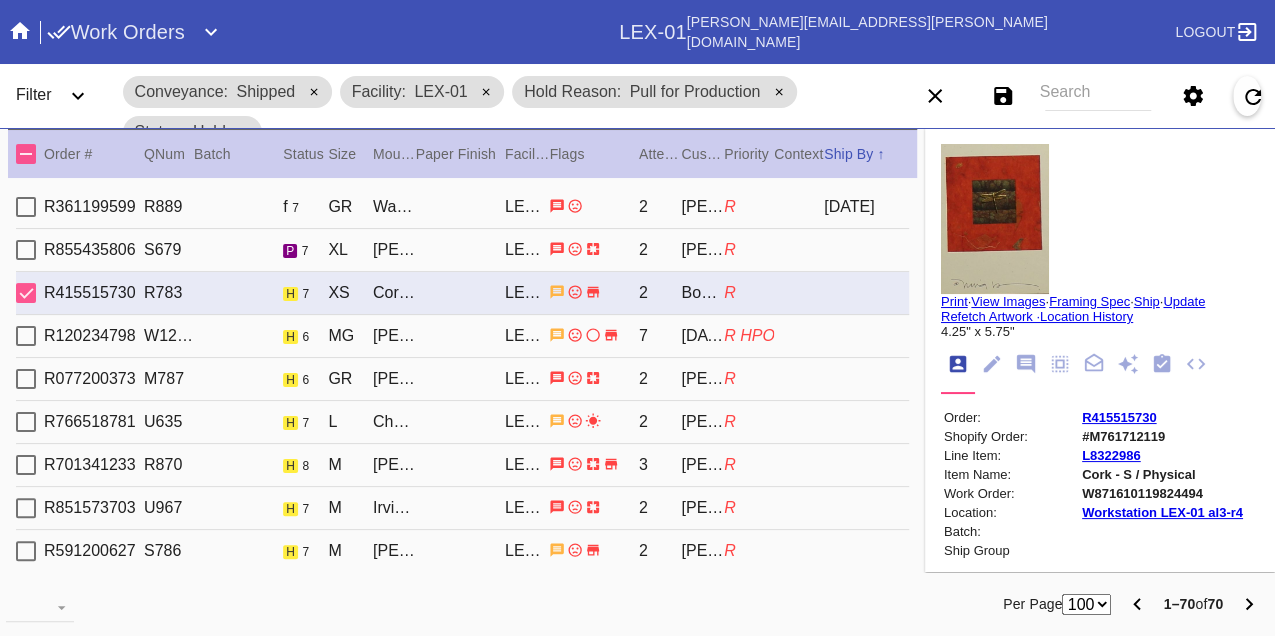 click on "W871610119824494" at bounding box center (1162, 493) 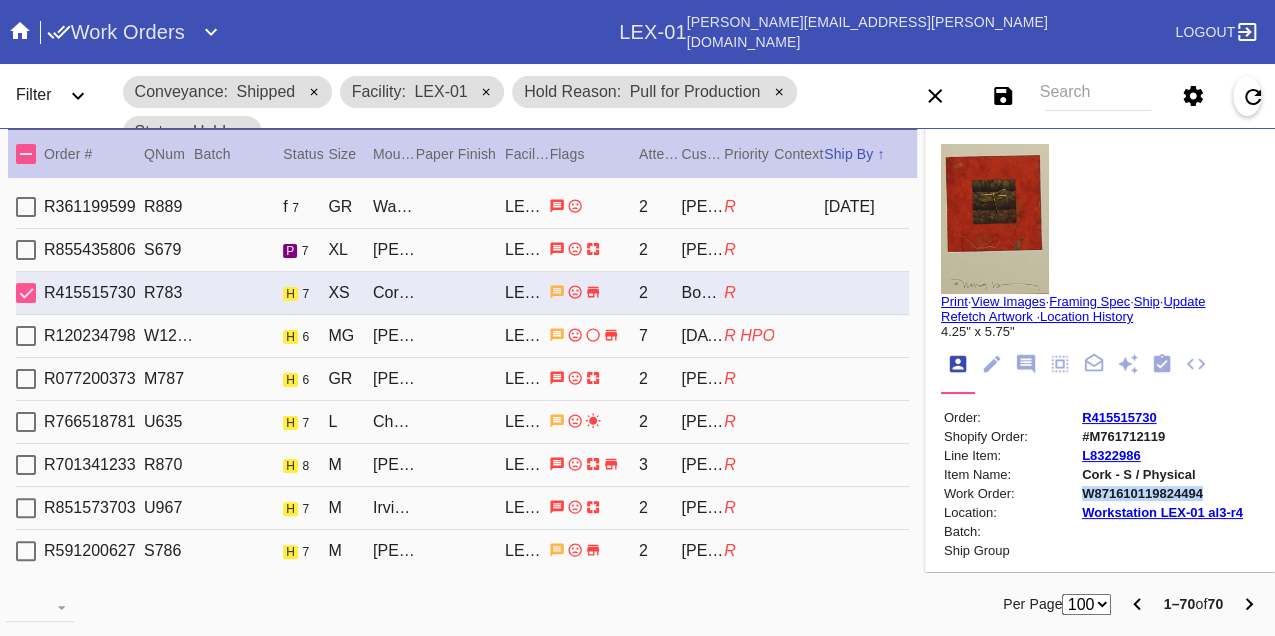 click on "W871610119824494" at bounding box center [1162, 493] 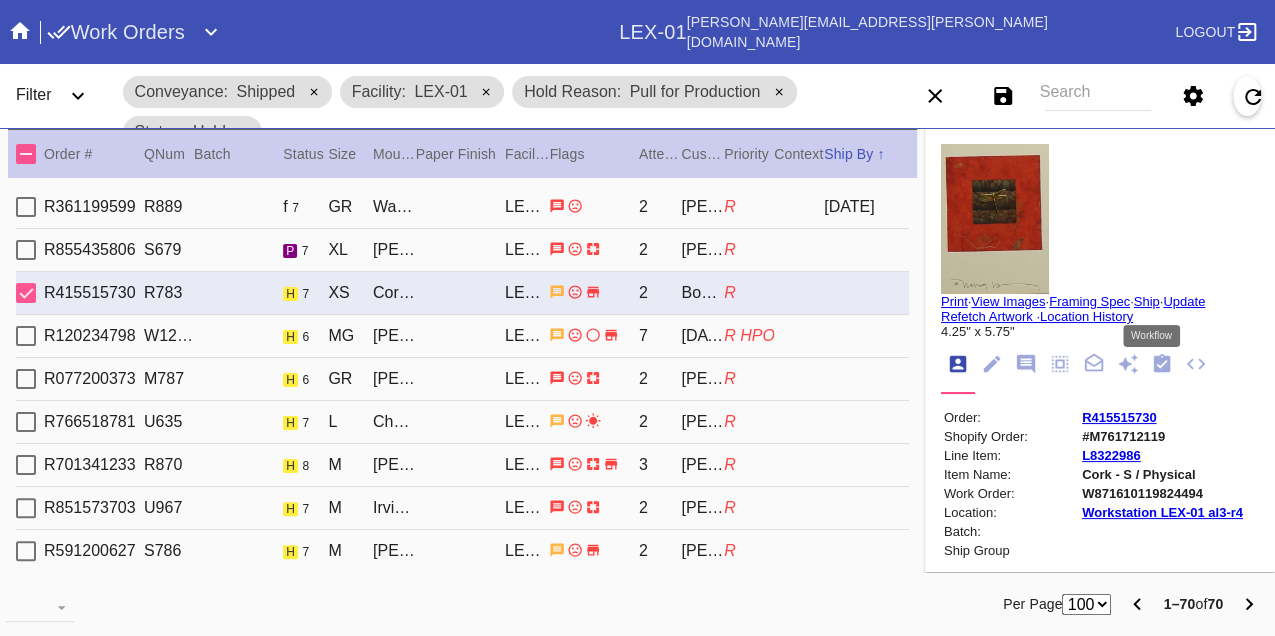 click 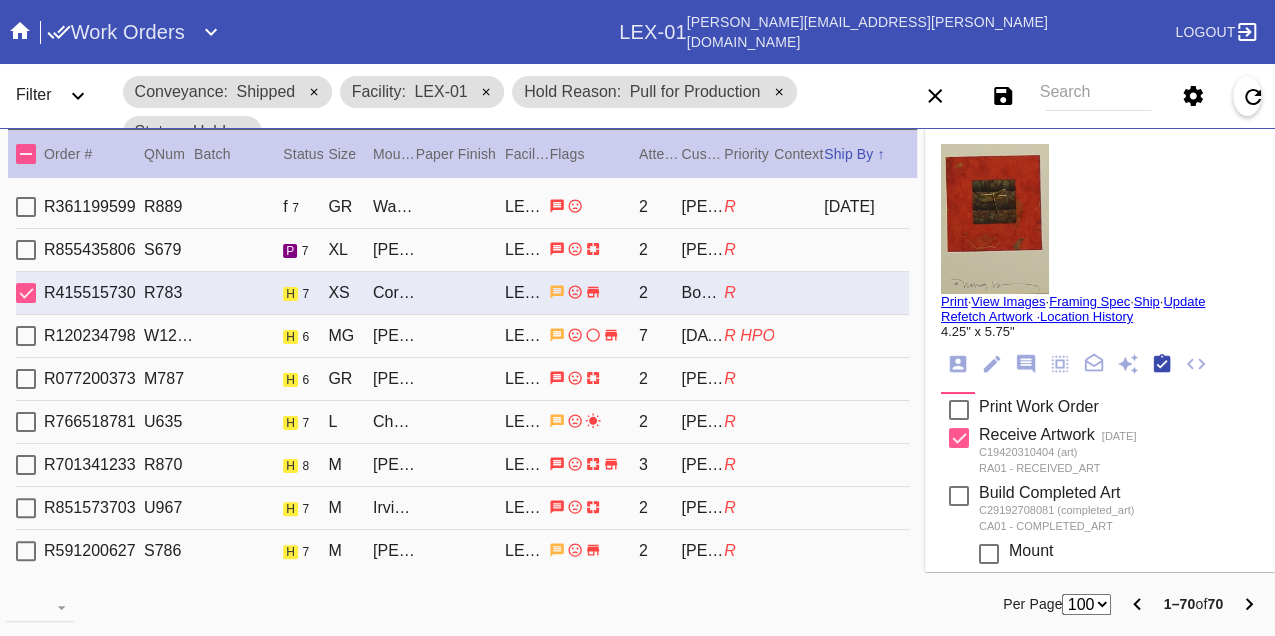 scroll, scrollTop: 318, scrollLeft: 0, axis: vertical 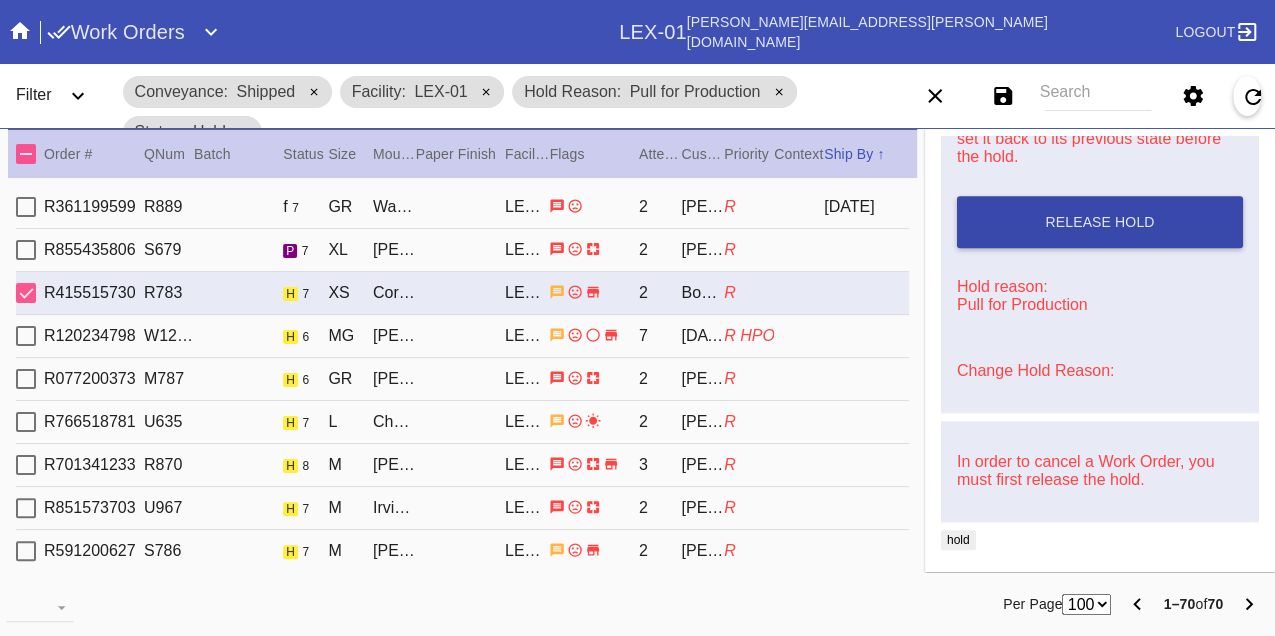 click on "Release Hold" at bounding box center (1099, 222) 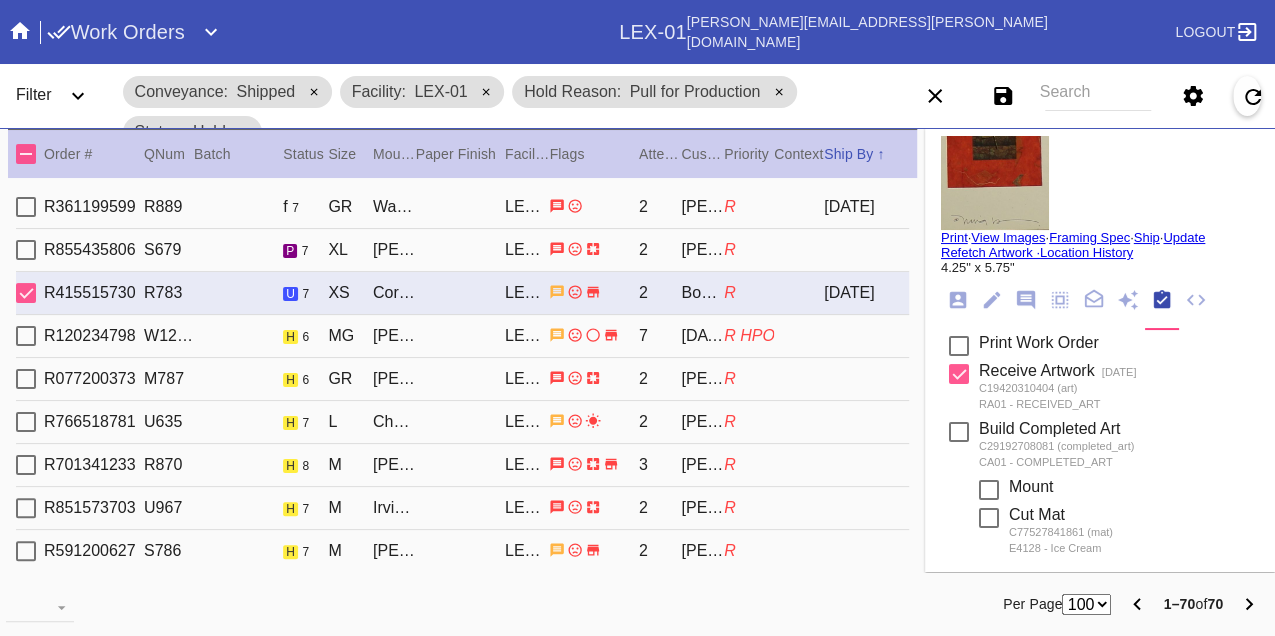 scroll, scrollTop: 0, scrollLeft: 0, axis: both 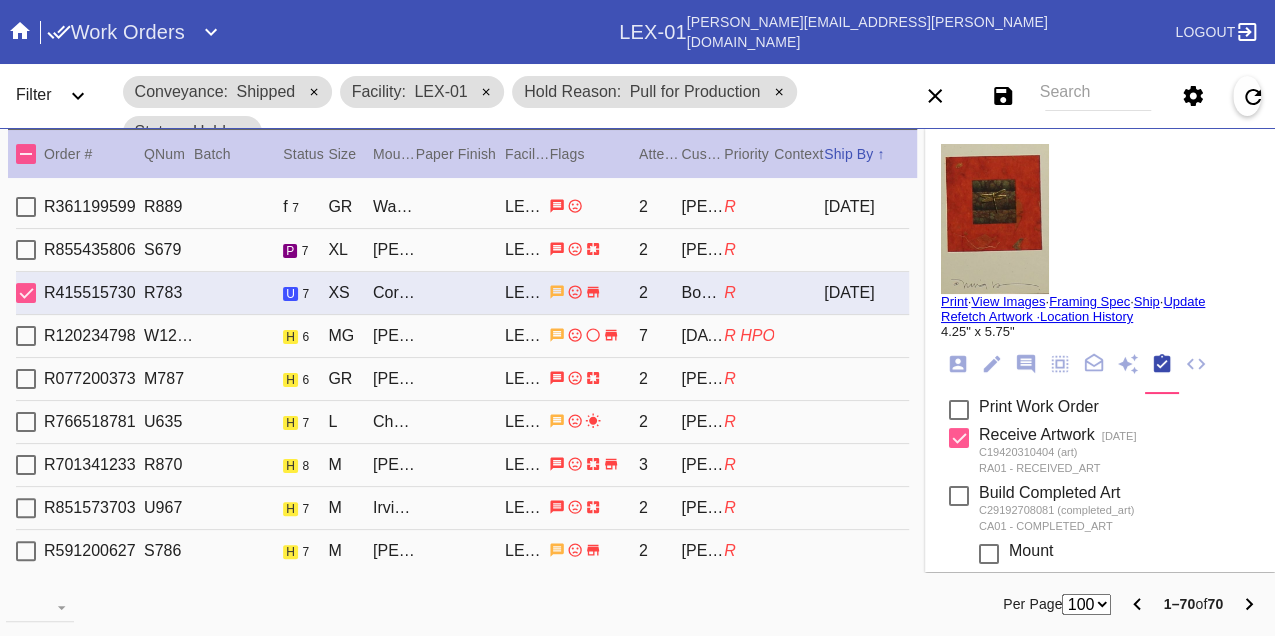 click on "Print" at bounding box center (954, 301) 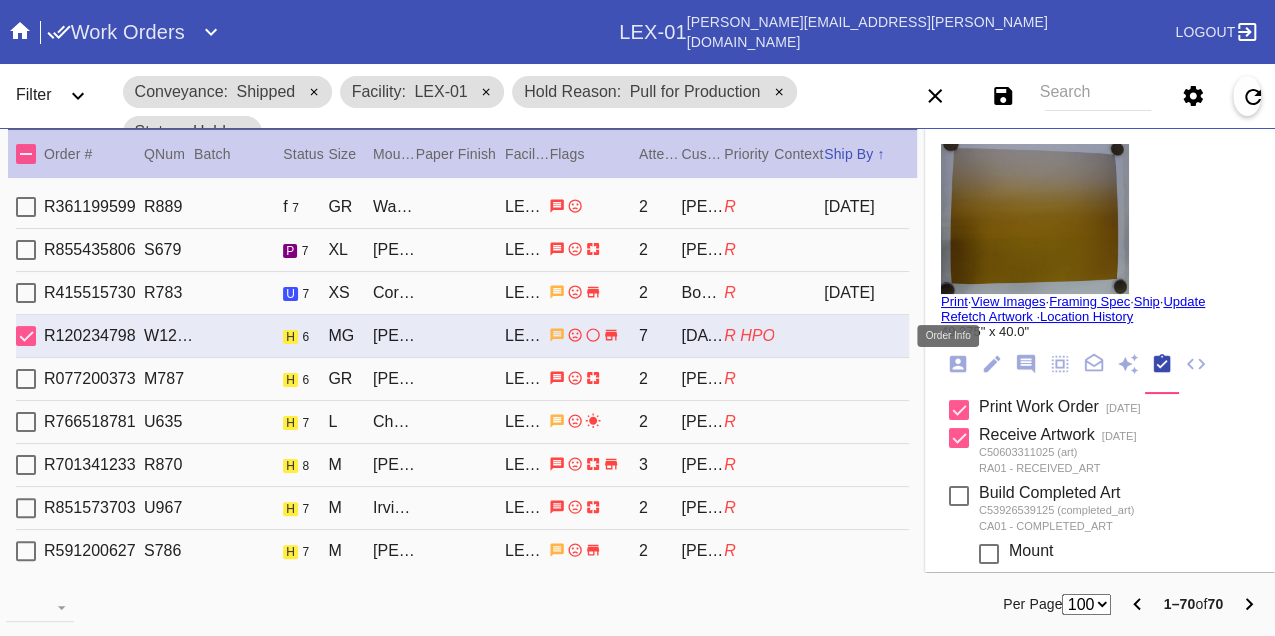 click 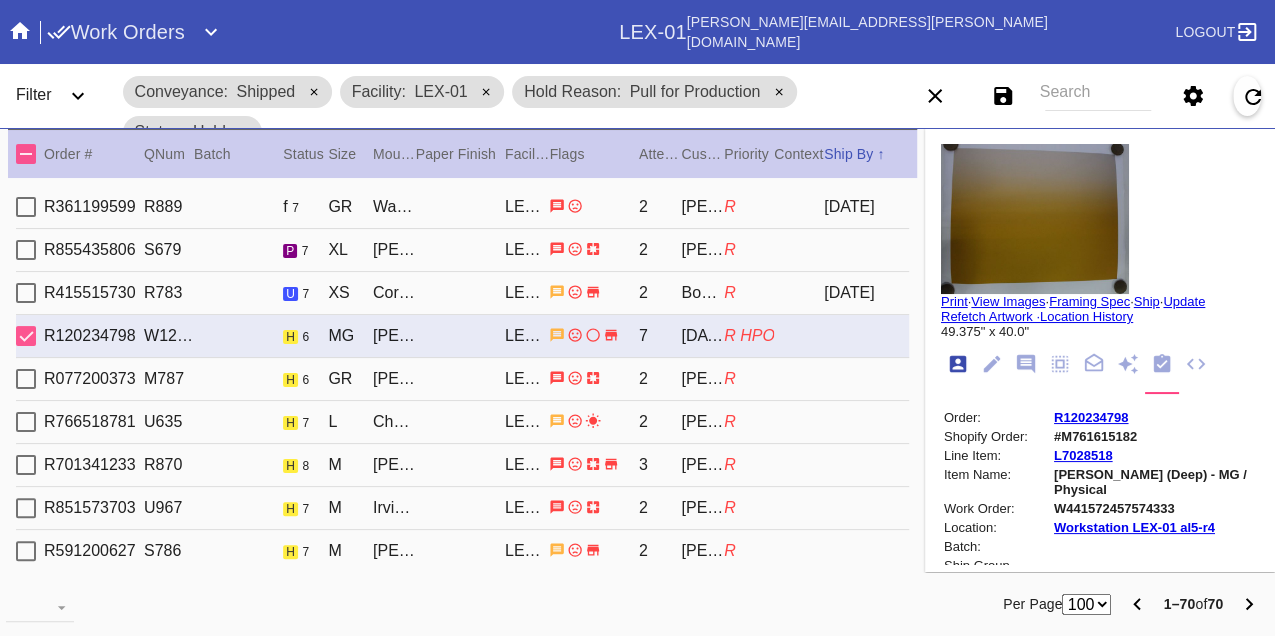 scroll, scrollTop: 24, scrollLeft: 0, axis: vertical 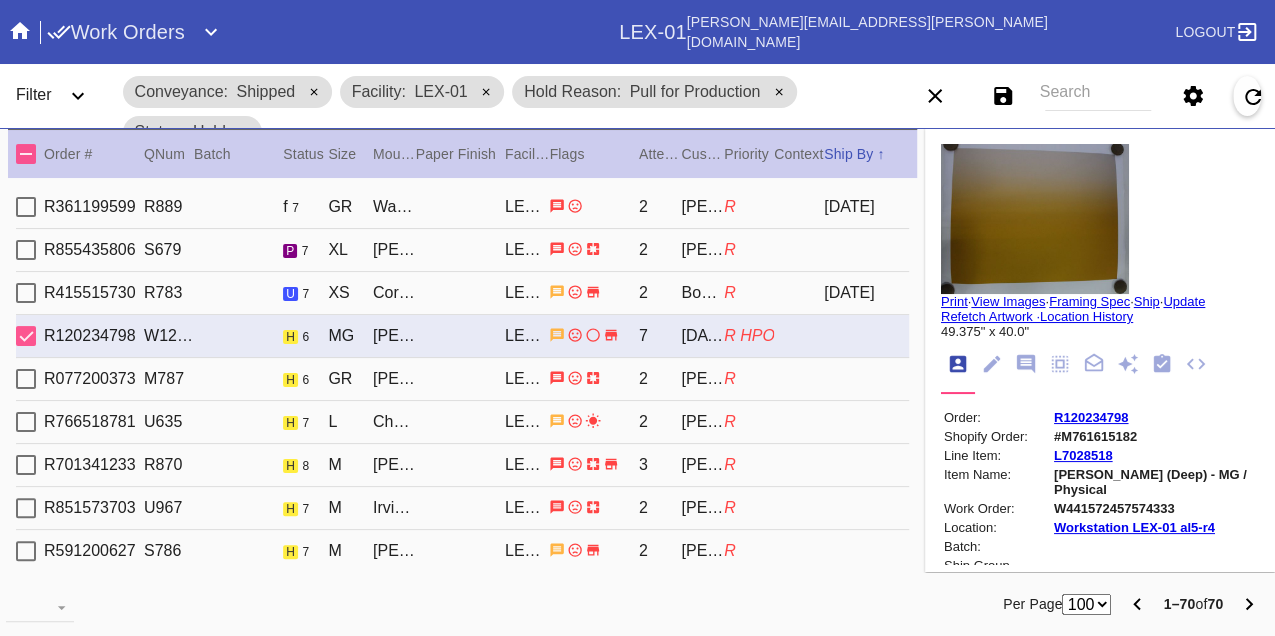 click on "W441572457574333" at bounding box center [1155, 508] 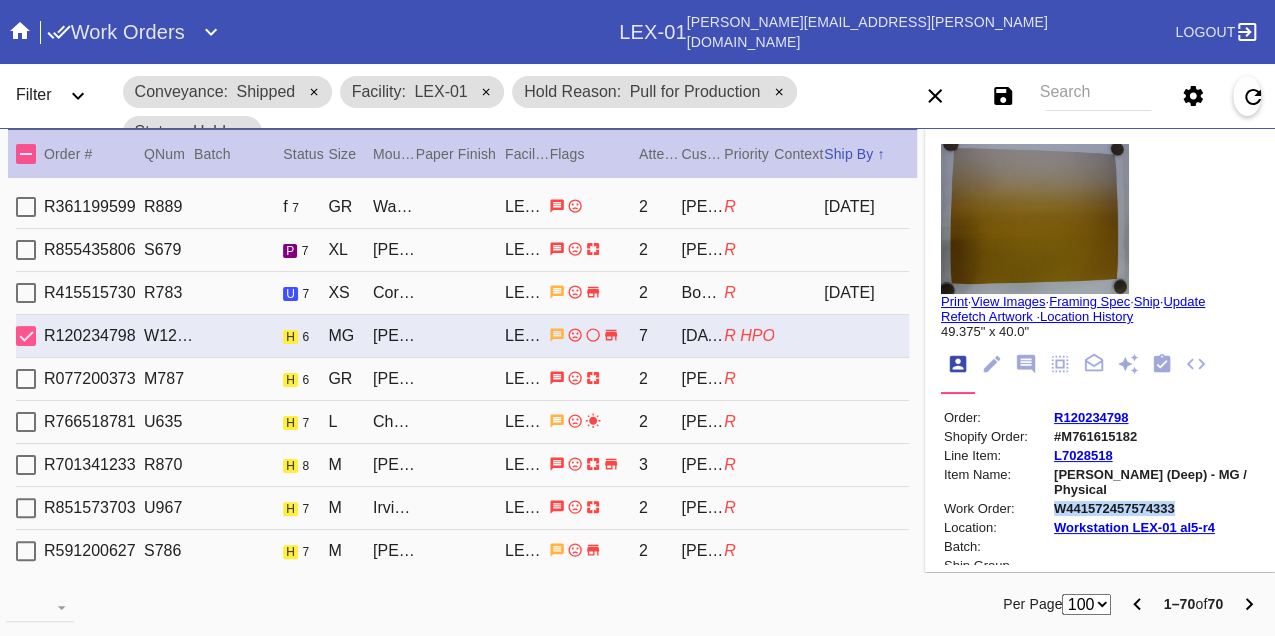 click on "W441572457574333" at bounding box center (1155, 508) 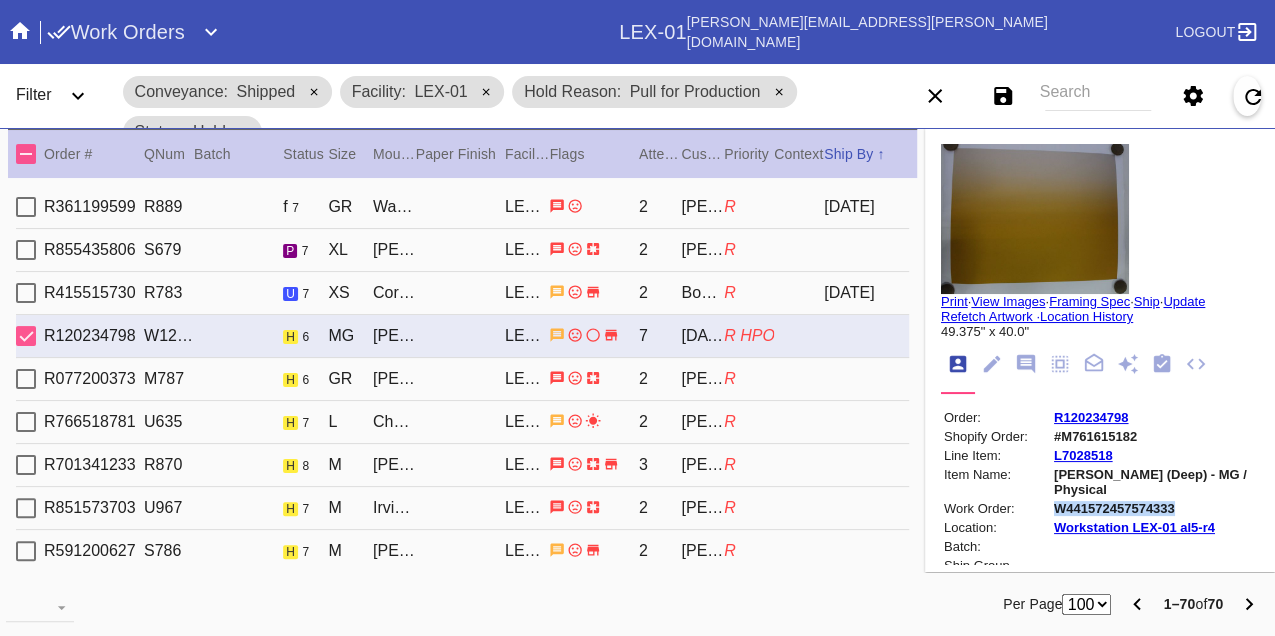 copy on "W441572457574333" 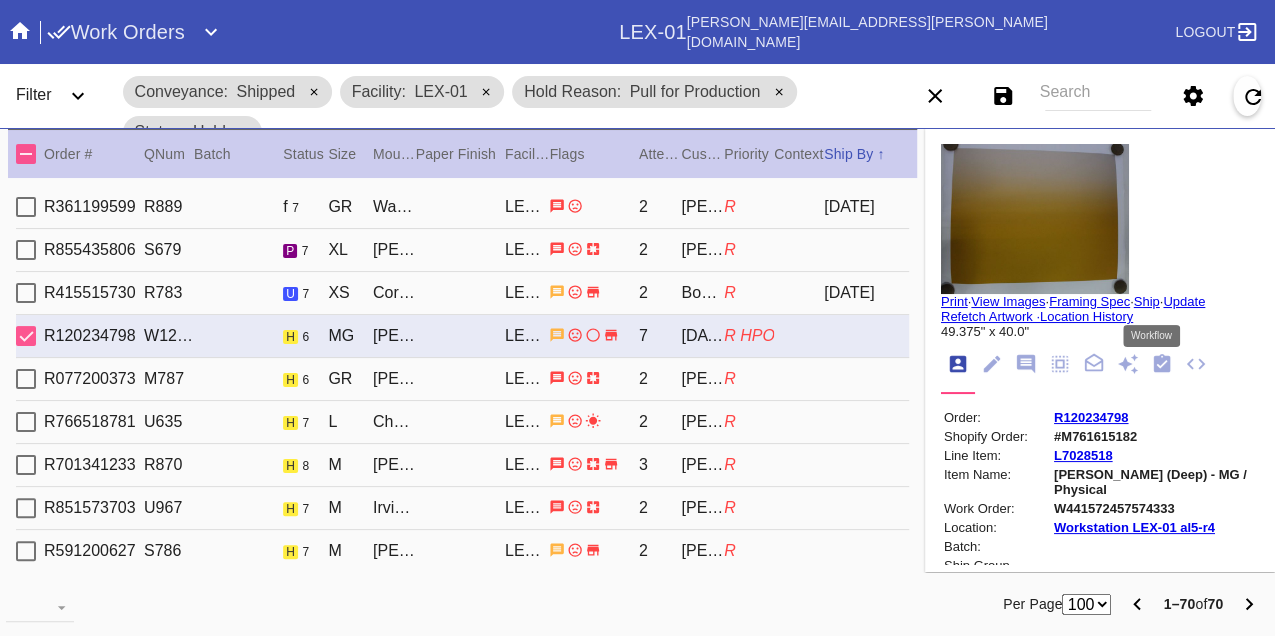 click 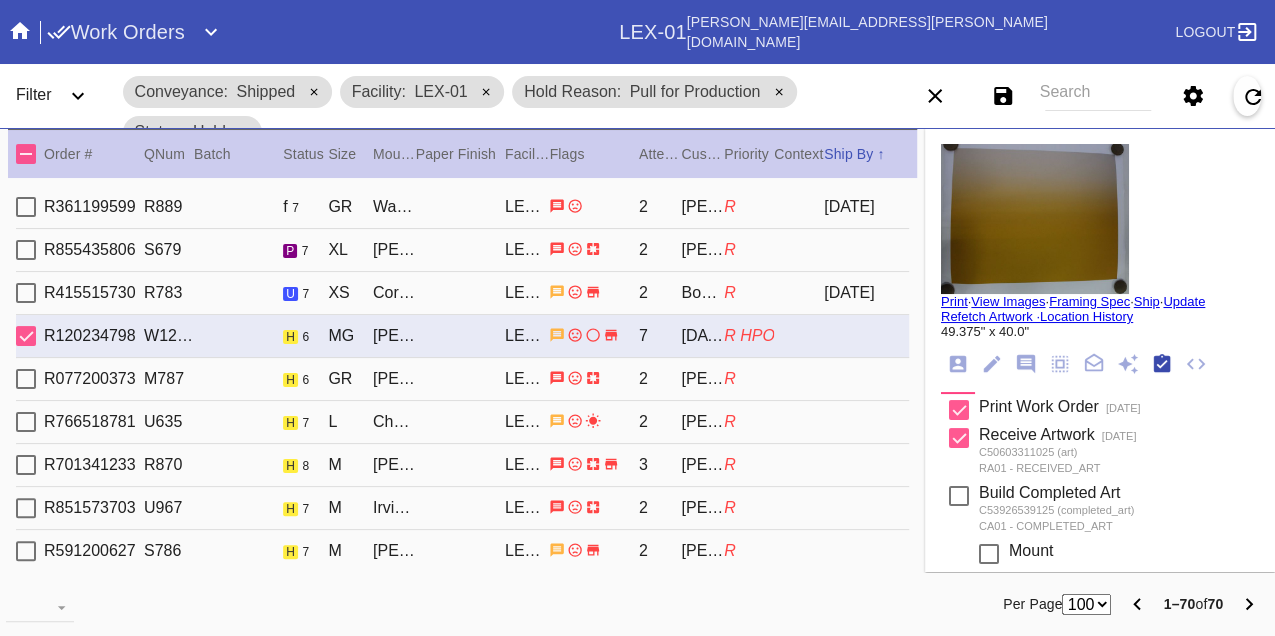 scroll, scrollTop: 318, scrollLeft: 0, axis: vertical 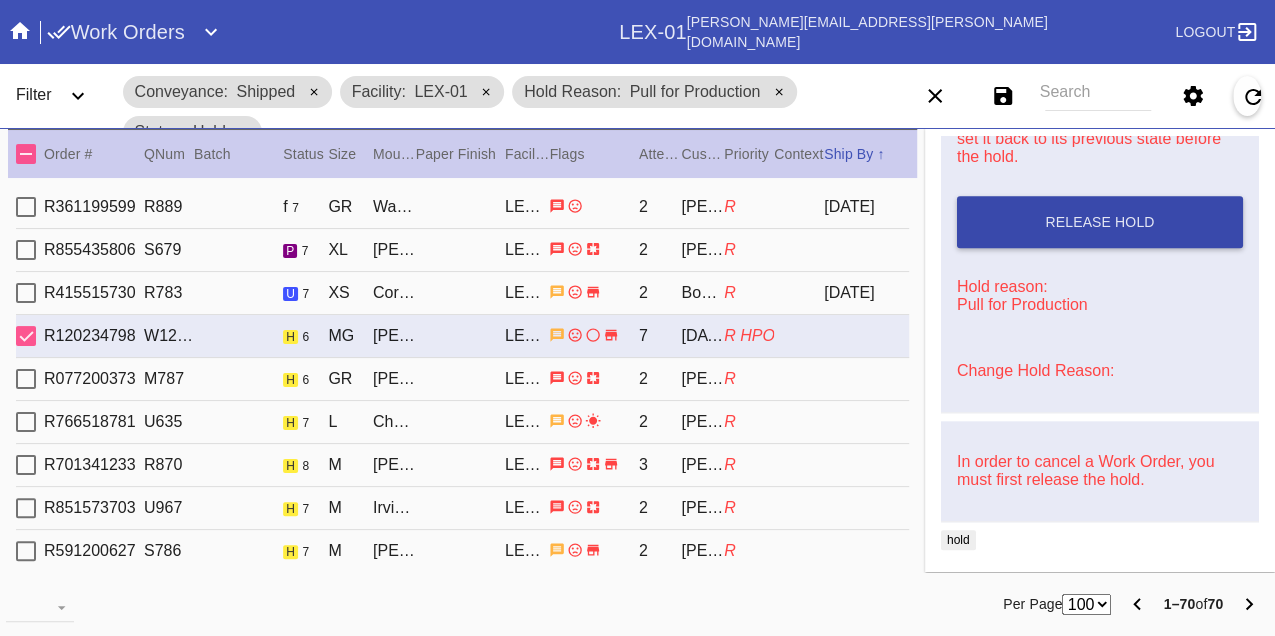 click on "Release Hold" at bounding box center [1099, 222] 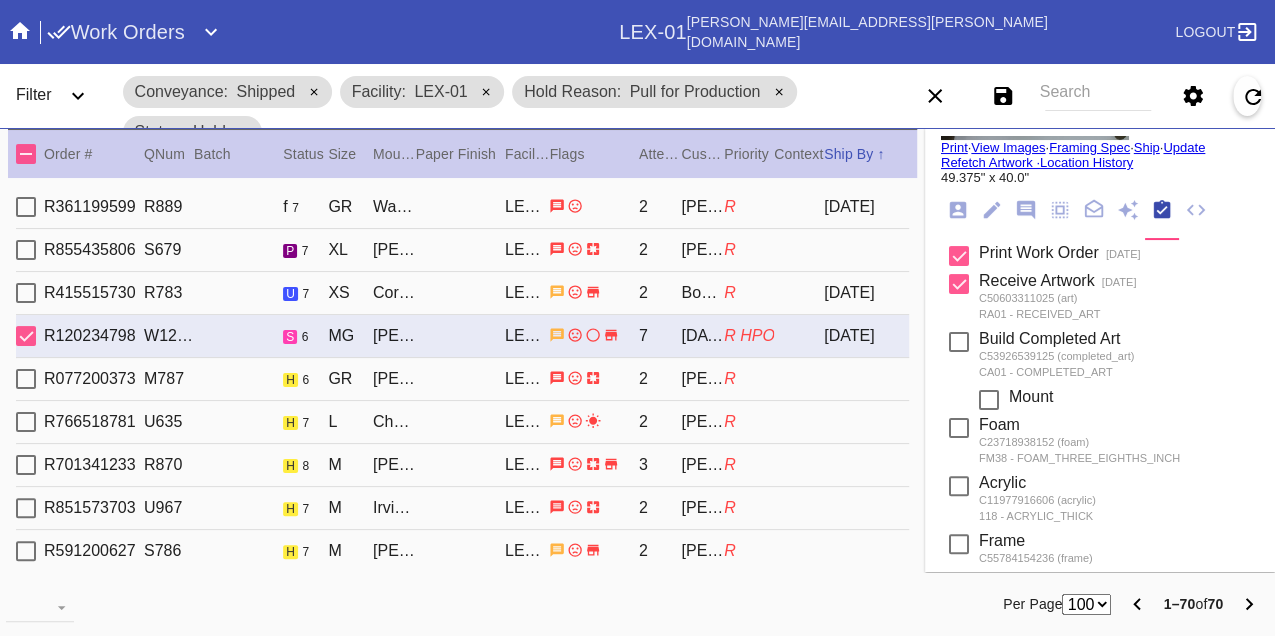 scroll, scrollTop: 0, scrollLeft: 0, axis: both 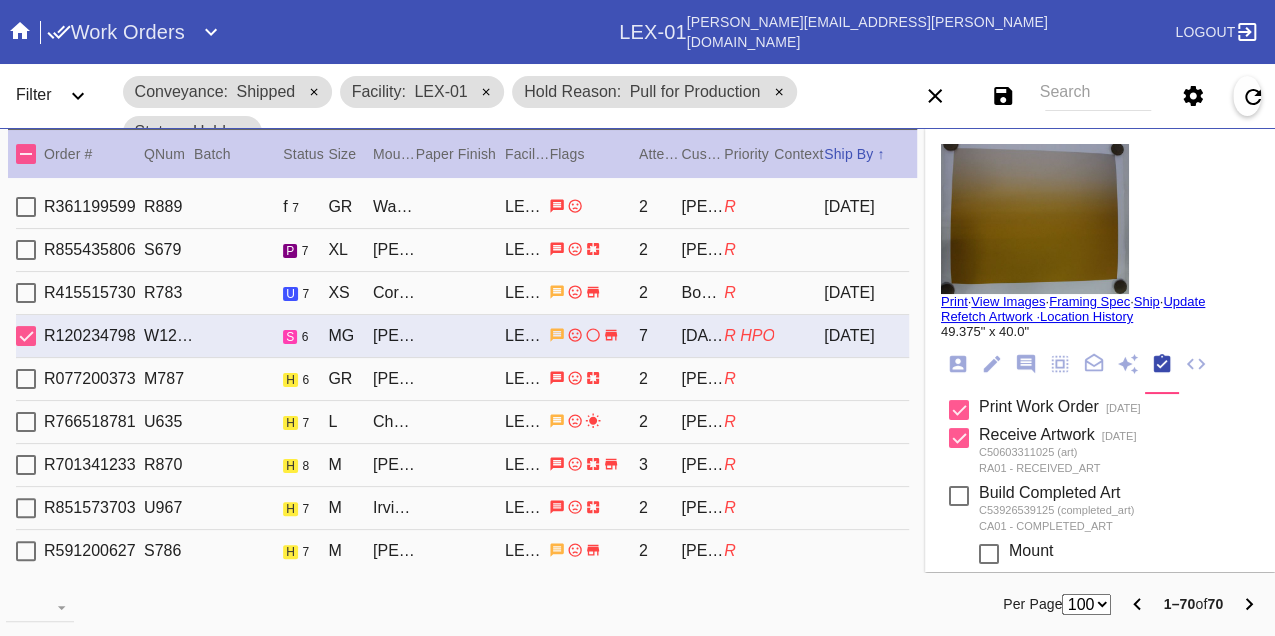 click on "Print" at bounding box center (954, 301) 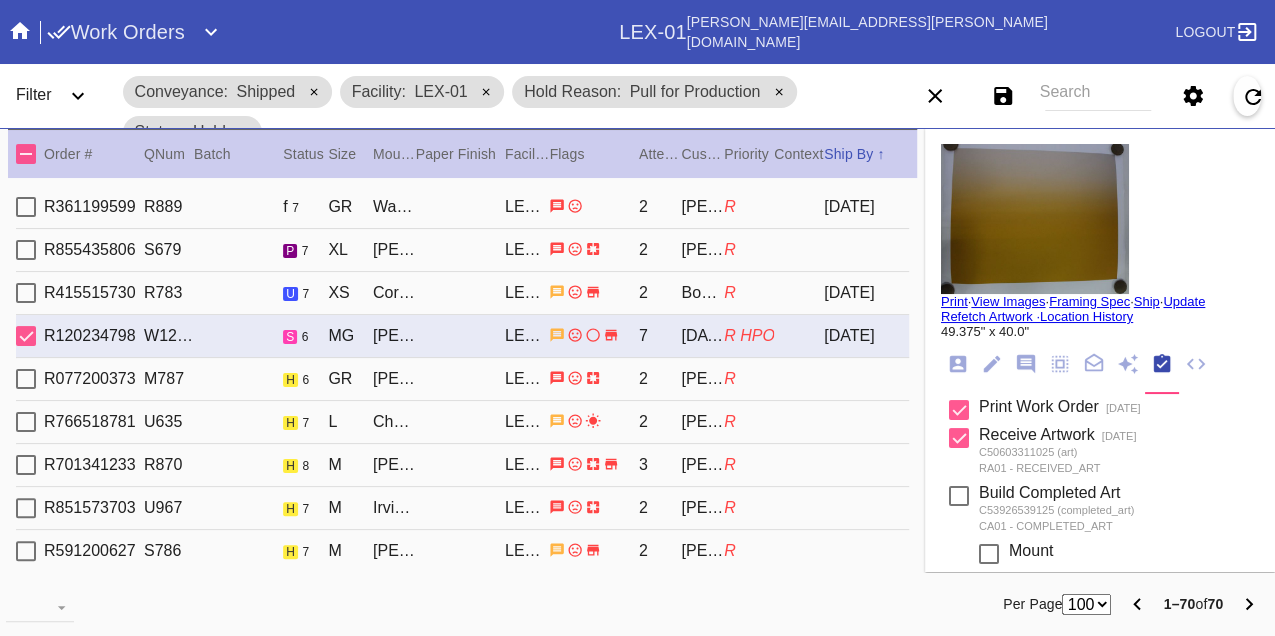 click on "R077200373 M787 h   6 GR Mercer / White LEX-01 2 Alexa Ratner
R" at bounding box center [462, 379] 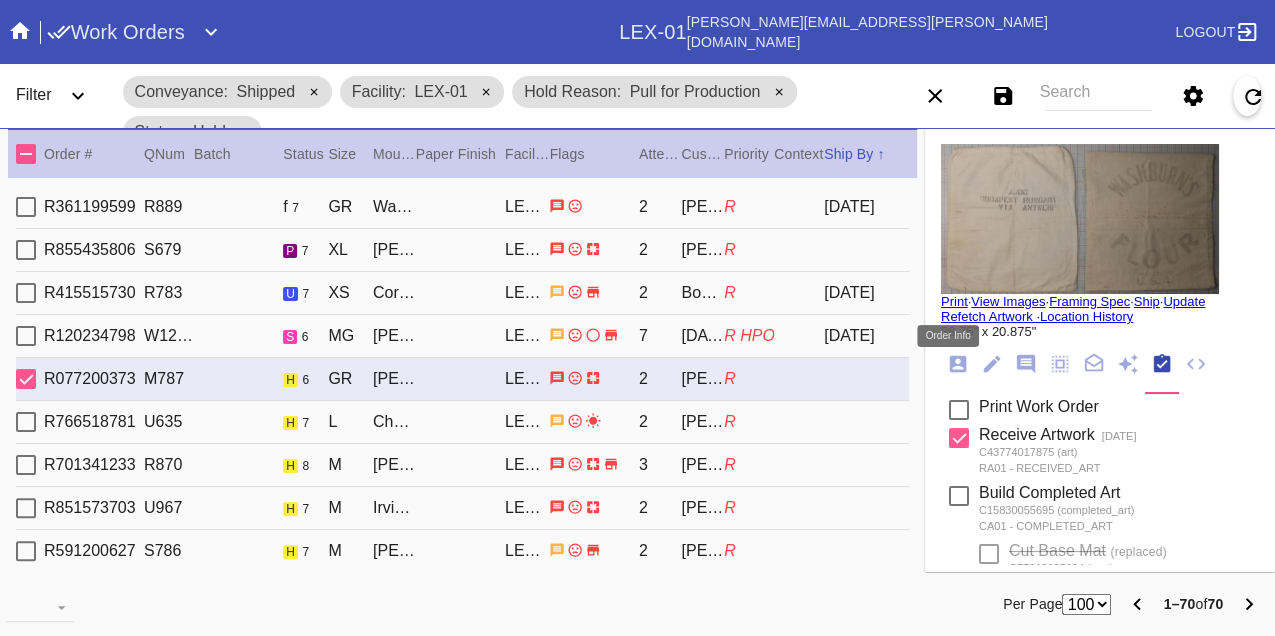 click 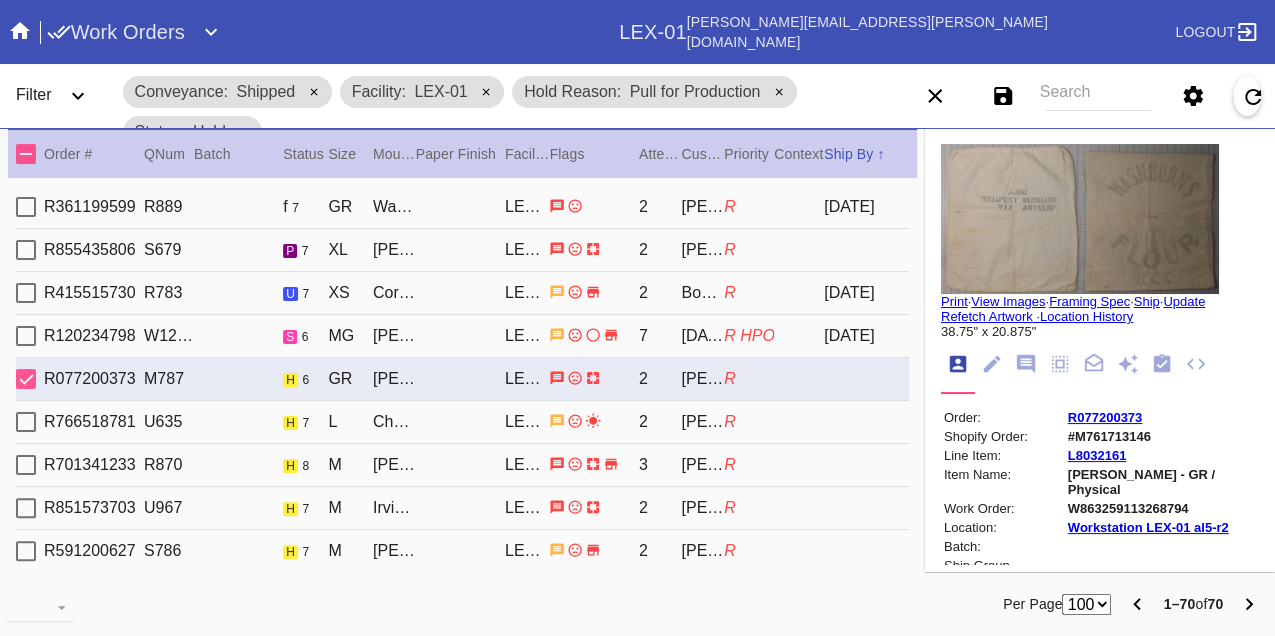 click on "W863259113268794" at bounding box center (1162, 508) 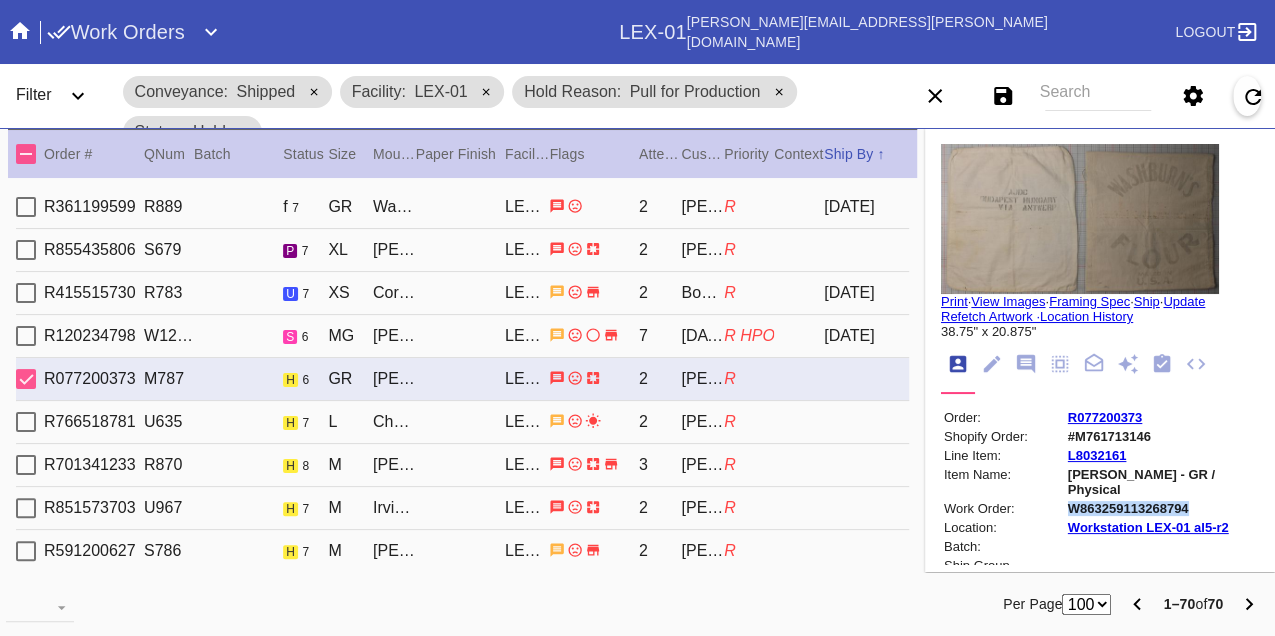 click on "W863259113268794" at bounding box center (1162, 508) 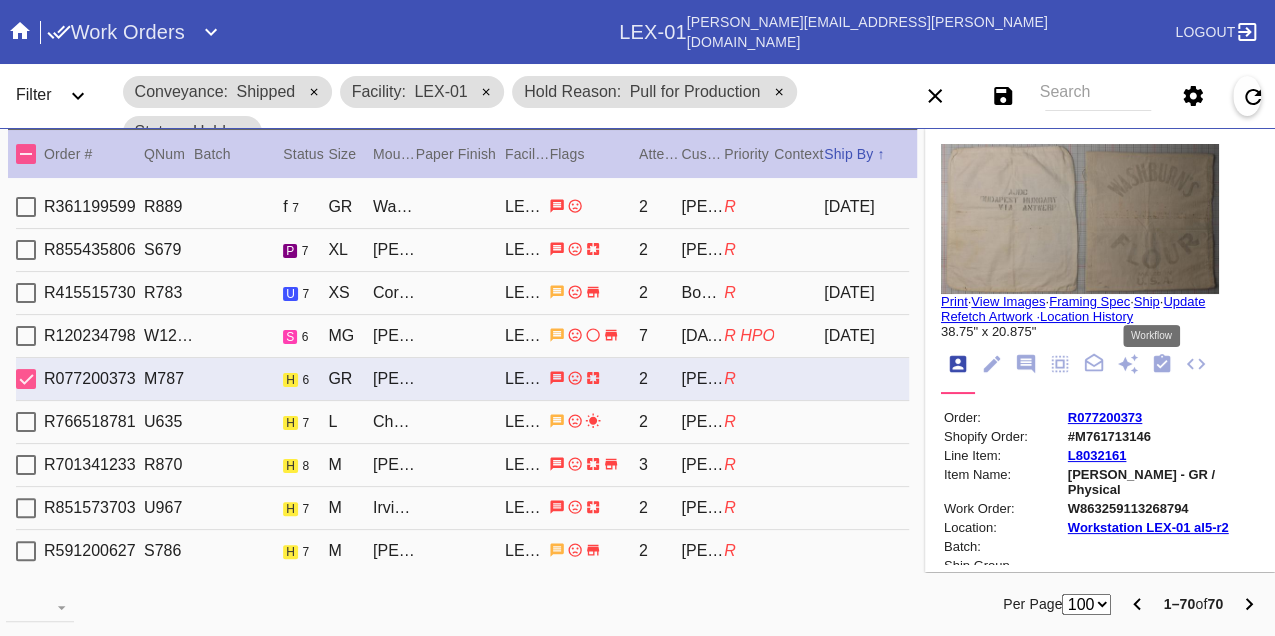 click 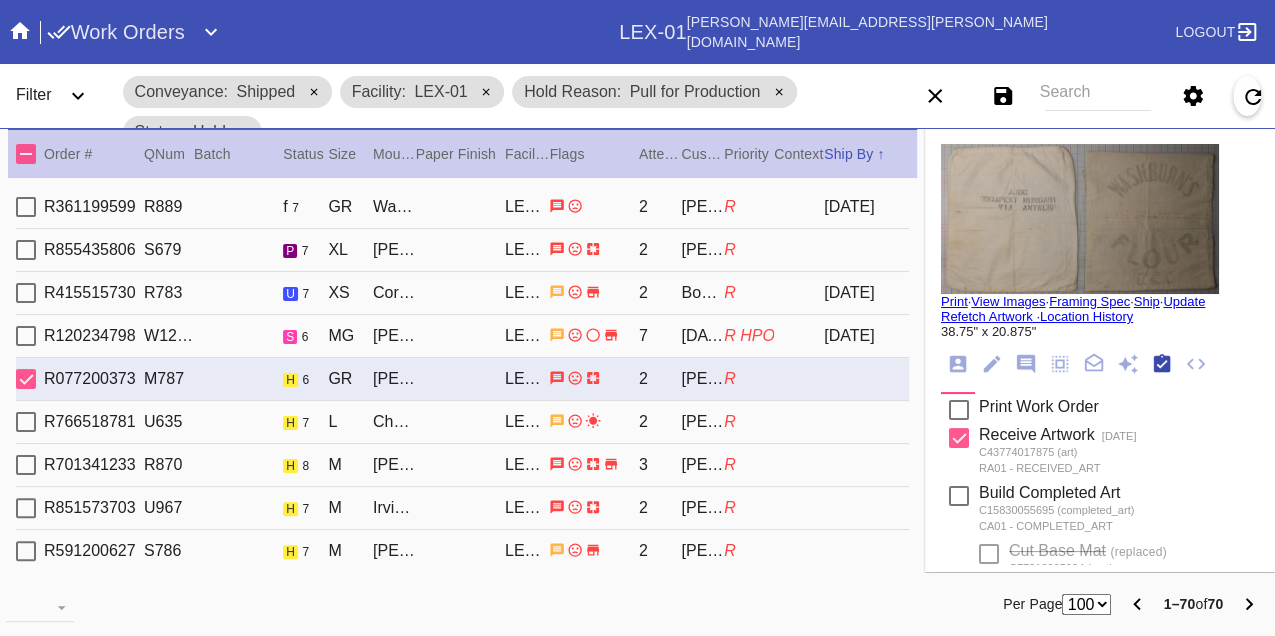 scroll, scrollTop: 318, scrollLeft: 0, axis: vertical 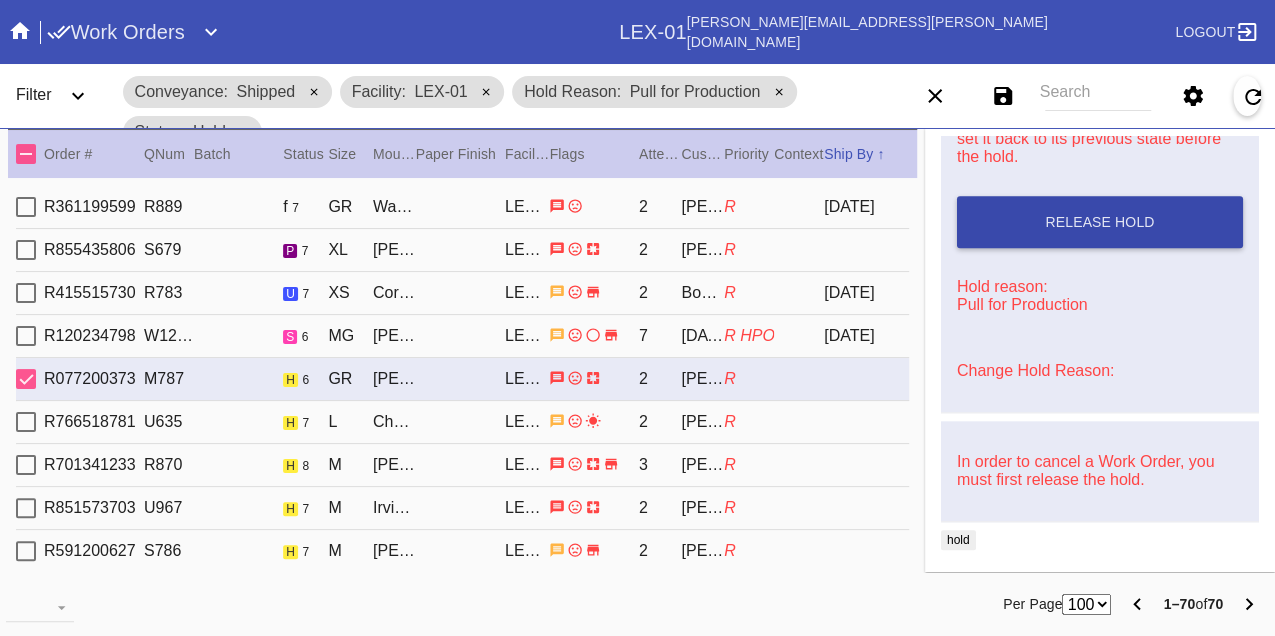click on "Release Hold" at bounding box center [1099, 222] 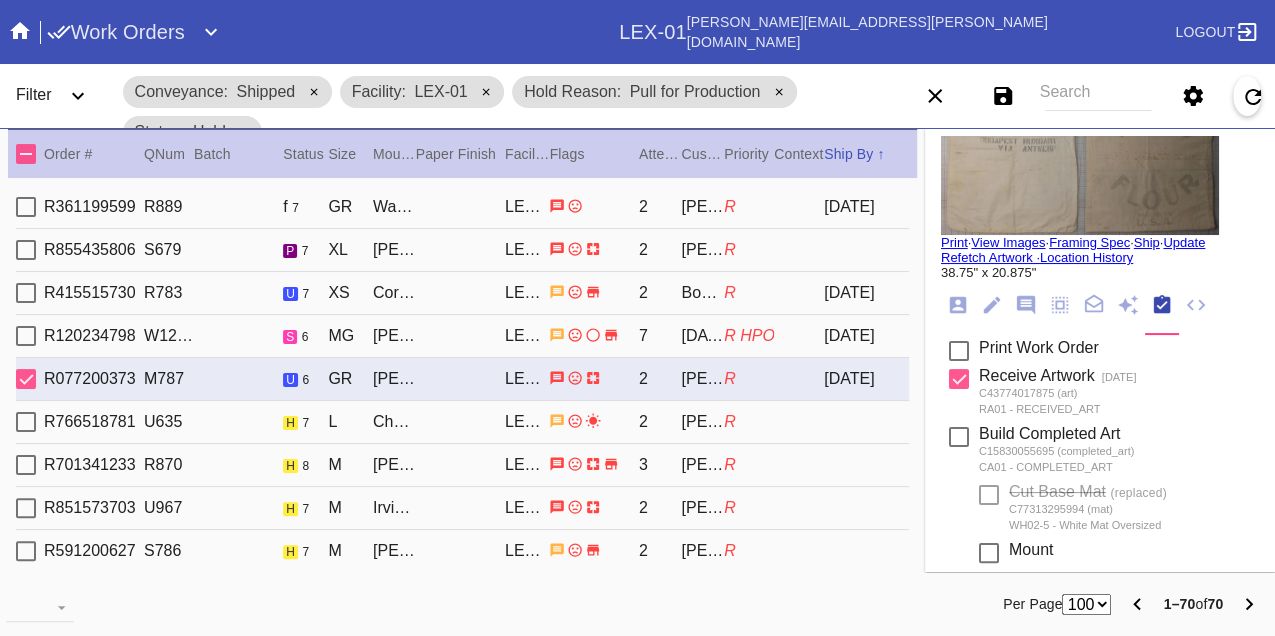 scroll, scrollTop: 0, scrollLeft: 0, axis: both 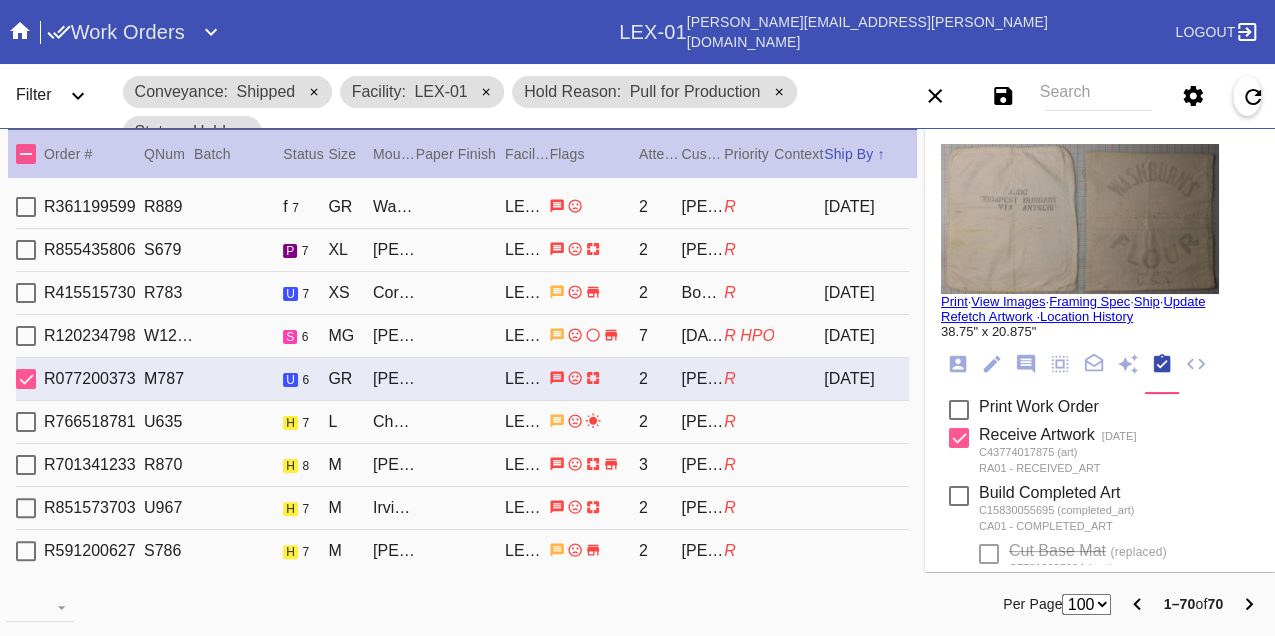 click on "Print" at bounding box center [954, 301] 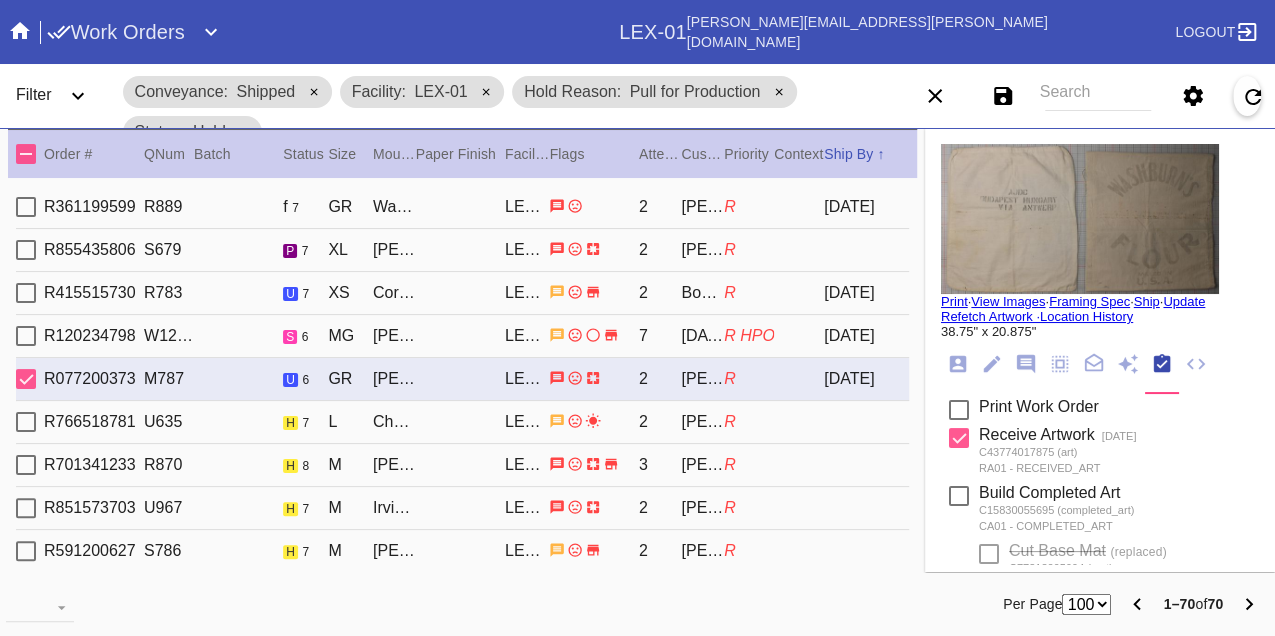 click on "R" at bounding box center [749, 422] 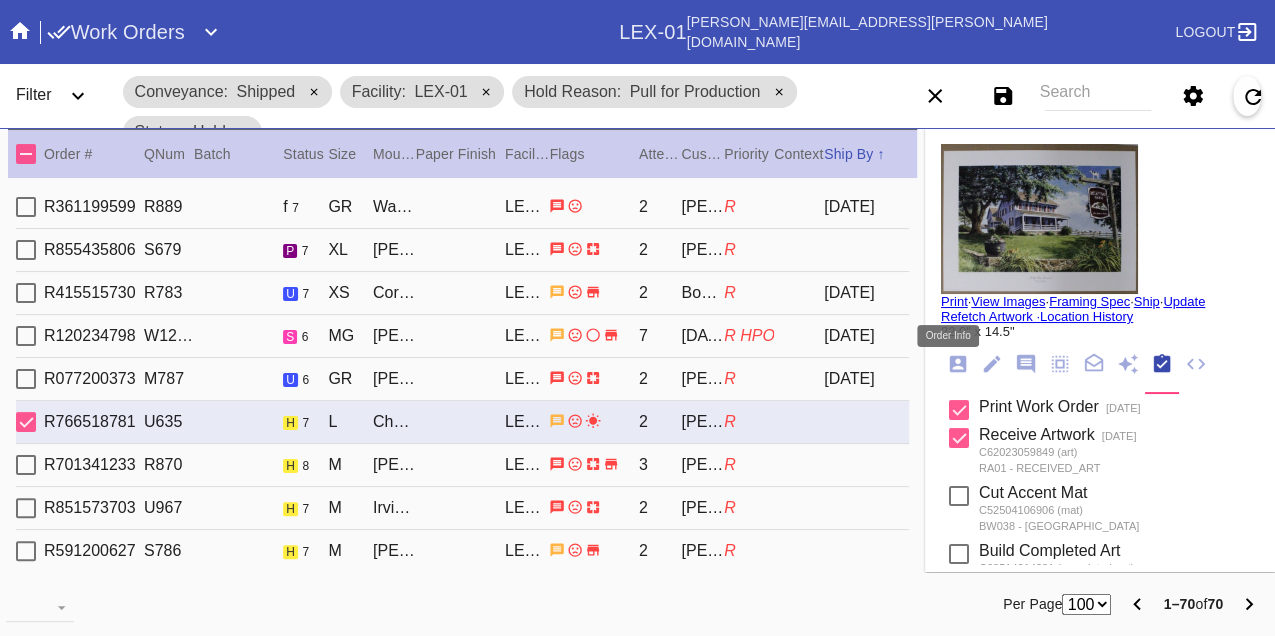 click 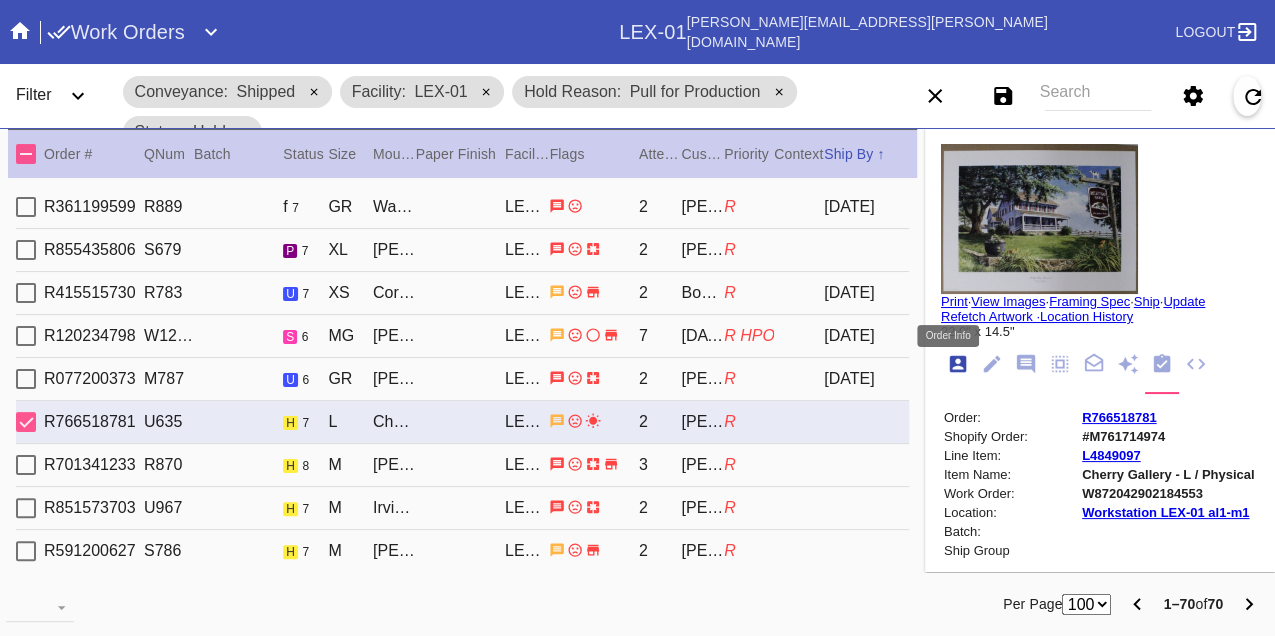scroll, scrollTop: 24, scrollLeft: 0, axis: vertical 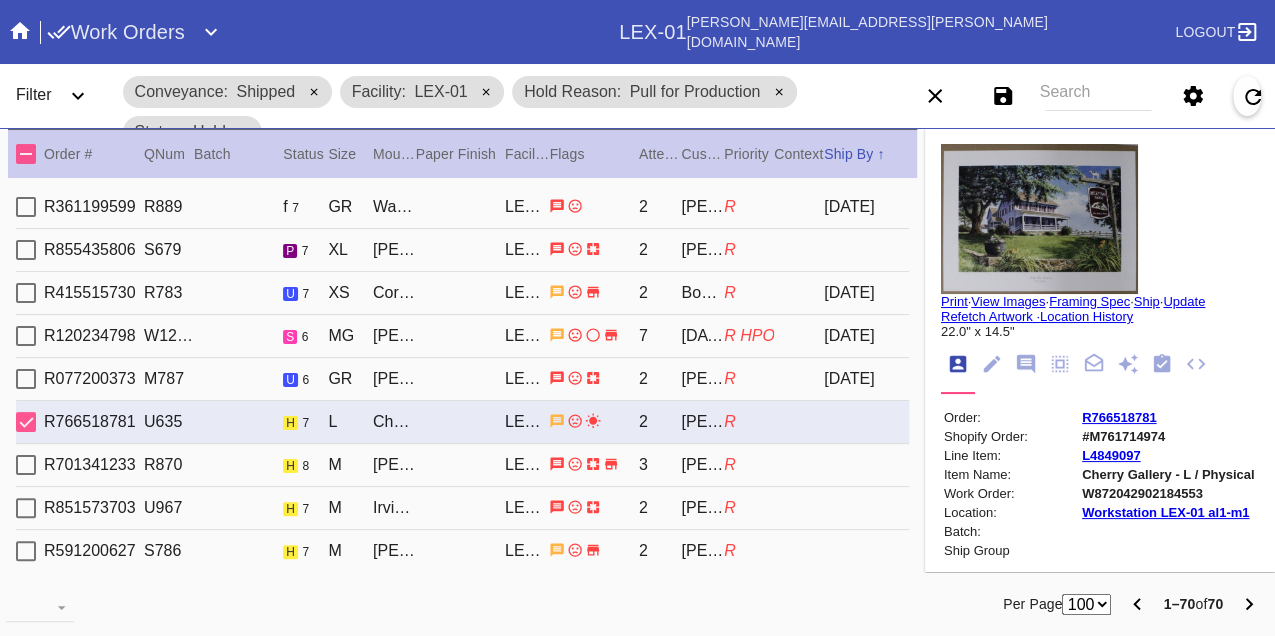 click on "W872042902184553" at bounding box center (1168, 493) 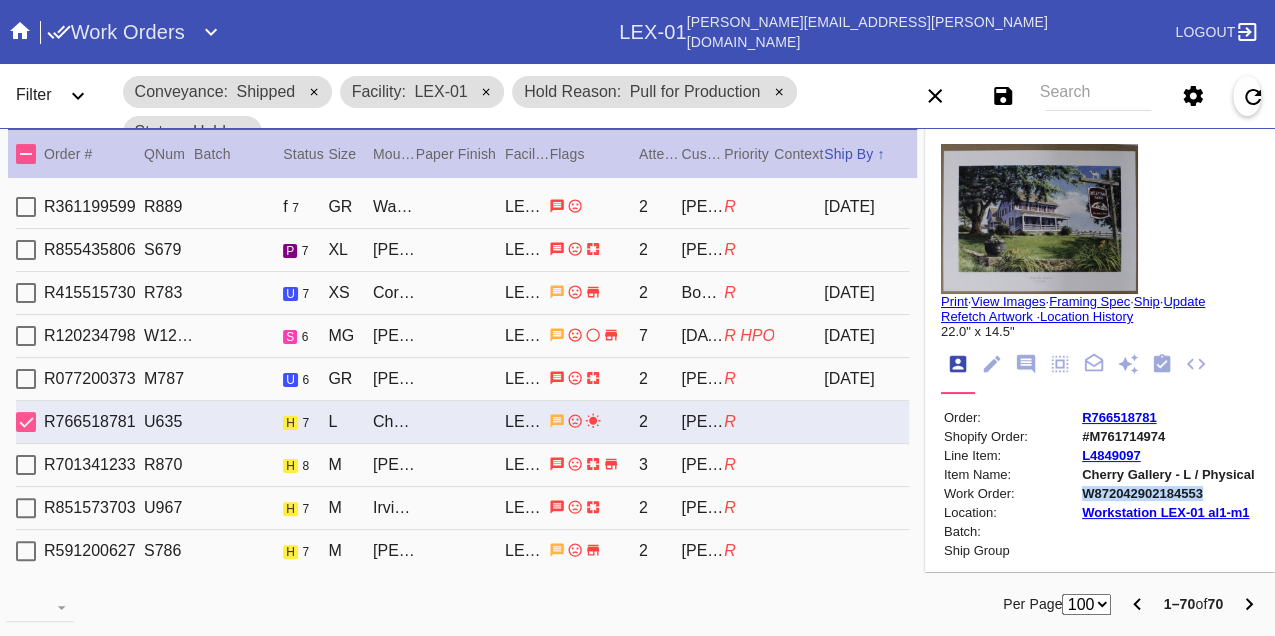 click on "W872042902184553" at bounding box center (1168, 493) 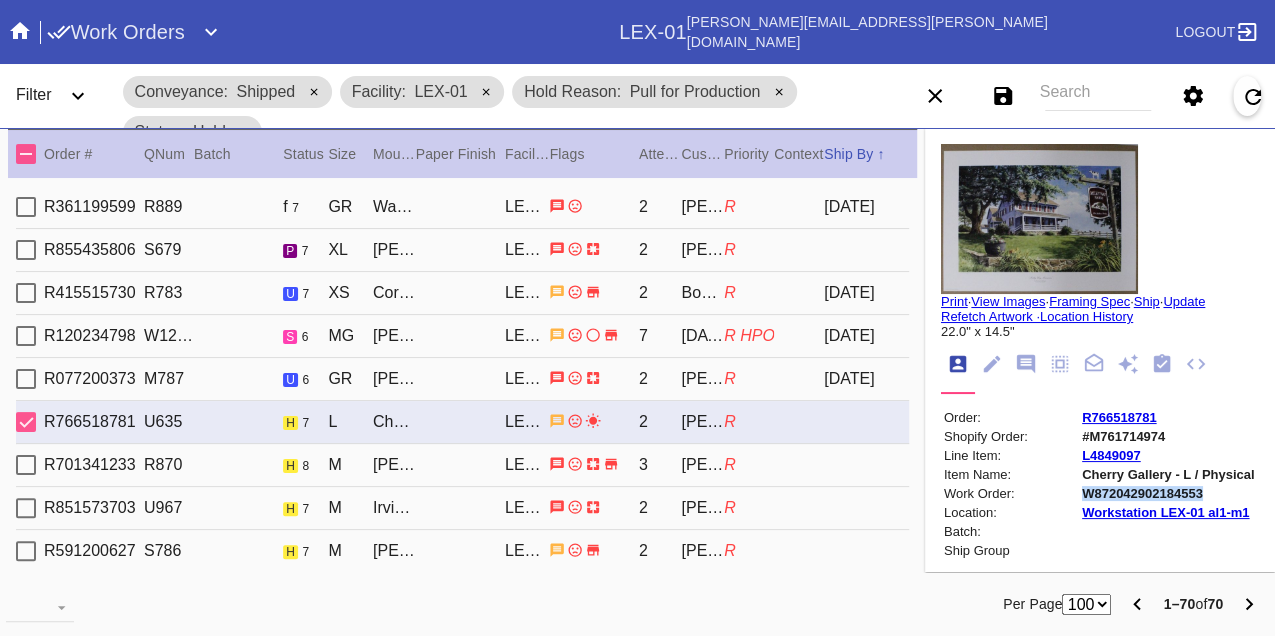 copy on "W872042902184553" 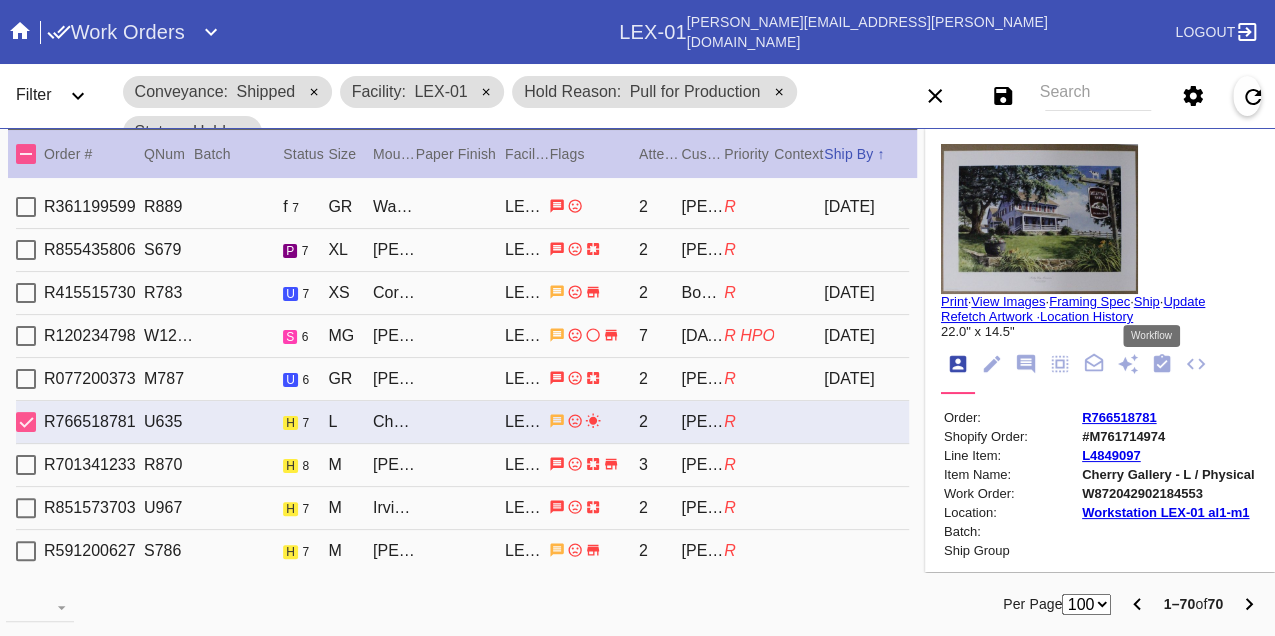 click 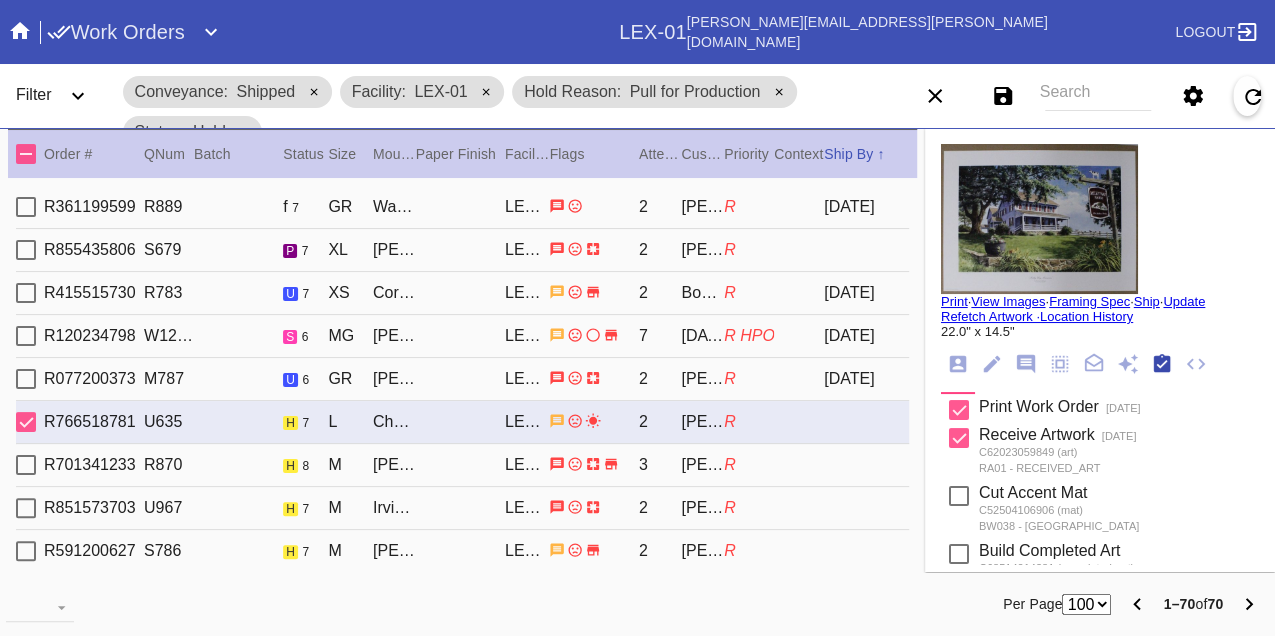 scroll, scrollTop: 318, scrollLeft: 0, axis: vertical 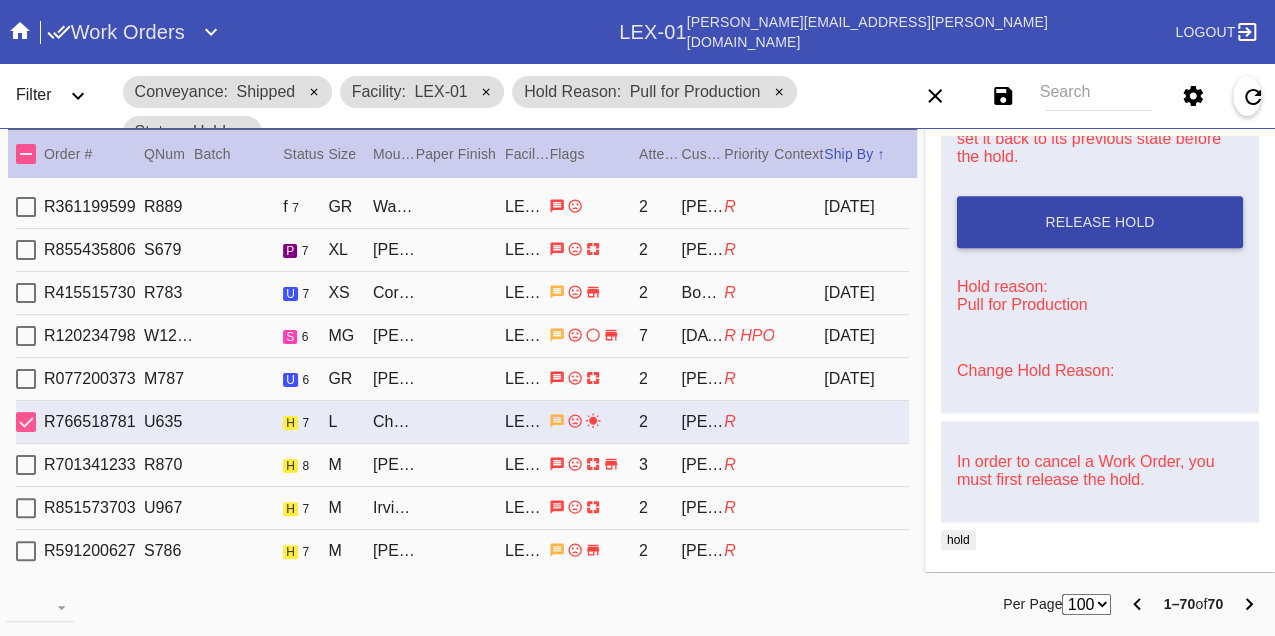 click on "Release Hold" at bounding box center (1099, 222) 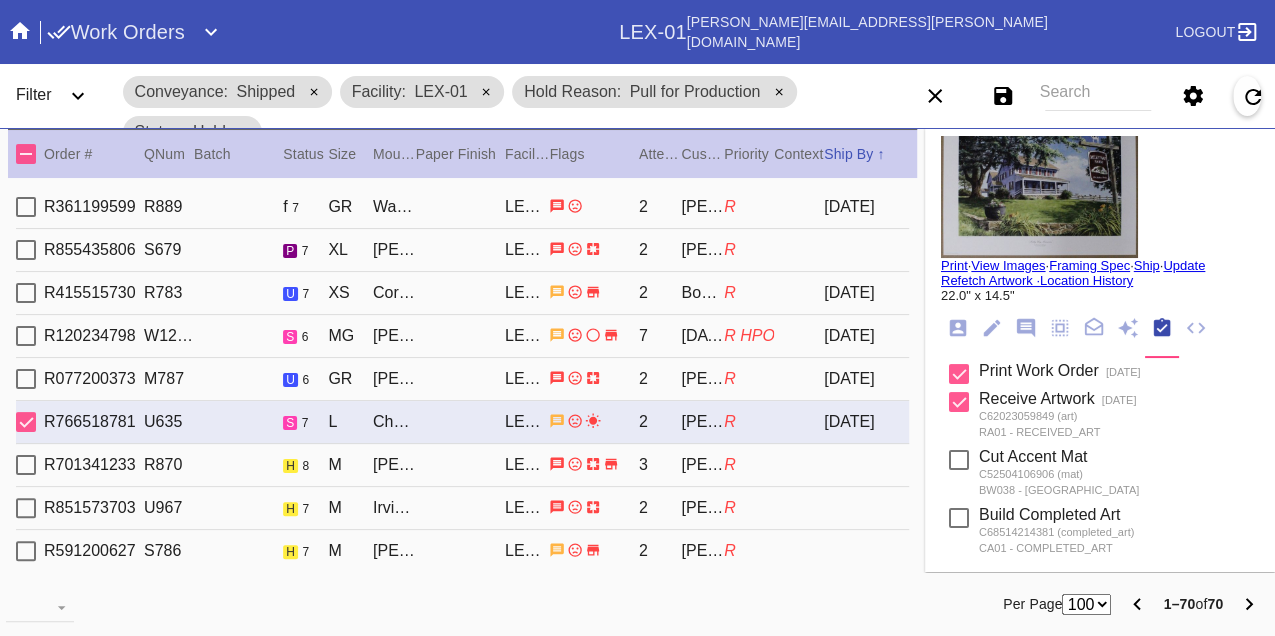 scroll, scrollTop: 0, scrollLeft: 0, axis: both 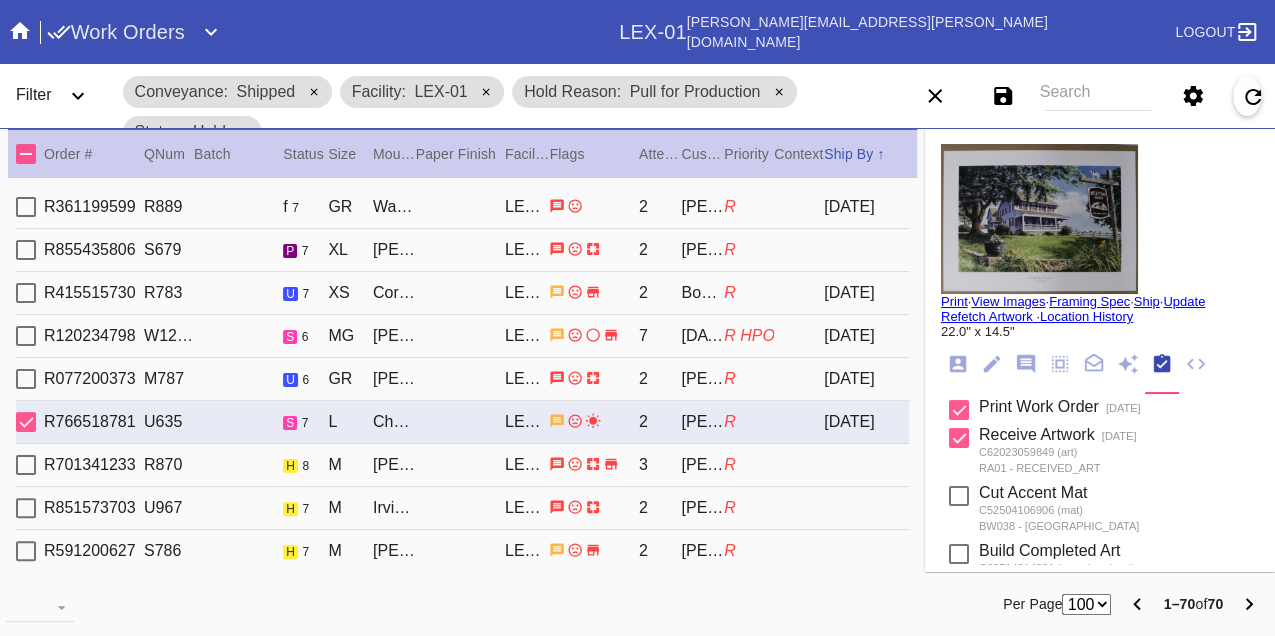 click on "Print" at bounding box center (954, 301) 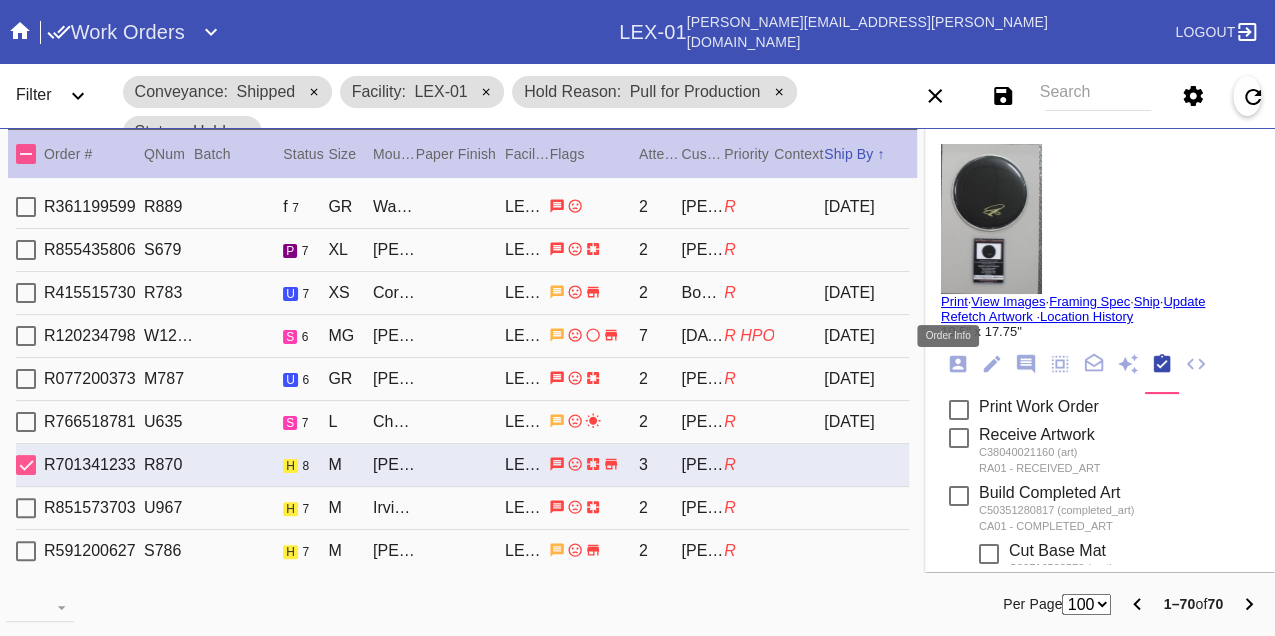 click 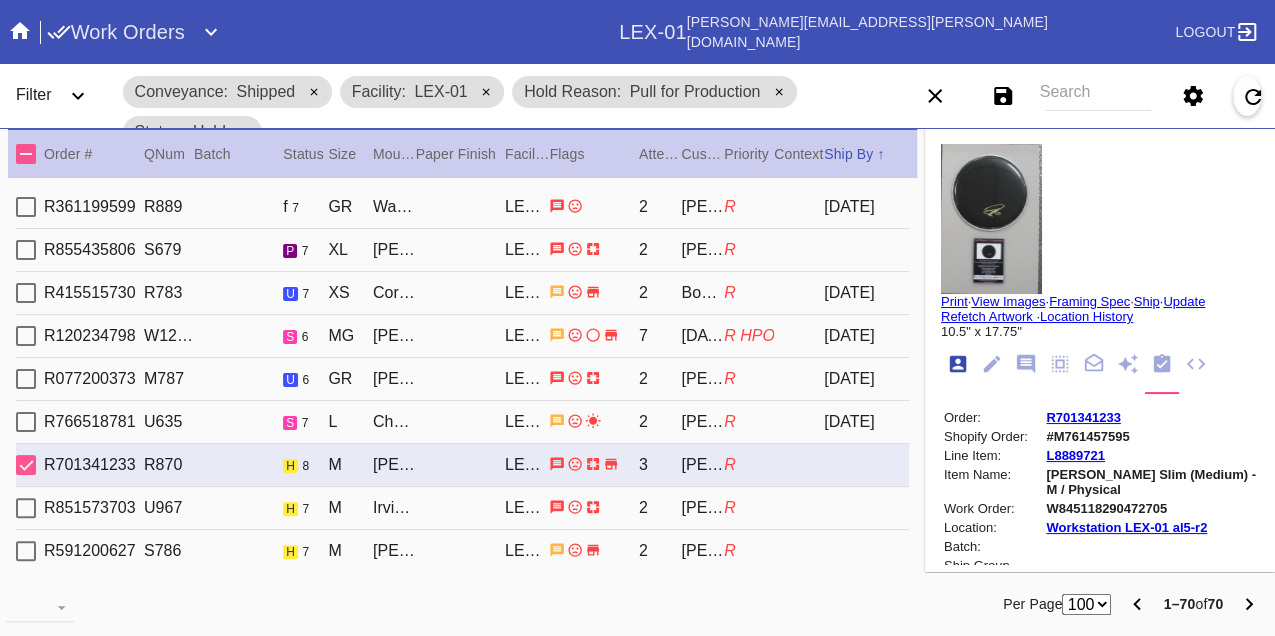 scroll, scrollTop: 24, scrollLeft: 0, axis: vertical 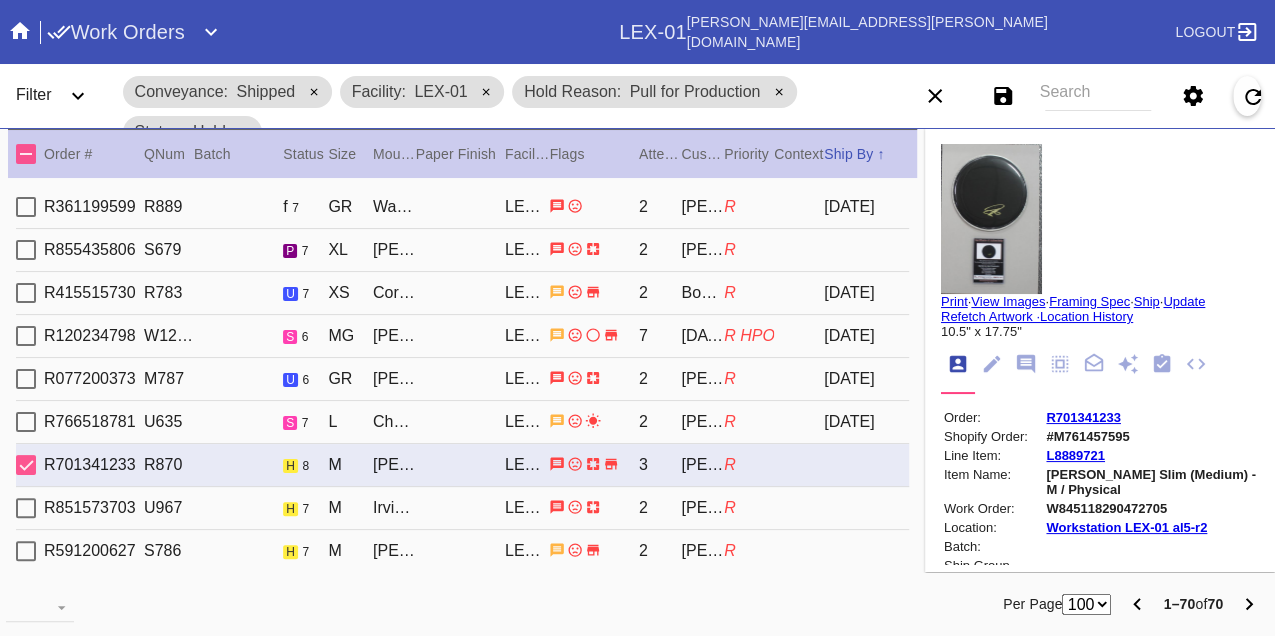 click on "W845118290472705" at bounding box center (1151, 508) 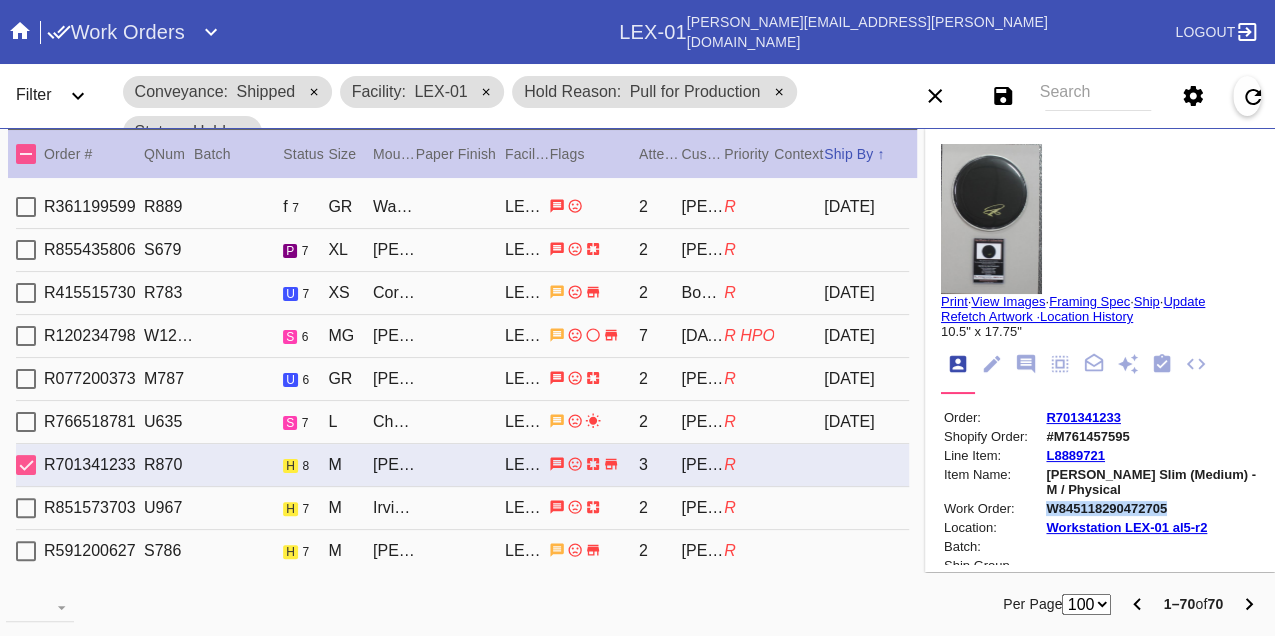 click on "W845118290472705" at bounding box center (1151, 508) 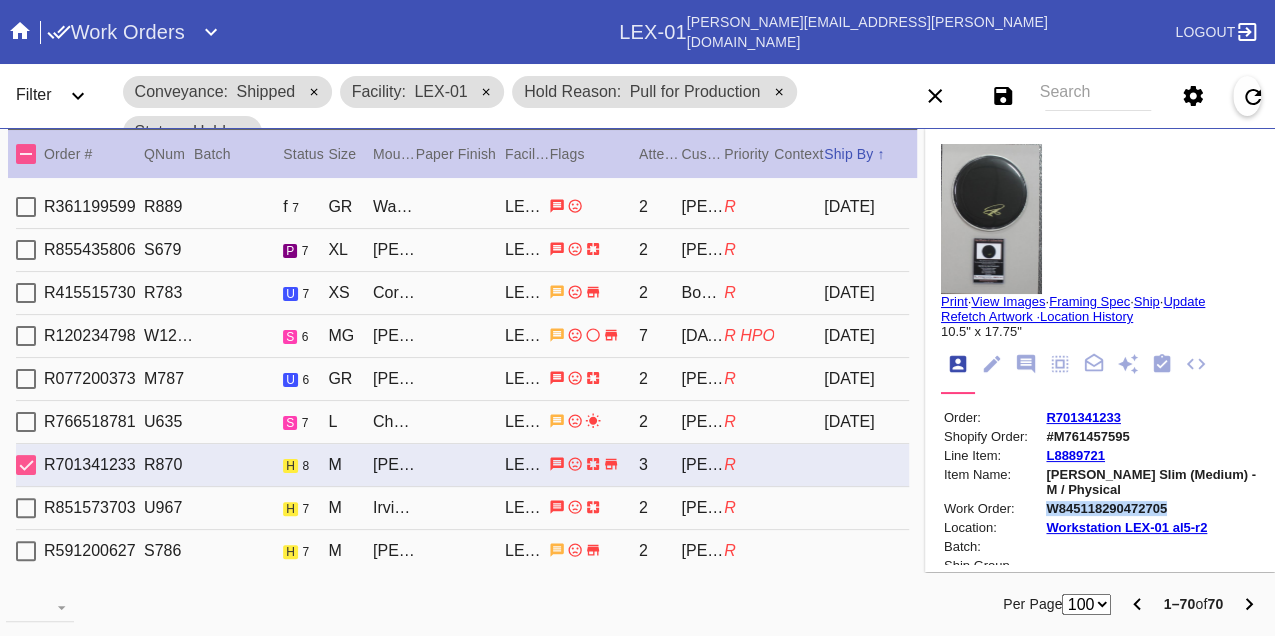 copy on "W845118290472705" 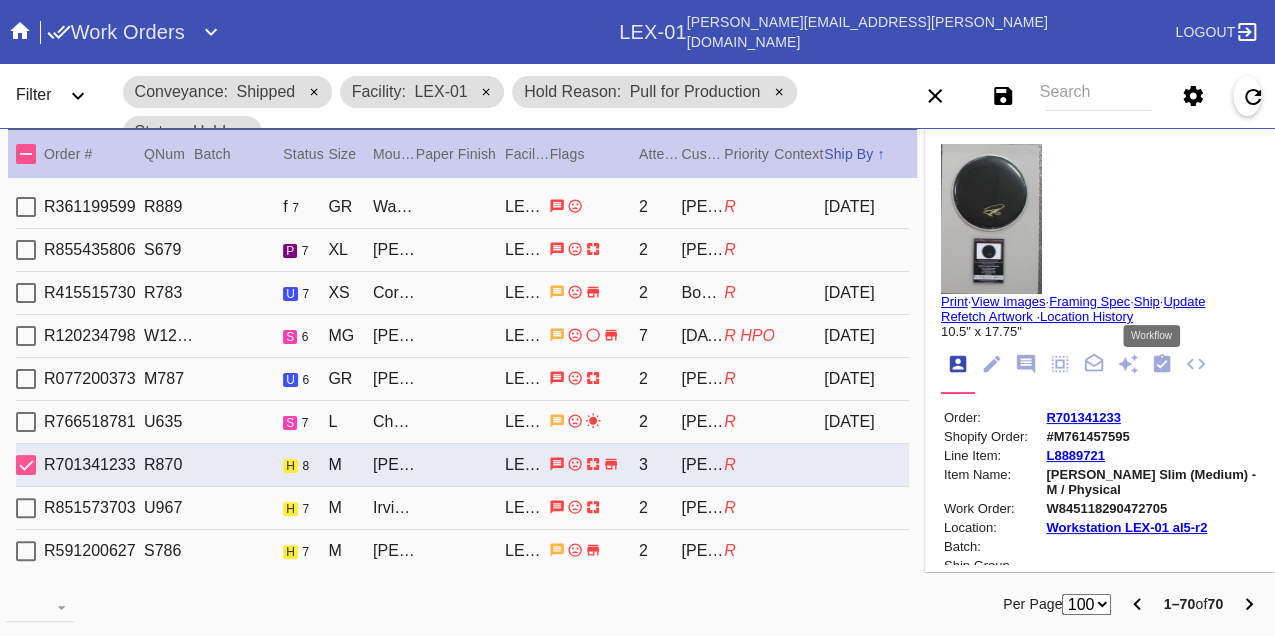 click 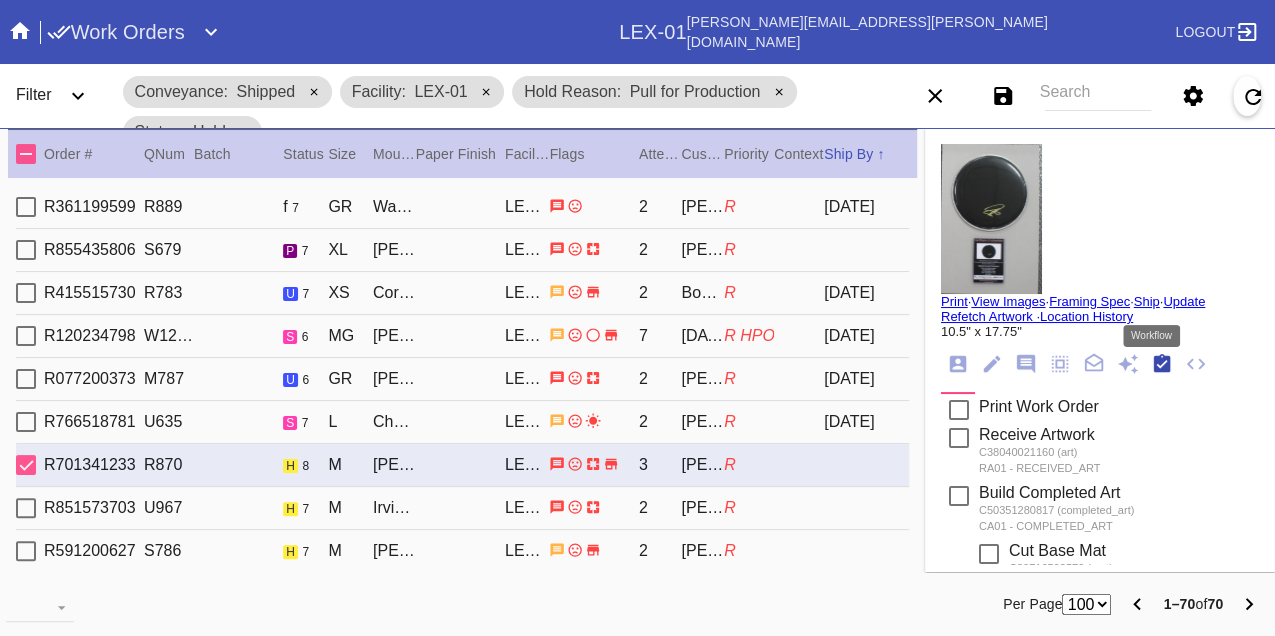 scroll, scrollTop: 318, scrollLeft: 0, axis: vertical 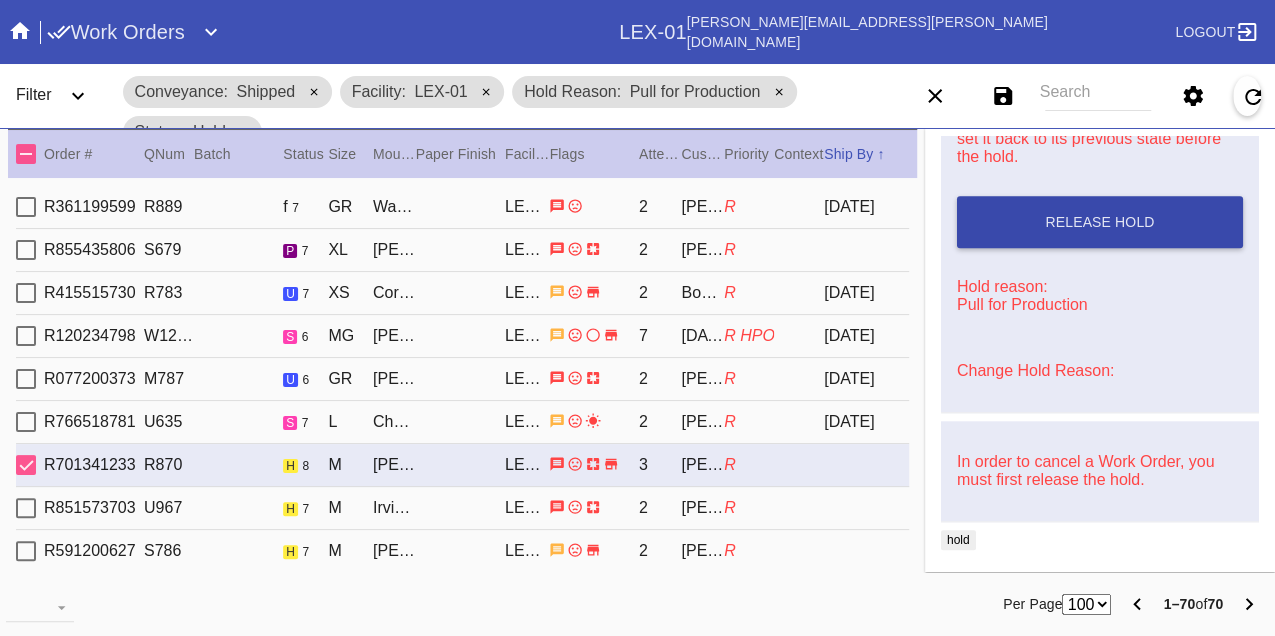 click on "Release Hold" at bounding box center [1100, 222] 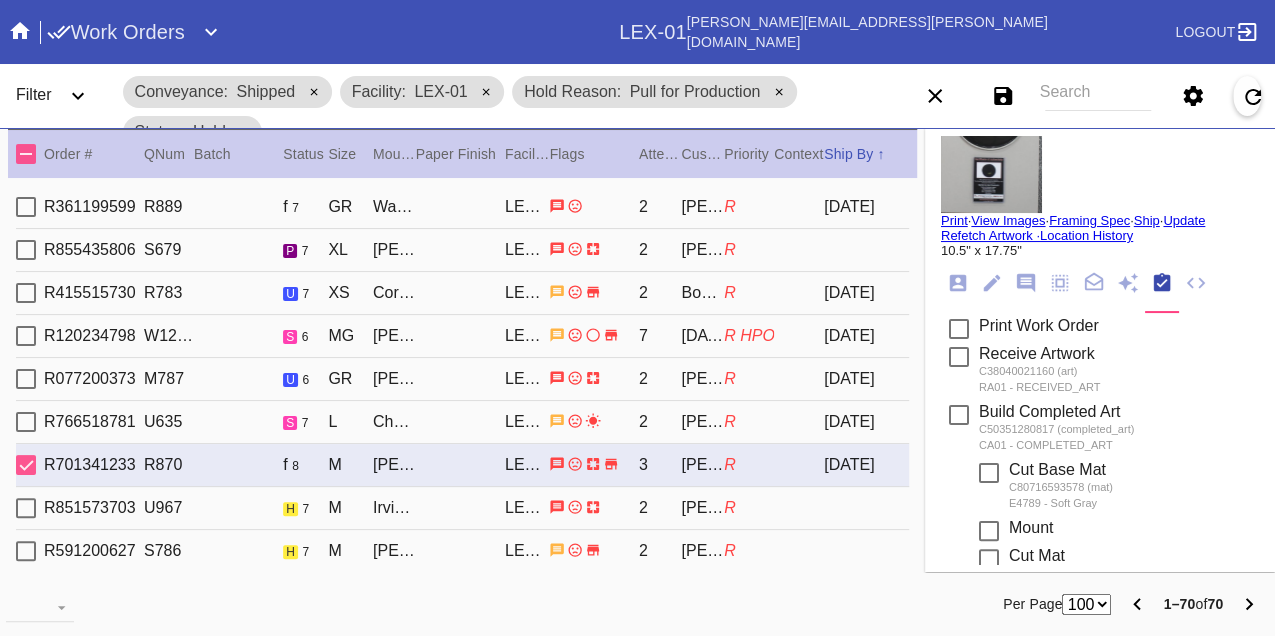 scroll, scrollTop: 0, scrollLeft: 0, axis: both 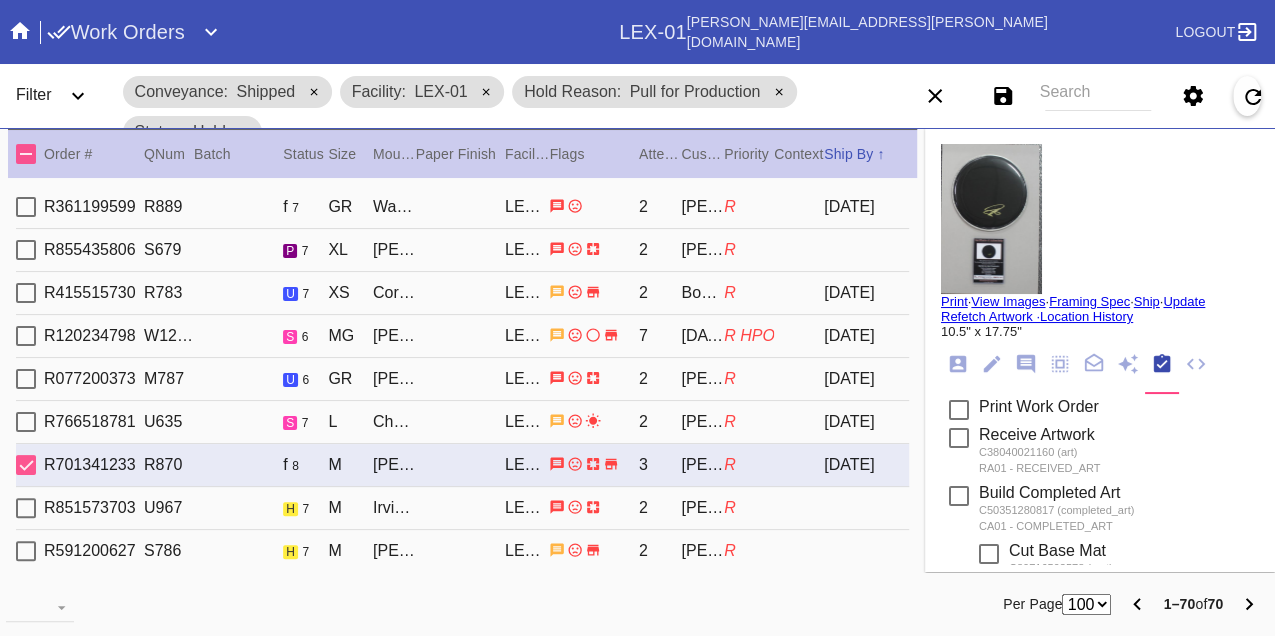 click on "Print" at bounding box center (954, 301) 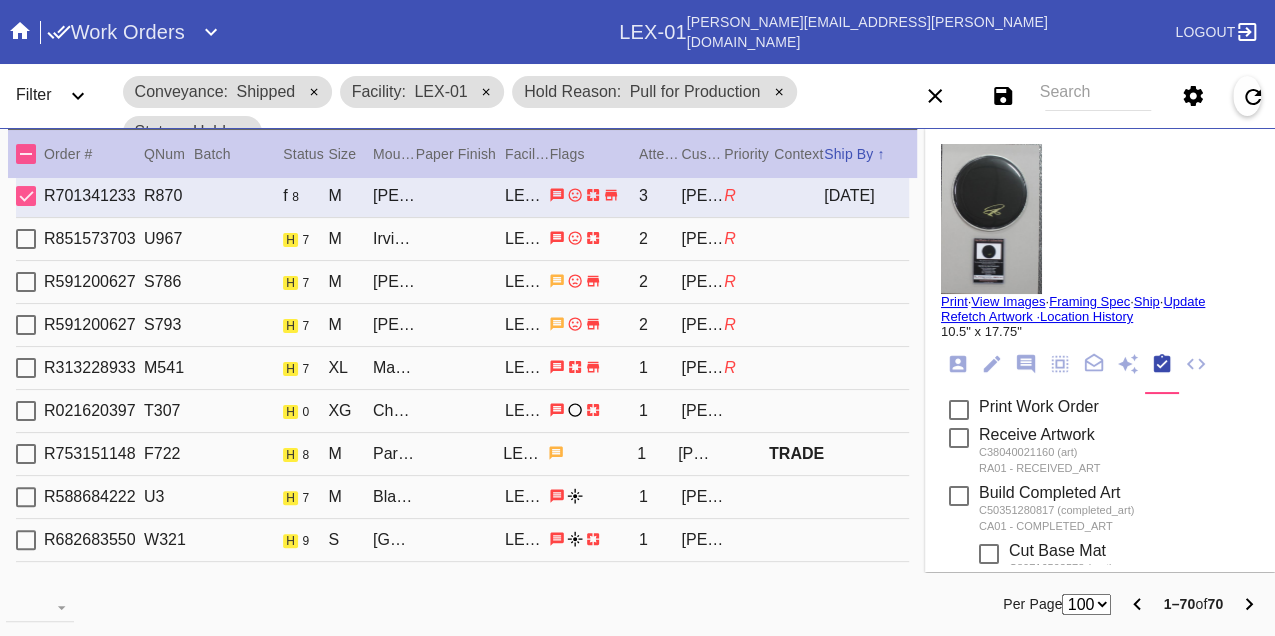 scroll, scrollTop: 222, scrollLeft: 0, axis: vertical 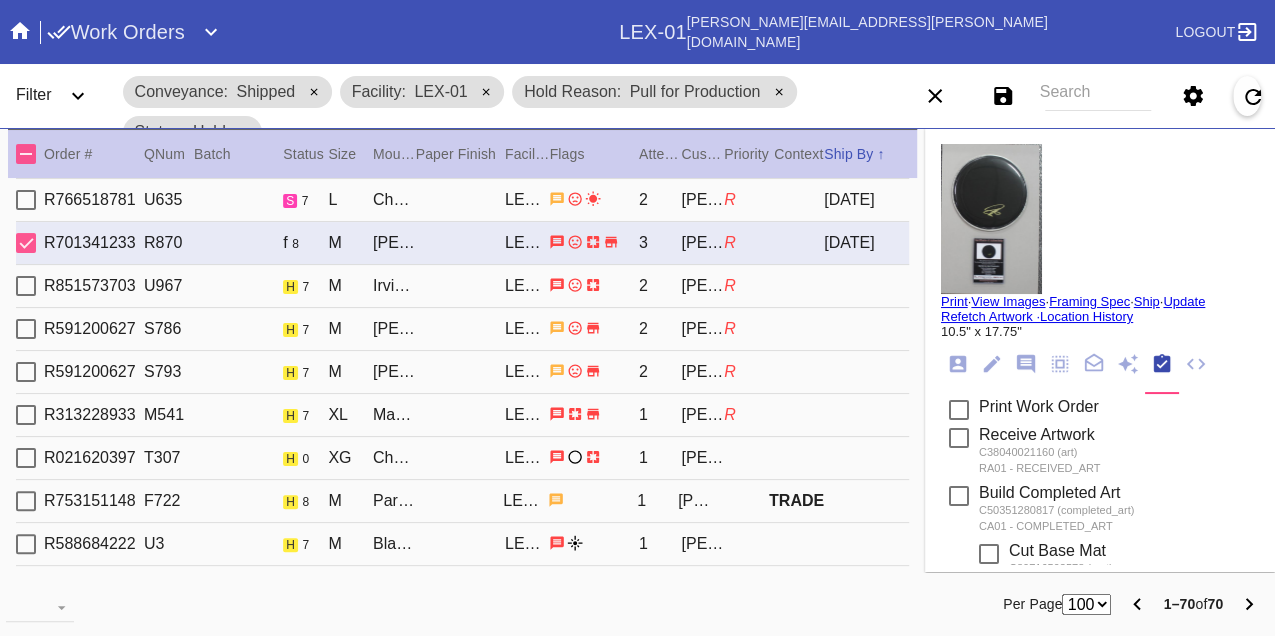 click on "R851573703 U967 h   7 M Irvine Slim / White LEX-01 2 Ted Rones
R" at bounding box center (462, 286) 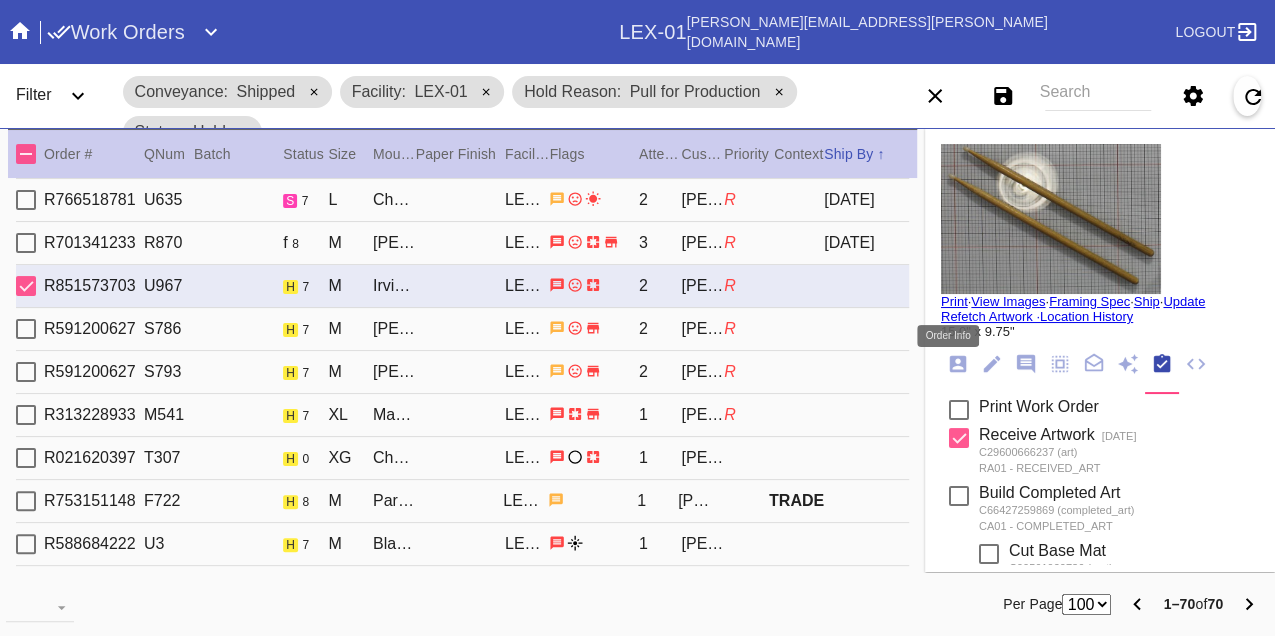 click 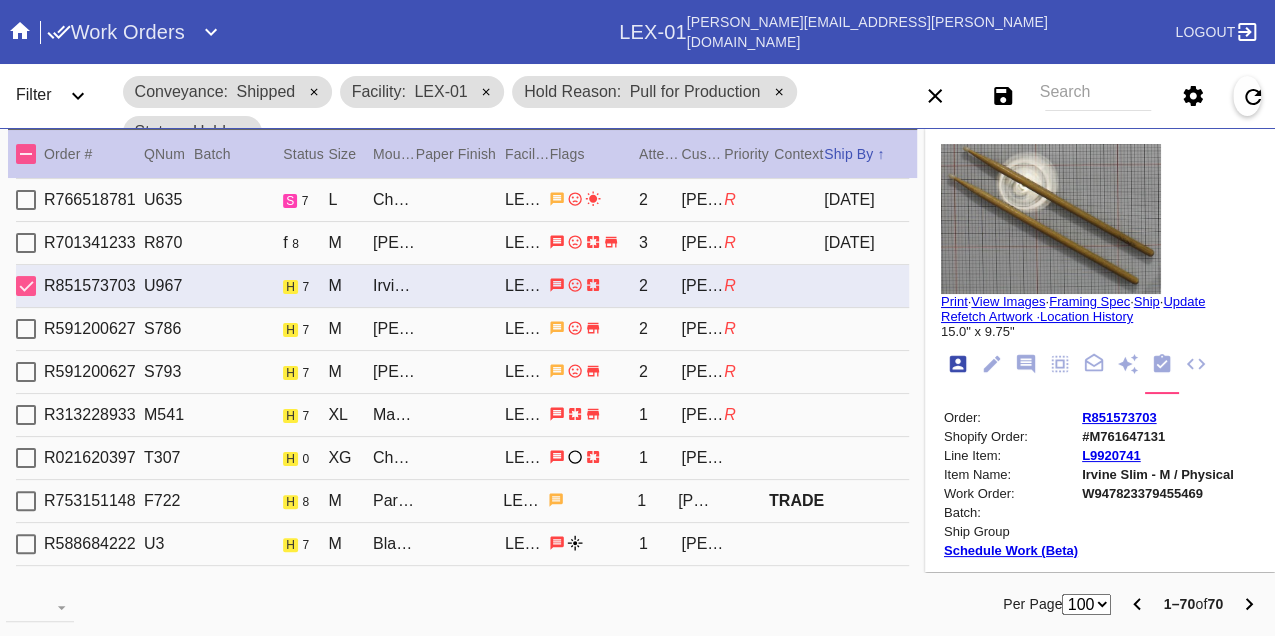 scroll, scrollTop: 24, scrollLeft: 0, axis: vertical 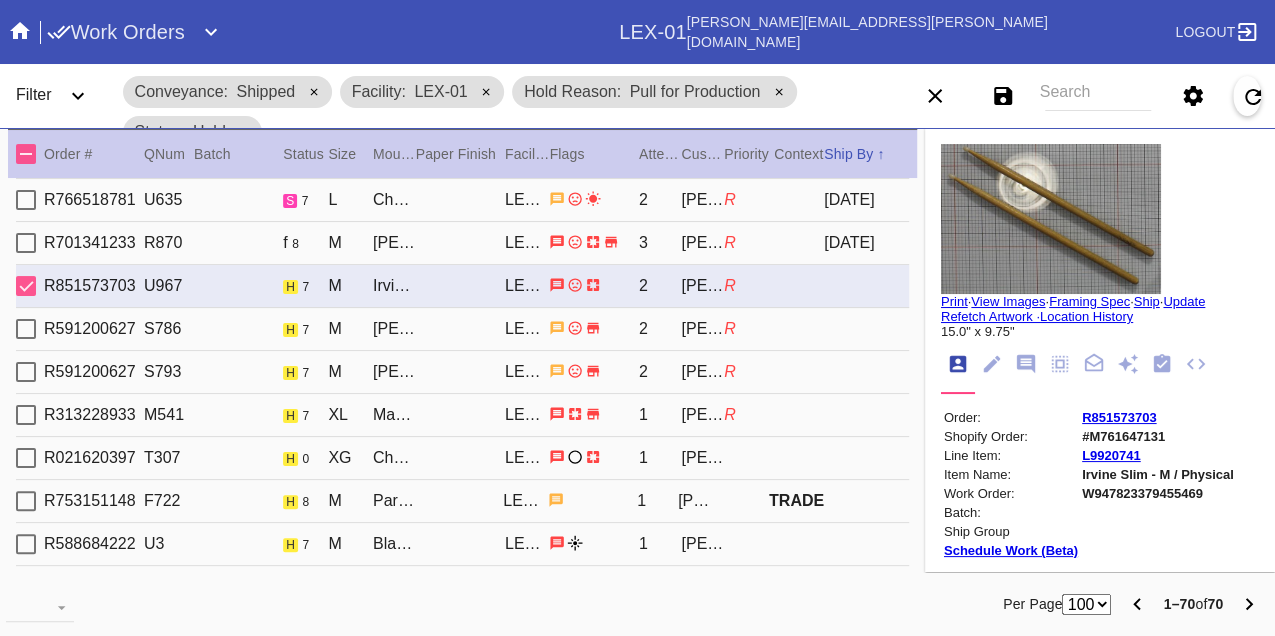 click on "W947823379455469" at bounding box center [1158, 493] 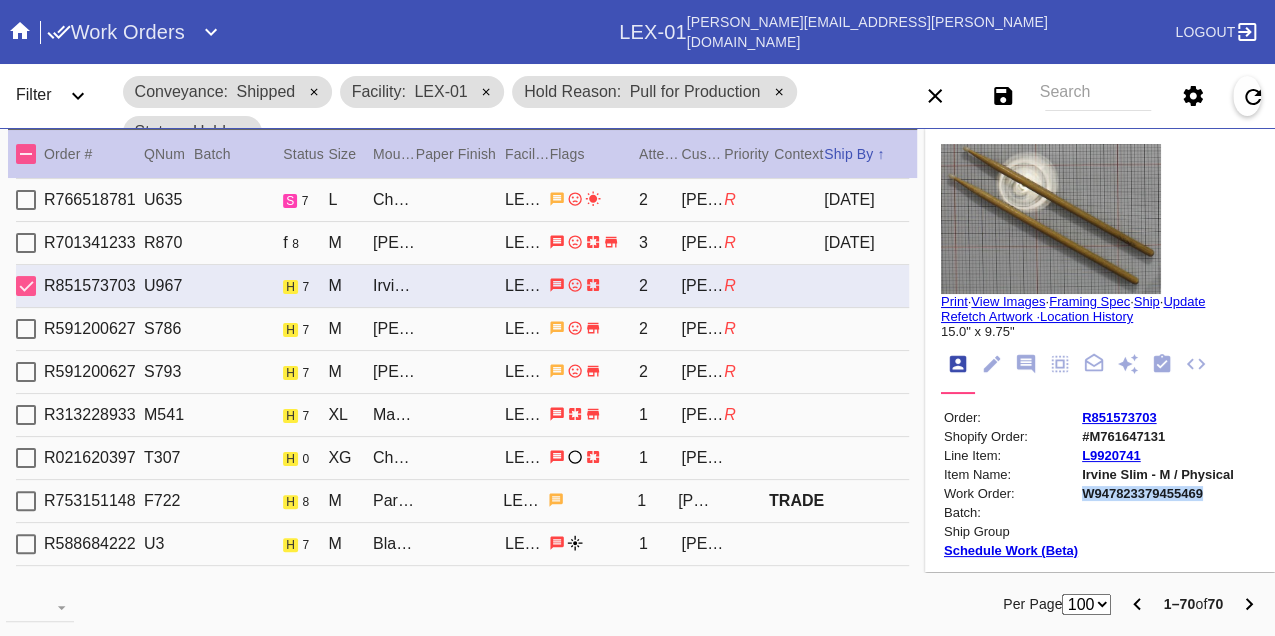 click on "W947823379455469" at bounding box center (1158, 493) 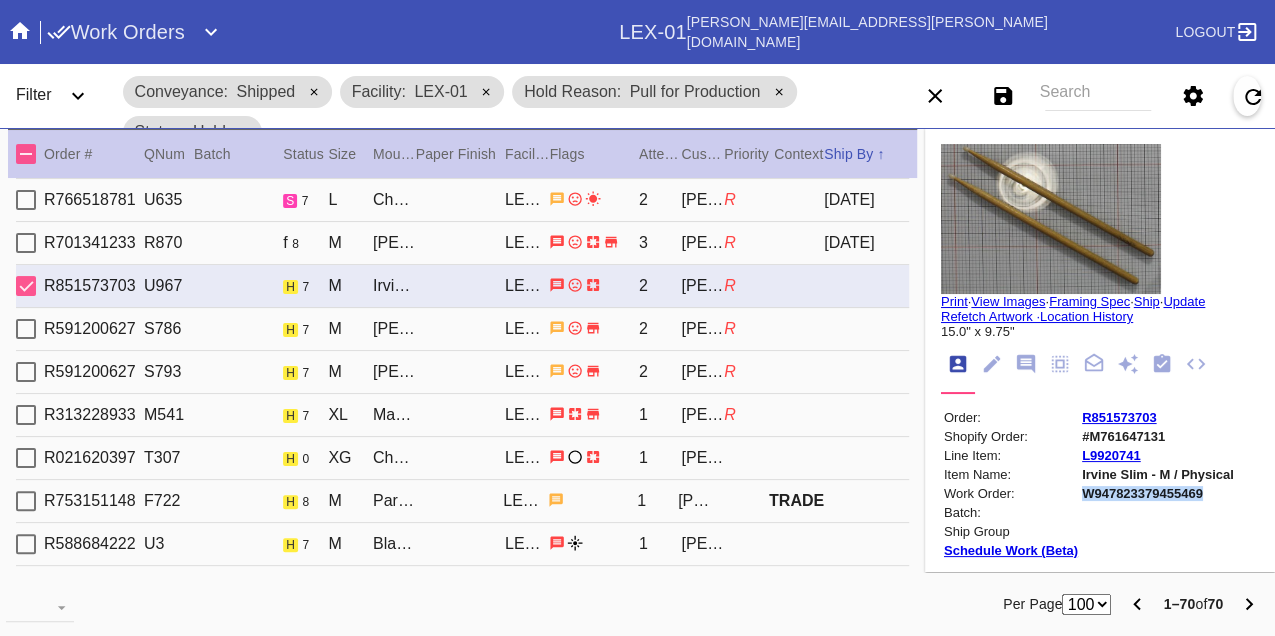 copy on "W947823379455469" 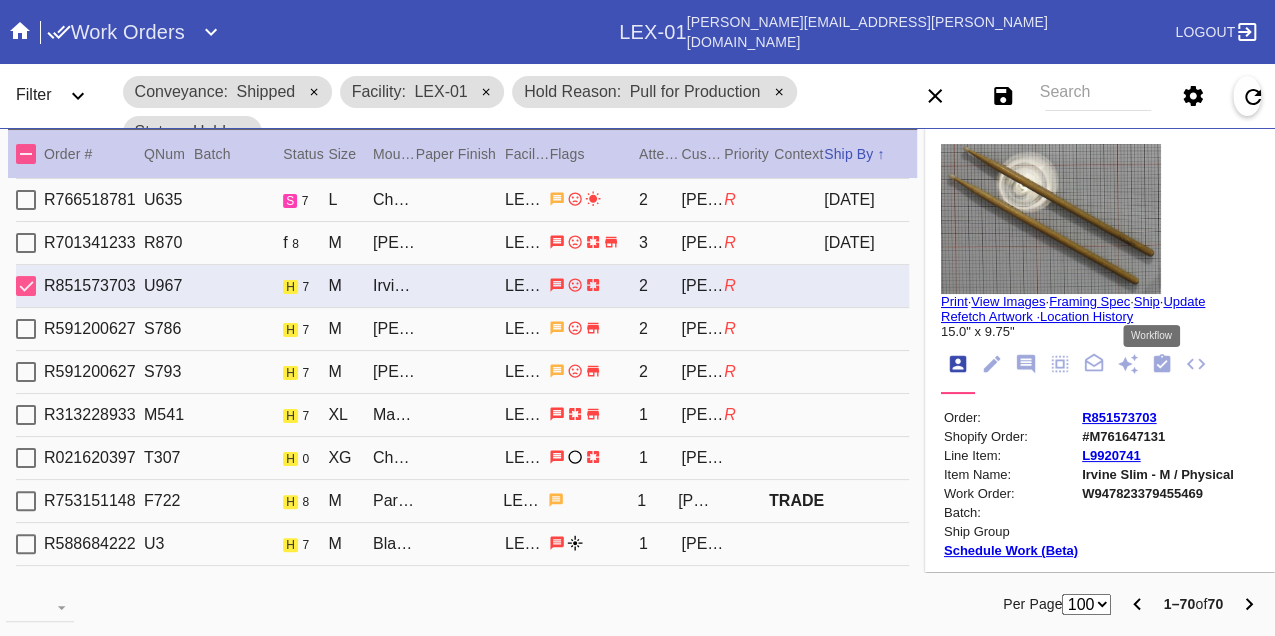 click 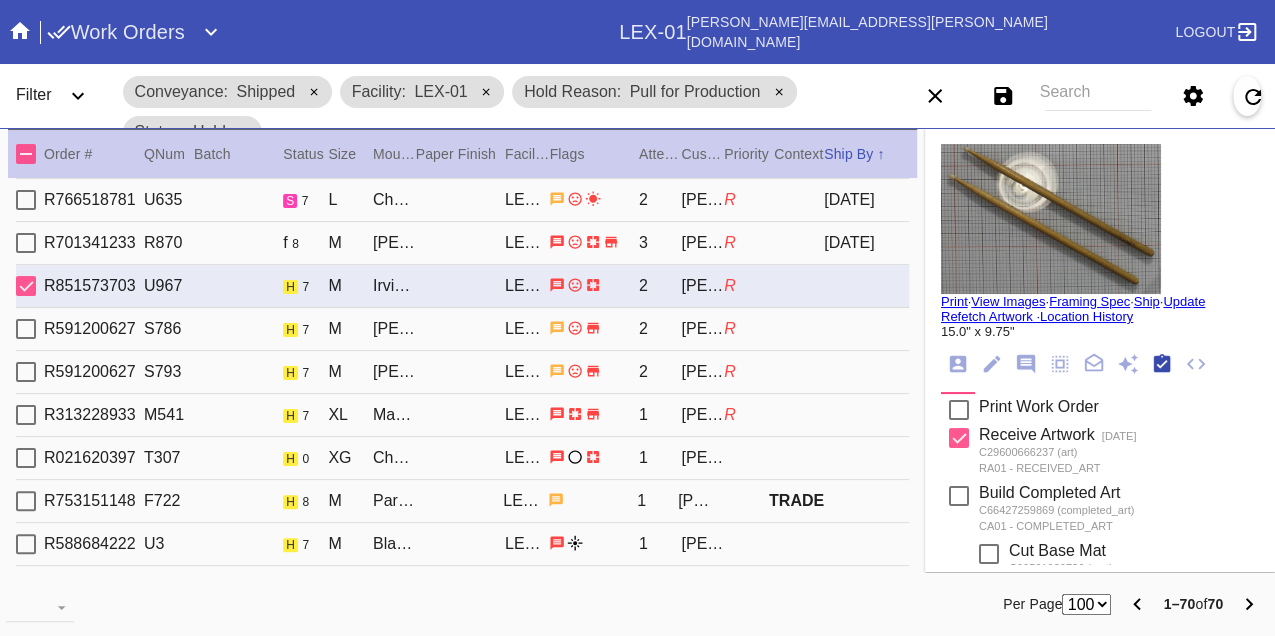 scroll, scrollTop: 318, scrollLeft: 0, axis: vertical 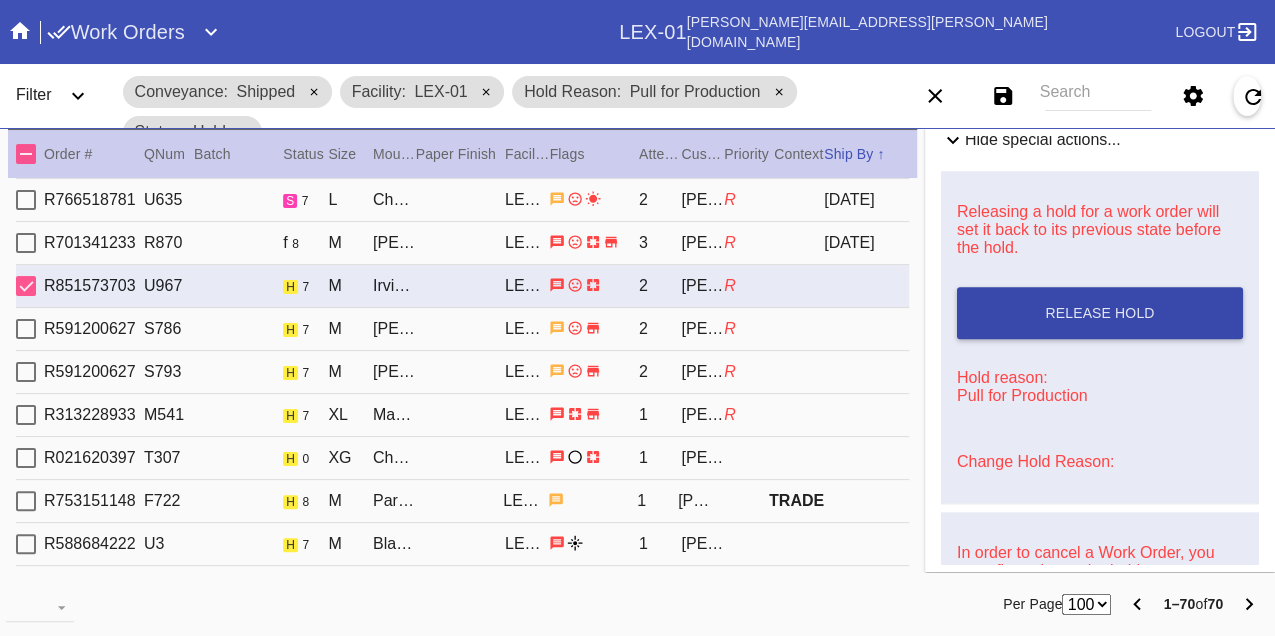click on "Release Hold" at bounding box center [1099, 313] 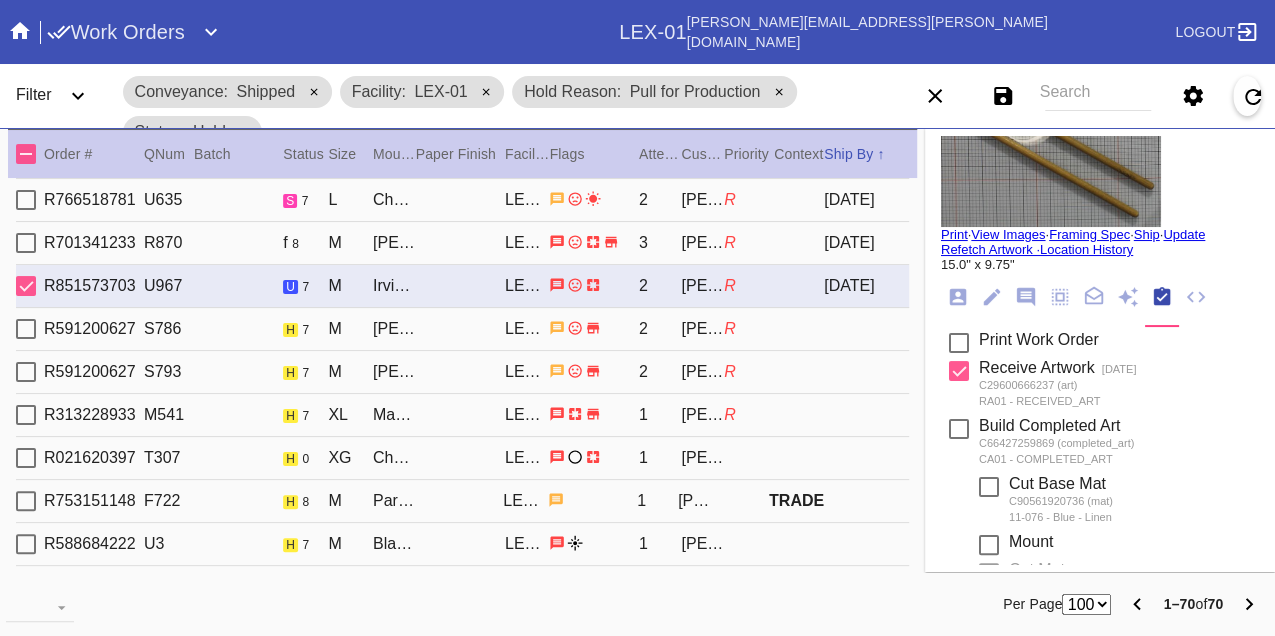 scroll, scrollTop: 0, scrollLeft: 0, axis: both 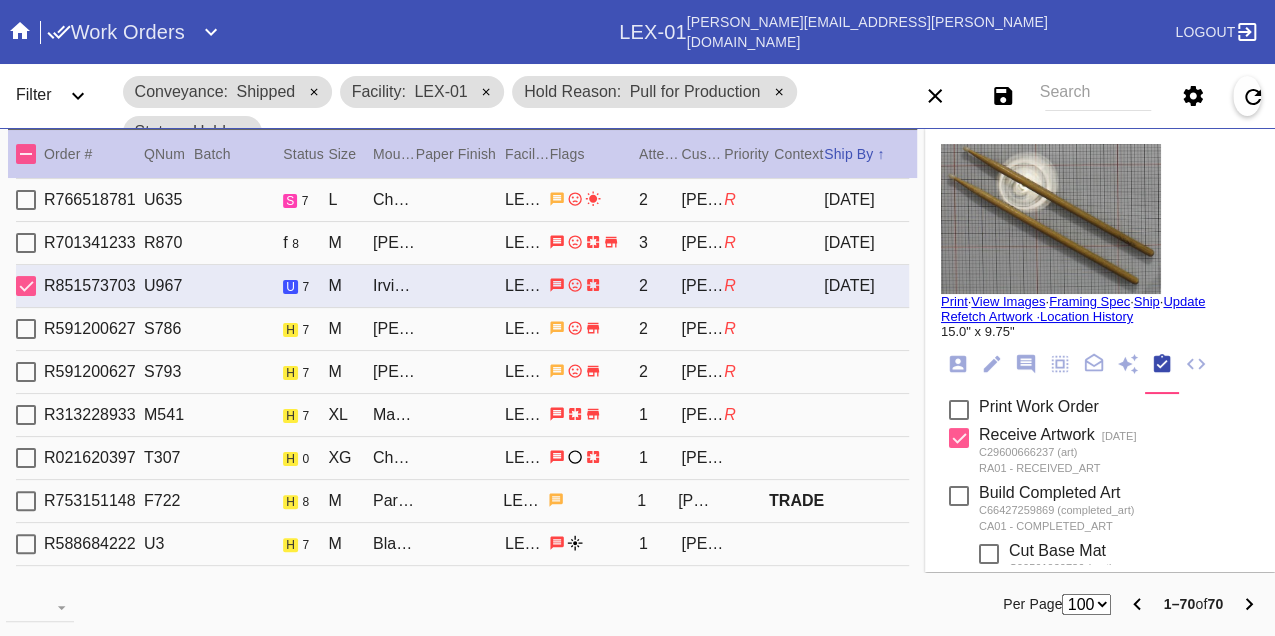 click on "Print" at bounding box center [954, 301] 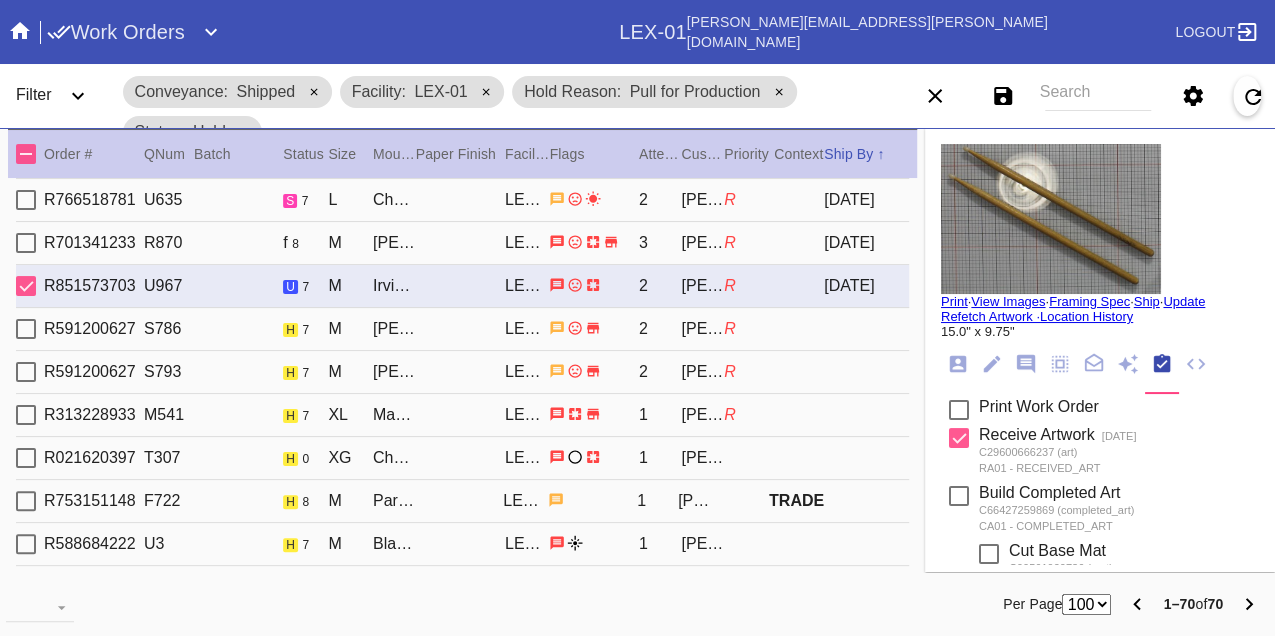 click on "R591200627 S786 h   7 M Lawrence / No Mat LEX-01 2 Katie Spencer
R" at bounding box center [462, 329] 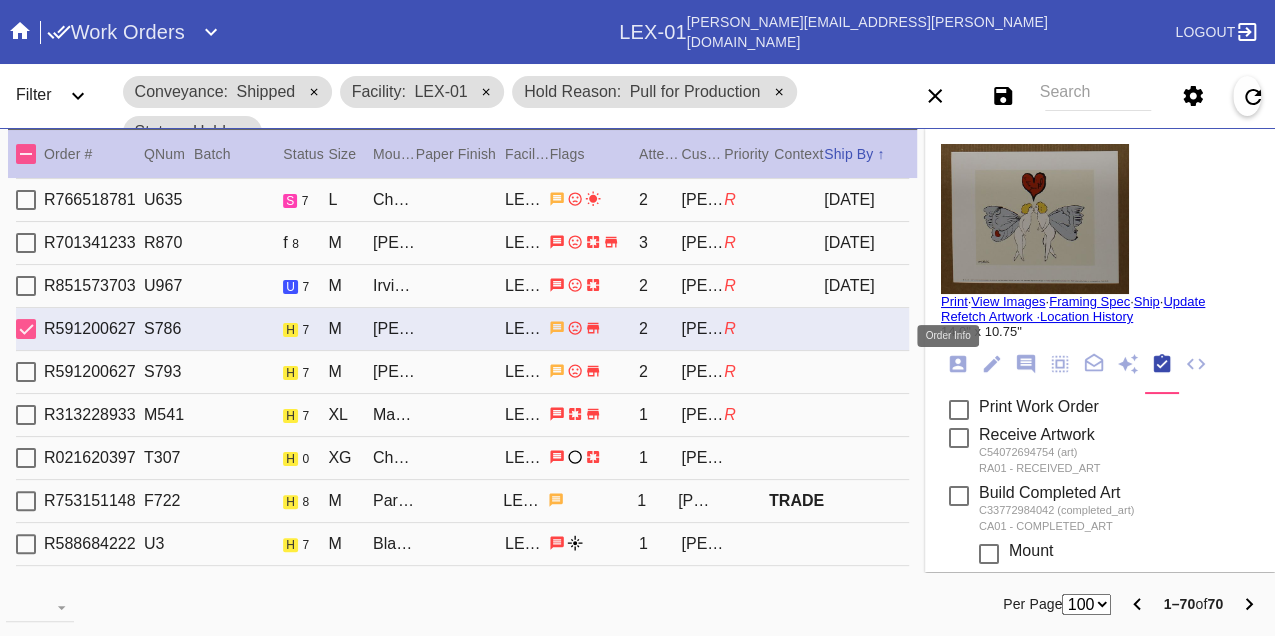 click 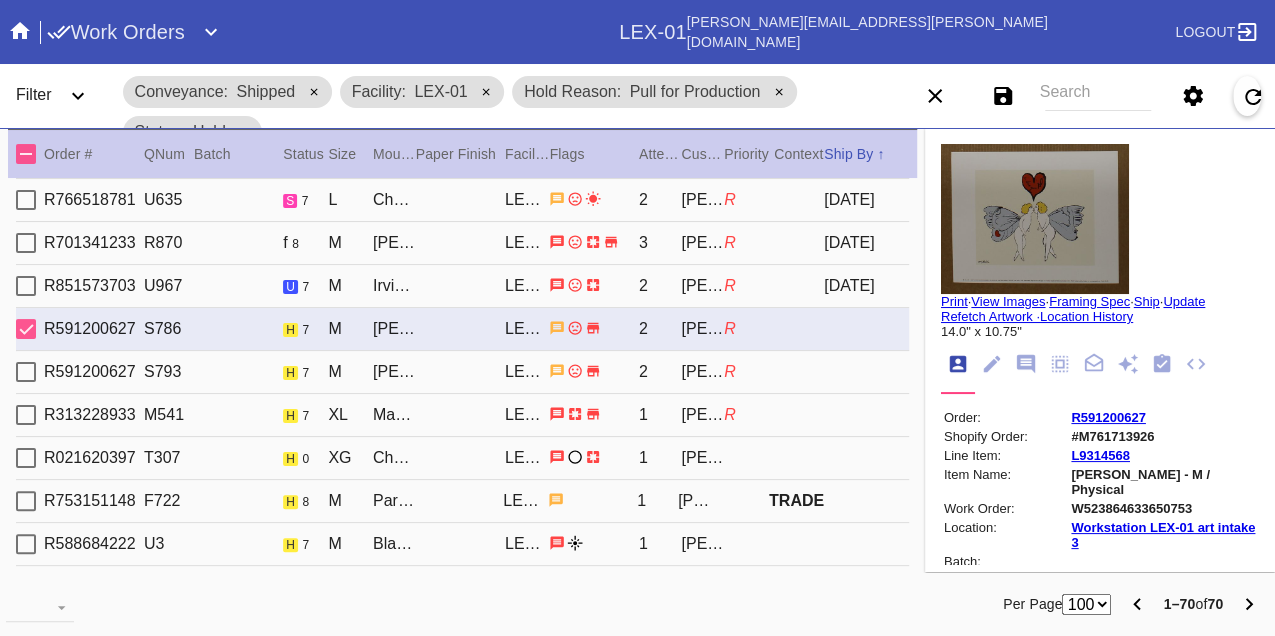 click on "W523864633650753" at bounding box center [1163, 508] 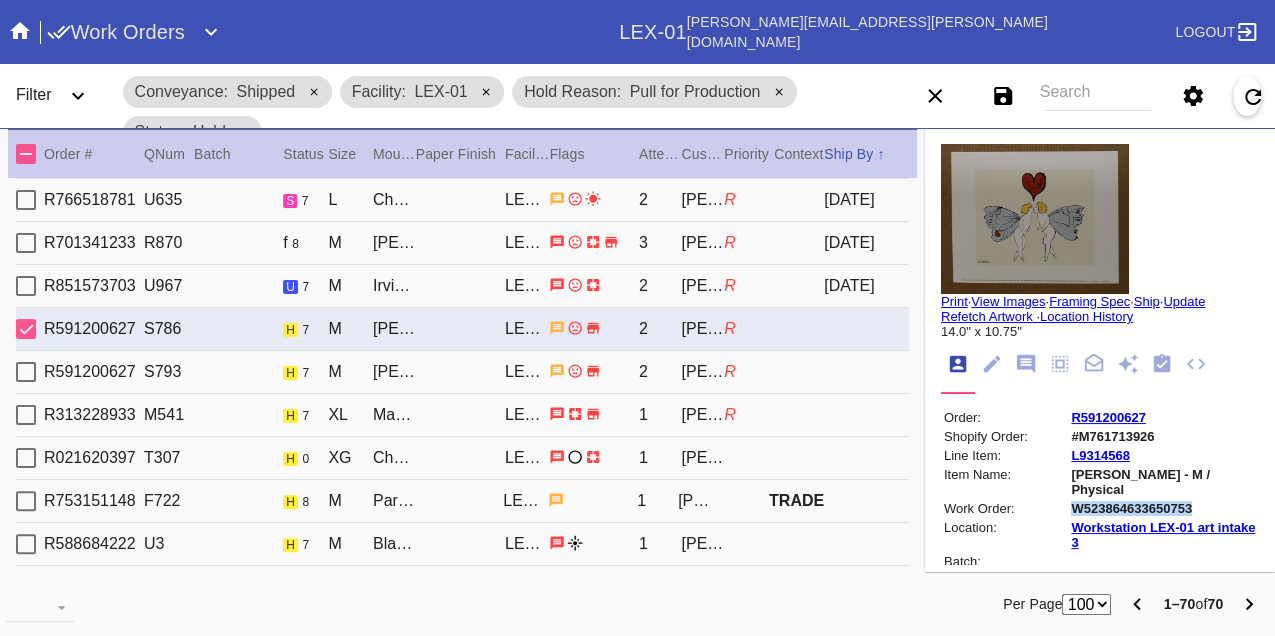 click on "W523864633650753" at bounding box center [1163, 508] 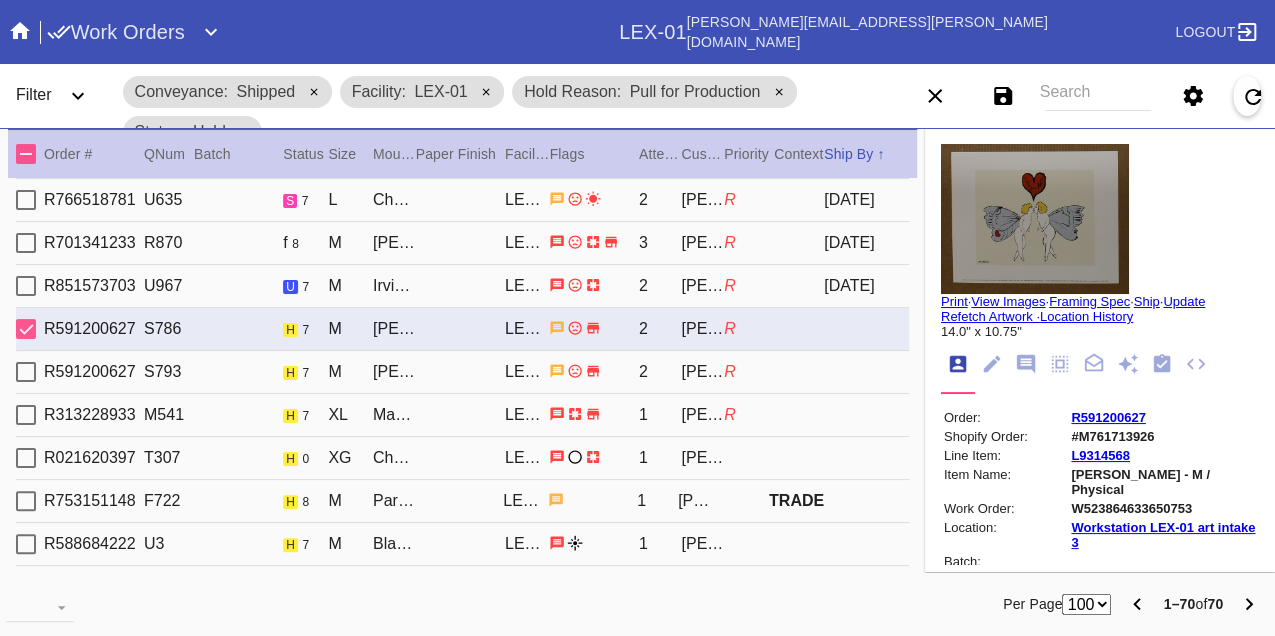 click on "R591200627 S793 h   7 M Lawrence / No Mat LEX-01 2 Katie Spencer
R" at bounding box center (462, 372) 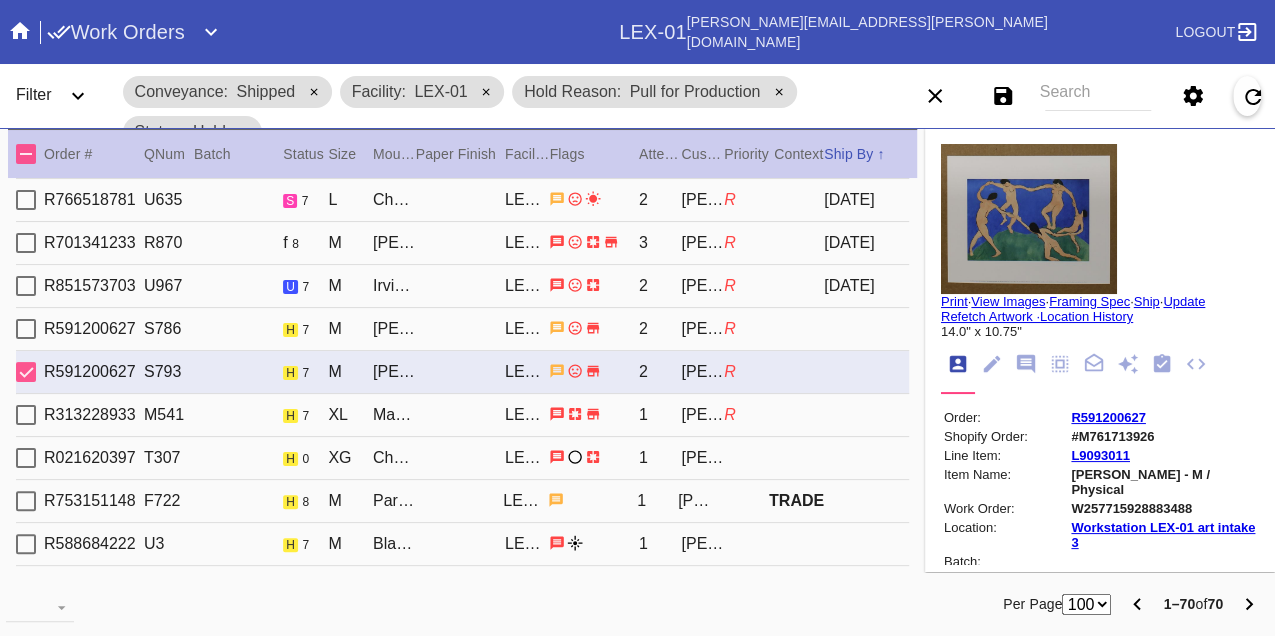 click on "W257715928883488" at bounding box center [1163, 508] 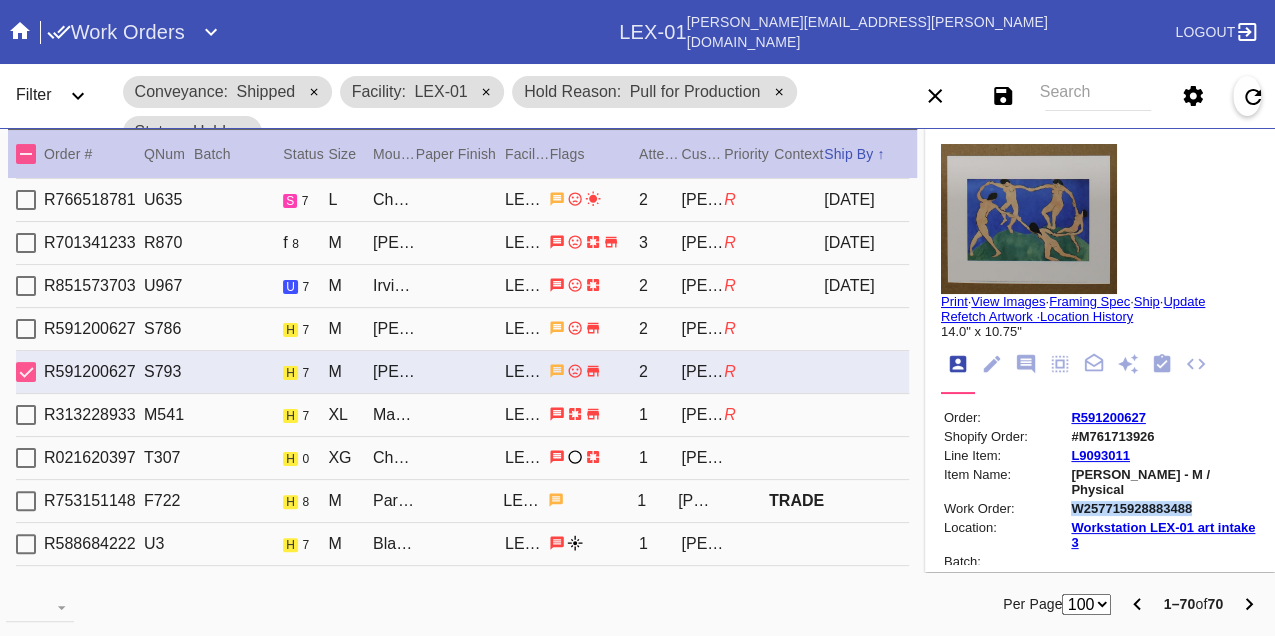 click on "W257715928883488" at bounding box center [1163, 508] 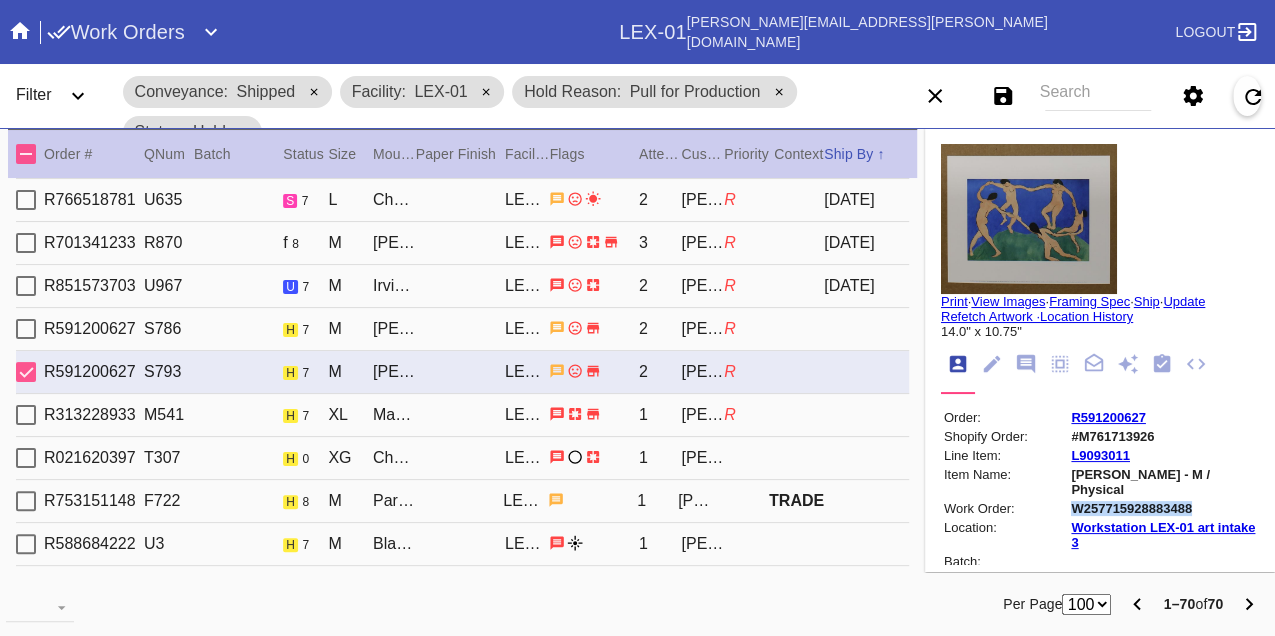 copy on "W257715928883488" 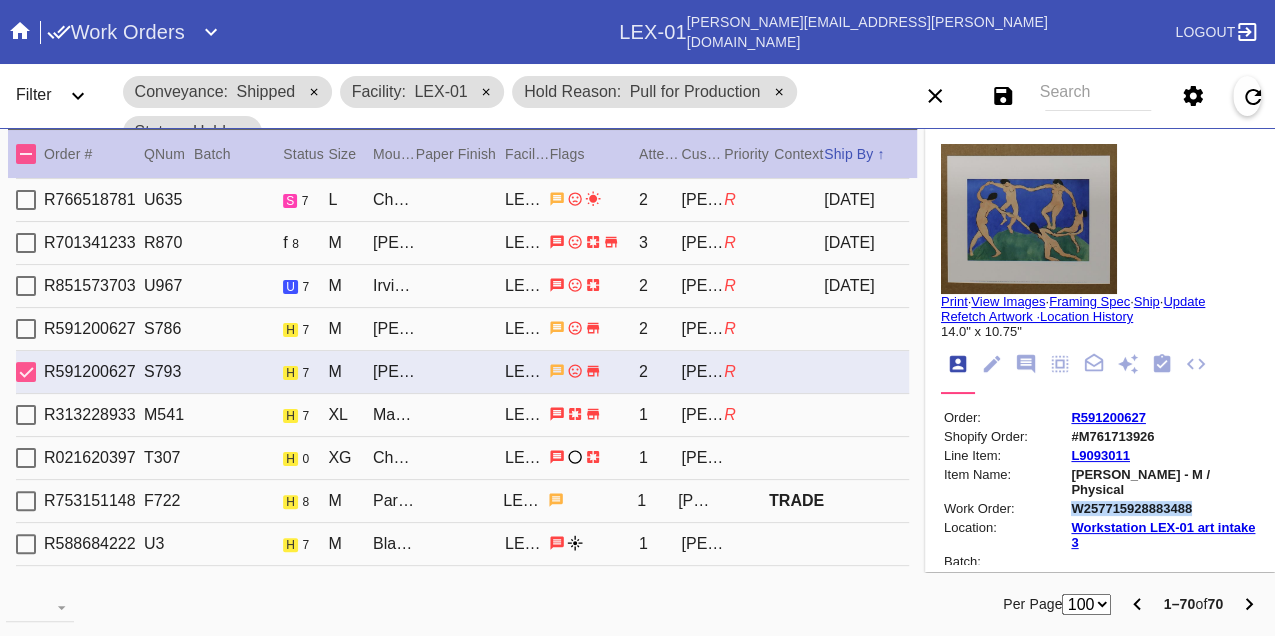 click on "R591200627 S786 h   7 M Lawrence / No Mat LEX-01 2 Katie Spencer
R" at bounding box center (462, 329) 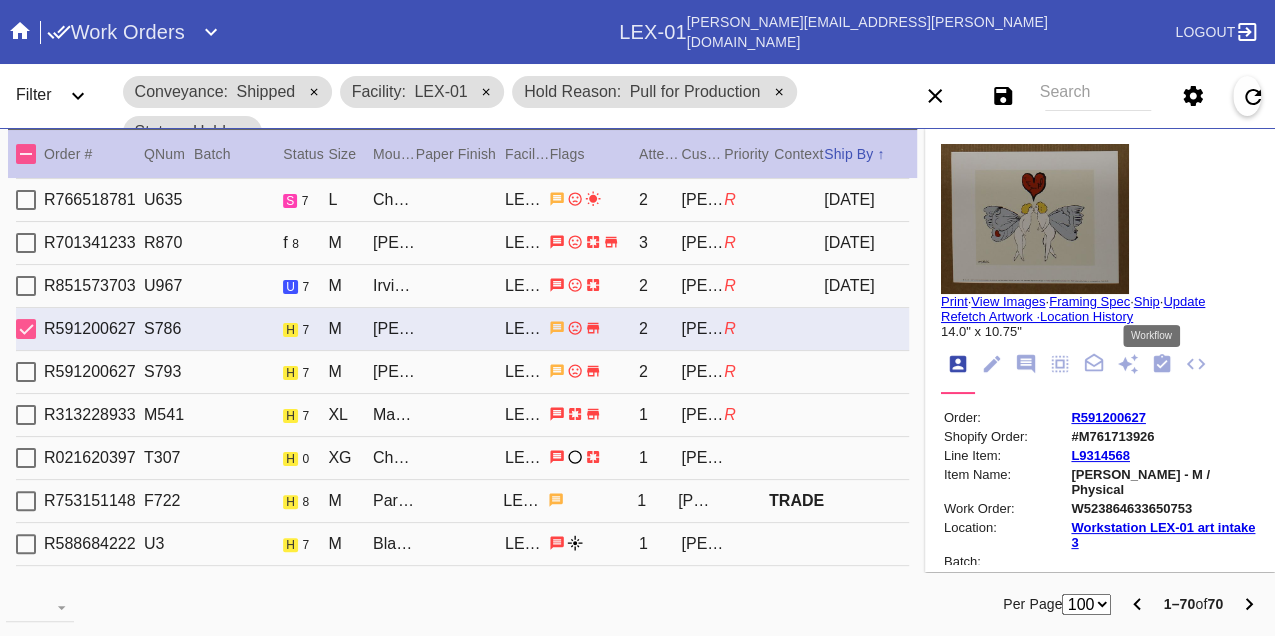 click 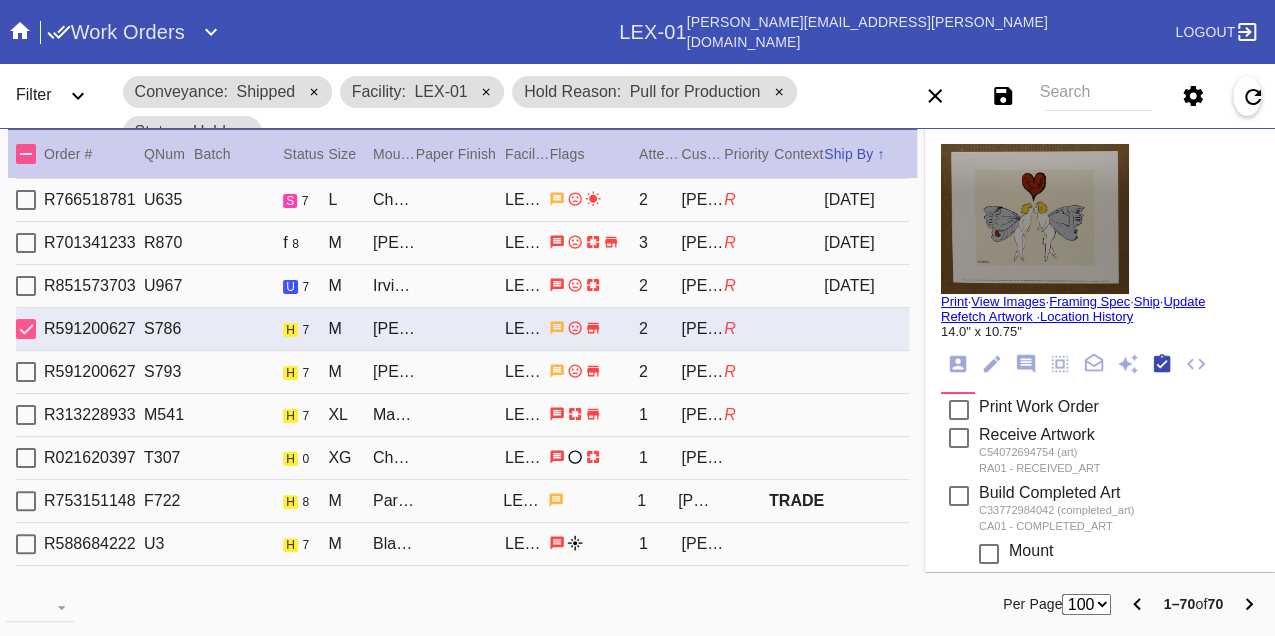 scroll, scrollTop: 318, scrollLeft: 0, axis: vertical 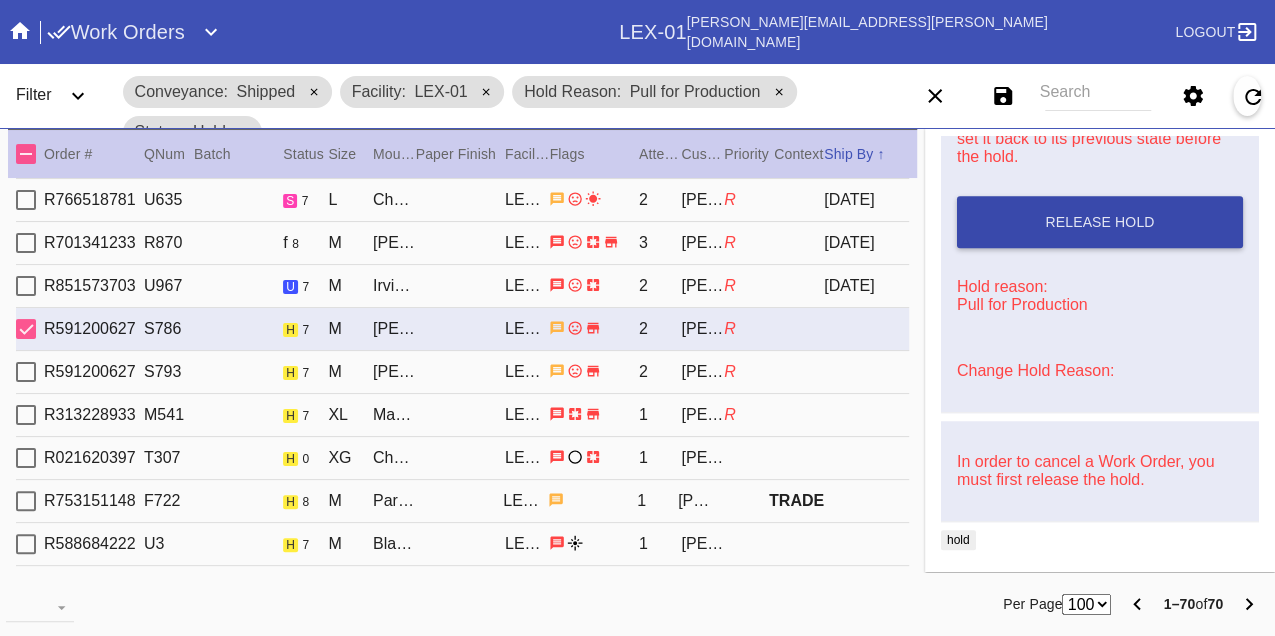click on "Release Hold" at bounding box center [1100, 222] 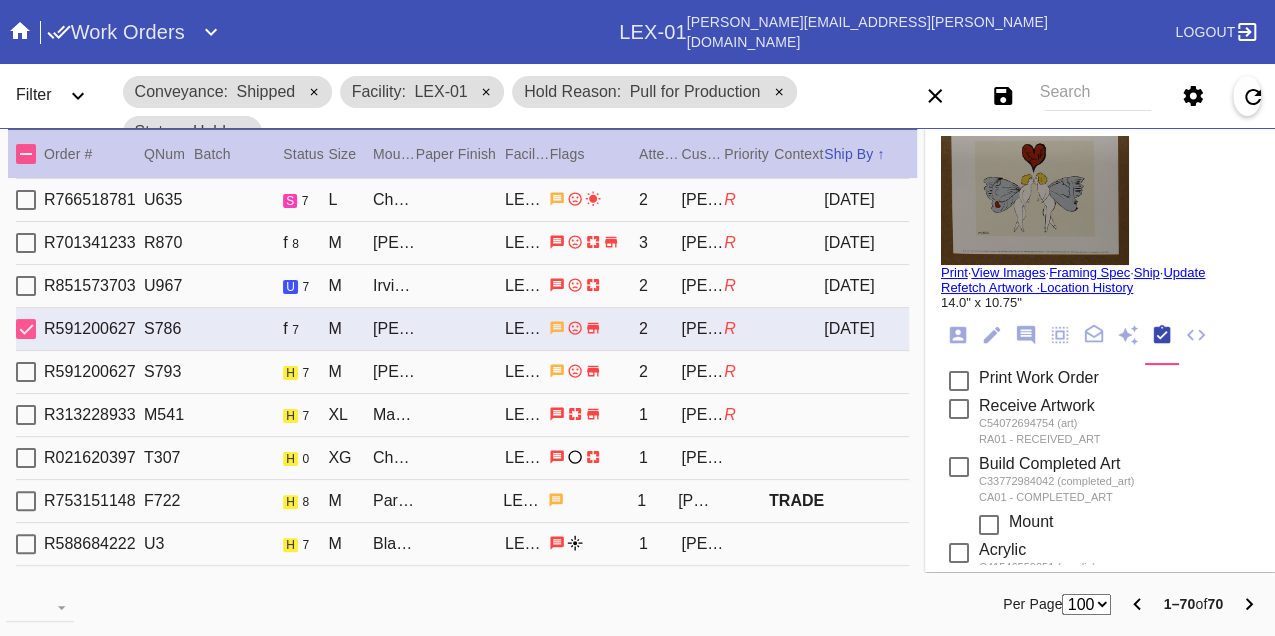 scroll, scrollTop: 0, scrollLeft: 0, axis: both 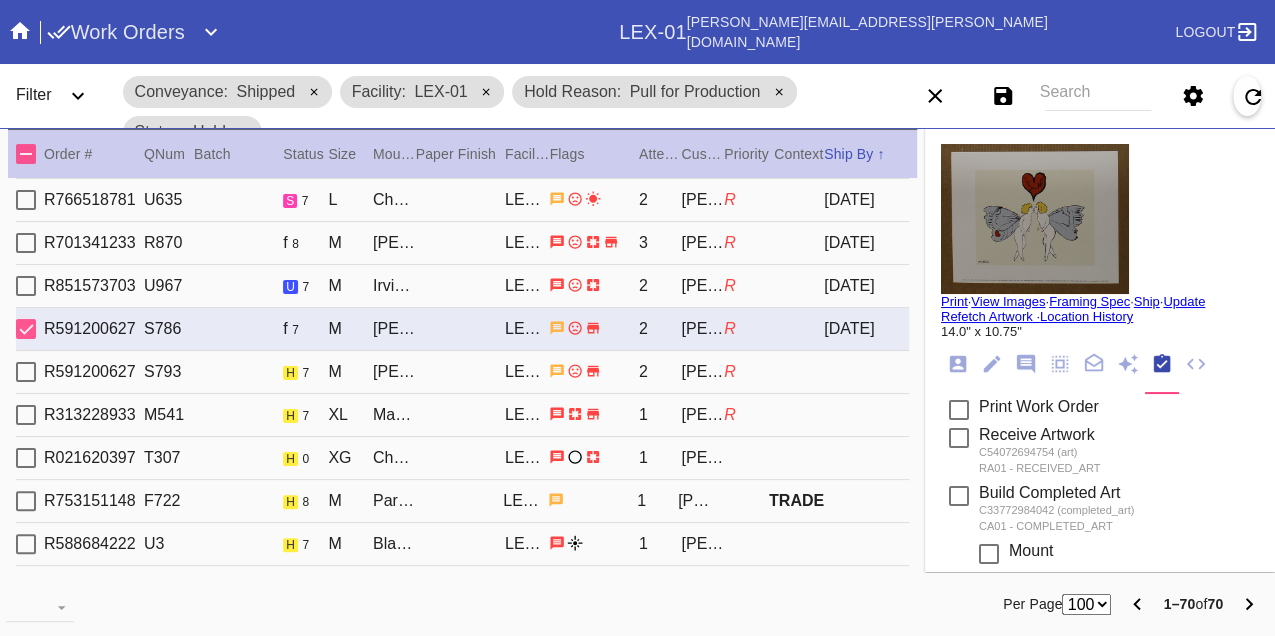 click on "Print" at bounding box center (954, 301) 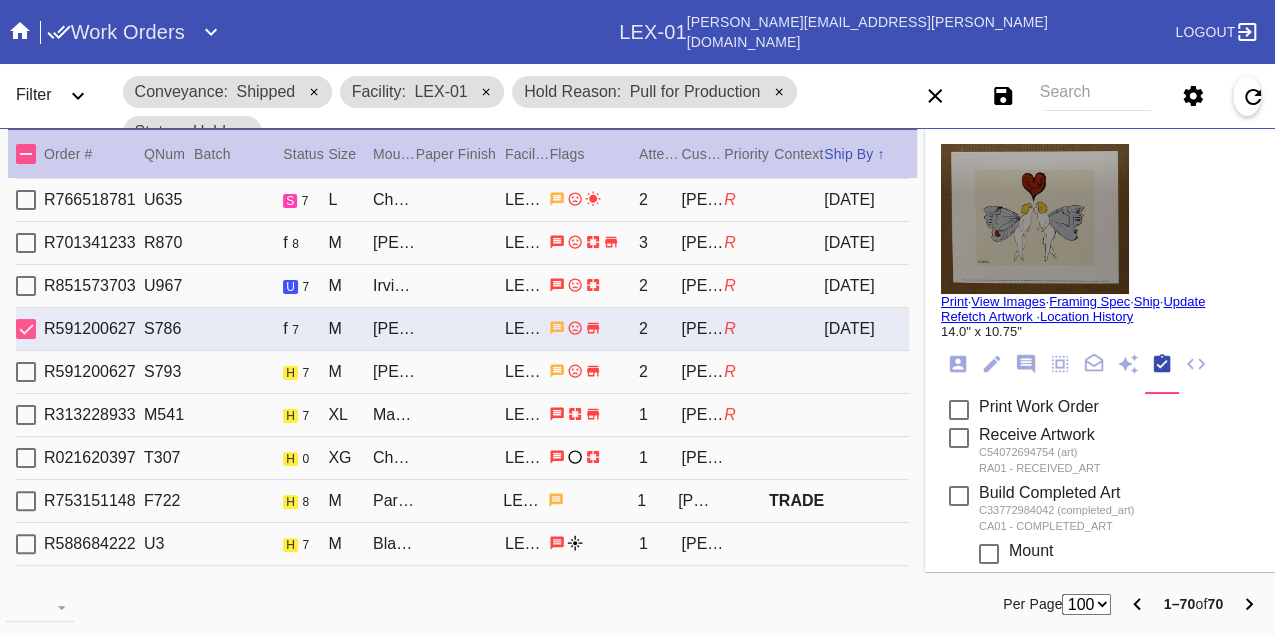 click on "R591200627 S793 h   7 M Lawrence / No Mat LEX-01 2 Katie Spencer
R" at bounding box center (462, 372) 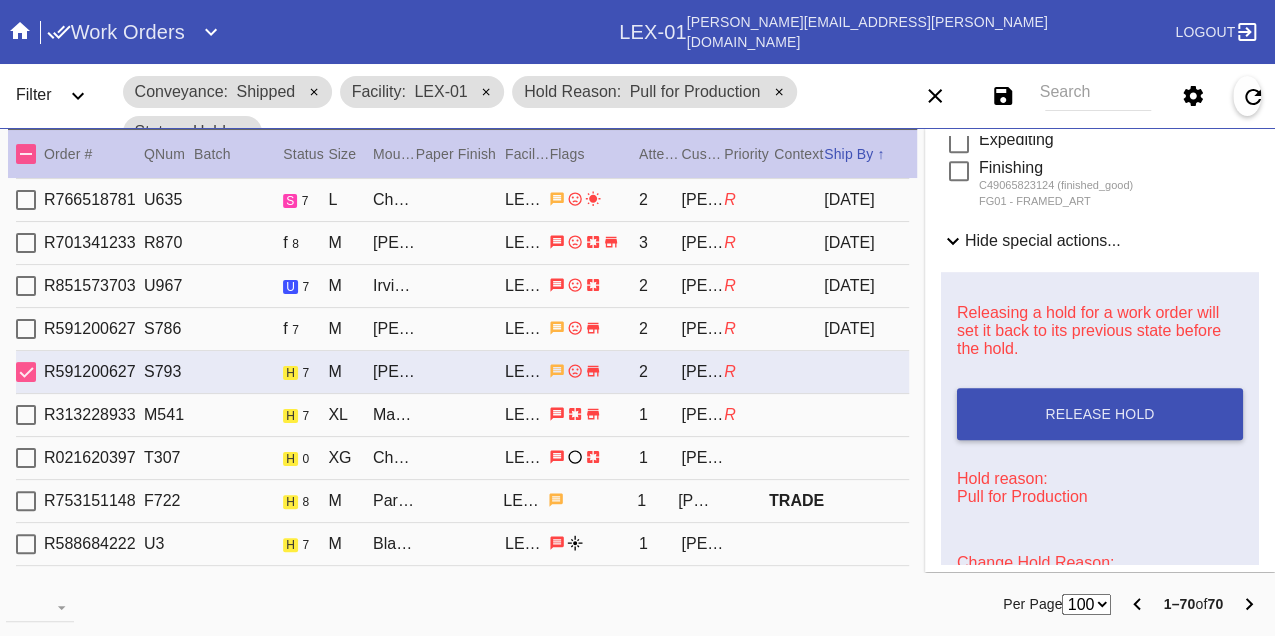 scroll, scrollTop: 770, scrollLeft: 0, axis: vertical 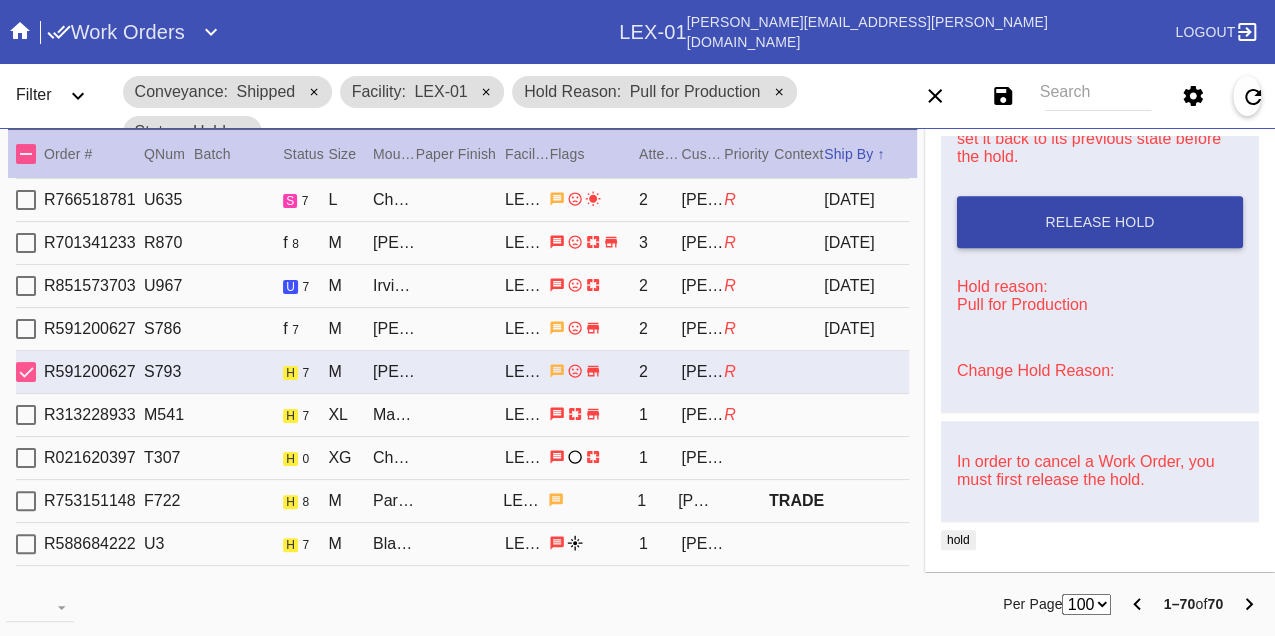 click on "Release Hold" at bounding box center (1100, 222) 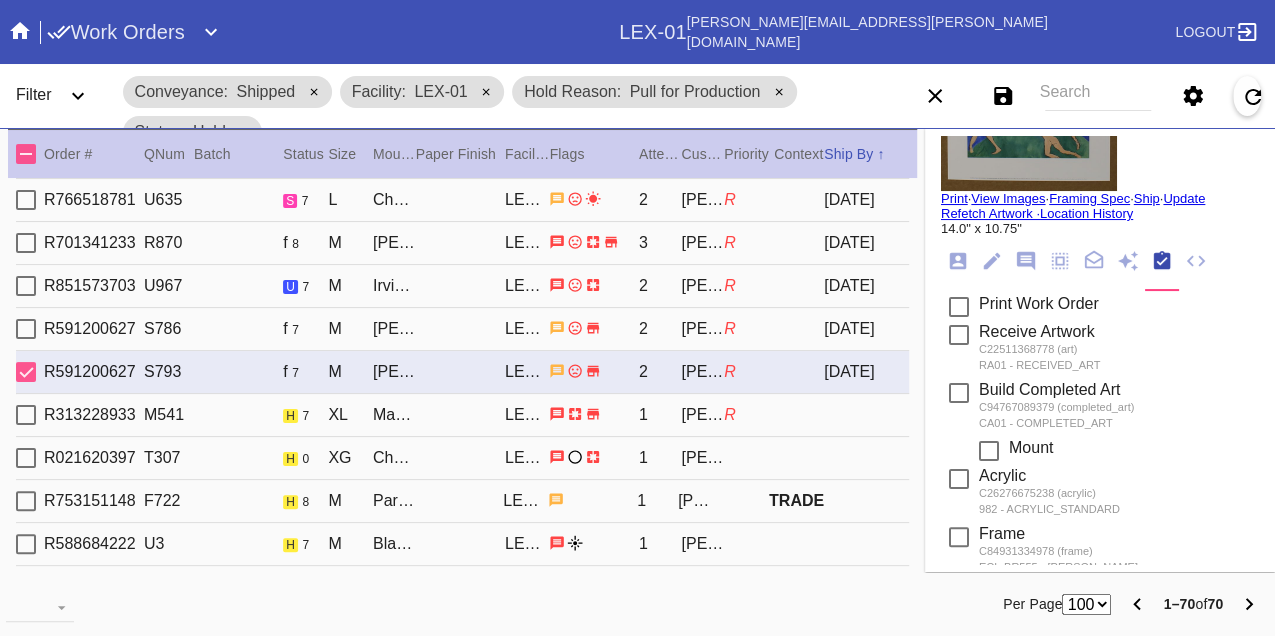 scroll, scrollTop: 0, scrollLeft: 0, axis: both 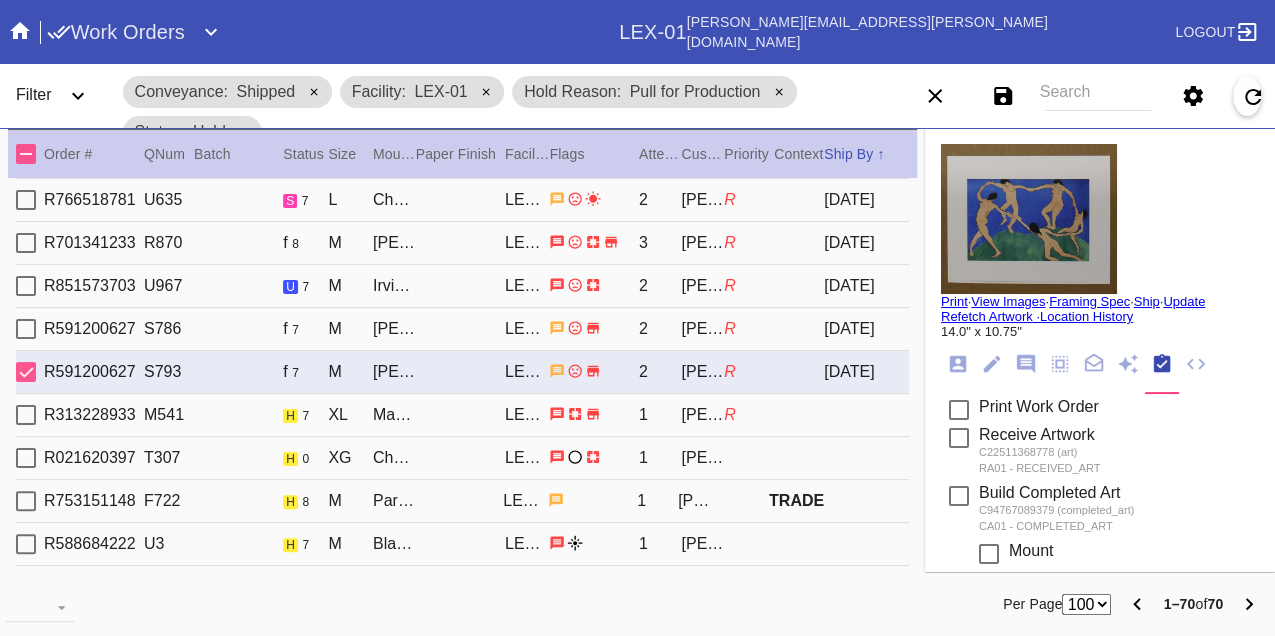 click on "Print" at bounding box center [954, 301] 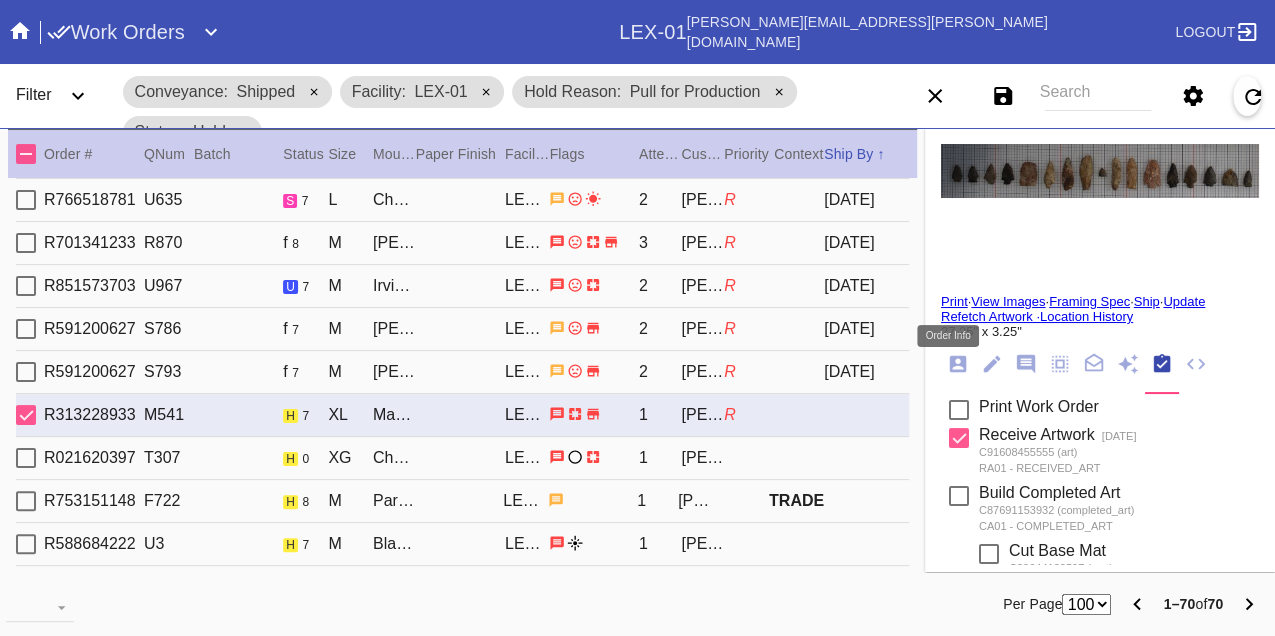 click 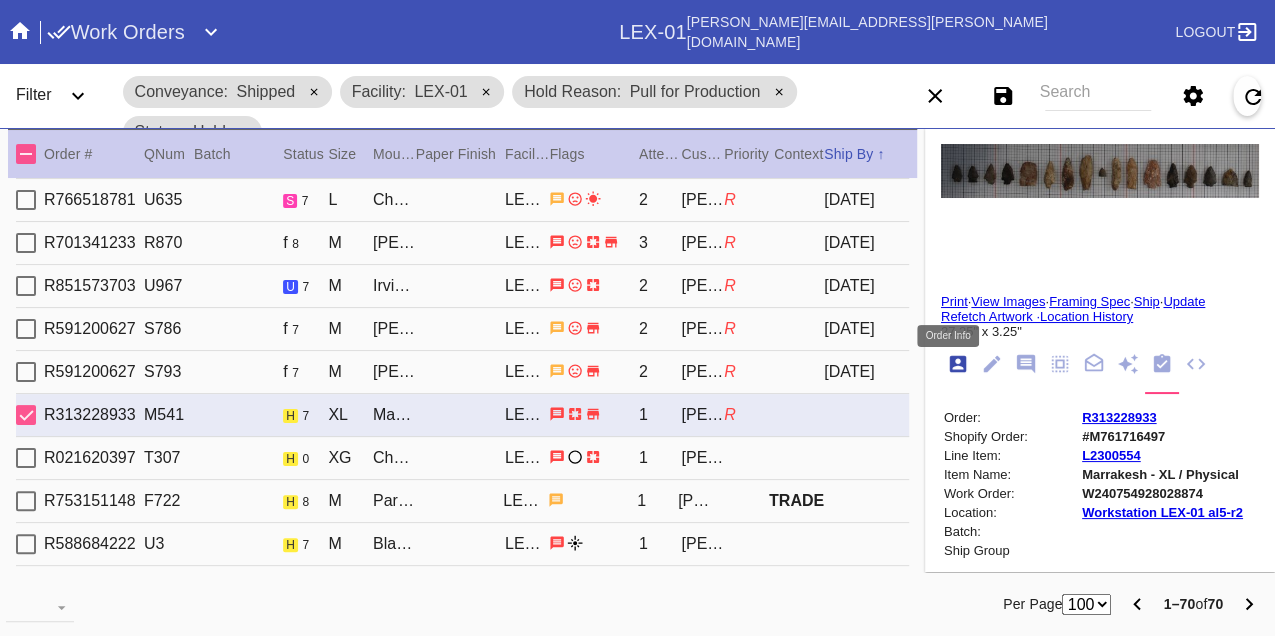 scroll, scrollTop: 24, scrollLeft: 0, axis: vertical 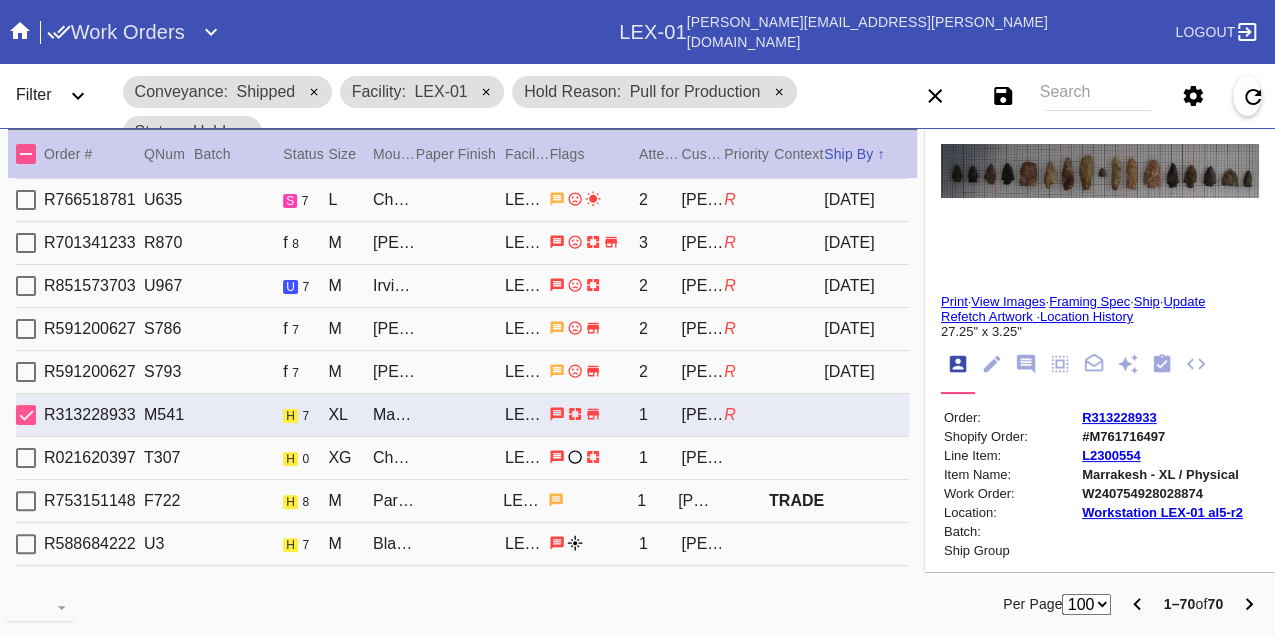 click on "W240754928028874" at bounding box center (1162, 493) 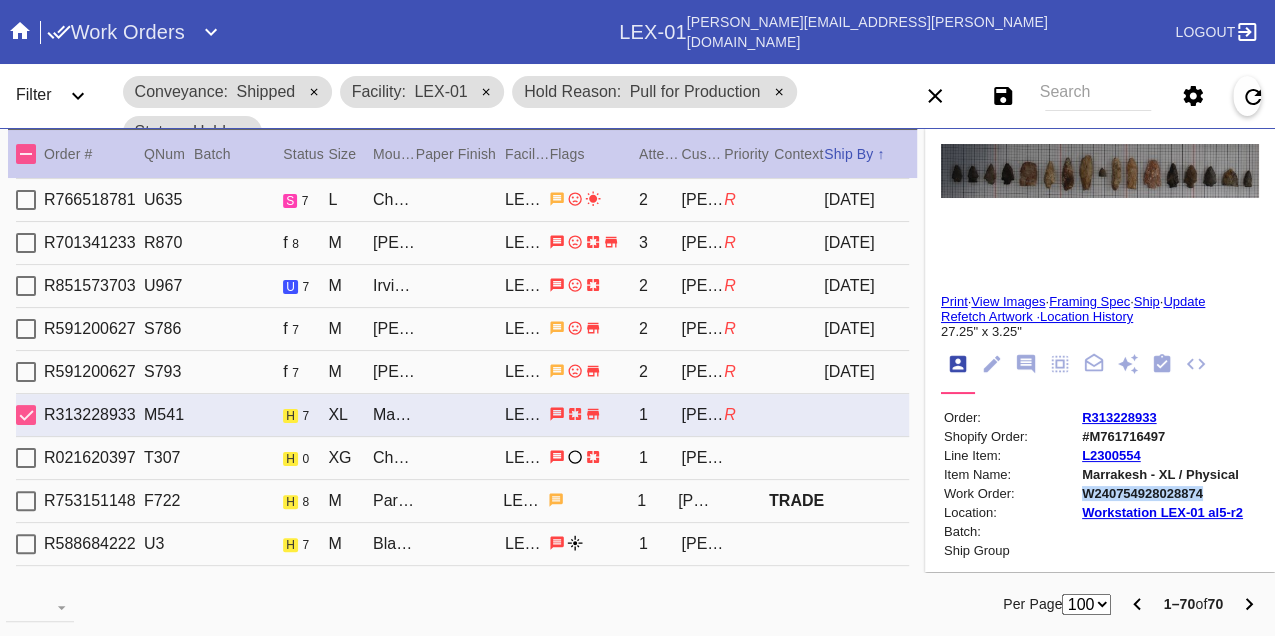 click on "W240754928028874" at bounding box center [1162, 493] 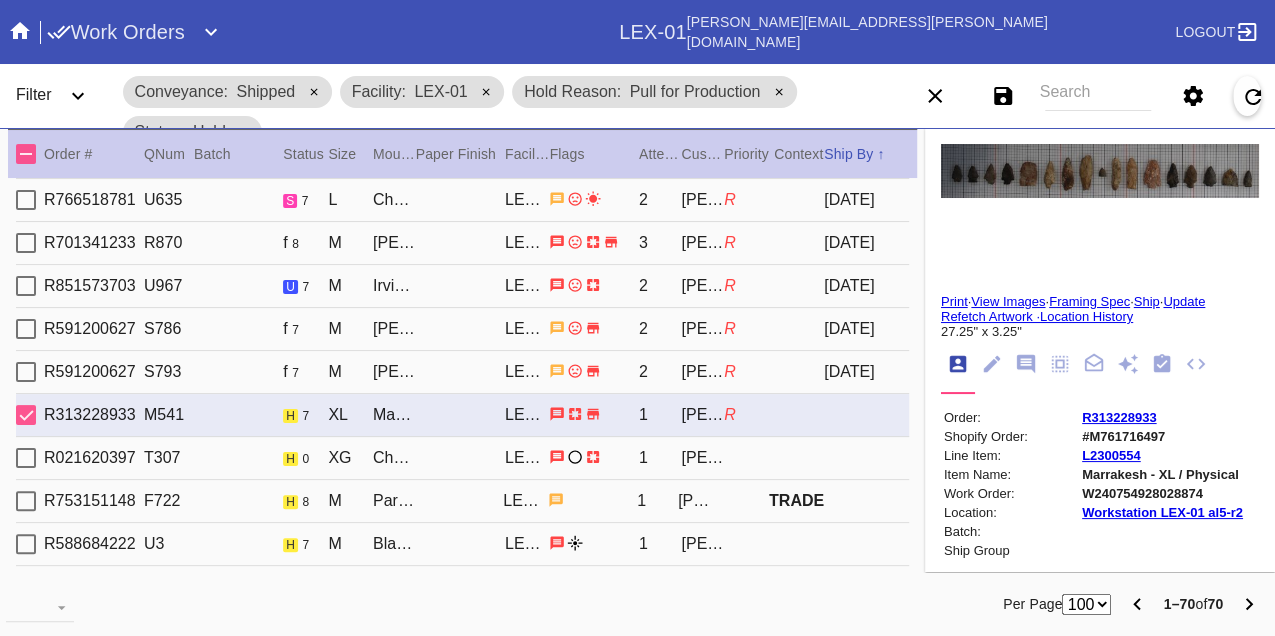 click on "R021620397 T307 h   0 XG Cherry Round / No Mat LEX-01 1 Gillian Dudeck" at bounding box center [462, 458] 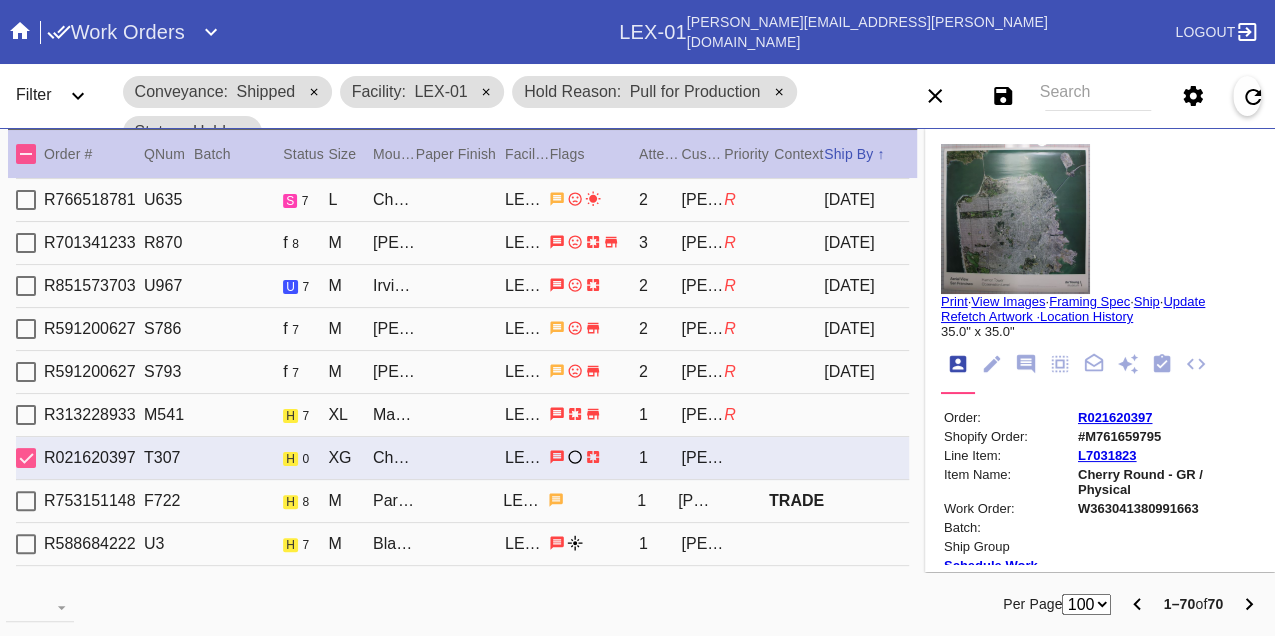 click on "W363041380991663" at bounding box center [1167, 508] 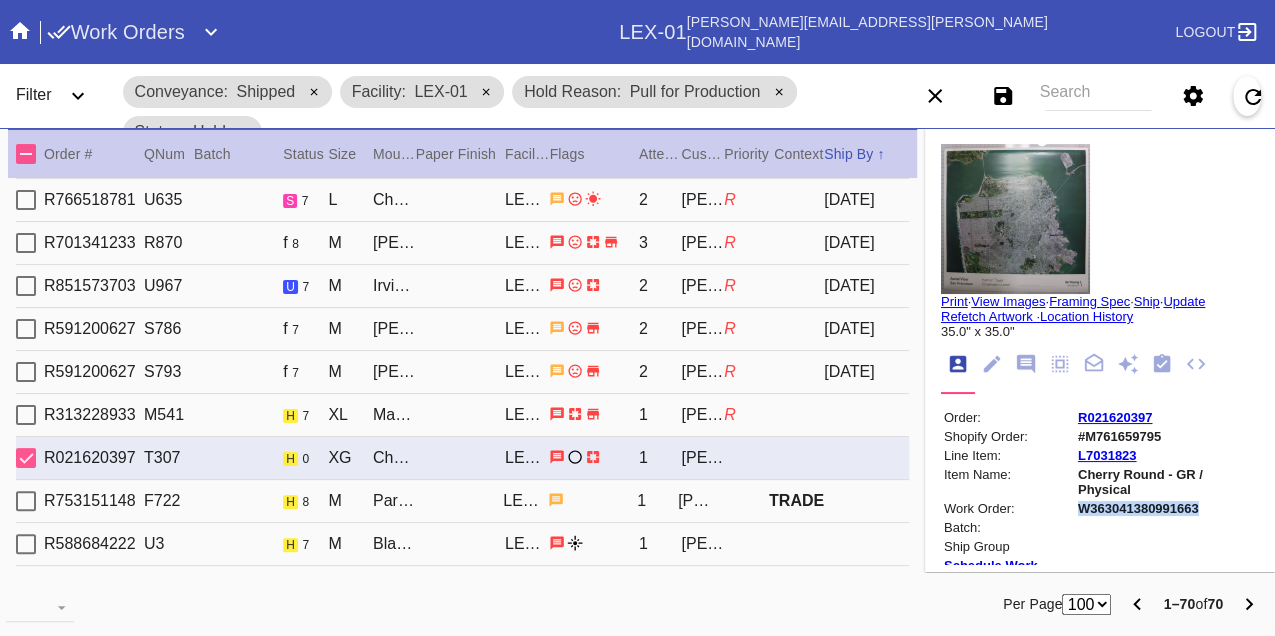 click on "W363041380991663" at bounding box center (1167, 508) 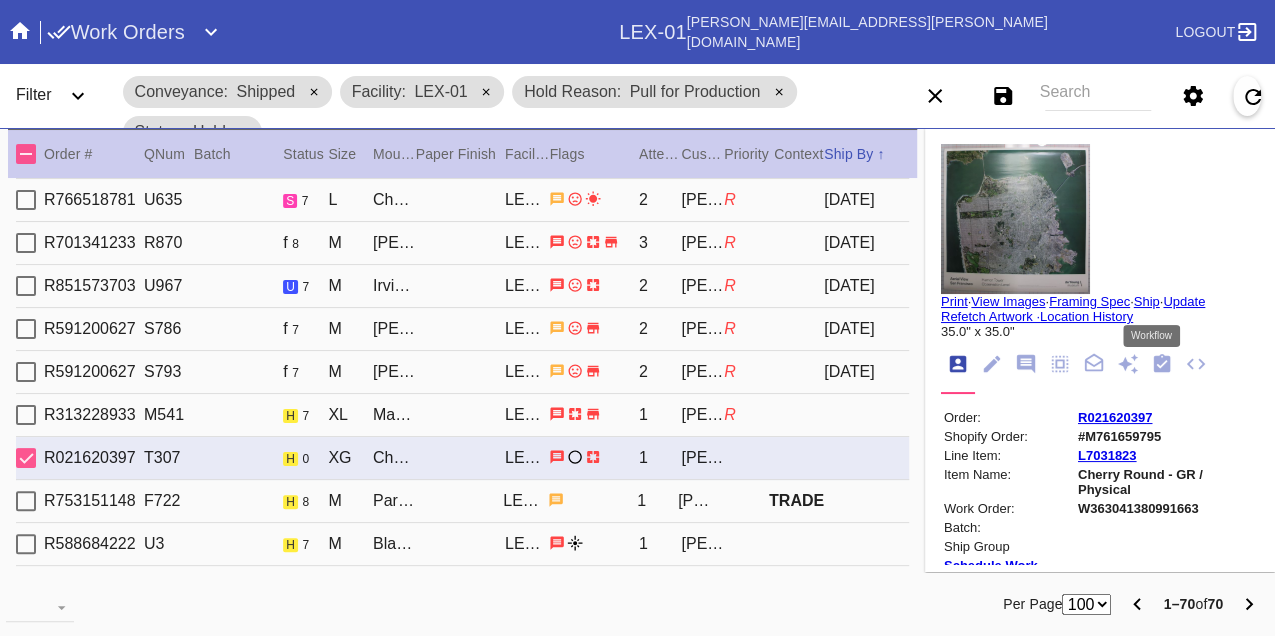 click 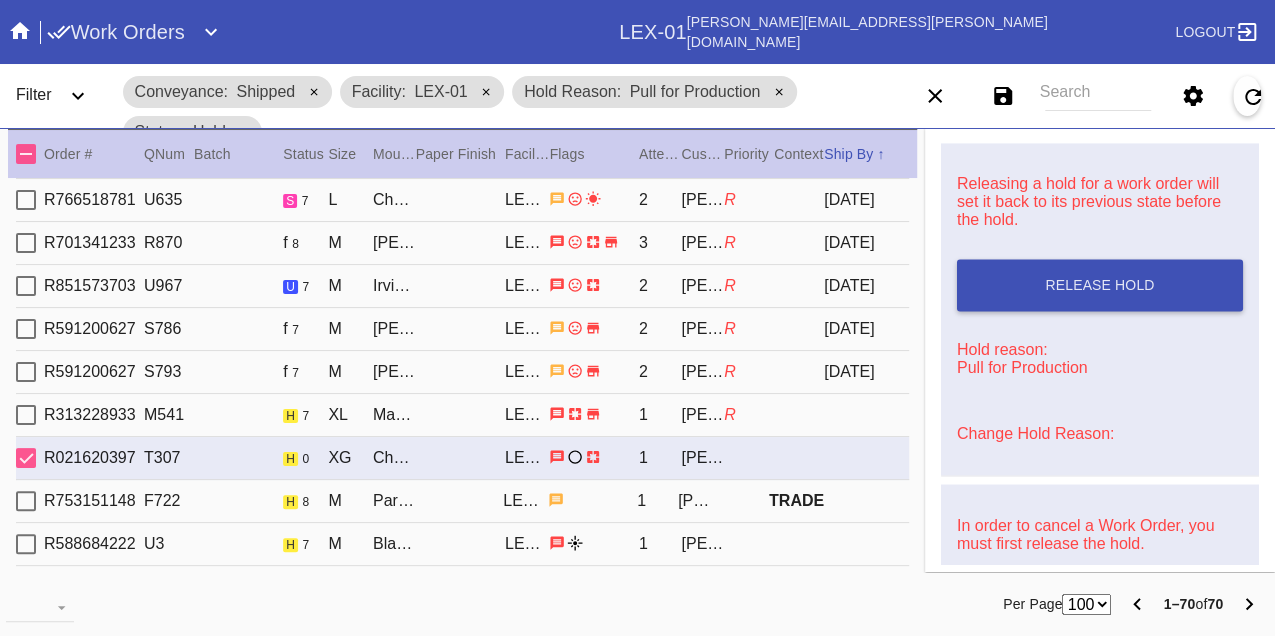 scroll, scrollTop: 1666, scrollLeft: 0, axis: vertical 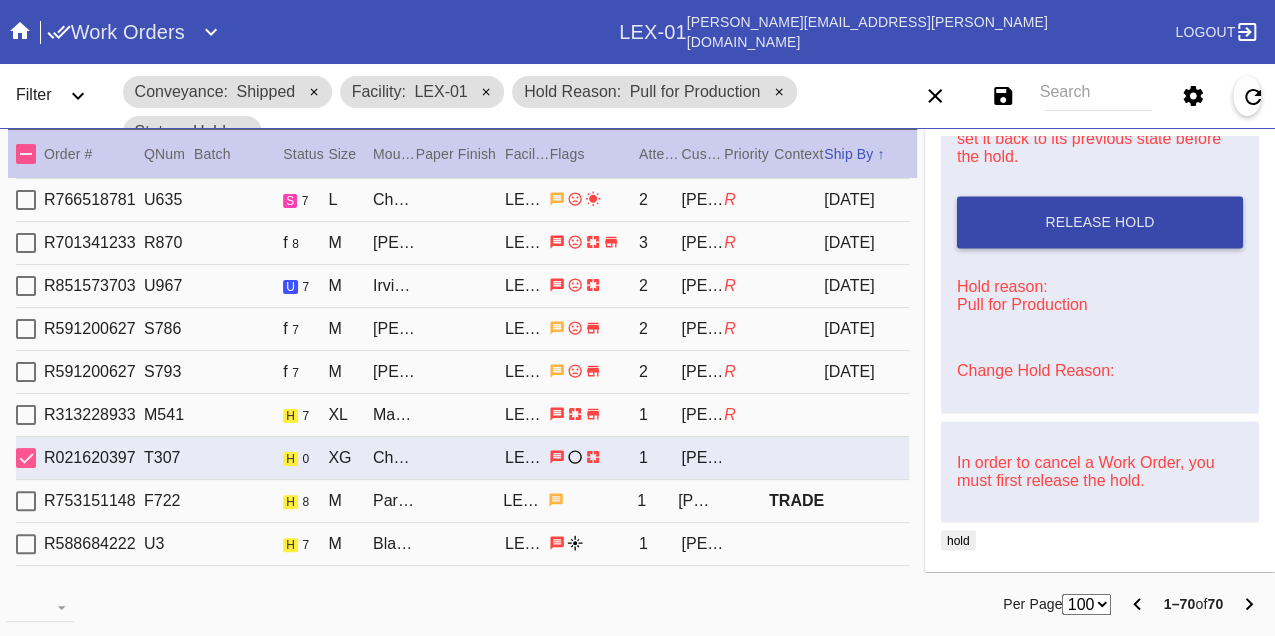 click on "Release Hold" at bounding box center (1100, 222) 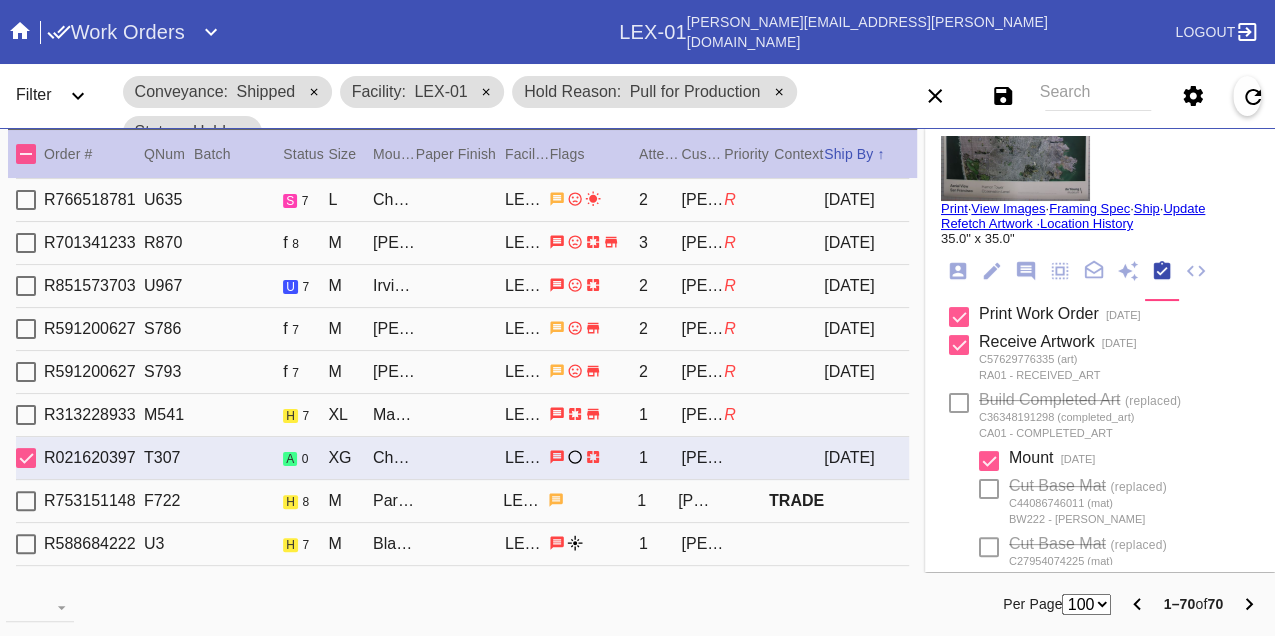 scroll, scrollTop: 0, scrollLeft: 0, axis: both 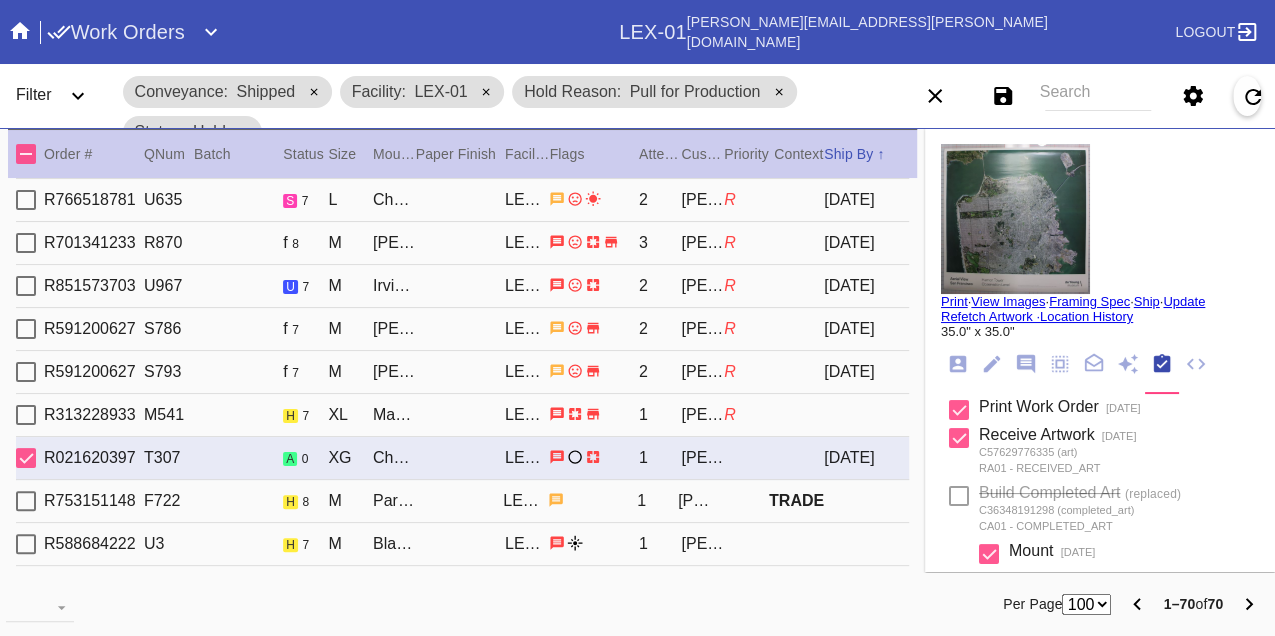 click on "Print" at bounding box center [954, 301] 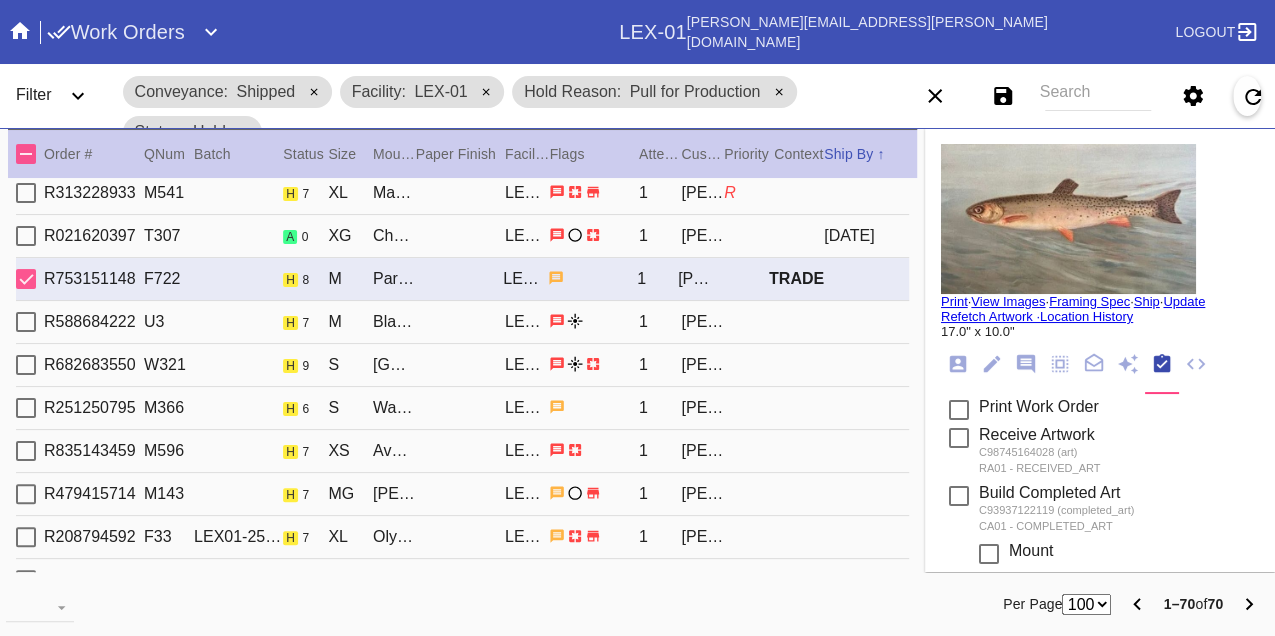 scroll, scrollTop: 555, scrollLeft: 0, axis: vertical 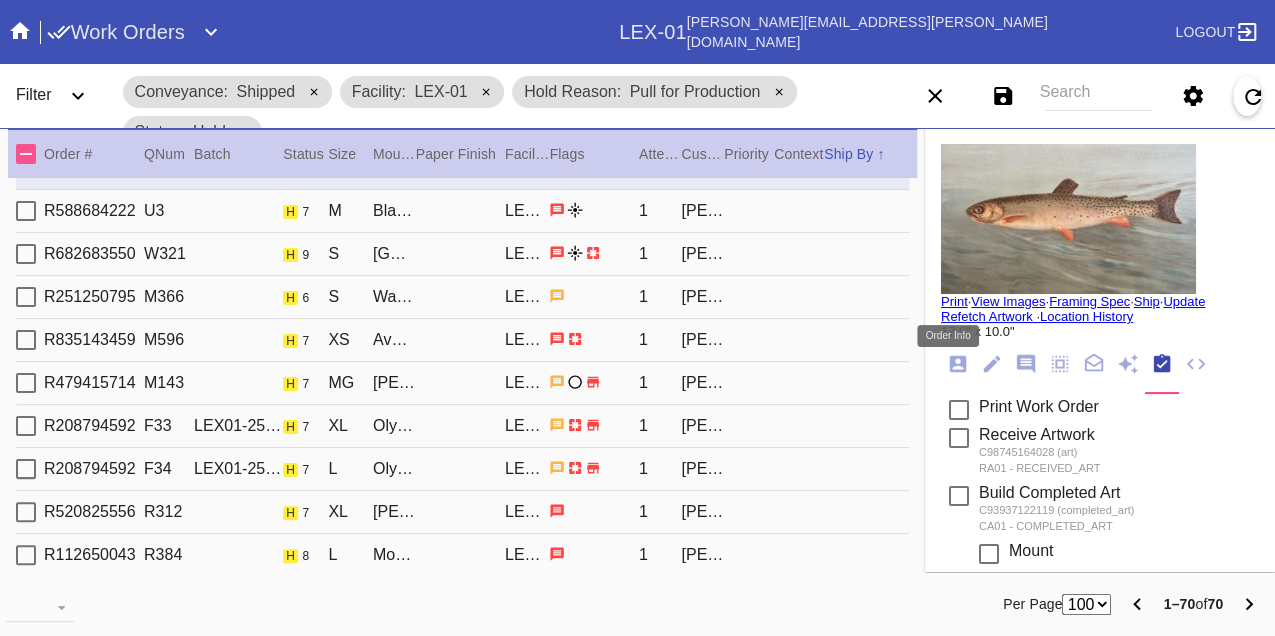 click 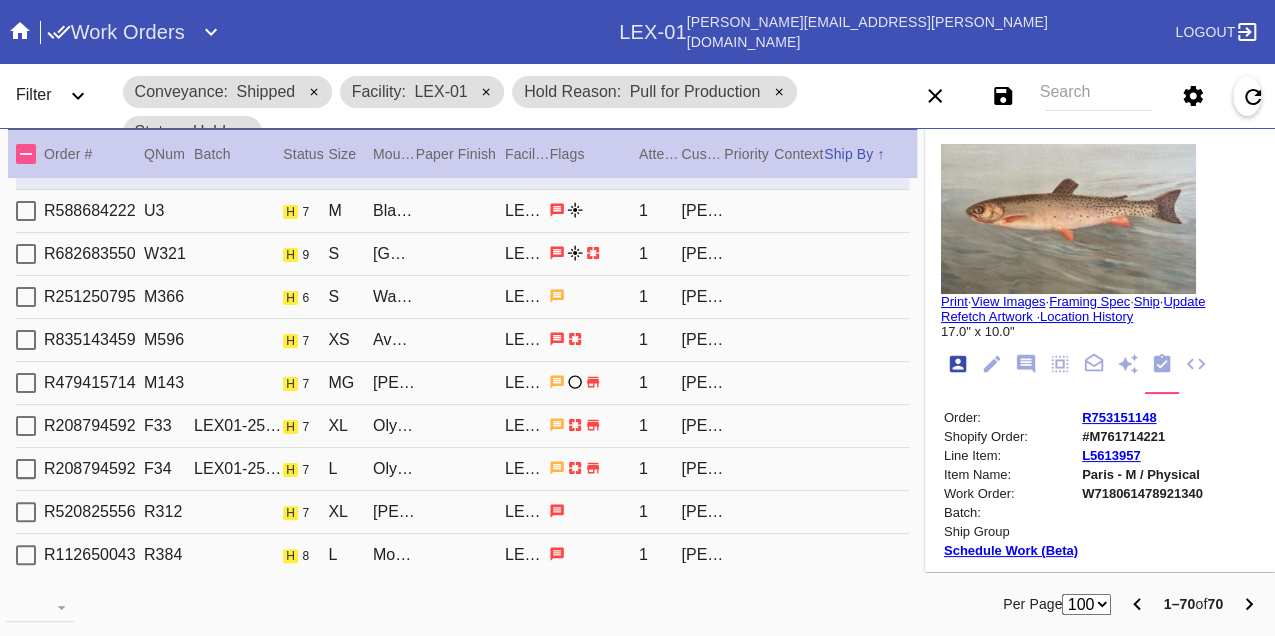scroll, scrollTop: 24, scrollLeft: 0, axis: vertical 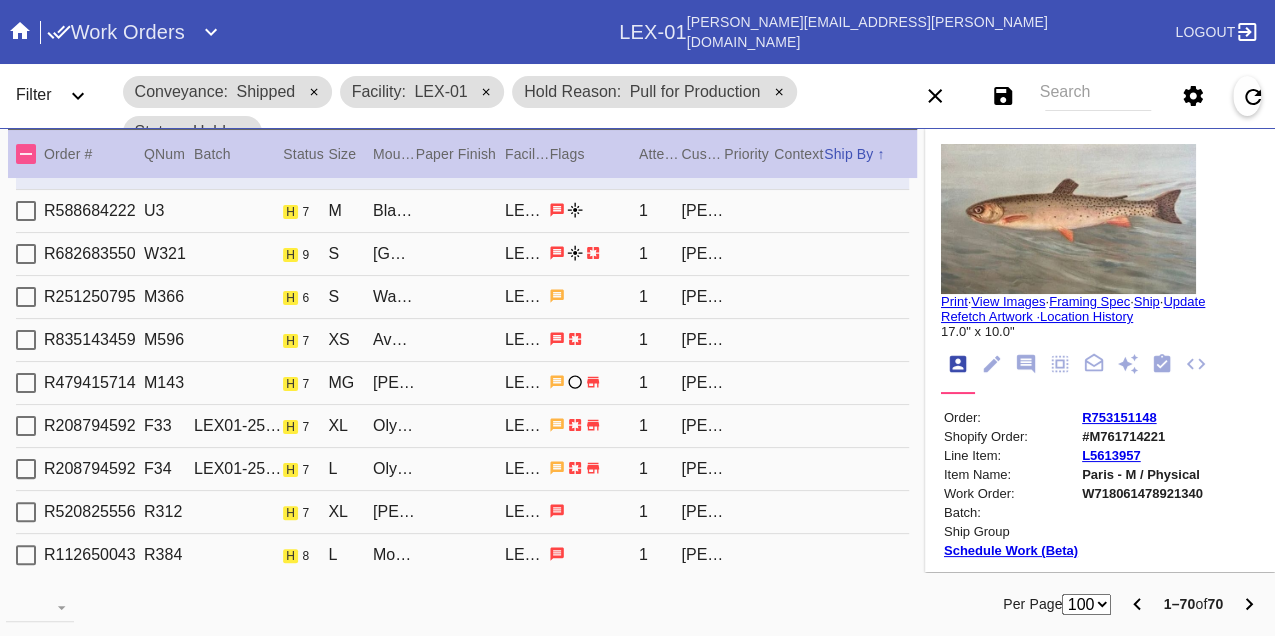 click on "W718061478921340" at bounding box center (1142, 493) 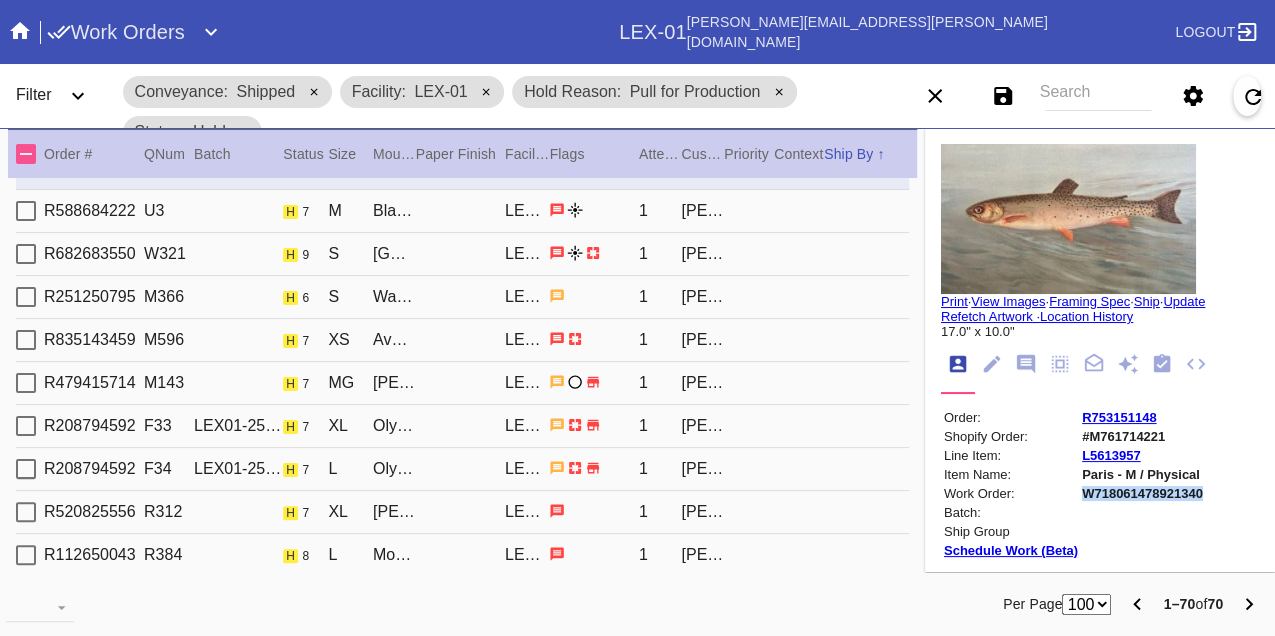 click on "W718061478921340" at bounding box center [1142, 493] 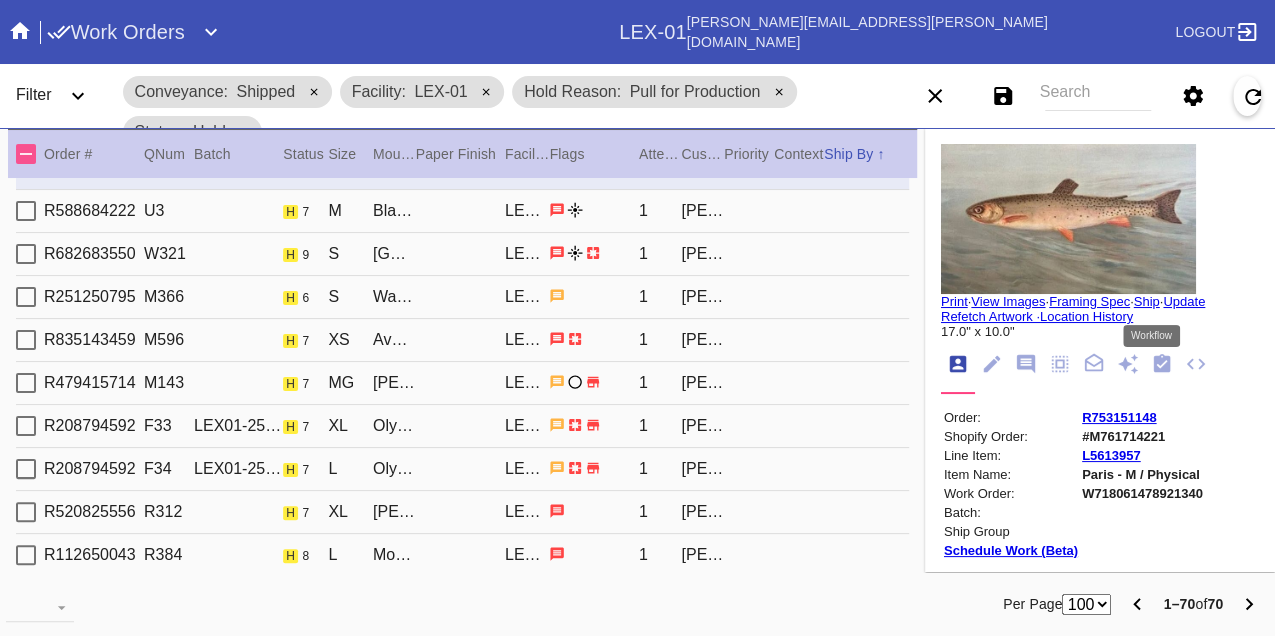 drag, startPoint x: 1158, startPoint y: 364, endPoint x: 1144, endPoint y: 384, distance: 24.41311 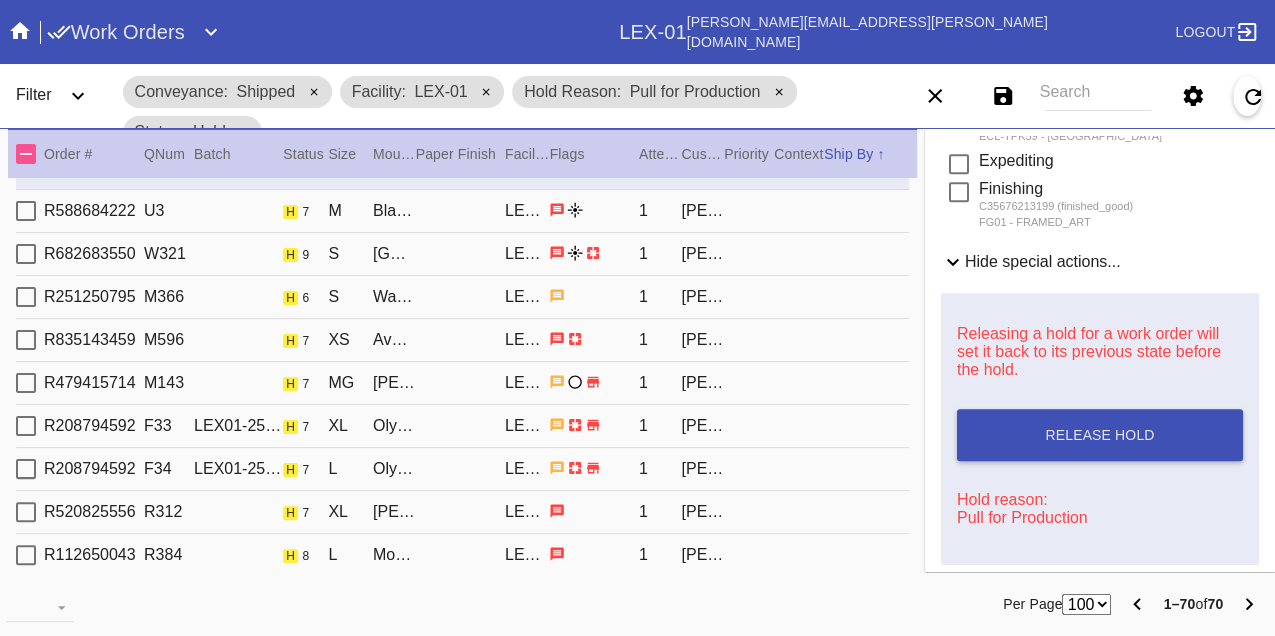 scroll, scrollTop: 888, scrollLeft: 0, axis: vertical 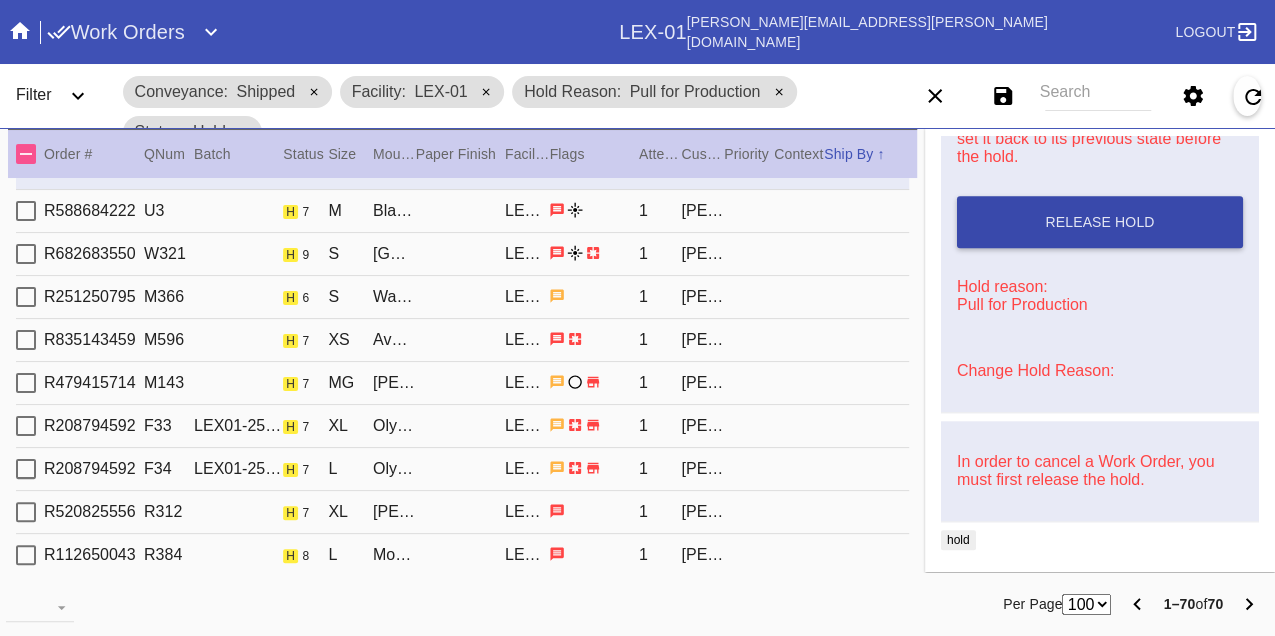 click on "Release Hold" at bounding box center (1100, 222) 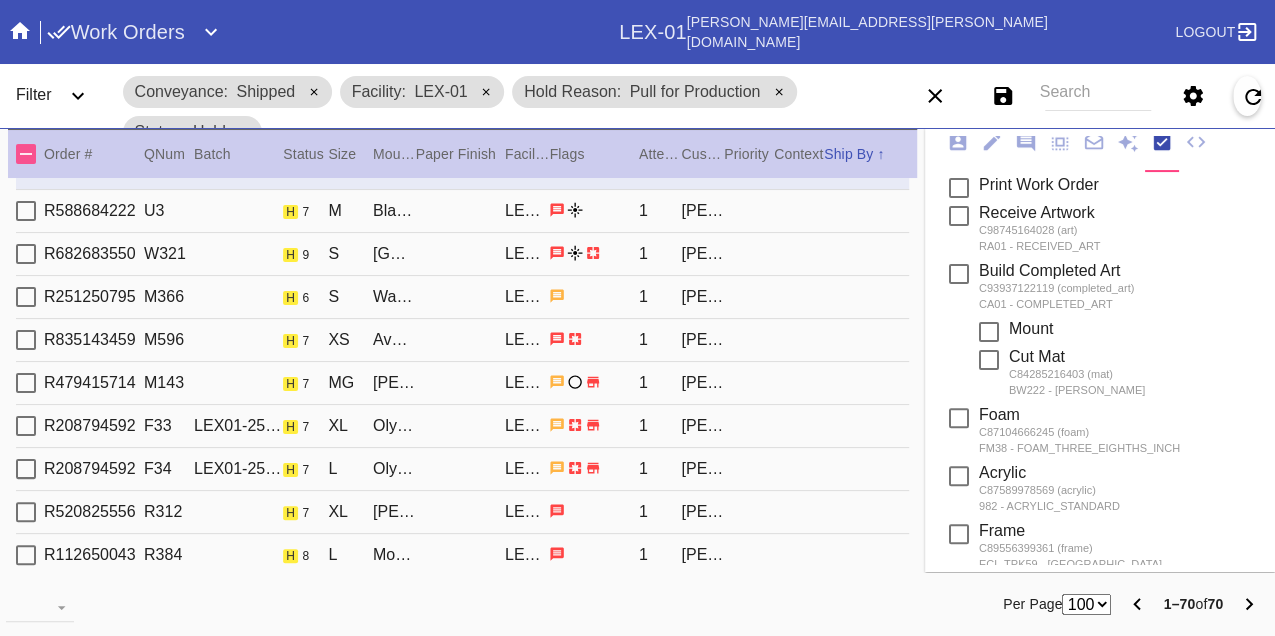 scroll, scrollTop: 0, scrollLeft: 0, axis: both 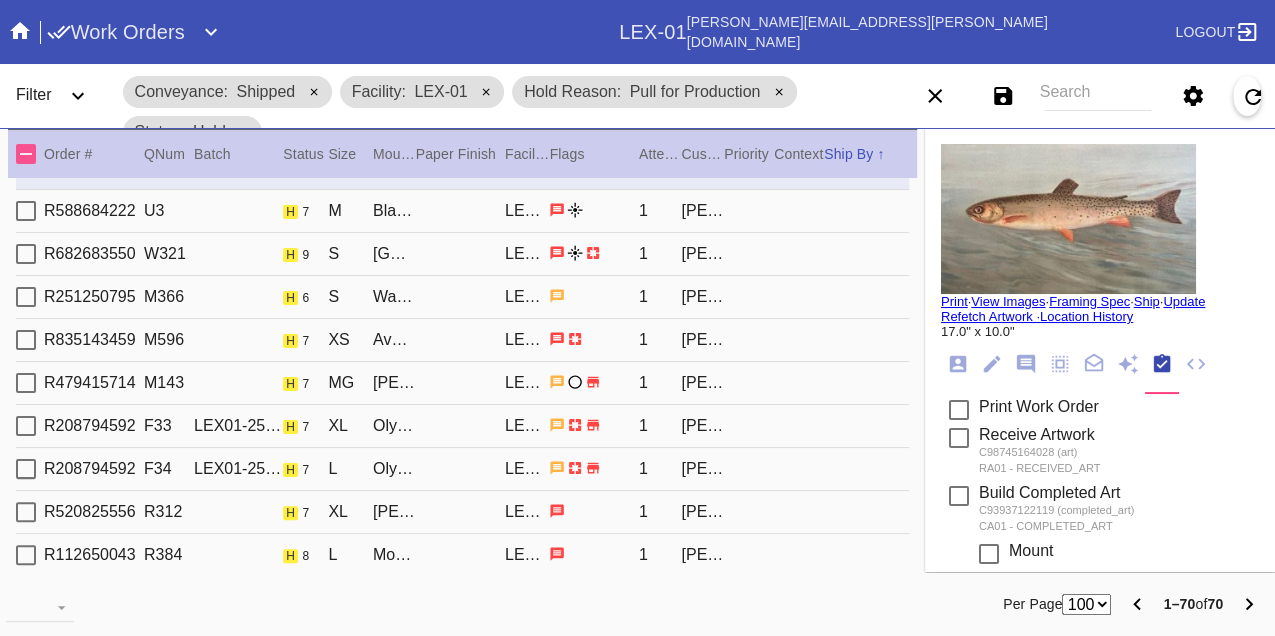 click on "Print" at bounding box center [954, 301] 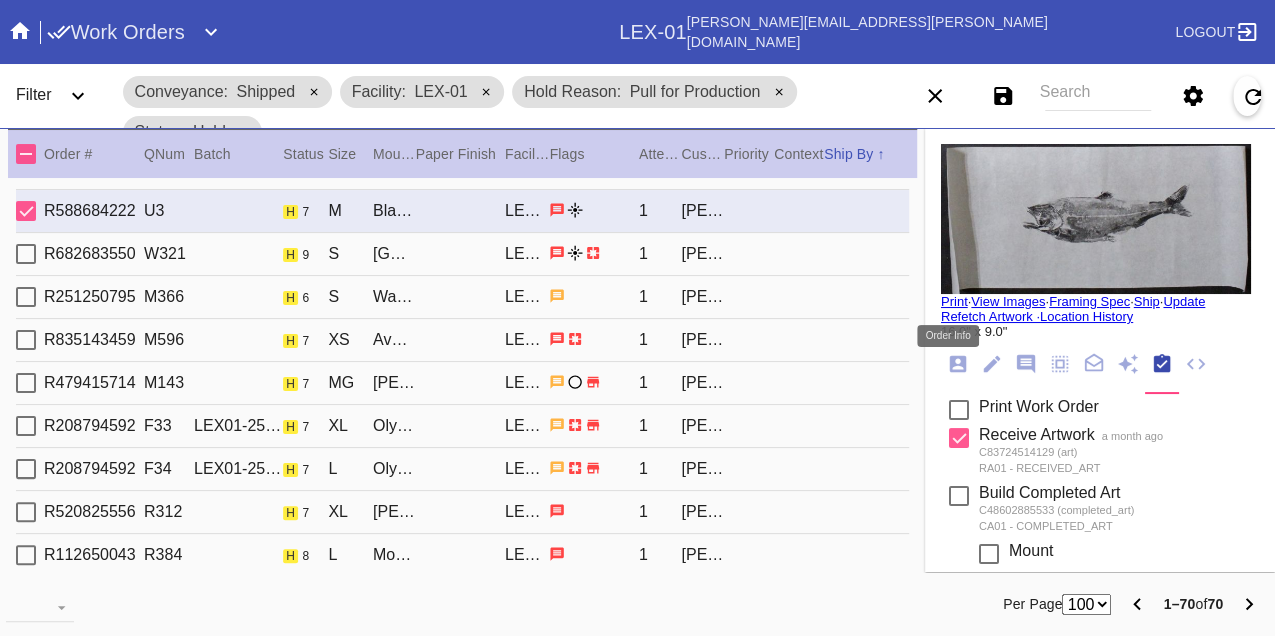 click 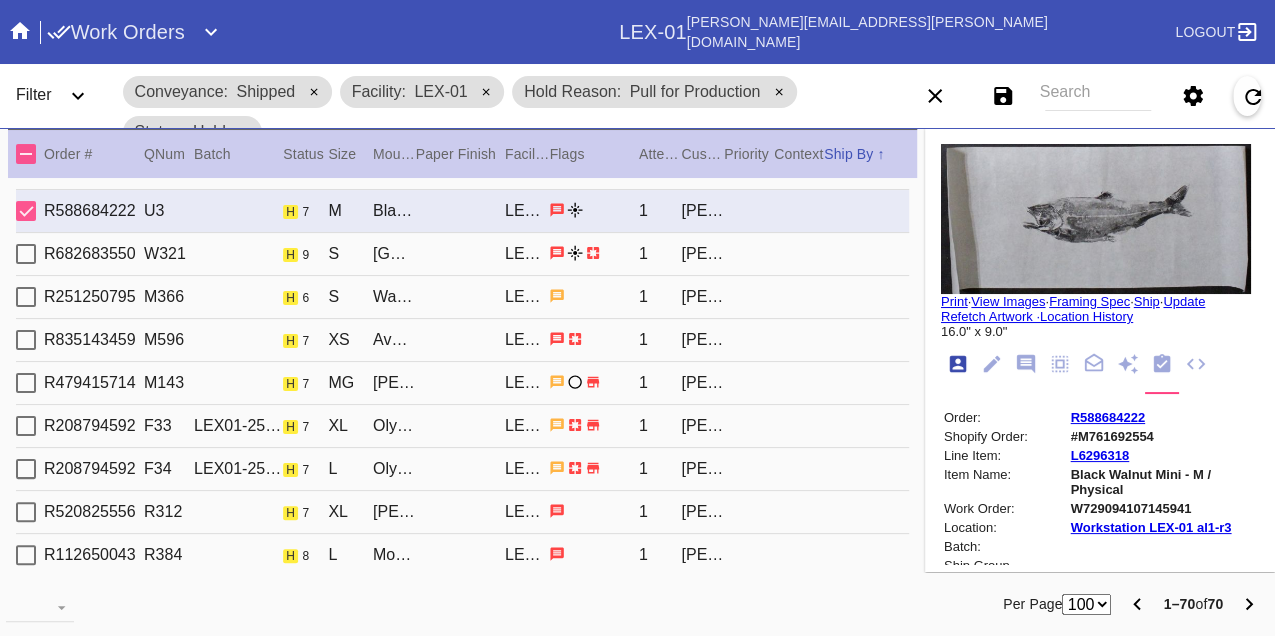 scroll, scrollTop: 24, scrollLeft: 0, axis: vertical 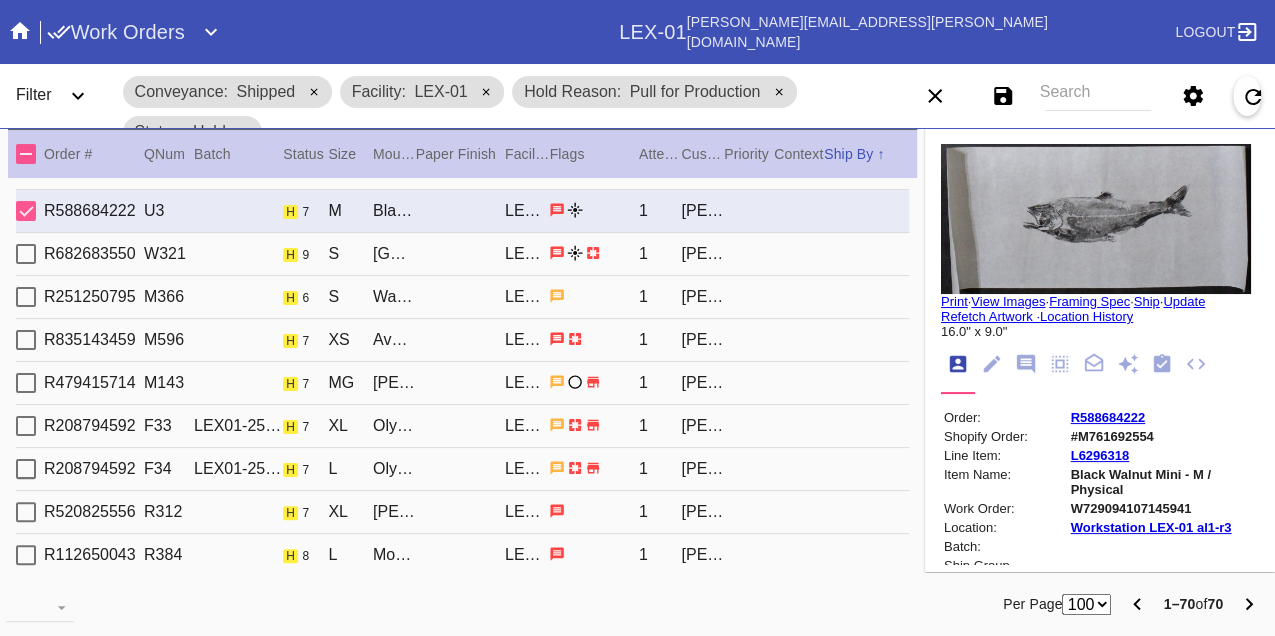 click on "W729094107145941" at bounding box center (1163, 508) 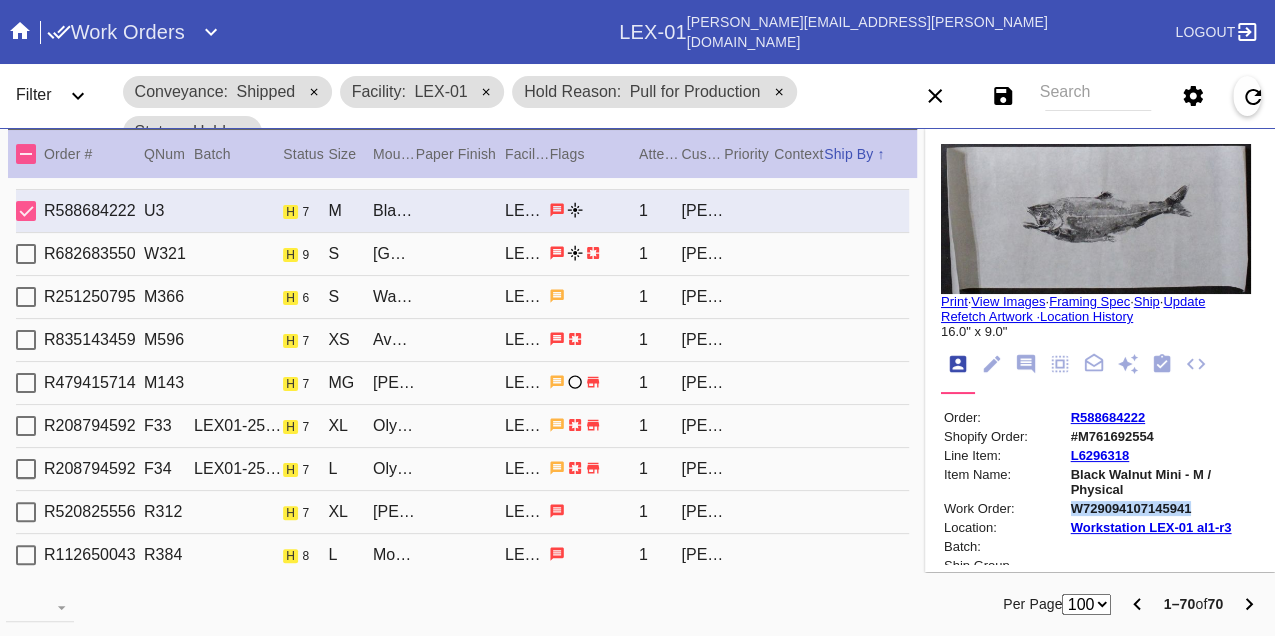 click on "W729094107145941" at bounding box center (1163, 508) 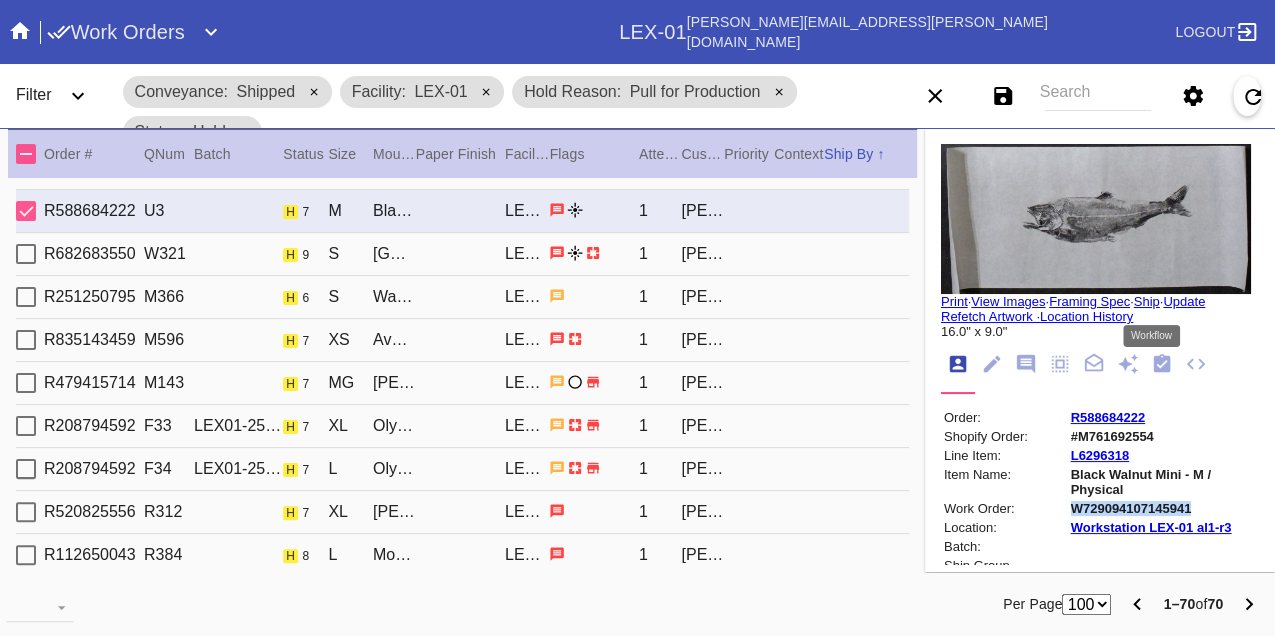 drag, startPoint x: 1151, startPoint y: 364, endPoint x: 1135, endPoint y: 374, distance: 18.867962 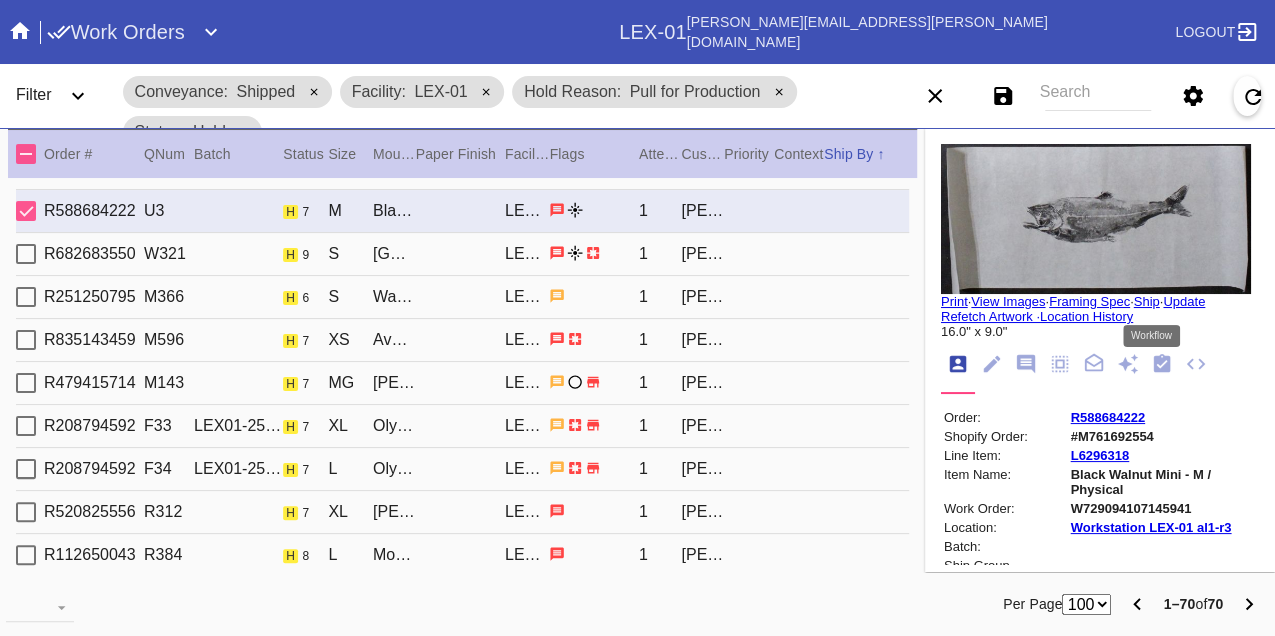 click 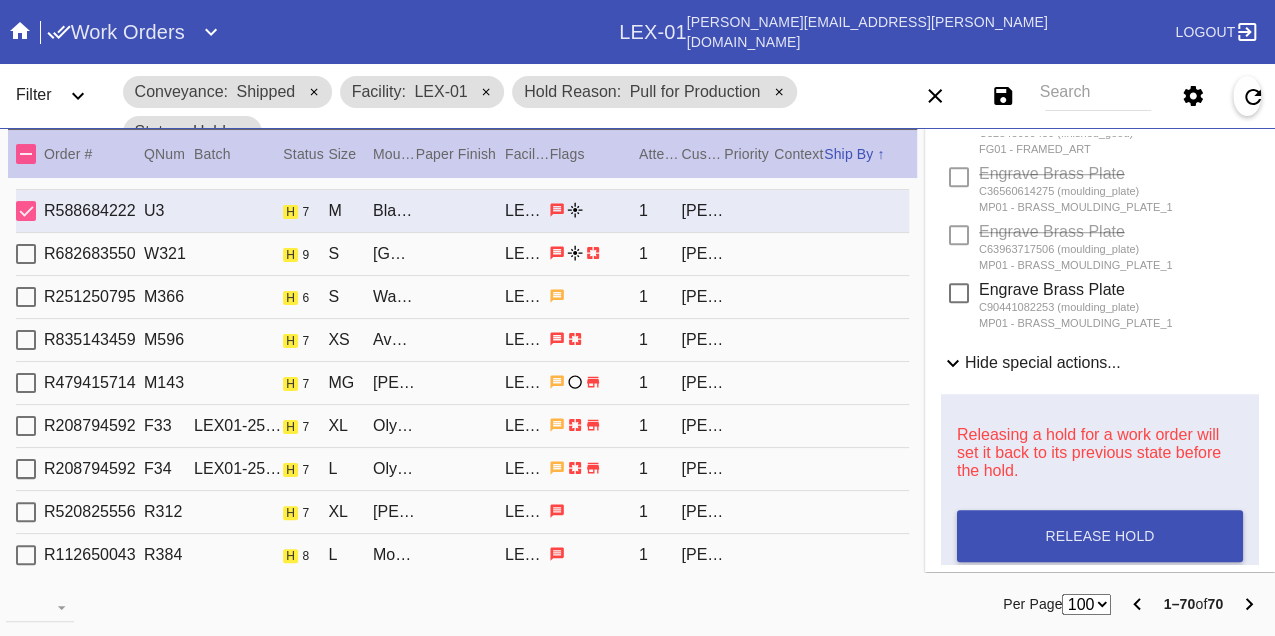 scroll, scrollTop: 1000, scrollLeft: 0, axis: vertical 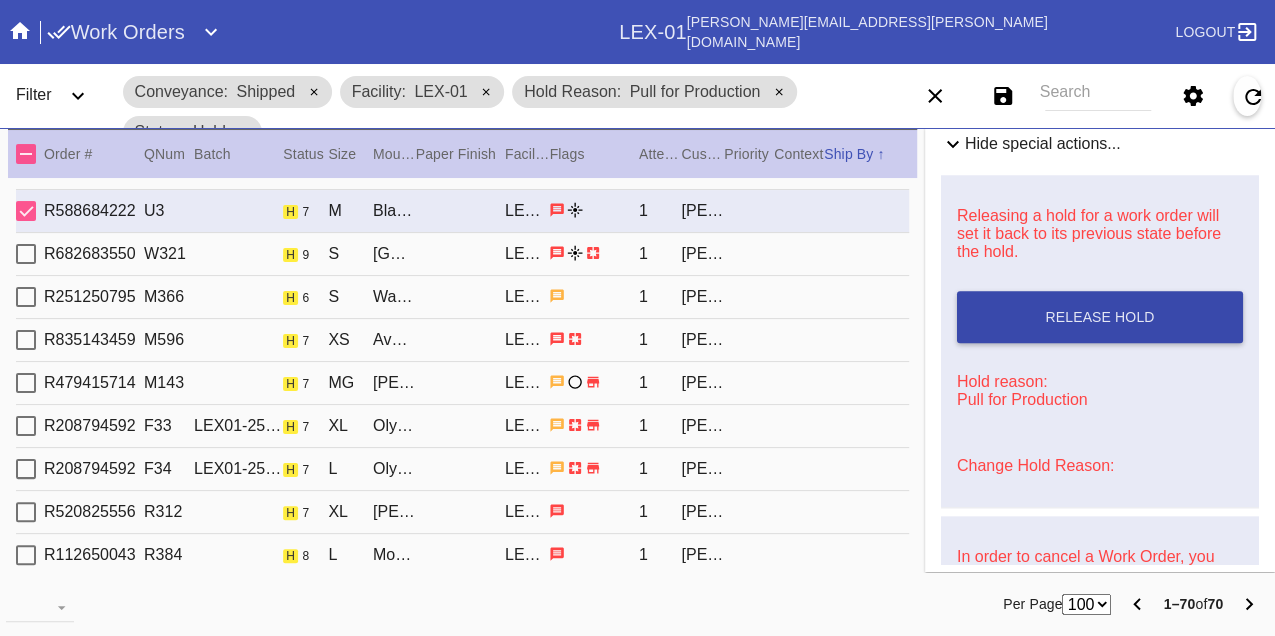 click on "Release Hold" at bounding box center [1099, 317] 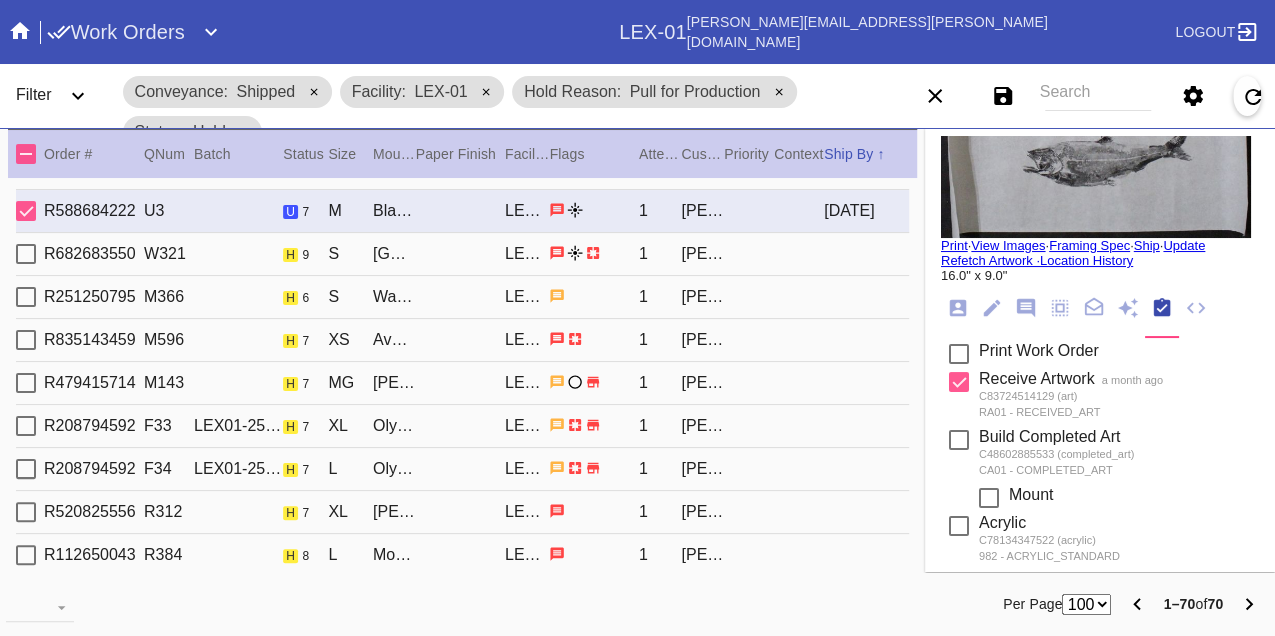 scroll, scrollTop: 0, scrollLeft: 0, axis: both 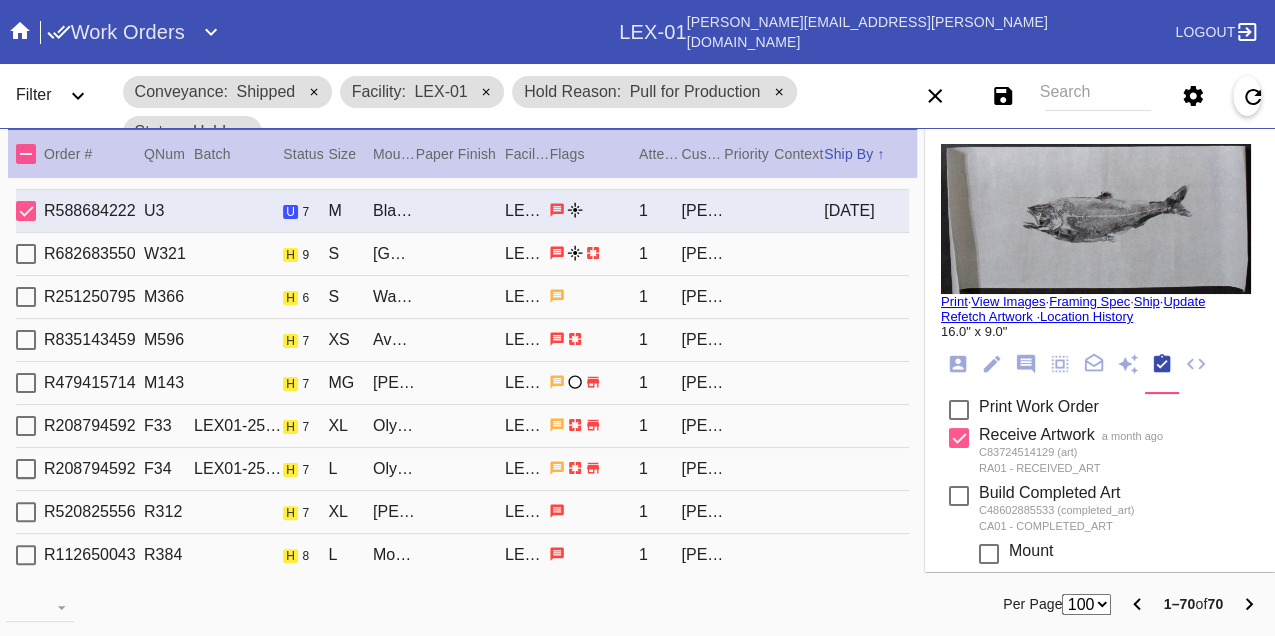 click on "Print" at bounding box center [954, 301] 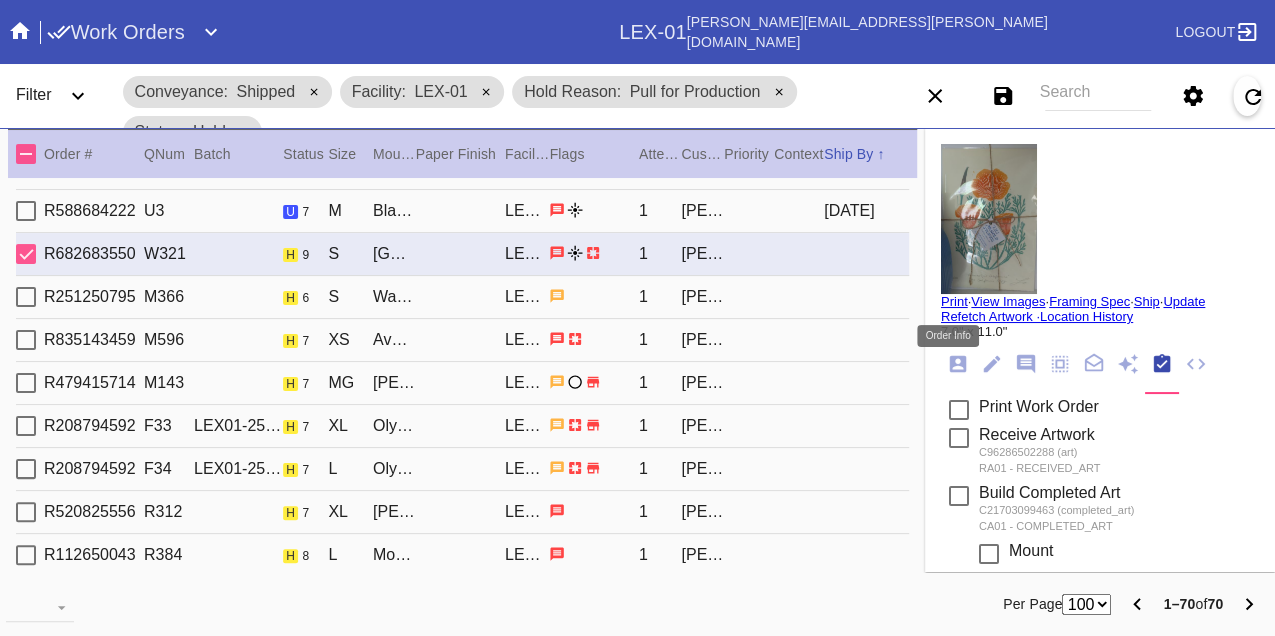 click 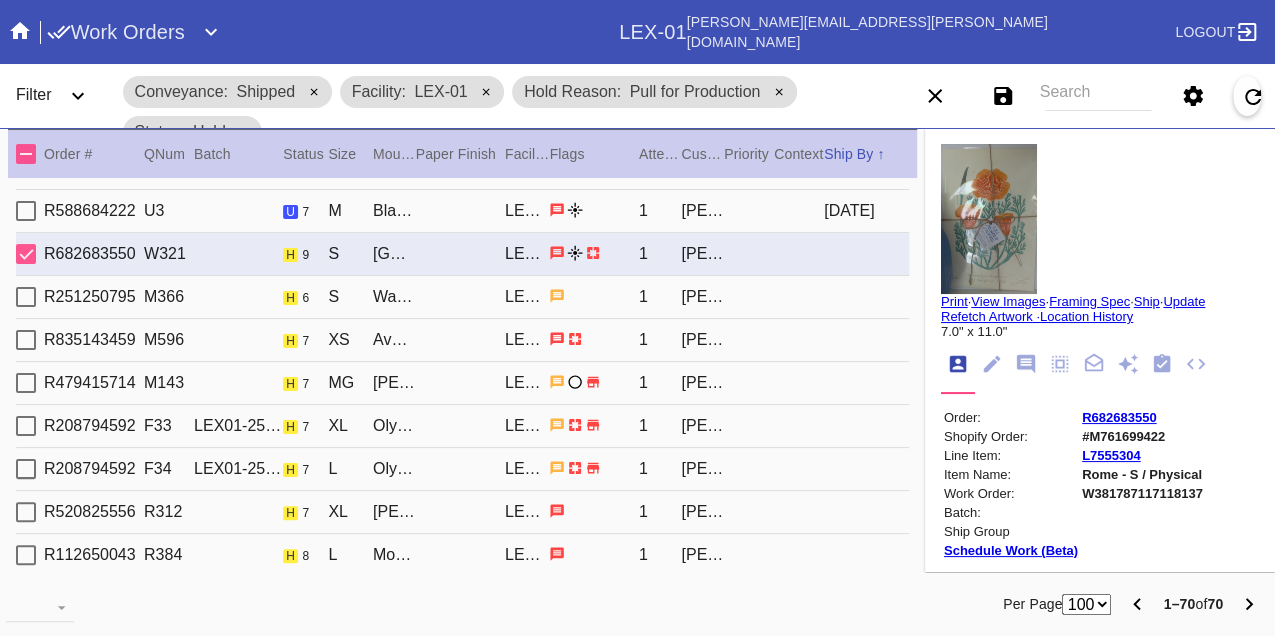 click on "W381787117118137" at bounding box center [1142, 493] 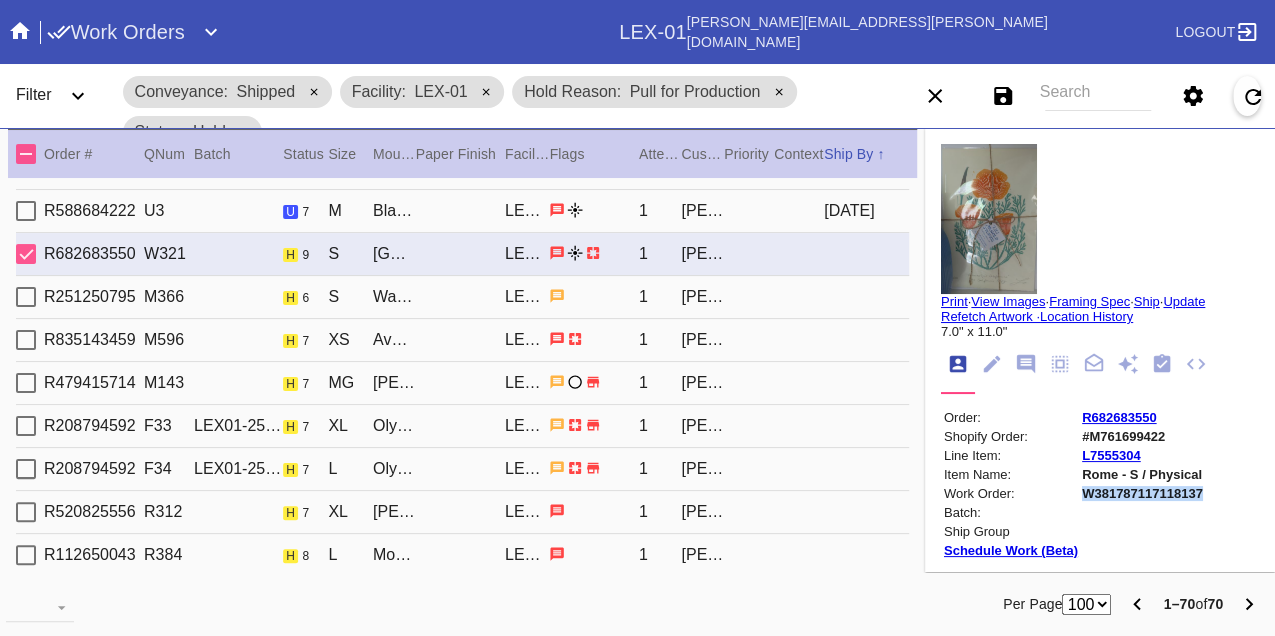 click on "W381787117118137" at bounding box center [1142, 493] 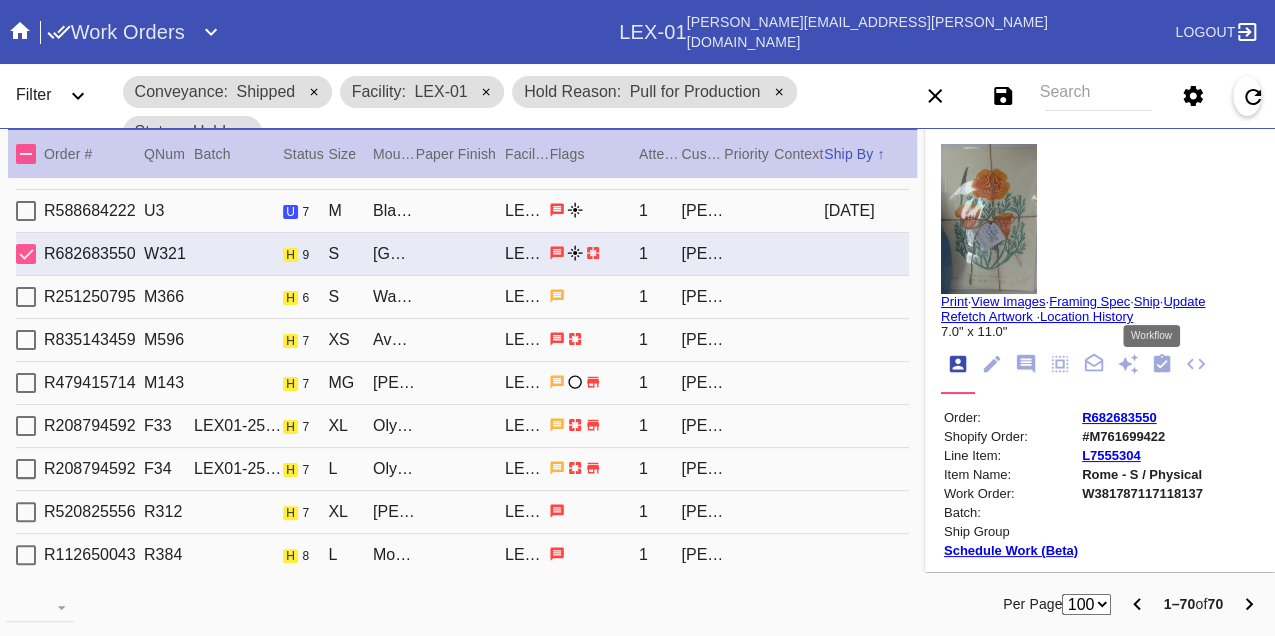 click 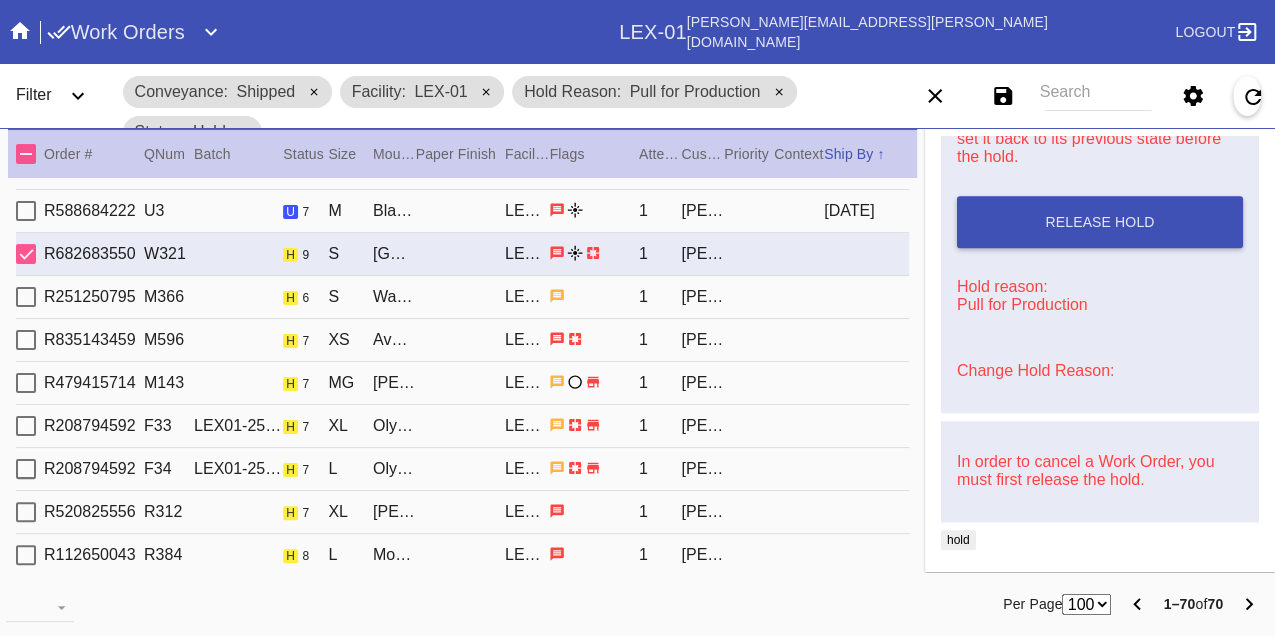scroll, scrollTop: 948, scrollLeft: 0, axis: vertical 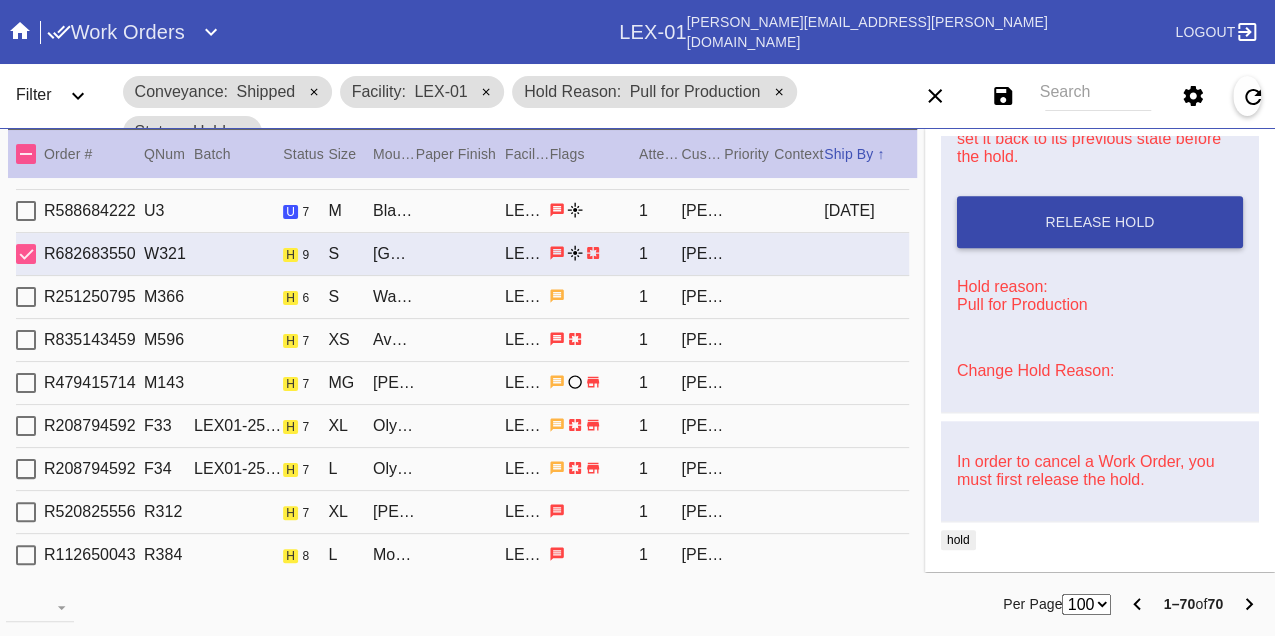 click on "Release Hold" at bounding box center (1100, 222) 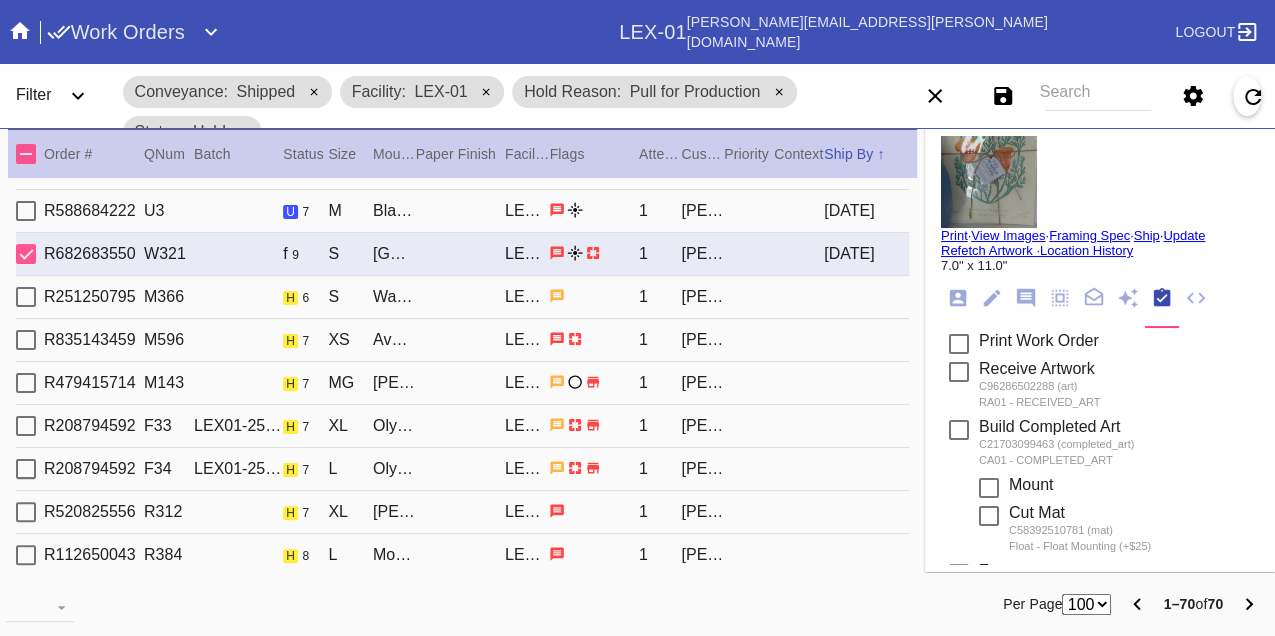 scroll, scrollTop: 0, scrollLeft: 0, axis: both 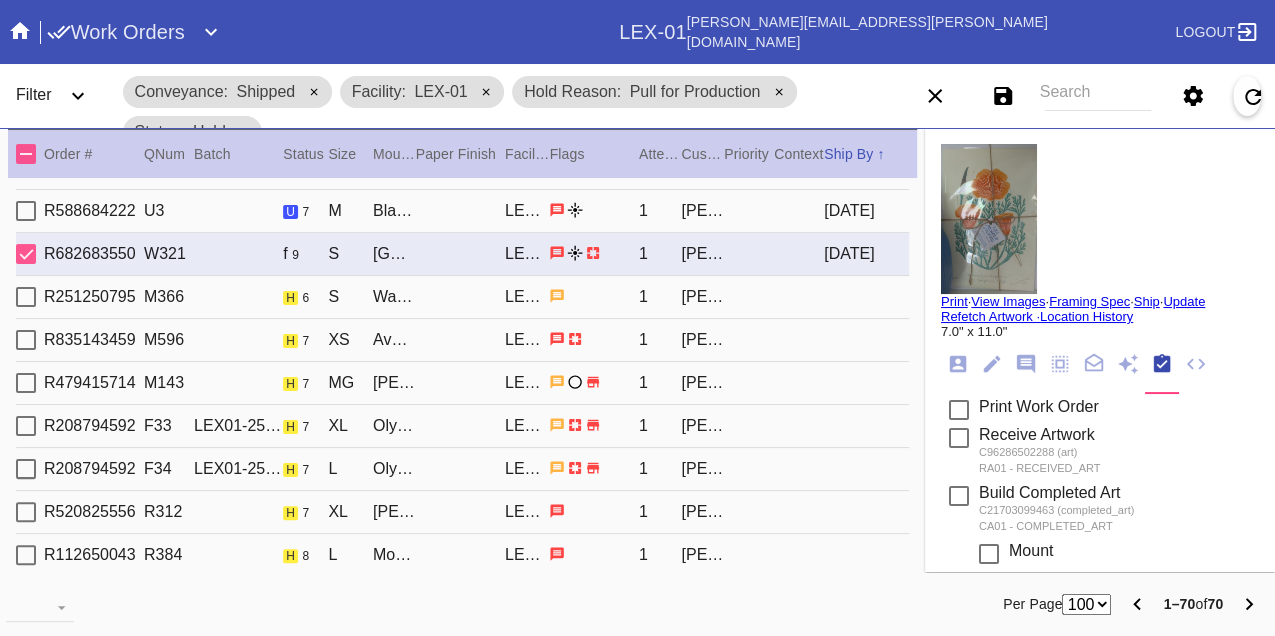click on "Print" at bounding box center (954, 301) 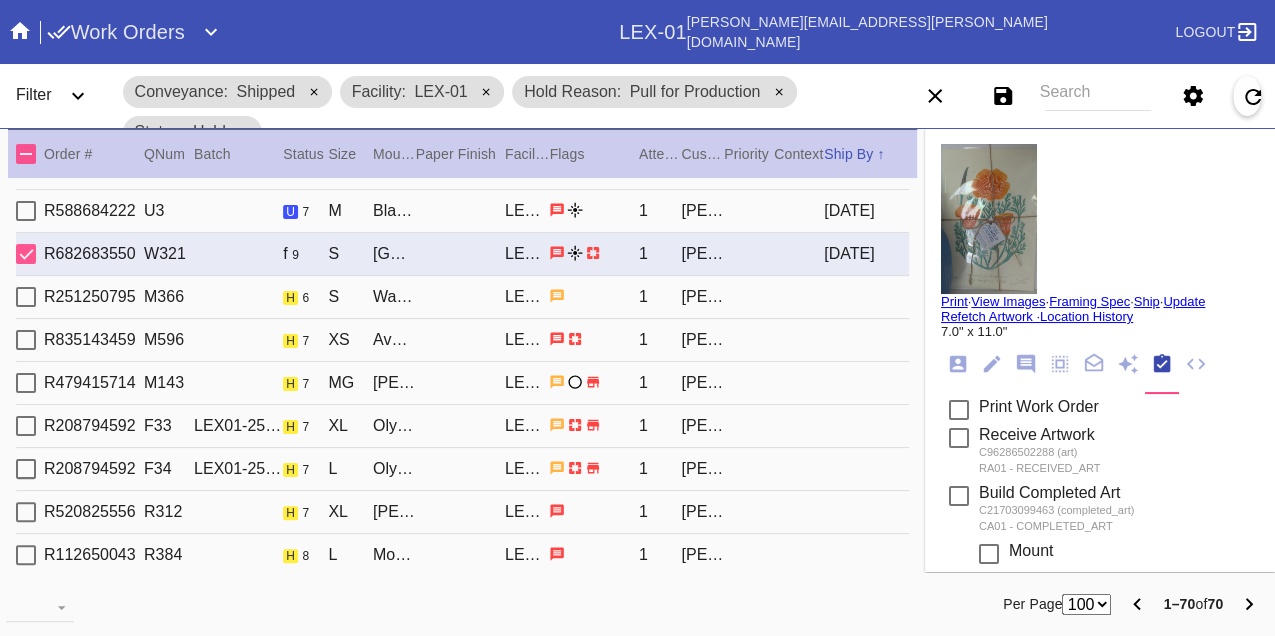 click on "R251250795 M366 h   6 S Waverley / Black with Black Core, novacore LEX-01 1 Jennifer Leung" at bounding box center (462, 297) 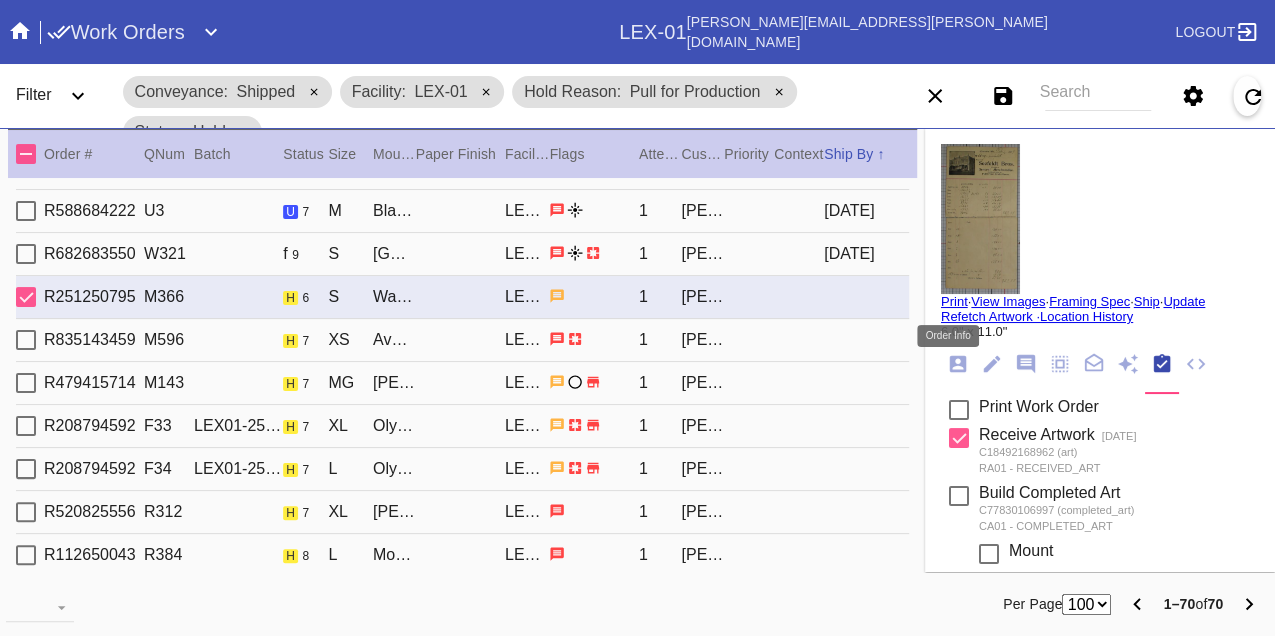 click 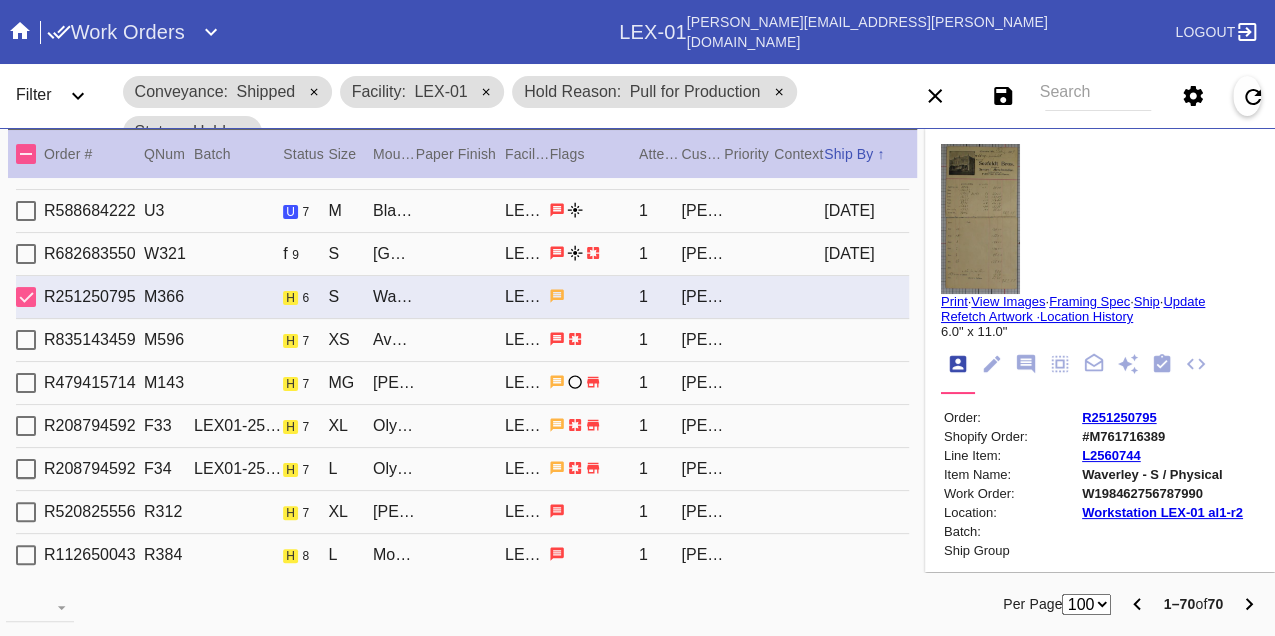 click on "W198462756787990" at bounding box center [1162, 493] 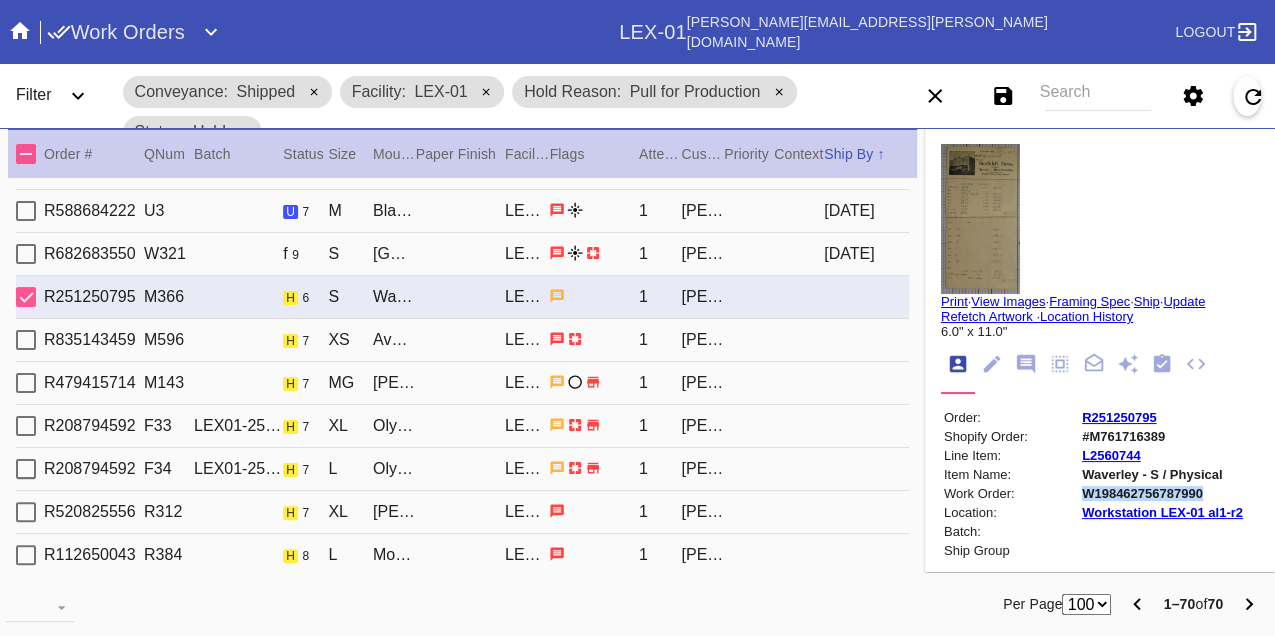 click on "W198462756787990" at bounding box center (1162, 493) 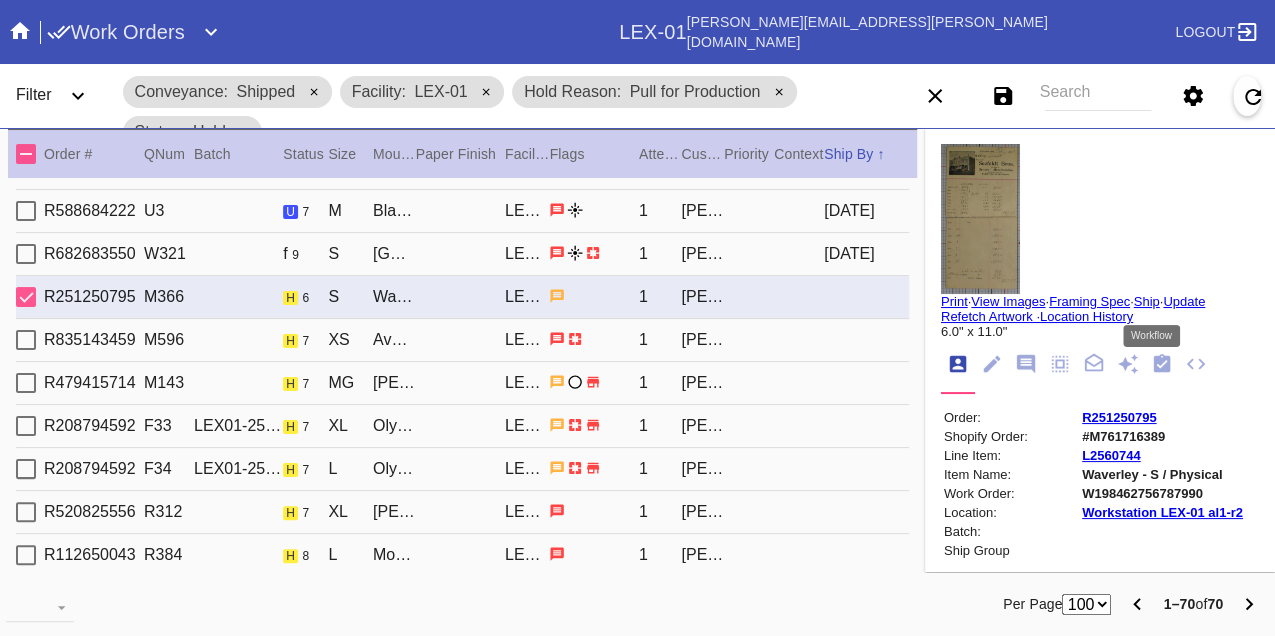 click 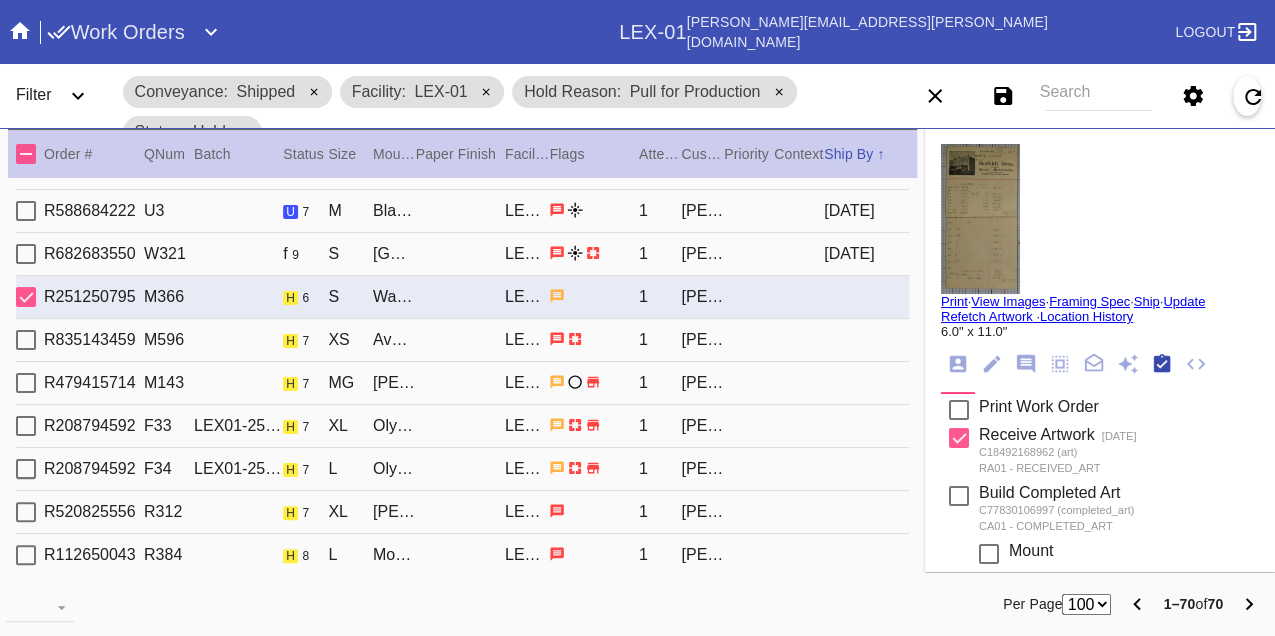 scroll, scrollTop: 318, scrollLeft: 0, axis: vertical 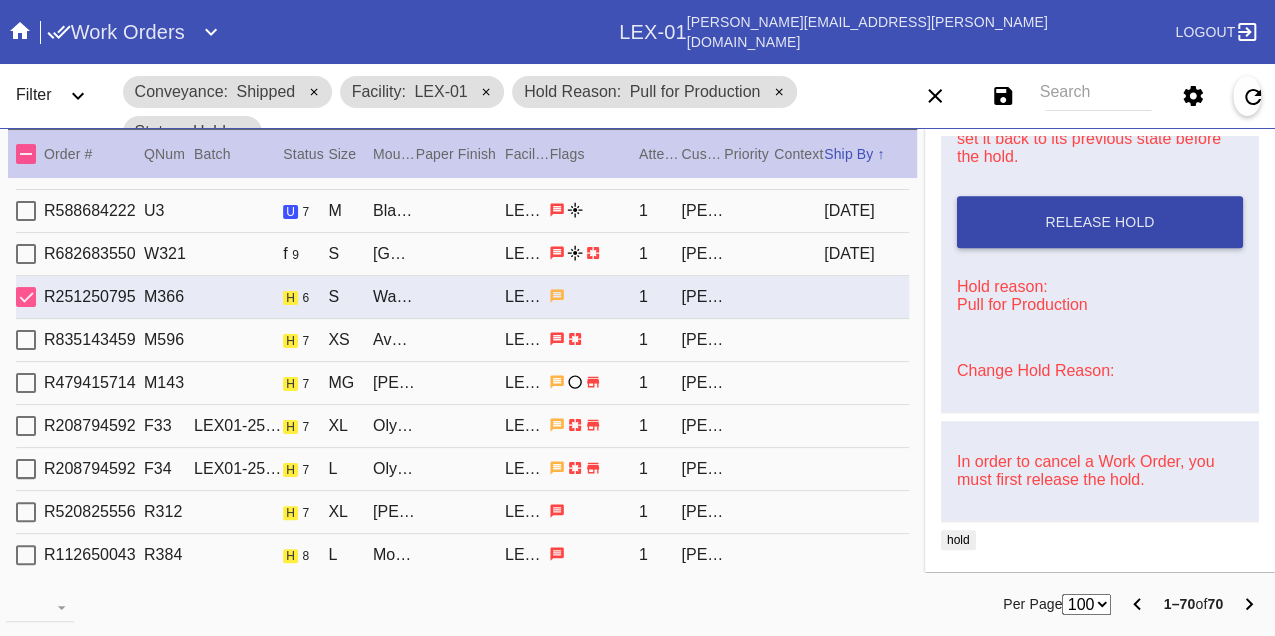 click on "Release Hold" at bounding box center (1099, 222) 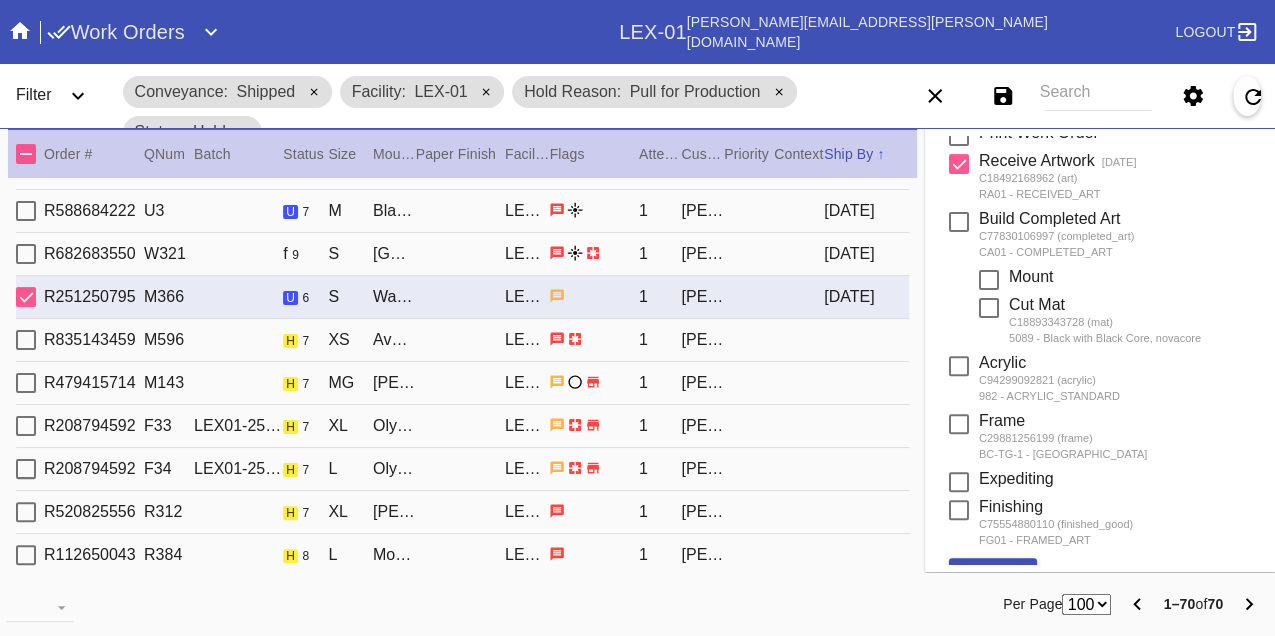 scroll, scrollTop: 0, scrollLeft: 0, axis: both 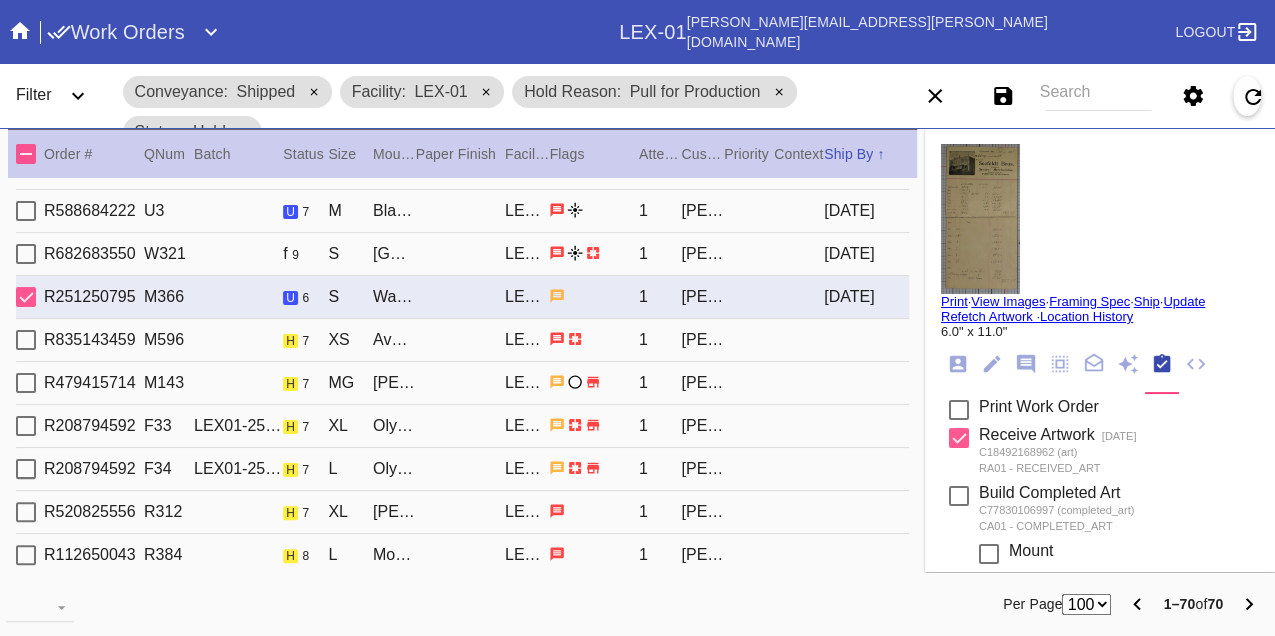click on "Print" at bounding box center (954, 301) 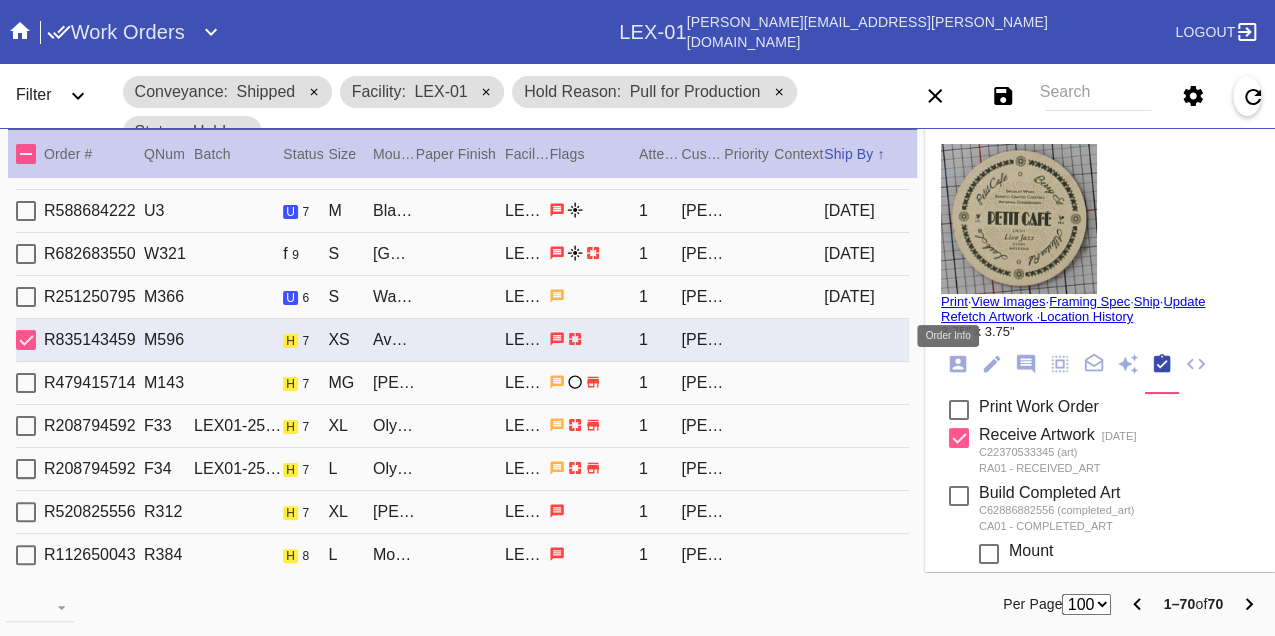 click 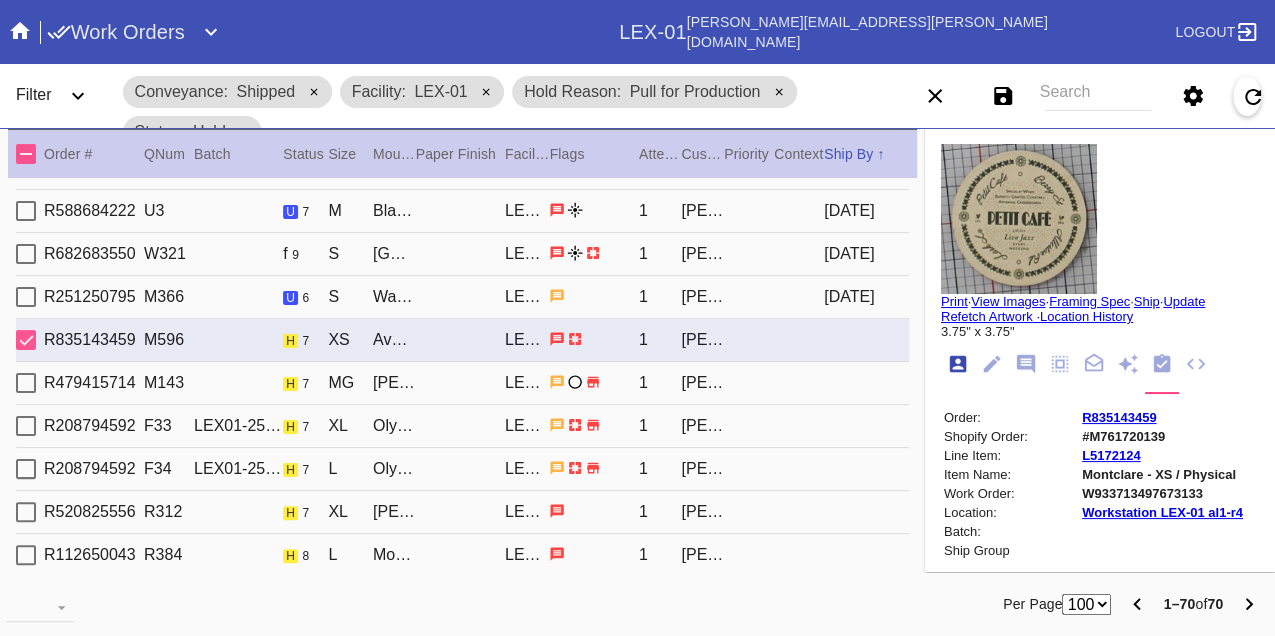 scroll, scrollTop: 24, scrollLeft: 0, axis: vertical 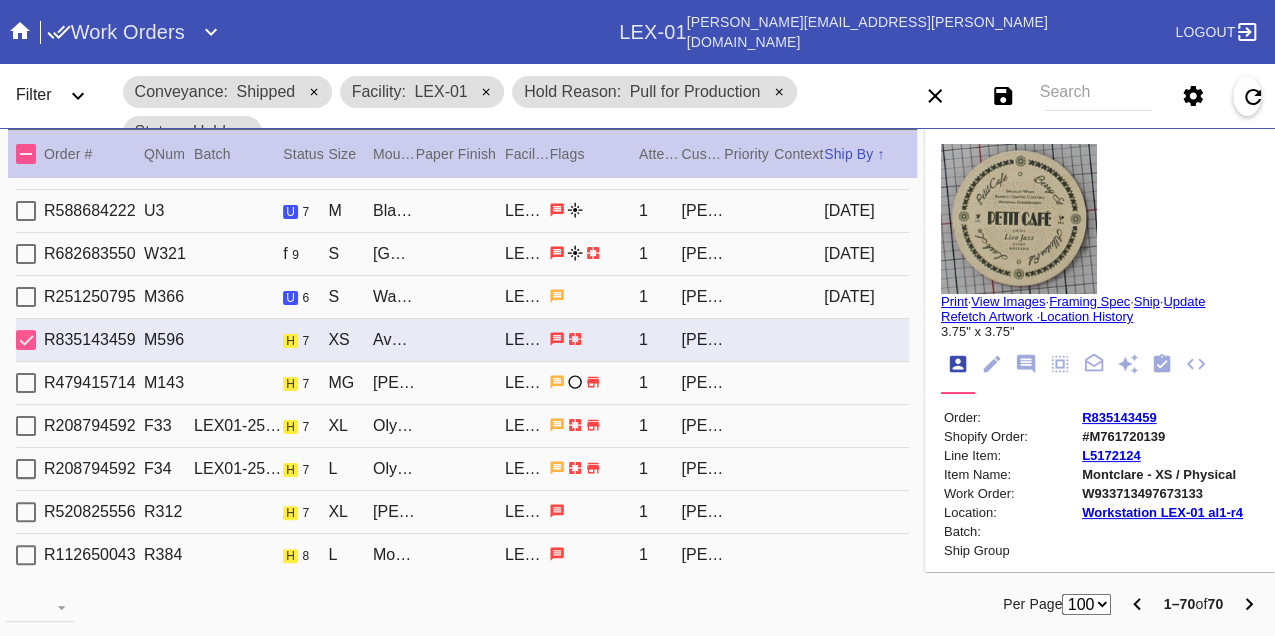 click on "W933713497673133" at bounding box center (1162, 493) 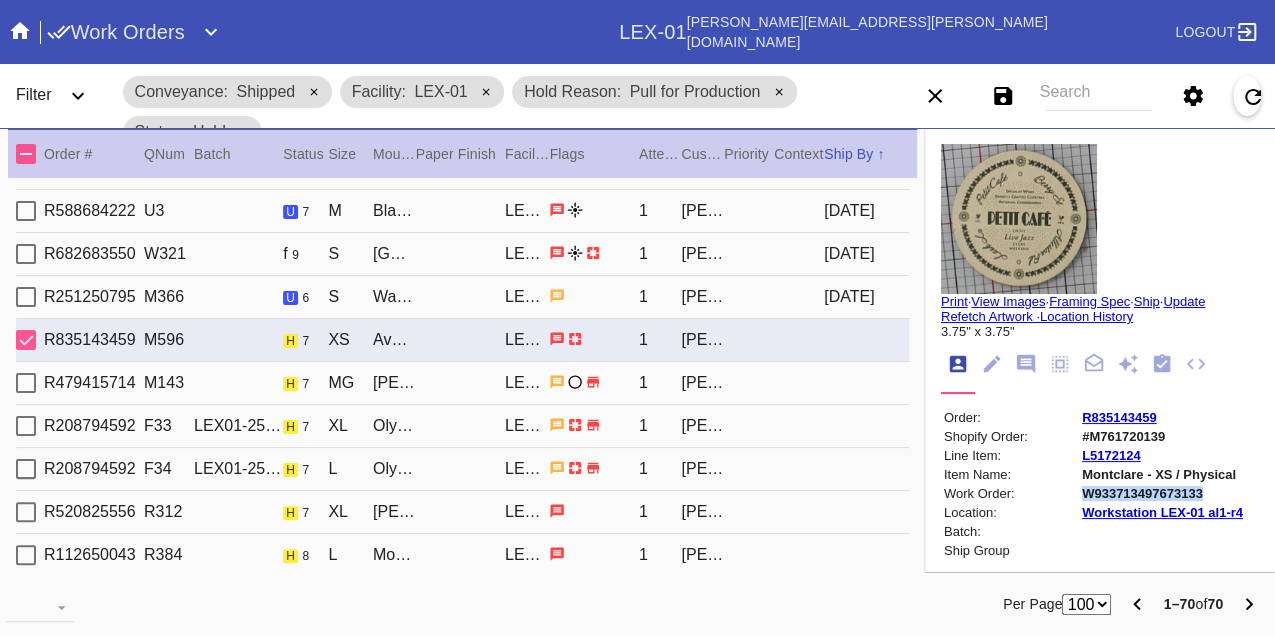 click on "W933713497673133" at bounding box center [1162, 493] 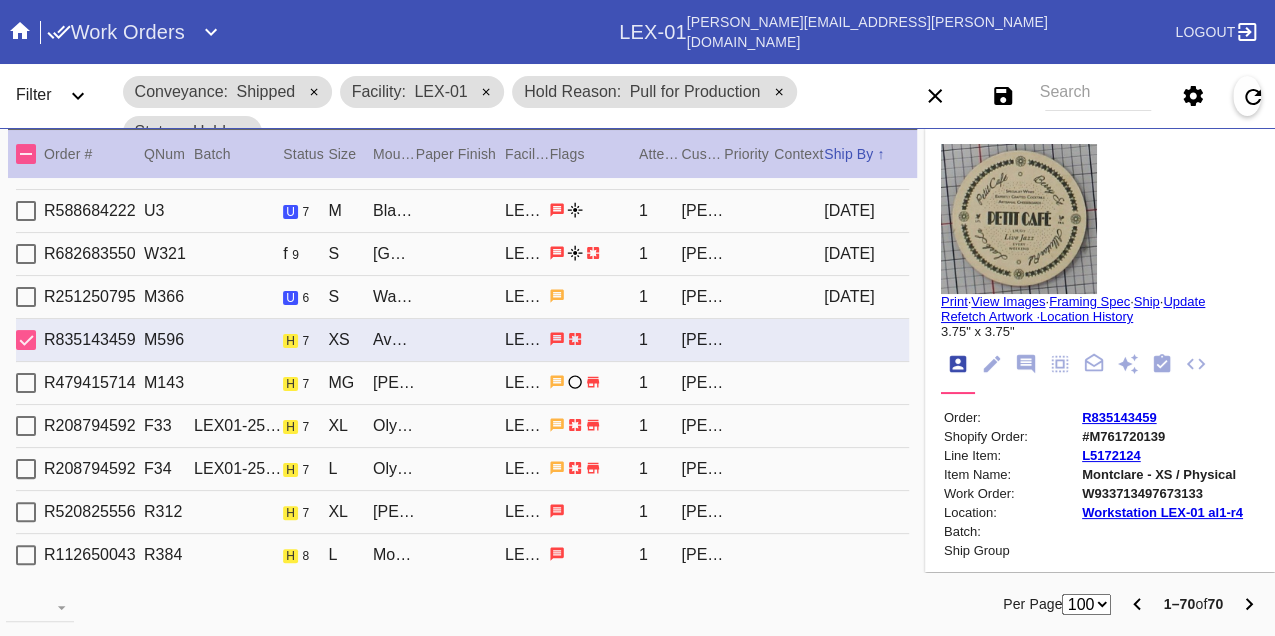 click on "R251250795 M366 u   6 S Waverley / Black with Black Core, novacore LEX-01 1 Jennifer Leung
2025-07-16" at bounding box center [462, 297] 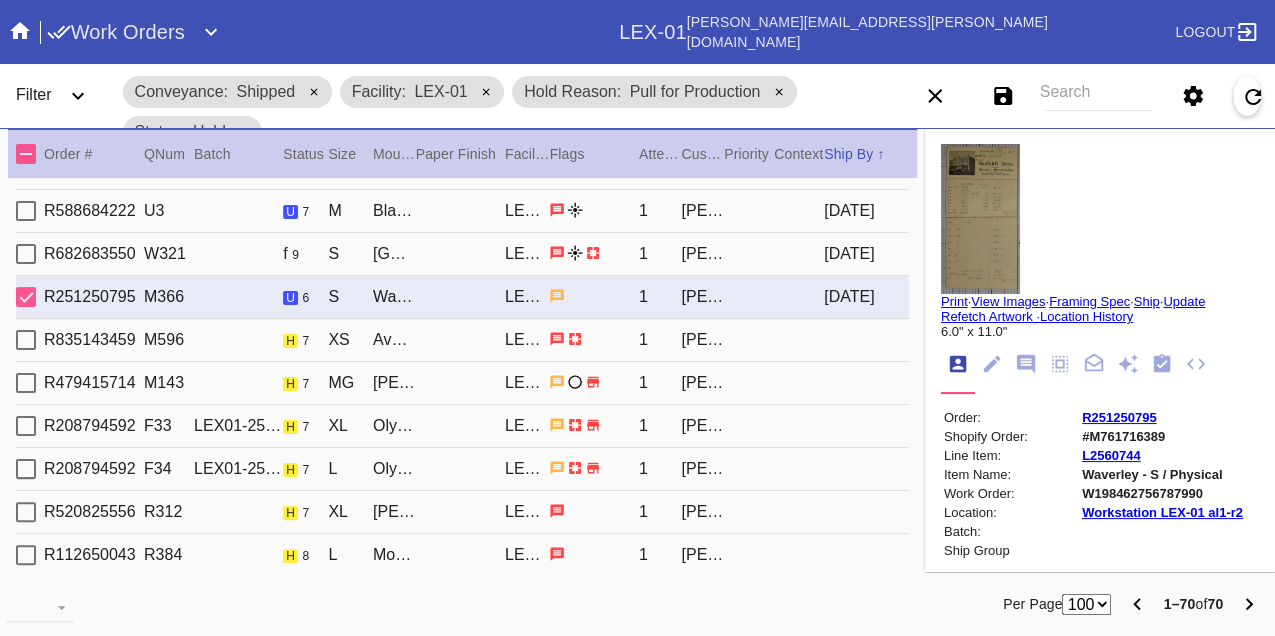 click on "Print" at bounding box center (954, 301) 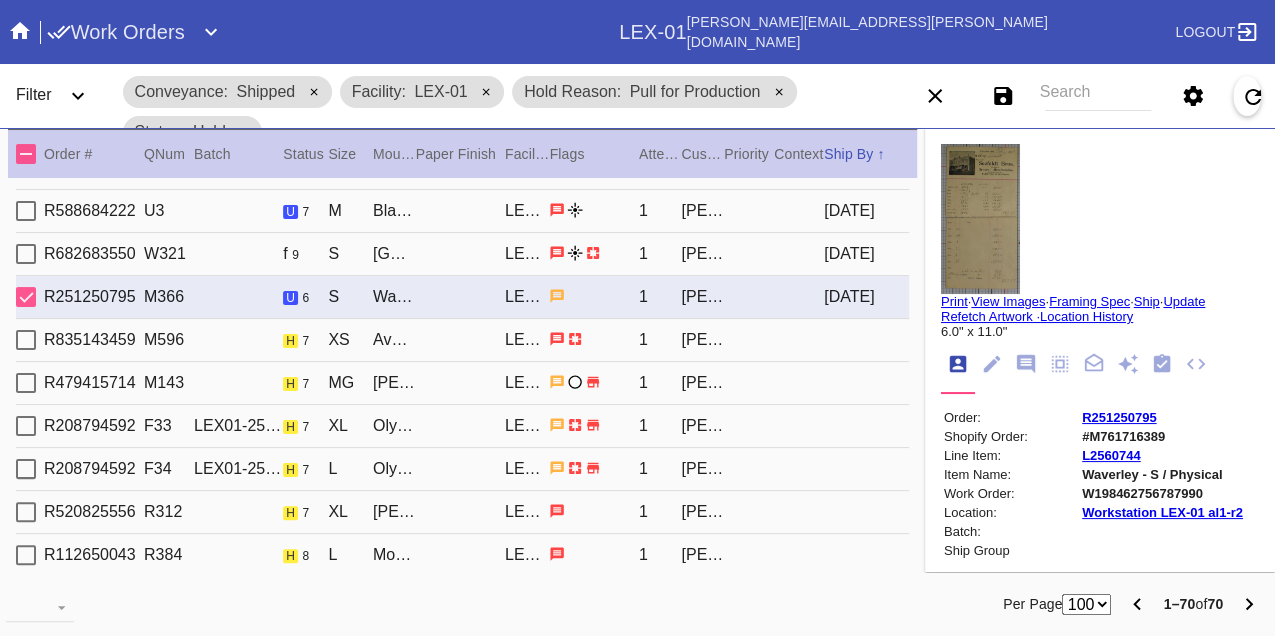 click on "R835143459 M596 h   7 XS Avalon / White LEX-01 1 Jonathan Abrams" at bounding box center (462, 340) 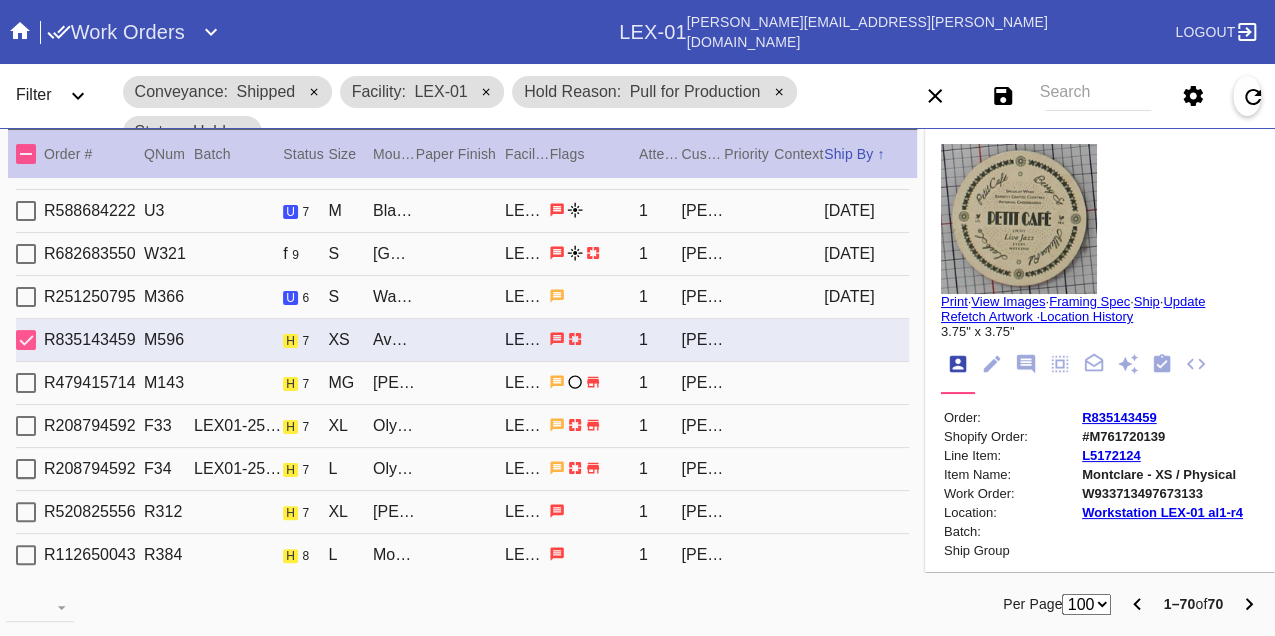 click on "W933713497673133" at bounding box center [1162, 493] 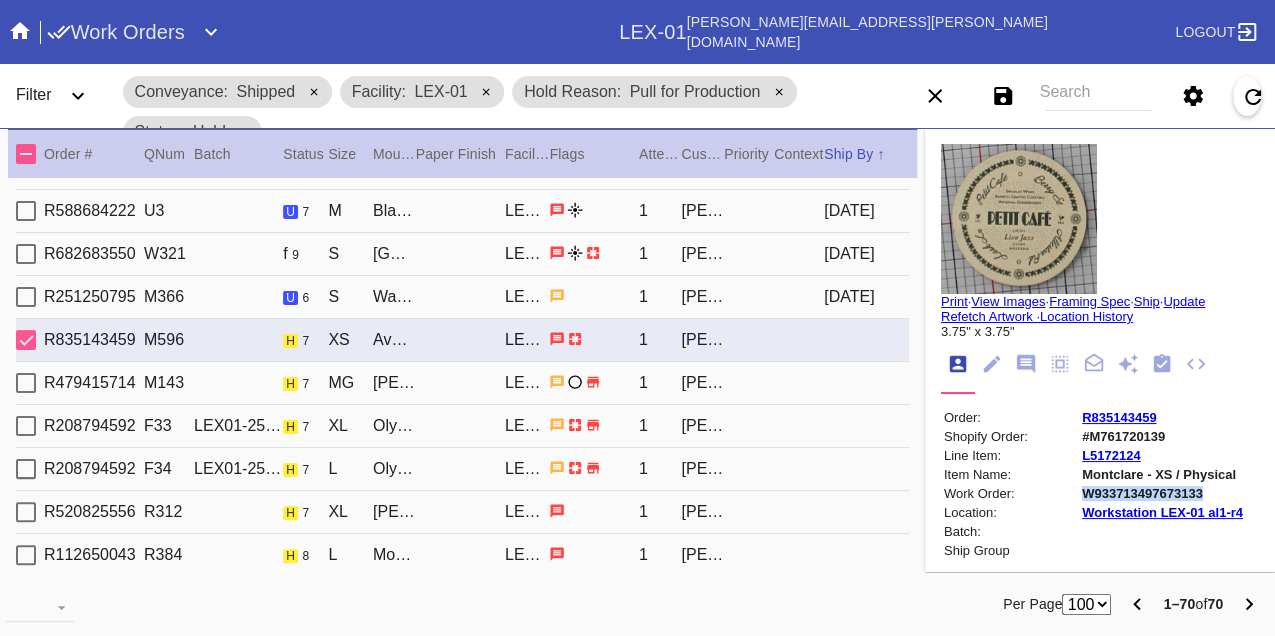 click on "W933713497673133" at bounding box center [1162, 493] 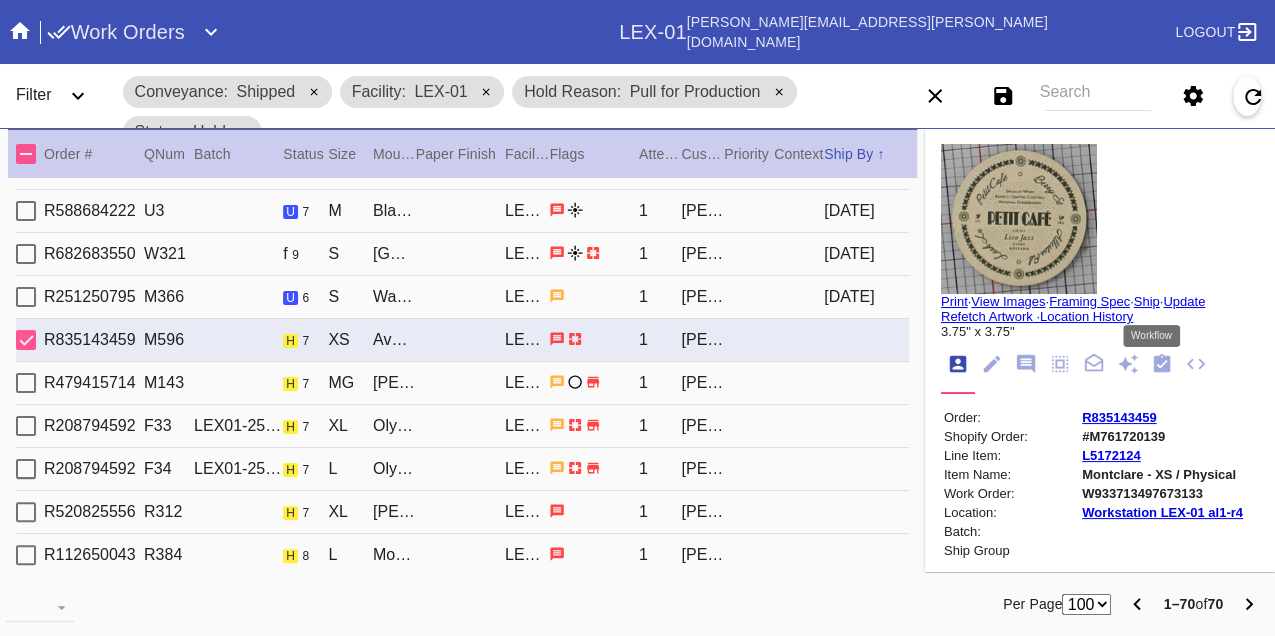 click 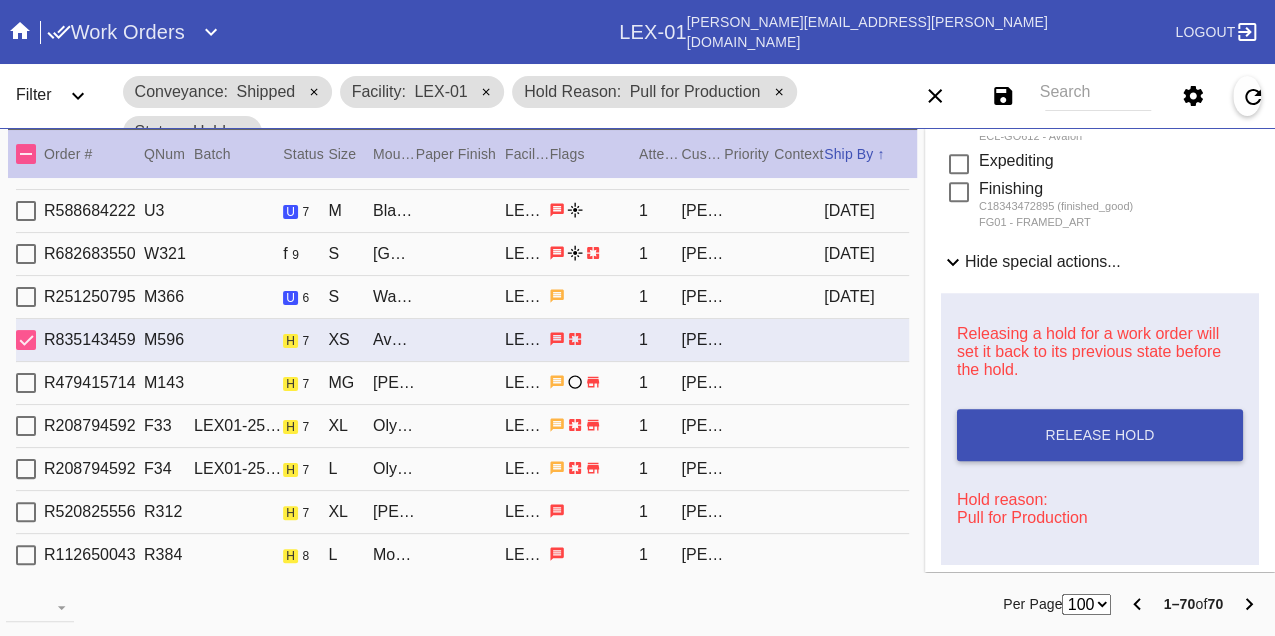 scroll, scrollTop: 888, scrollLeft: 0, axis: vertical 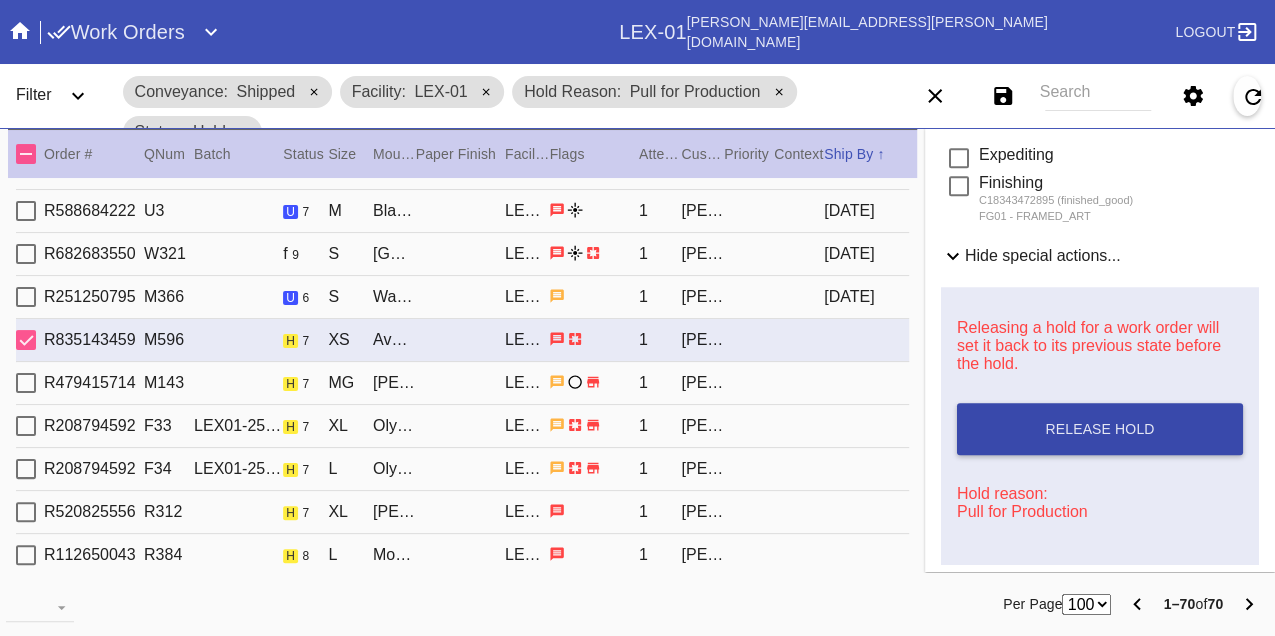 click on "Release Hold" at bounding box center [1099, 429] 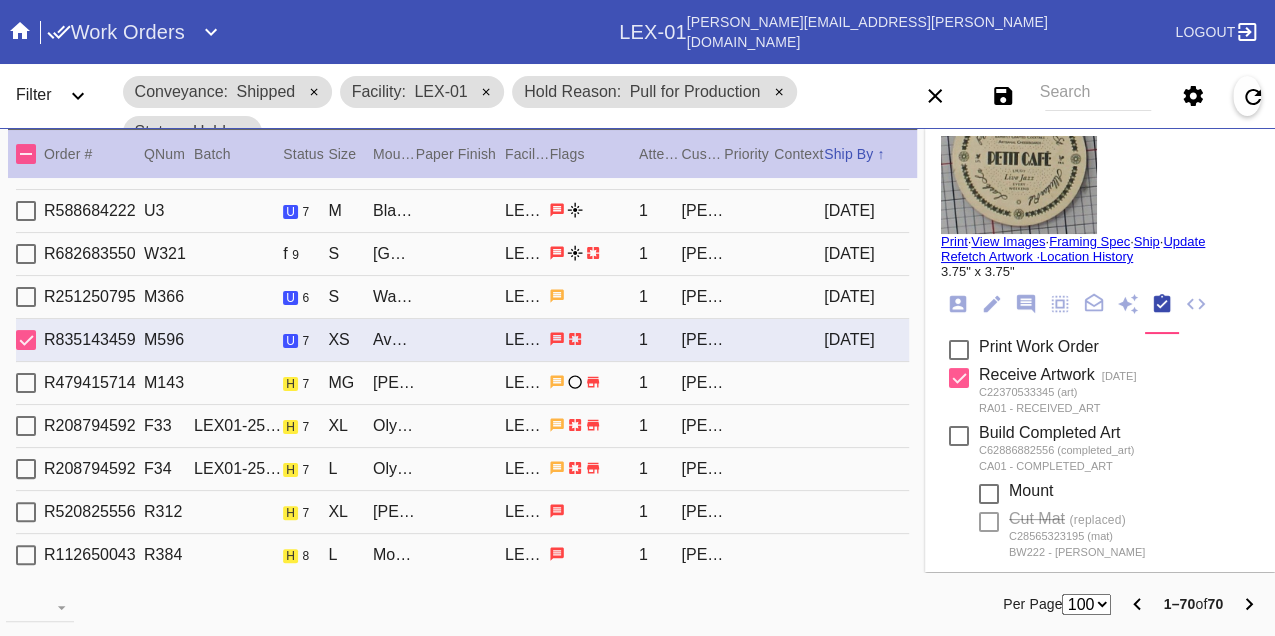 scroll, scrollTop: 0, scrollLeft: 0, axis: both 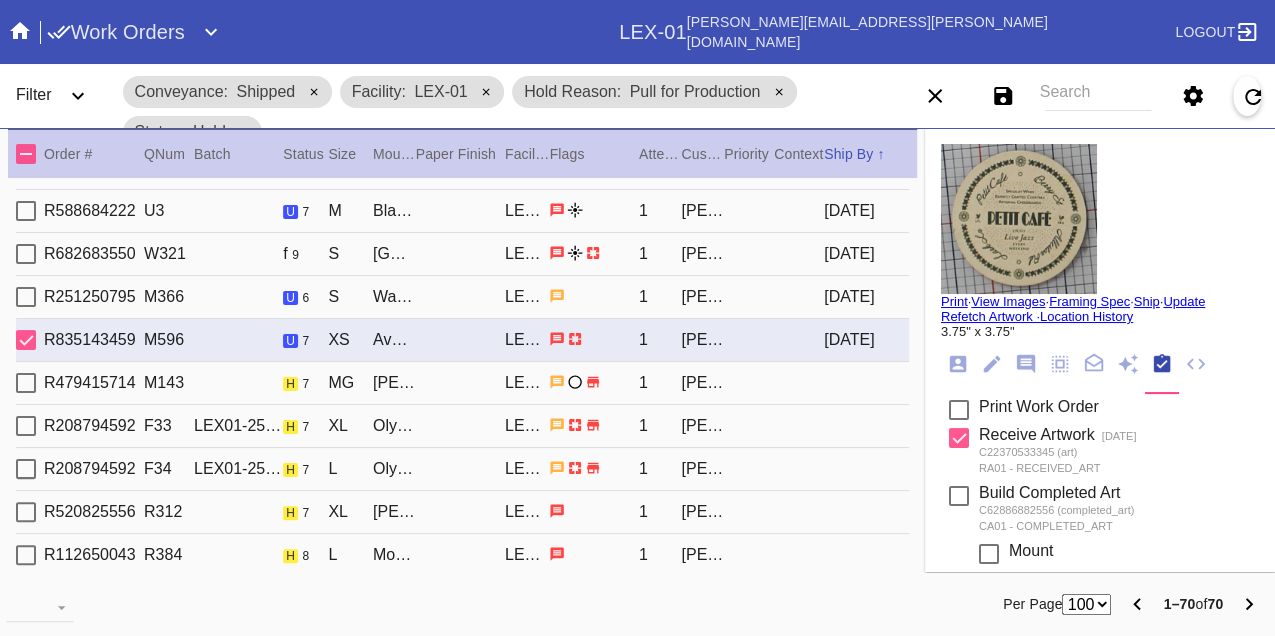 click on "Print" at bounding box center (954, 301) 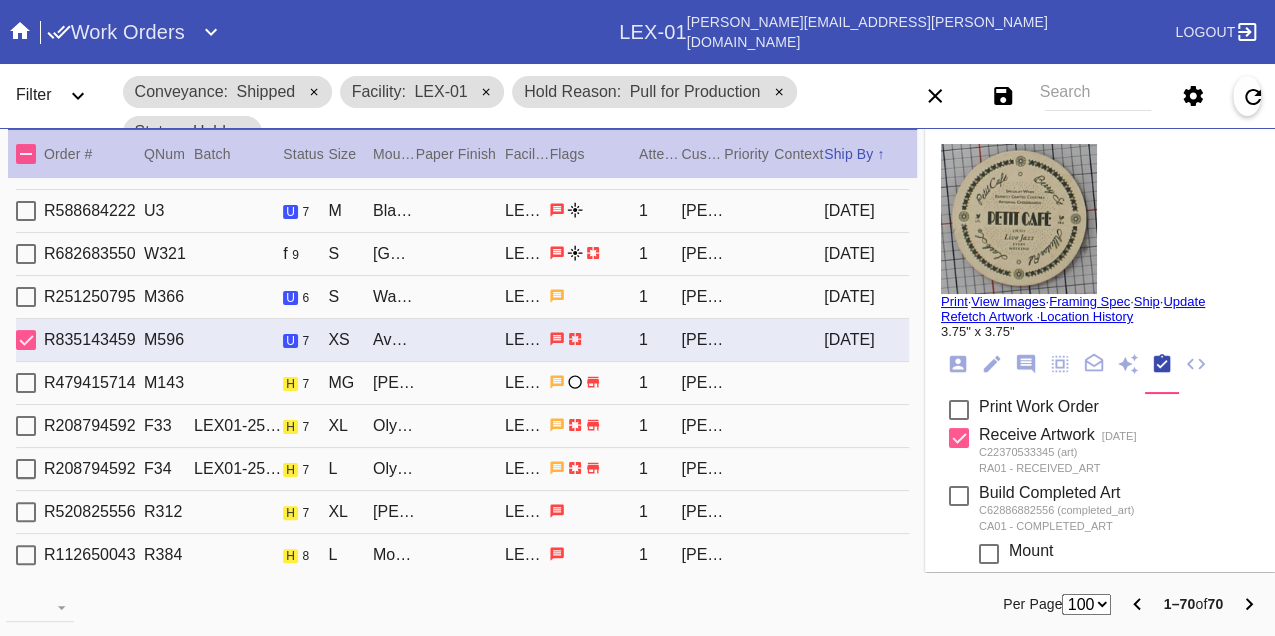 click on "R479415714 M143 h   7 MG Irvine Slim (Medium) / No Mat LEX-01 1 Sarah Conduit" at bounding box center [462, 383] 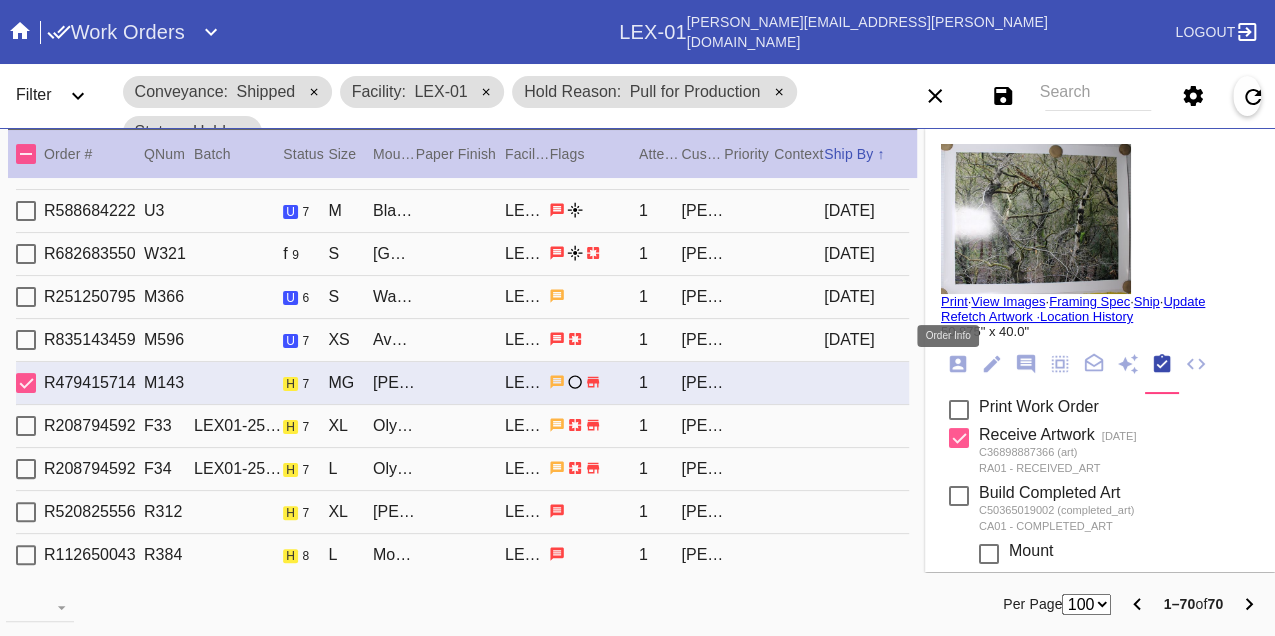 click 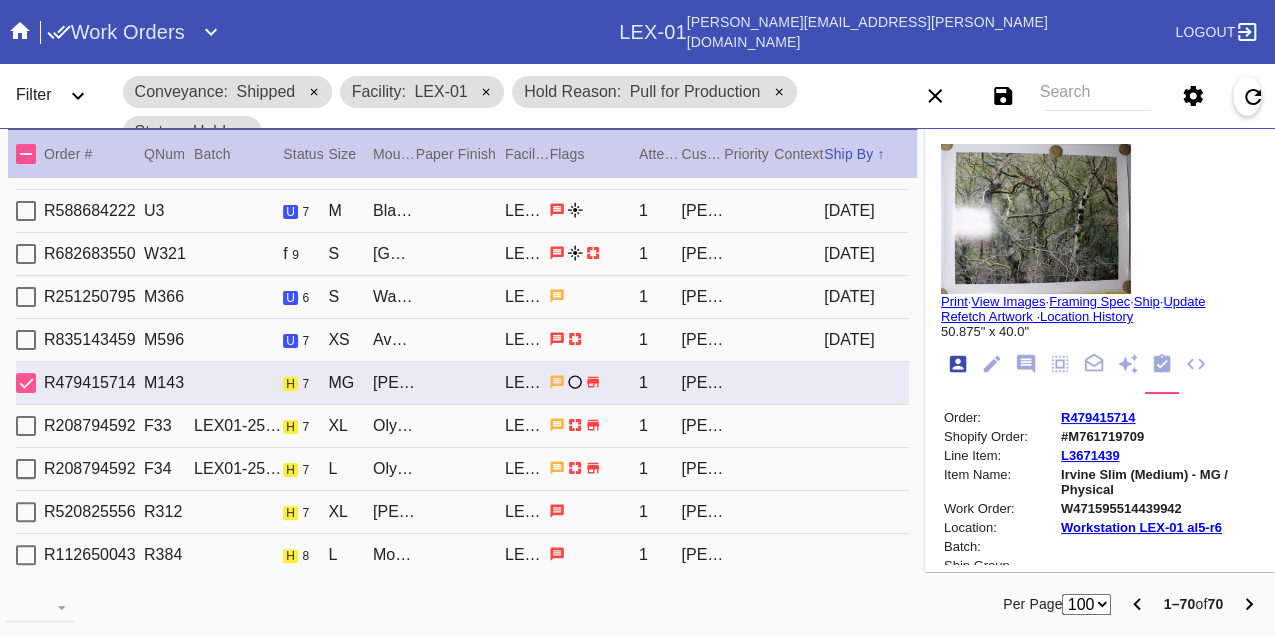 scroll, scrollTop: 24, scrollLeft: 0, axis: vertical 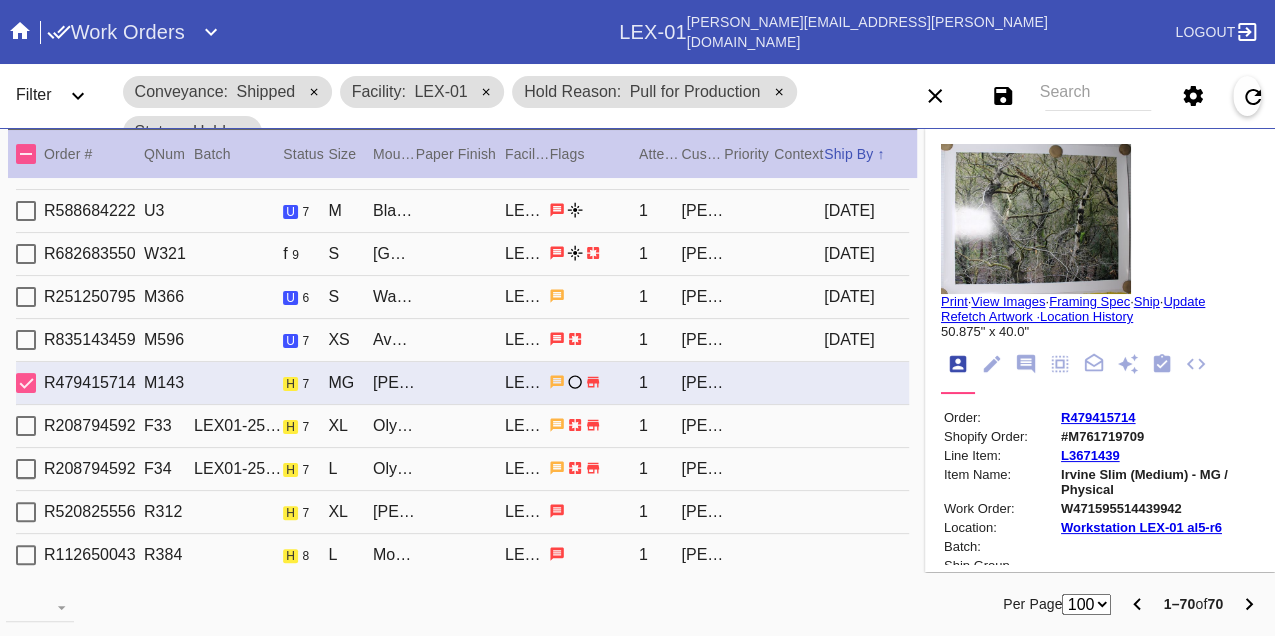 click on "W471595514439942" at bounding box center [1158, 508] 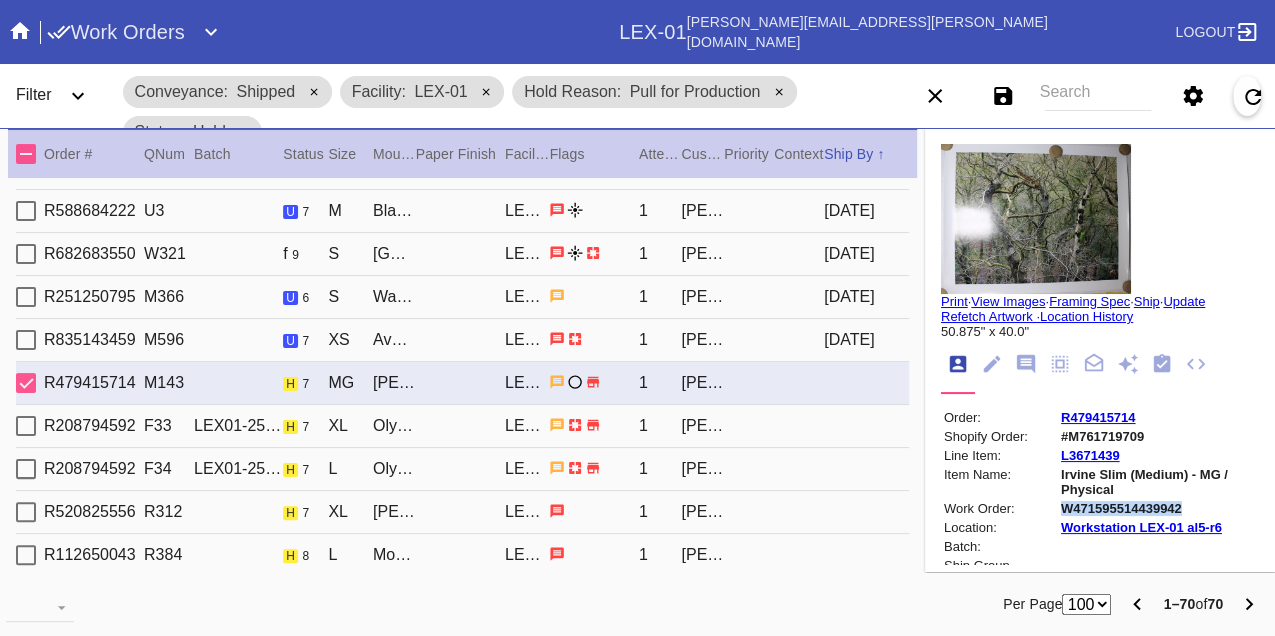 click on "W471595514439942" at bounding box center (1158, 508) 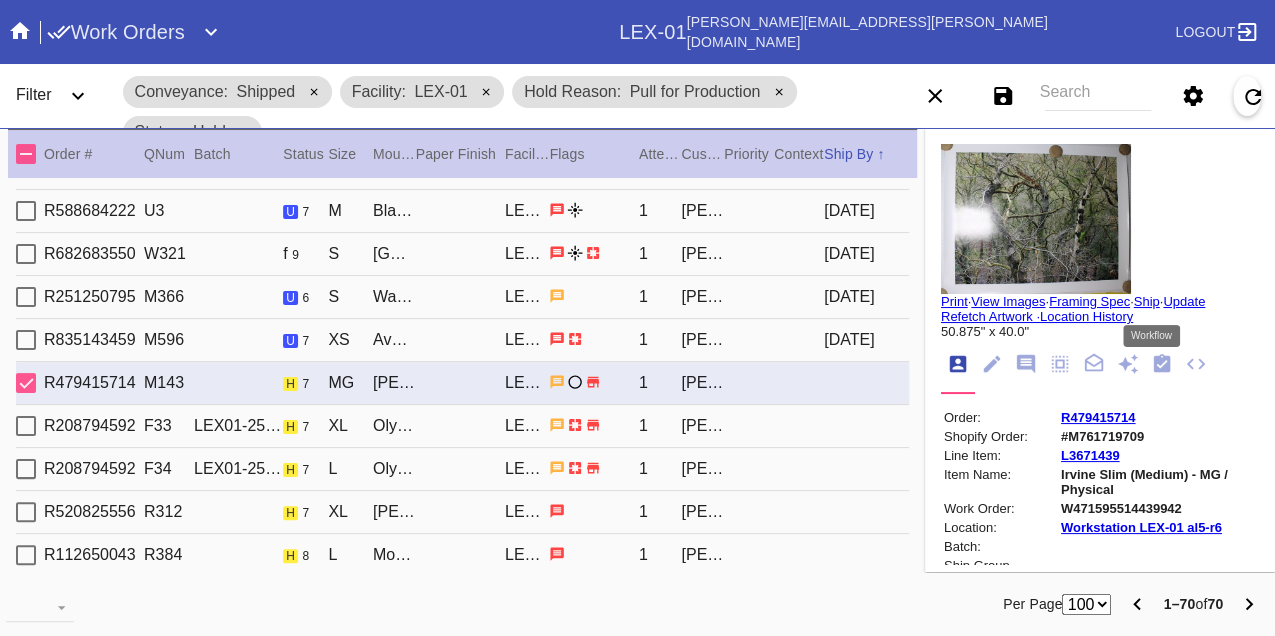 click 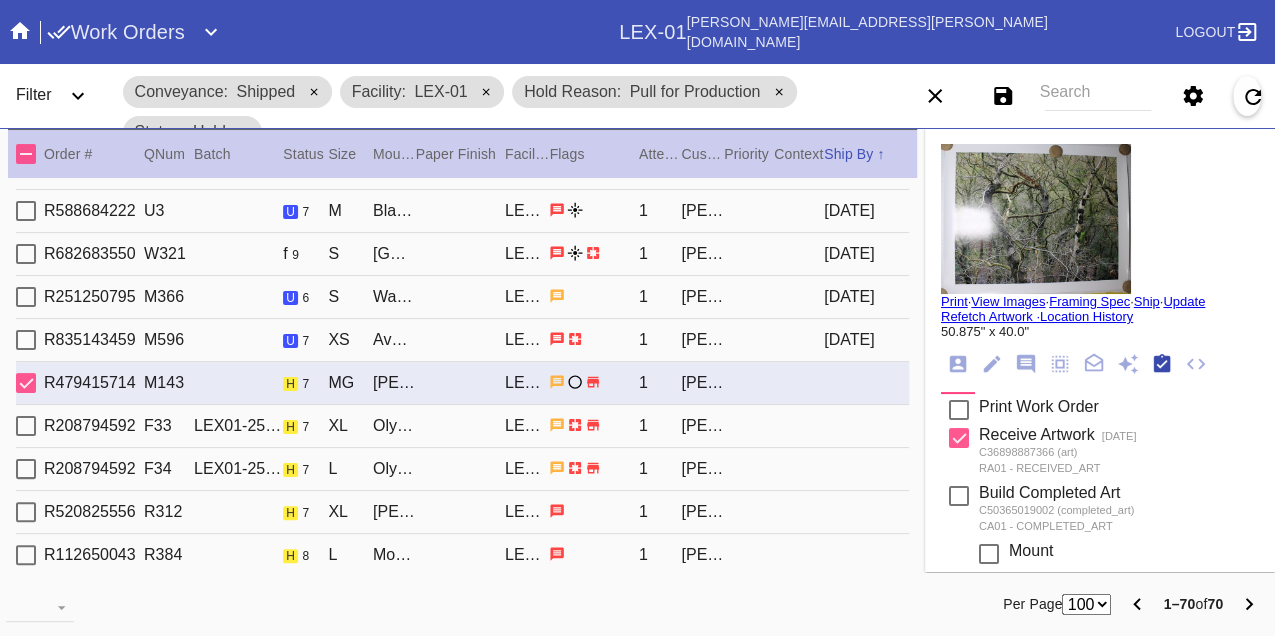 scroll, scrollTop: 318, scrollLeft: 0, axis: vertical 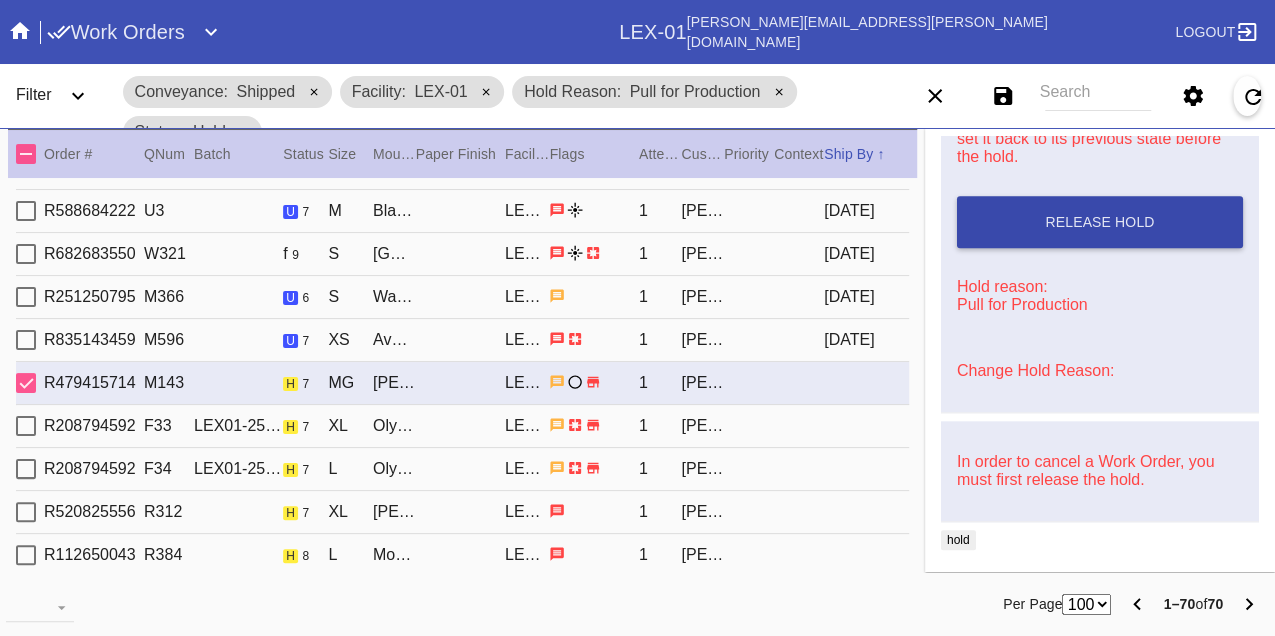 click on "Release Hold" at bounding box center (1100, 222) 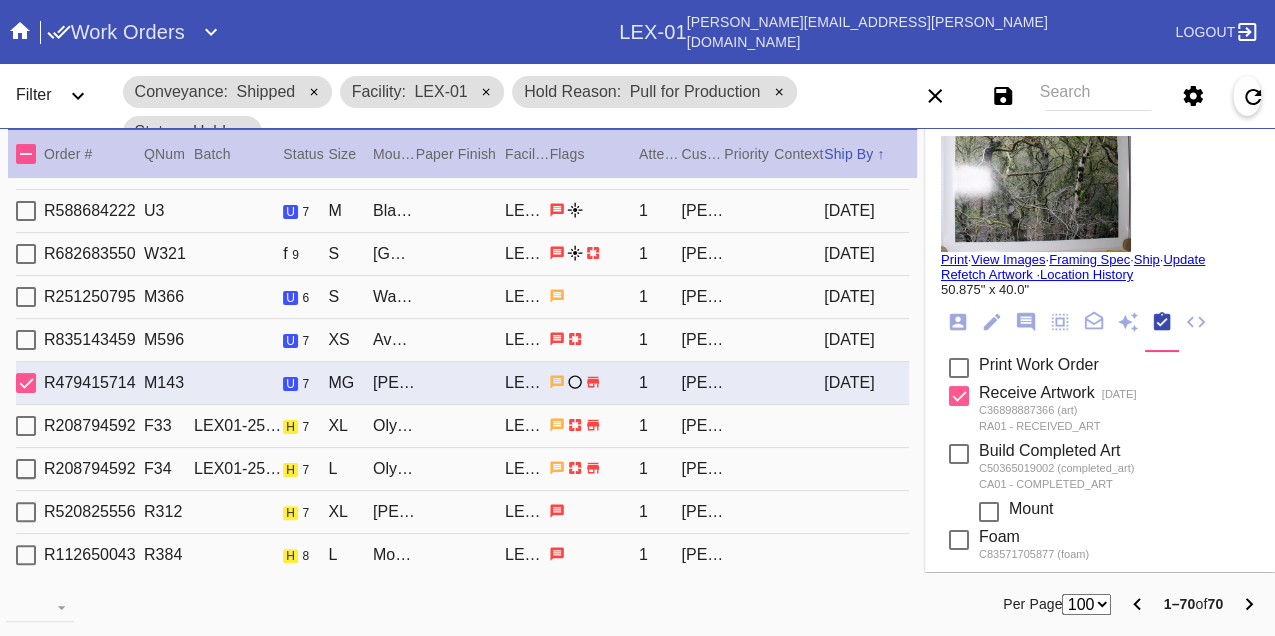 scroll, scrollTop: 0, scrollLeft: 0, axis: both 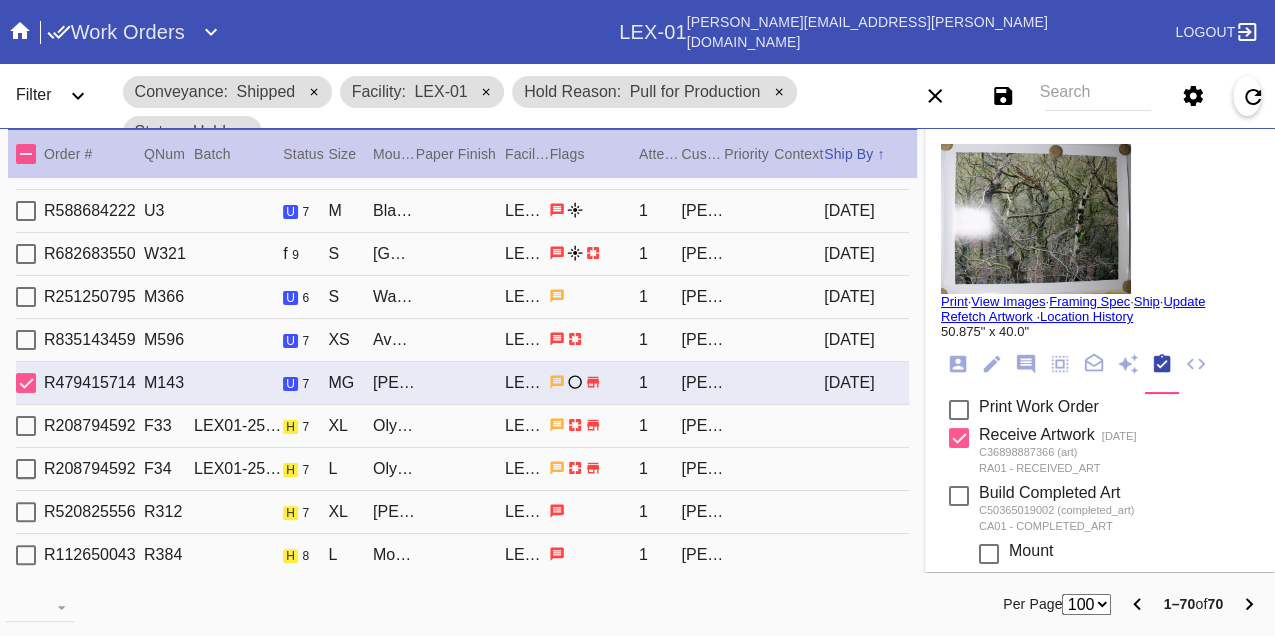 click on "Print" at bounding box center (954, 301) 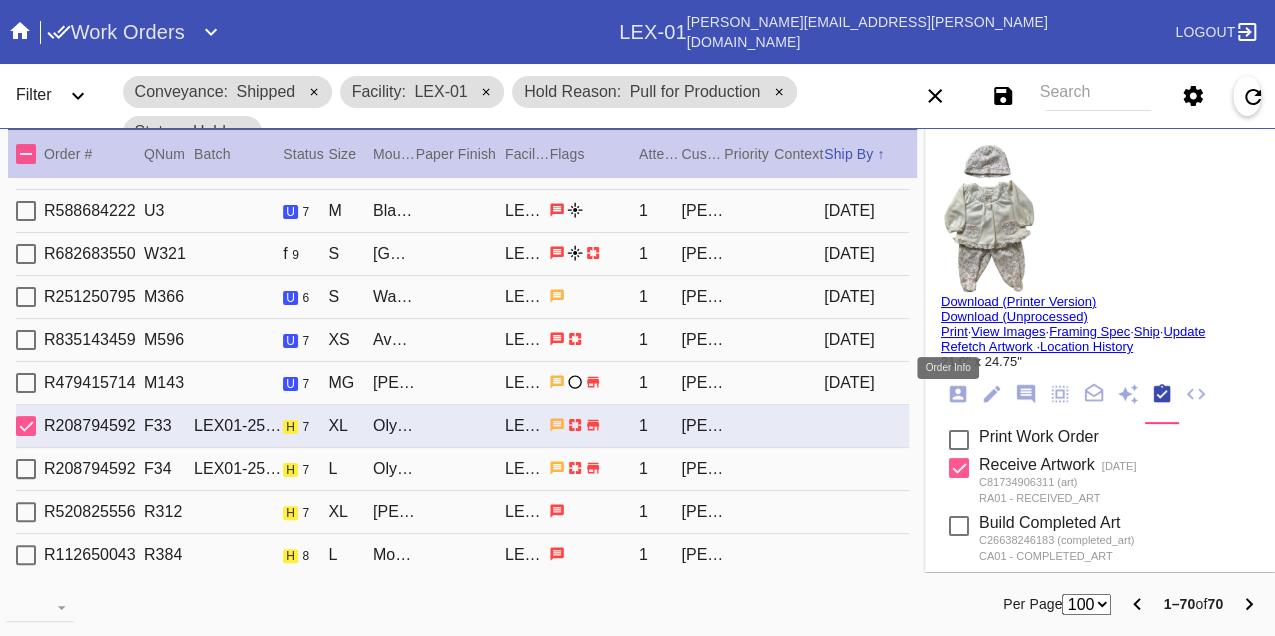 click 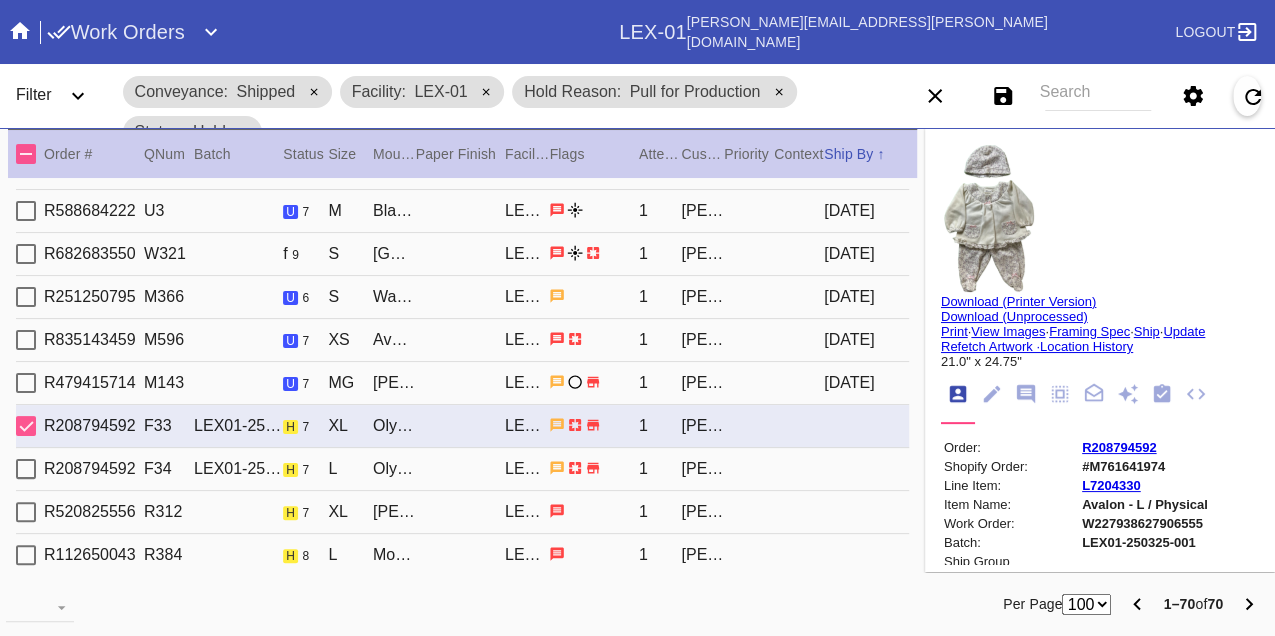 click on "W227938627906555" at bounding box center [1145, 523] 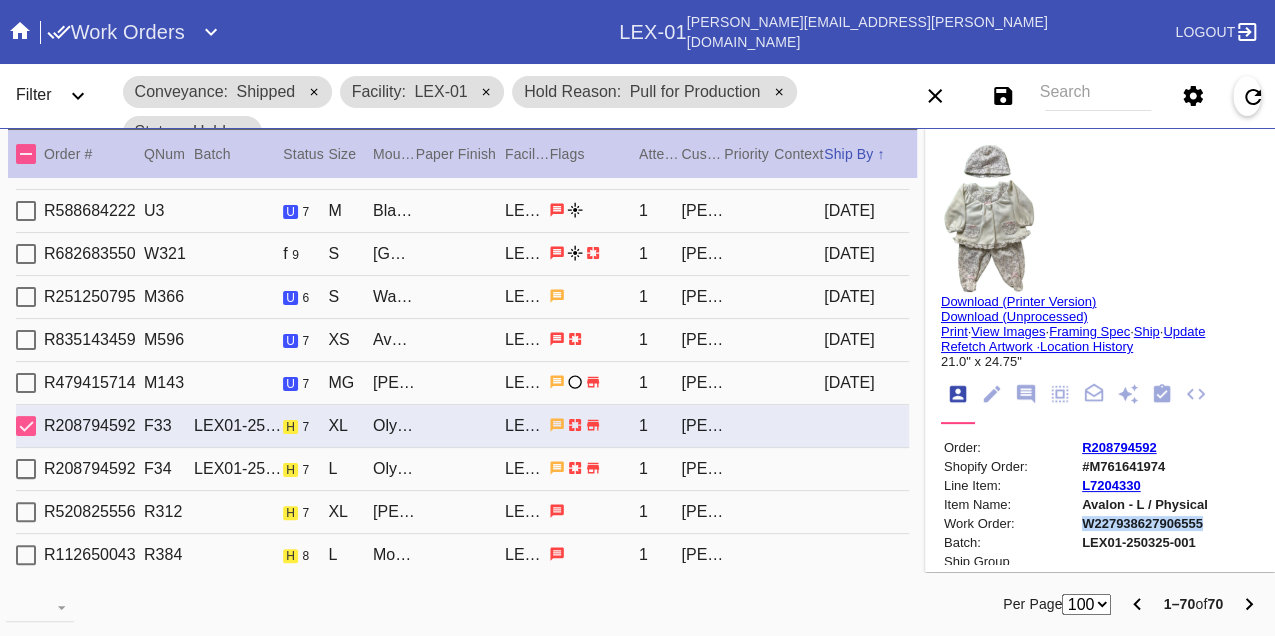 click on "W227938627906555" at bounding box center [1145, 523] 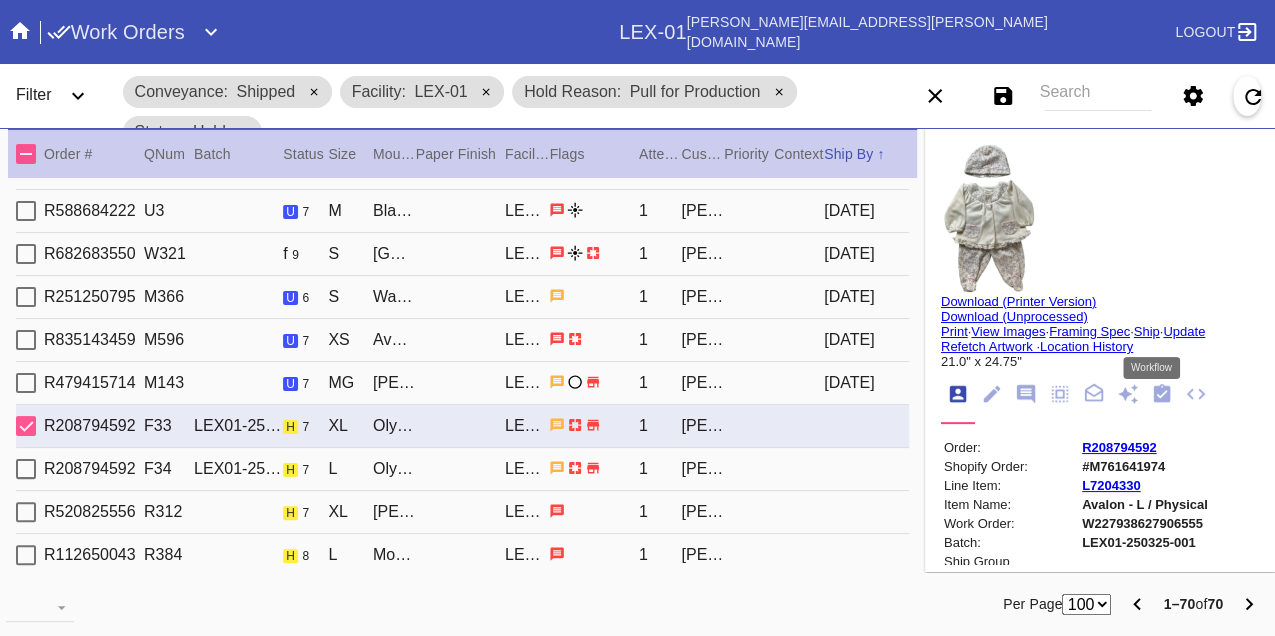click 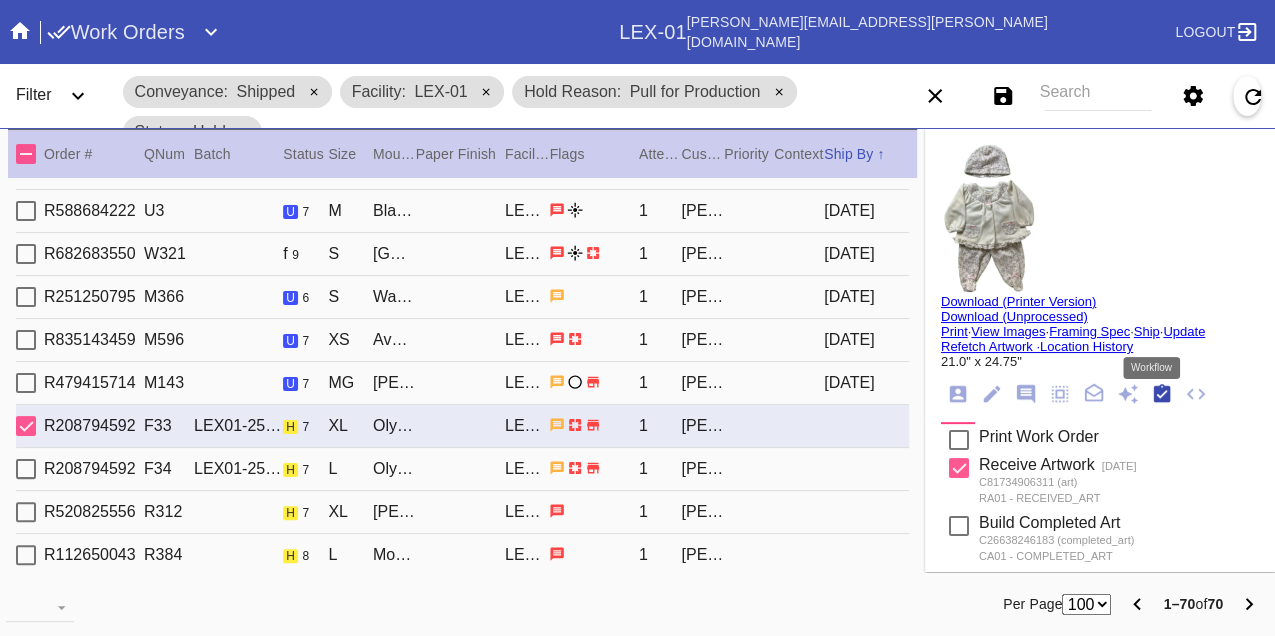 scroll, scrollTop: 318, scrollLeft: 0, axis: vertical 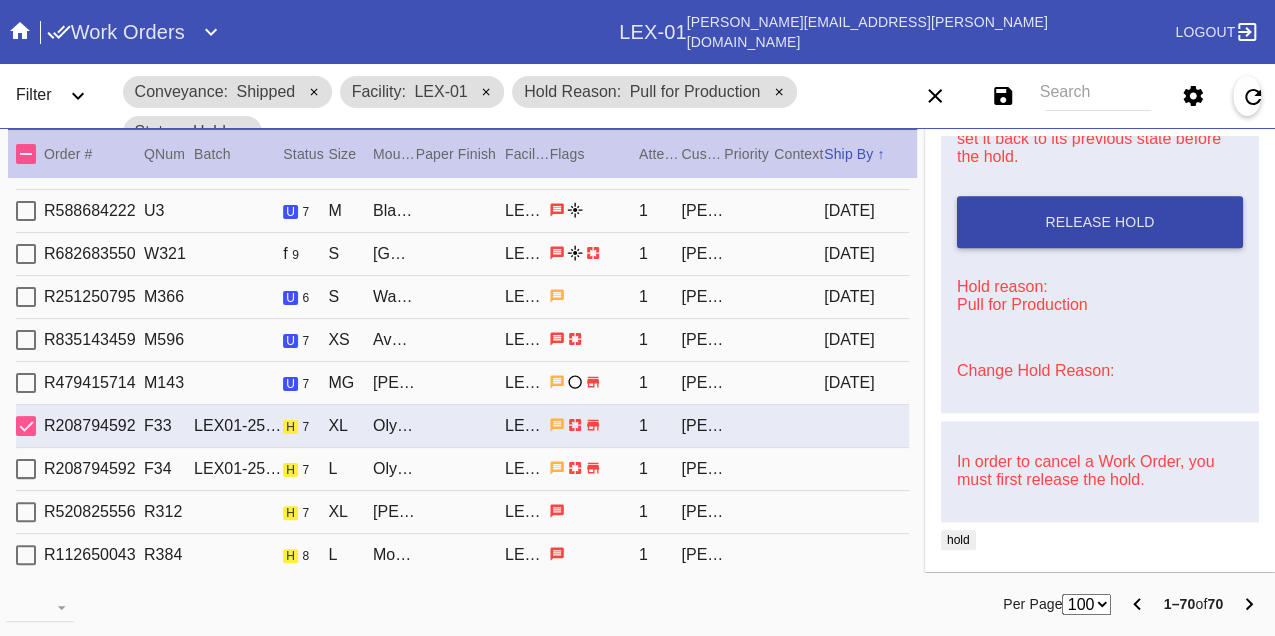 click on "Release Hold" at bounding box center [1100, 222] 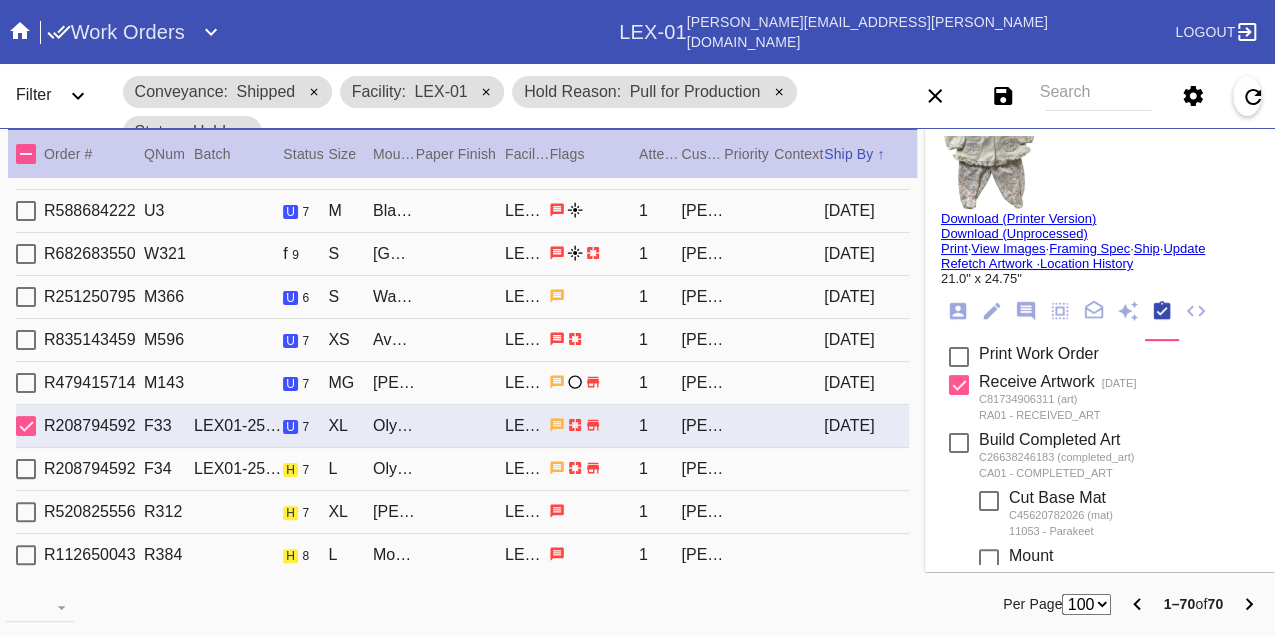 scroll, scrollTop: 0, scrollLeft: 0, axis: both 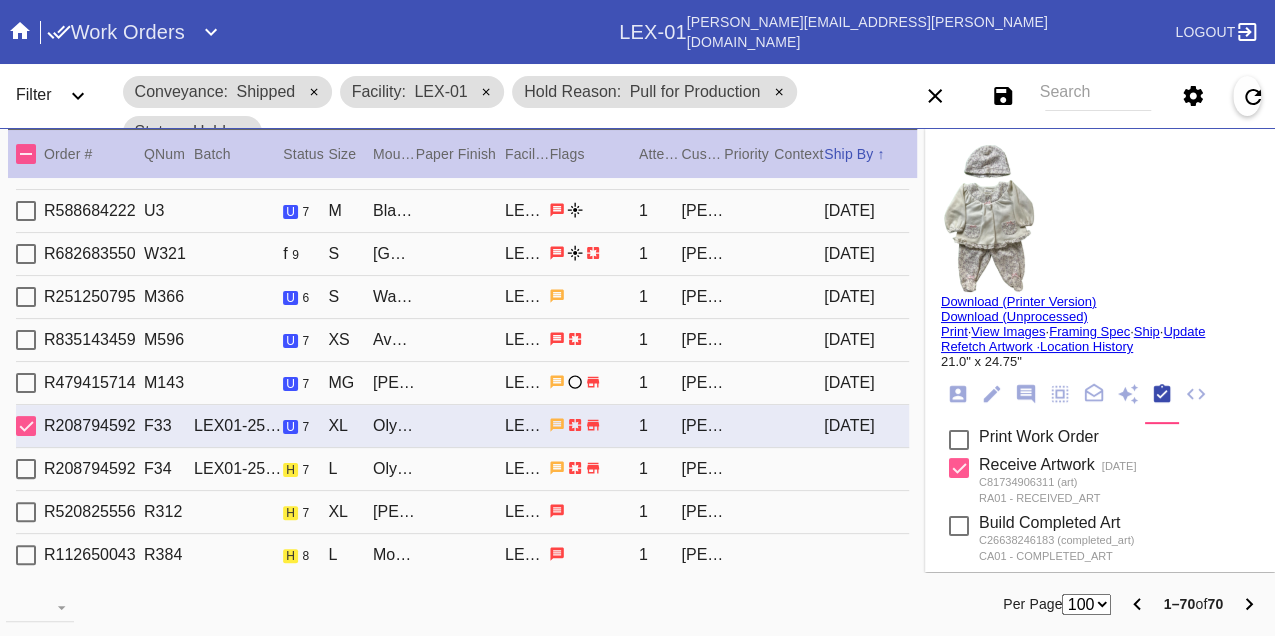 click on "Print" at bounding box center [954, 331] 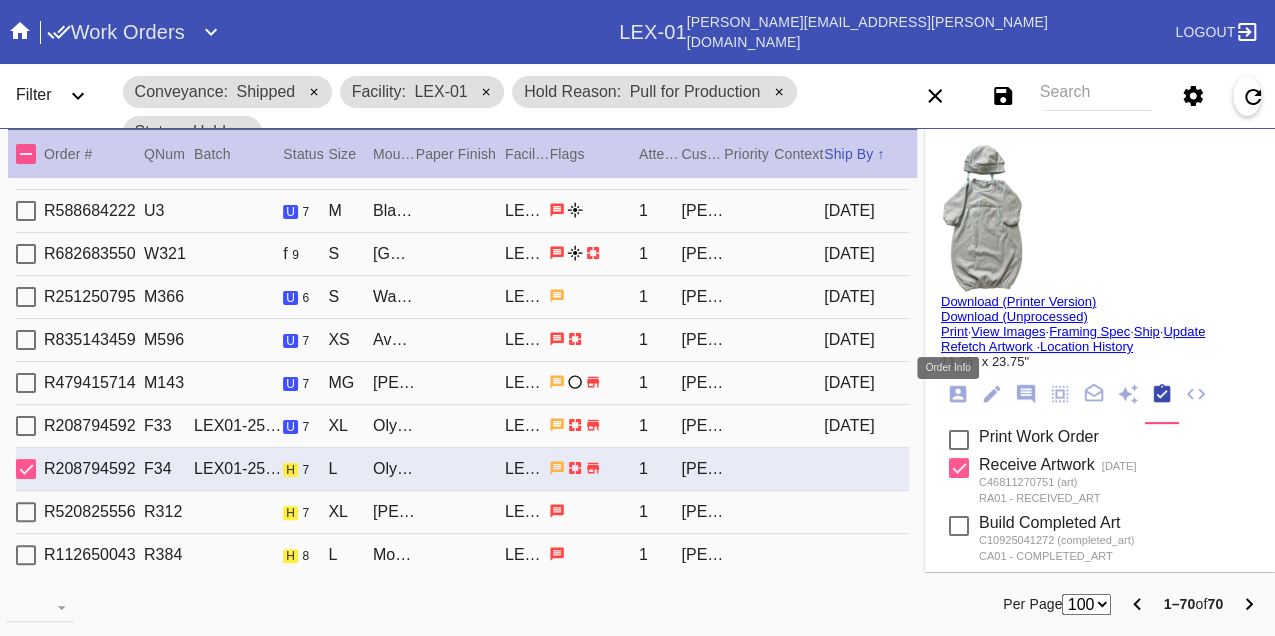 click 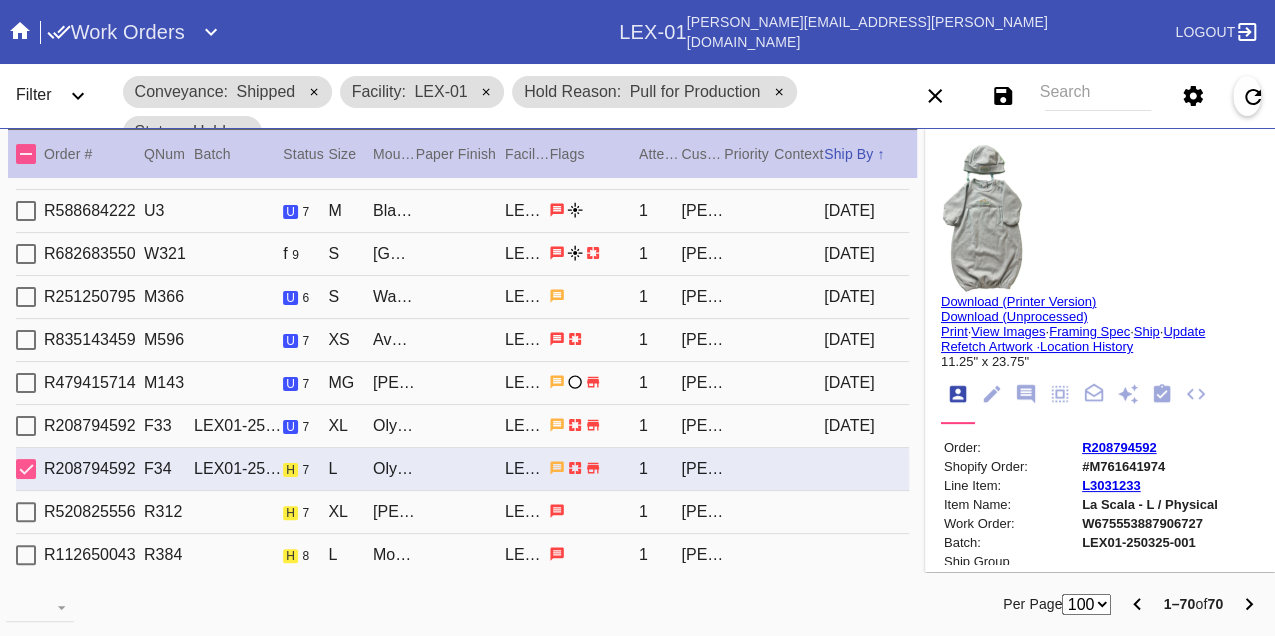 click on "W675553887906727" at bounding box center (1150, 523) 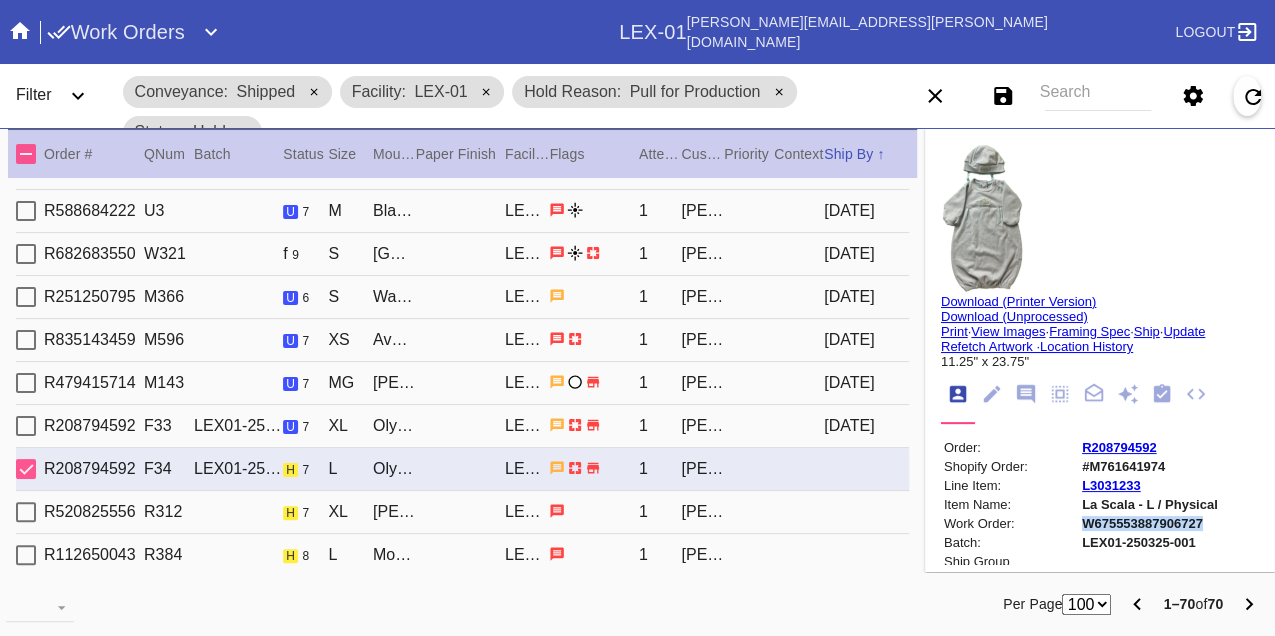 click on "W675553887906727" at bounding box center [1150, 523] 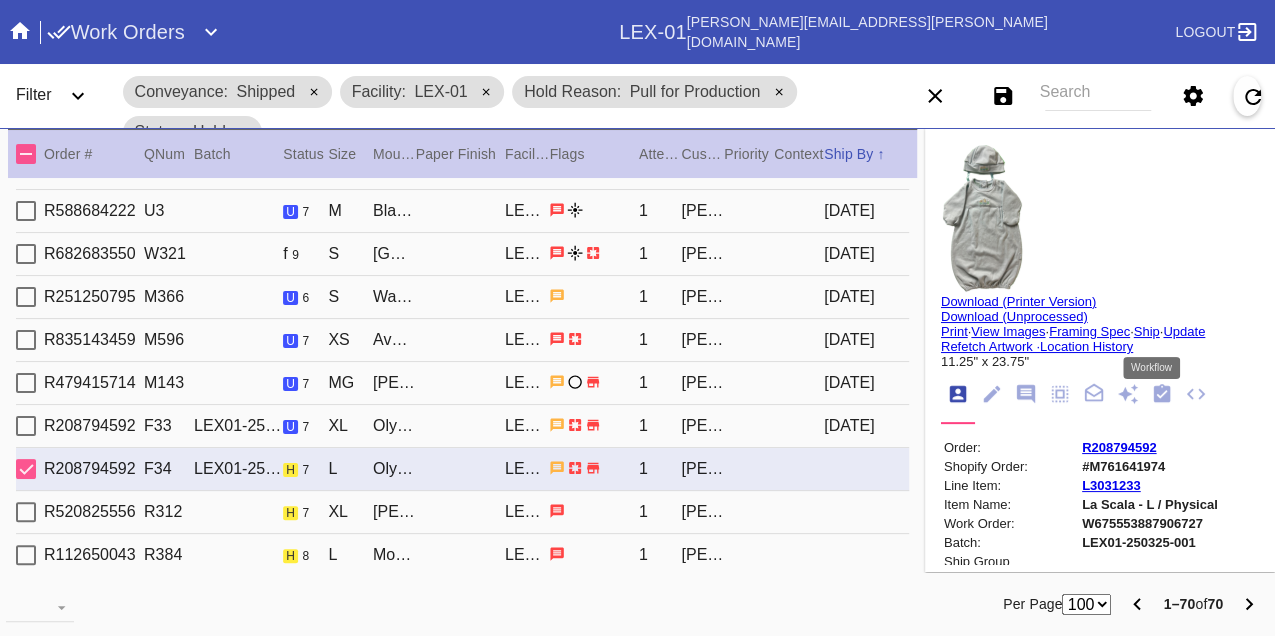 click 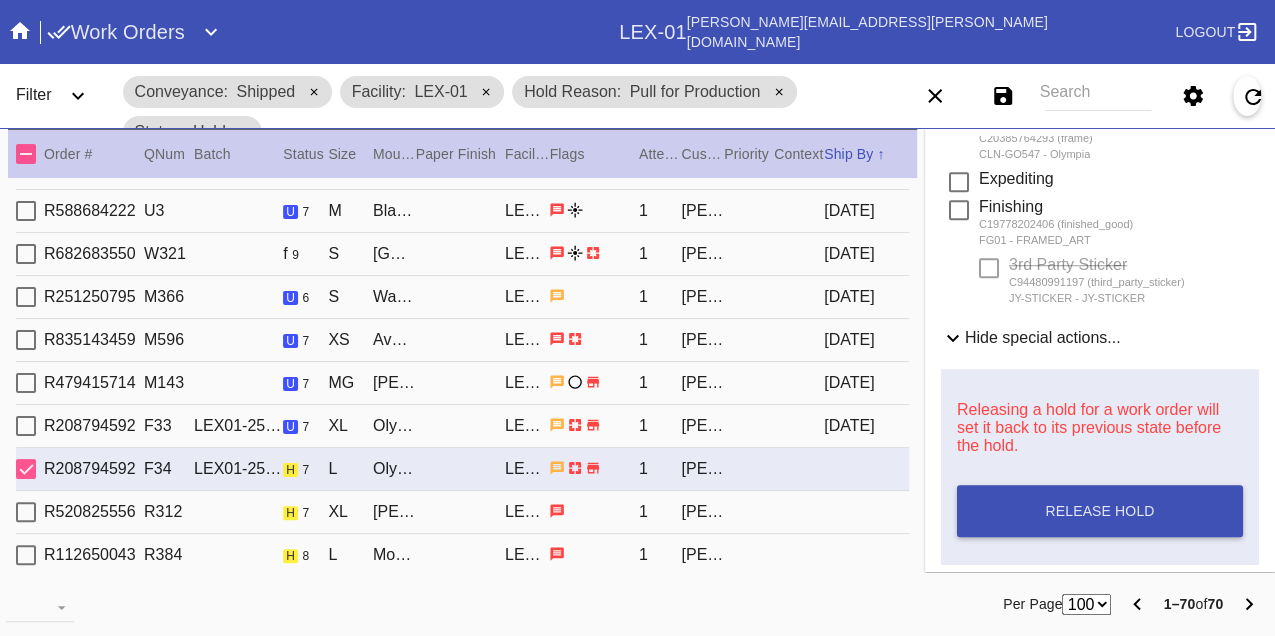 scroll, scrollTop: 1098, scrollLeft: 0, axis: vertical 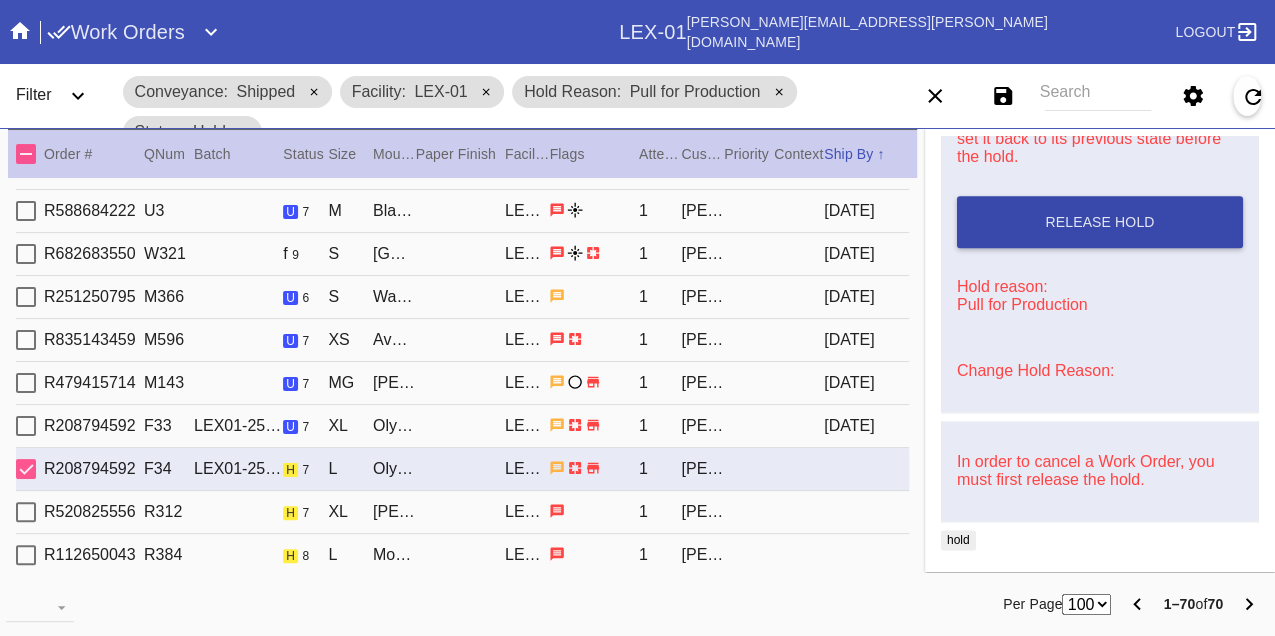 click on "Release Hold" at bounding box center [1100, 222] 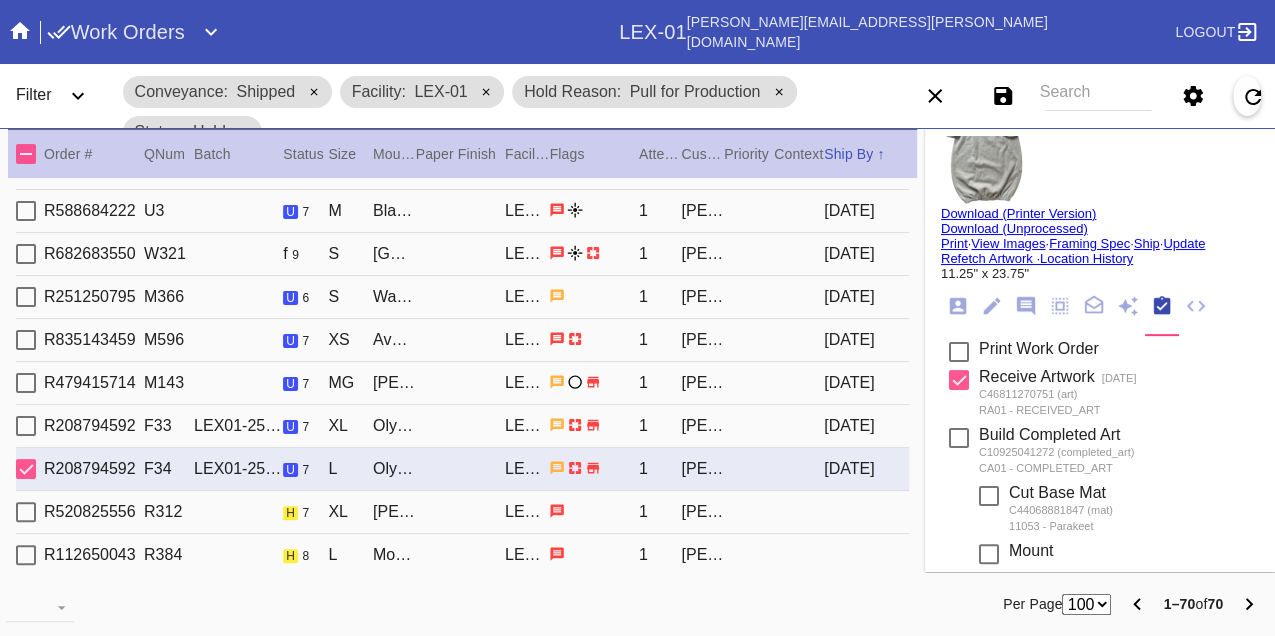 scroll, scrollTop: 0, scrollLeft: 0, axis: both 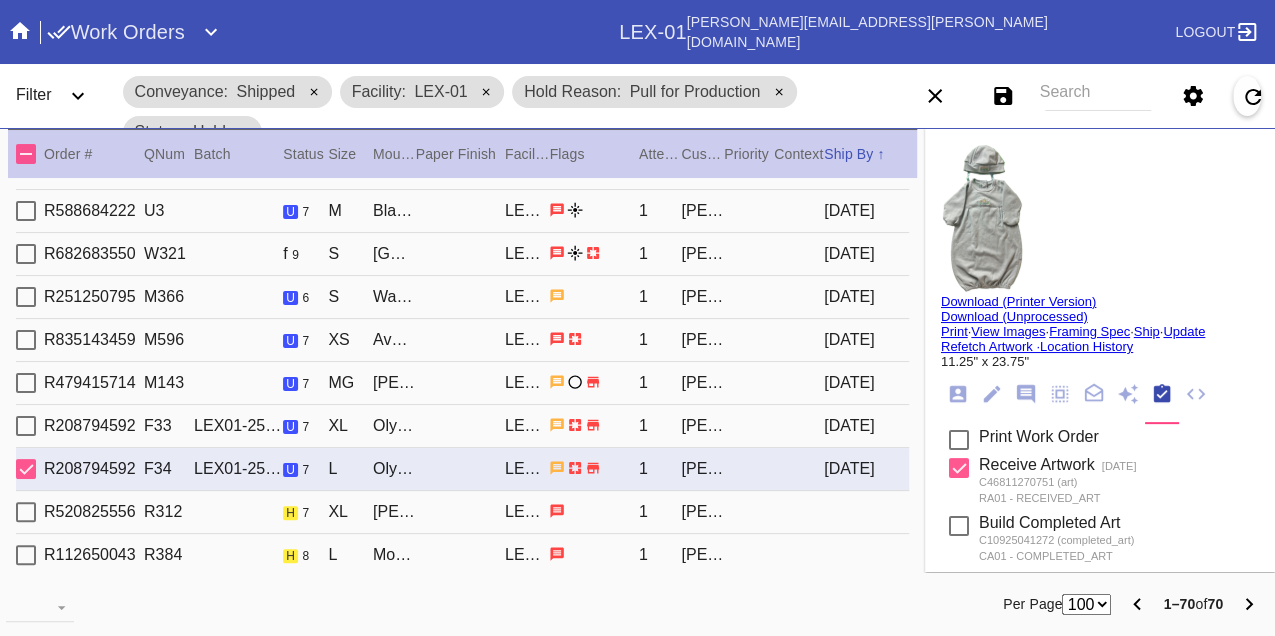 click on "Print" at bounding box center [954, 331] 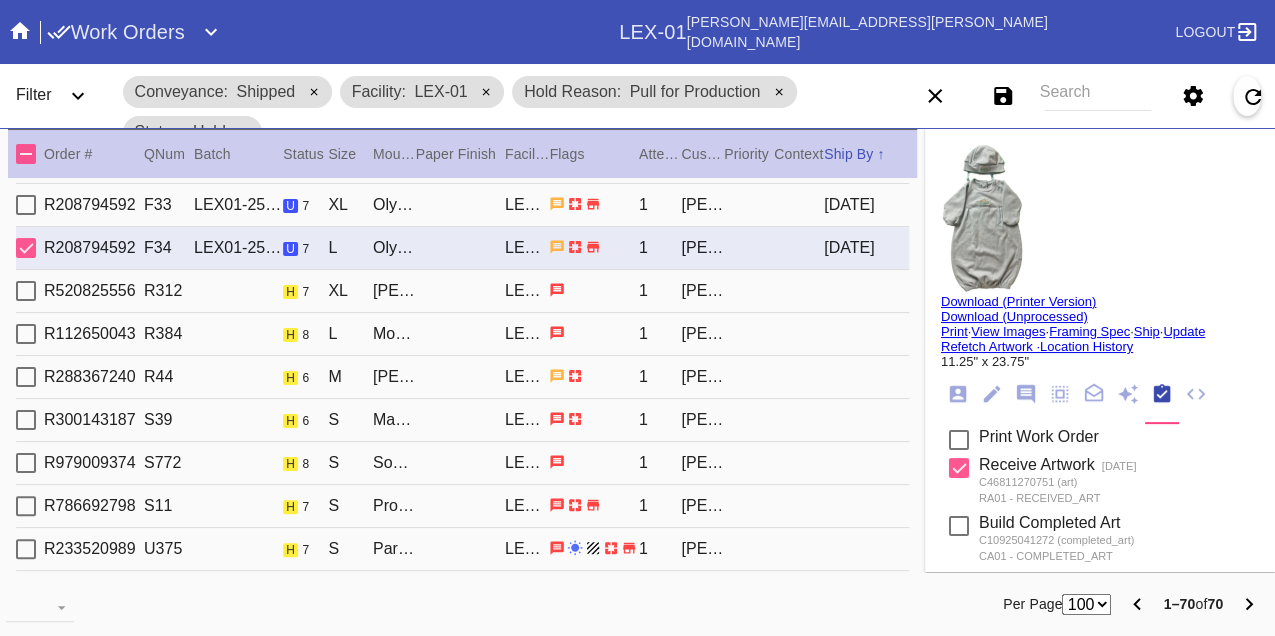 scroll, scrollTop: 778, scrollLeft: 0, axis: vertical 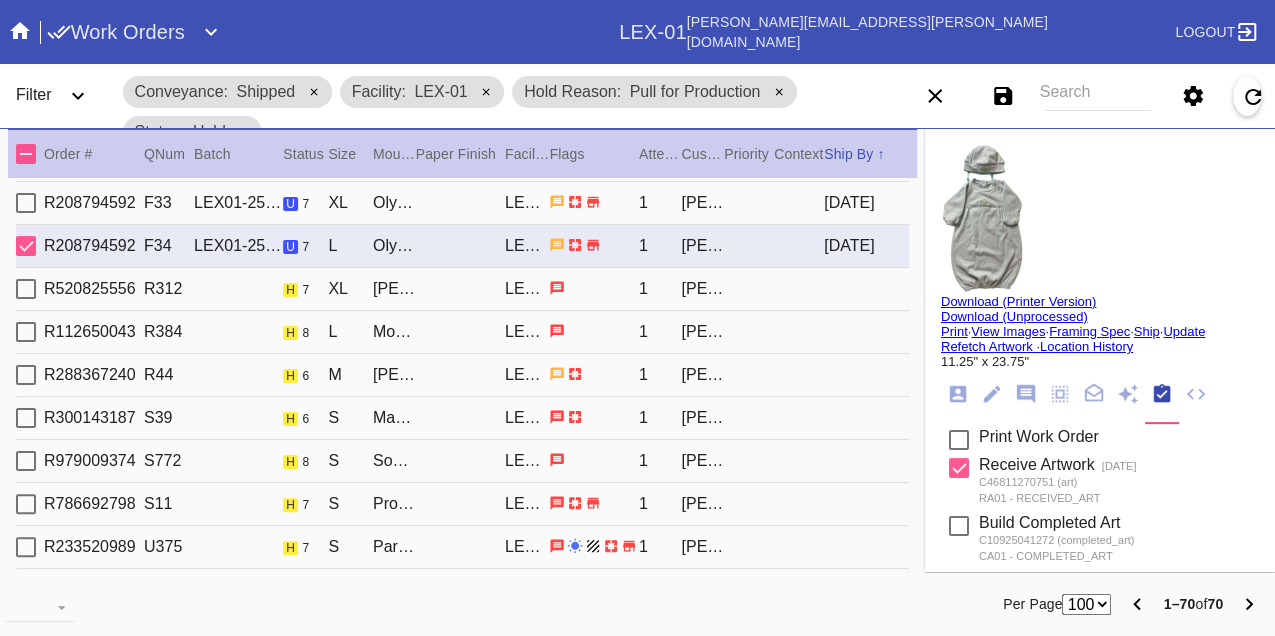 click on "R520825556 R312 h   7 XL Mercer Slim / Dove White LEX-01 1 Michelle Kung" at bounding box center (462, 289) 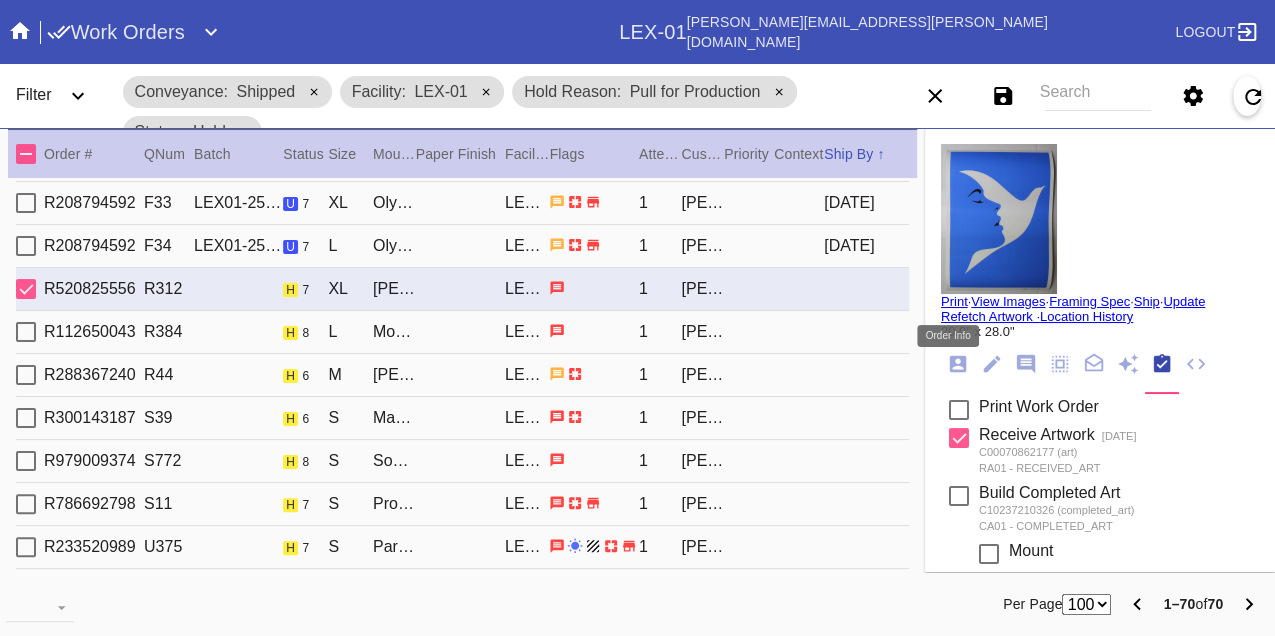 click 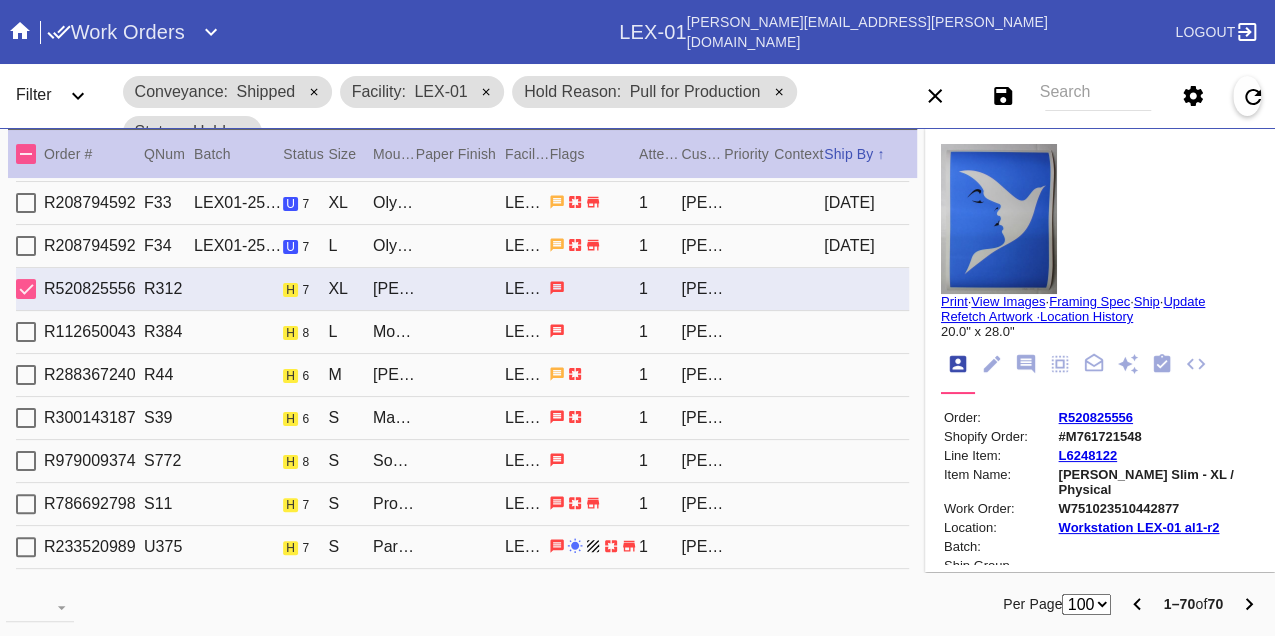 click on "W751023510442877" at bounding box center [1157, 508] 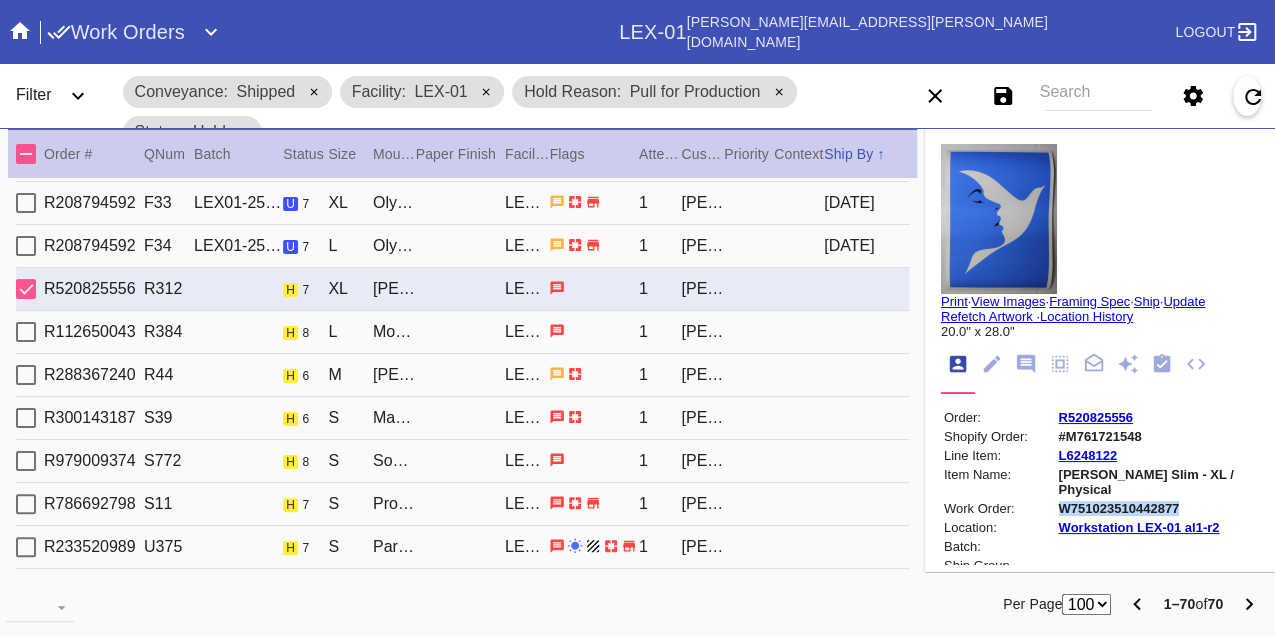 click on "W751023510442877" at bounding box center (1157, 508) 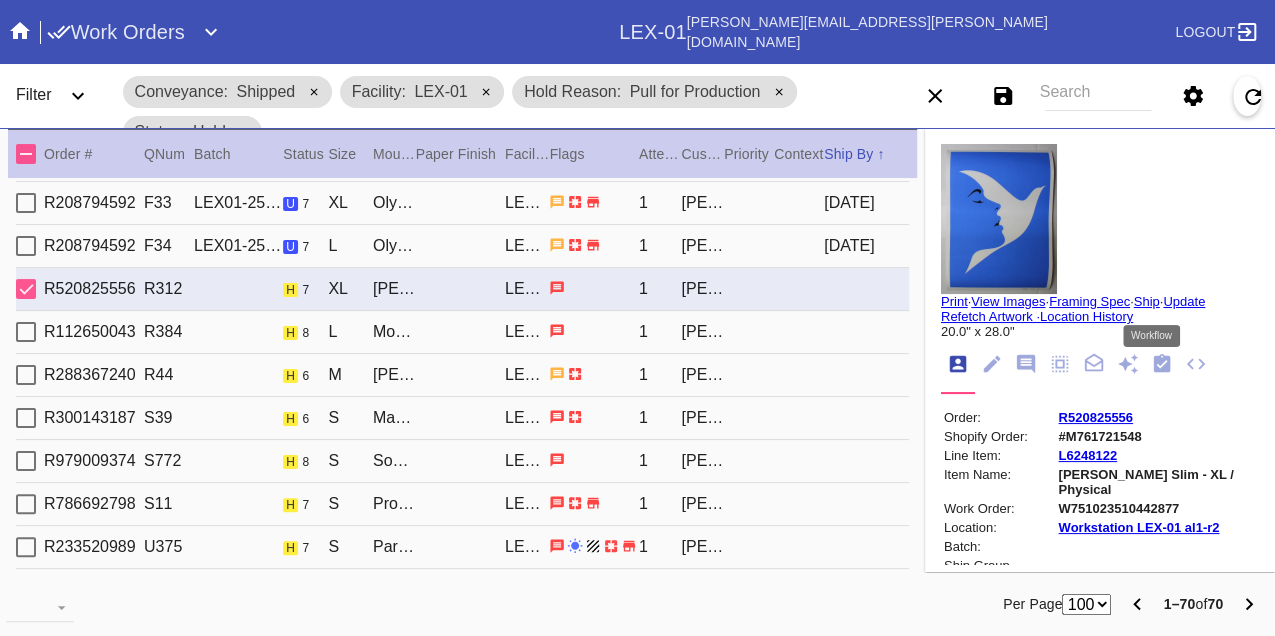 click 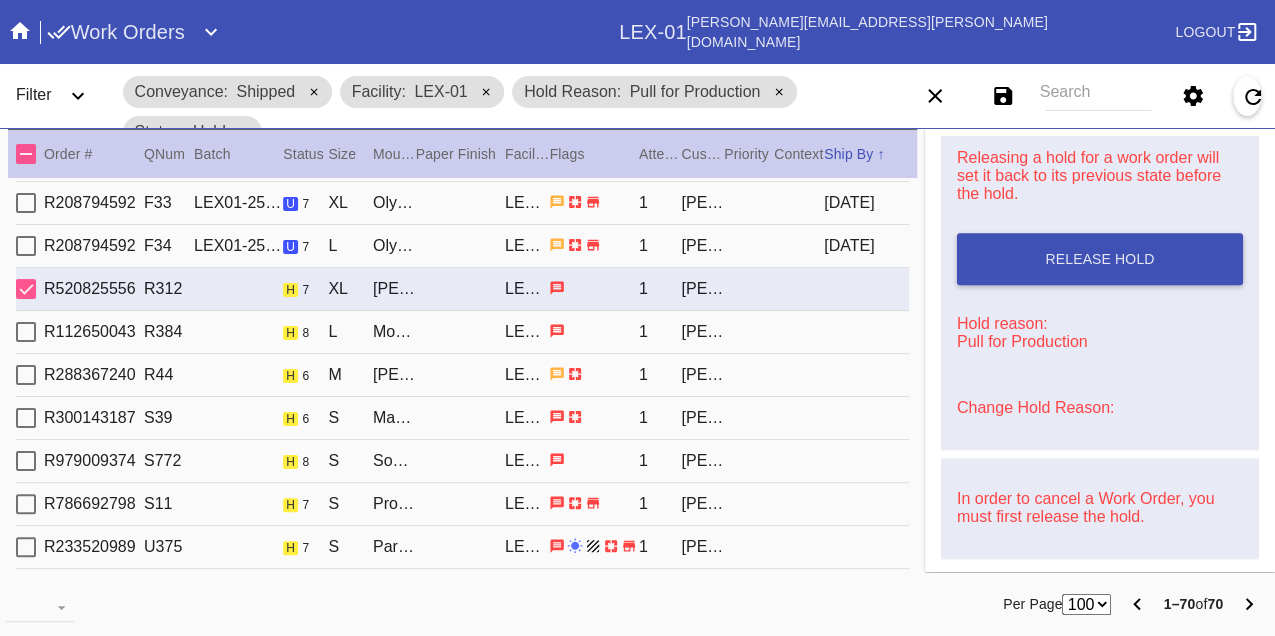 scroll, scrollTop: 888, scrollLeft: 0, axis: vertical 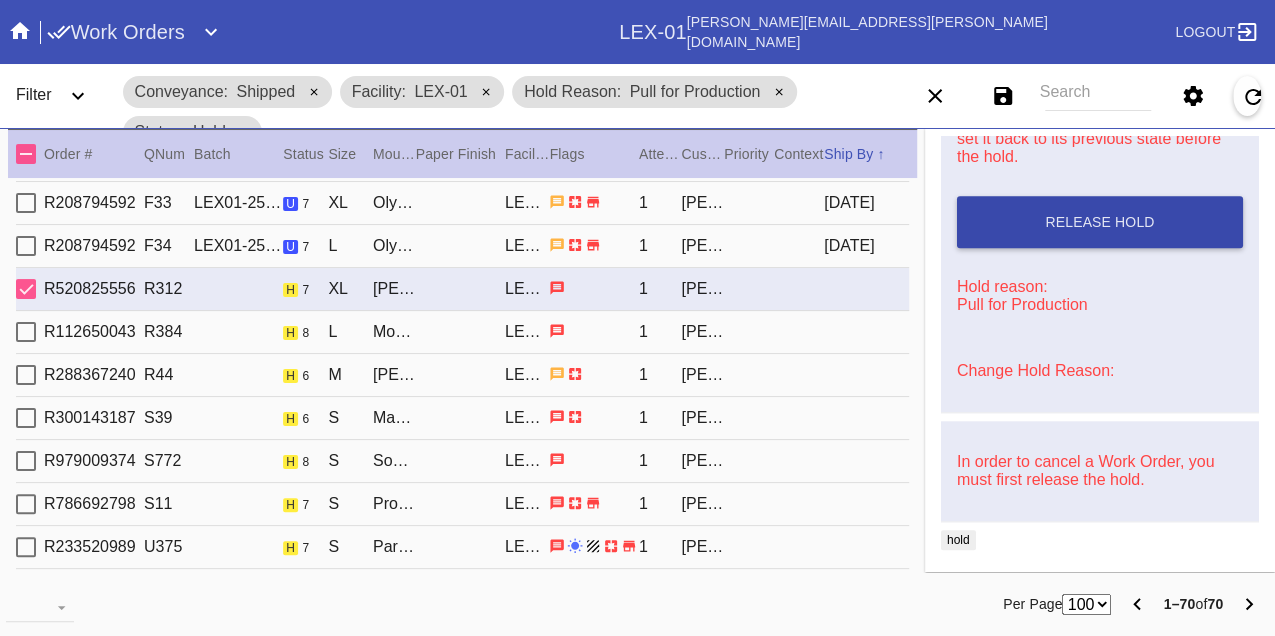 click on "Release Hold" at bounding box center [1100, 222] 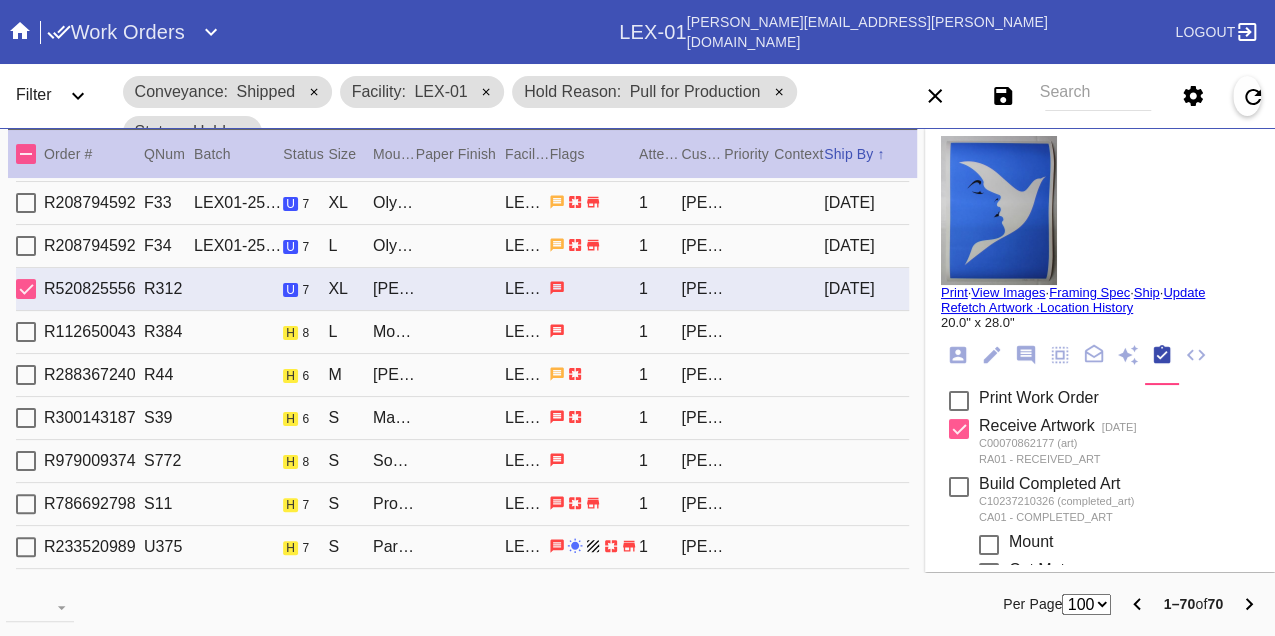 scroll, scrollTop: 0, scrollLeft: 0, axis: both 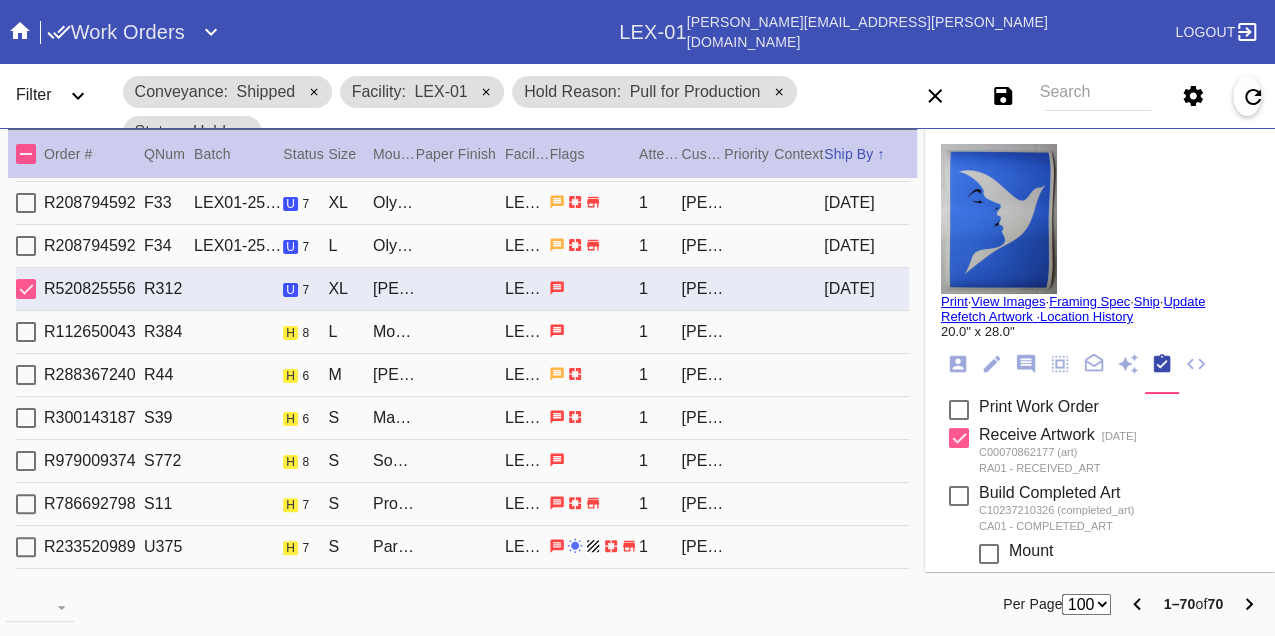 click on "Print" at bounding box center (954, 301) 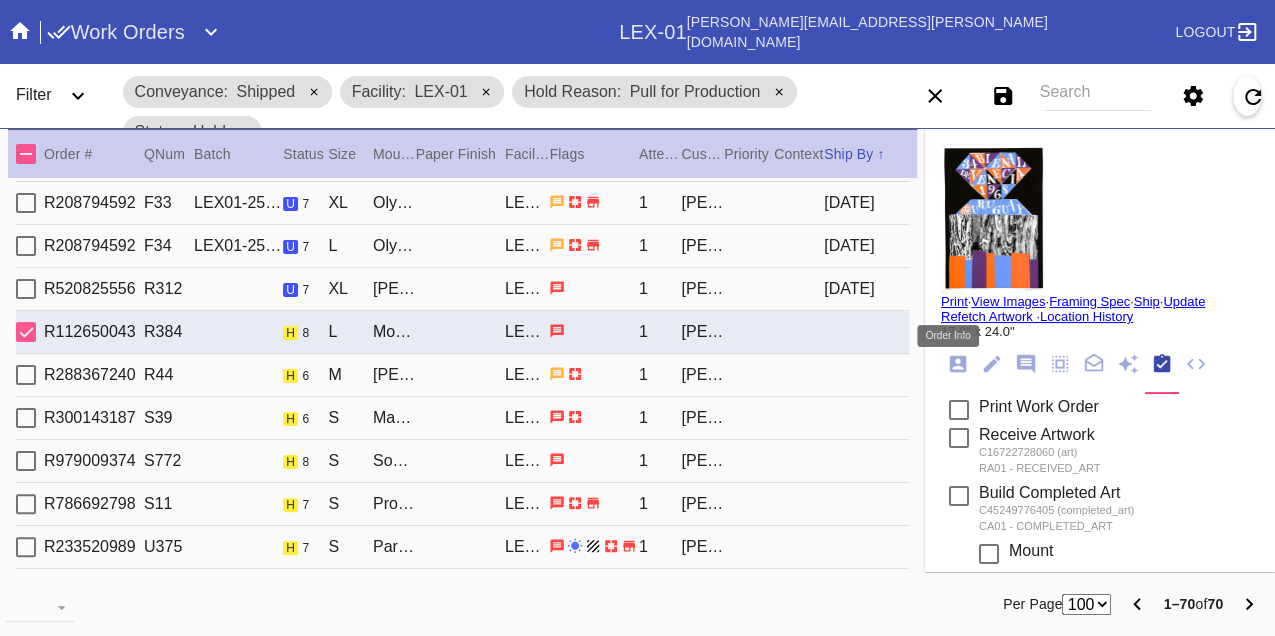 click 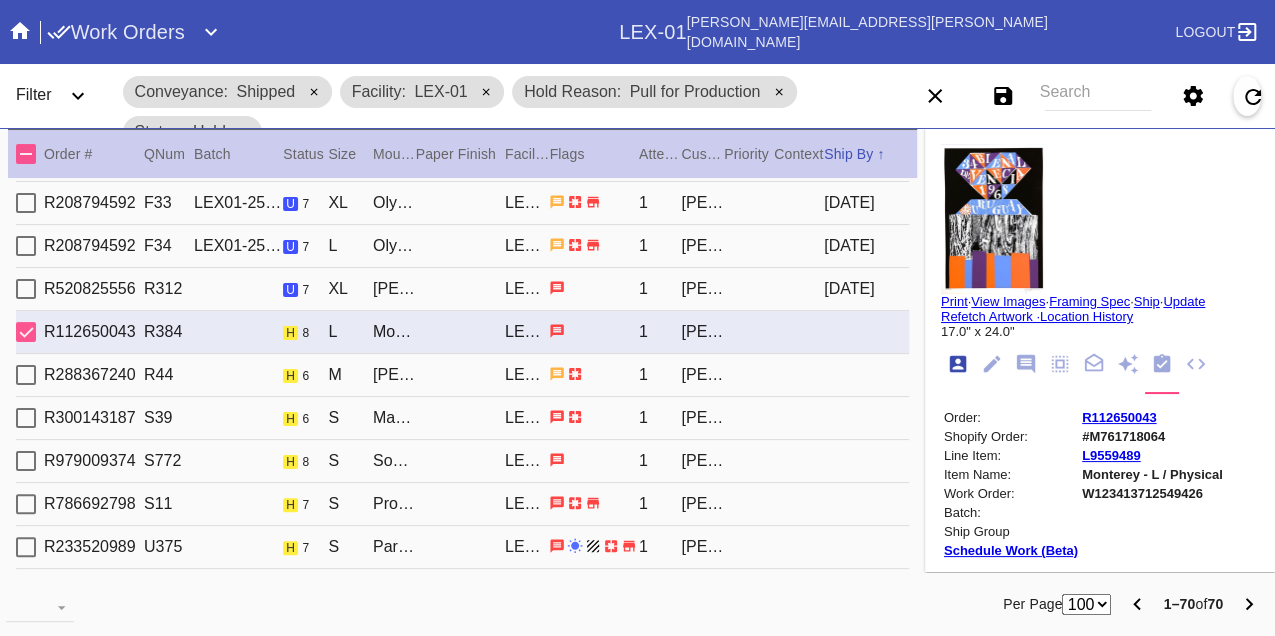 scroll, scrollTop: 24, scrollLeft: 0, axis: vertical 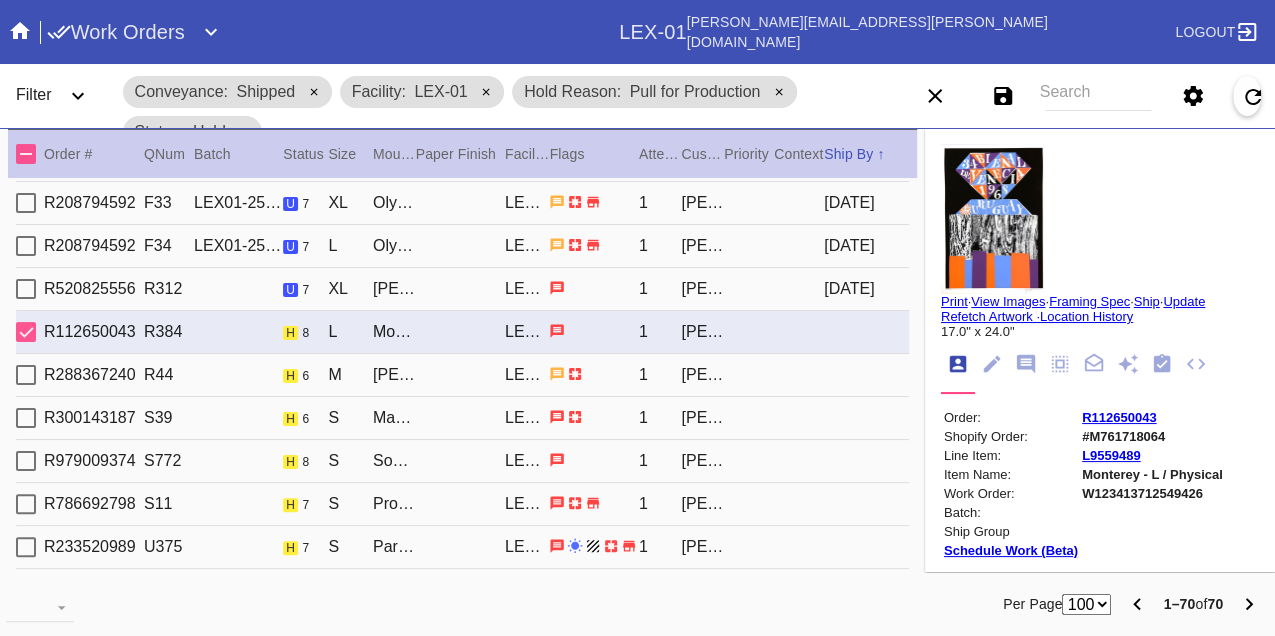 click on "W123413712549426" at bounding box center (1152, 493) 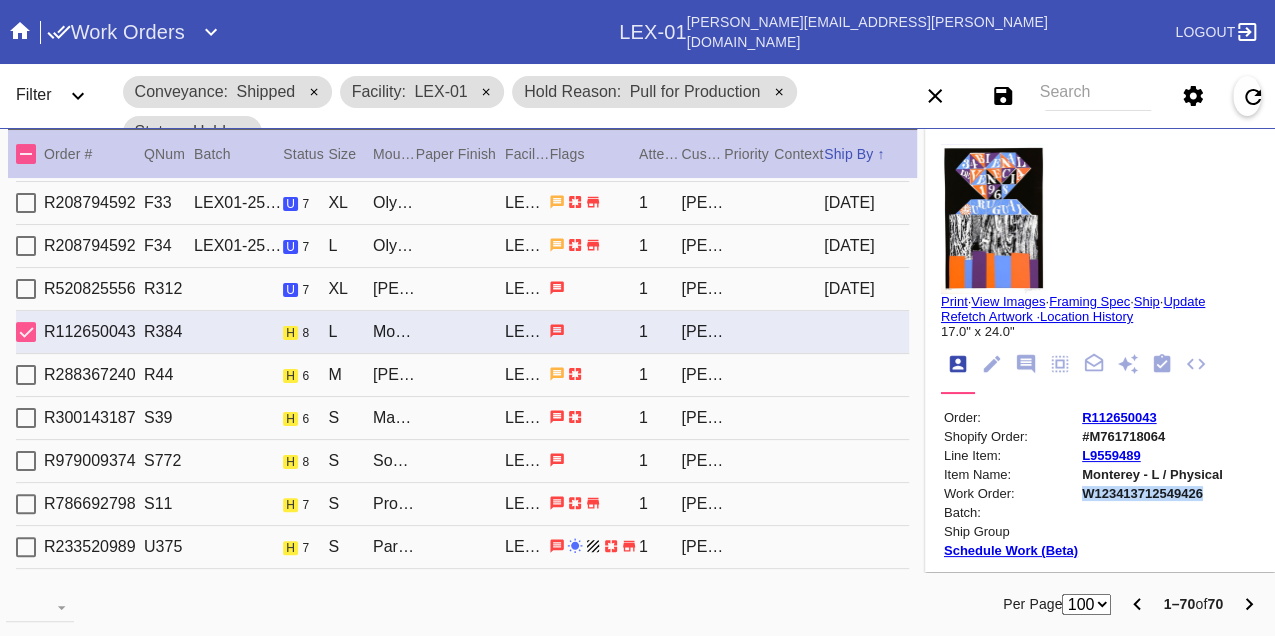 click on "W123413712549426" at bounding box center [1152, 493] 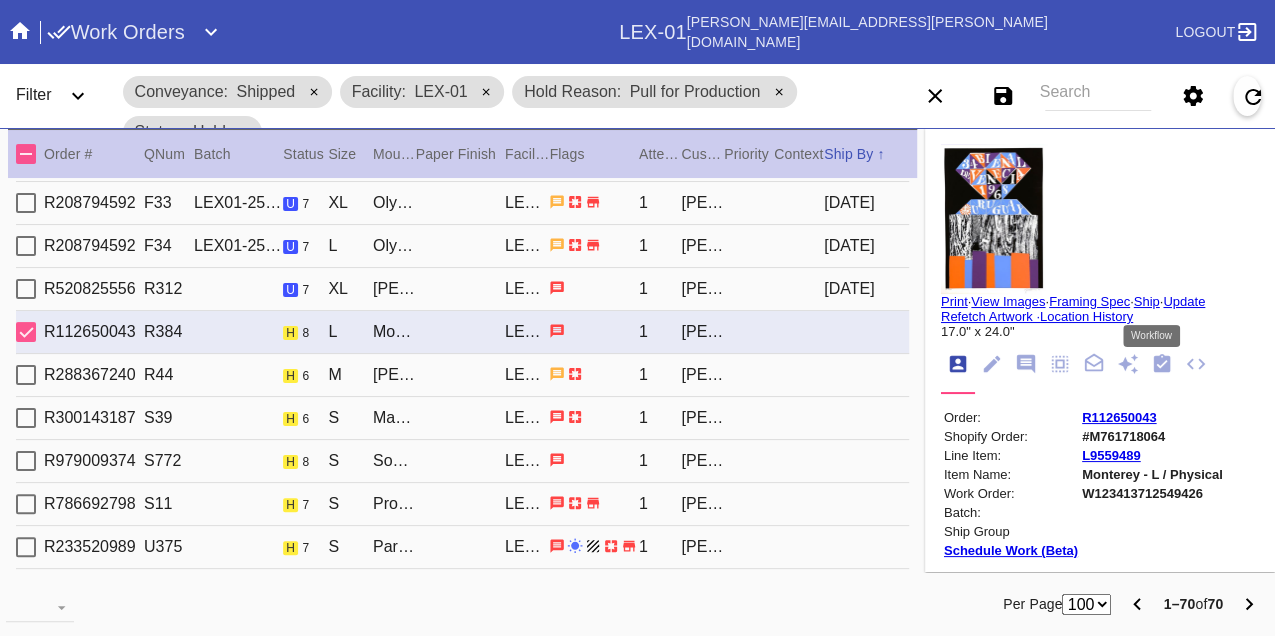 click 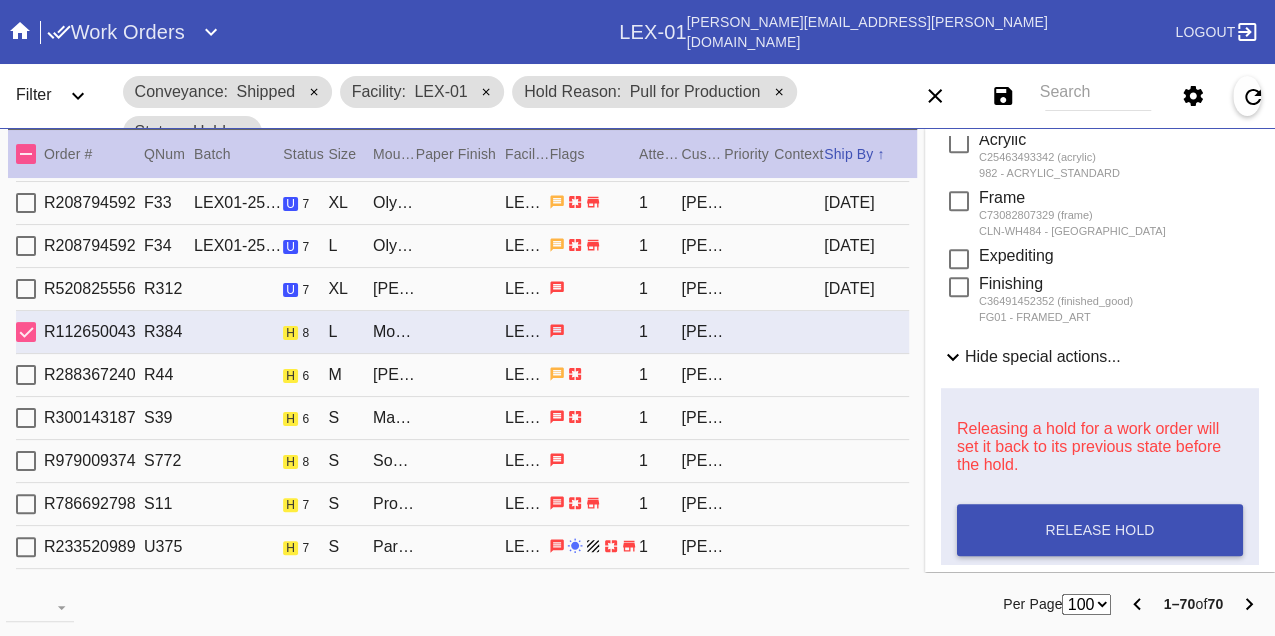 scroll, scrollTop: 888, scrollLeft: 0, axis: vertical 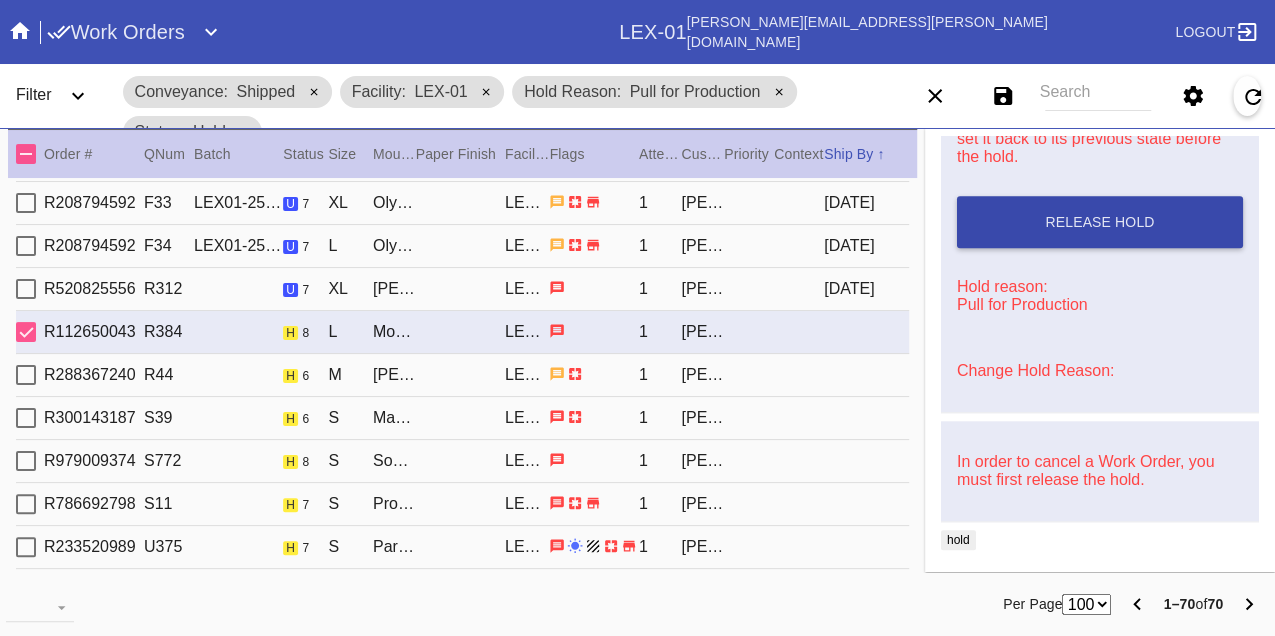 click on "Release Hold" at bounding box center (1100, 222) 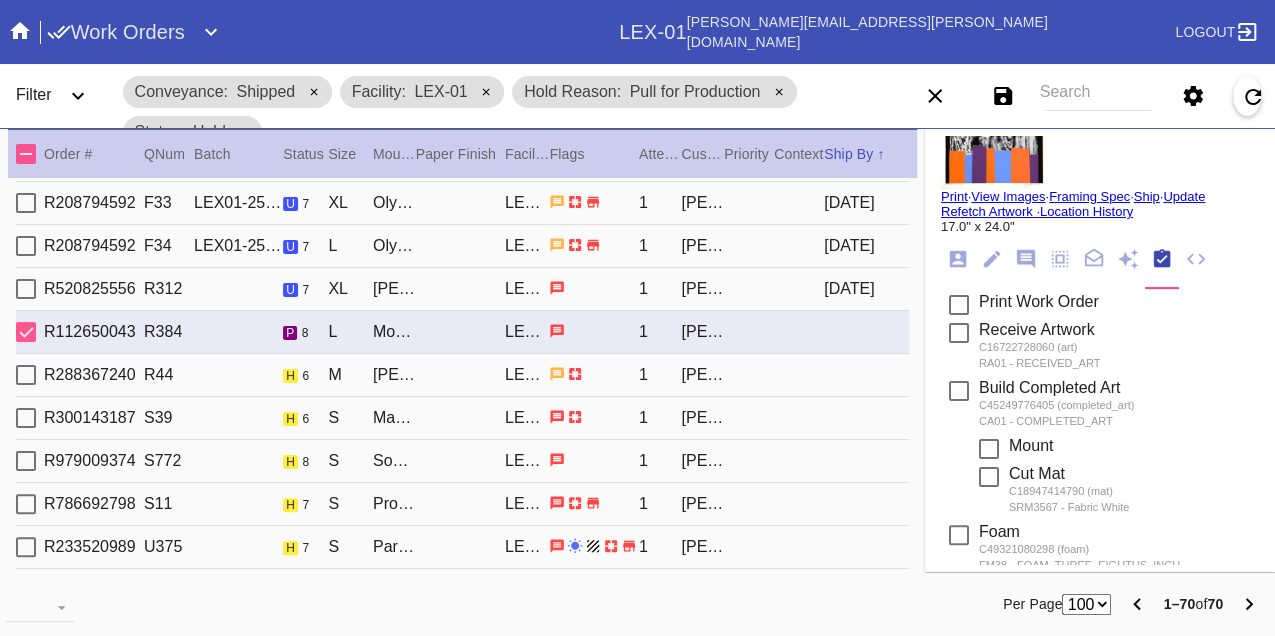 scroll, scrollTop: 0, scrollLeft: 0, axis: both 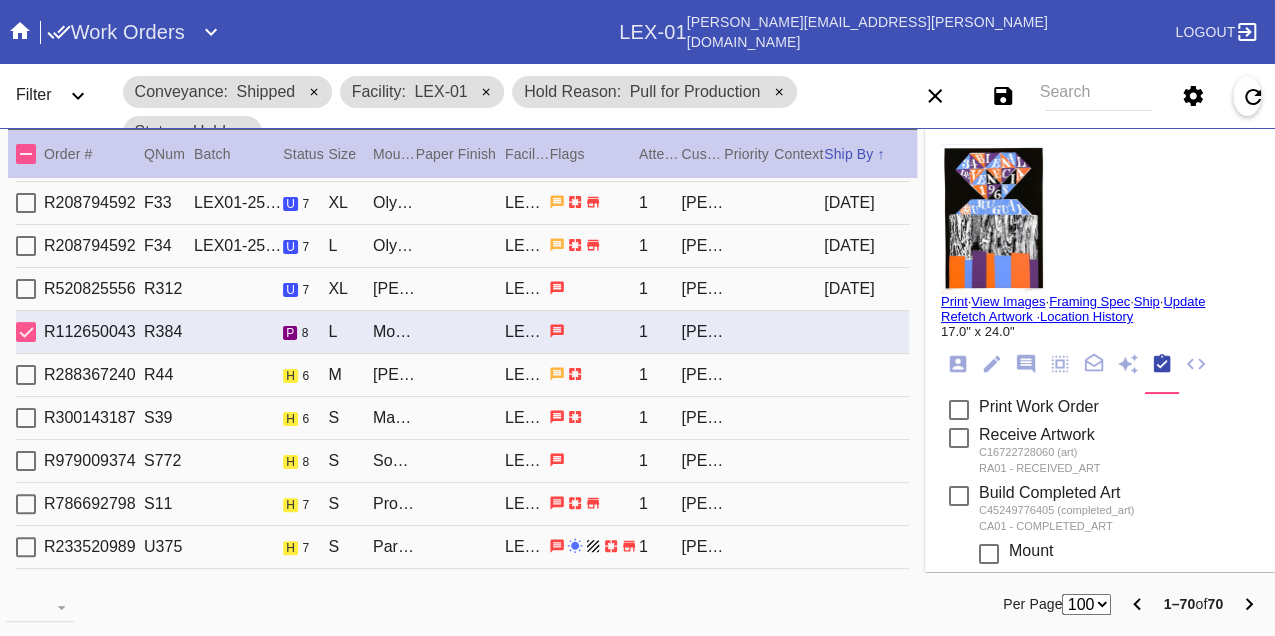 click on "Print" at bounding box center (954, 301) 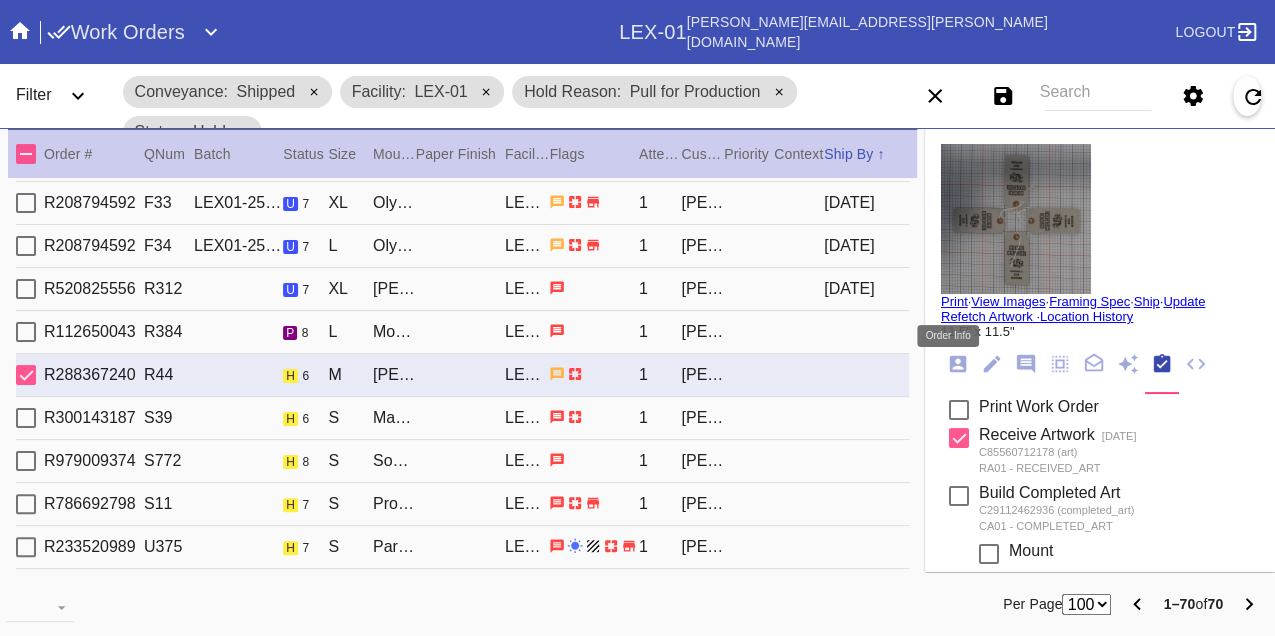 click 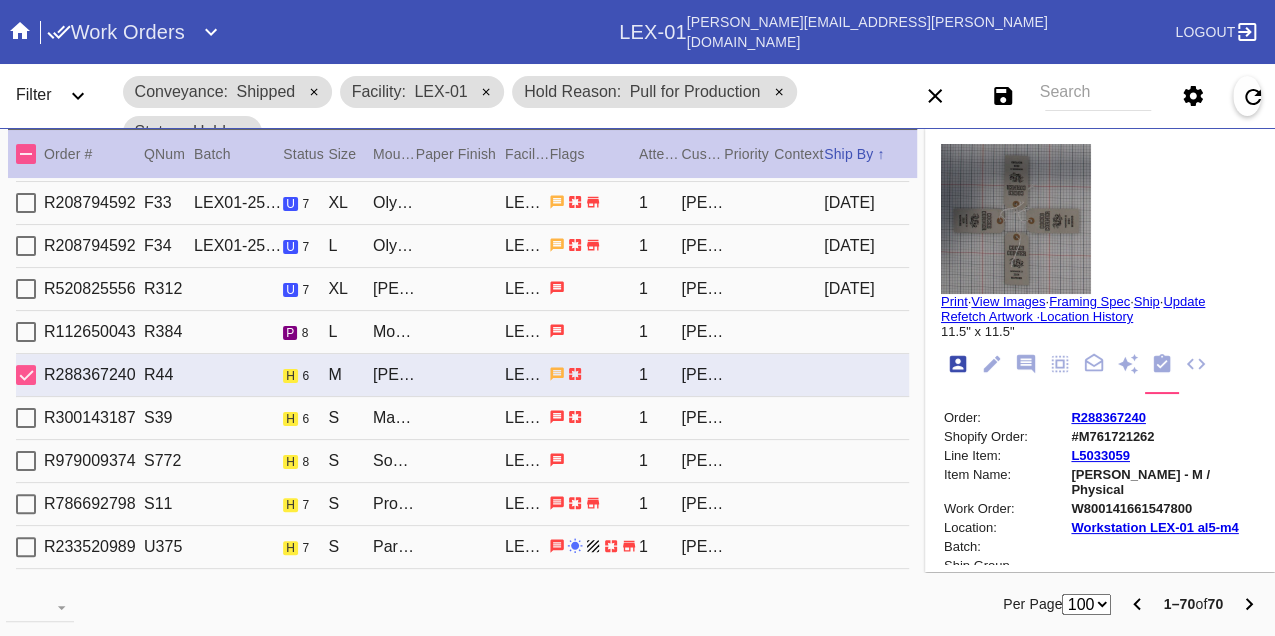 scroll, scrollTop: 24, scrollLeft: 0, axis: vertical 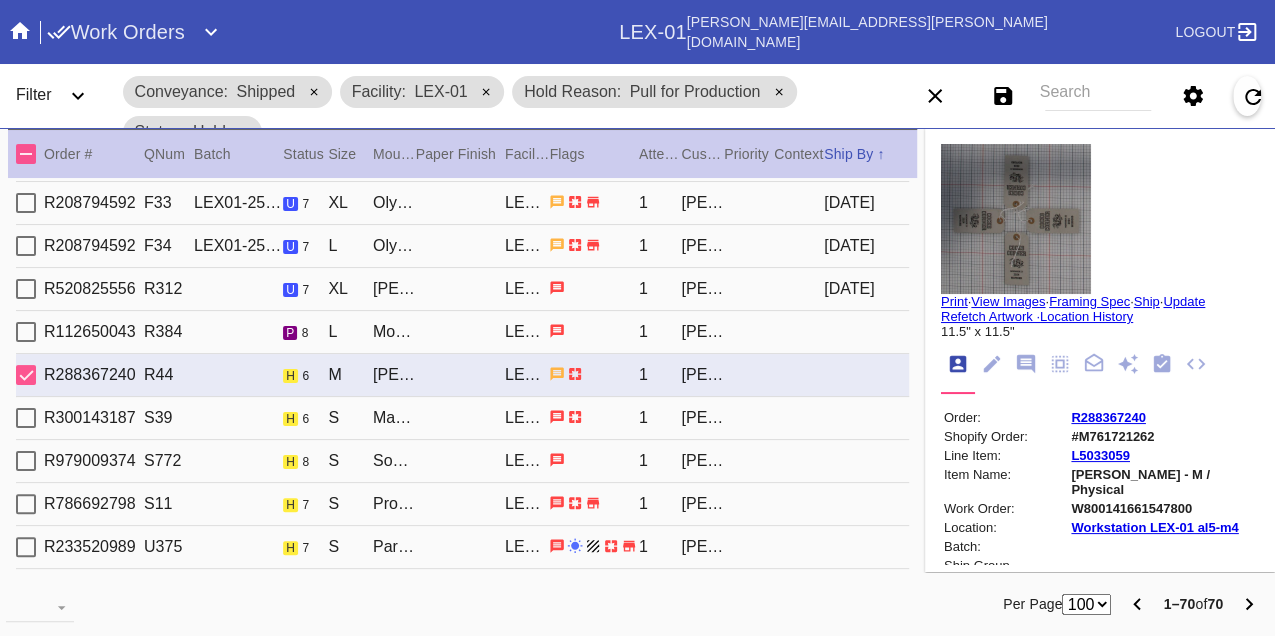 click on "W800141661547800" at bounding box center [1163, 508] 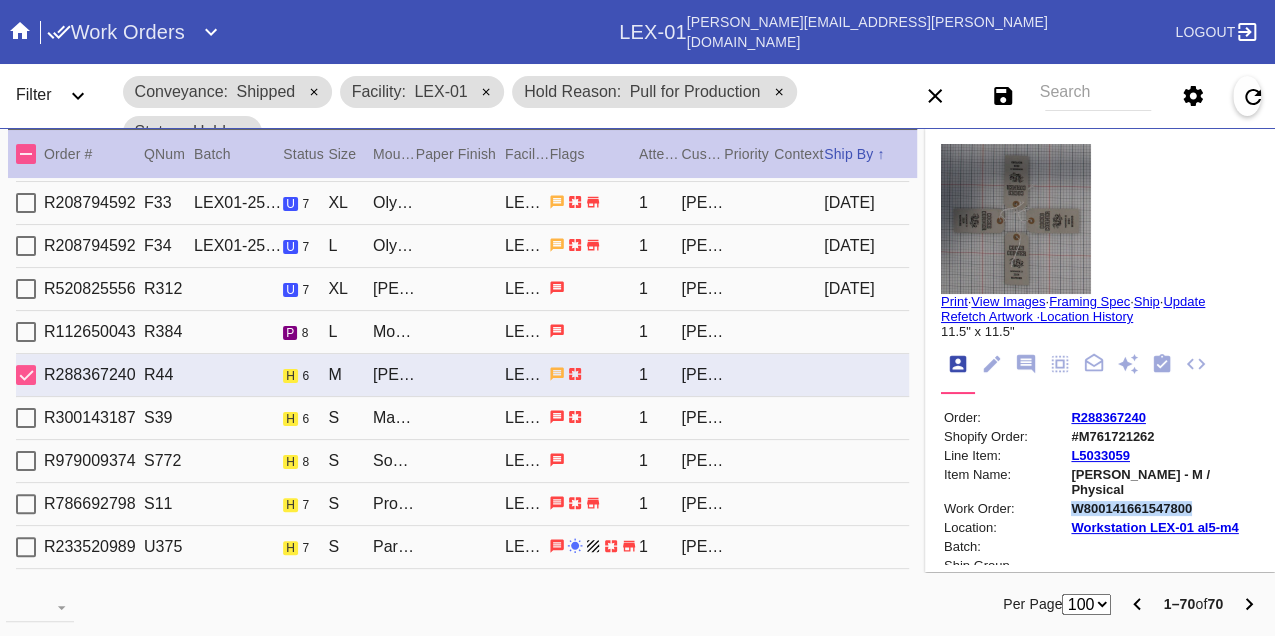 click on "W800141661547800" at bounding box center (1163, 508) 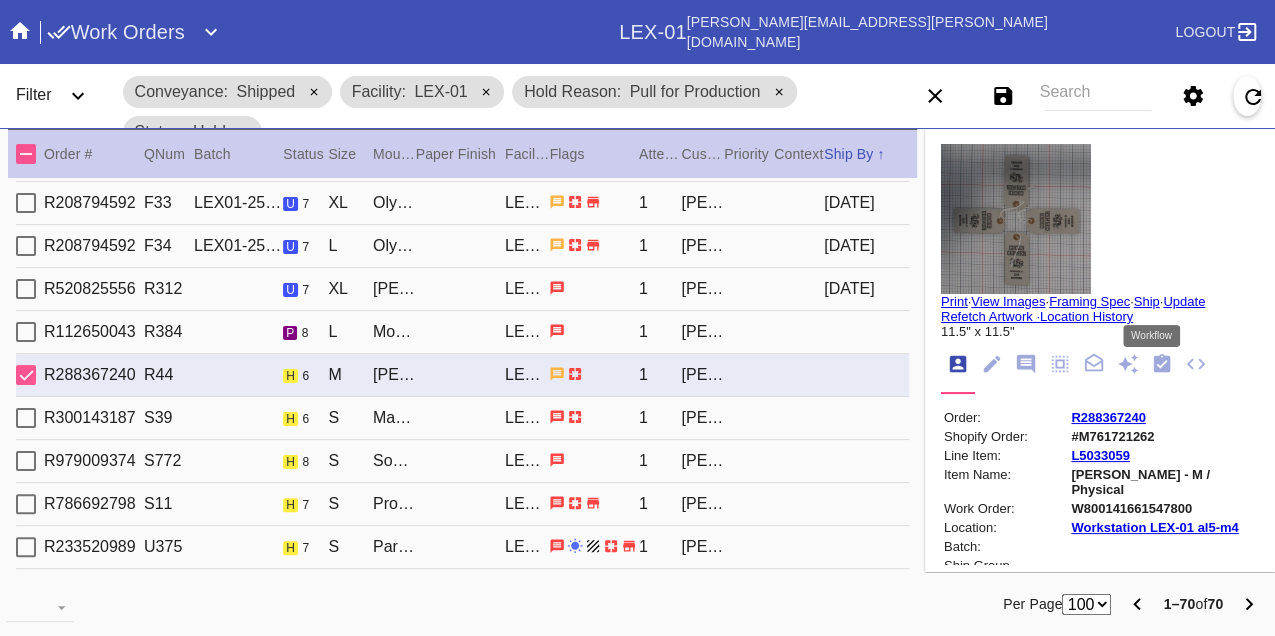 click 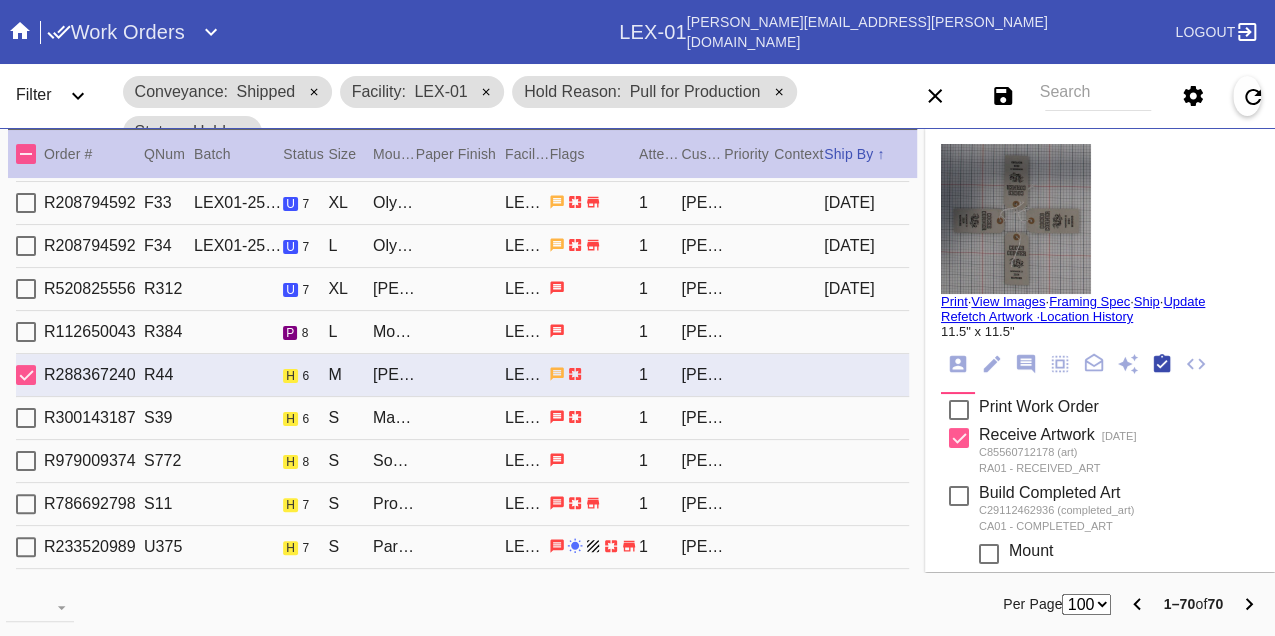 scroll, scrollTop: 318, scrollLeft: 0, axis: vertical 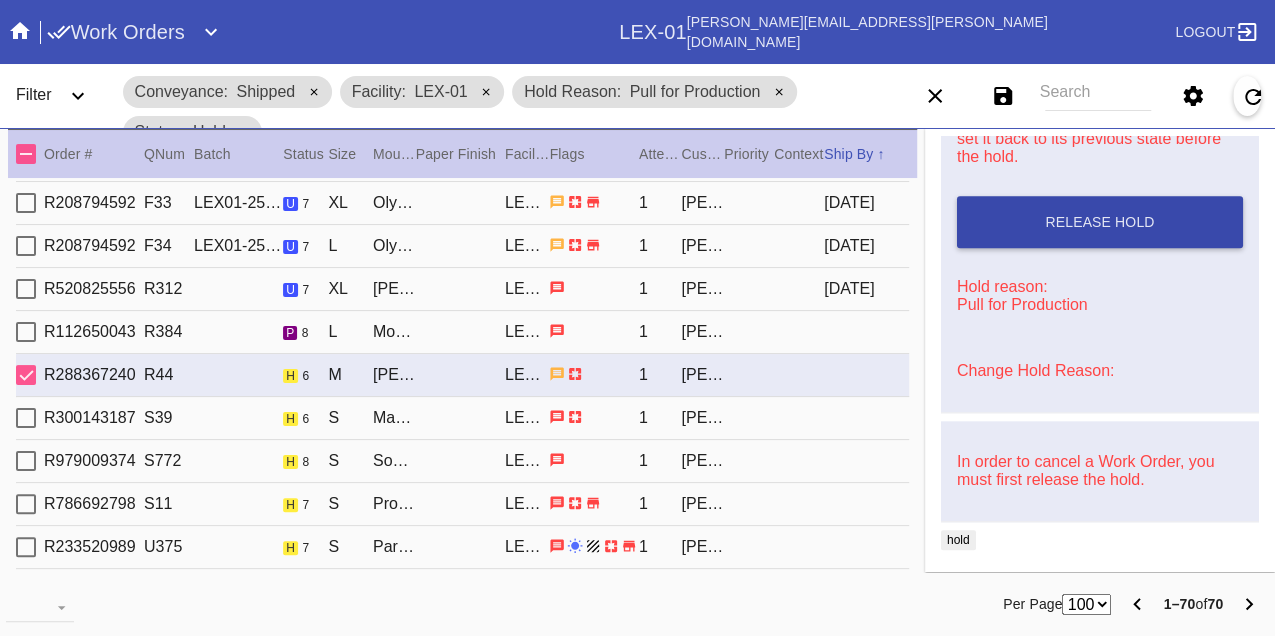 click on "Release Hold" at bounding box center [1100, 222] 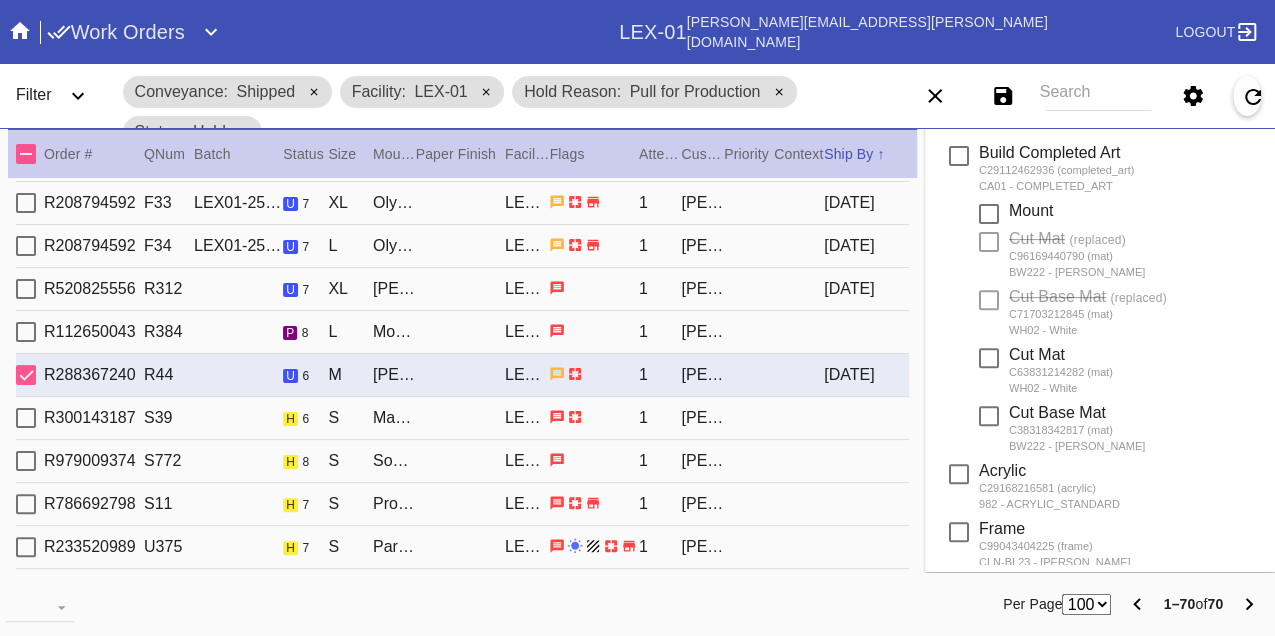 scroll, scrollTop: 0, scrollLeft: 0, axis: both 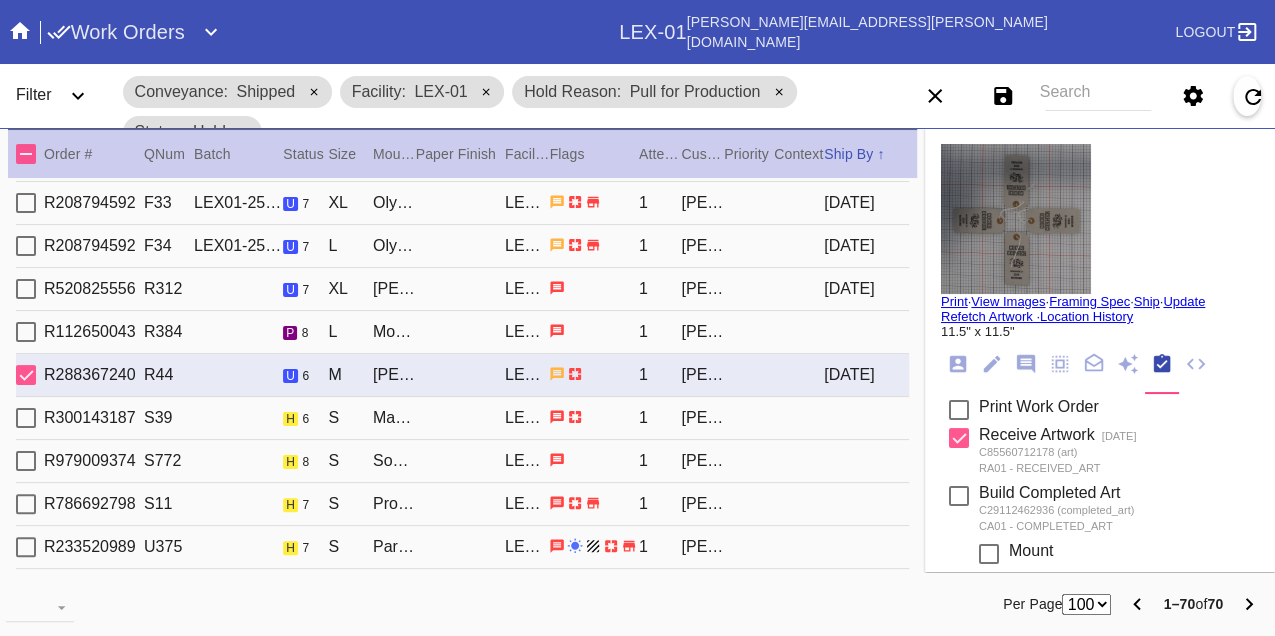 click on "Print" at bounding box center [954, 301] 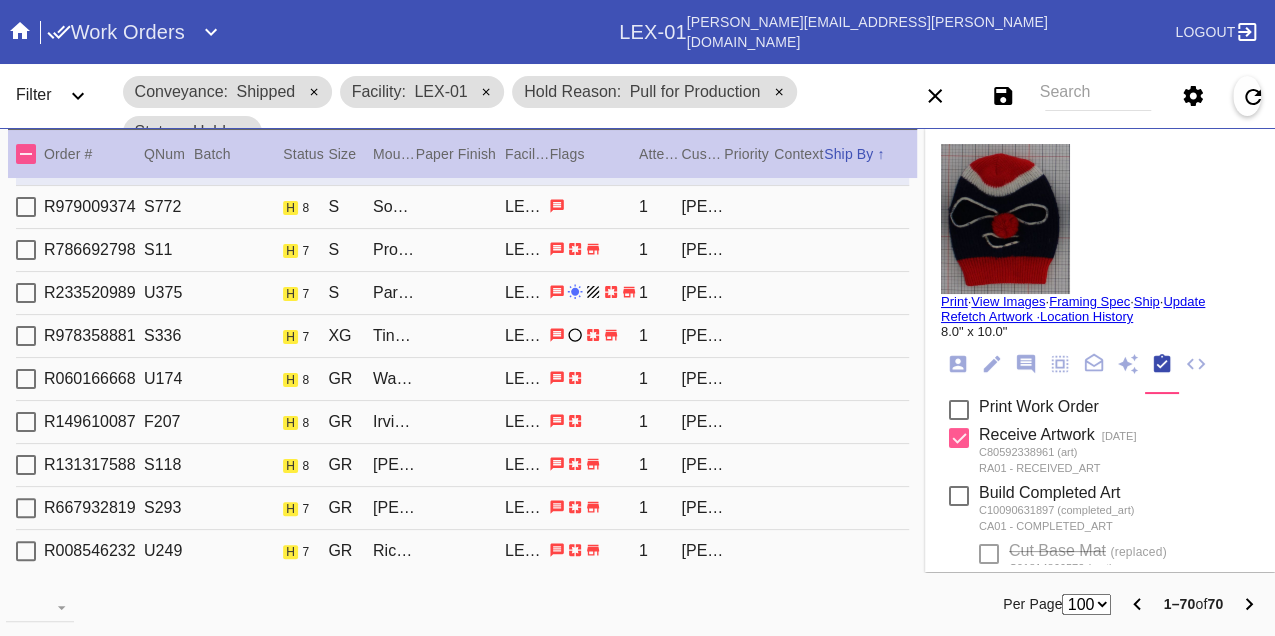 scroll, scrollTop: 1000, scrollLeft: 0, axis: vertical 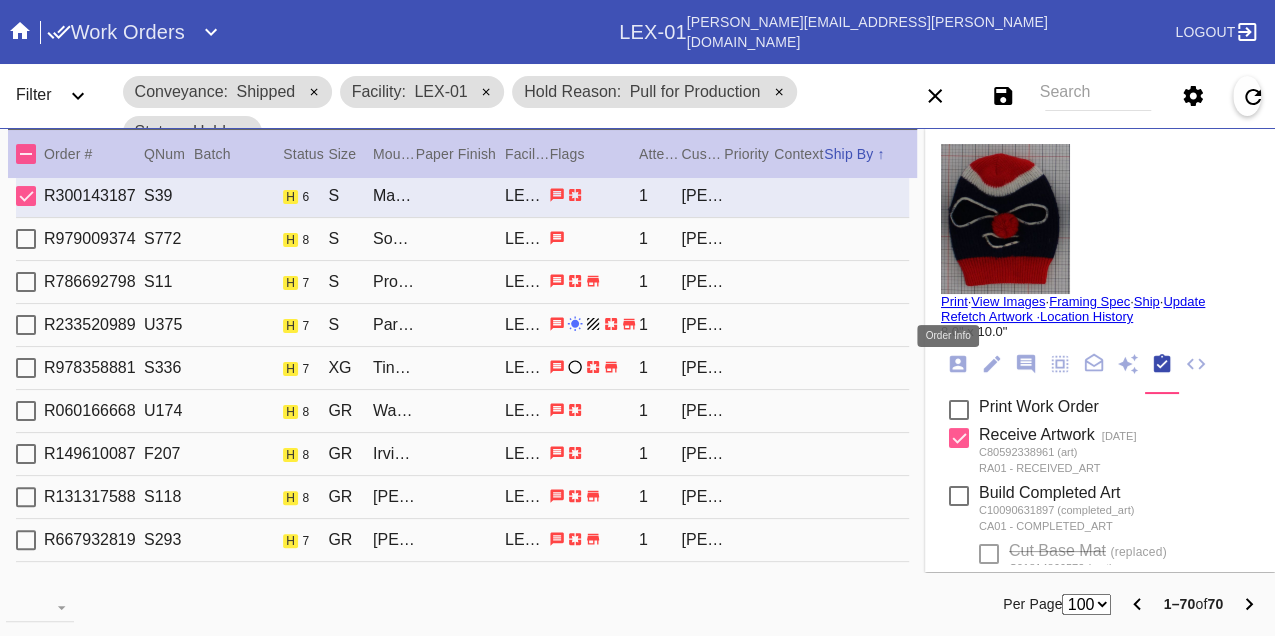 click 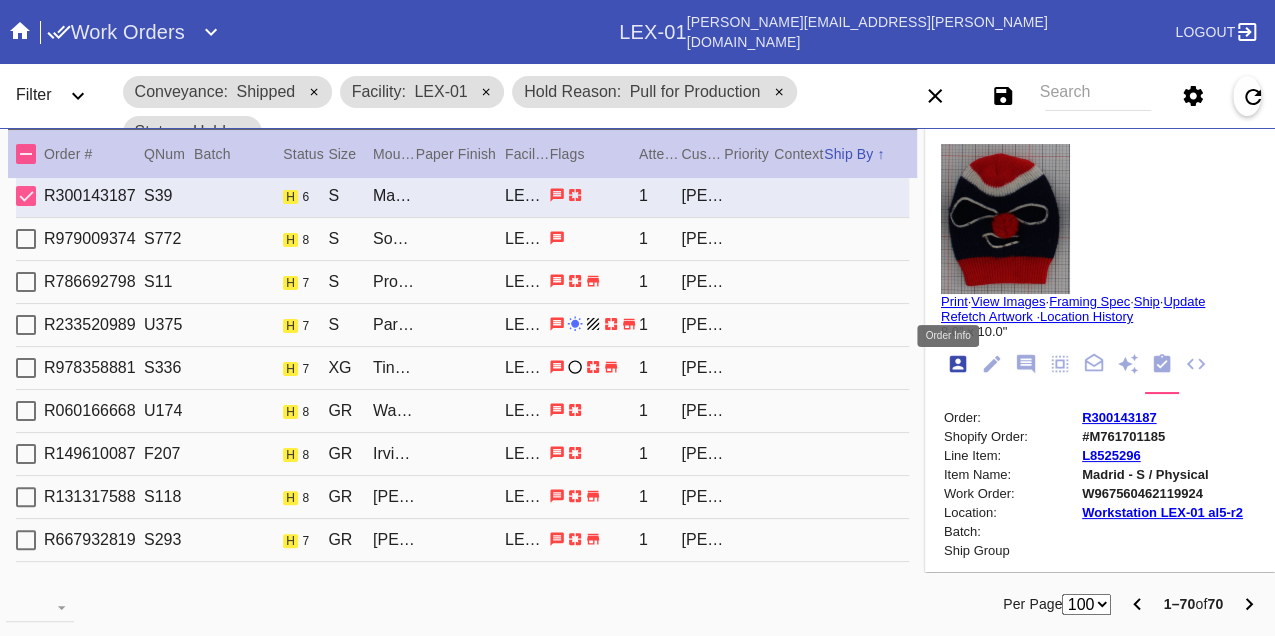scroll, scrollTop: 24, scrollLeft: 0, axis: vertical 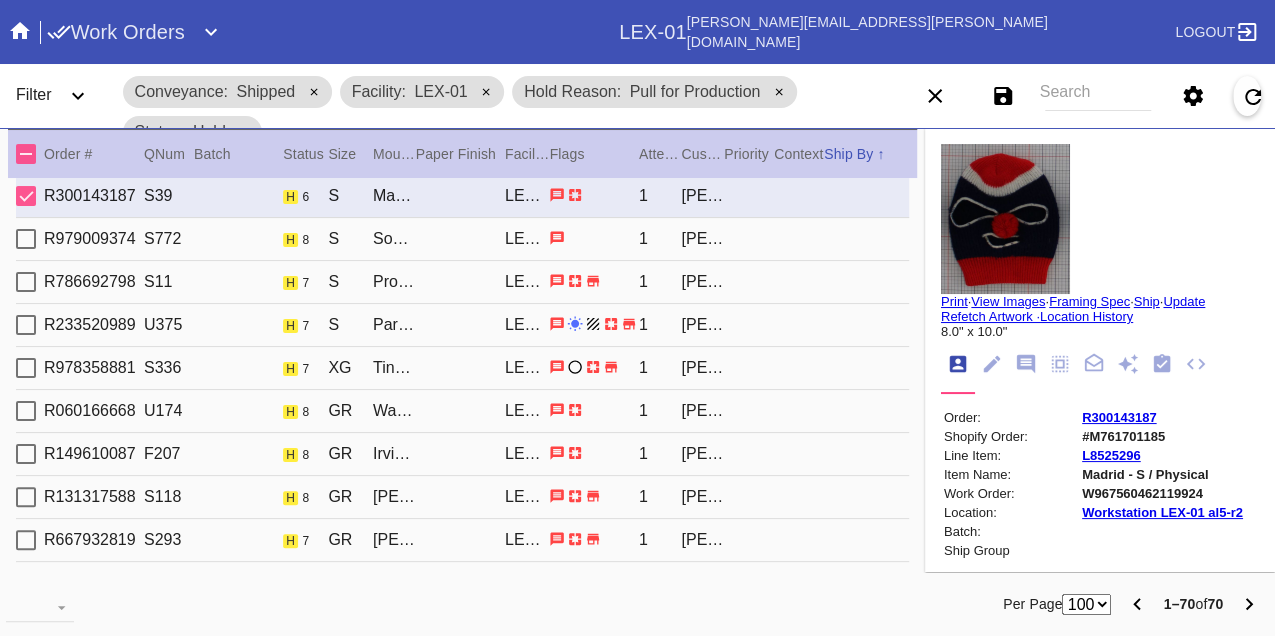 click on "W967560462119924" at bounding box center [1162, 493] 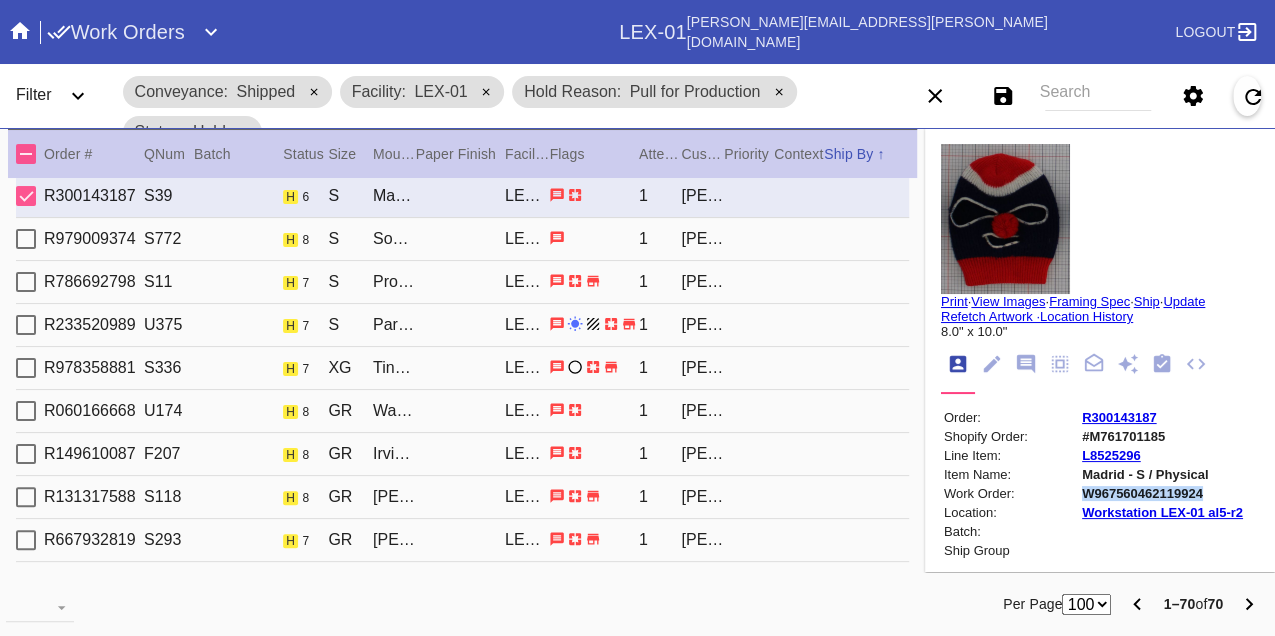 click on "W967560462119924" at bounding box center [1162, 493] 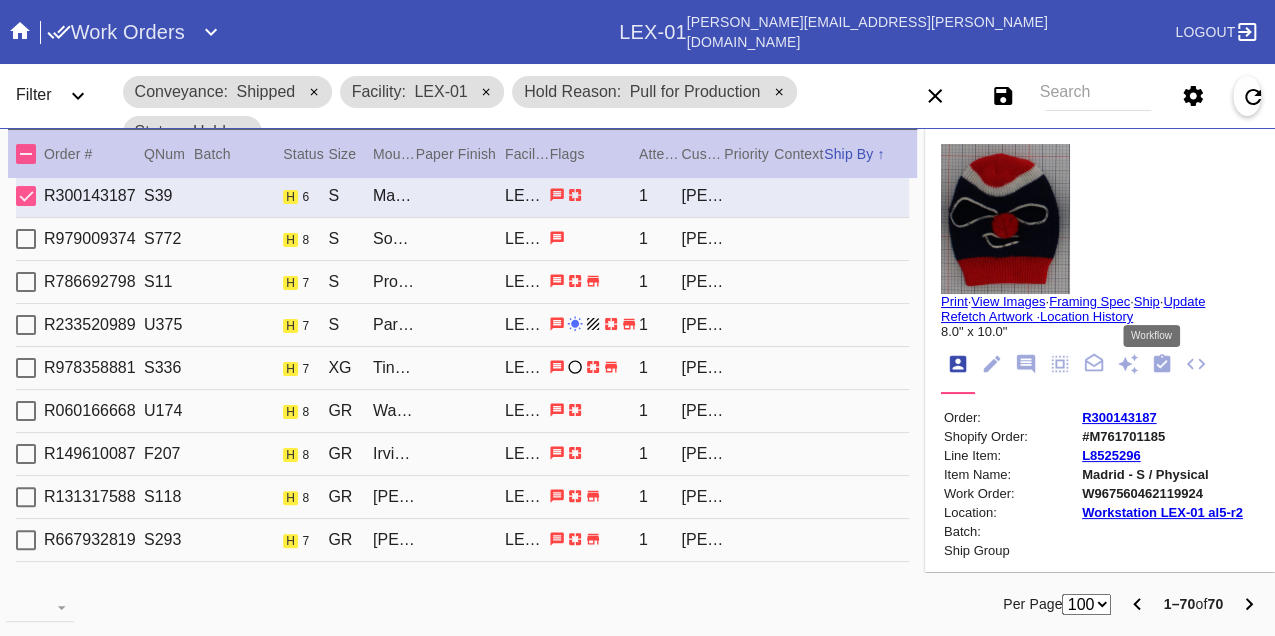 click 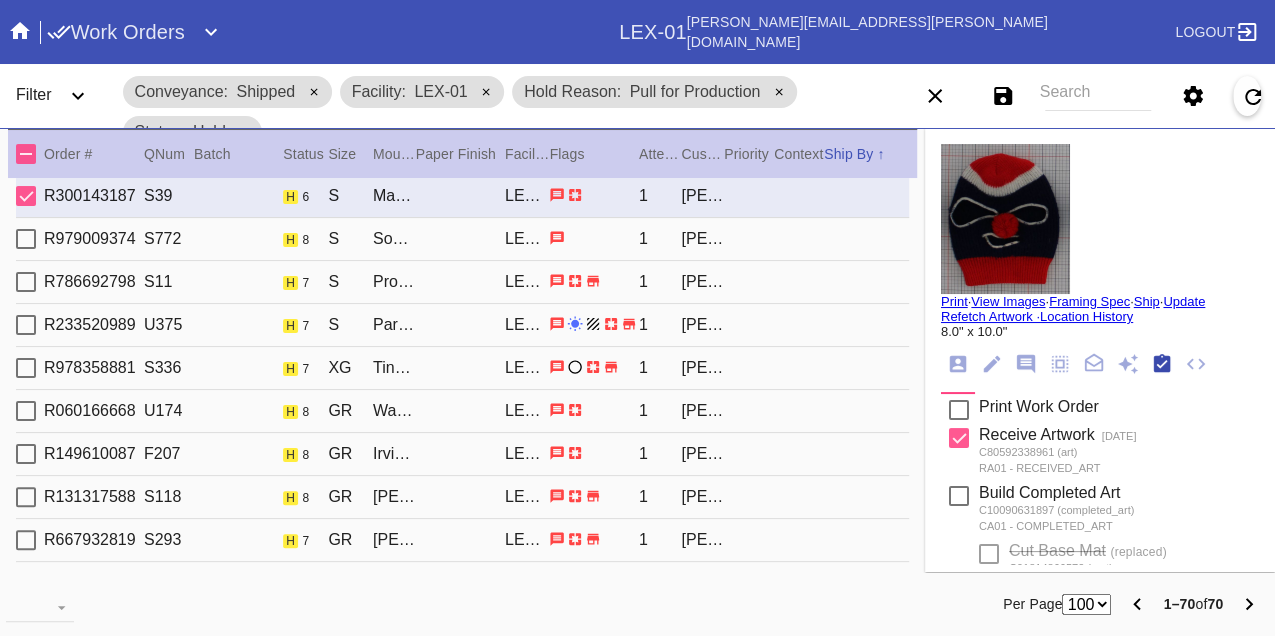 scroll, scrollTop: 318, scrollLeft: 0, axis: vertical 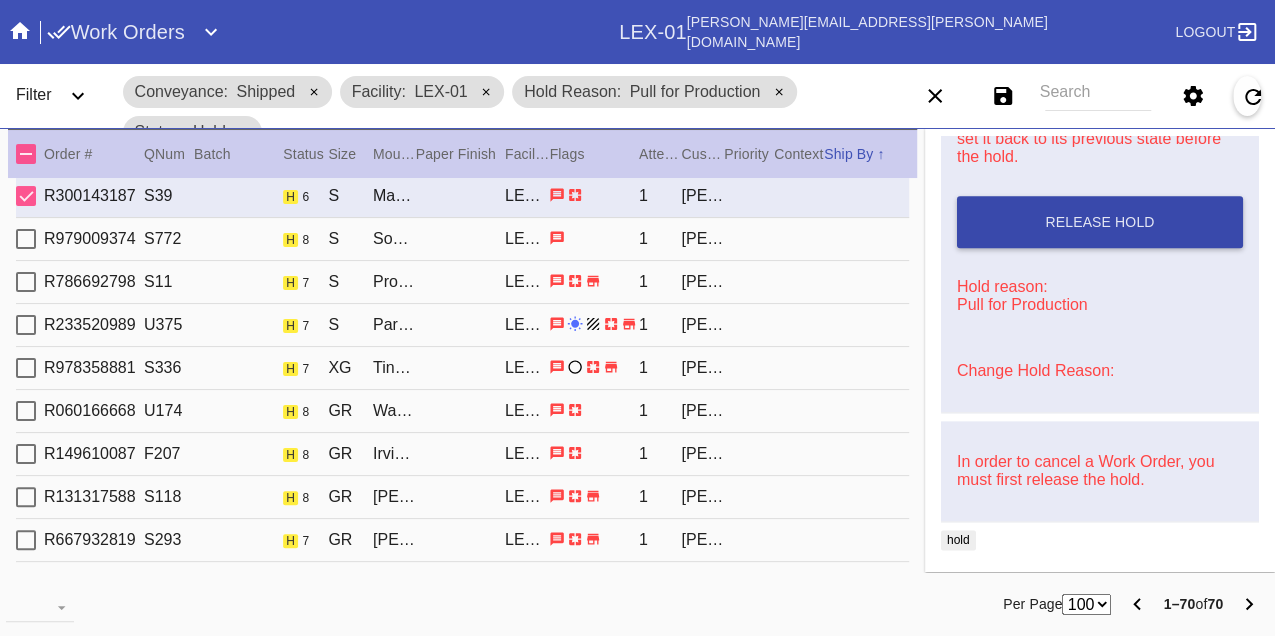 click on "Release Hold" at bounding box center (1099, 222) 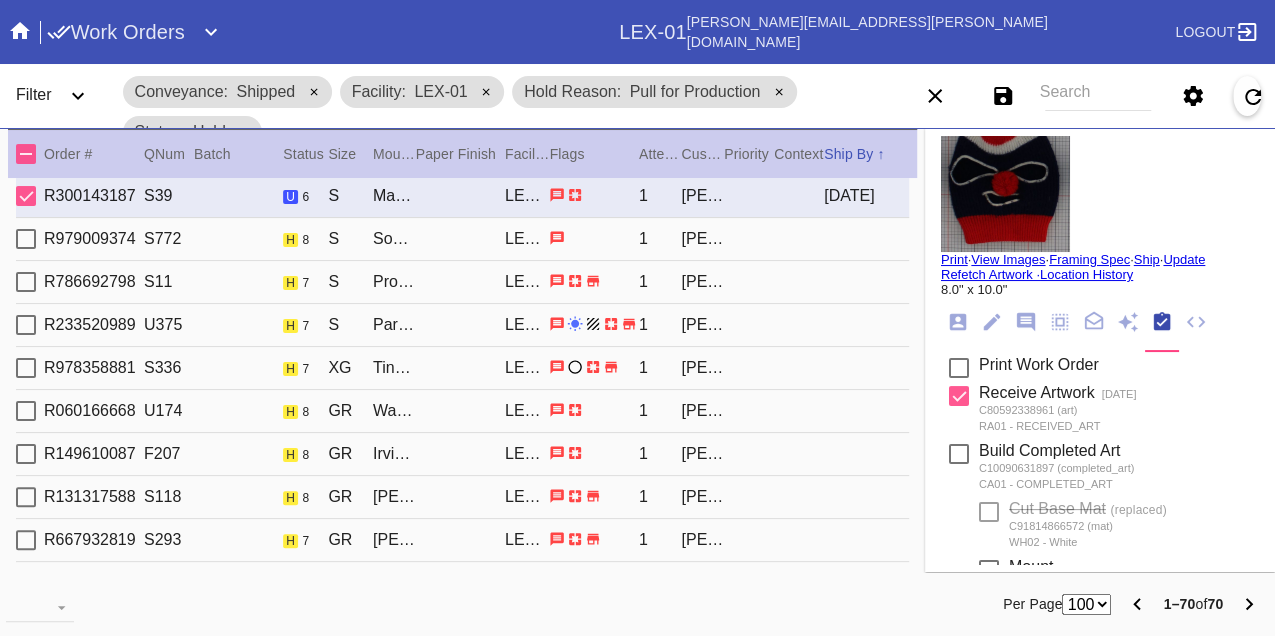 scroll, scrollTop: 0, scrollLeft: 0, axis: both 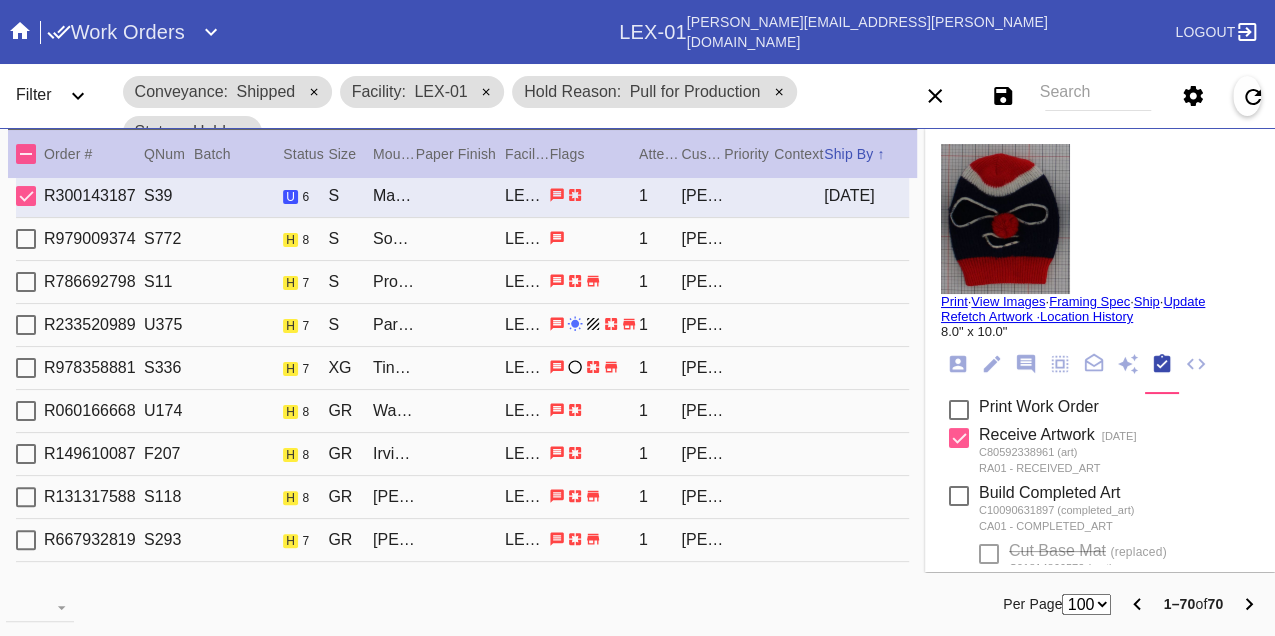 click on "Print" at bounding box center (954, 301) 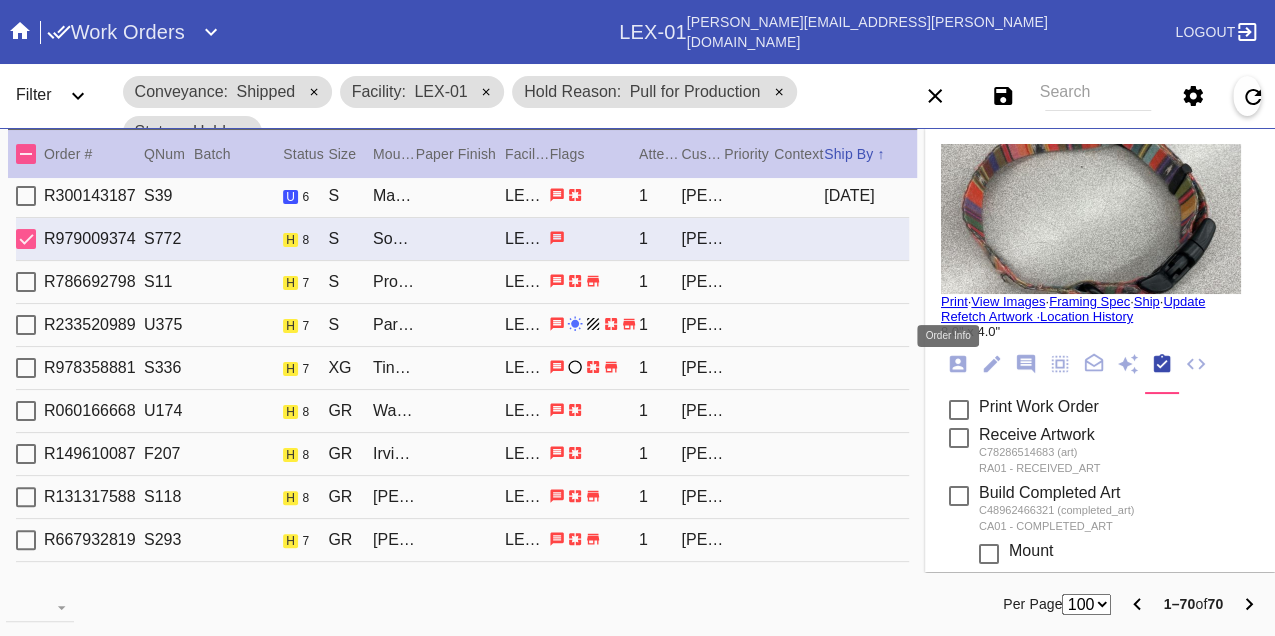 click 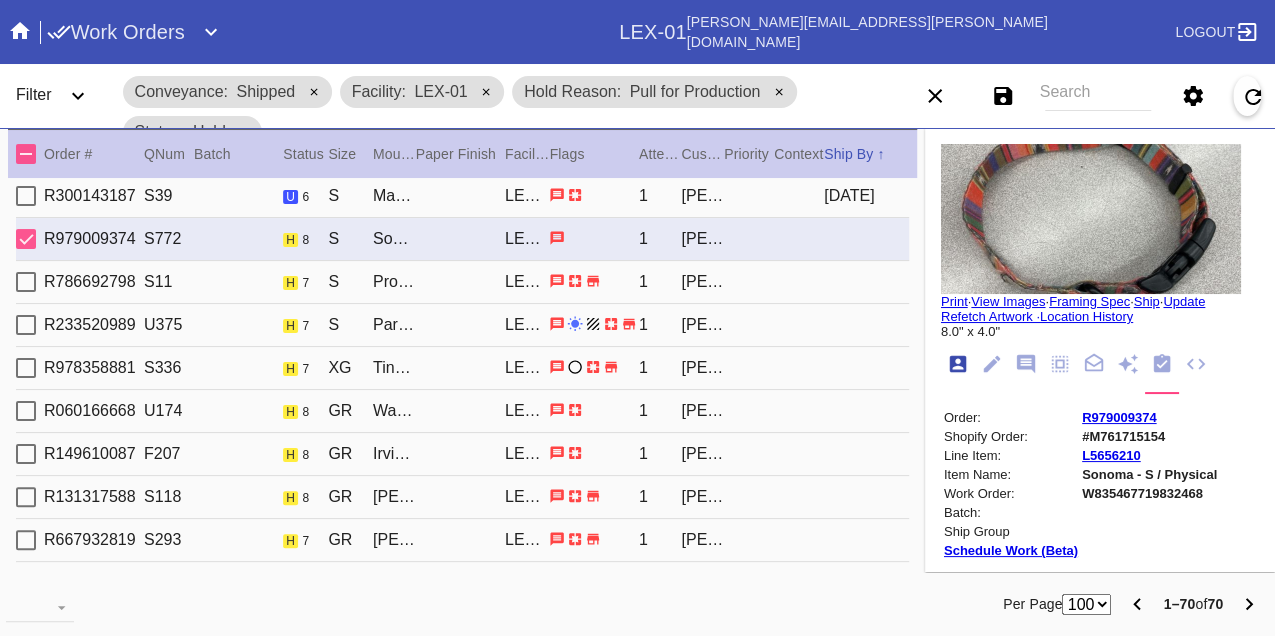 scroll, scrollTop: 24, scrollLeft: 0, axis: vertical 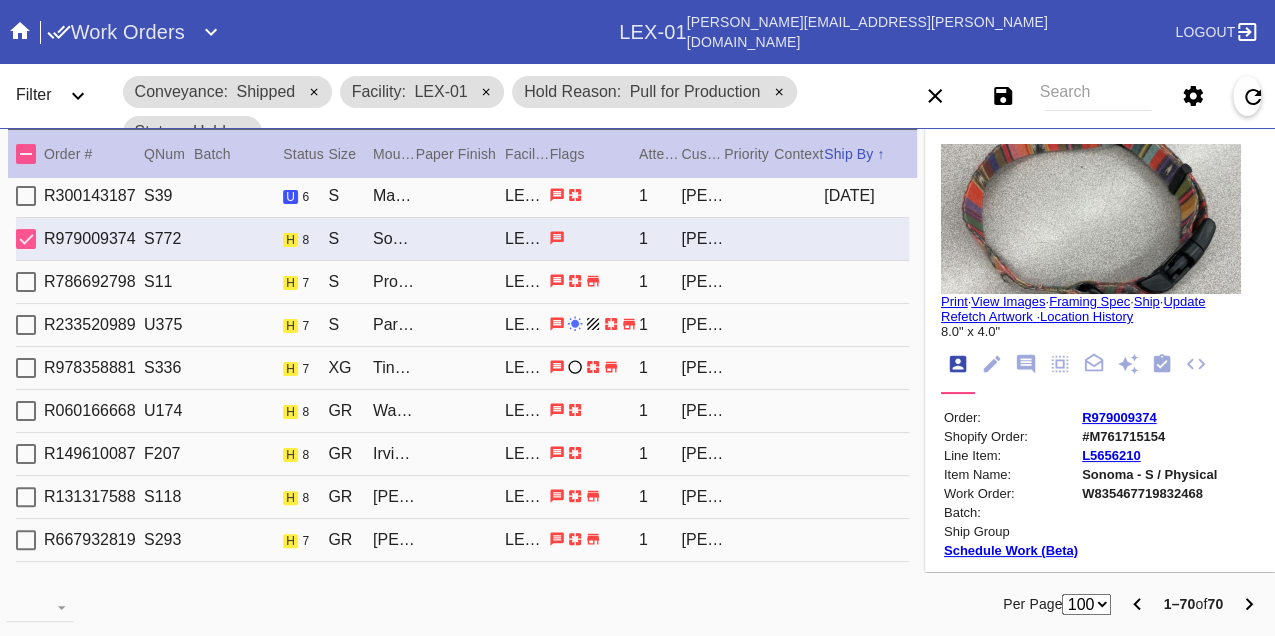 click on "W835467719832468" at bounding box center [1149, 493] 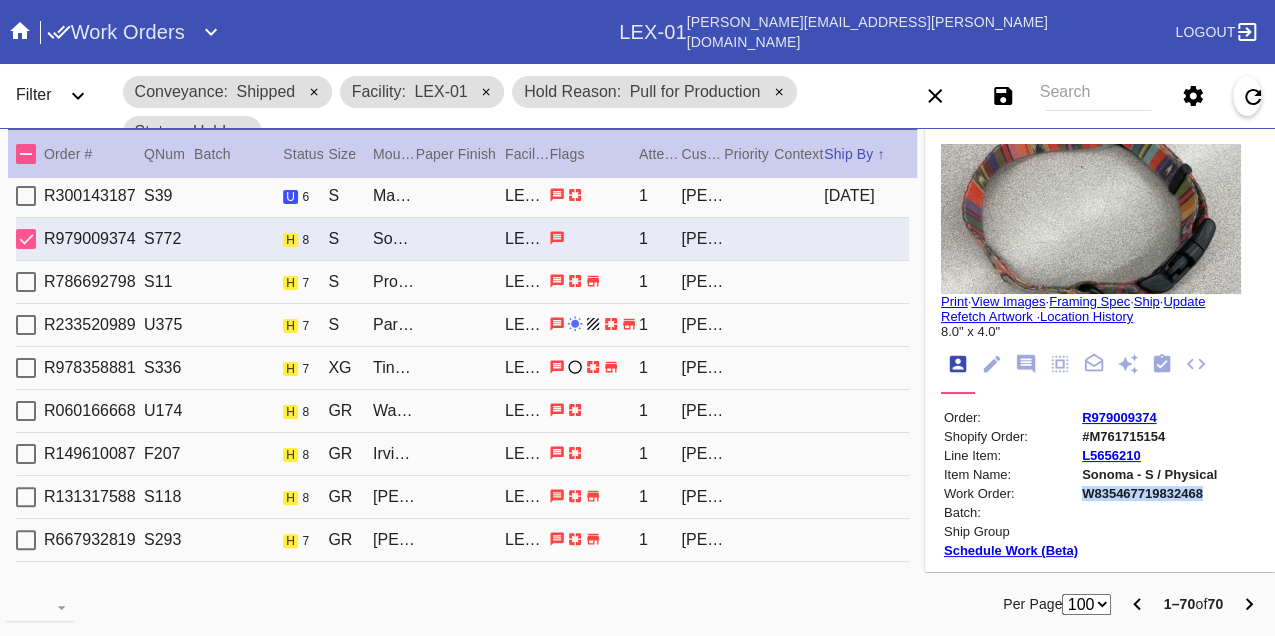 click on "W835467719832468" at bounding box center [1149, 493] 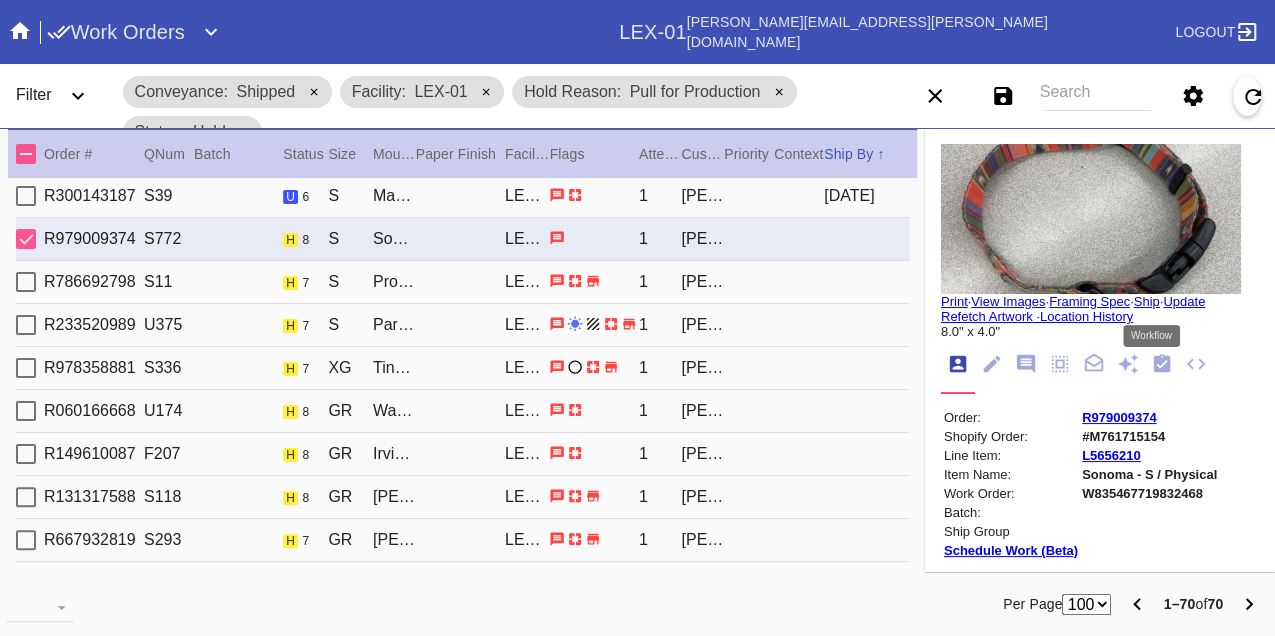 click 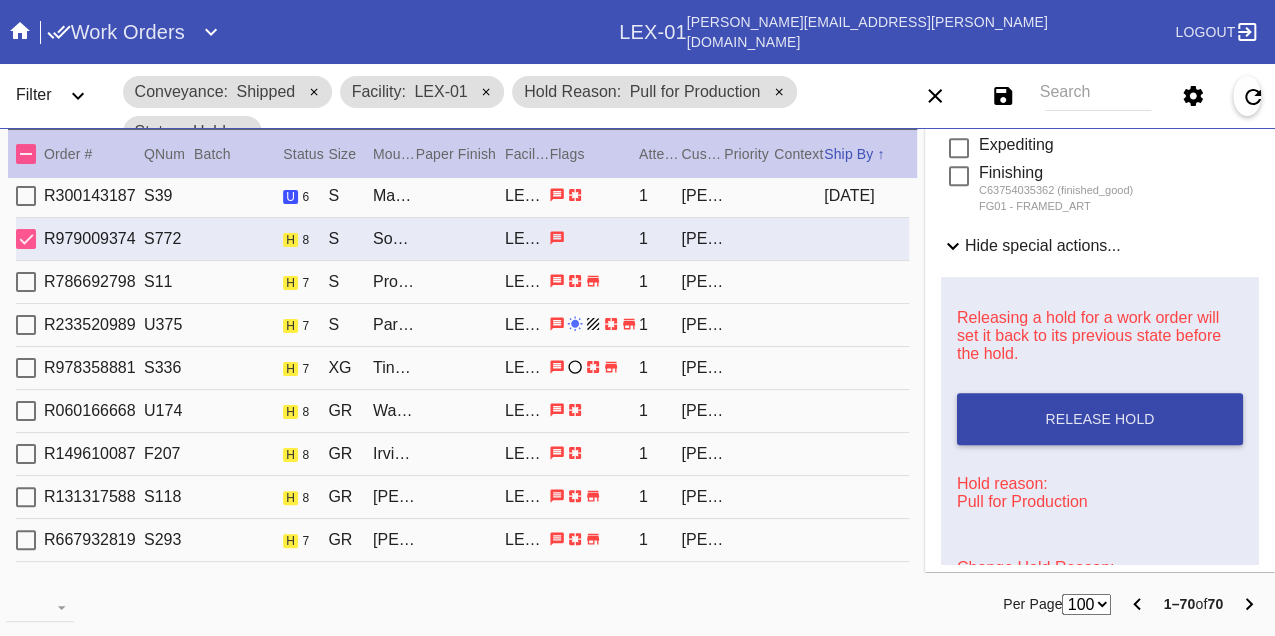 scroll, scrollTop: 888, scrollLeft: 0, axis: vertical 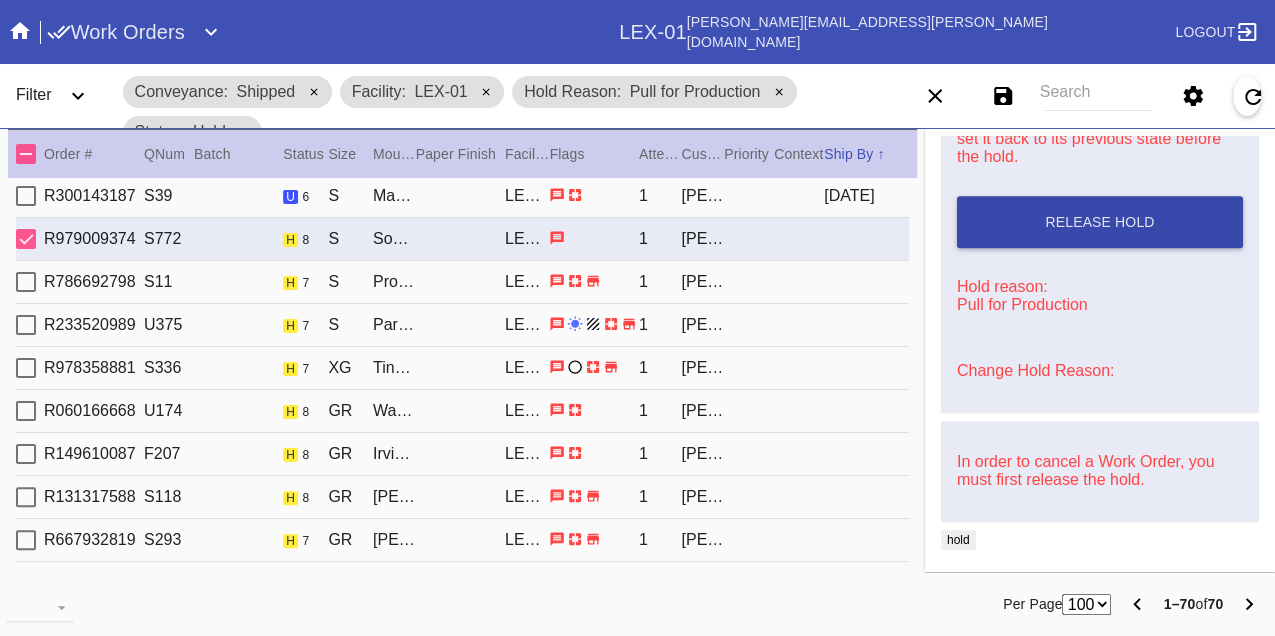 click on "Release Hold" at bounding box center [1100, 222] 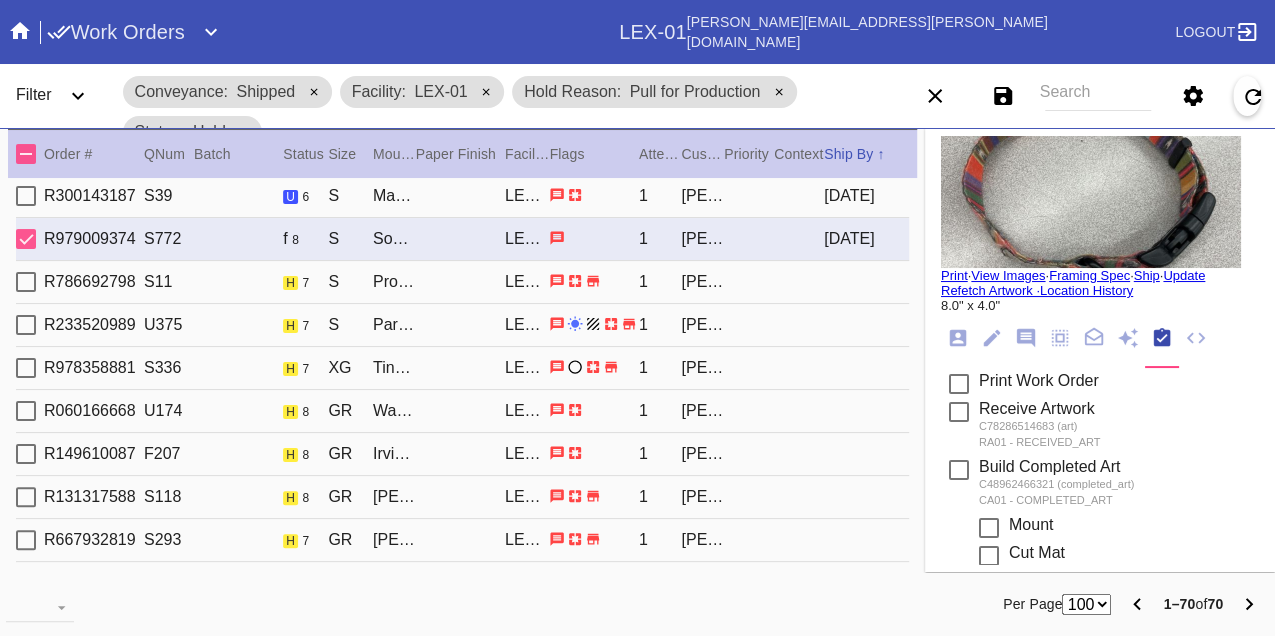 scroll, scrollTop: 0, scrollLeft: 0, axis: both 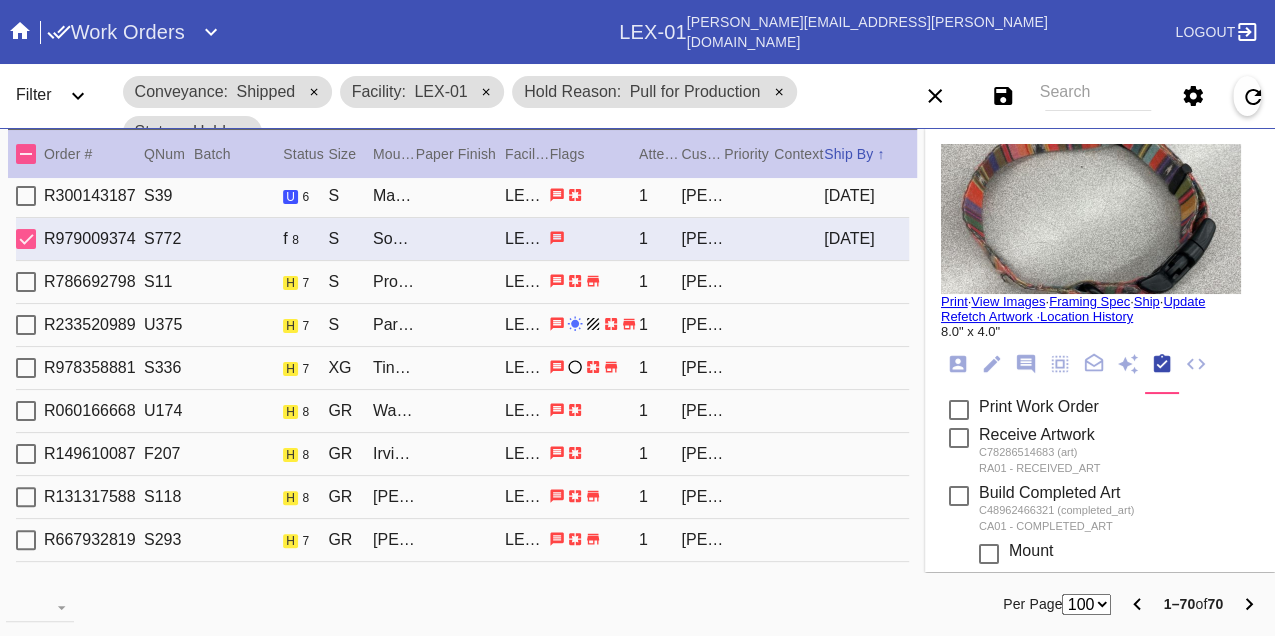 click on "Print" at bounding box center [954, 301] 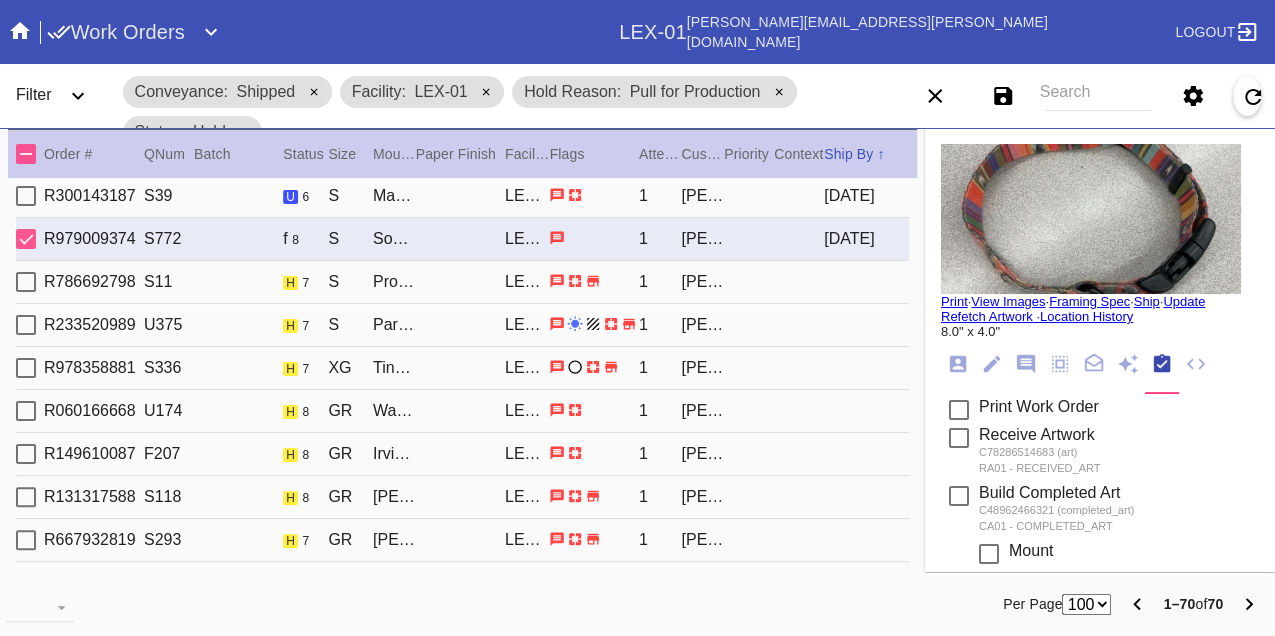 click on "R786692798 S11 h   7 S Providence / White LEX-01 1 Heather Dorr" at bounding box center [462, 282] 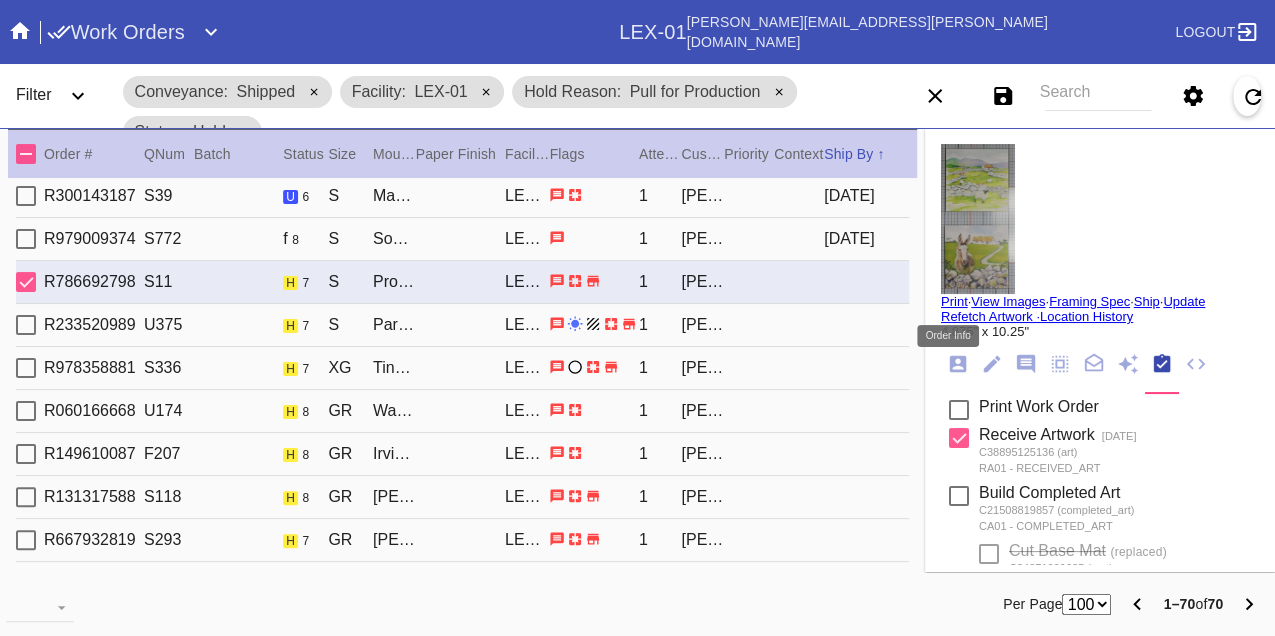 click 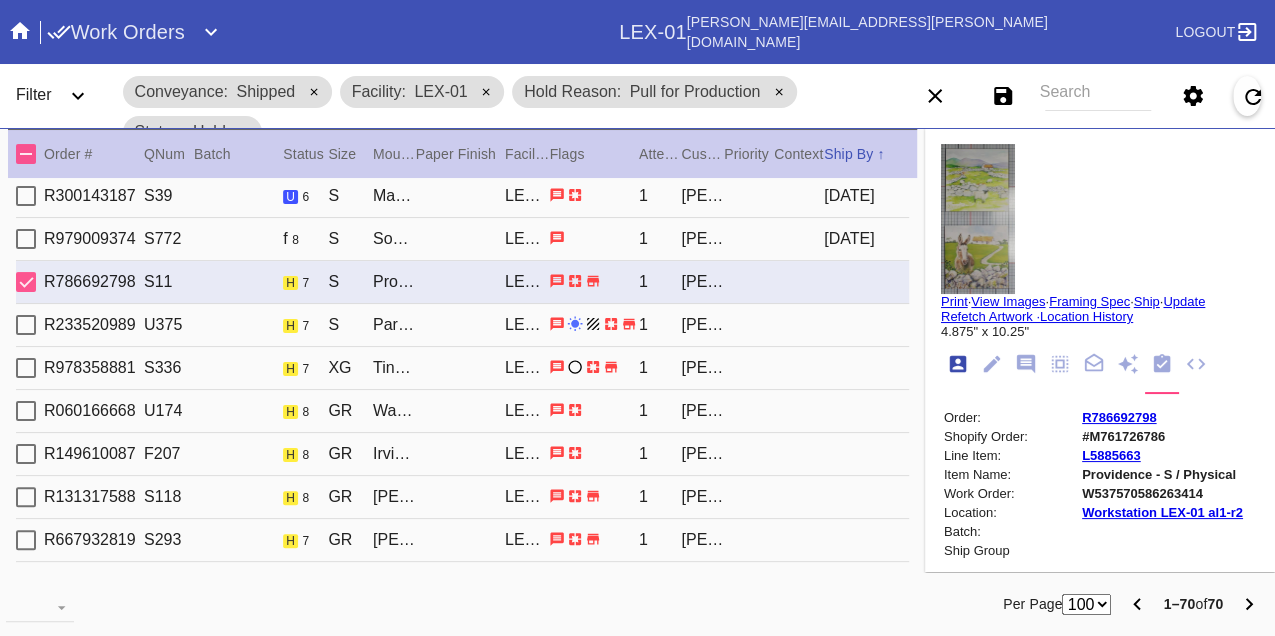 scroll, scrollTop: 24, scrollLeft: 0, axis: vertical 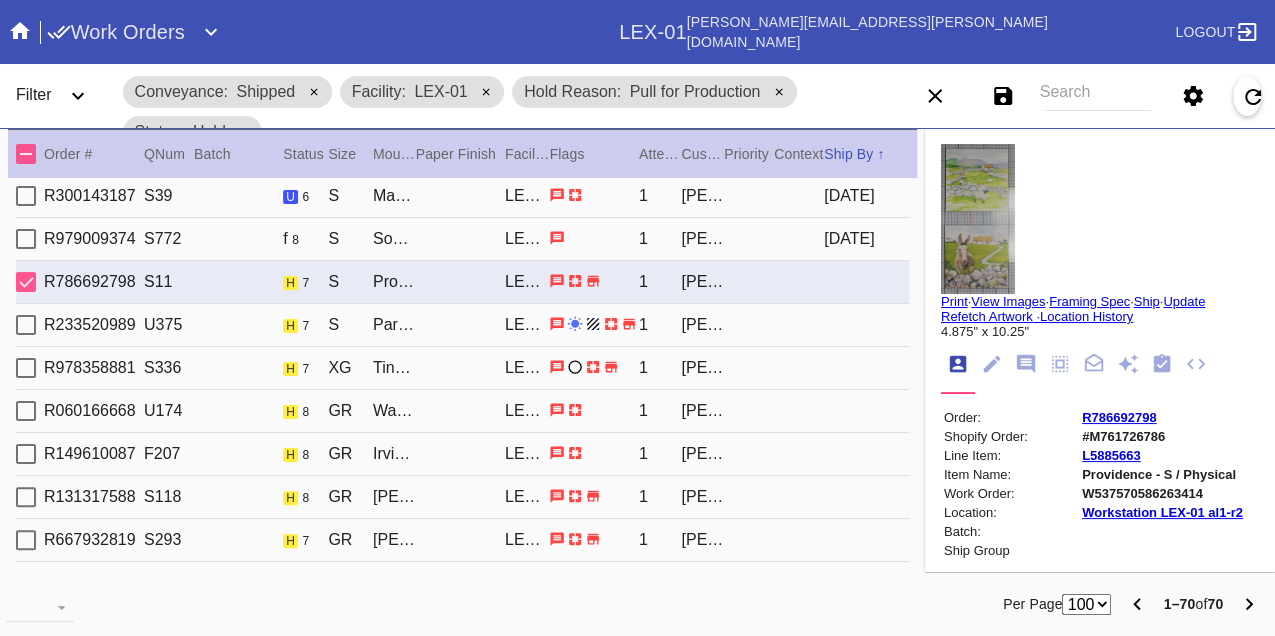 click on "W537570586263414" at bounding box center [1162, 493] 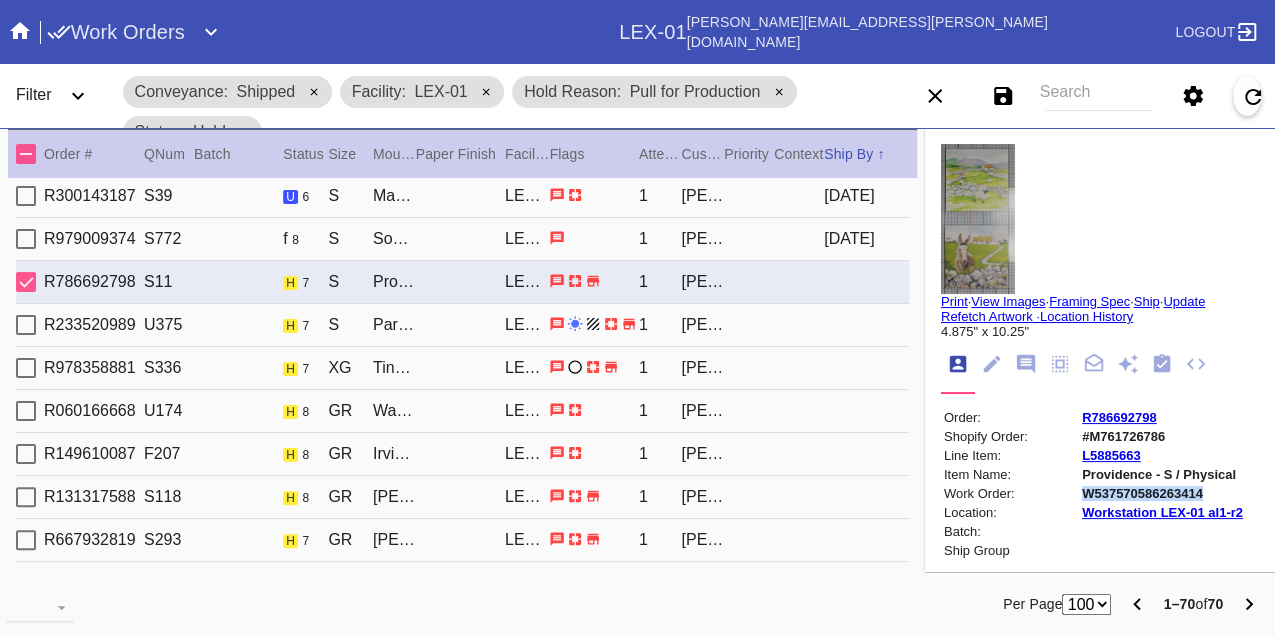 click on "W537570586263414" at bounding box center (1162, 493) 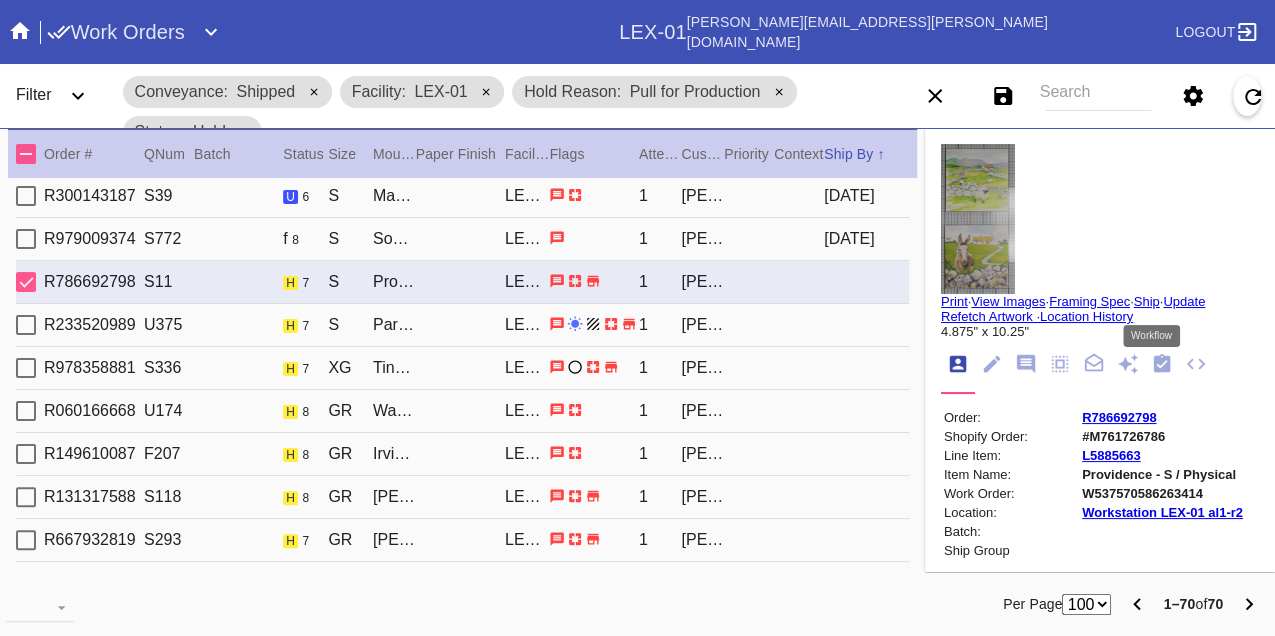 click 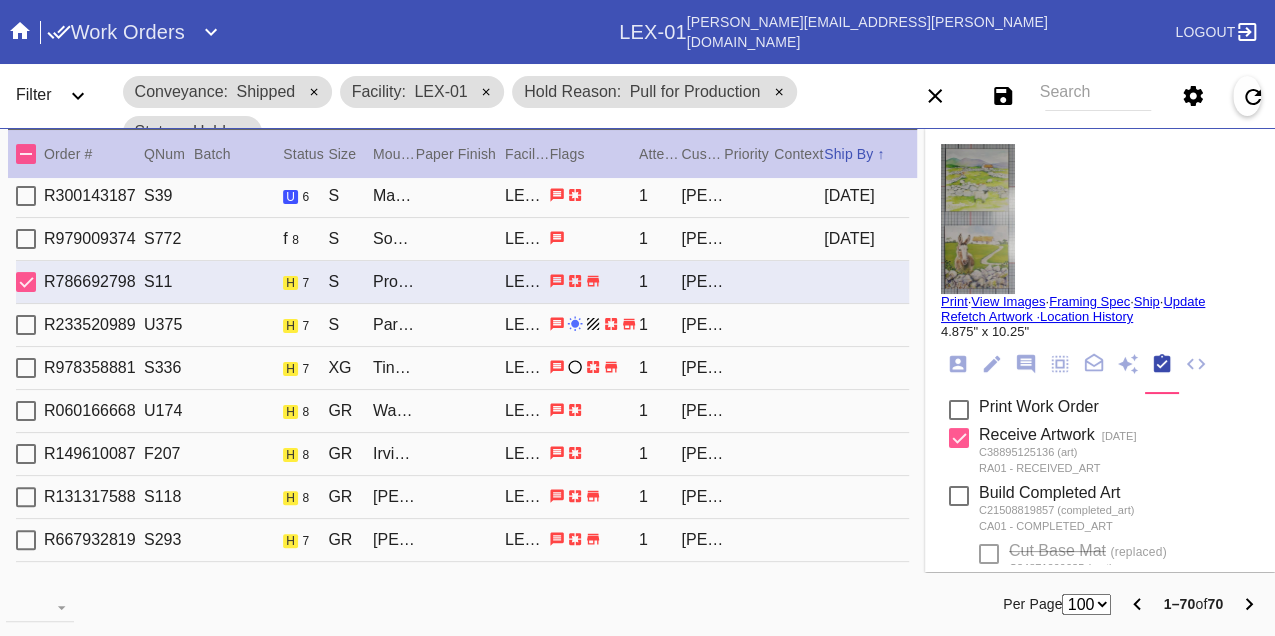 scroll, scrollTop: 318, scrollLeft: 0, axis: vertical 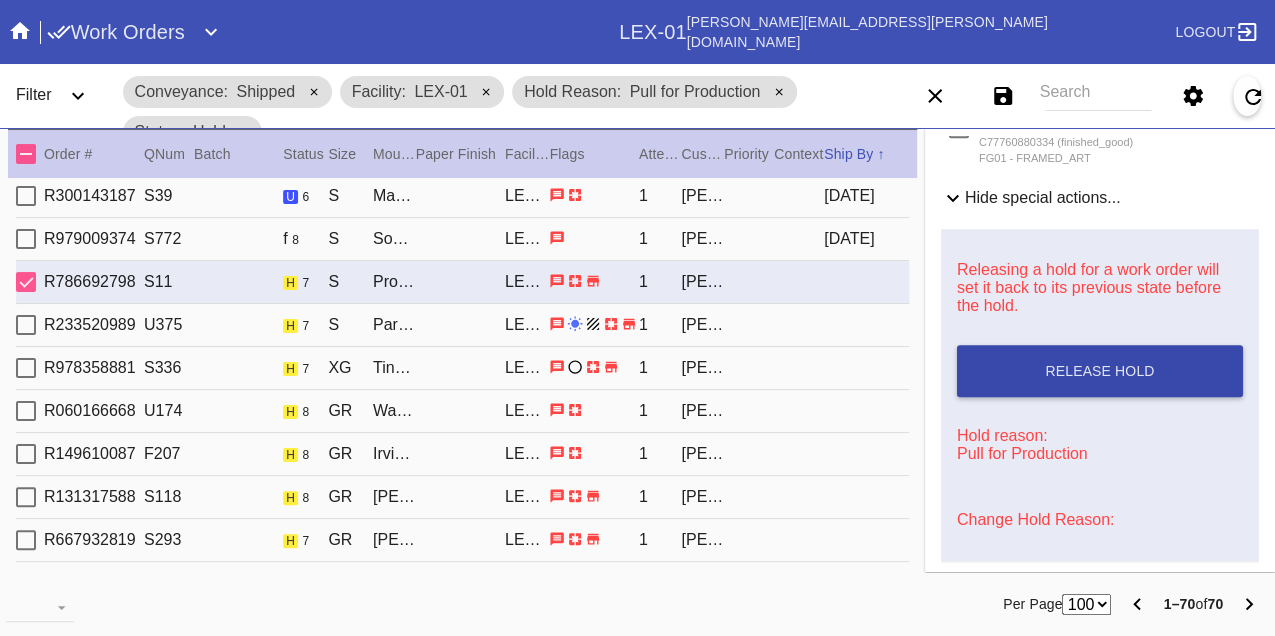 click on "Release Hold" at bounding box center [1099, 371] 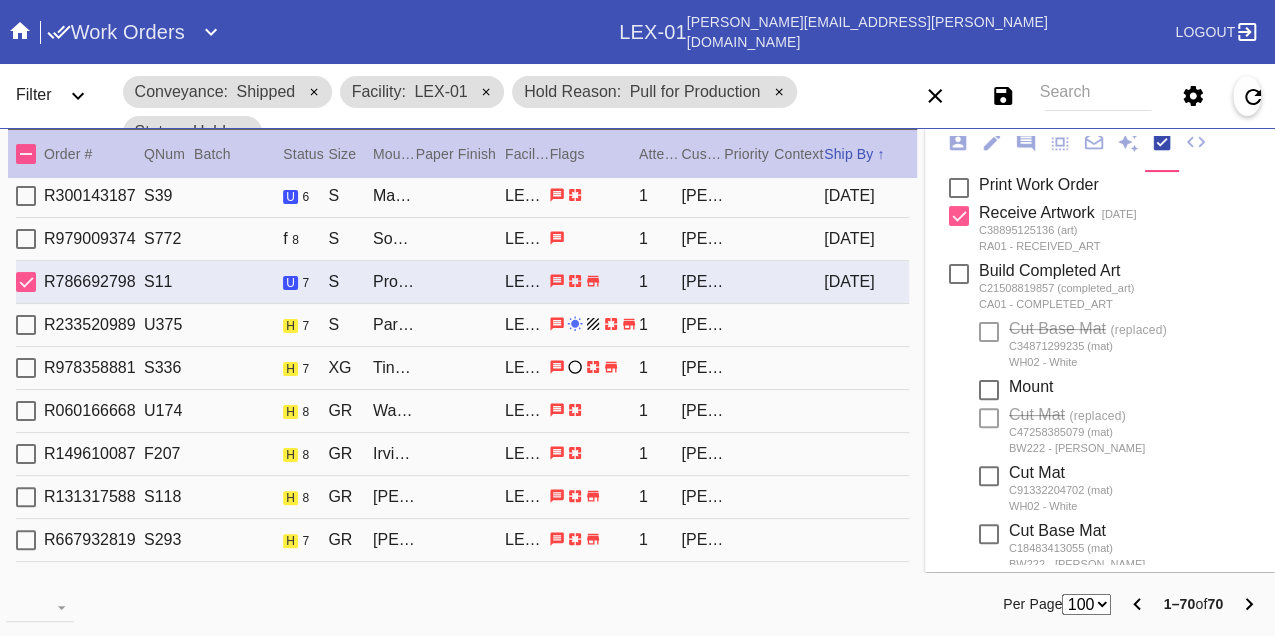 scroll, scrollTop: 0, scrollLeft: 0, axis: both 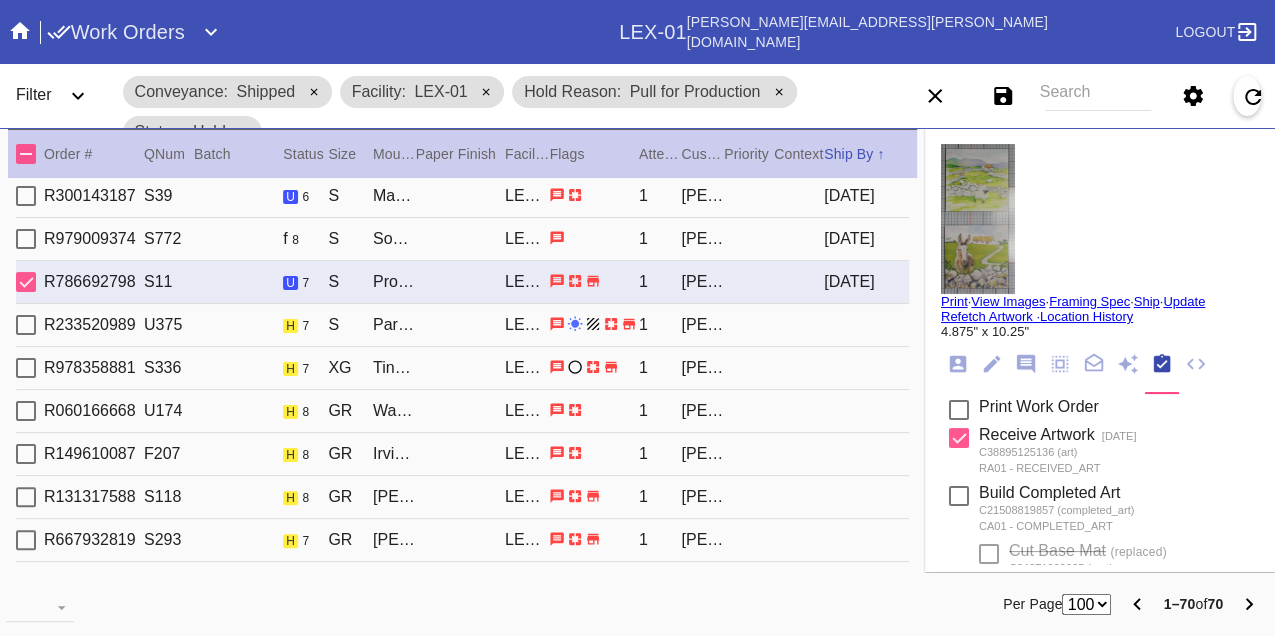click on "Print" at bounding box center [954, 301] 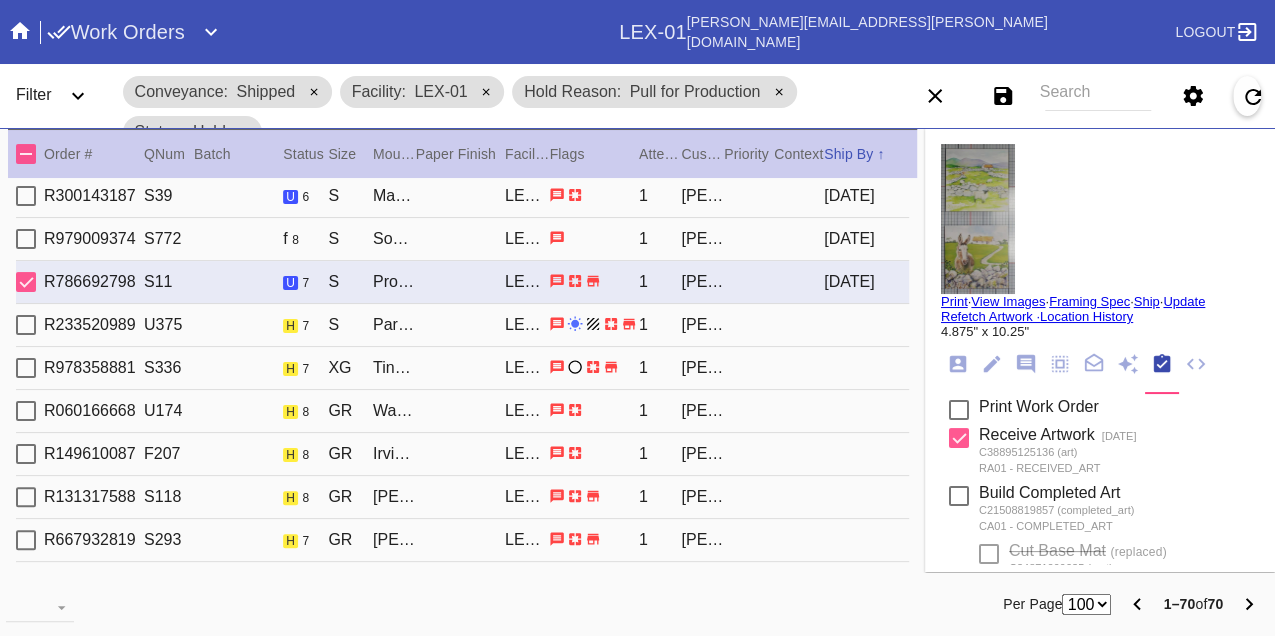click on "R233520989 U375 h   7 S Paris / White LEX-01 1 Jessica Paulus" at bounding box center [462, 325] 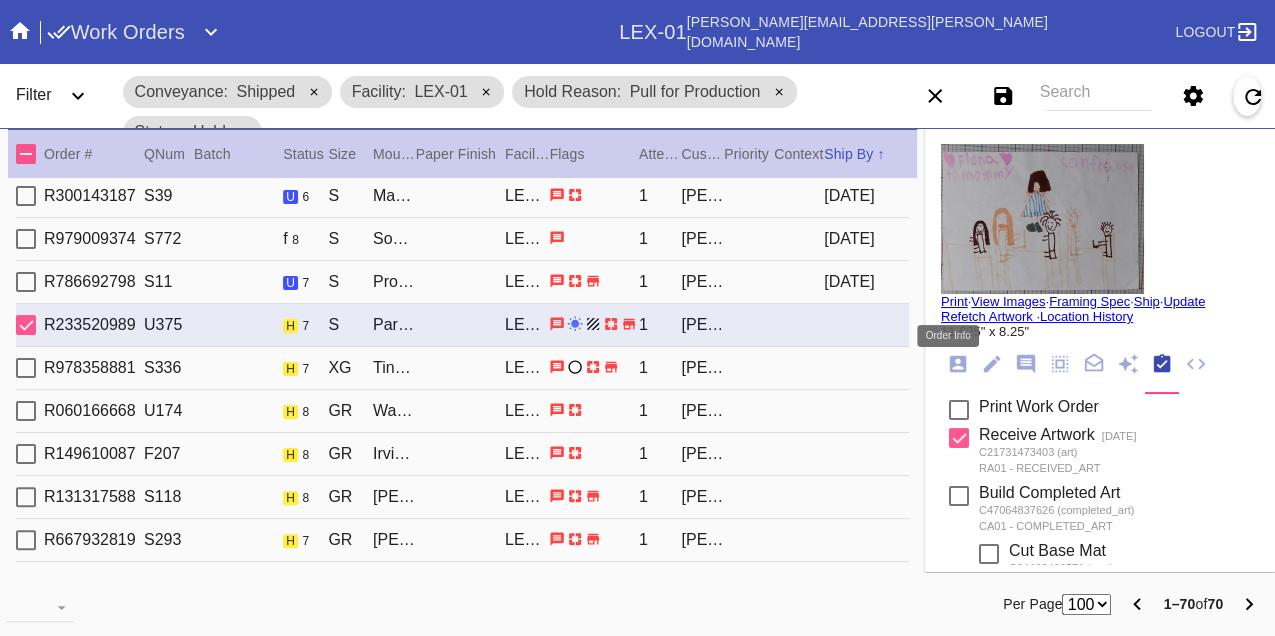 click 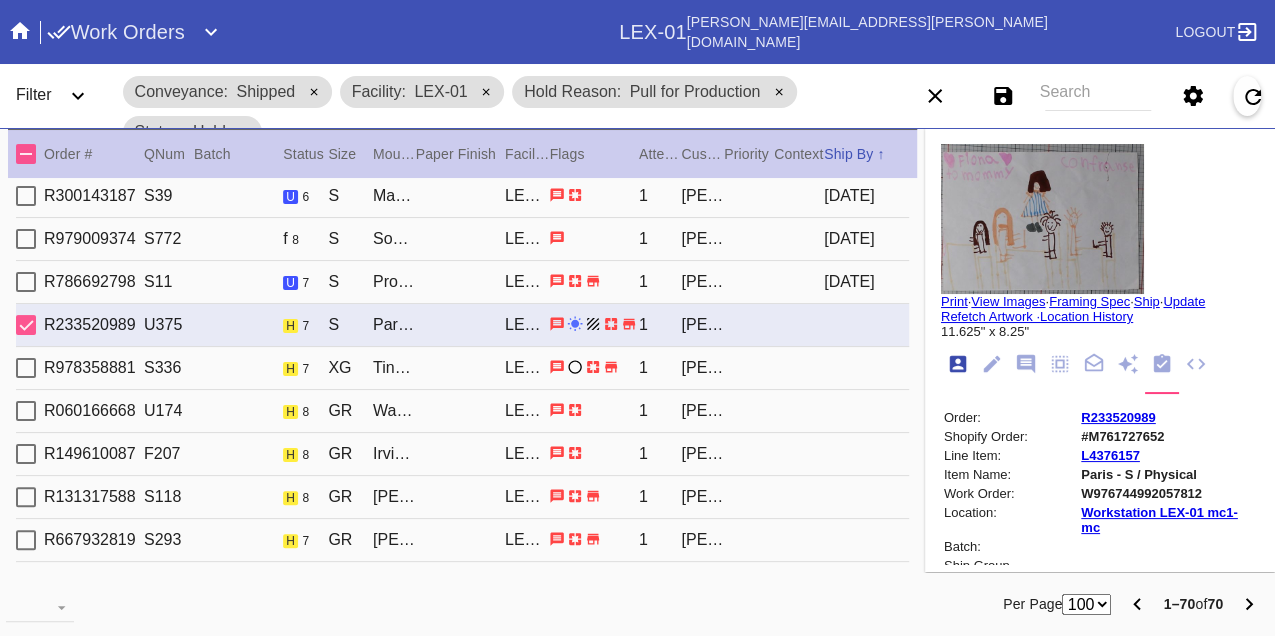 scroll, scrollTop: 24, scrollLeft: 0, axis: vertical 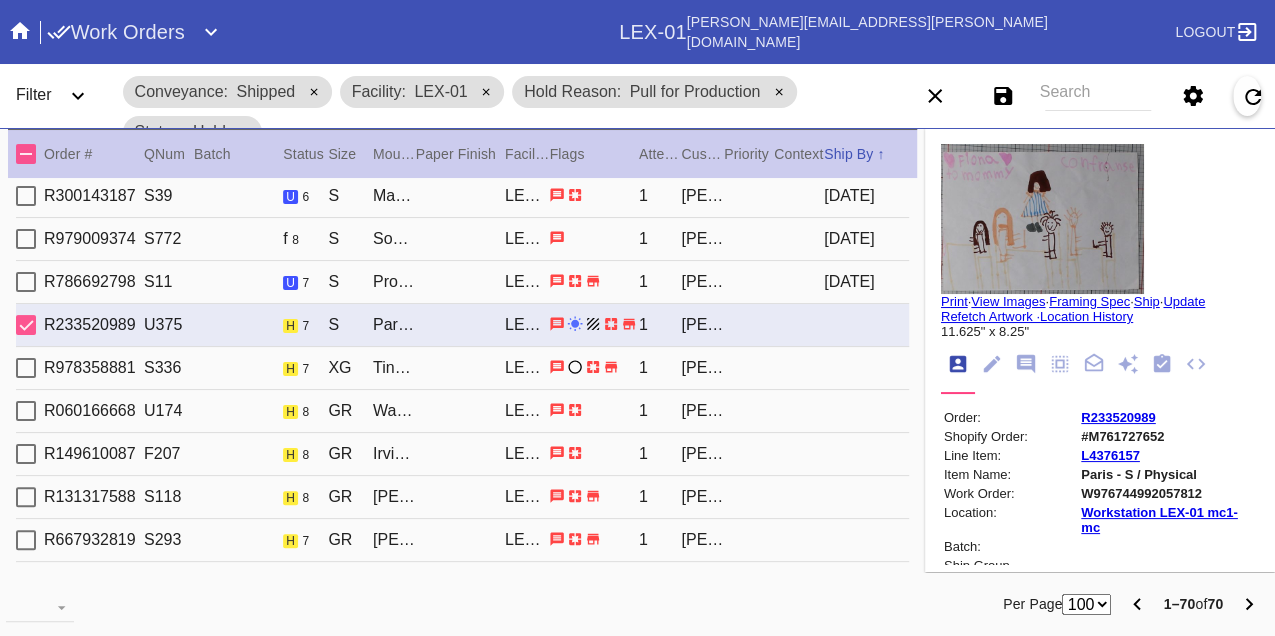 click on "W976744992057812" at bounding box center [1168, 493] 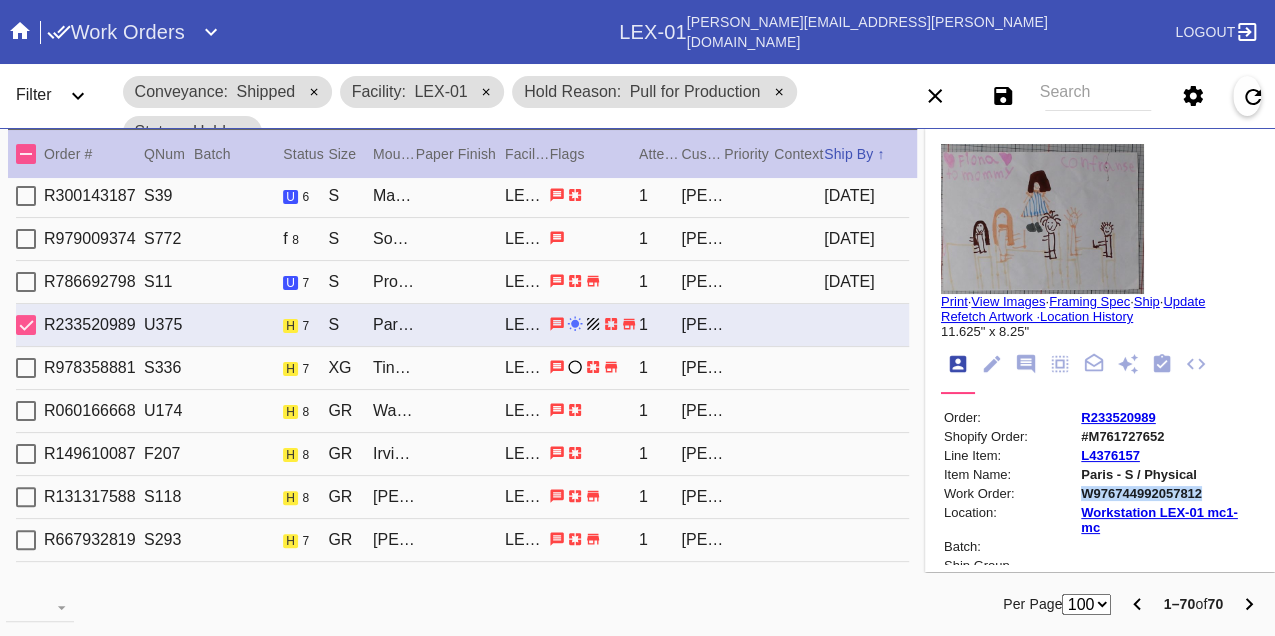 click on "W976744992057812" at bounding box center (1168, 493) 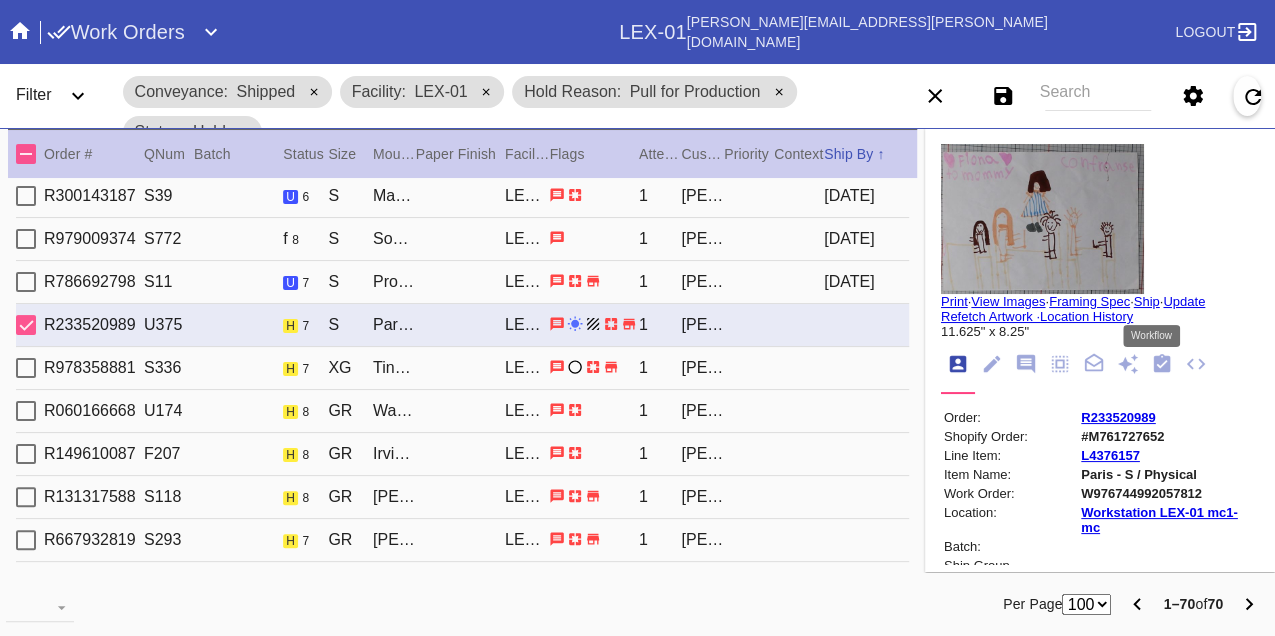 click 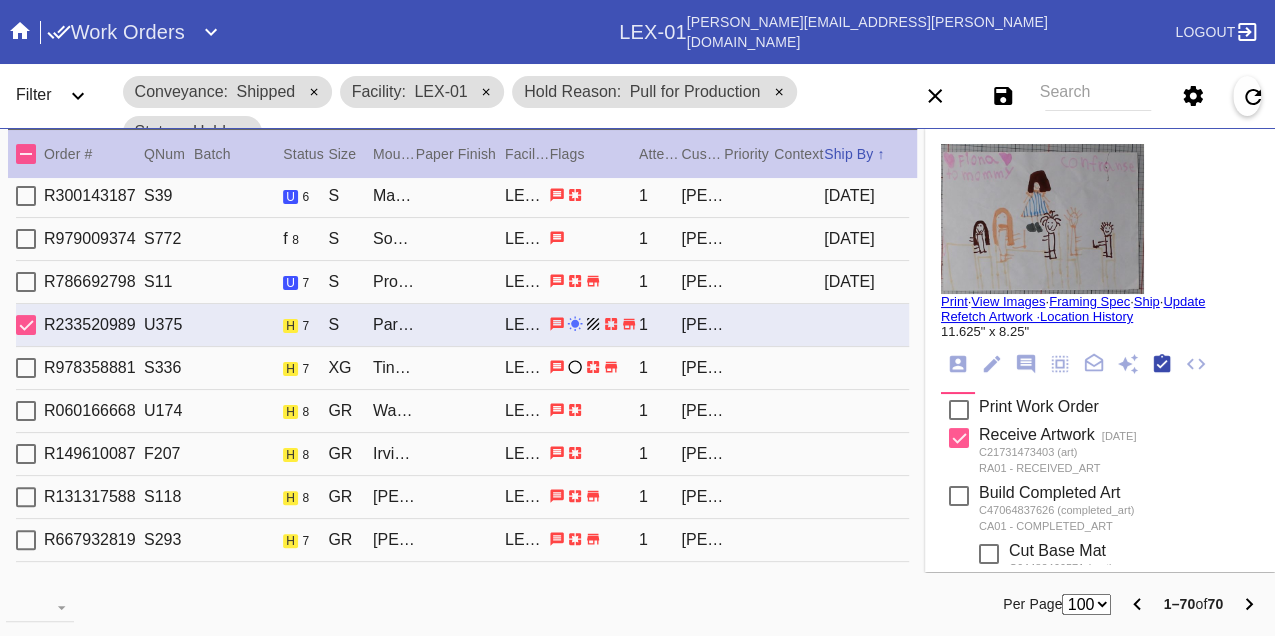 scroll, scrollTop: 318, scrollLeft: 0, axis: vertical 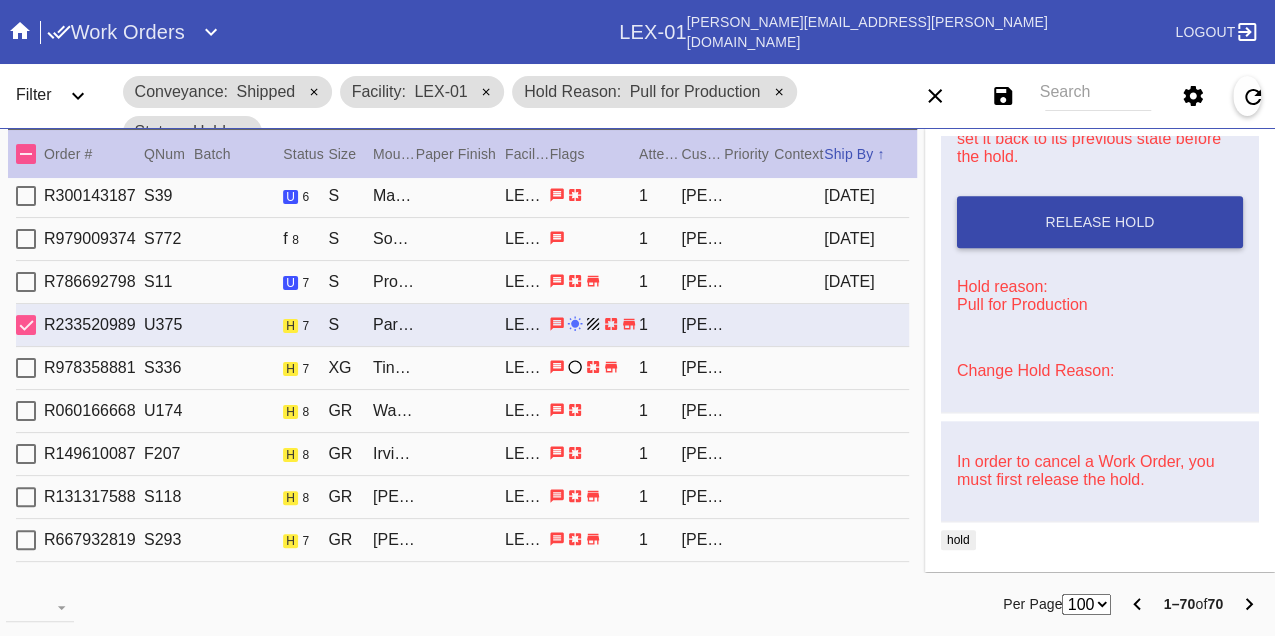 click on "Release Hold" at bounding box center (1100, 222) 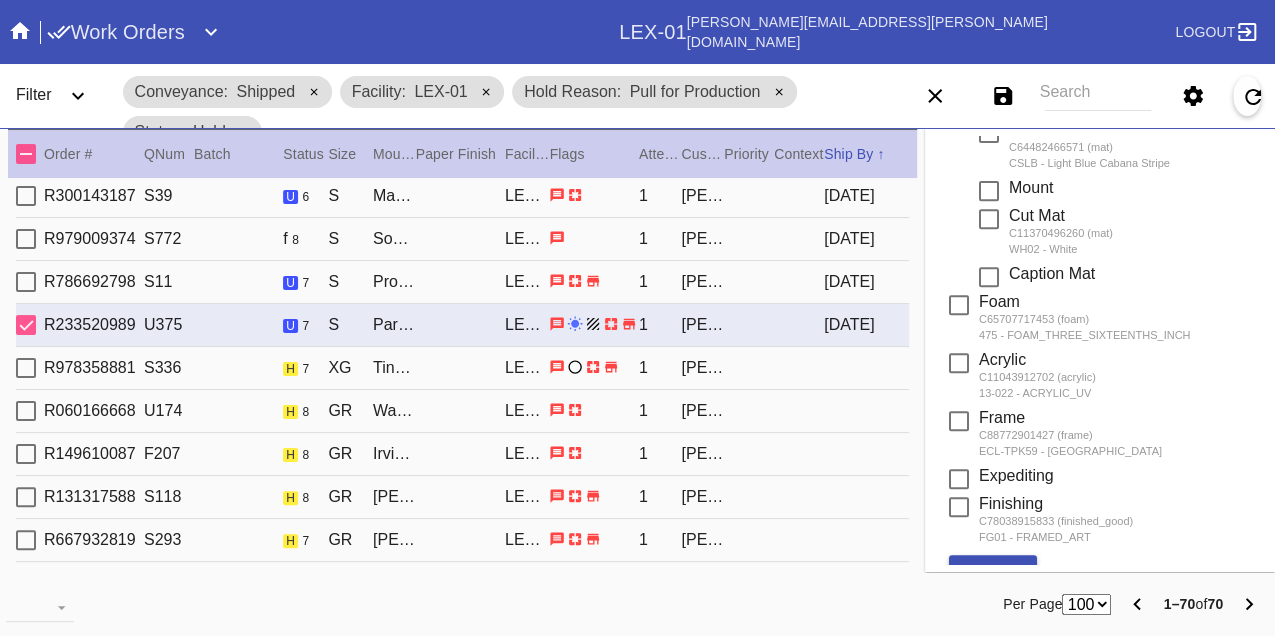scroll, scrollTop: 0, scrollLeft: 0, axis: both 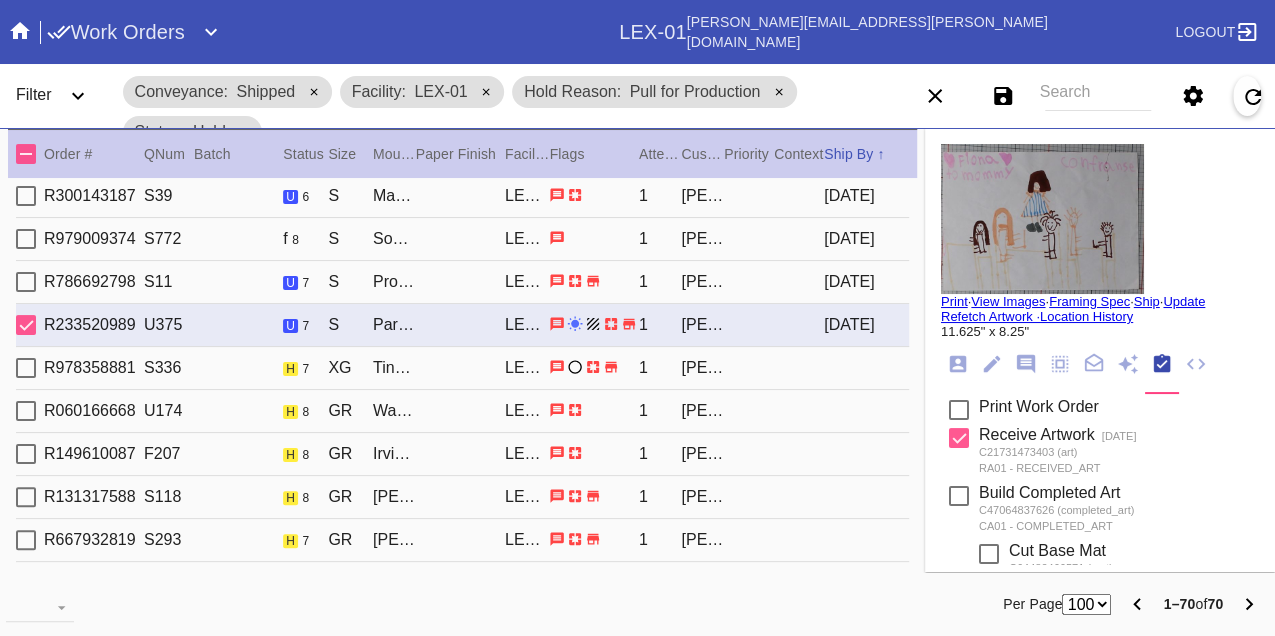 click on "Print" at bounding box center [954, 301] 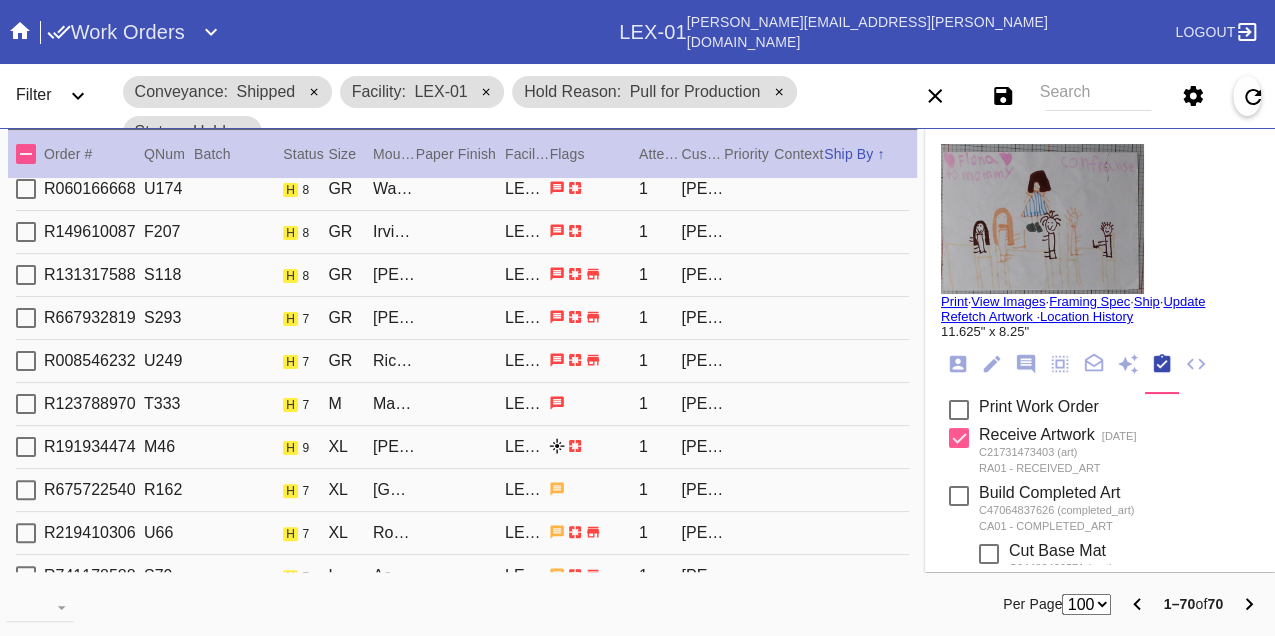 scroll, scrollTop: 1111, scrollLeft: 0, axis: vertical 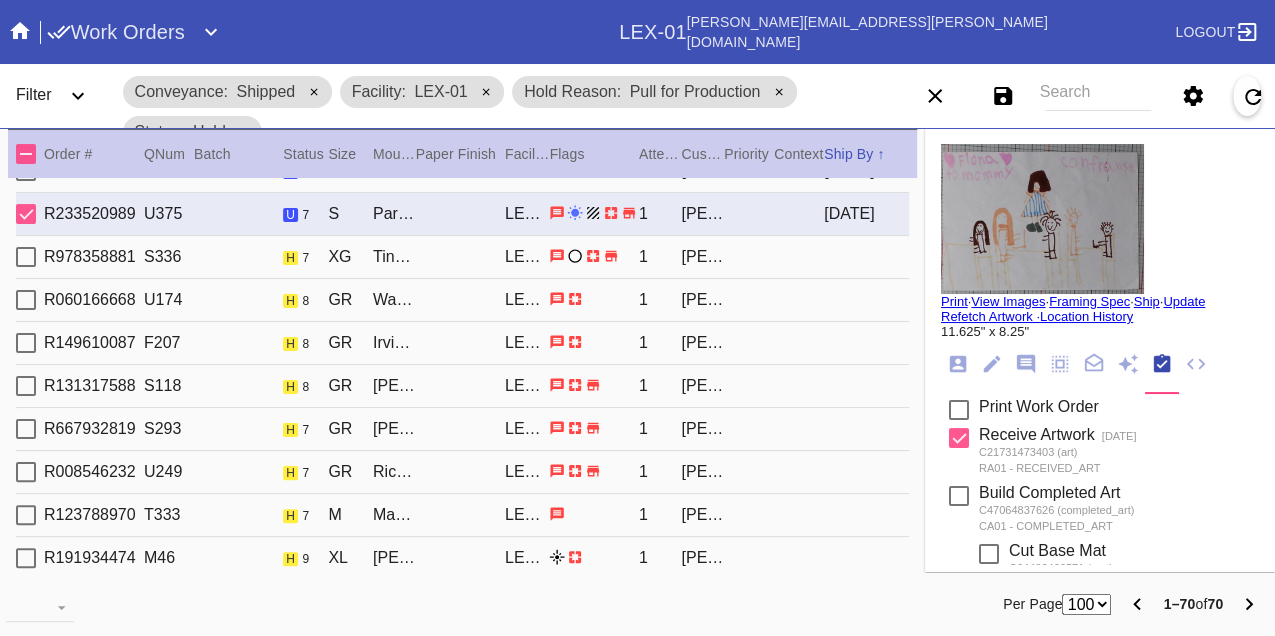 click on "R978358881 S336 h   7 XG Tinsel / White LEX-01 1 Somia Silber" at bounding box center [462, 257] 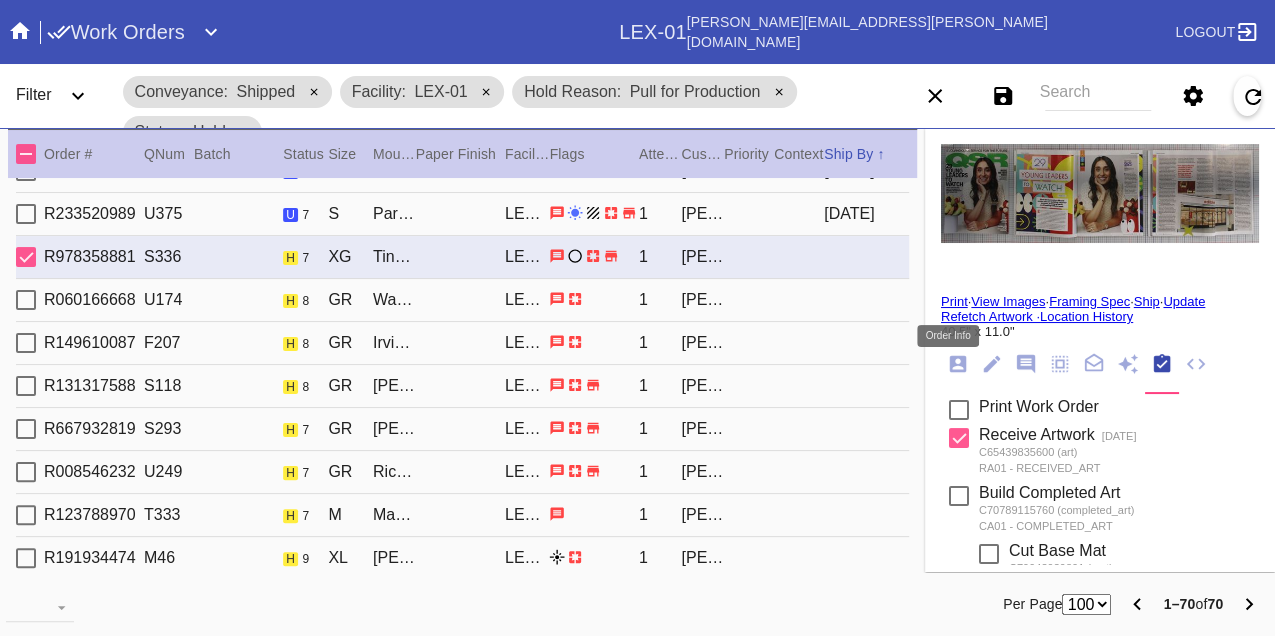 click 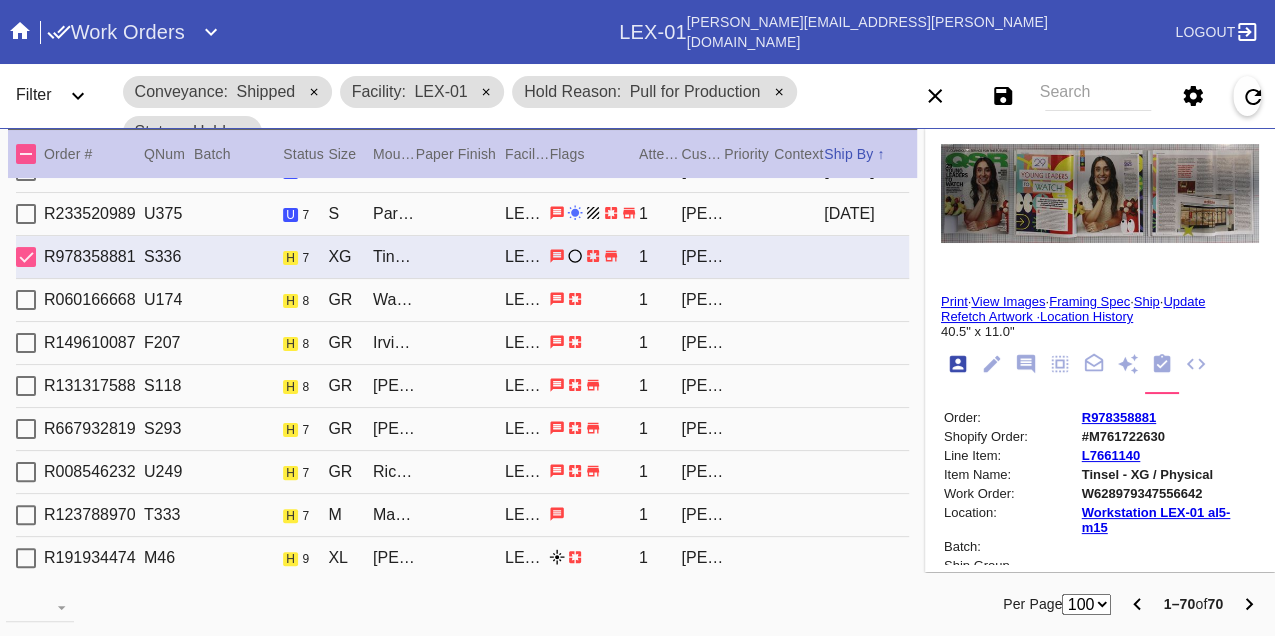 scroll, scrollTop: 24, scrollLeft: 0, axis: vertical 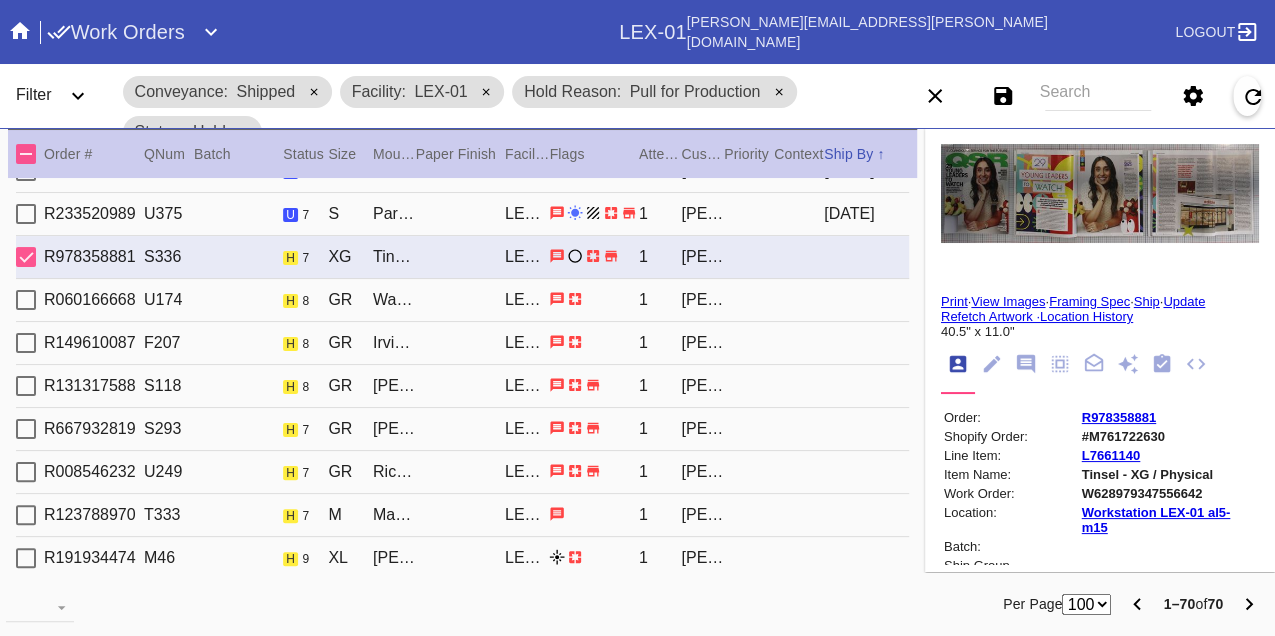 click on "W628979347556642" at bounding box center (1169, 493) 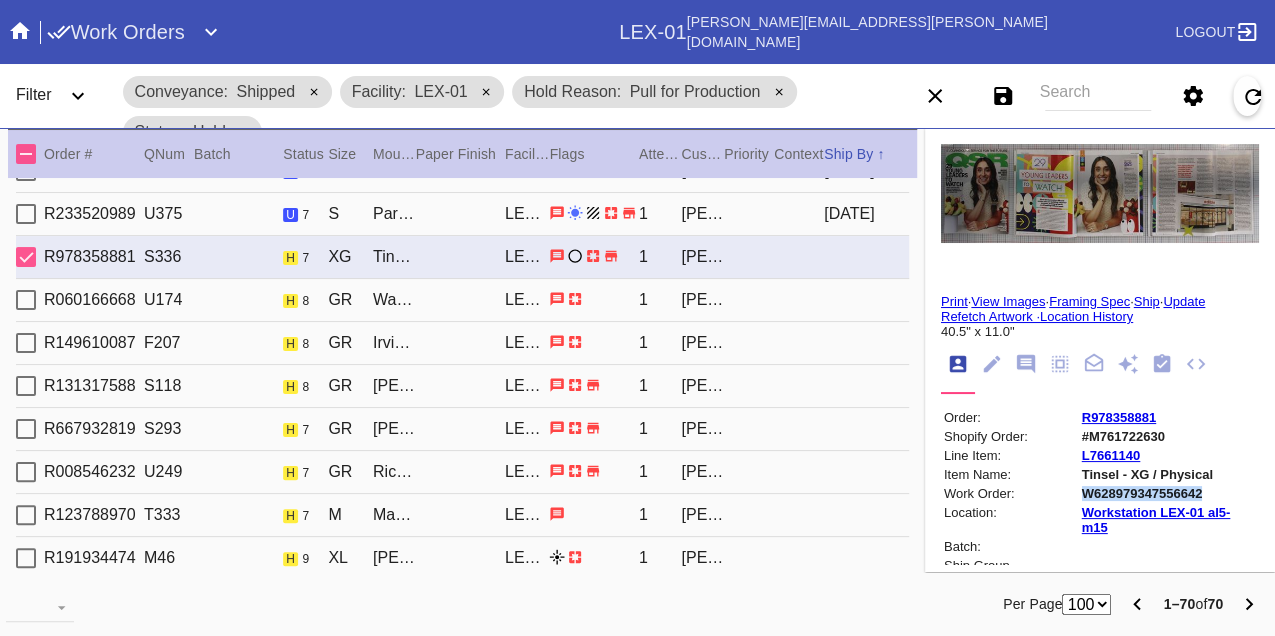 click on "W628979347556642" at bounding box center [1169, 493] 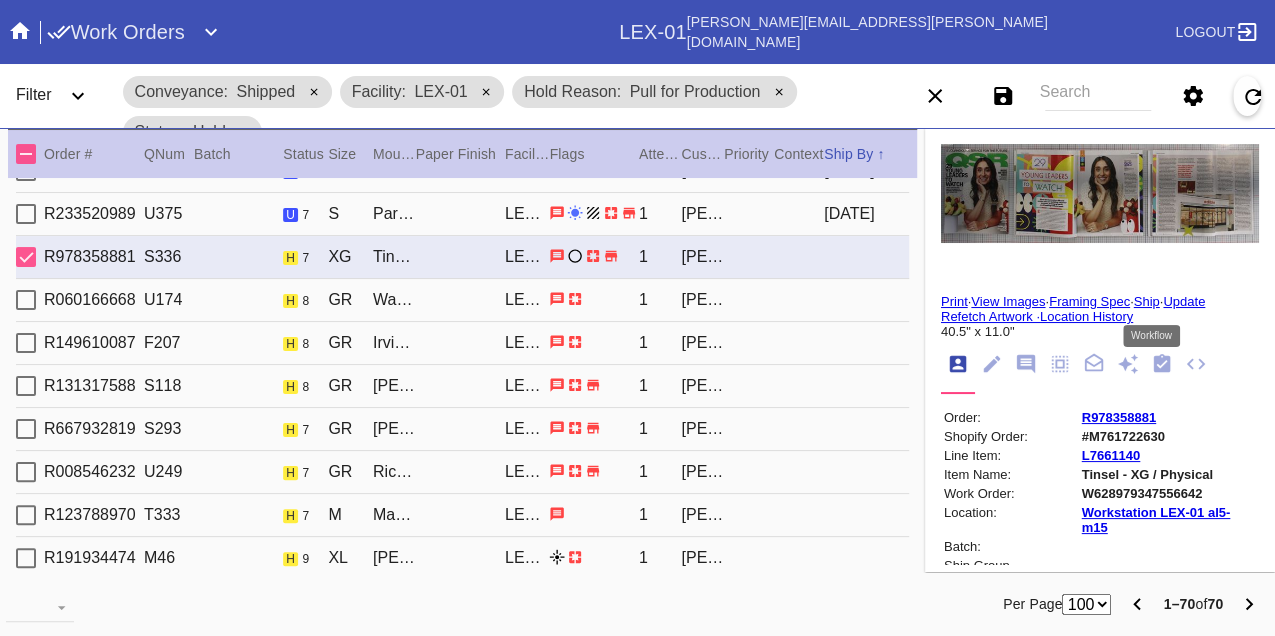 click 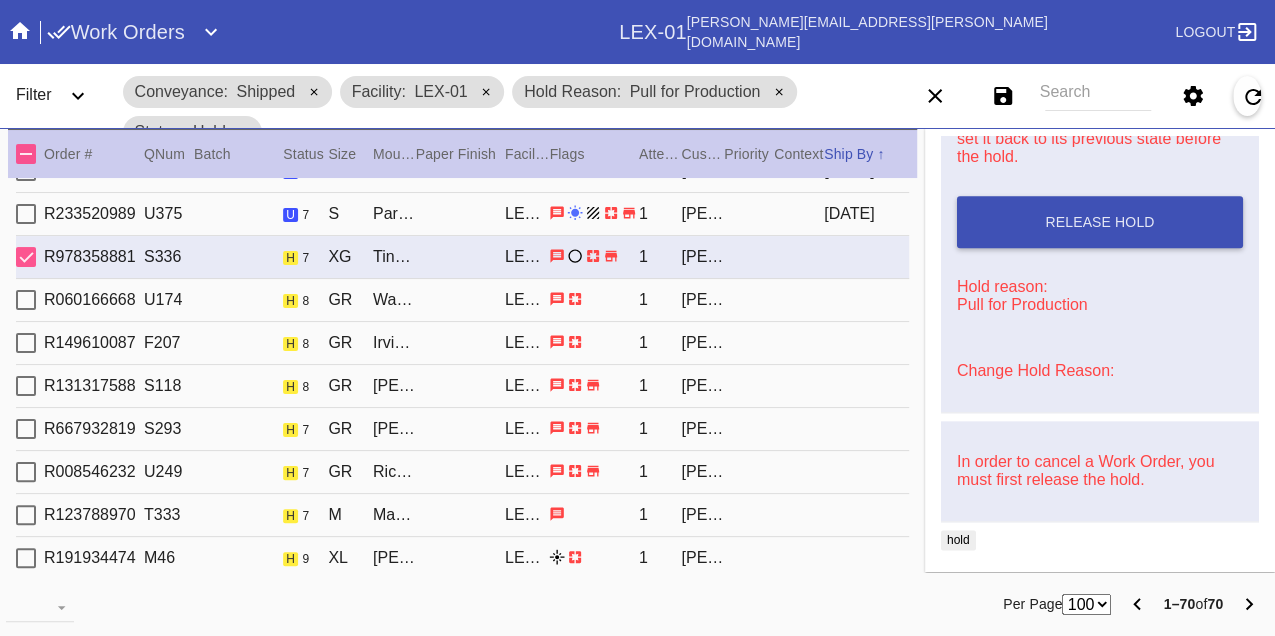 scroll, scrollTop: 1111, scrollLeft: 0, axis: vertical 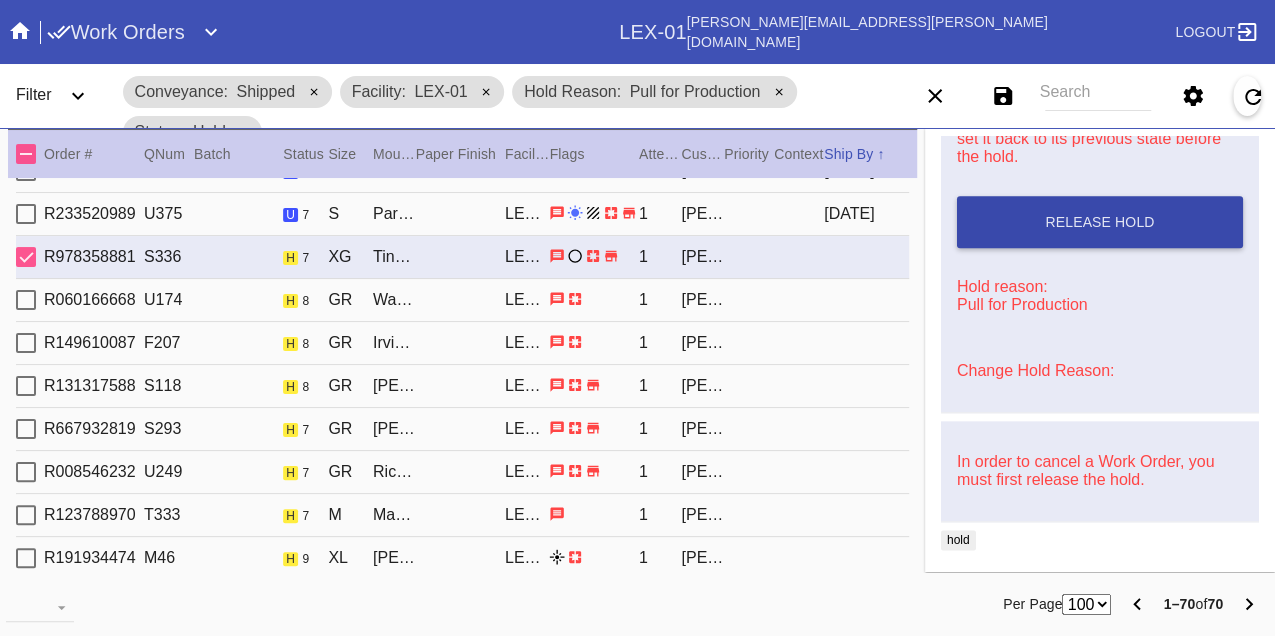 click on "Release Hold" at bounding box center [1100, 222] 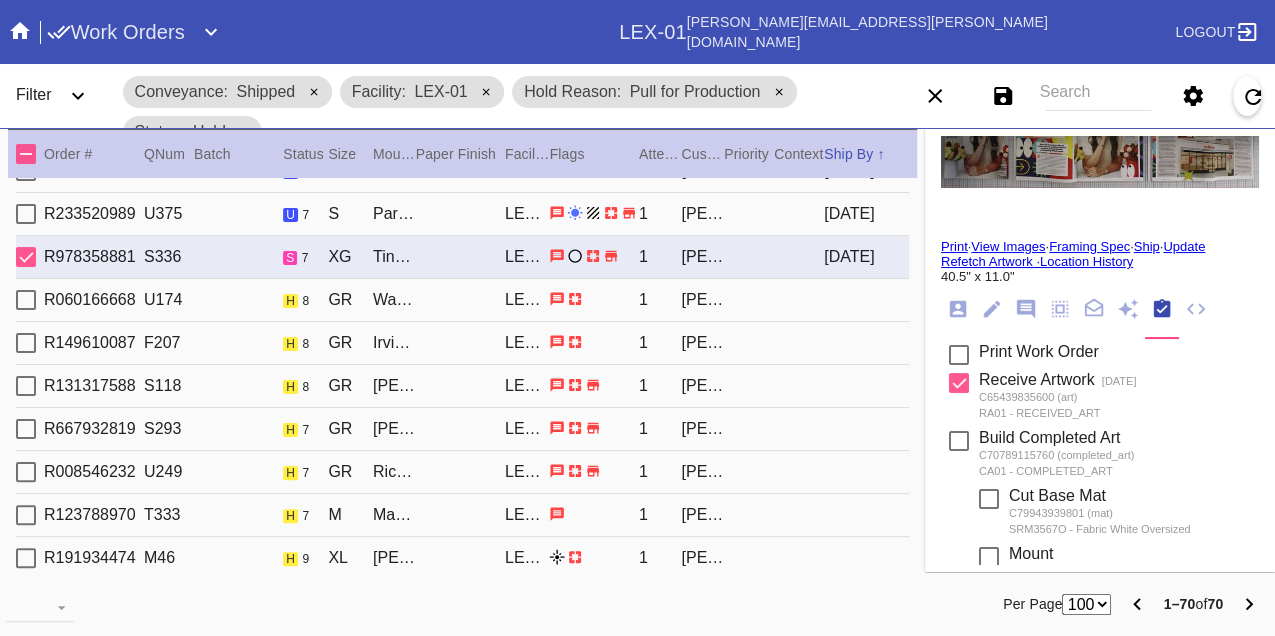scroll, scrollTop: 0, scrollLeft: 0, axis: both 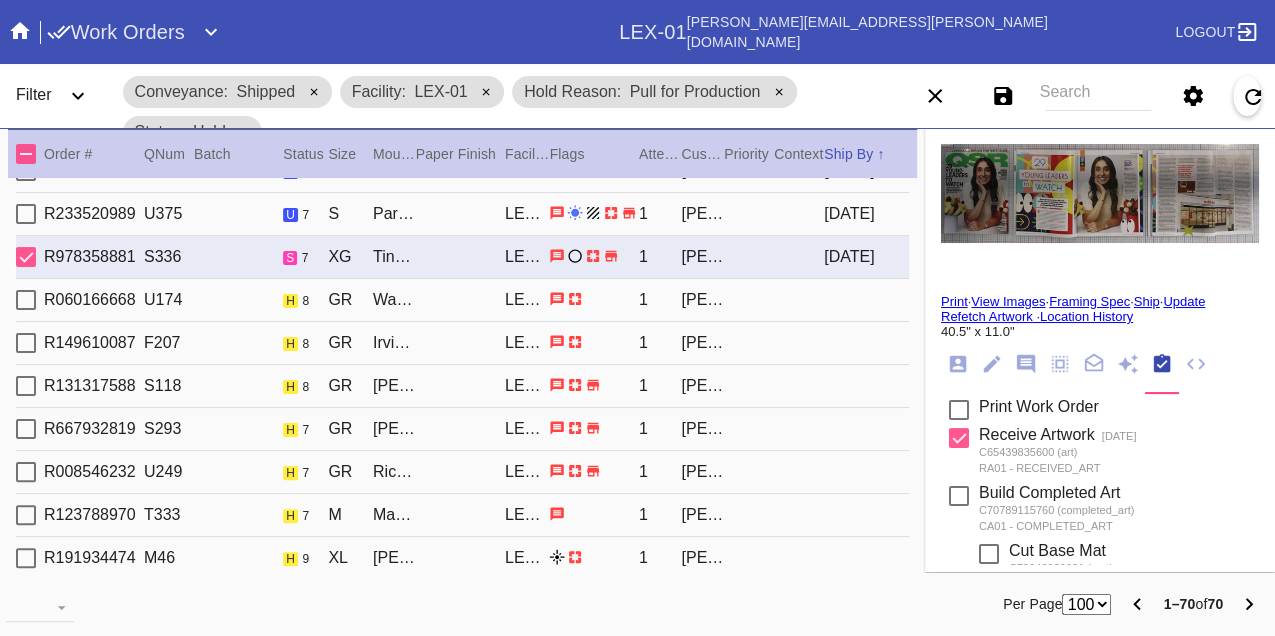 click on "Print" at bounding box center [954, 301] 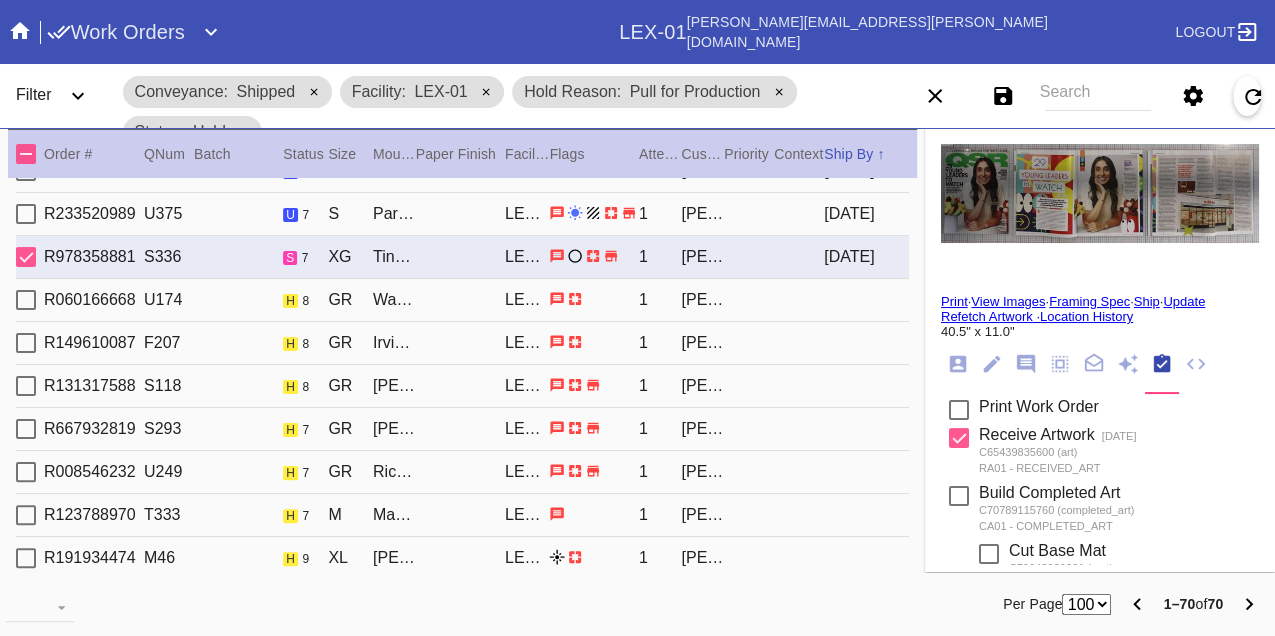 click on "R060166668 U174 h   8 GR Walnut Round / White LEX-01 1 Emily Sherrington" at bounding box center (462, 300) 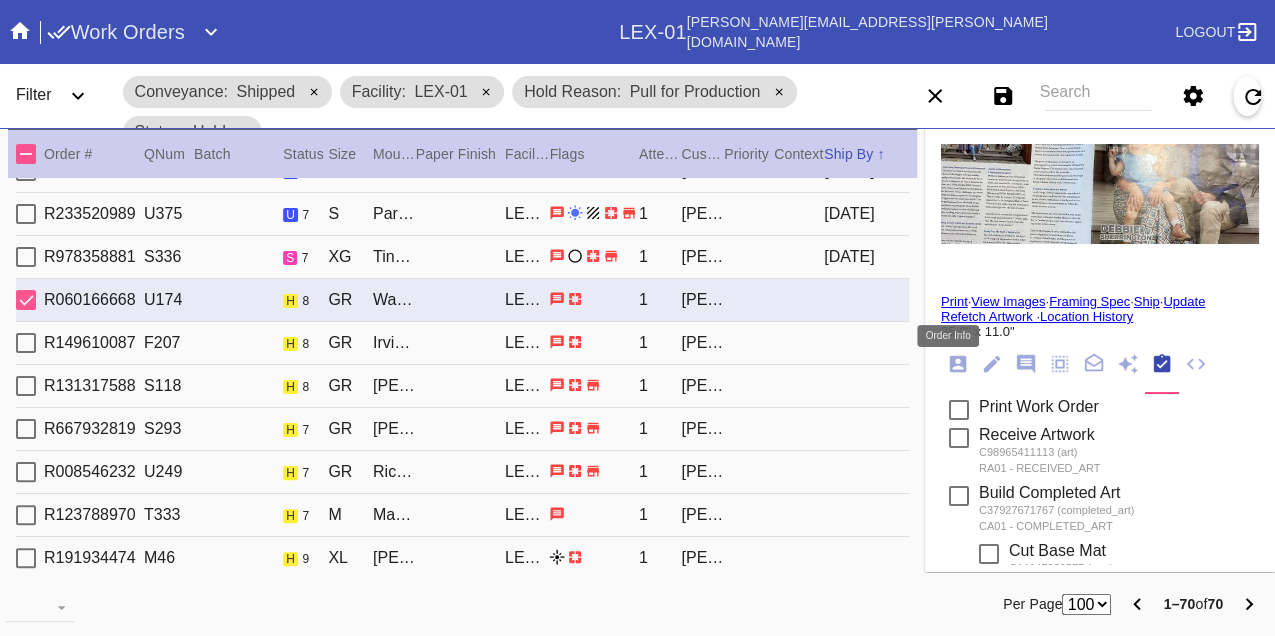 click 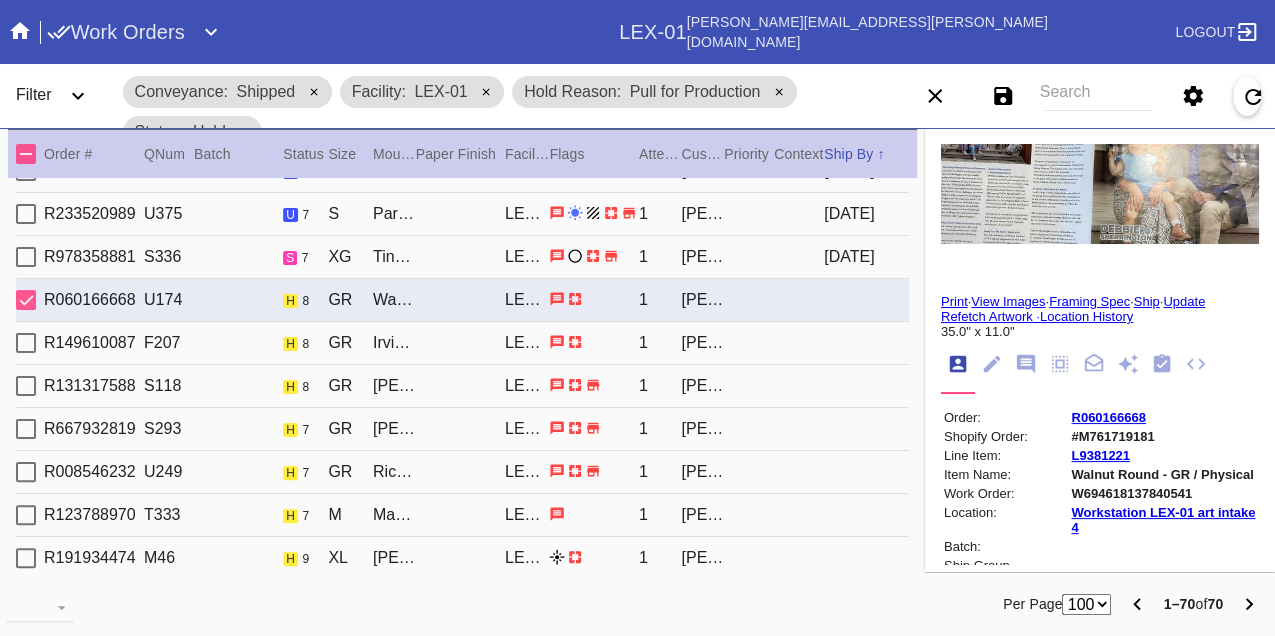 click on "W694618137840541" at bounding box center (1163, 493) 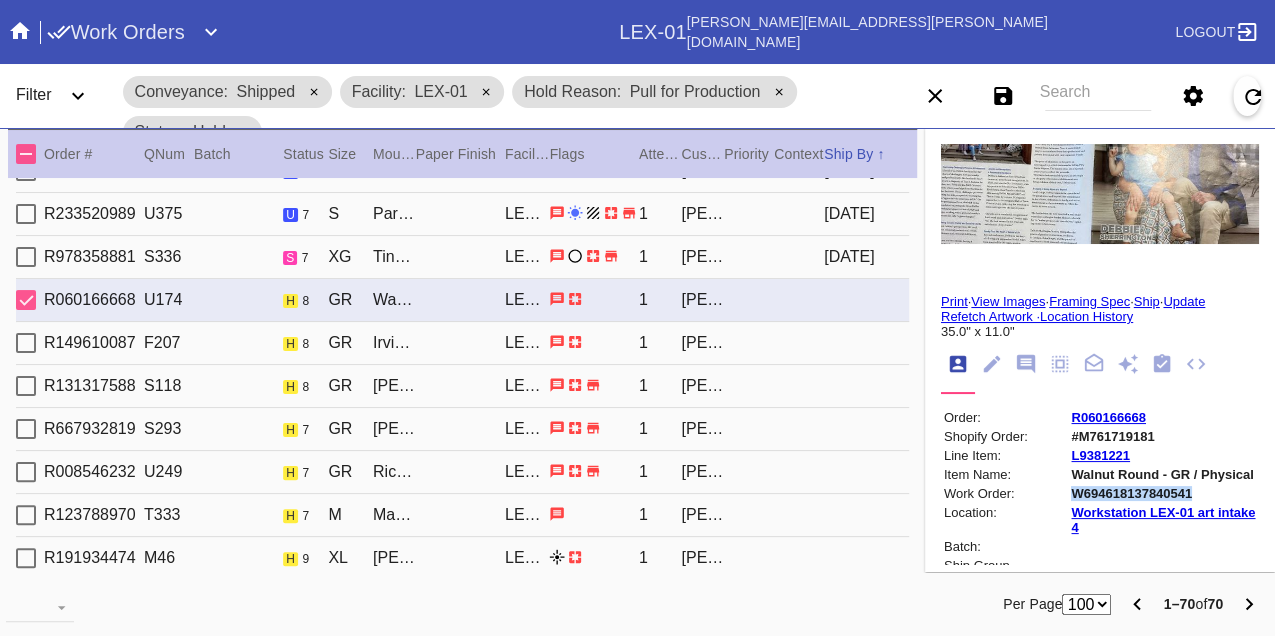 click on "W694618137840541" at bounding box center (1163, 493) 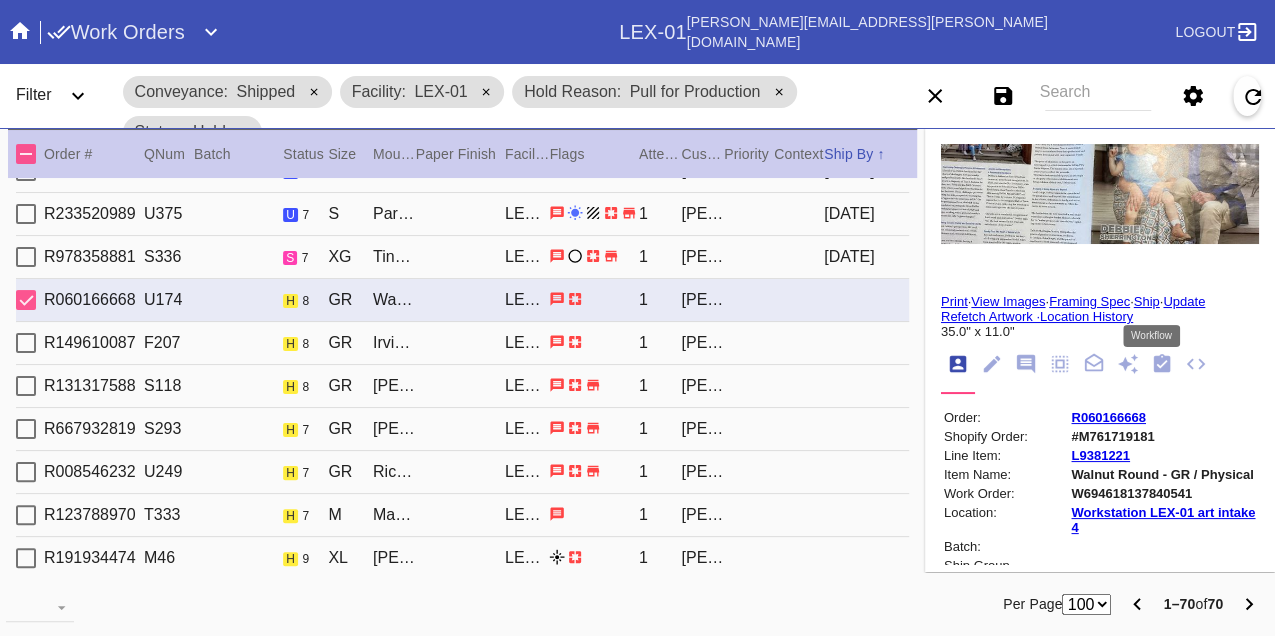 click 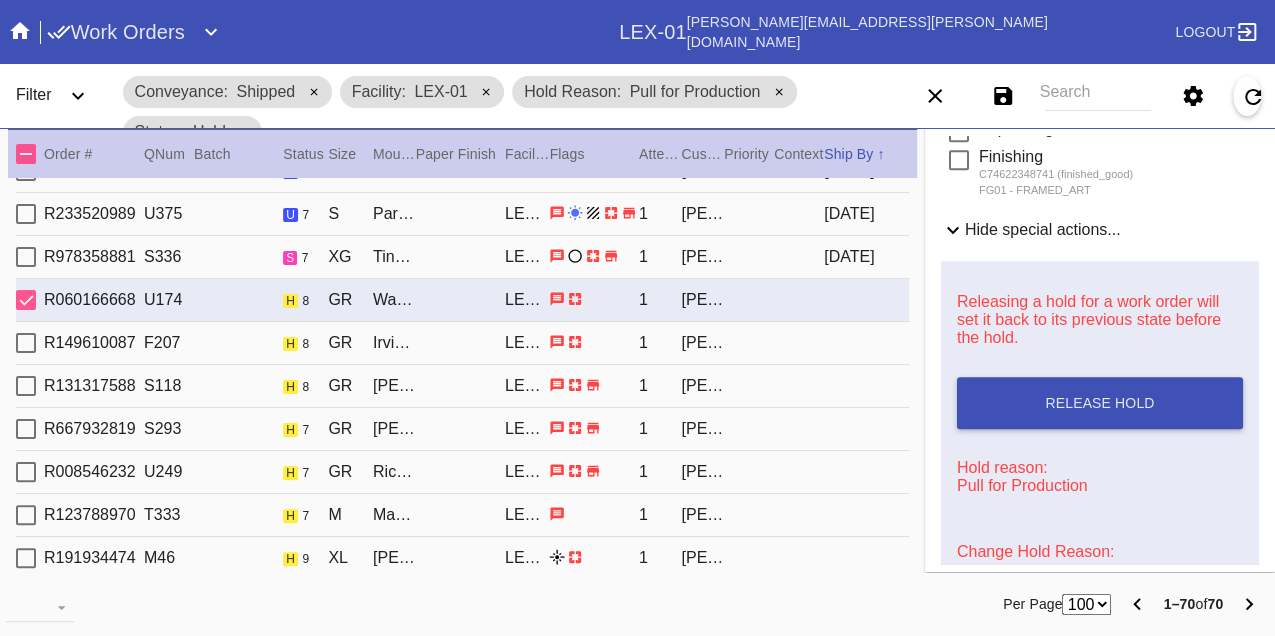scroll, scrollTop: 948, scrollLeft: 0, axis: vertical 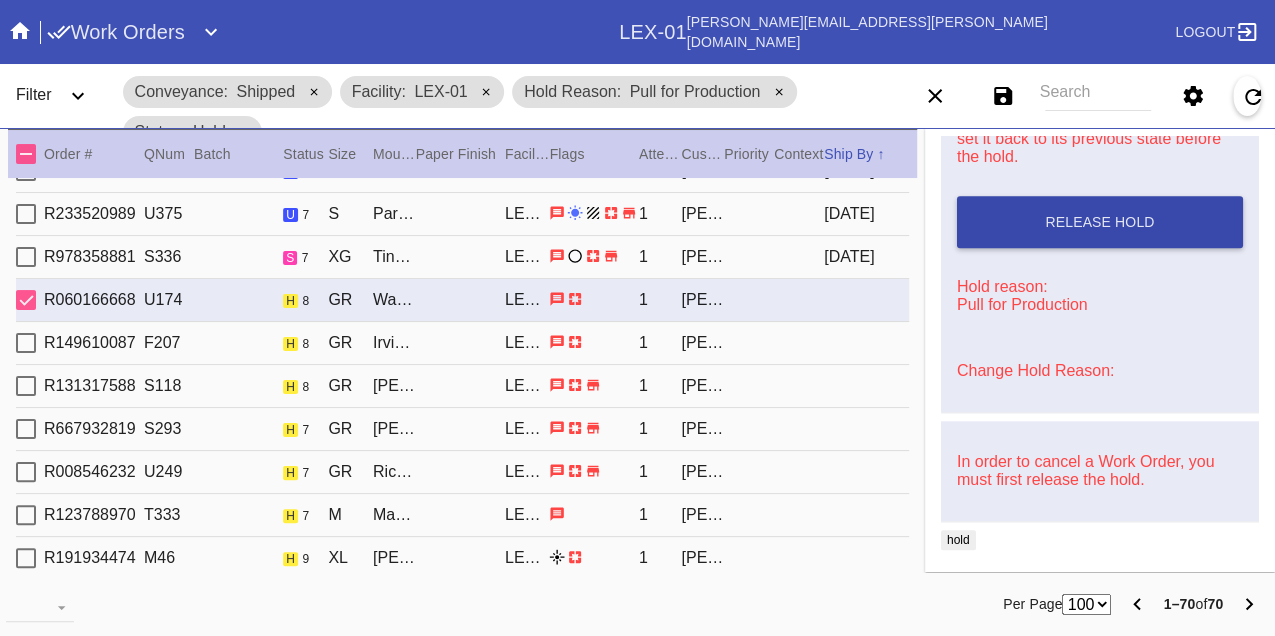 click on "Release Hold" at bounding box center (1100, 222) 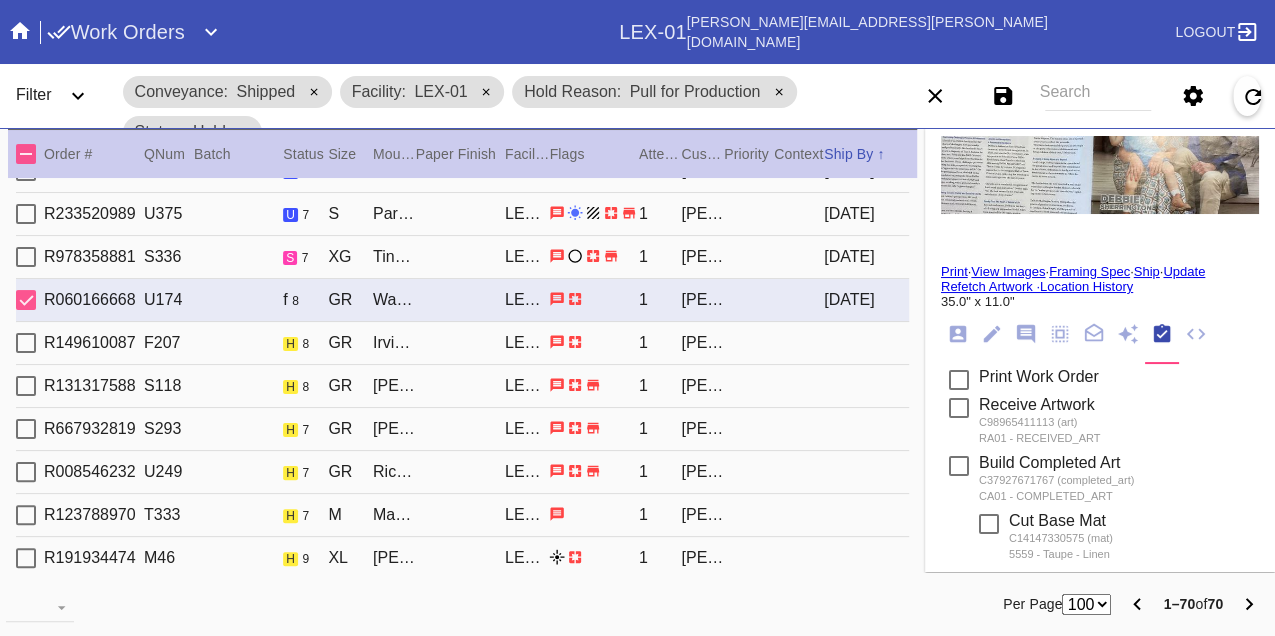 scroll, scrollTop: 0, scrollLeft: 0, axis: both 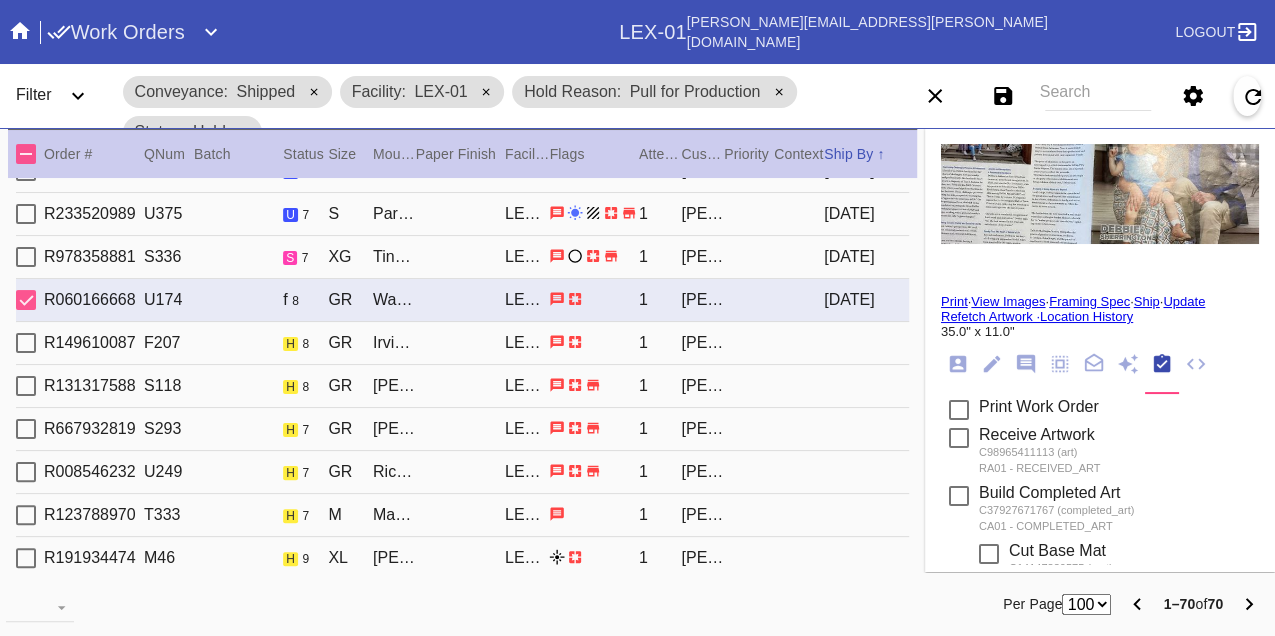 click on "Print" at bounding box center (954, 301) 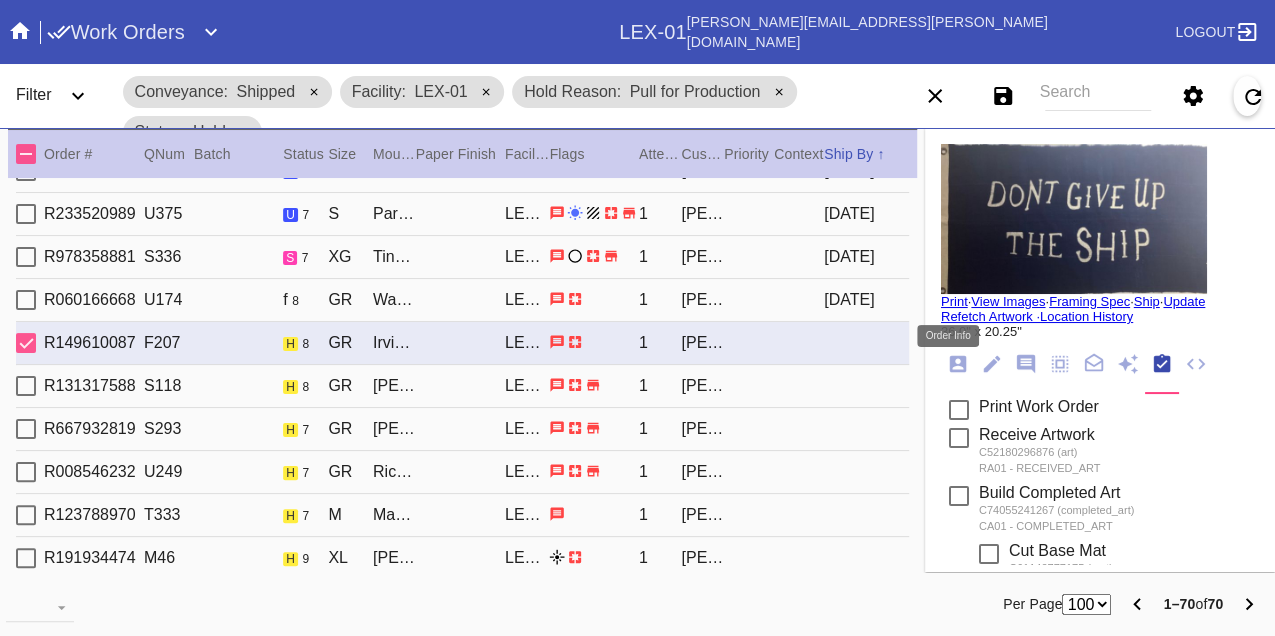 click 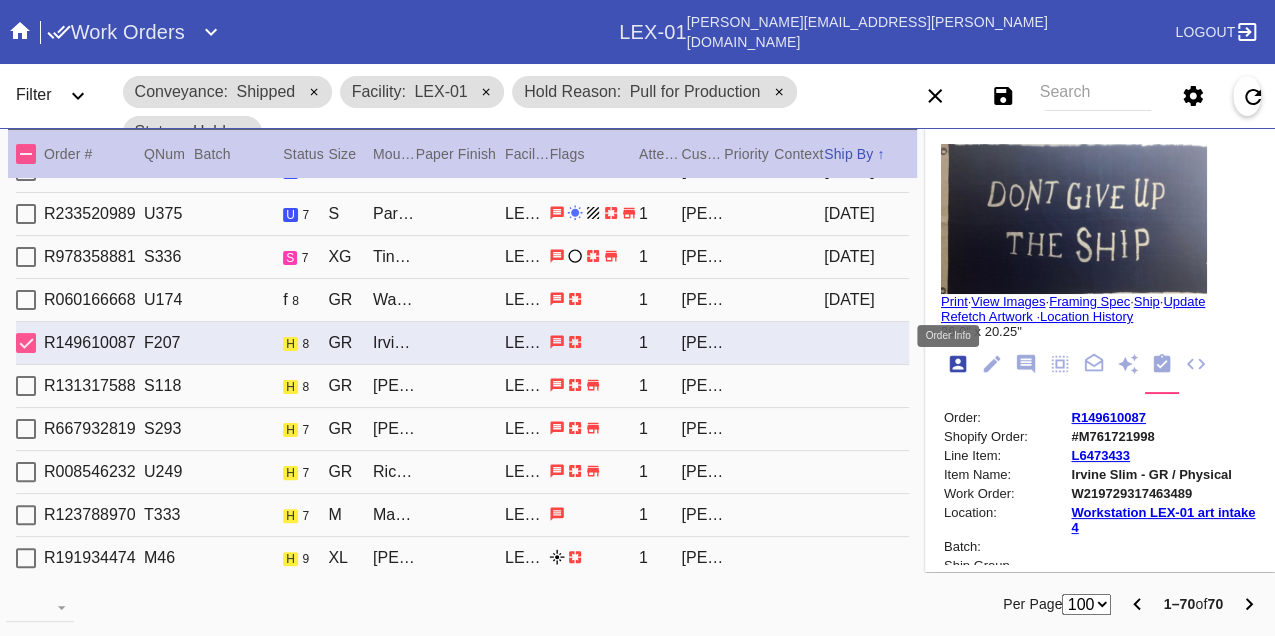 scroll, scrollTop: 24, scrollLeft: 0, axis: vertical 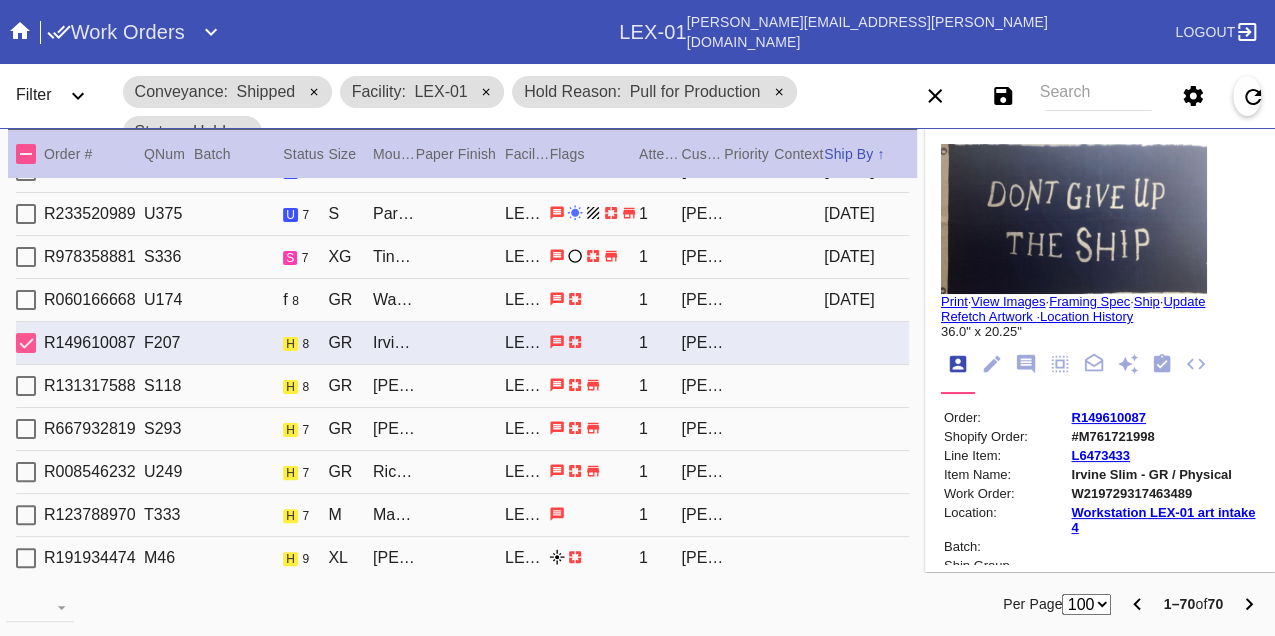 click on "W219729317463489" at bounding box center (1163, 493) 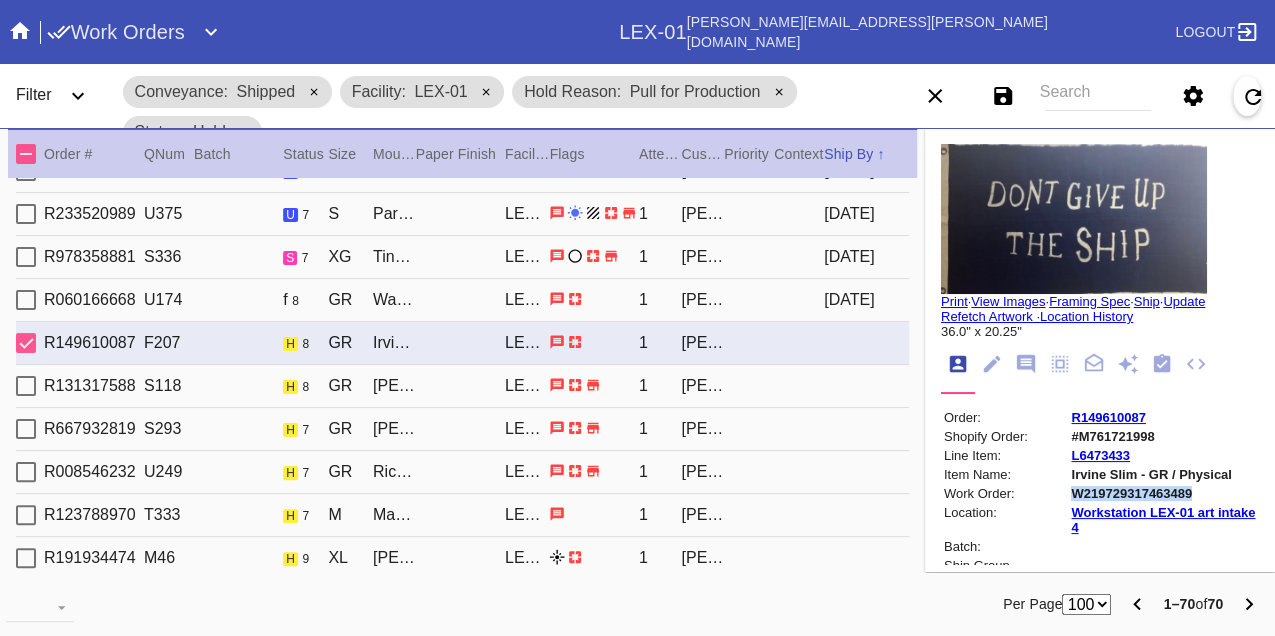 click on "W219729317463489" at bounding box center (1163, 493) 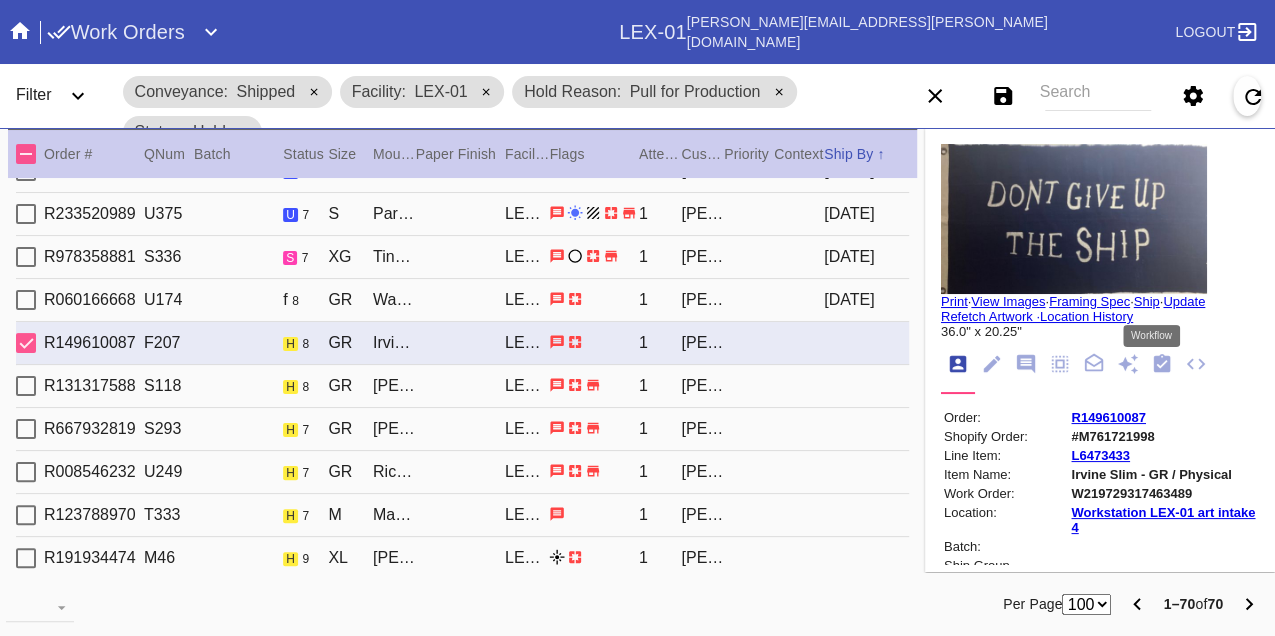 drag, startPoint x: 1150, startPoint y: 362, endPoint x: 1140, endPoint y: 368, distance: 11.661903 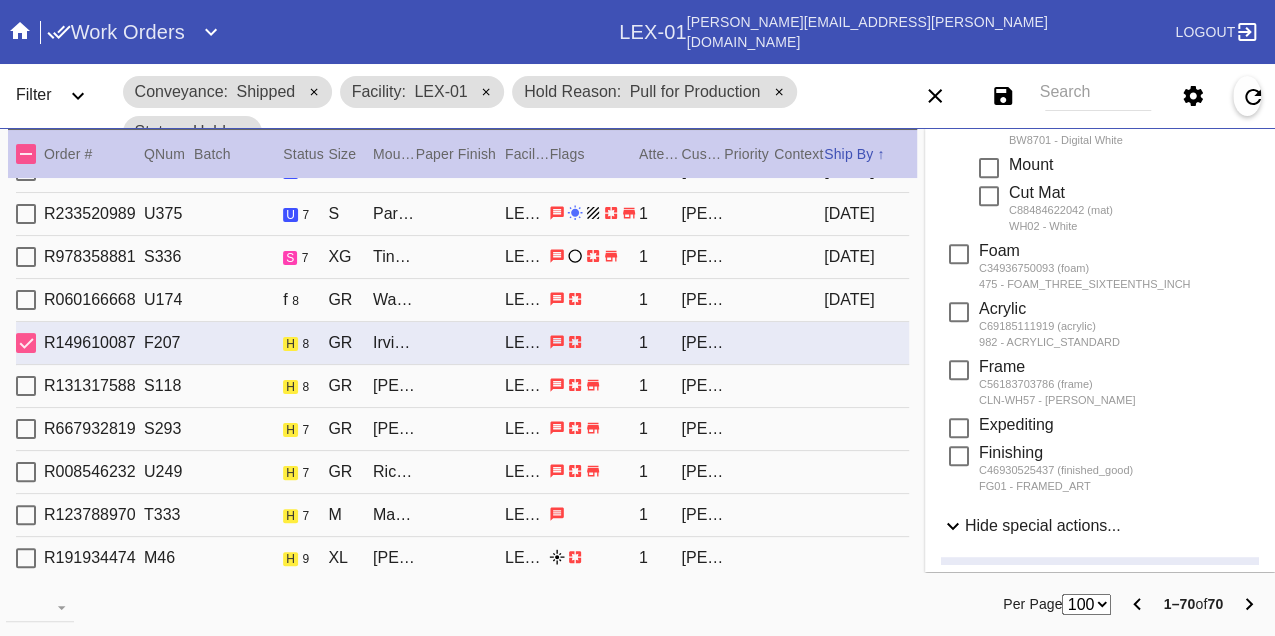 scroll, scrollTop: 888, scrollLeft: 0, axis: vertical 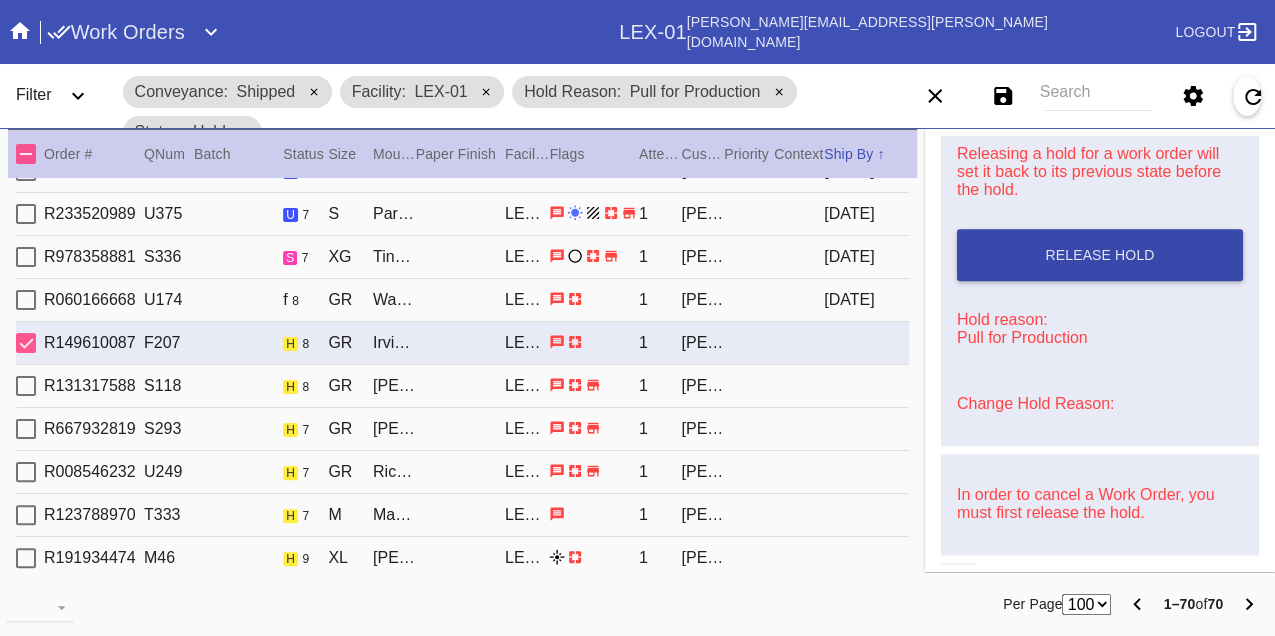 click on "Release Hold" at bounding box center (1100, 255) 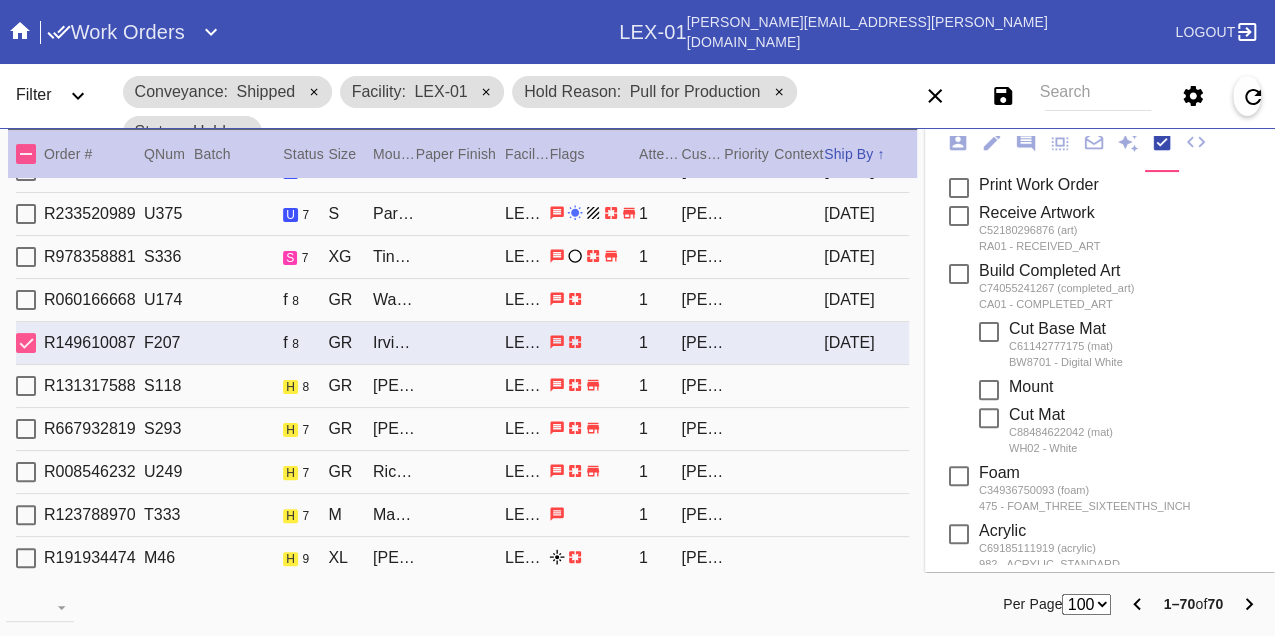 scroll, scrollTop: 0, scrollLeft: 0, axis: both 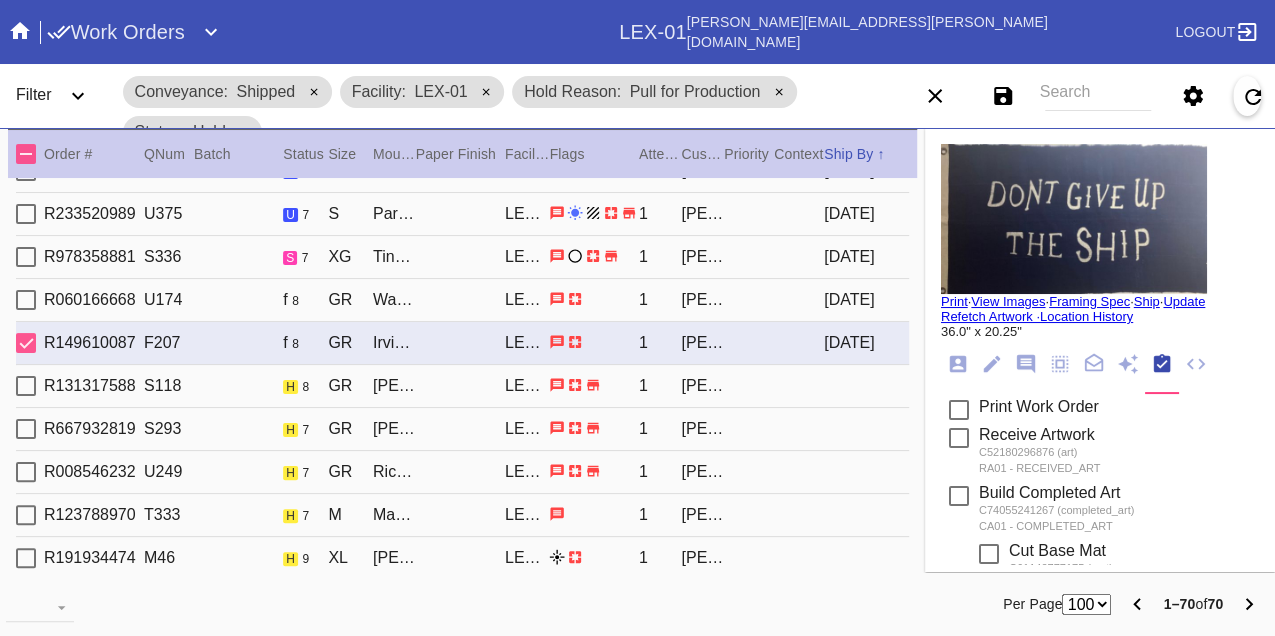 click on "Print" at bounding box center (954, 301) 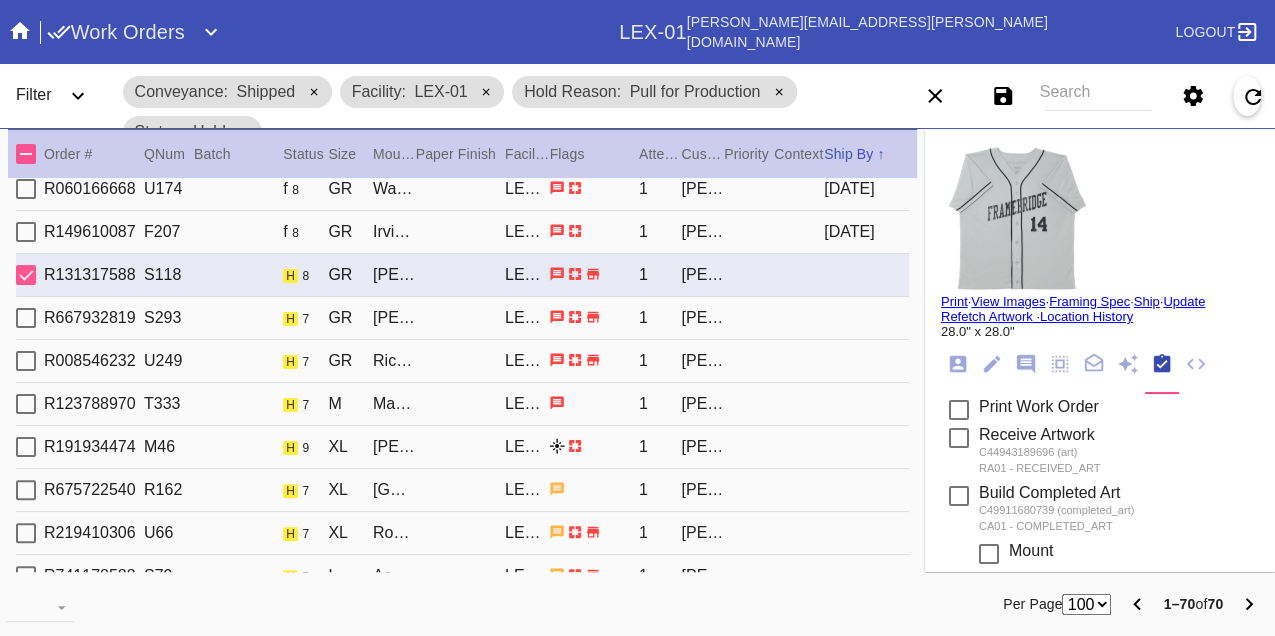 scroll, scrollTop: 1333, scrollLeft: 0, axis: vertical 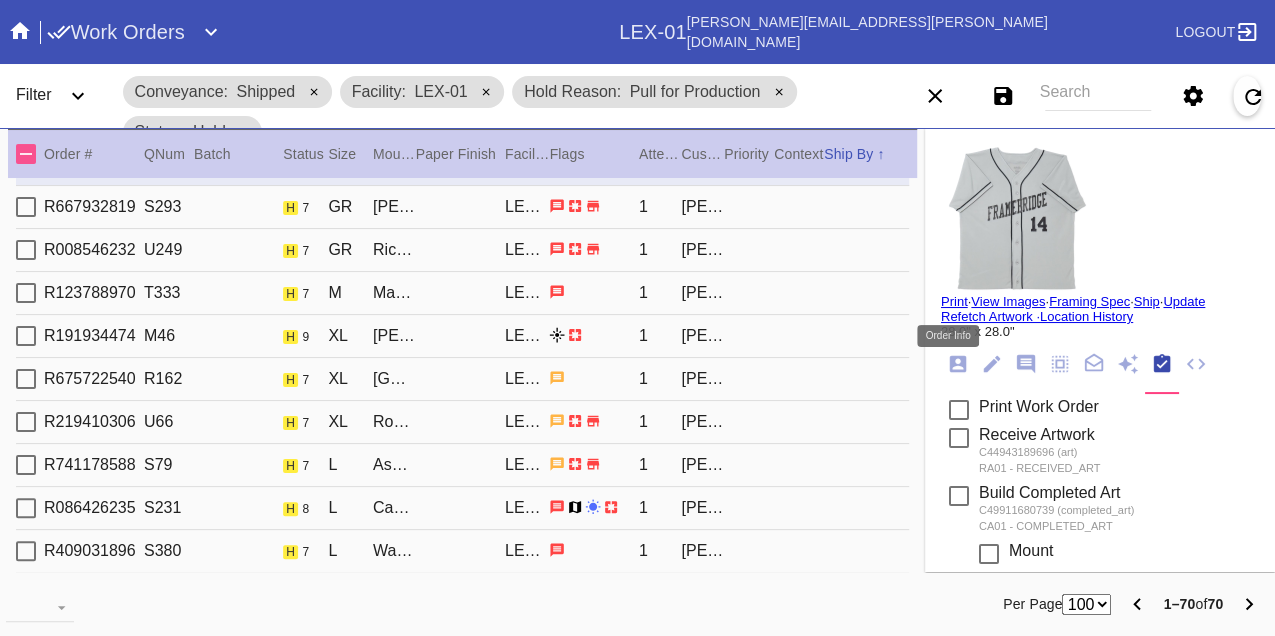 click 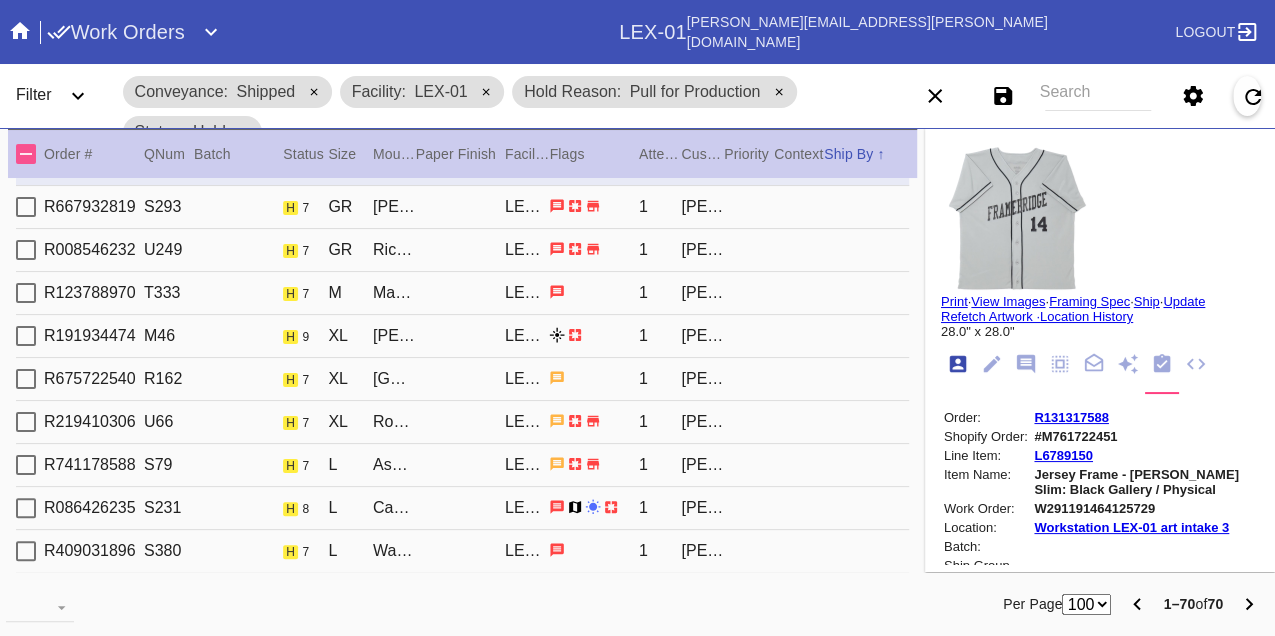 scroll, scrollTop: 24, scrollLeft: 0, axis: vertical 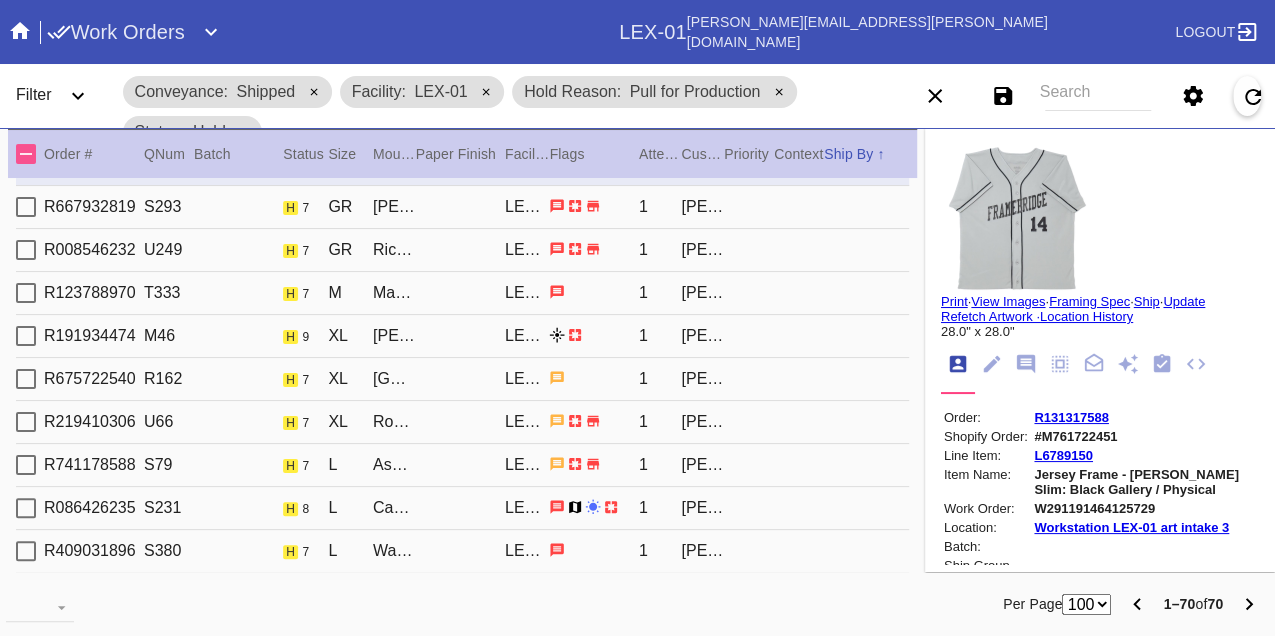 click on "W291191464125729" at bounding box center (1145, 508) 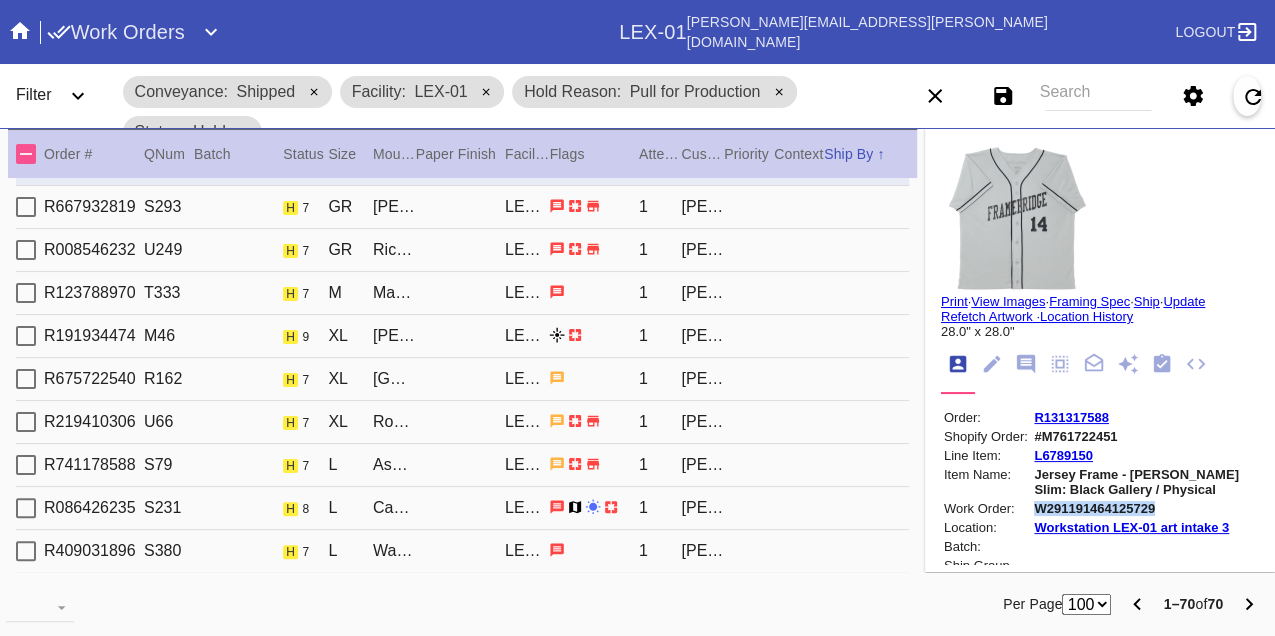 click on "W291191464125729" at bounding box center [1145, 508] 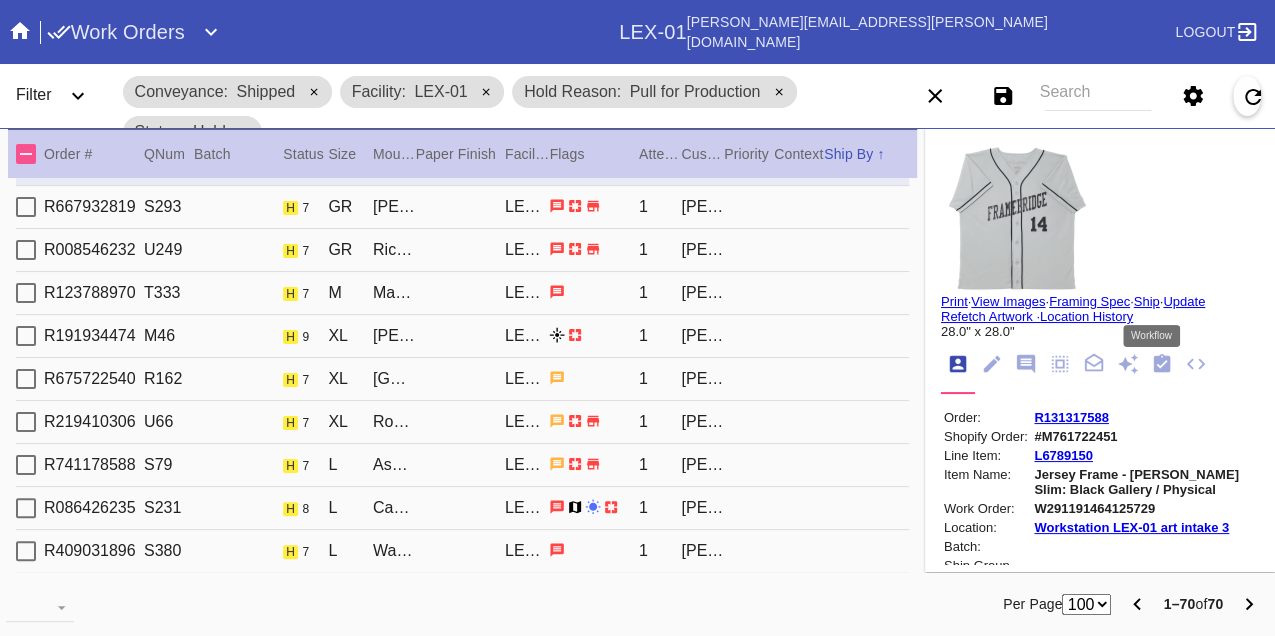 click 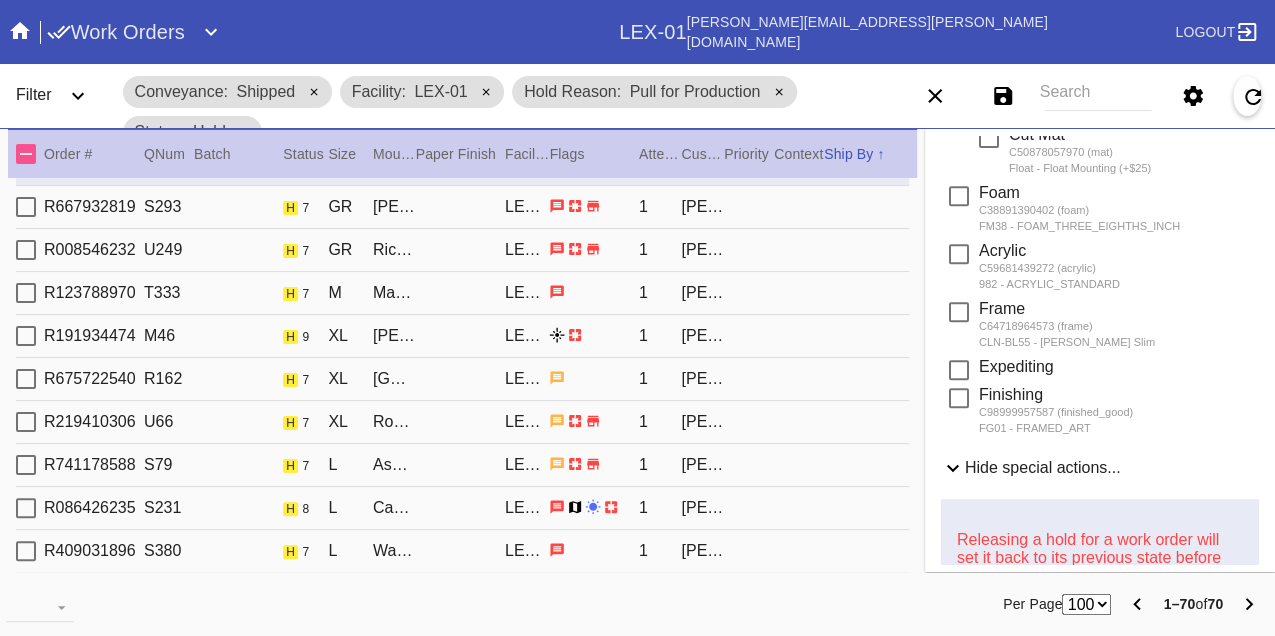 scroll, scrollTop: 888, scrollLeft: 0, axis: vertical 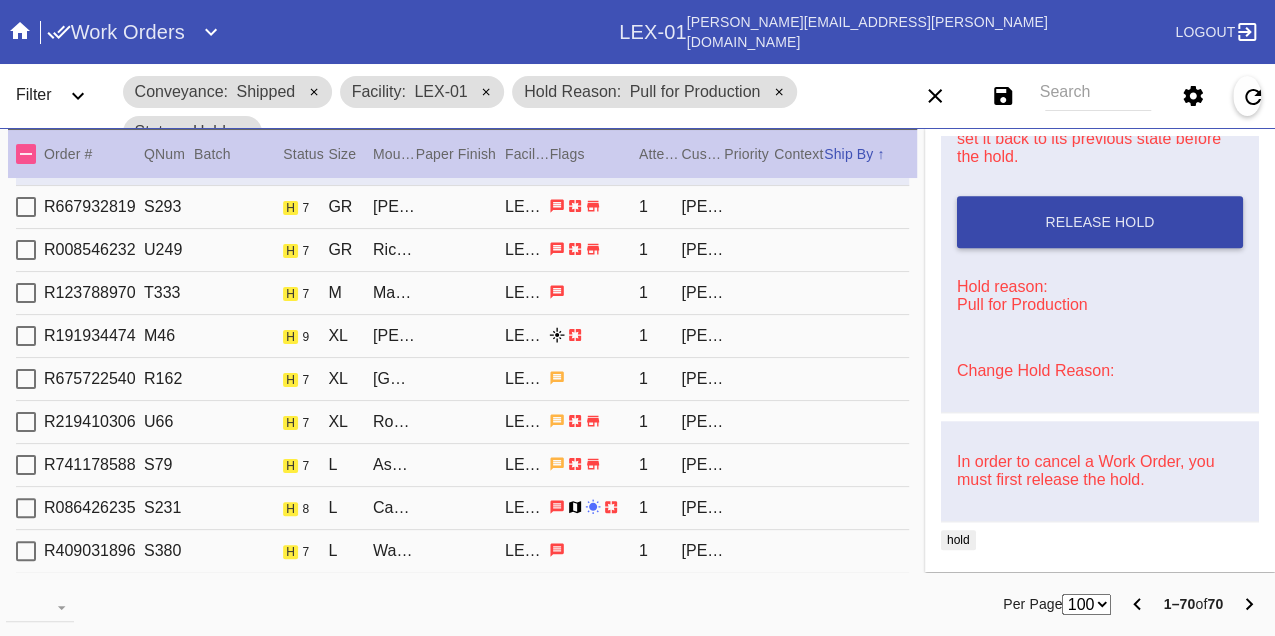 click on "Release Hold" at bounding box center (1100, 222) 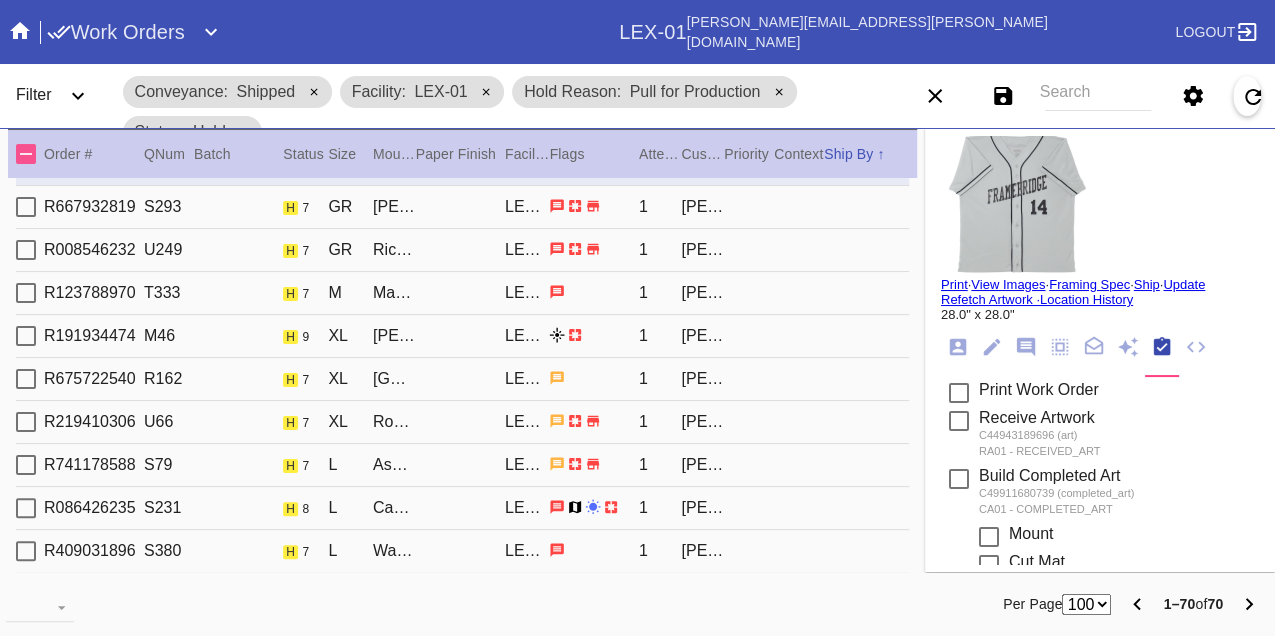 scroll, scrollTop: 0, scrollLeft: 0, axis: both 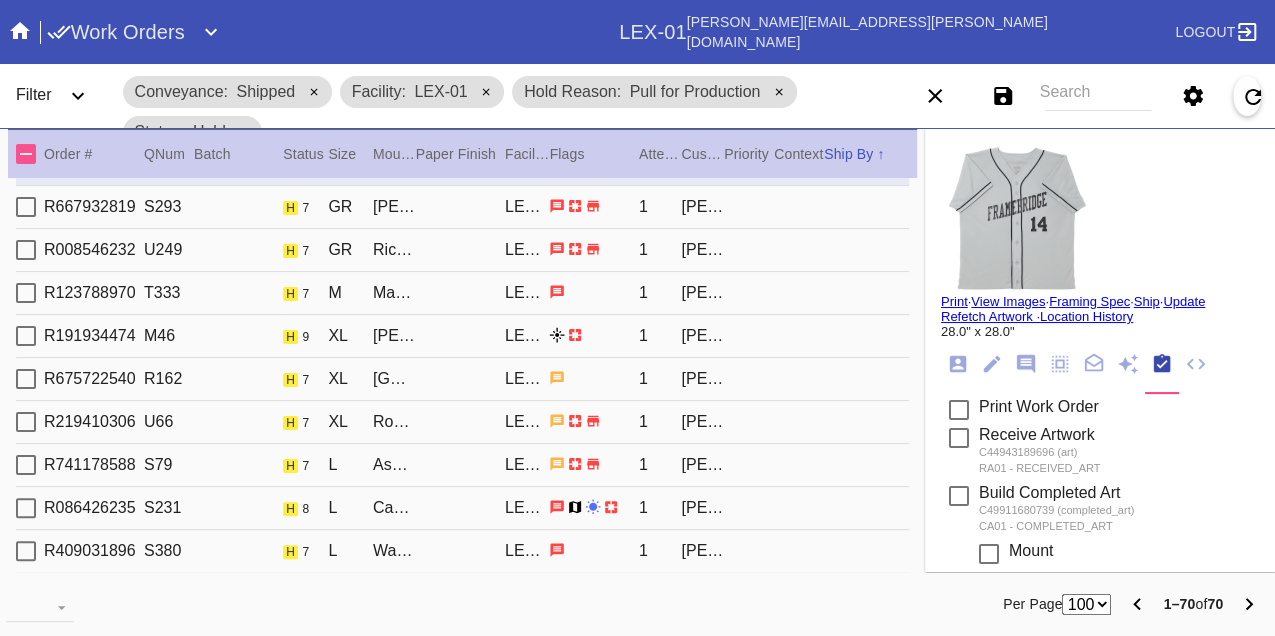 click on "Print" at bounding box center [954, 301] 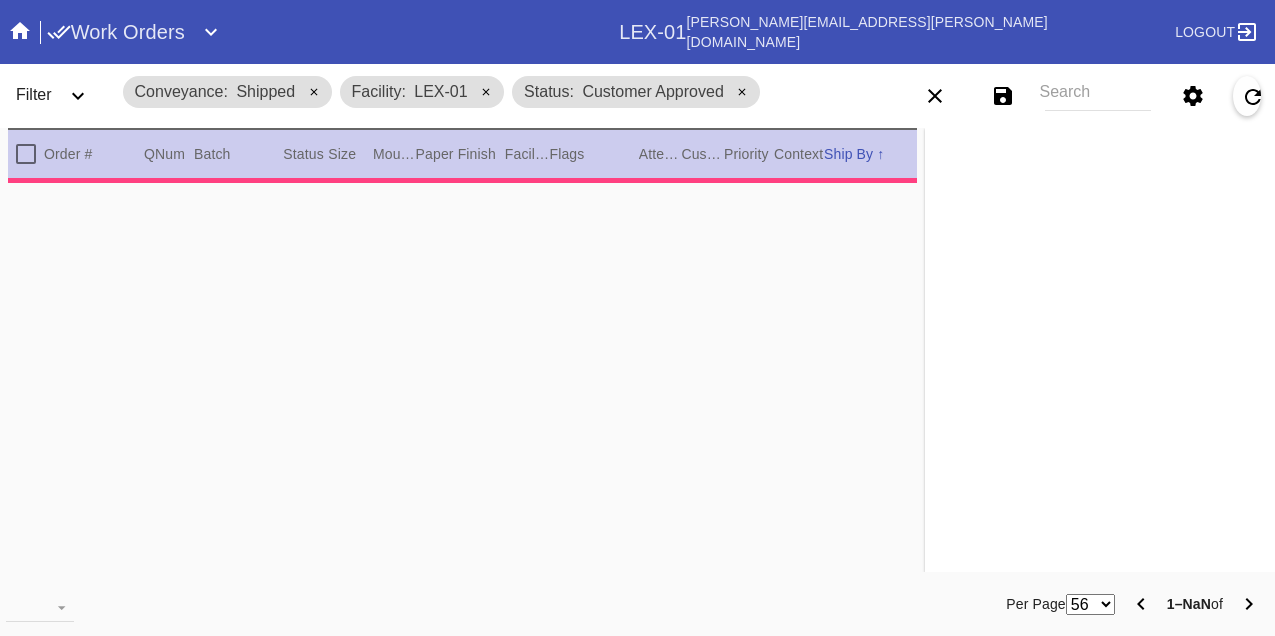 scroll, scrollTop: 0, scrollLeft: 0, axis: both 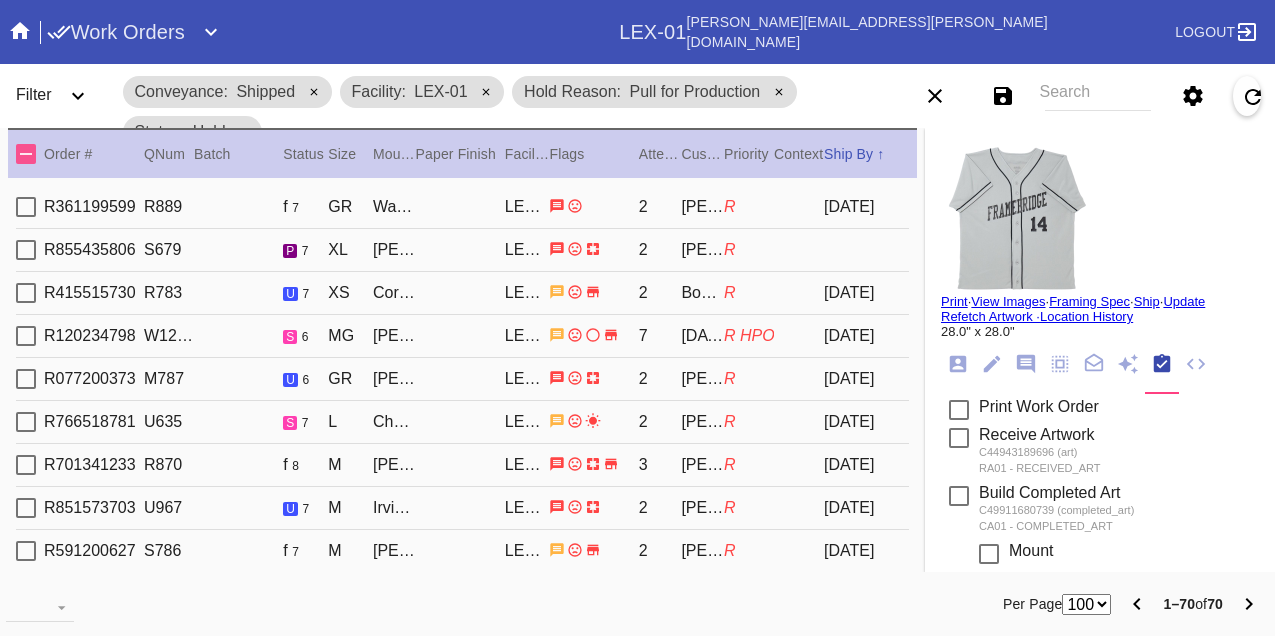 select on "number:100" 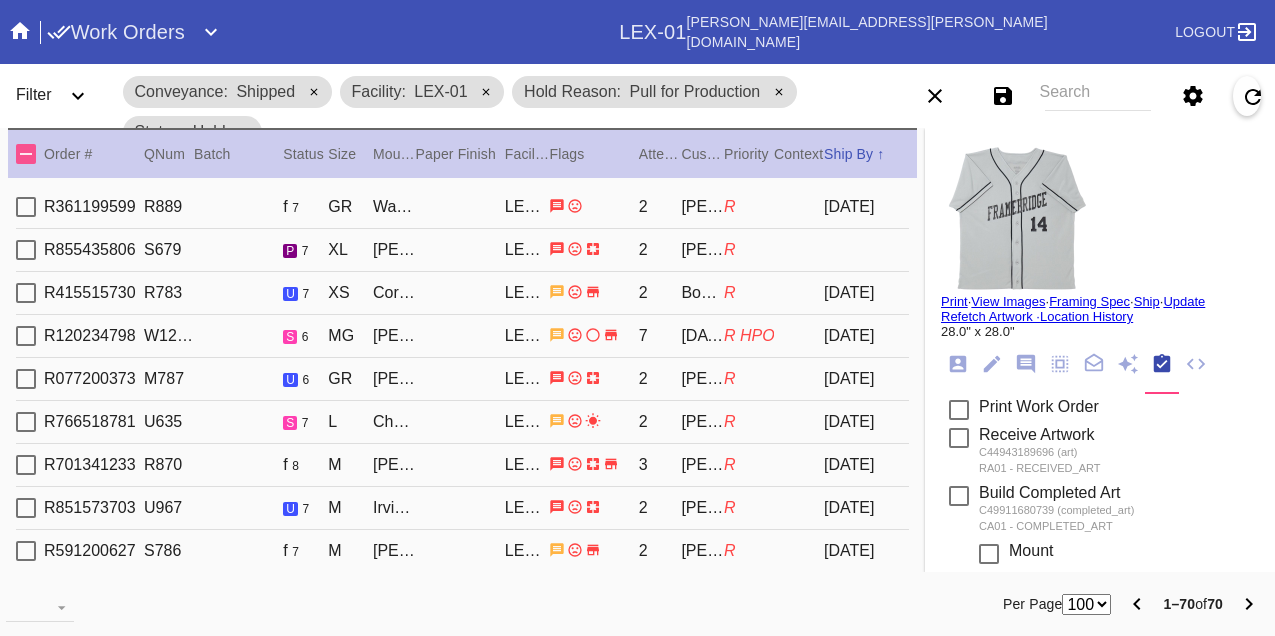scroll, scrollTop: 0, scrollLeft: 0, axis: both 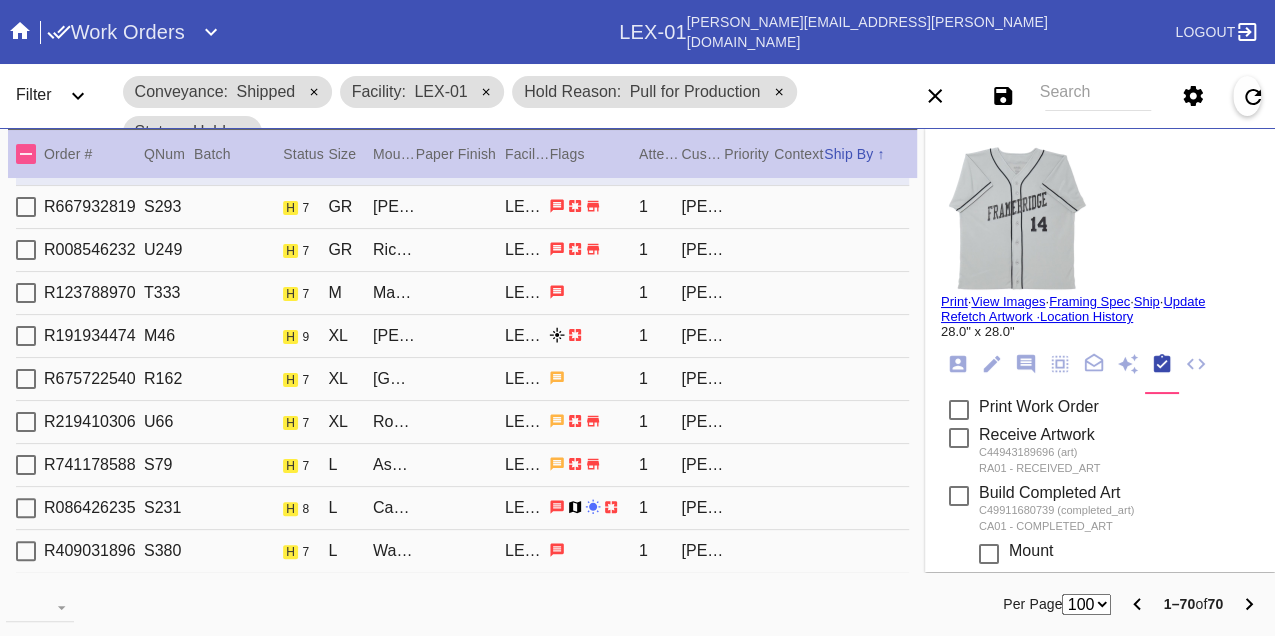 click on "R667932819 S293 h   7 GR Mercer Slim / White LEX-01 1 Mario Smith" at bounding box center (462, 207) 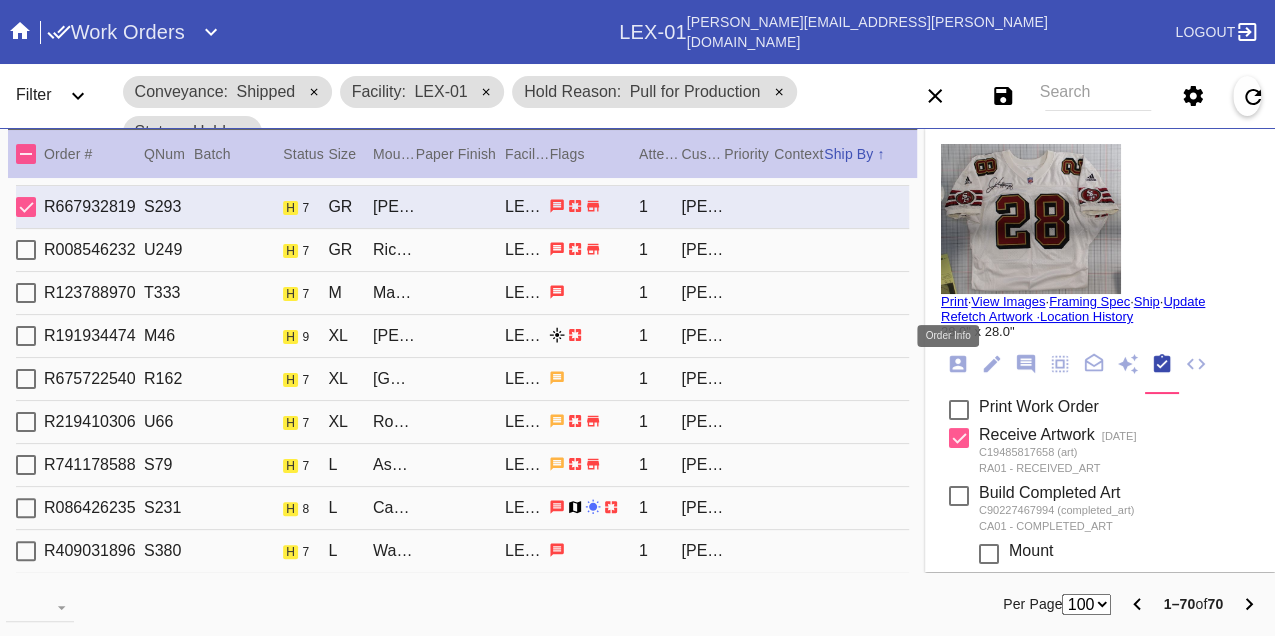 click 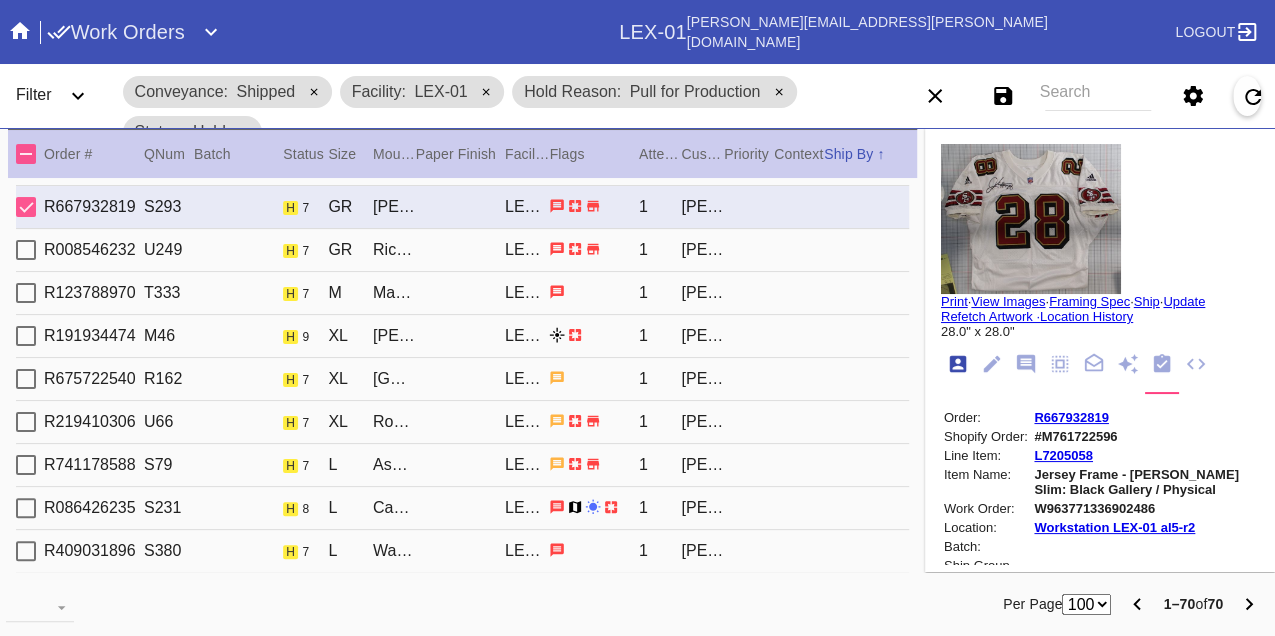 scroll, scrollTop: 24, scrollLeft: 0, axis: vertical 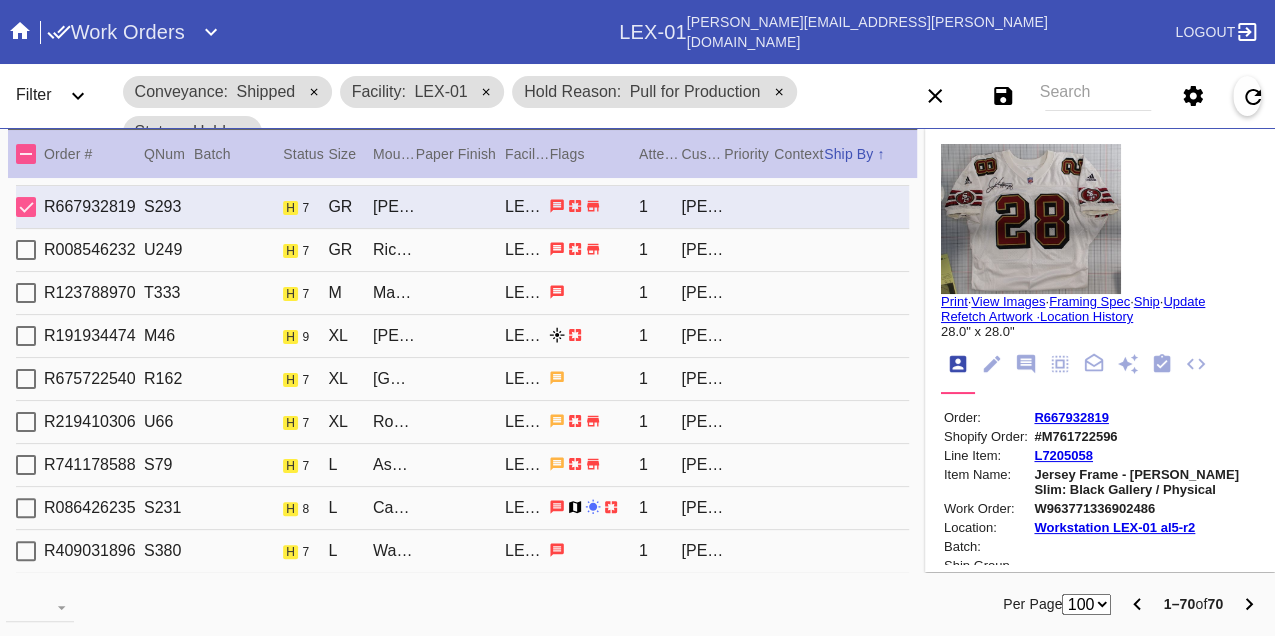 click on "W963771336902486" at bounding box center [1145, 508] 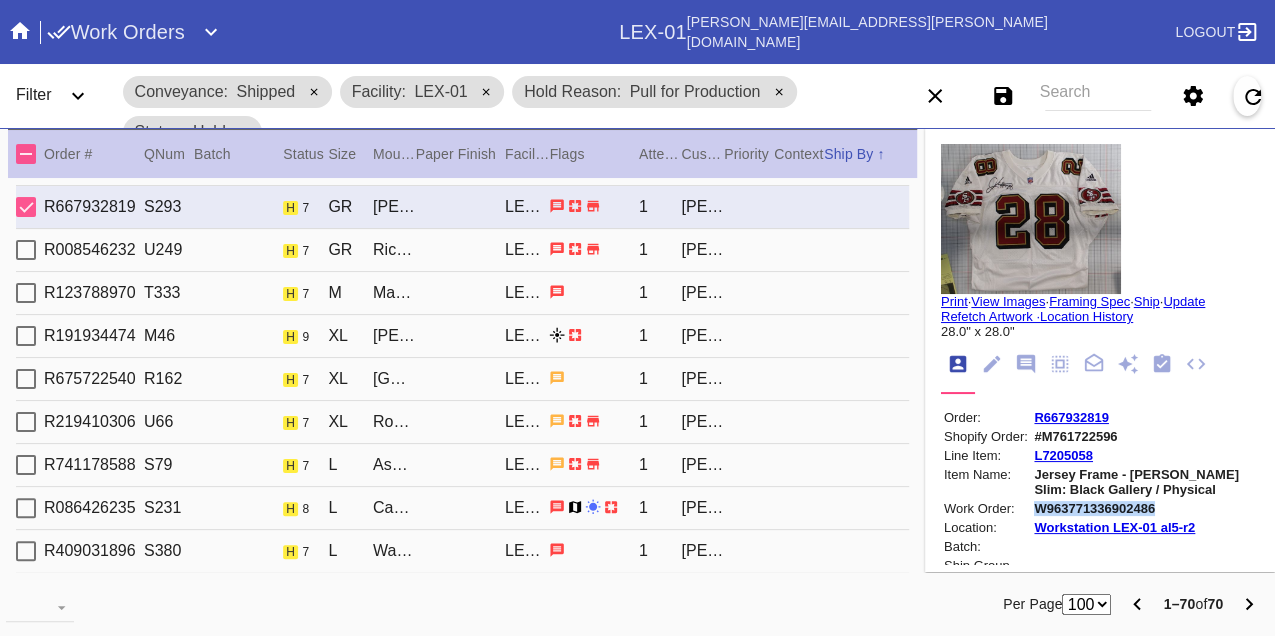 click on "W963771336902486" at bounding box center [1145, 508] 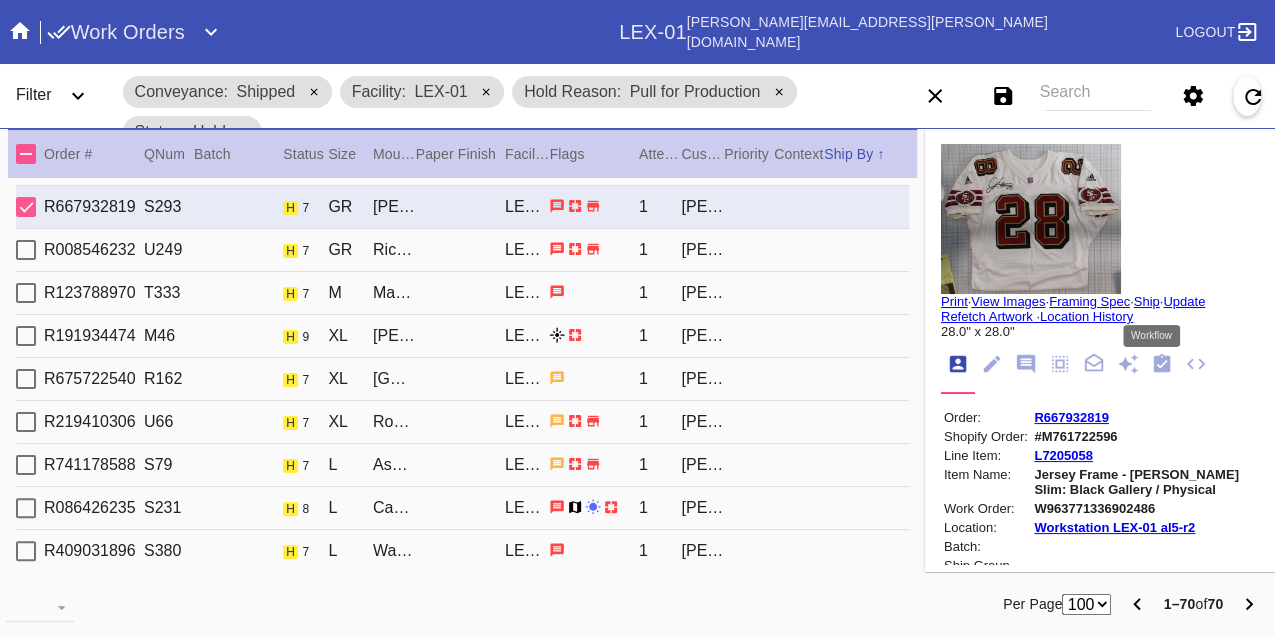 click 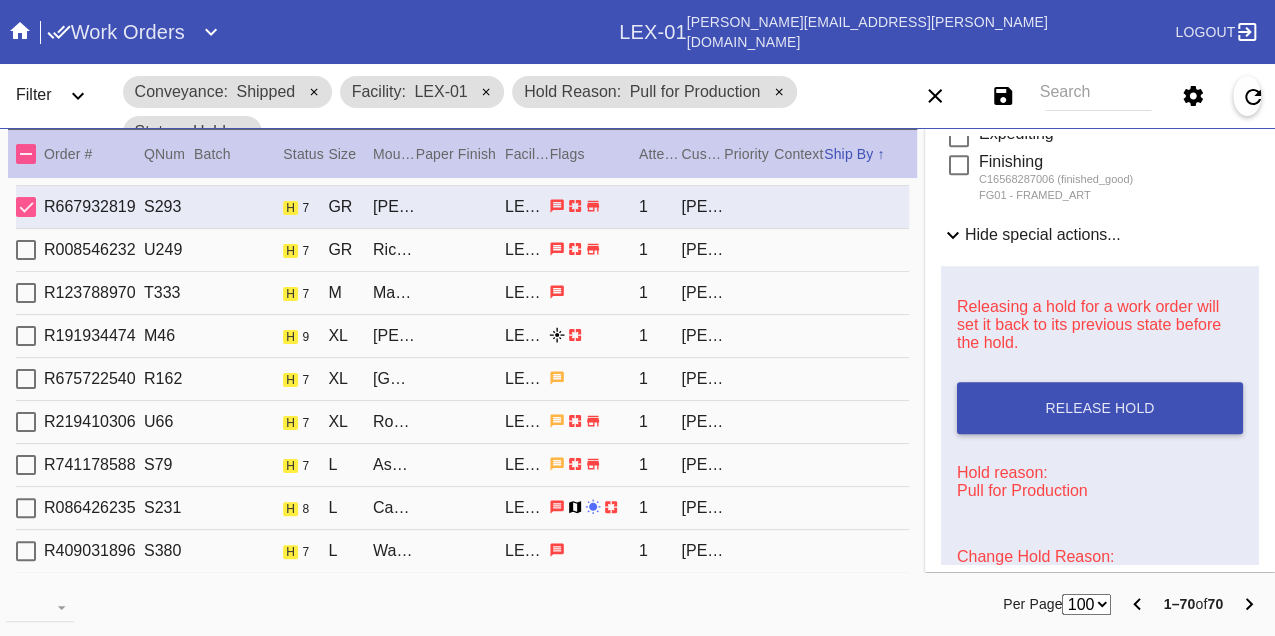 scroll, scrollTop: 1000, scrollLeft: 0, axis: vertical 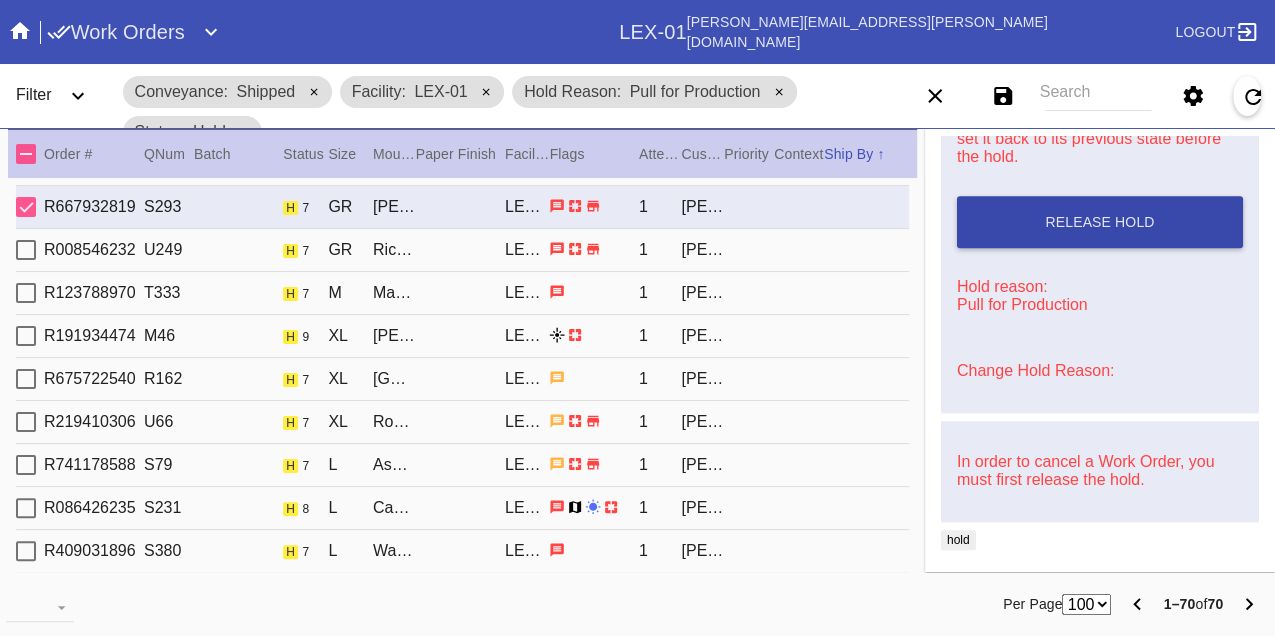 click on "Release Hold" at bounding box center [1100, 222] 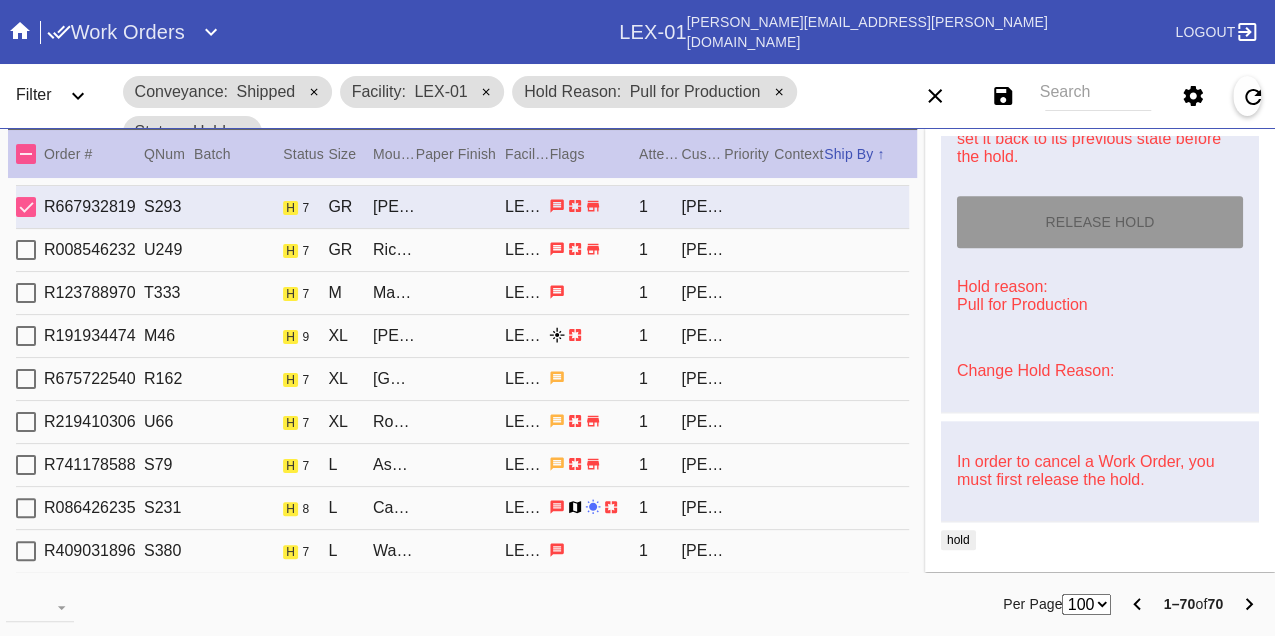 type on "[DATE]" 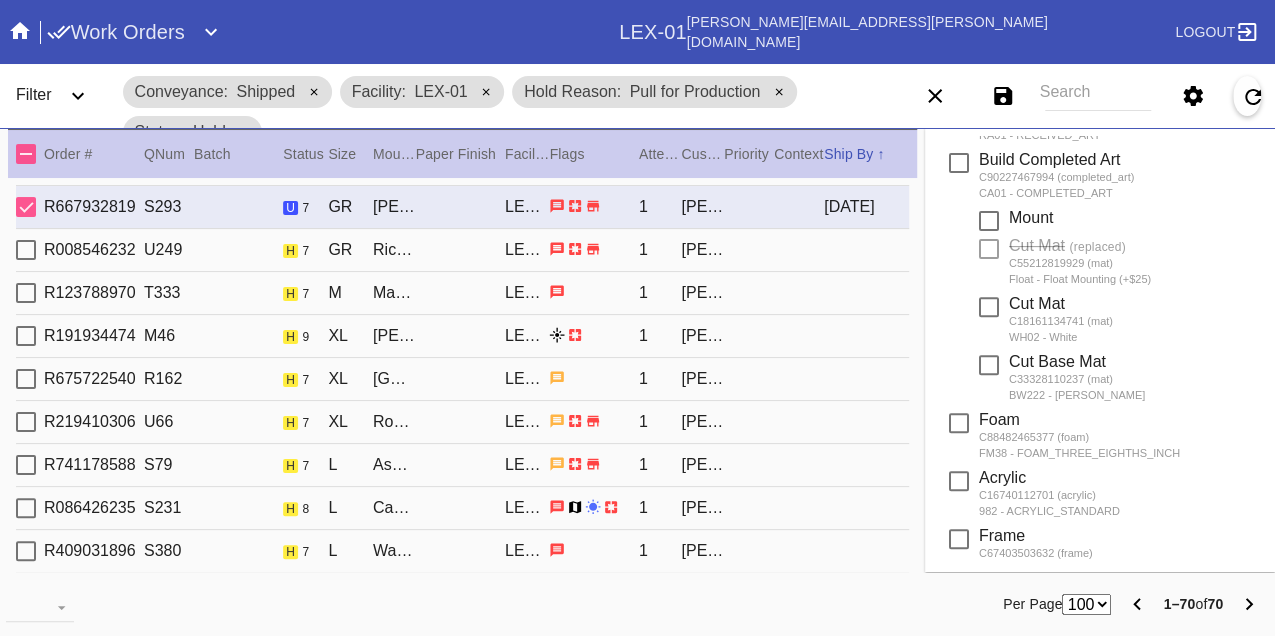 scroll, scrollTop: 0, scrollLeft: 0, axis: both 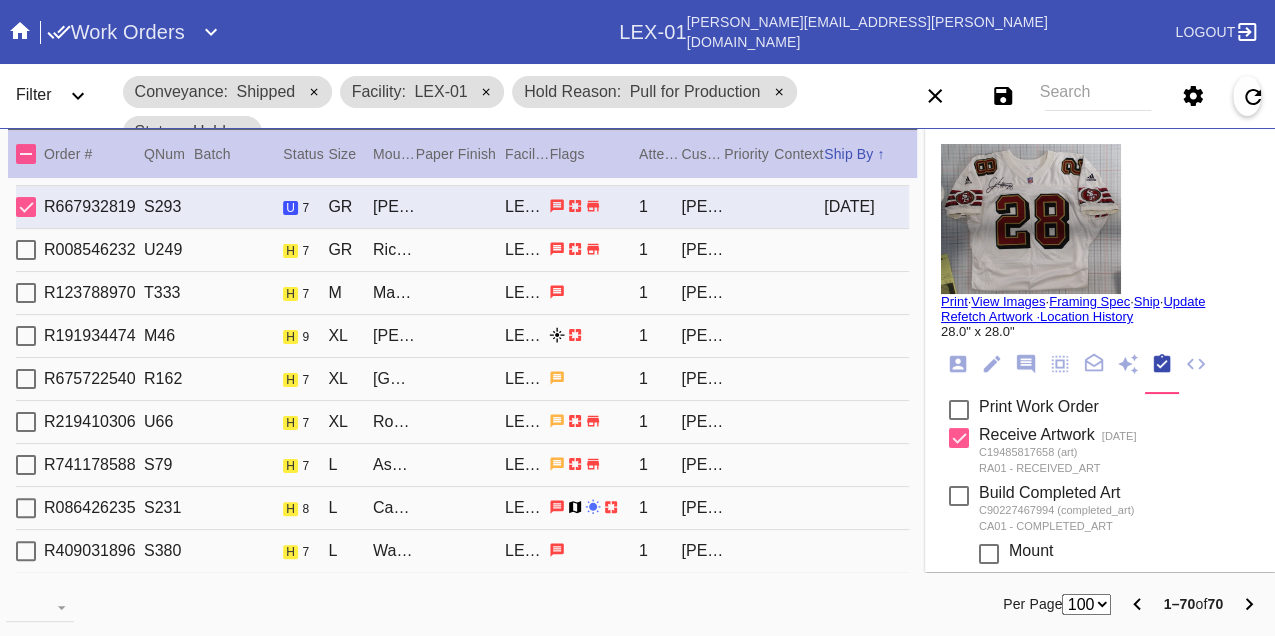 click on "Print" at bounding box center [954, 301] 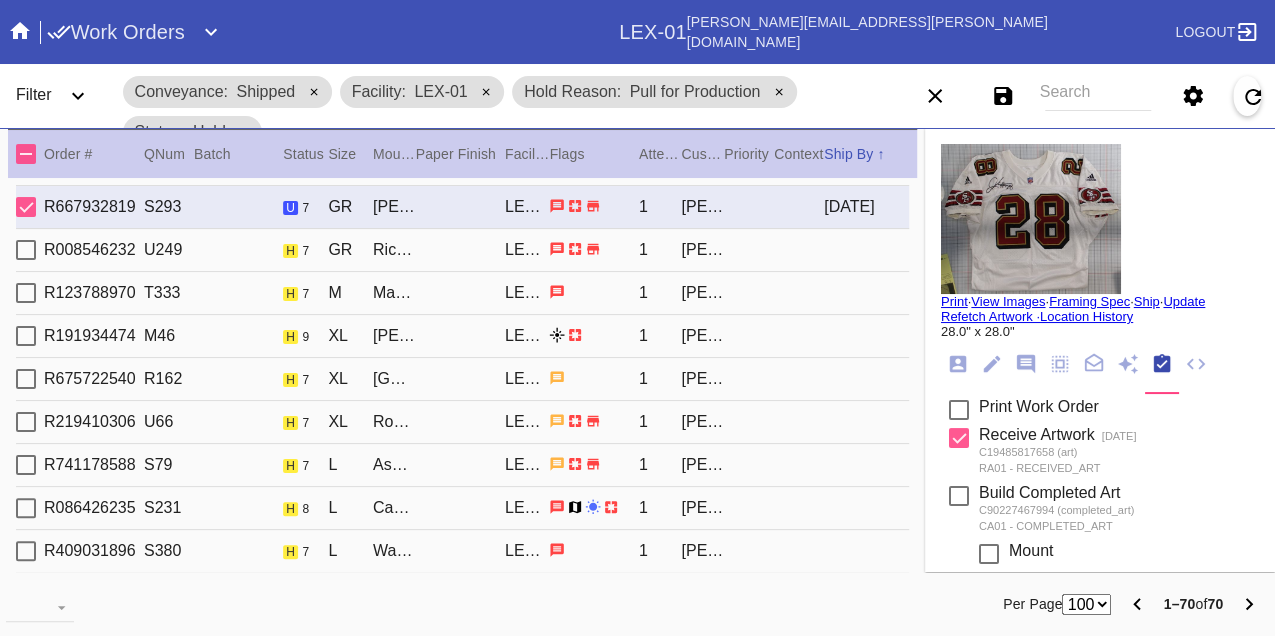 click on "R008546232 U249 h   7 GR Richmond / White LEX-01 1 Ken Griggs" at bounding box center (462, 250) 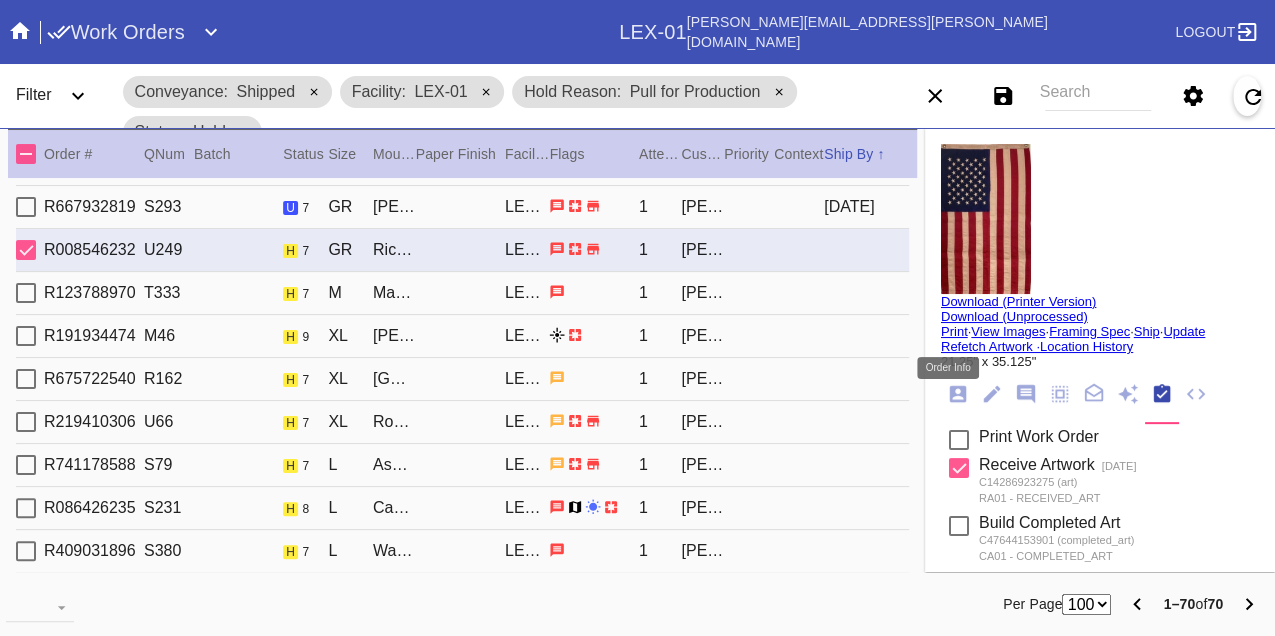 click 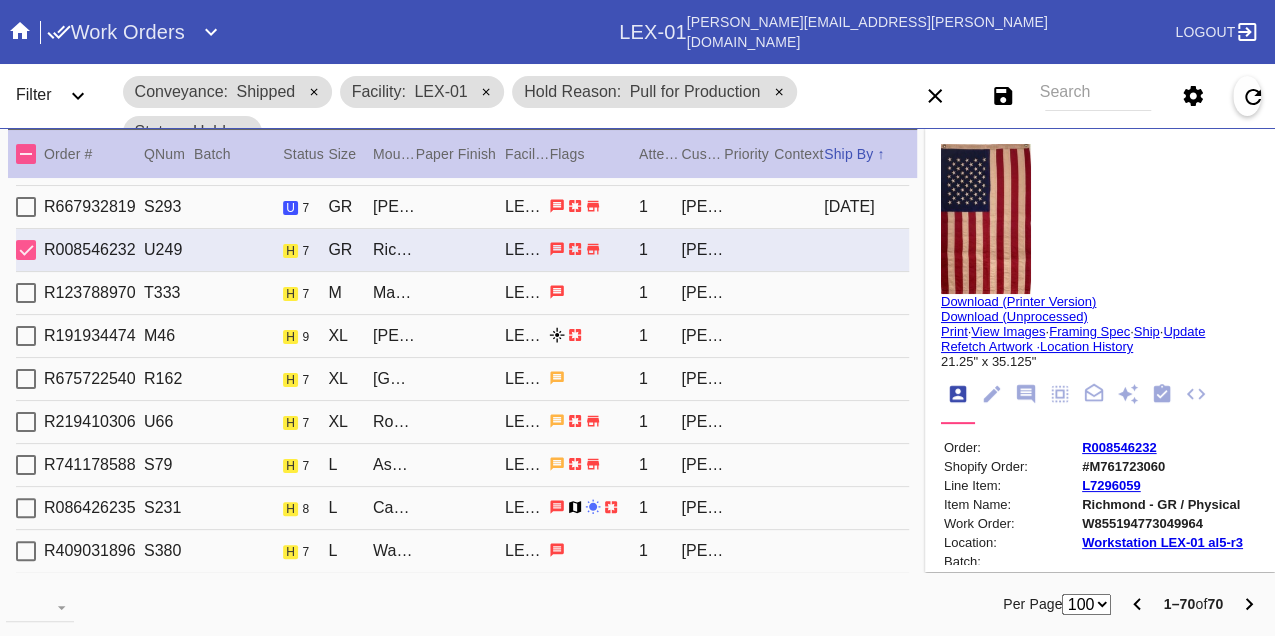 click on "W855194773049964" at bounding box center [1162, 523] 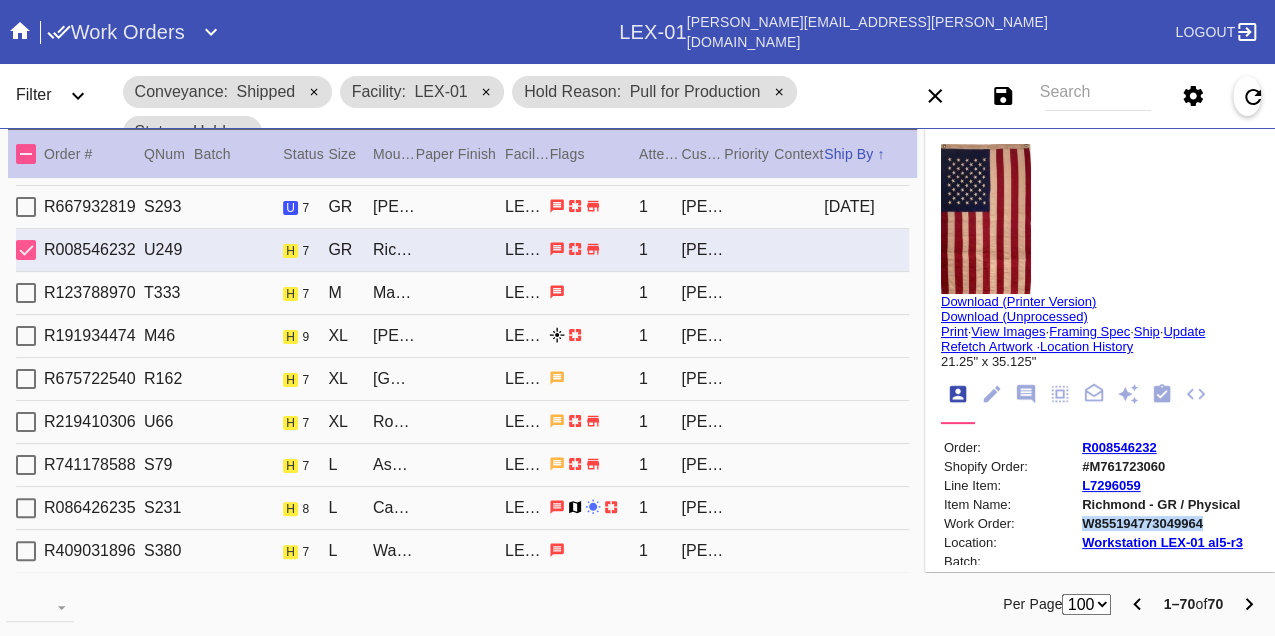 click on "W855194773049964" at bounding box center (1162, 523) 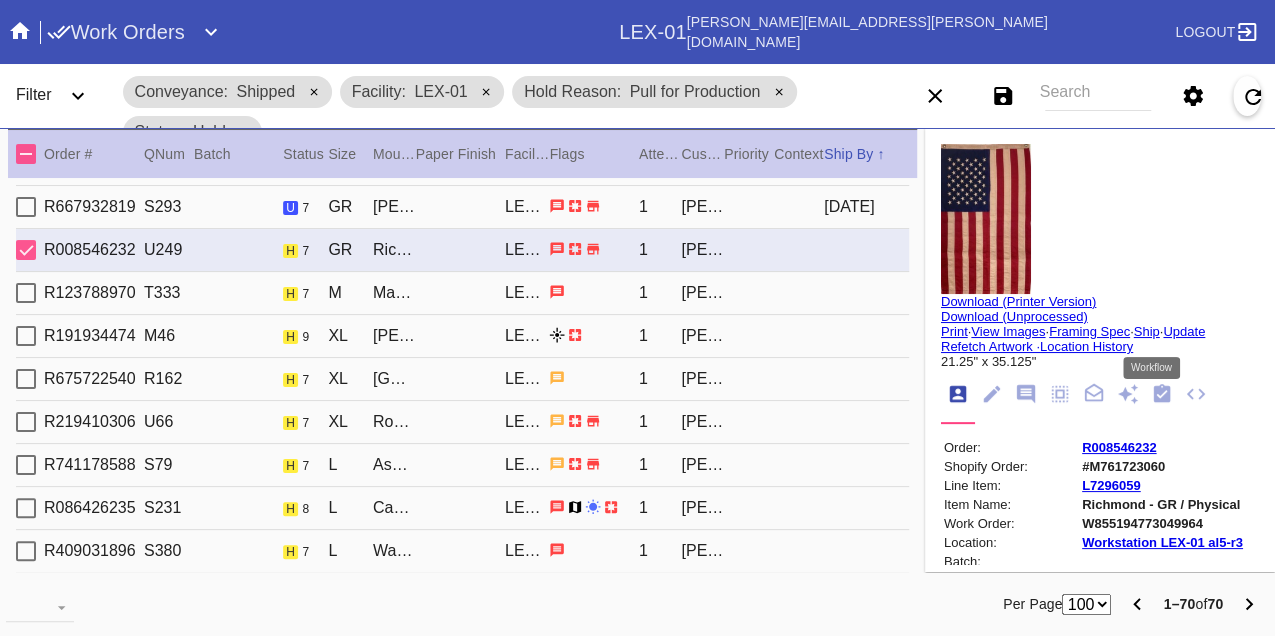 click 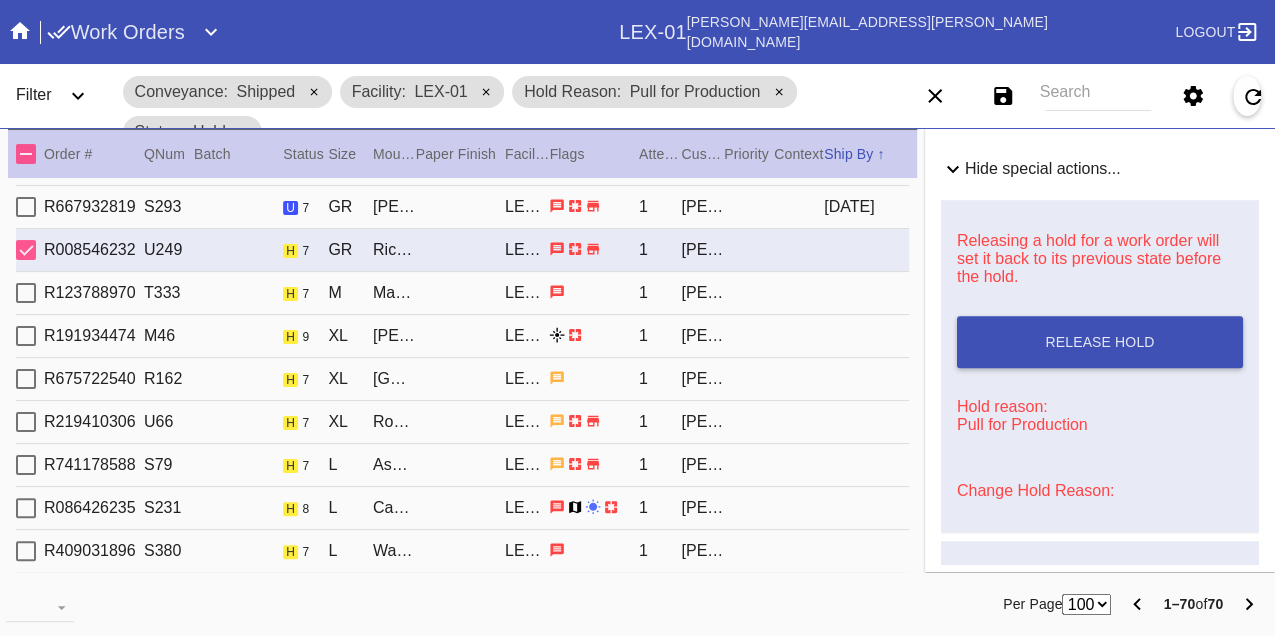 scroll, scrollTop: 980, scrollLeft: 0, axis: vertical 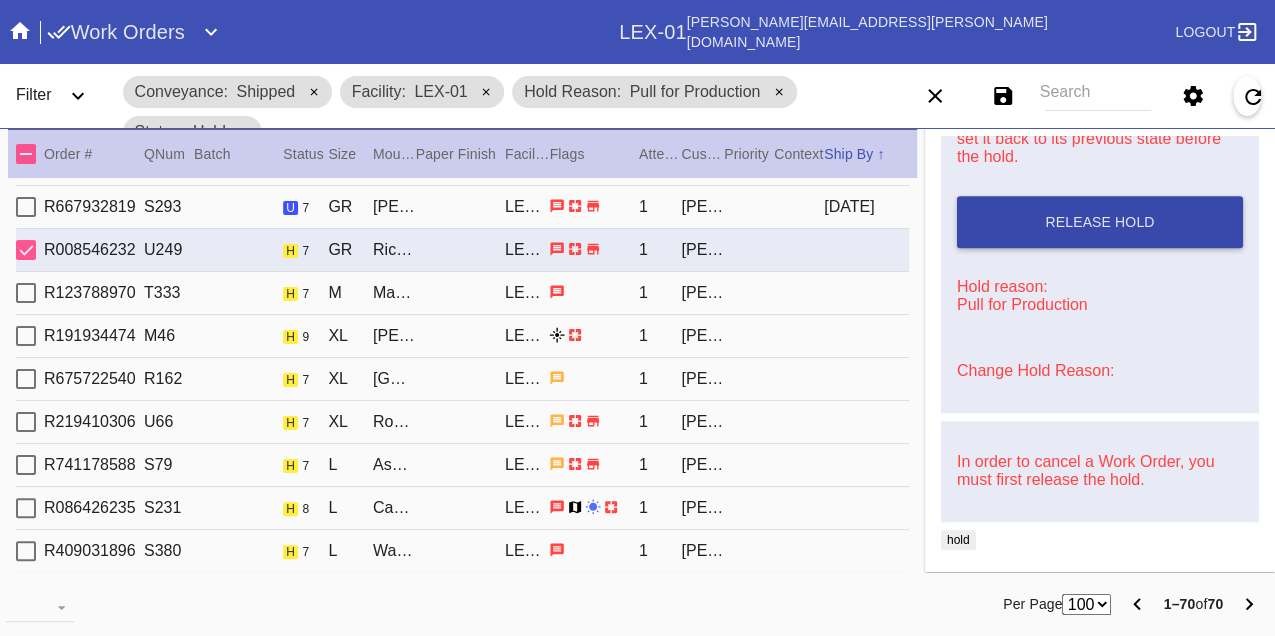 click on "Release Hold" at bounding box center [1100, 222] 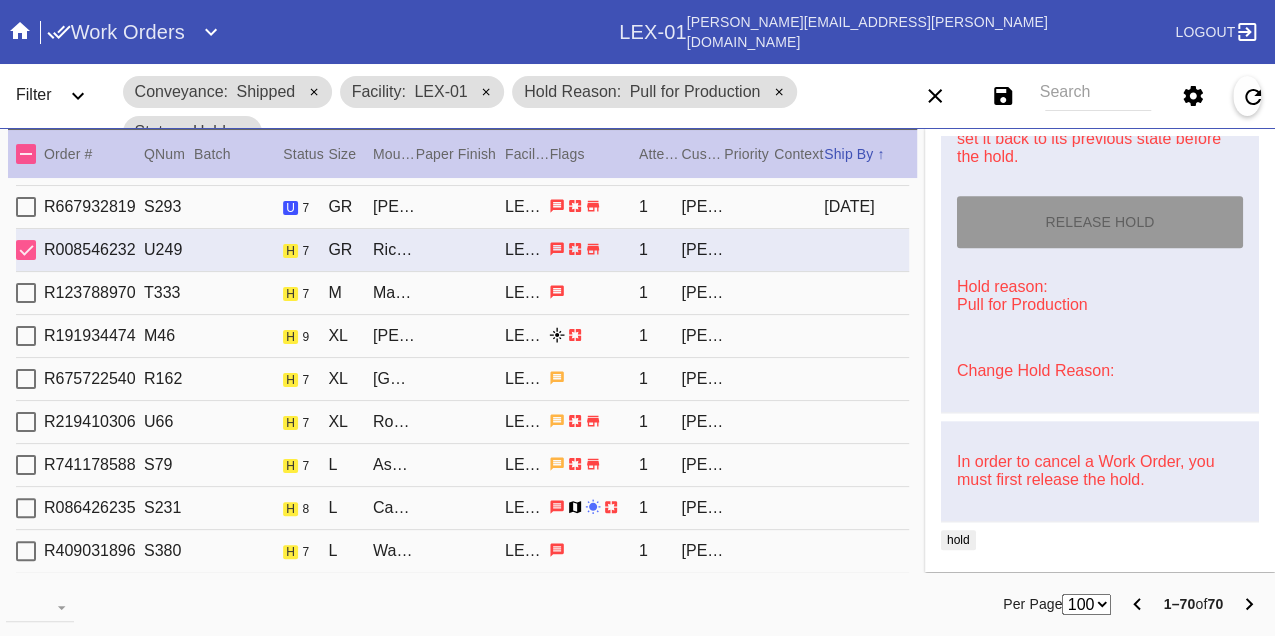 type on "[DATE]" 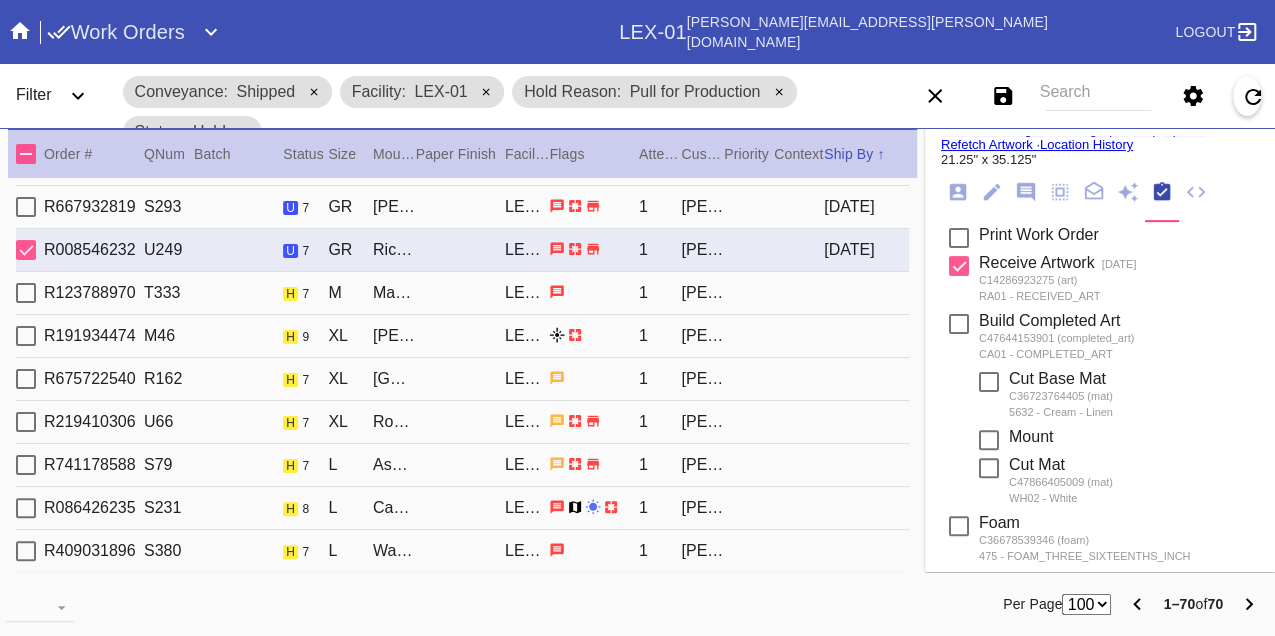 scroll, scrollTop: 0, scrollLeft: 0, axis: both 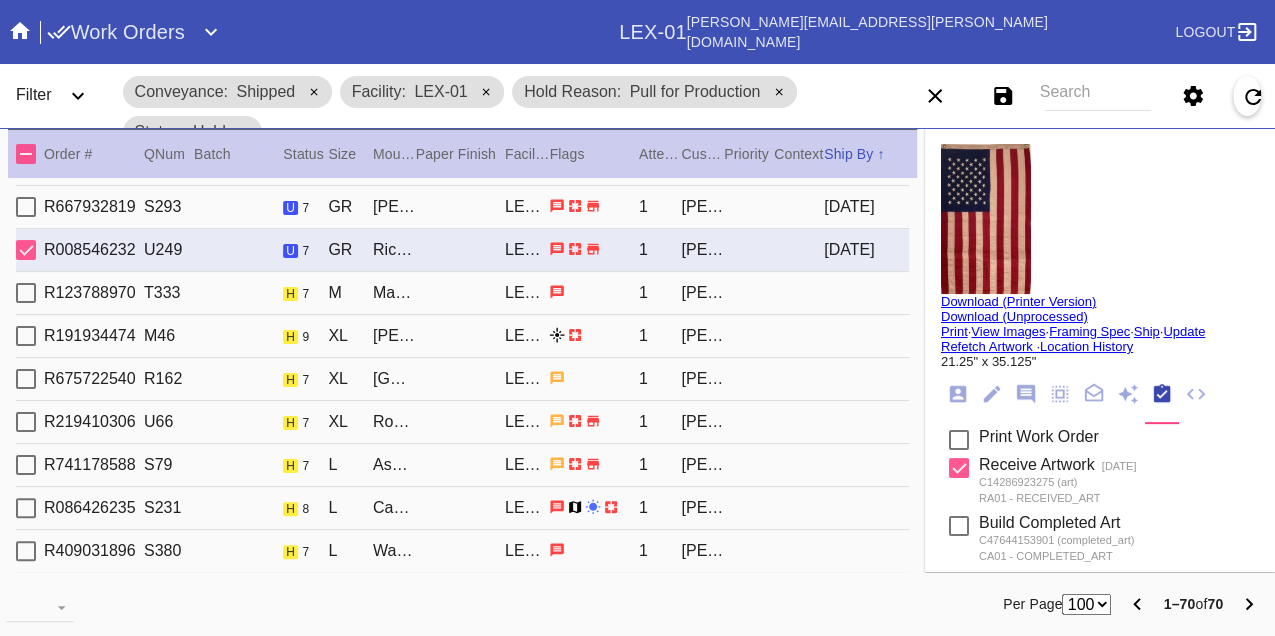 click on "Print" at bounding box center [954, 331] 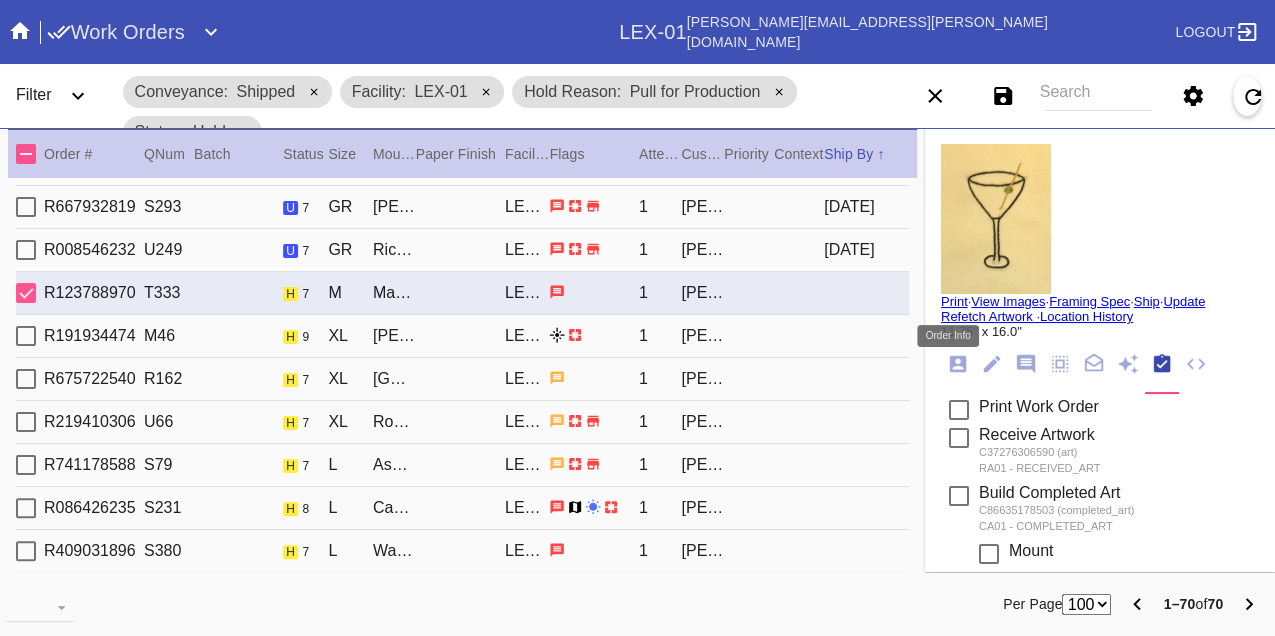 click 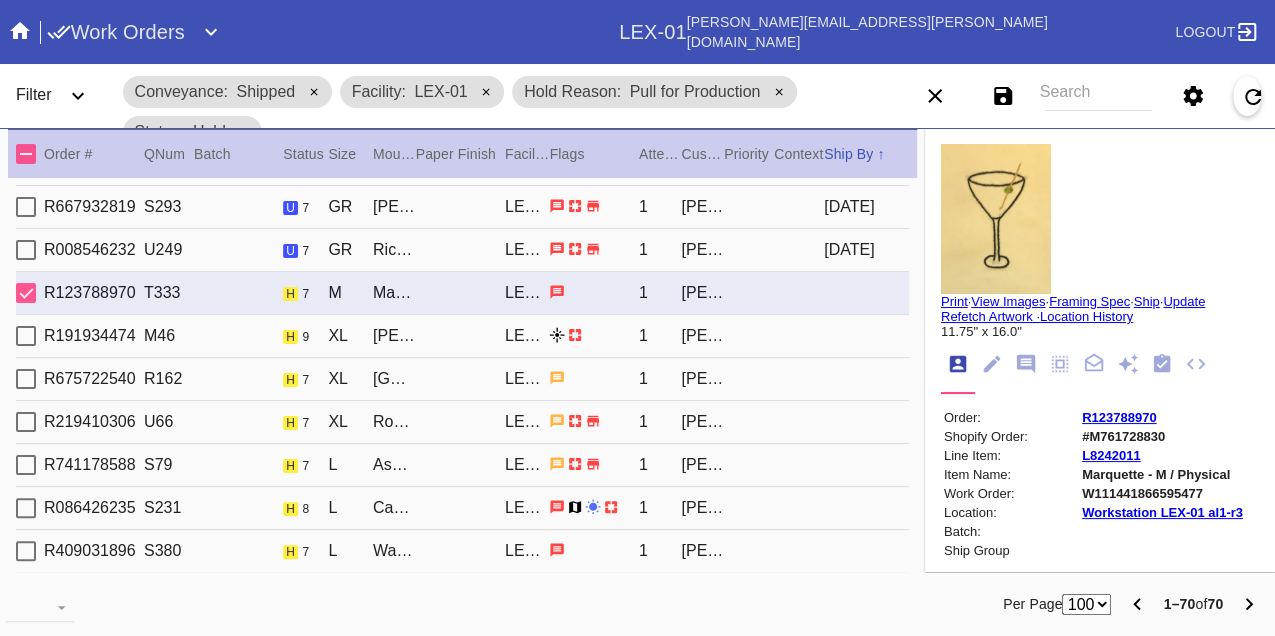 scroll, scrollTop: 24, scrollLeft: 0, axis: vertical 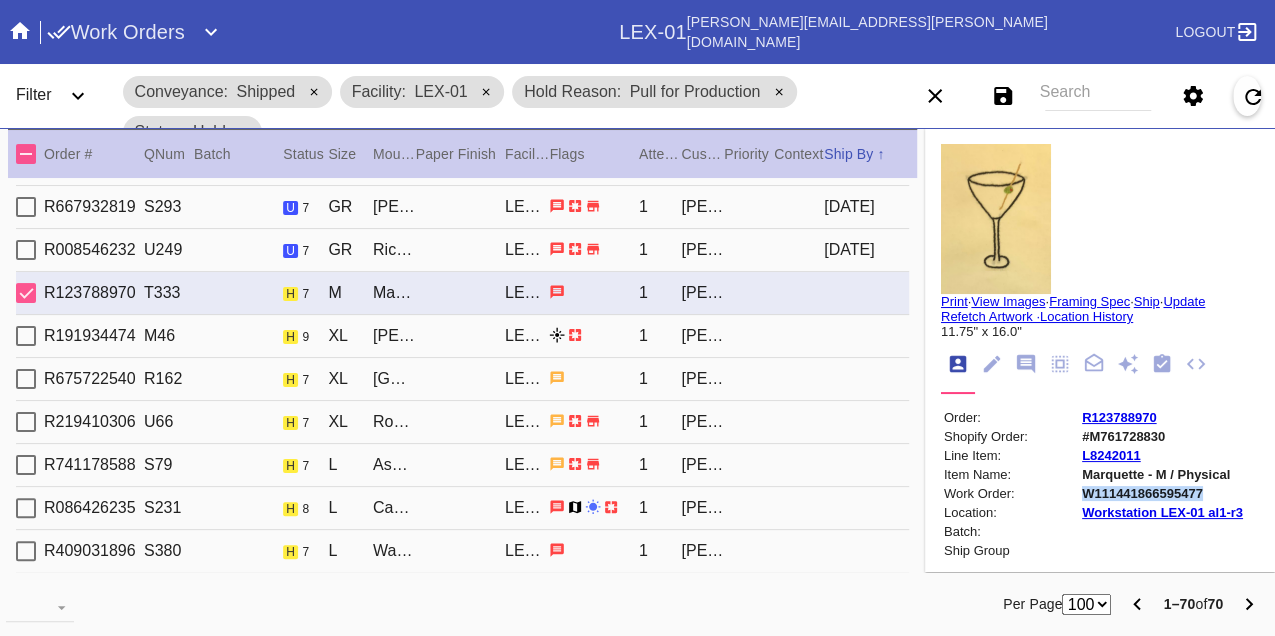 click on "W111441866595477" at bounding box center (1162, 493) 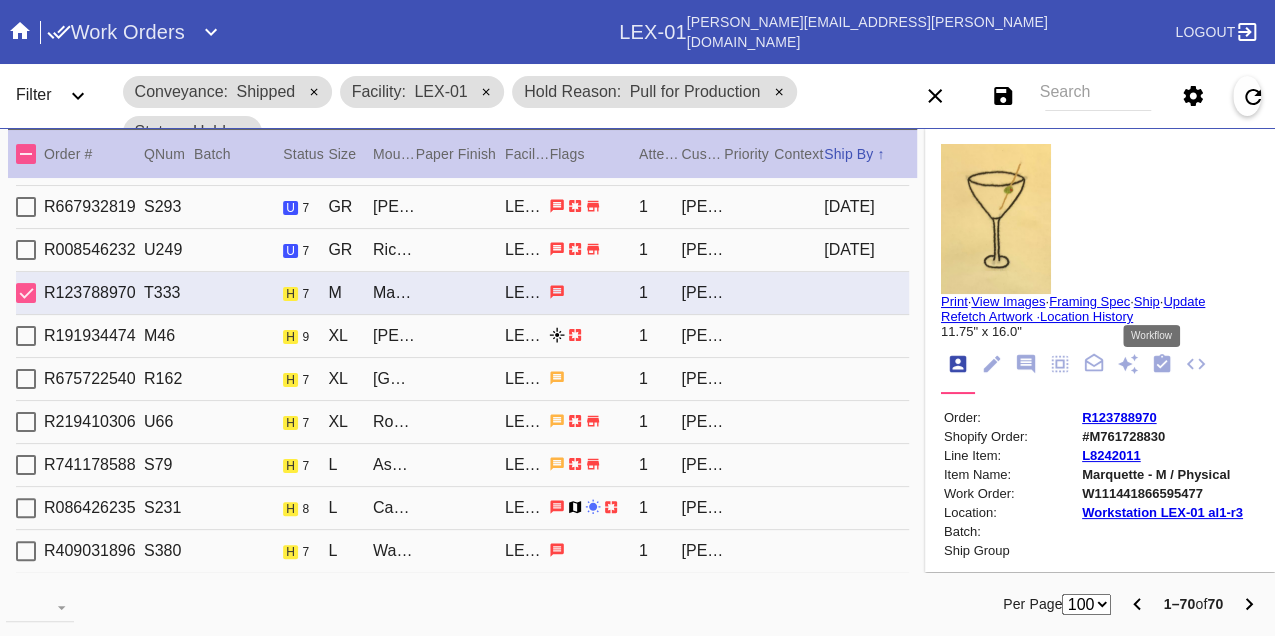 click 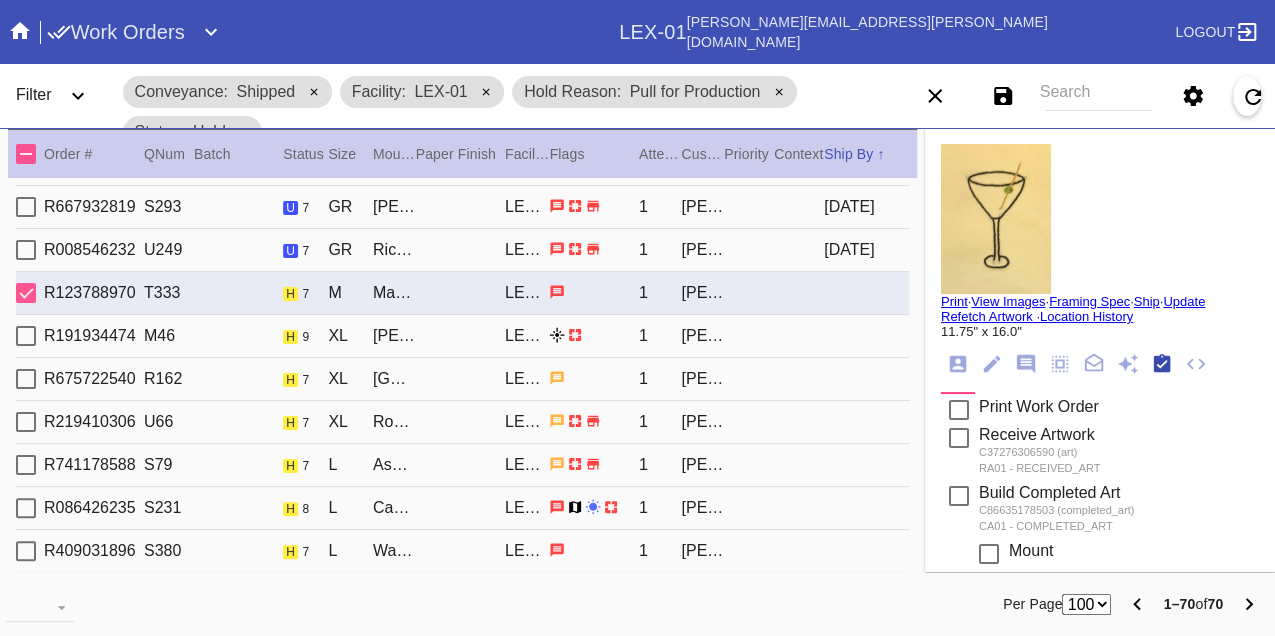 scroll, scrollTop: 318, scrollLeft: 0, axis: vertical 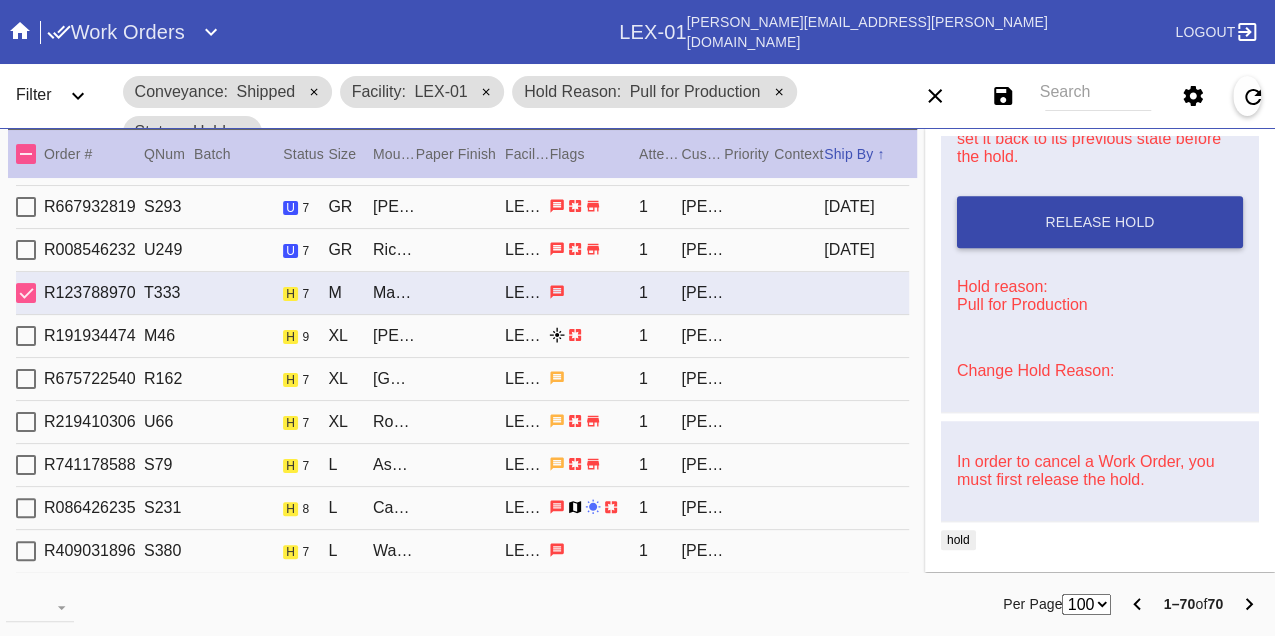 click on "Release Hold" at bounding box center (1099, 222) 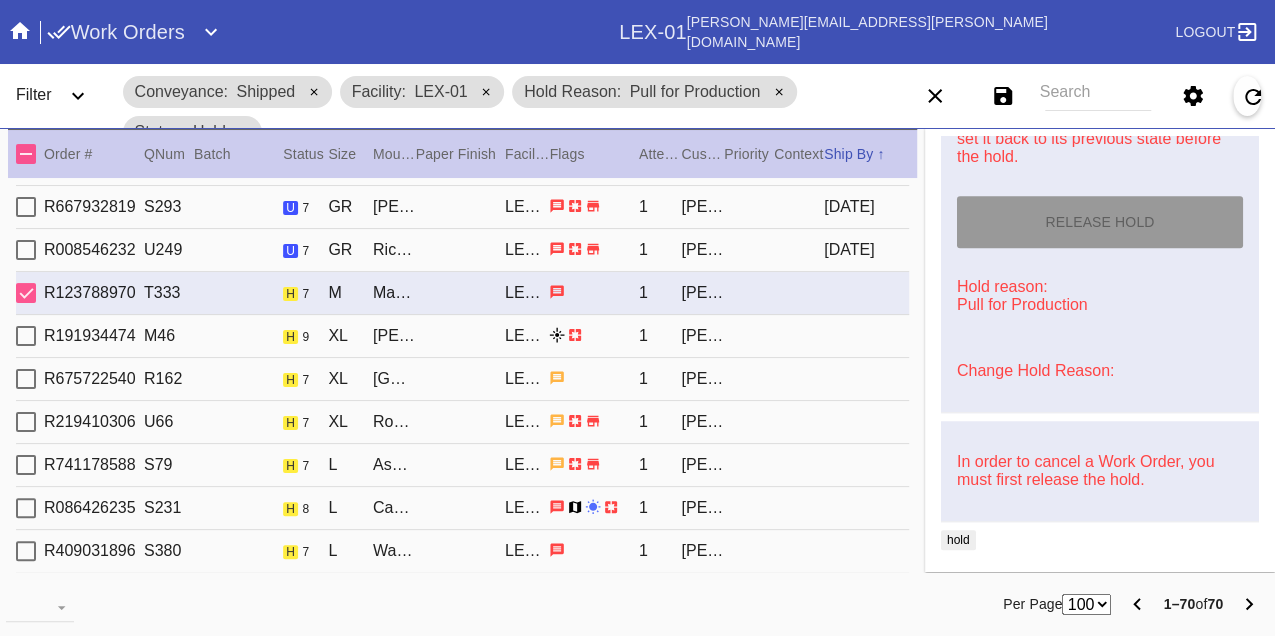 type on "[DATE]" 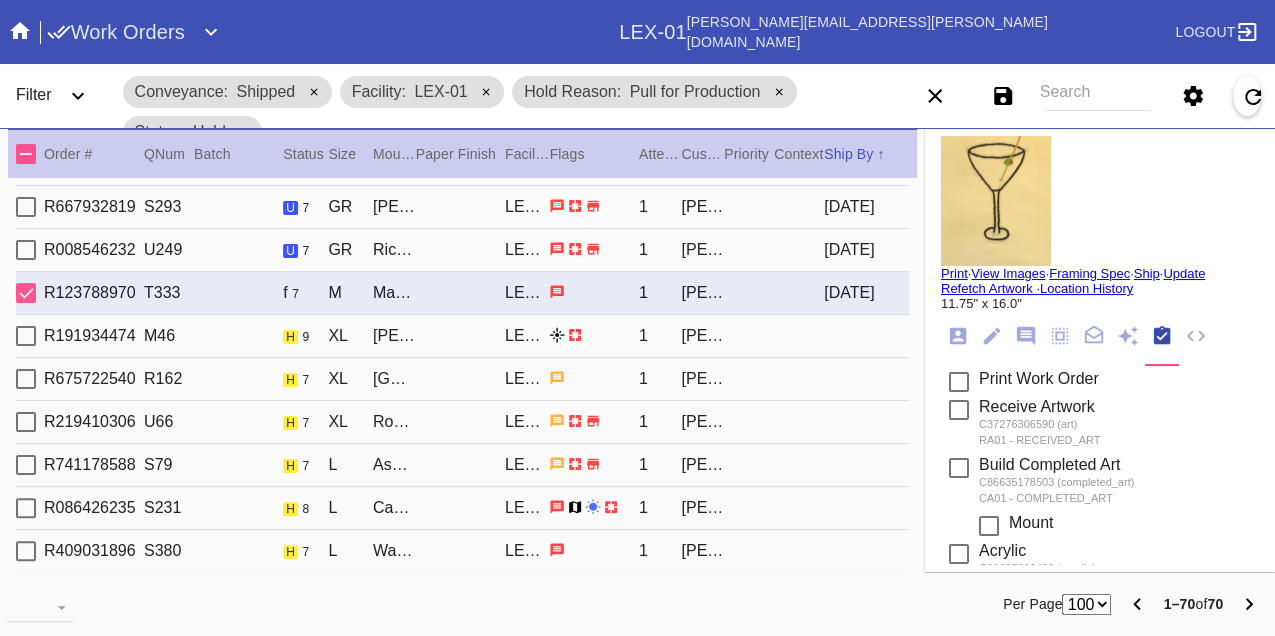 scroll, scrollTop: 0, scrollLeft: 0, axis: both 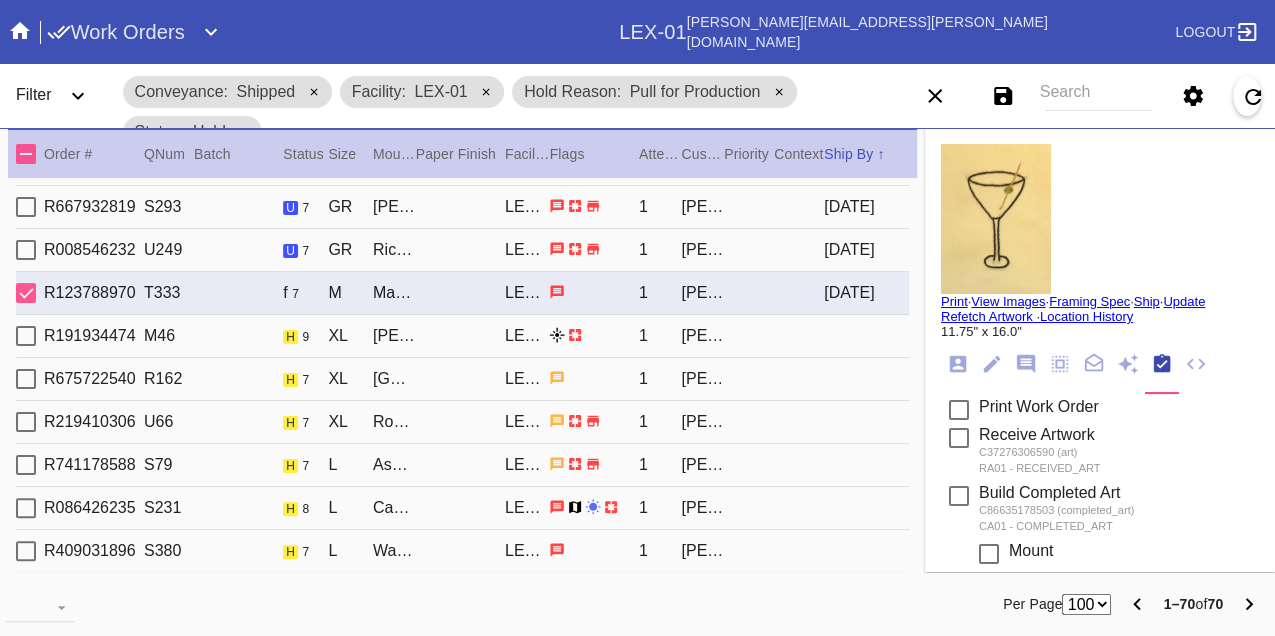click on "Print" at bounding box center (954, 301) 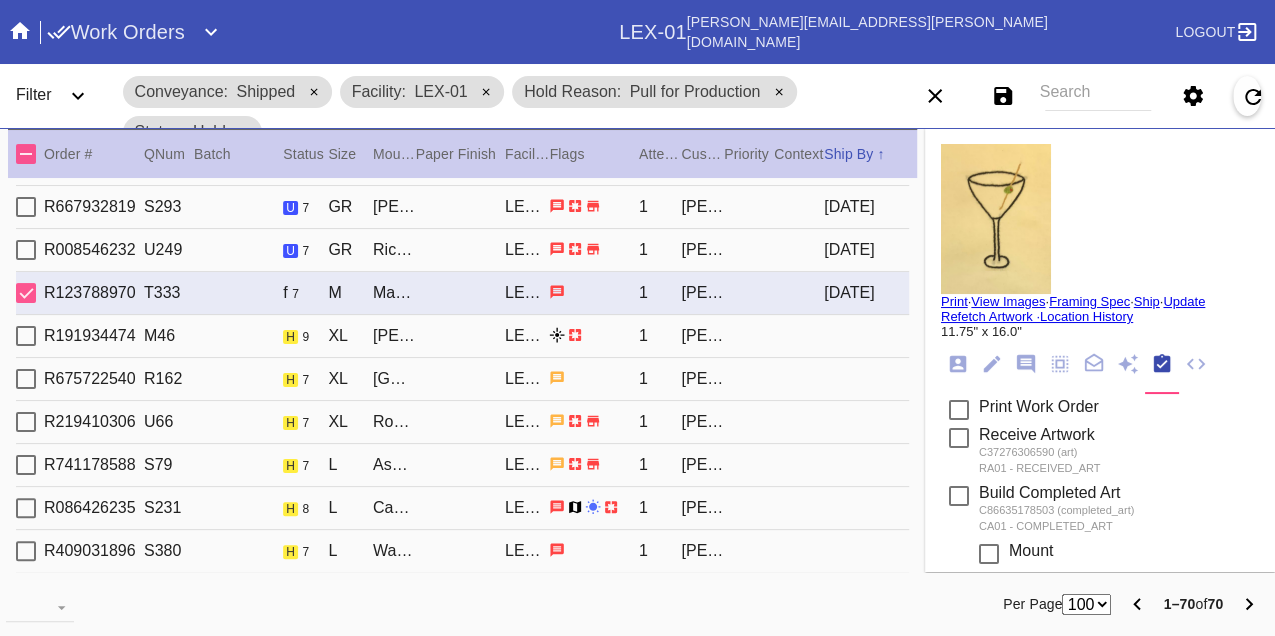 click on "R191934474 M46 h   9 XL Mercer Slim / Cream - Linen LEX-01 1 Isabelle Neal" at bounding box center (462, 336) 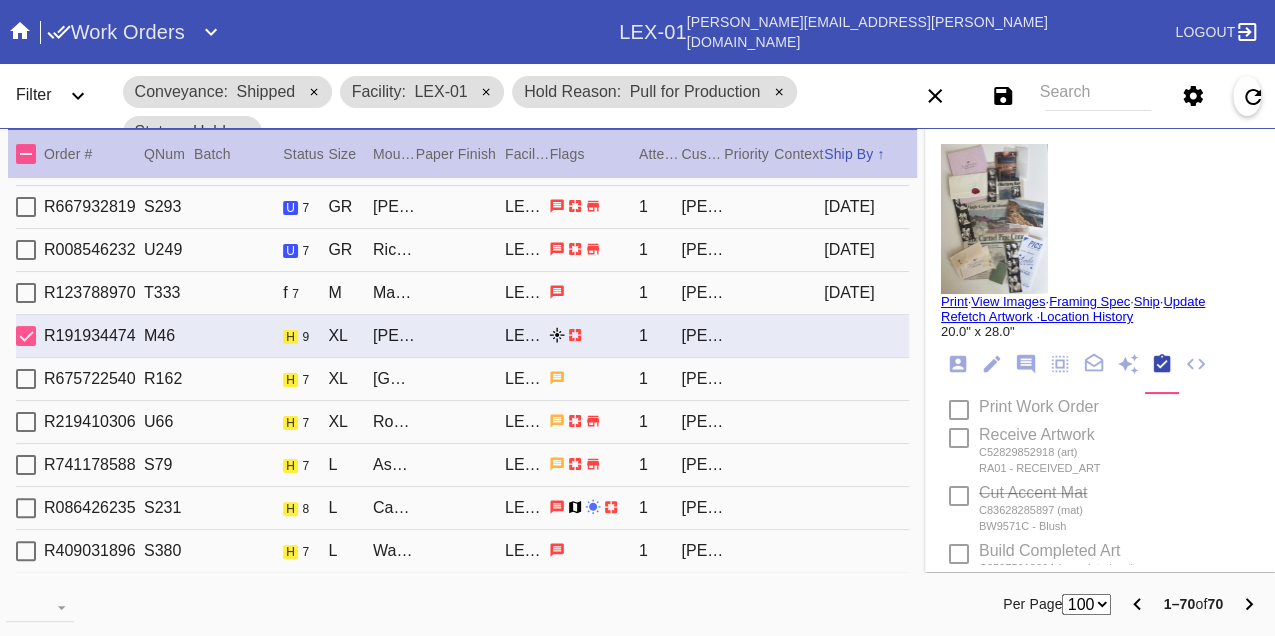 type on "5.2.25" 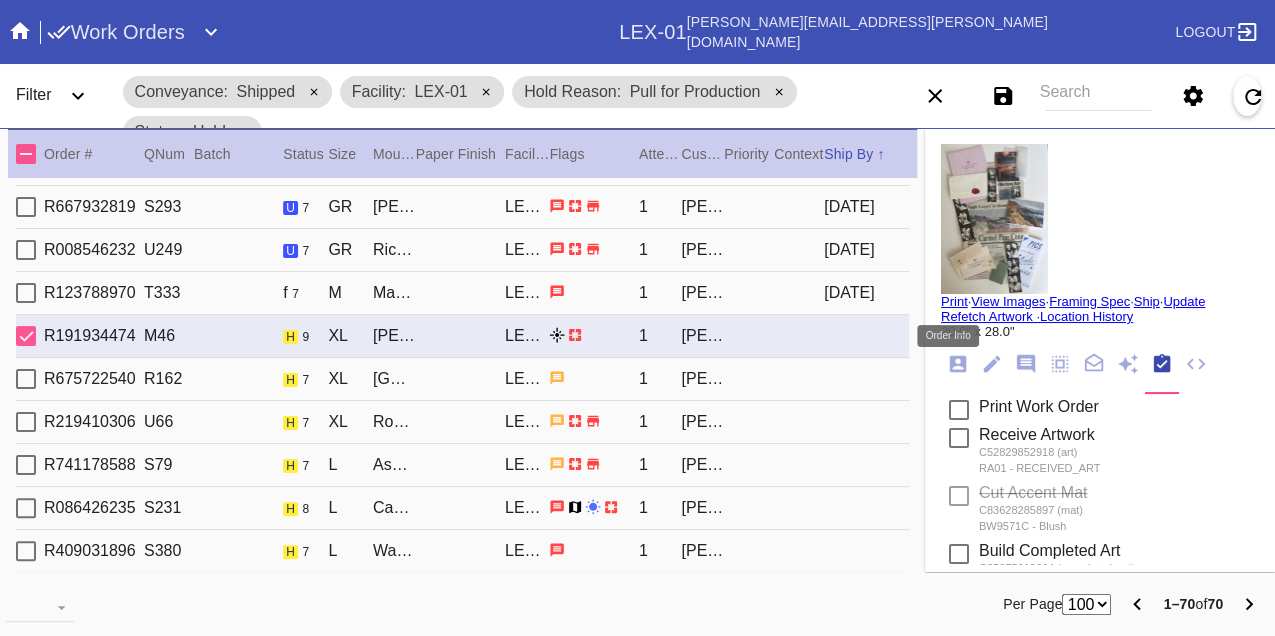 click 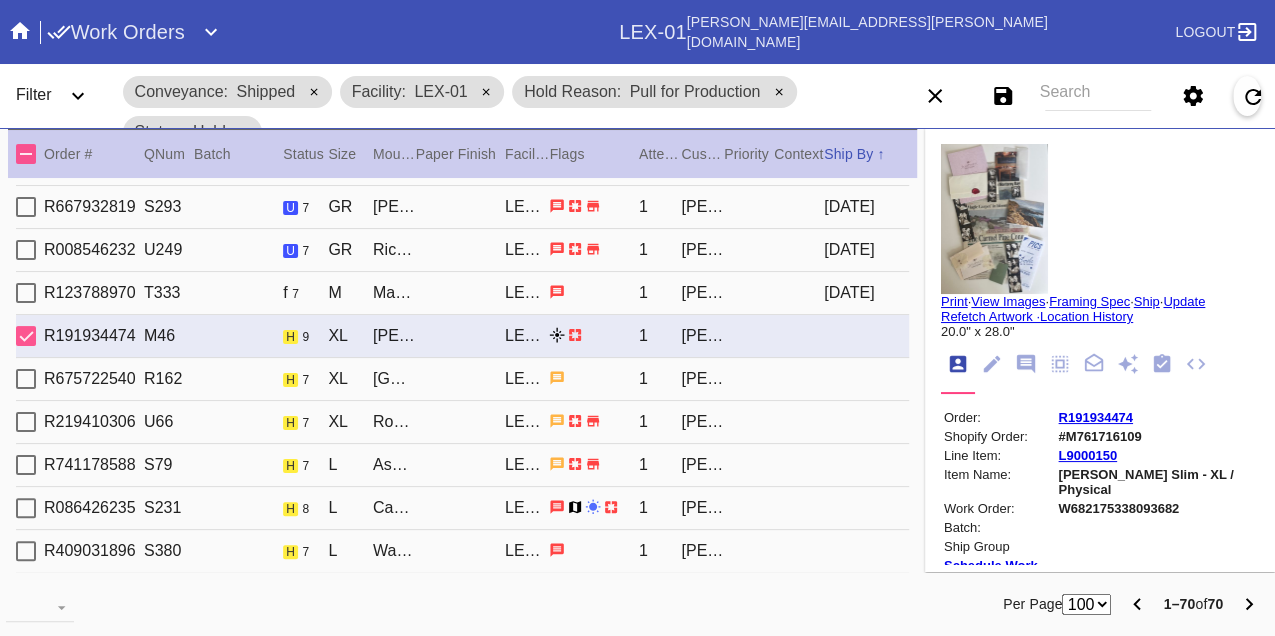 scroll, scrollTop: 24, scrollLeft: 0, axis: vertical 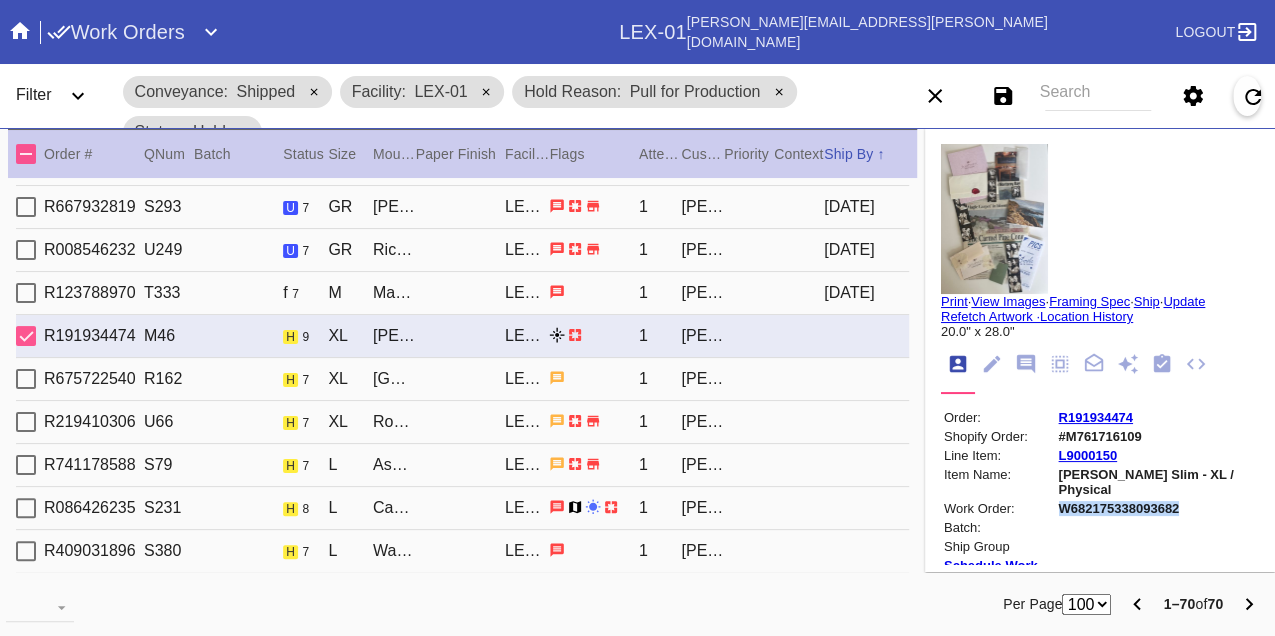 click on "W682175338093682" at bounding box center (1157, 508) 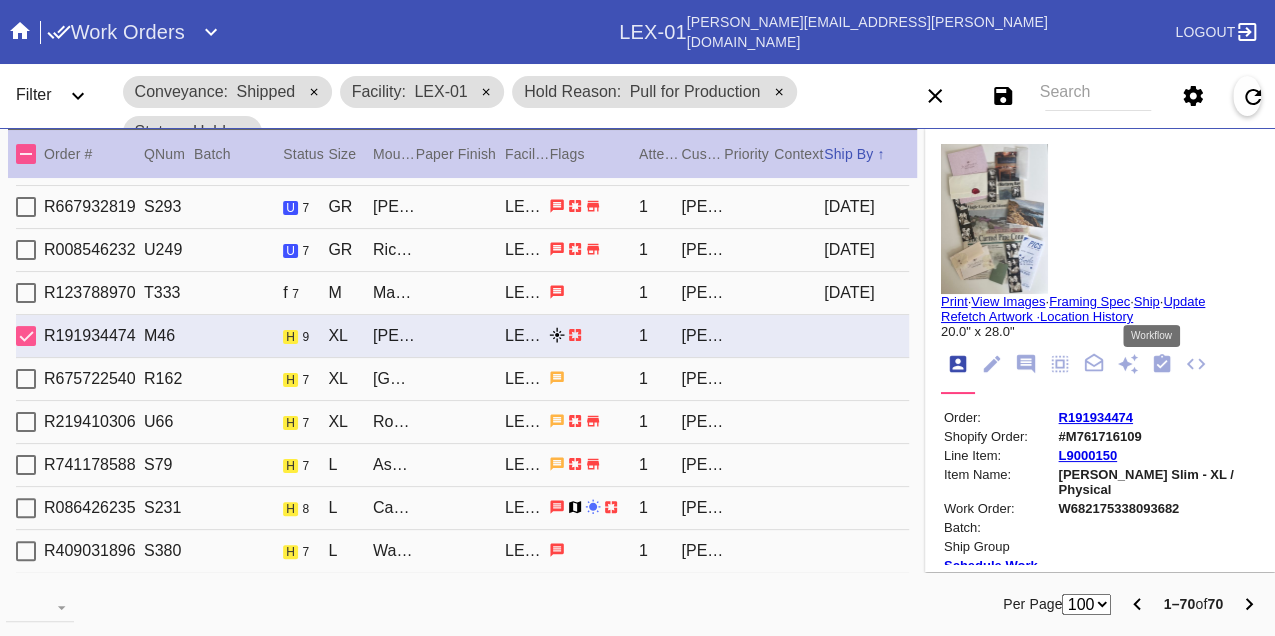 click 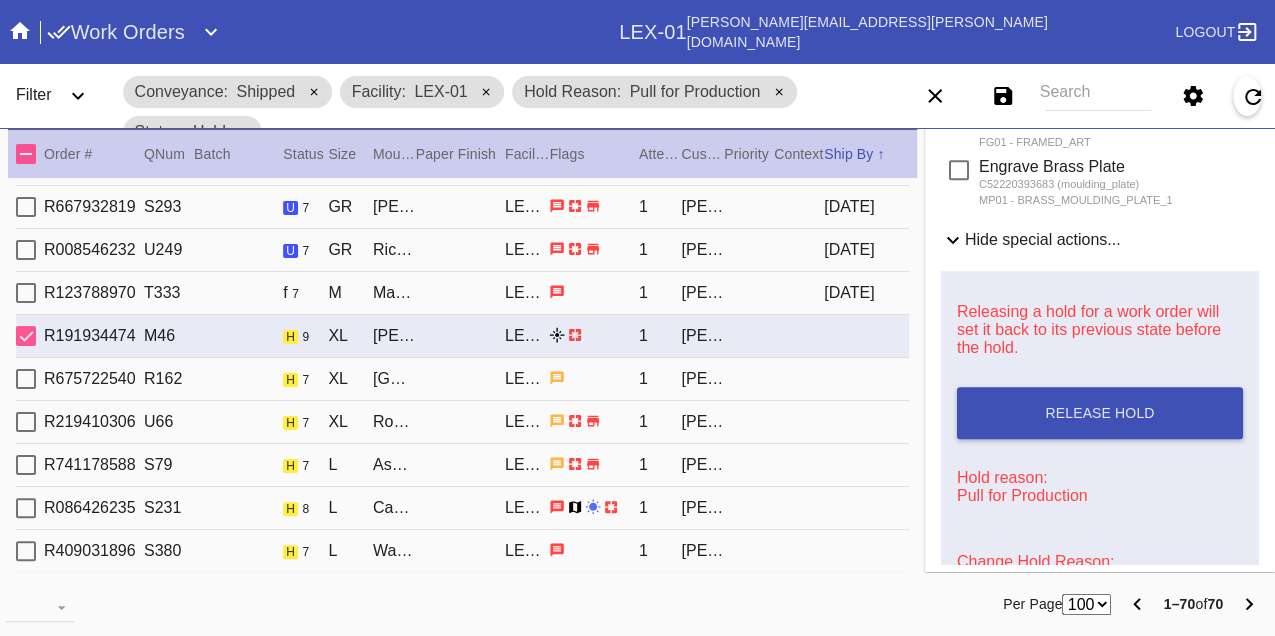 scroll, scrollTop: 1000, scrollLeft: 0, axis: vertical 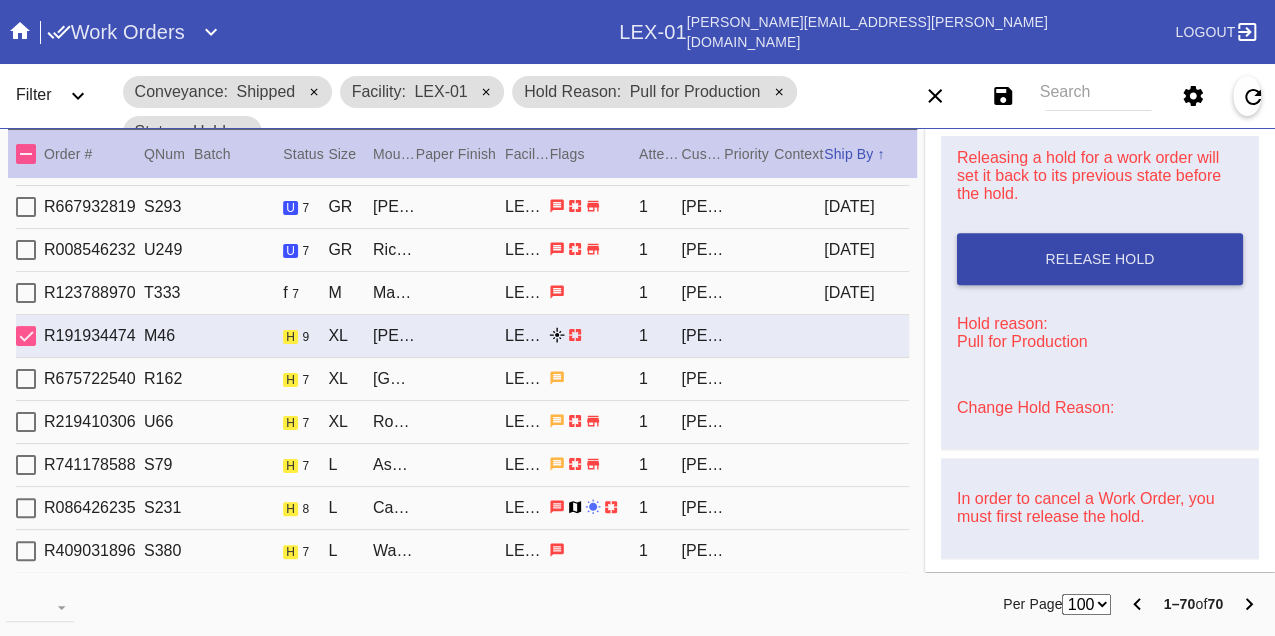 click on "Release Hold" at bounding box center (1100, 259) 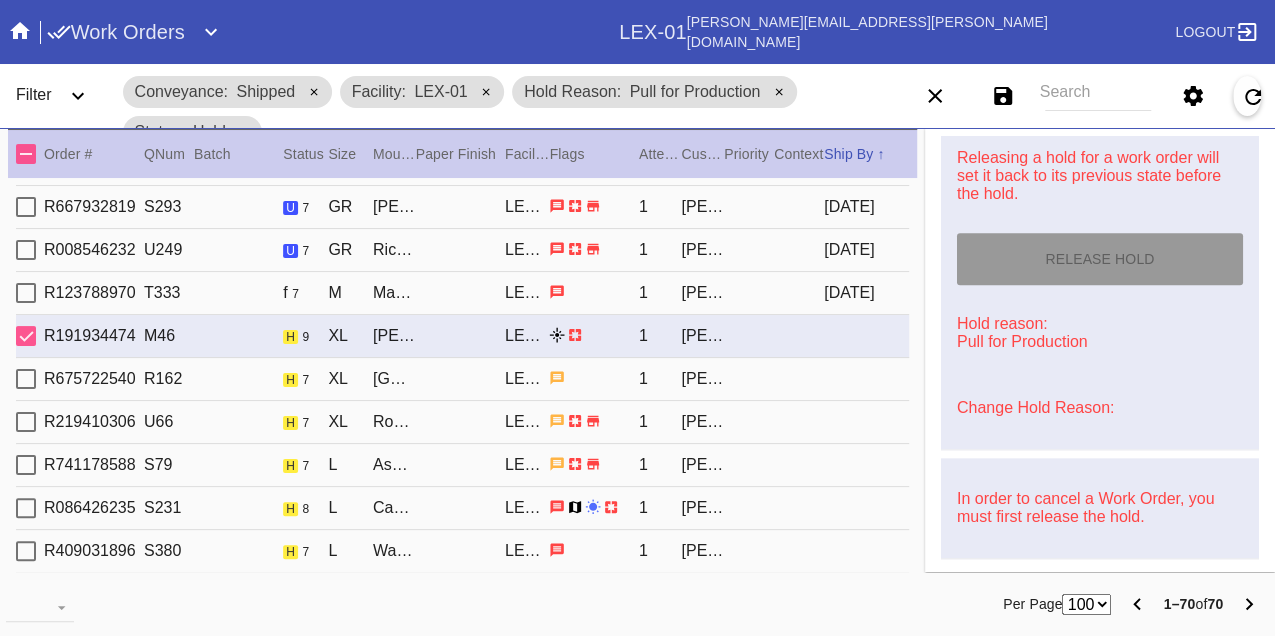 type on "[DATE]" 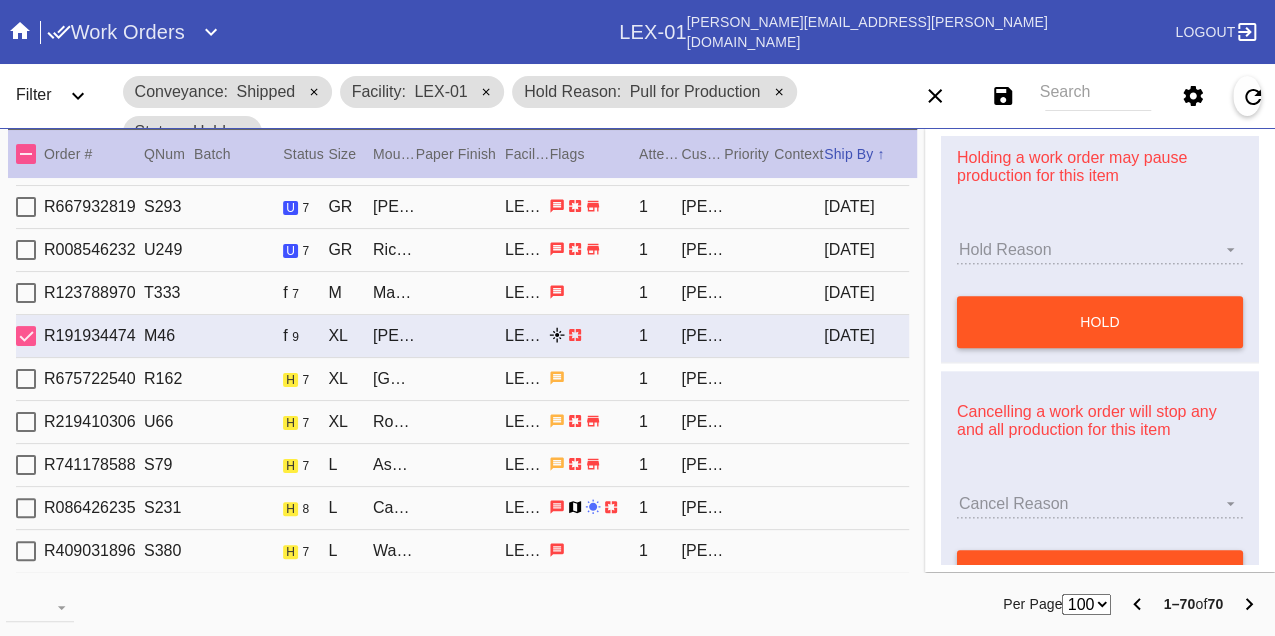 type on "5.2.25" 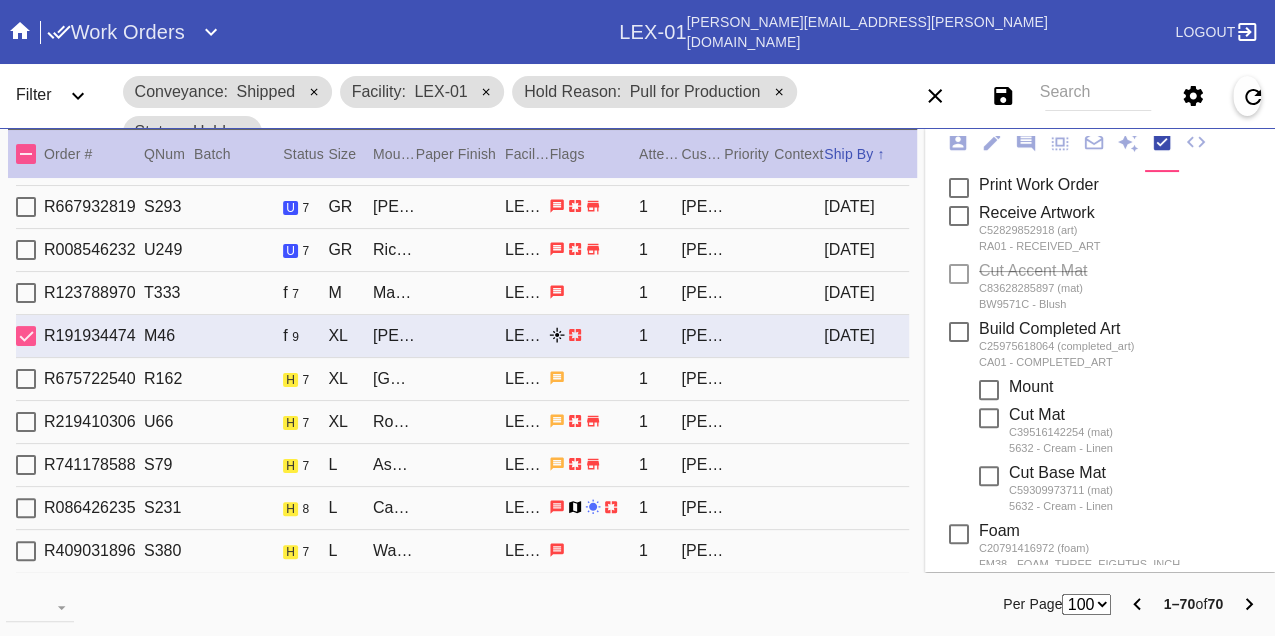 scroll, scrollTop: 0, scrollLeft: 0, axis: both 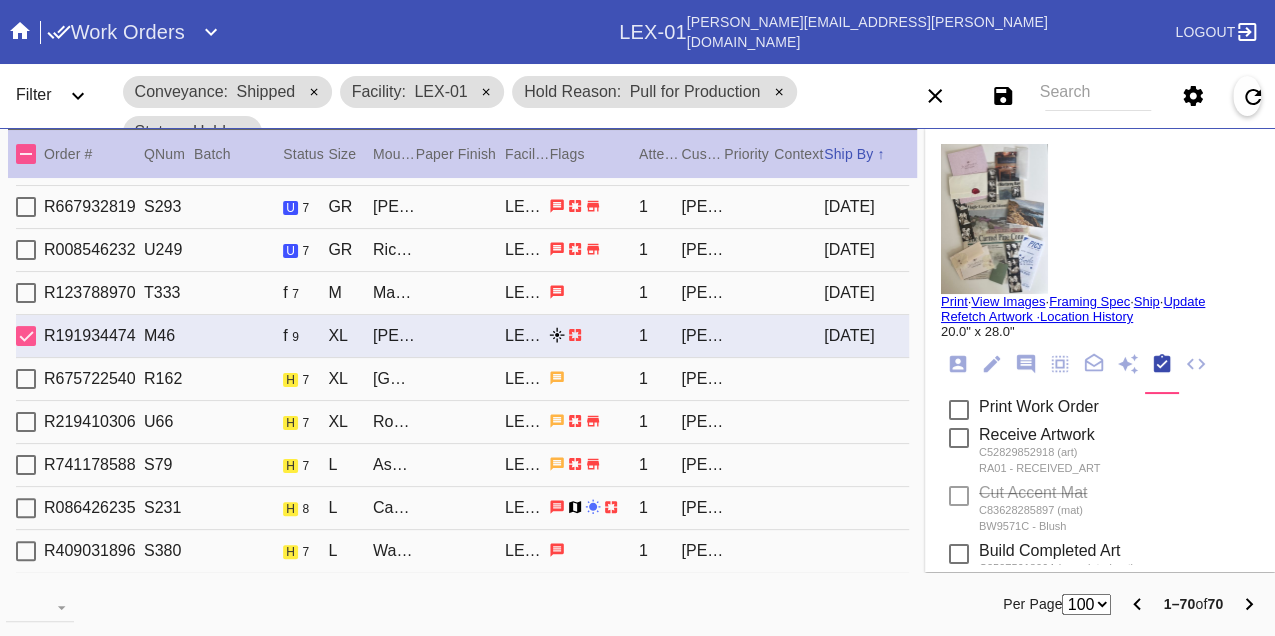 click on "Print" at bounding box center [954, 301] 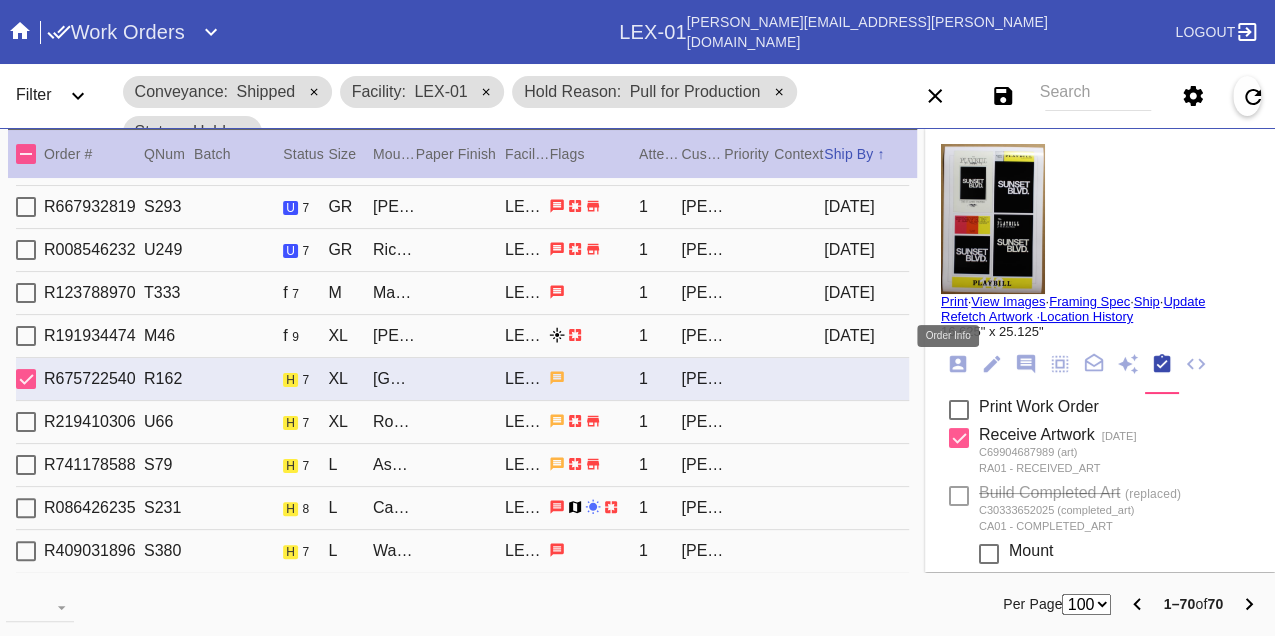 click 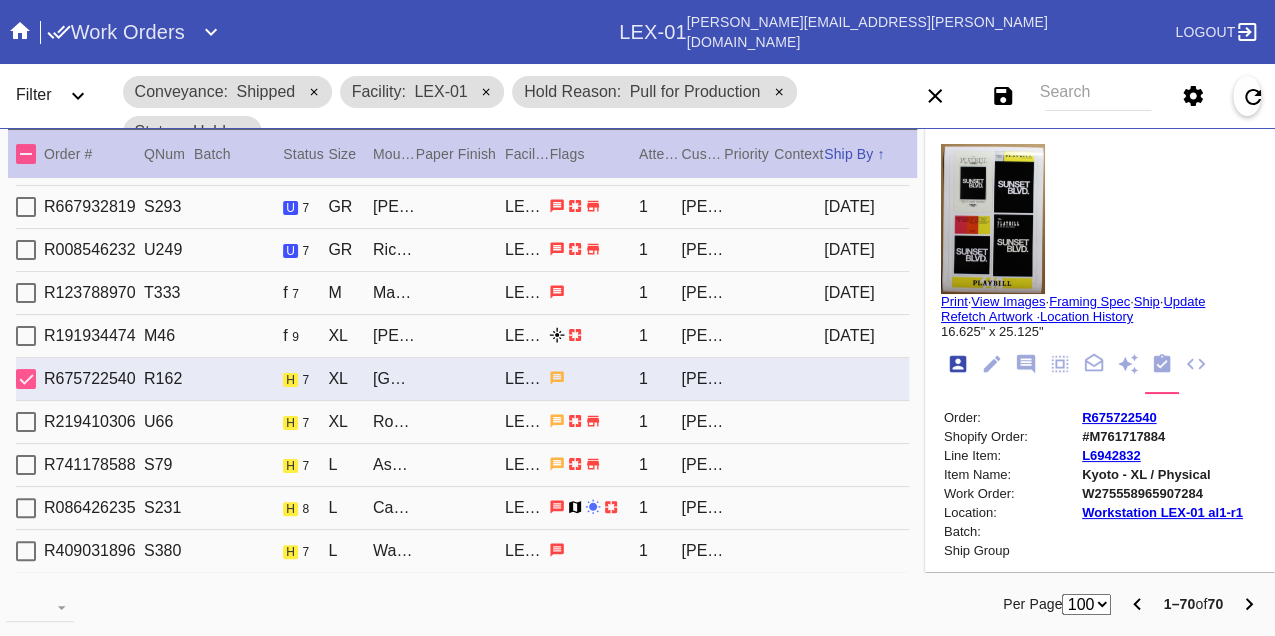 scroll, scrollTop: 24, scrollLeft: 0, axis: vertical 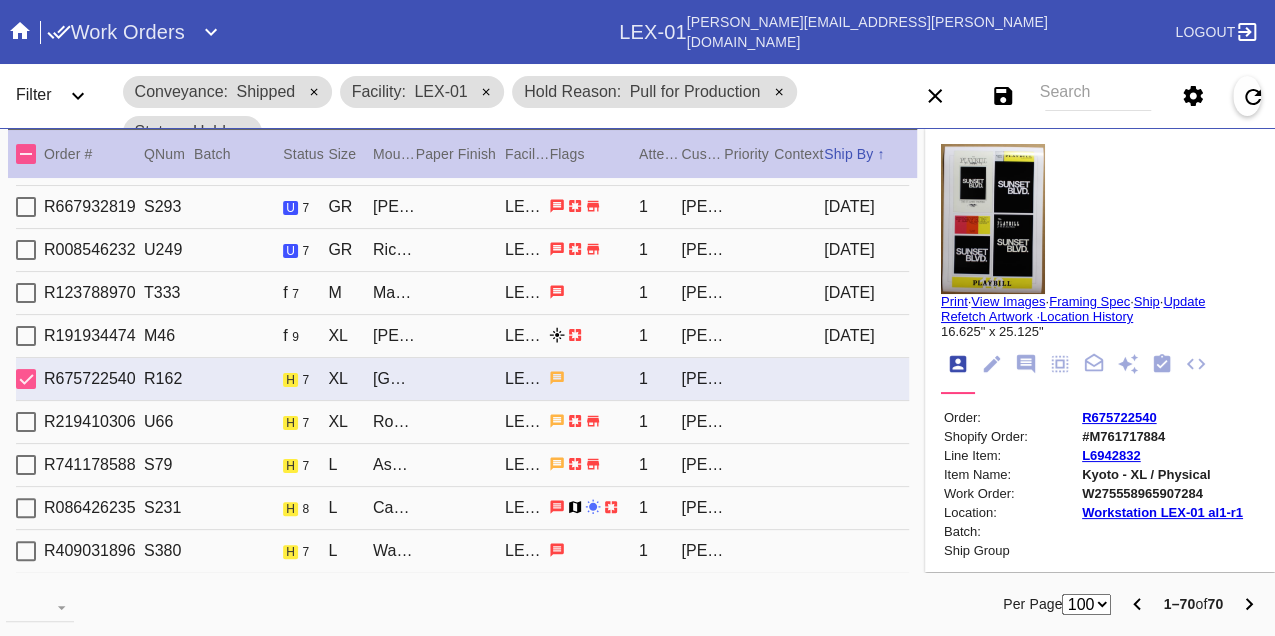 click on "W275558965907284" at bounding box center [1162, 493] 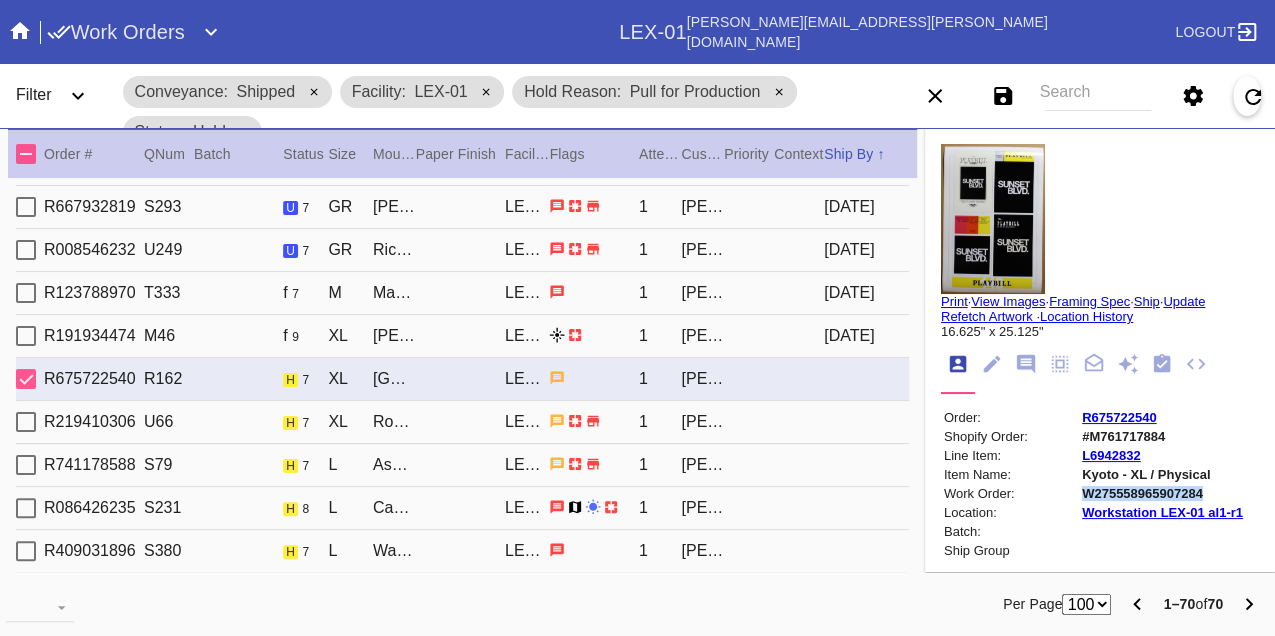 click on "W275558965907284" at bounding box center (1162, 493) 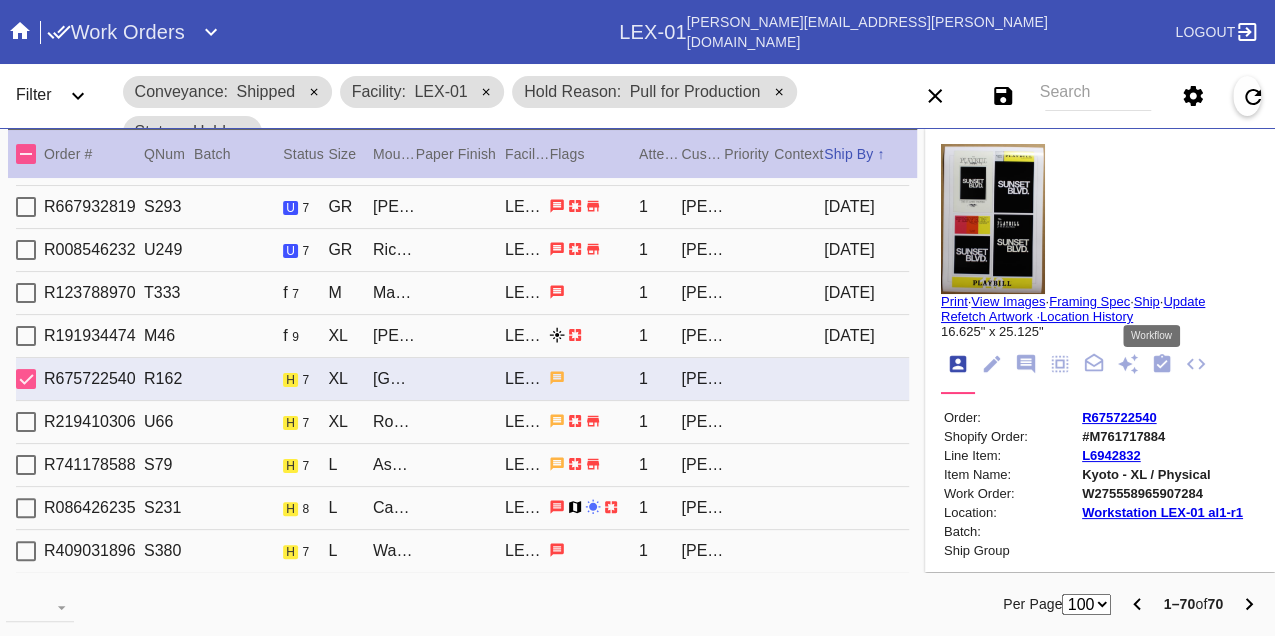 click 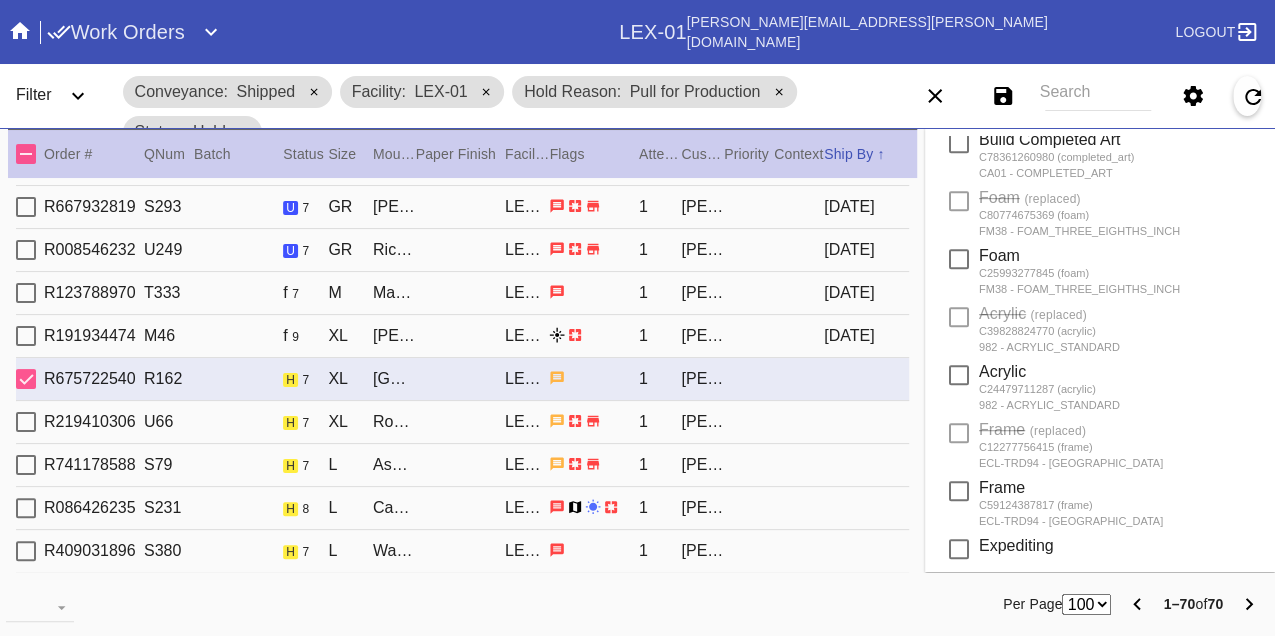 scroll, scrollTop: 1111, scrollLeft: 0, axis: vertical 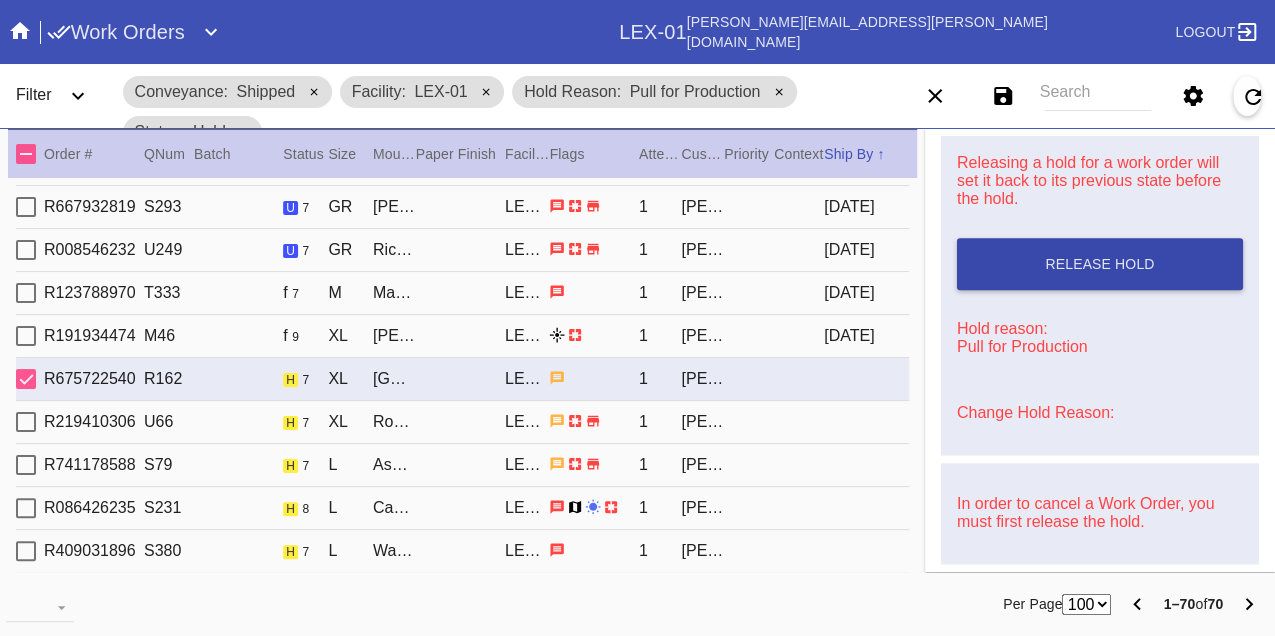 click on "Release Hold" at bounding box center (1100, 264) 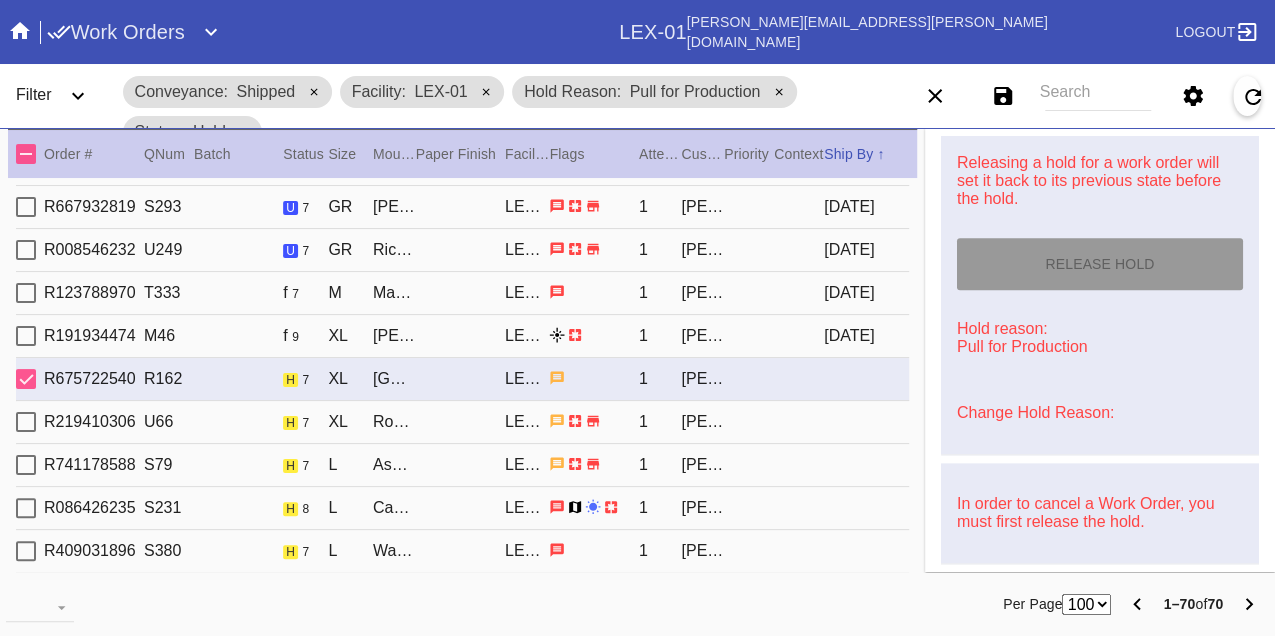 type on "[DATE]" 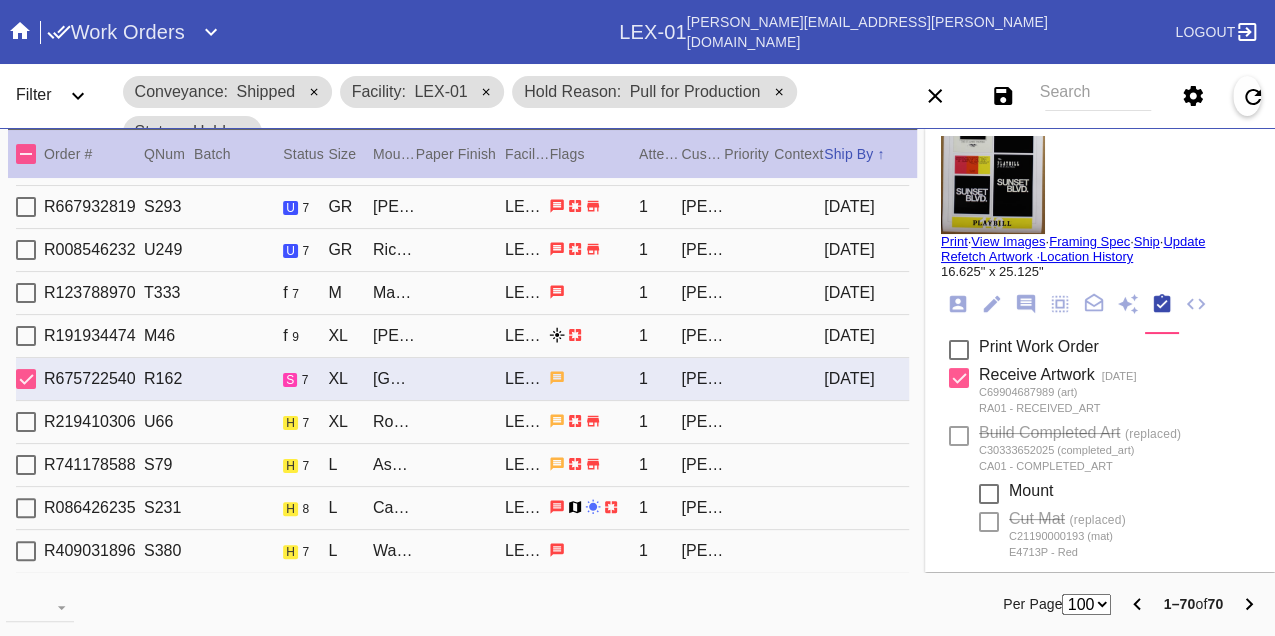 scroll, scrollTop: 0, scrollLeft: 0, axis: both 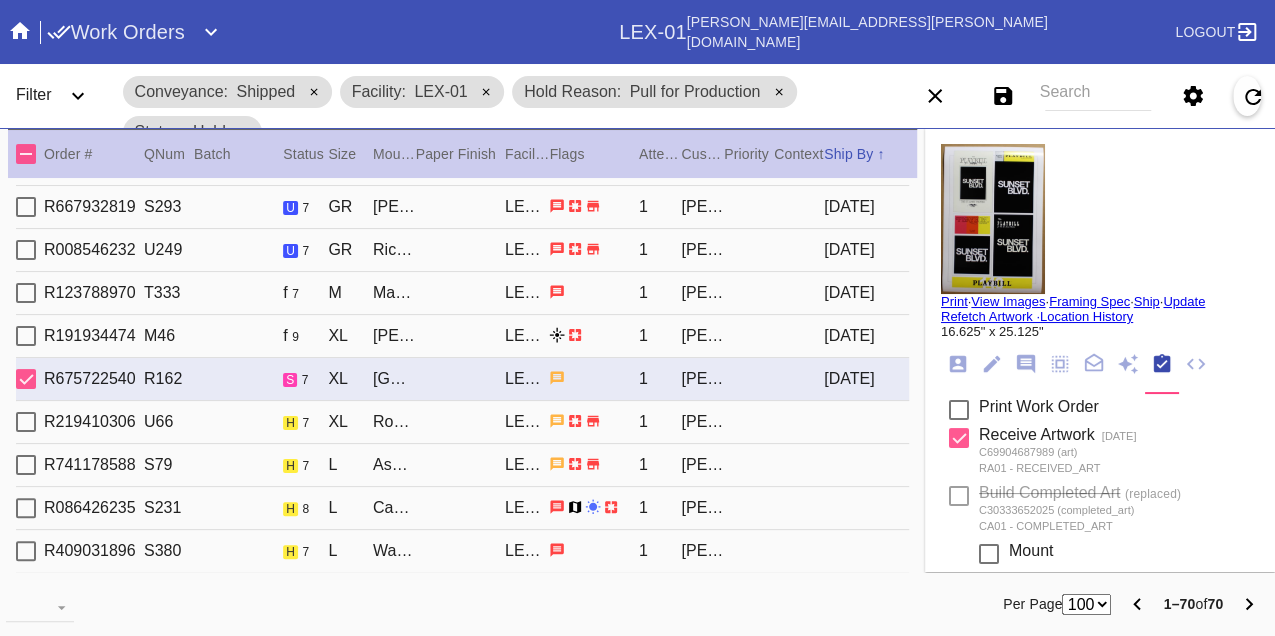 click on "Print" at bounding box center (954, 301) 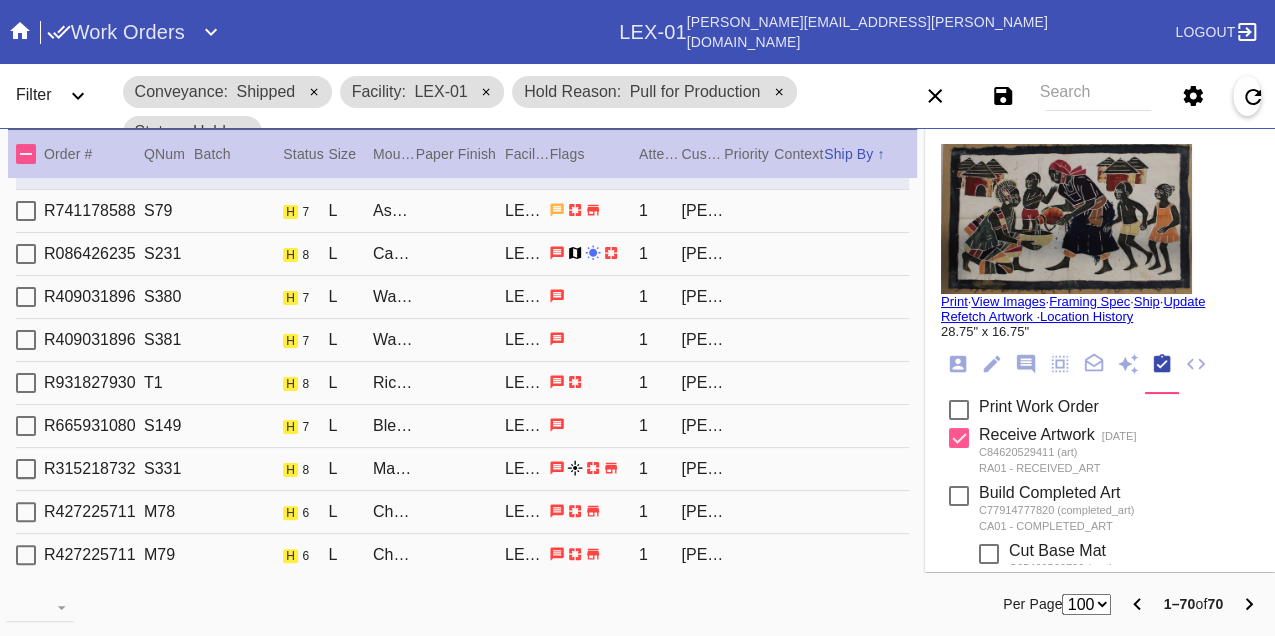 scroll, scrollTop: 1555, scrollLeft: 0, axis: vertical 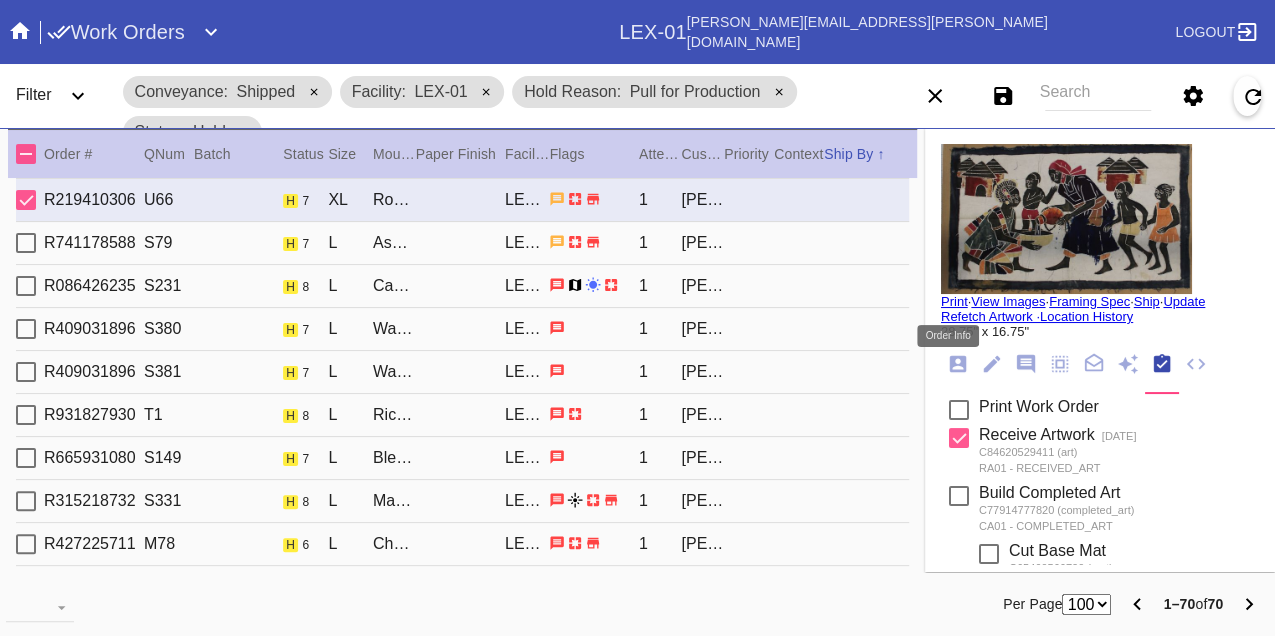 click 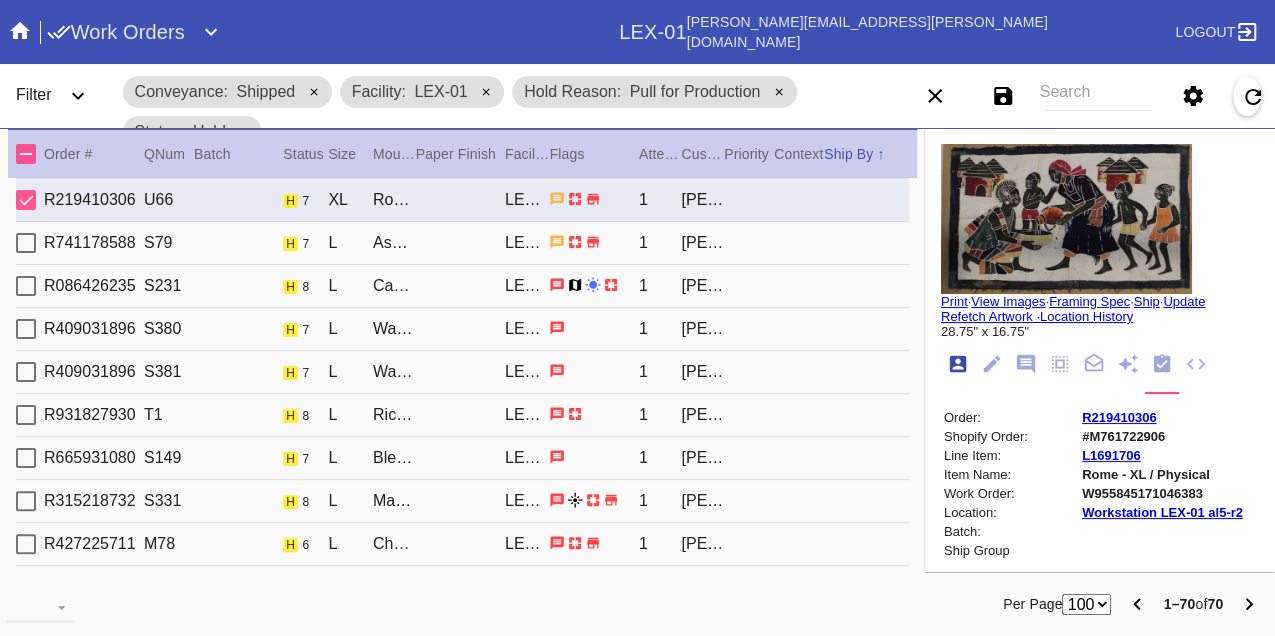 scroll, scrollTop: 24, scrollLeft: 0, axis: vertical 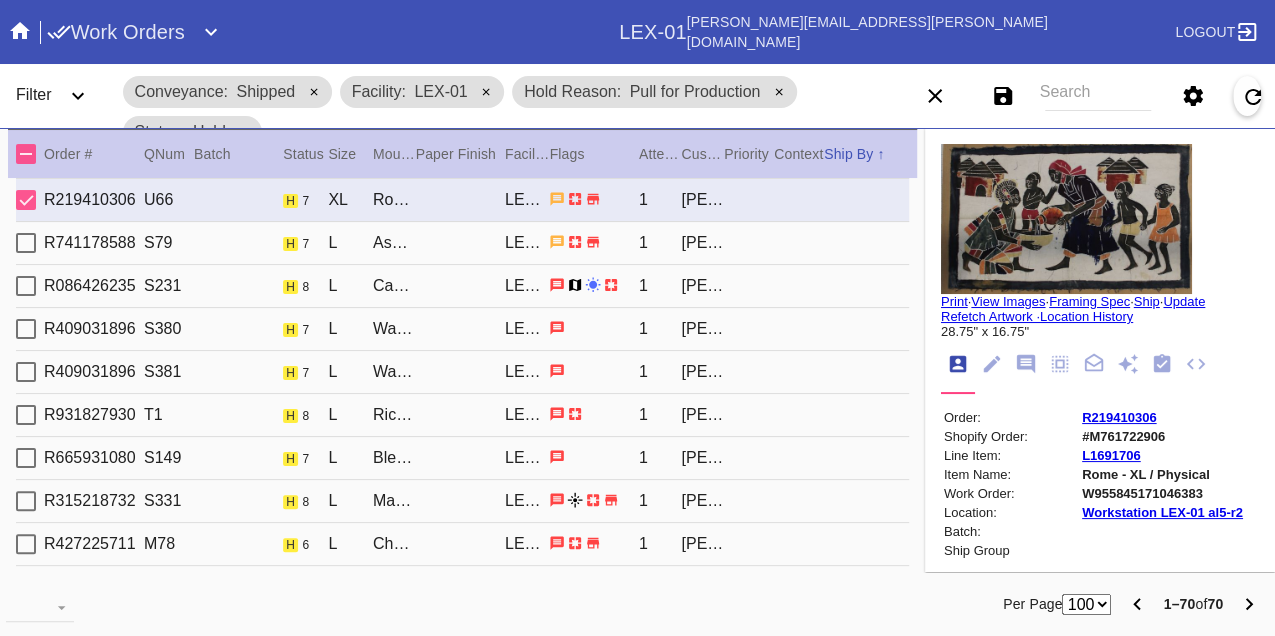 click on "W955845171046383" at bounding box center (1162, 493) 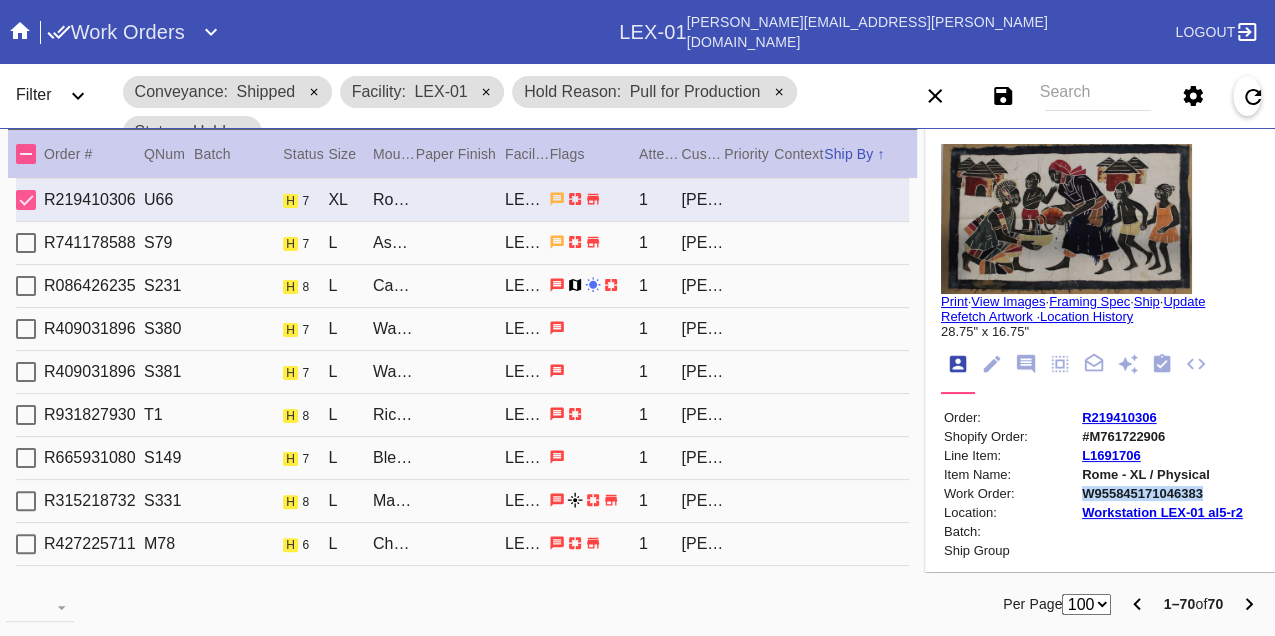 click on "W955845171046383" at bounding box center [1162, 493] 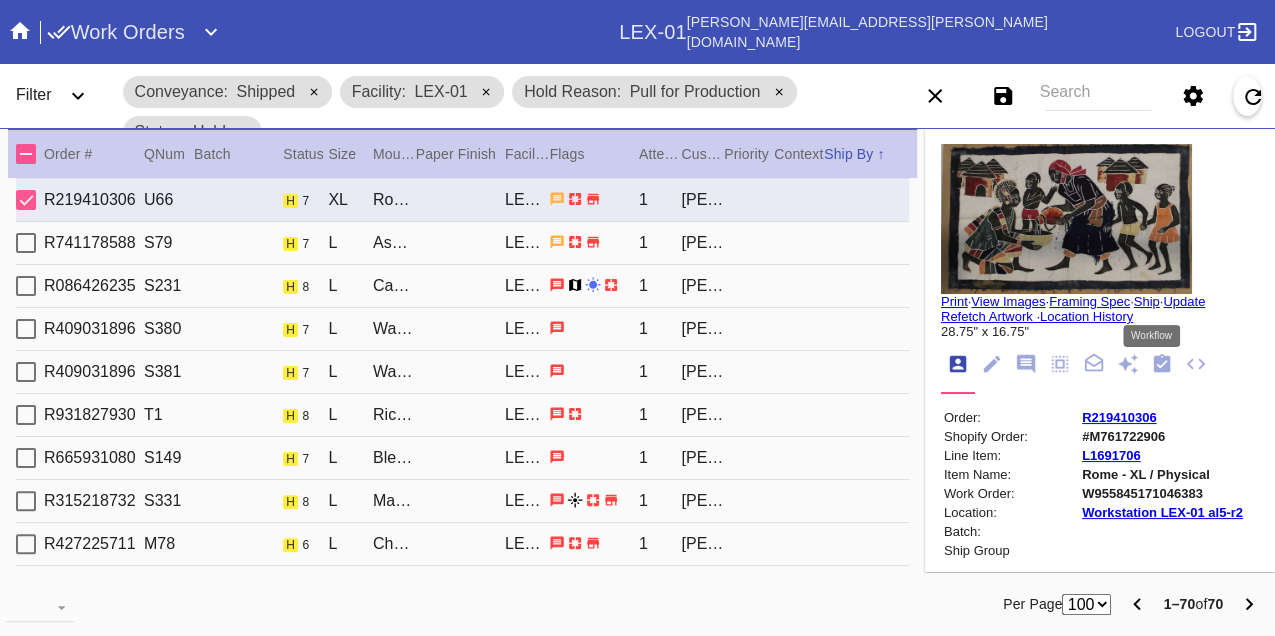 click 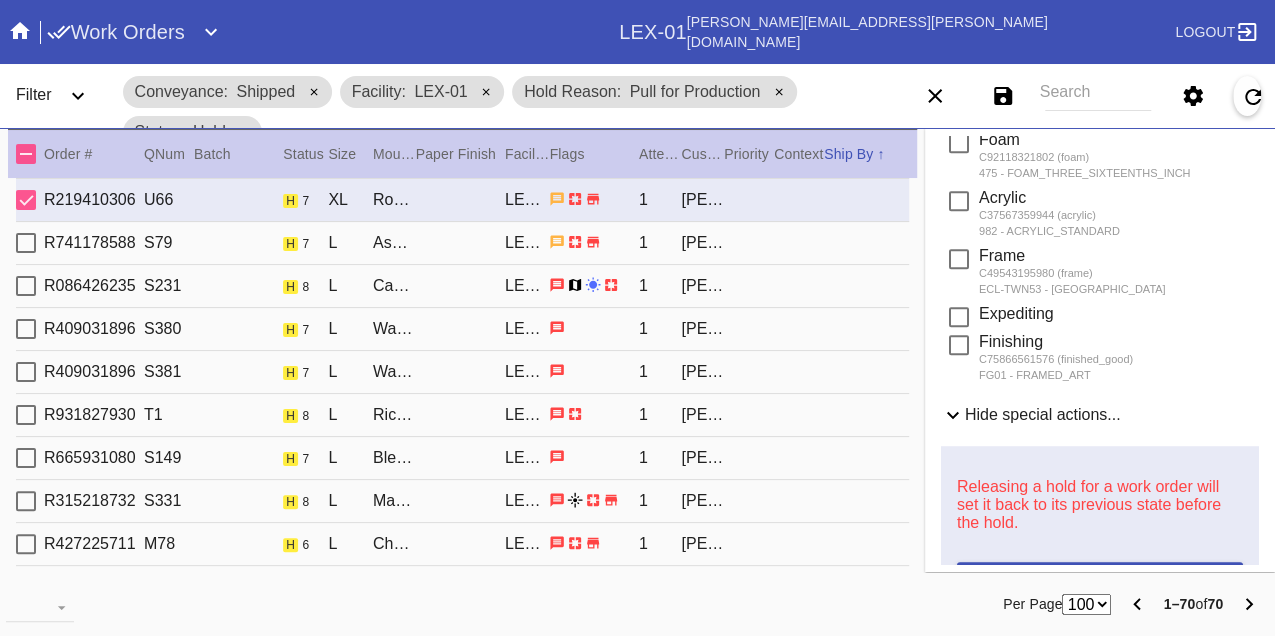 scroll, scrollTop: 948, scrollLeft: 0, axis: vertical 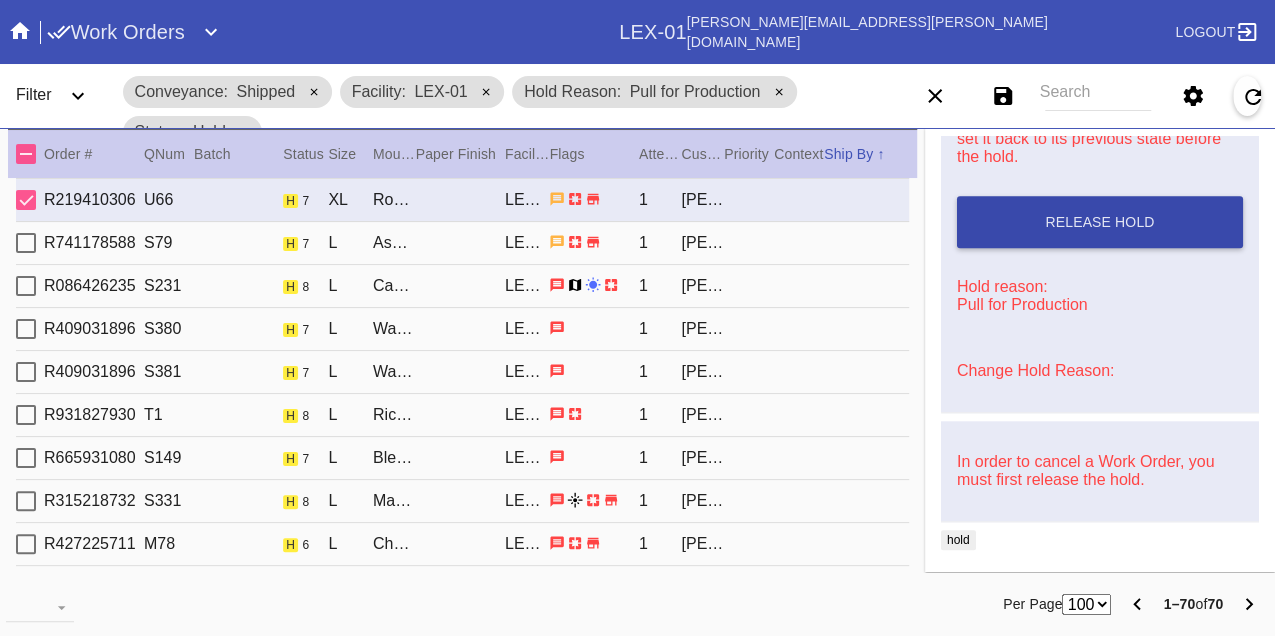 click on "Release Hold" at bounding box center (1100, 222) 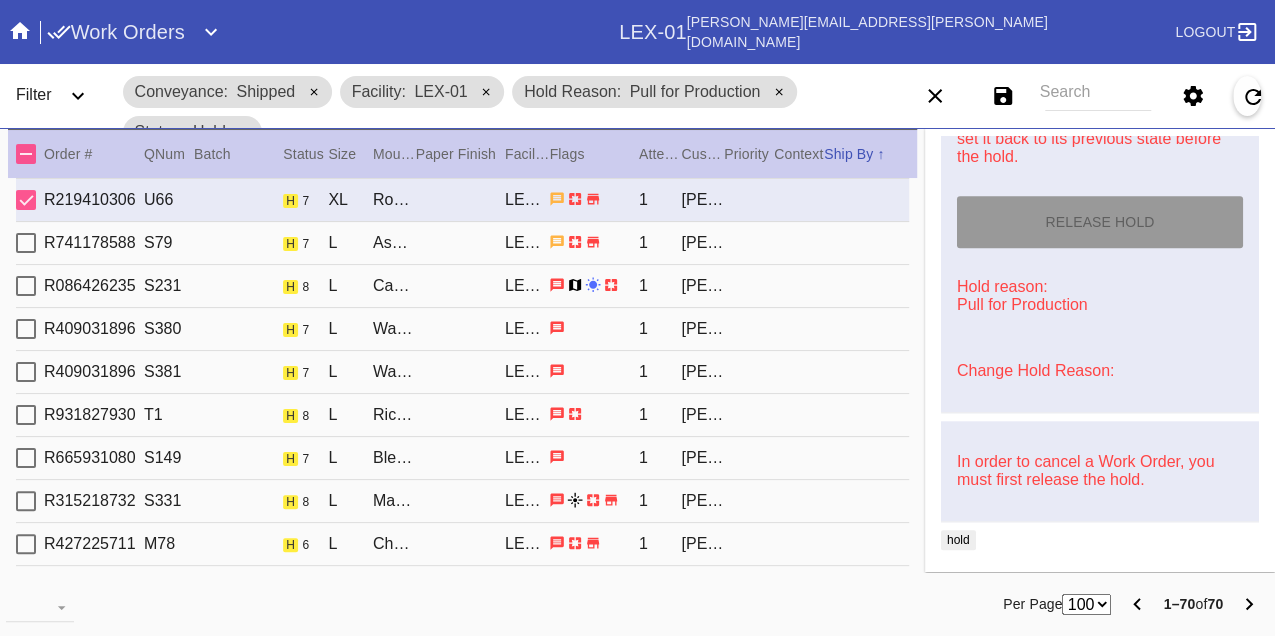 type on "[DATE]" 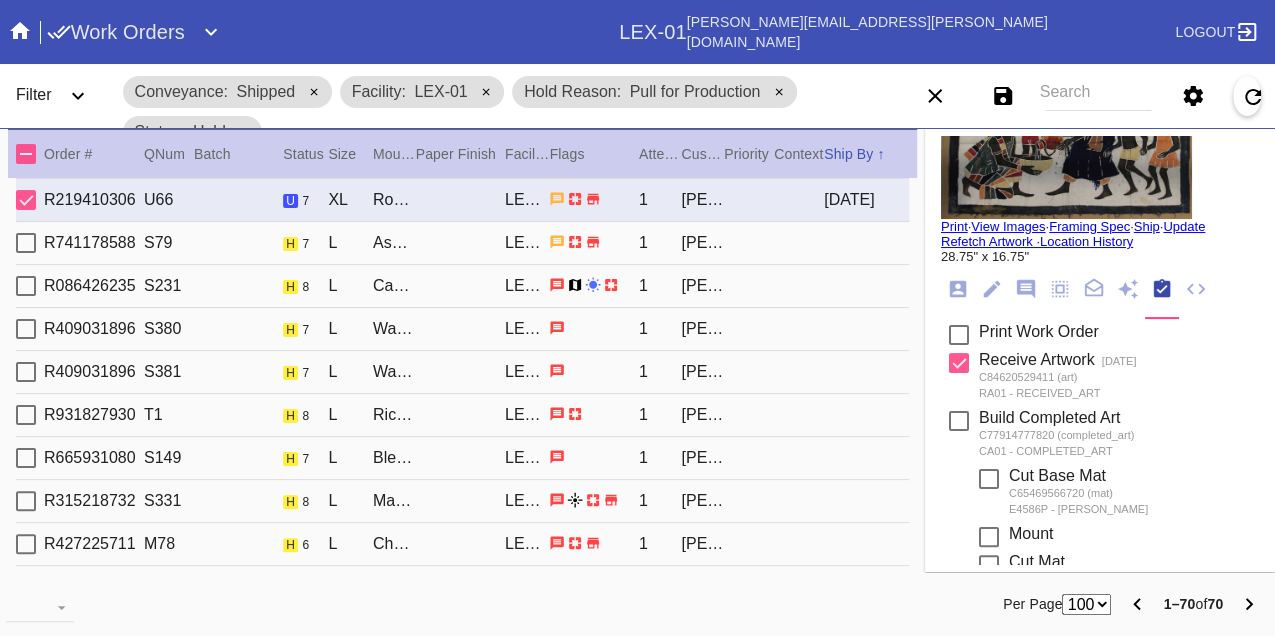 scroll, scrollTop: 0, scrollLeft: 0, axis: both 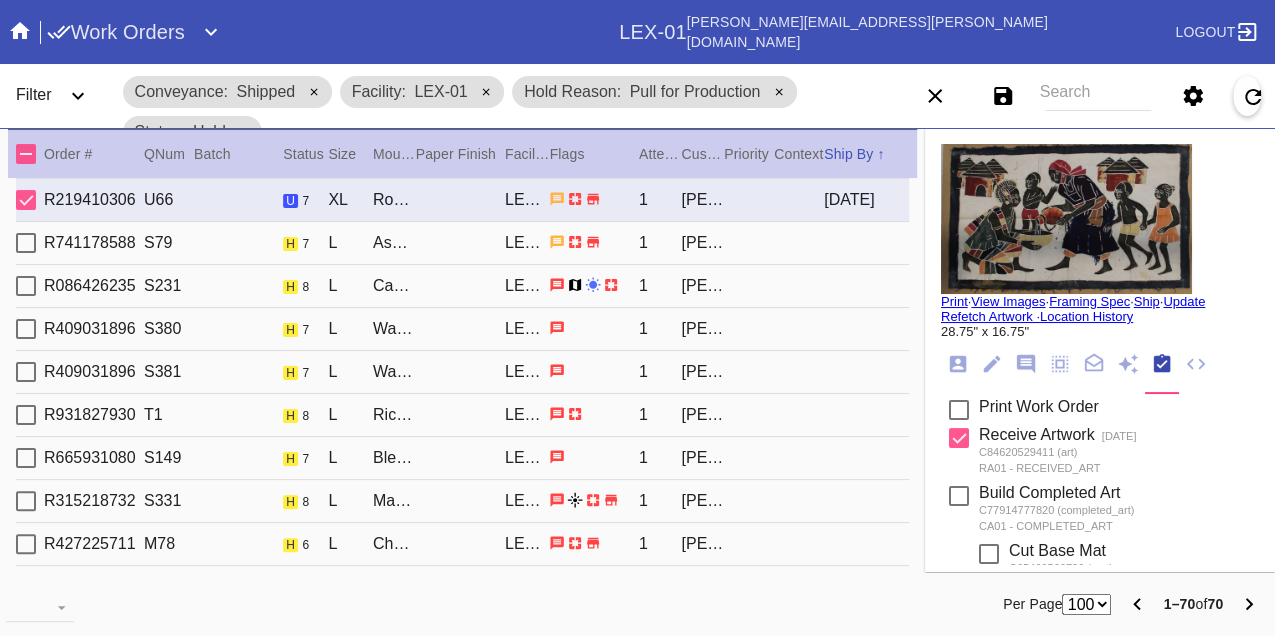 click on "Print" at bounding box center (954, 301) 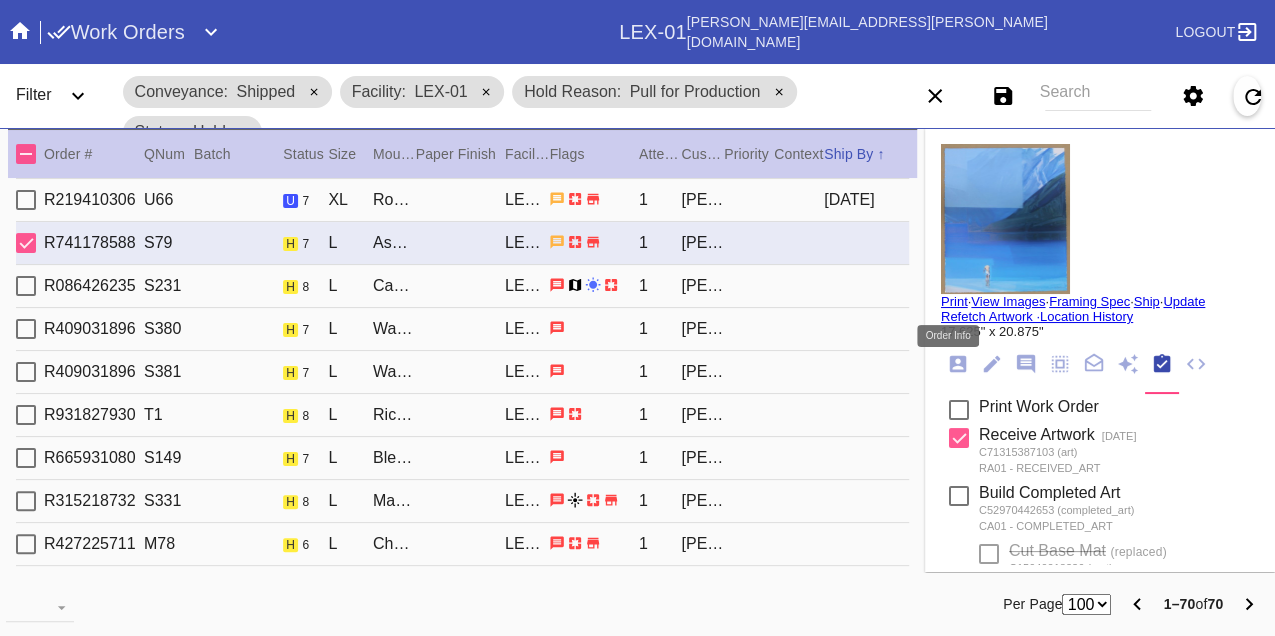 click 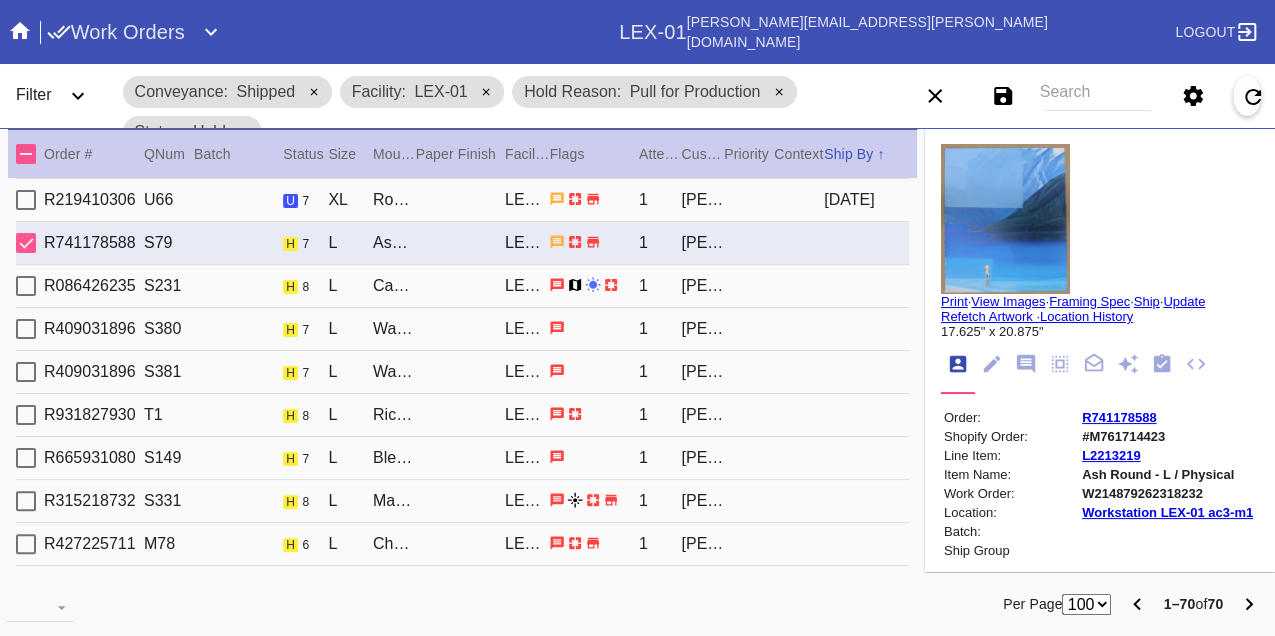 click on "W214879262318232" at bounding box center [1167, 493] 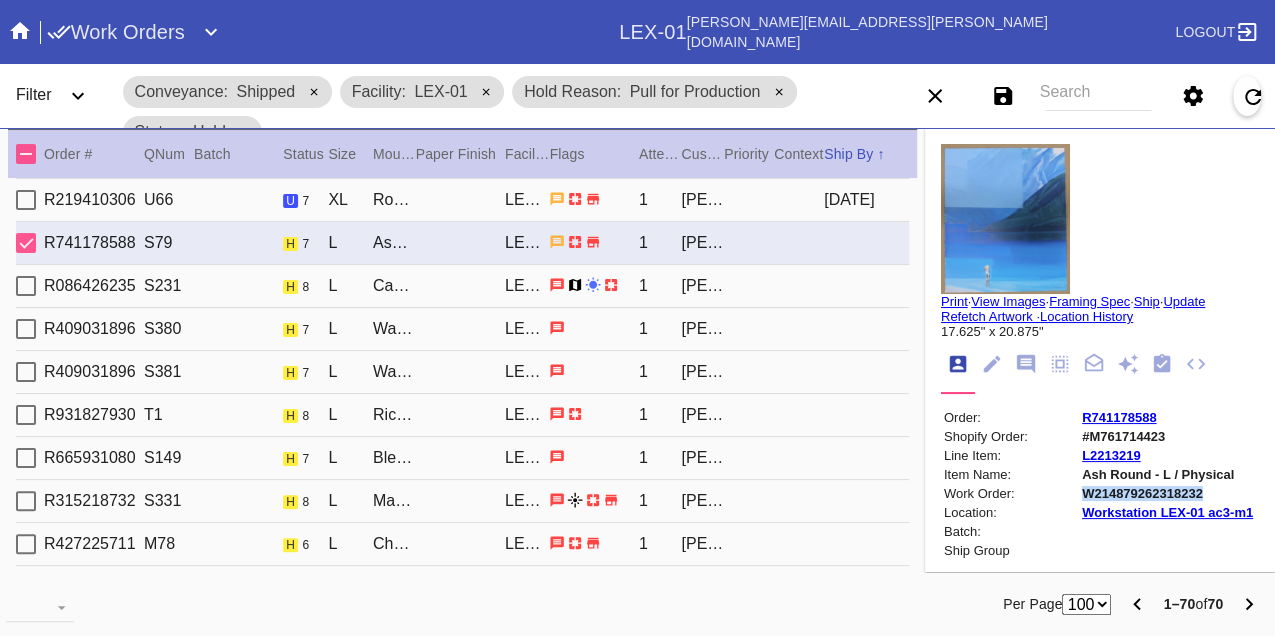 click on "W214879262318232" at bounding box center [1167, 493] 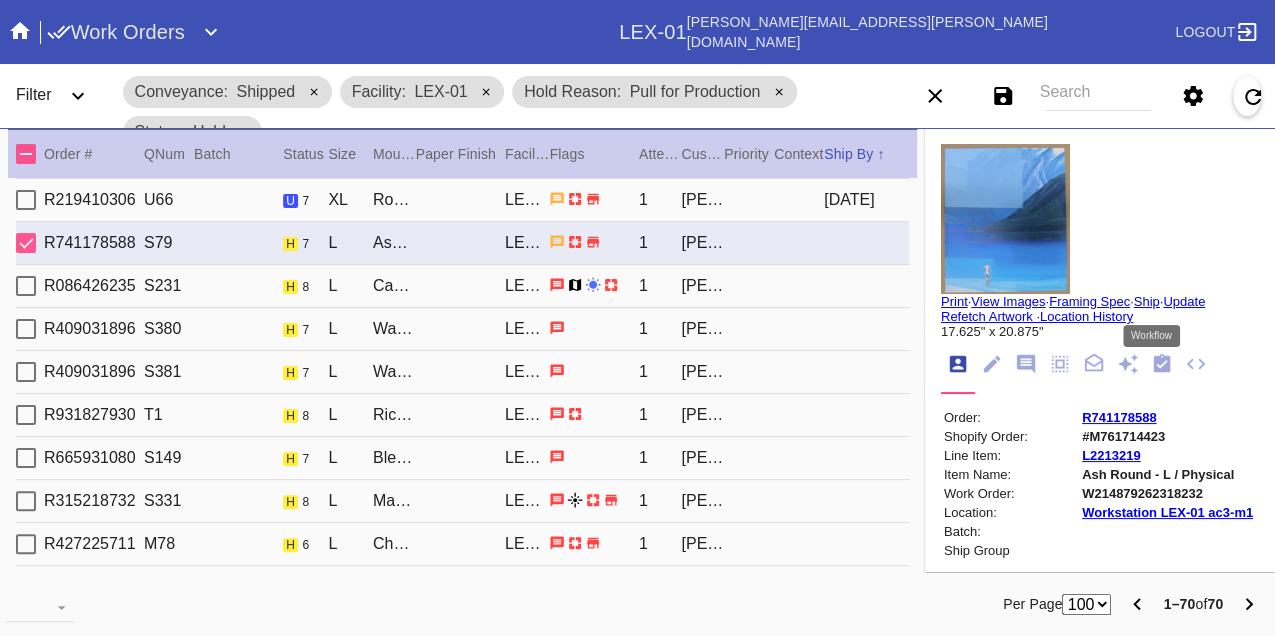 click 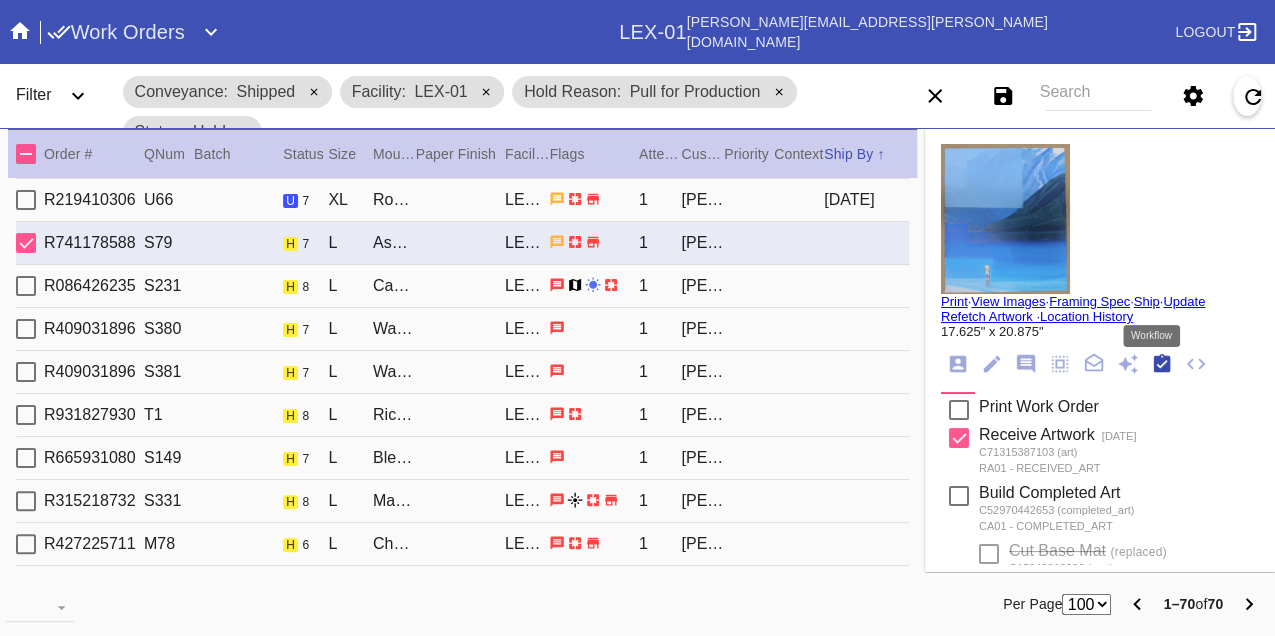 scroll, scrollTop: 318, scrollLeft: 0, axis: vertical 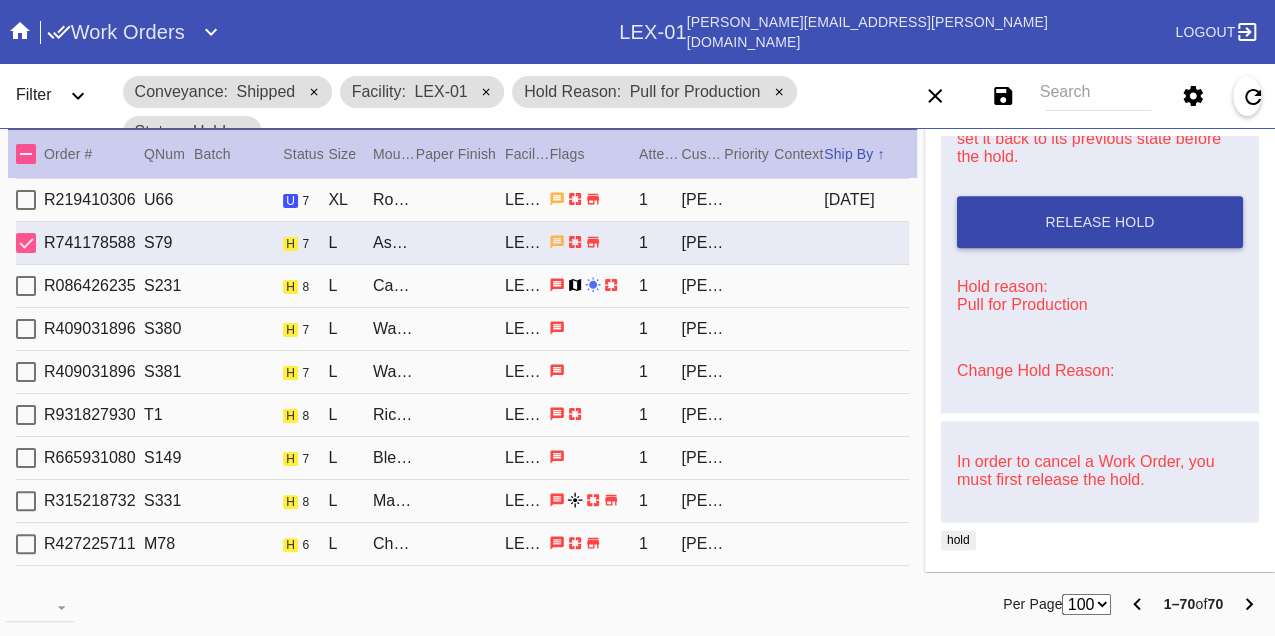 click on "Release Hold" at bounding box center (1100, 222) 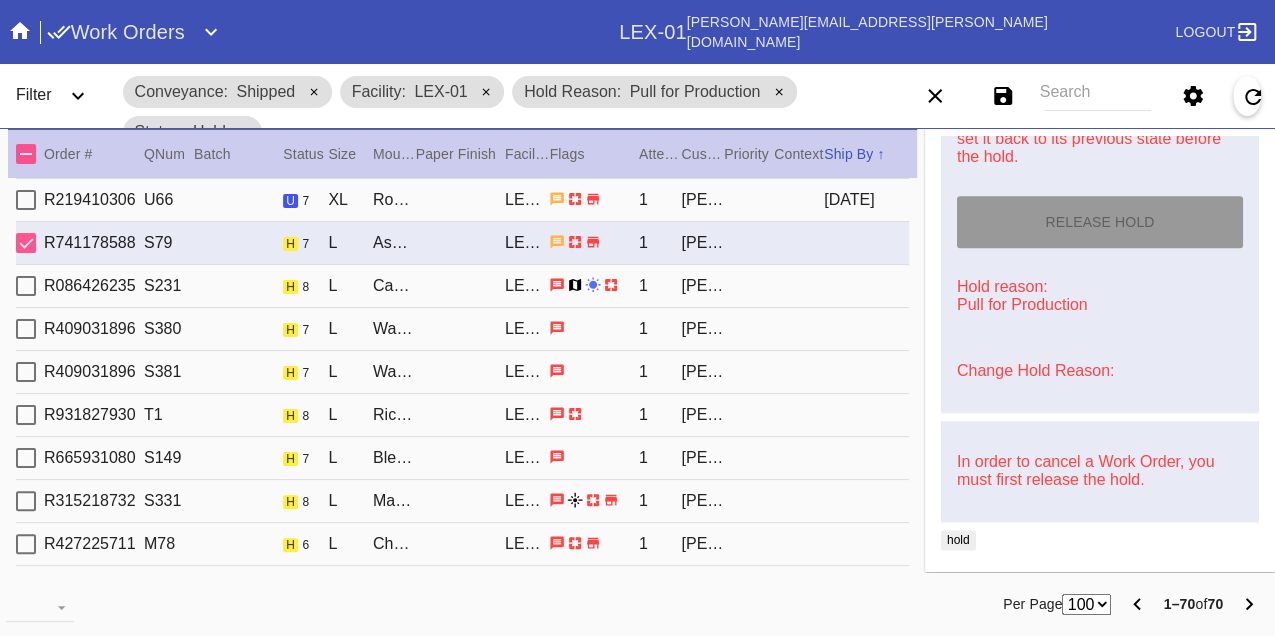 type on "[DATE]" 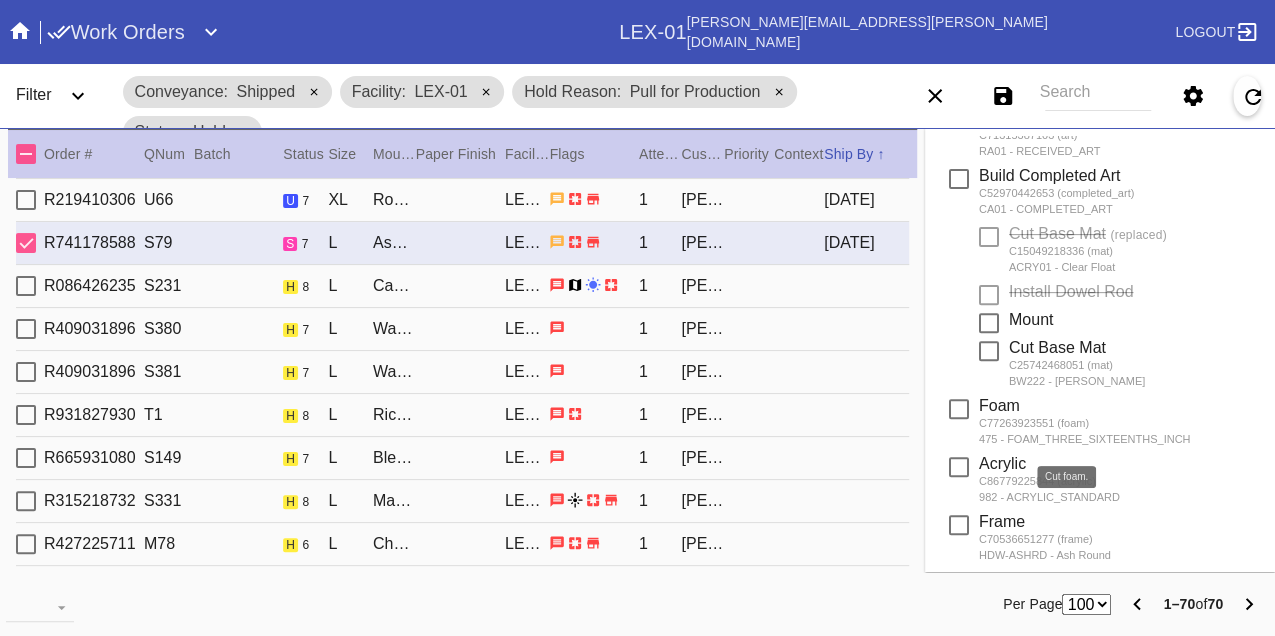 scroll, scrollTop: 0, scrollLeft: 0, axis: both 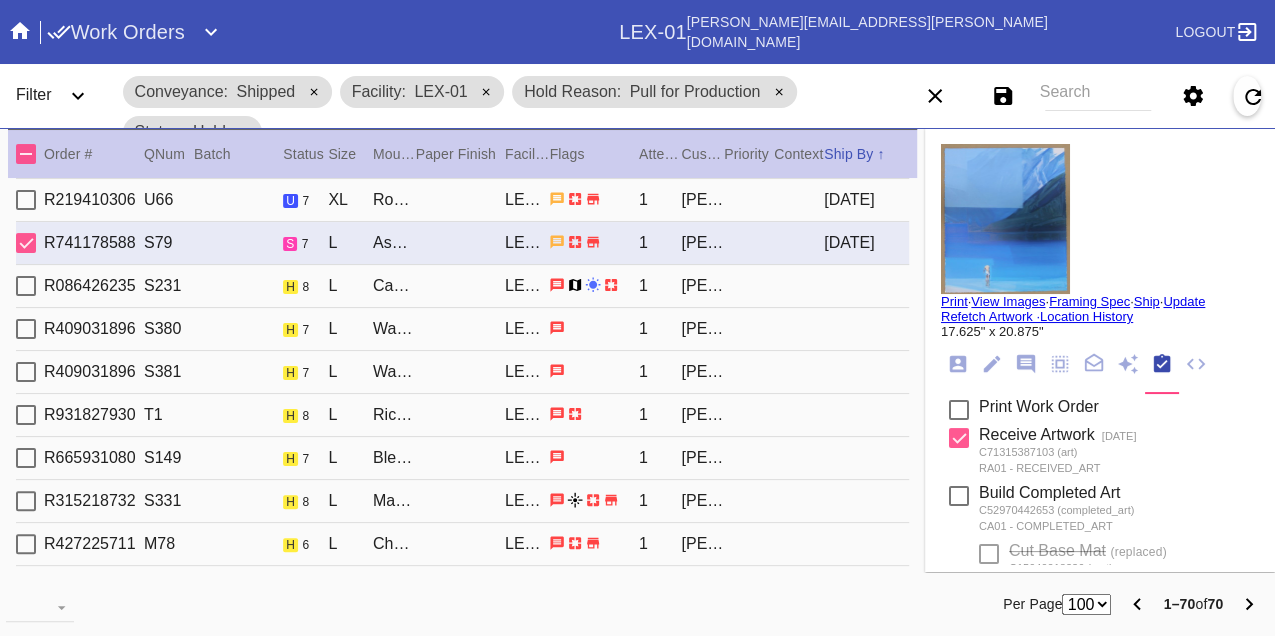 click on "Print" at bounding box center (954, 301) 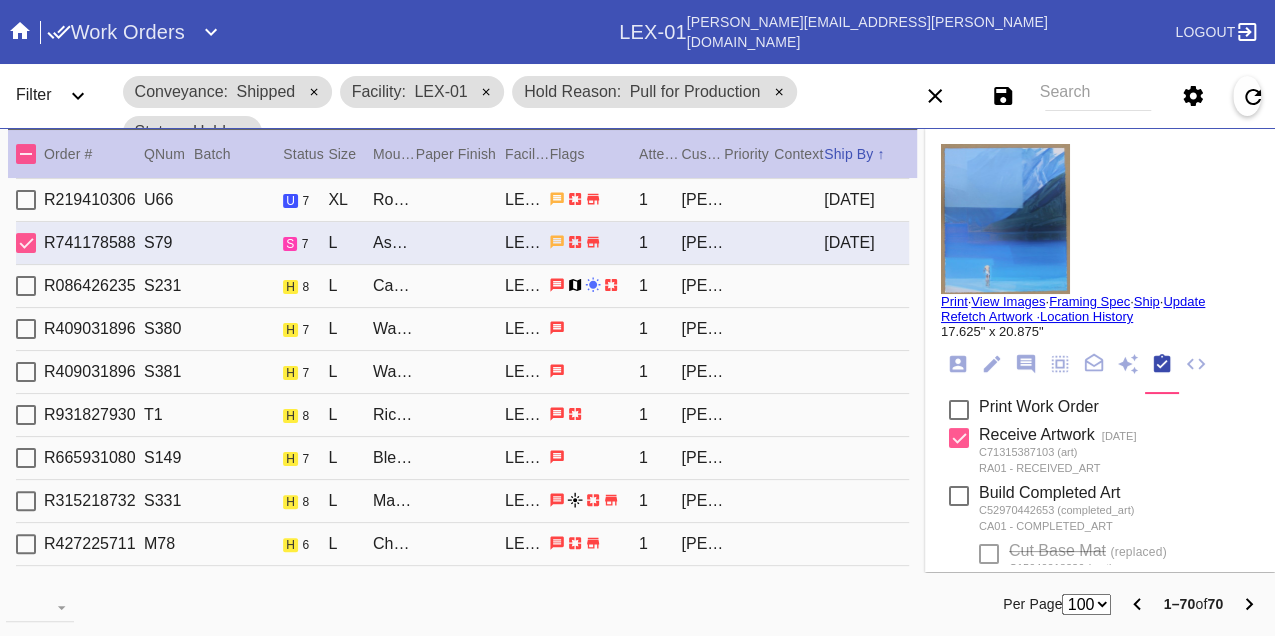 click on "R086426235 S231 h   8 L Cambridge / Black with Black Core, novacore LEX-01 1 Richard Handal" at bounding box center (462, 286) 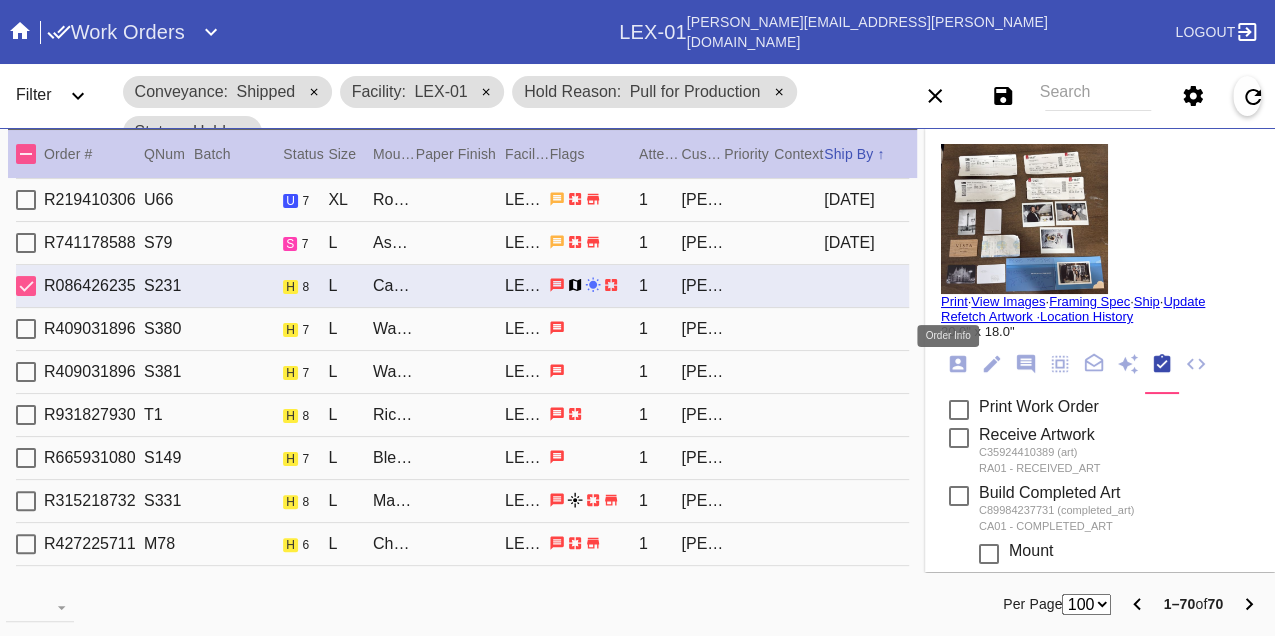 click 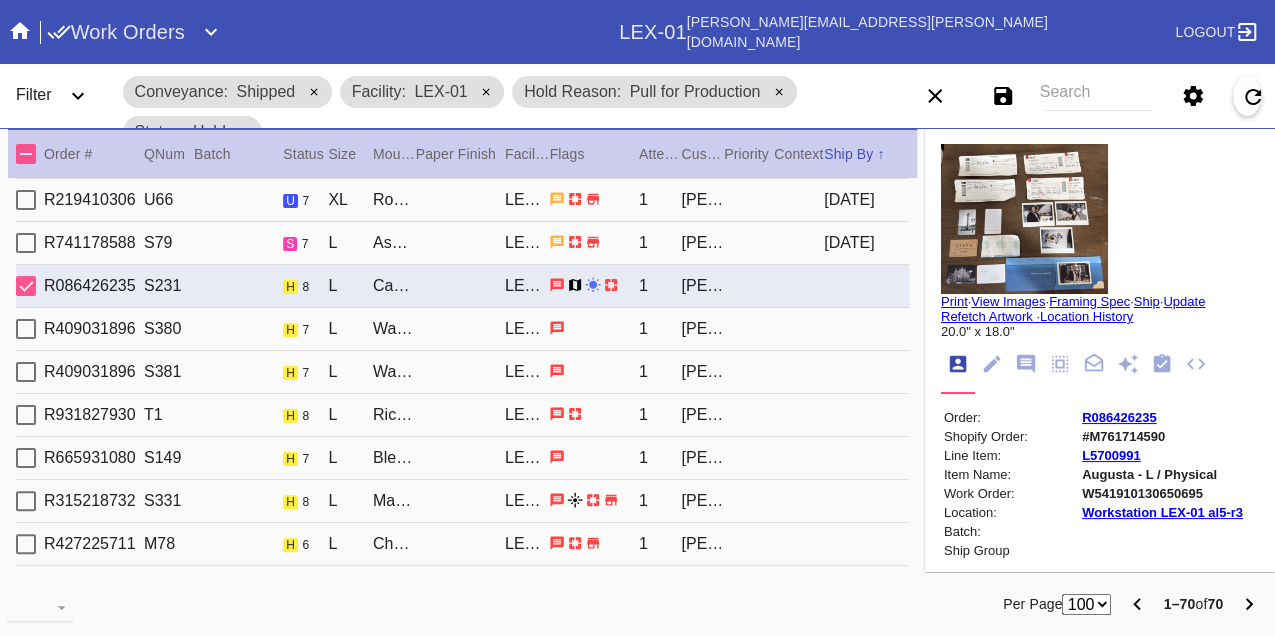 scroll, scrollTop: 24, scrollLeft: 0, axis: vertical 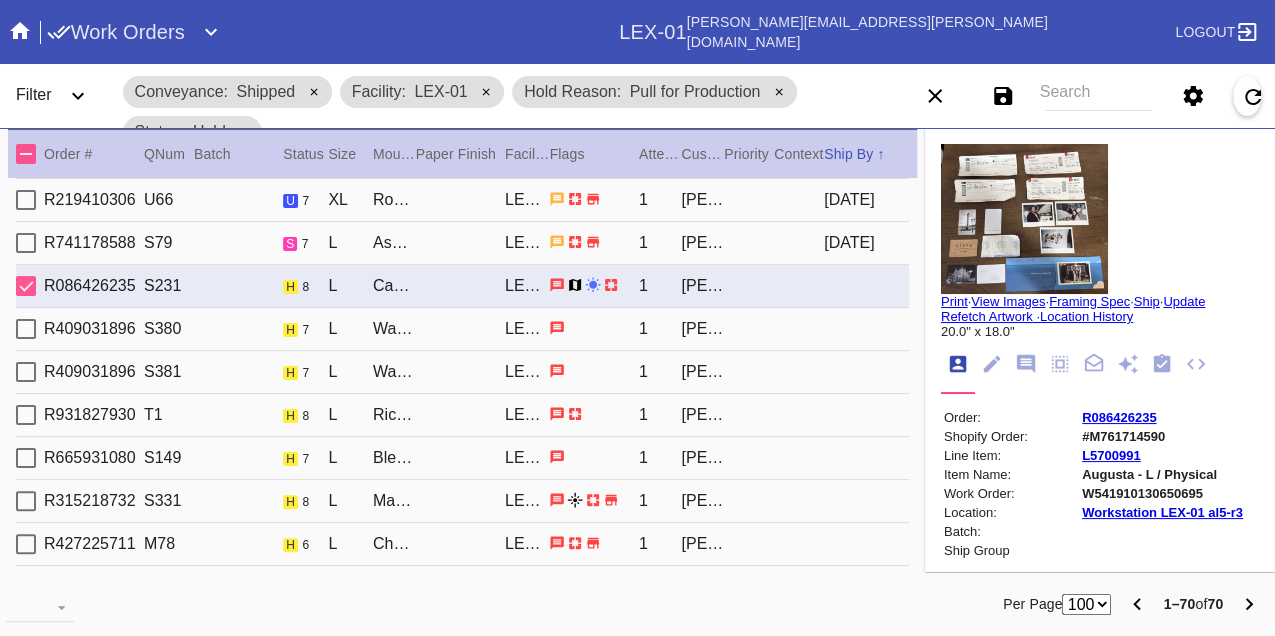 click on "W541910130650695" at bounding box center [1162, 493] 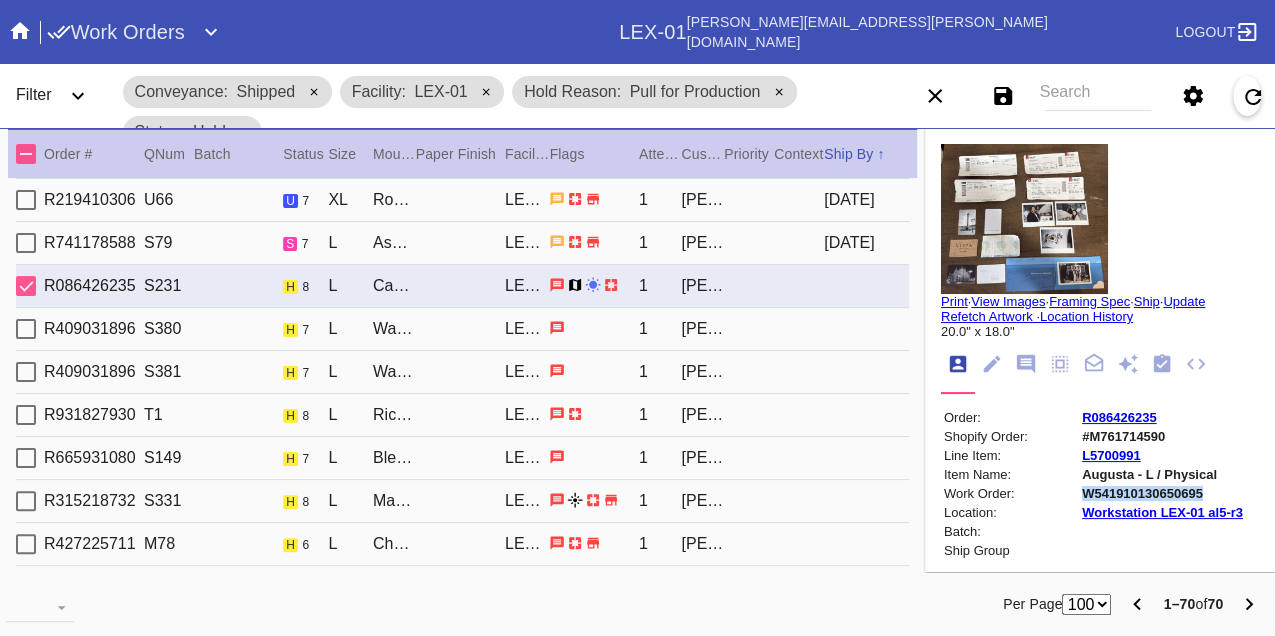 click on "W541910130650695" at bounding box center (1162, 493) 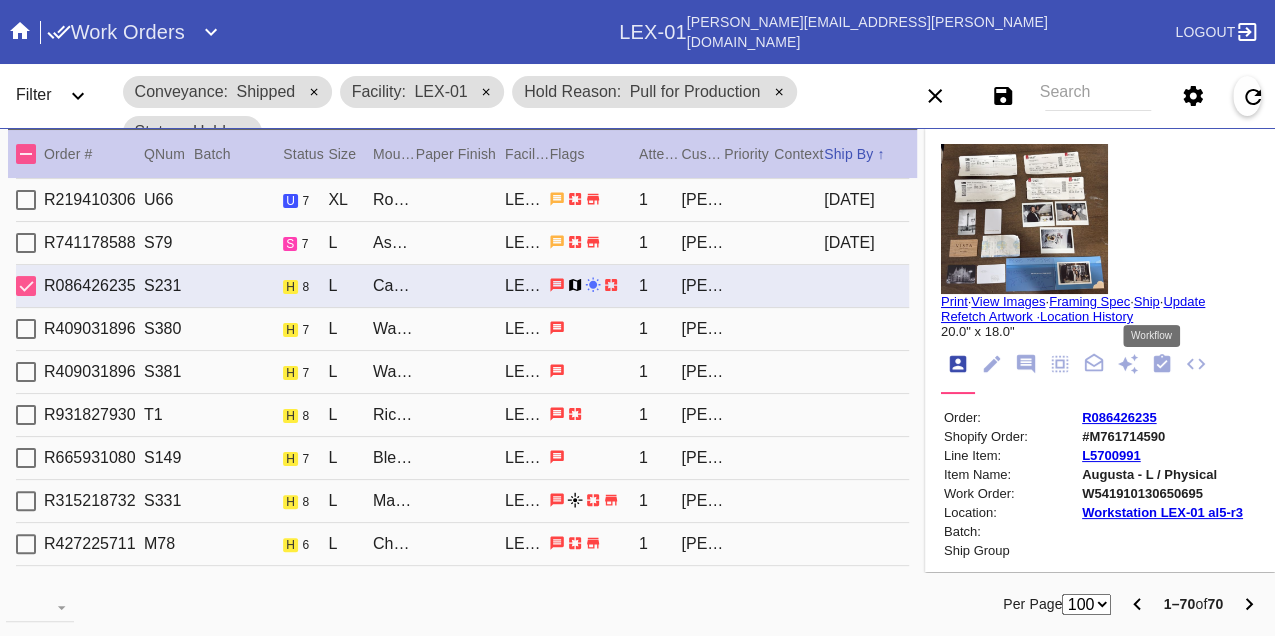 click 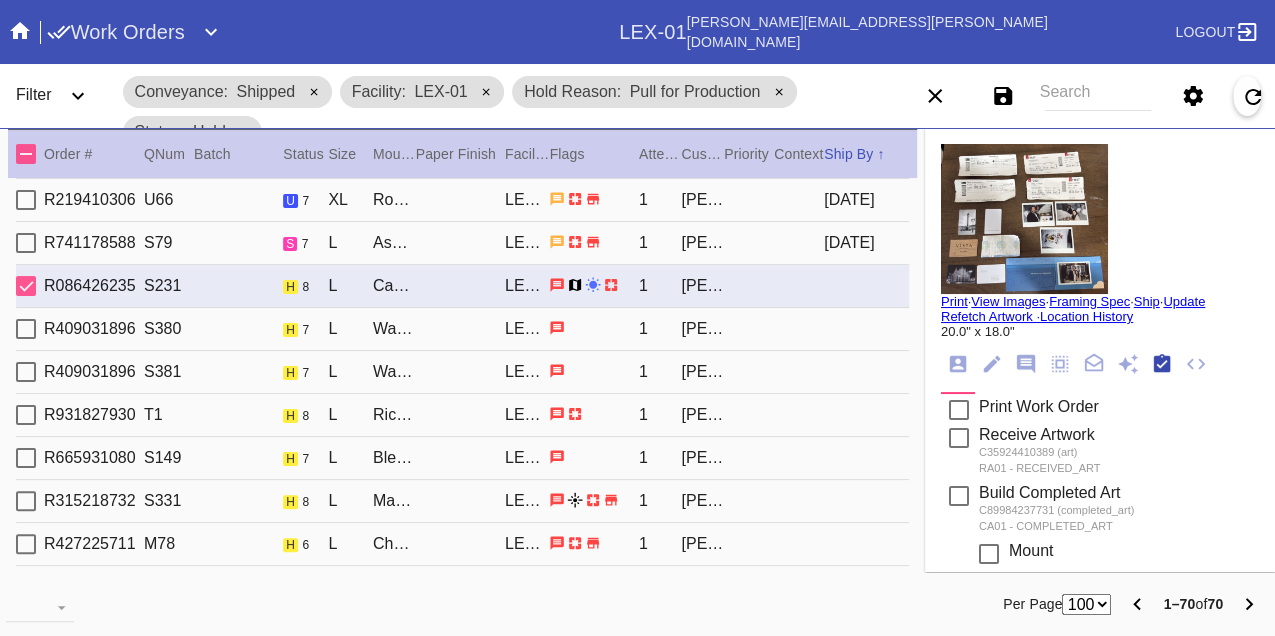scroll, scrollTop: 318, scrollLeft: 0, axis: vertical 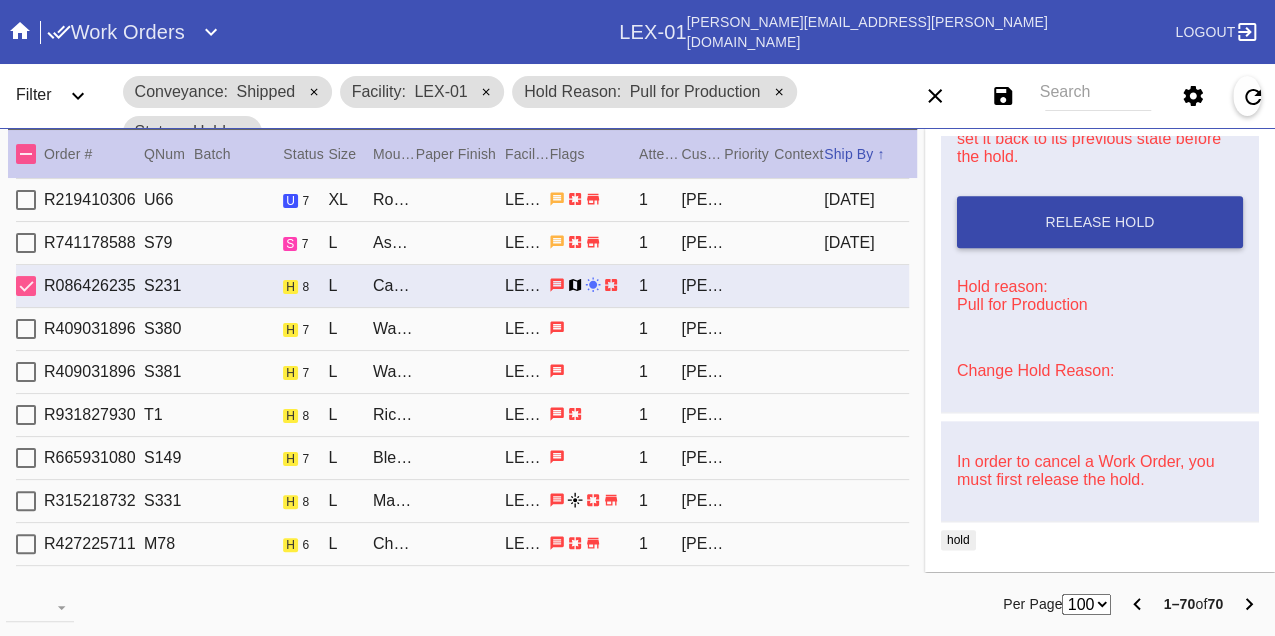 click on "Release Hold" at bounding box center [1100, 222] 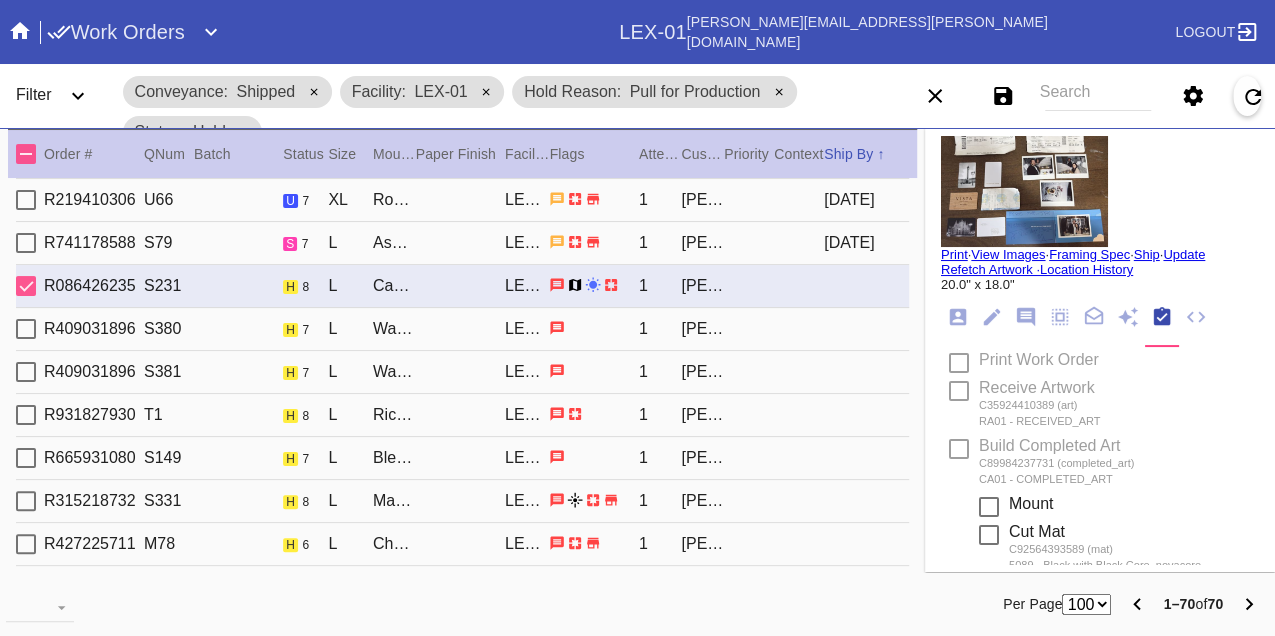 scroll, scrollTop: 0, scrollLeft: 0, axis: both 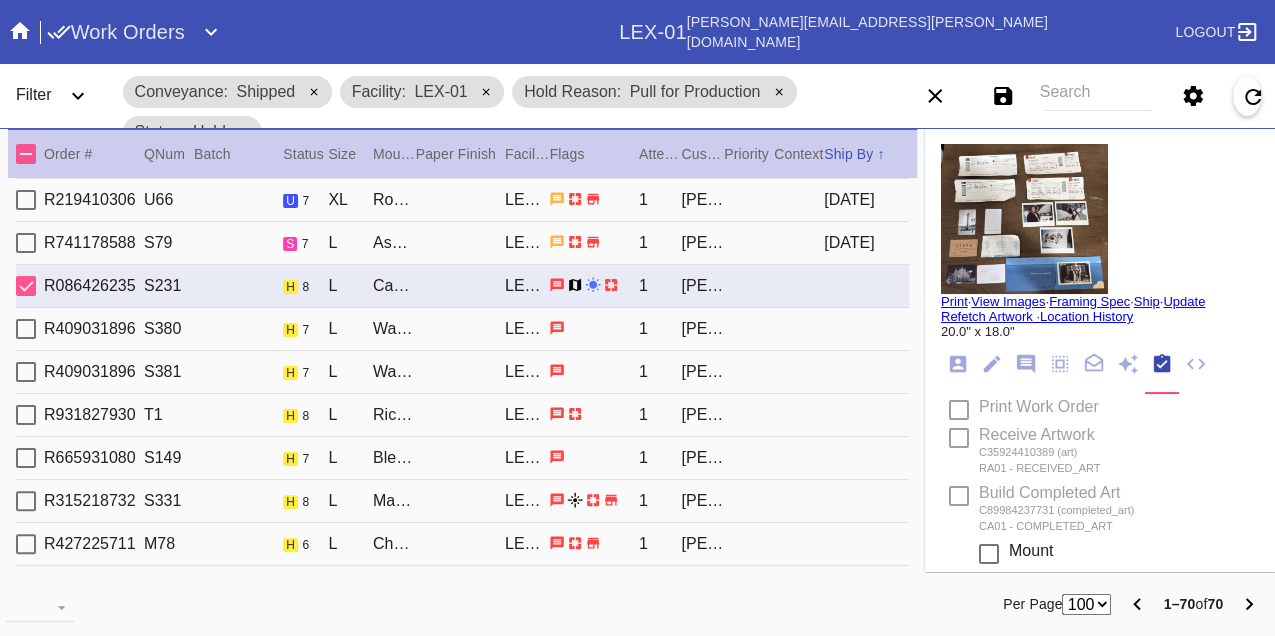 type on "[DATE]" 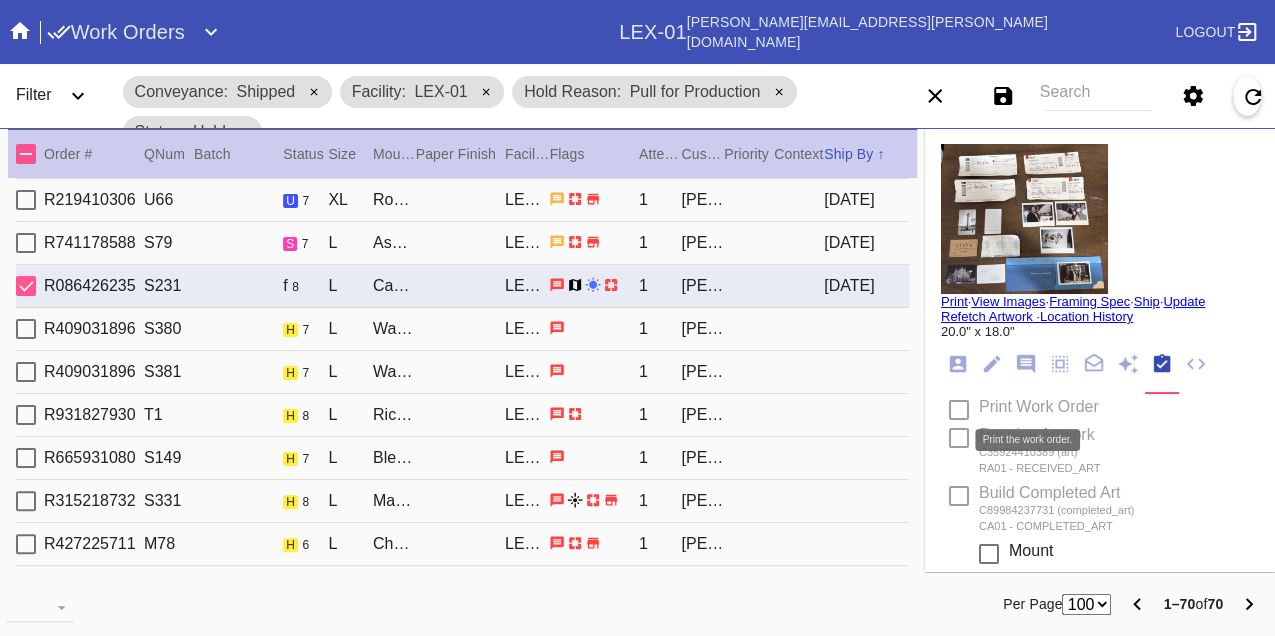 type on "Honeymoon 2025
Paris•Venice•Como•Milan" 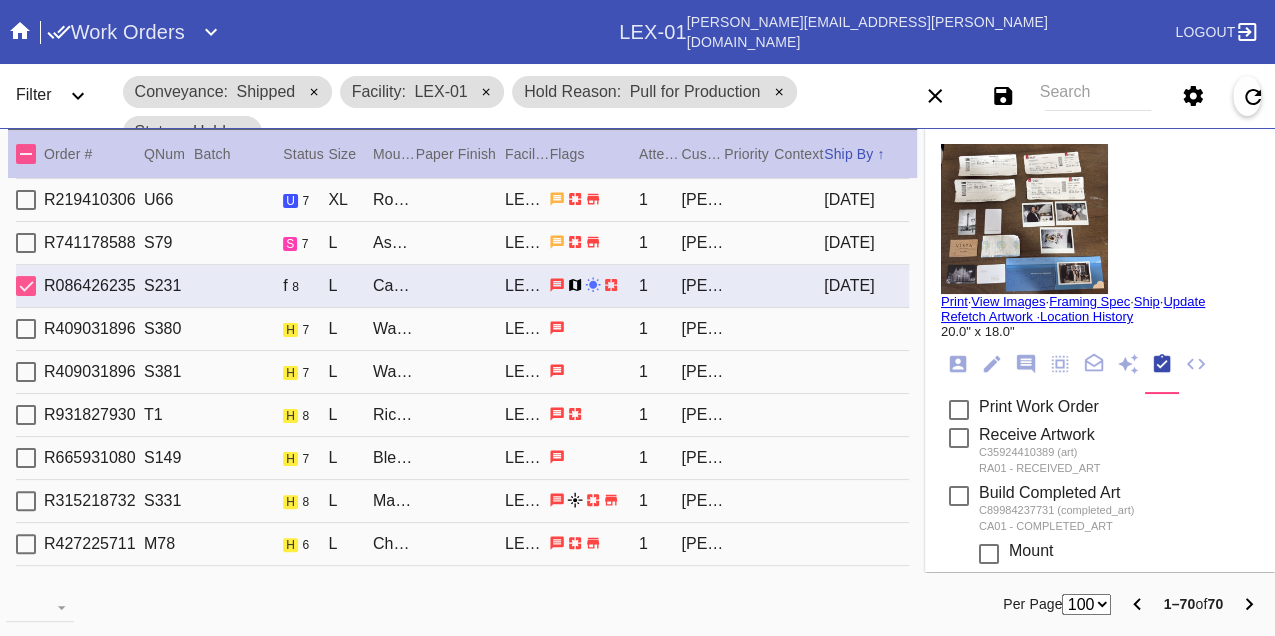 click on "Print" at bounding box center (954, 301) 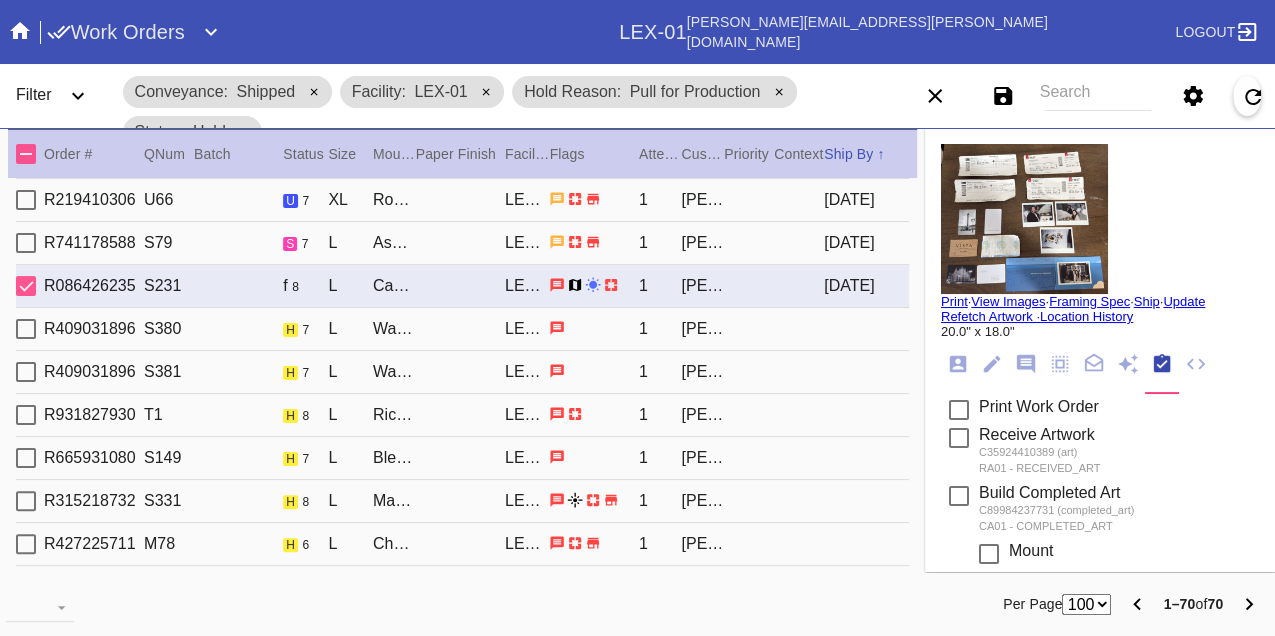 click on "R409031896 S380 h   7 L Walnut (Wide) / Forest Green LEX-01 1 Amy Weber" at bounding box center [462, 329] 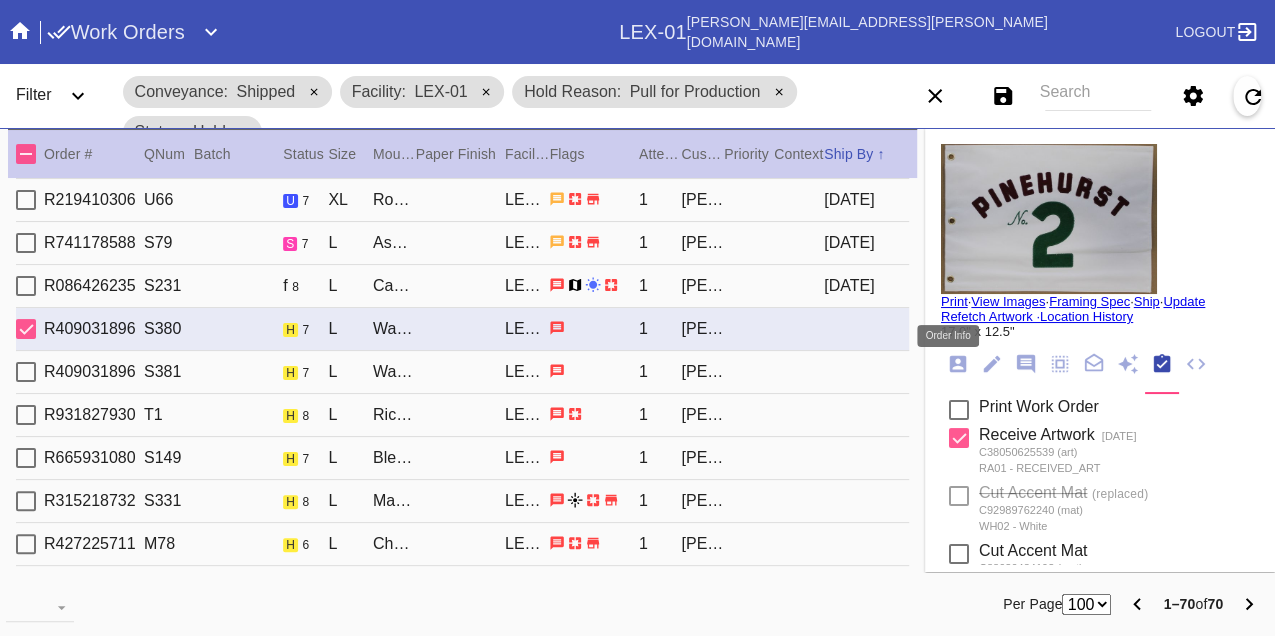 click 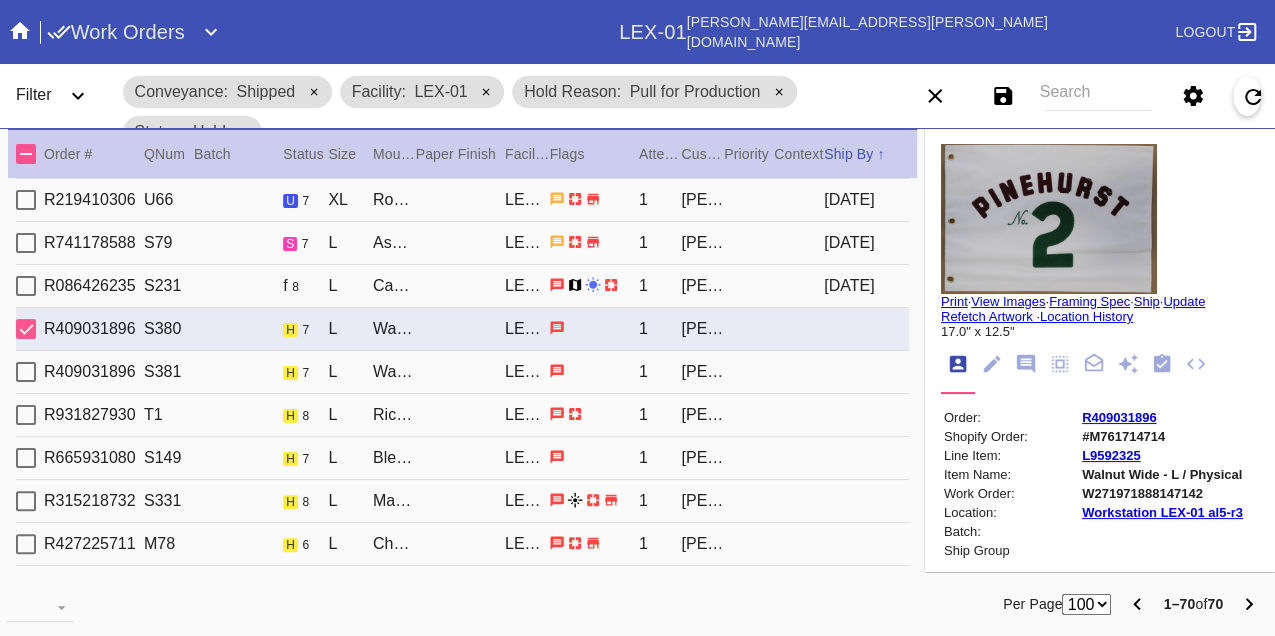 click on "W271971888147142" at bounding box center [1162, 493] 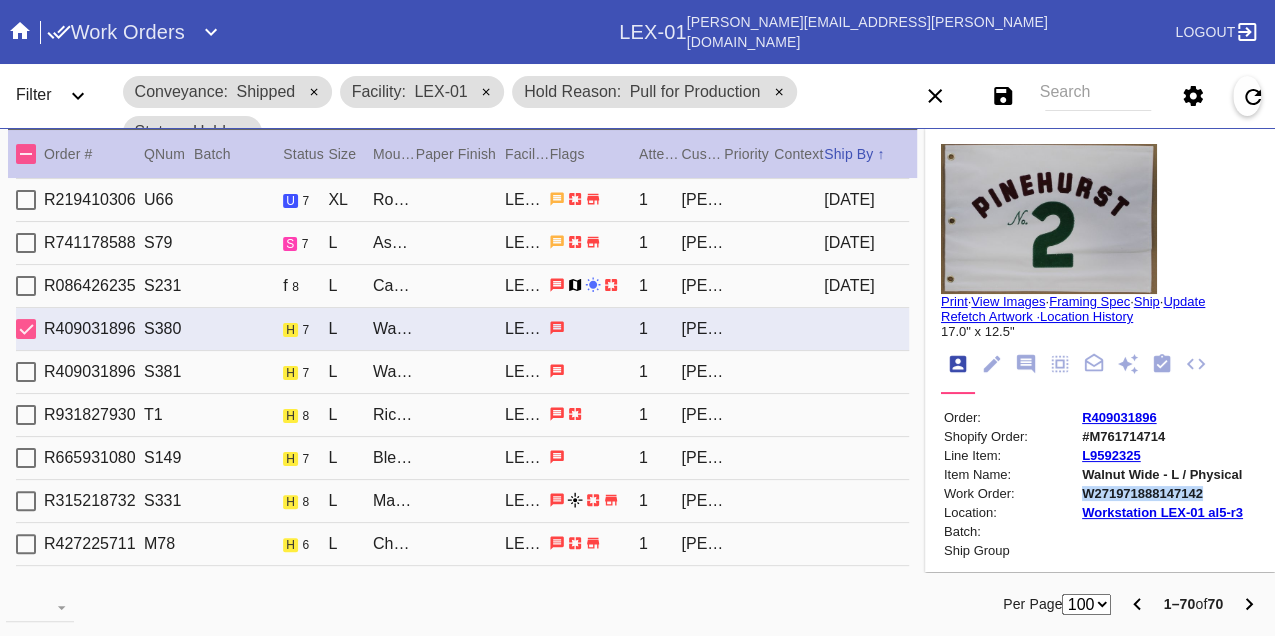 click on "W271971888147142" at bounding box center (1162, 493) 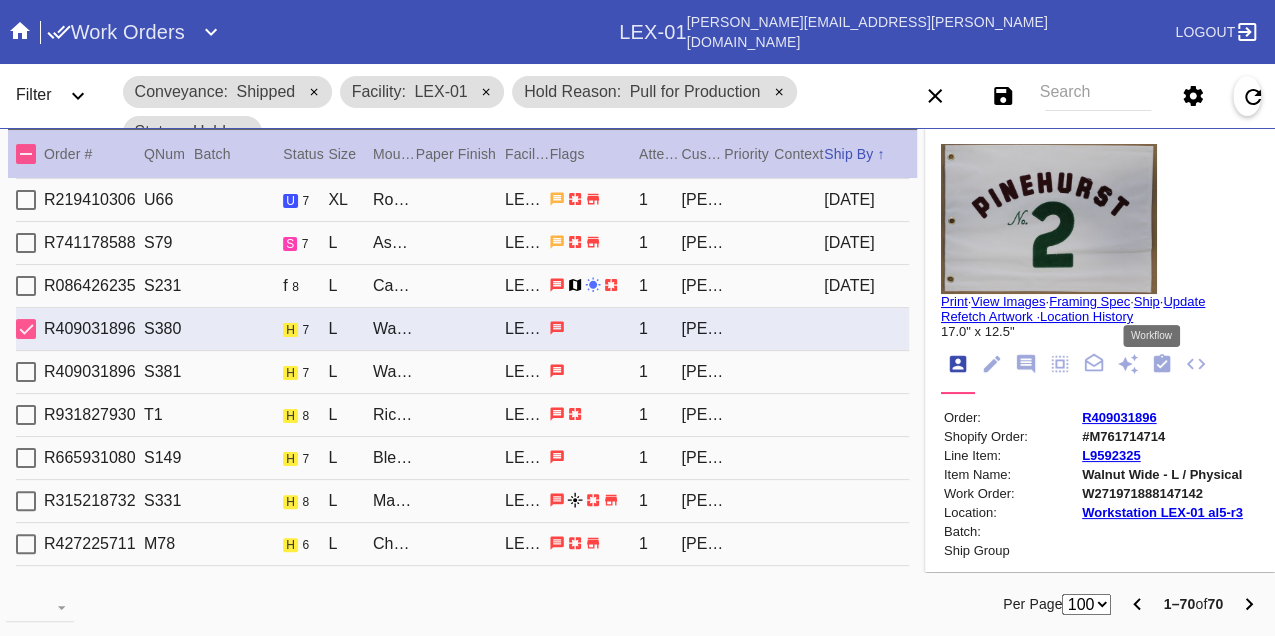 click 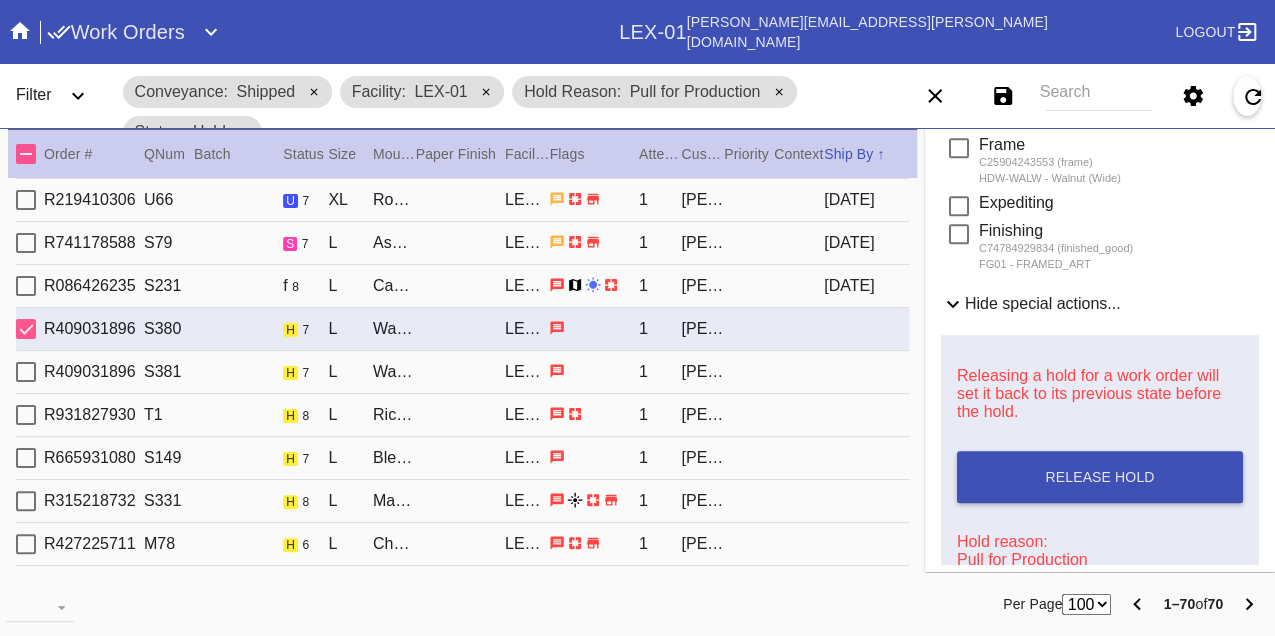 scroll, scrollTop: 948, scrollLeft: 0, axis: vertical 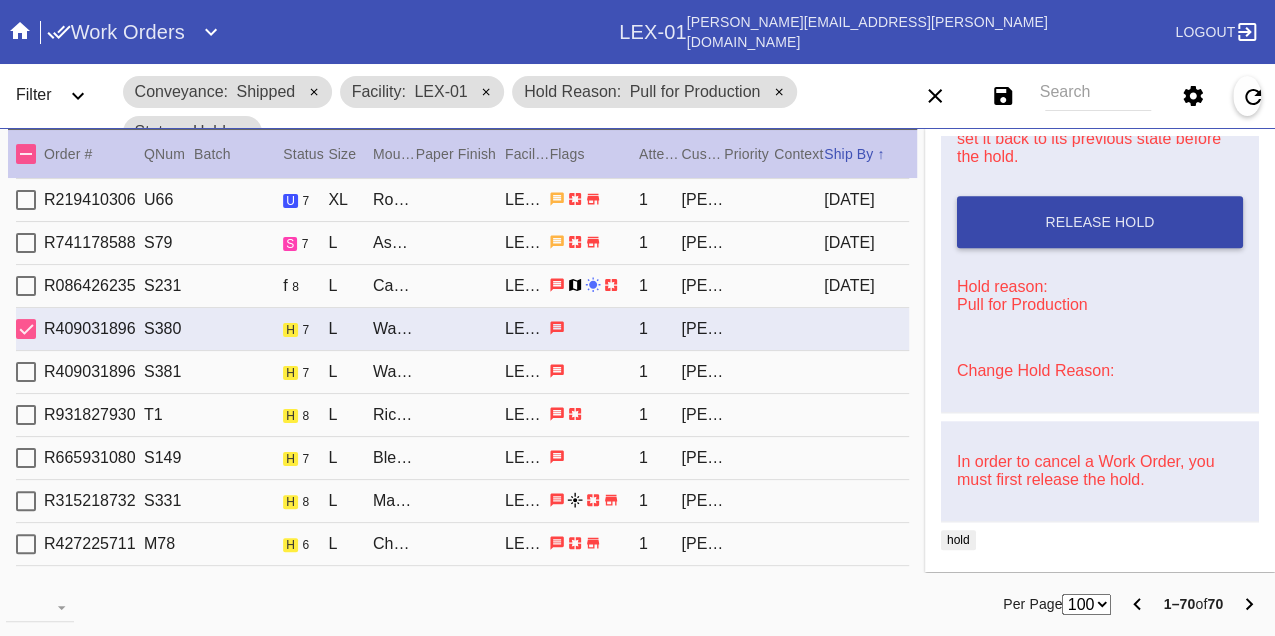click on "Release Hold" at bounding box center [1100, 222] 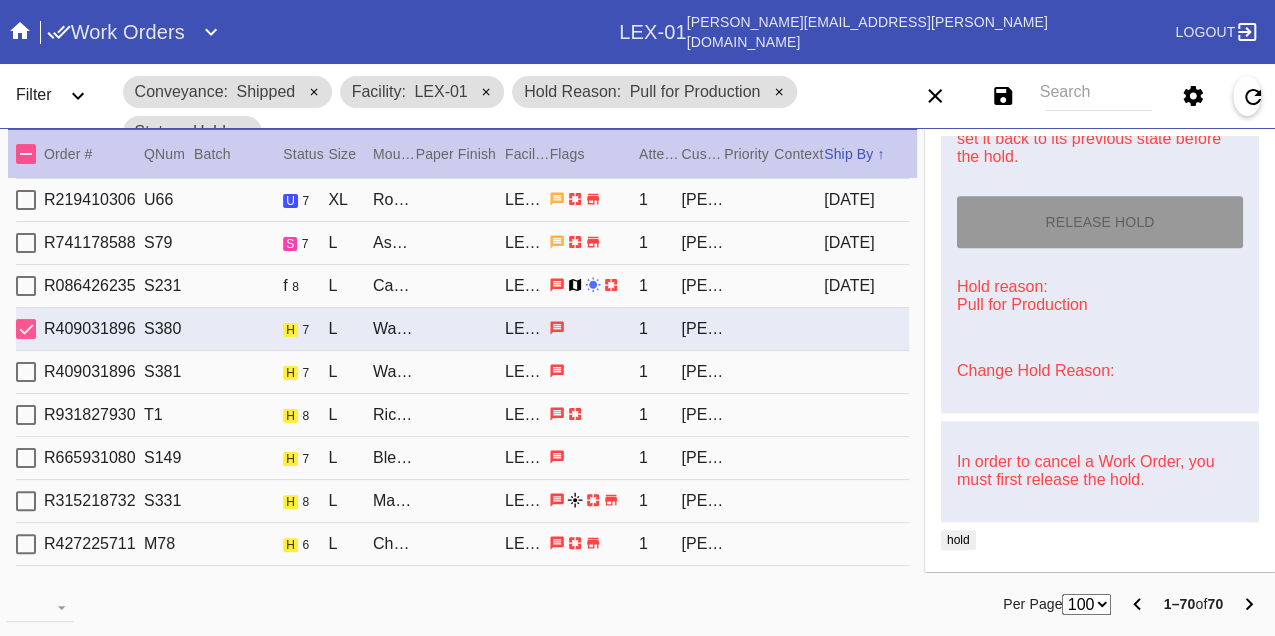 type on "[DATE]" 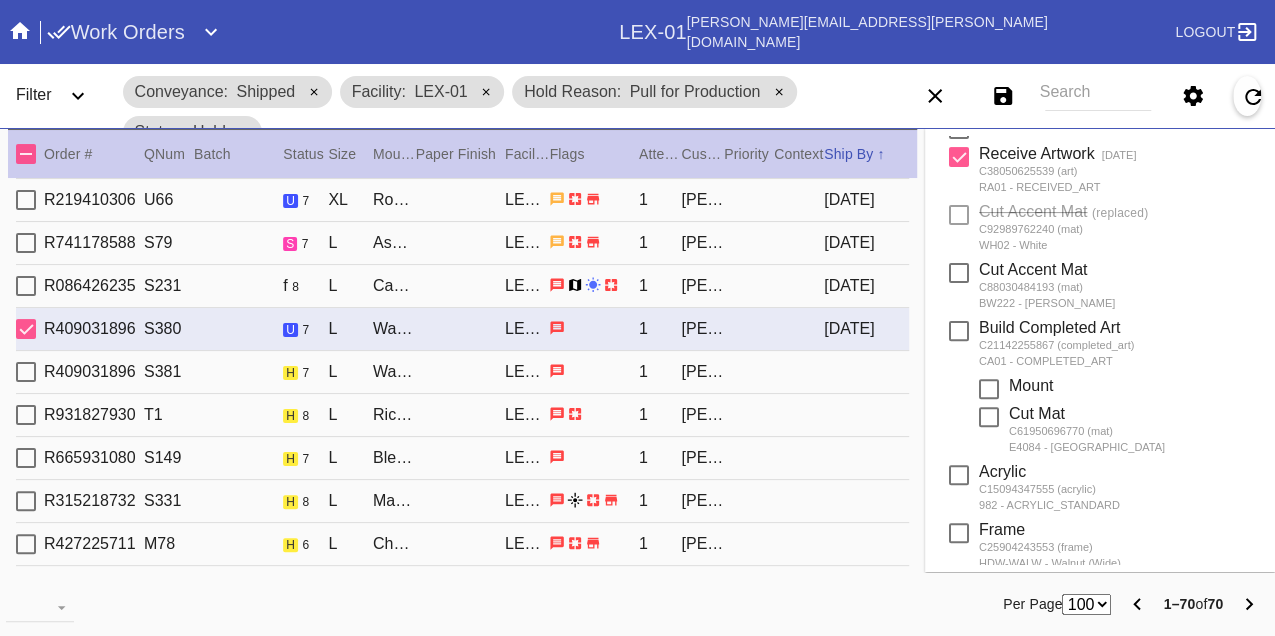 scroll, scrollTop: 0, scrollLeft: 0, axis: both 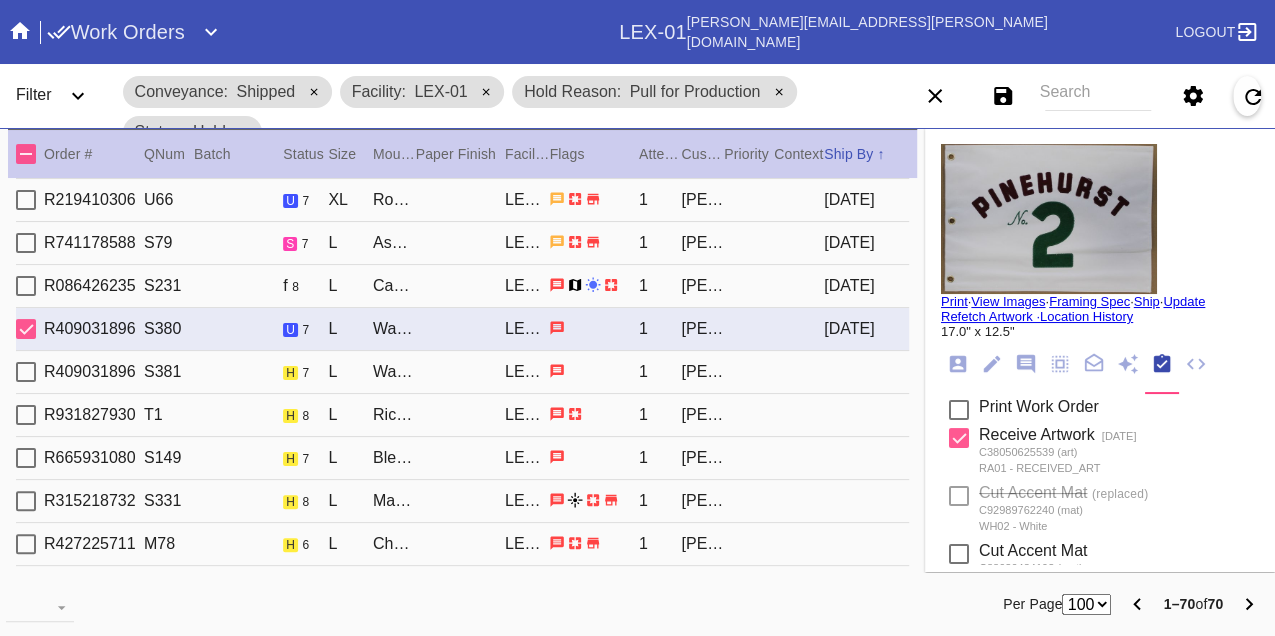 click on "Print" at bounding box center [954, 301] 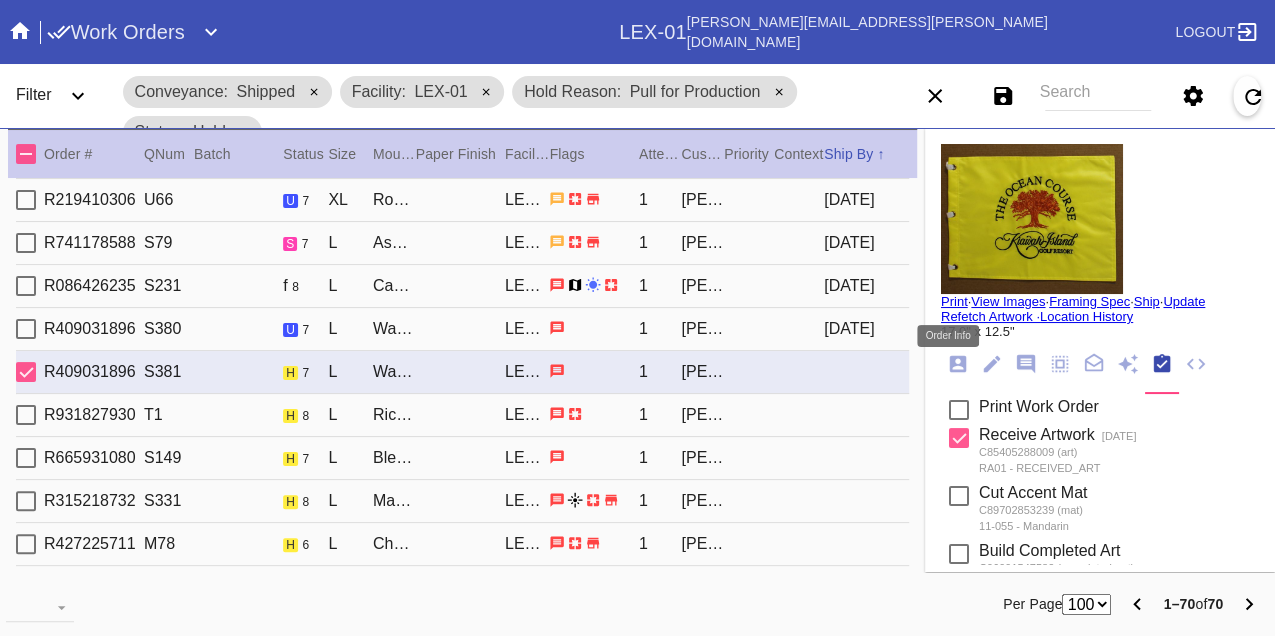 click 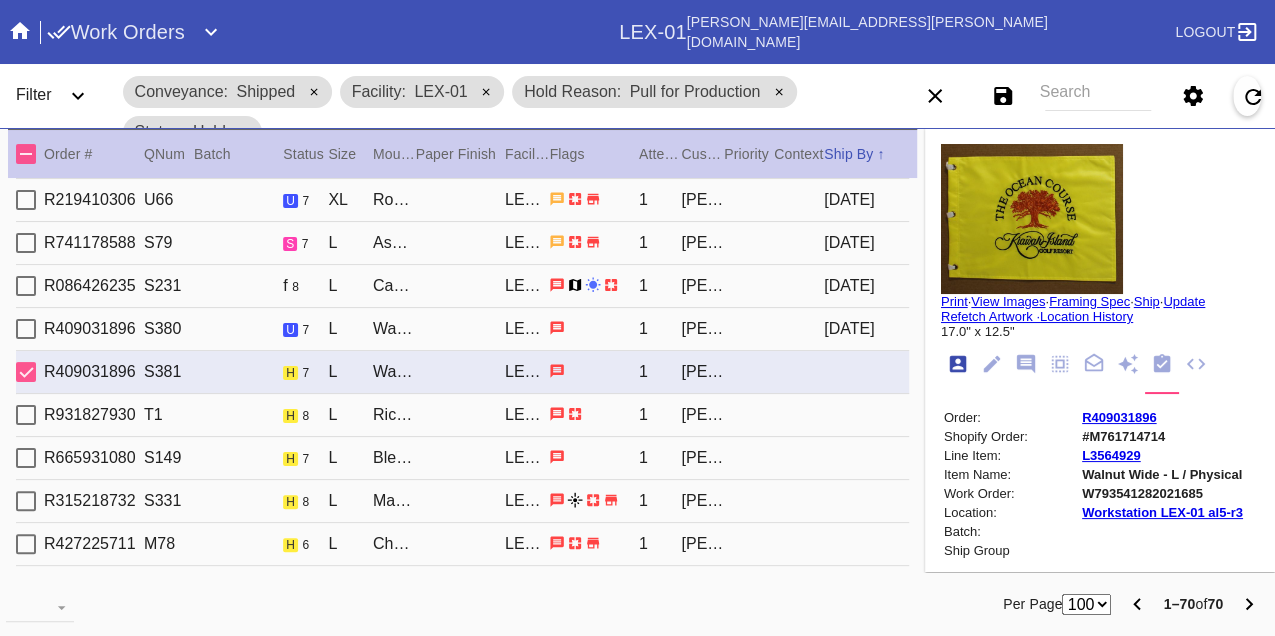 scroll, scrollTop: 24, scrollLeft: 0, axis: vertical 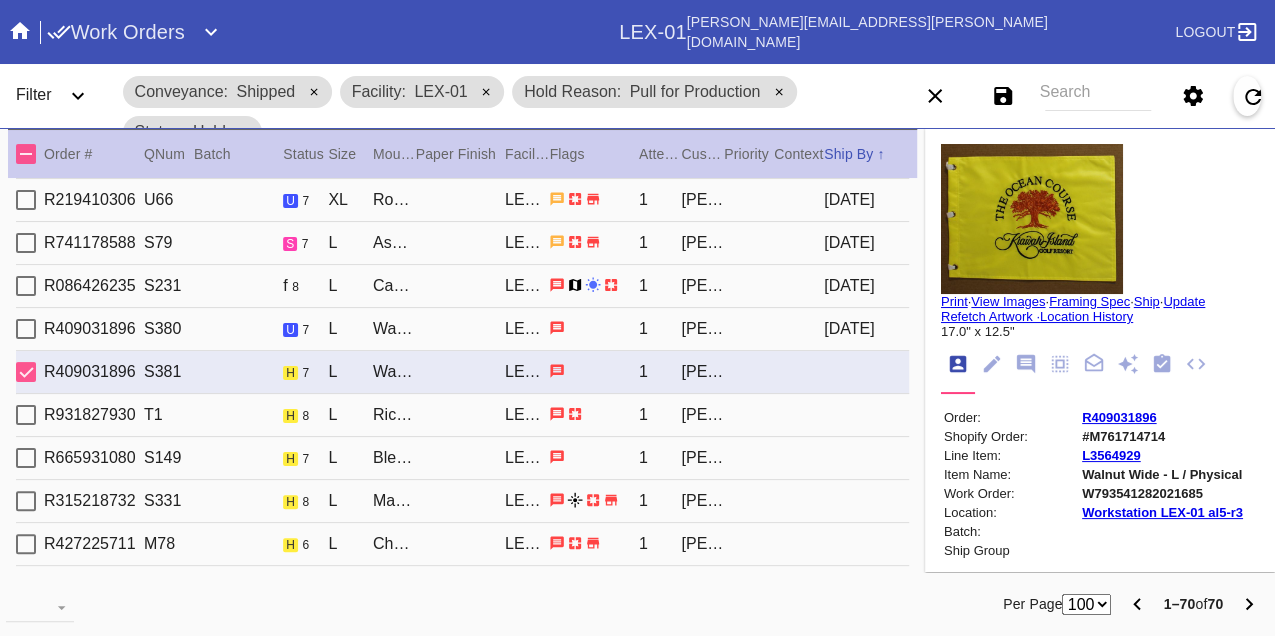 click on "W793541282021685" at bounding box center [1162, 493] 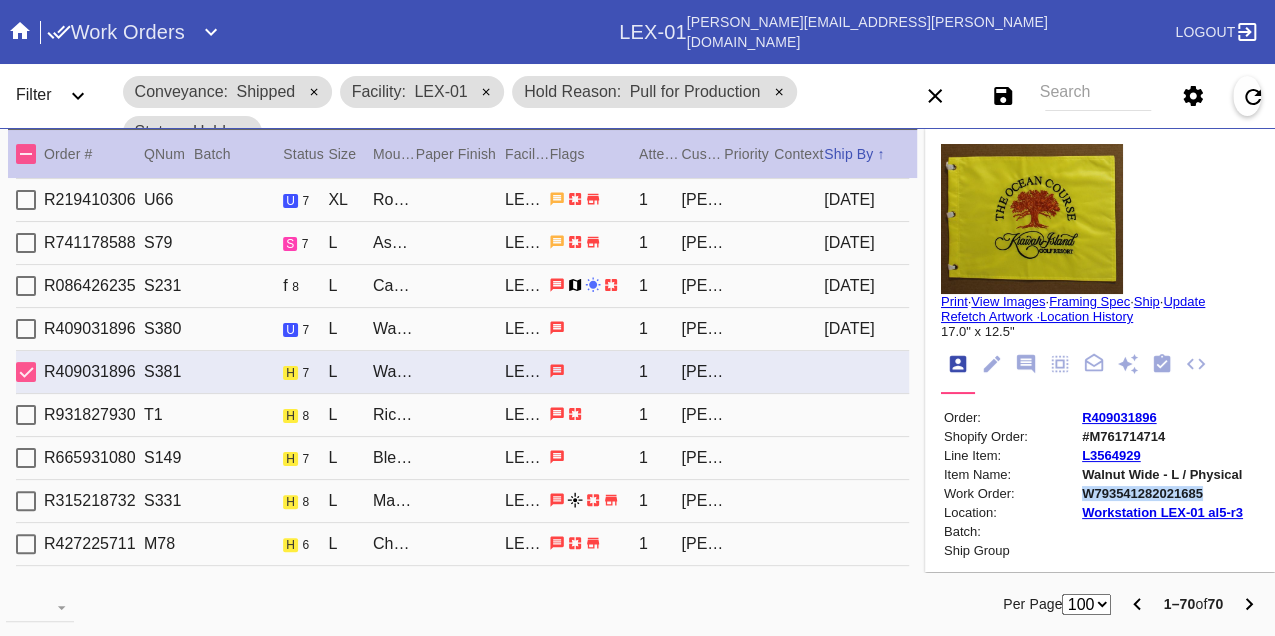 click on "W793541282021685" at bounding box center [1162, 493] 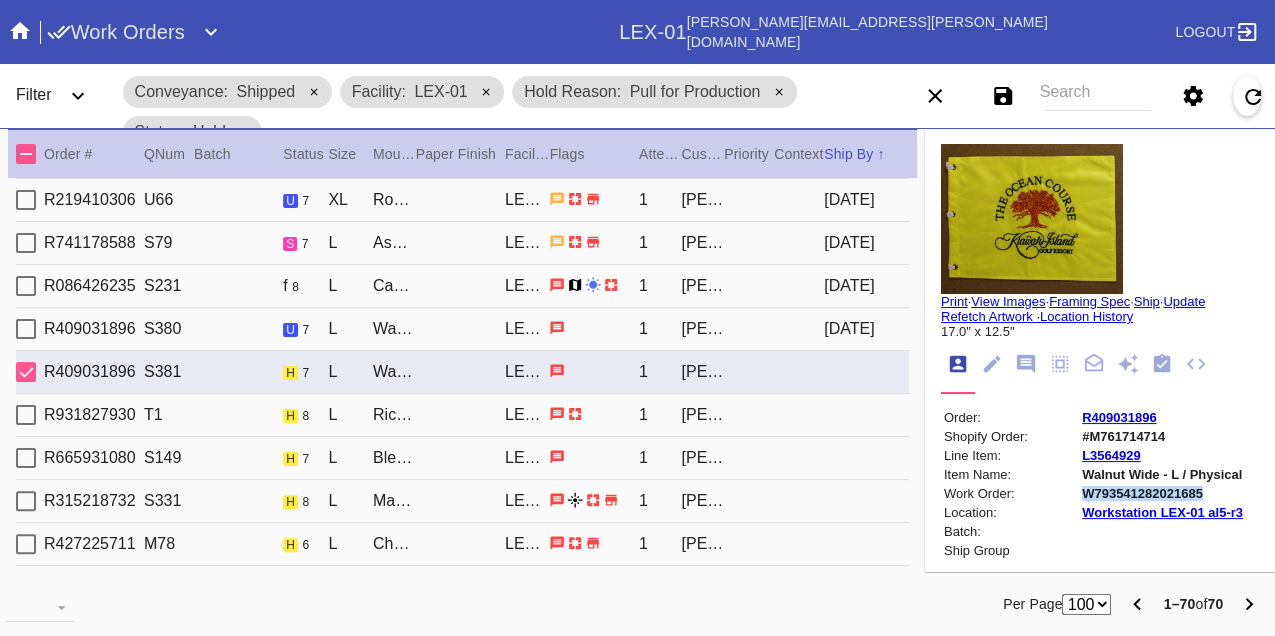 copy on "W793541282021685" 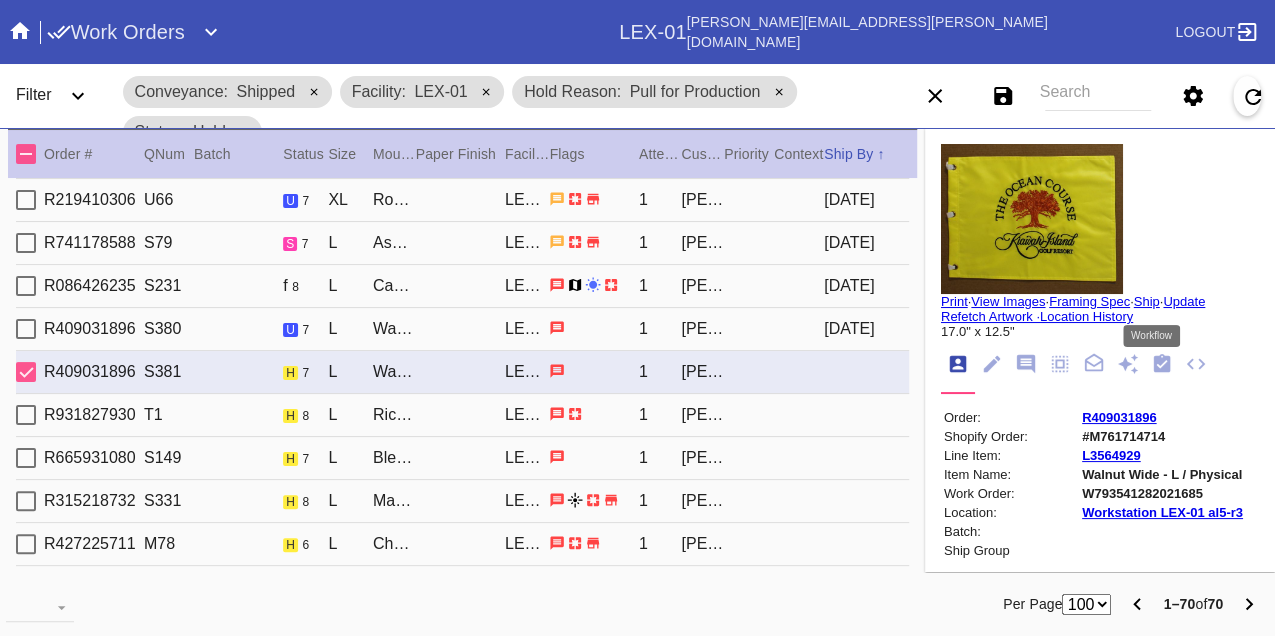 drag, startPoint x: 1149, startPoint y: 362, endPoint x: 1128, endPoint y: 378, distance: 26.400757 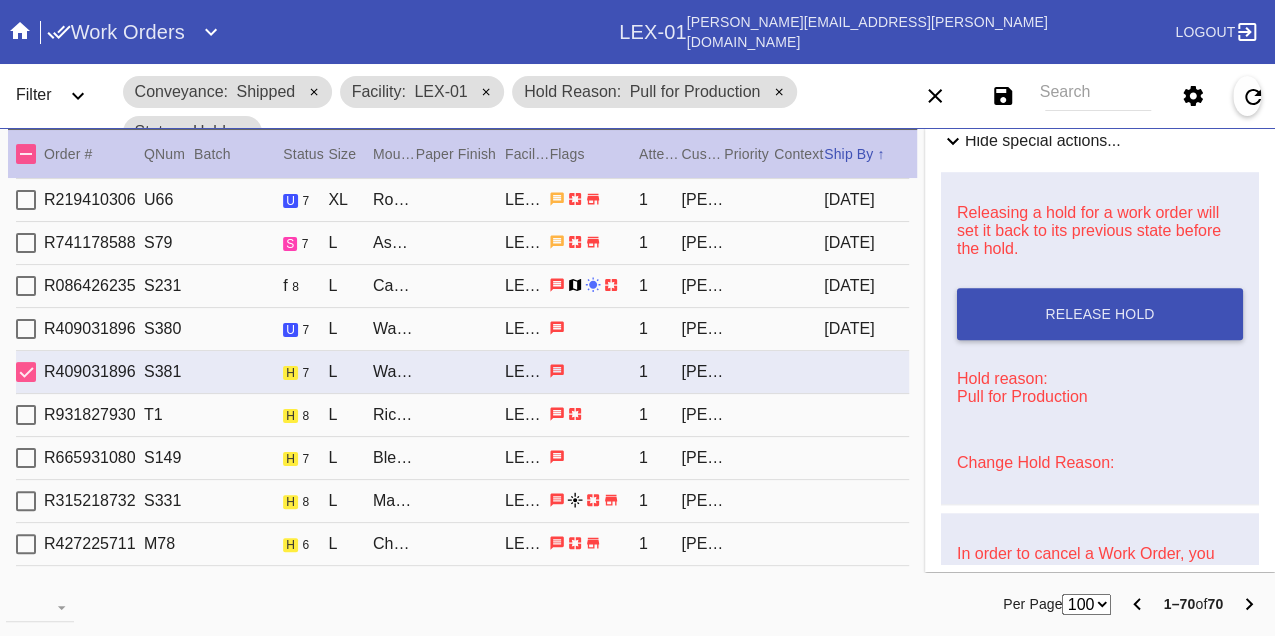 scroll, scrollTop: 888, scrollLeft: 0, axis: vertical 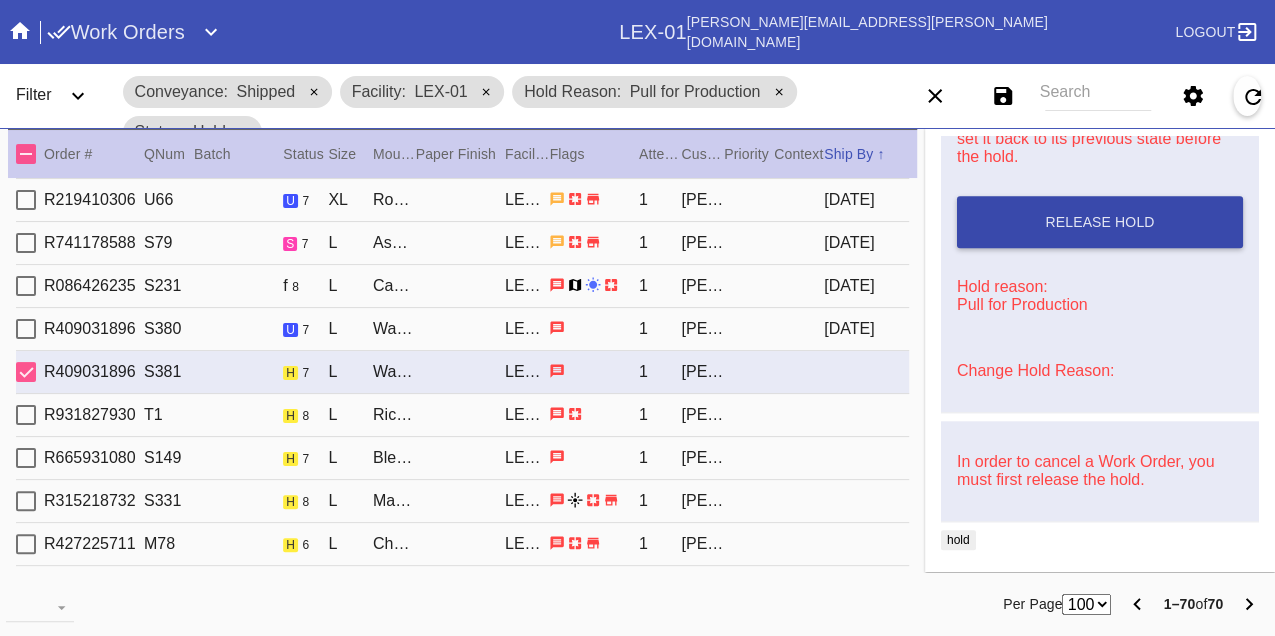 click on "Release Hold" at bounding box center (1100, 222) 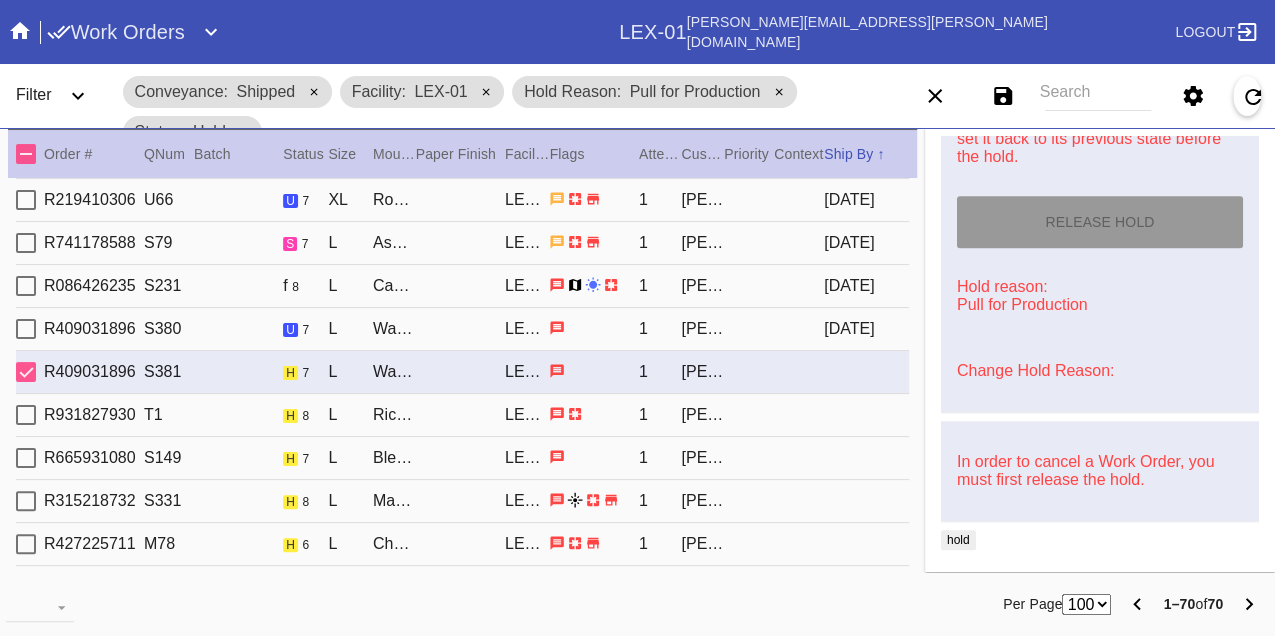 type on "[DATE]" 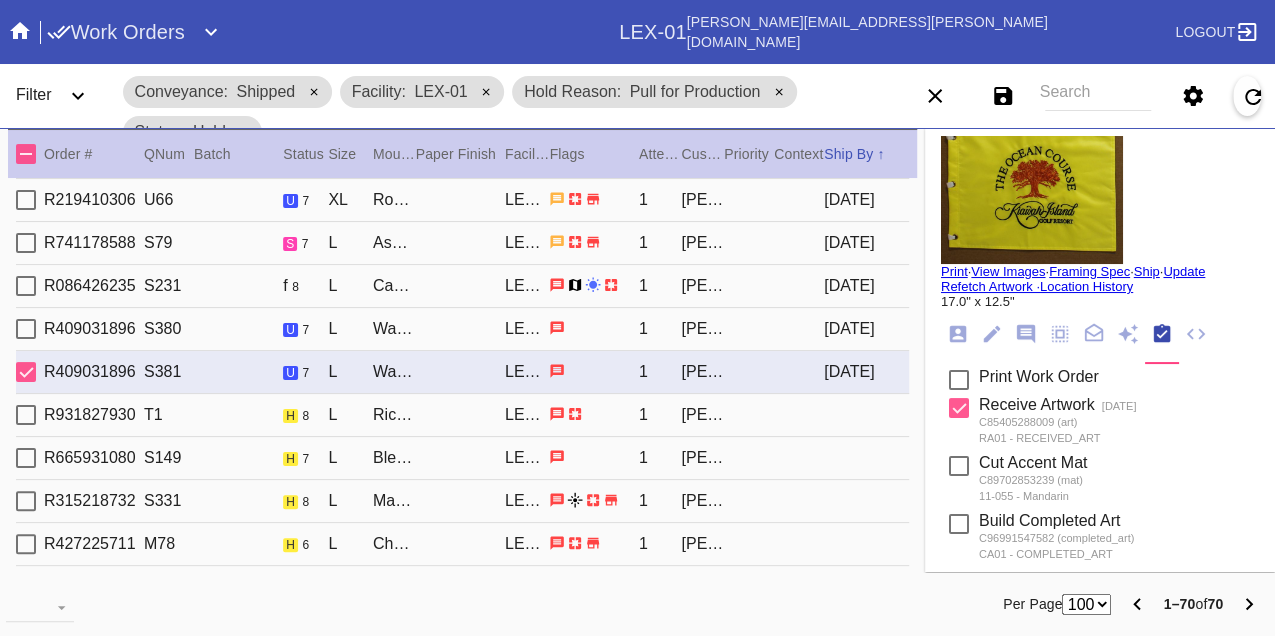 scroll, scrollTop: 0, scrollLeft: 0, axis: both 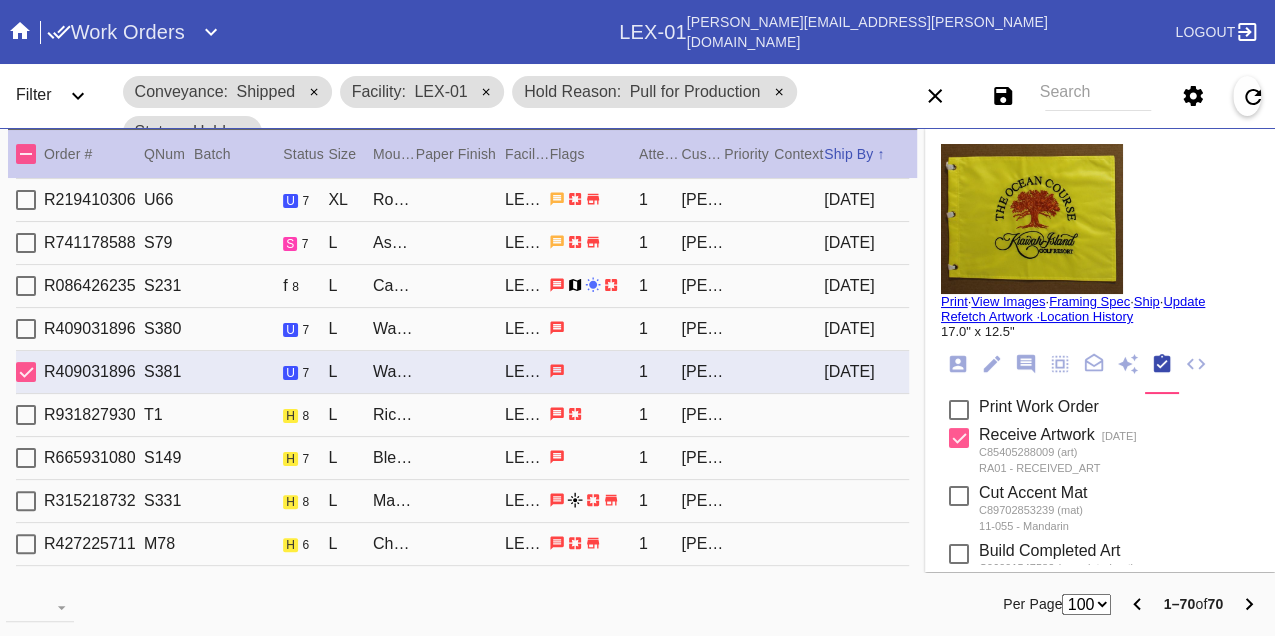 click on "Print" at bounding box center [954, 301] 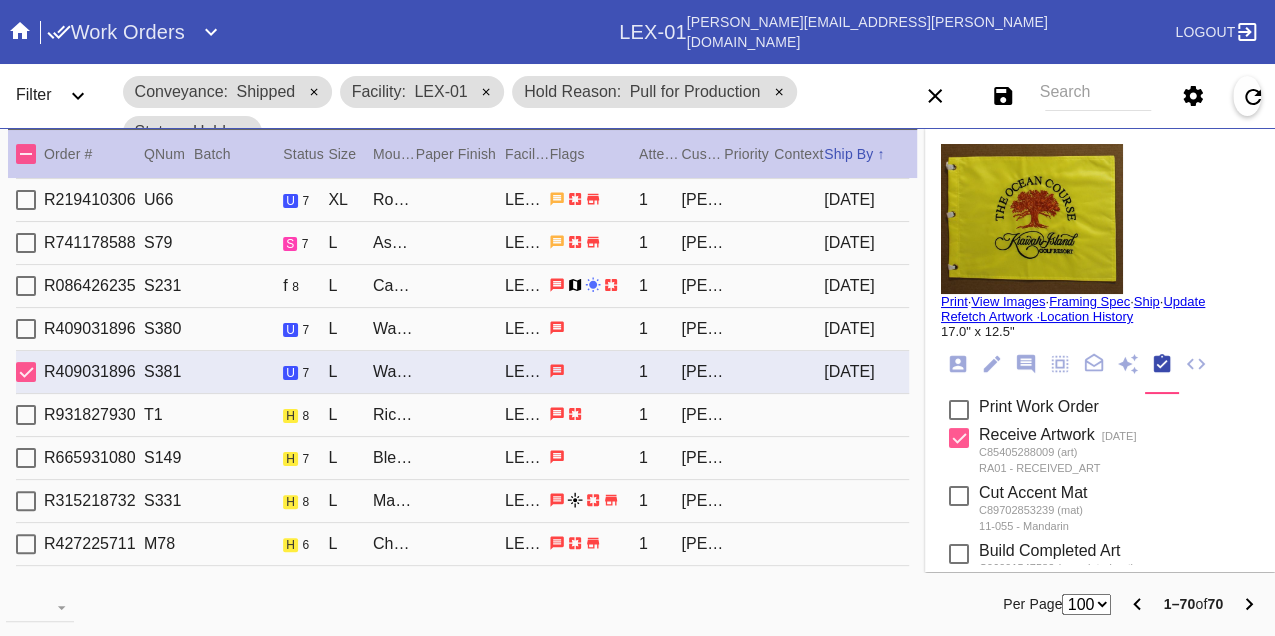 click on "R931827930 T1 h   8 L Richmond / [PERSON_NAME] [PERSON_NAME]-01 1 [PERSON_NAME]" at bounding box center [462, 415] 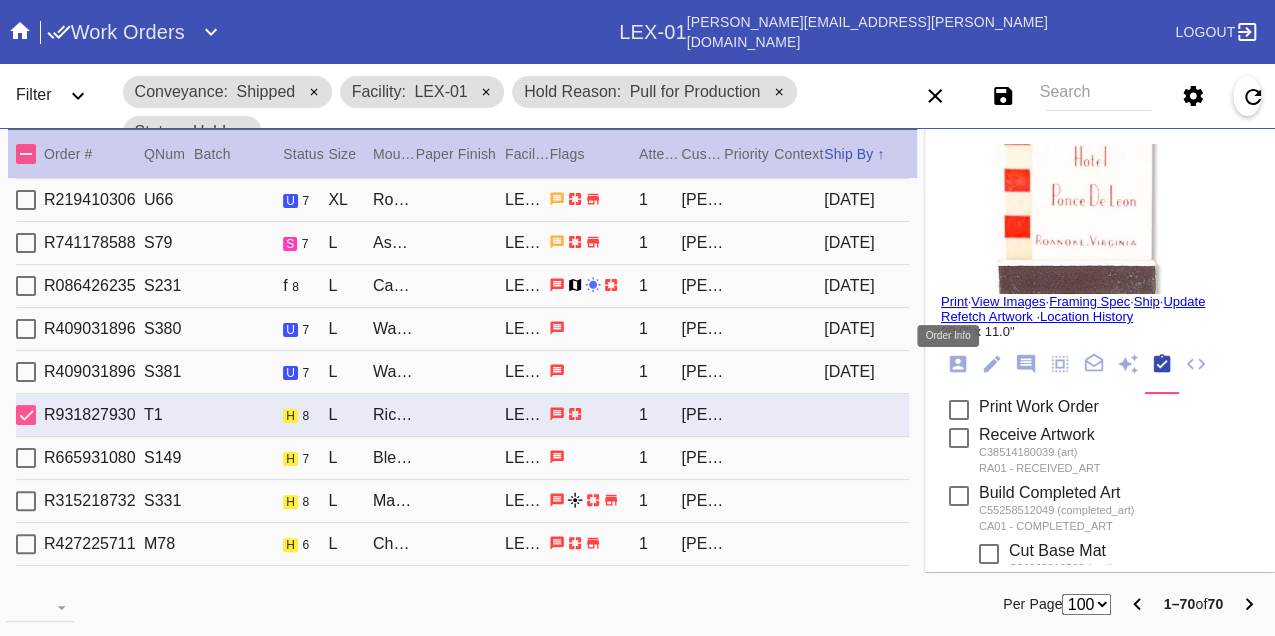 click 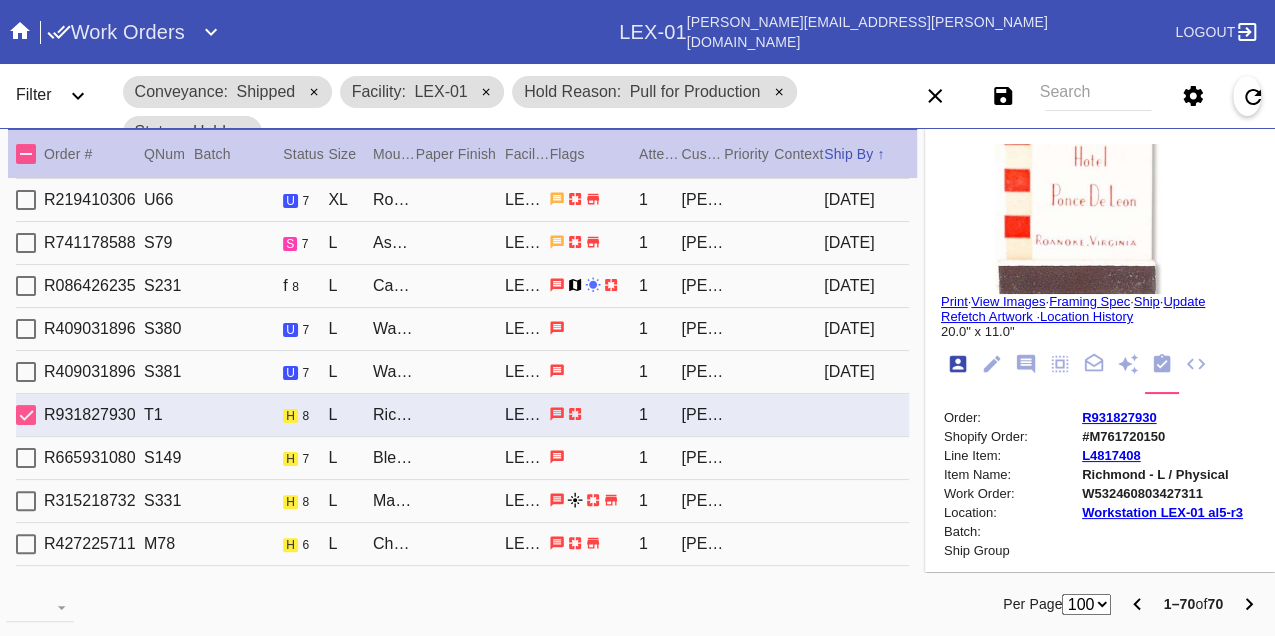 scroll, scrollTop: 24, scrollLeft: 0, axis: vertical 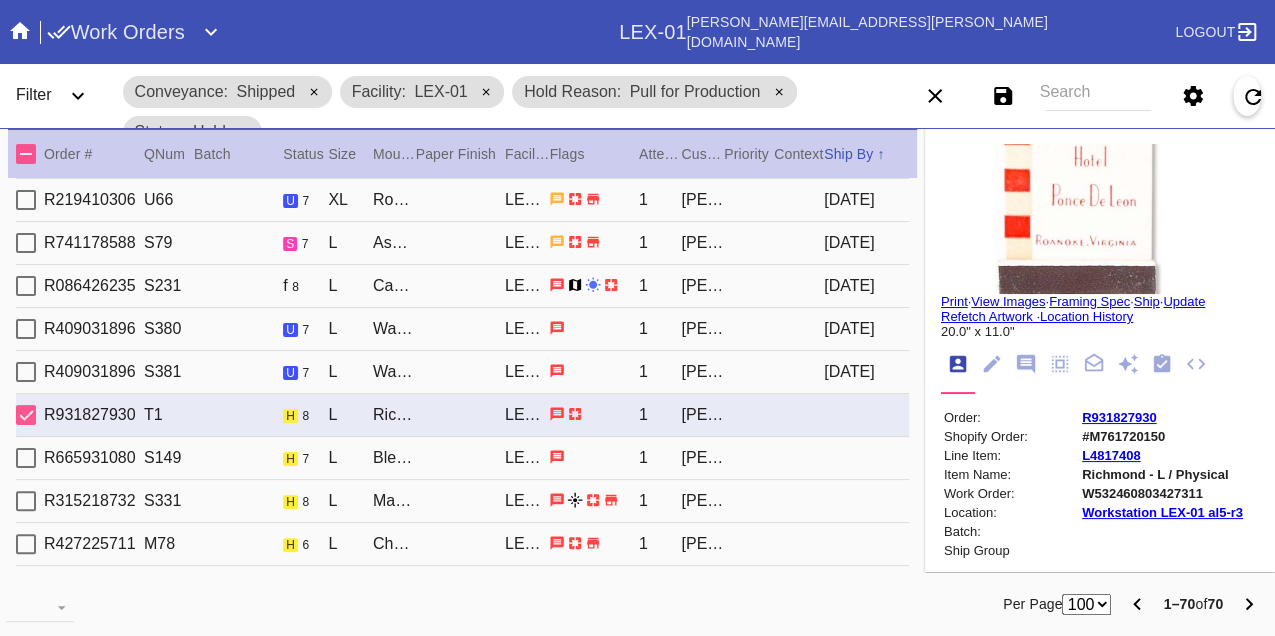 click on "W532460803427311" at bounding box center (1162, 493) 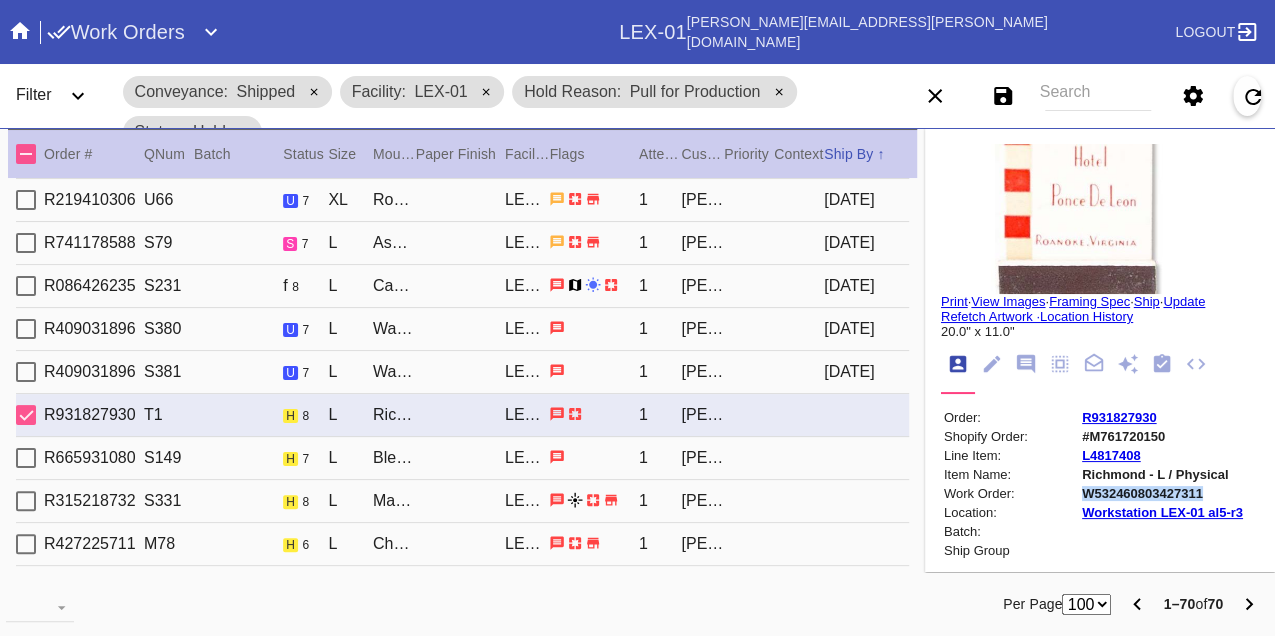 click on "W532460803427311" at bounding box center (1162, 493) 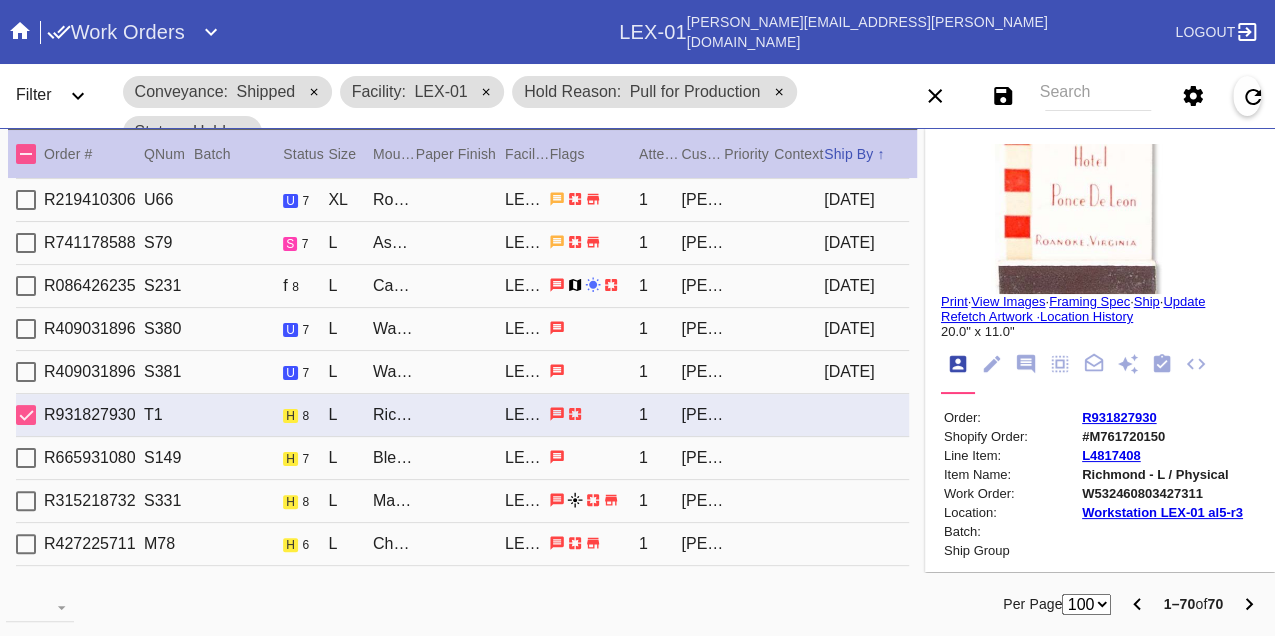 click on "R665931080 S149 h   7 L Bleached Maple Round / Meringue LEX-01 1 Fredrik Maroe" at bounding box center (462, 458) 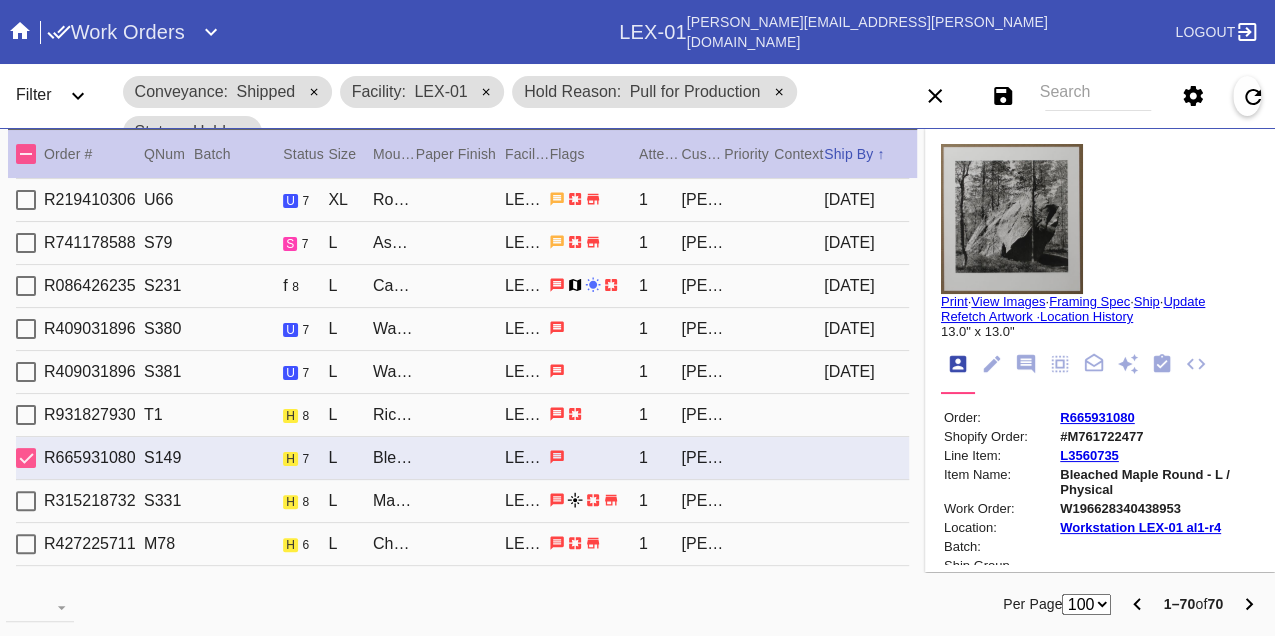 click on "W196628340438953" at bounding box center (1158, 508) 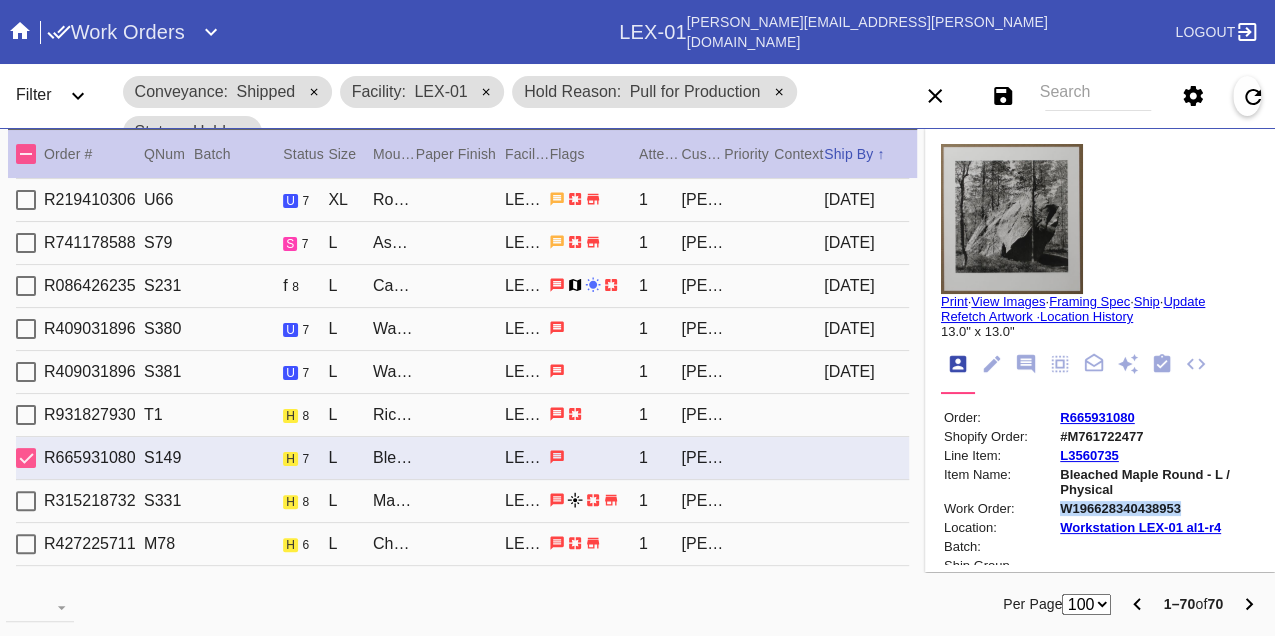 click on "W196628340438953" at bounding box center [1158, 508] 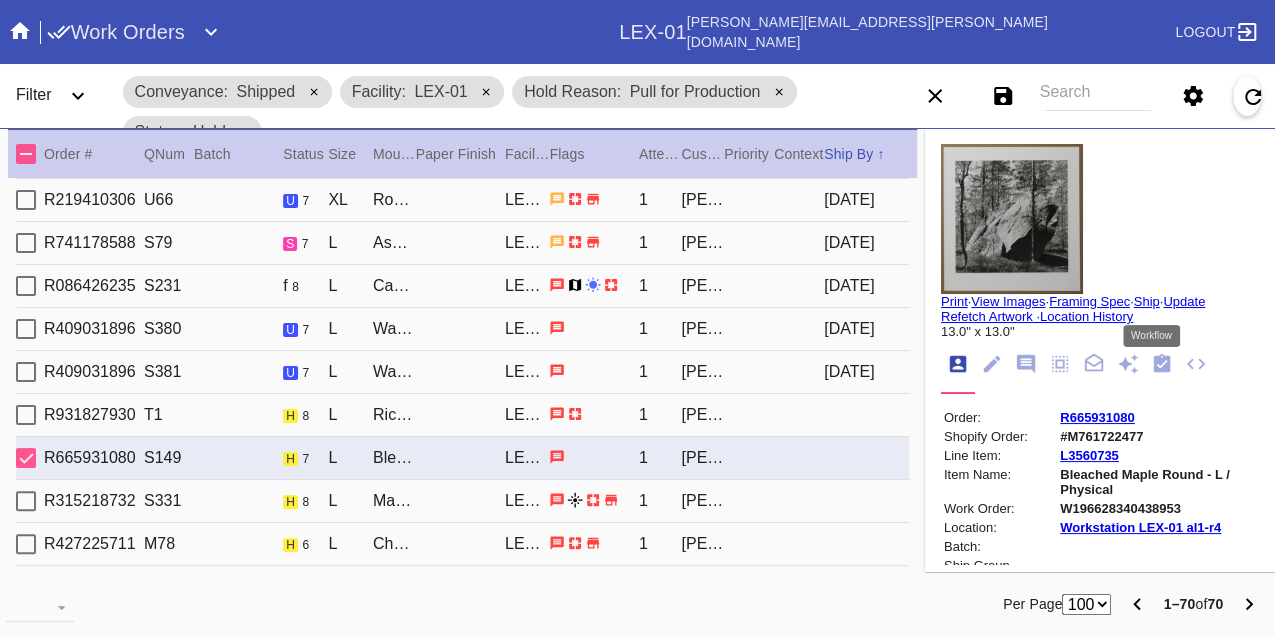 click 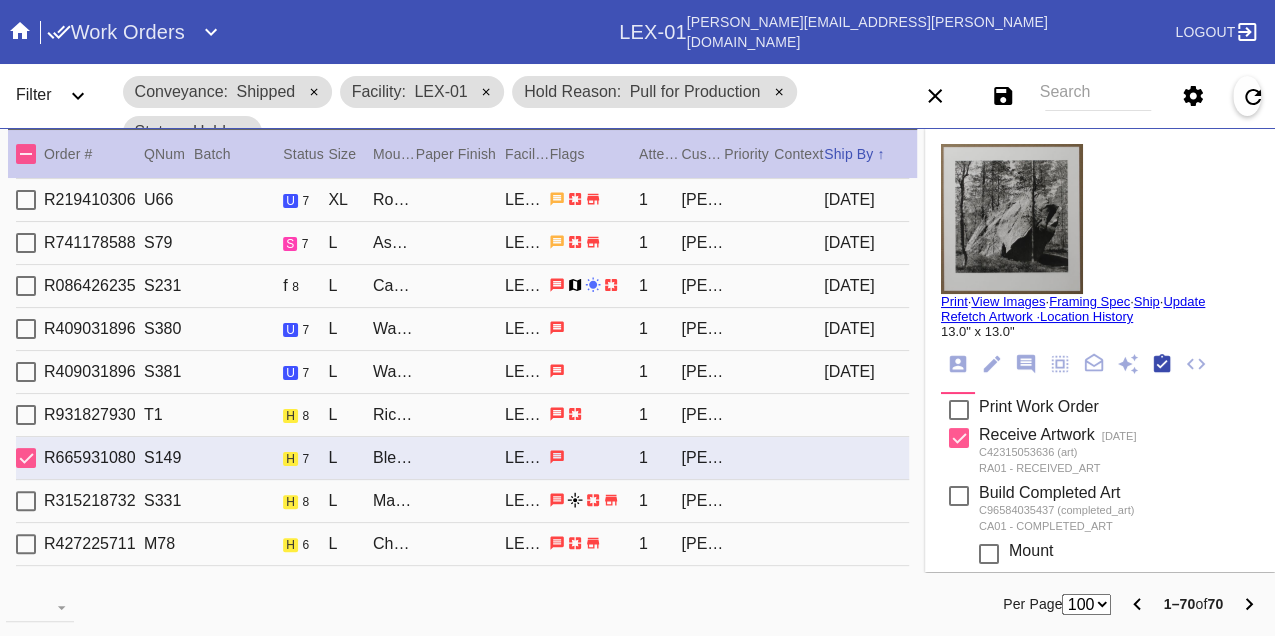 scroll, scrollTop: 318, scrollLeft: 0, axis: vertical 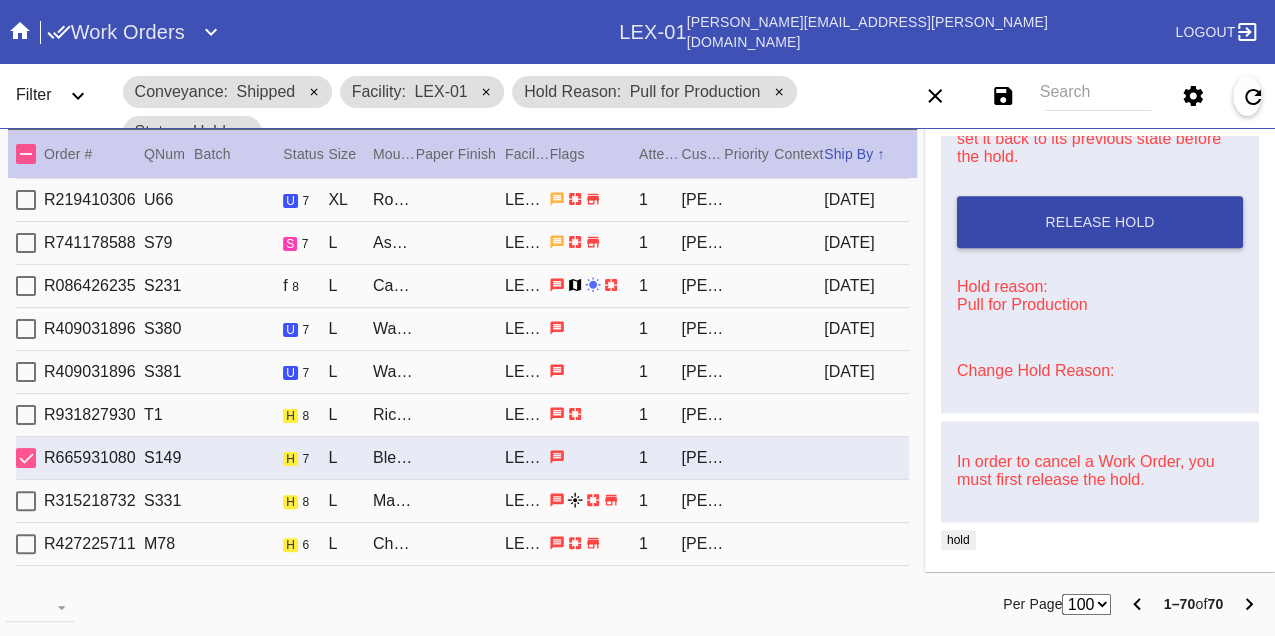 click on "Release Hold" at bounding box center [1100, 222] 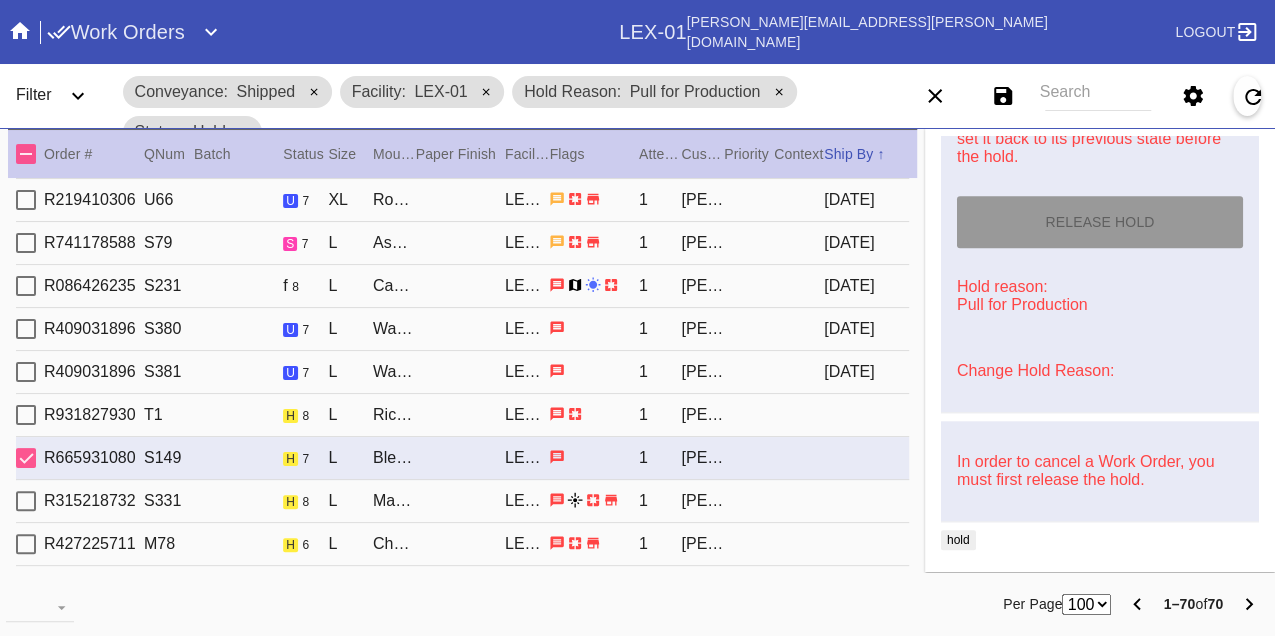 type on "[DATE]" 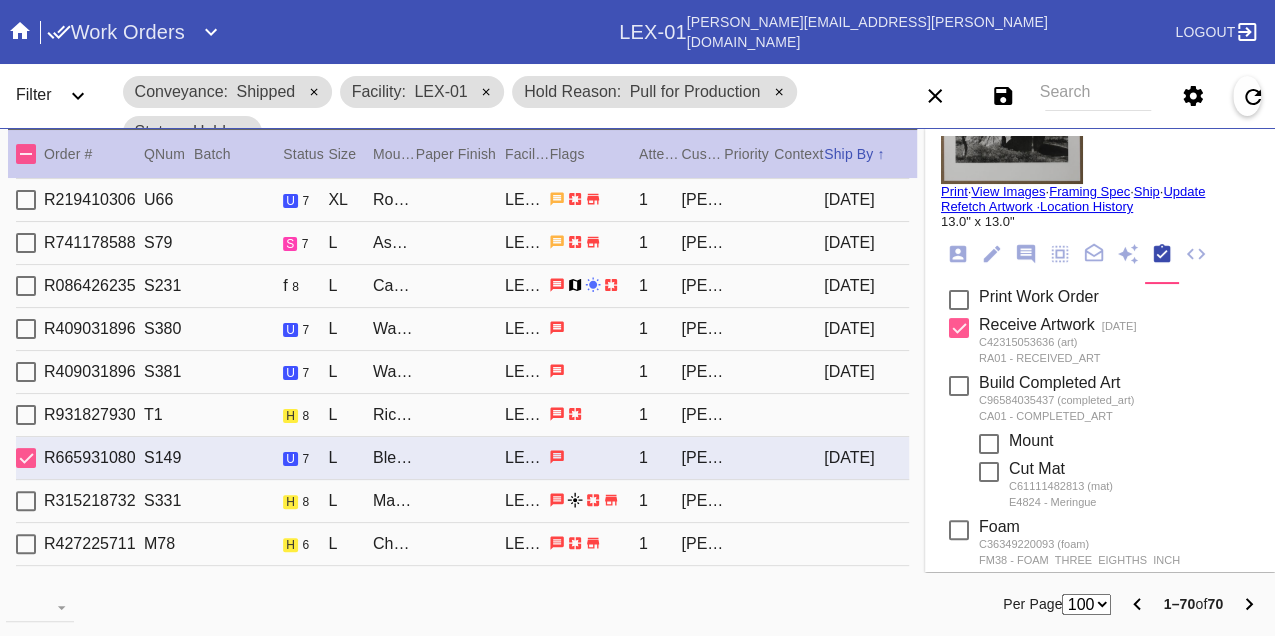 scroll, scrollTop: 0, scrollLeft: 0, axis: both 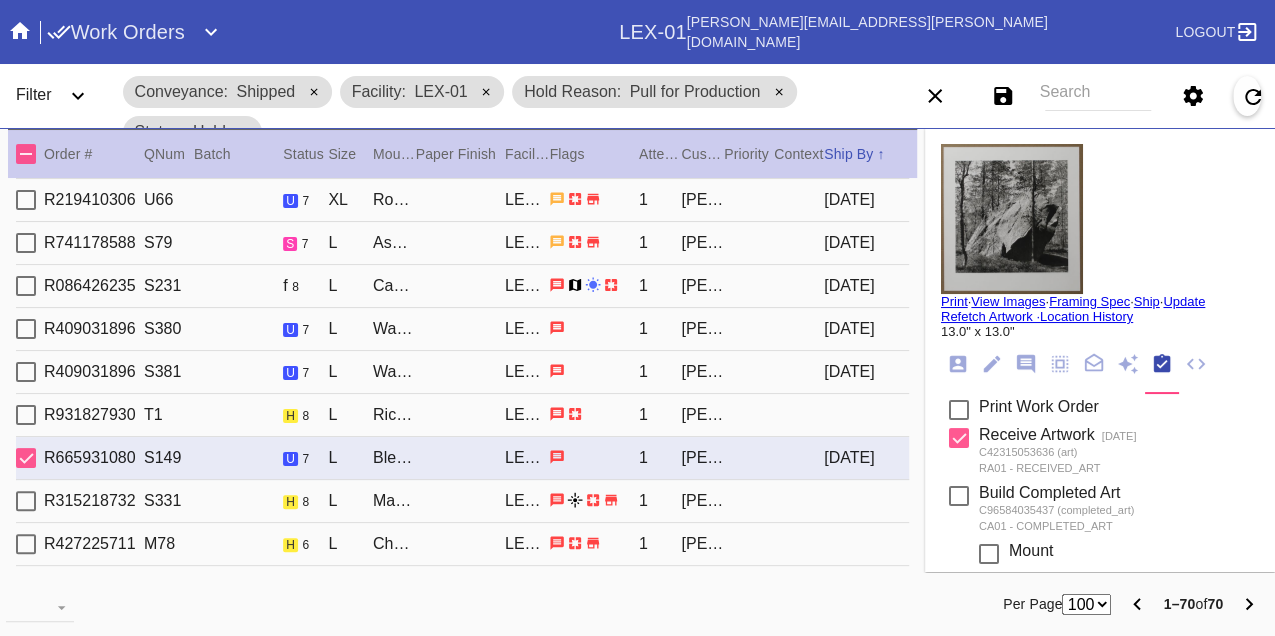 click on "Print" at bounding box center (954, 301) 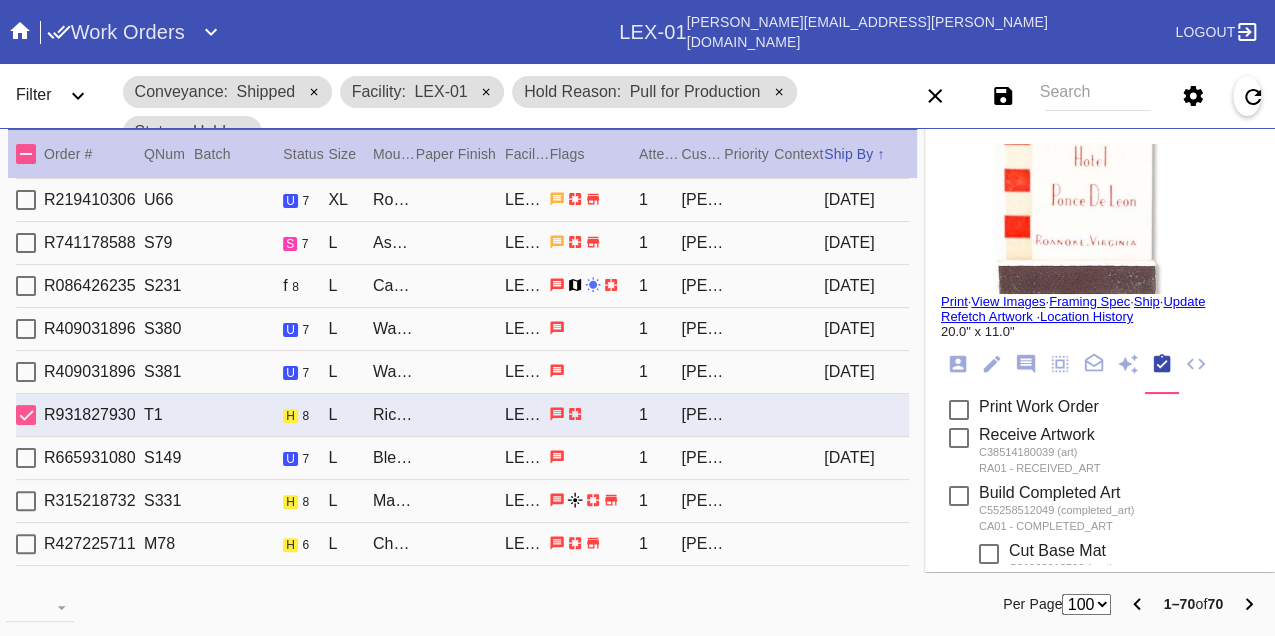 click on "Print" at bounding box center (954, 301) 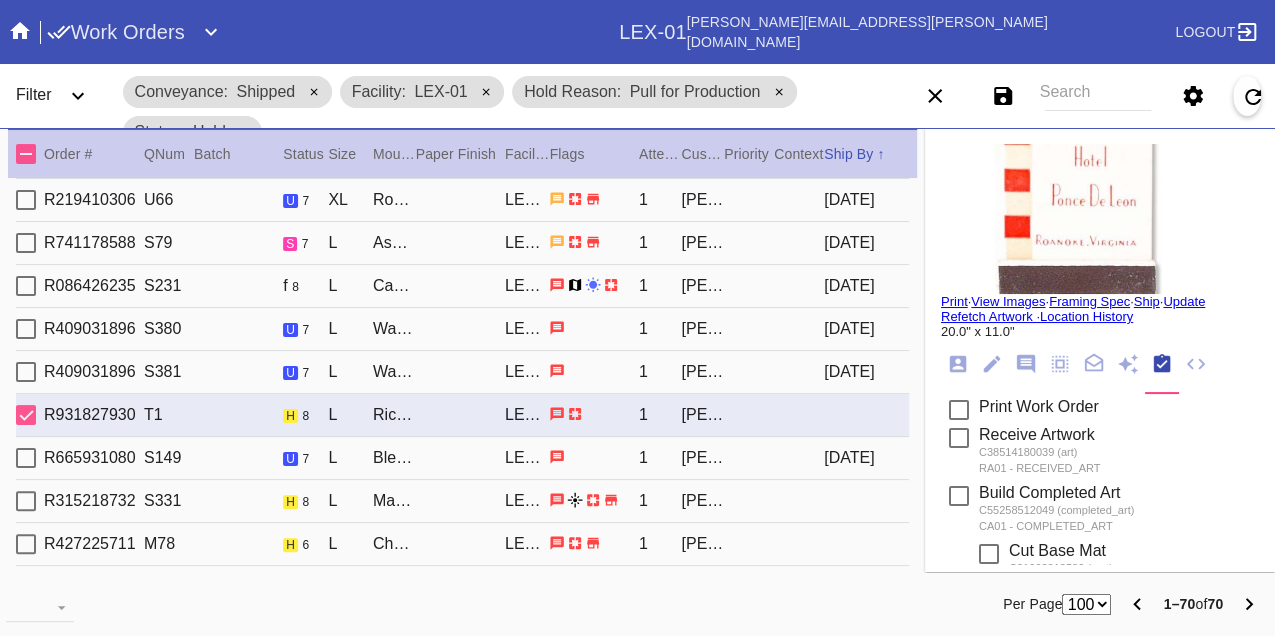 click on "R315218732 S331 h   8 L Marin / White LEX-01 1 Hillary Mason" at bounding box center (462, 501) 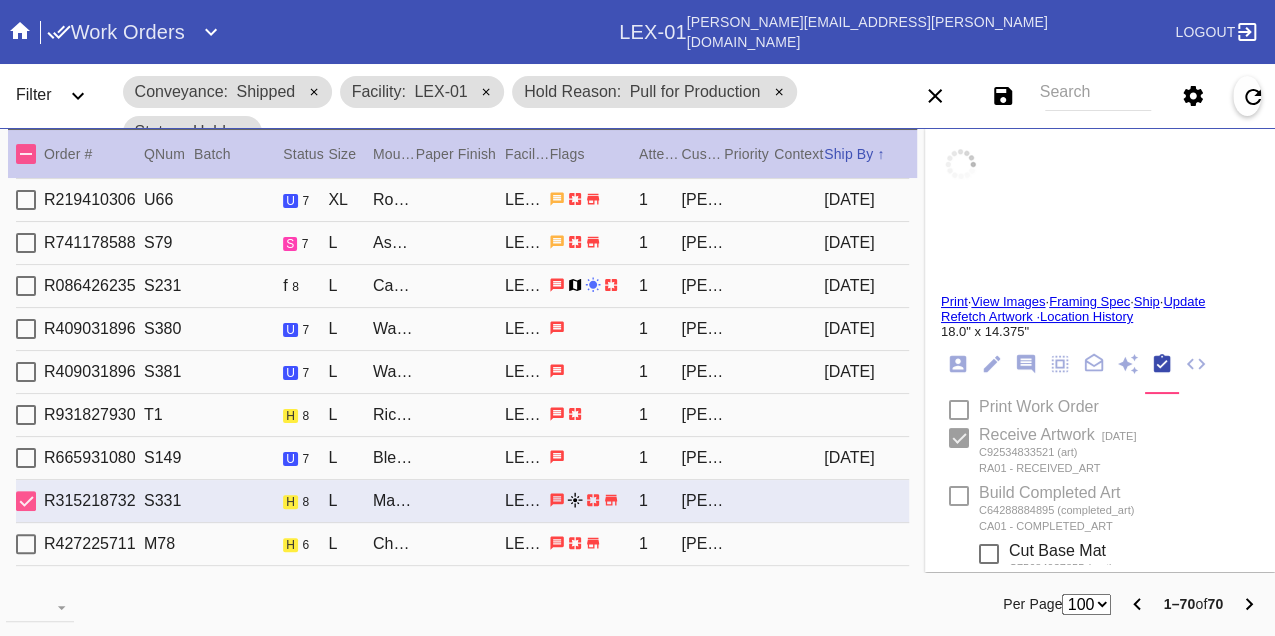 type on "MEXICO" 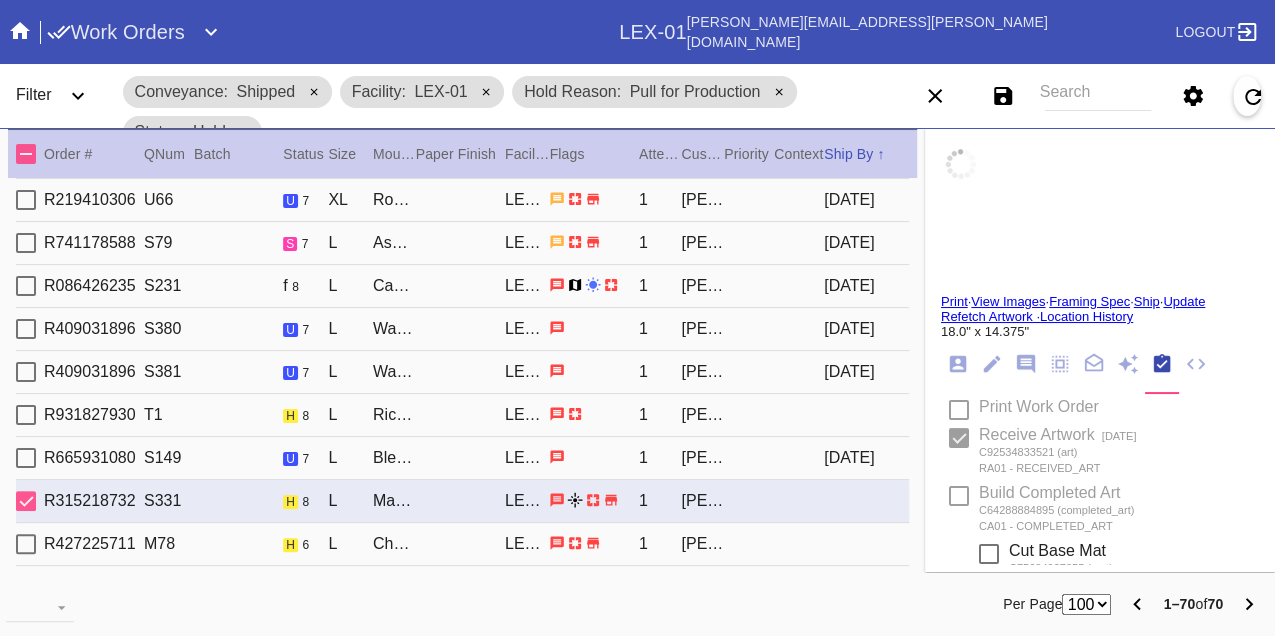 type on "2024" 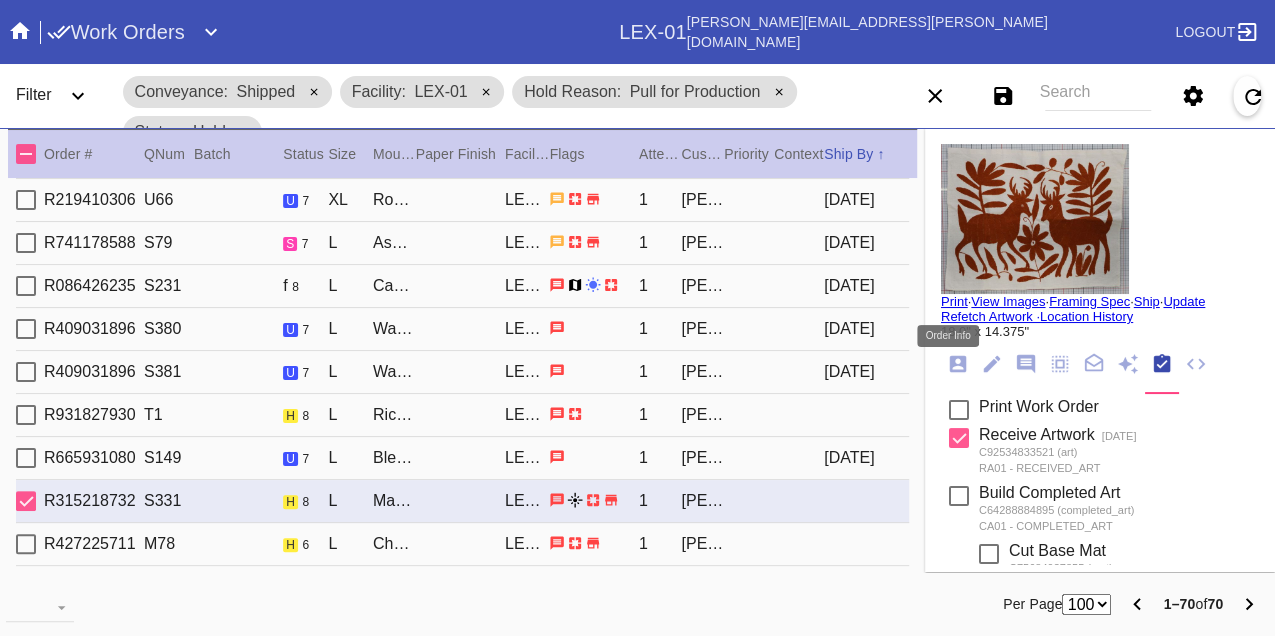 click 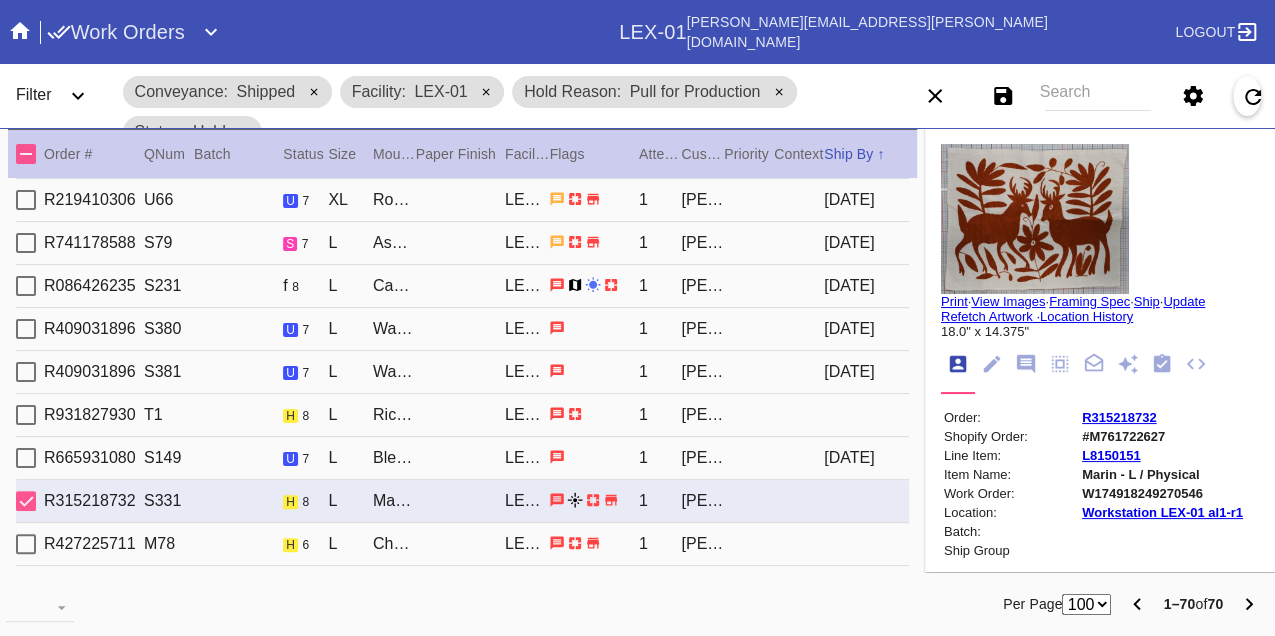 click on "W174918249270546" at bounding box center (1162, 493) 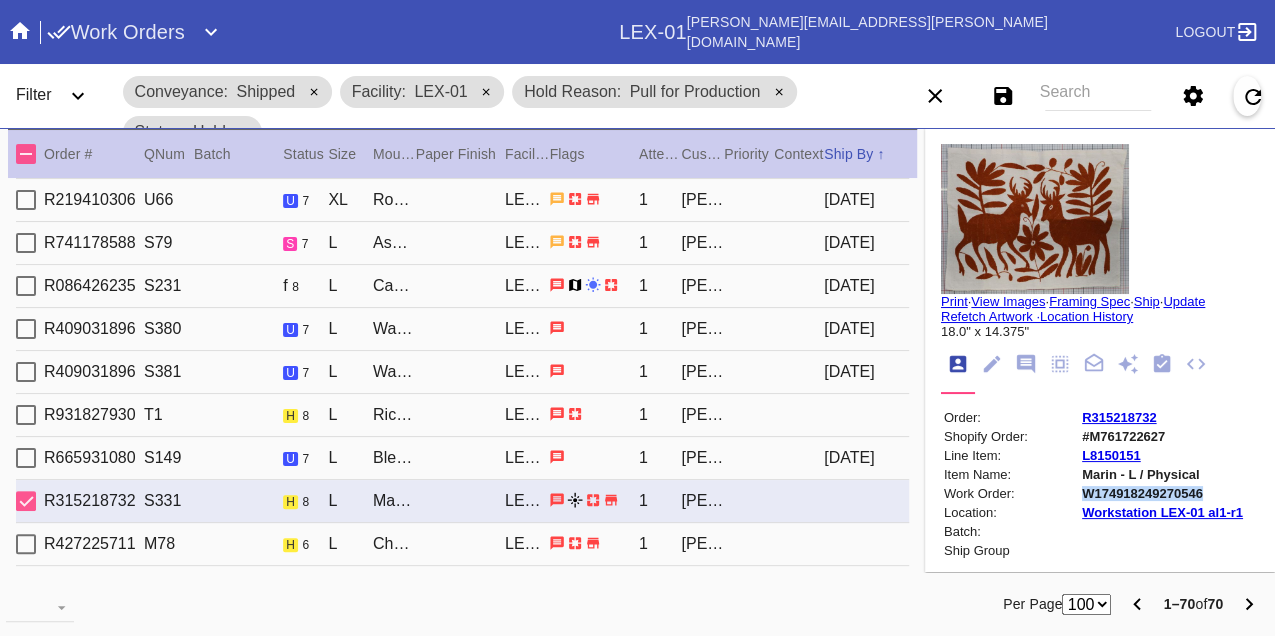 click on "W174918249270546" at bounding box center (1162, 493) 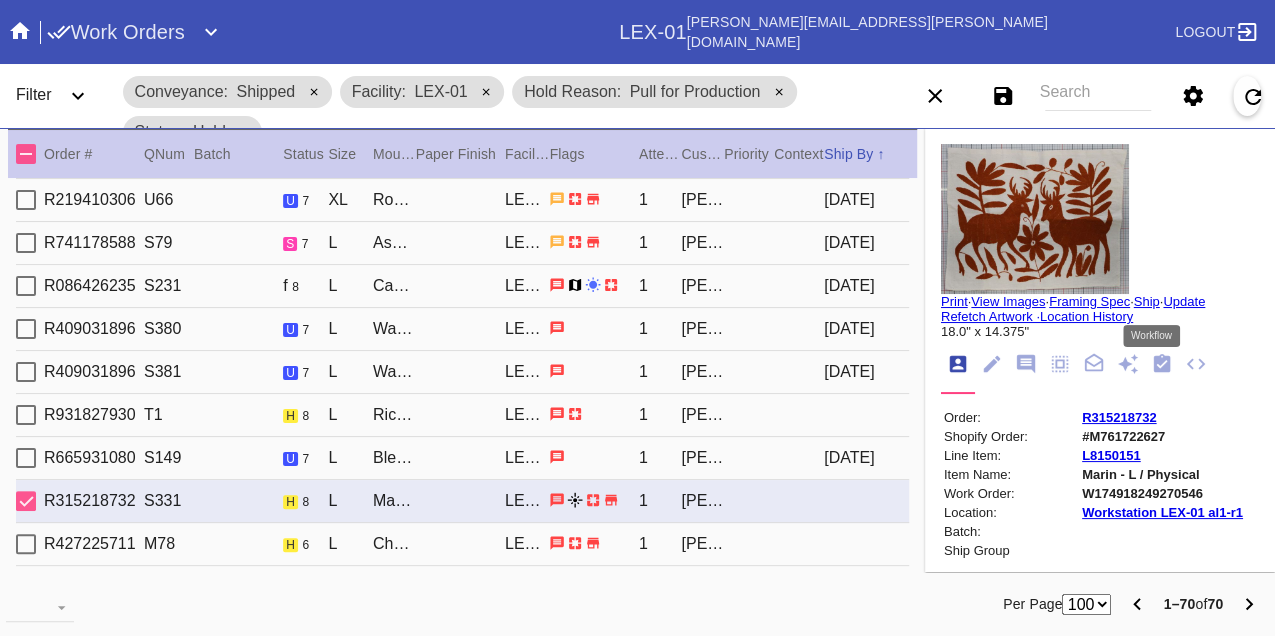click 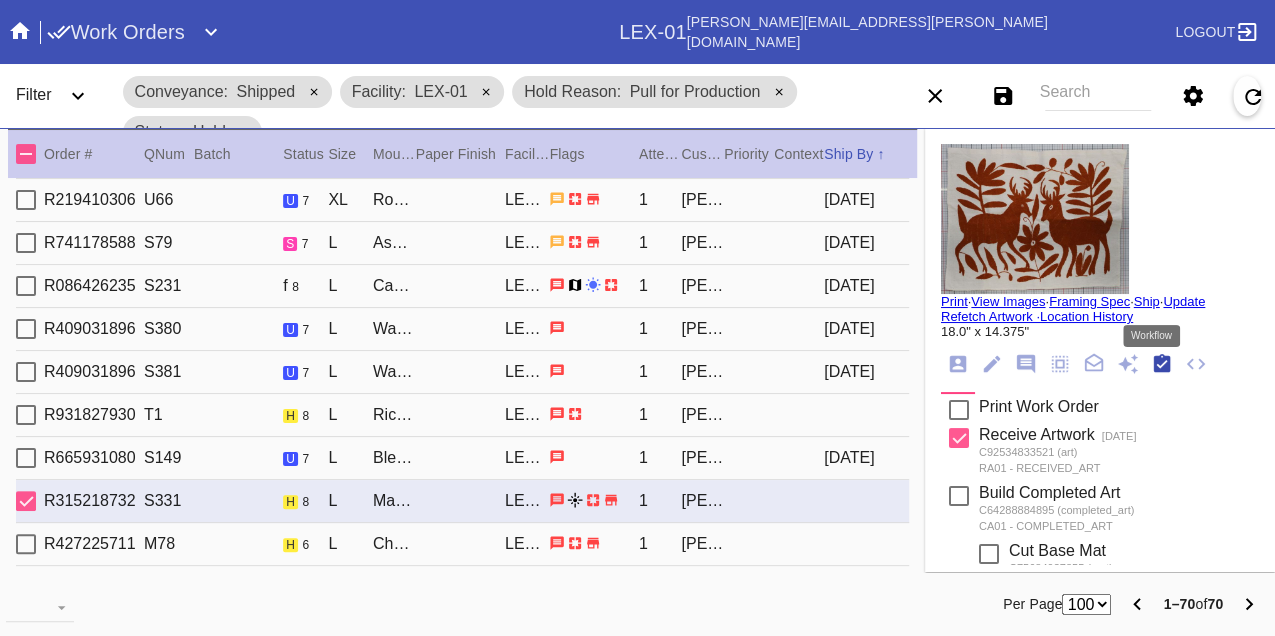 scroll, scrollTop: 318, scrollLeft: 0, axis: vertical 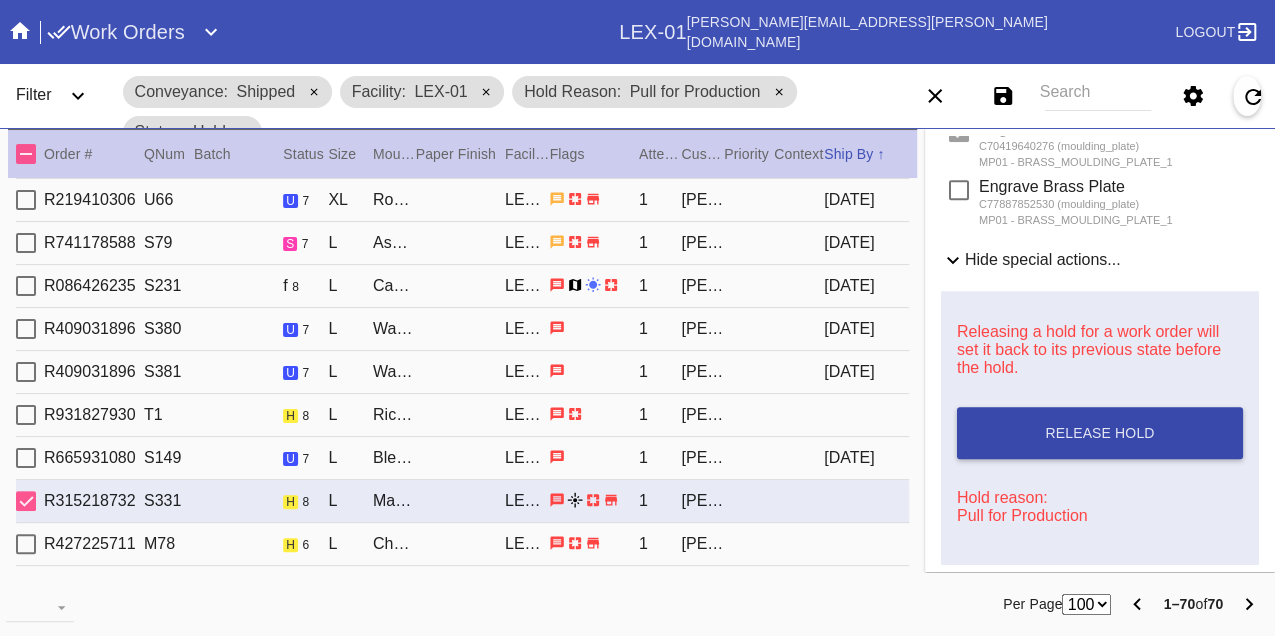 click on "Release Hold" at bounding box center (1100, 433) 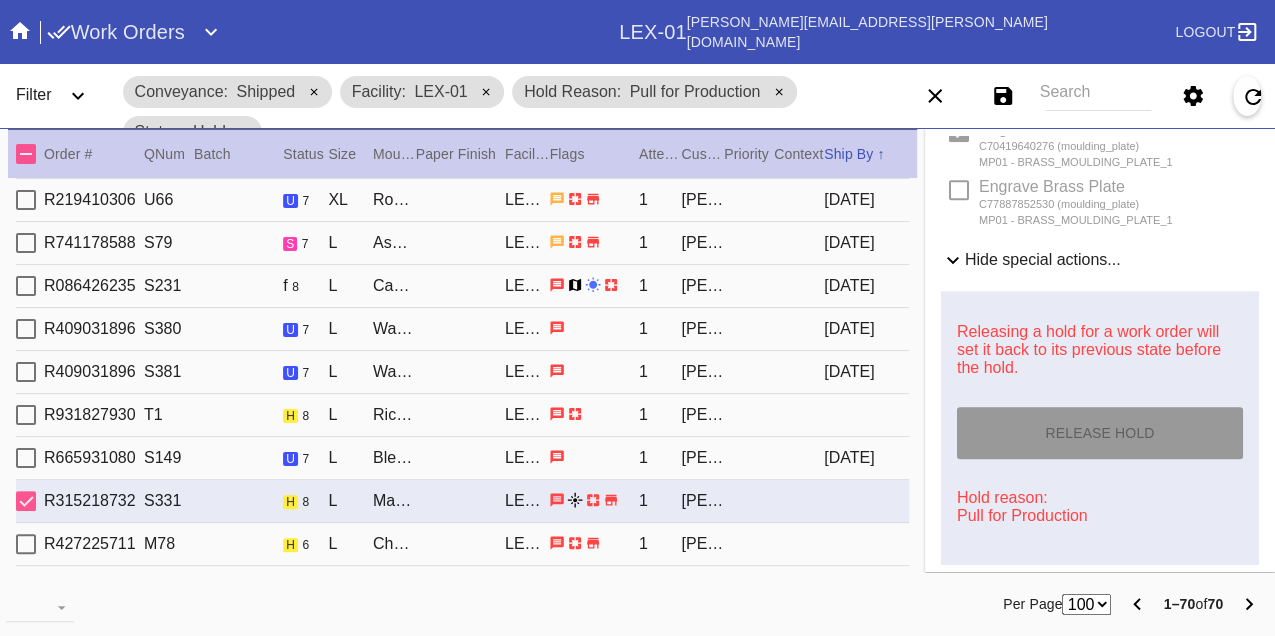 type on "7/16/2025" 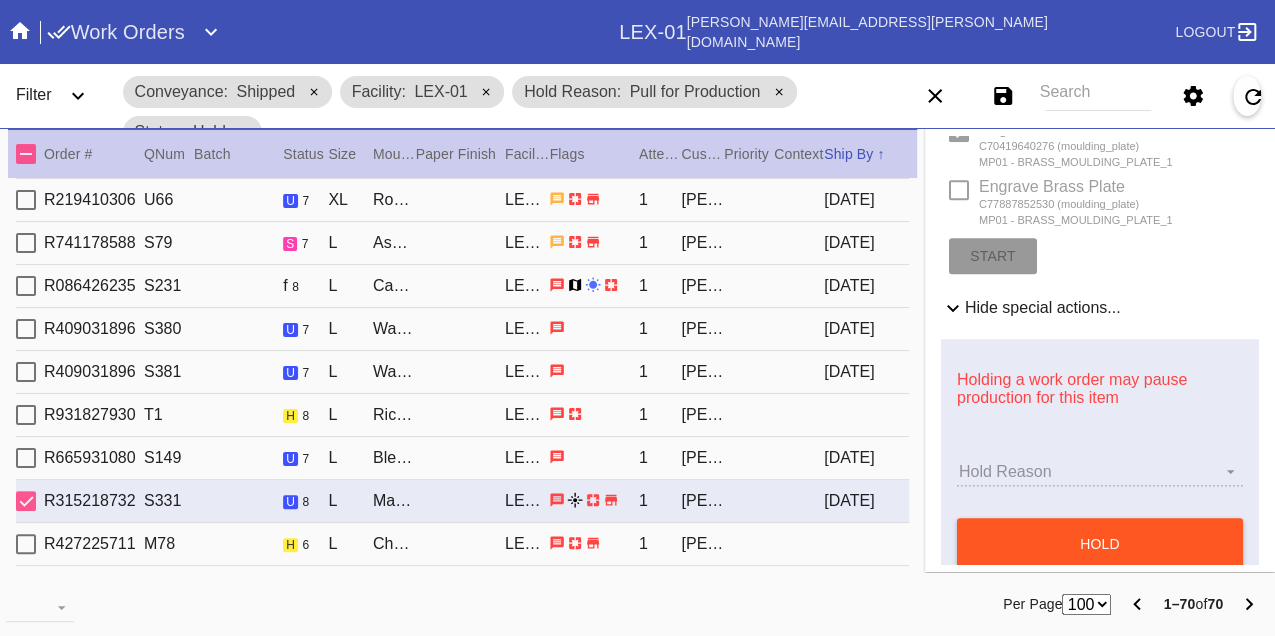 type on "MEXICO" 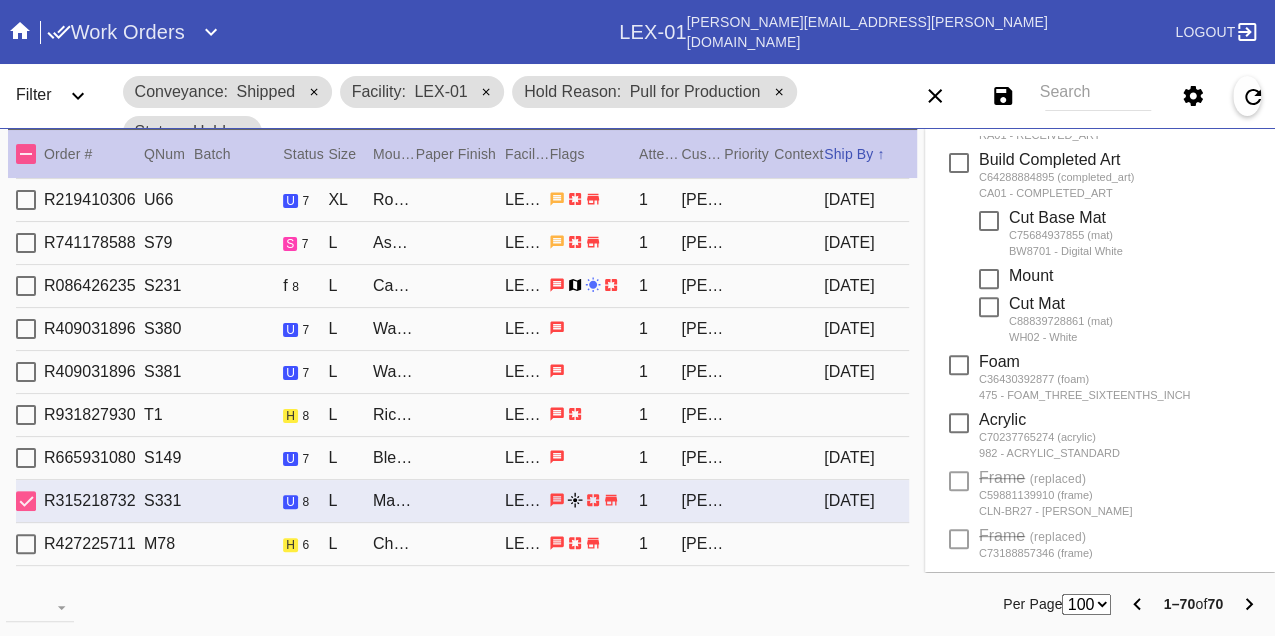 scroll, scrollTop: 0, scrollLeft: 0, axis: both 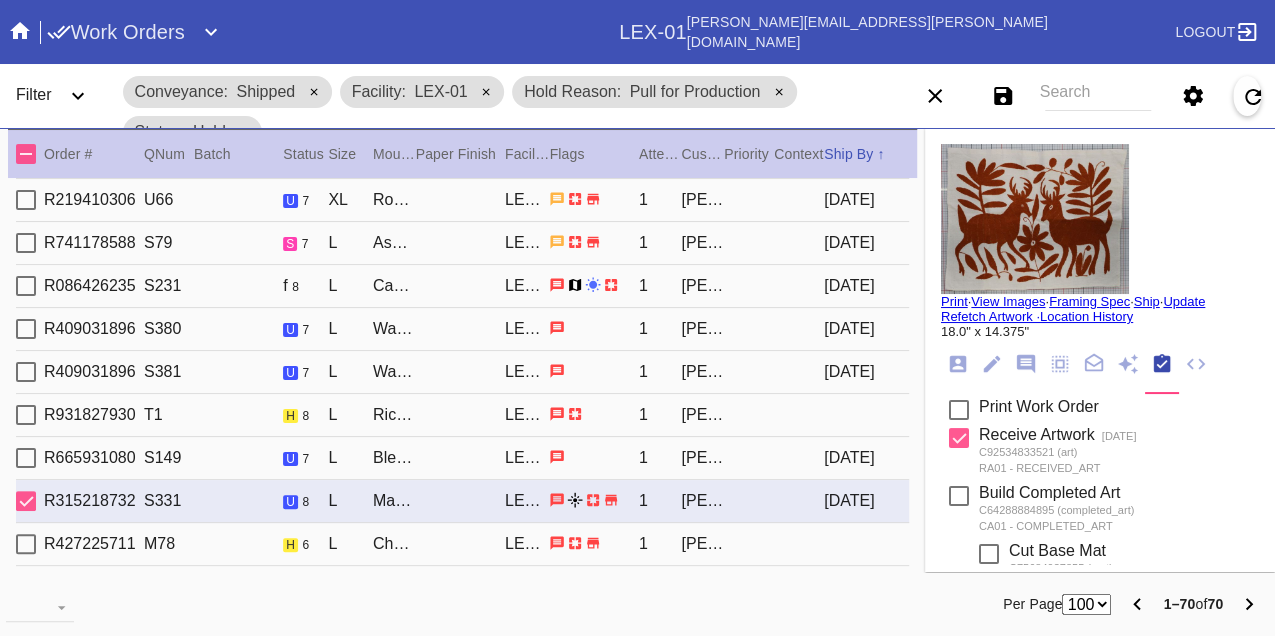 click on "Print" at bounding box center [954, 301] 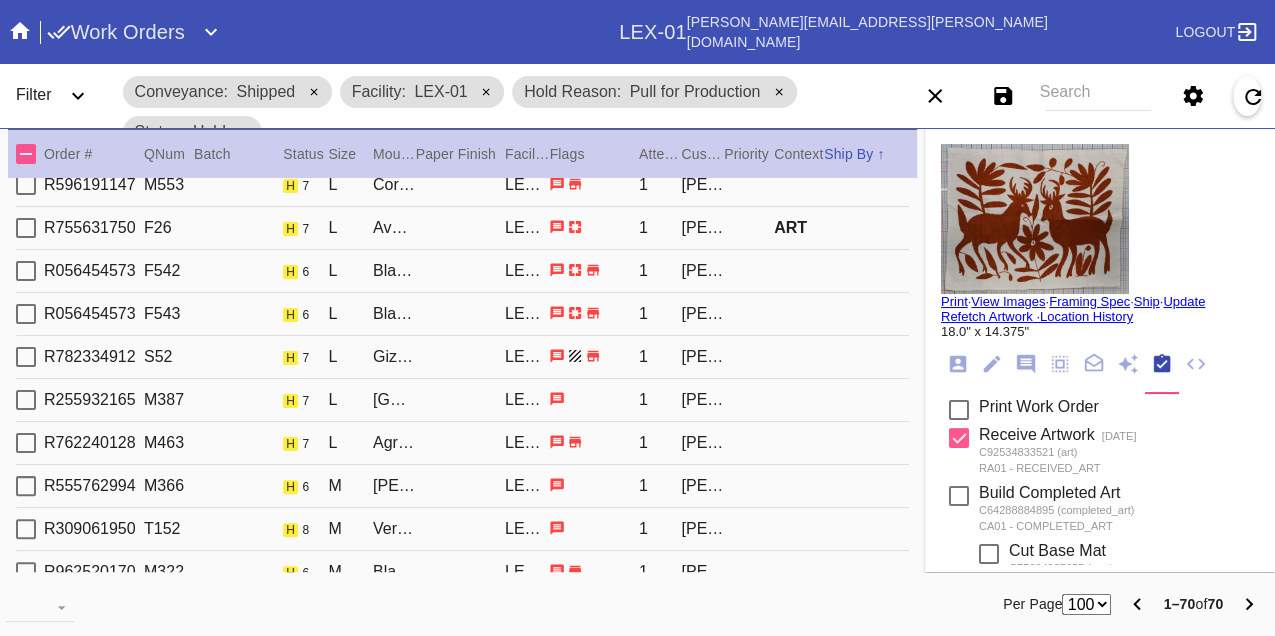 scroll, scrollTop: 1888, scrollLeft: 0, axis: vertical 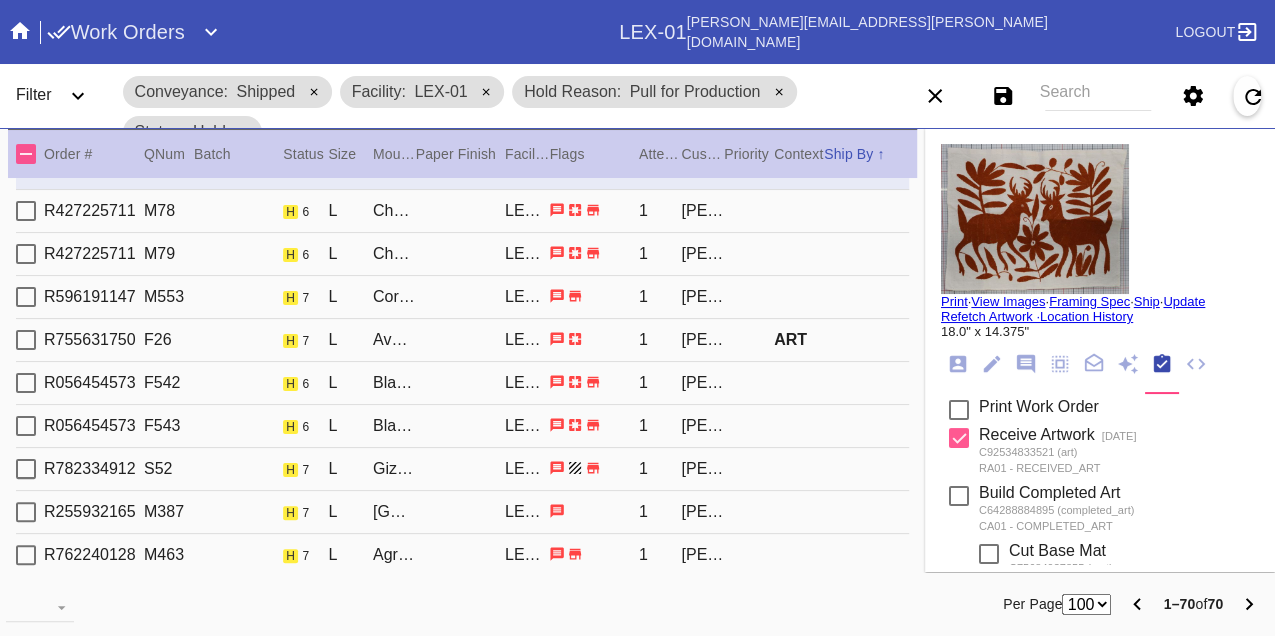 click on "R427225711 M78 h   6 L Cherry with White / Forest Green LEX-01 1 Emily Jacobson" at bounding box center [462, 211] 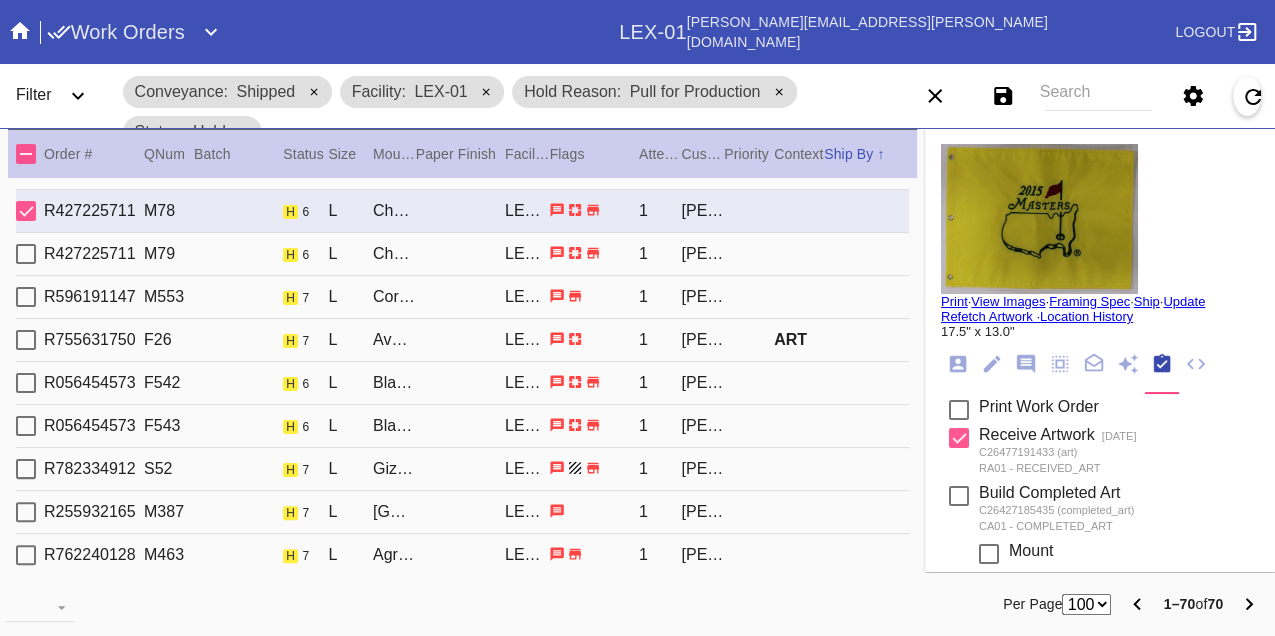 click on "R427225711 M79 h   6 L Cherry with White / Navy LEX-01 1 Emily Jacobson" at bounding box center (462, 254) 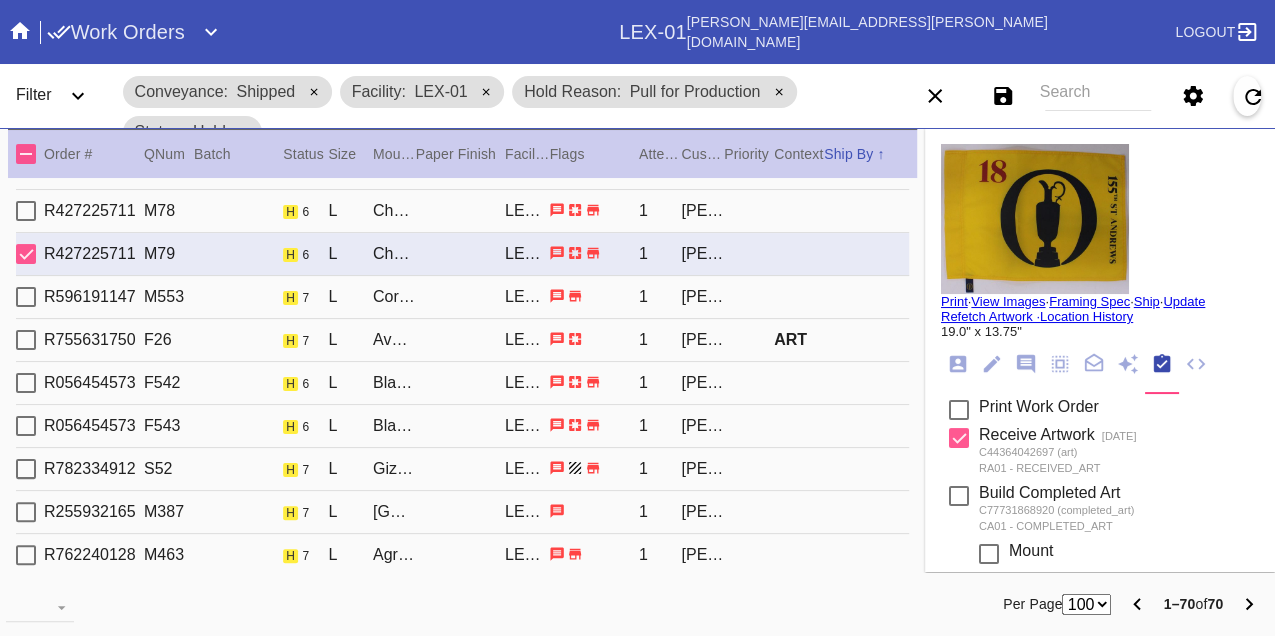 click on "R427225711 M78 h   6 L Cherry with White / Forest Green LEX-01 1 Emily Jacobson" at bounding box center (462, 211) 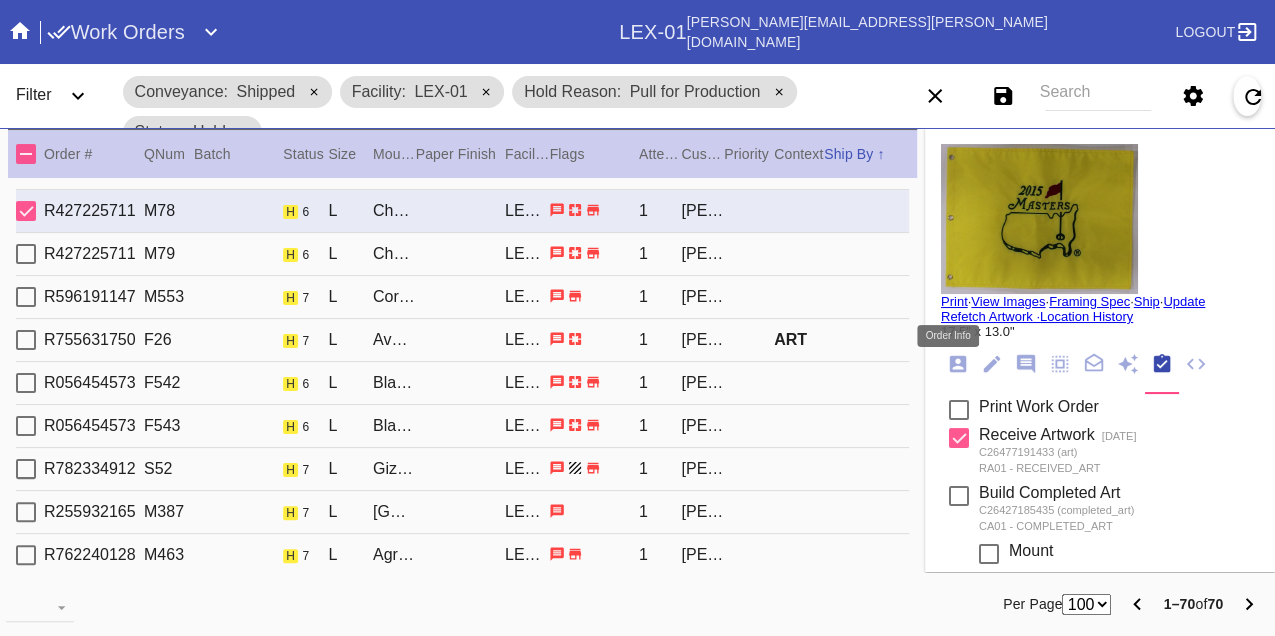 click 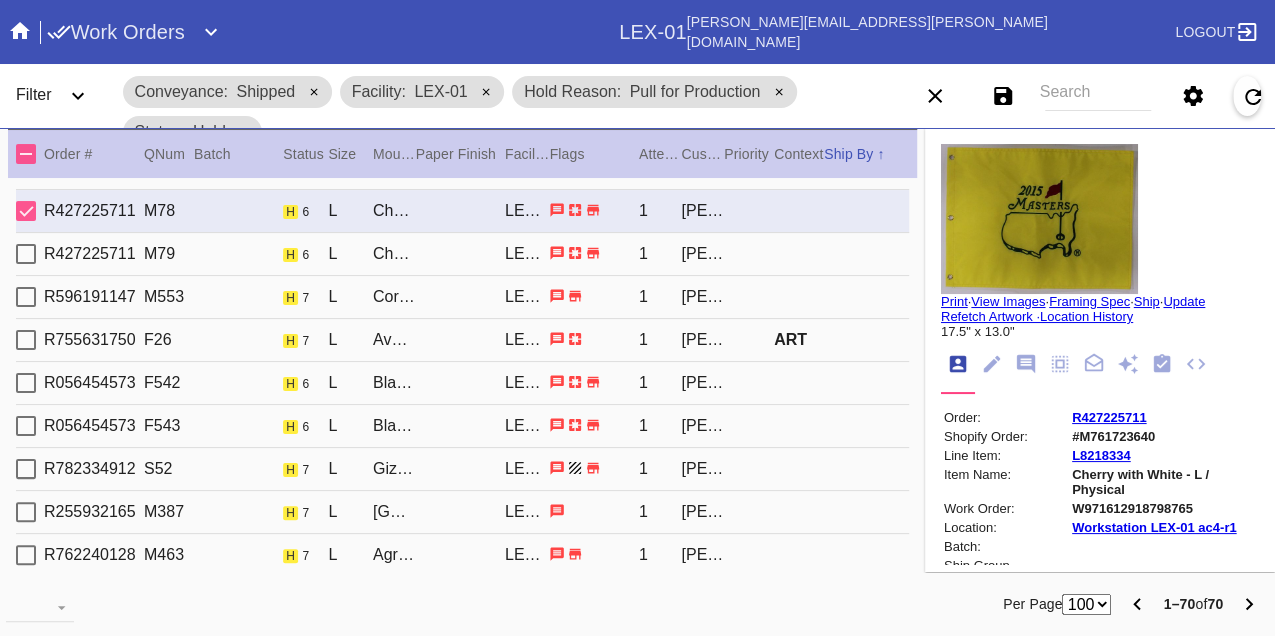 click on "W971612918798765" at bounding box center [1164, 508] 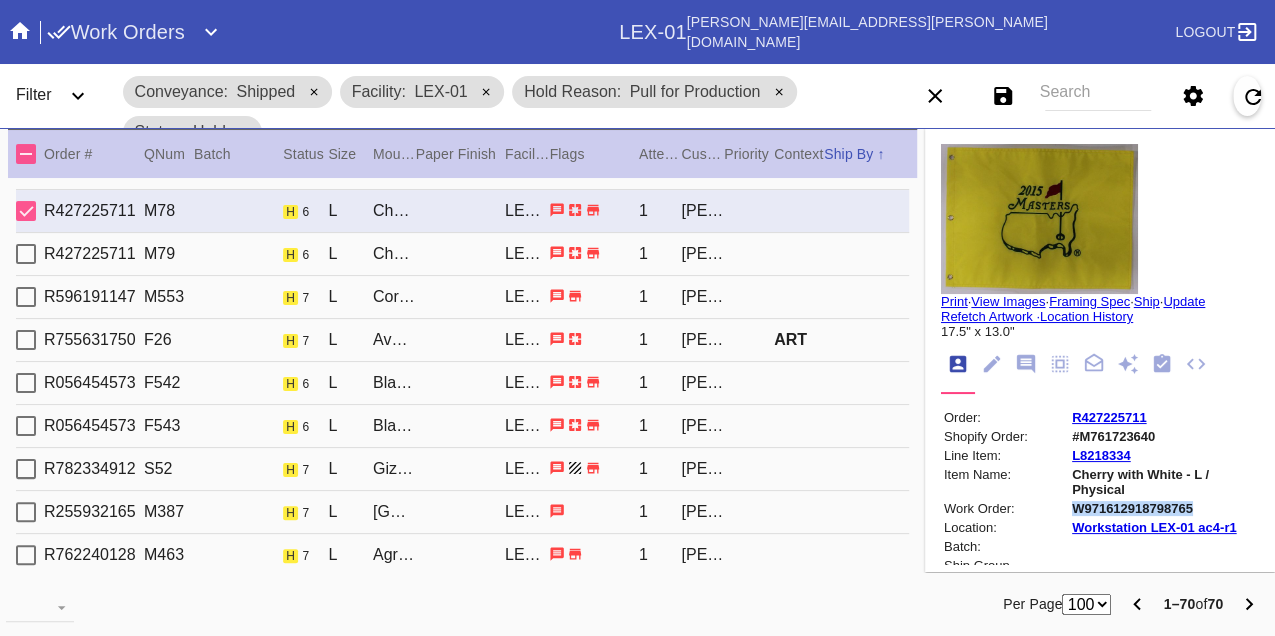 click on "W971612918798765" at bounding box center (1164, 508) 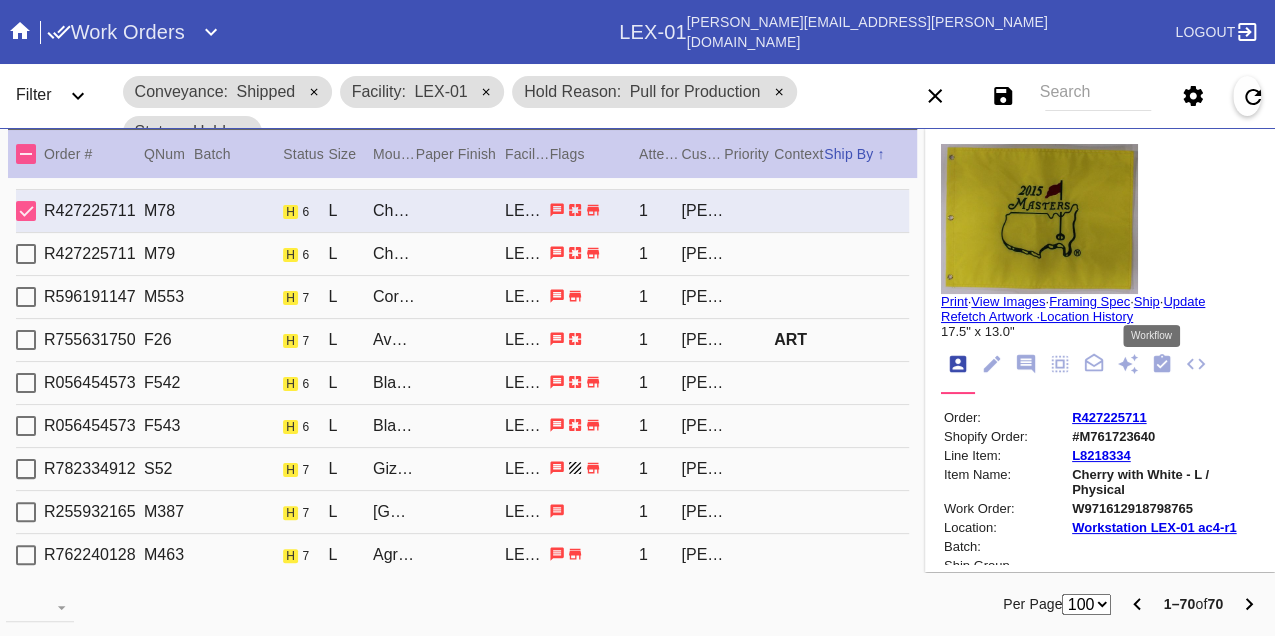 click 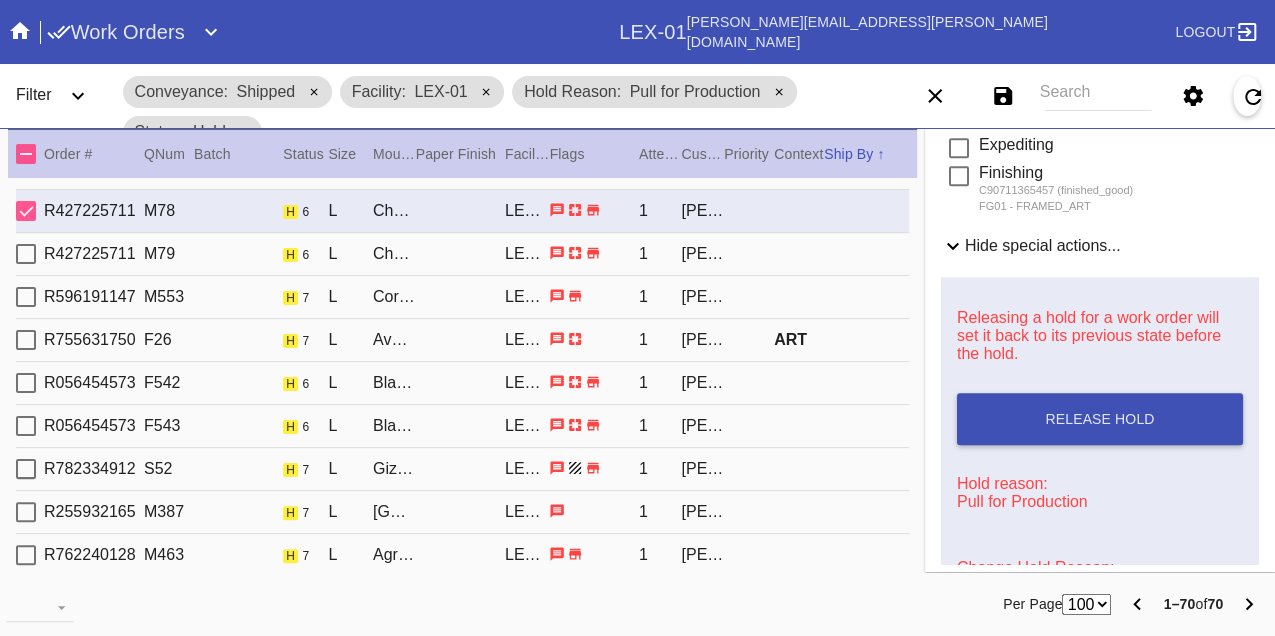 scroll, scrollTop: 888, scrollLeft: 0, axis: vertical 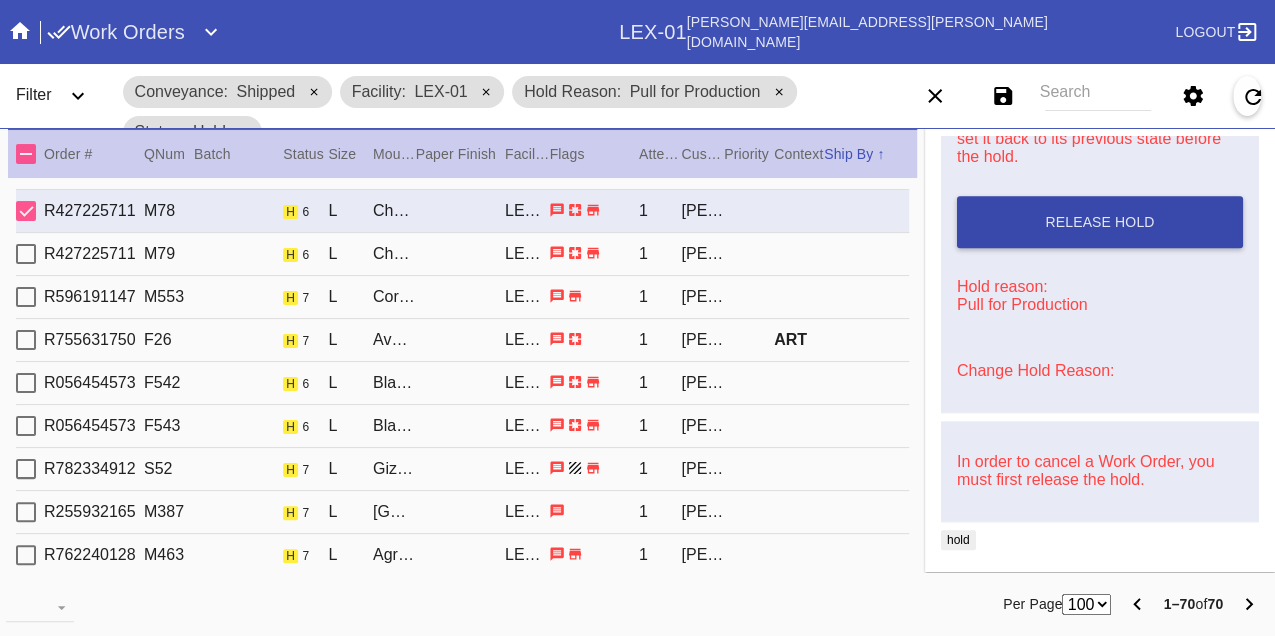 click on "Release Hold" at bounding box center (1099, 222) 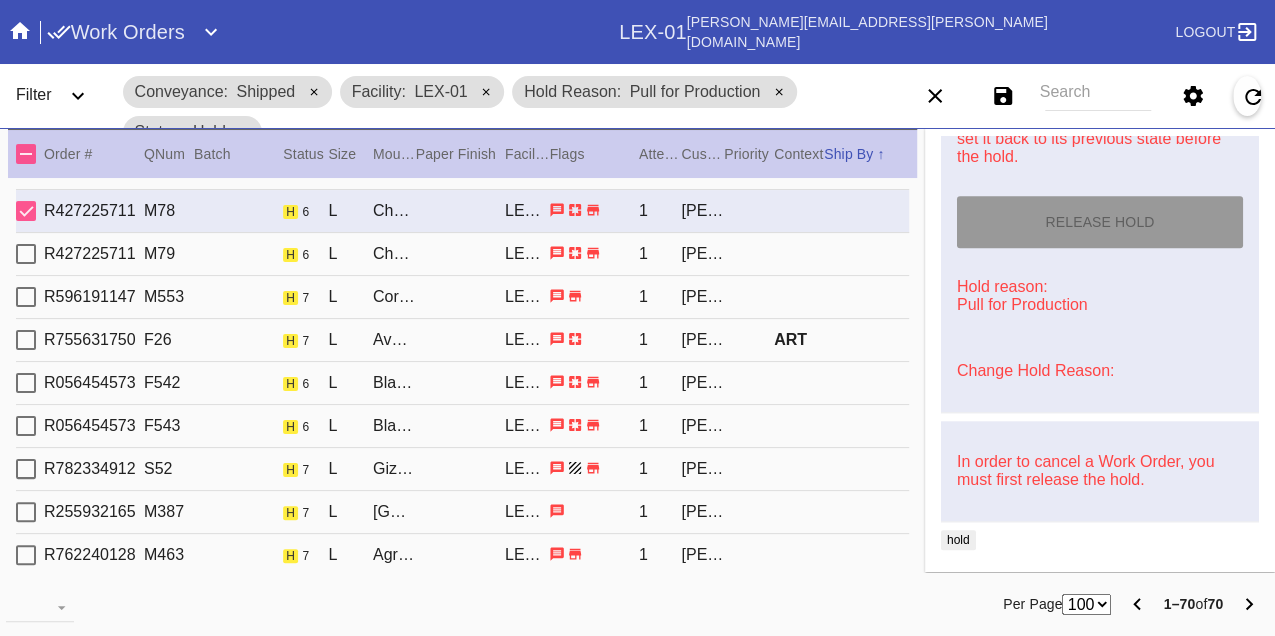 type on "7/16/2025" 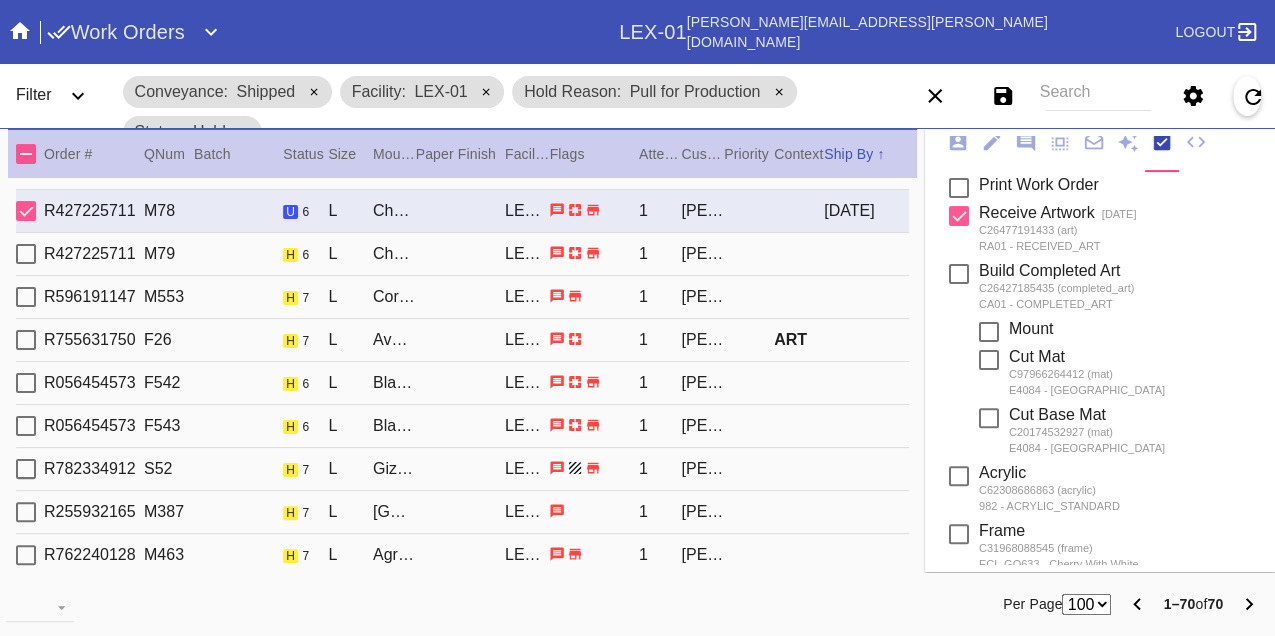 scroll, scrollTop: 0, scrollLeft: 0, axis: both 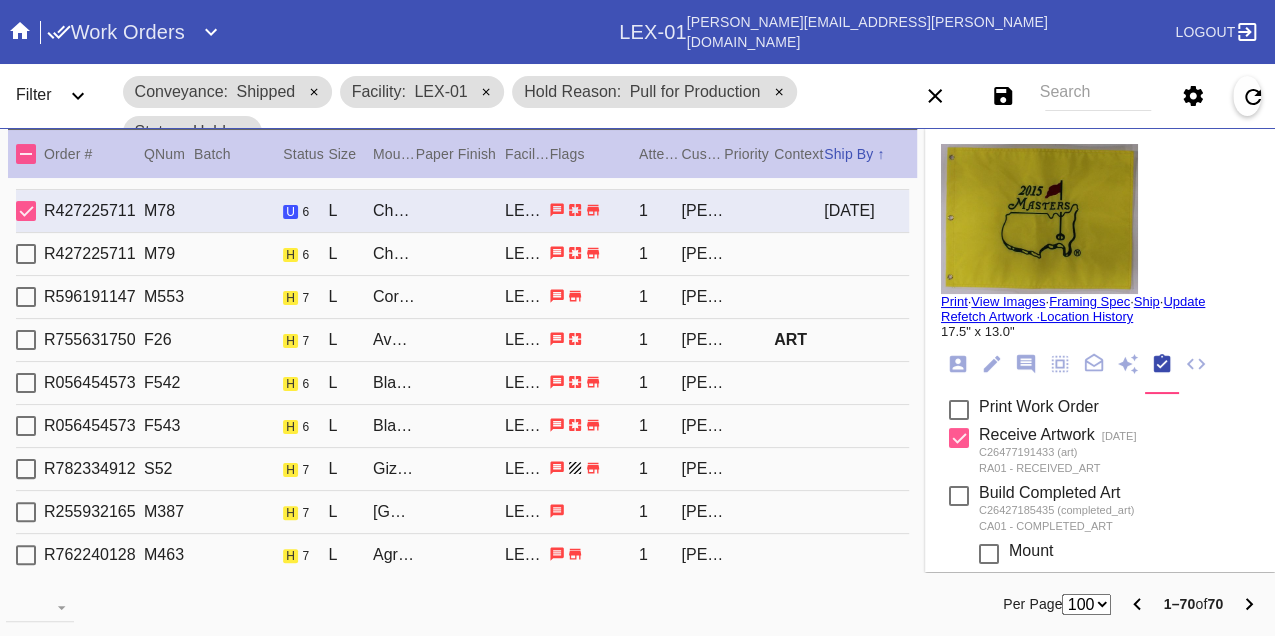 click on "Print" at bounding box center (954, 301) 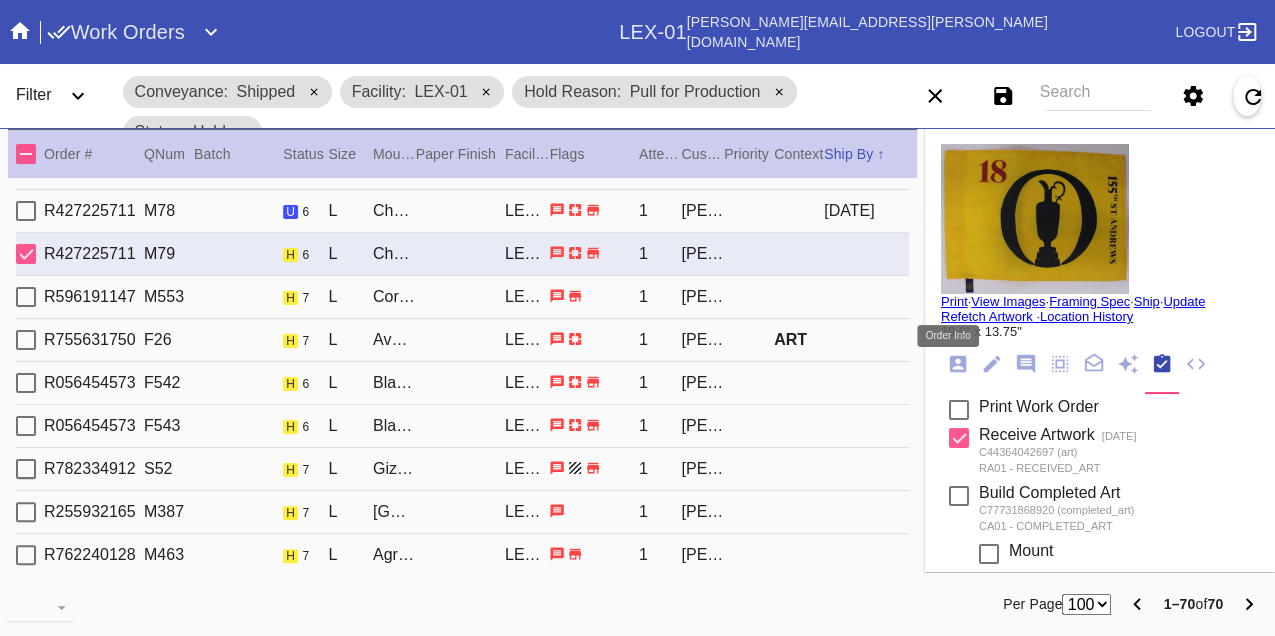 click 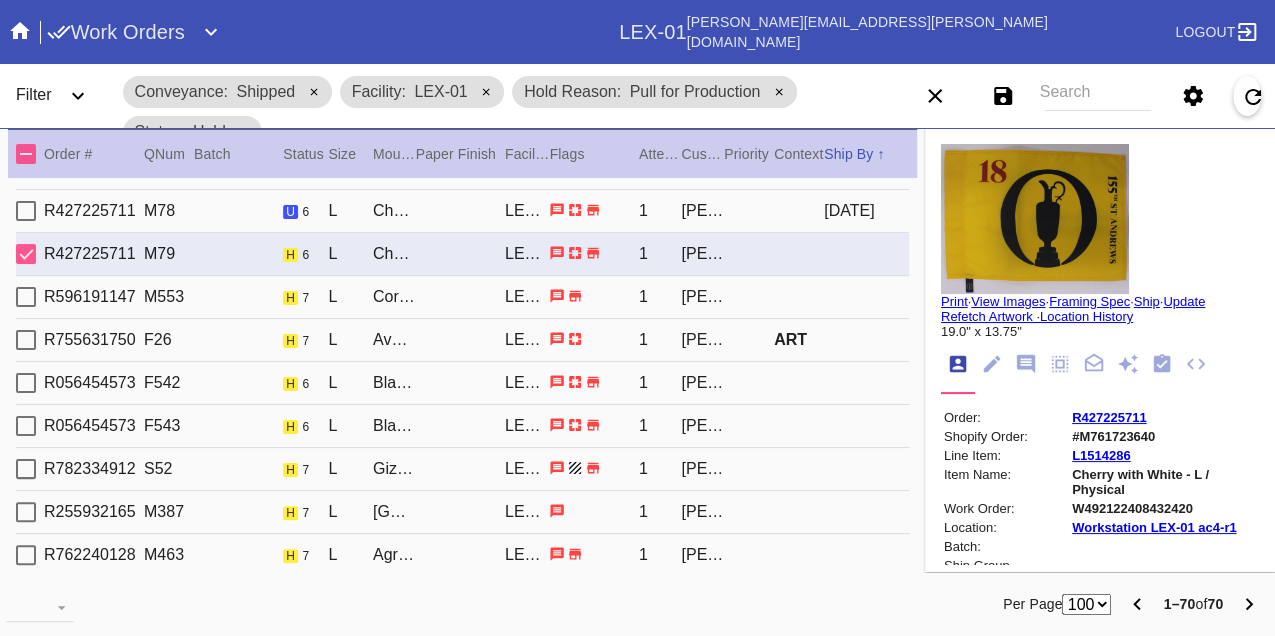 click on "W492122408432420" at bounding box center [1164, 508] 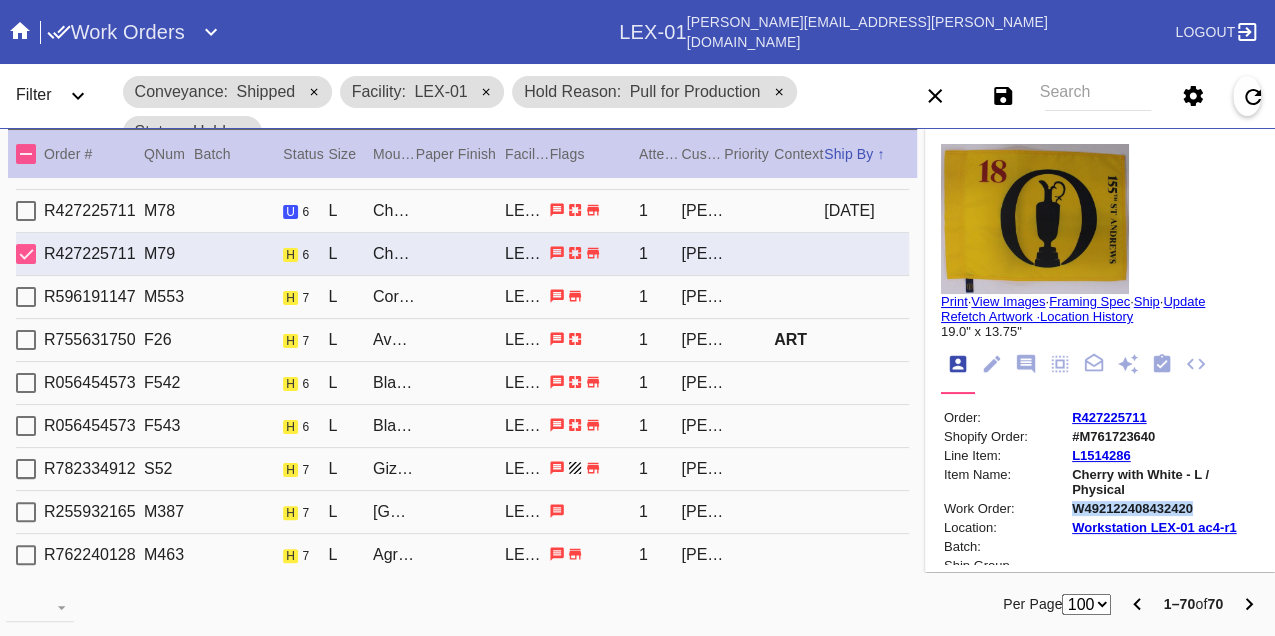 click on "W492122408432420" at bounding box center (1164, 508) 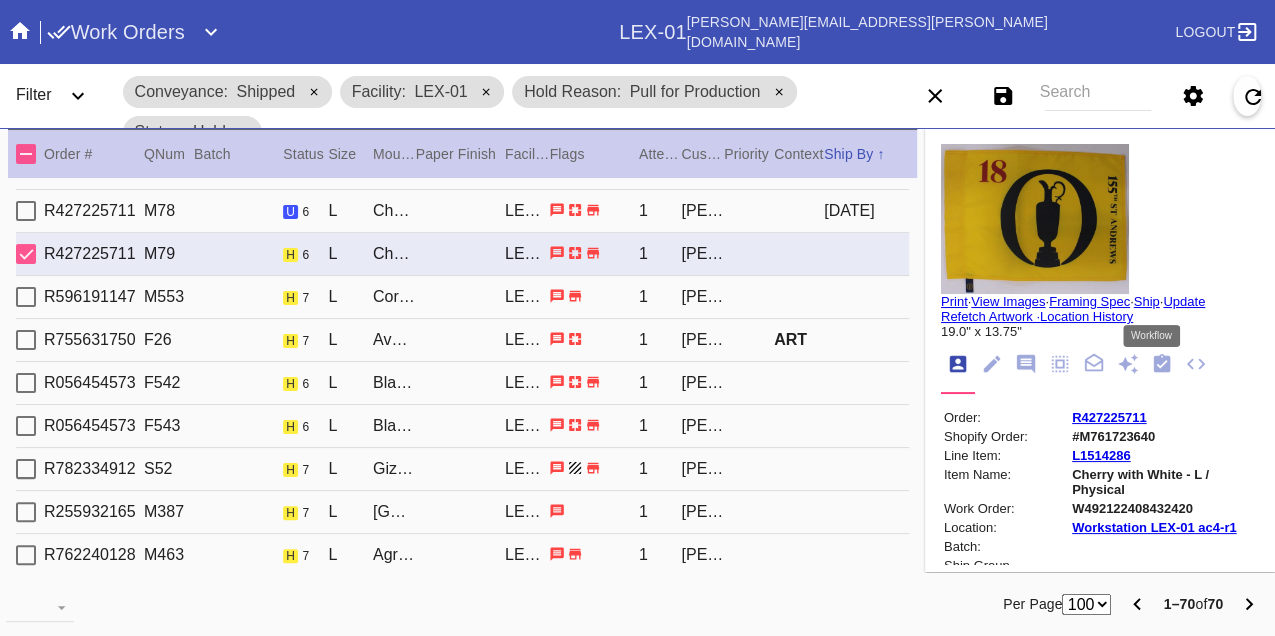 click 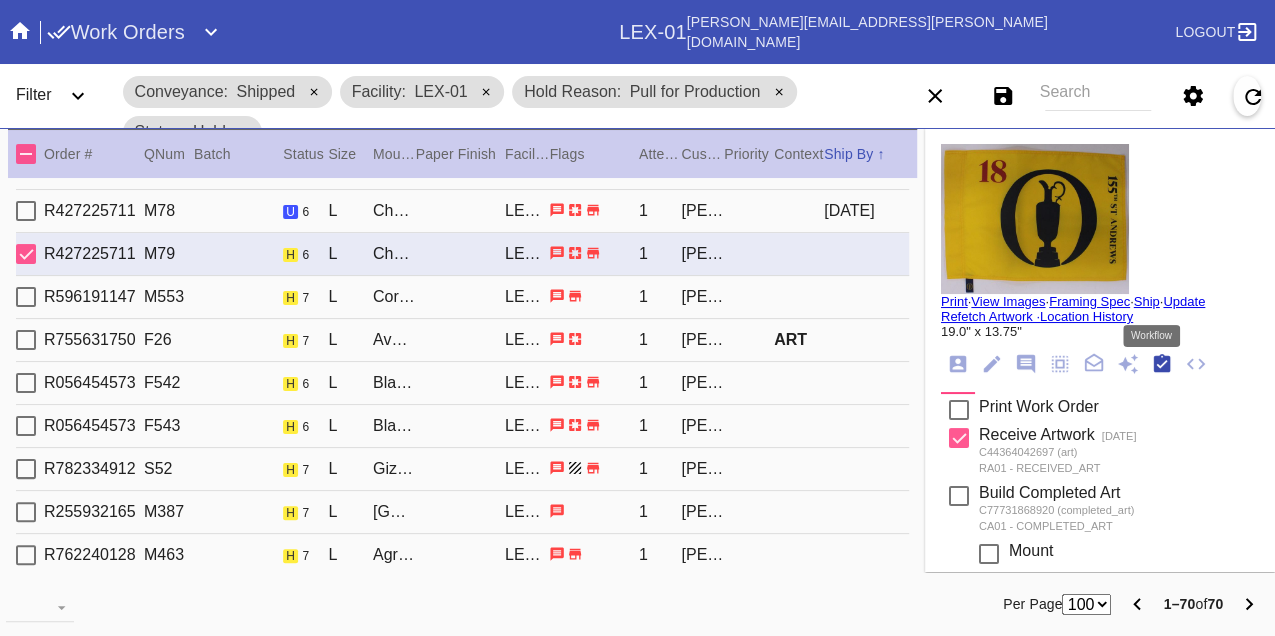 scroll, scrollTop: 318, scrollLeft: 0, axis: vertical 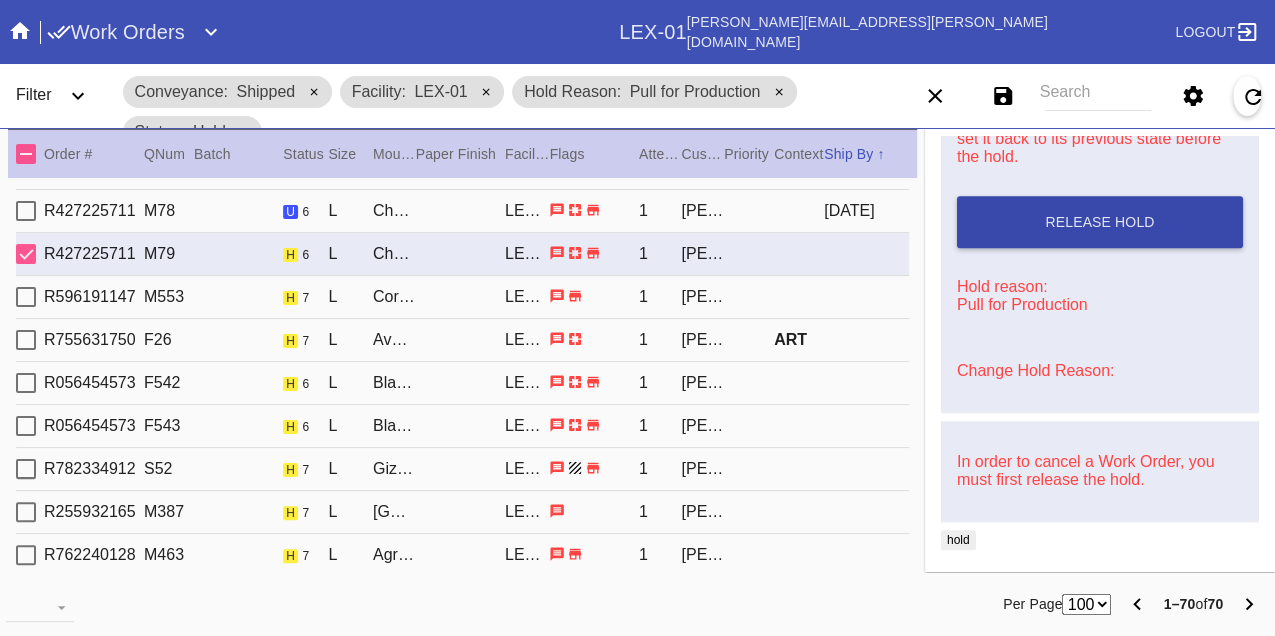 click on "Release Hold" at bounding box center [1099, 222] 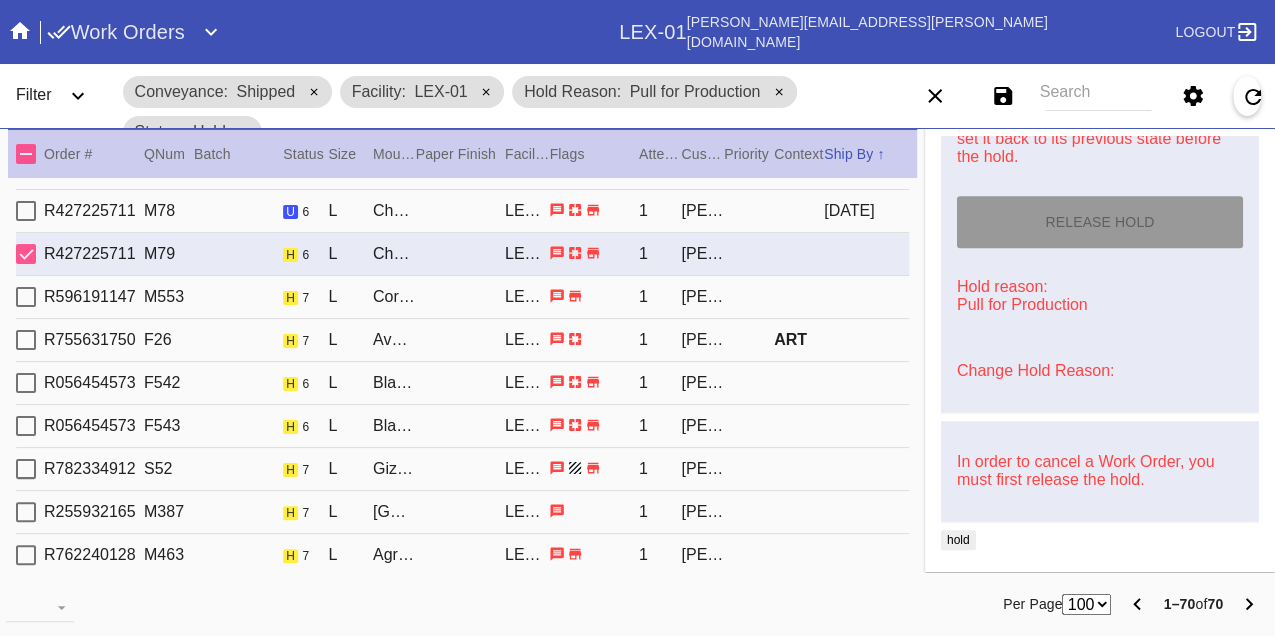 type on "7/16/2025" 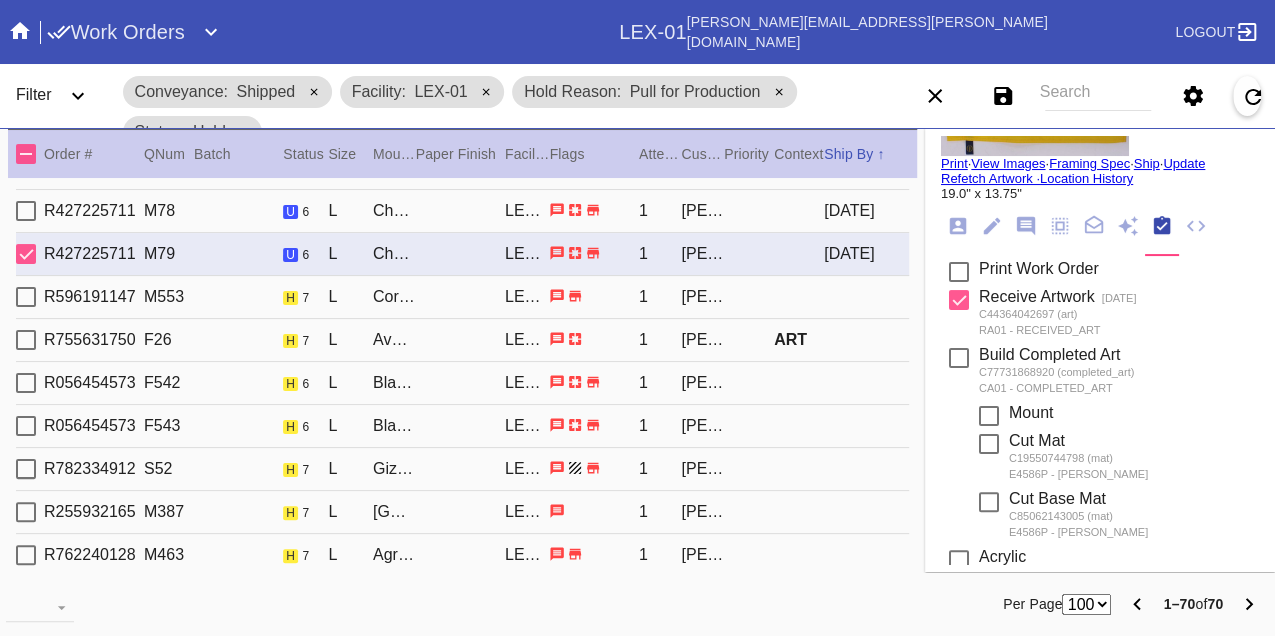 scroll, scrollTop: 0, scrollLeft: 0, axis: both 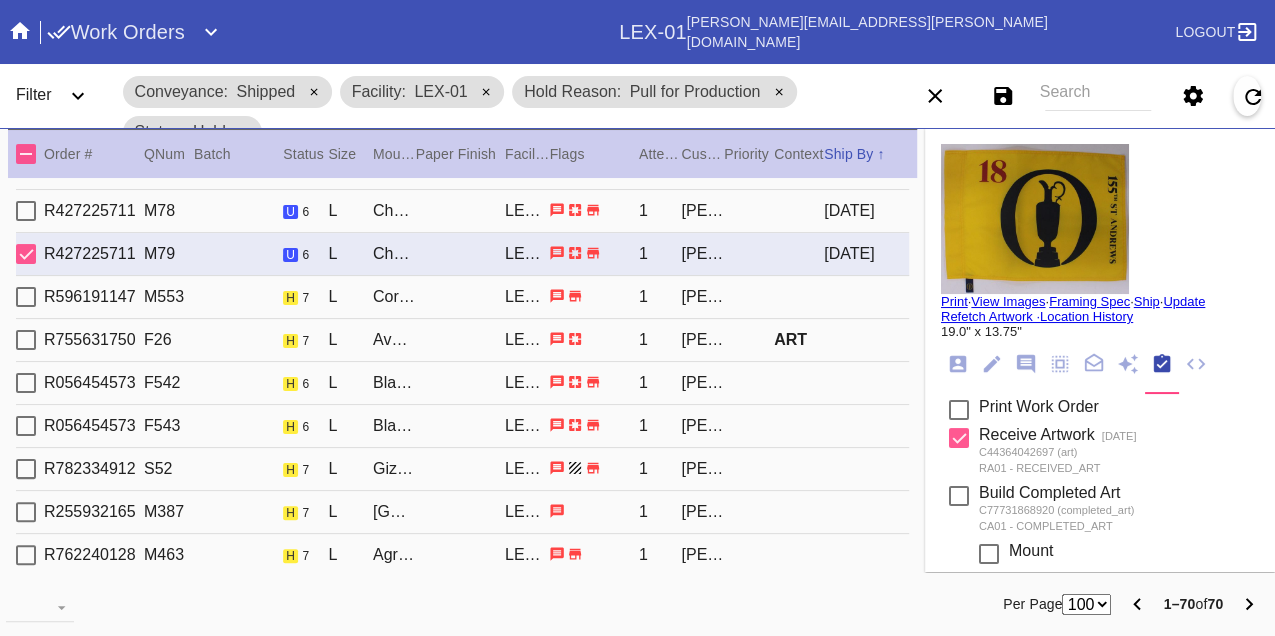 click on "Print" at bounding box center (954, 301) 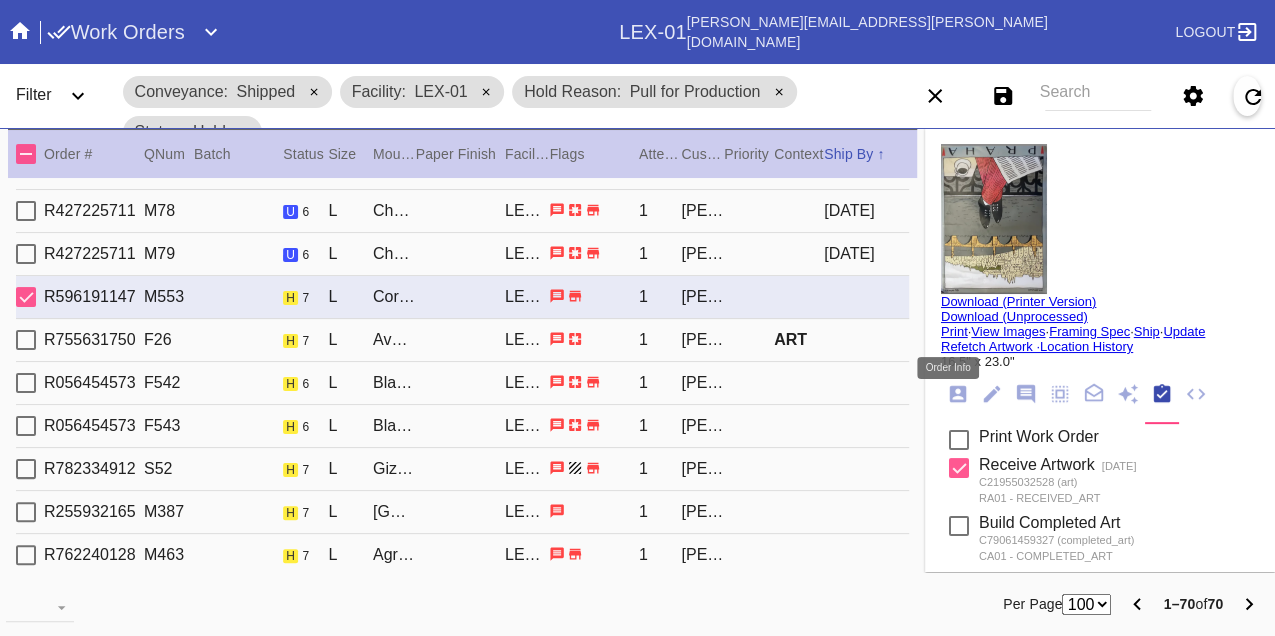 click 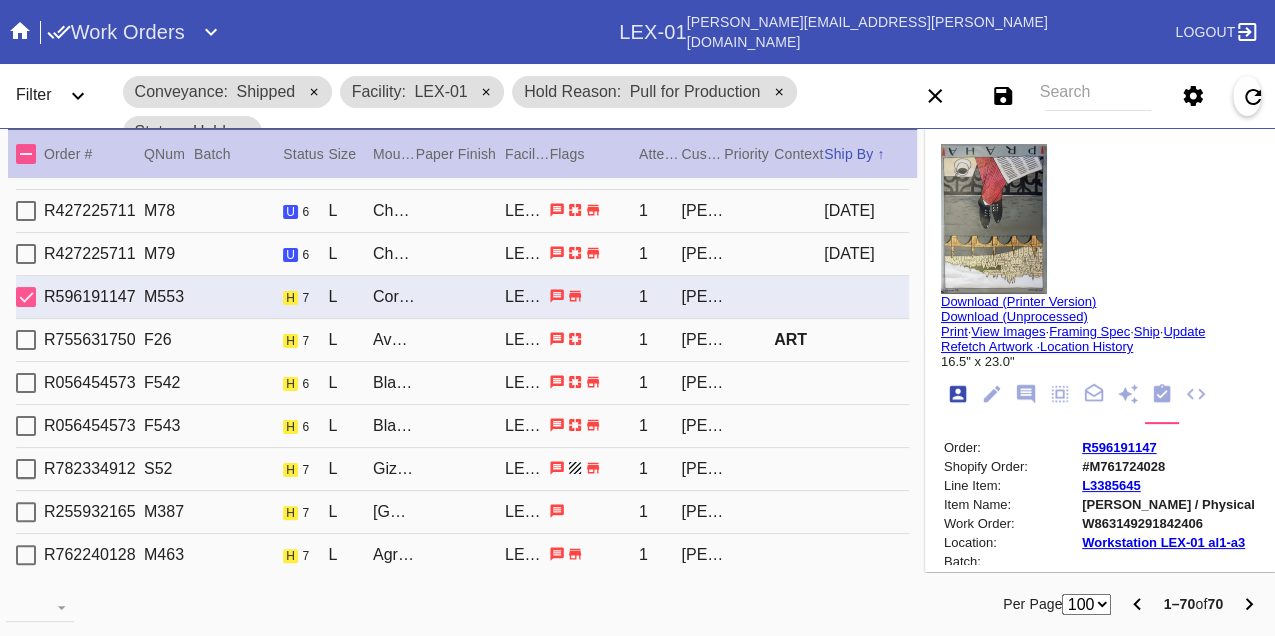 scroll, scrollTop: 24, scrollLeft: 0, axis: vertical 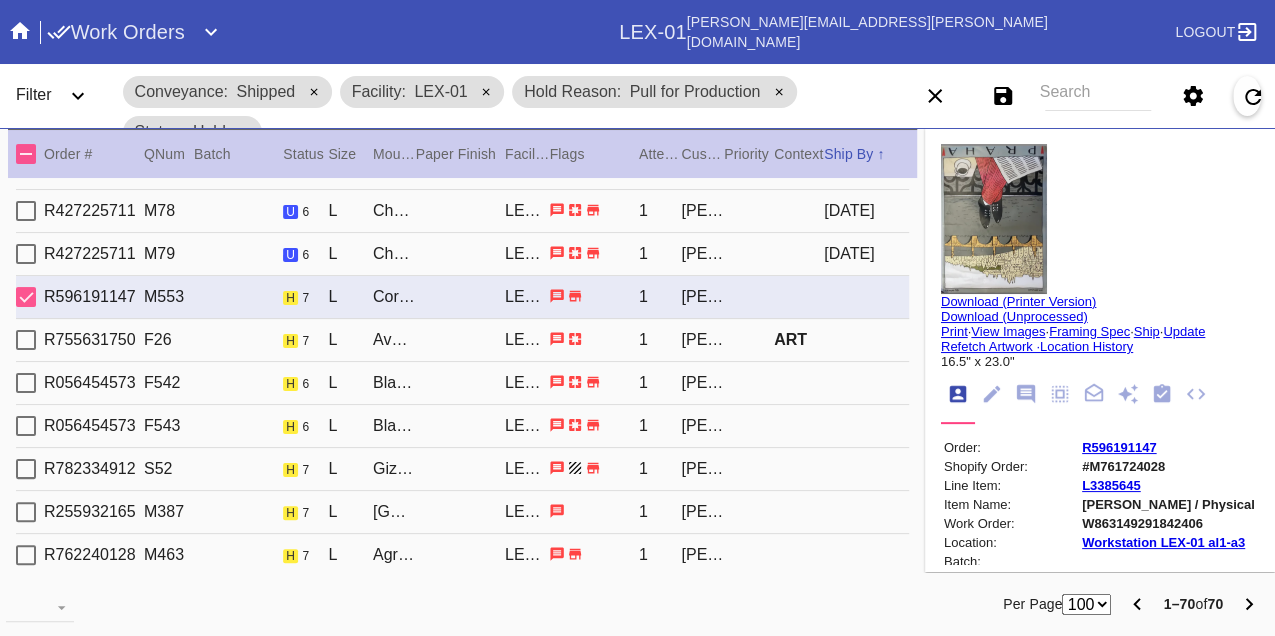 click on "W863149291842406" at bounding box center [1168, 523] 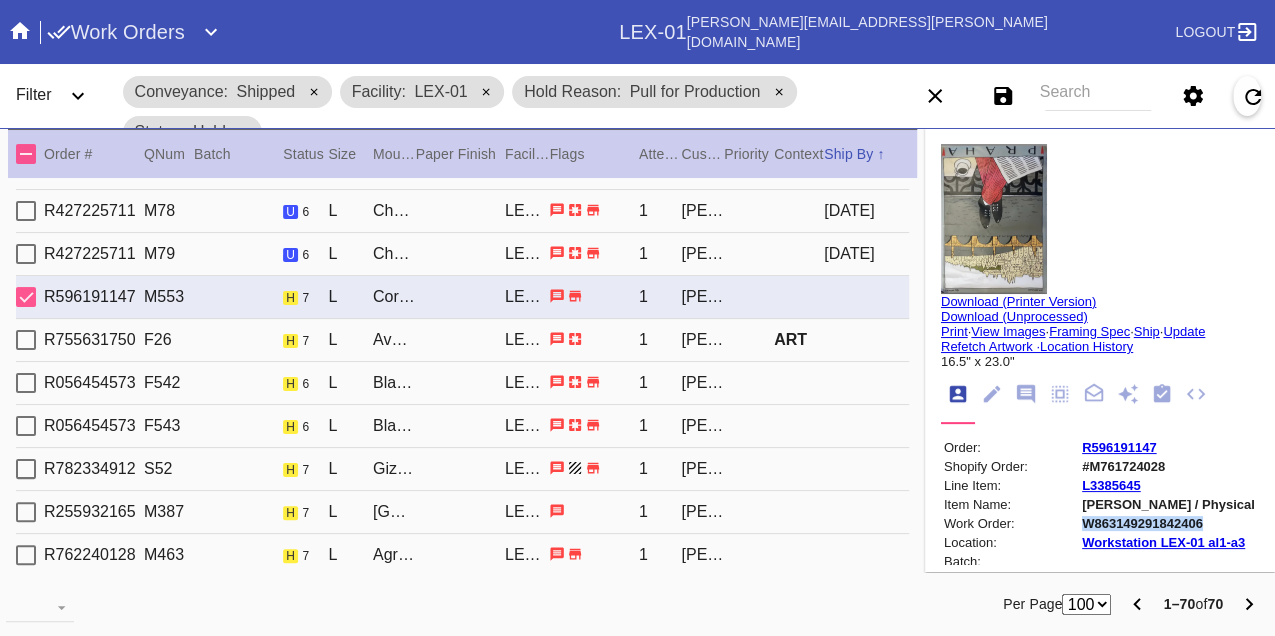 click on "W863149291842406" at bounding box center (1168, 523) 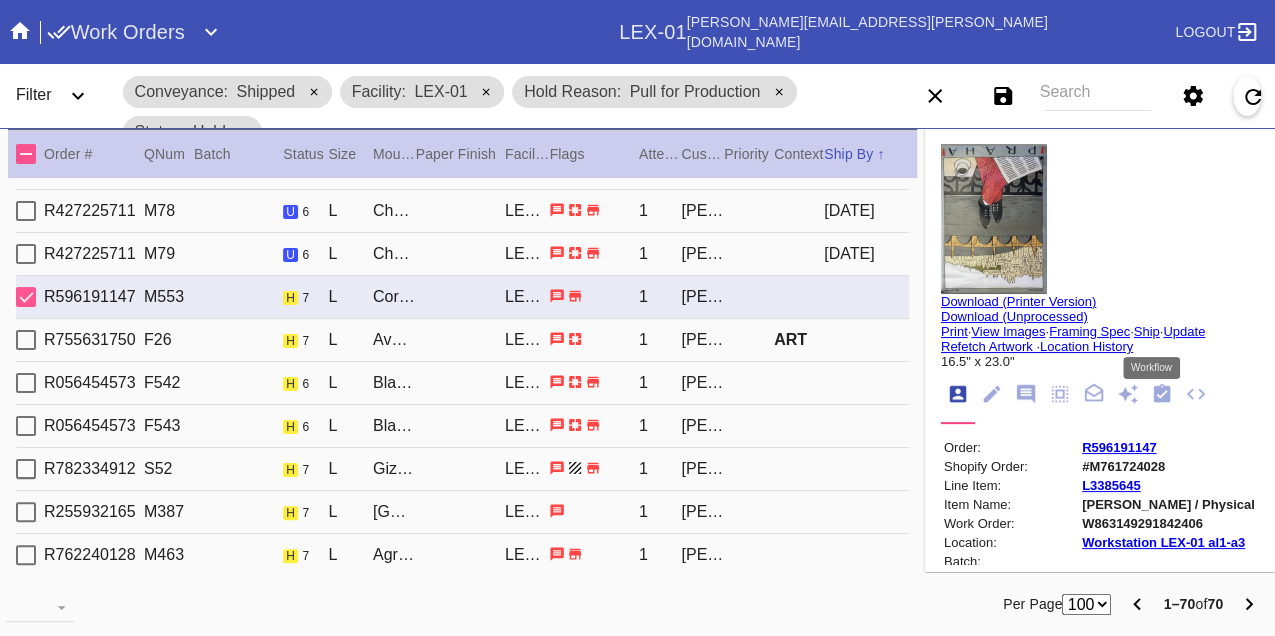 click 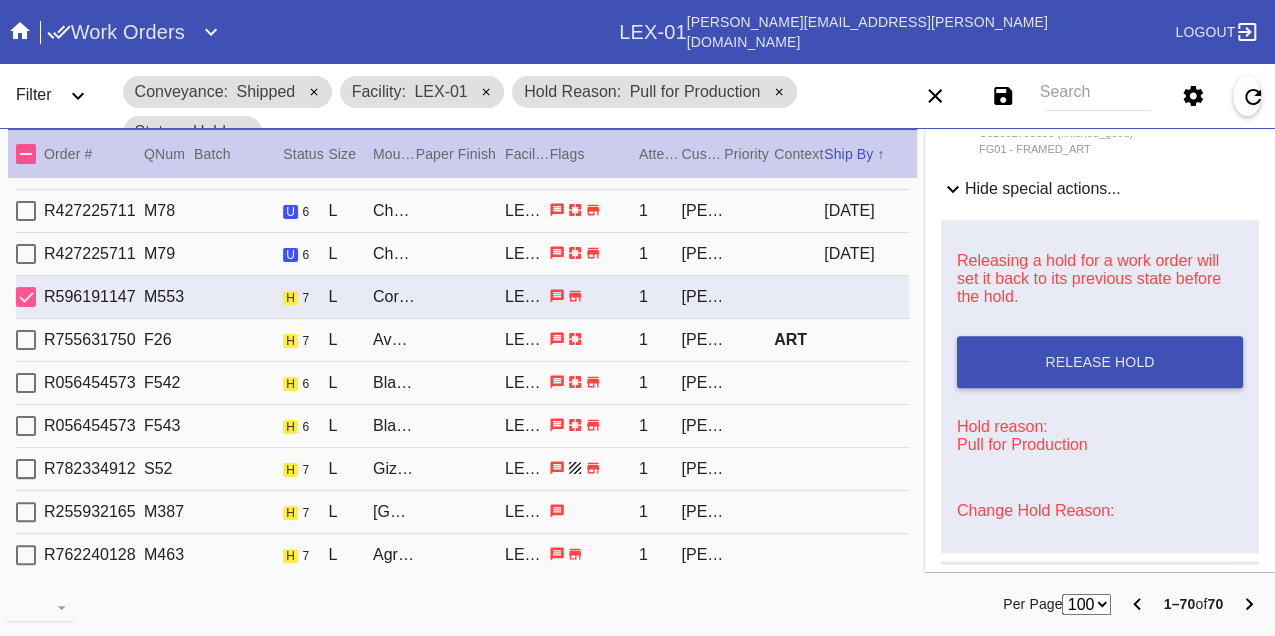 scroll, scrollTop: 920, scrollLeft: 0, axis: vertical 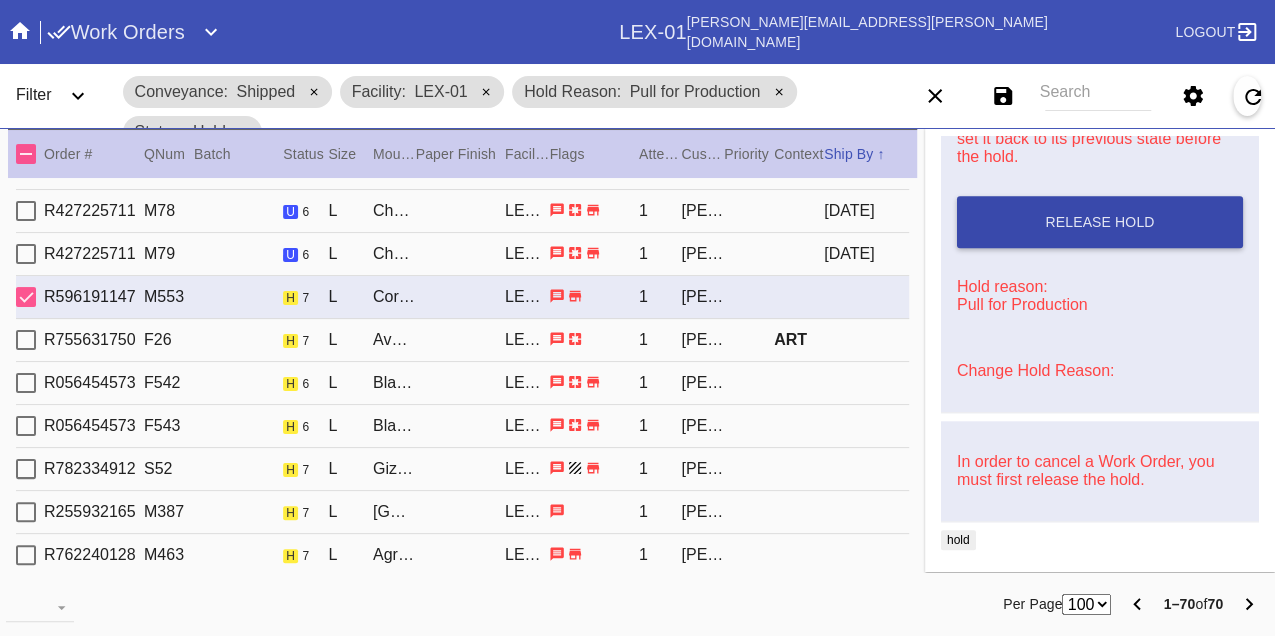 click on "Release Hold" at bounding box center (1100, 222) 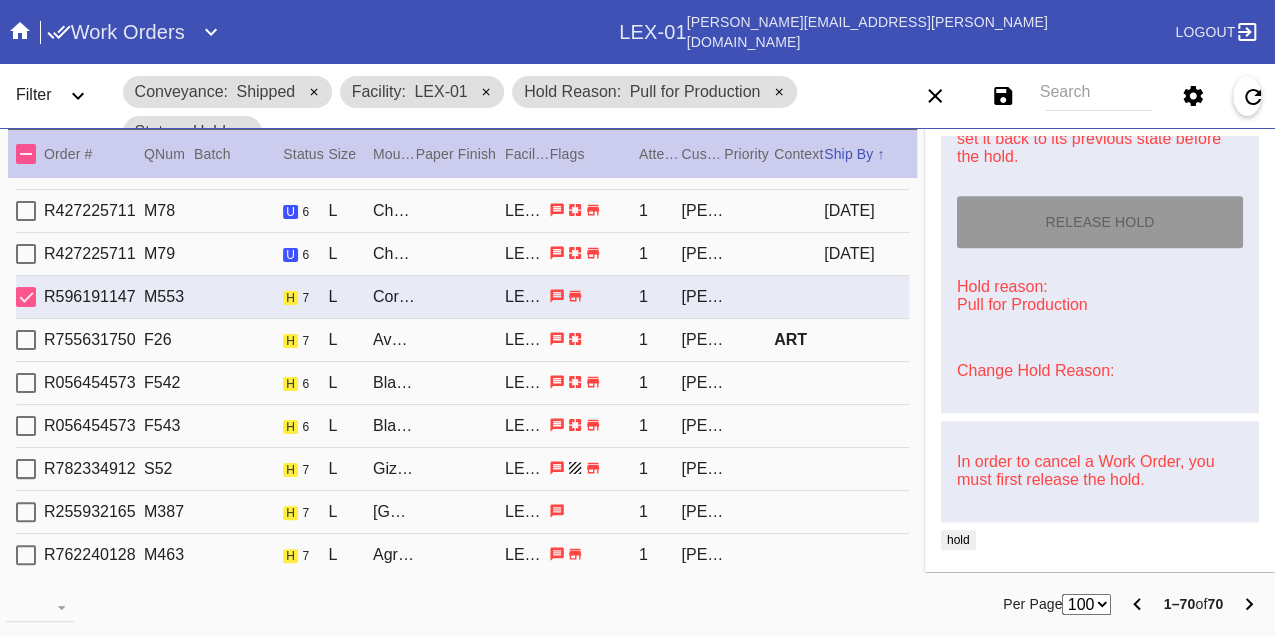 type on "7/16/2025" 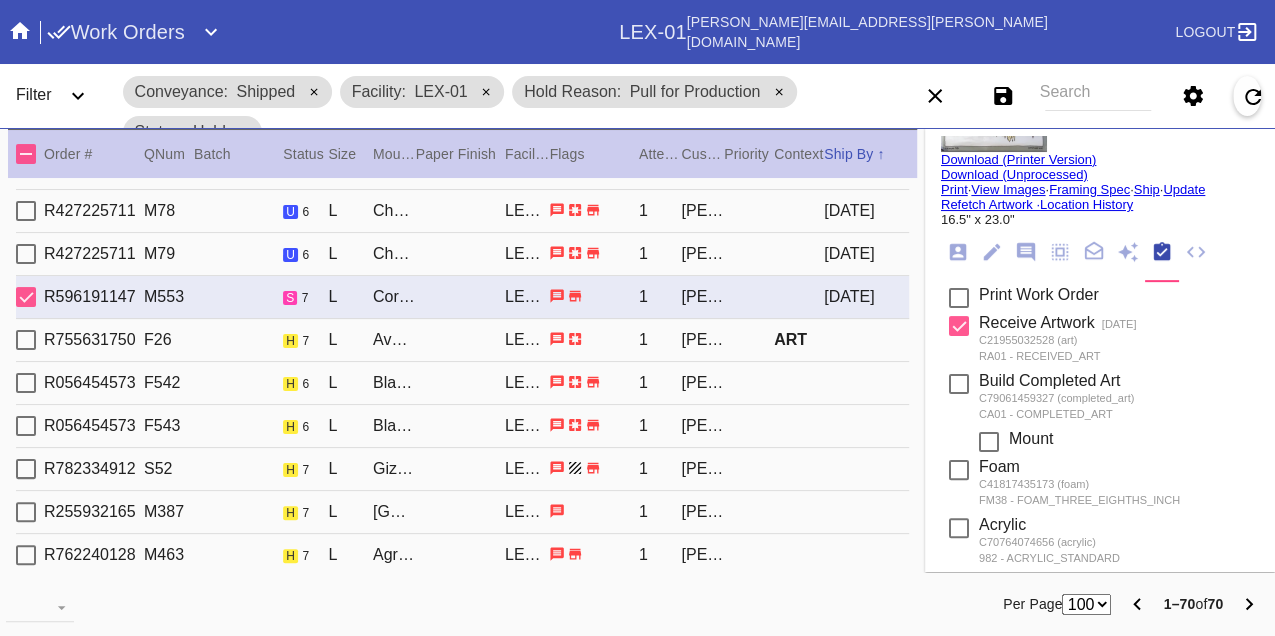scroll, scrollTop: 0, scrollLeft: 0, axis: both 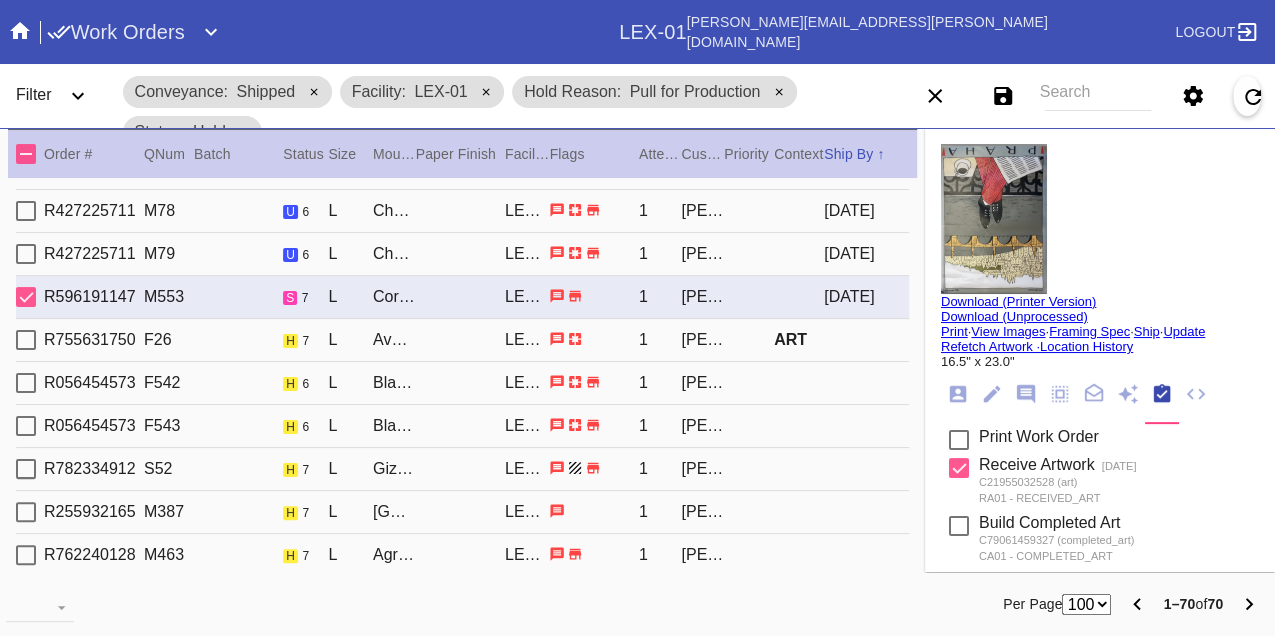 click on "Print" at bounding box center (954, 331) 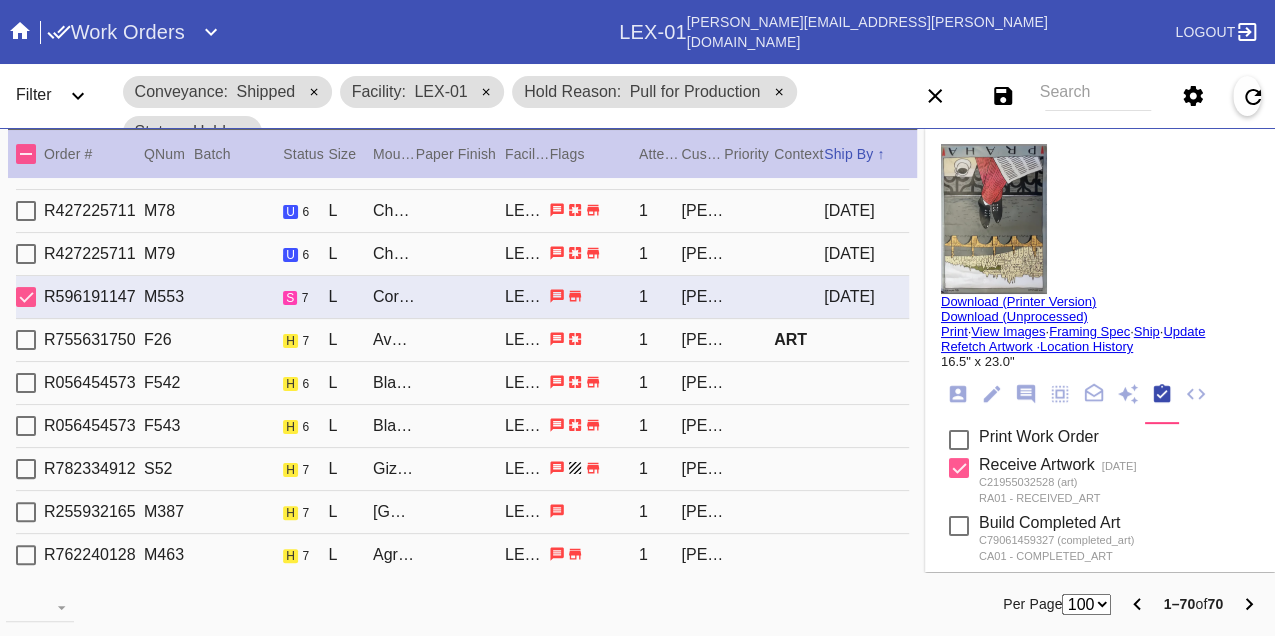 click on "R755631750 F26 h   7 L Avalon / White LEX-01 1 Victoria Bradley
ART" at bounding box center [462, 340] 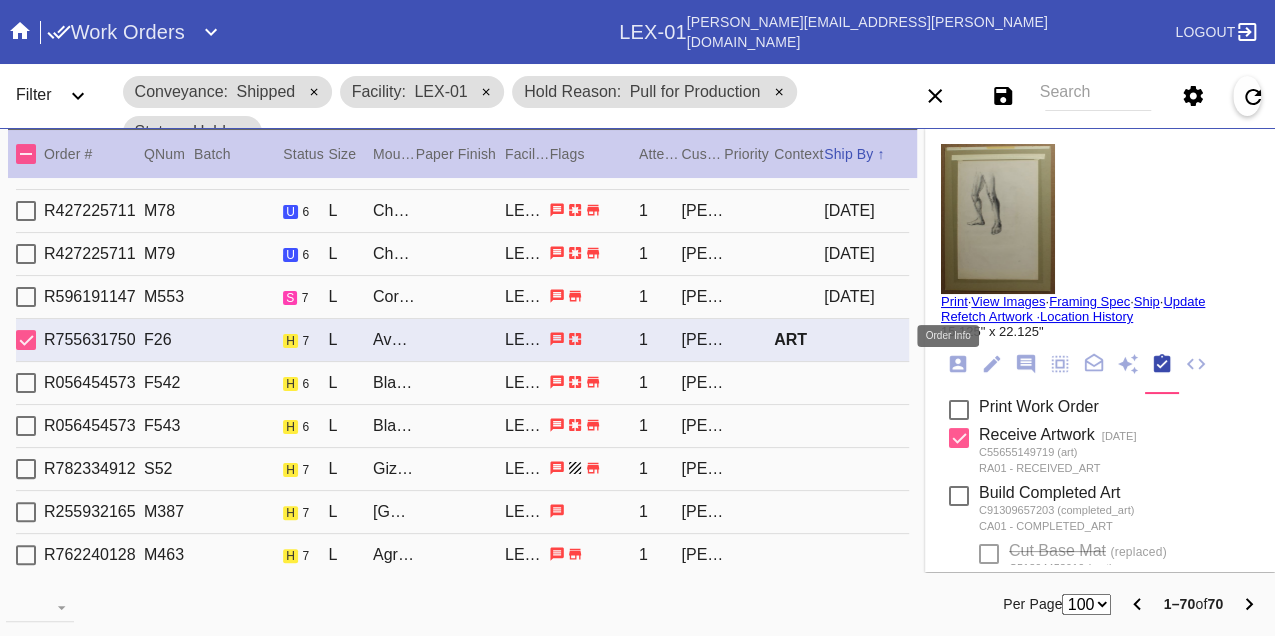 click 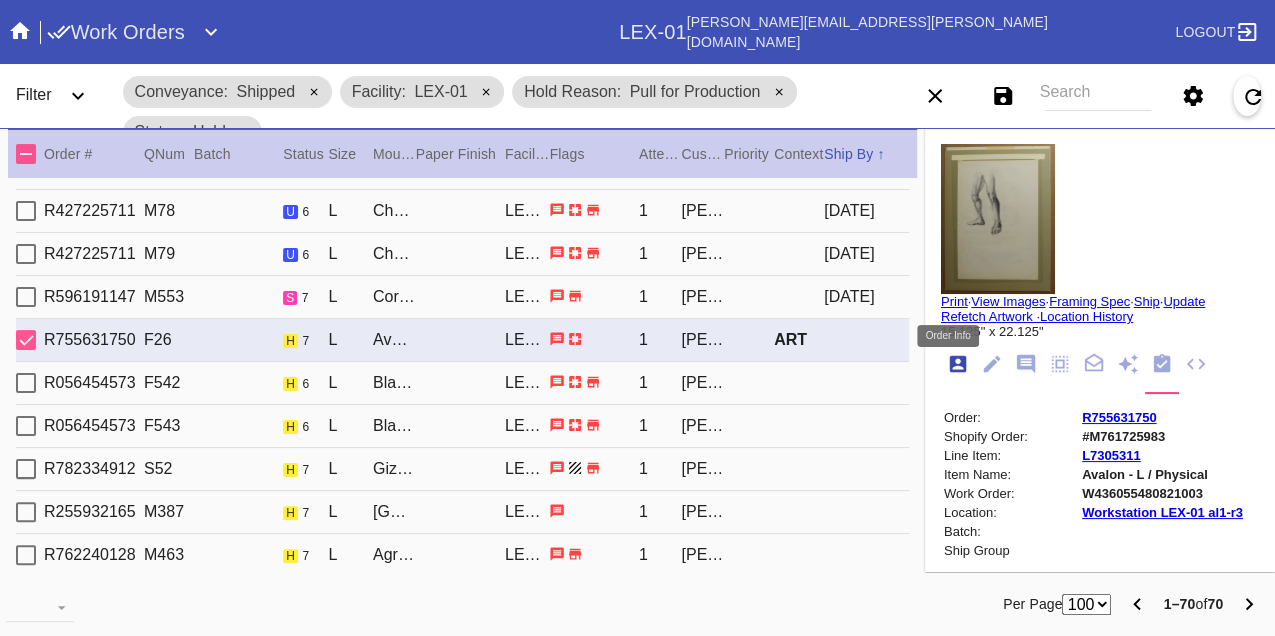 scroll, scrollTop: 24, scrollLeft: 0, axis: vertical 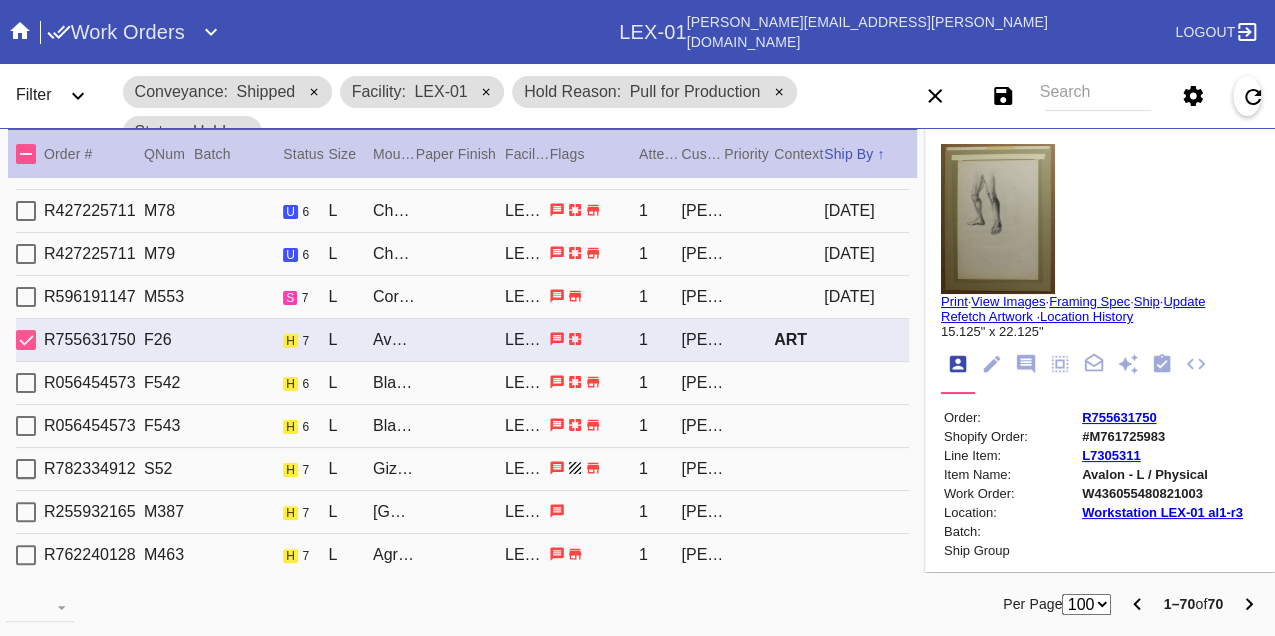 click on "W436055480821003" at bounding box center (1162, 493) 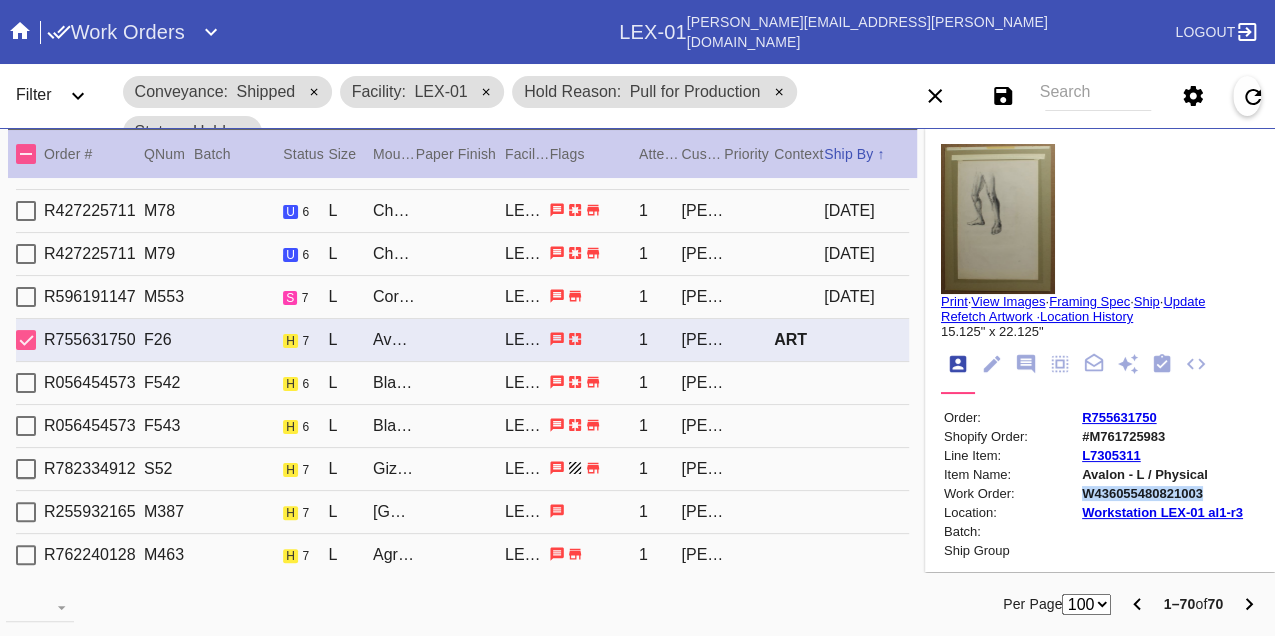 click on "W436055480821003" at bounding box center (1162, 493) 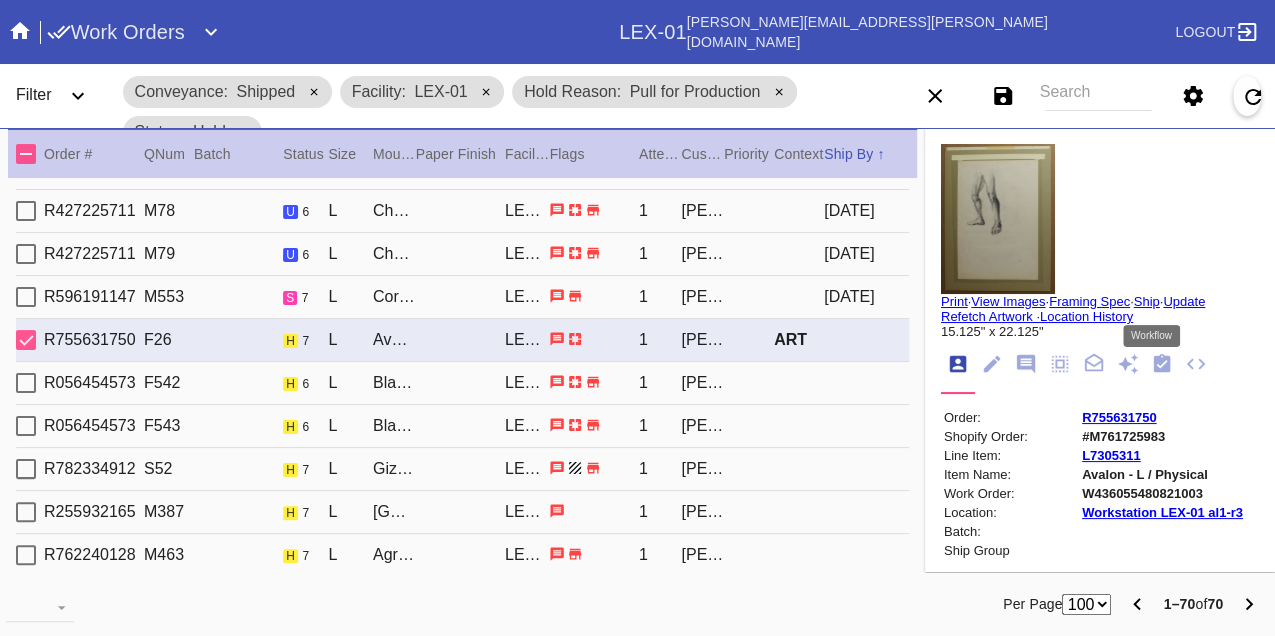 click 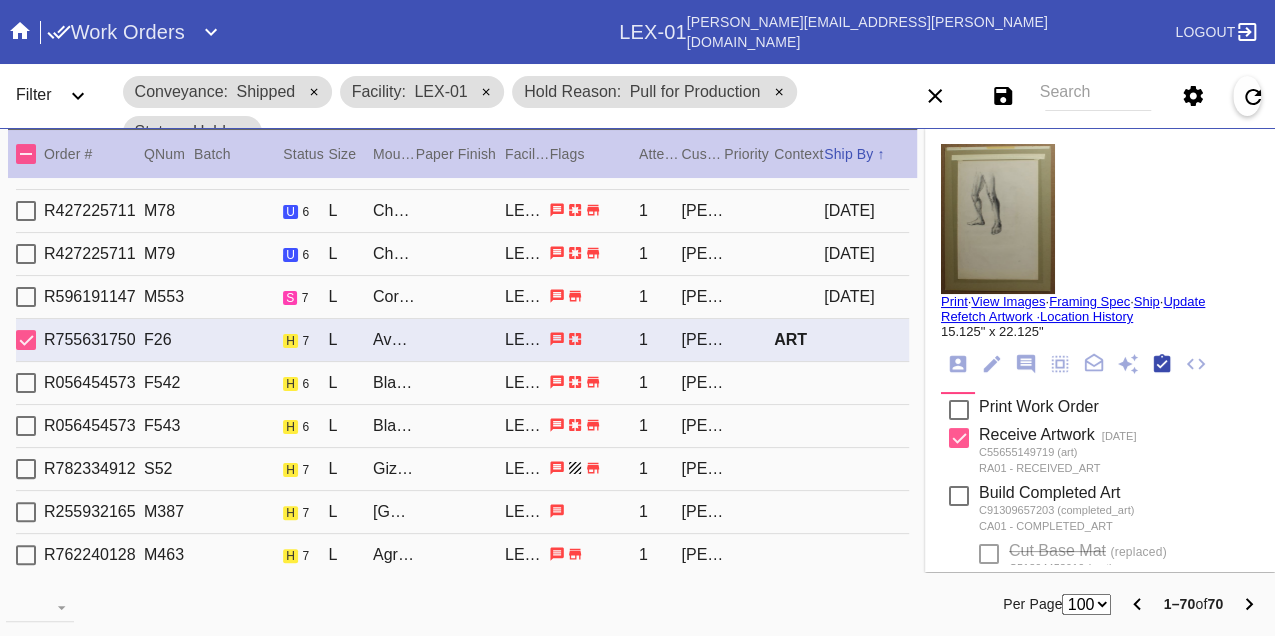 scroll, scrollTop: 318, scrollLeft: 0, axis: vertical 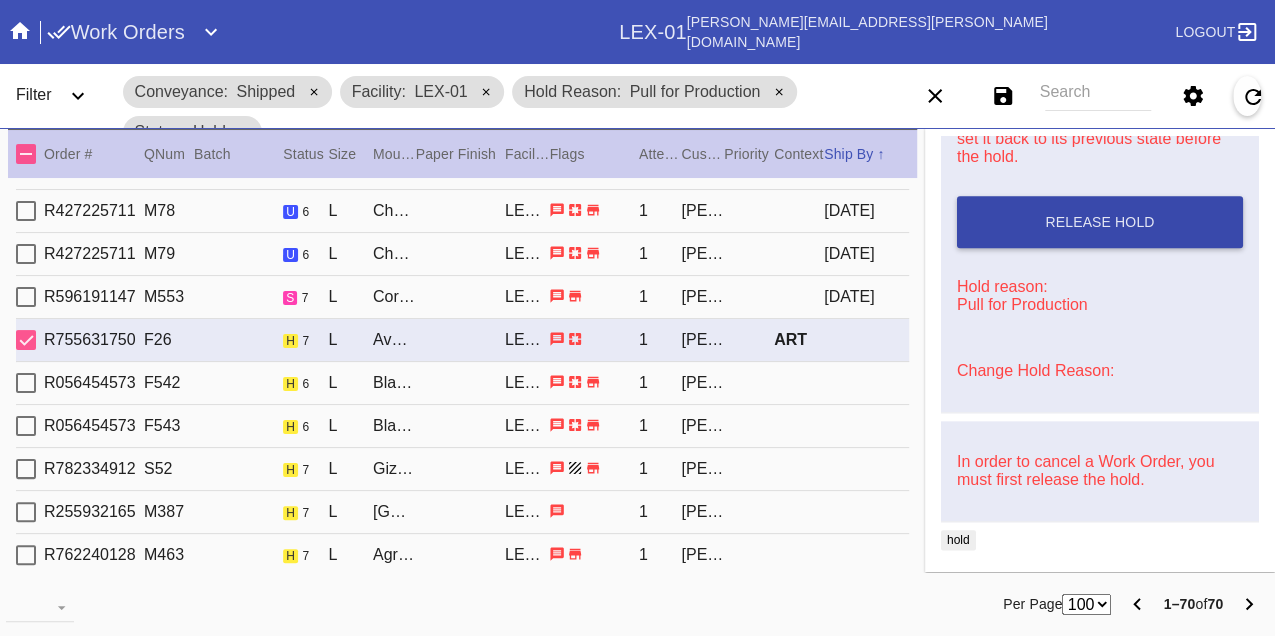click on "Release Hold" at bounding box center (1100, 222) 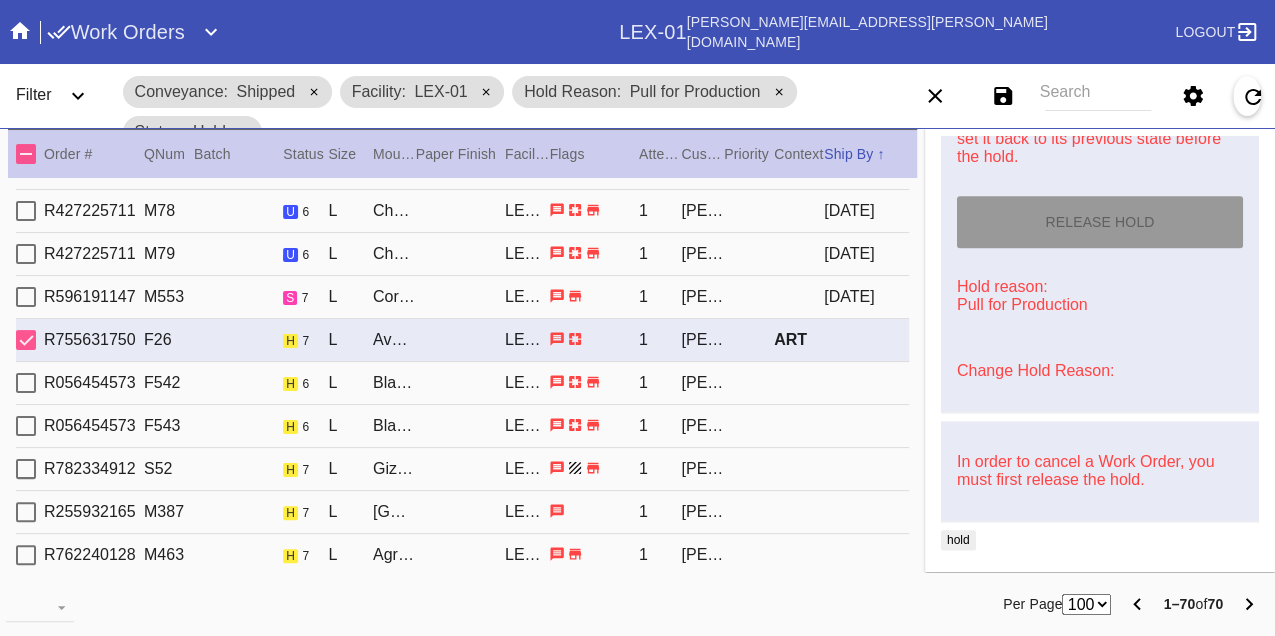 type on "7/16/2025" 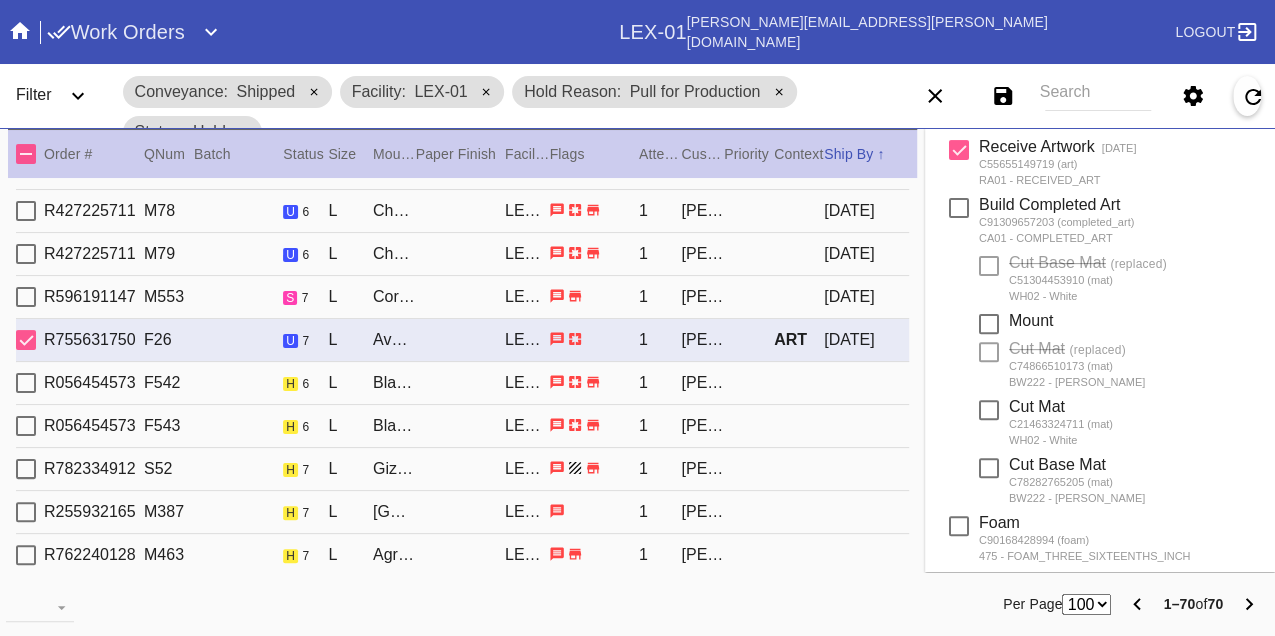 scroll, scrollTop: 0, scrollLeft: 0, axis: both 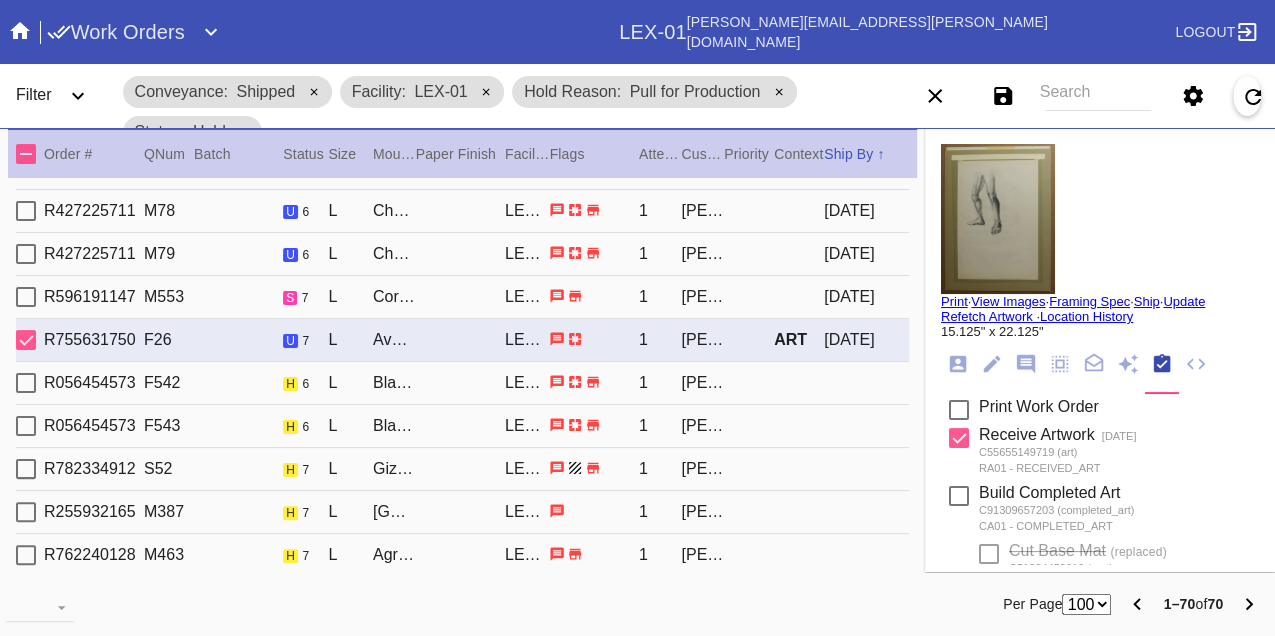 click on "Print" at bounding box center [954, 301] 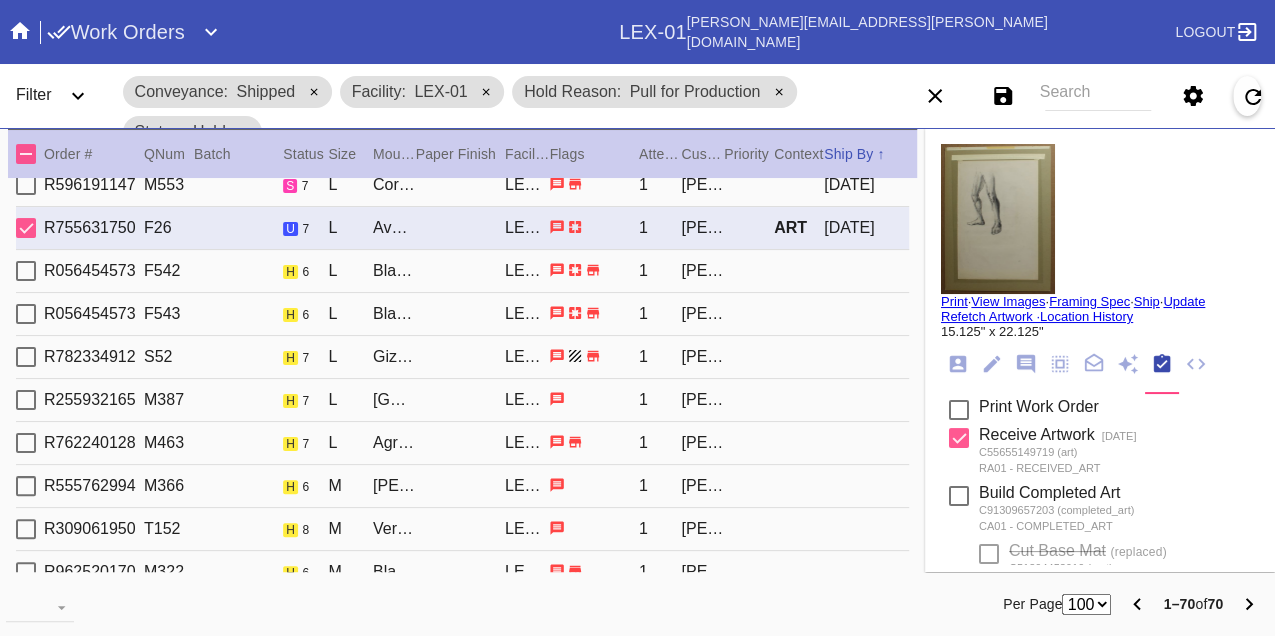 scroll, scrollTop: 2111, scrollLeft: 0, axis: vertical 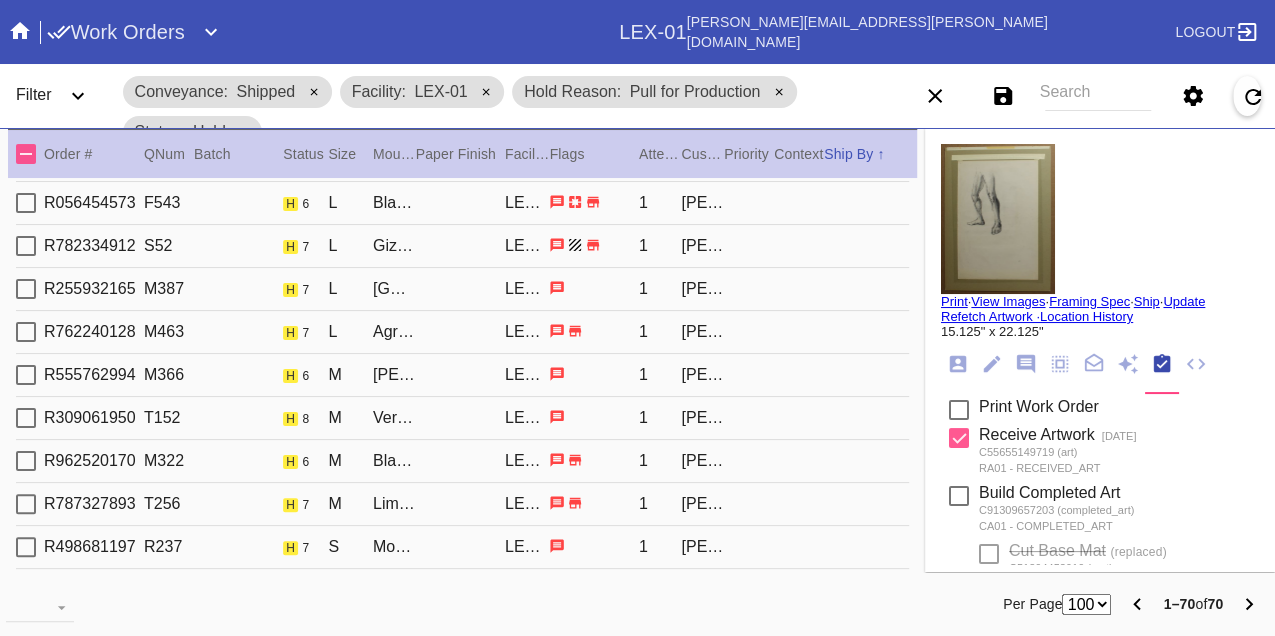 click on "R056454573 F542 h   6 L Black Walnut (Gallery) / White LEX-01 1 Sharon Thomas" at bounding box center [462, 160] 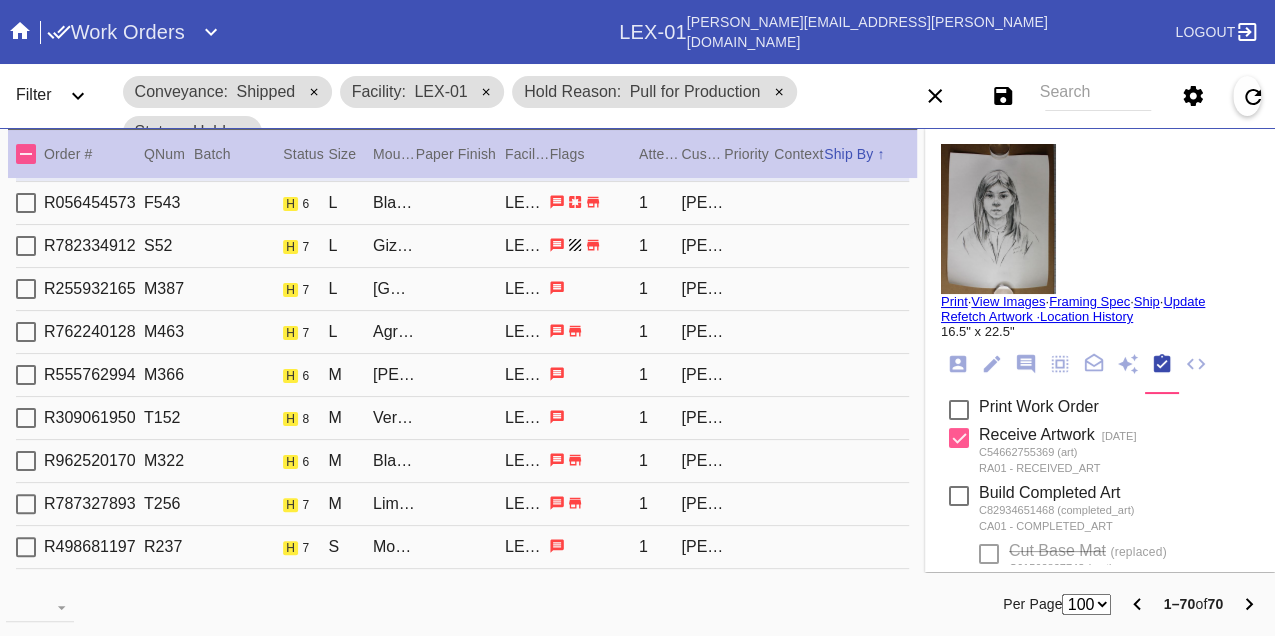 click on "R056454573 F543 h   6 L Black Walnut (Gallery) / White LEX-01 1 Sharon Thomas" at bounding box center (462, 203) 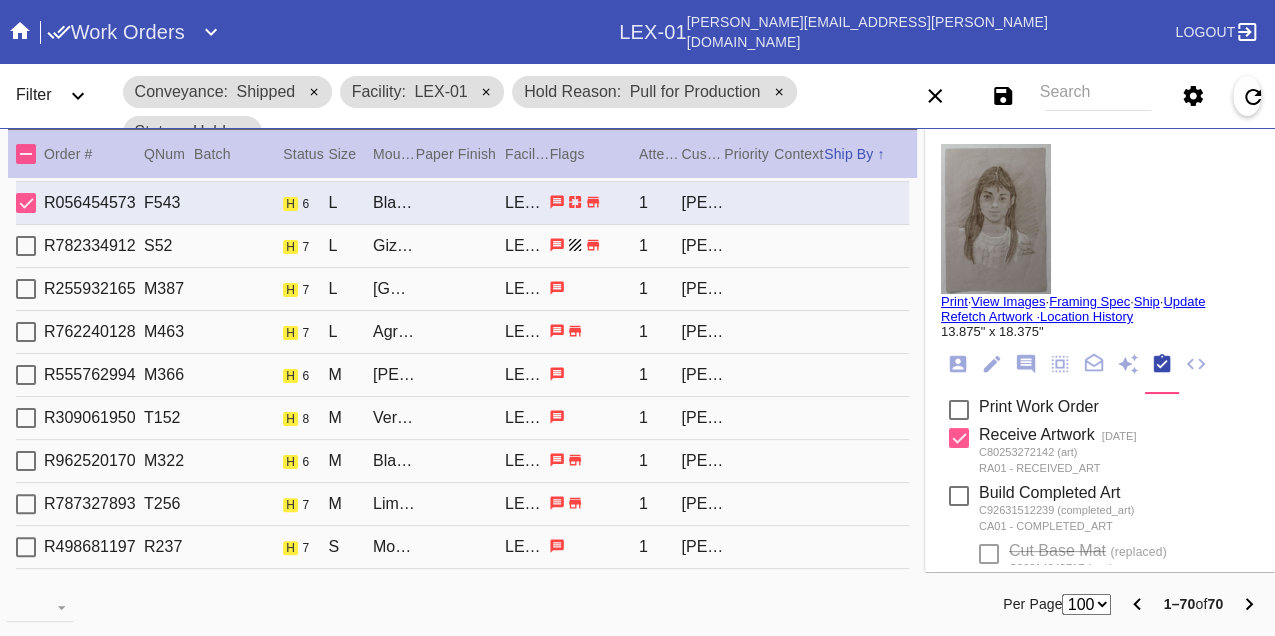 click on "R056454573 F542 h   6 L Black Walnut (Gallery) / White LEX-01 1 Sharon Thomas" at bounding box center [462, 160] 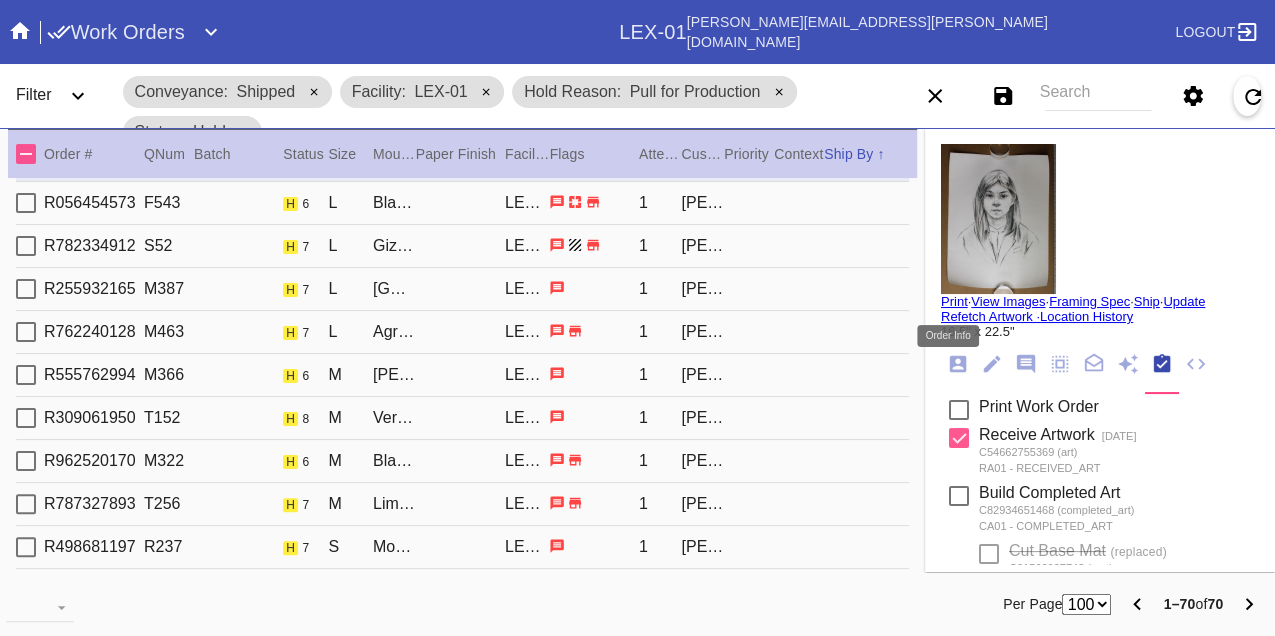 click 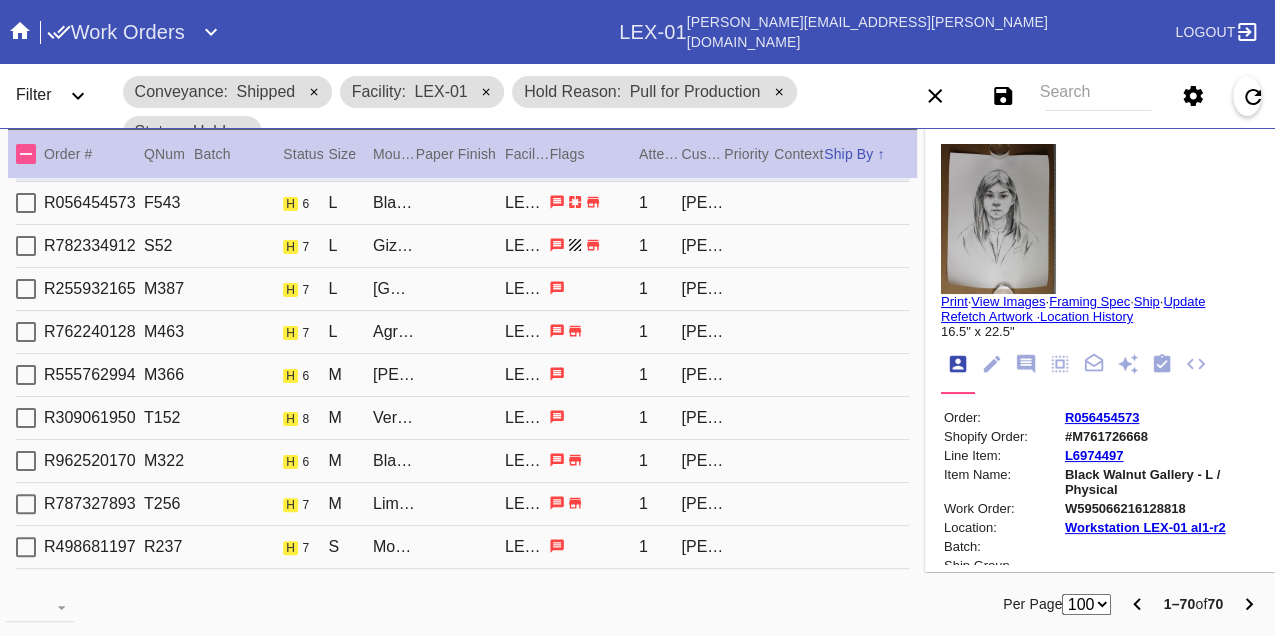 click on "W595066216128818" at bounding box center (1160, 508) 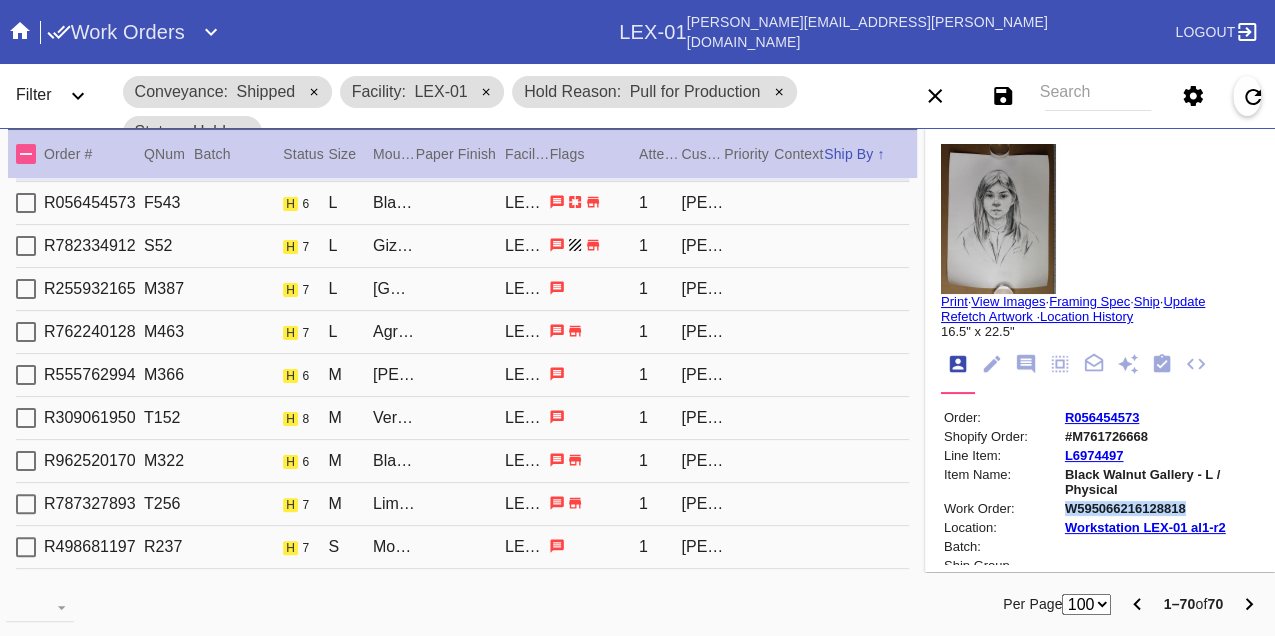 click on "W595066216128818" at bounding box center (1160, 508) 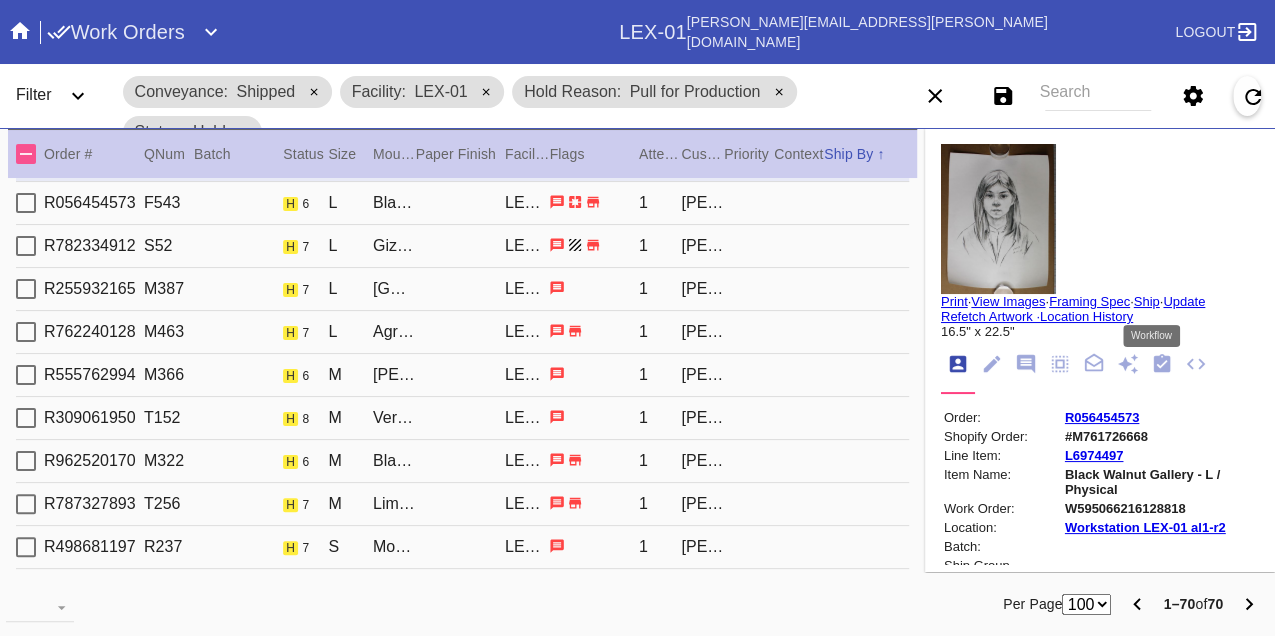 drag, startPoint x: 1151, startPoint y: 364, endPoint x: 1141, endPoint y: 374, distance: 14.142136 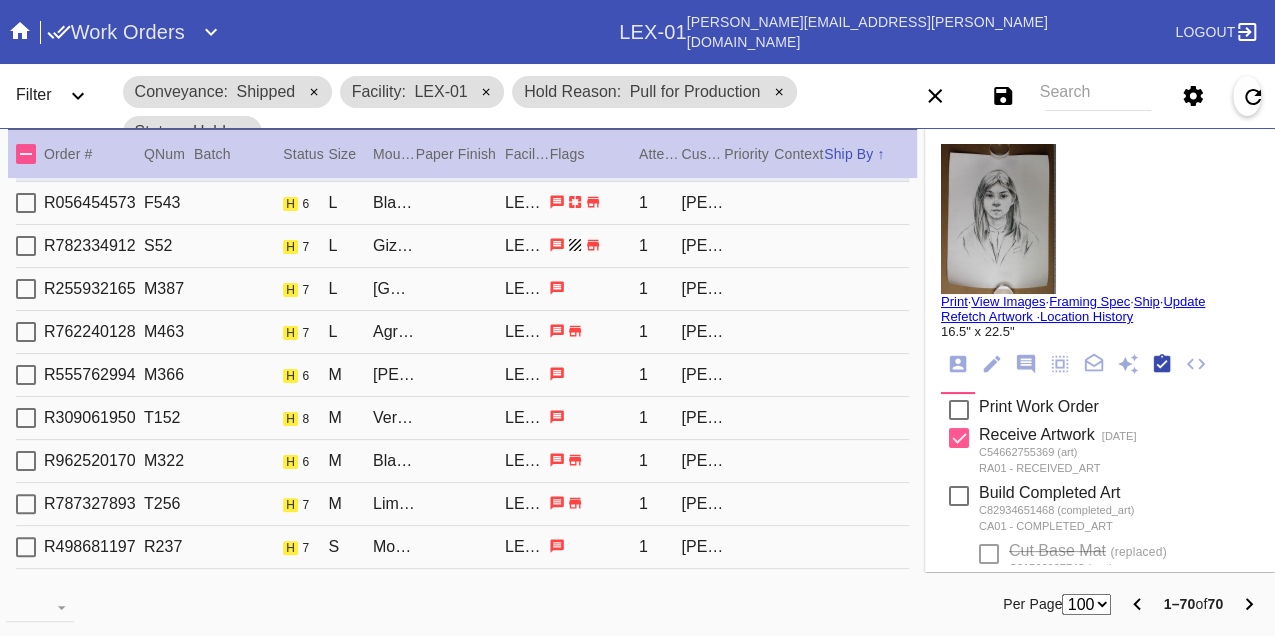 scroll, scrollTop: 318, scrollLeft: 0, axis: vertical 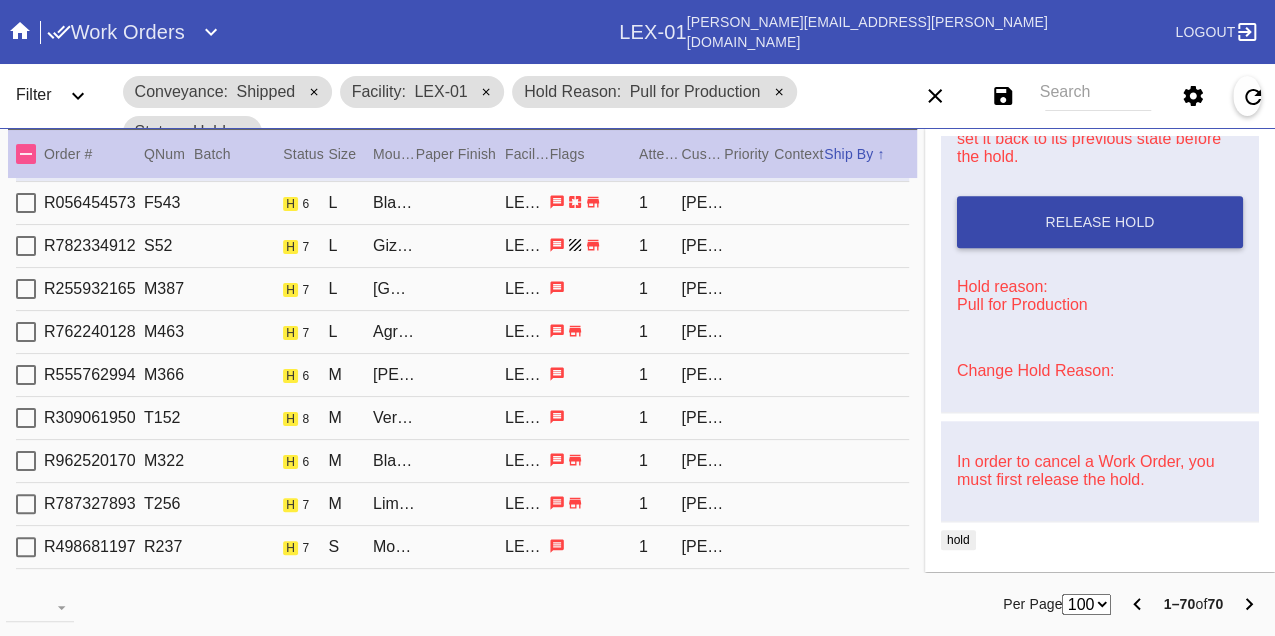 click on "Release Hold" at bounding box center [1099, 222] 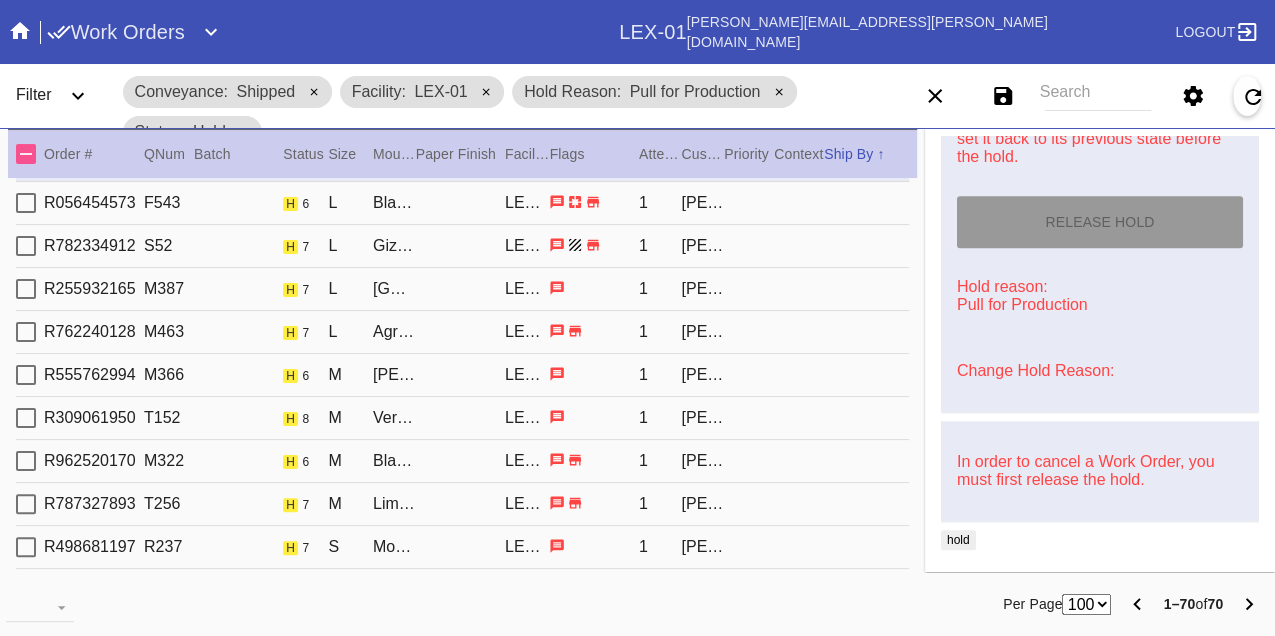 type on "7/16/2025" 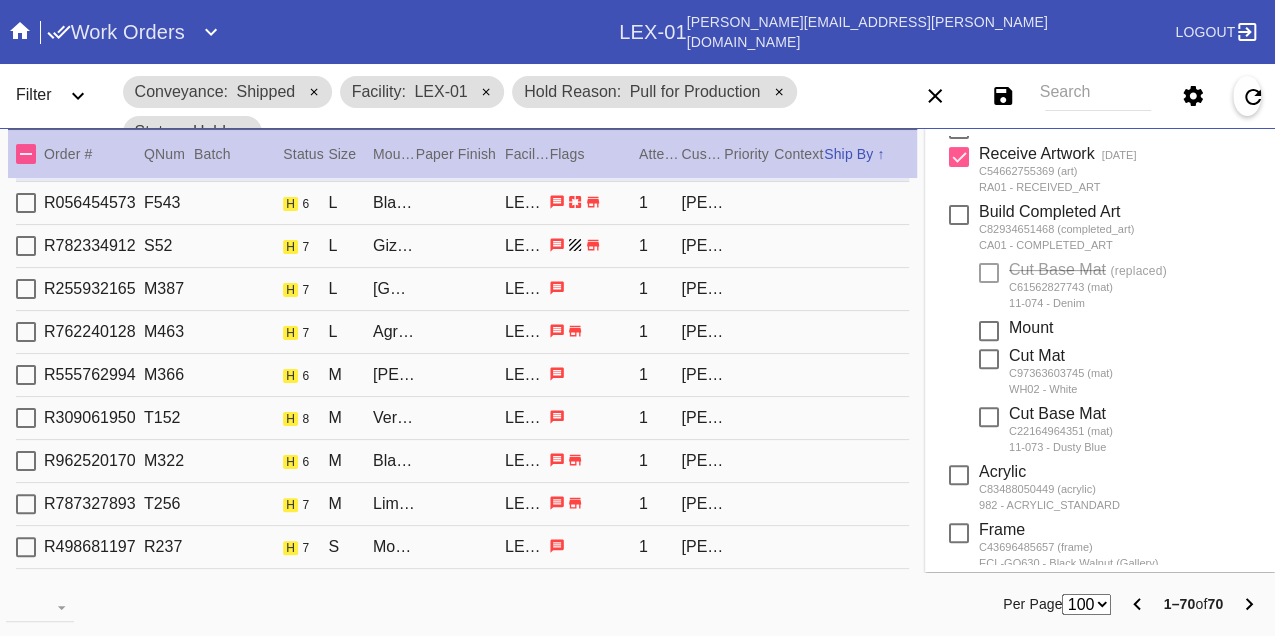 scroll, scrollTop: 0, scrollLeft: 0, axis: both 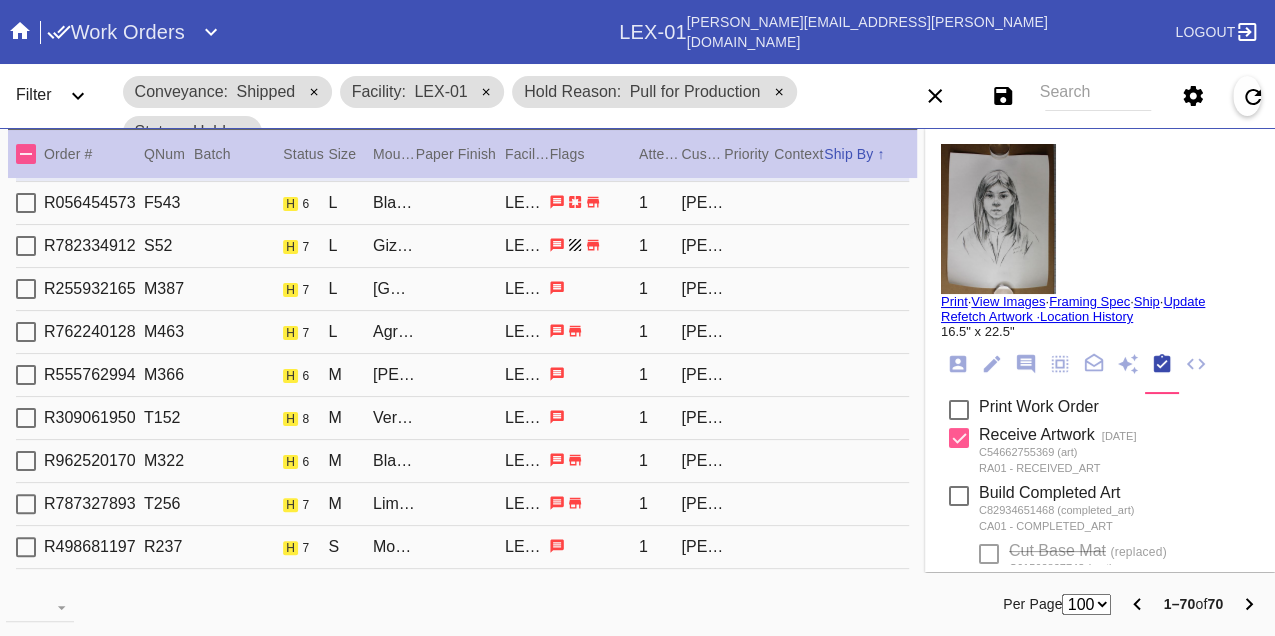 click on "Print" at bounding box center [954, 301] 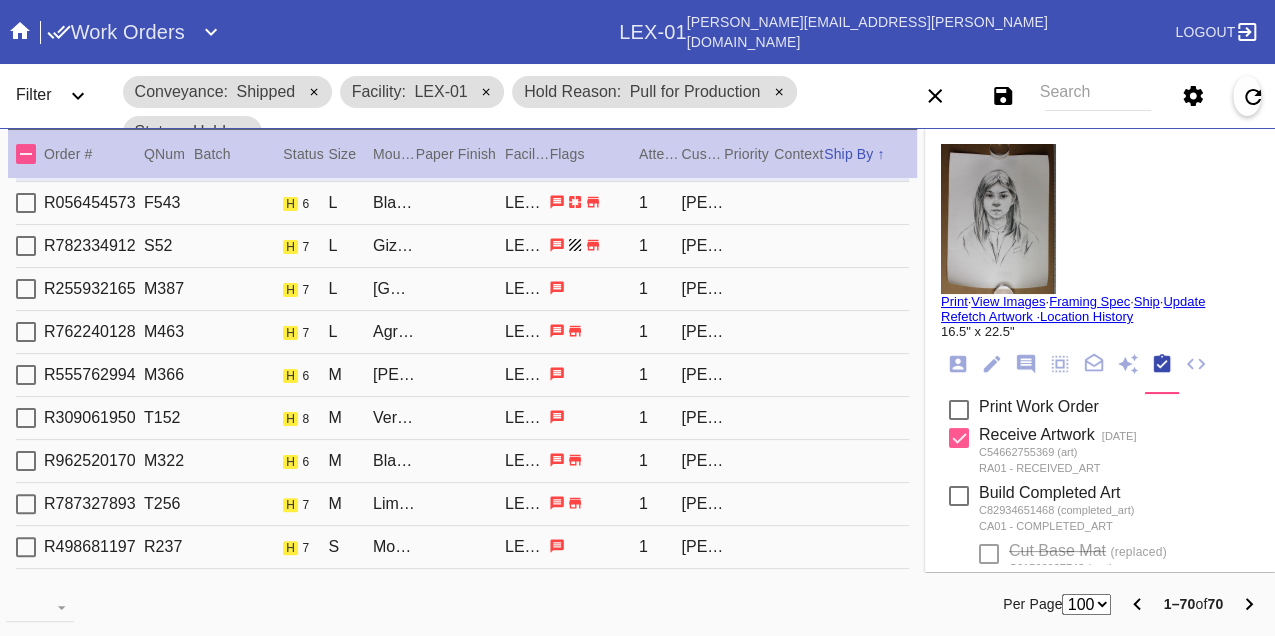 click on "R056454573 F543 h   6 L Black Walnut (Gallery) / White LEX-01 1 Sharon Thomas" at bounding box center [462, 203] 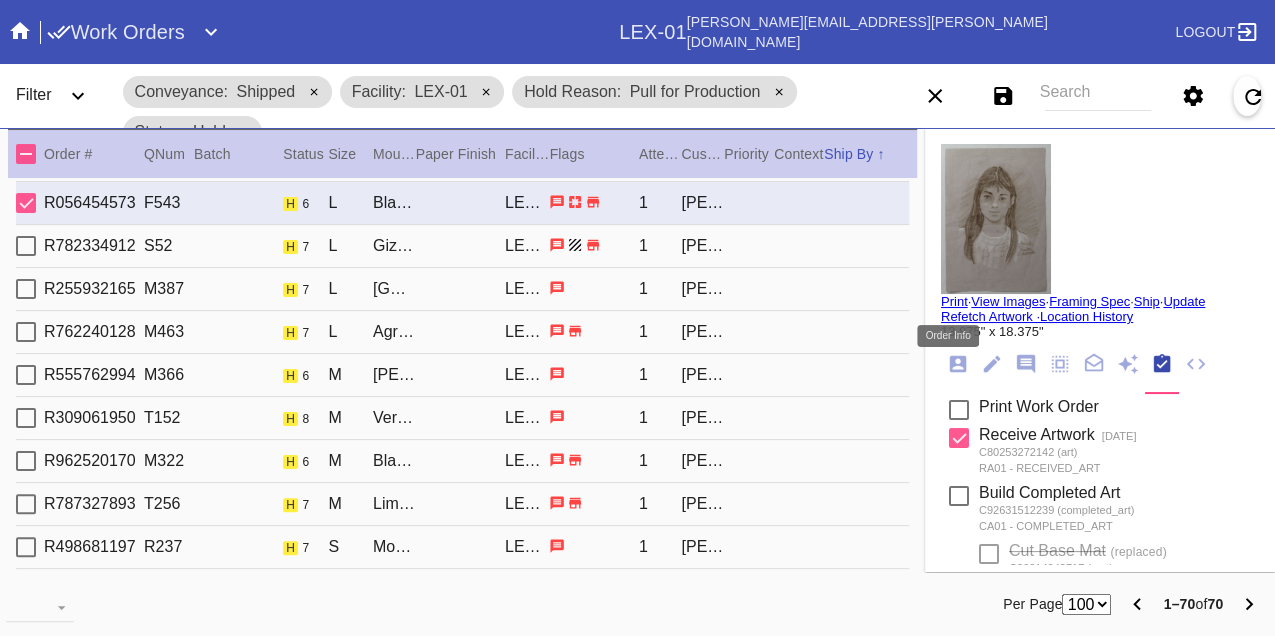 click 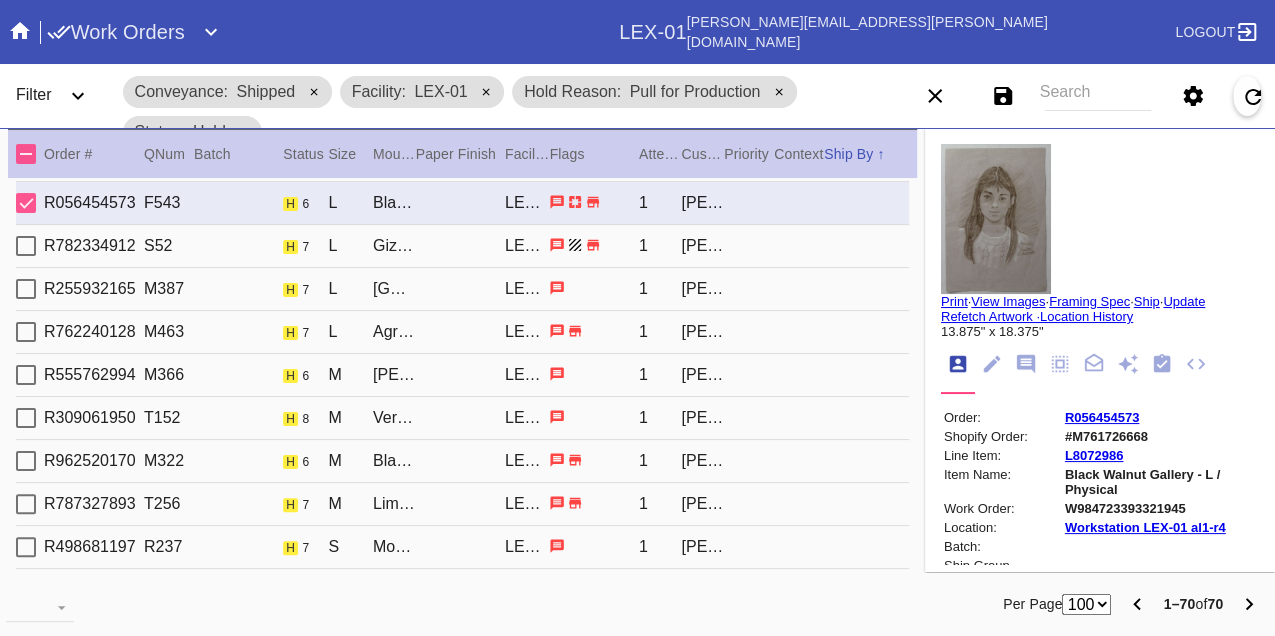 click on "W984723393321945" at bounding box center [1160, 508] 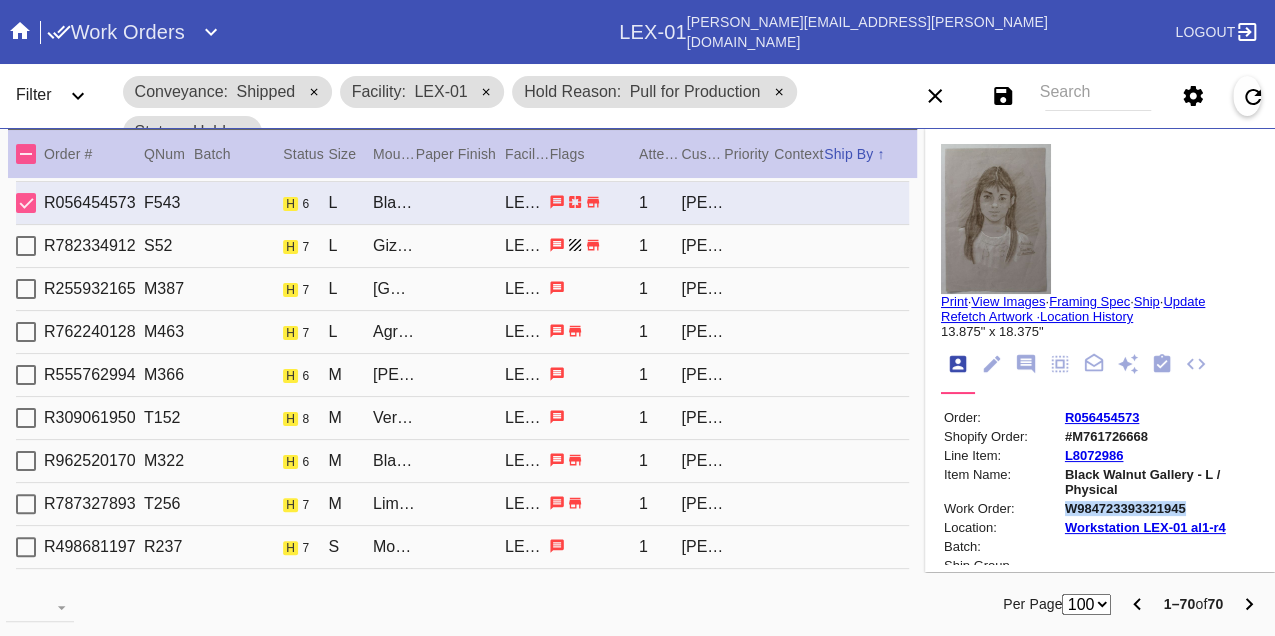 click on "W984723393321945" at bounding box center [1160, 508] 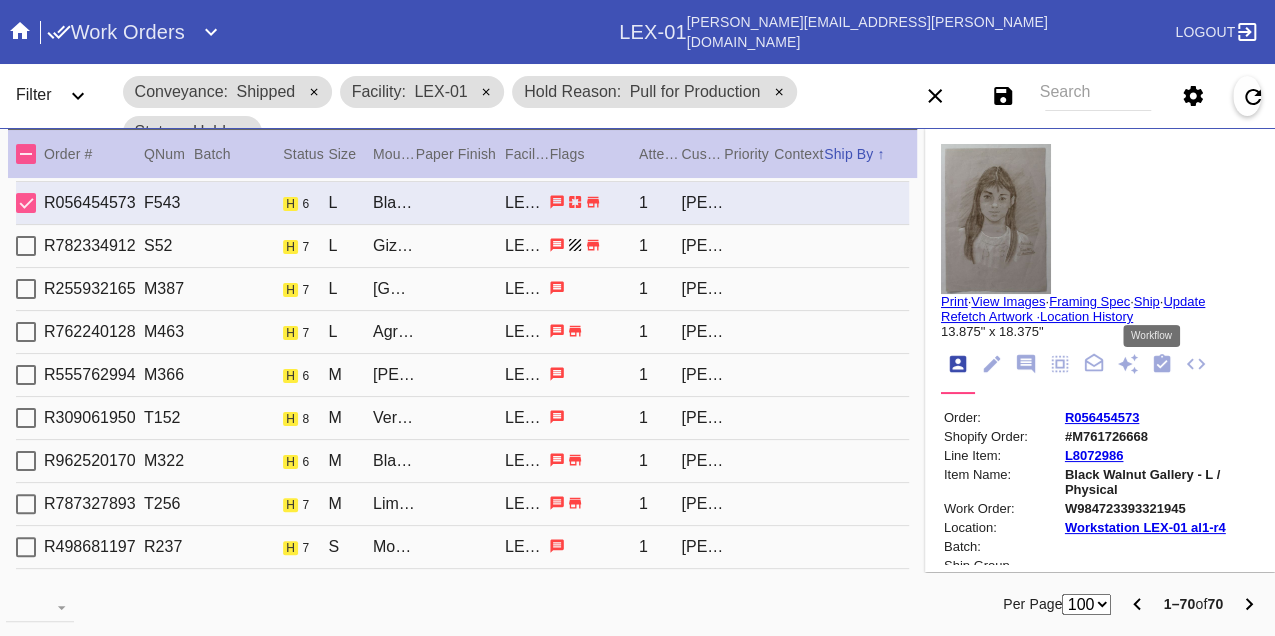 click 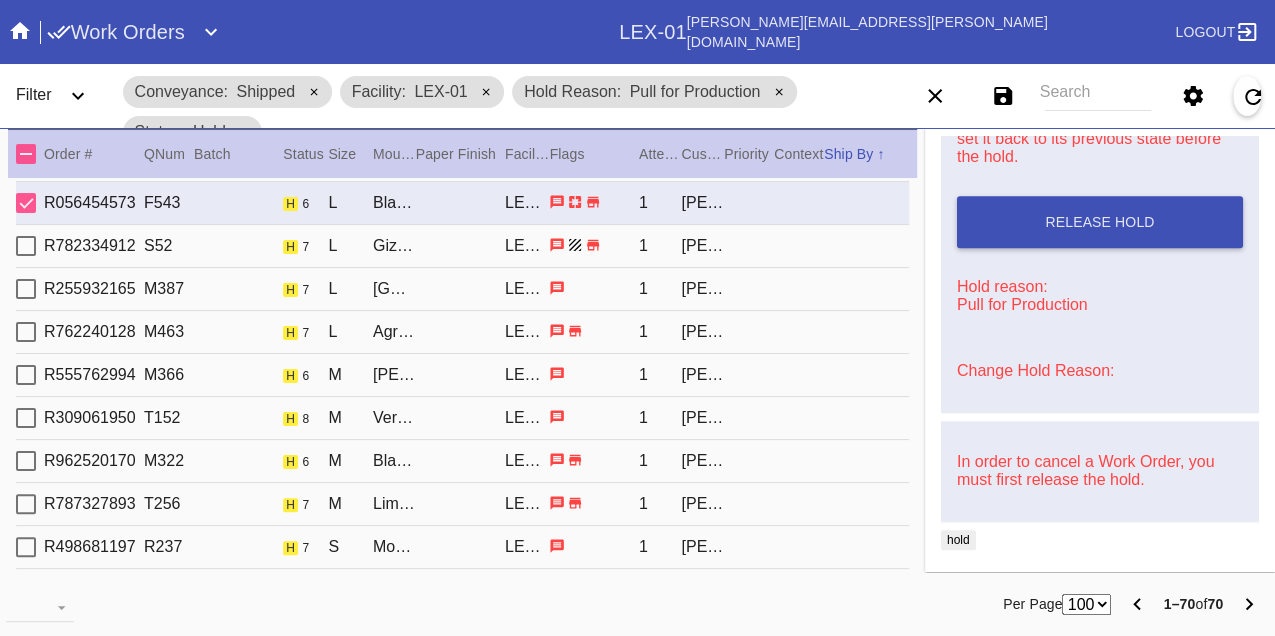 scroll, scrollTop: 948, scrollLeft: 0, axis: vertical 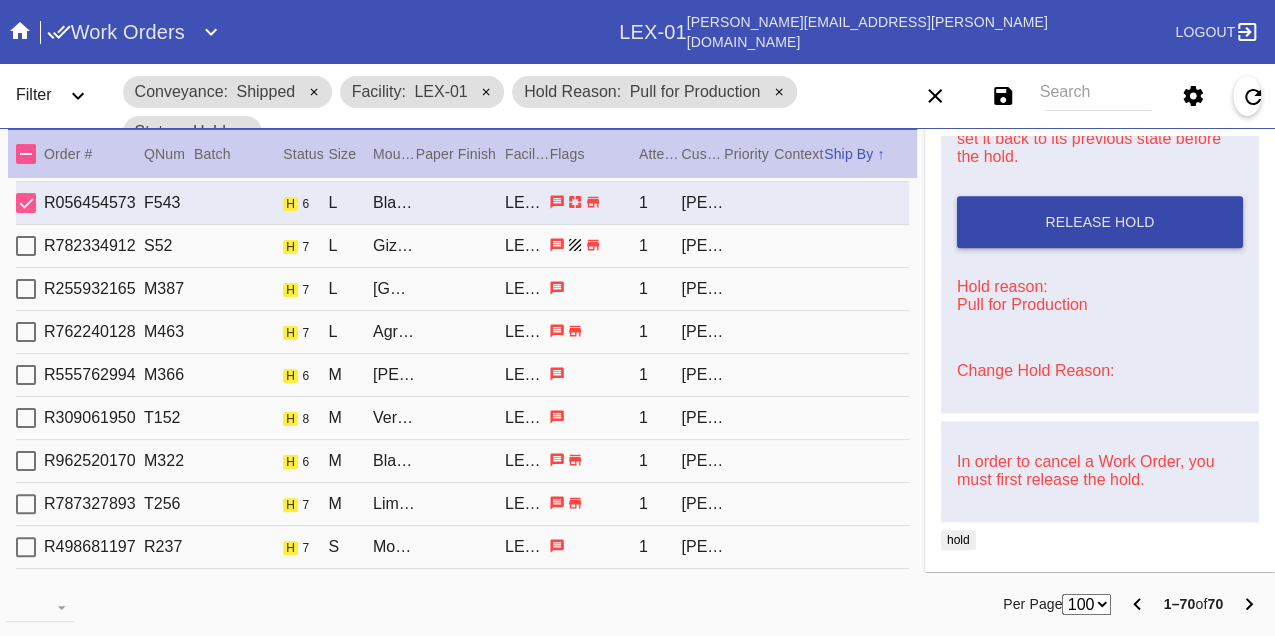click on "Release Hold" at bounding box center (1100, 222) 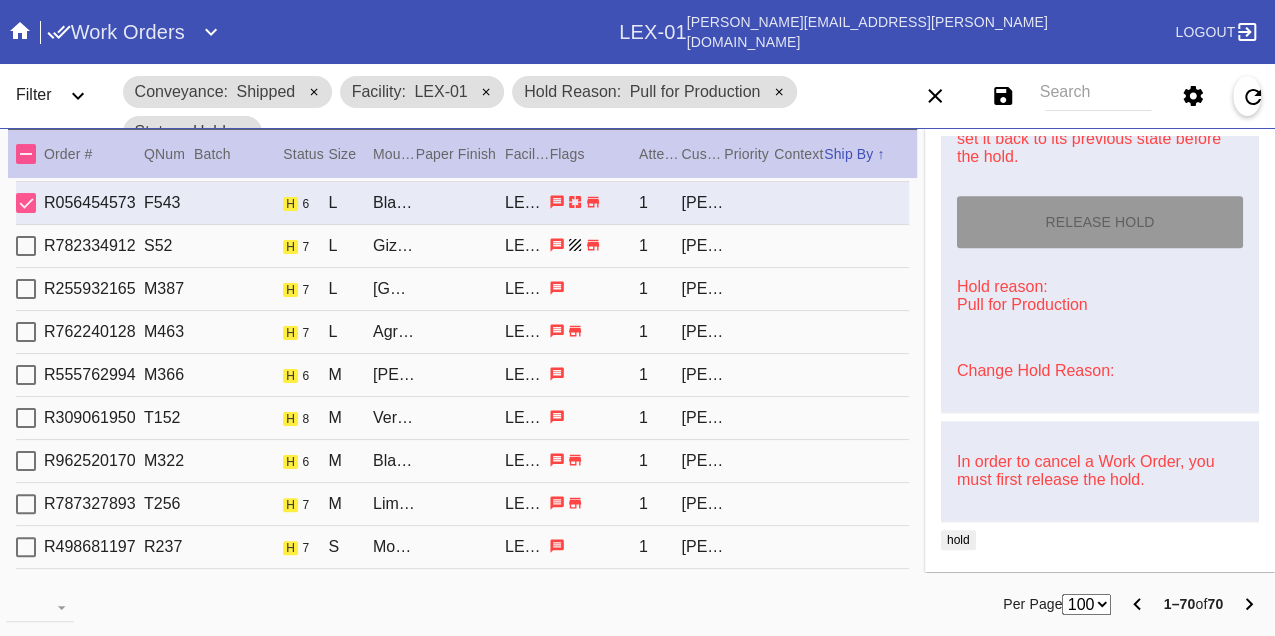 type on "7/16/2025" 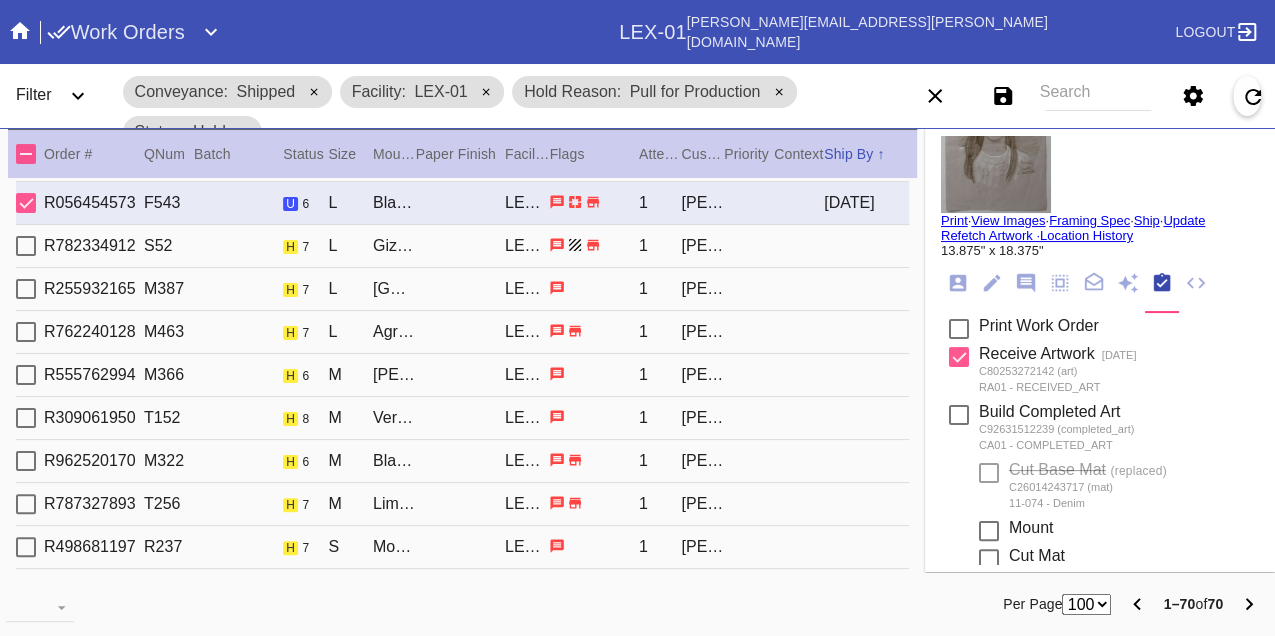 scroll, scrollTop: 0, scrollLeft: 0, axis: both 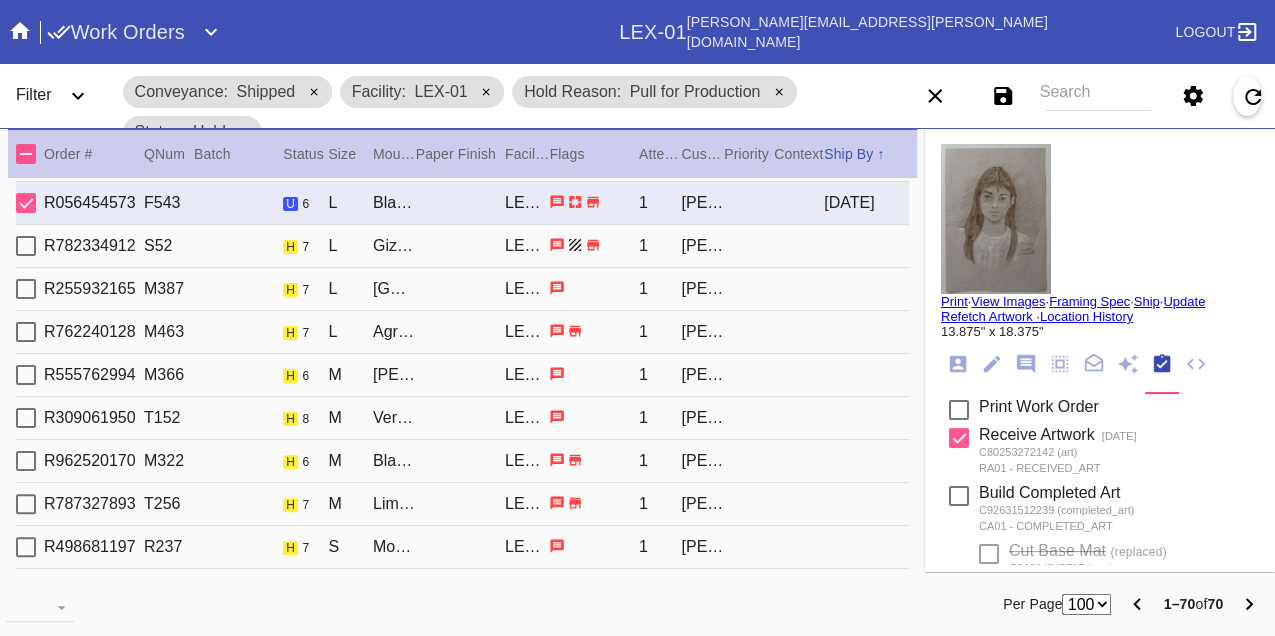 click on "Print" at bounding box center [954, 301] 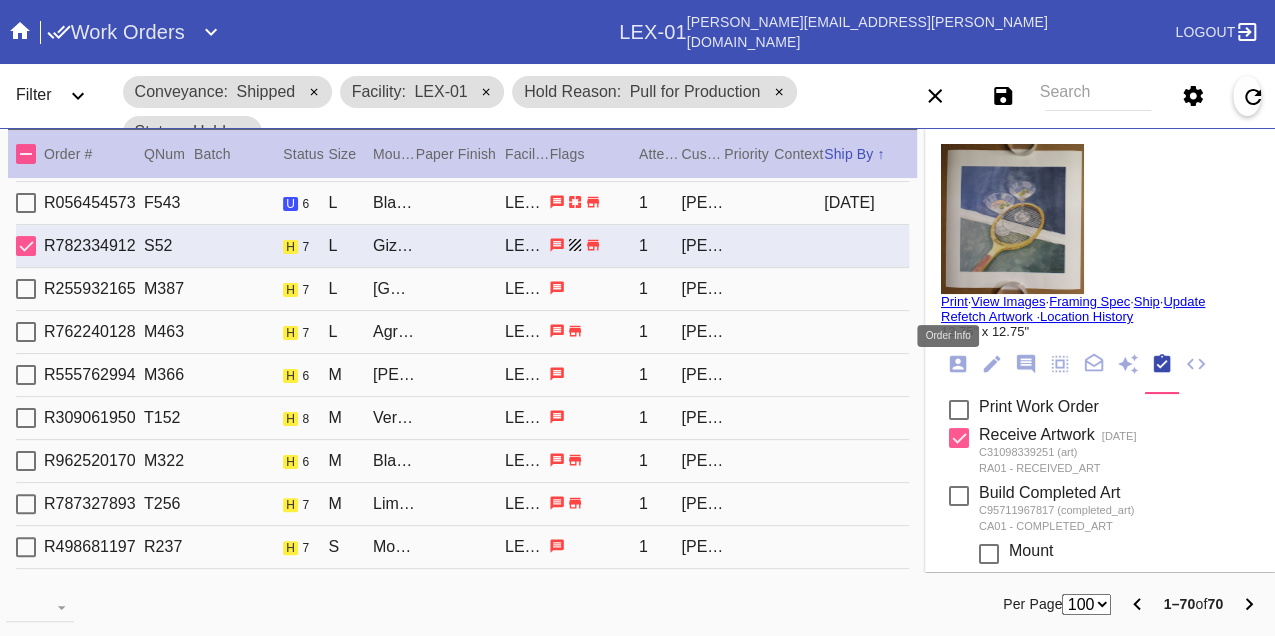 click 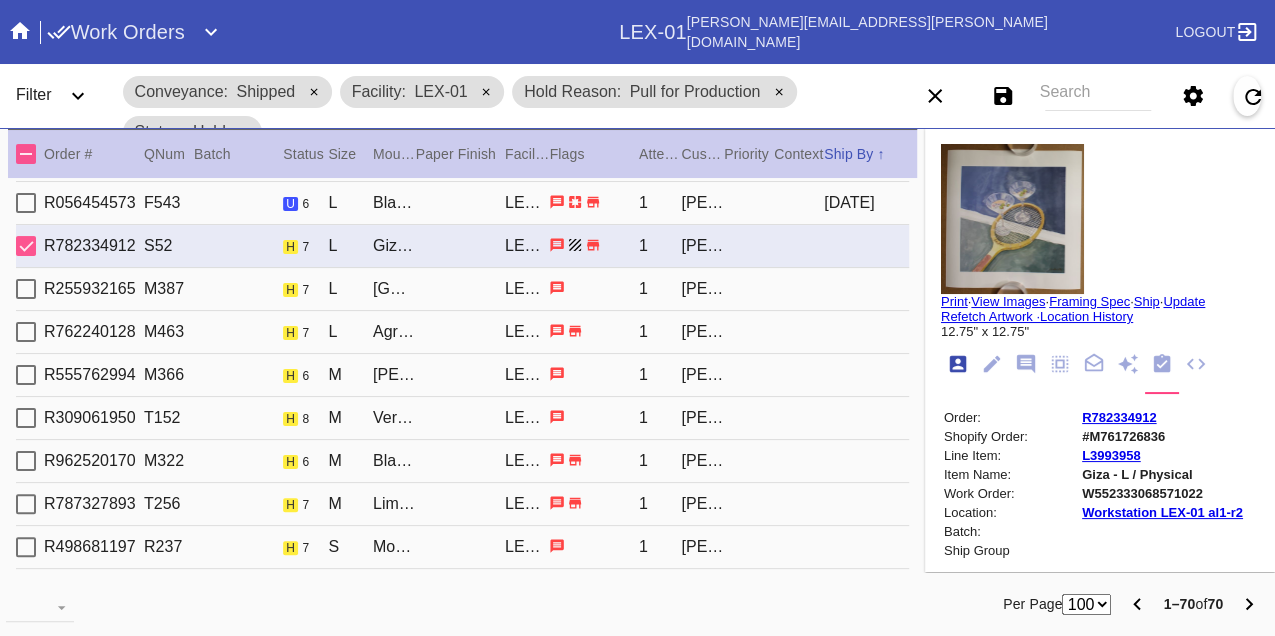 scroll, scrollTop: 24, scrollLeft: 0, axis: vertical 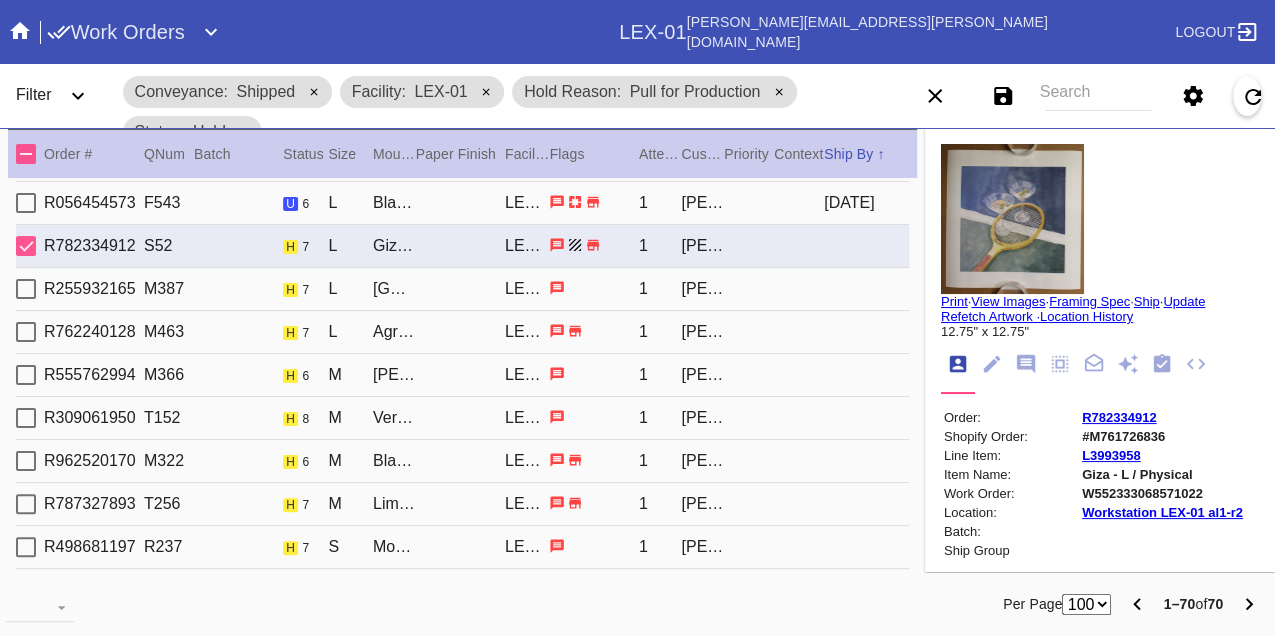 click on "W552333068571022" at bounding box center [1162, 493] 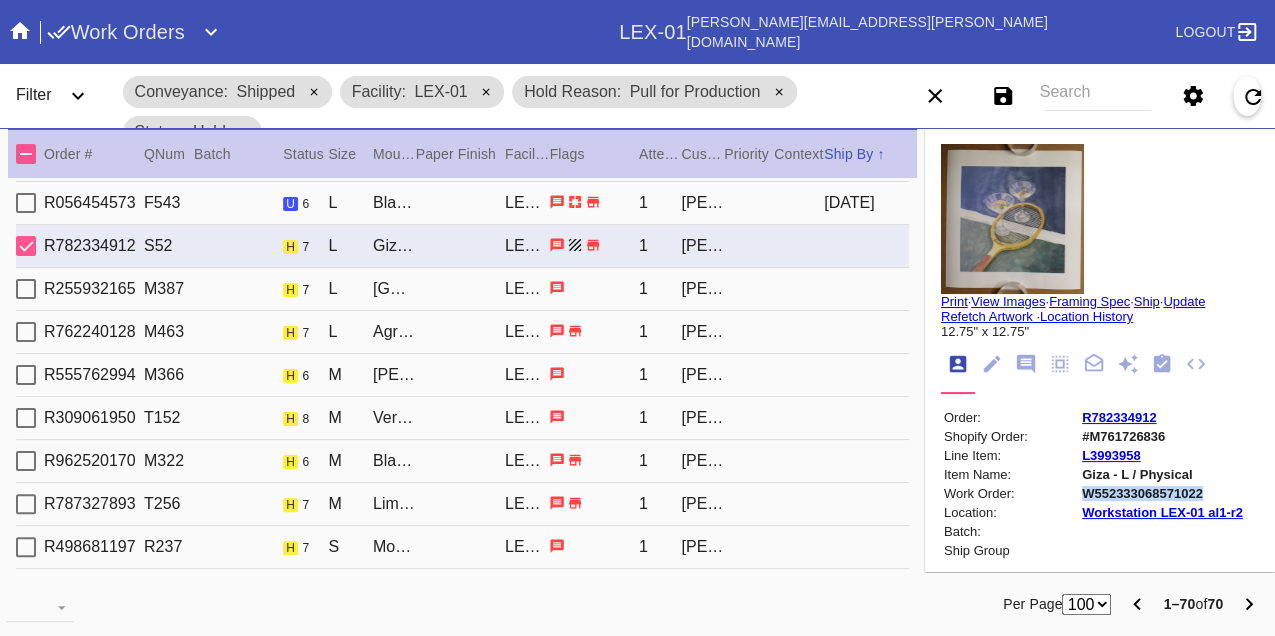 click on "W552333068571022" at bounding box center (1162, 493) 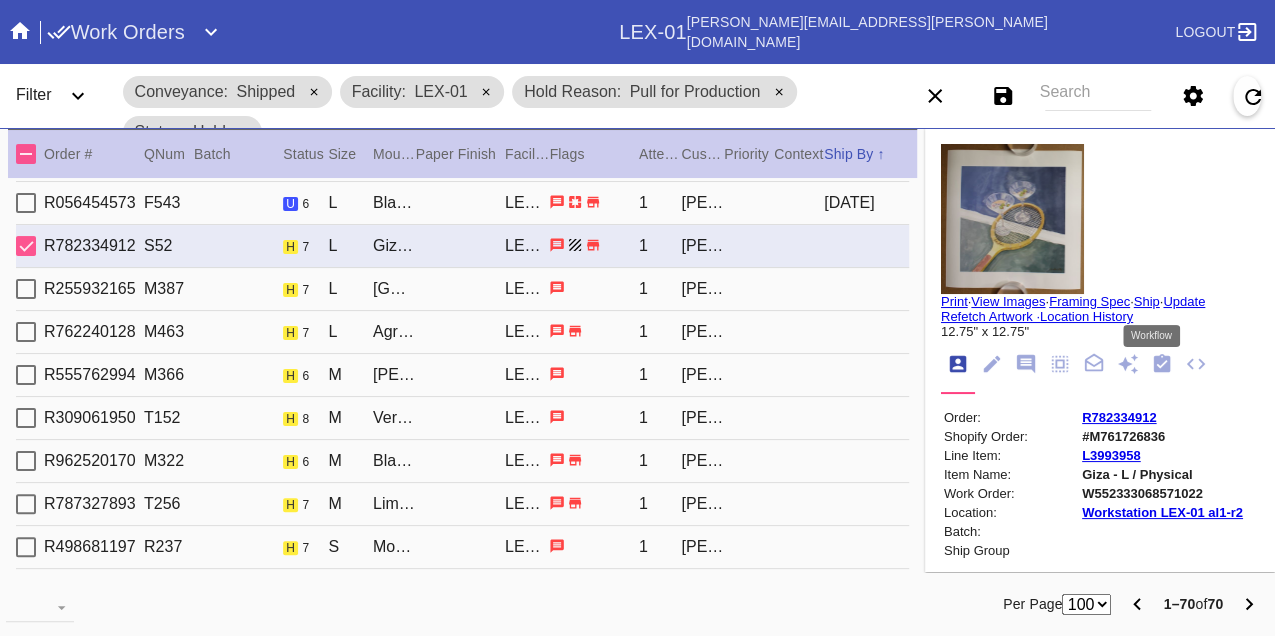 click 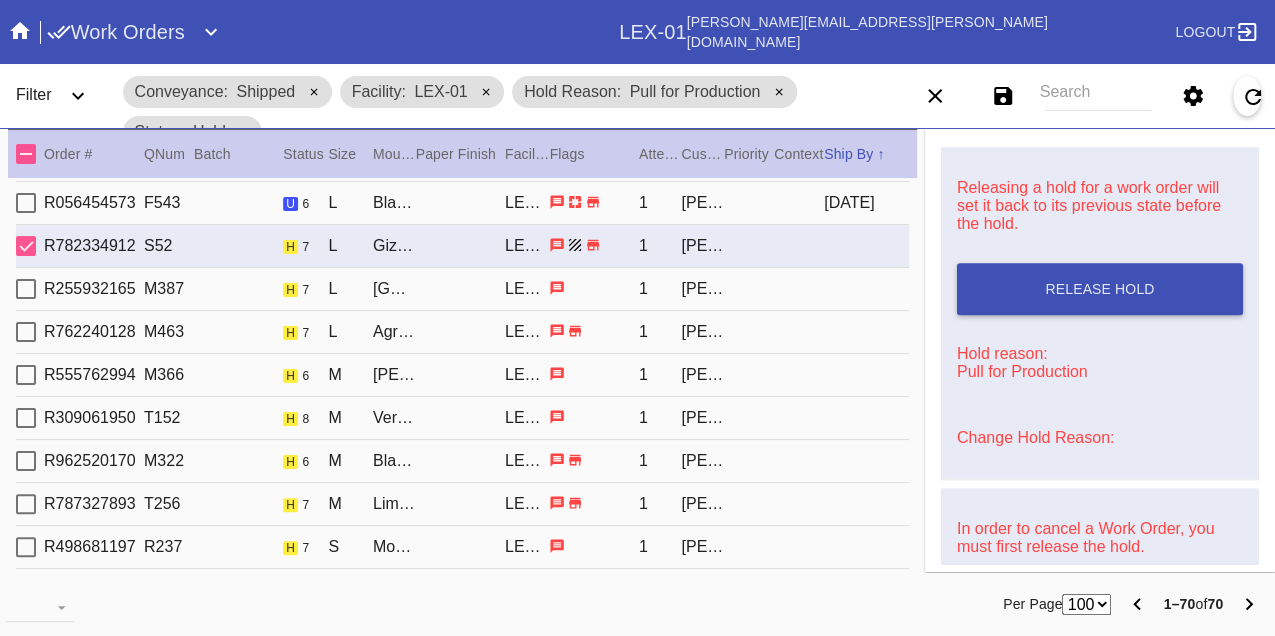 scroll, scrollTop: 917, scrollLeft: 0, axis: vertical 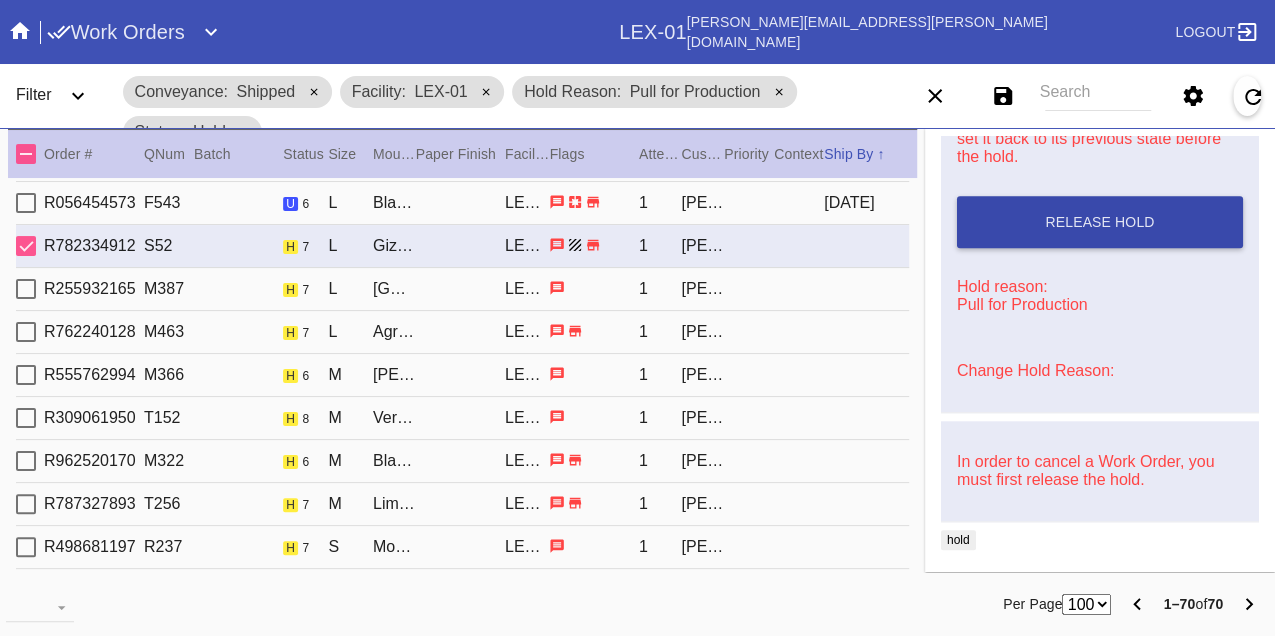 click on "Release Hold" at bounding box center (1100, 222) 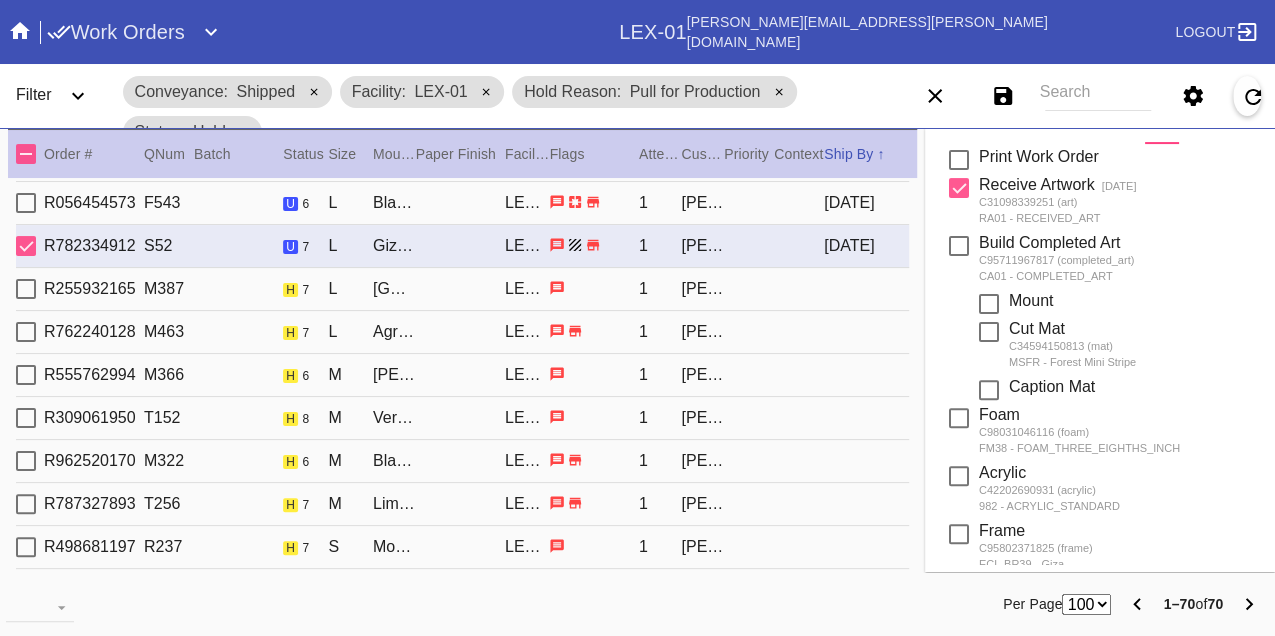 scroll, scrollTop: 0, scrollLeft: 0, axis: both 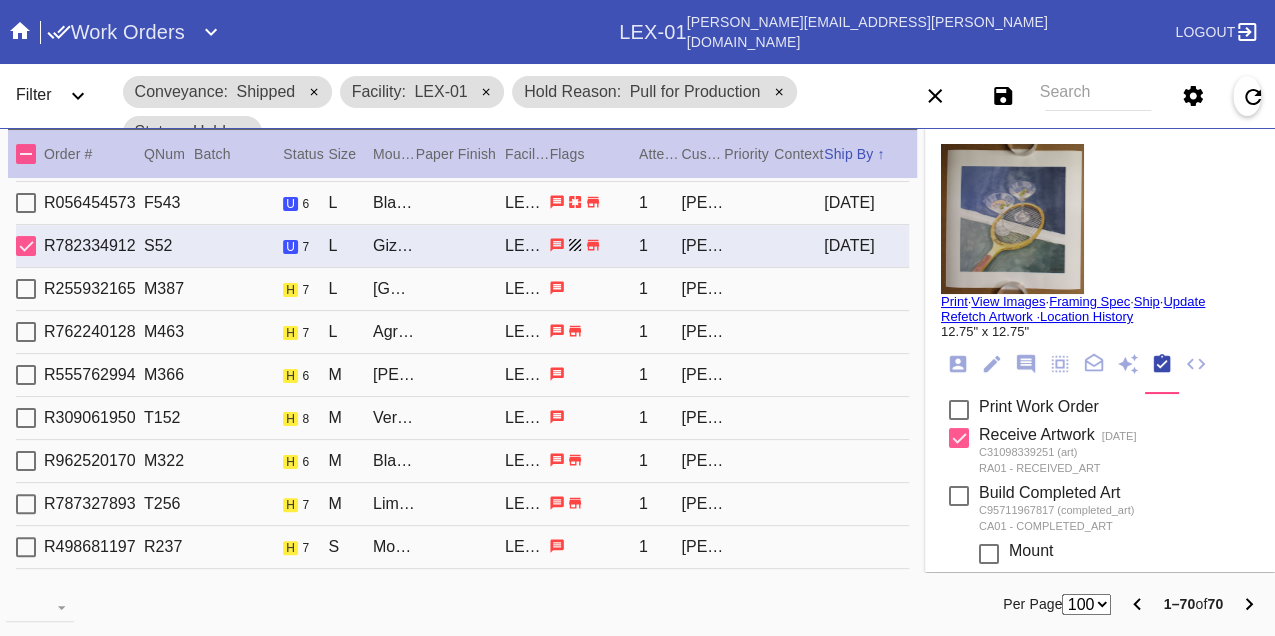 click on "Print" at bounding box center (954, 301) 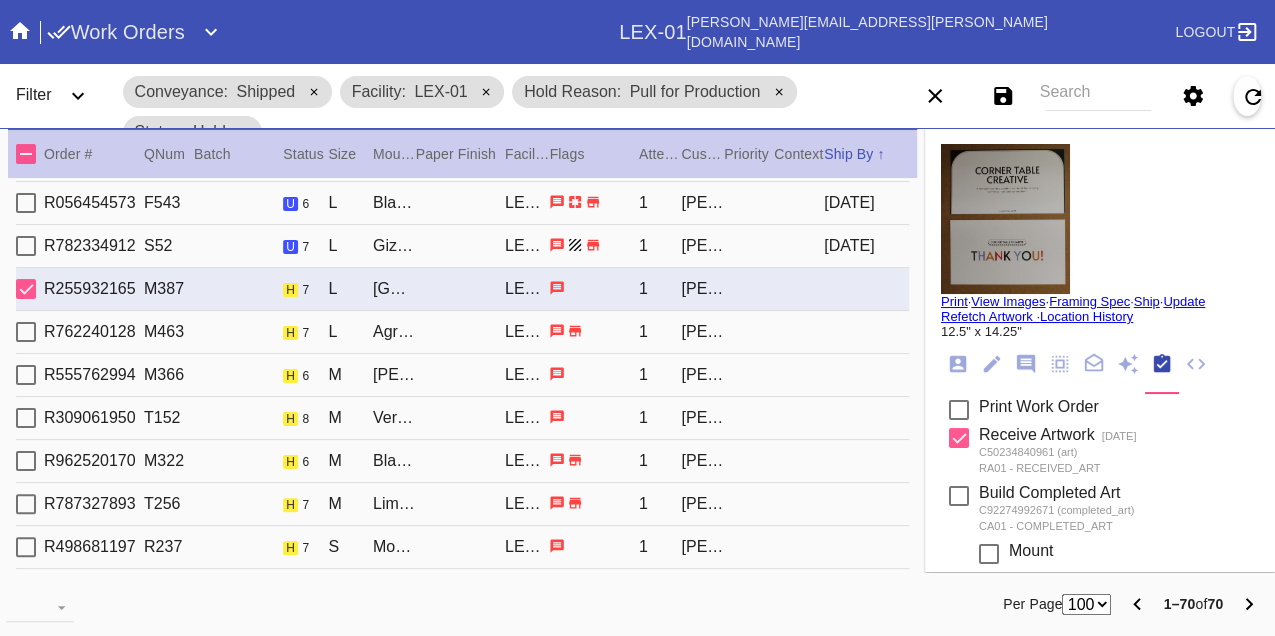 scroll, scrollTop: 2222, scrollLeft: 0, axis: vertical 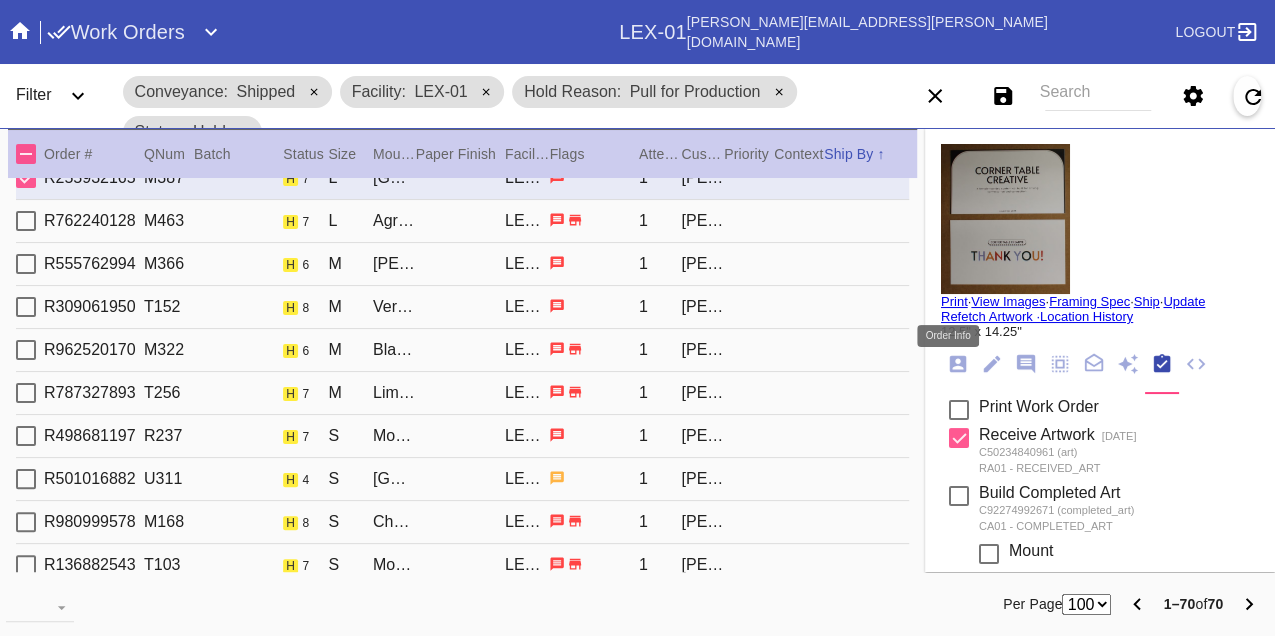 click 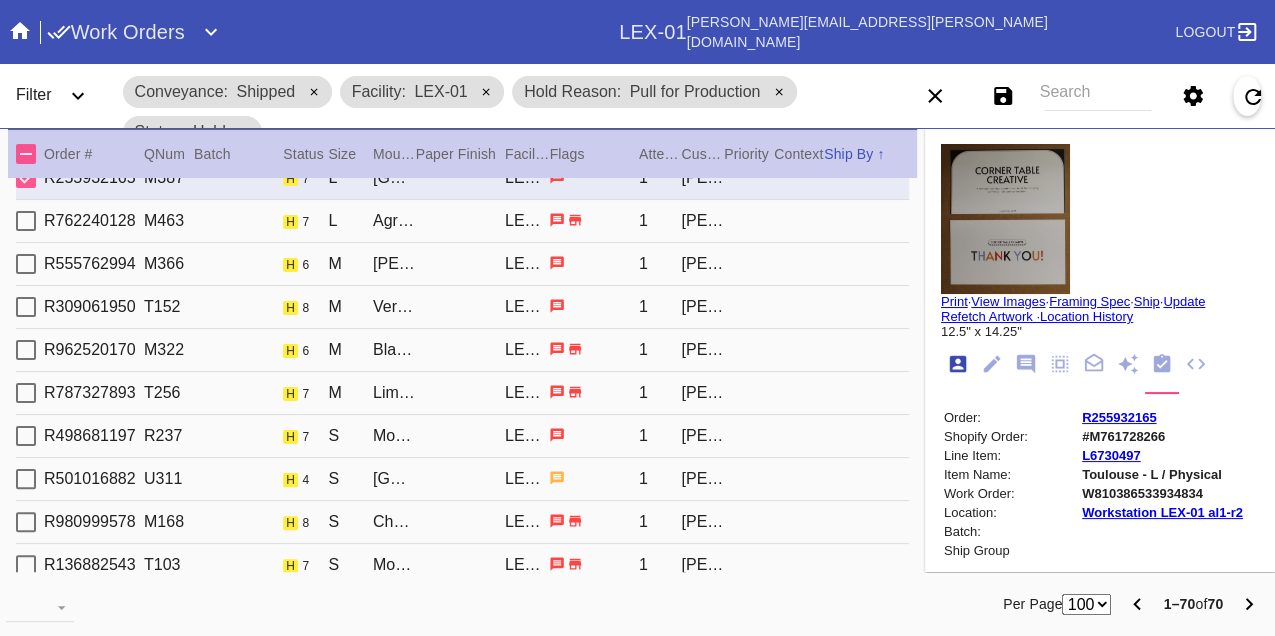 scroll, scrollTop: 24, scrollLeft: 0, axis: vertical 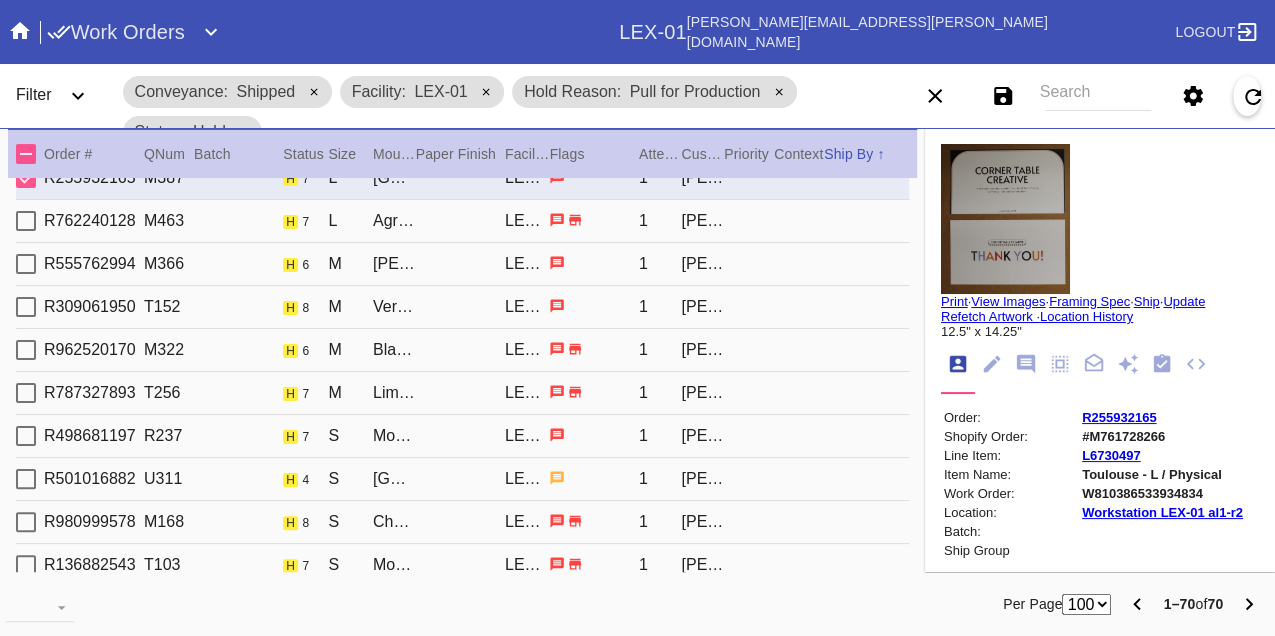 click on "W810386533934834" at bounding box center [1162, 493] 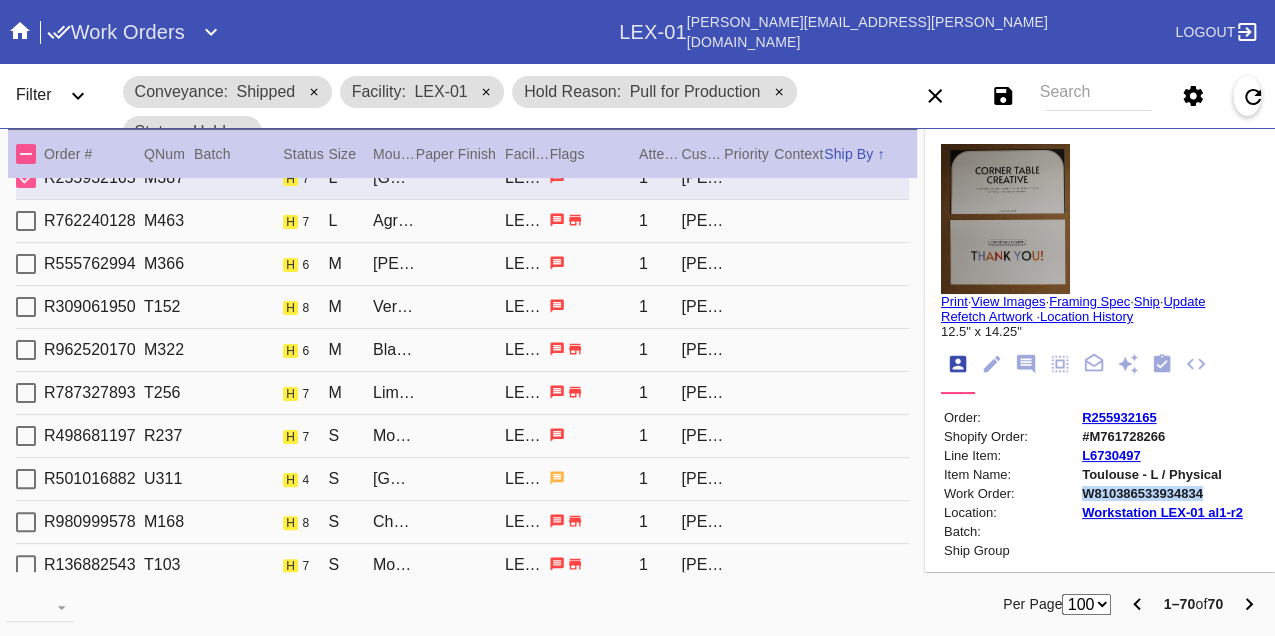 click on "W810386533934834" at bounding box center [1162, 493] 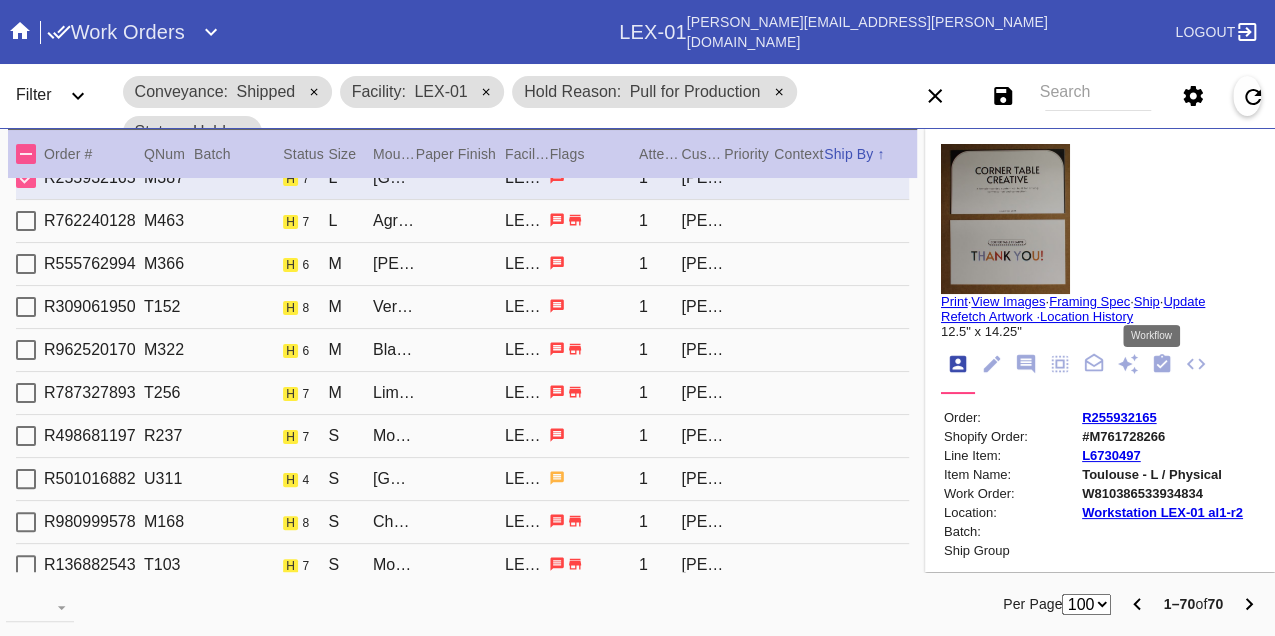 click 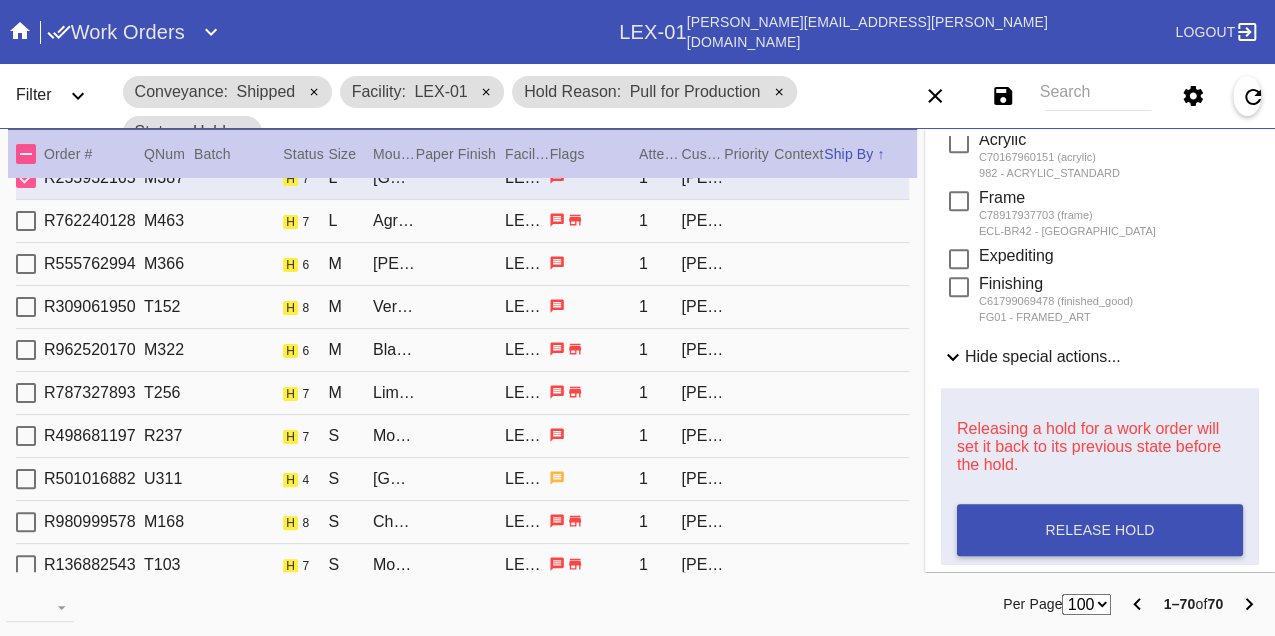 scroll, scrollTop: 888, scrollLeft: 0, axis: vertical 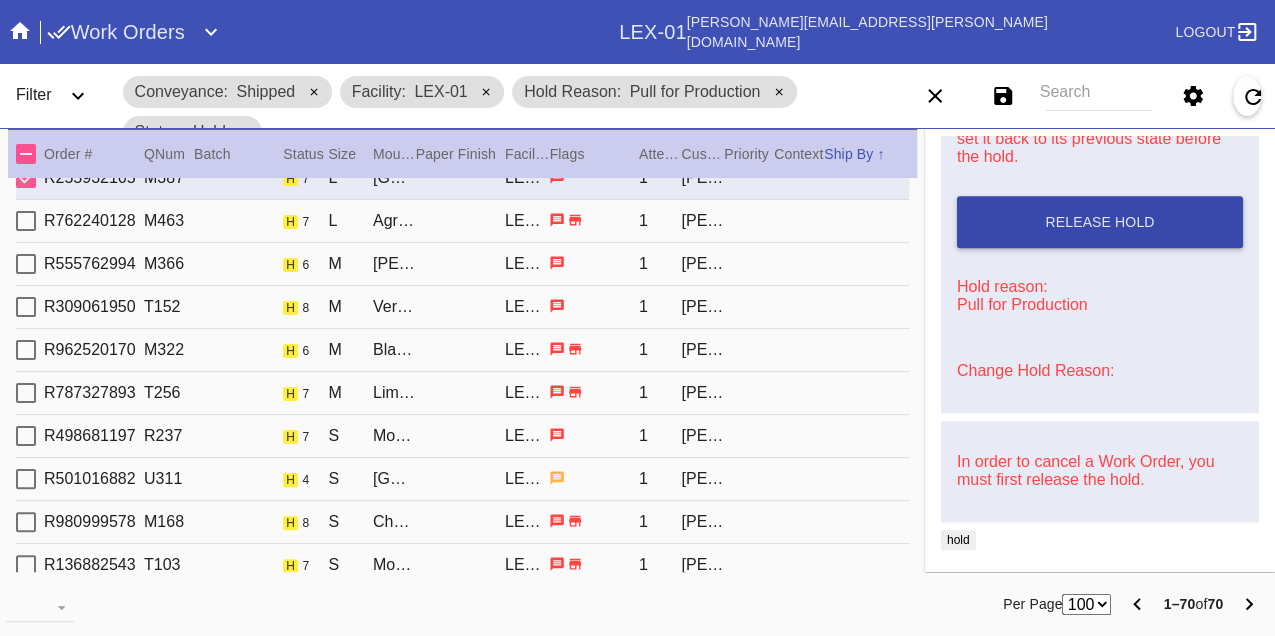 click on "Release Hold" at bounding box center [1099, 222] 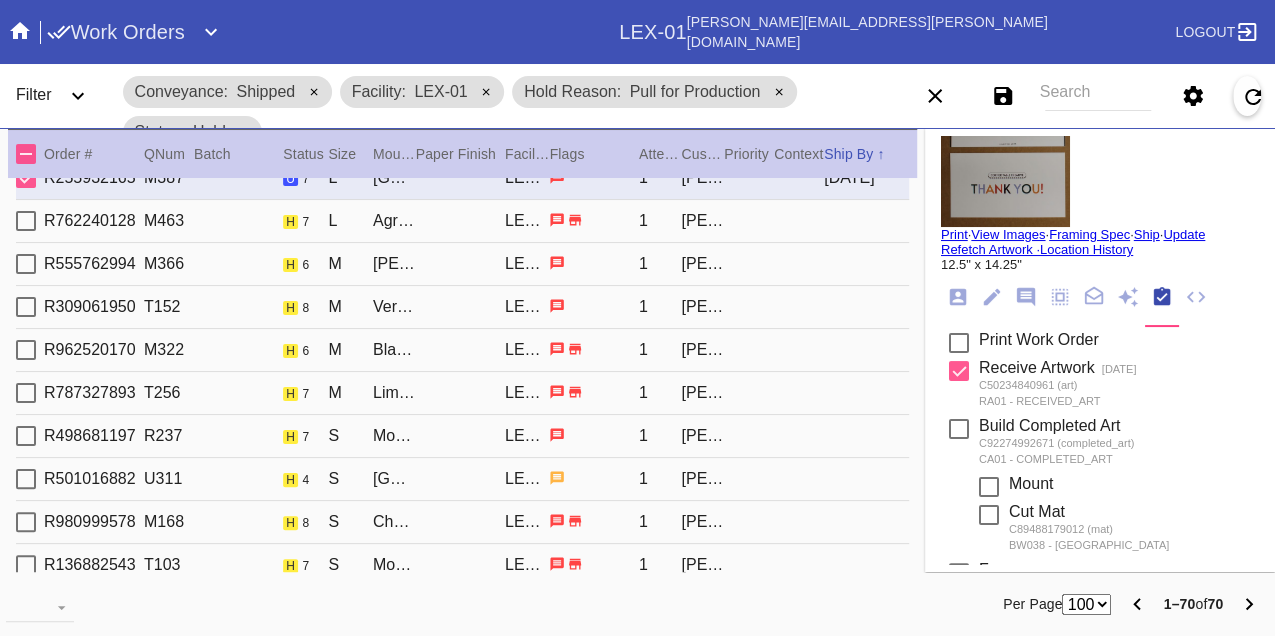 scroll, scrollTop: 0, scrollLeft: 0, axis: both 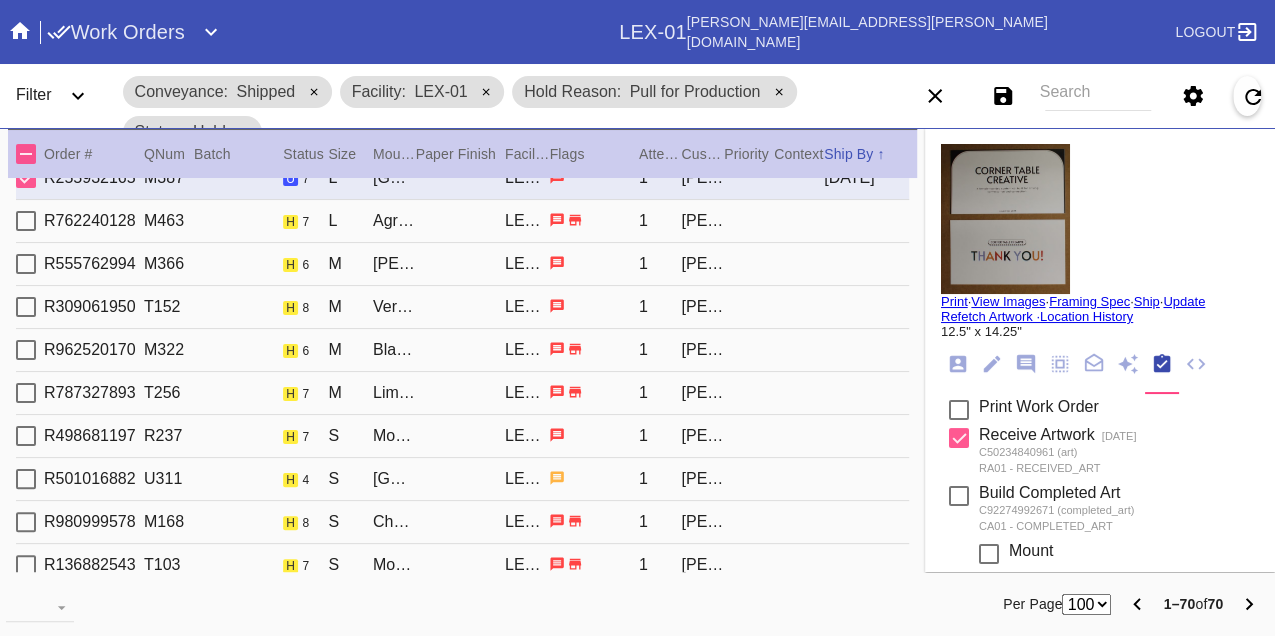 click on "Print" at bounding box center [954, 301] 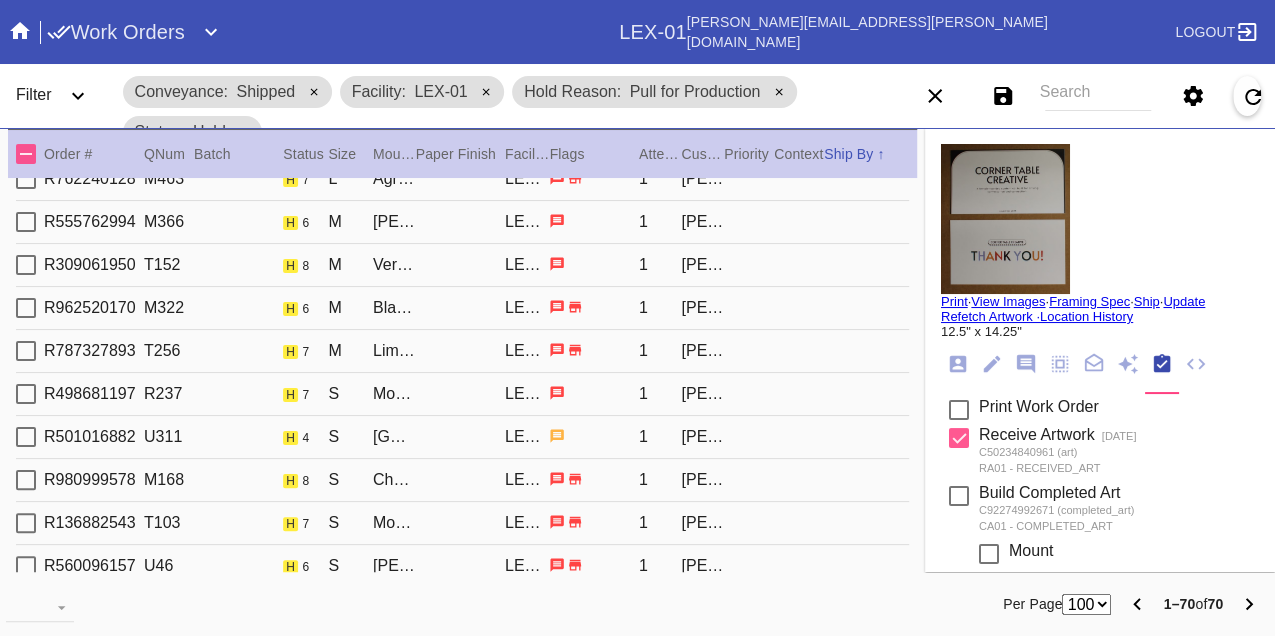 scroll, scrollTop: 2222, scrollLeft: 0, axis: vertical 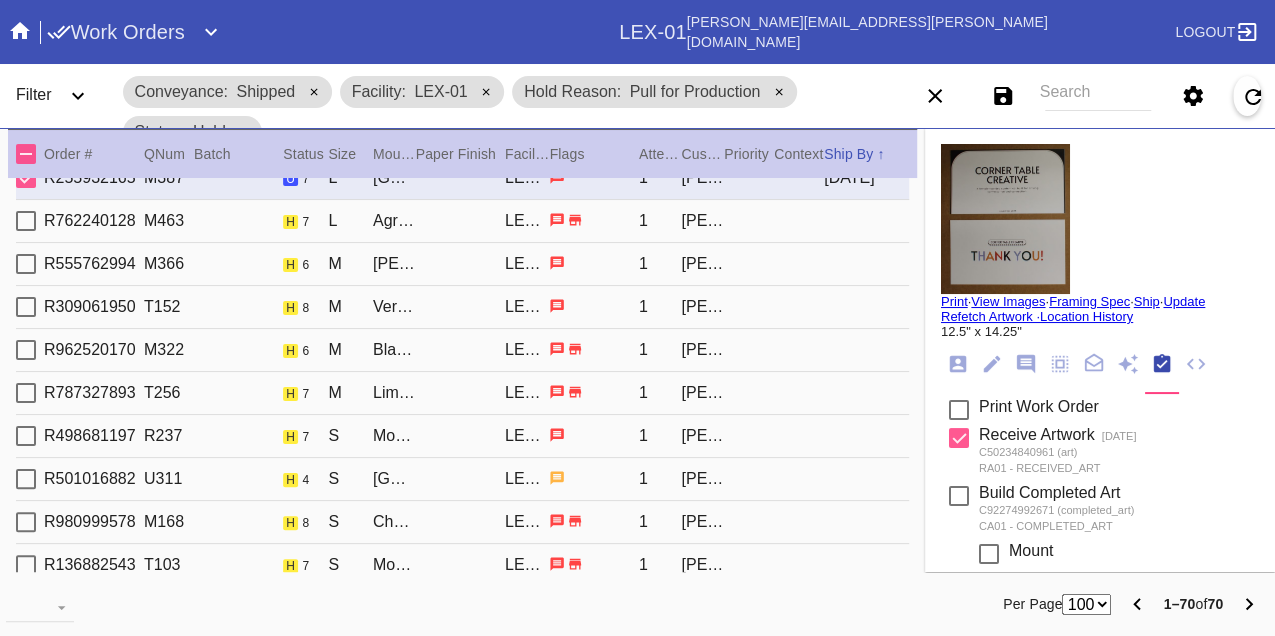 click on "R762240128 M463 h   7 L Agra / Digital White LEX-01 1 Patrick Munson" at bounding box center [462, 221] 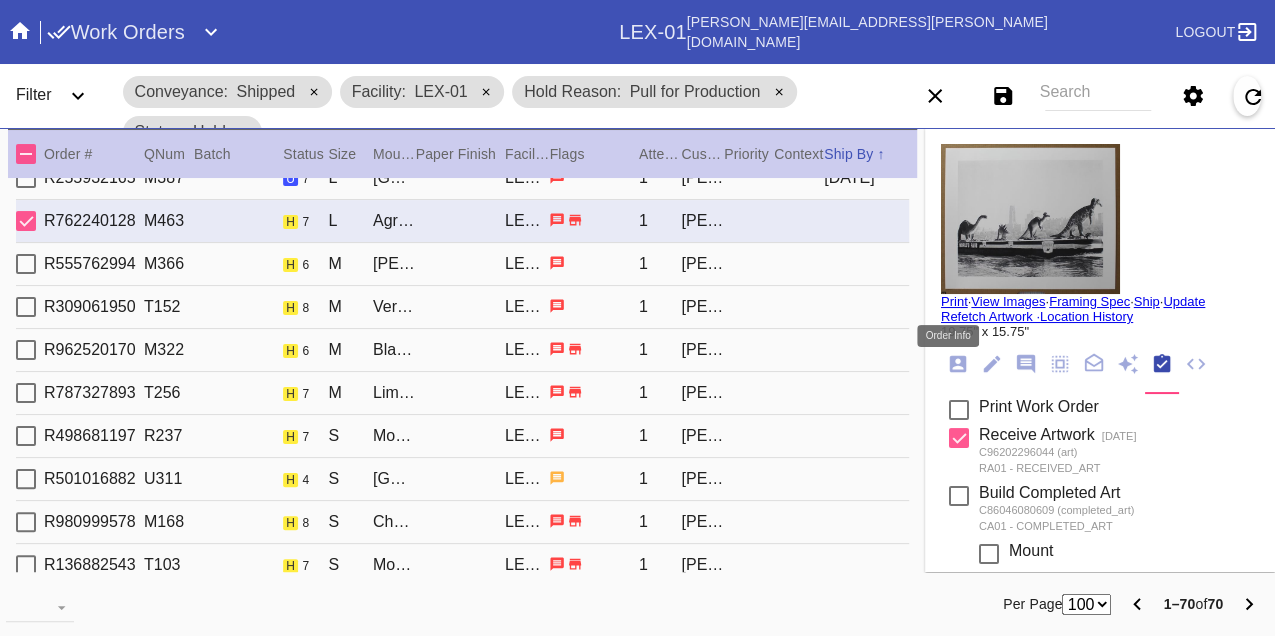 click 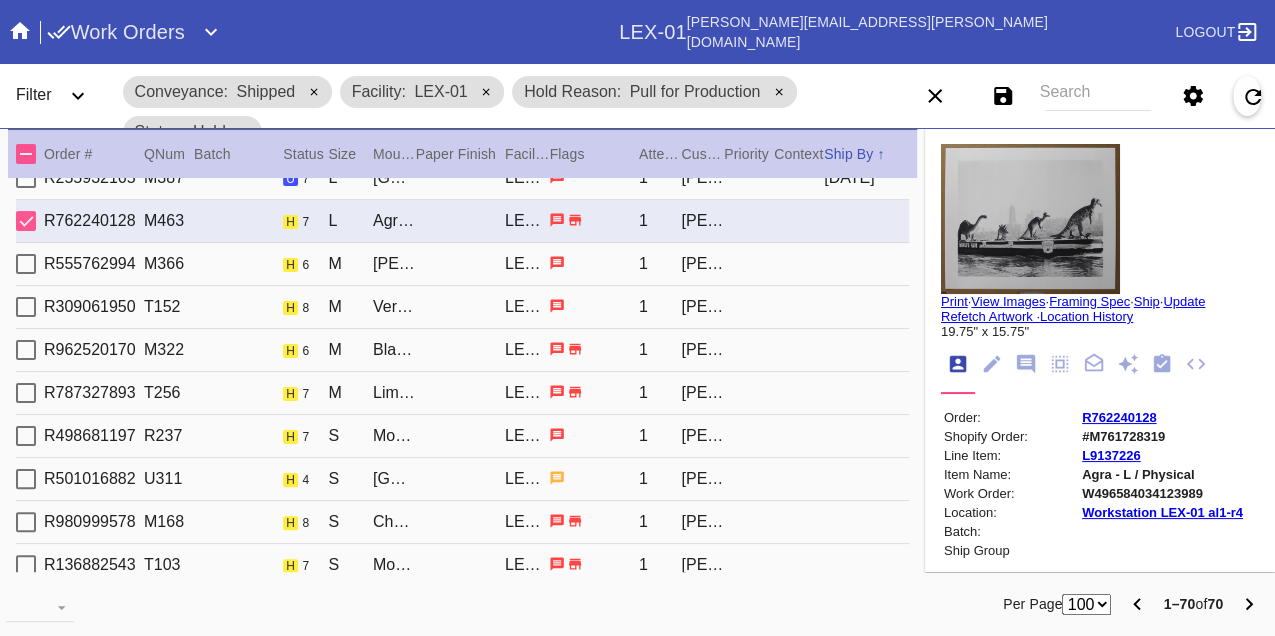 click on "W496584034123989" at bounding box center [1162, 493] 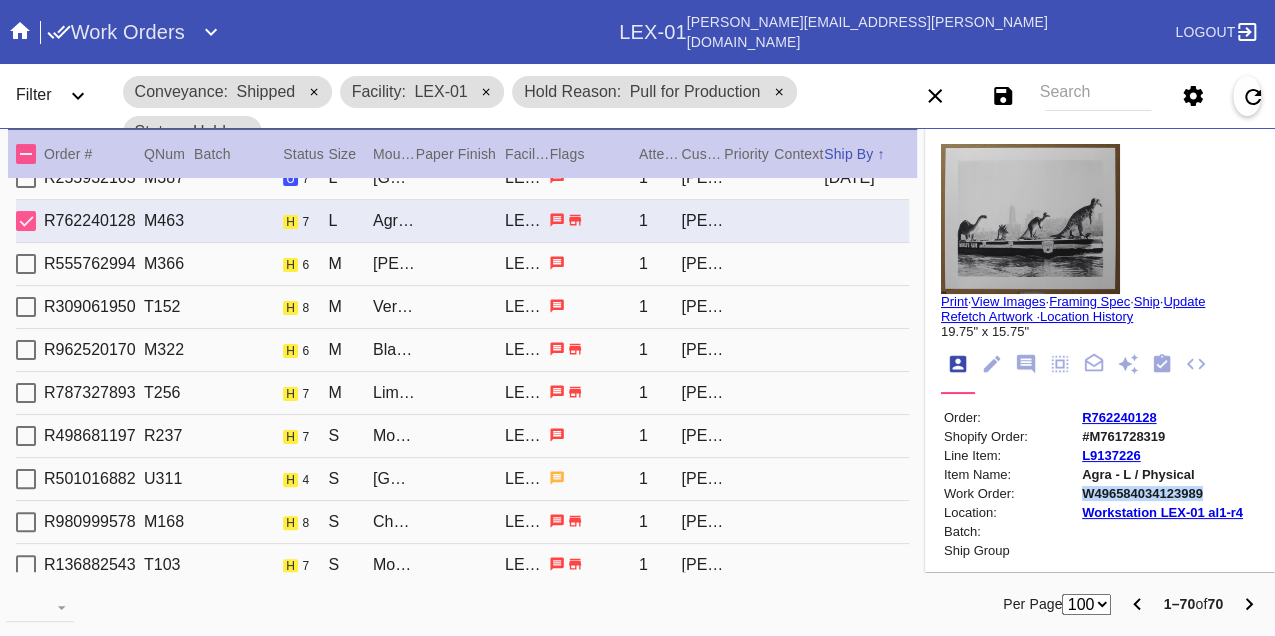 click on "W496584034123989" at bounding box center (1162, 493) 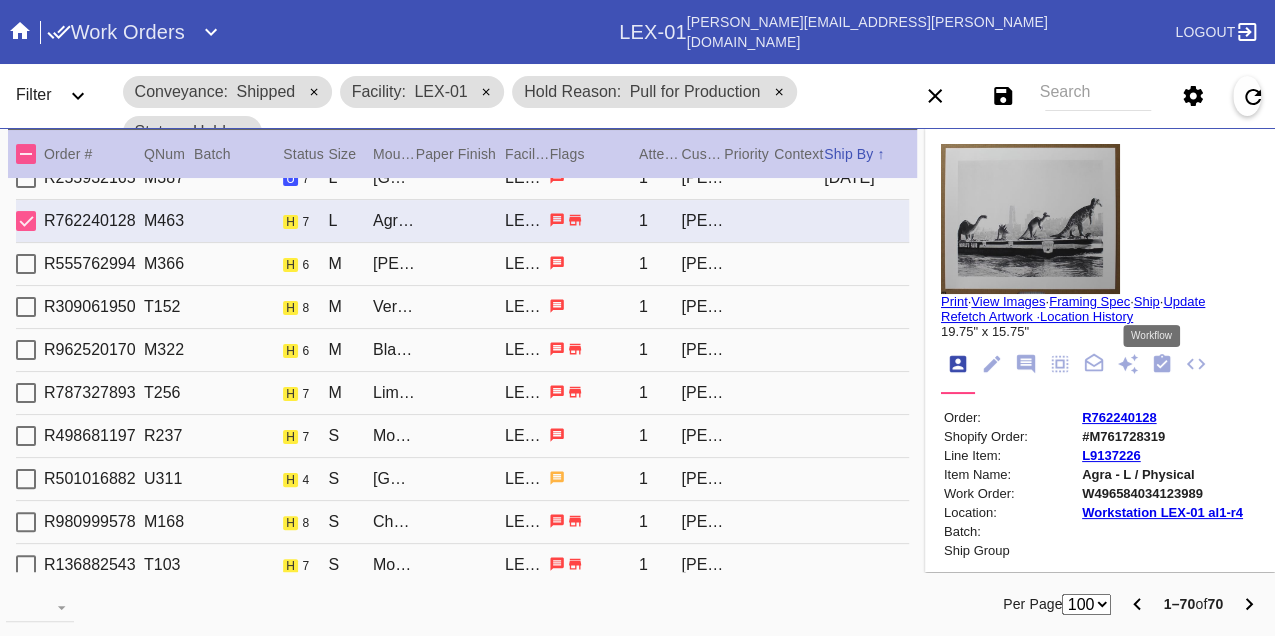 click 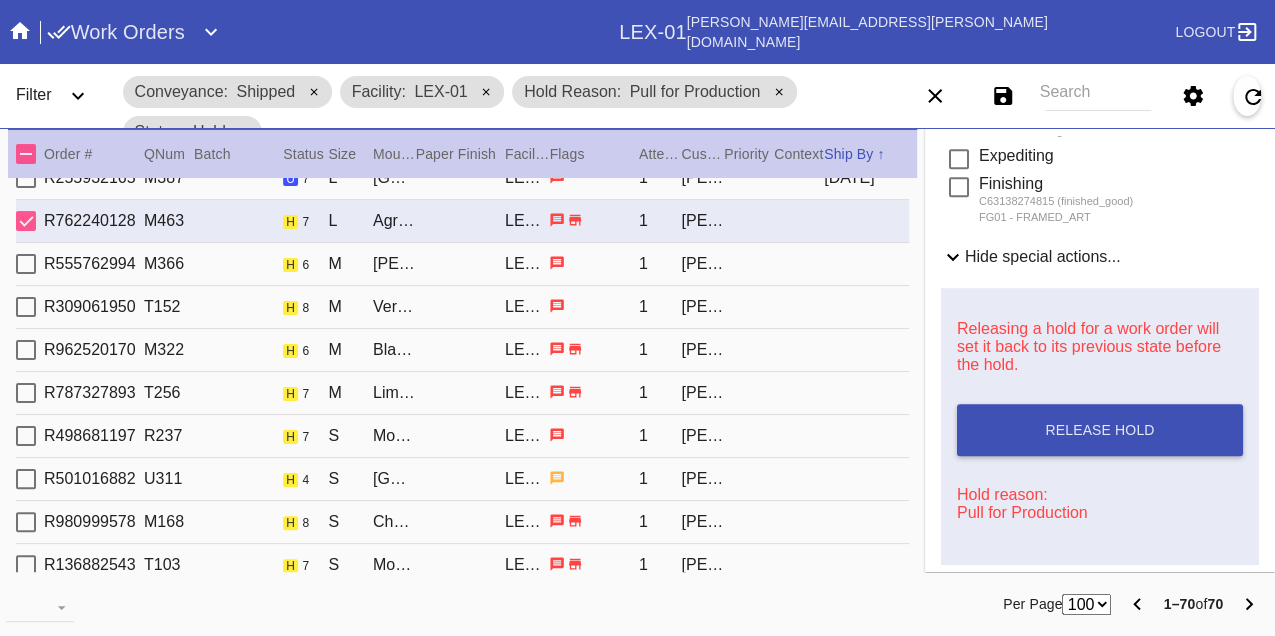 scroll, scrollTop: 888, scrollLeft: 0, axis: vertical 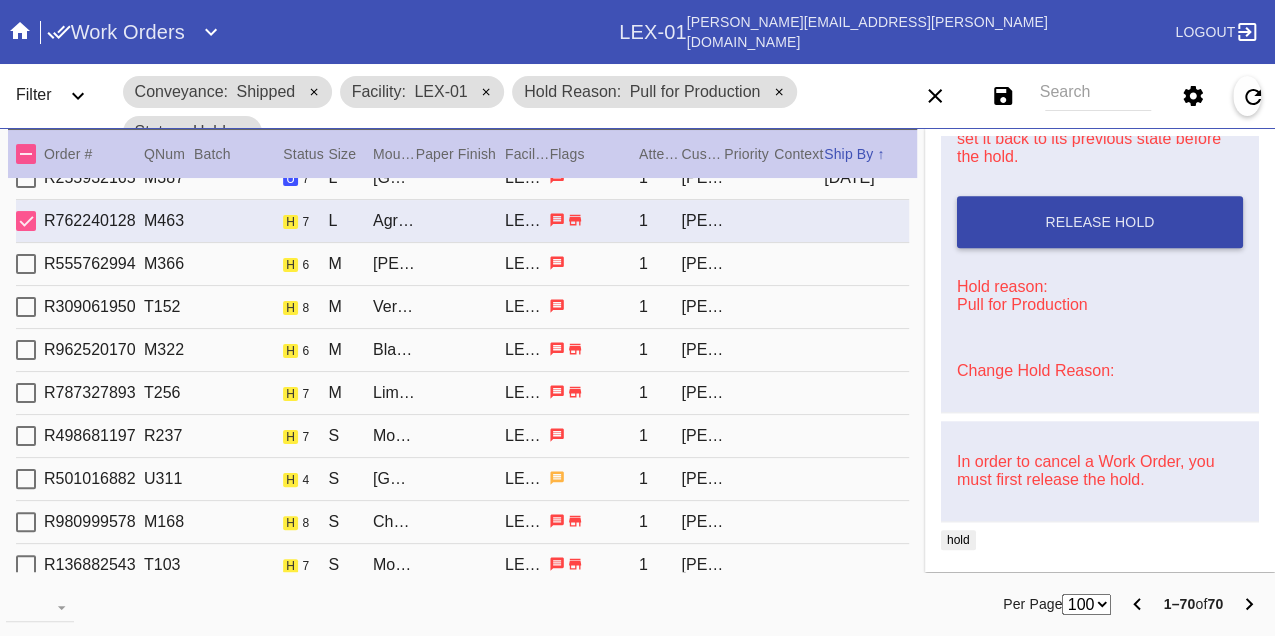 click on "Release Hold" at bounding box center [1100, 222] 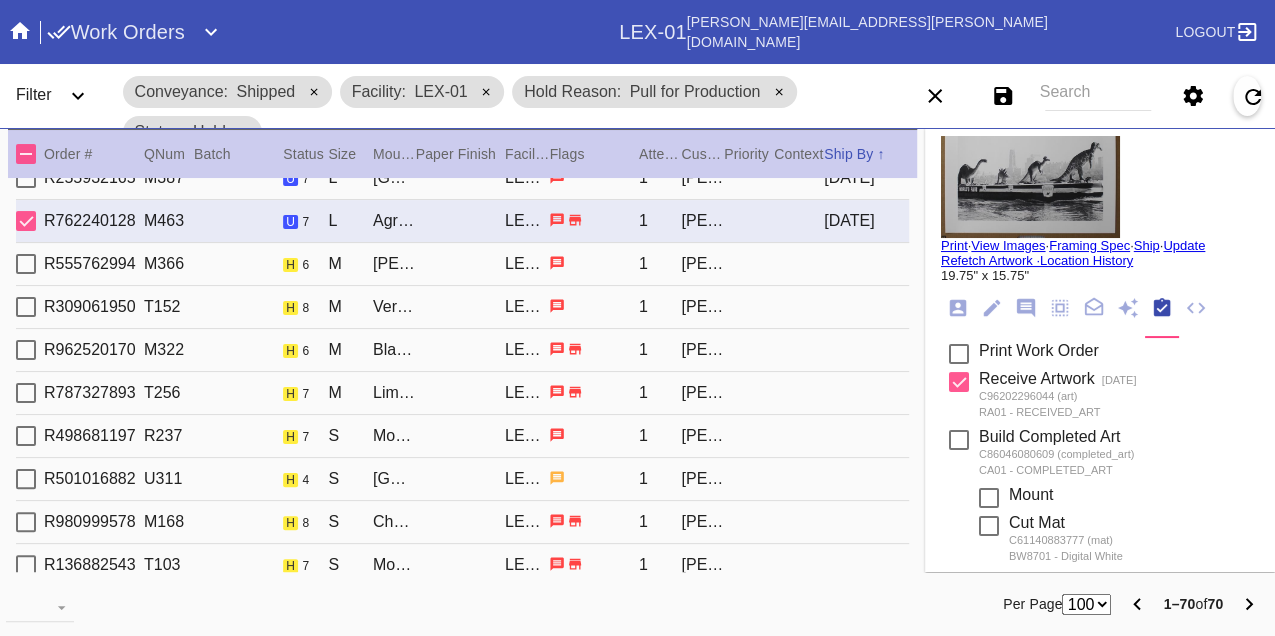 scroll, scrollTop: 0, scrollLeft: 0, axis: both 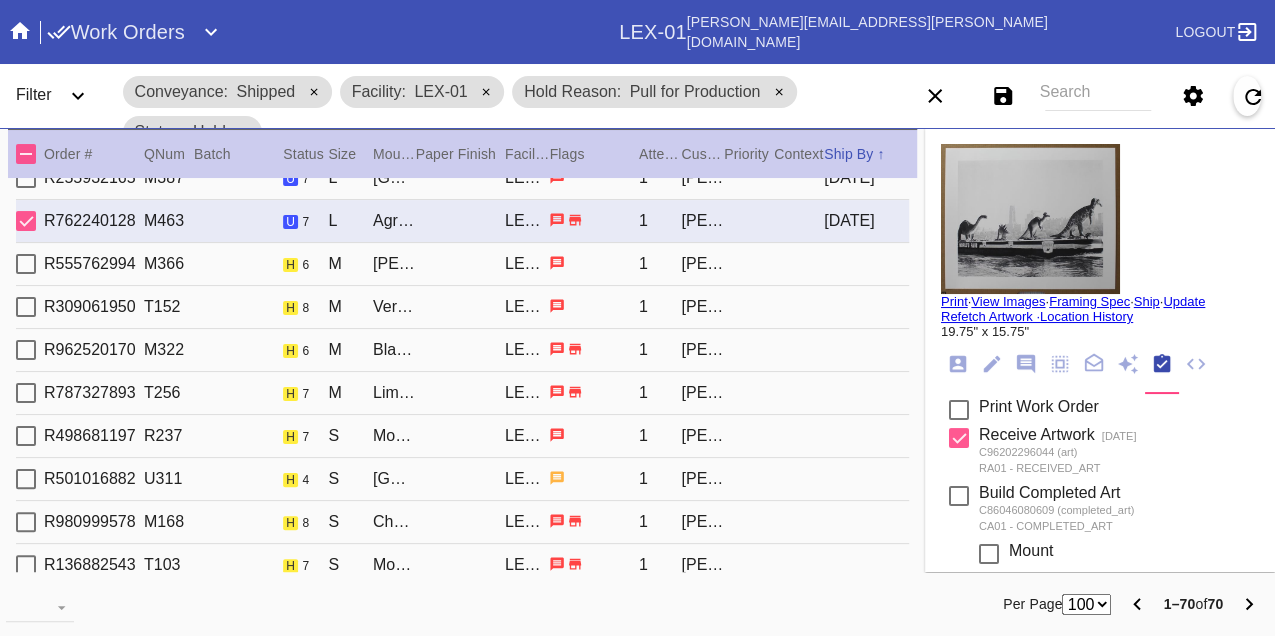 click on "Print" at bounding box center [954, 301] 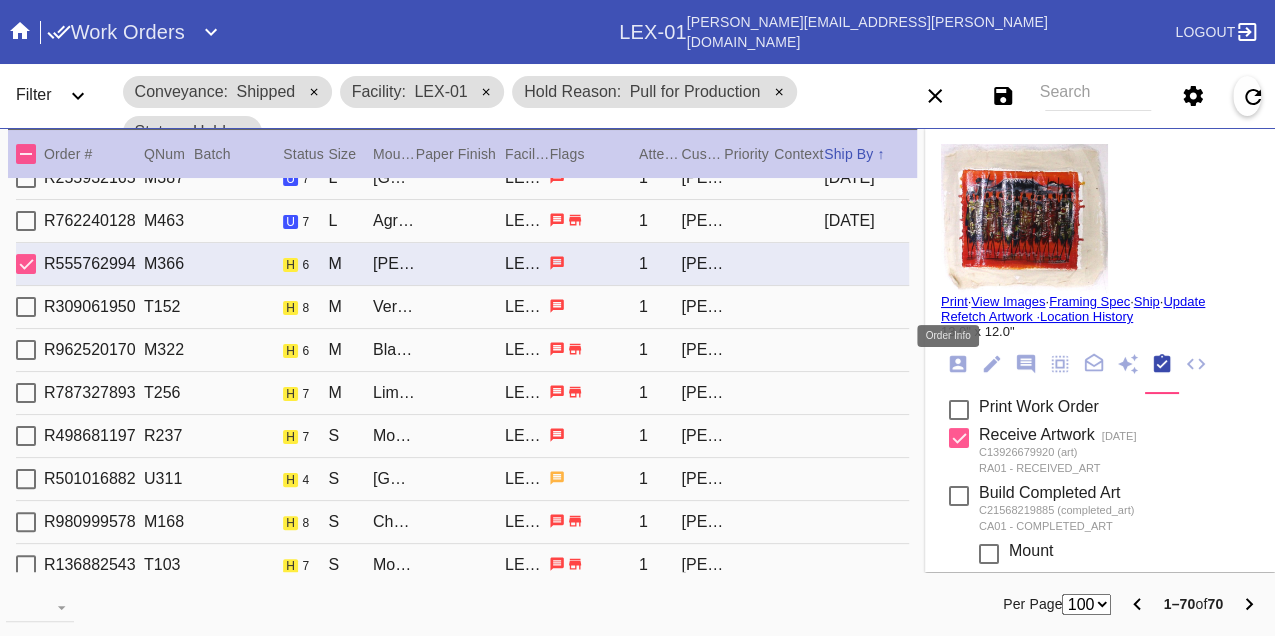 click 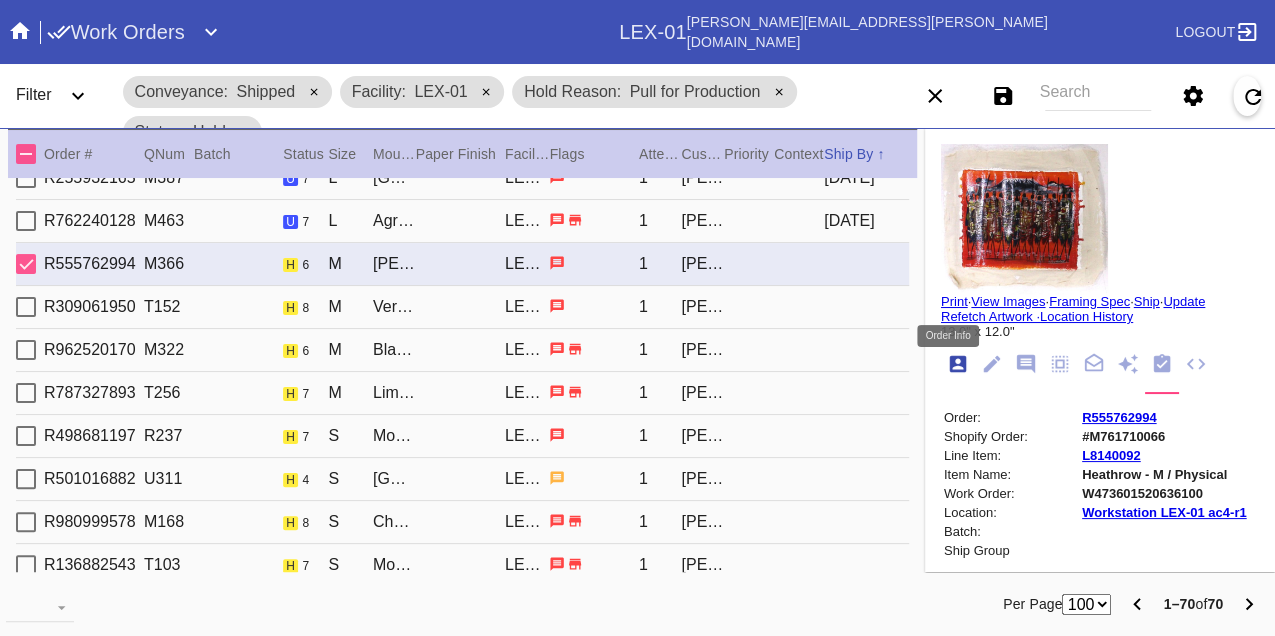 scroll, scrollTop: 24, scrollLeft: 0, axis: vertical 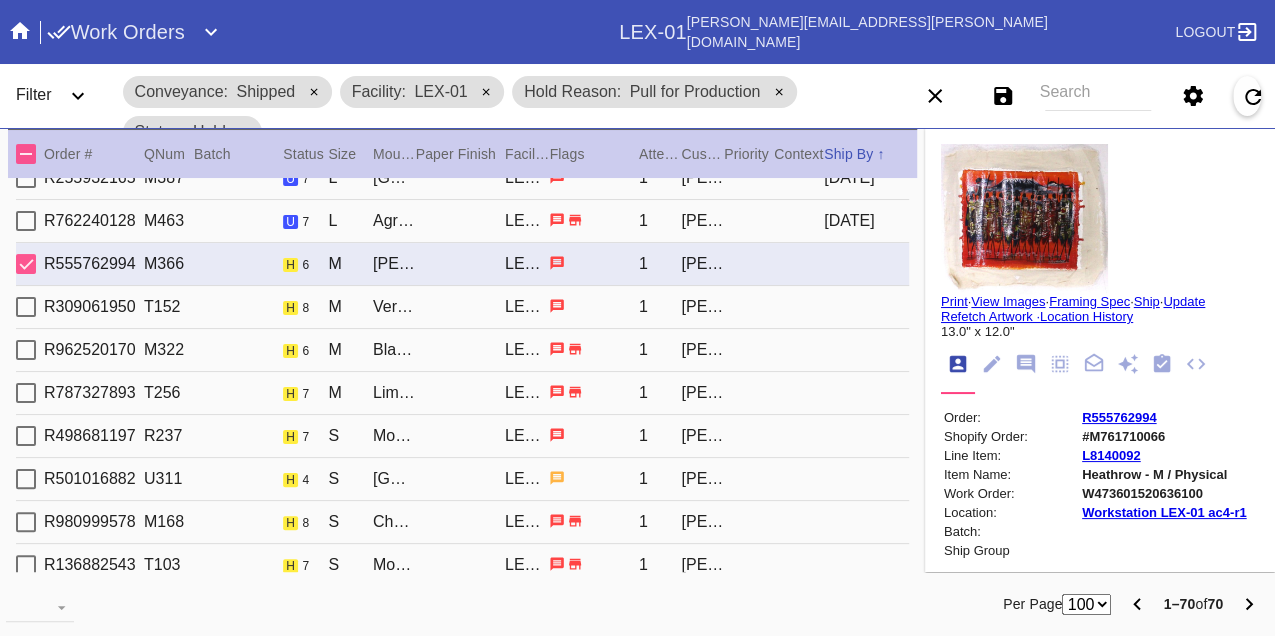 click on "W473601520636100" at bounding box center [1164, 493] 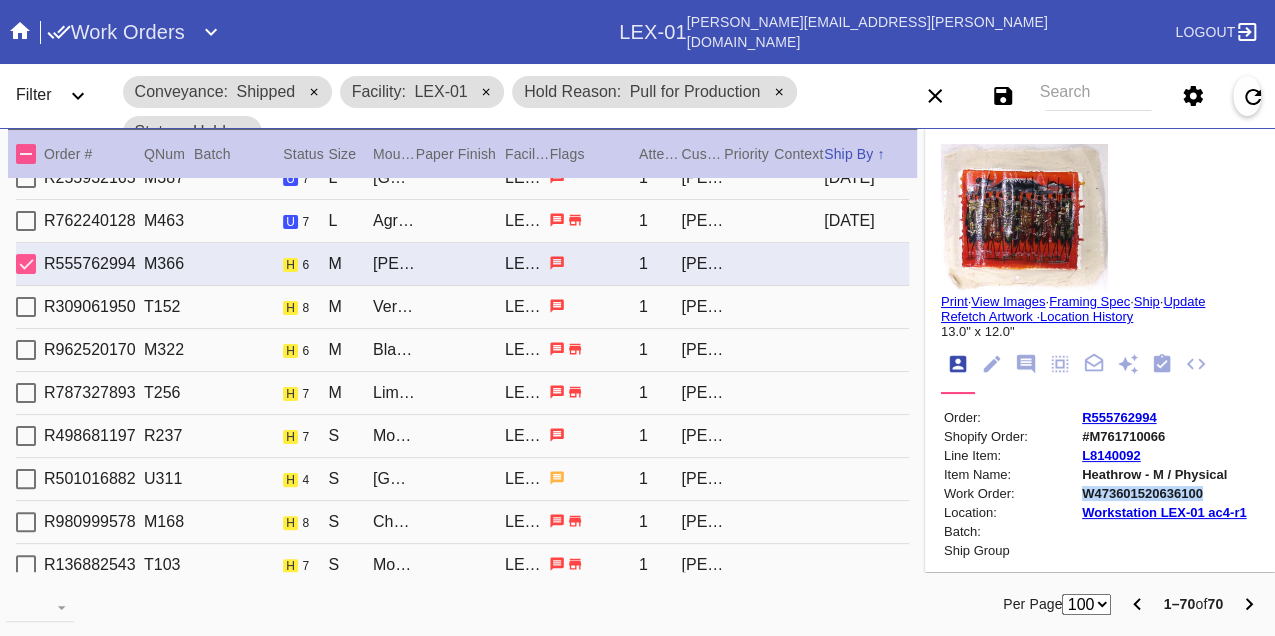 click on "W473601520636100" at bounding box center (1164, 493) 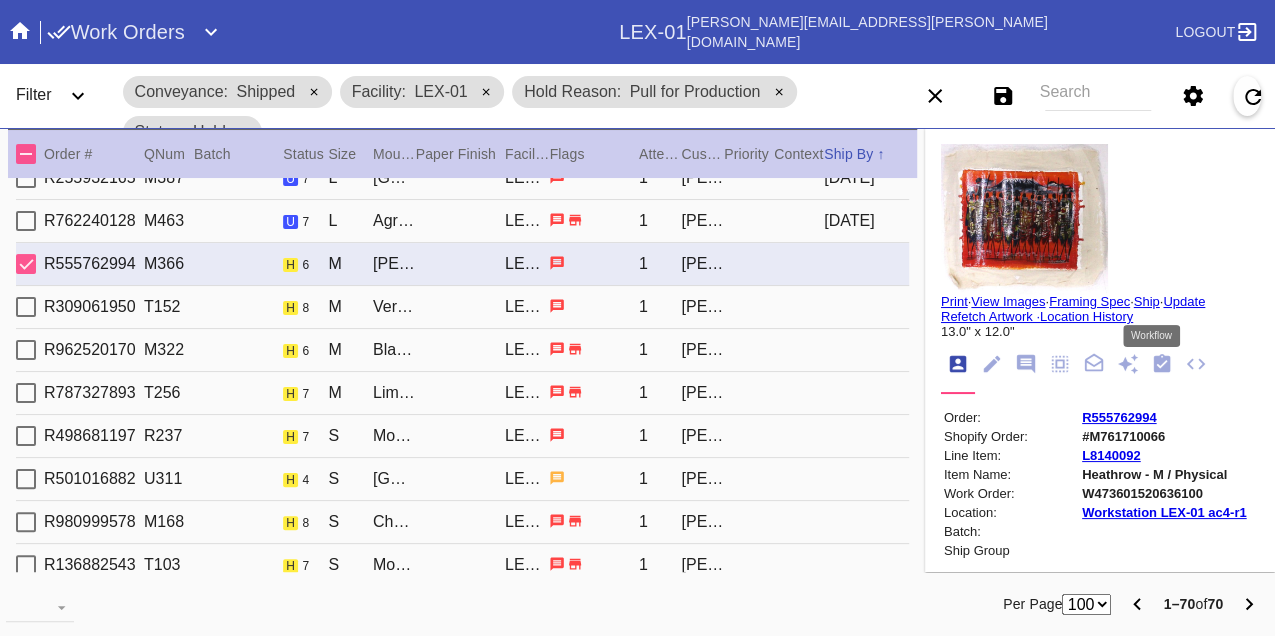 click 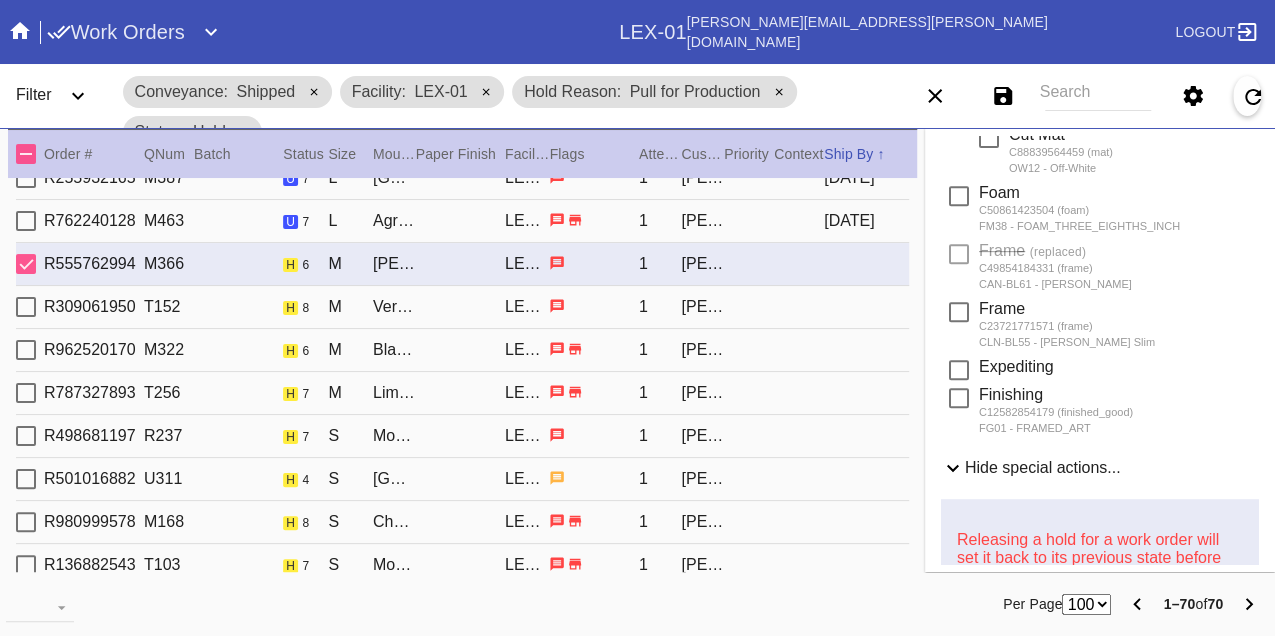scroll, scrollTop: 888, scrollLeft: 0, axis: vertical 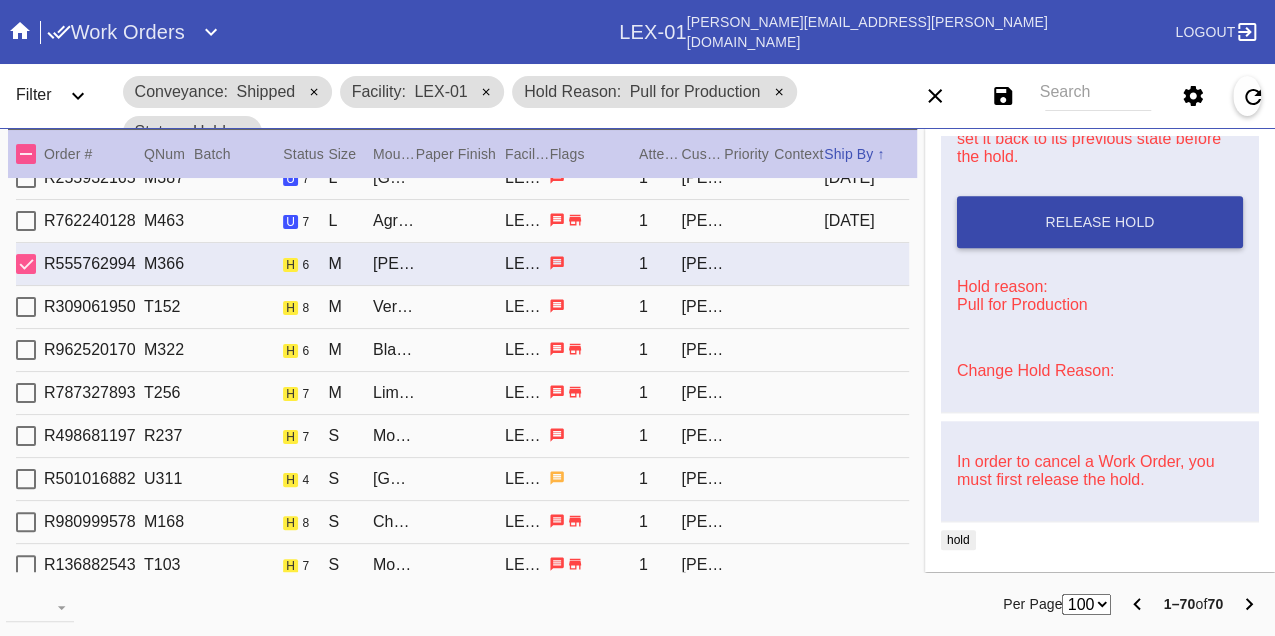 click on "Release Hold" at bounding box center (1100, 222) 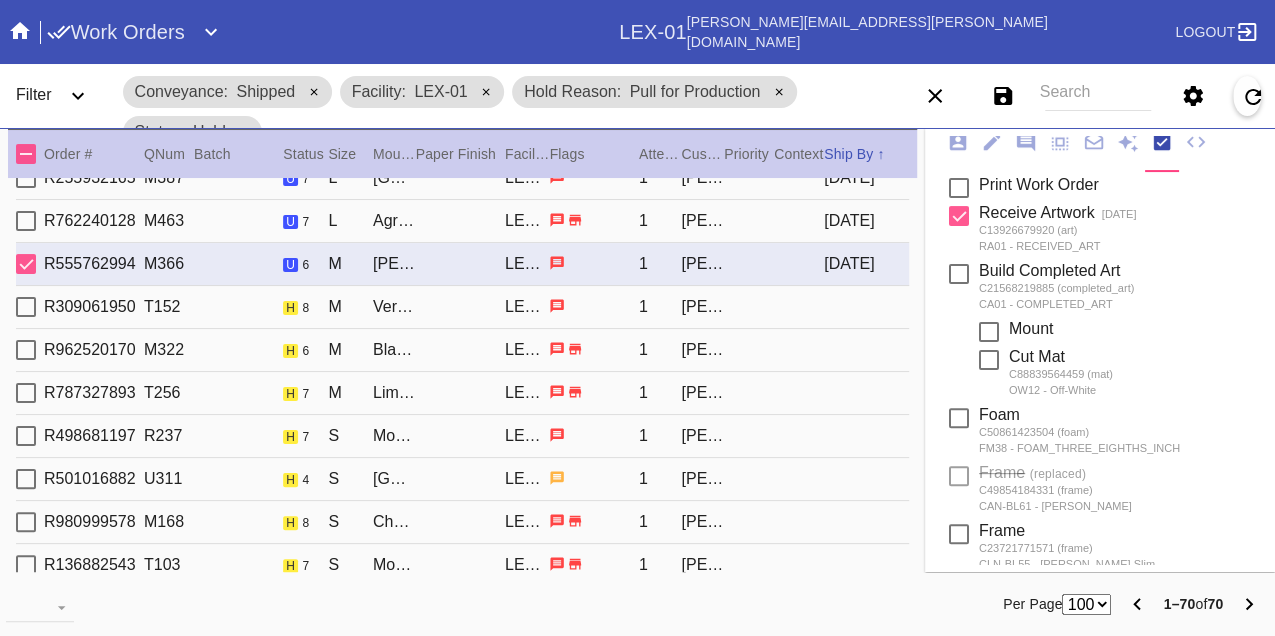 scroll, scrollTop: 0, scrollLeft: 0, axis: both 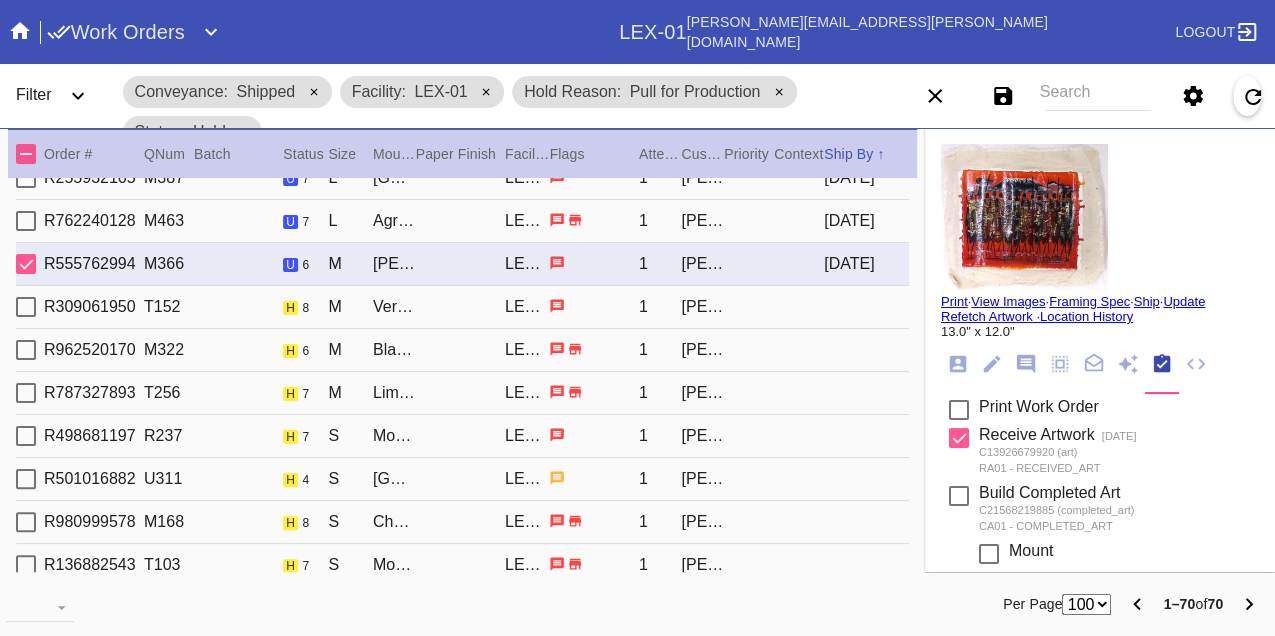 click on "Print" at bounding box center [954, 301] 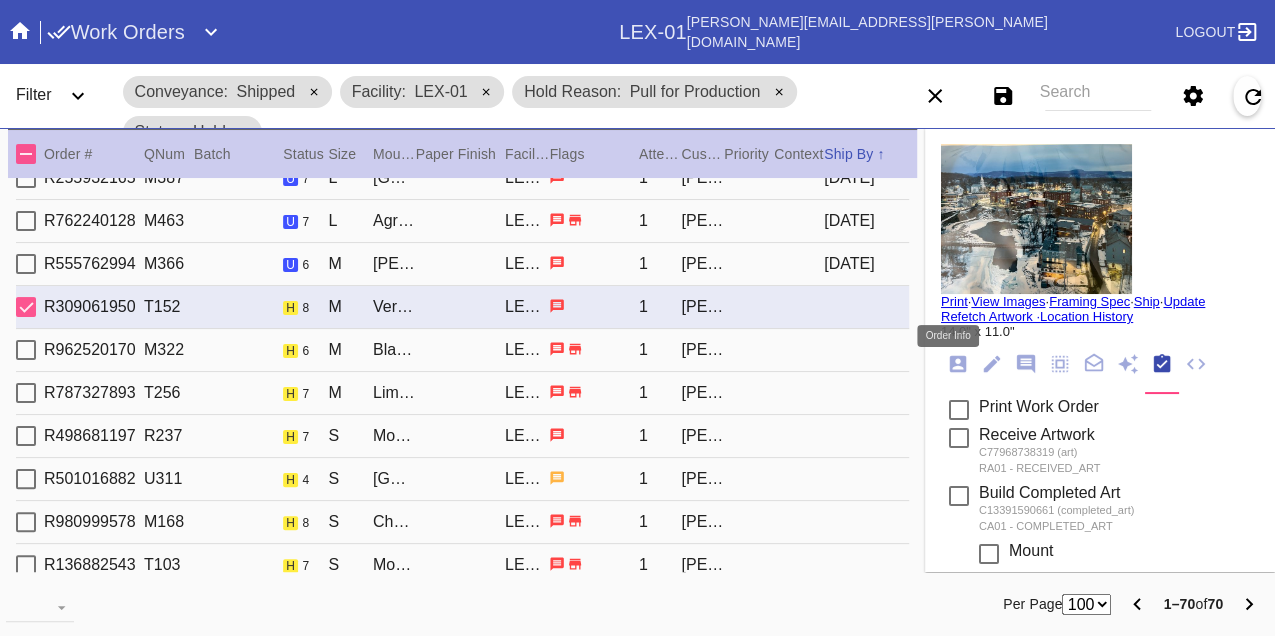 click 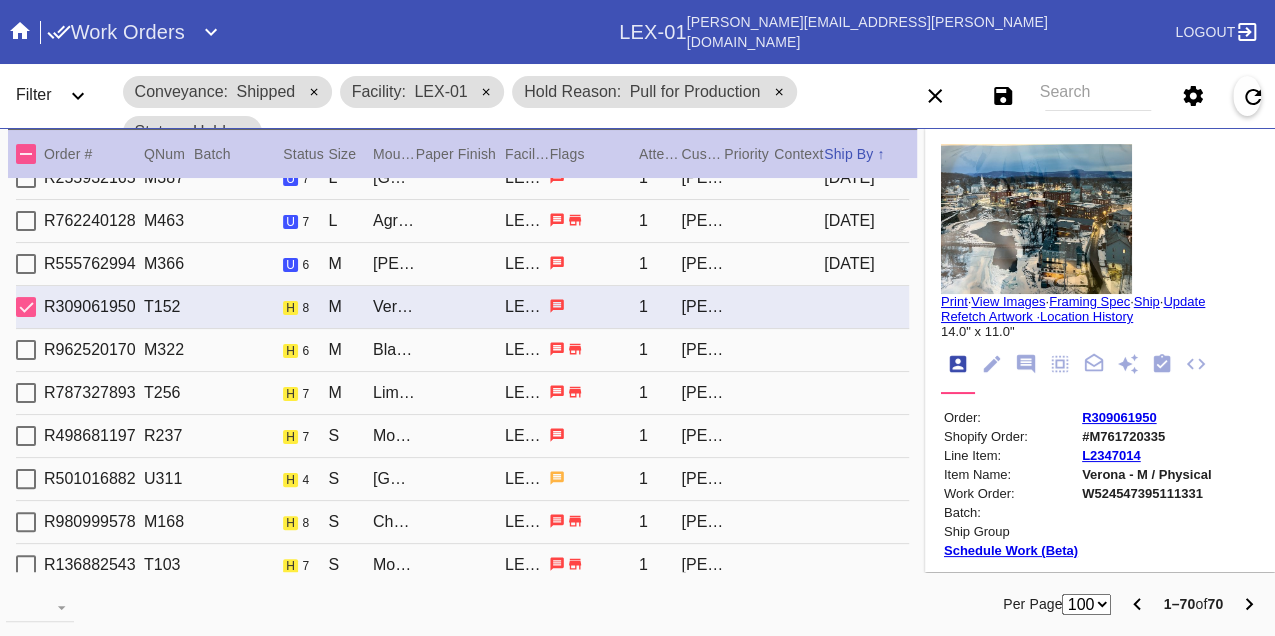 click on "W524547395111331" at bounding box center (1146, 493) 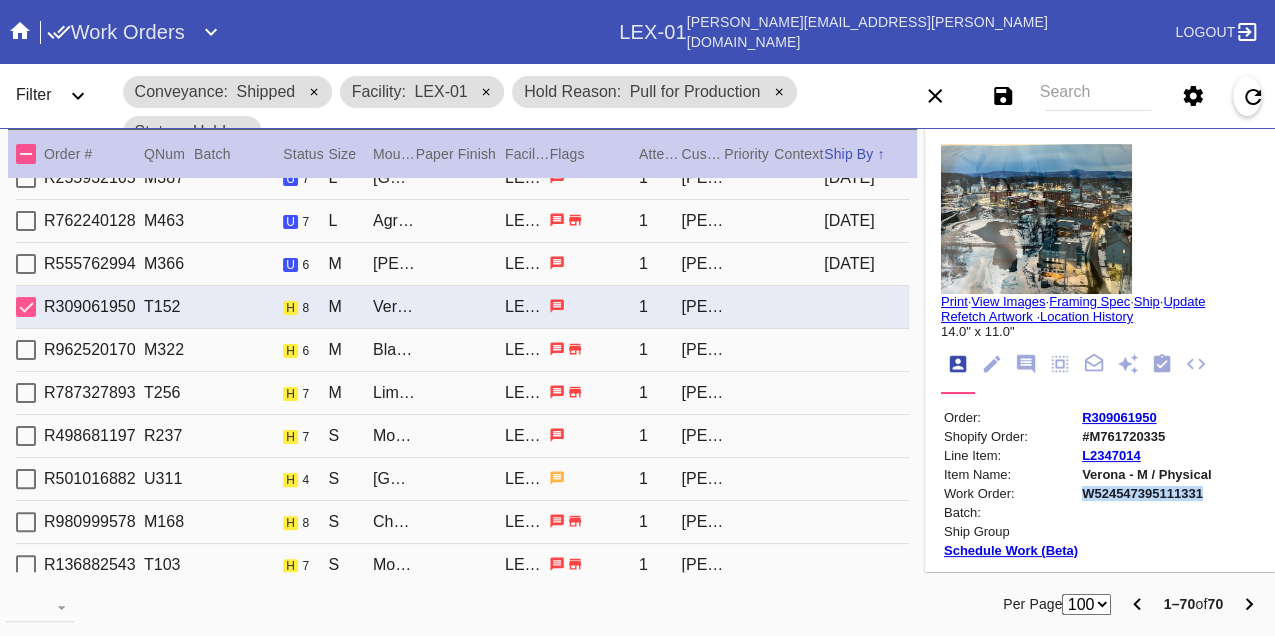 click on "W524547395111331" at bounding box center (1146, 493) 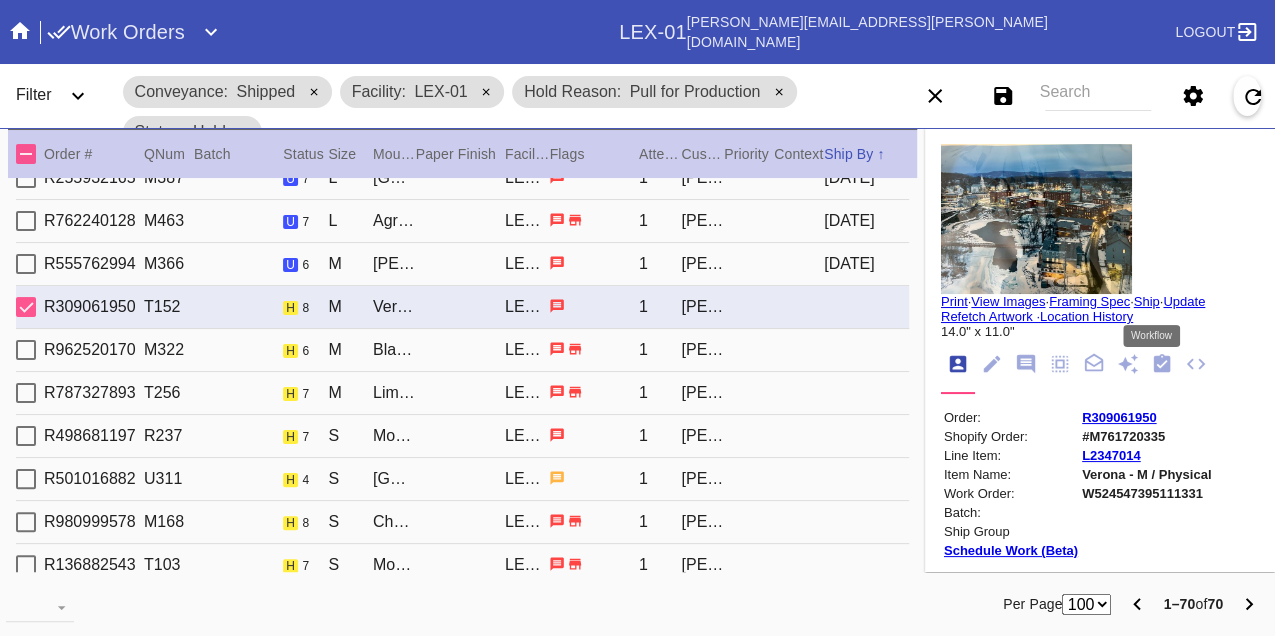 click 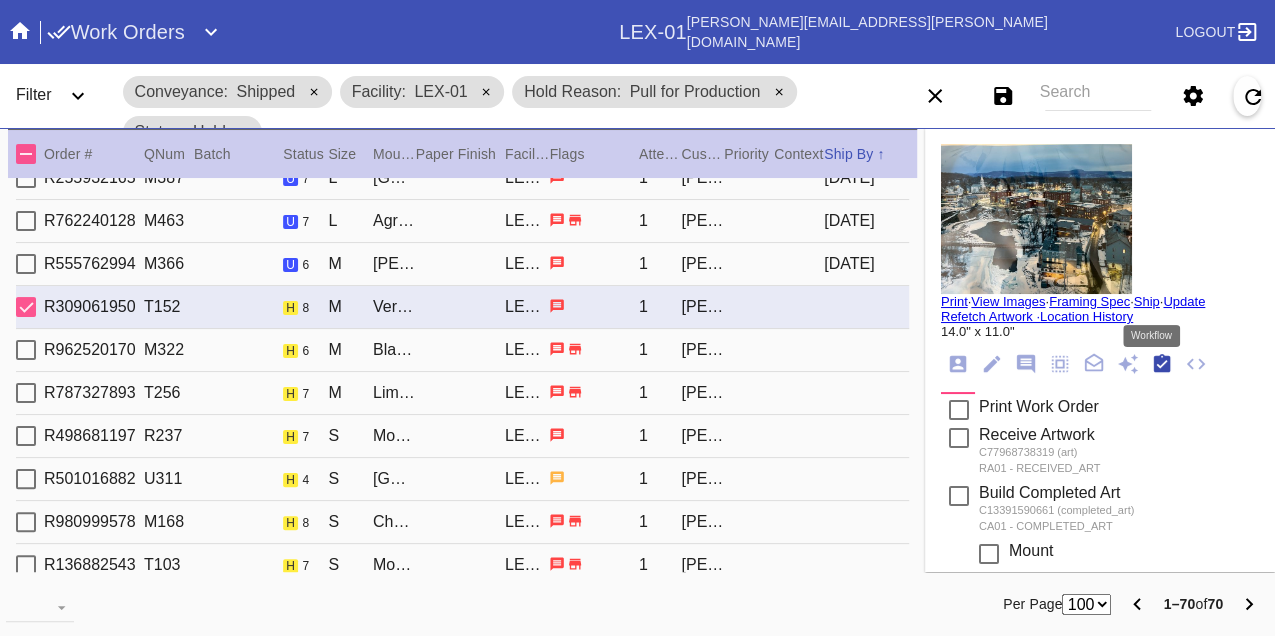 scroll, scrollTop: 318, scrollLeft: 0, axis: vertical 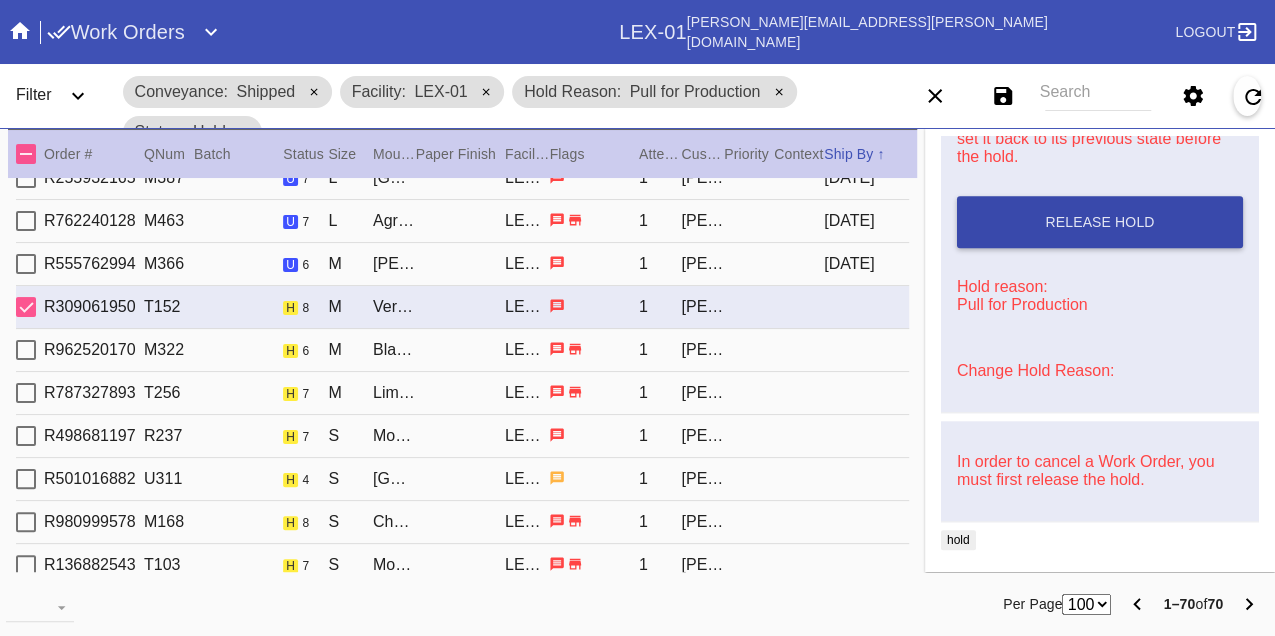 click on "Release Hold" at bounding box center [1100, 222] 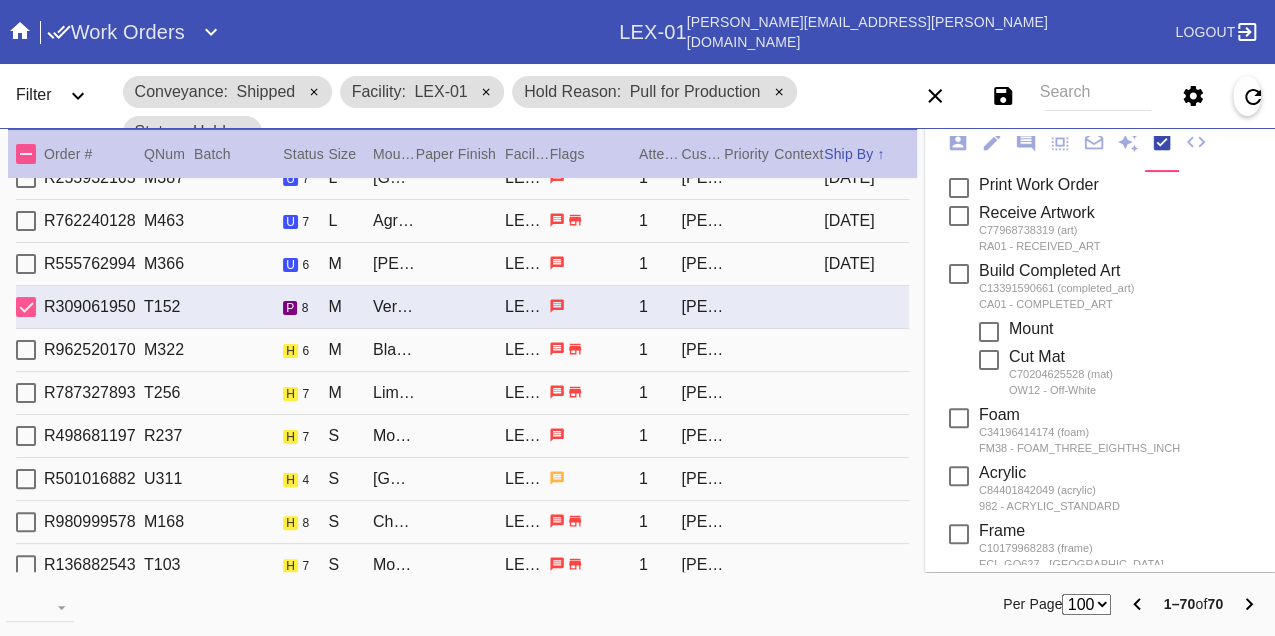 scroll, scrollTop: 0, scrollLeft: 0, axis: both 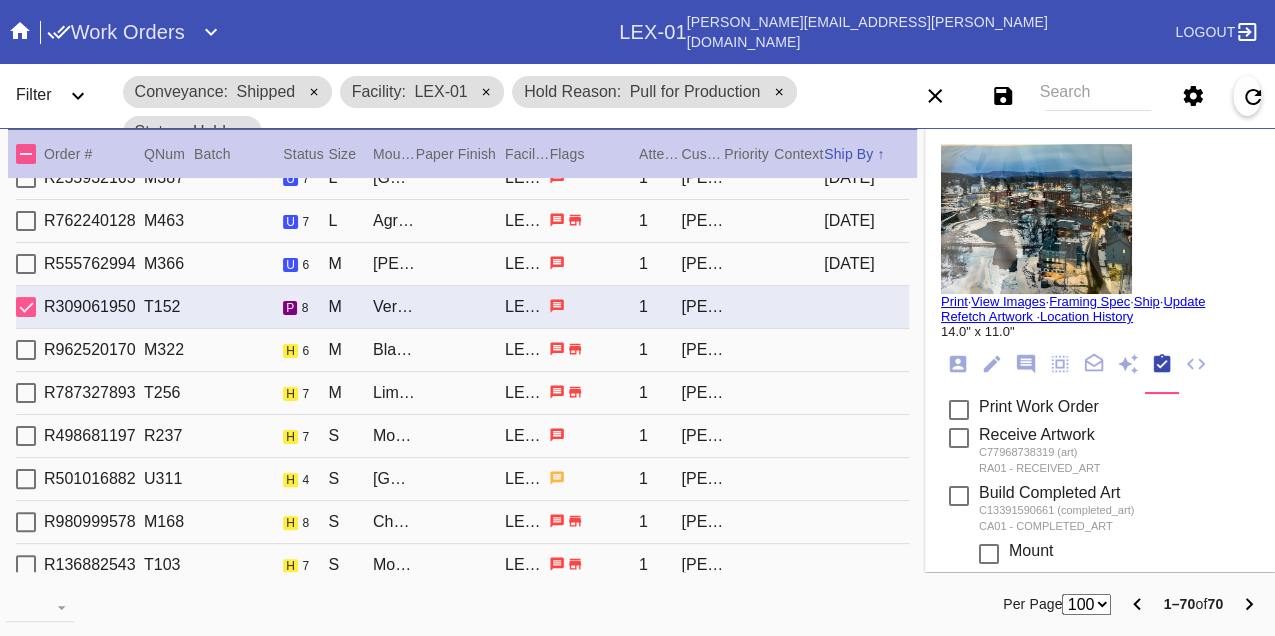 click on "Print" at bounding box center [954, 301] 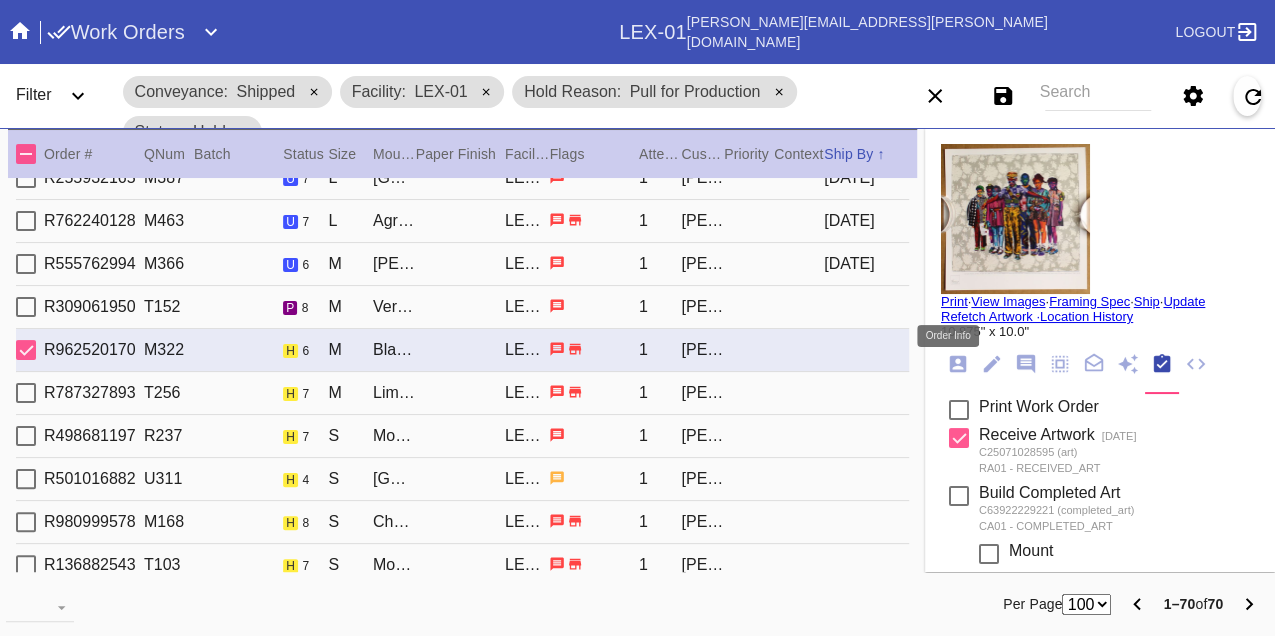 click 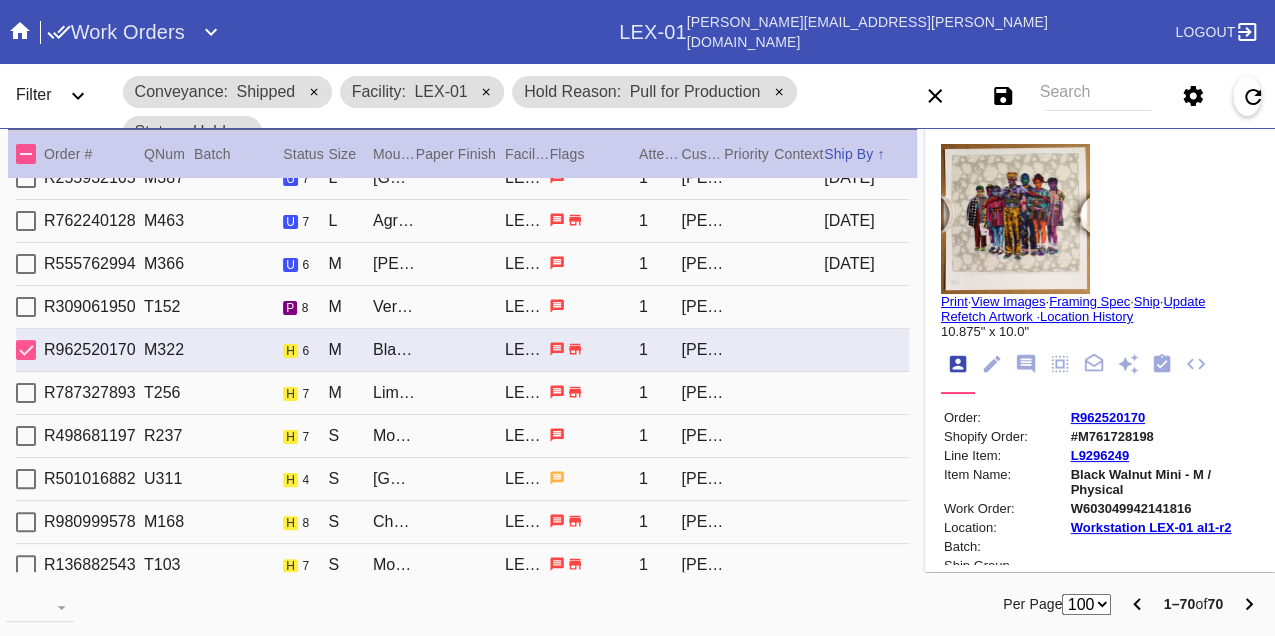 click on "W603049942141816" at bounding box center [1163, 508] 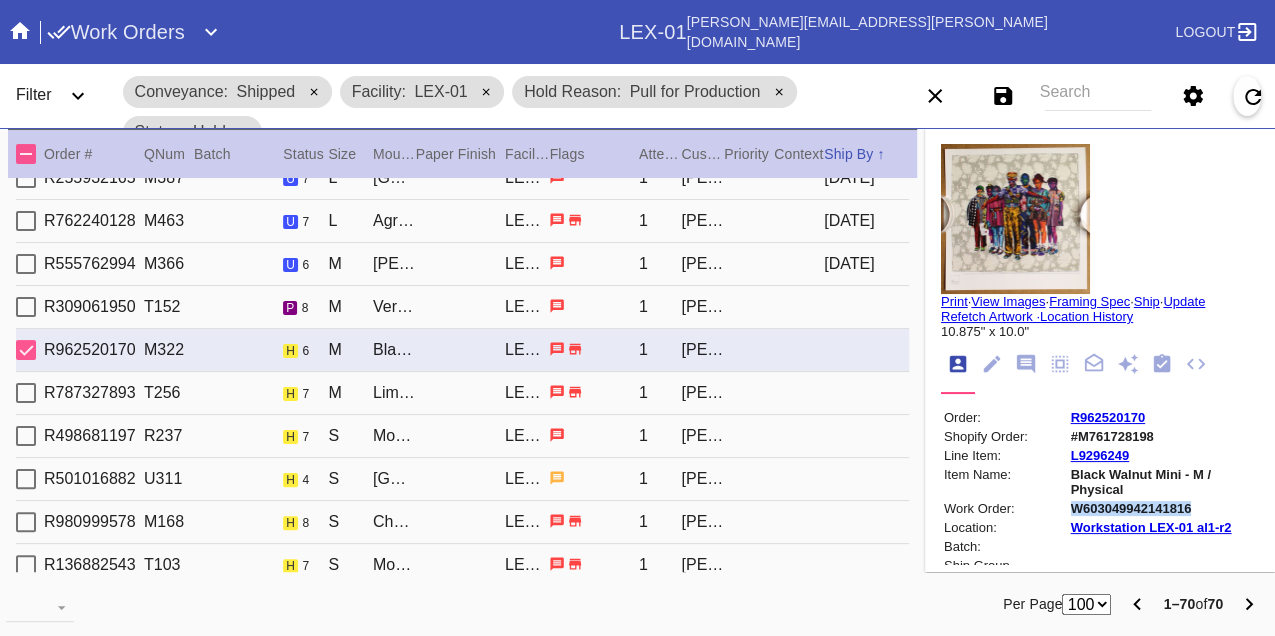 click on "W603049942141816" at bounding box center [1163, 508] 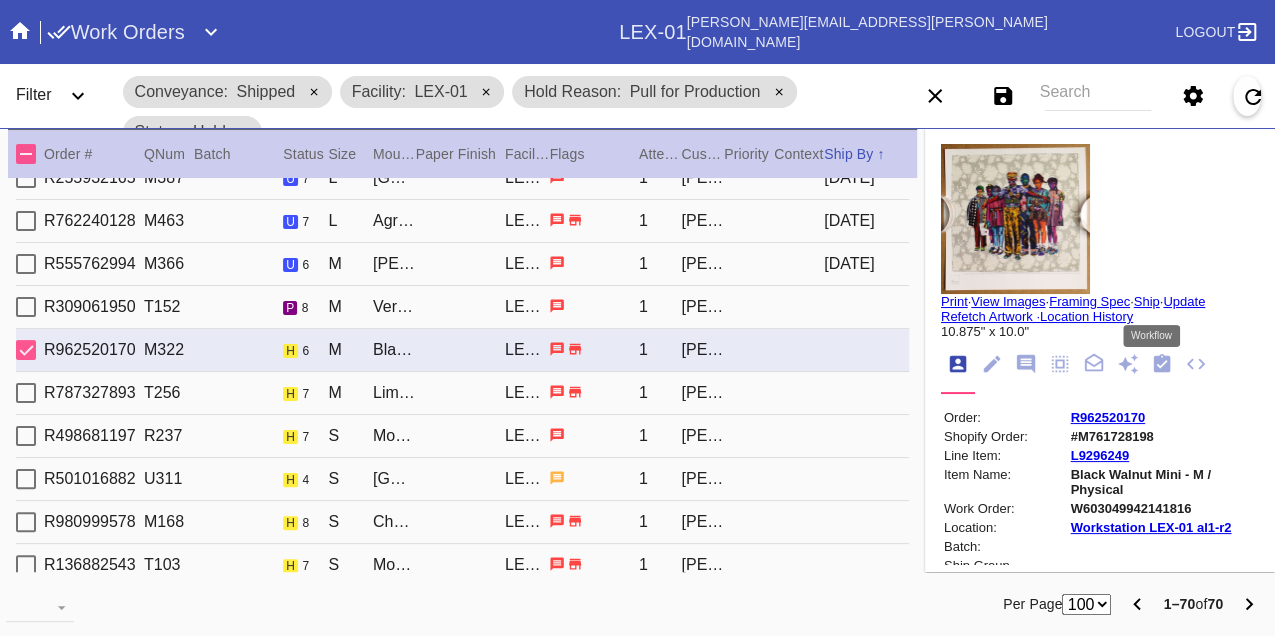 click 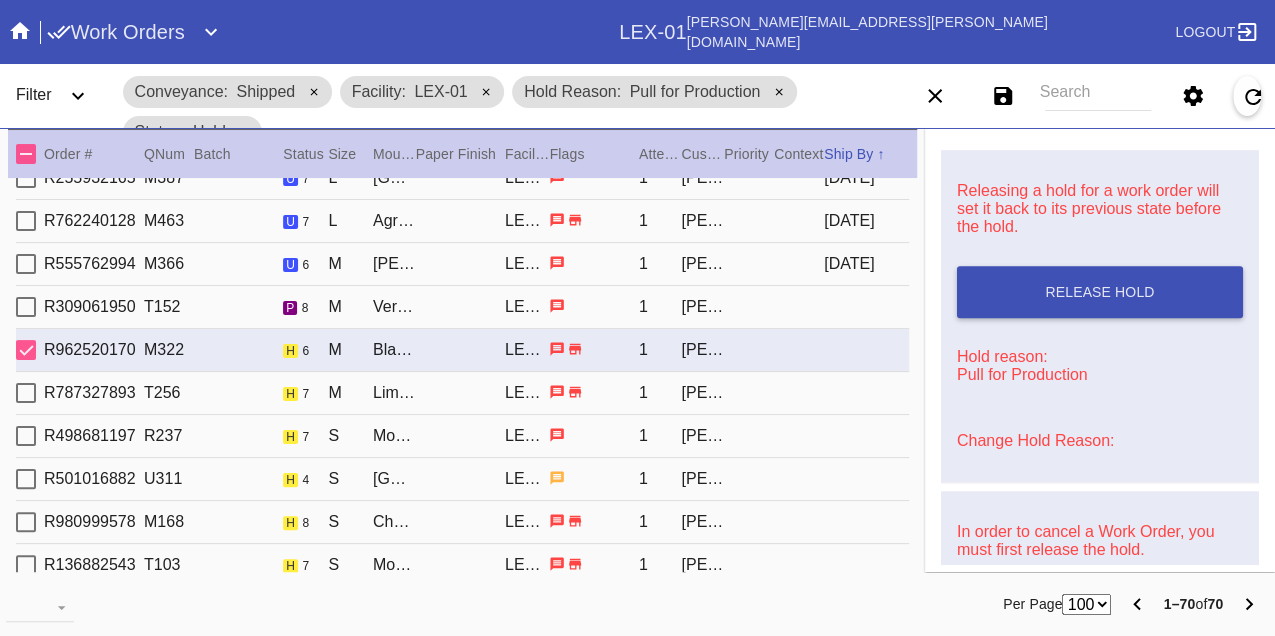 scroll, scrollTop: 770, scrollLeft: 0, axis: vertical 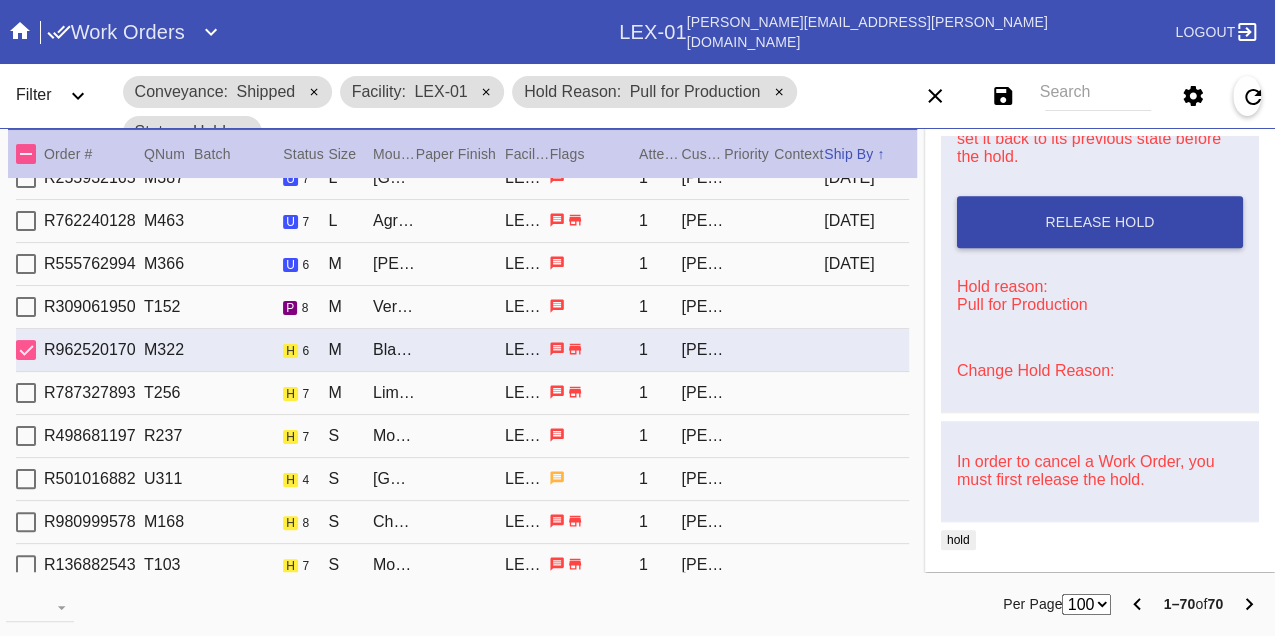 click on "Release Hold" at bounding box center (1100, 222) 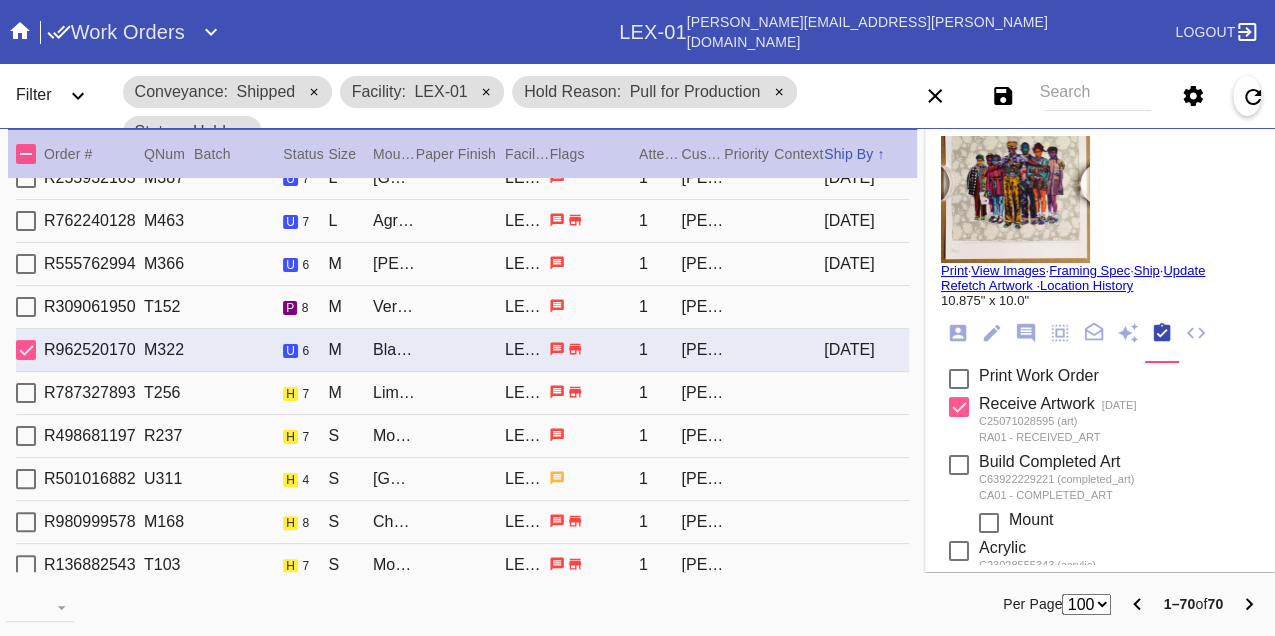 scroll, scrollTop: 0, scrollLeft: 0, axis: both 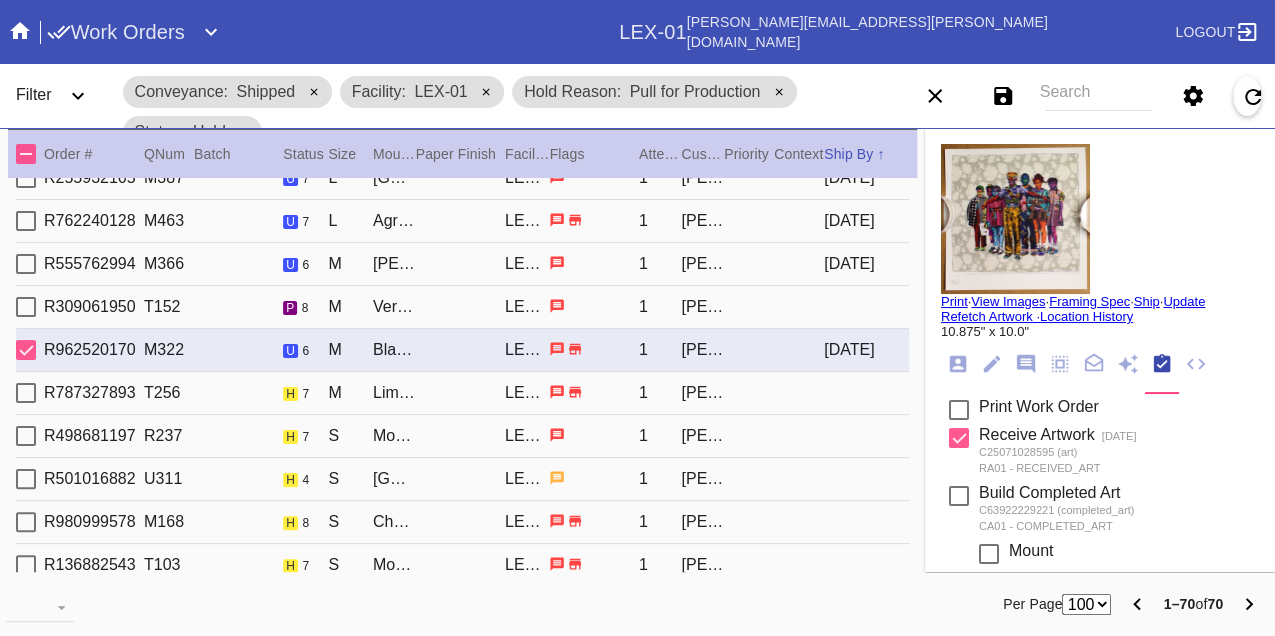 click on "Print" at bounding box center (954, 301) 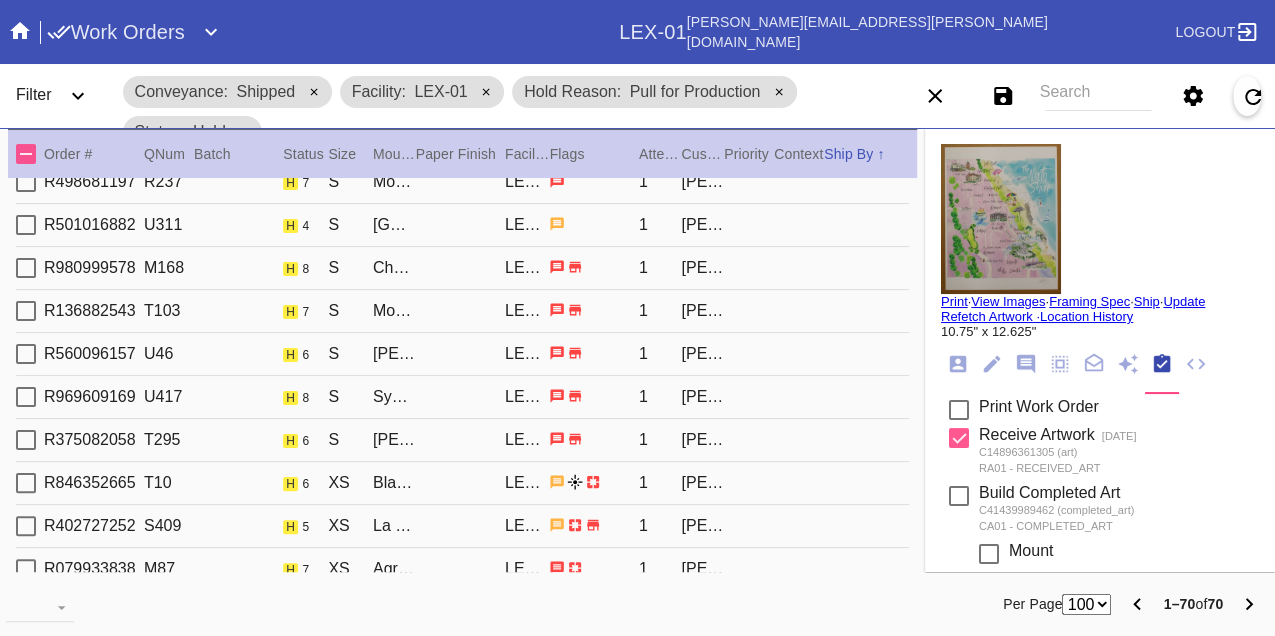 scroll, scrollTop: 2444, scrollLeft: 0, axis: vertical 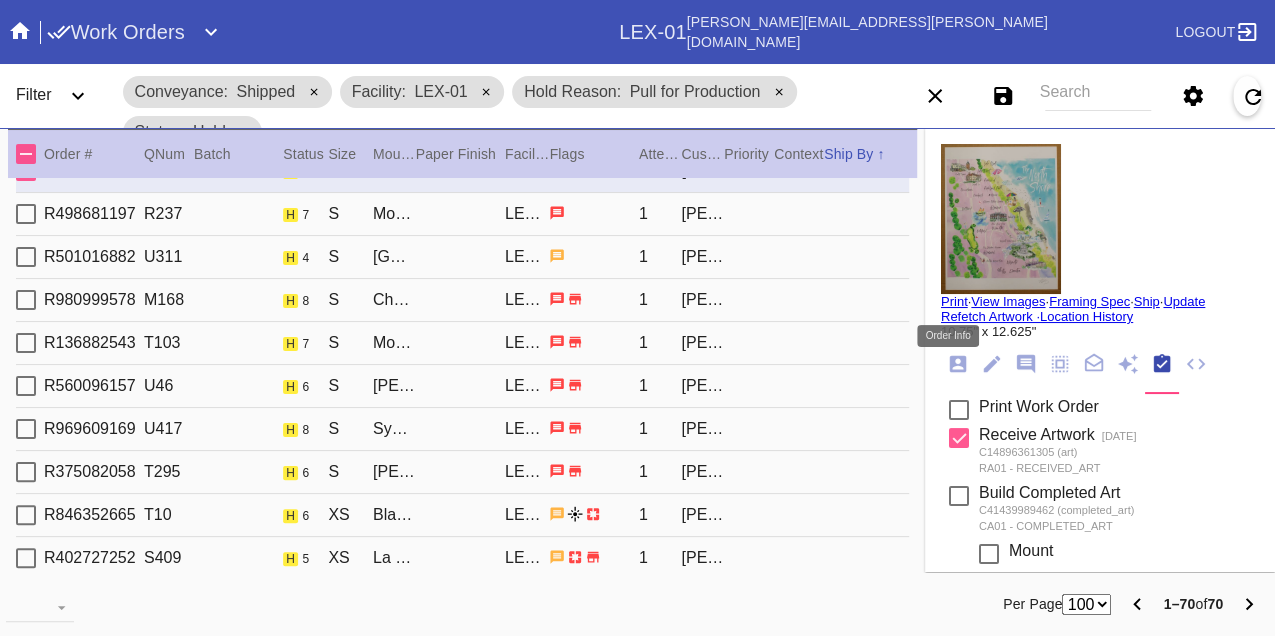 click 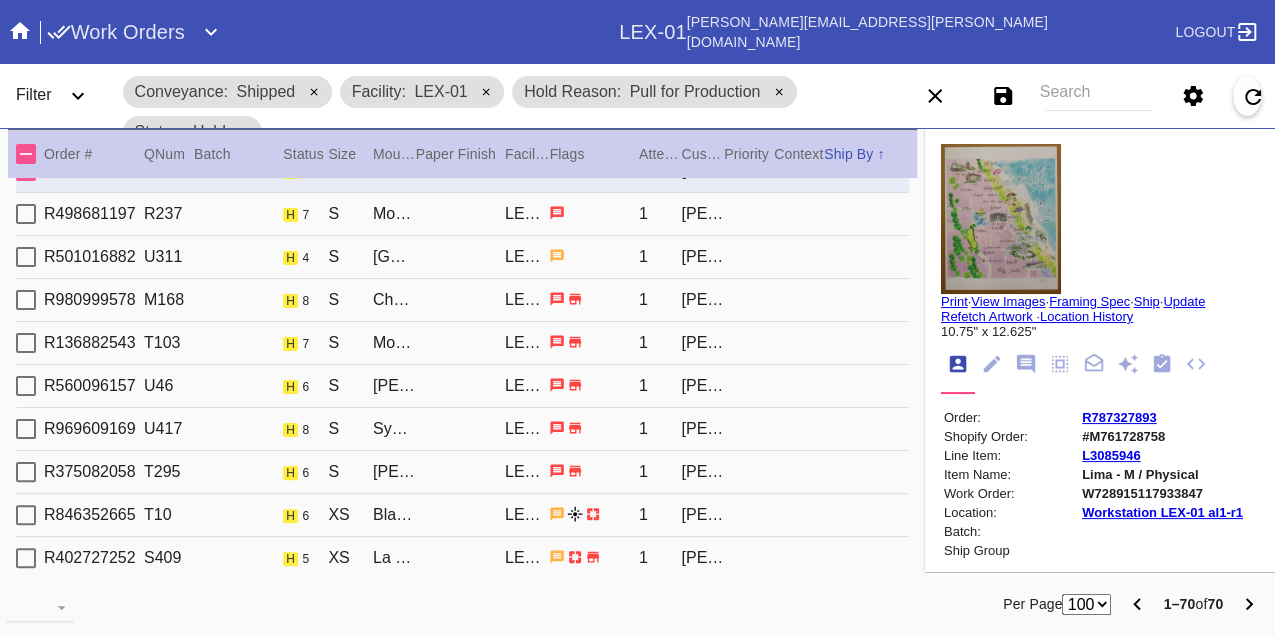 click on "W728915117933847" at bounding box center (1162, 493) 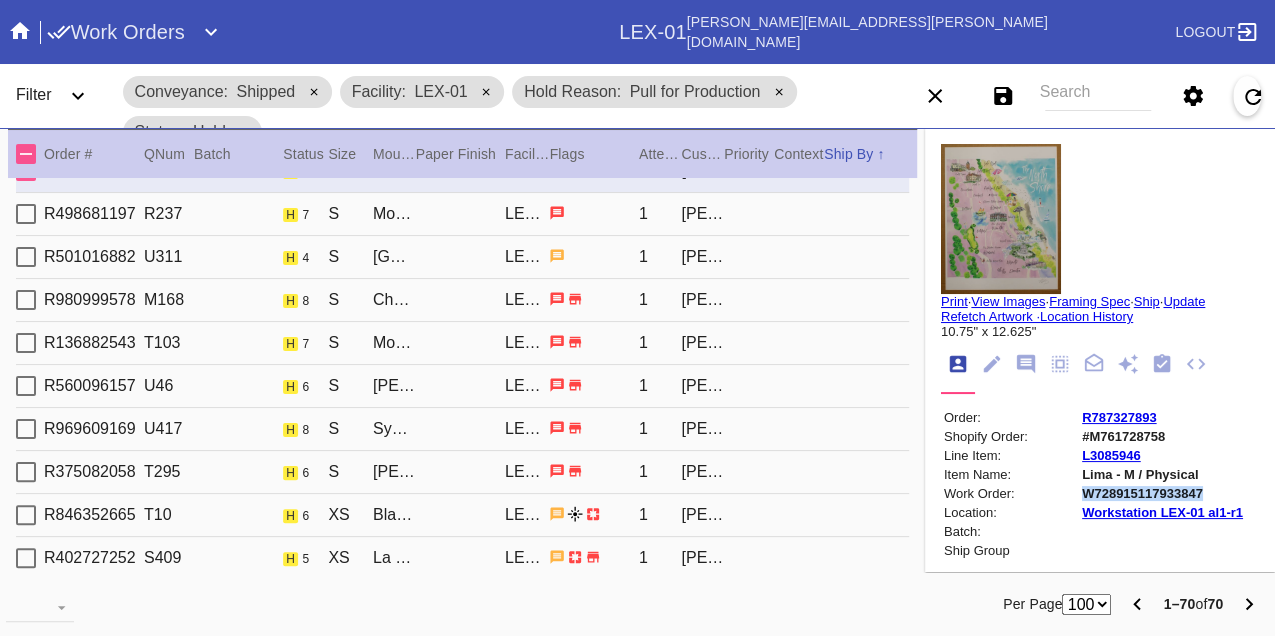 click on "W728915117933847" at bounding box center [1162, 493] 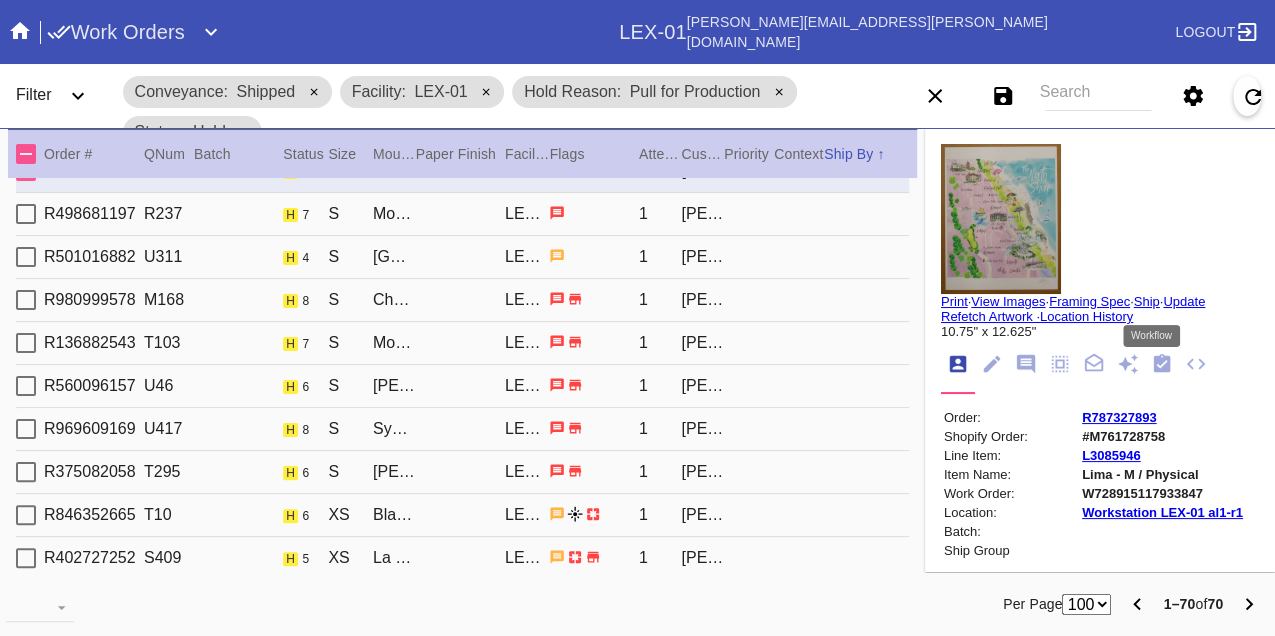 click 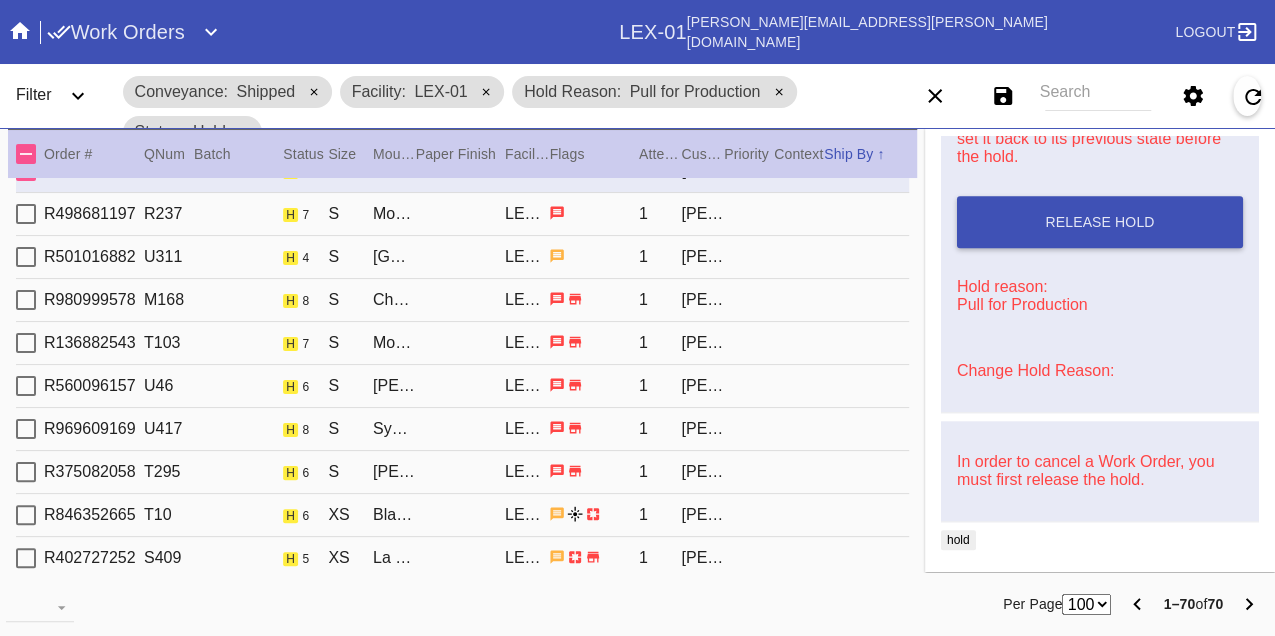 scroll, scrollTop: 888, scrollLeft: 0, axis: vertical 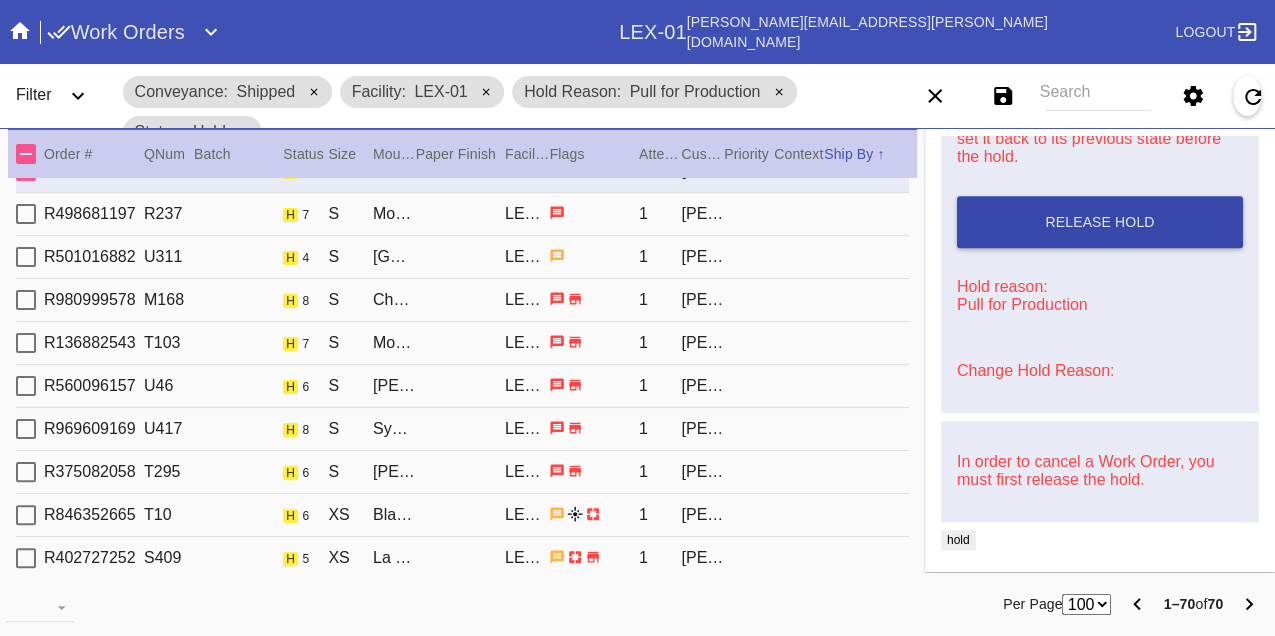 click on "Release Hold" at bounding box center [1100, 222] 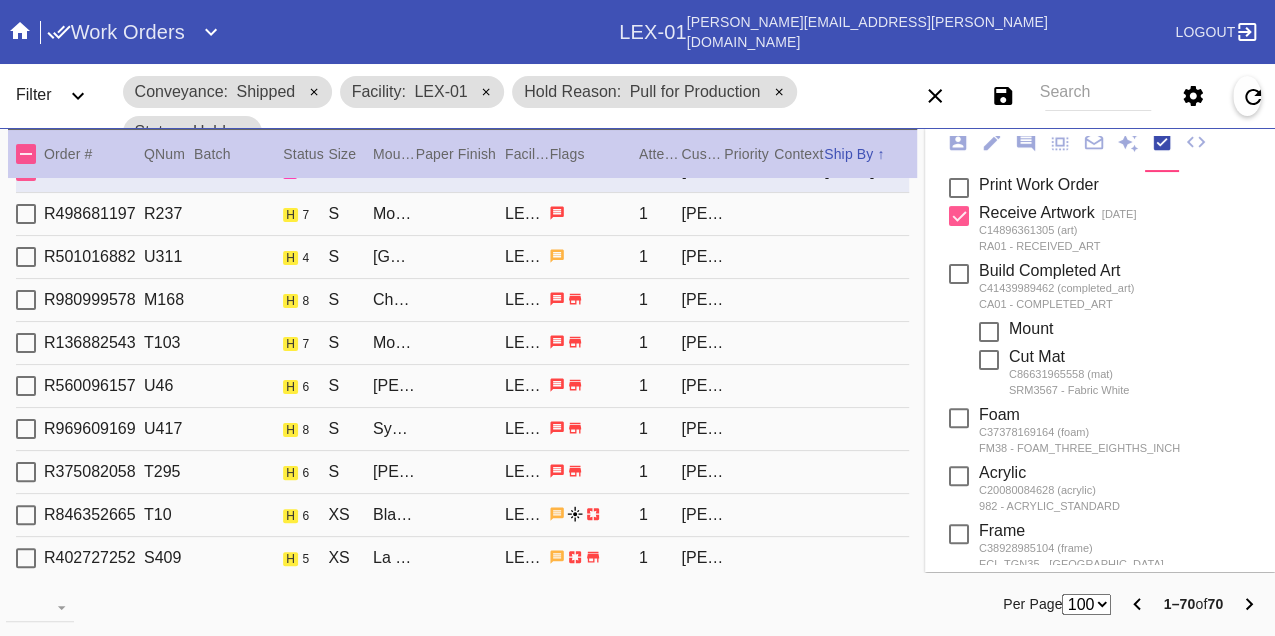 scroll, scrollTop: 0, scrollLeft: 0, axis: both 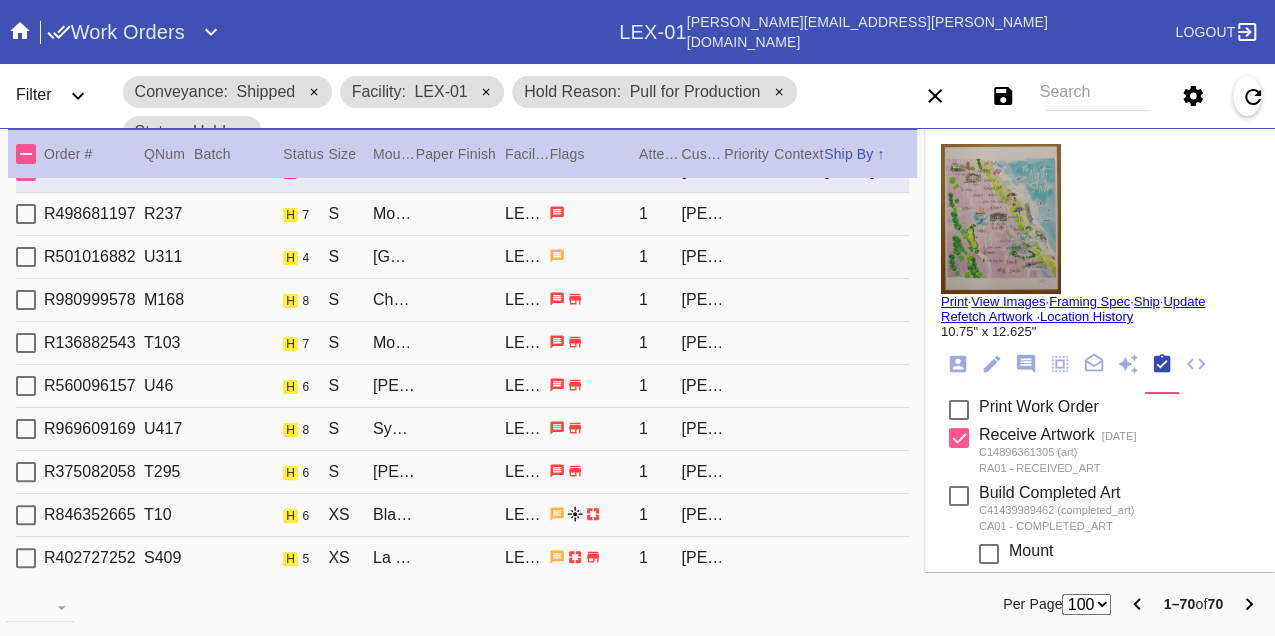 click on "Print" at bounding box center (954, 301) 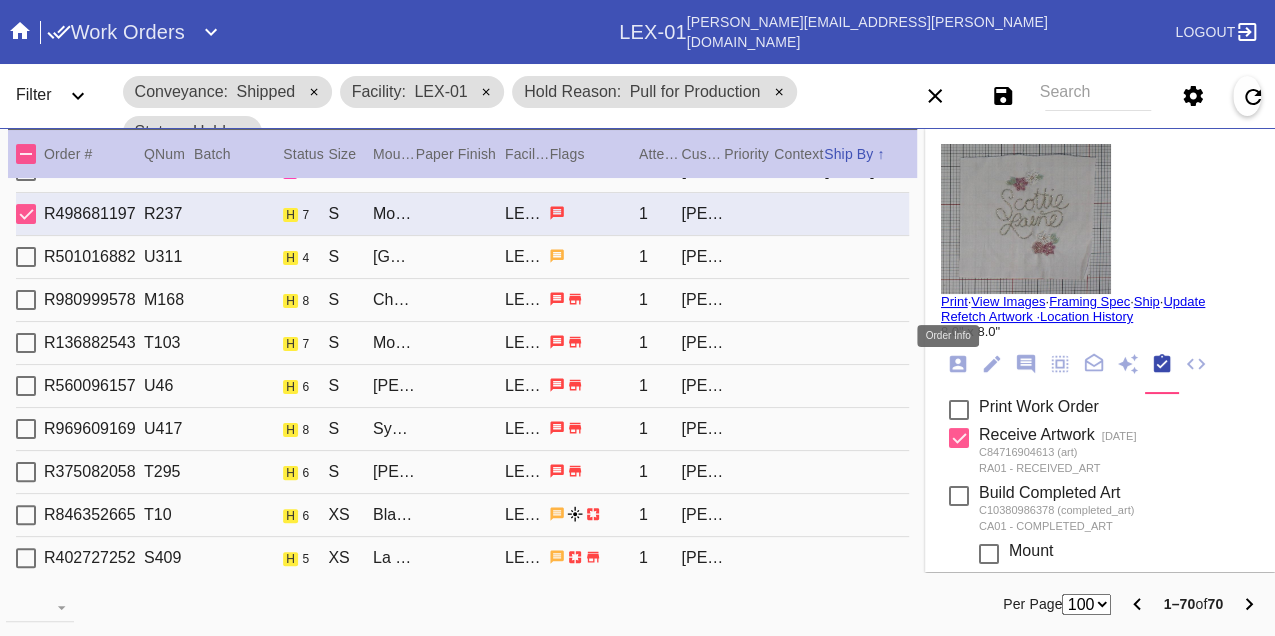 click 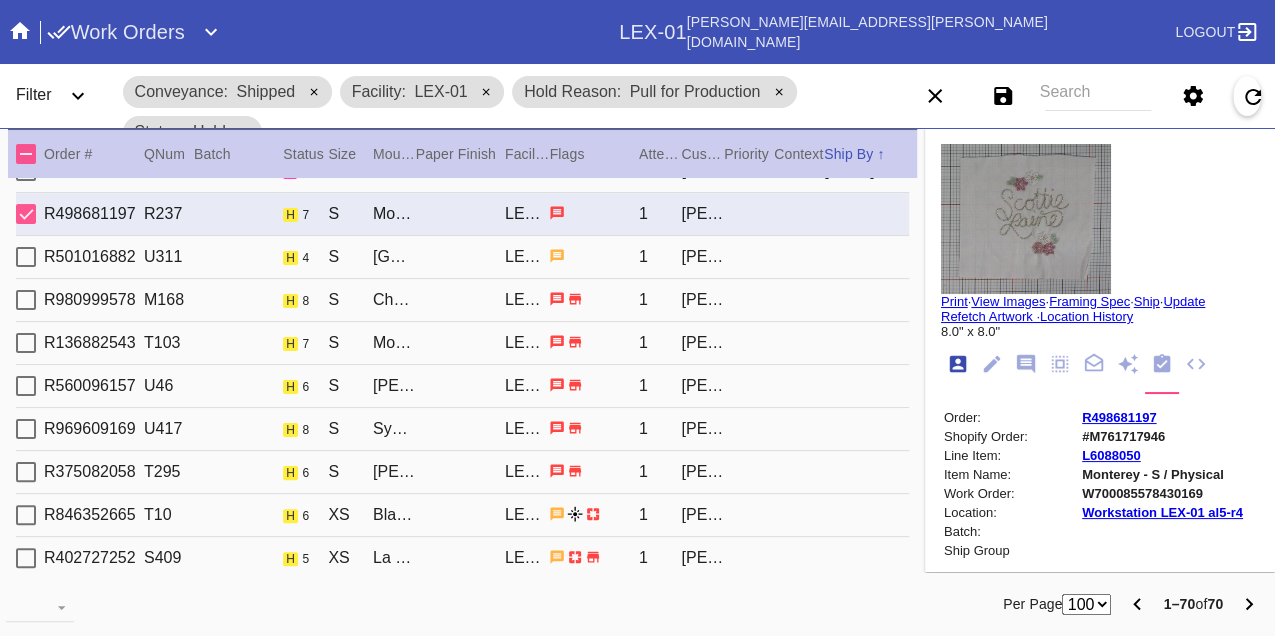 scroll, scrollTop: 24, scrollLeft: 0, axis: vertical 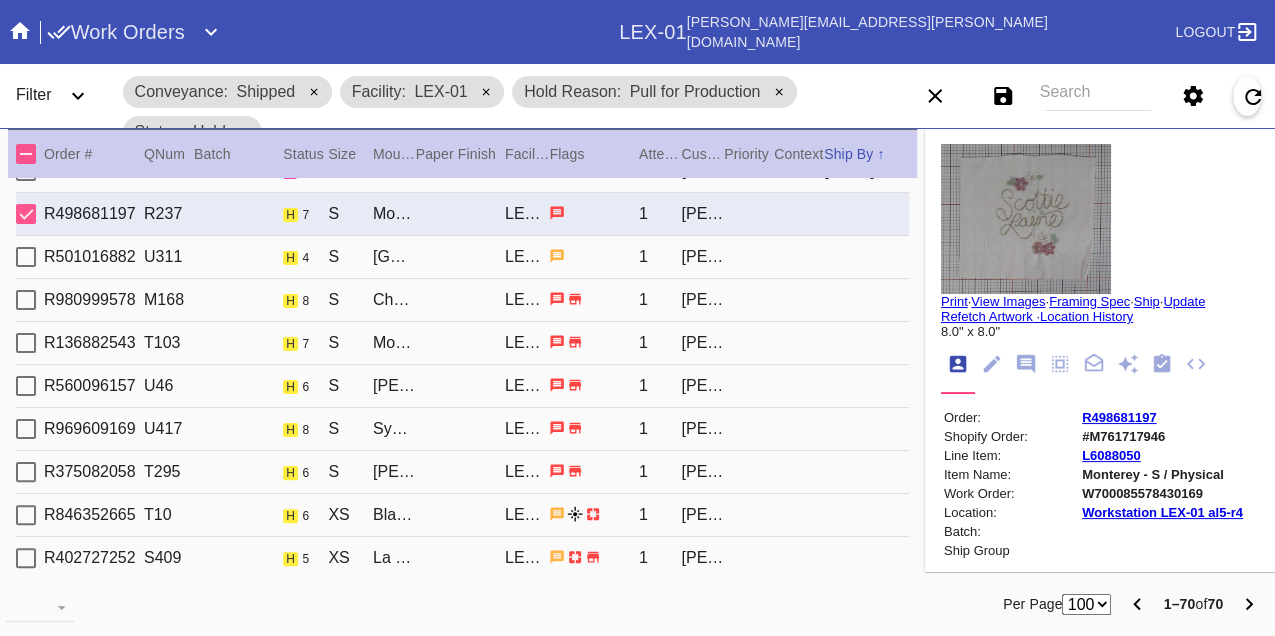 click on "W700085578430169" at bounding box center (1162, 493) 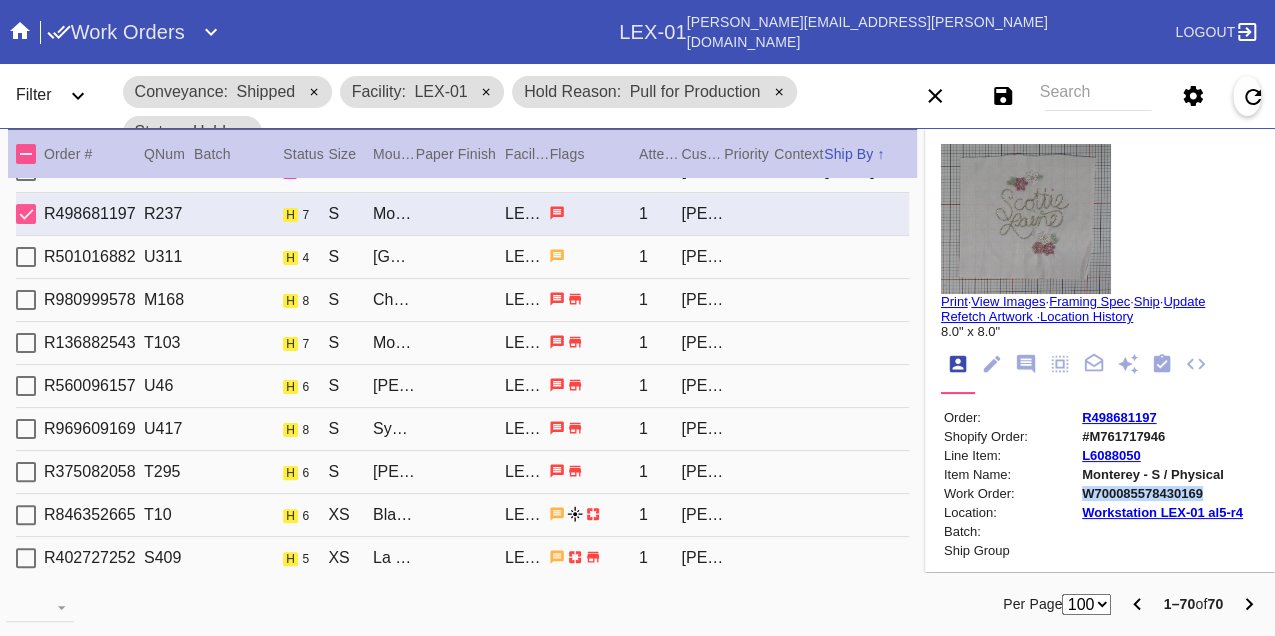 click on "W700085578430169" at bounding box center [1162, 493] 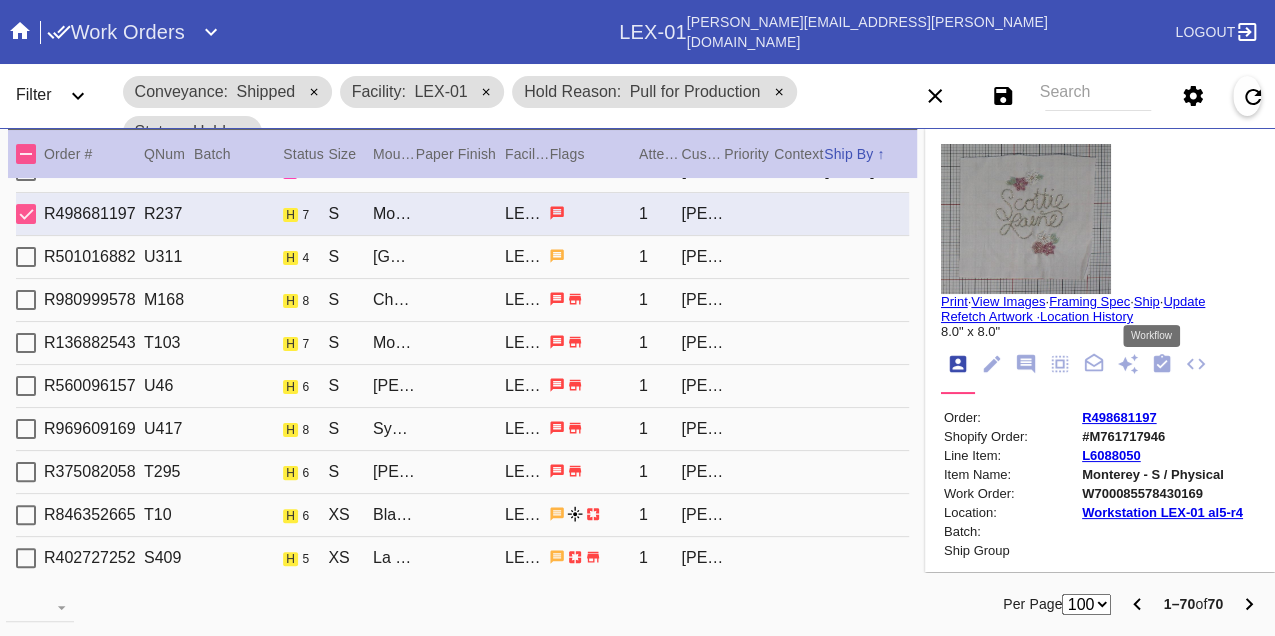 click 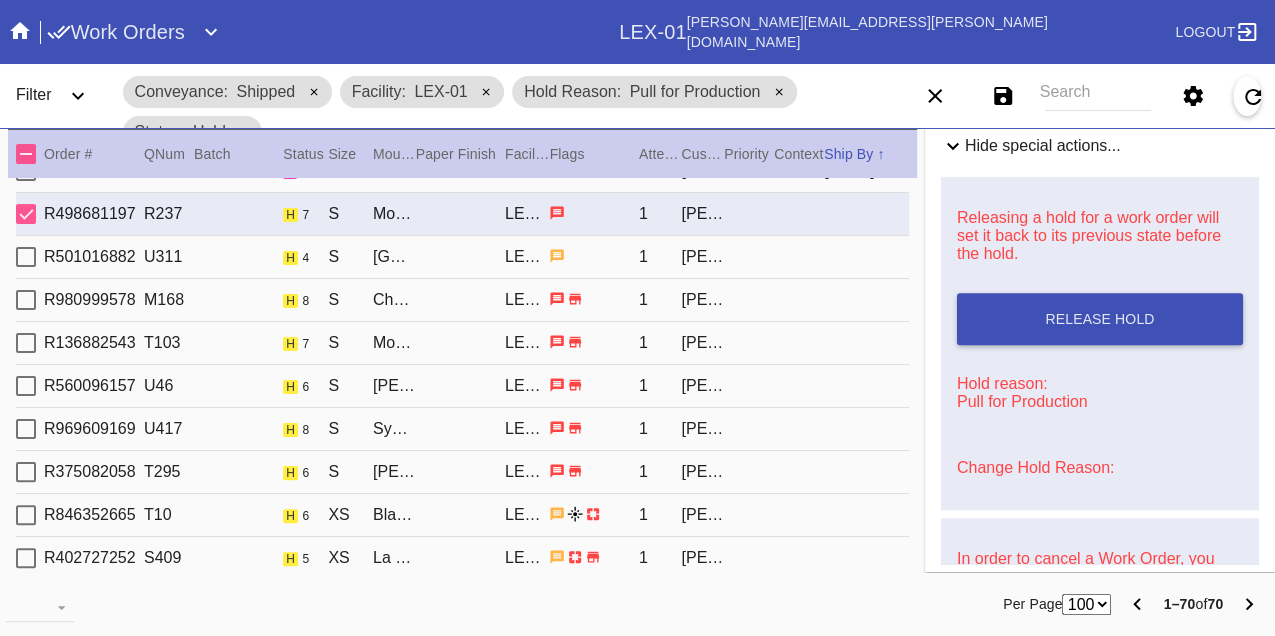 scroll, scrollTop: 829, scrollLeft: 0, axis: vertical 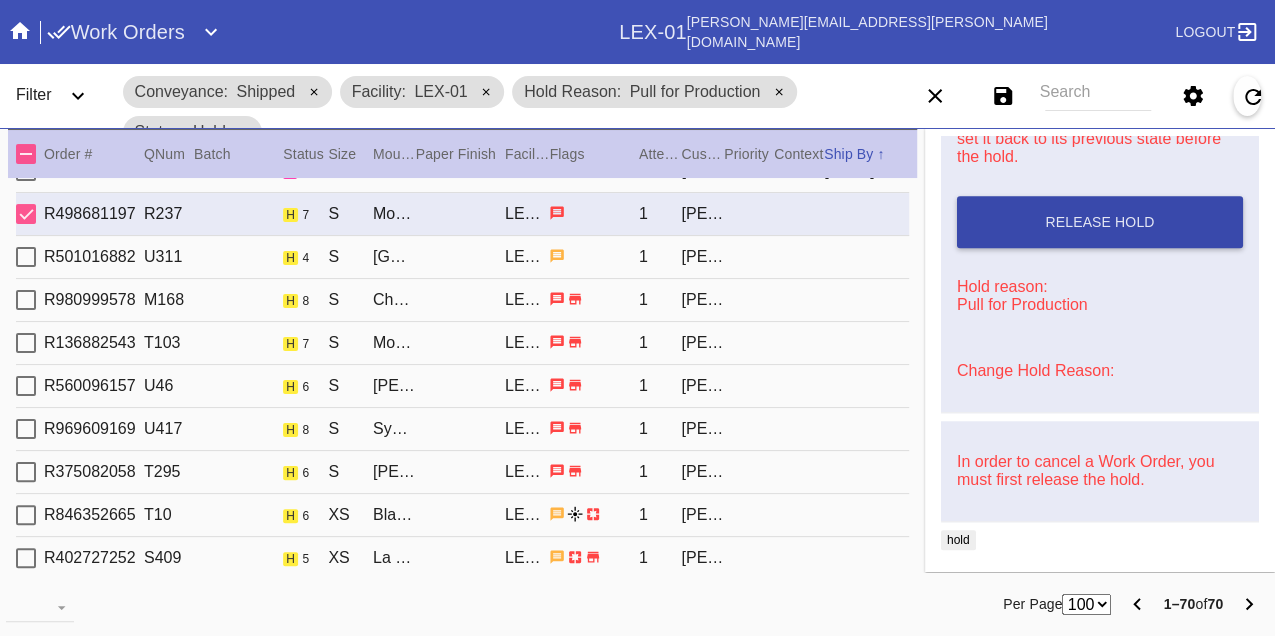 click on "Release Hold" at bounding box center (1100, 222) 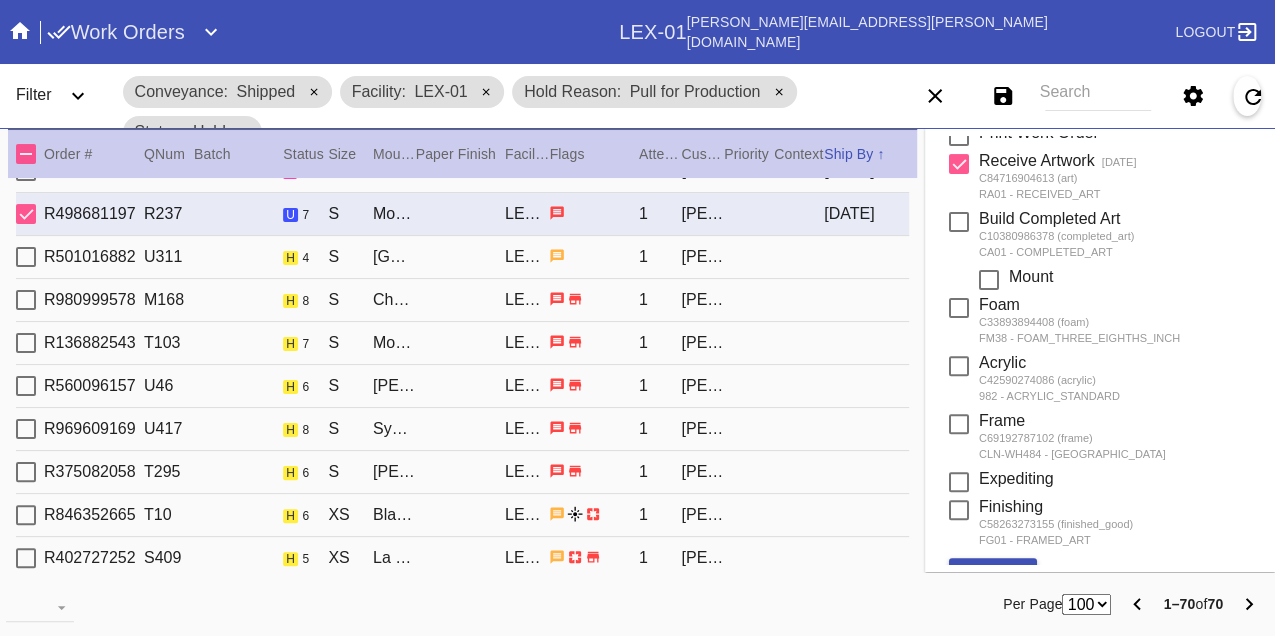 scroll, scrollTop: 0, scrollLeft: 0, axis: both 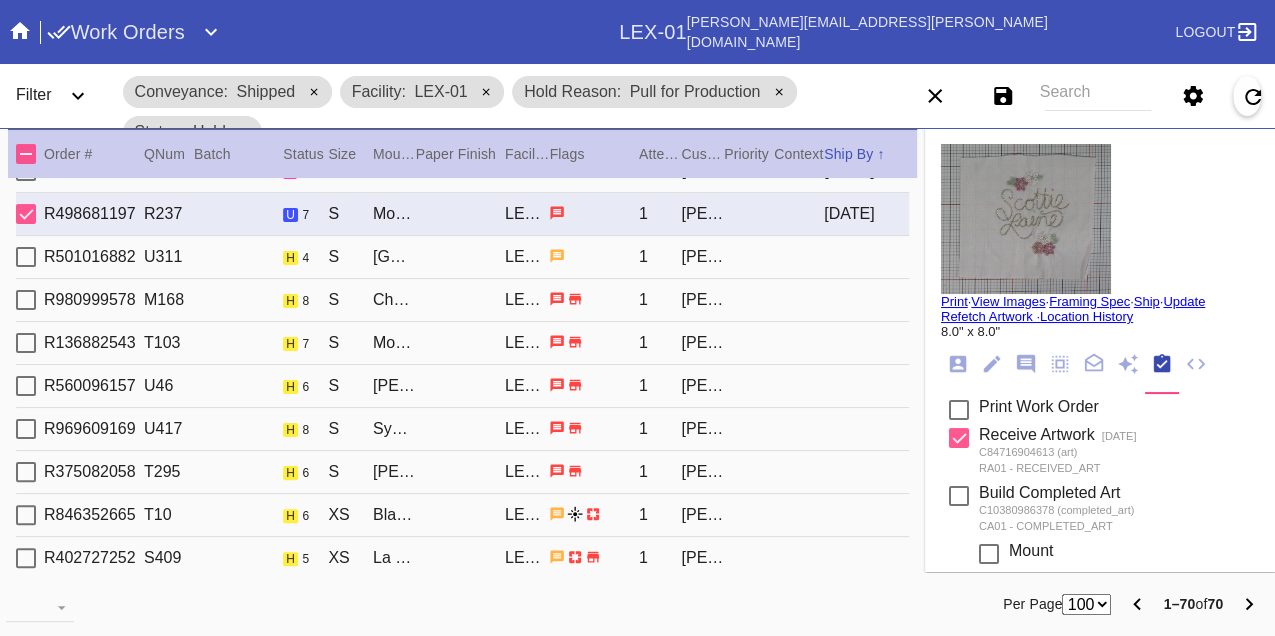 click on "Print" at bounding box center [954, 301] 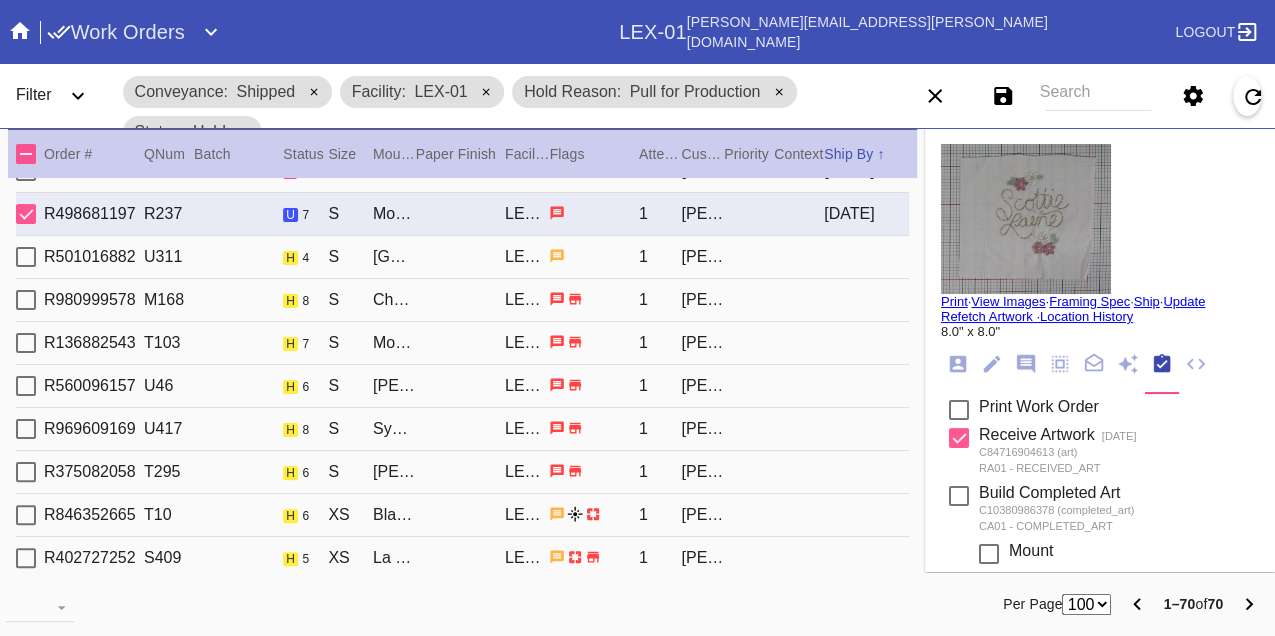 click on "R501016882 U311 h   4 S Palermo / Canvas LEX-01 1 Nicholas Rohde" at bounding box center (462, 257) 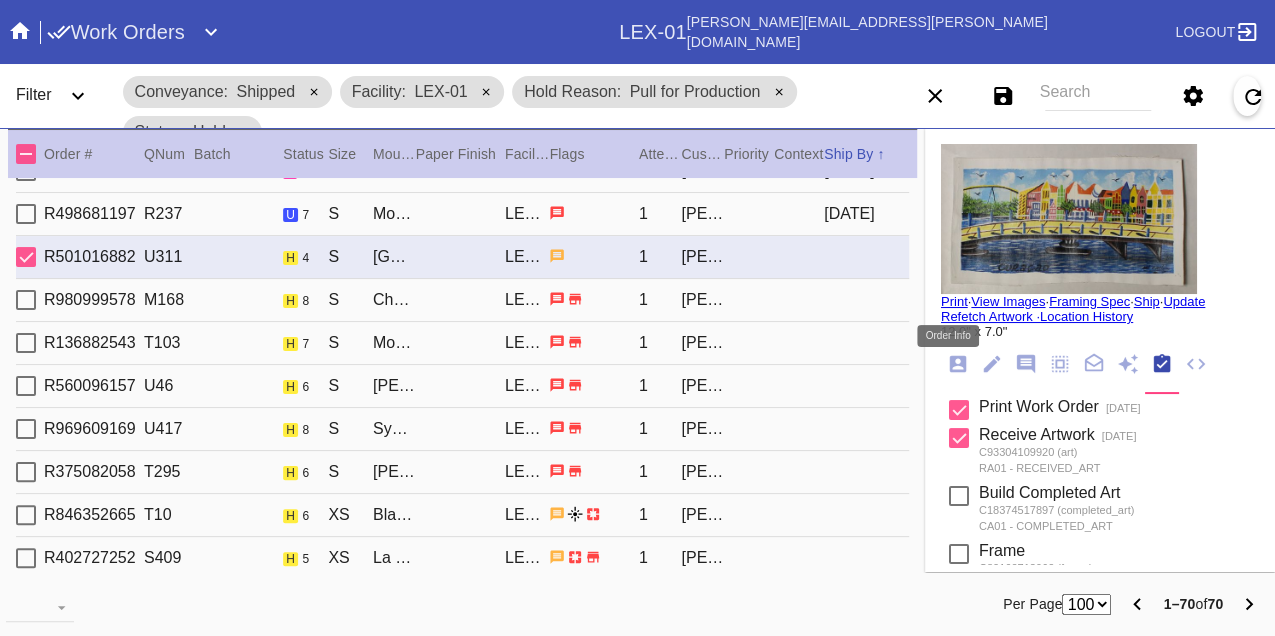 click 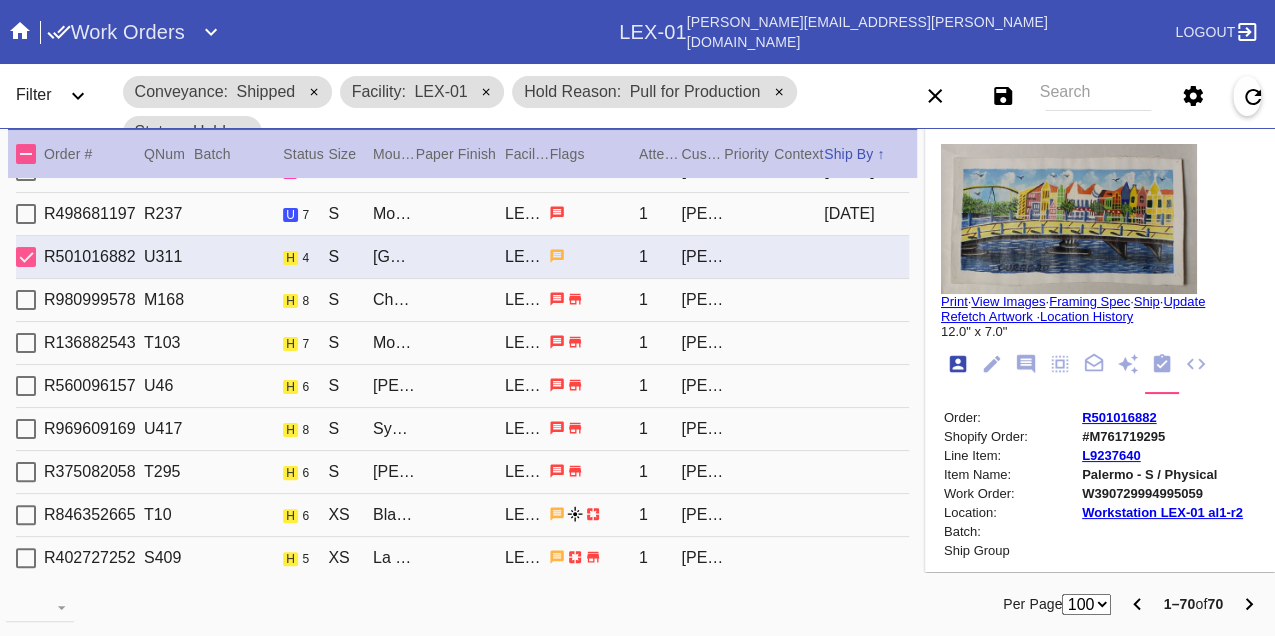 scroll, scrollTop: 24, scrollLeft: 0, axis: vertical 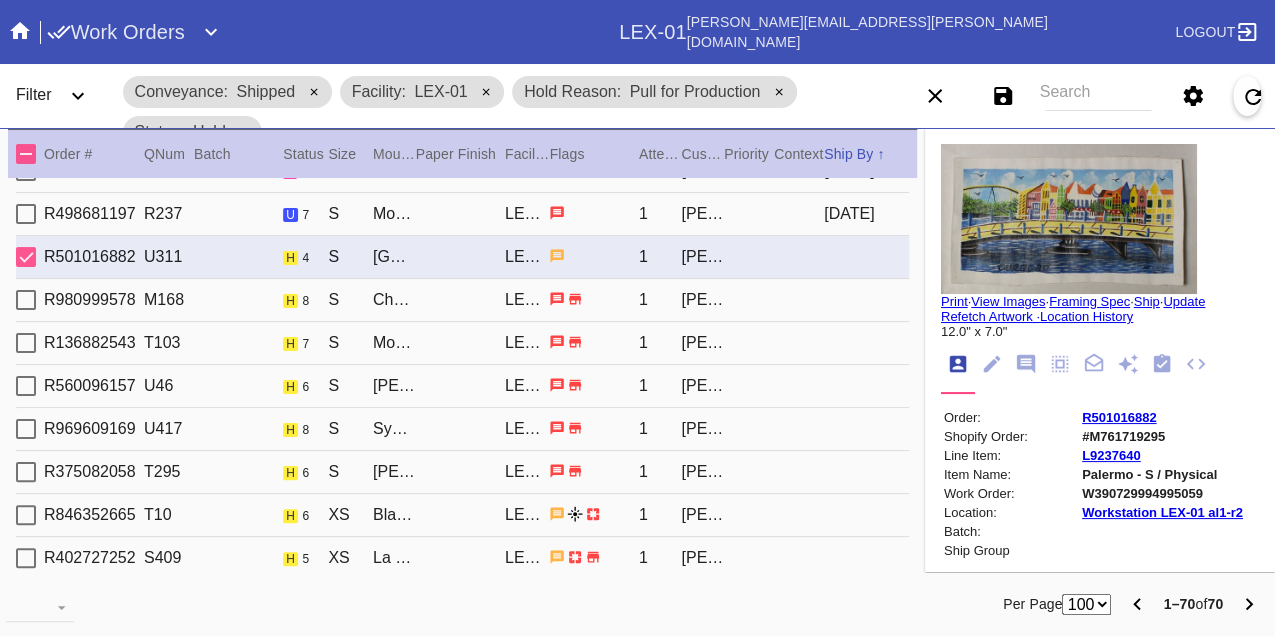 click on "W390729994995059" at bounding box center (1162, 493) 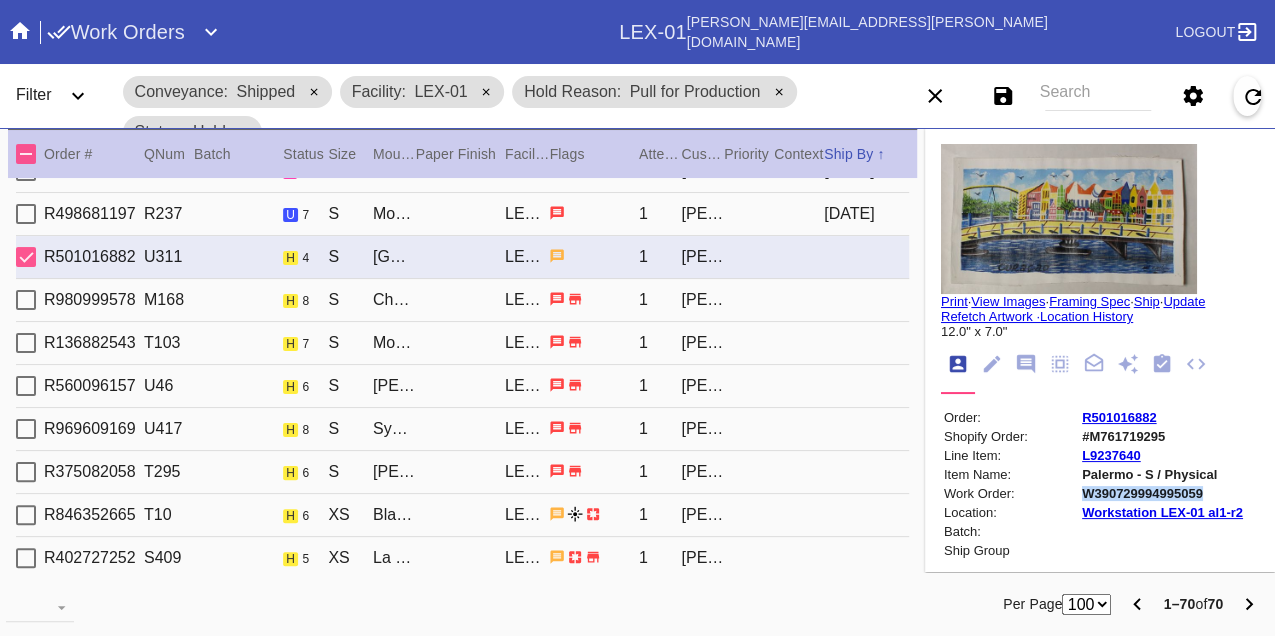 click on "W390729994995059" at bounding box center [1162, 493] 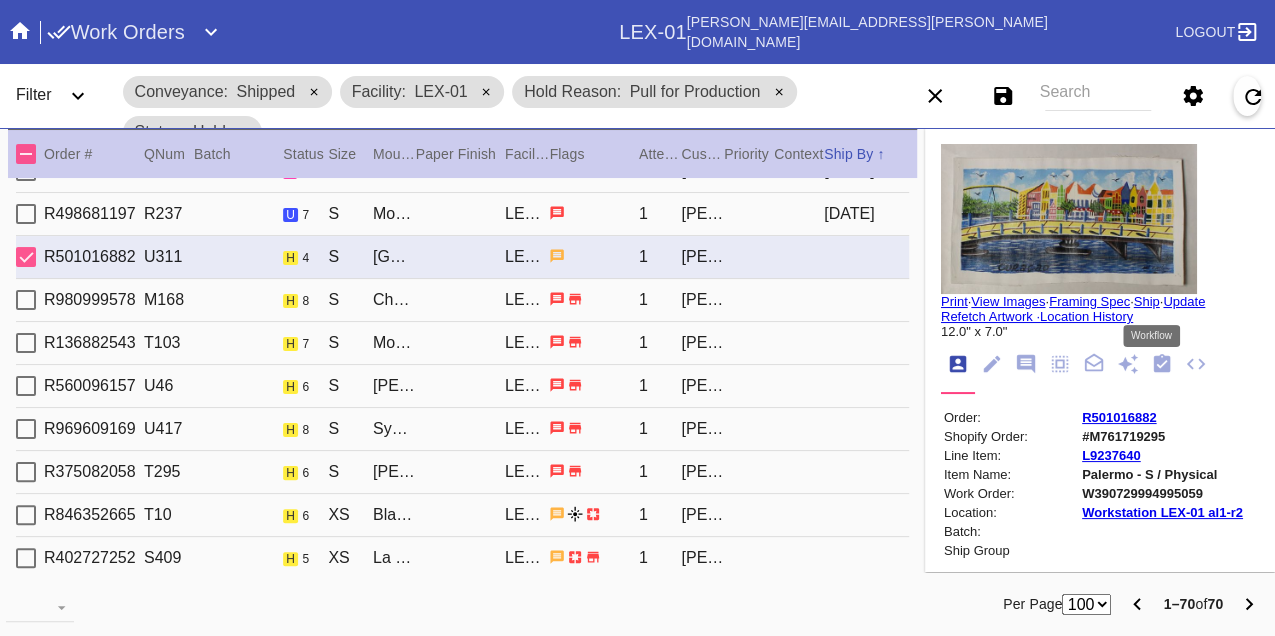 drag, startPoint x: 1150, startPoint y: 362, endPoint x: 1141, endPoint y: 367, distance: 10.29563 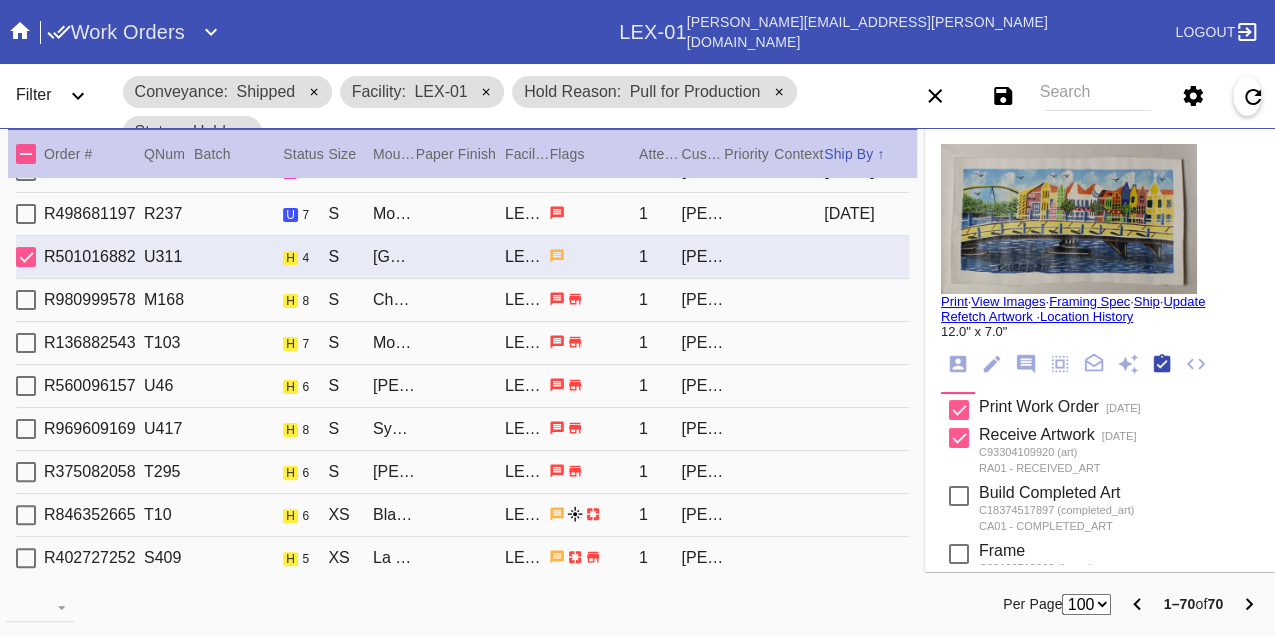 scroll, scrollTop: 318, scrollLeft: 0, axis: vertical 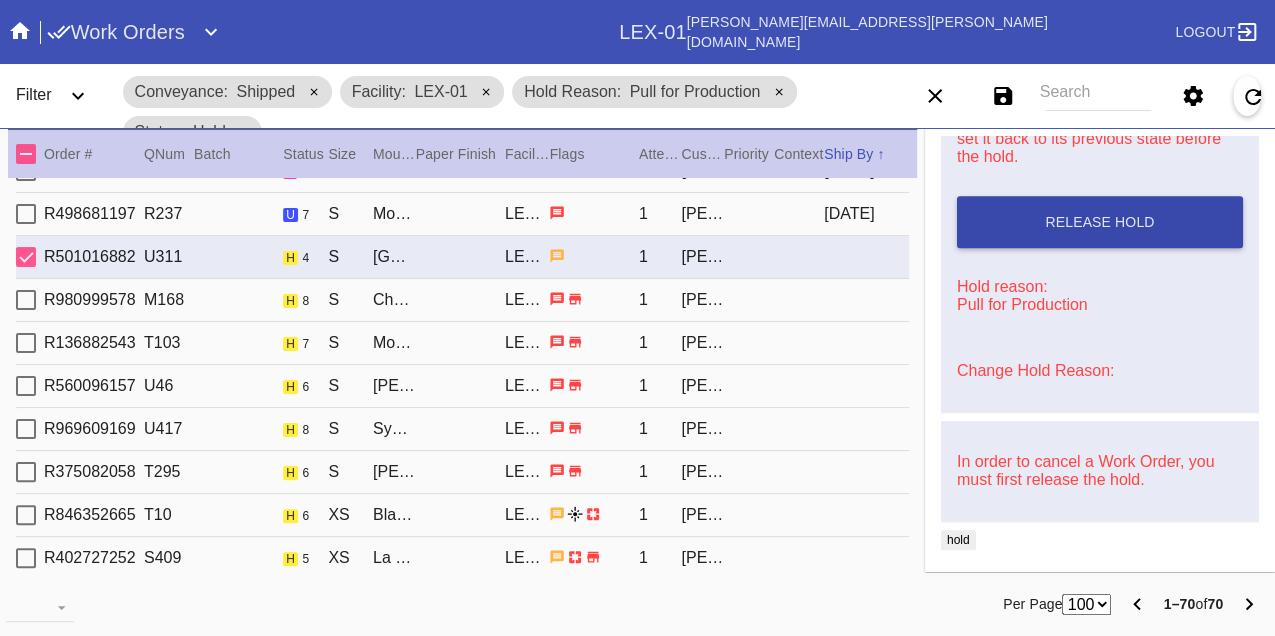 click on "Release Hold" at bounding box center [1100, 222] 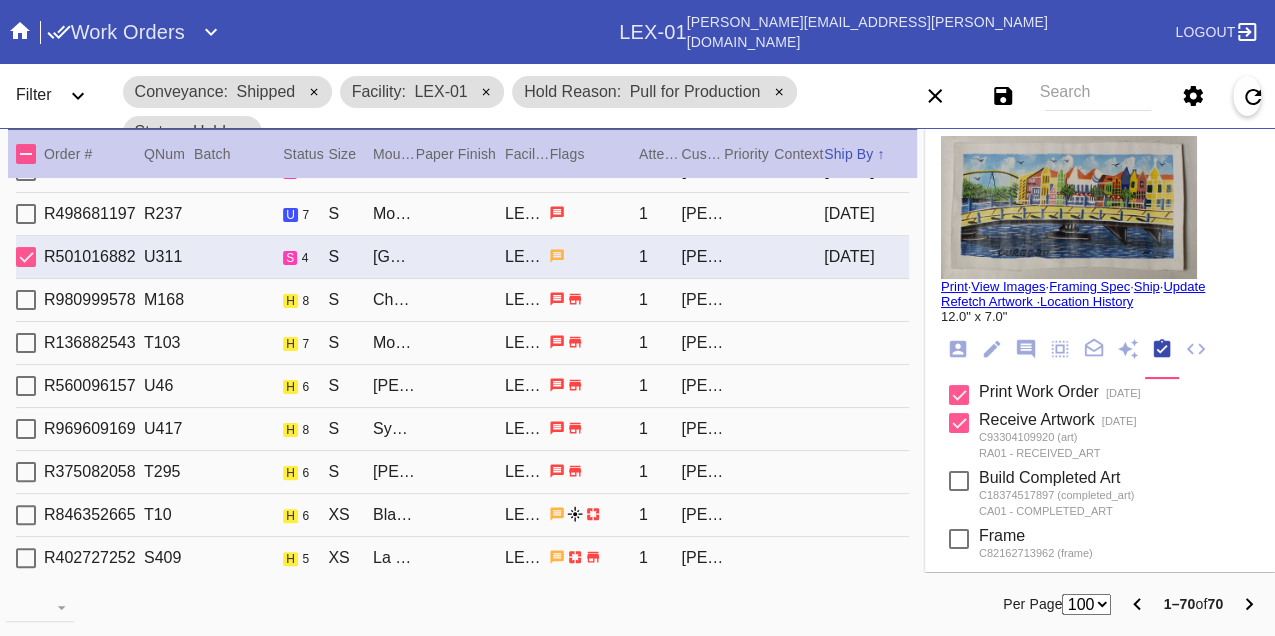 scroll, scrollTop: 0, scrollLeft: 0, axis: both 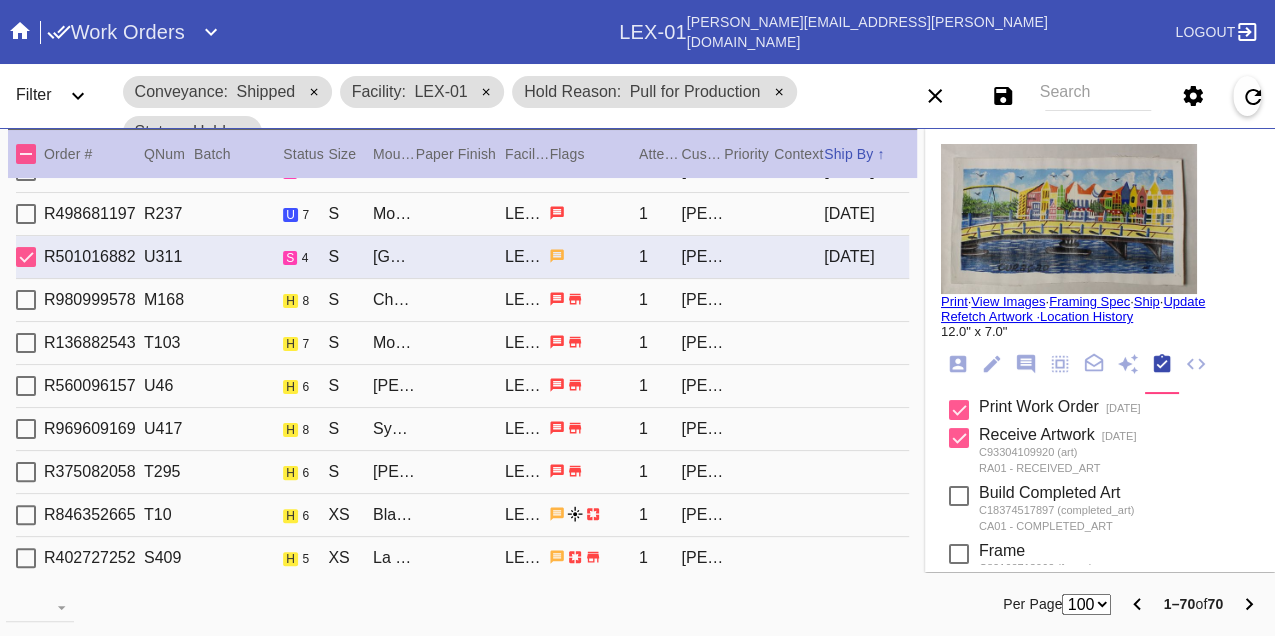 click on "Print" at bounding box center (954, 301) 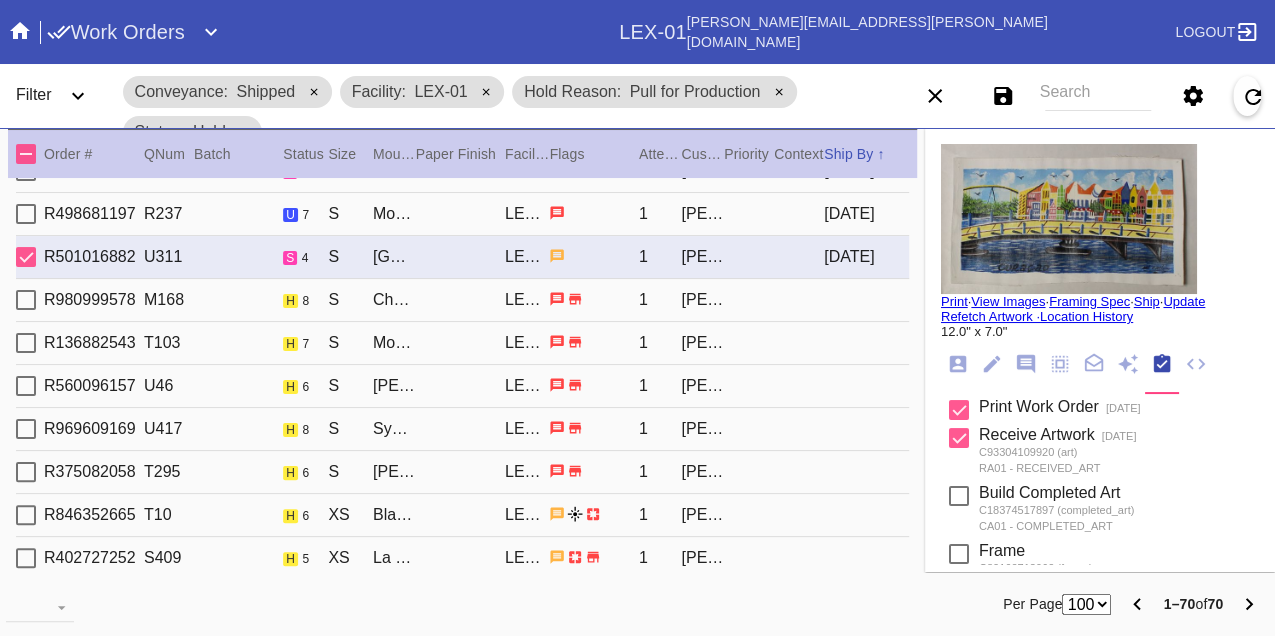 click on "R980999578 M168 h   8 S Cherry Round / Sage Green - Silk LEX-01 1 Erin Alexander" at bounding box center [462, 300] 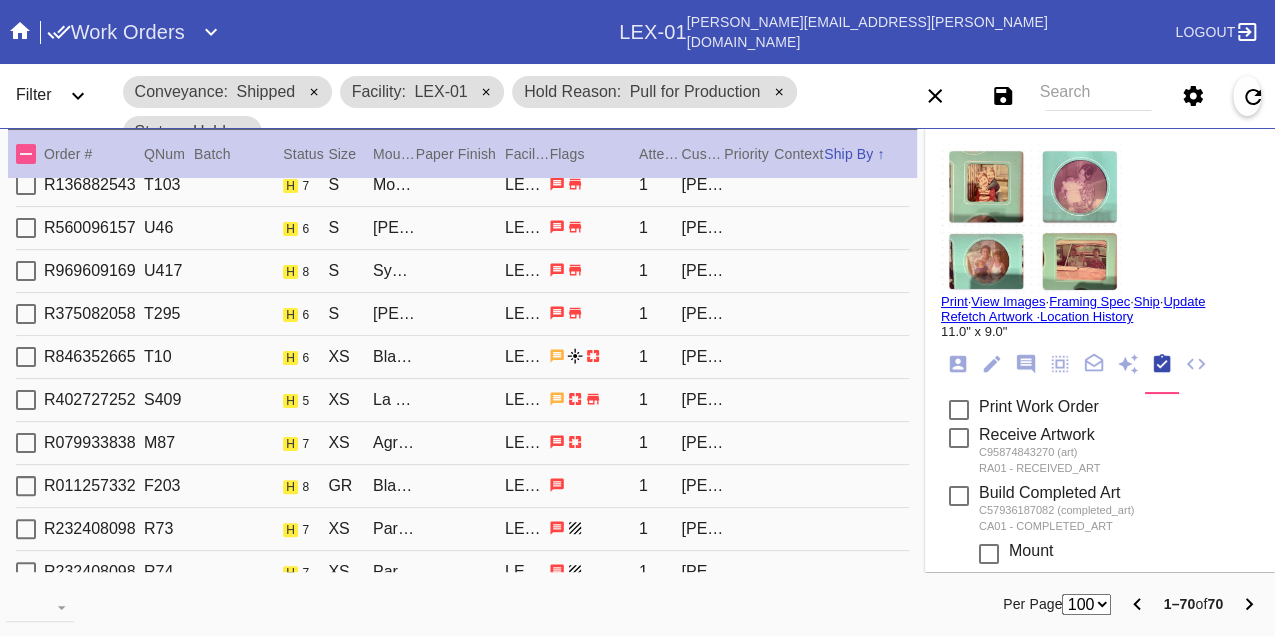 scroll, scrollTop: 2569, scrollLeft: 0, axis: vertical 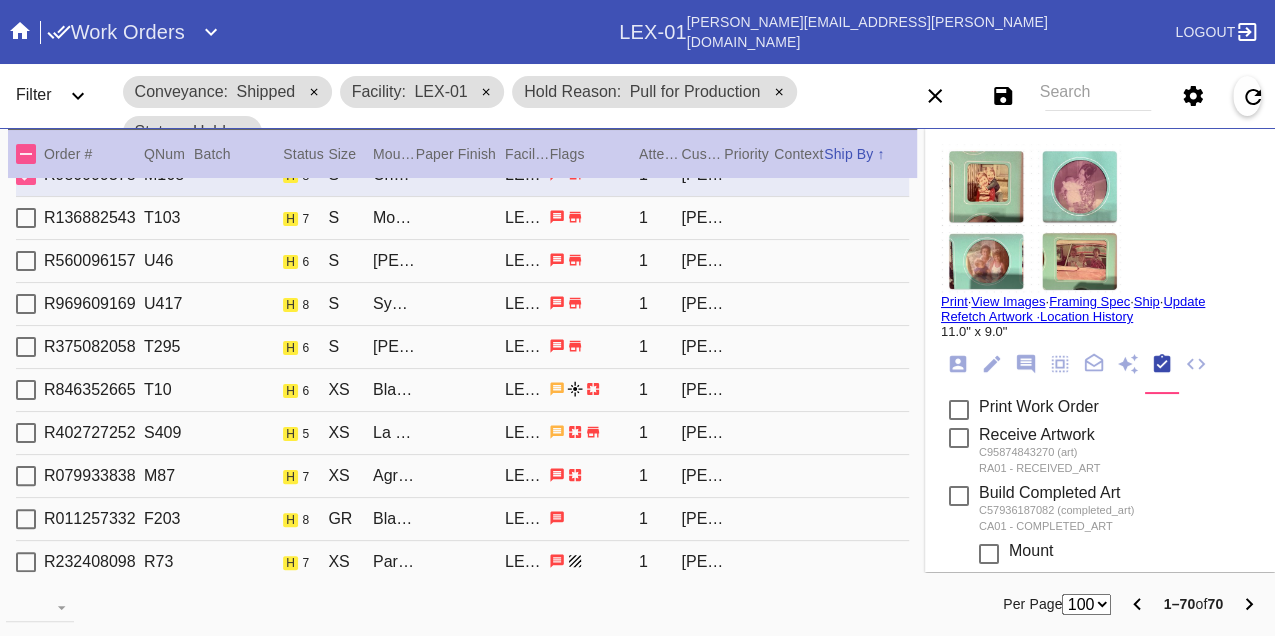 click on "R136882543 T103 h   7 S Monterey / Off-White With Black Core LEX-01 1 Samuel Fox" at bounding box center (462, 218) 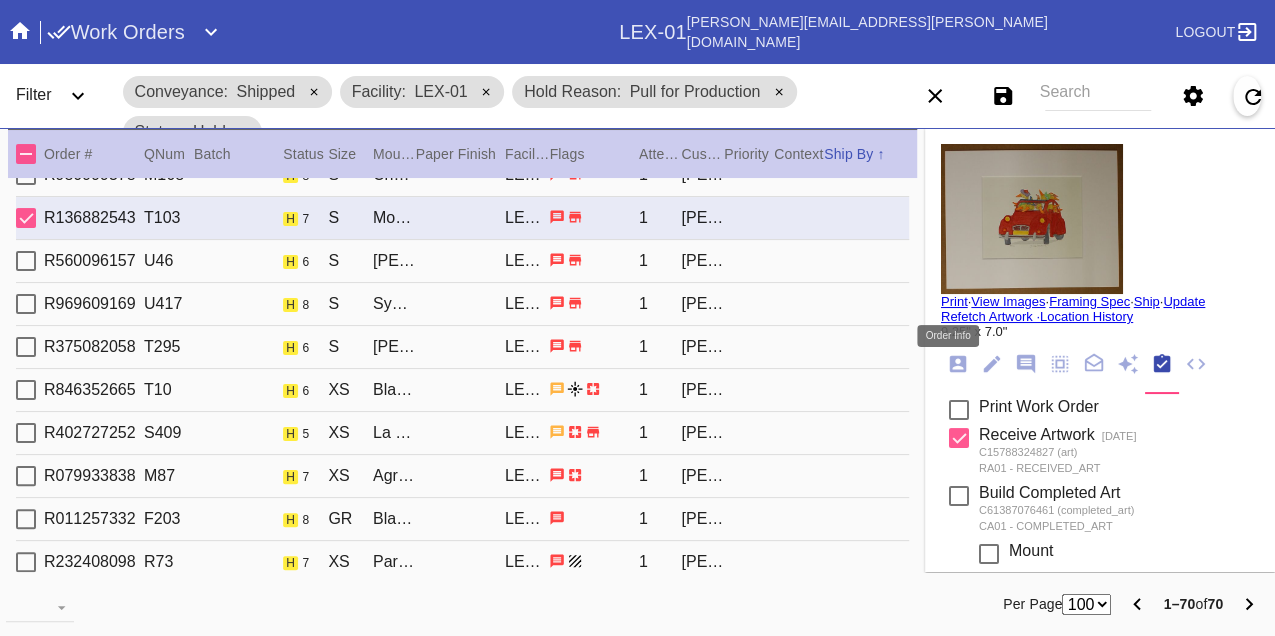 click 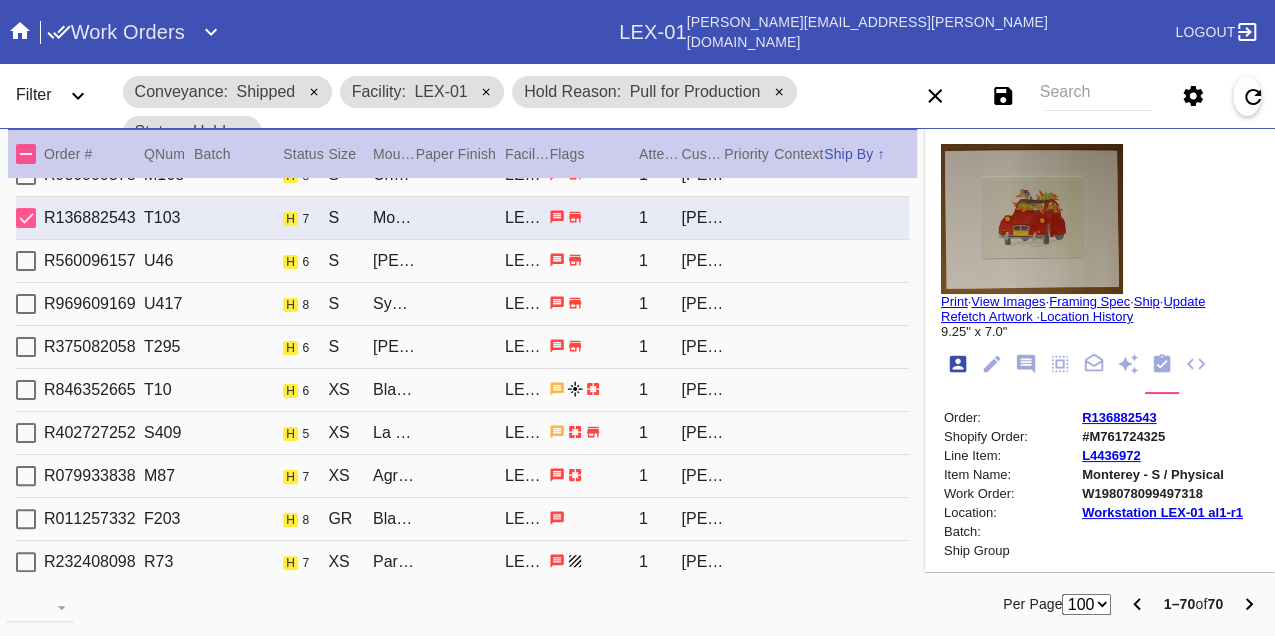 scroll, scrollTop: 24, scrollLeft: 0, axis: vertical 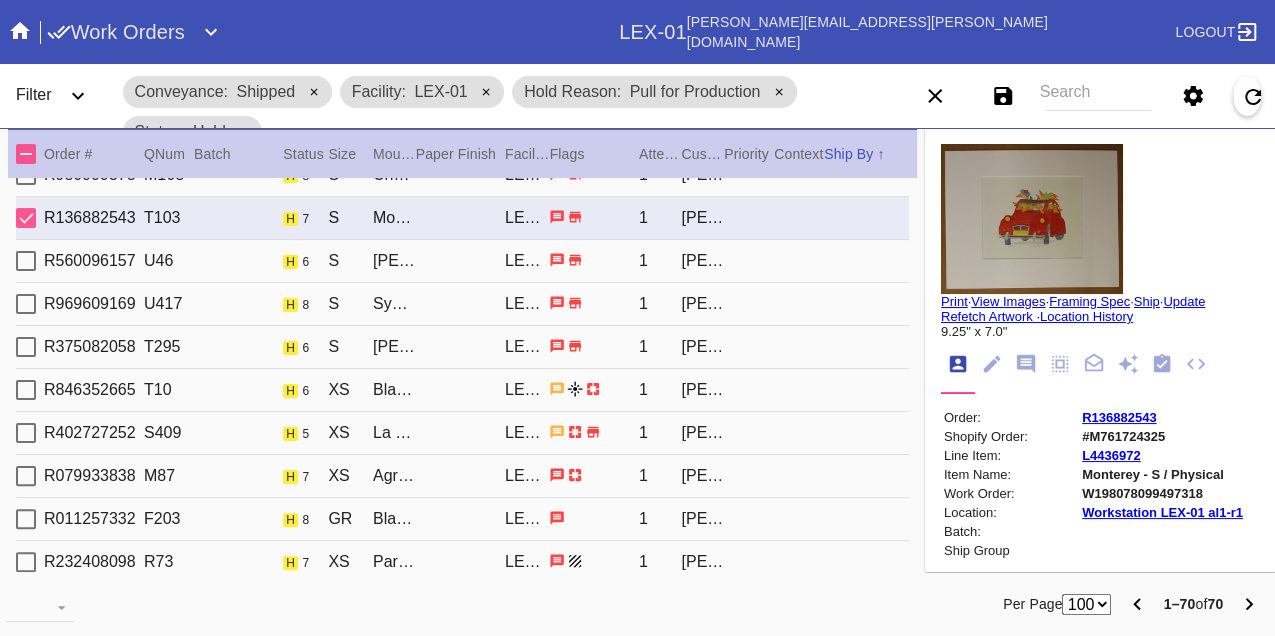 click on "W198078099497318" at bounding box center [1162, 493] 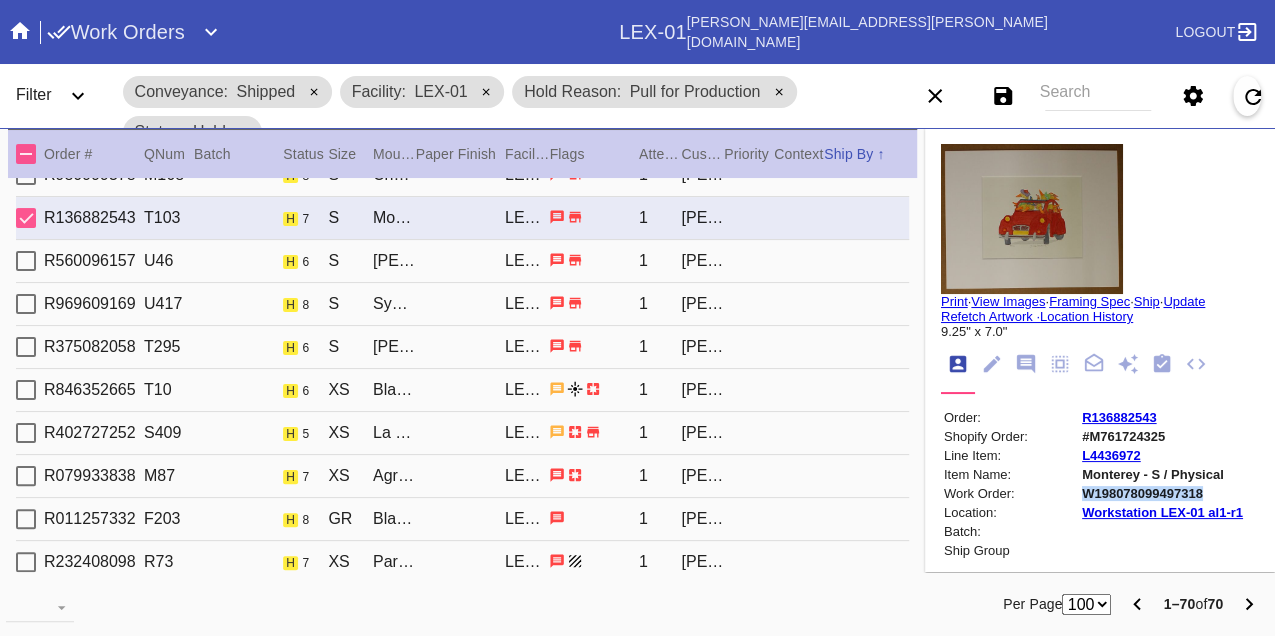 click on "W198078099497318" at bounding box center (1162, 493) 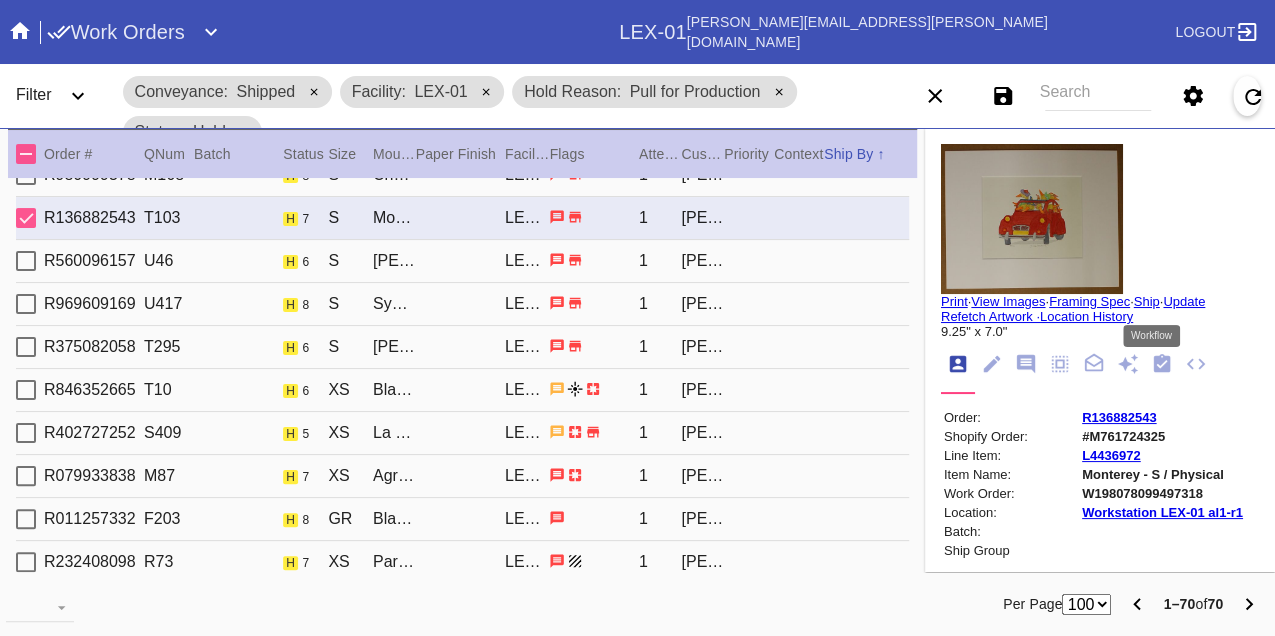 click 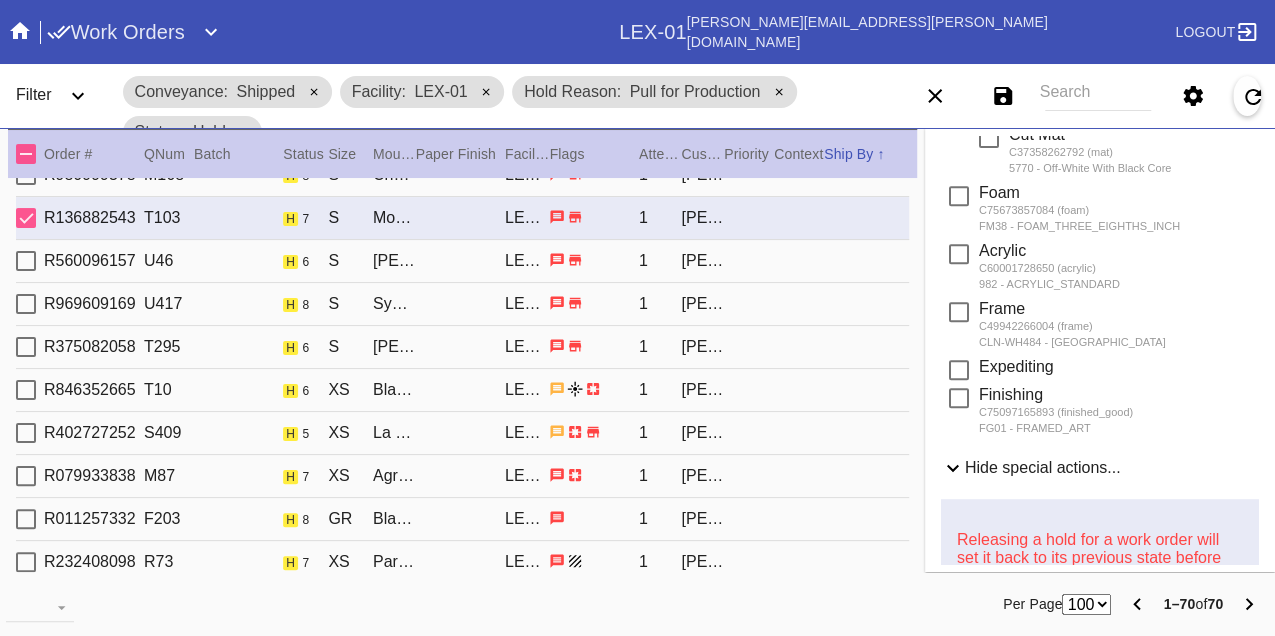 scroll, scrollTop: 888, scrollLeft: 0, axis: vertical 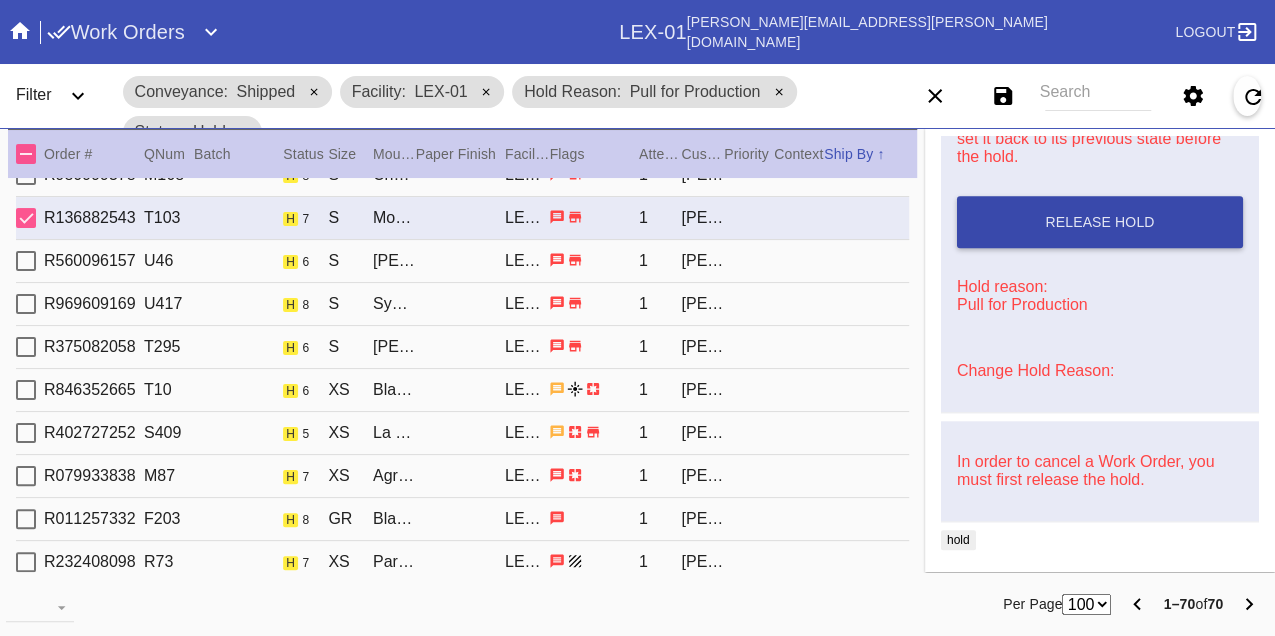 click on "Release Hold" at bounding box center [1100, 222] 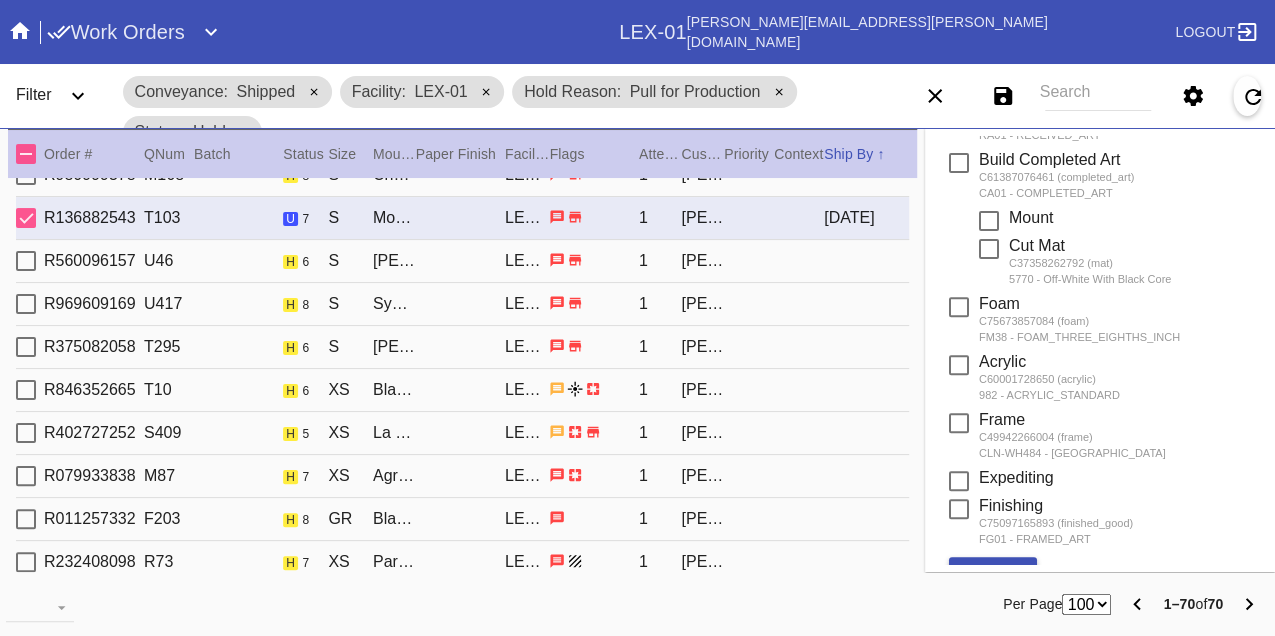 scroll, scrollTop: 0, scrollLeft: 0, axis: both 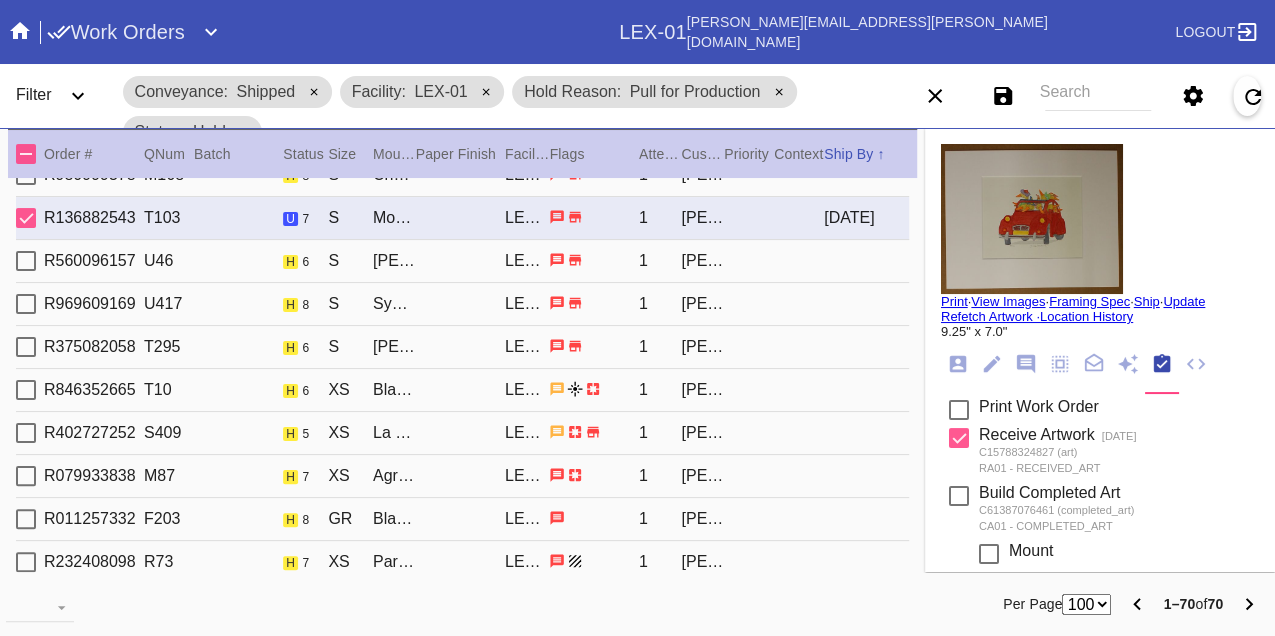 click on "Print" at bounding box center (954, 301) 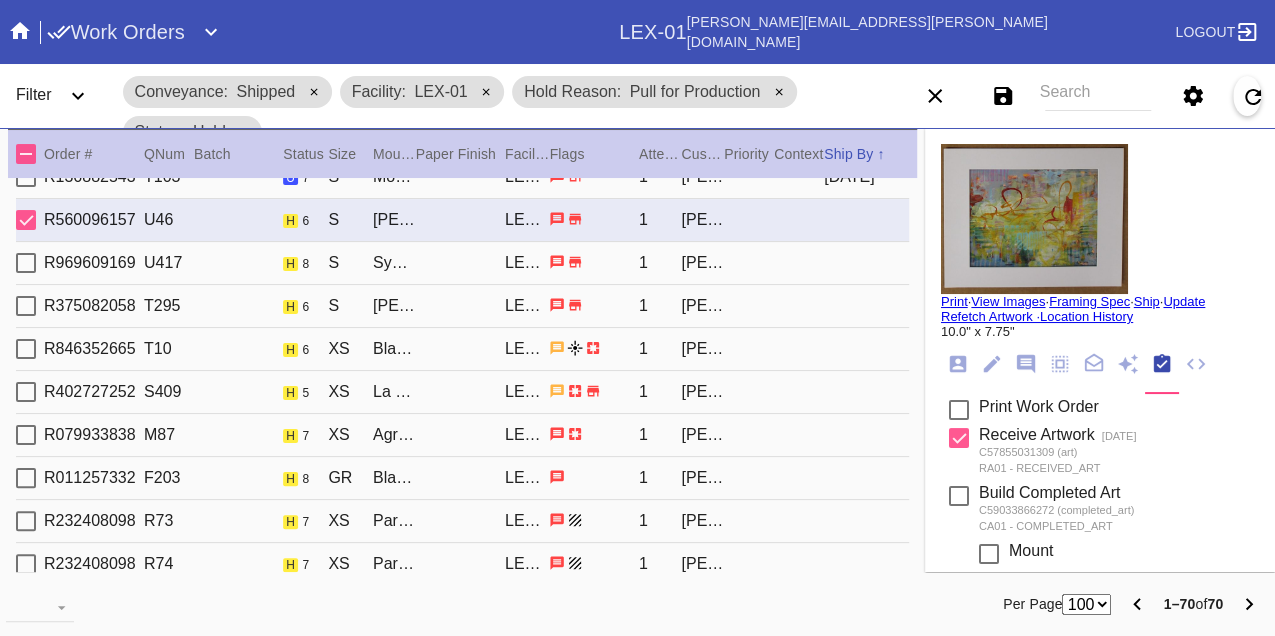 scroll, scrollTop: 2680, scrollLeft: 0, axis: vertical 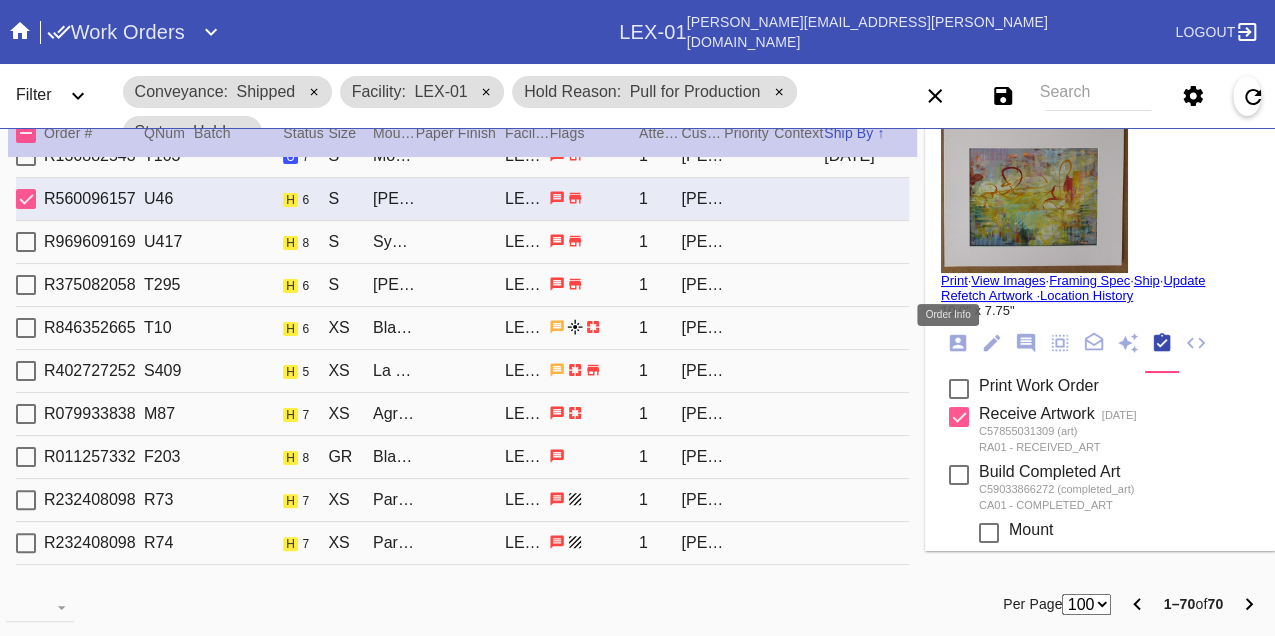 click 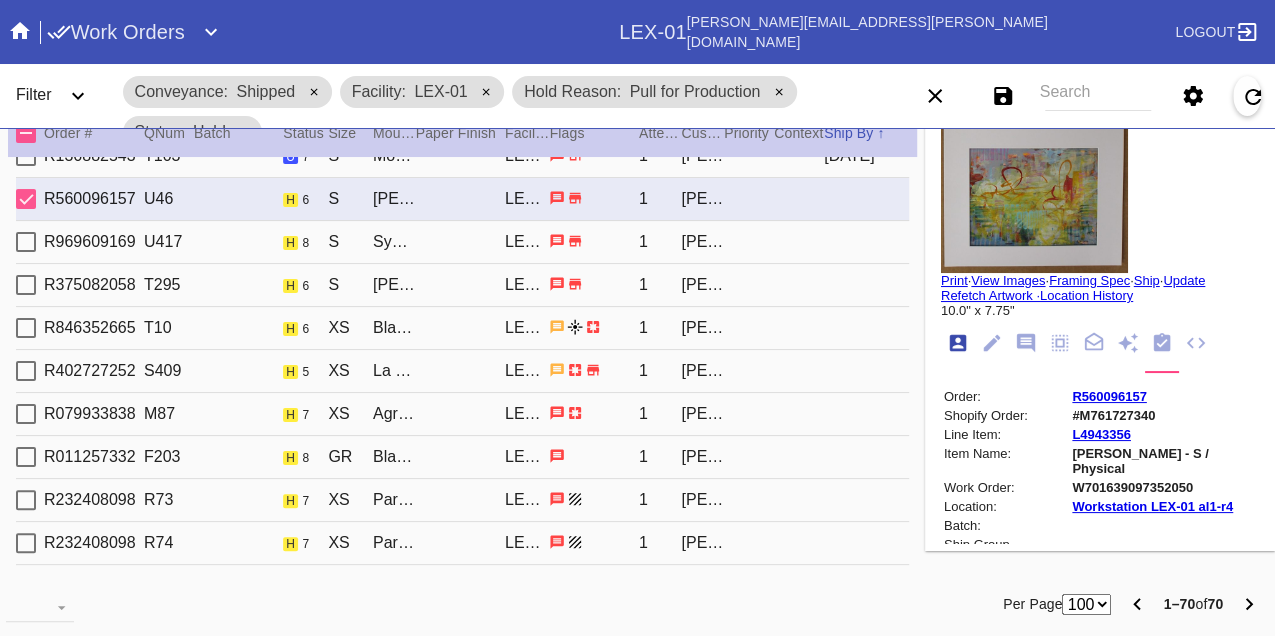 scroll, scrollTop: 24, scrollLeft: 0, axis: vertical 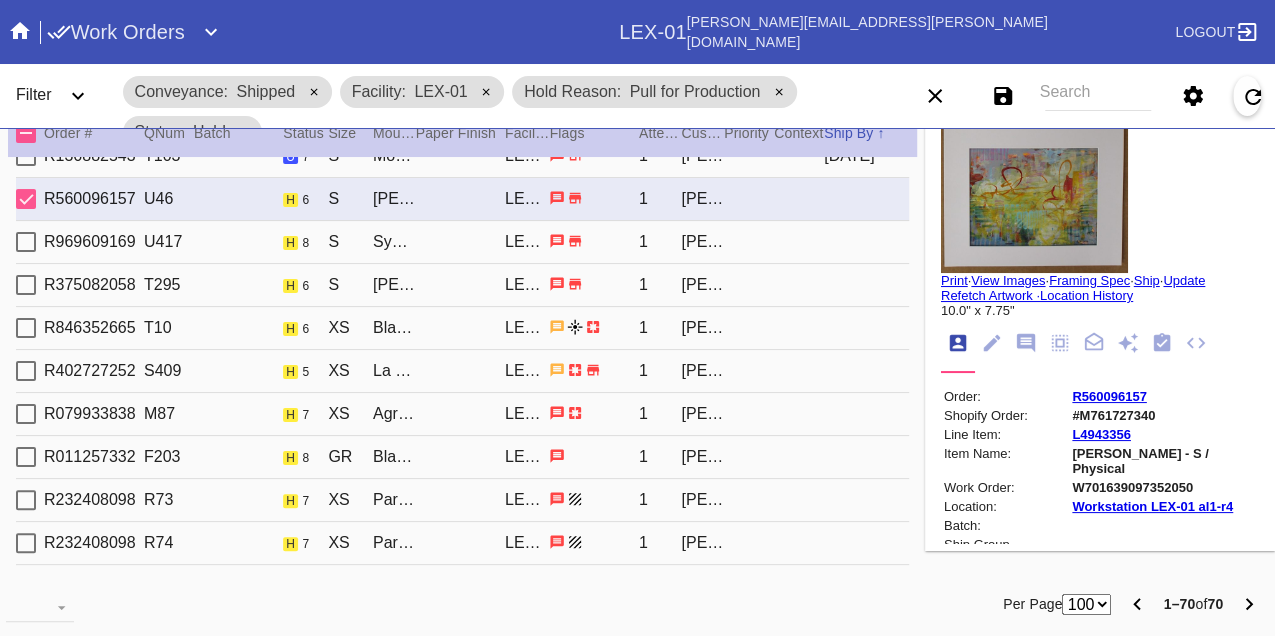 click on "W701639097352050" at bounding box center [1164, 487] 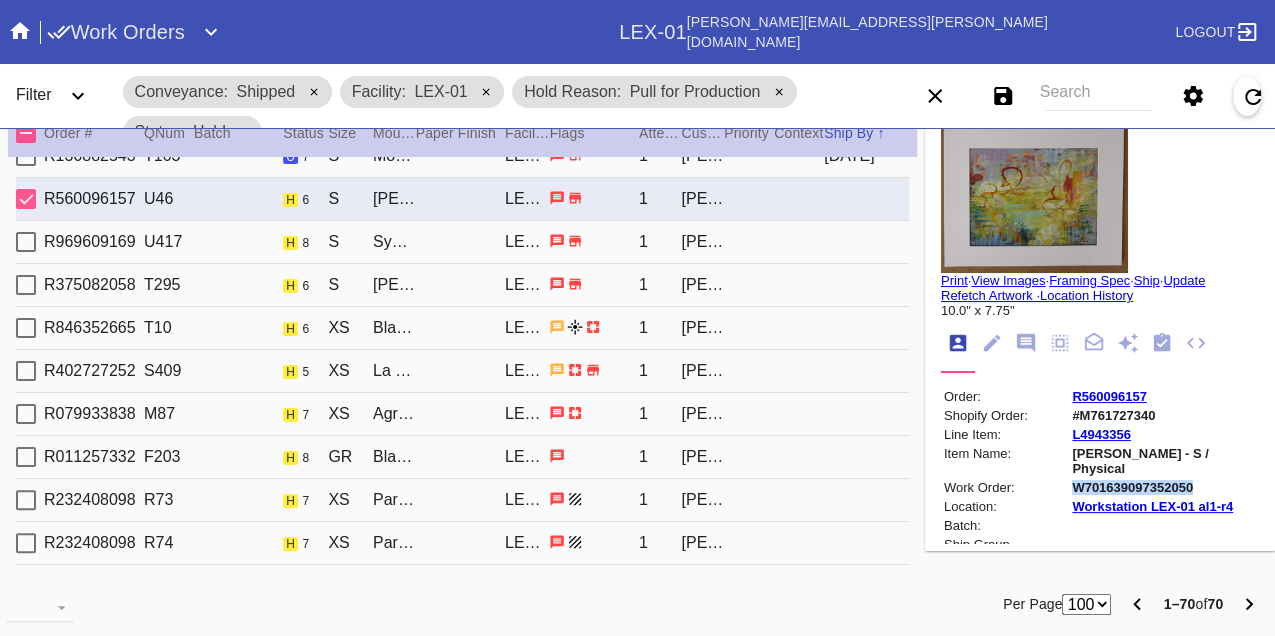 click on "W701639097352050" at bounding box center [1164, 487] 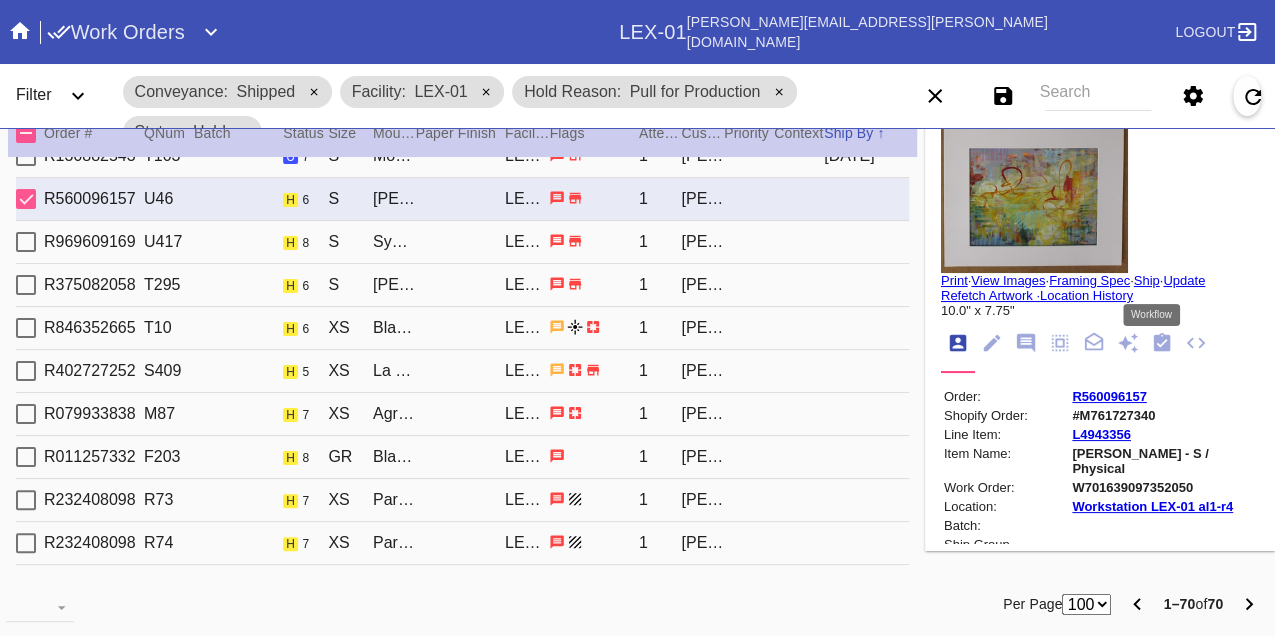 click 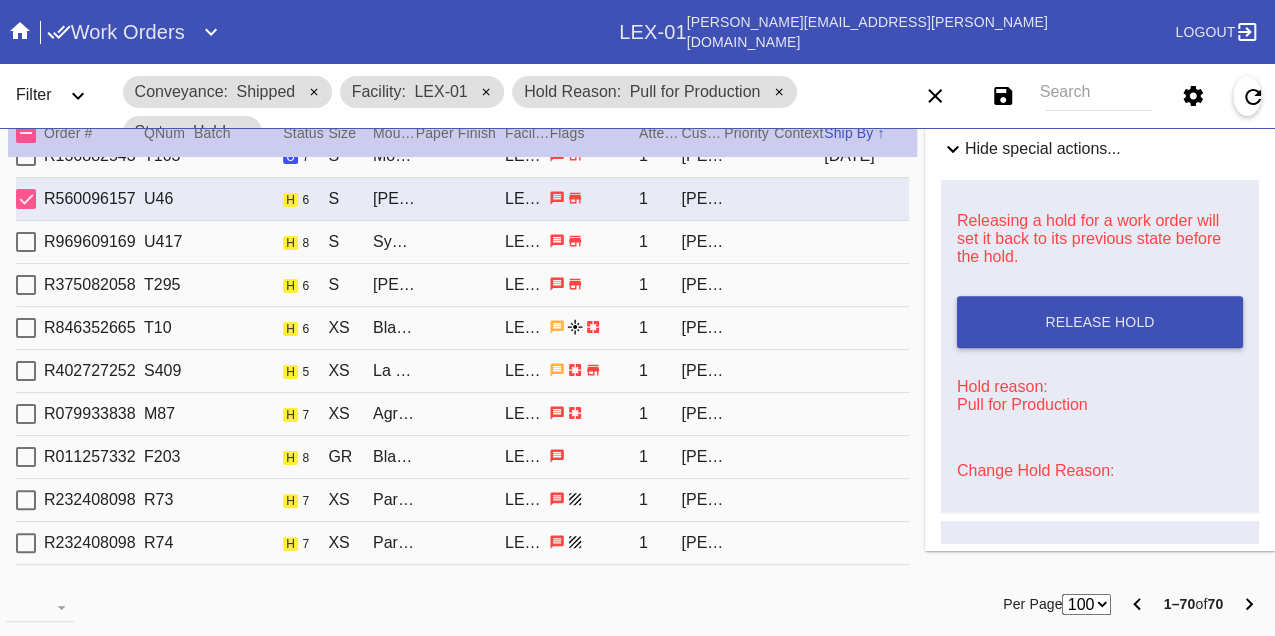 scroll, scrollTop: 829, scrollLeft: 0, axis: vertical 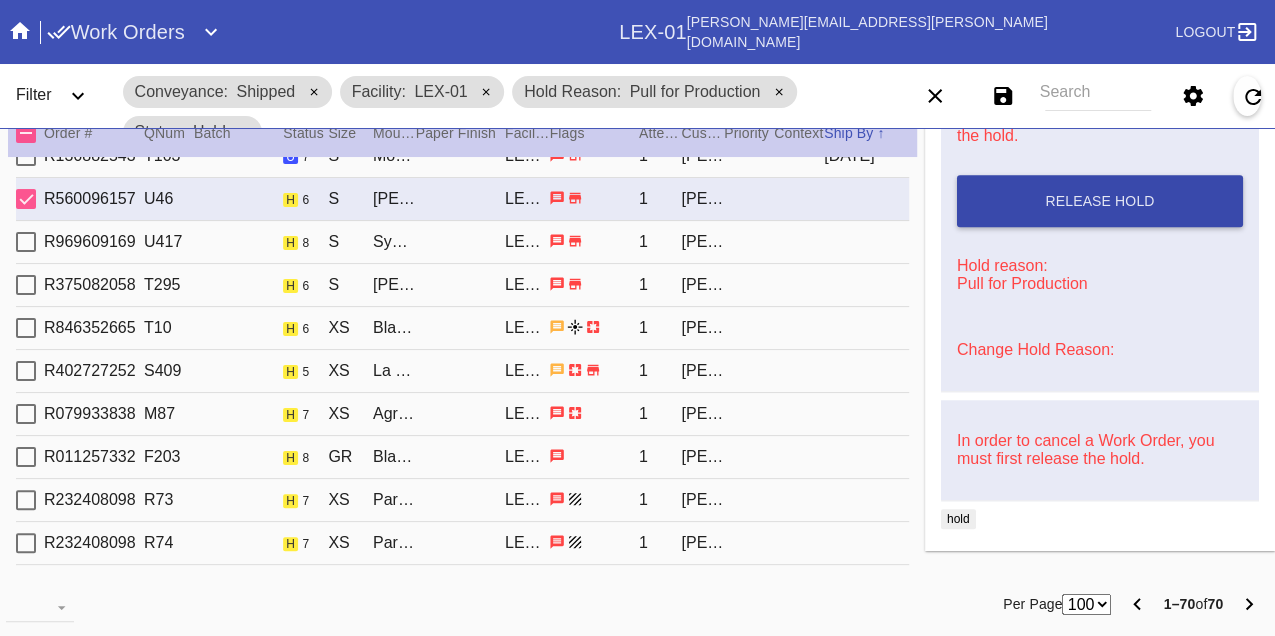 click on "Release Hold" at bounding box center (1100, 201) 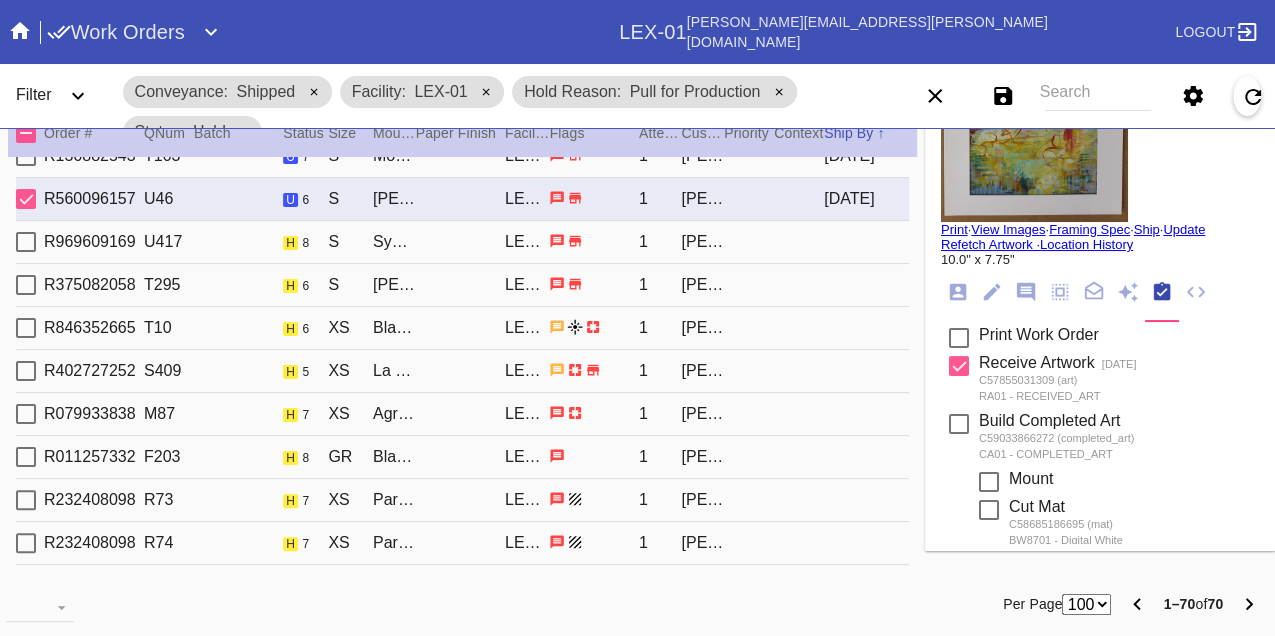 scroll, scrollTop: 0, scrollLeft: 0, axis: both 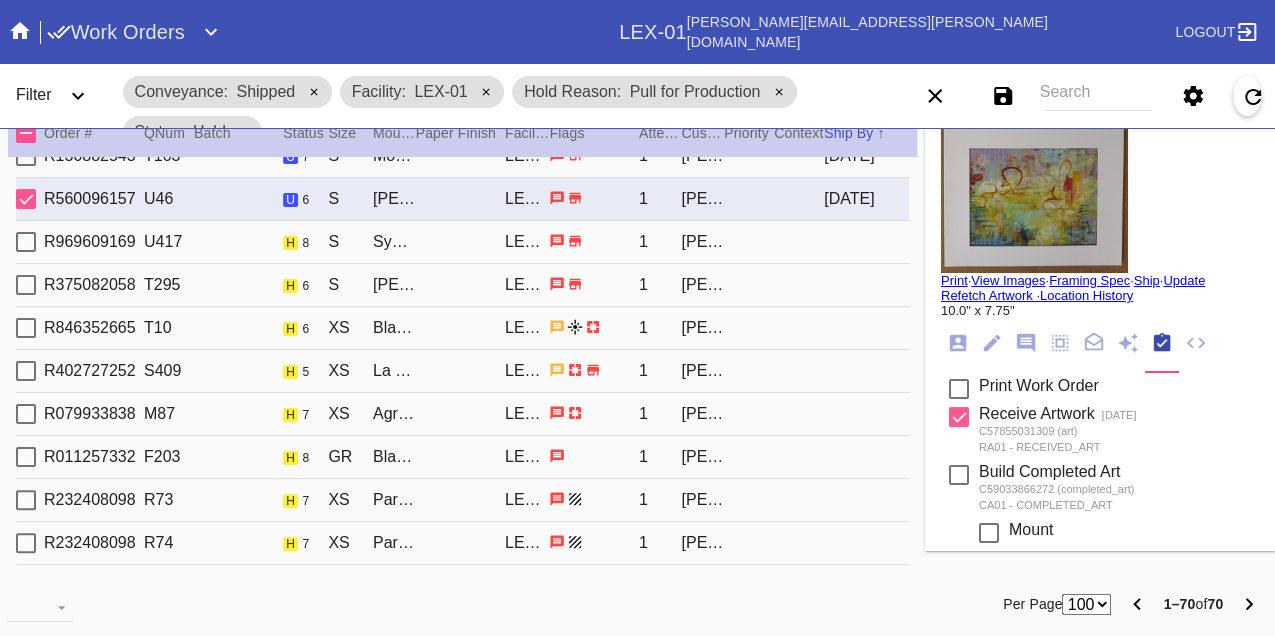 click on "Print" at bounding box center (954, 280) 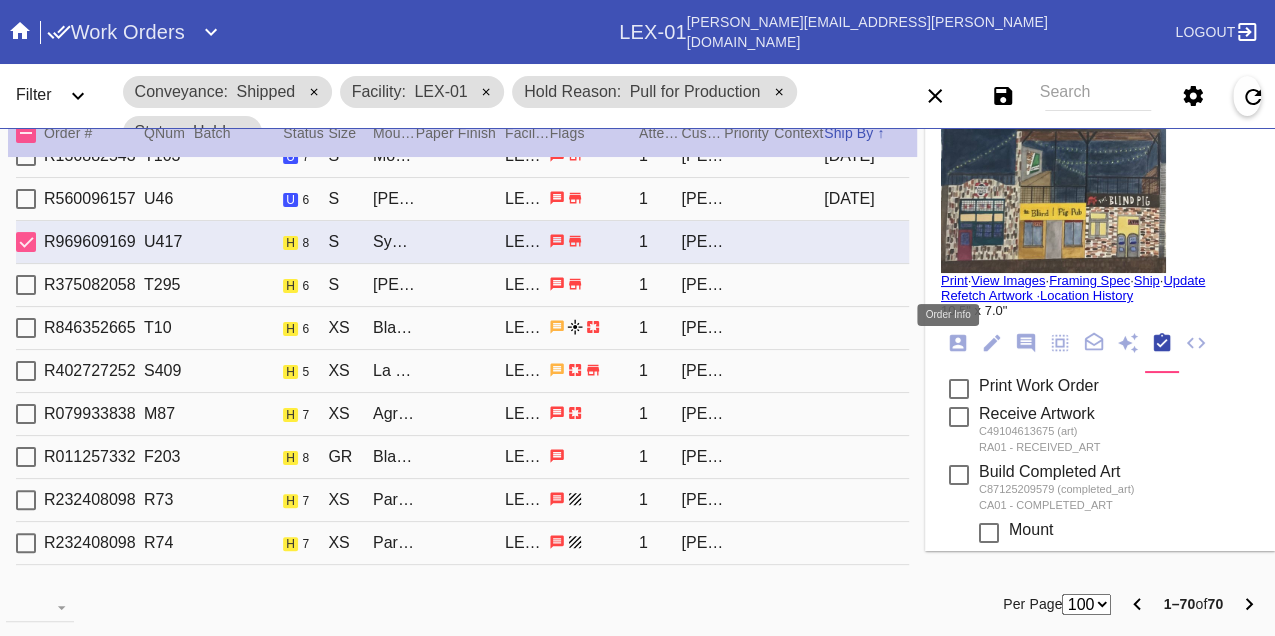 click 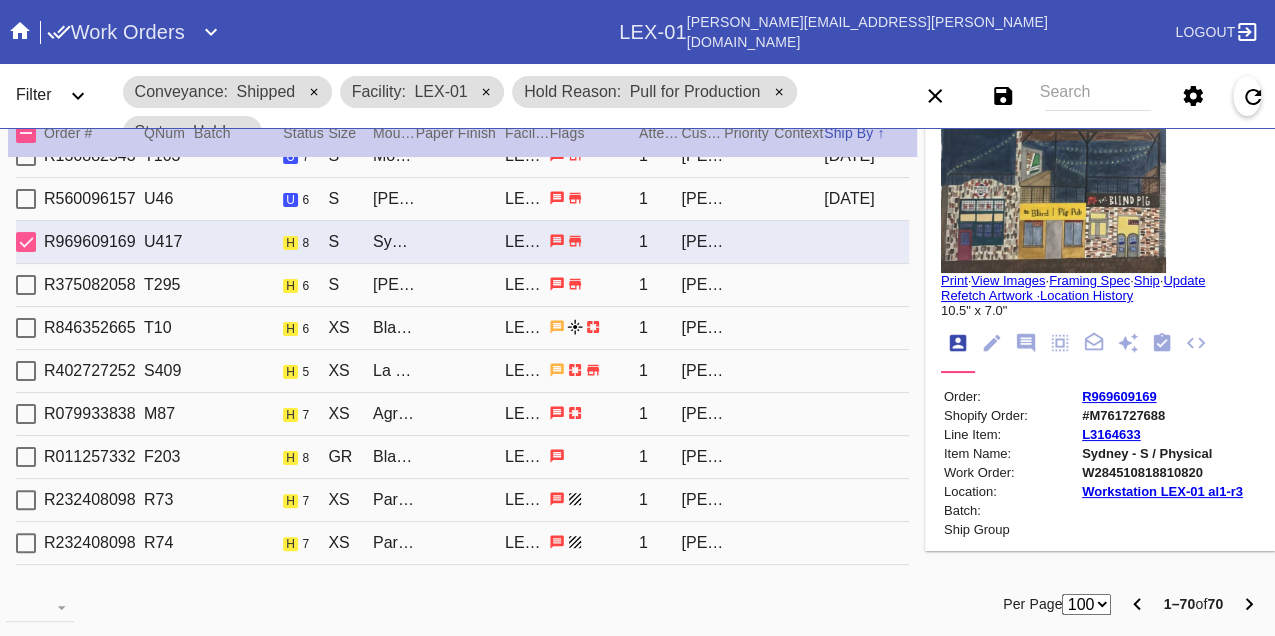 scroll, scrollTop: 24, scrollLeft: 0, axis: vertical 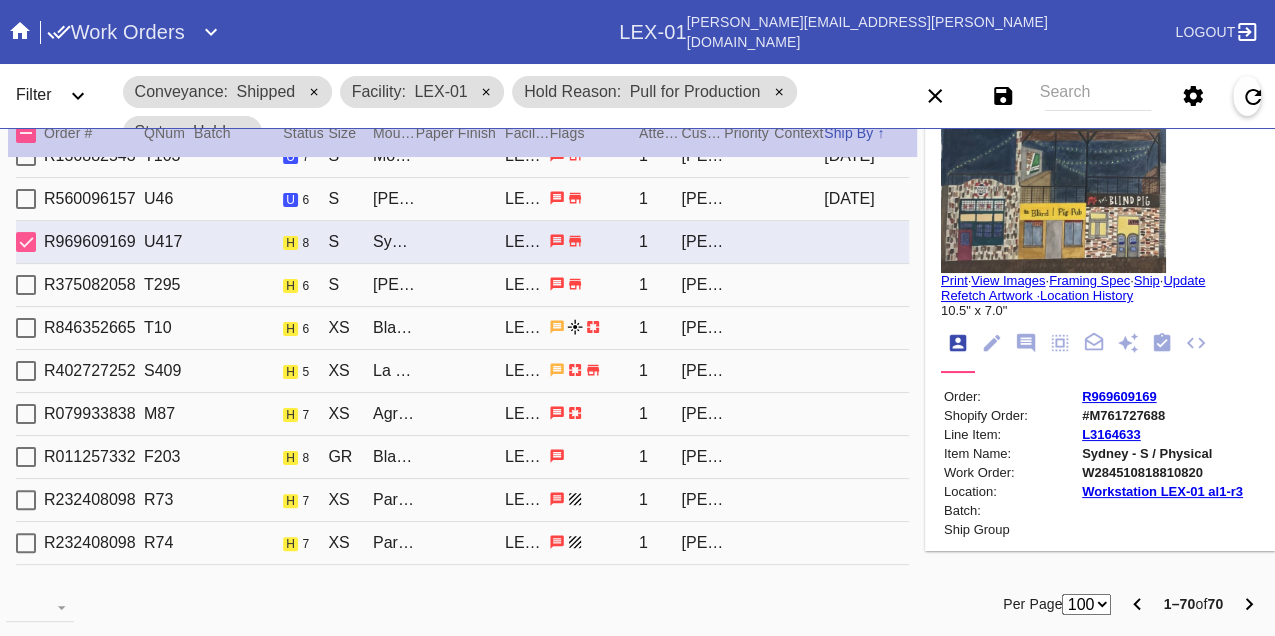 click on "W284510818810820" at bounding box center (1162, 472) 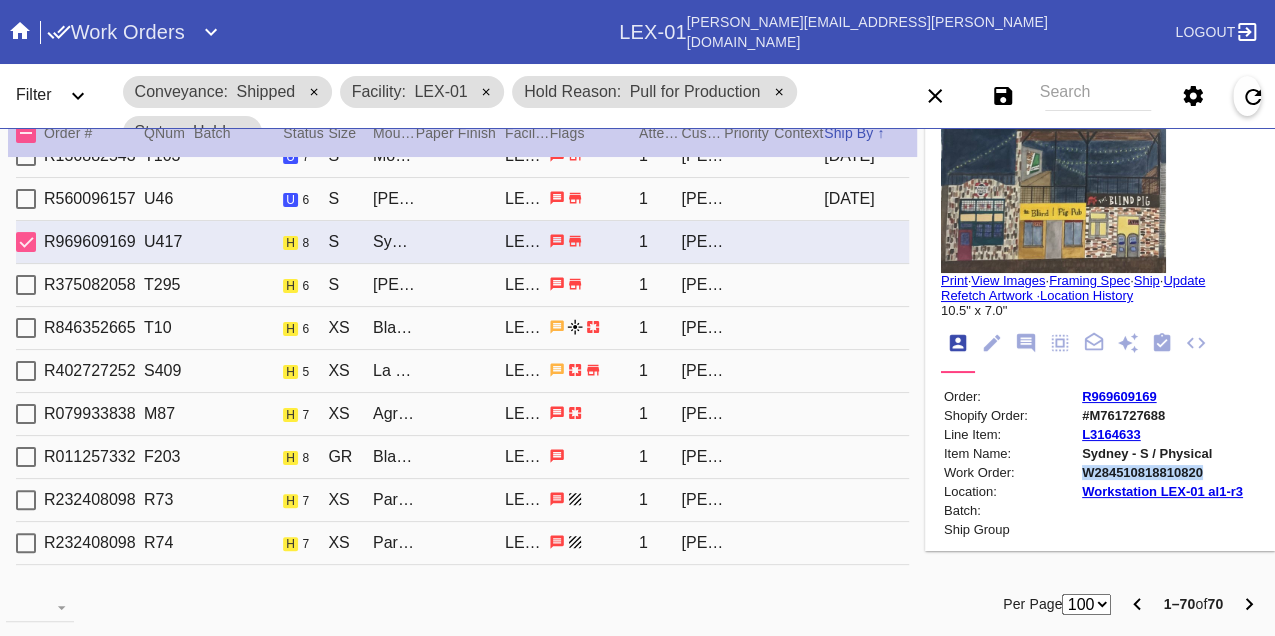 click on "W284510818810820" at bounding box center (1162, 472) 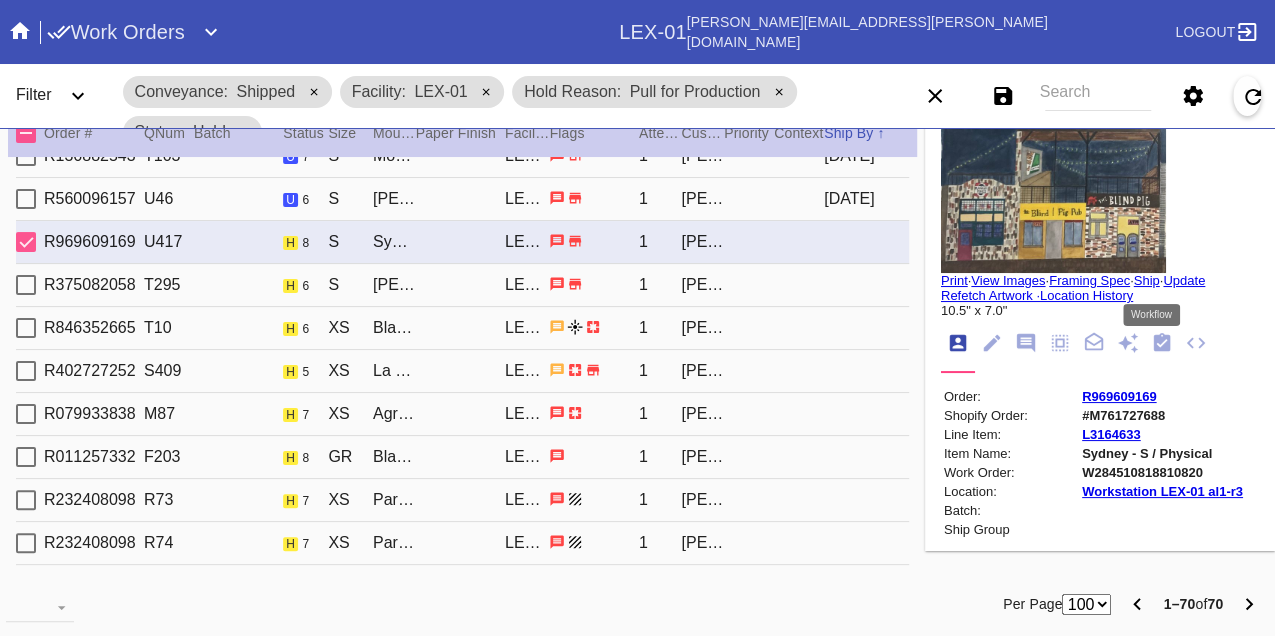 click 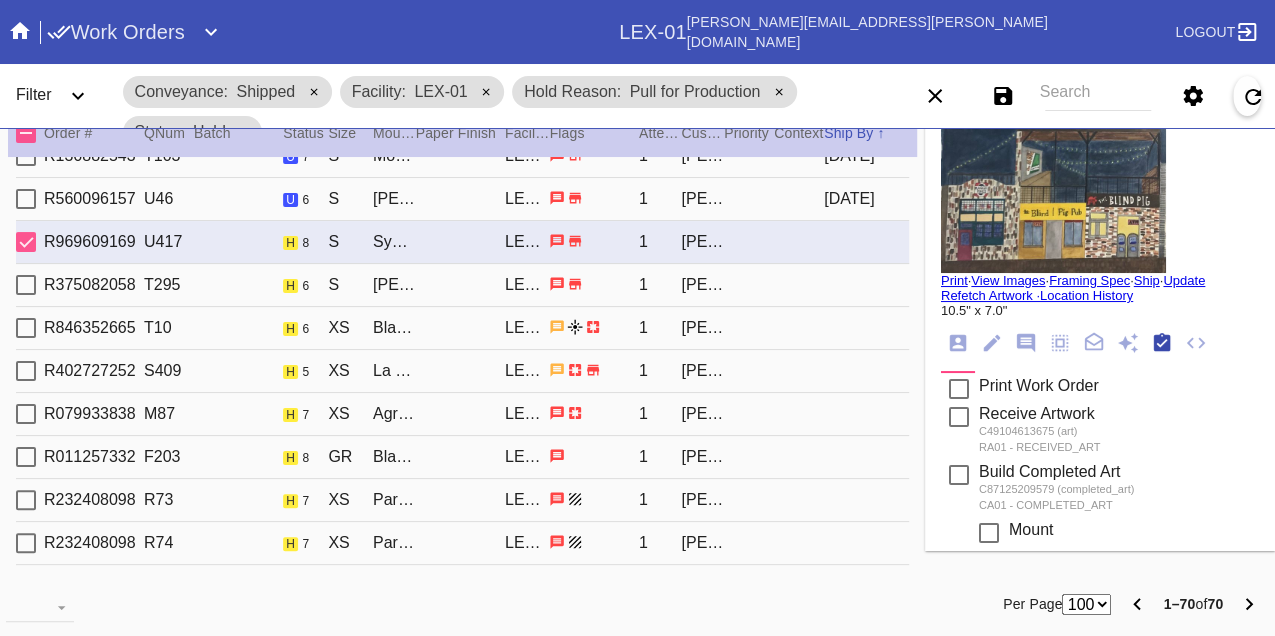scroll, scrollTop: 318, scrollLeft: 0, axis: vertical 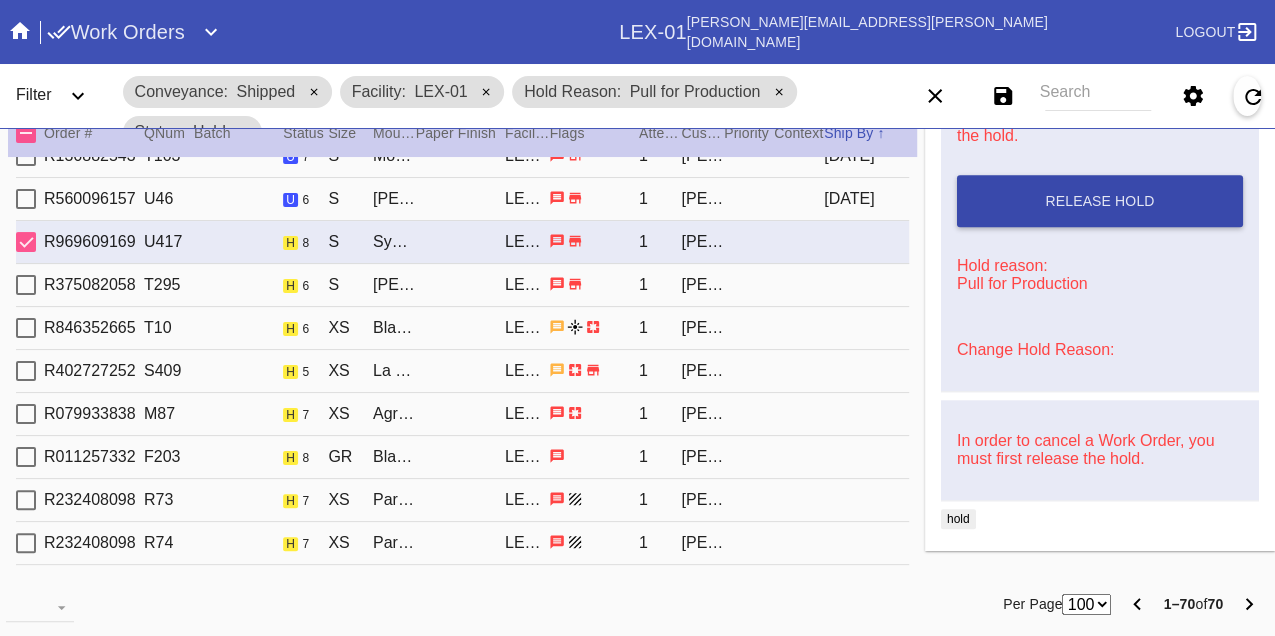click on "Release Hold" at bounding box center (1100, 201) 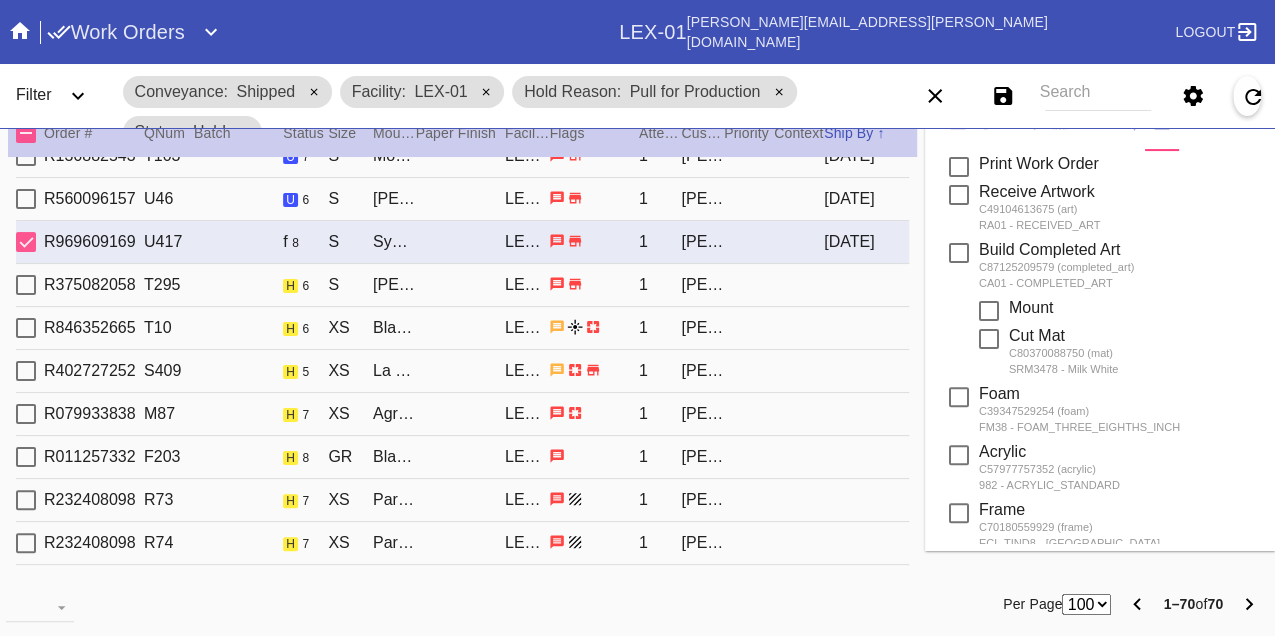 scroll, scrollTop: 0, scrollLeft: 0, axis: both 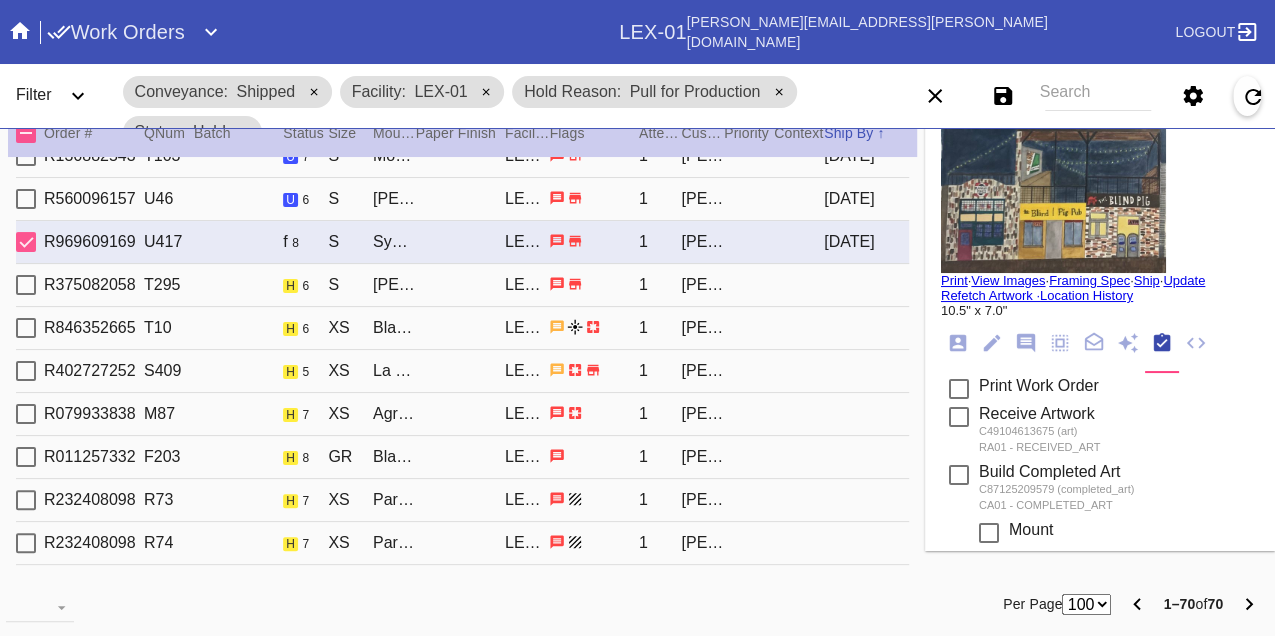 click on "Print" at bounding box center [954, 280] 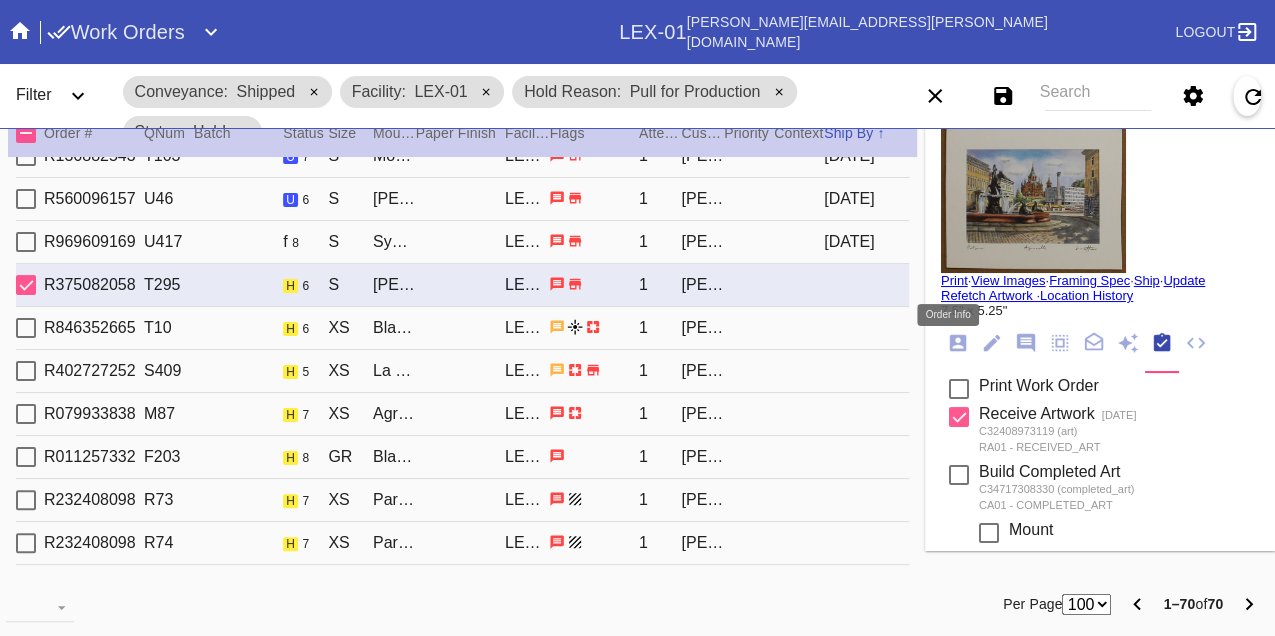 click 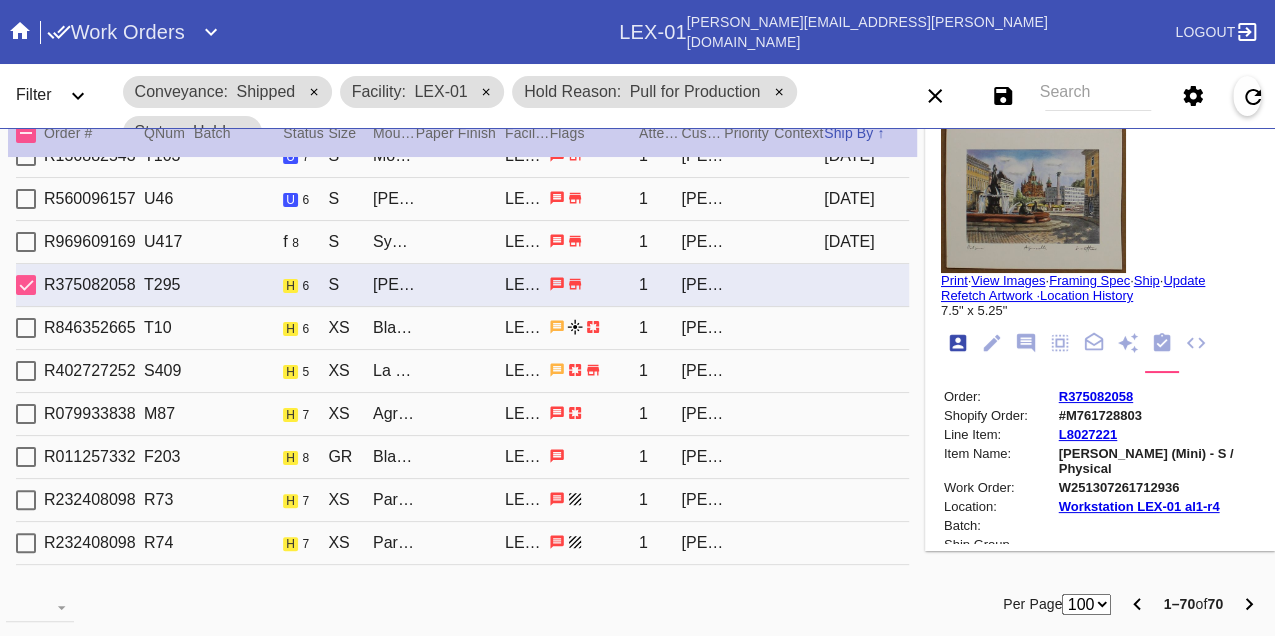 scroll, scrollTop: 24, scrollLeft: 0, axis: vertical 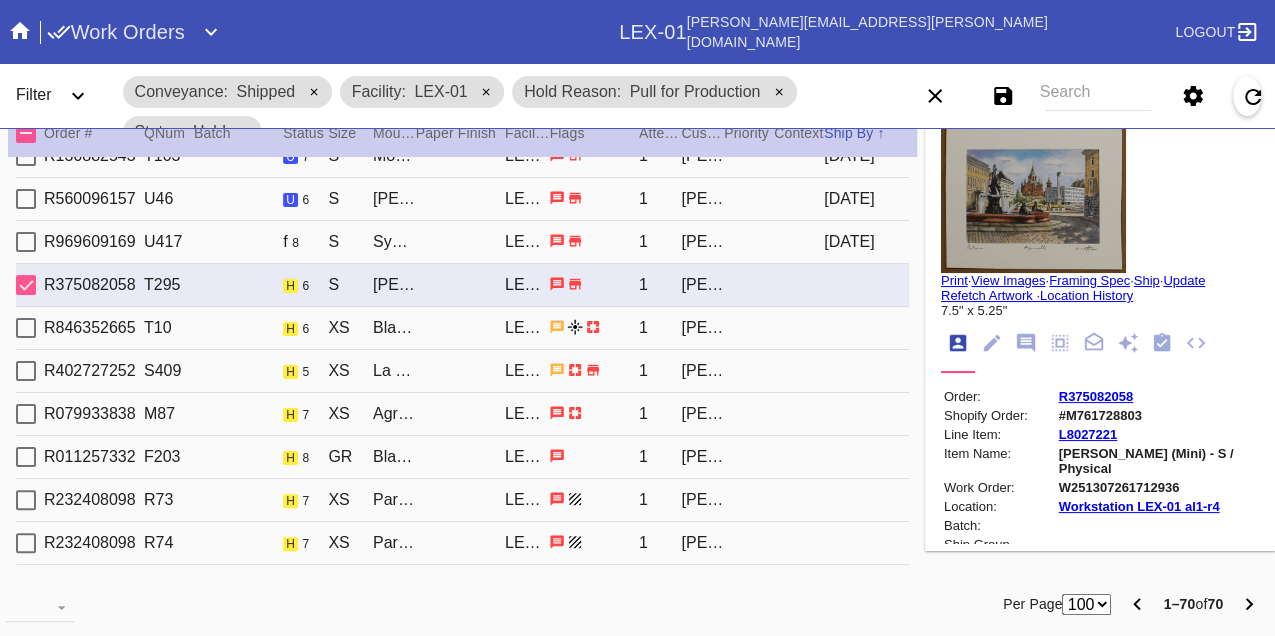 click on "W251307261712936" at bounding box center [1157, 487] 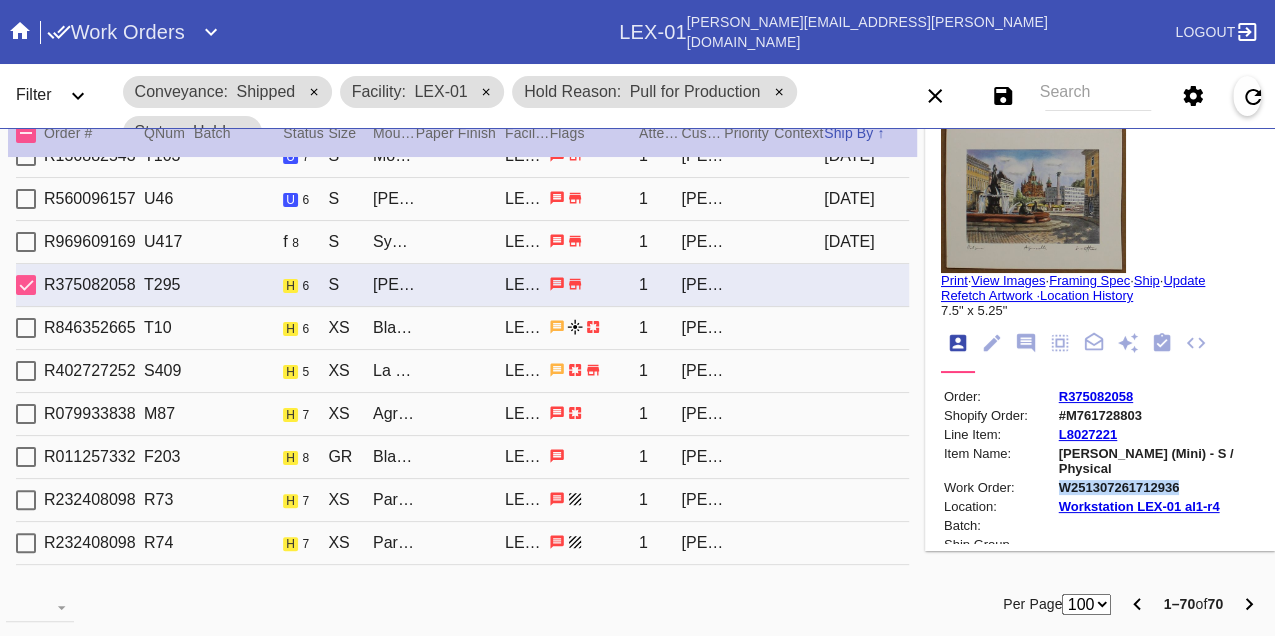 click on "W251307261712936" at bounding box center [1157, 487] 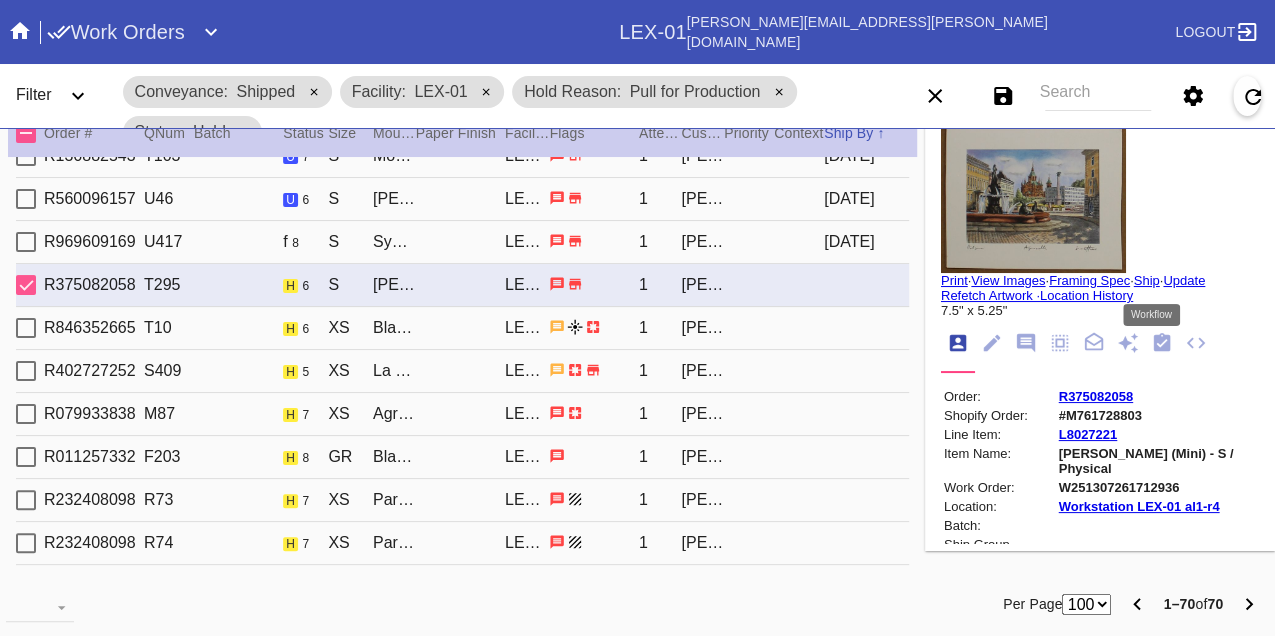 click 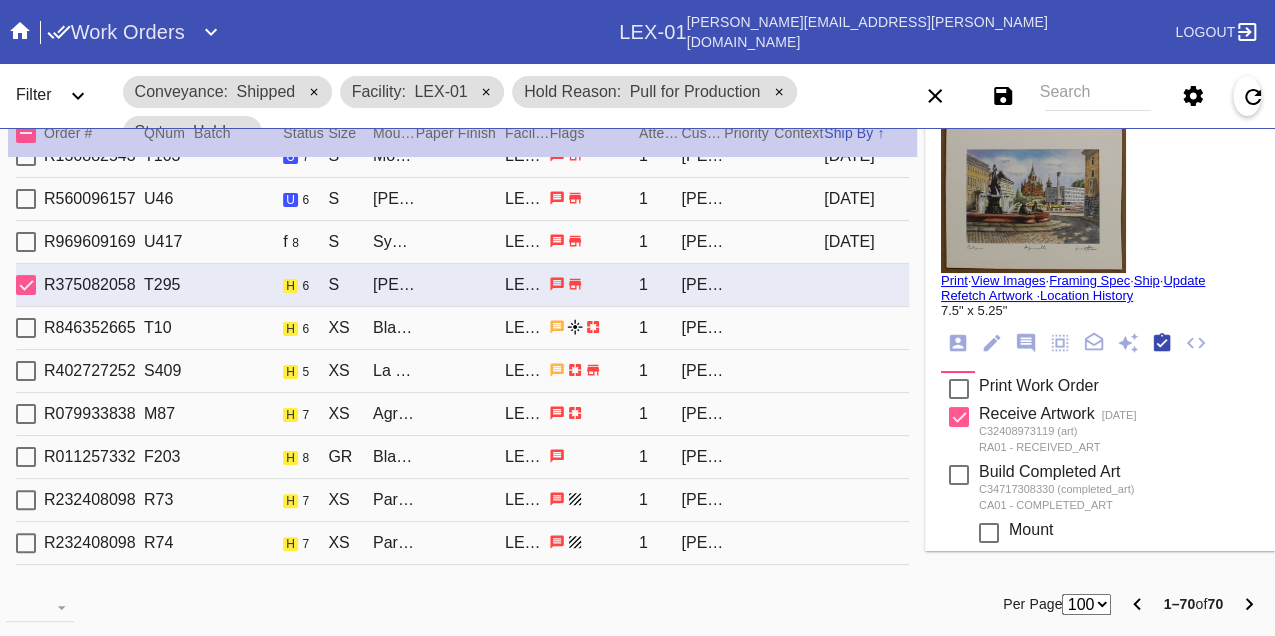 scroll, scrollTop: 318, scrollLeft: 0, axis: vertical 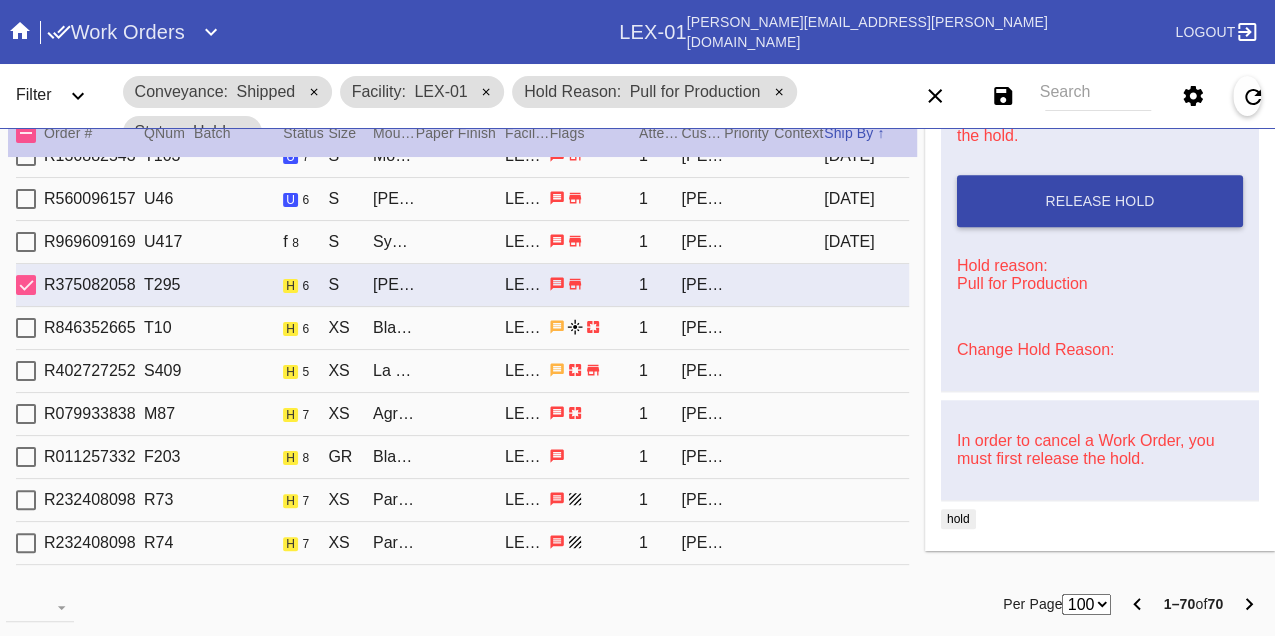 click on "Release Hold" at bounding box center (1100, 201) 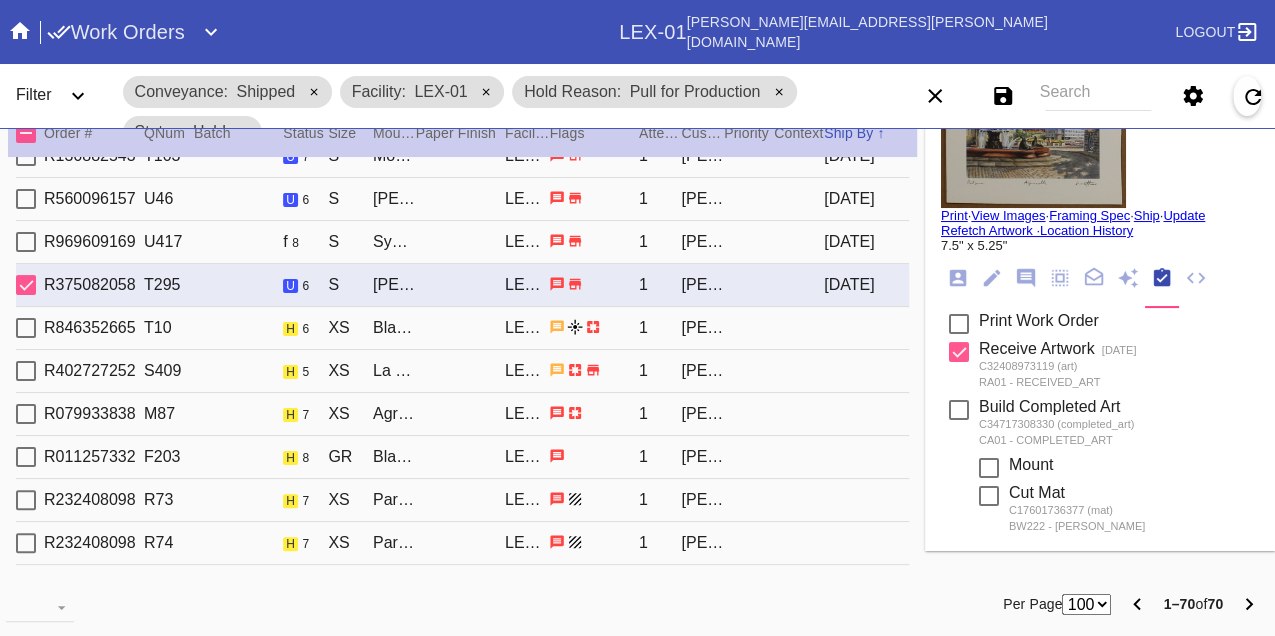 scroll, scrollTop: 0, scrollLeft: 0, axis: both 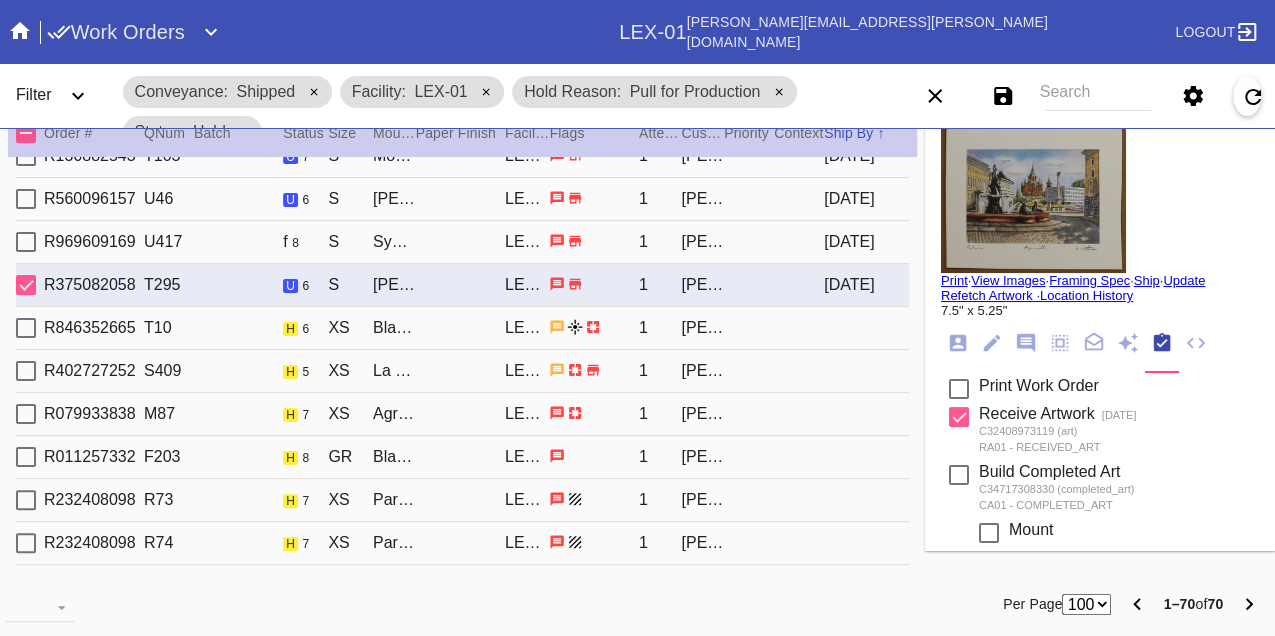 click on "Print" at bounding box center [954, 280] 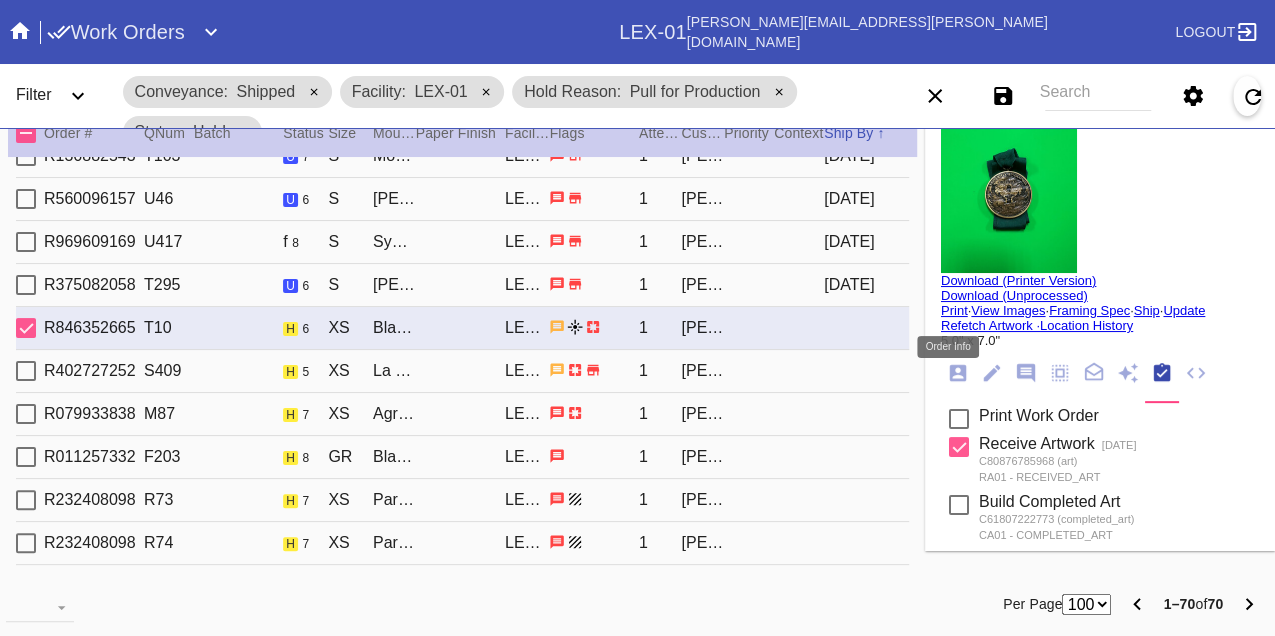 click 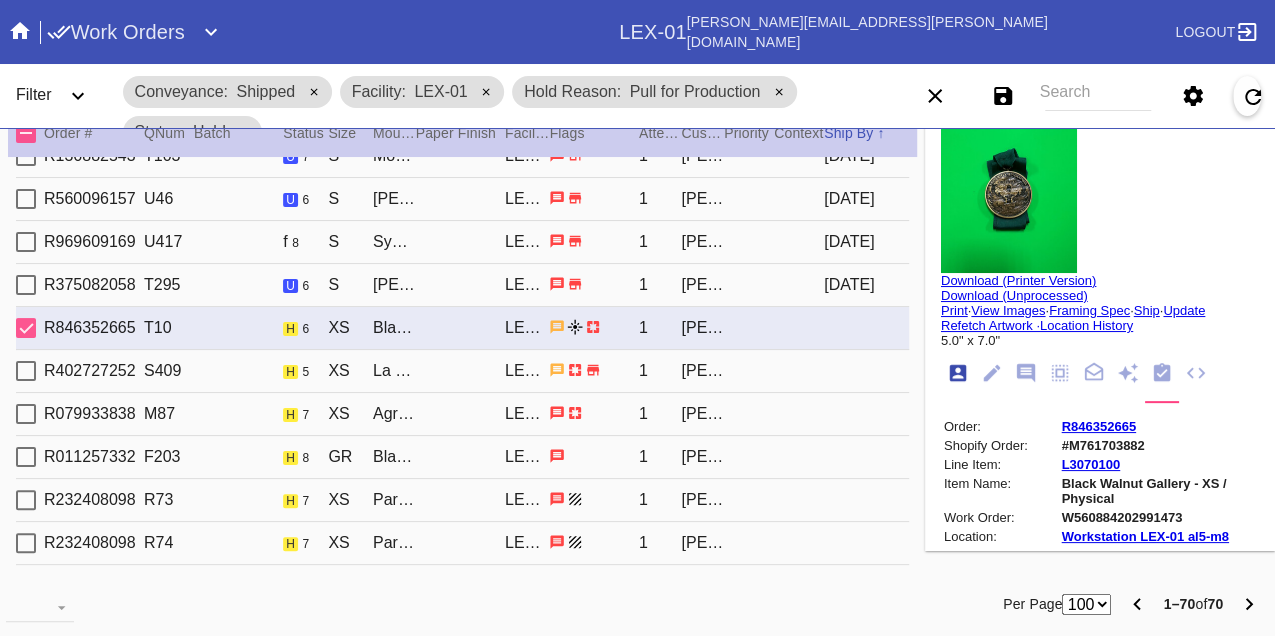scroll, scrollTop: 24, scrollLeft: 0, axis: vertical 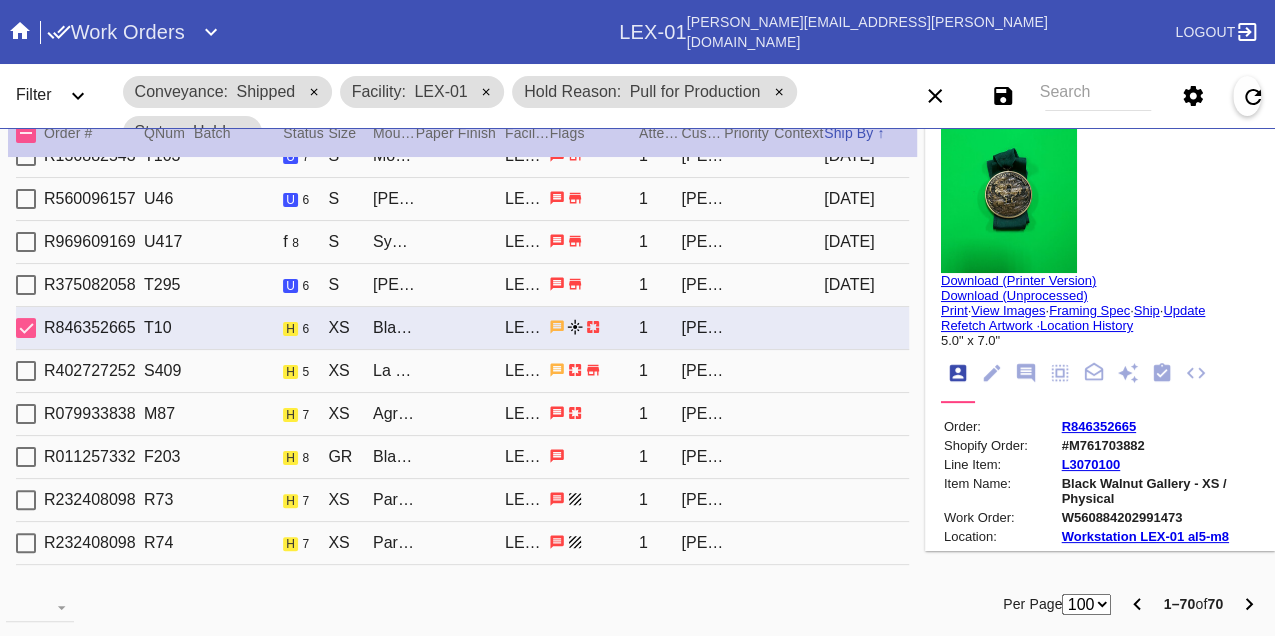 click on "W560884202991473" at bounding box center [1159, 517] 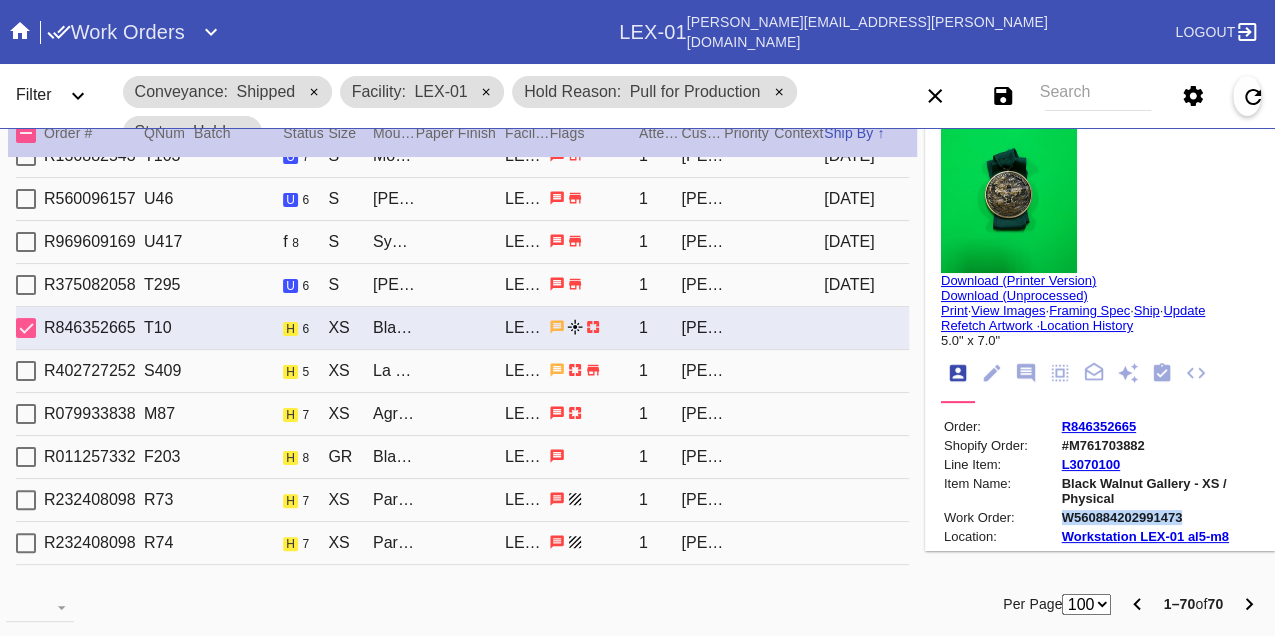 click on "W560884202991473" at bounding box center [1159, 517] 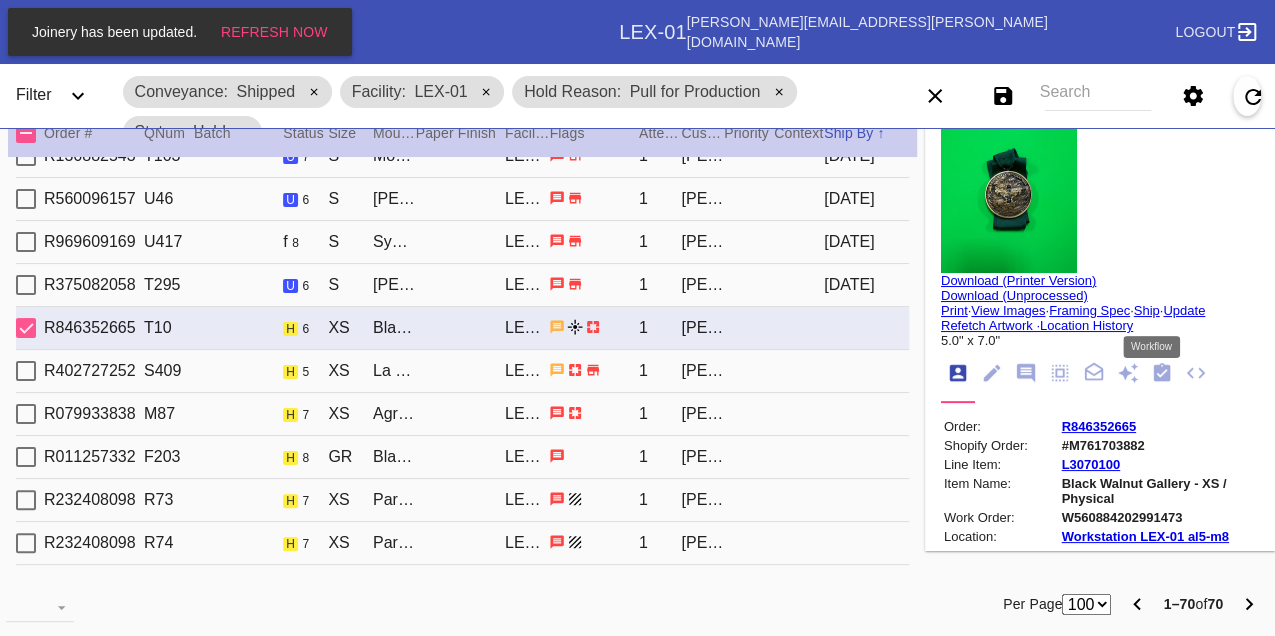 click 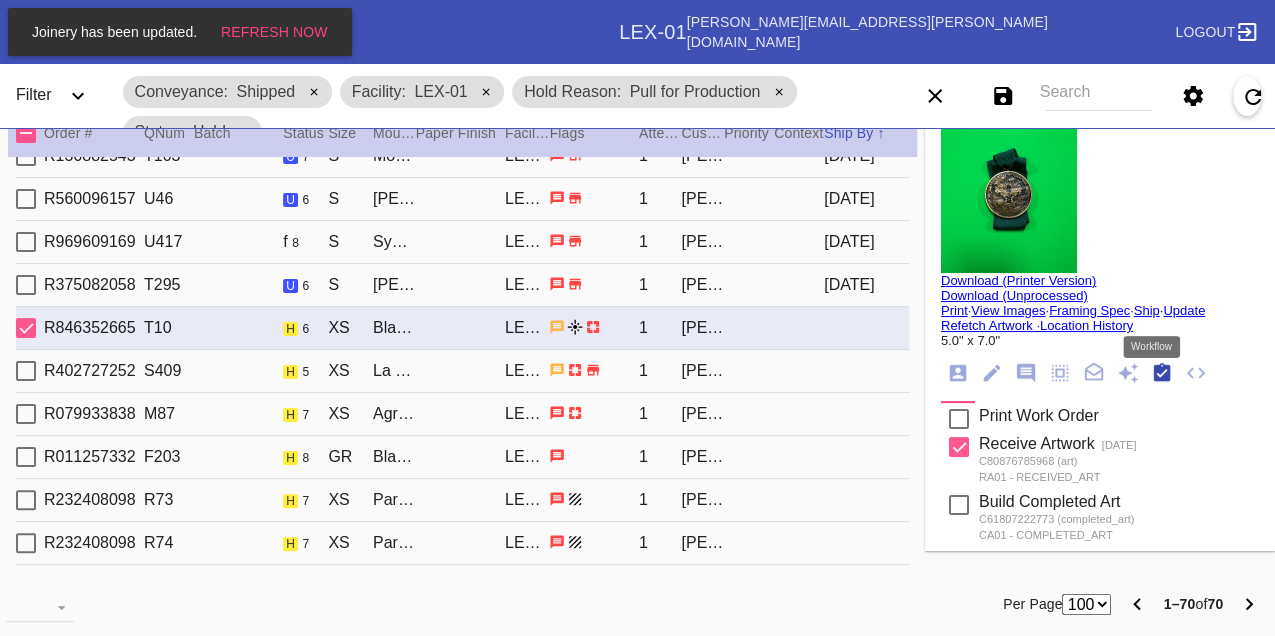 scroll, scrollTop: 318, scrollLeft: 0, axis: vertical 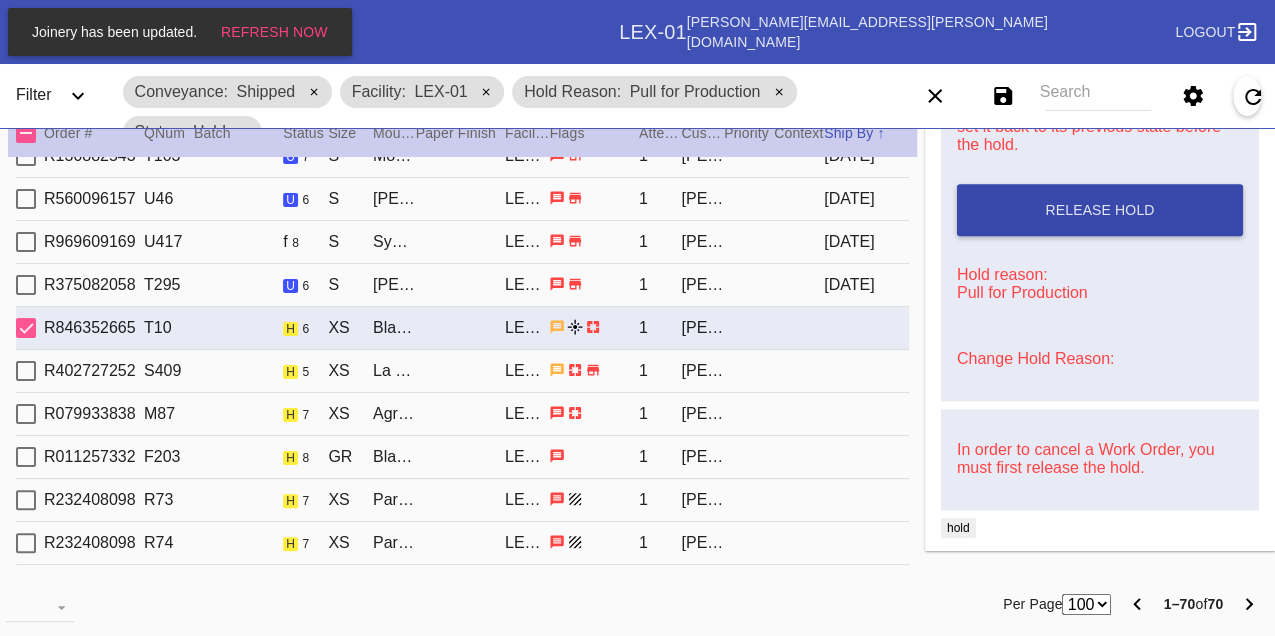 click on "Release Hold" at bounding box center (1100, 210) 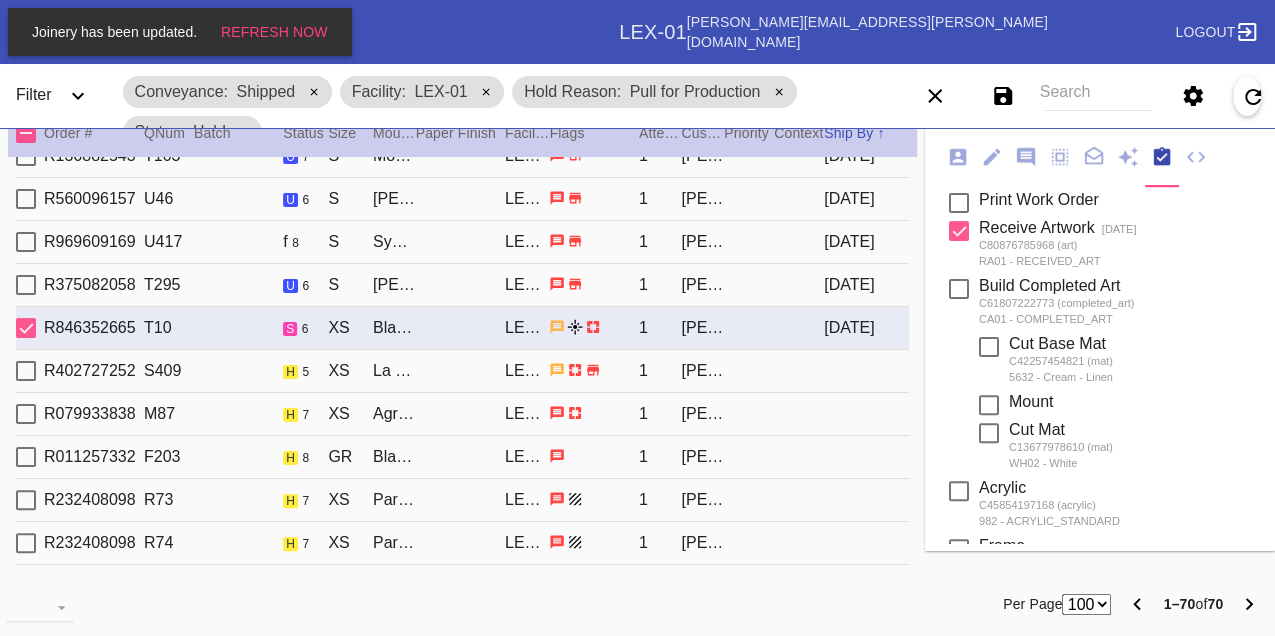 scroll, scrollTop: 0, scrollLeft: 0, axis: both 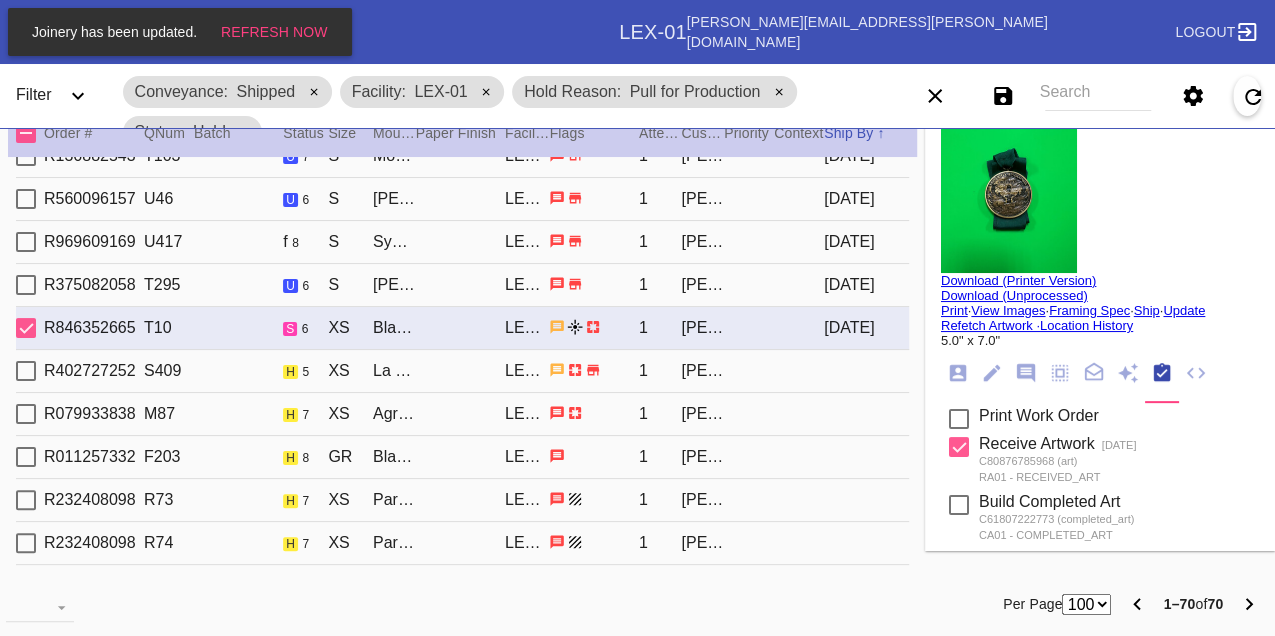 click on "Print" at bounding box center (954, 310) 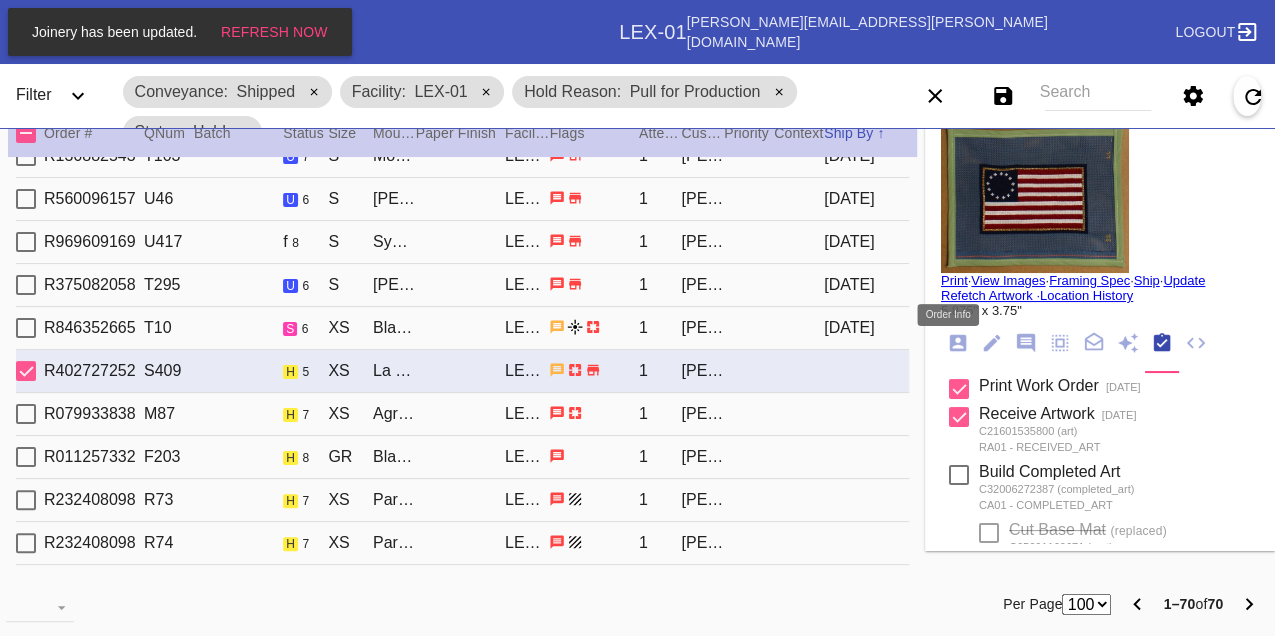 click 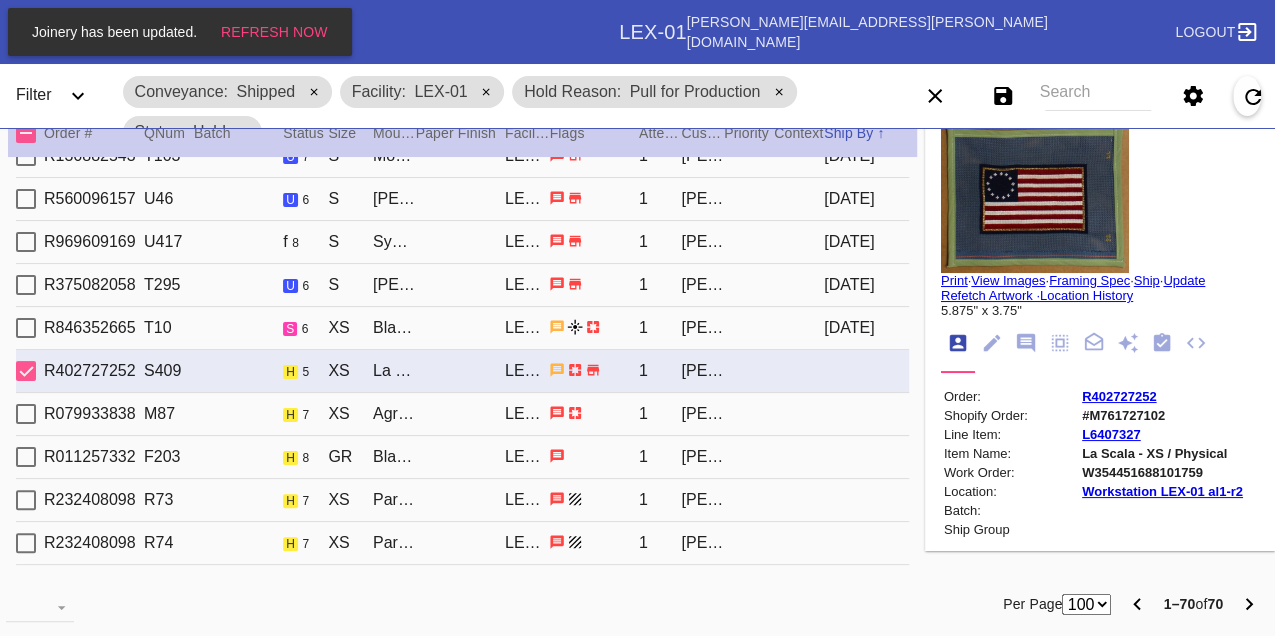 click on "W354451688101759" at bounding box center [1162, 472] 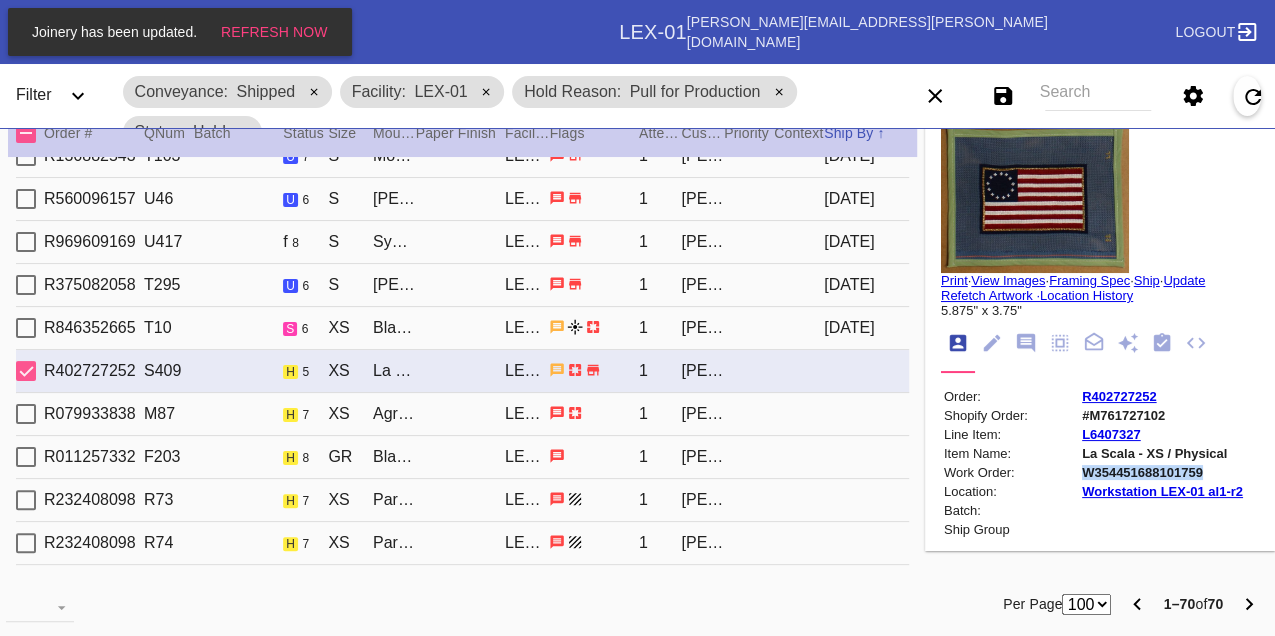 click on "W354451688101759" at bounding box center (1162, 472) 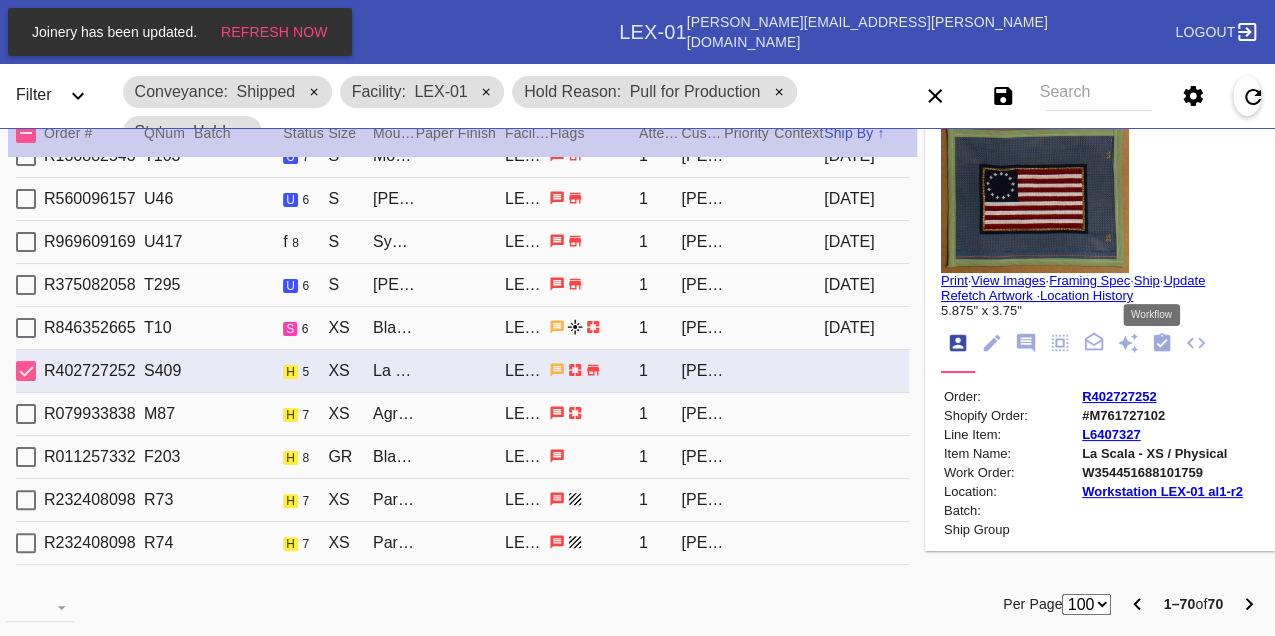 drag, startPoint x: 1152, startPoint y: 340, endPoint x: 1118, endPoint y: 342, distance: 34.058773 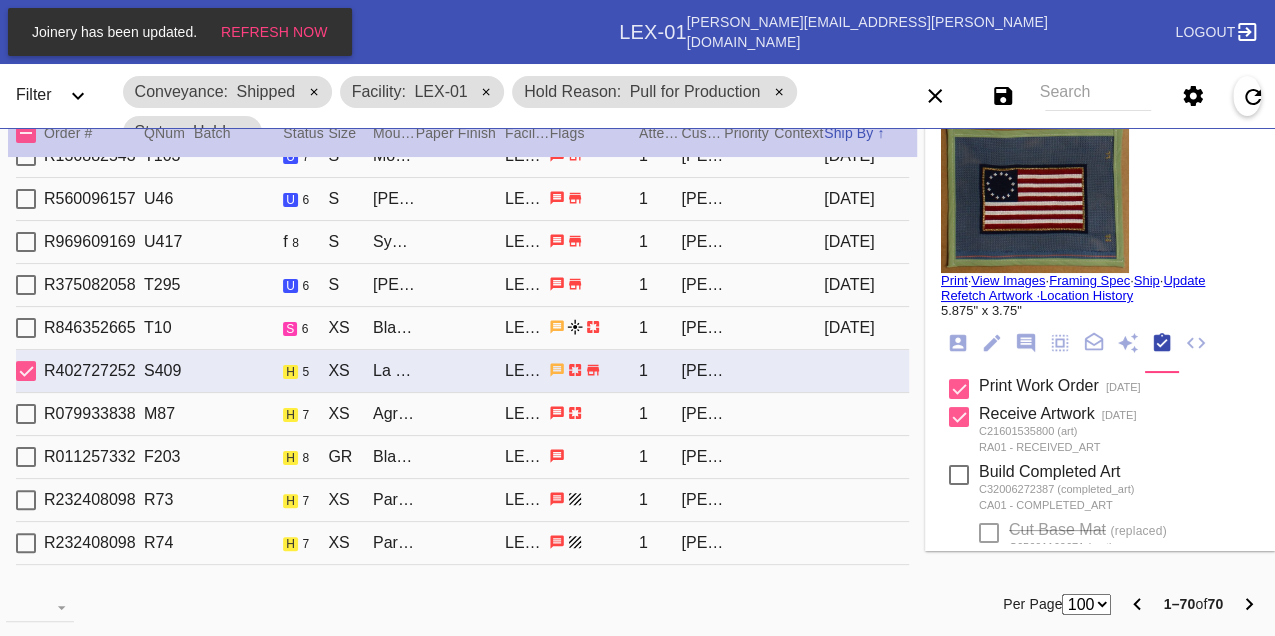 scroll, scrollTop: 318, scrollLeft: 0, axis: vertical 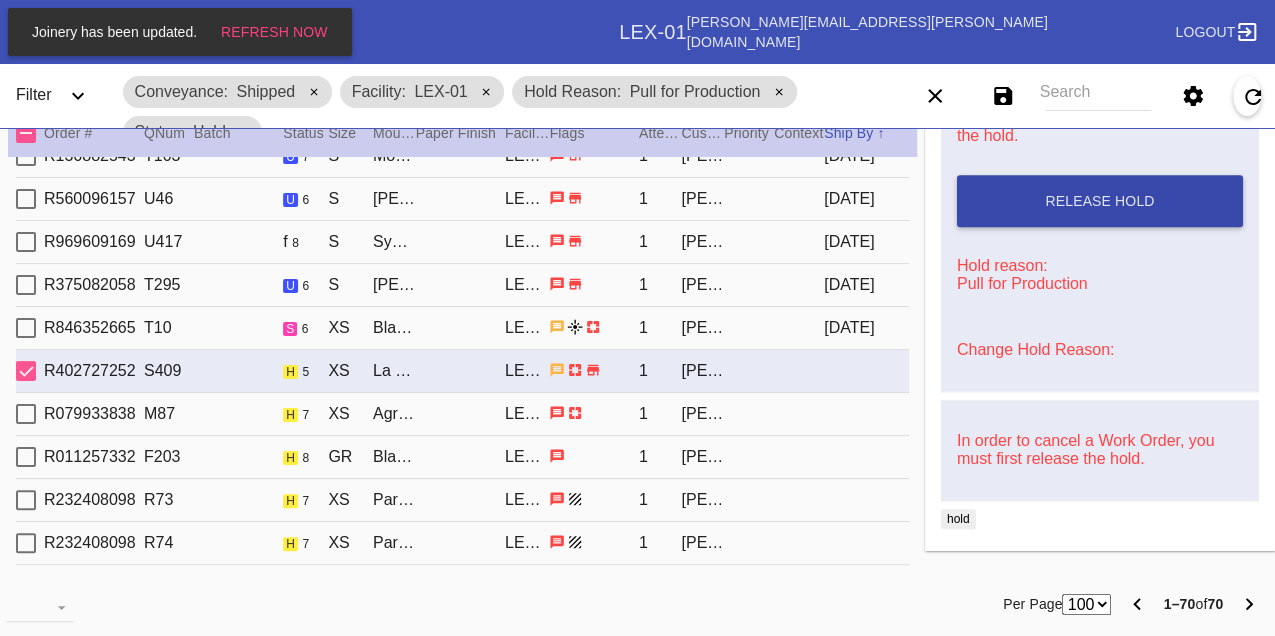 click on "Release Hold" at bounding box center [1100, 201] 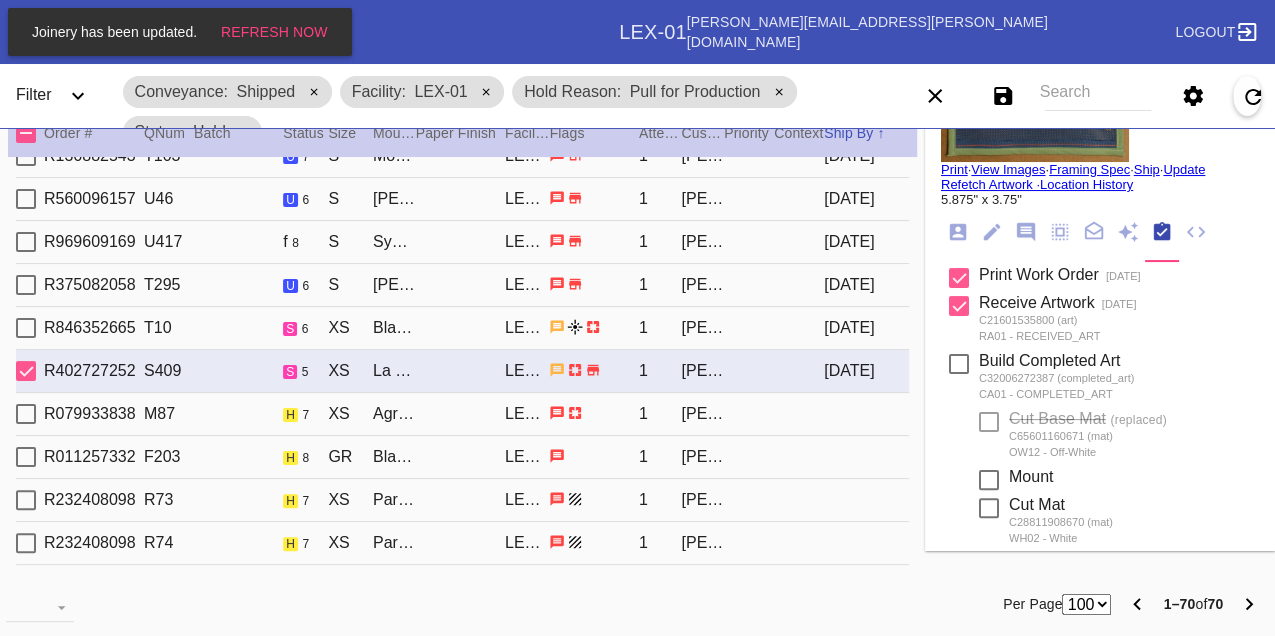 scroll, scrollTop: 0, scrollLeft: 0, axis: both 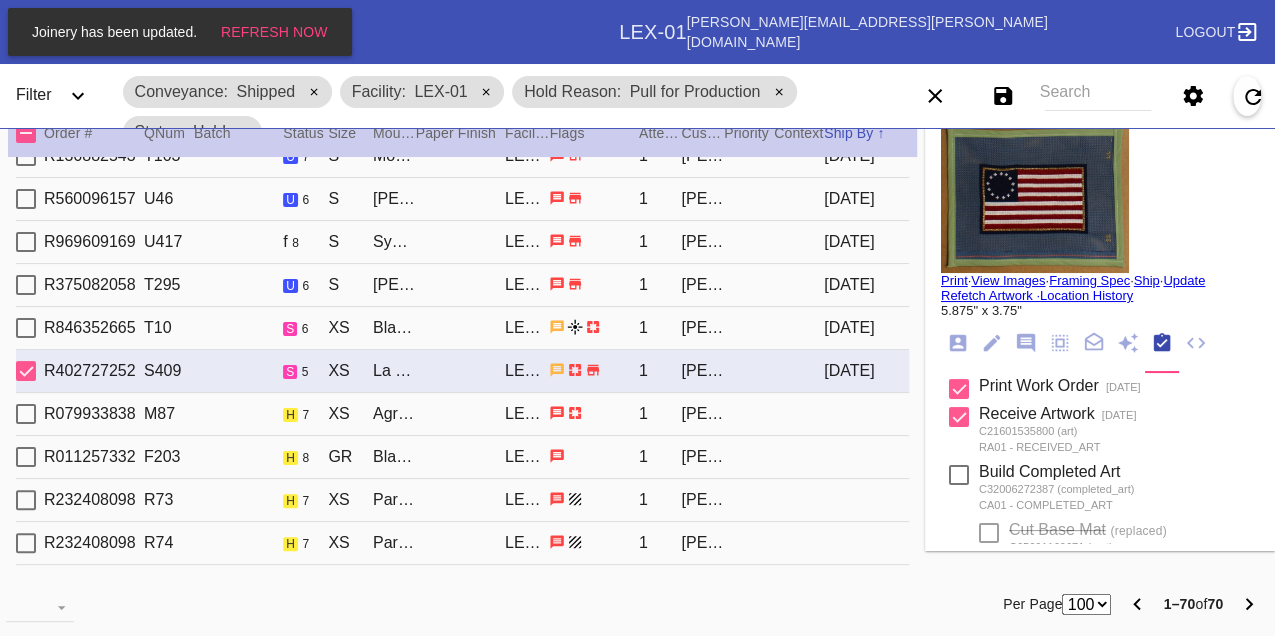 click on "Print" at bounding box center [954, 280] 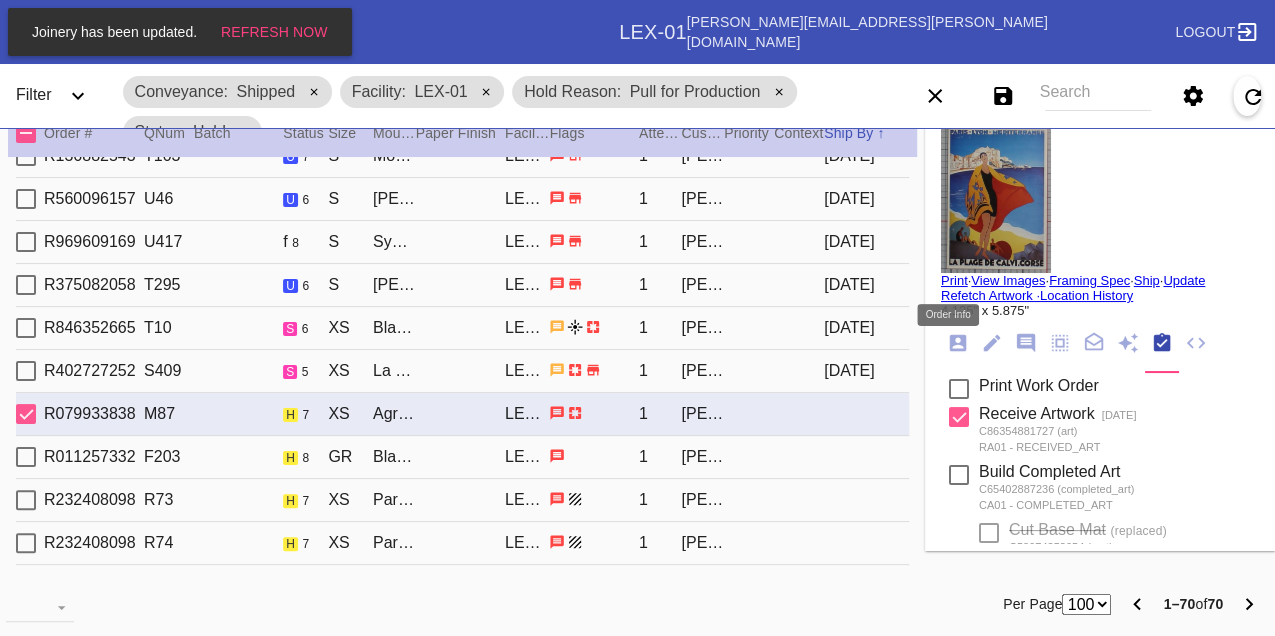 click 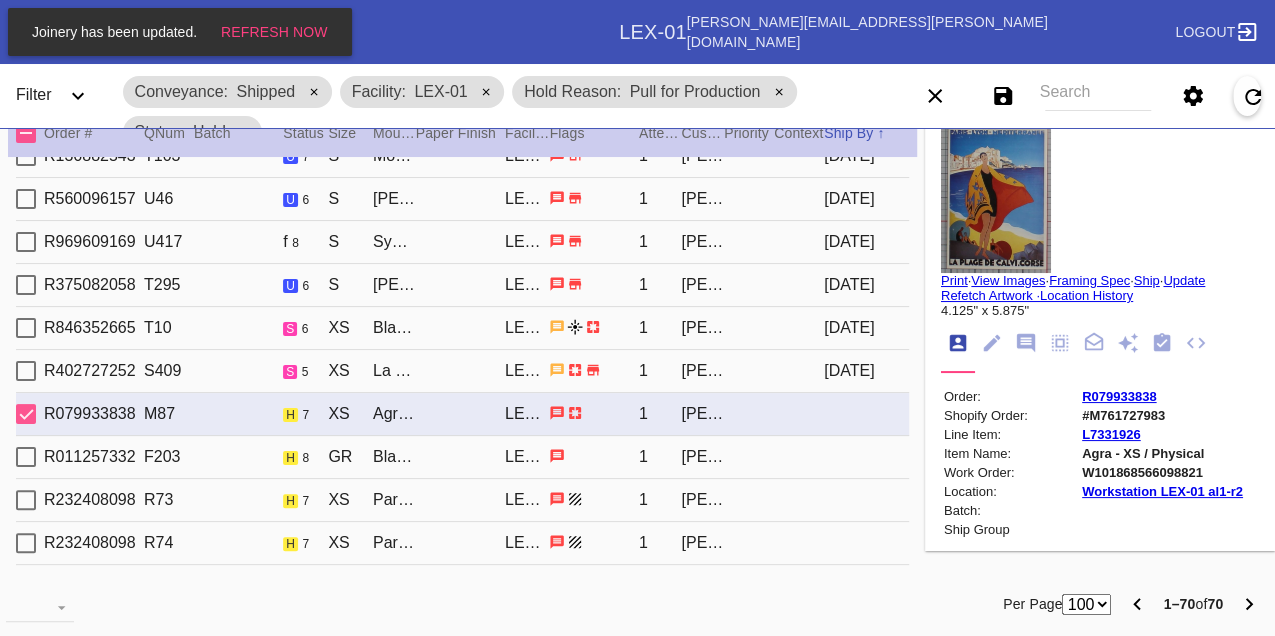 click on "W101868566098821" at bounding box center [1162, 472] 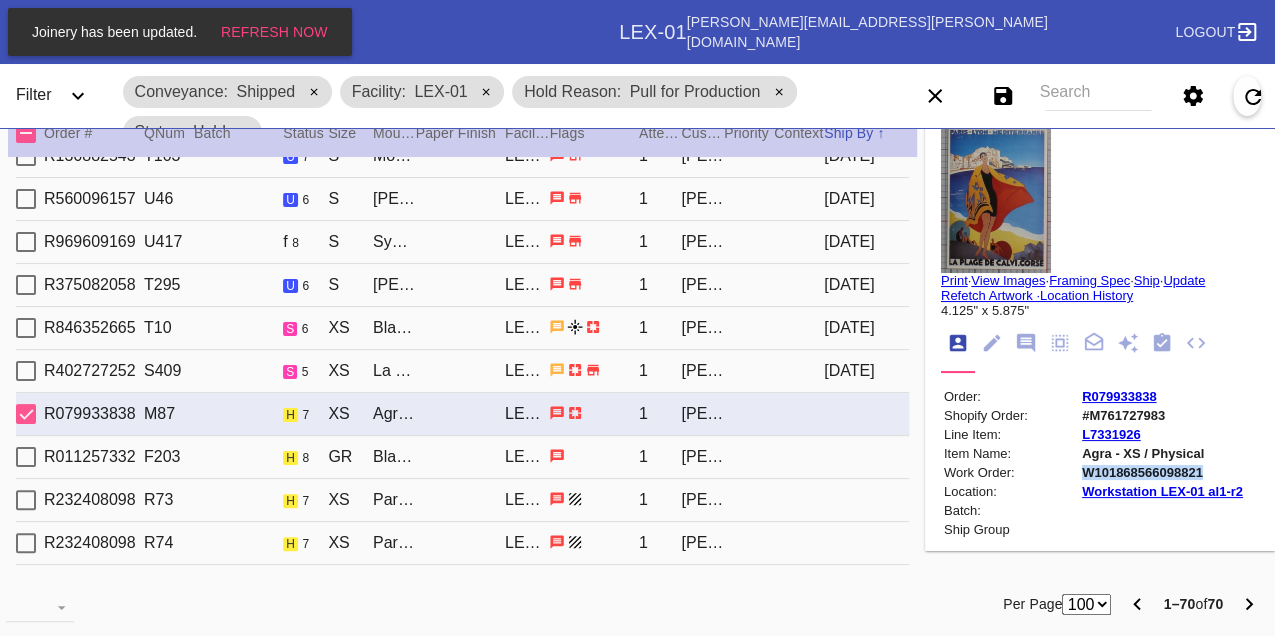click on "W101868566098821" at bounding box center [1162, 472] 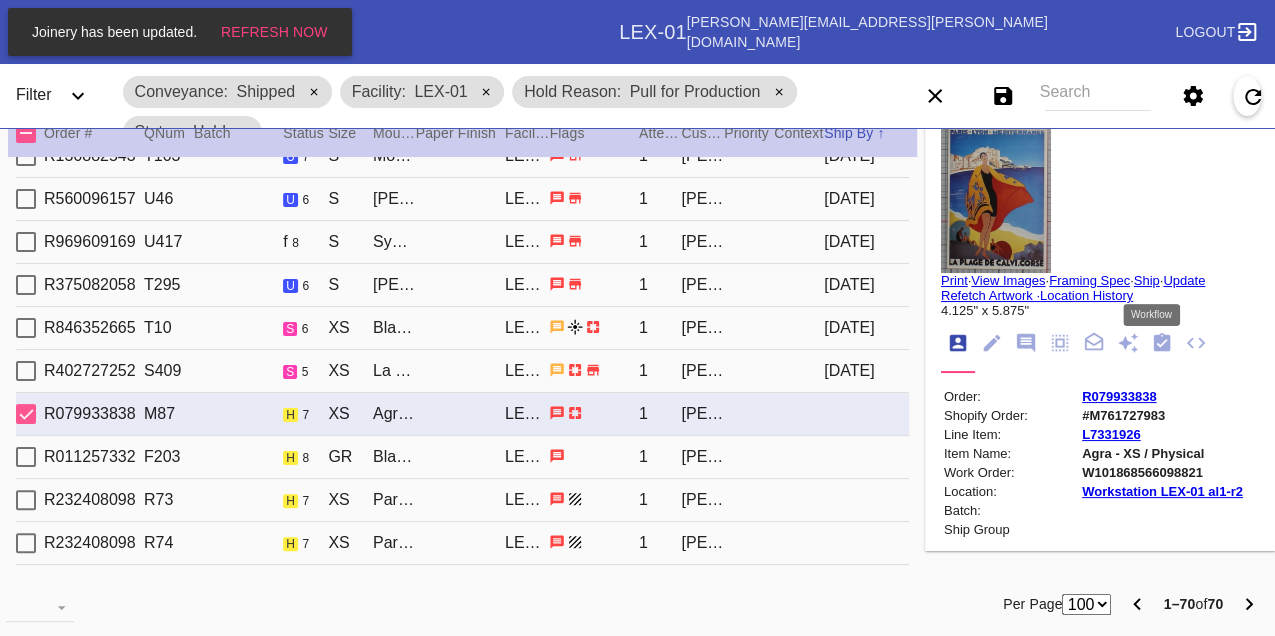 click 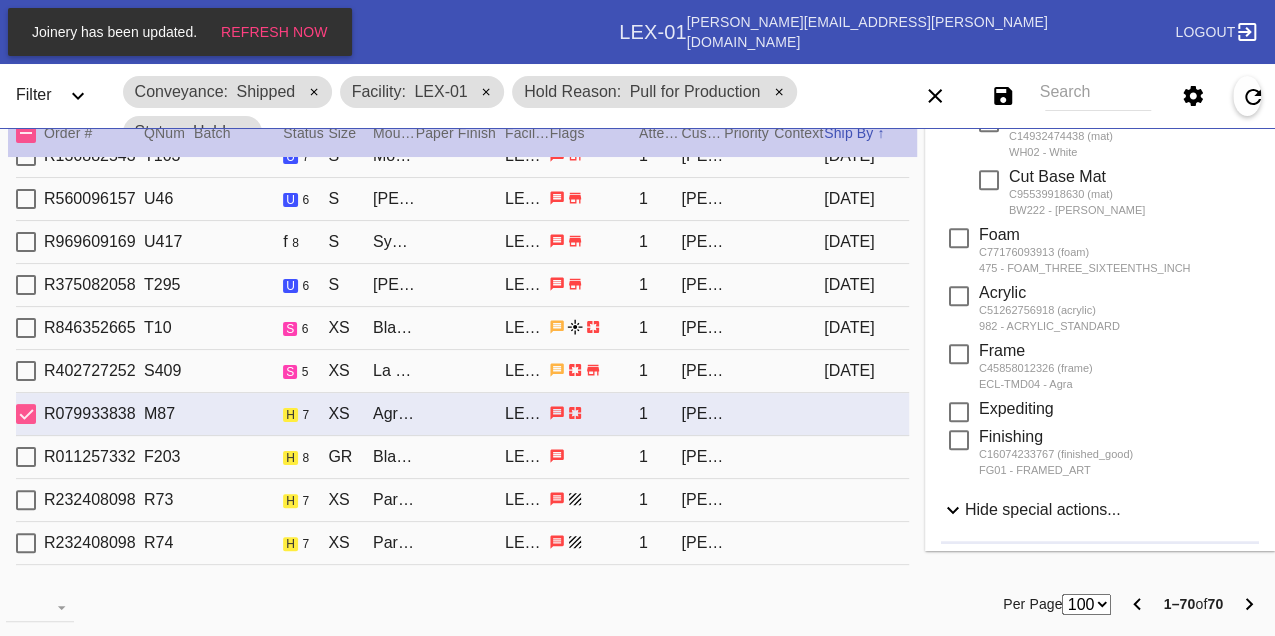 scroll, scrollTop: 1000, scrollLeft: 0, axis: vertical 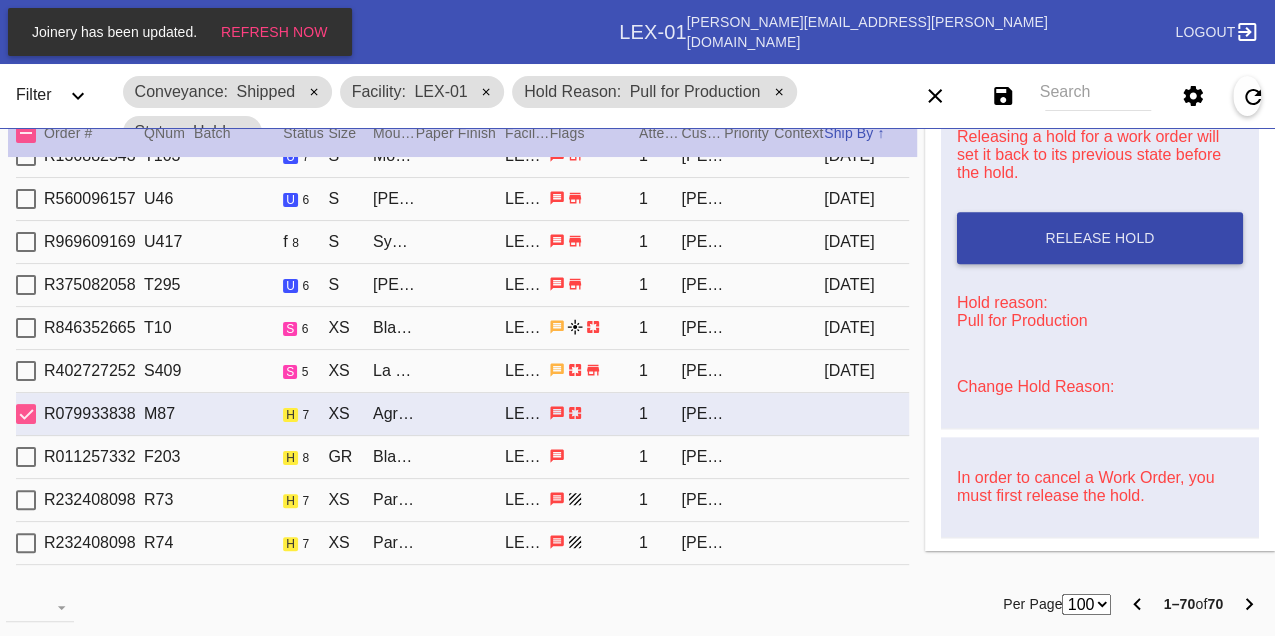 click on "Release Hold" at bounding box center (1099, 238) 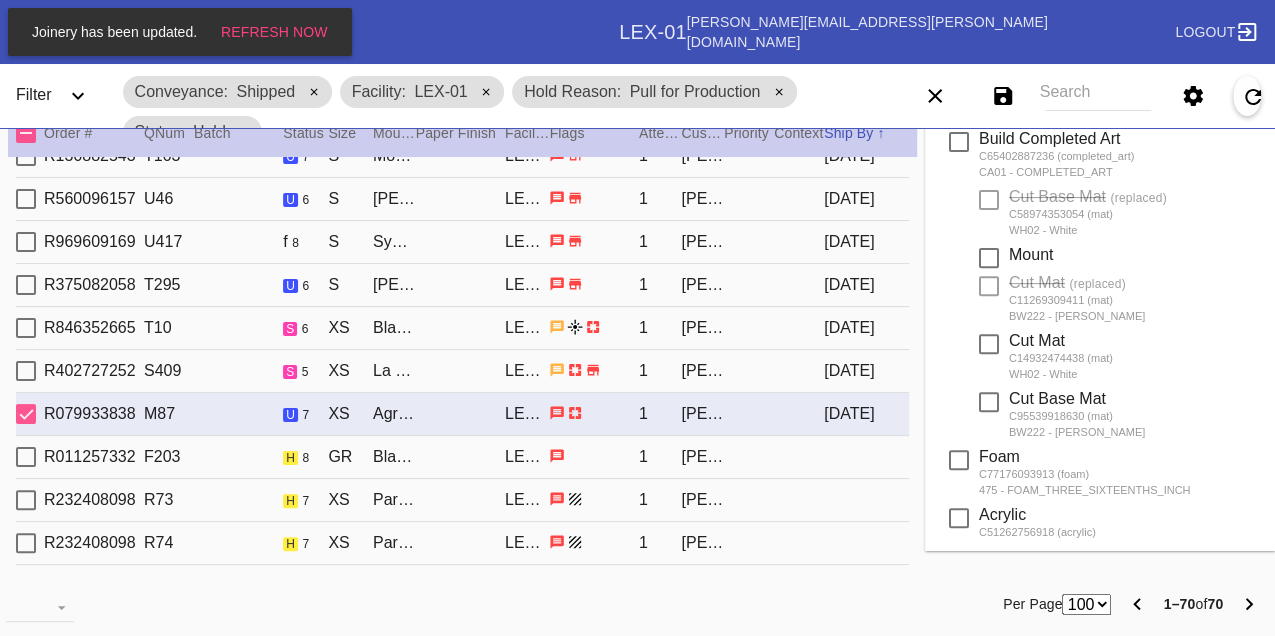 scroll, scrollTop: 0, scrollLeft: 0, axis: both 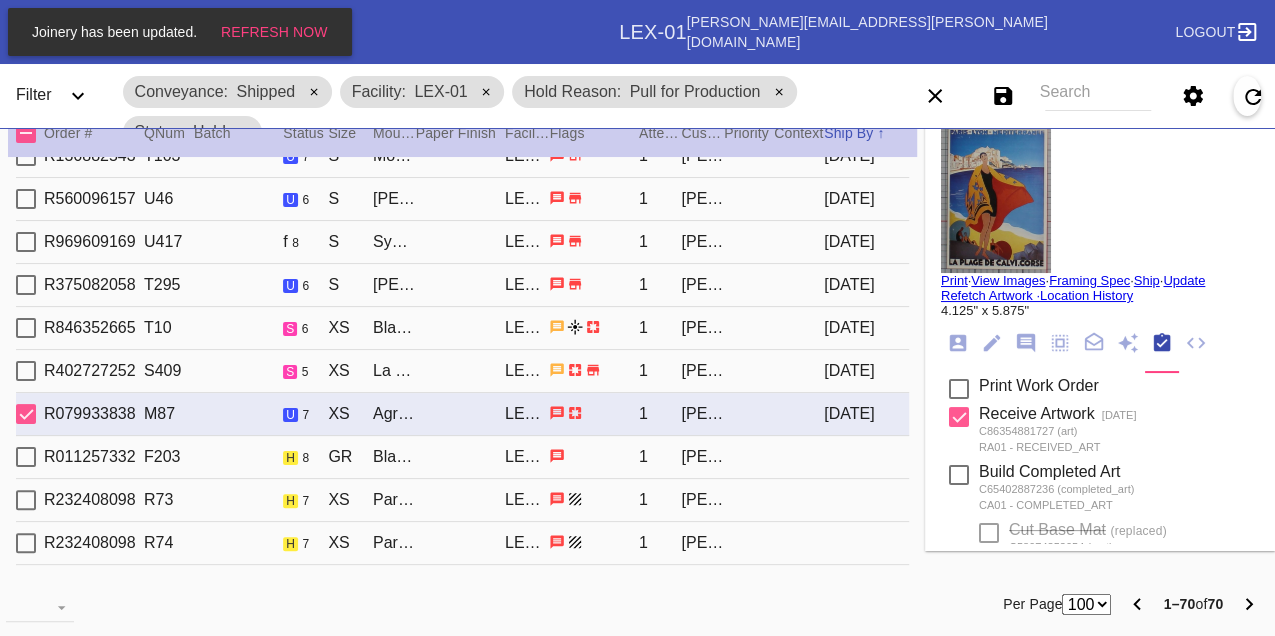 click on "Print" at bounding box center (954, 280) 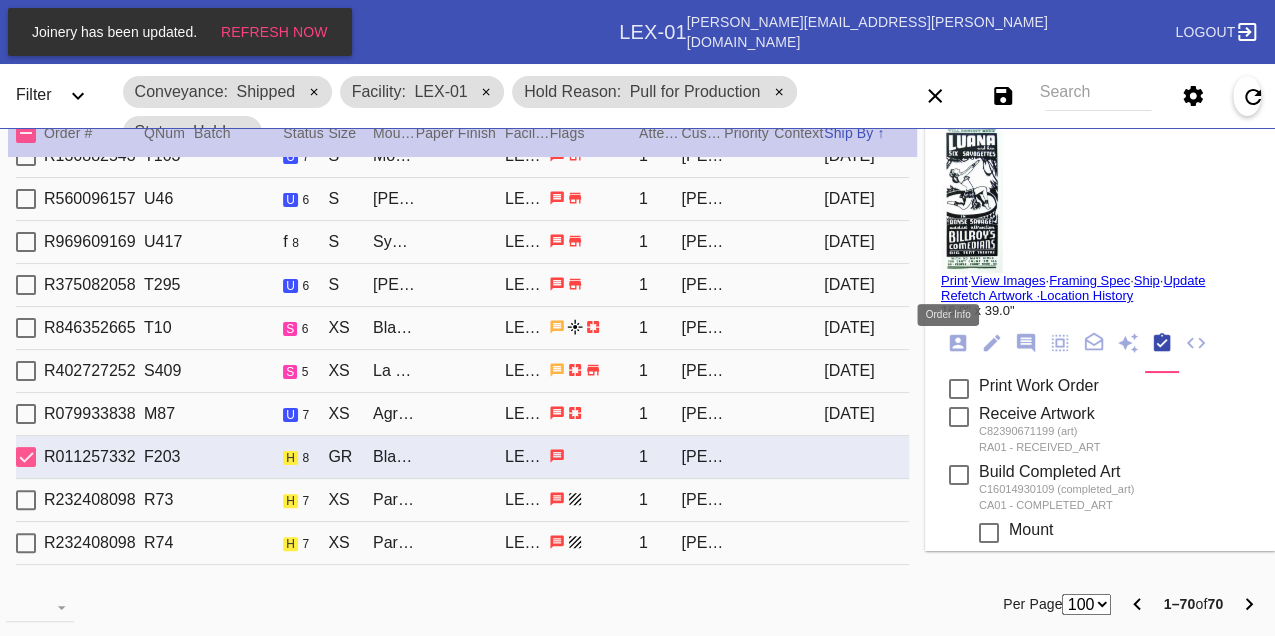 click 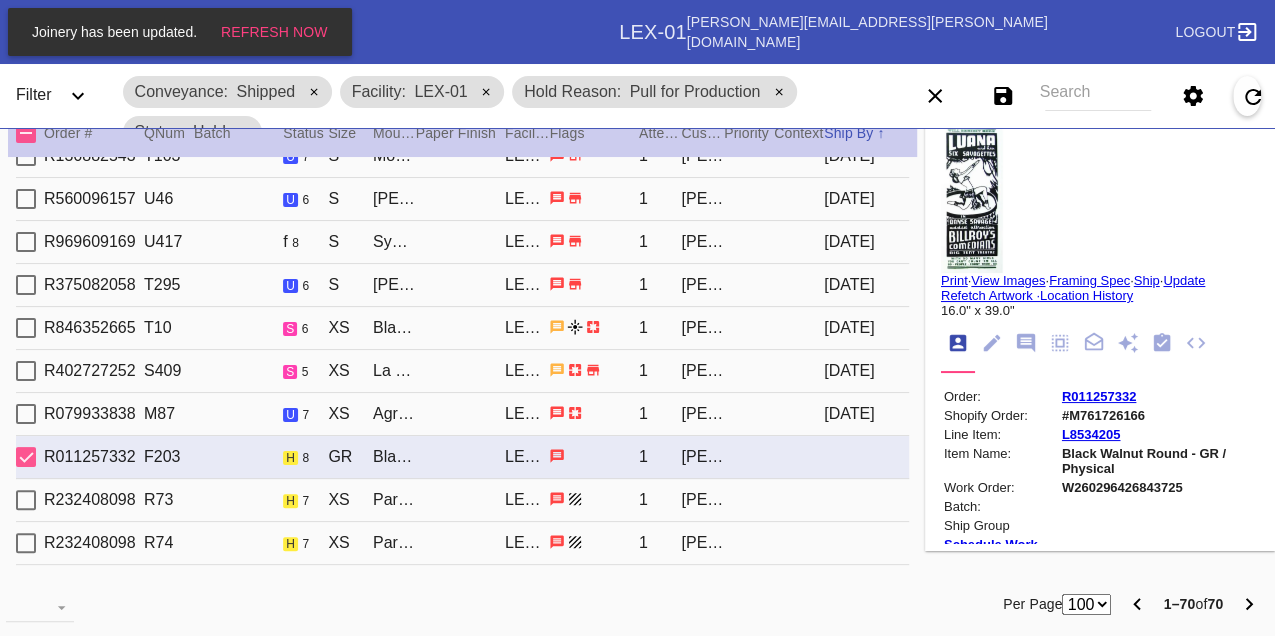 scroll, scrollTop: 24, scrollLeft: 0, axis: vertical 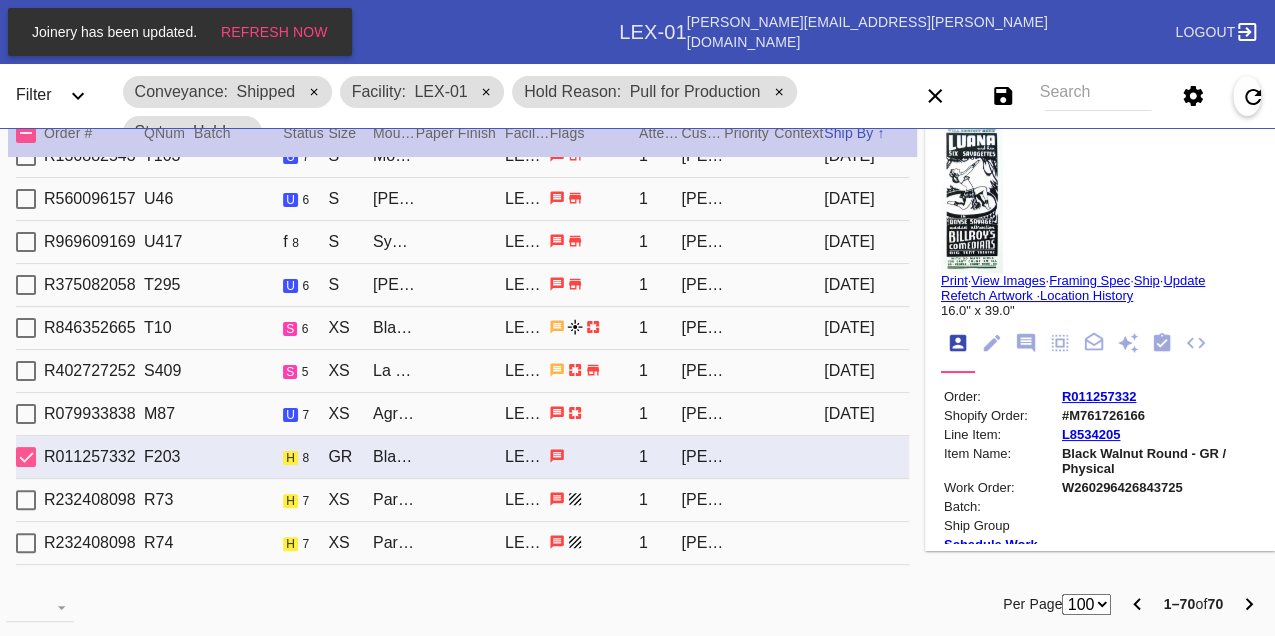 click on "W260296426843725" at bounding box center [1159, 487] 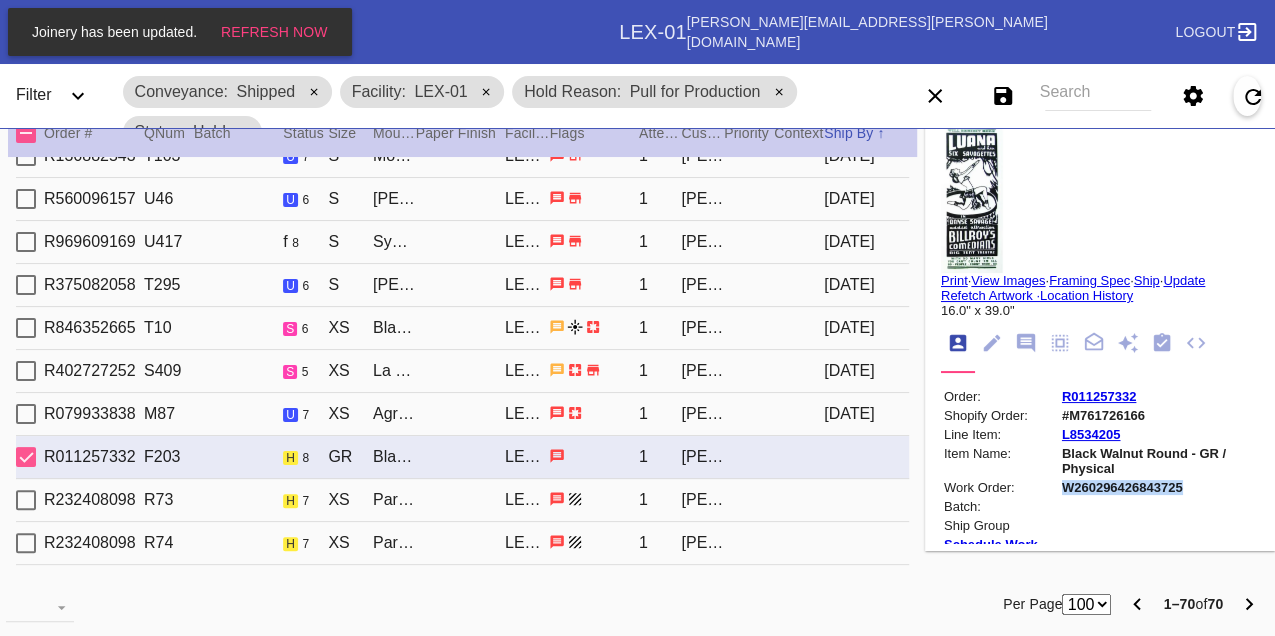 click on "W260296426843725" at bounding box center [1159, 487] 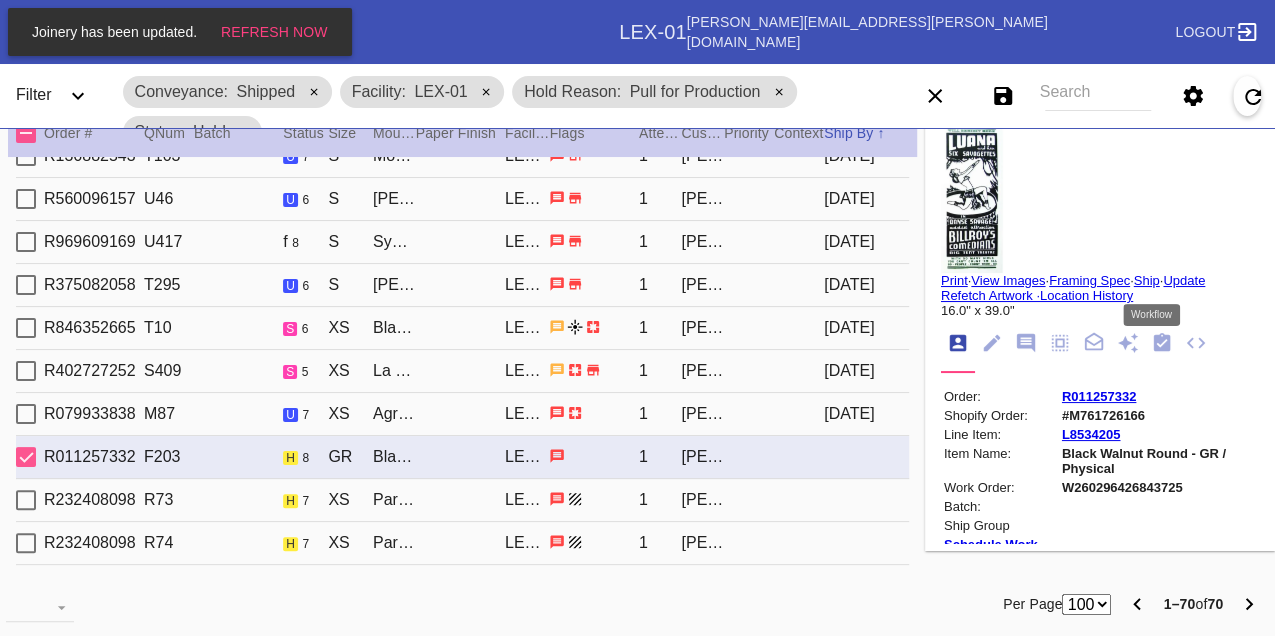 click 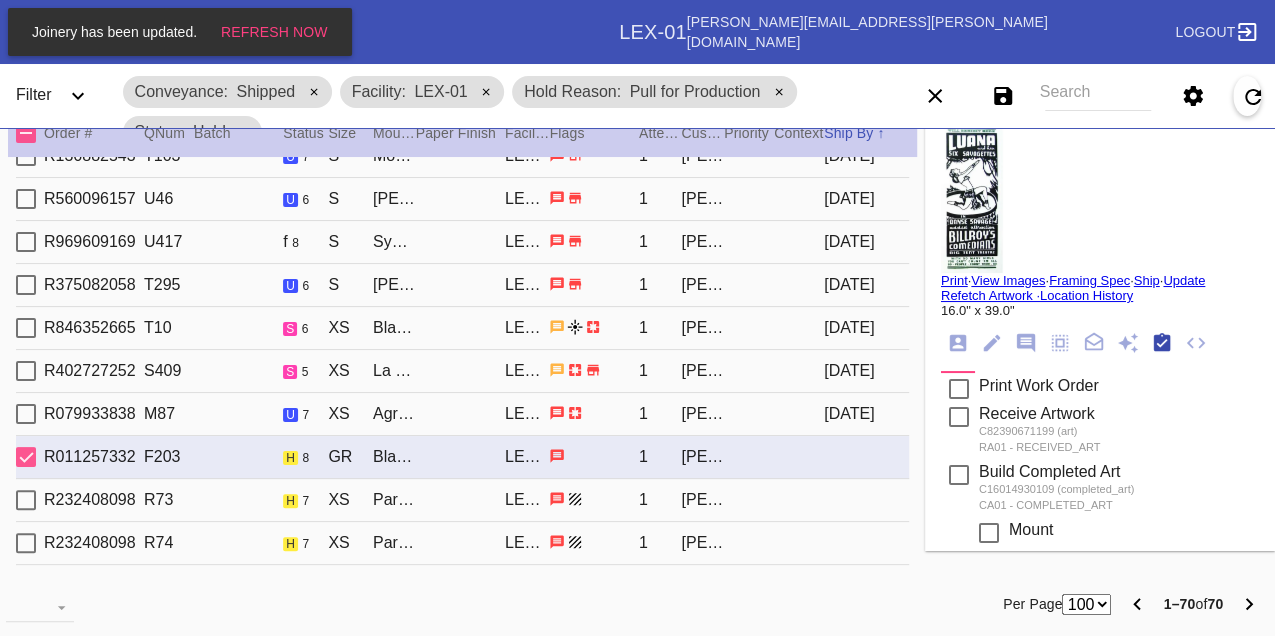 scroll, scrollTop: 318, scrollLeft: 0, axis: vertical 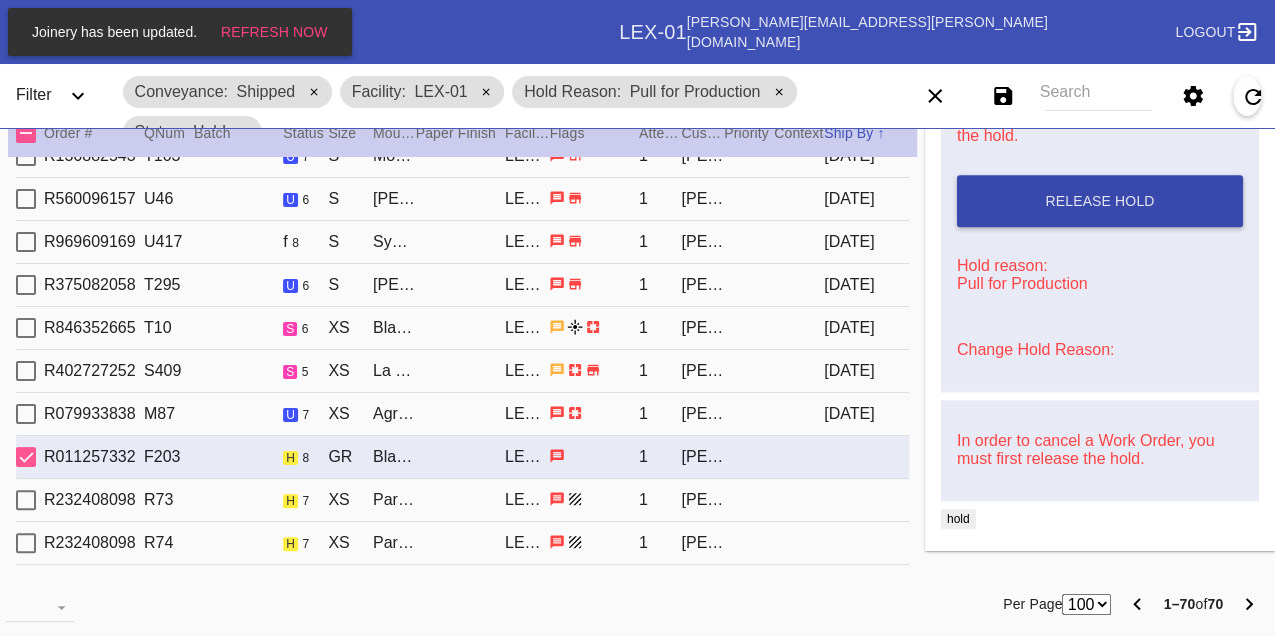 click on "Release Hold" at bounding box center [1100, 201] 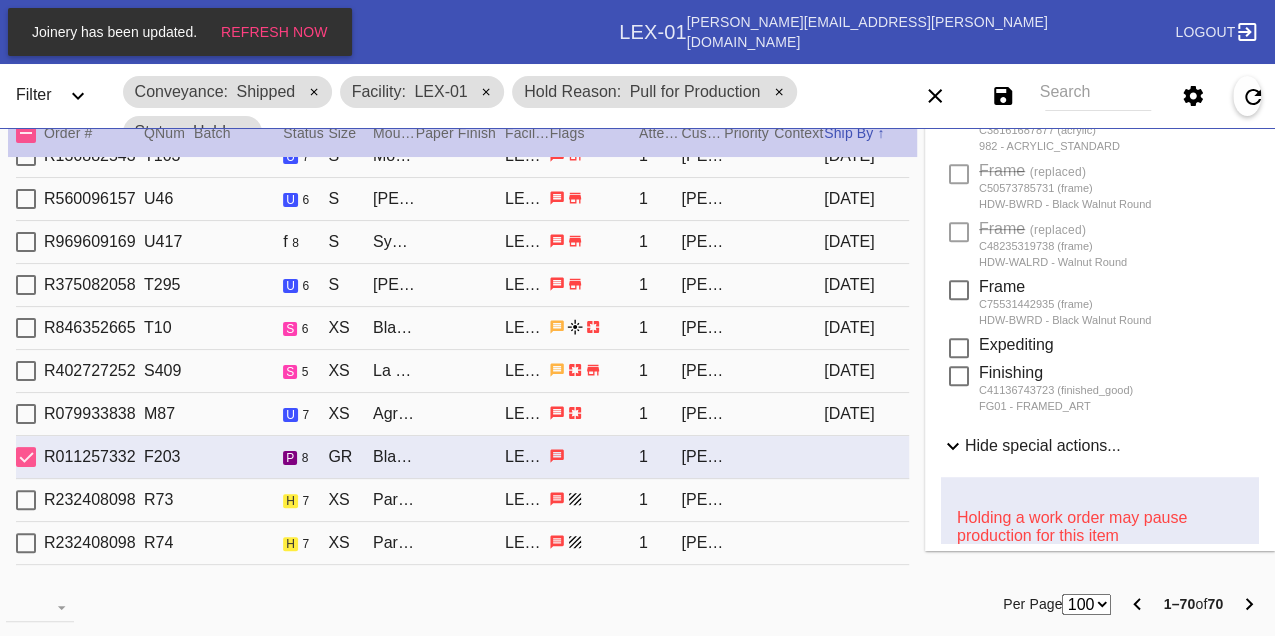 scroll, scrollTop: 0, scrollLeft: 0, axis: both 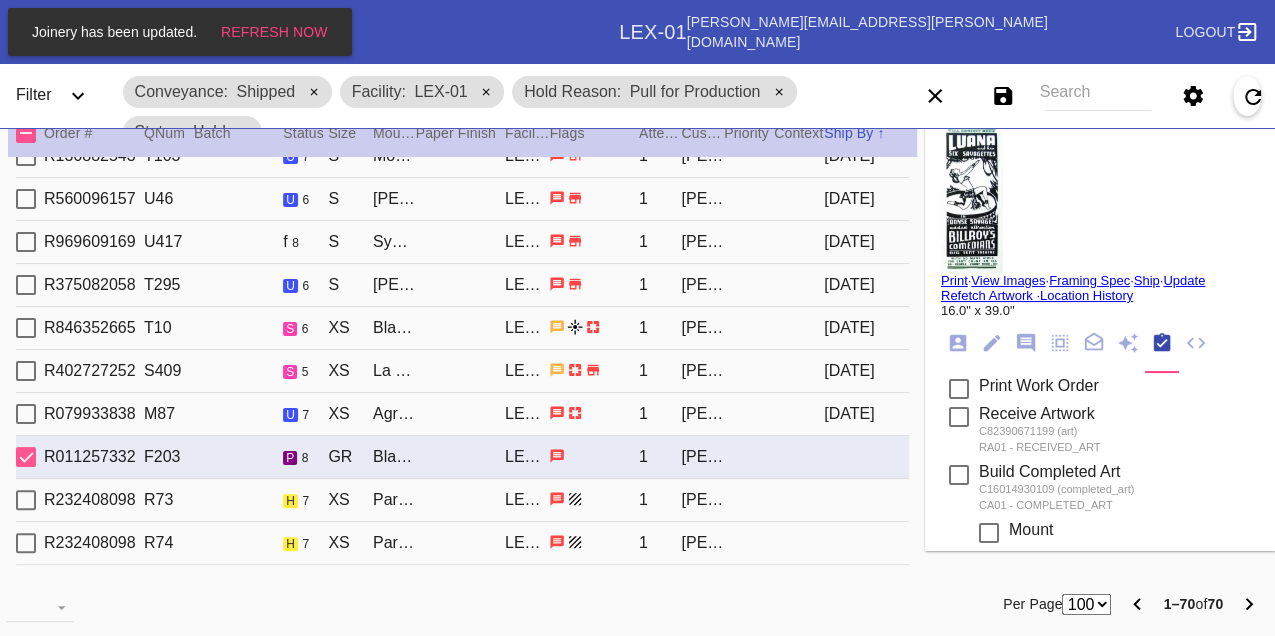 click on "Print" at bounding box center [954, 280] 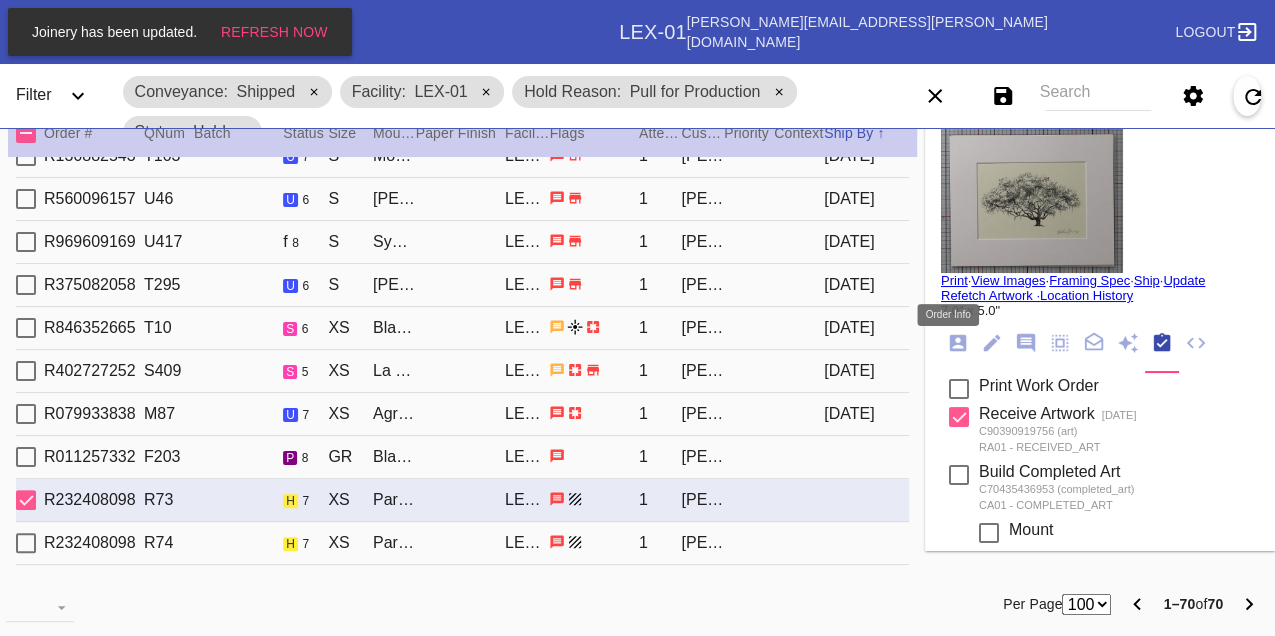 click 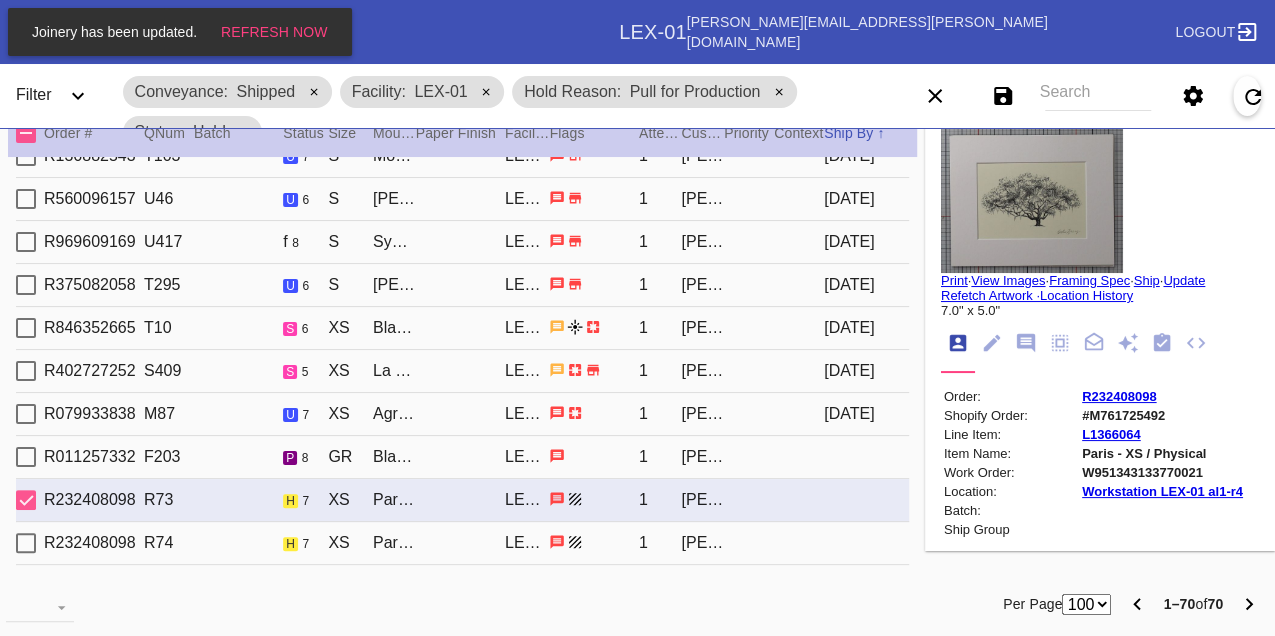 click on "W951343133770021" at bounding box center (1162, 472) 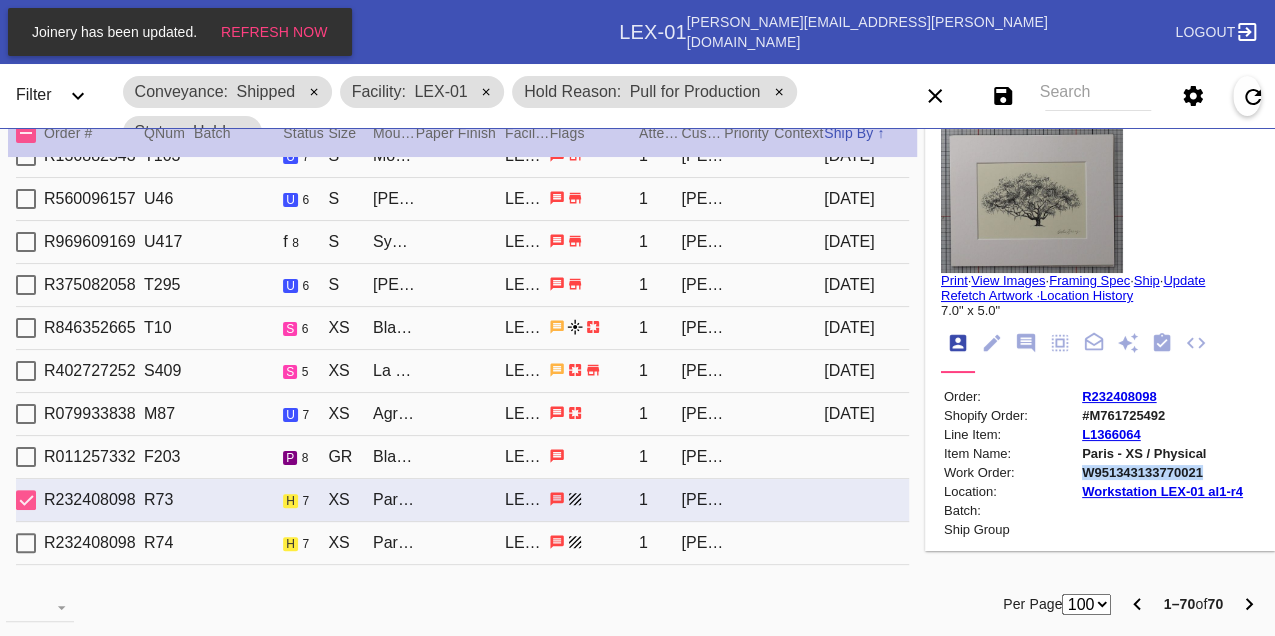 click on "W951343133770021" at bounding box center (1162, 472) 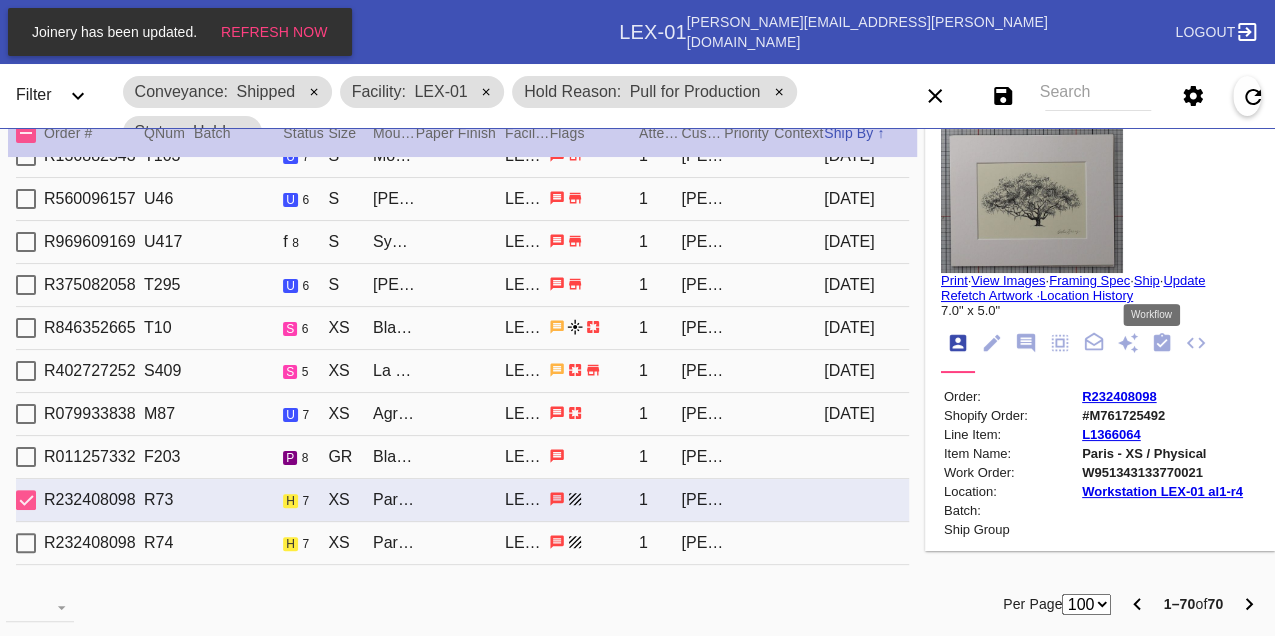 click 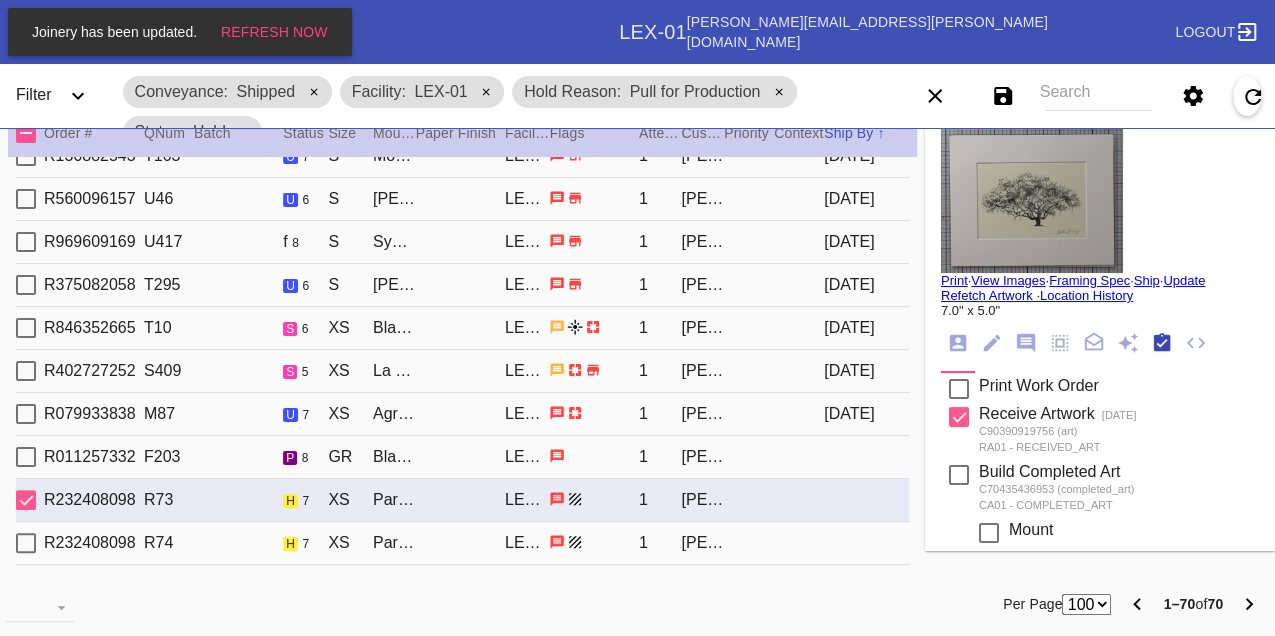 scroll, scrollTop: 318, scrollLeft: 0, axis: vertical 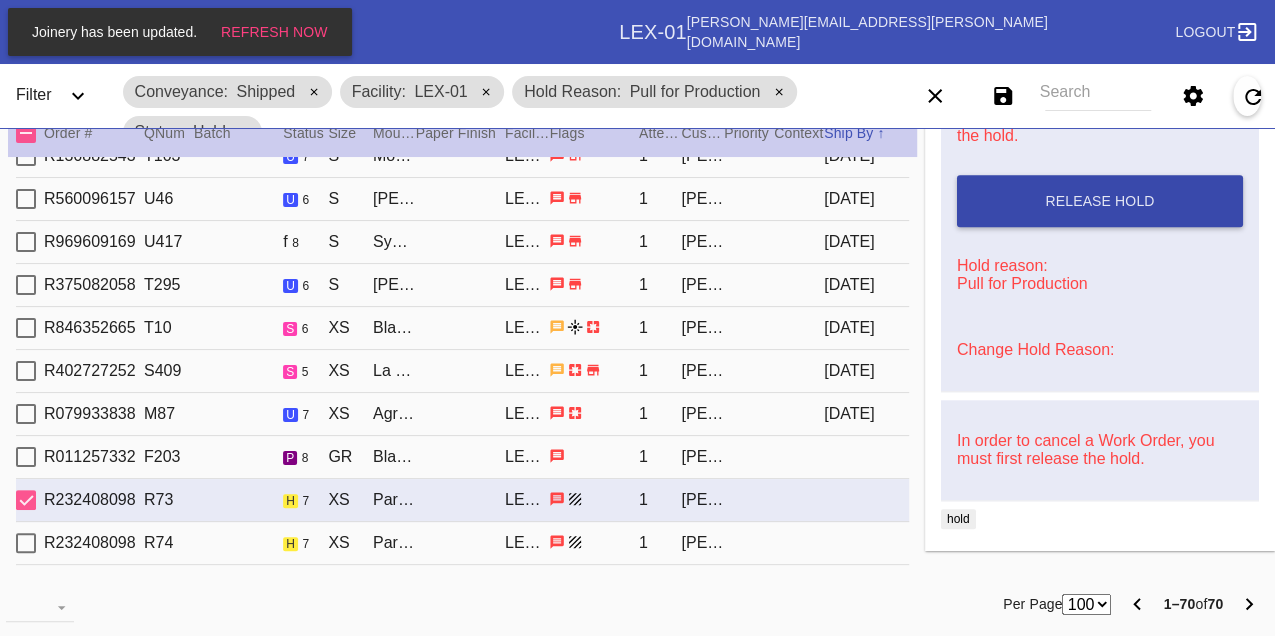 click on "Release Hold" at bounding box center [1100, 201] 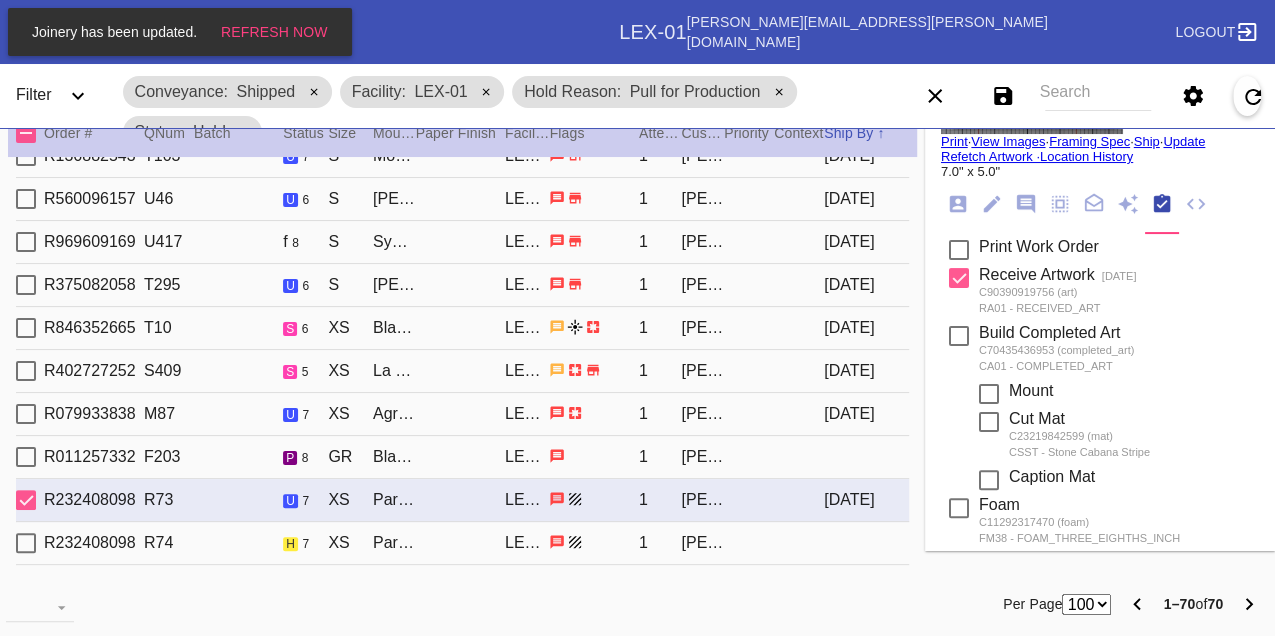 scroll, scrollTop: 0, scrollLeft: 0, axis: both 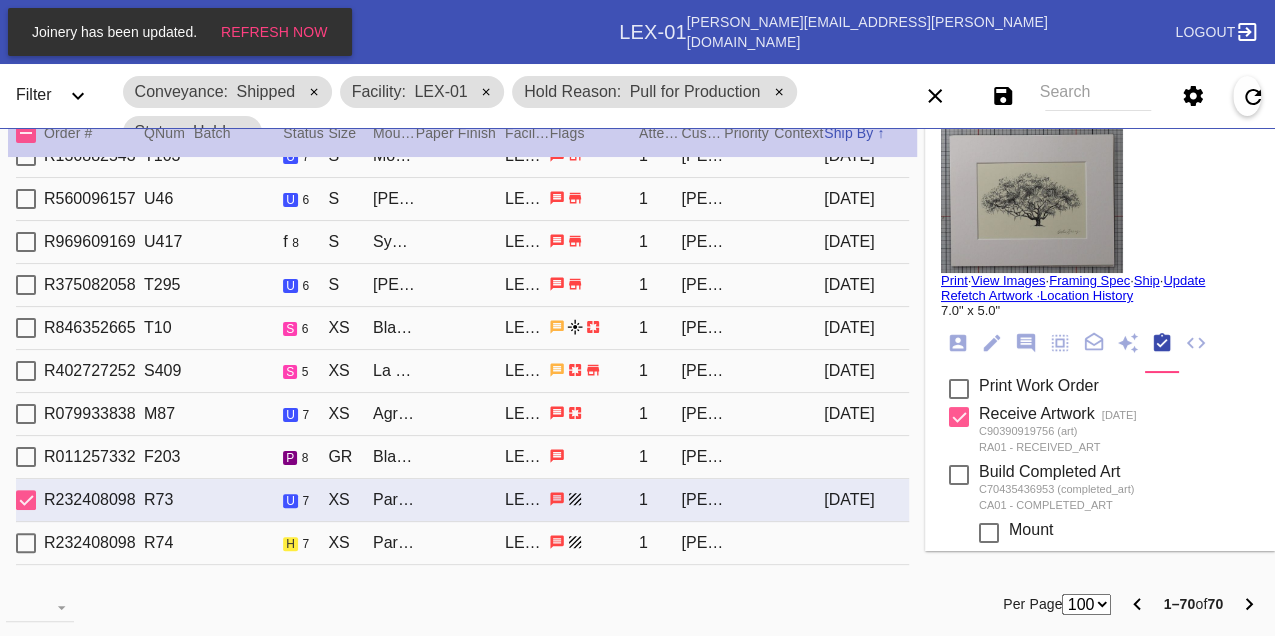 click on "Print" at bounding box center [954, 280] 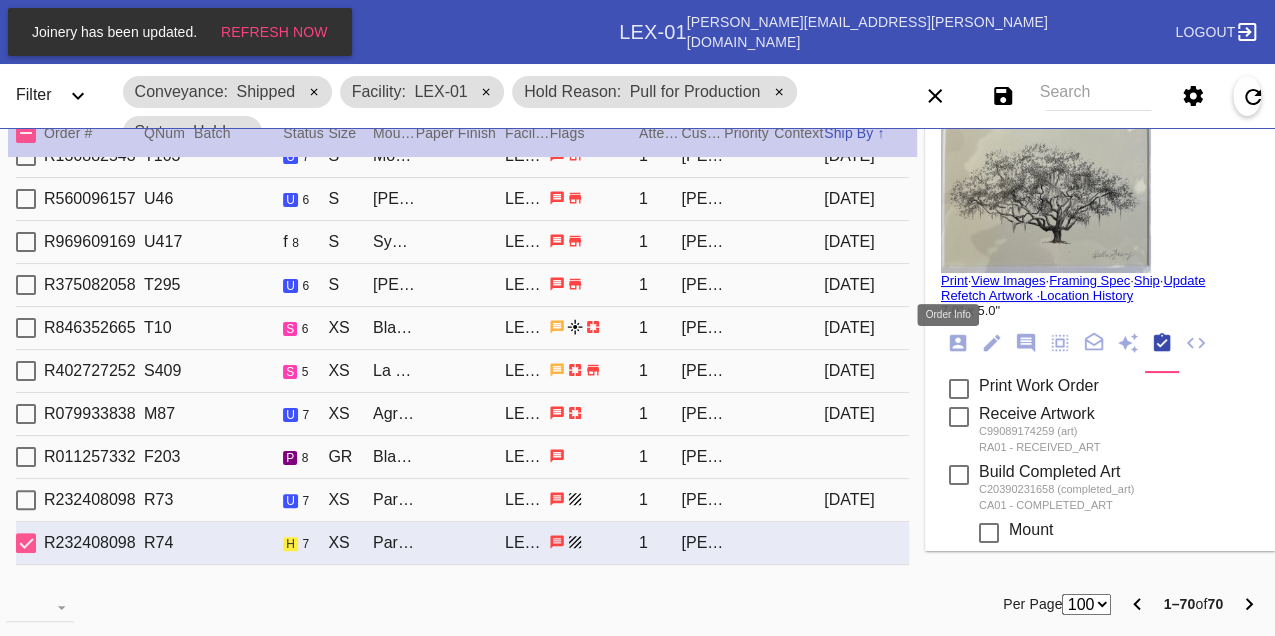 click 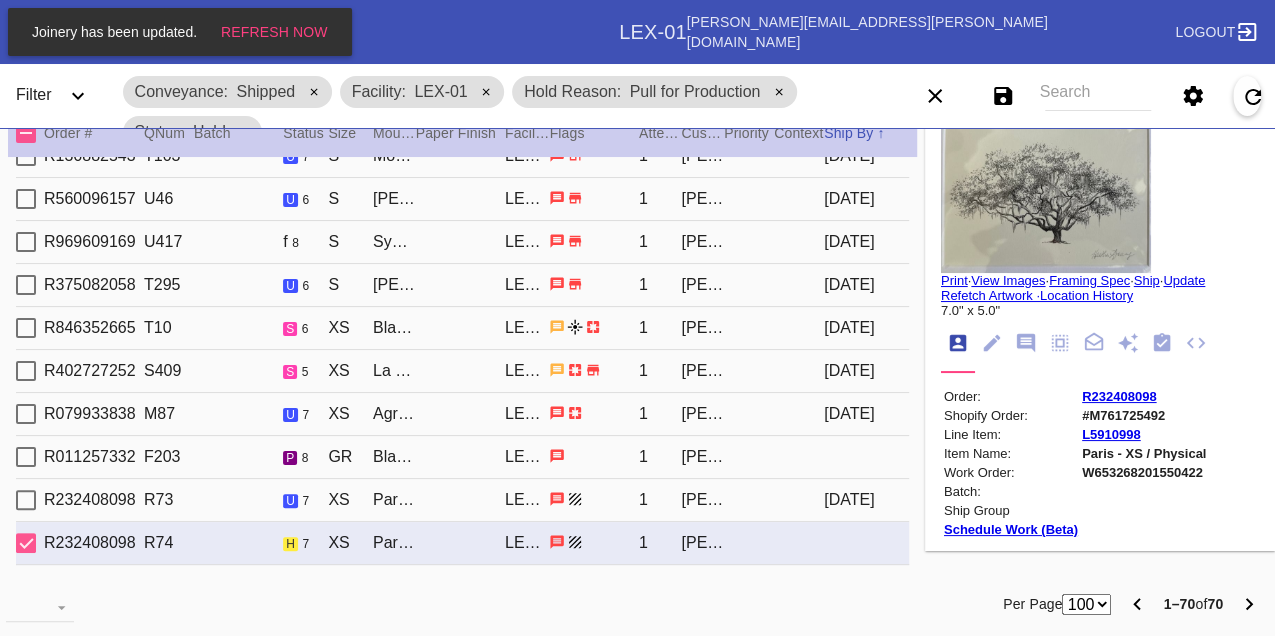 click on "W653268201550422" at bounding box center (1144, 472) 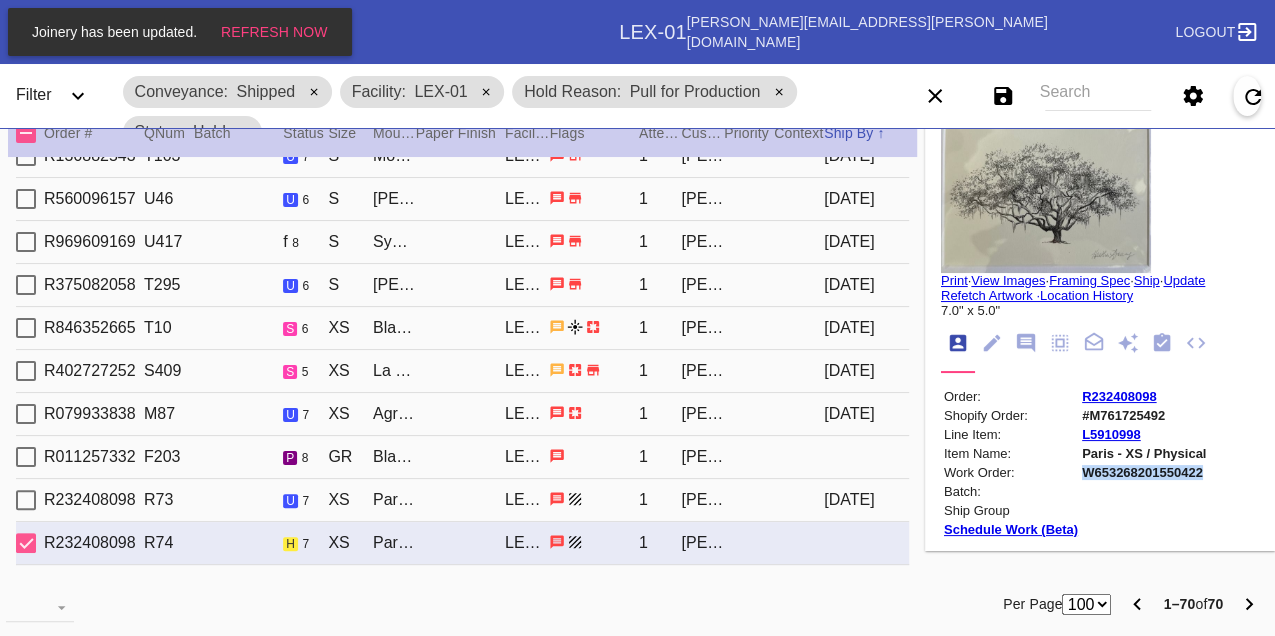 click on "W653268201550422" at bounding box center [1144, 472] 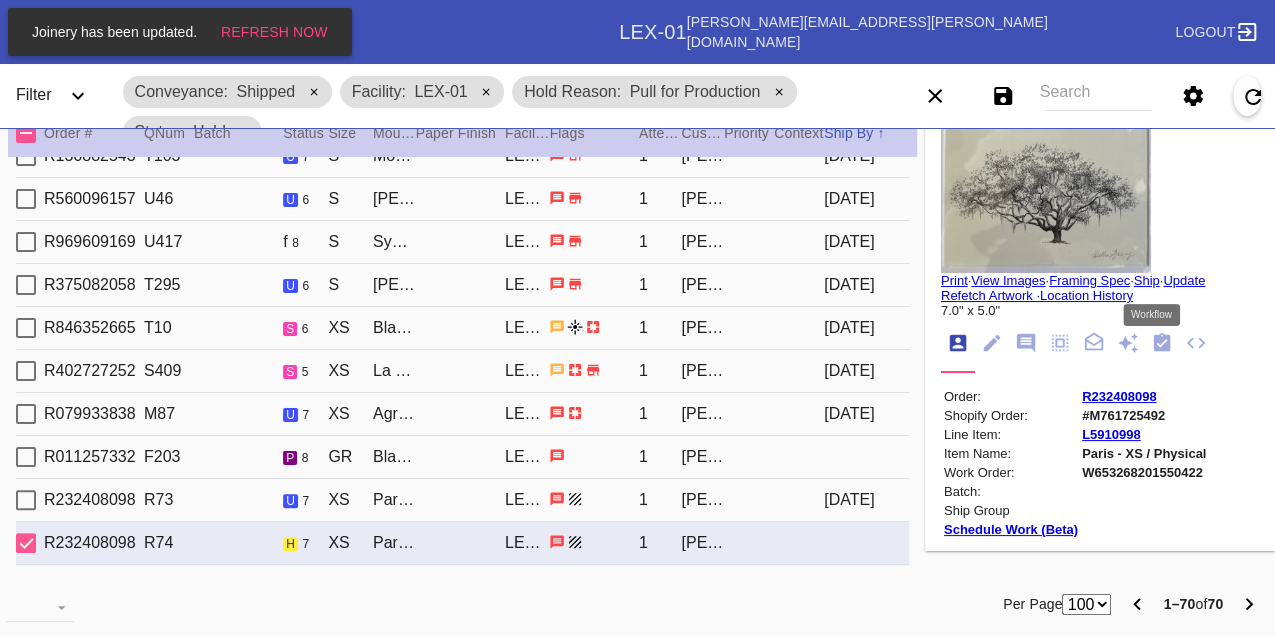 click 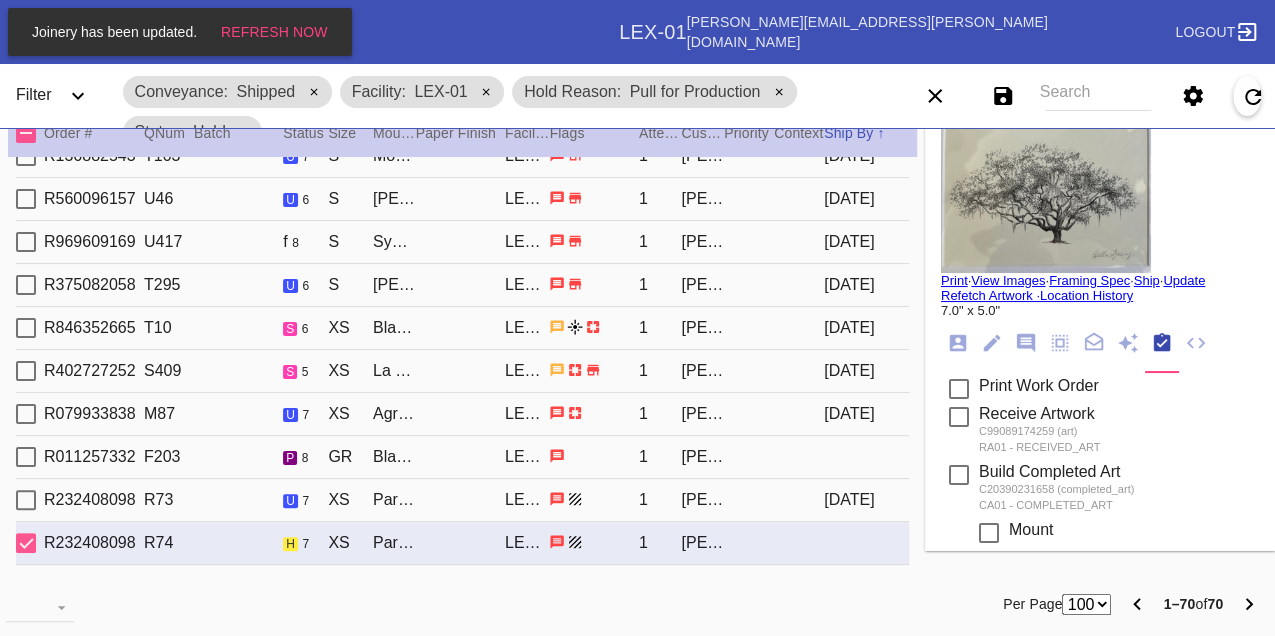 scroll, scrollTop: 318, scrollLeft: 0, axis: vertical 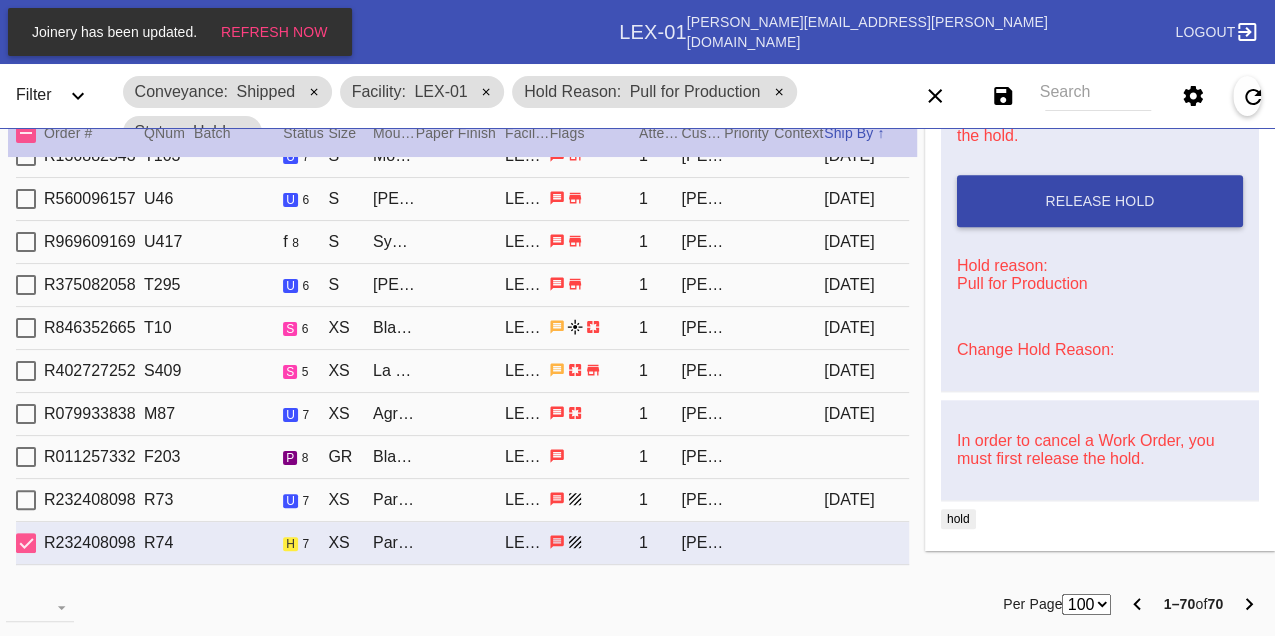 click on "Release Hold" at bounding box center (1099, 201) 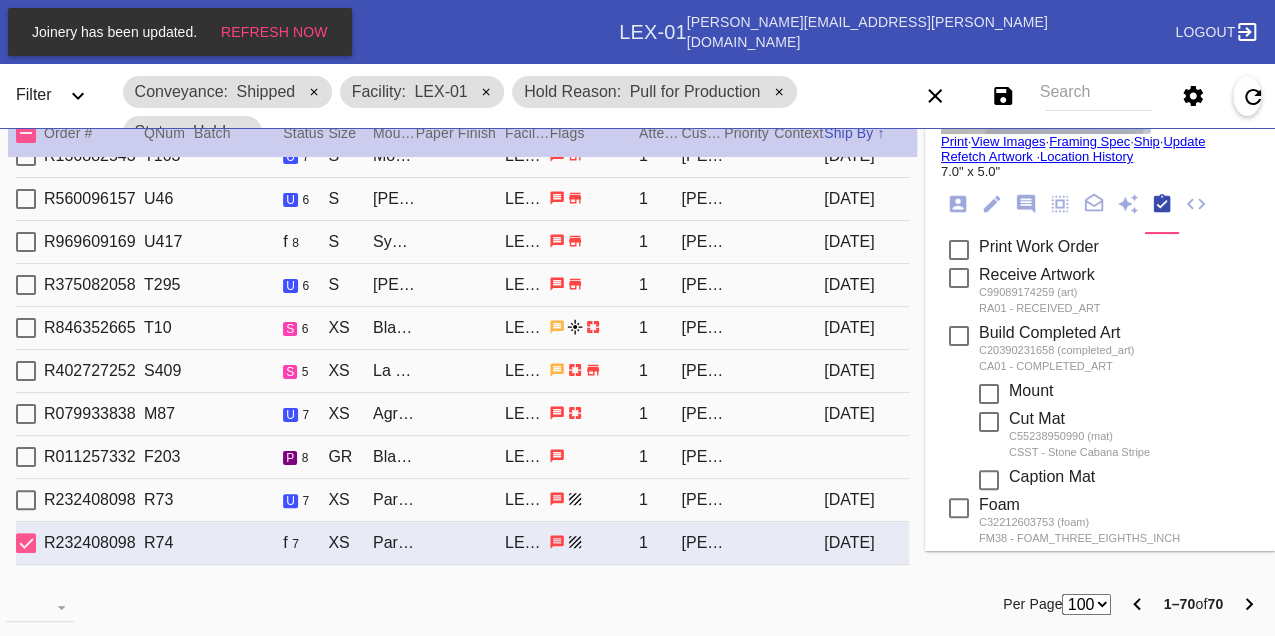 scroll, scrollTop: 0, scrollLeft: 0, axis: both 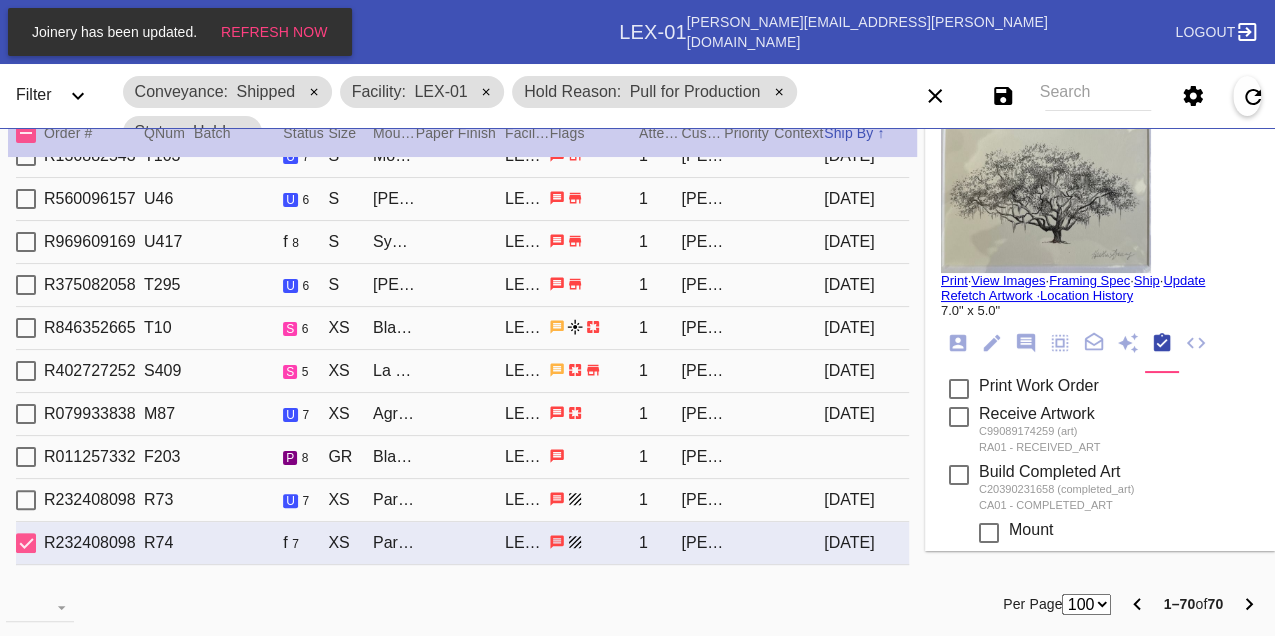 click on "Print" at bounding box center (954, 280) 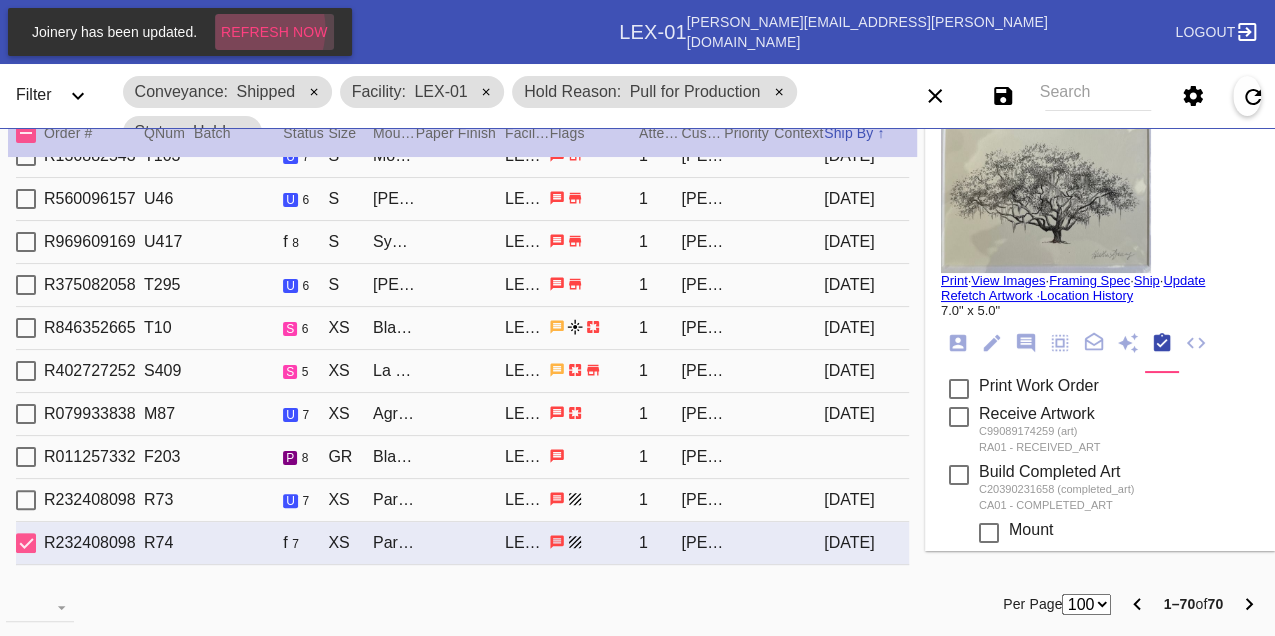 click on "Refresh Now" at bounding box center [274, 32] 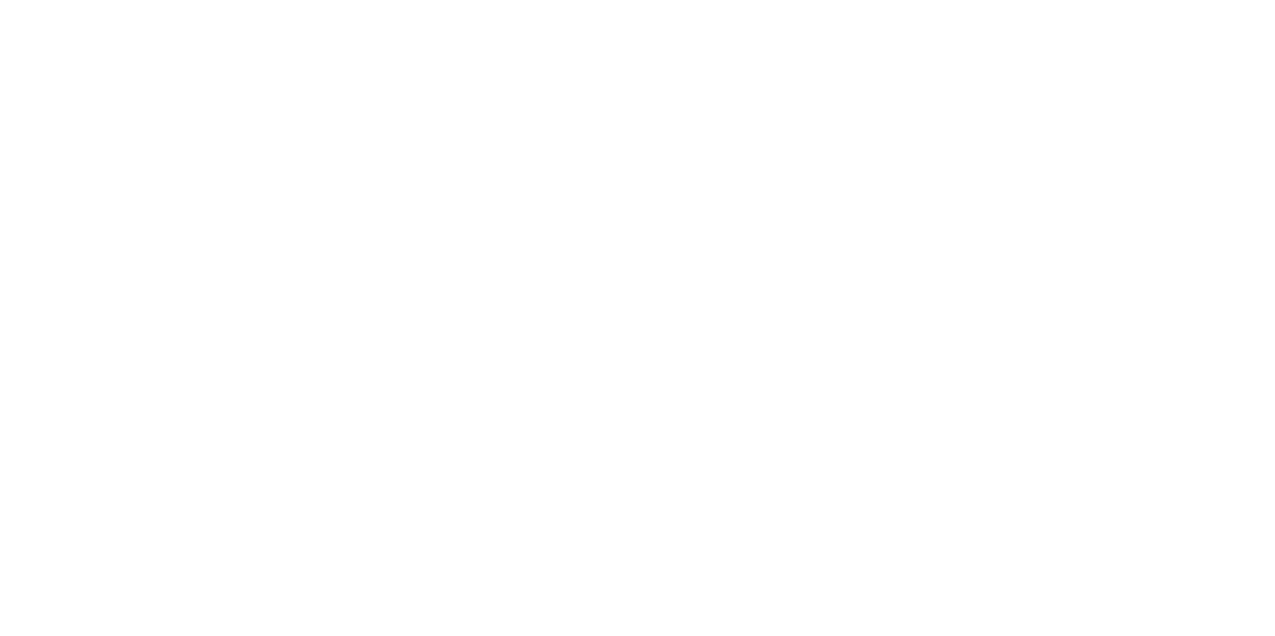 scroll, scrollTop: 0, scrollLeft: 0, axis: both 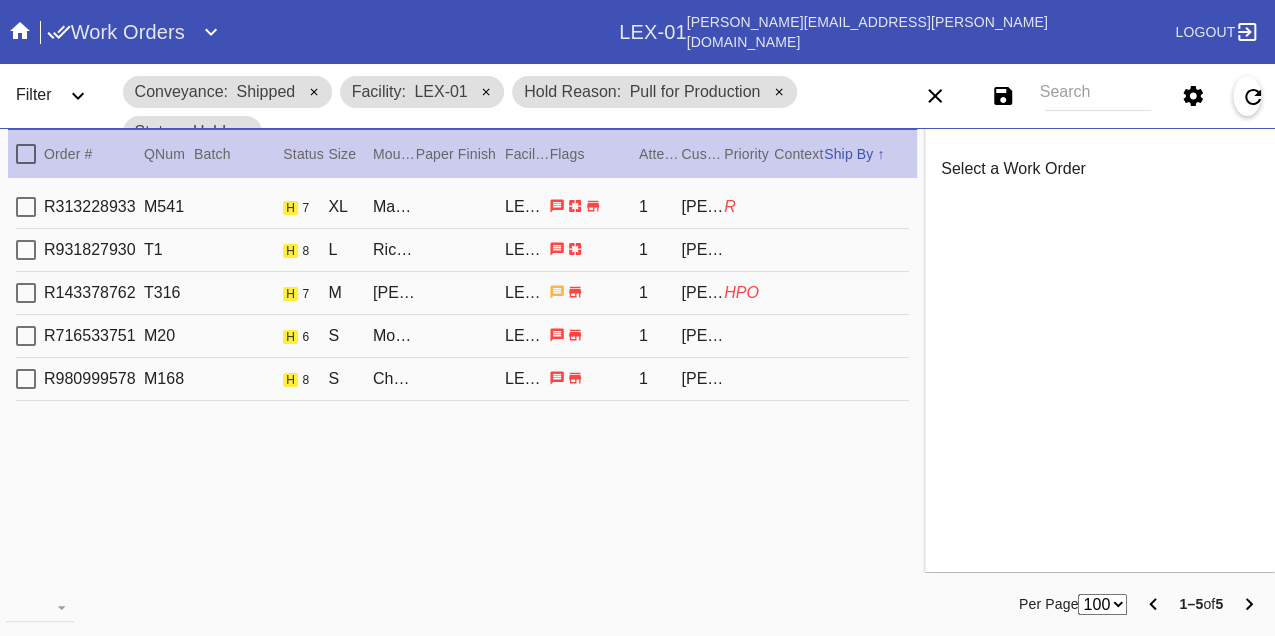 click on "56 100 250" at bounding box center (1102, 604) 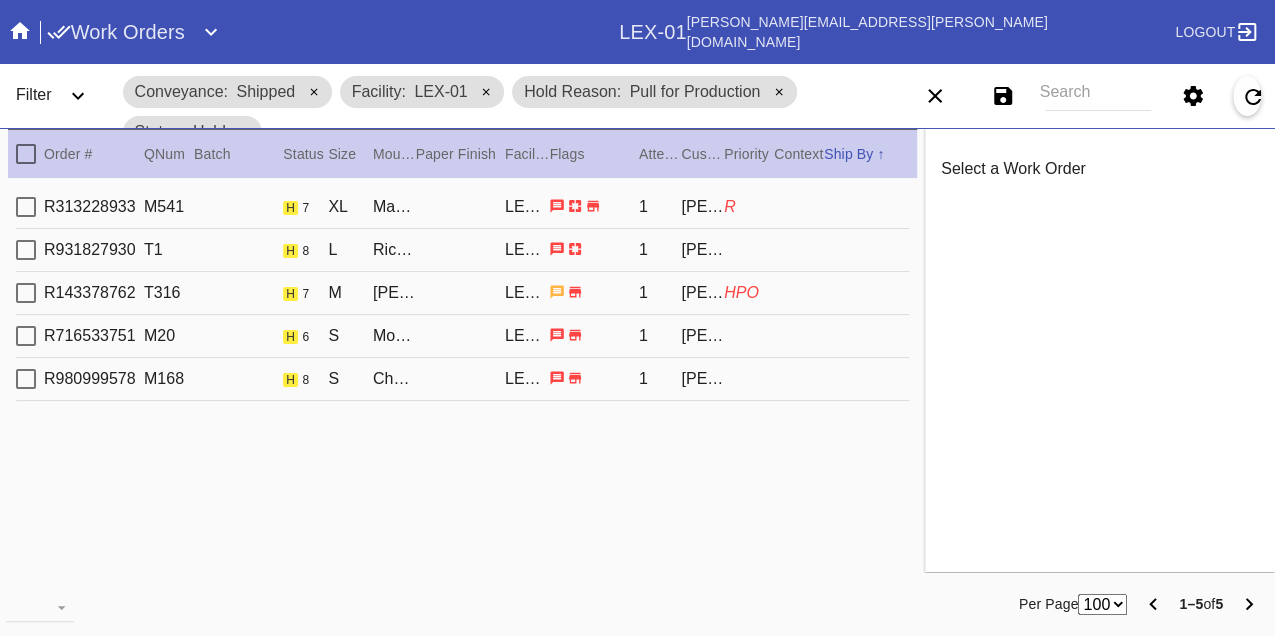 select on "number:56" 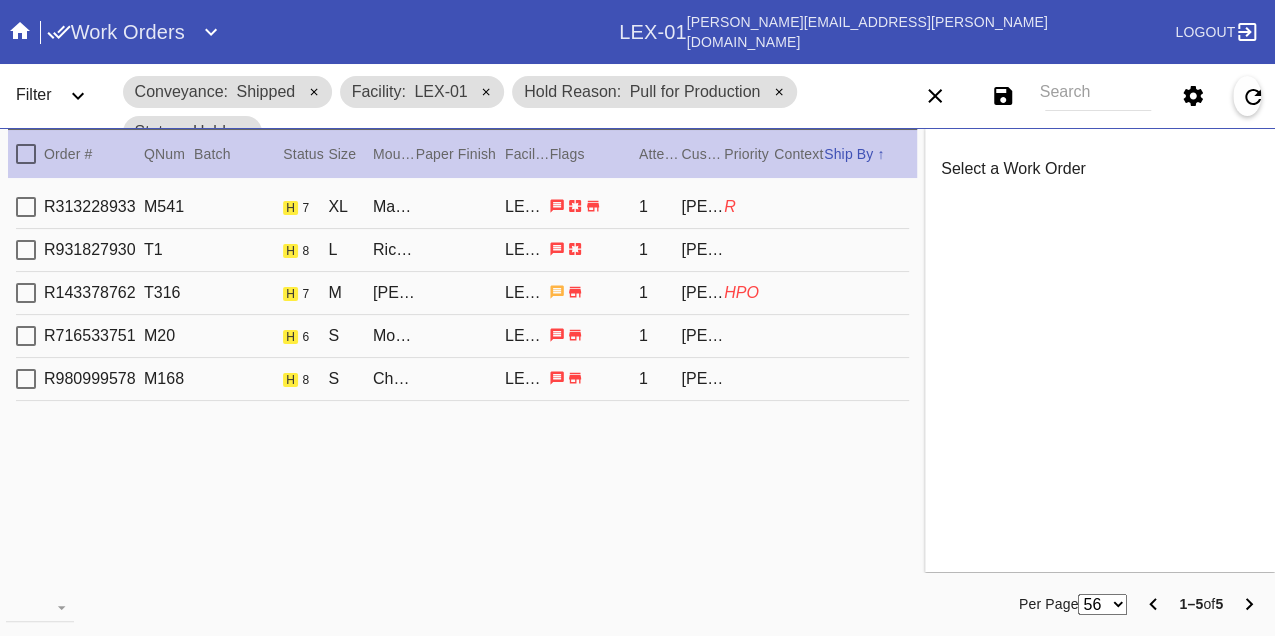 click on "56 100 250" at bounding box center [1102, 604] 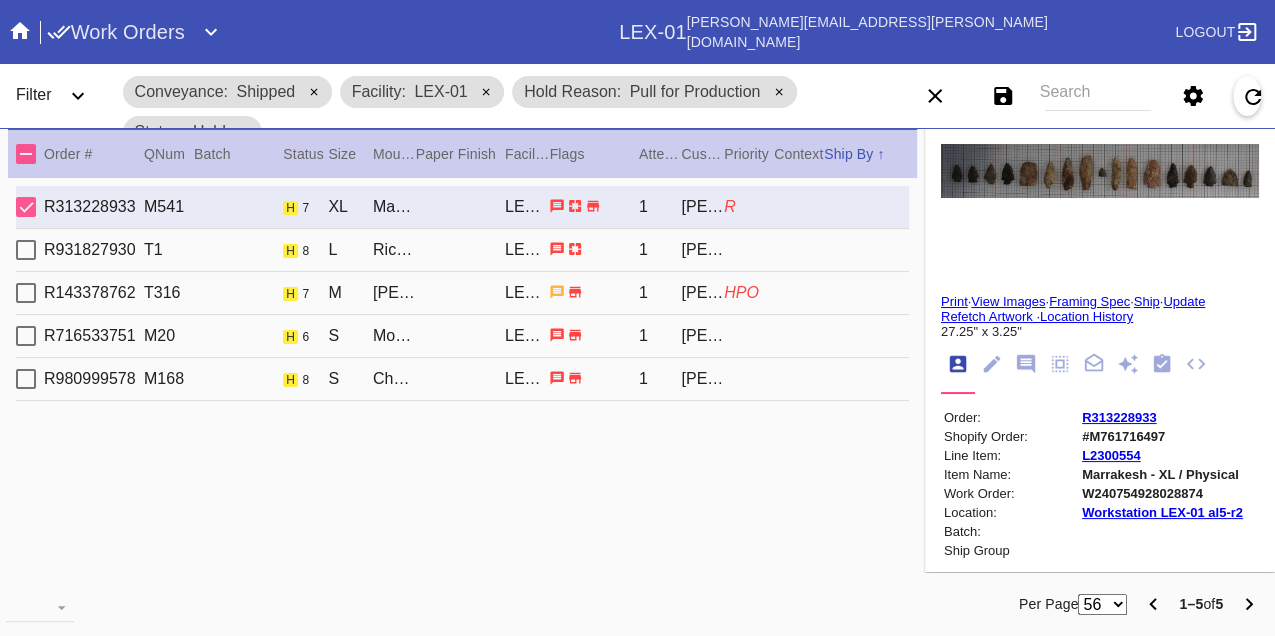 click on "R931827930 T1 h   8 L Richmond / Dove White LEX-01 1 Adam Kostrinsky" at bounding box center [462, 250] 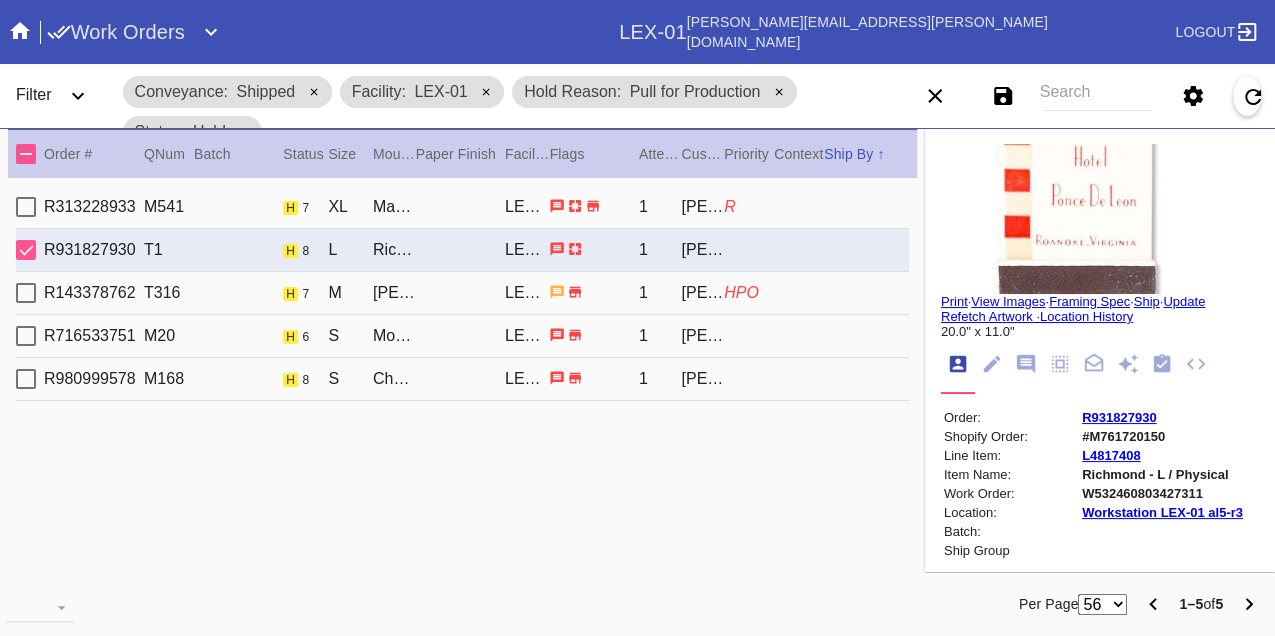 click on "R143378762 T316 h   7 M Florence / Digital White LEX-01 1 Marie Finnegan
HPO" at bounding box center [462, 293] 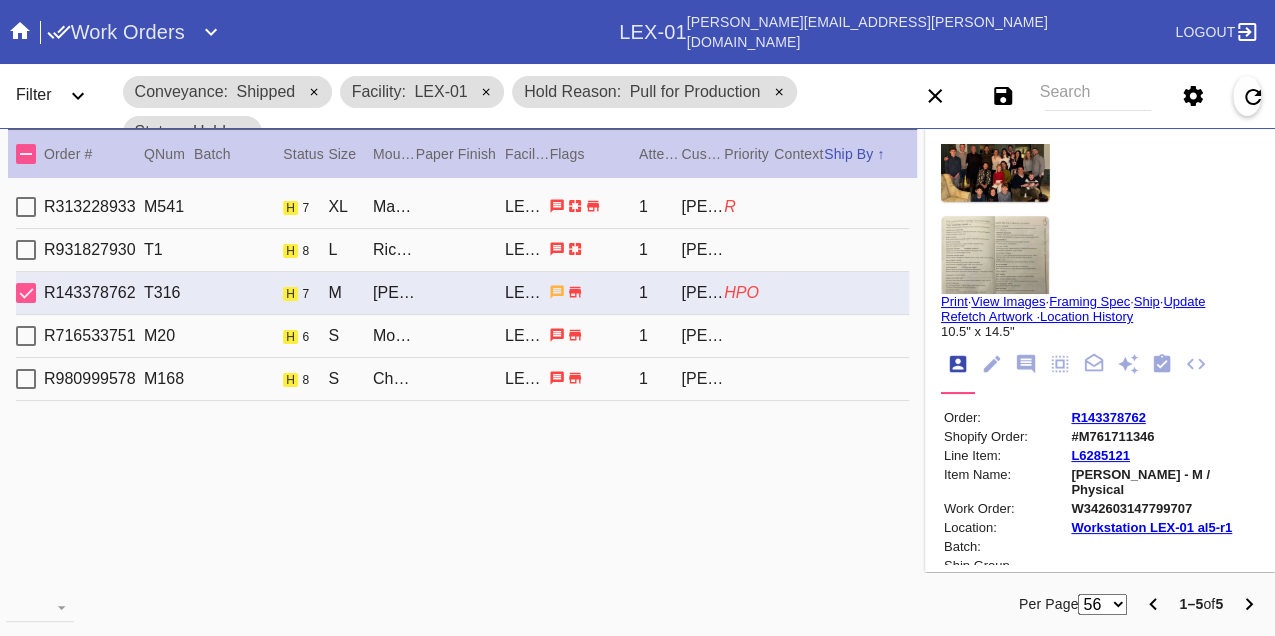 click on "R716533751 M20 h   6 S Montclare / No Mat LEX-01 1 Elizabeth Tedaldi" at bounding box center [462, 336] 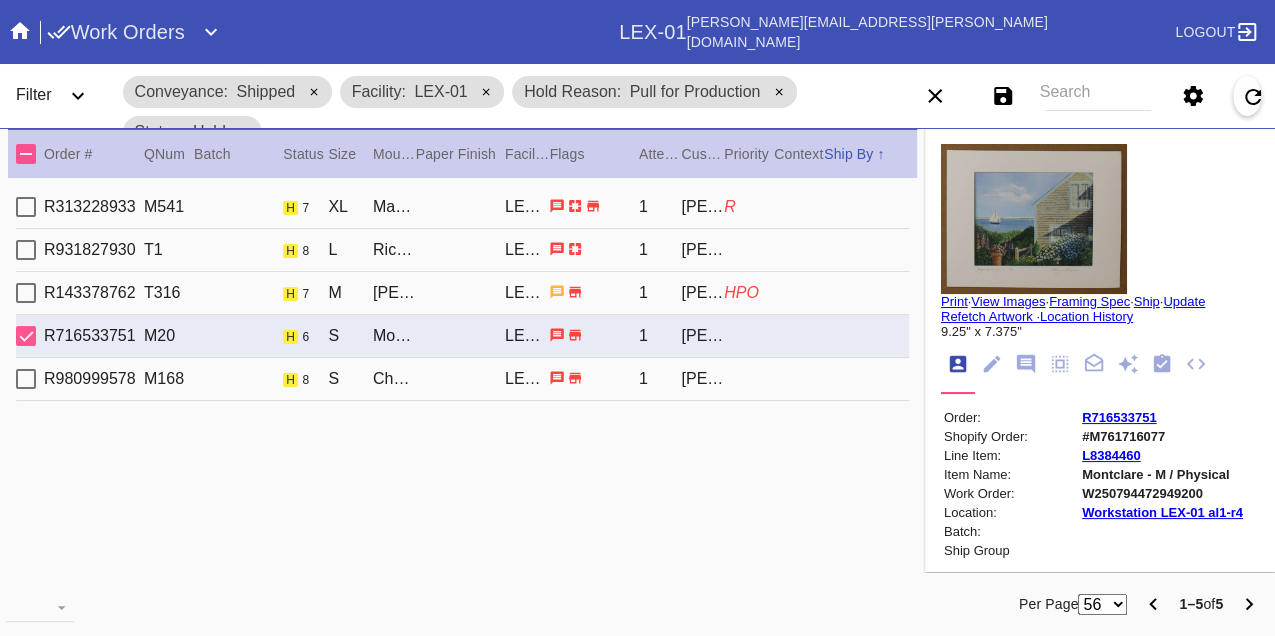 click on "R980999578 M168 h   8 S Cherry Round / Sage Green - Silk LEX-01 1 Erin Alexander" at bounding box center [462, 379] 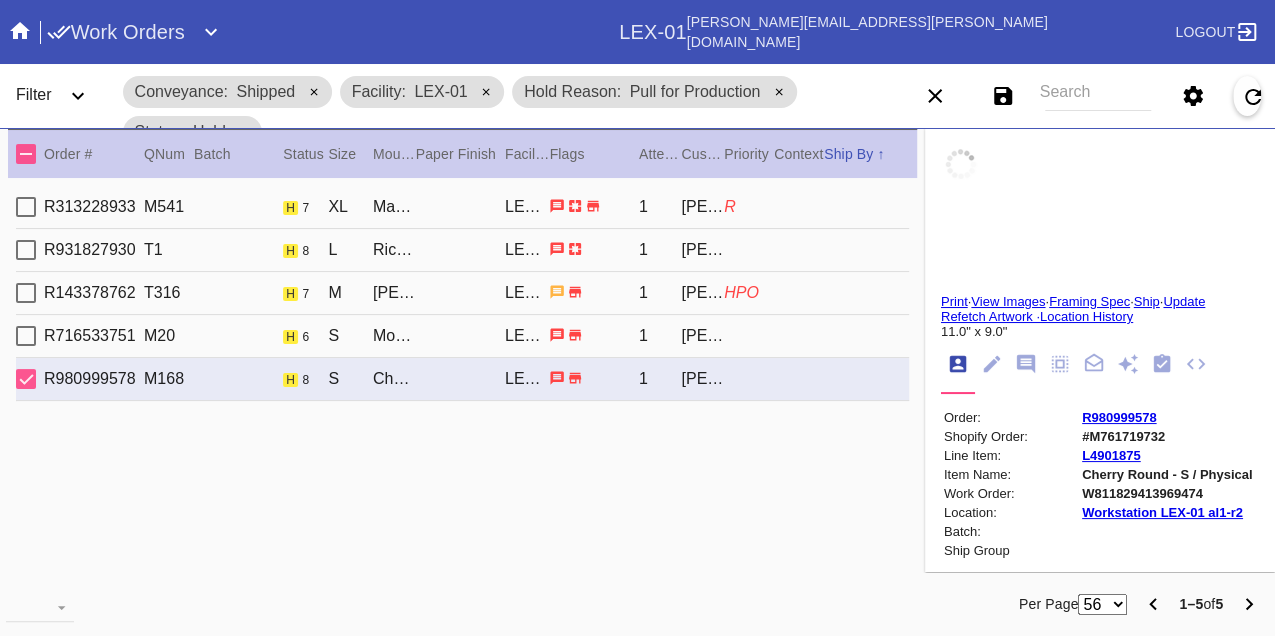 type on "2.5" 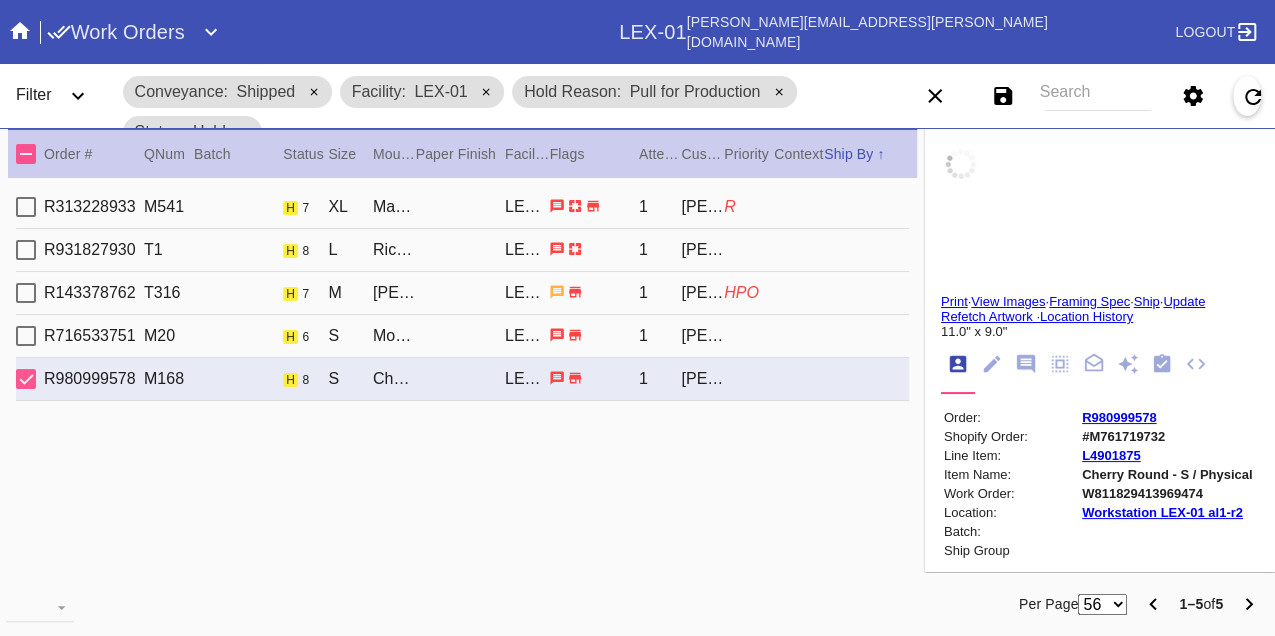 type on "2.5" 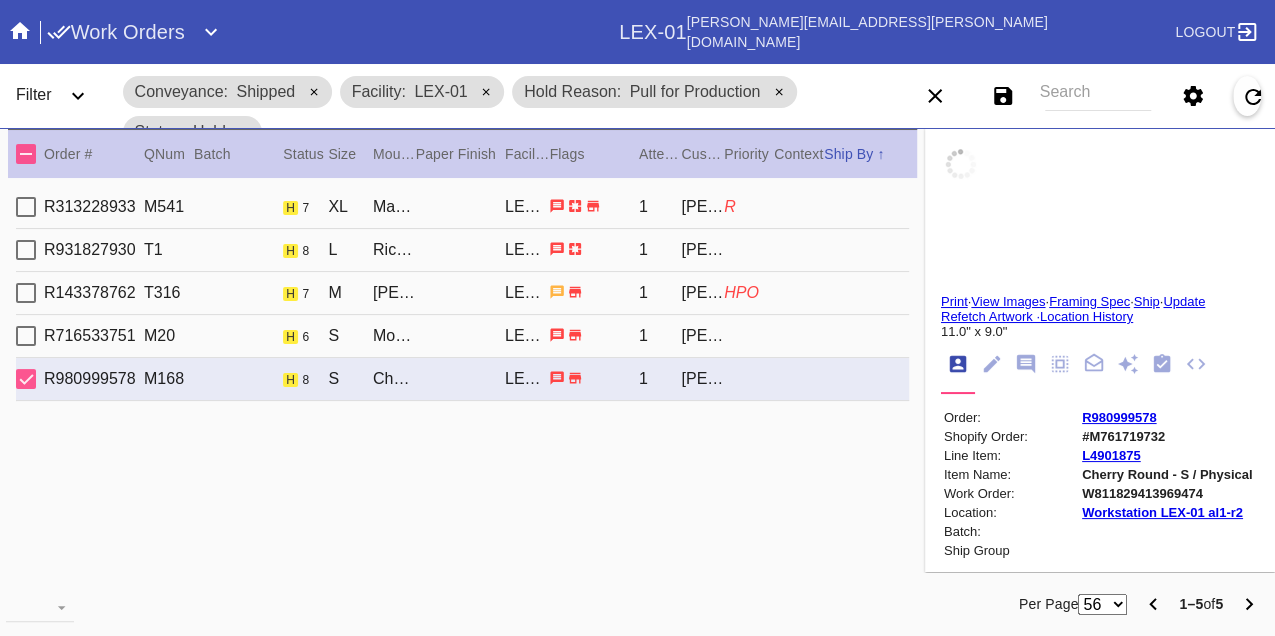 type on "2.5" 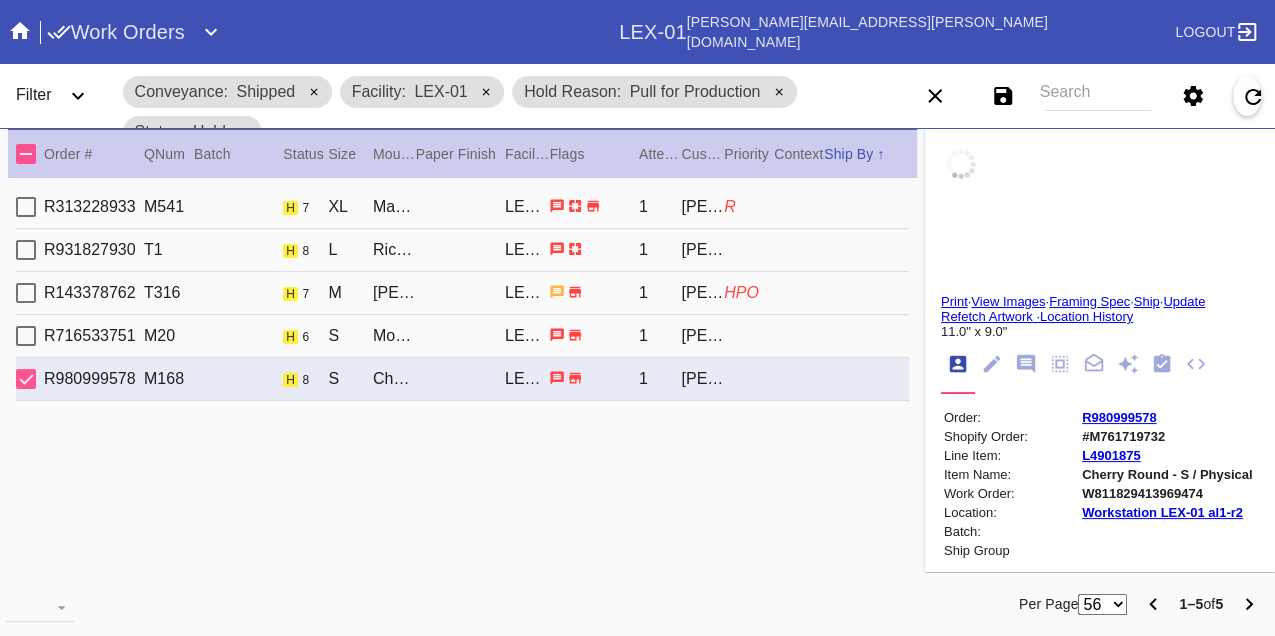 type on "2.5" 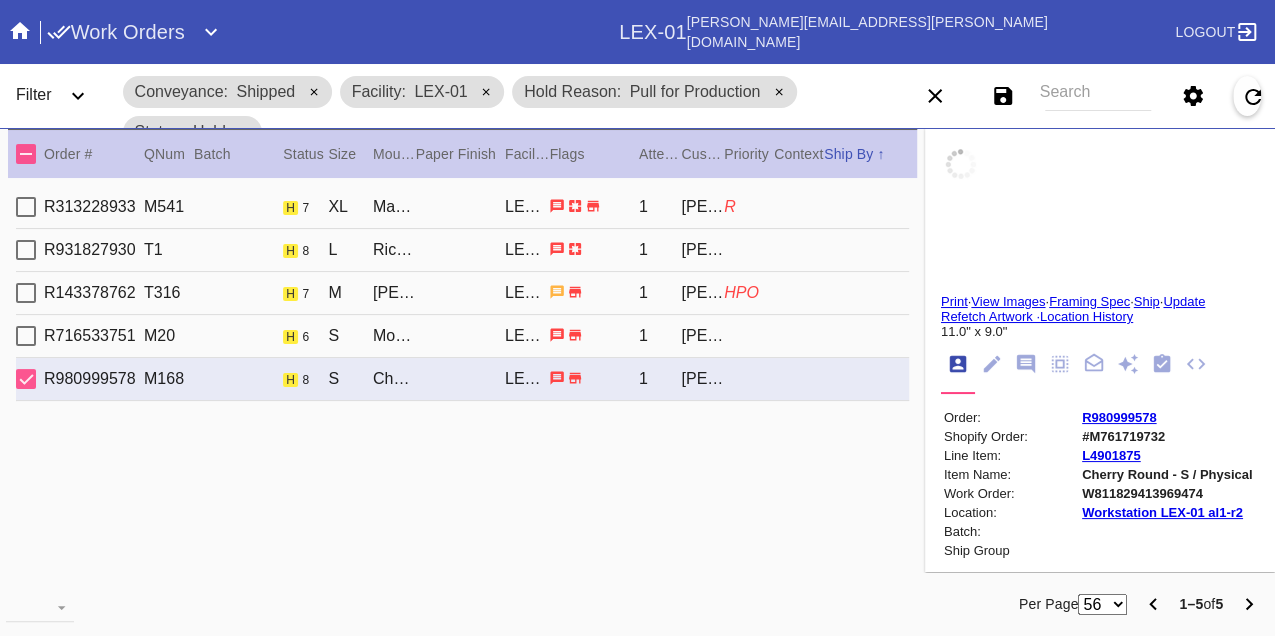 type on "11.0" 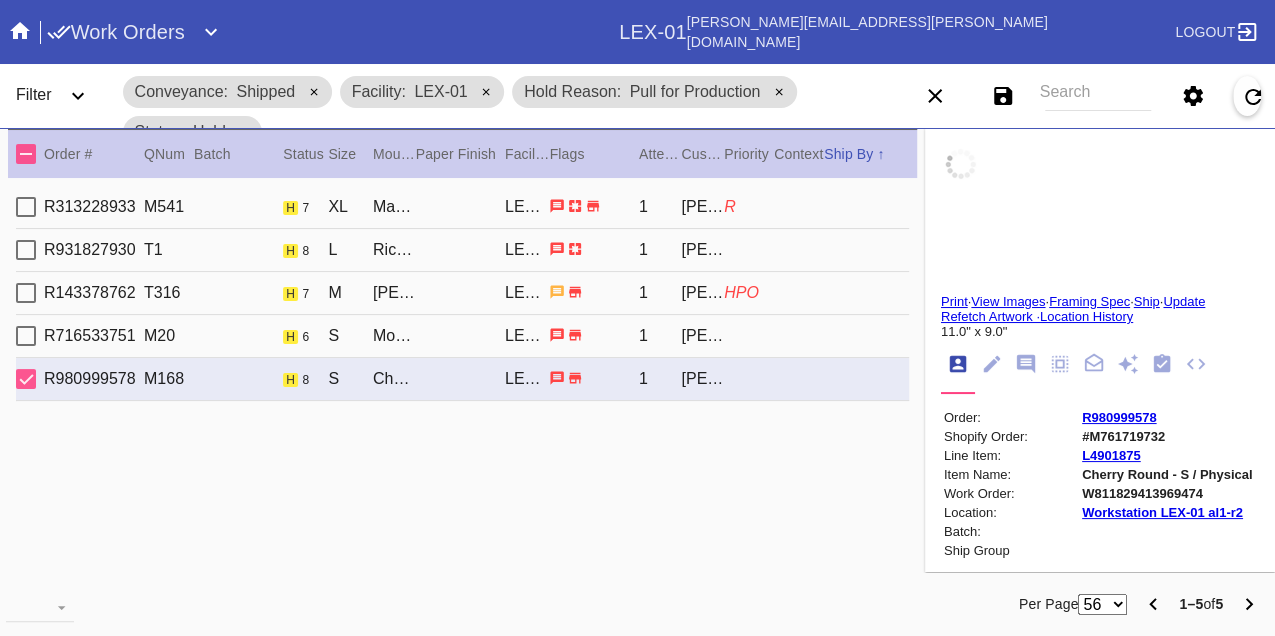 type 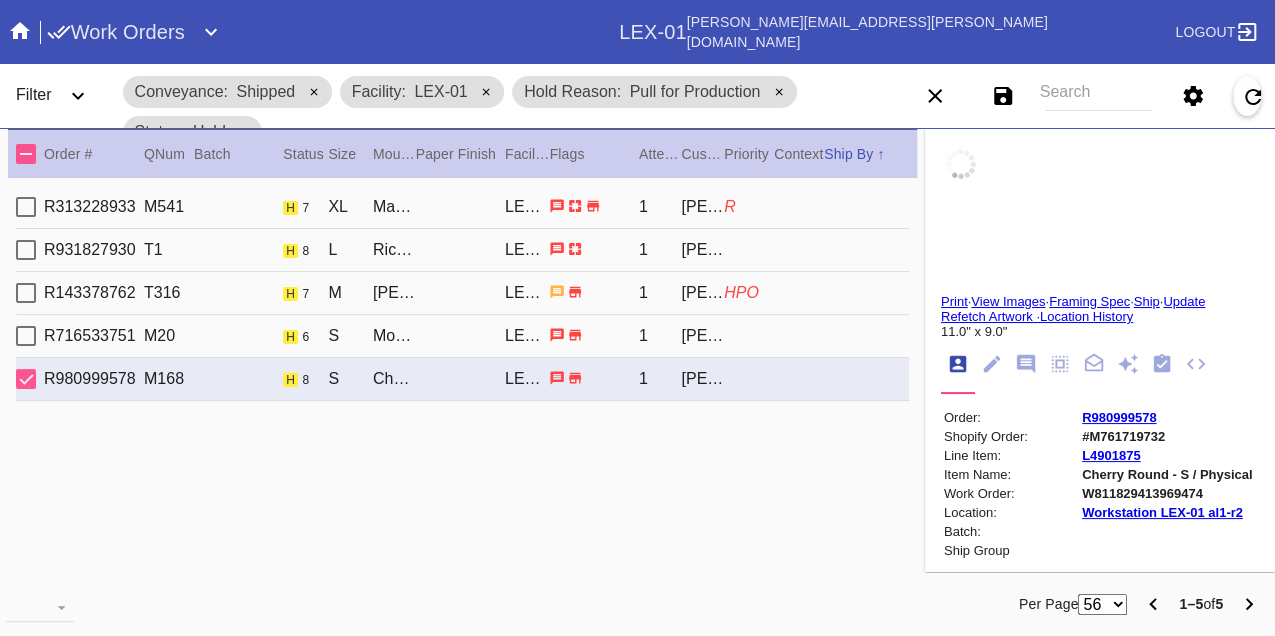 type 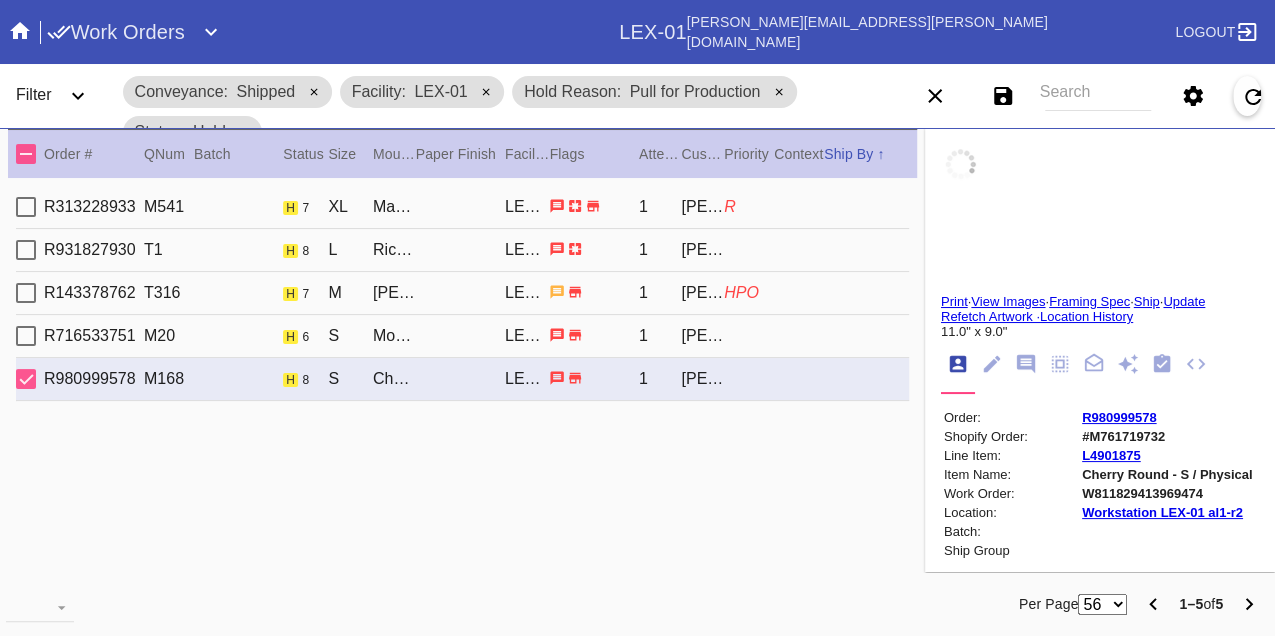 type on "[DATE]" 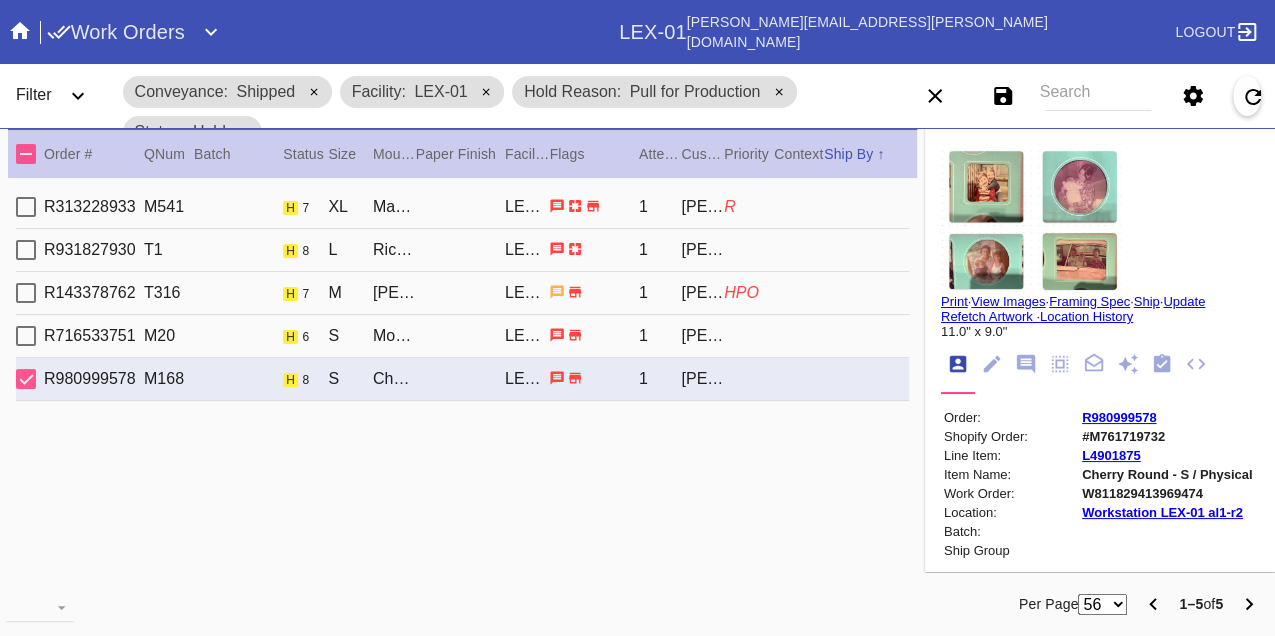 click on "R143378762 T316 h   7 M Florence / Digital White LEX-01 1 Marie Finnegan
HPO" at bounding box center (462, 293) 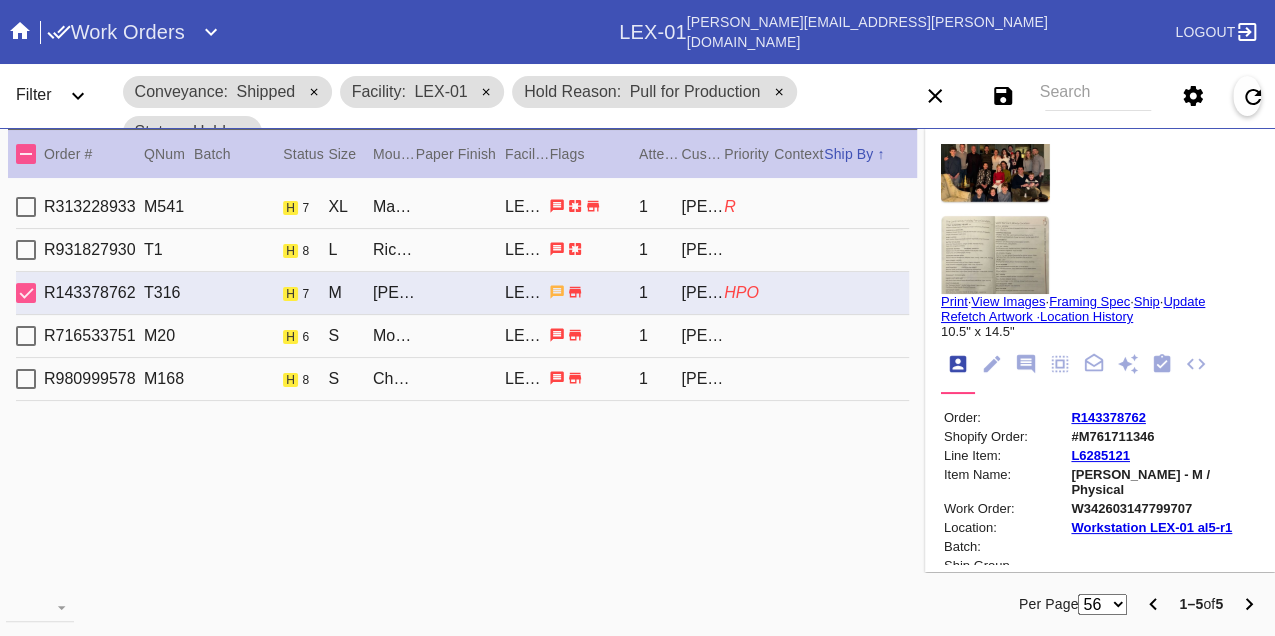 click on "W342603147799707" at bounding box center (1163, 508) 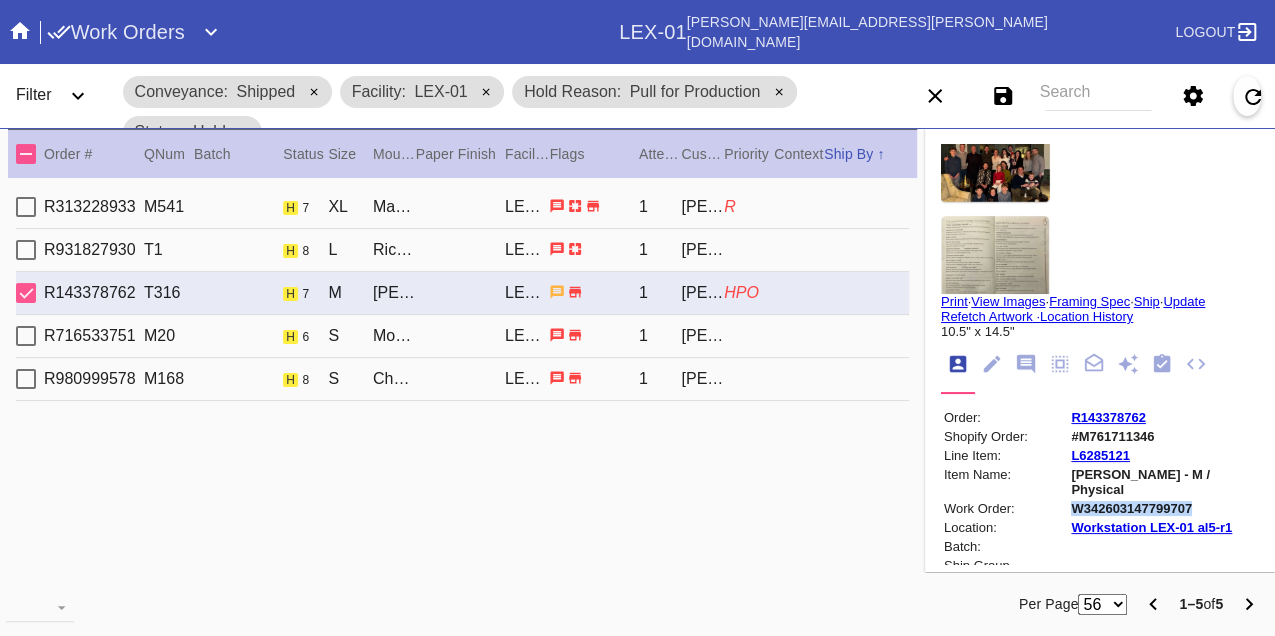 click on "W342603147799707" at bounding box center (1163, 508) 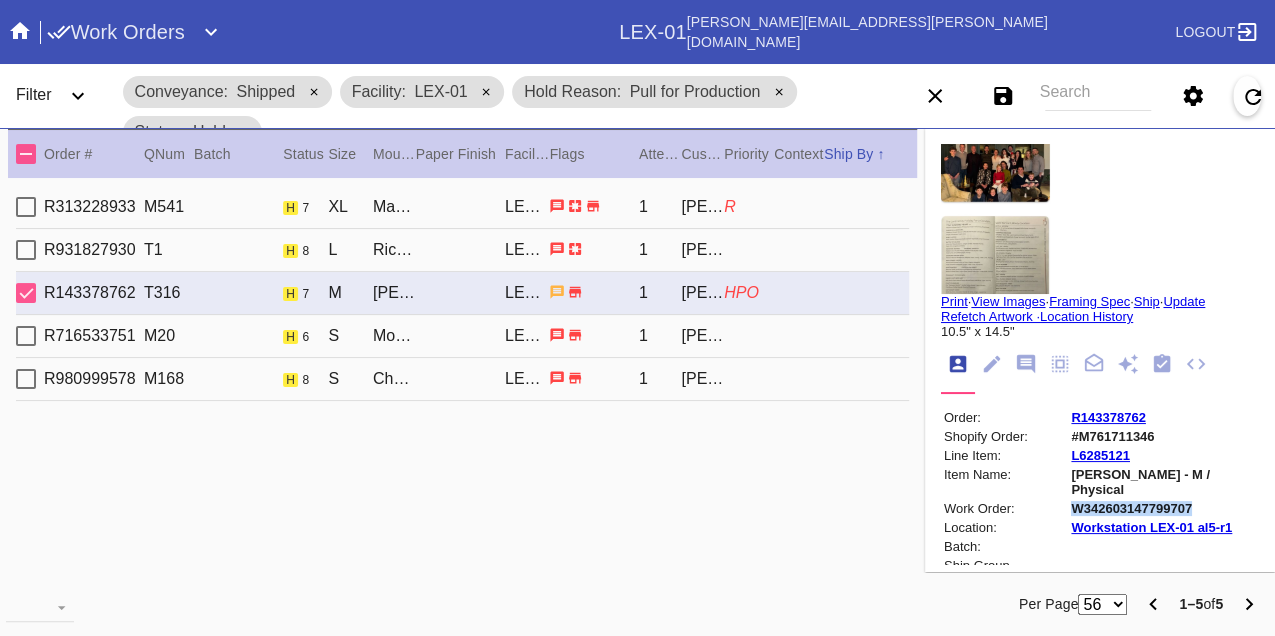 copy on "W342603147799707" 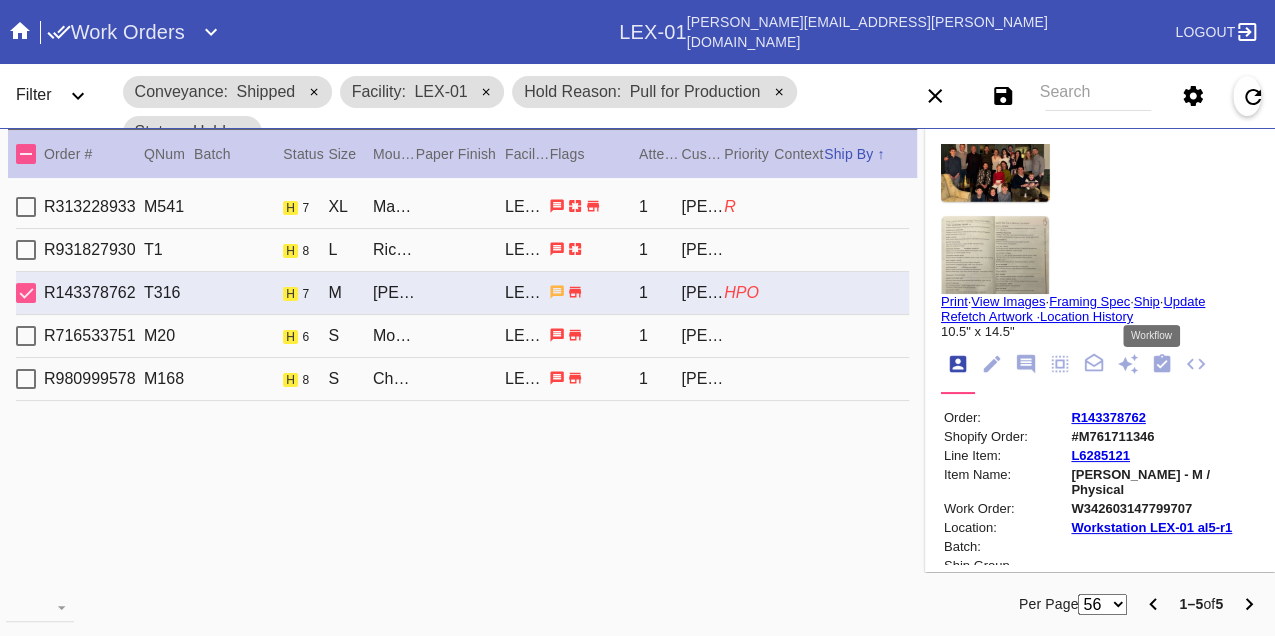 click 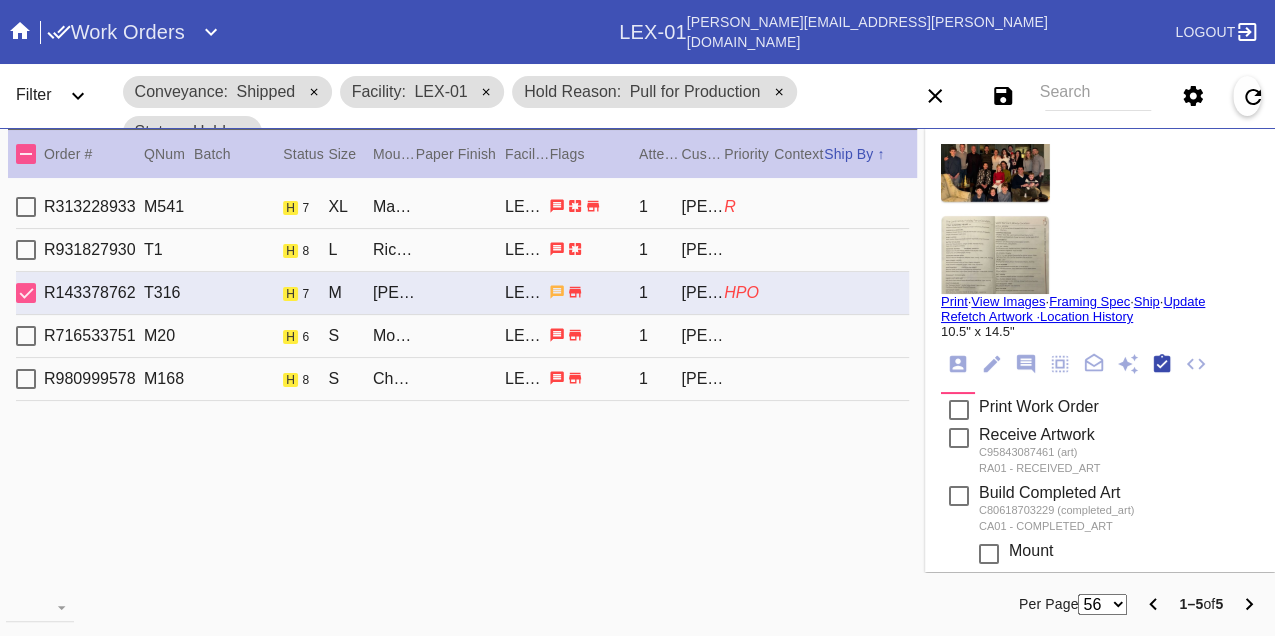 scroll, scrollTop: 318, scrollLeft: 0, axis: vertical 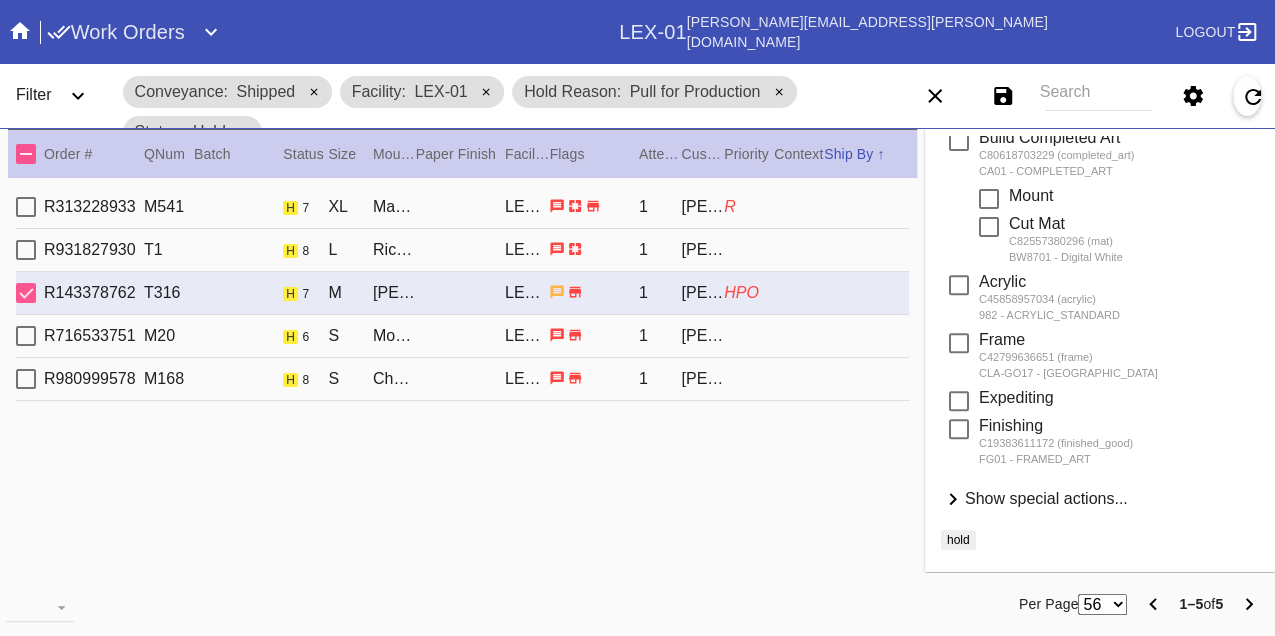 click on "Show special actions..." at bounding box center (1046, 498) 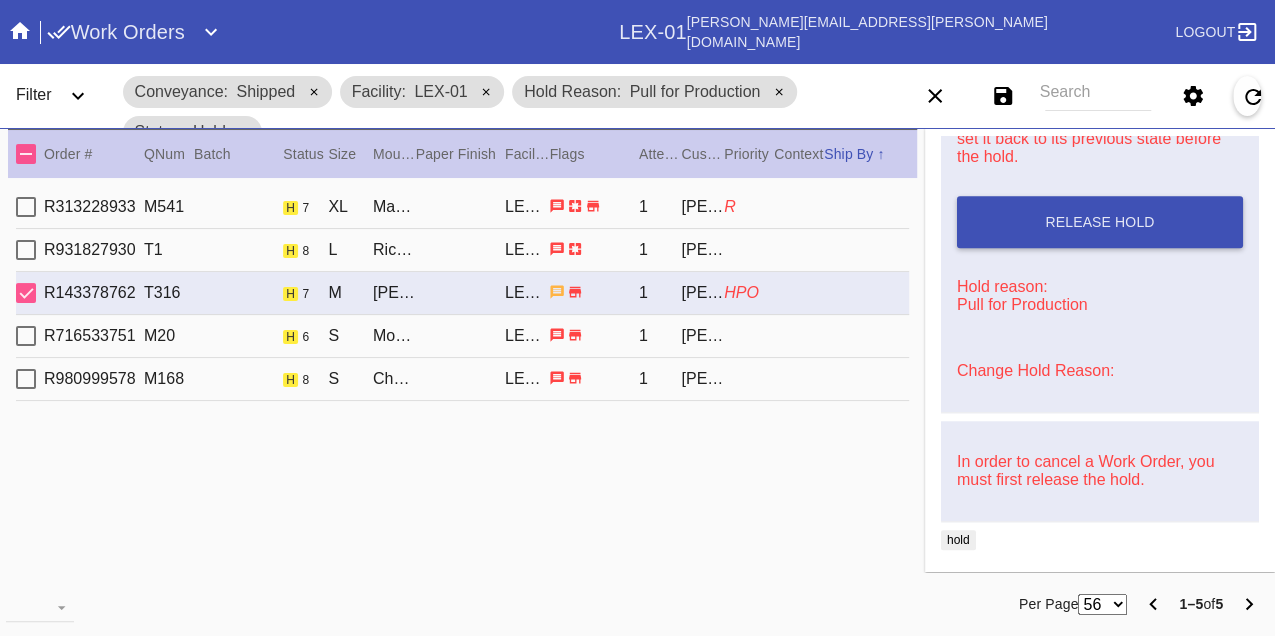 scroll, scrollTop: 829, scrollLeft: 0, axis: vertical 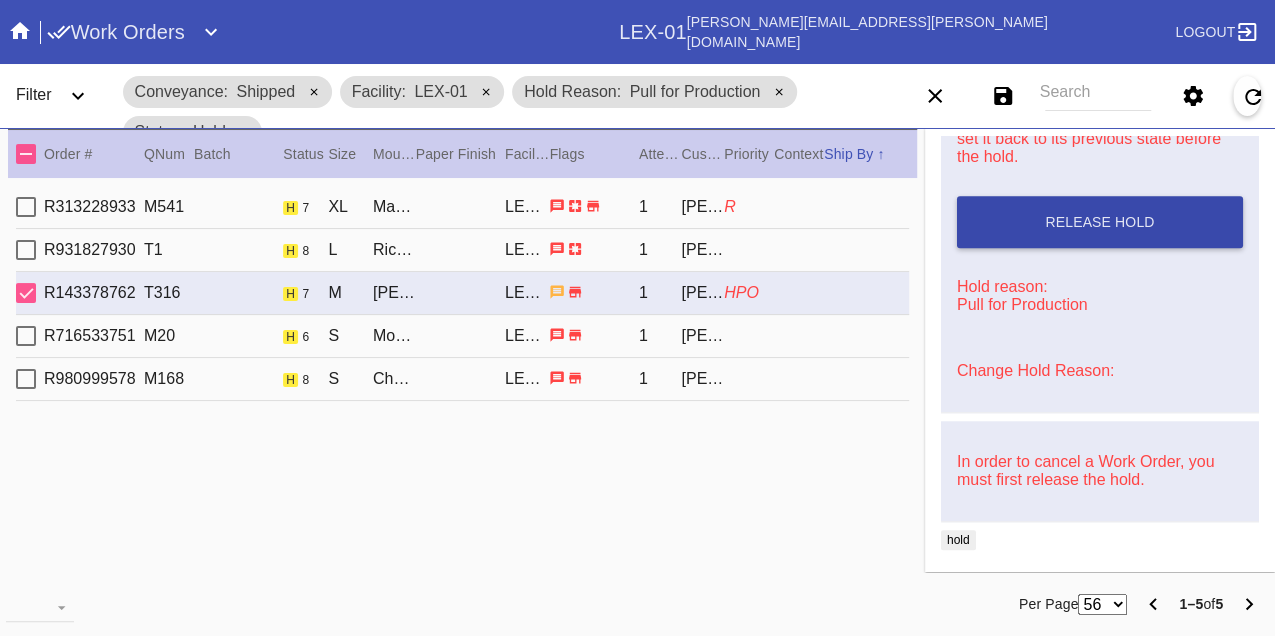 click on "Release Hold" at bounding box center (1100, 222) 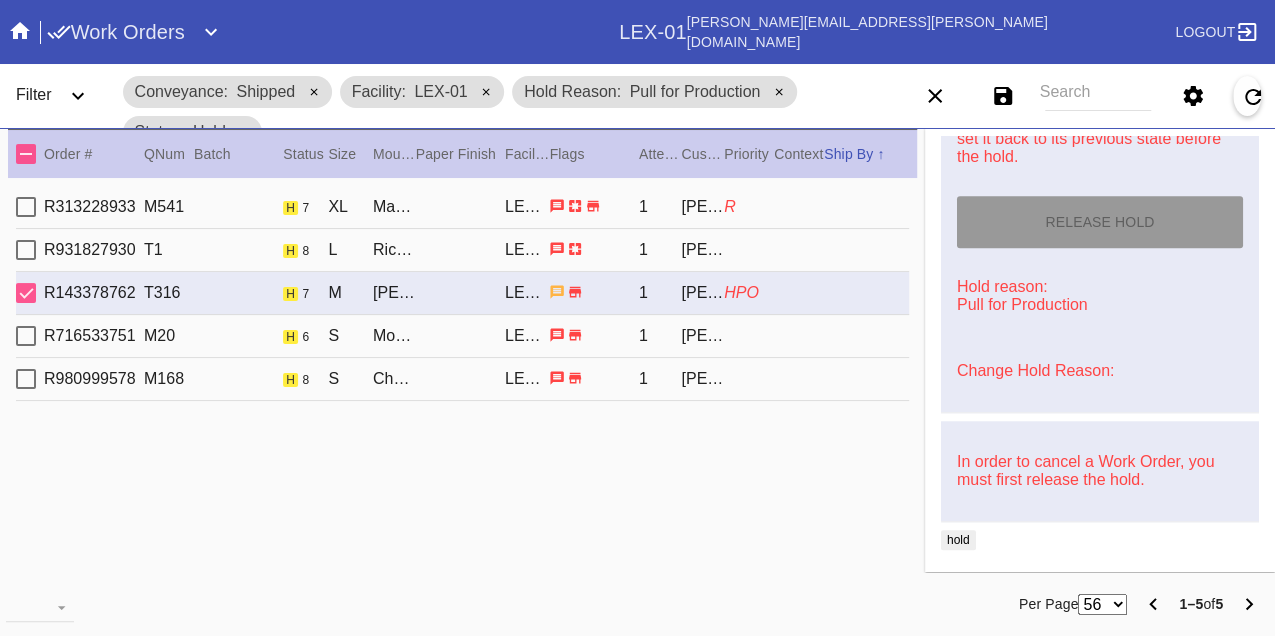 type on "[DATE]" 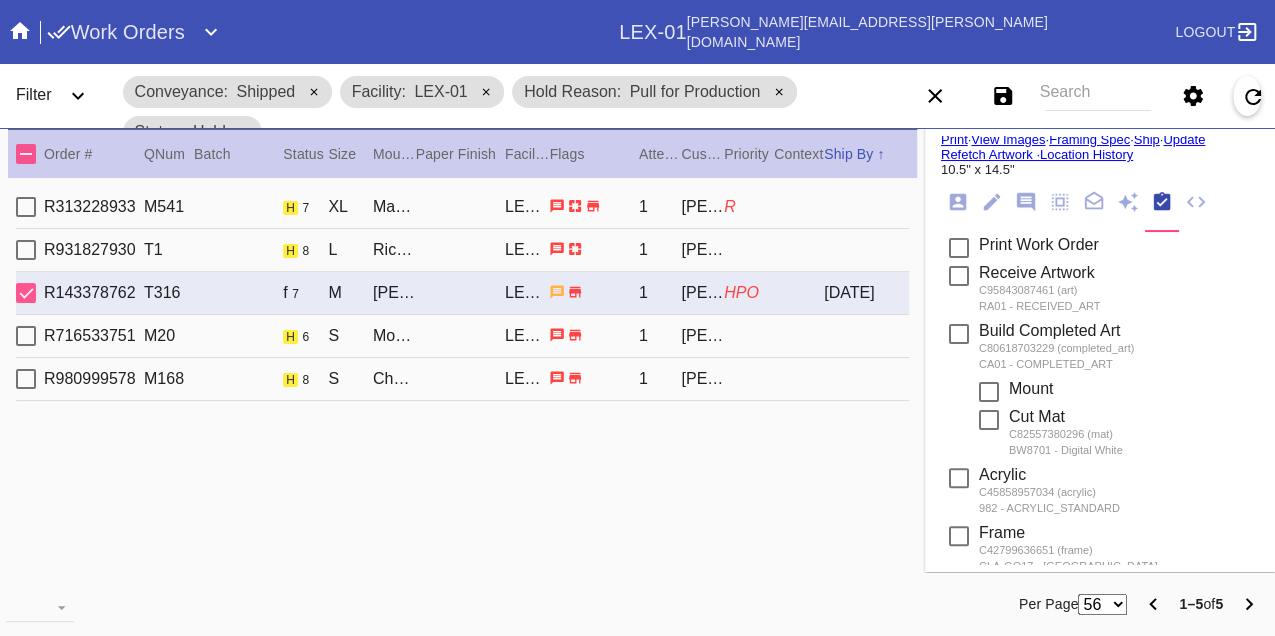 scroll, scrollTop: 0, scrollLeft: 0, axis: both 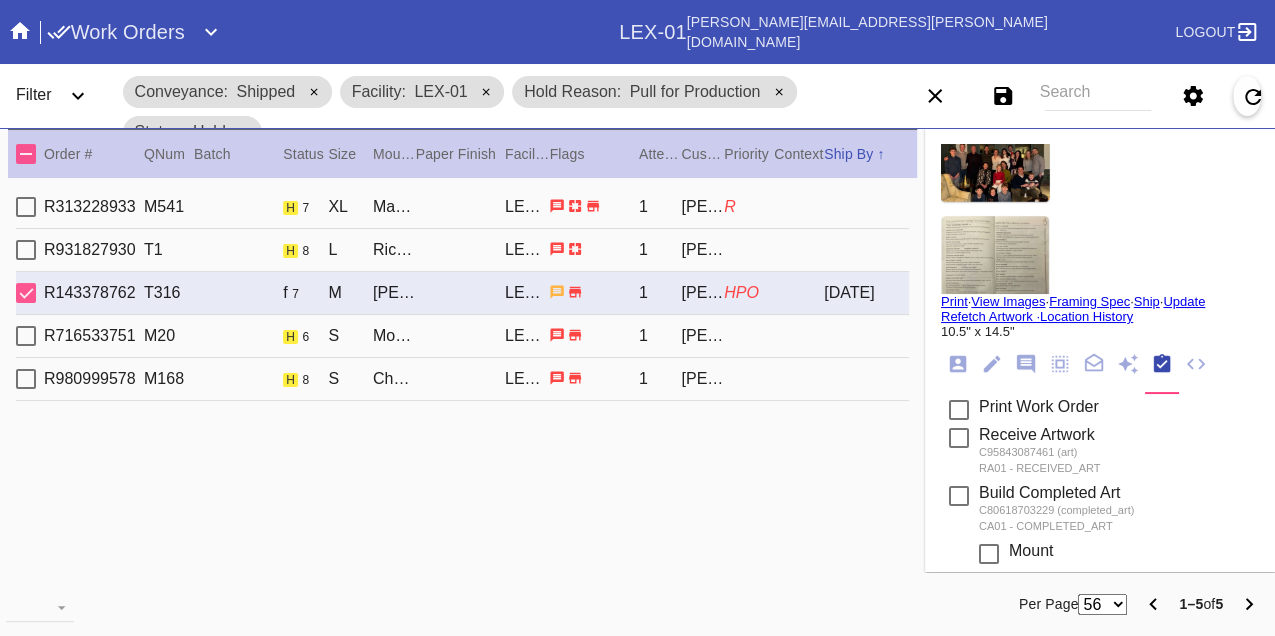 click on "Print" at bounding box center (954, 301) 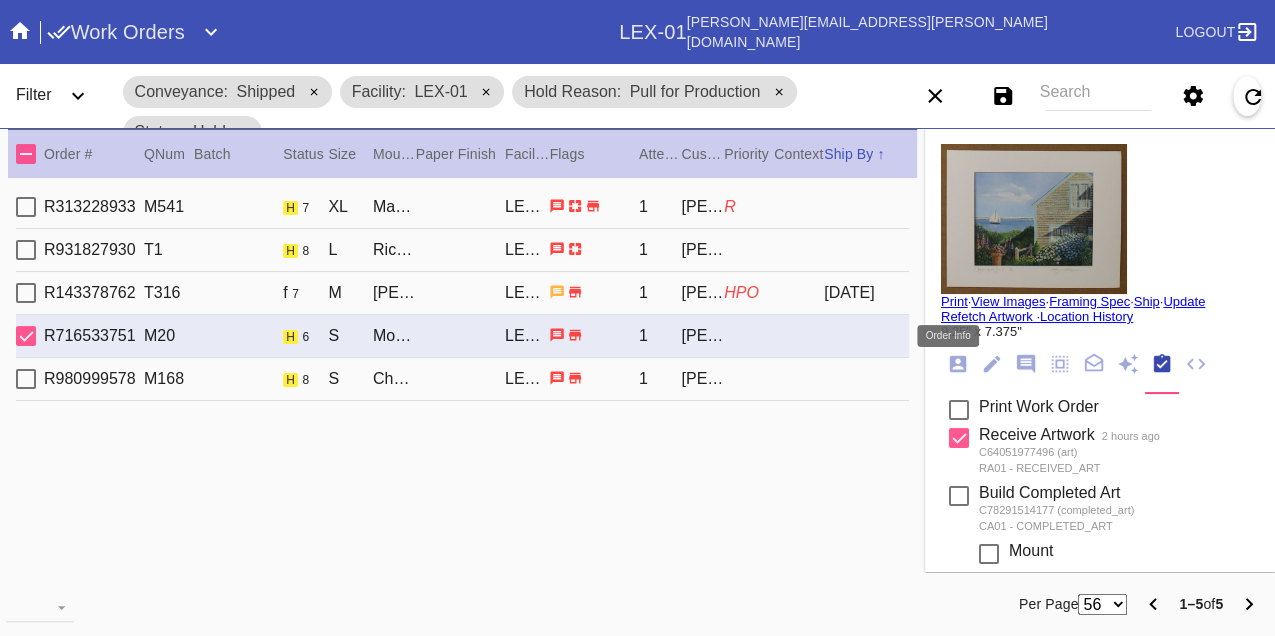 click 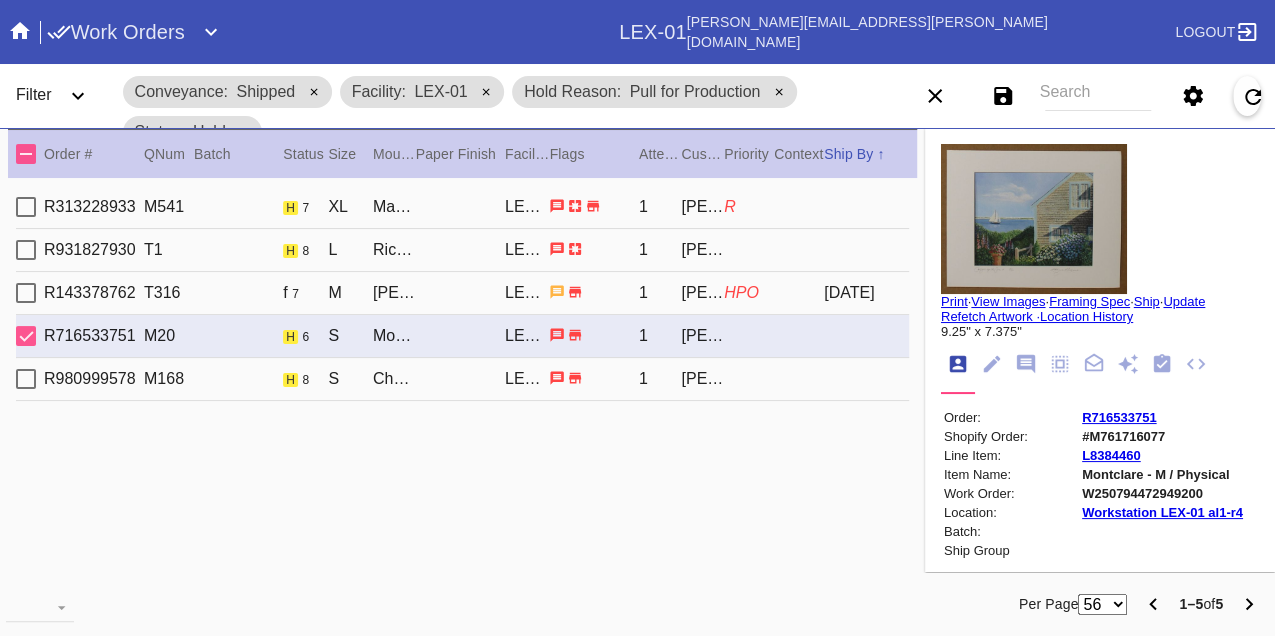click on "W250794472949200" at bounding box center [1162, 493] 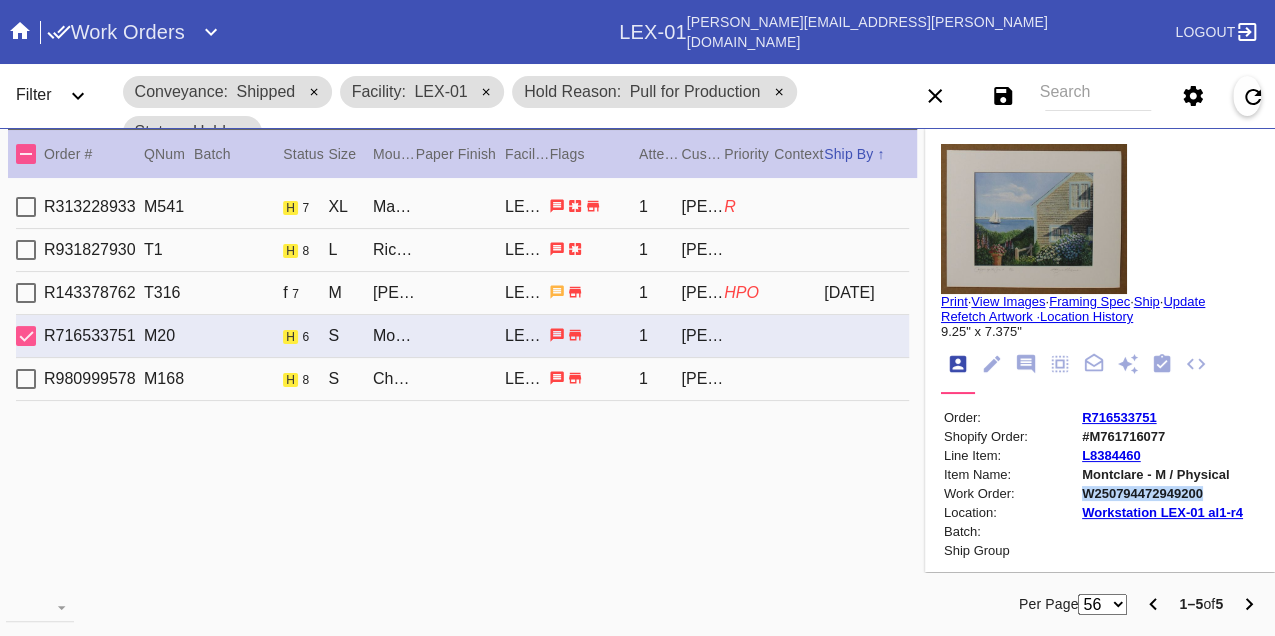click on "W250794472949200" at bounding box center (1162, 493) 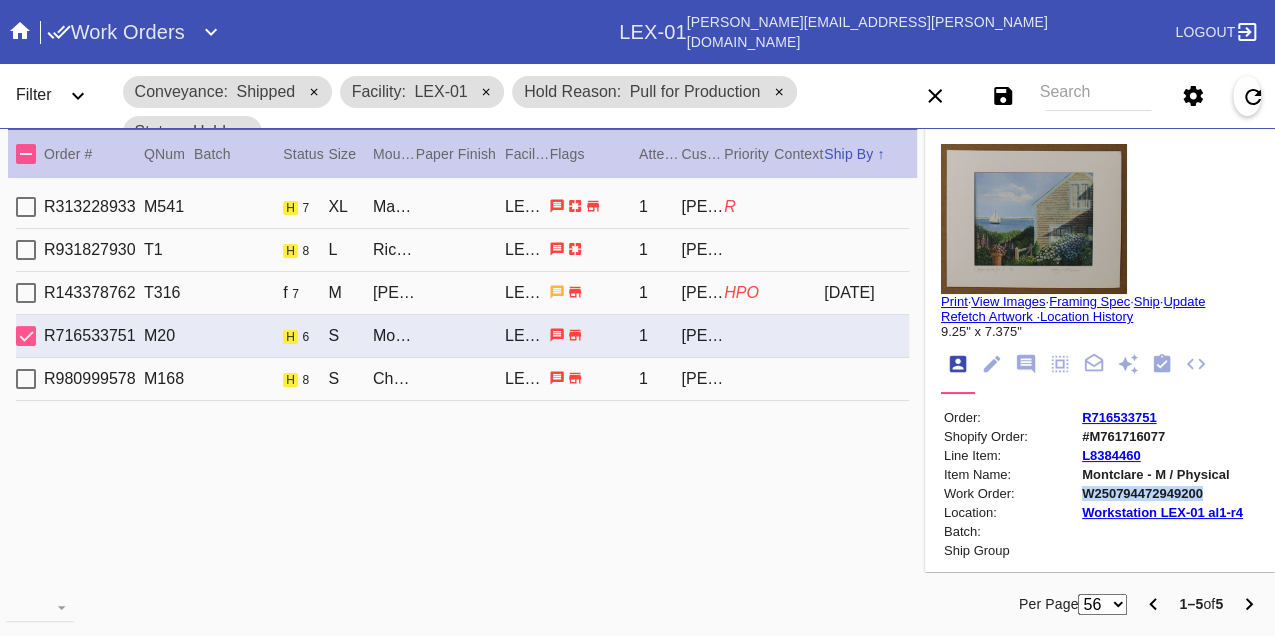 copy on "W250794472949200" 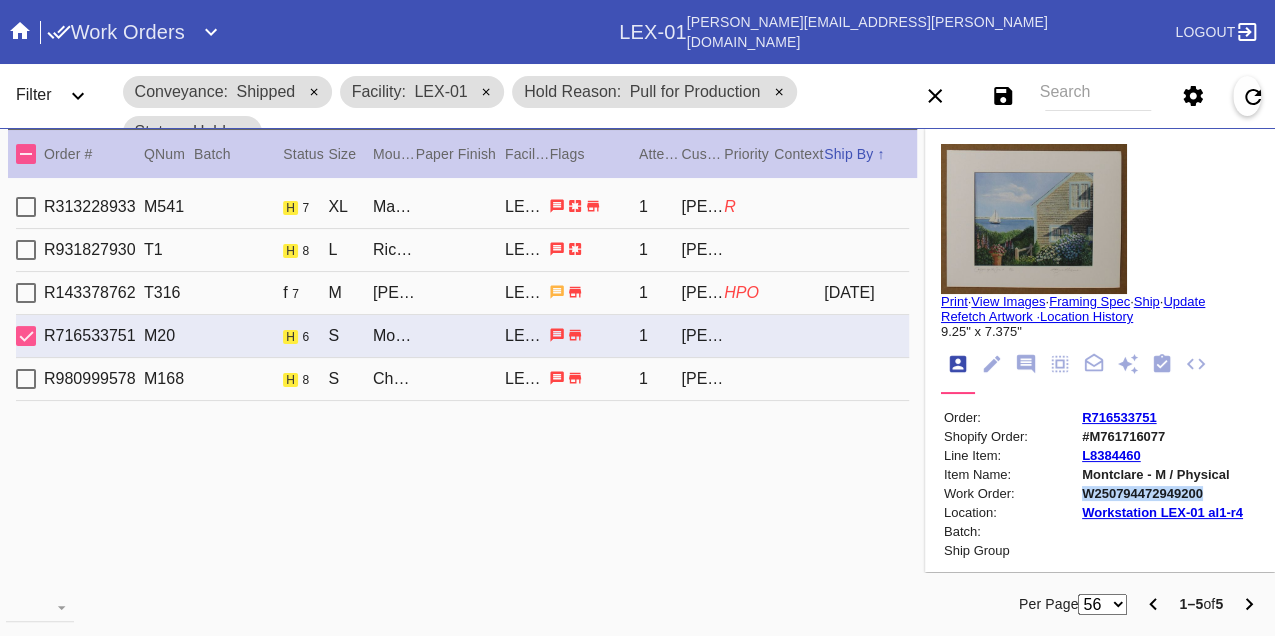 click on "W250794472949200" at bounding box center [1162, 493] 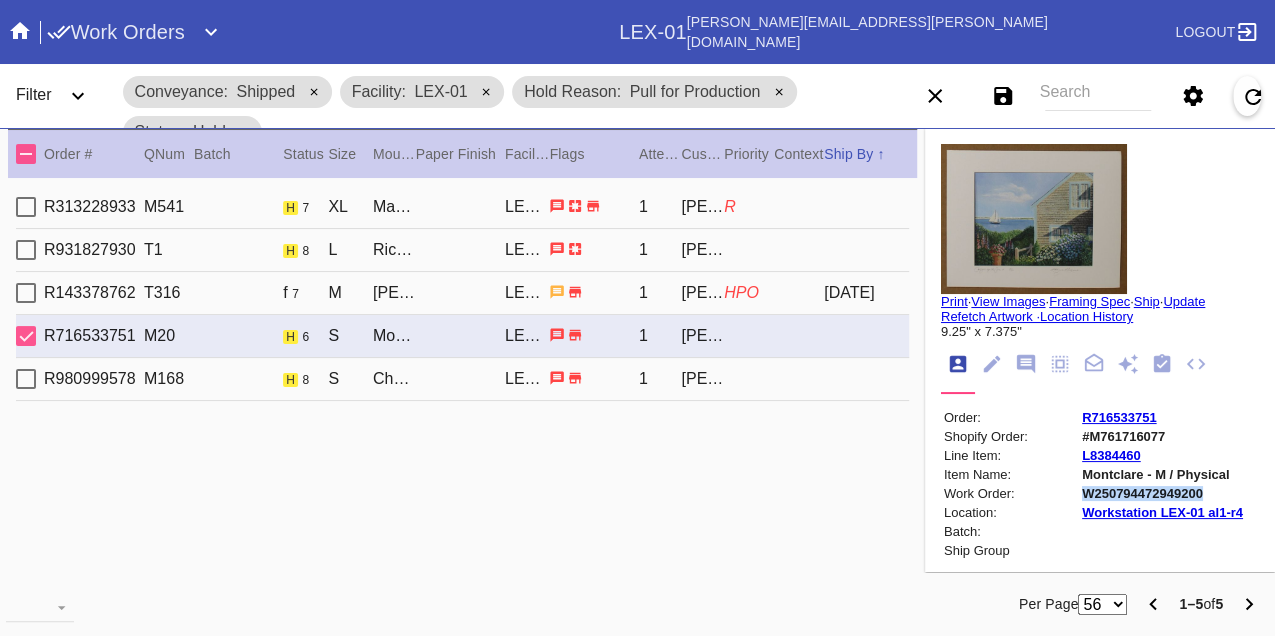 click on "Print" at bounding box center (954, 301) 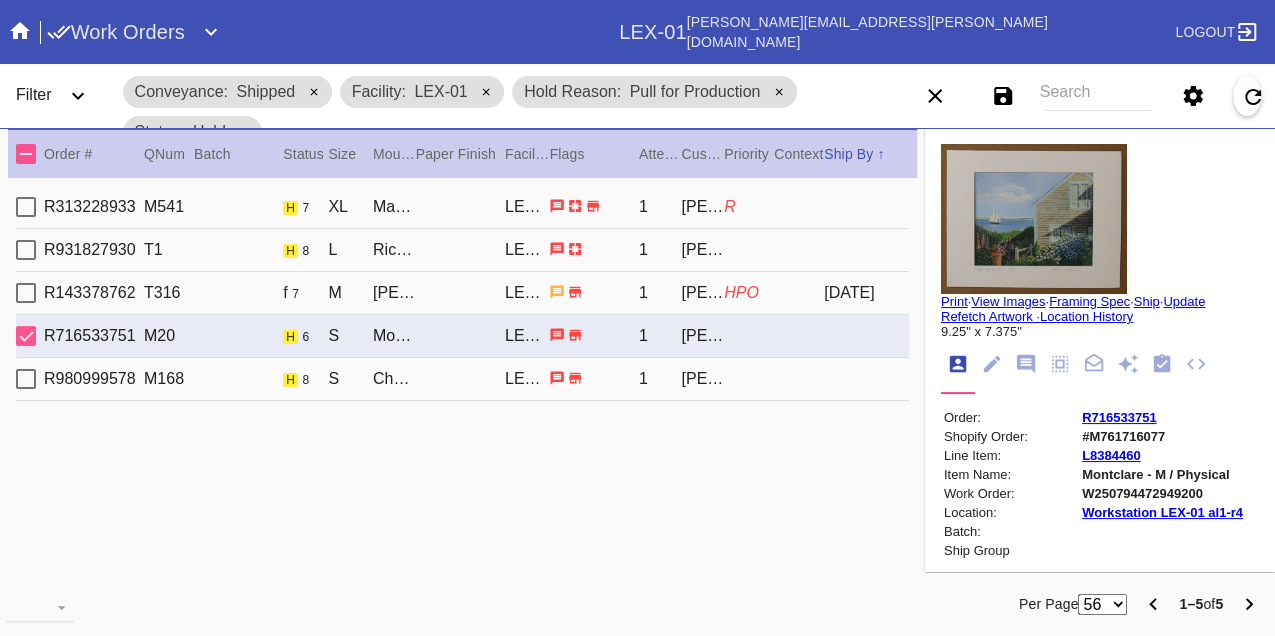 click on "R980999578 M168 h   8 S Cherry Round / Sage Green - Silk LEX-01 1 Erin Alexander" at bounding box center [462, 379] 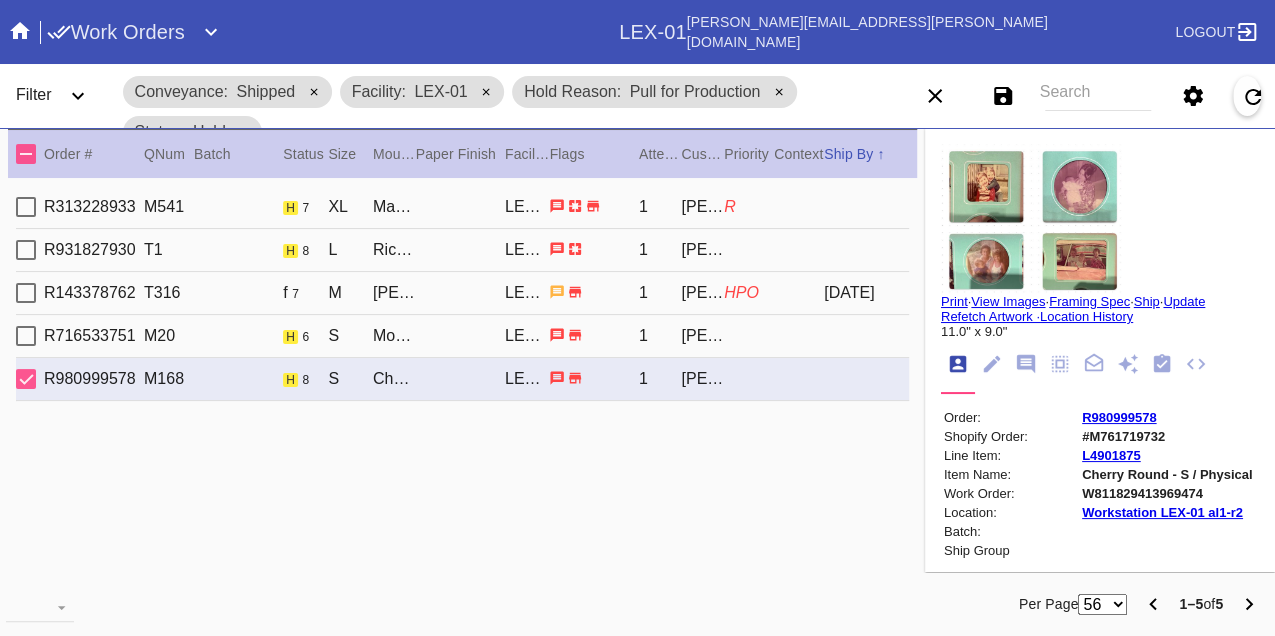 click on "W811829413969474" at bounding box center (1167, 493) 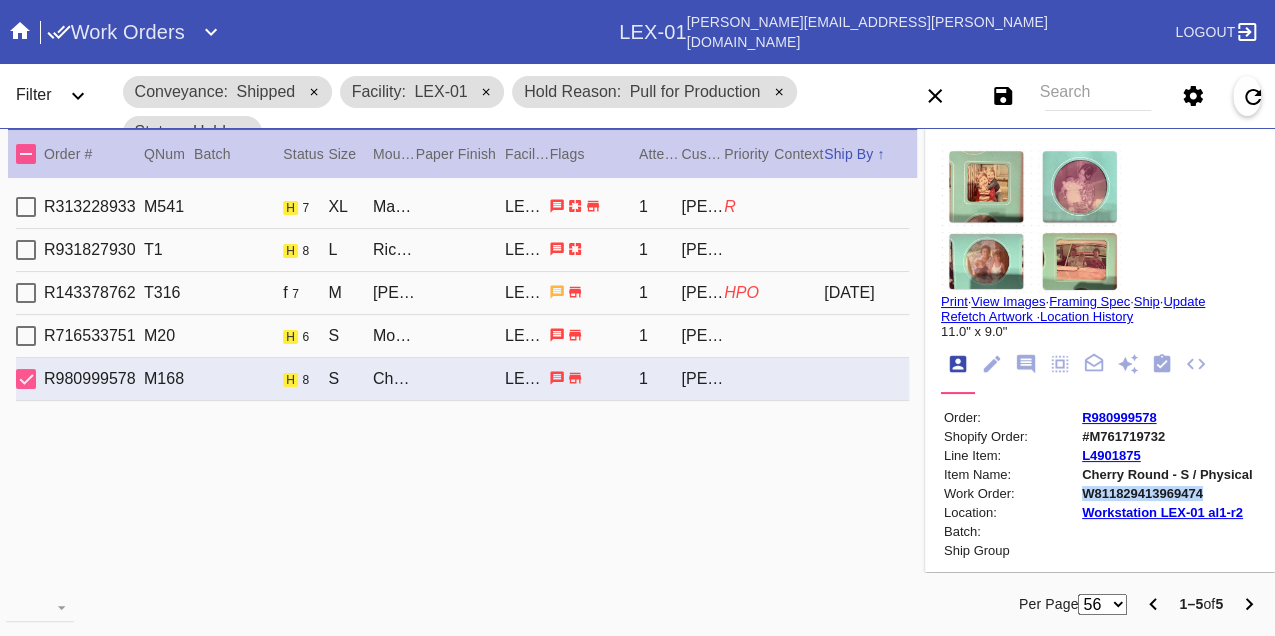 click on "W811829413969474" at bounding box center (1167, 493) 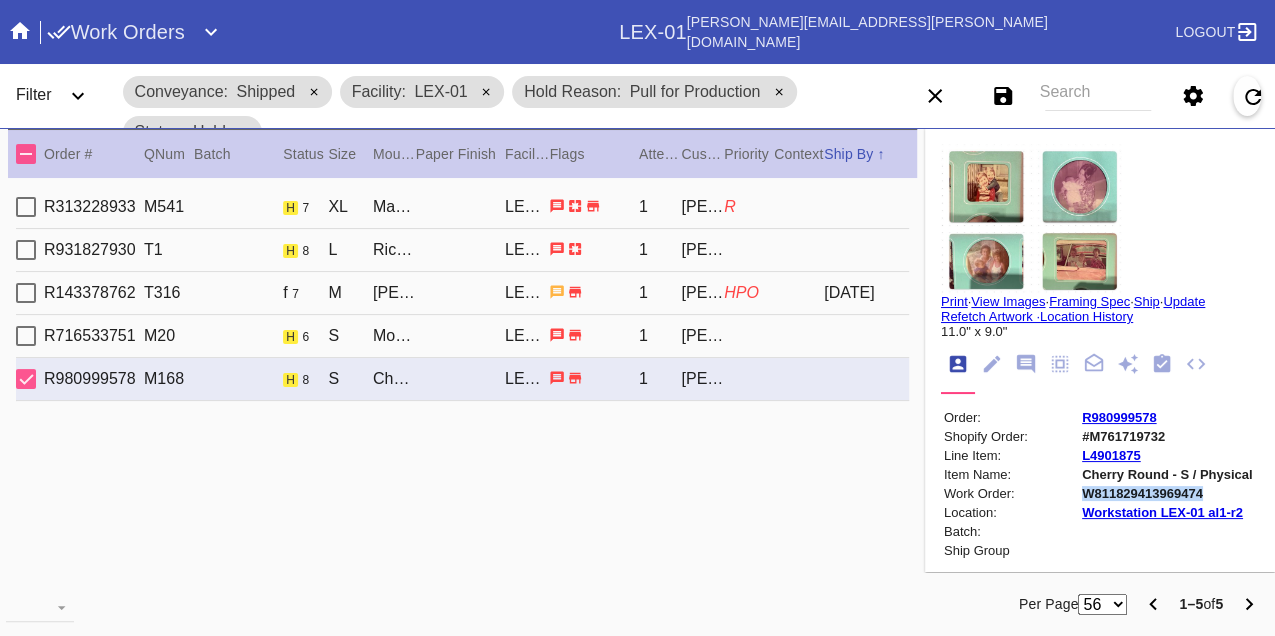 copy on "W811829413969474" 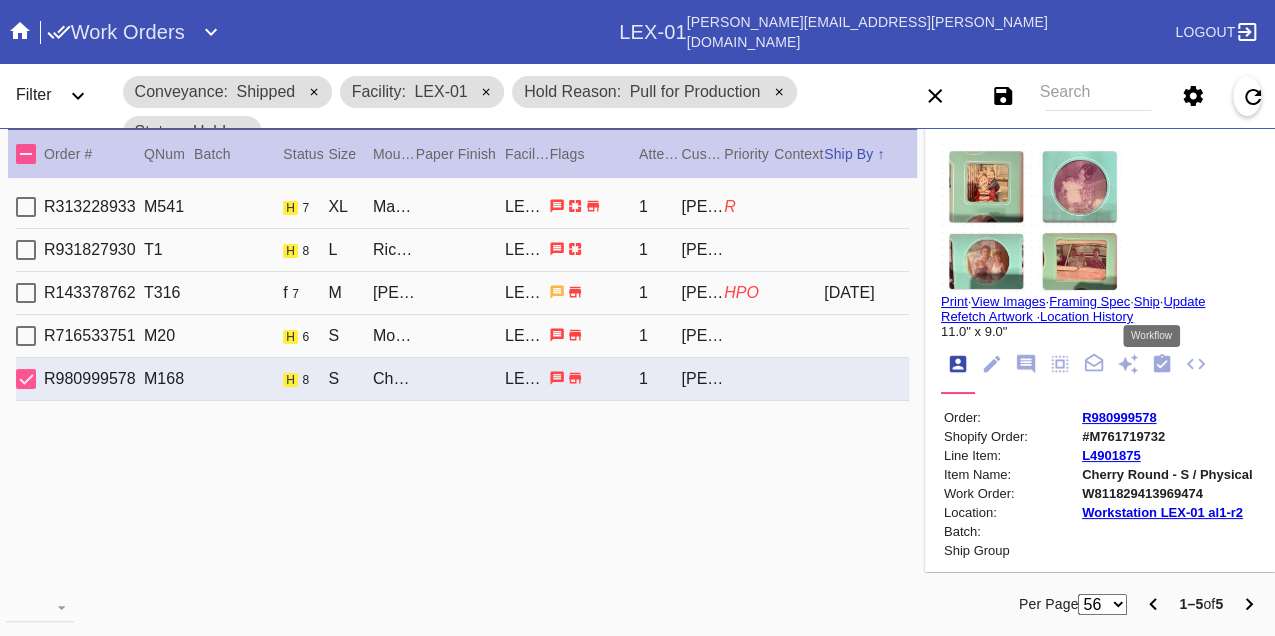 drag, startPoint x: 1153, startPoint y: 367, endPoint x: 1140, endPoint y: 370, distance: 13.341664 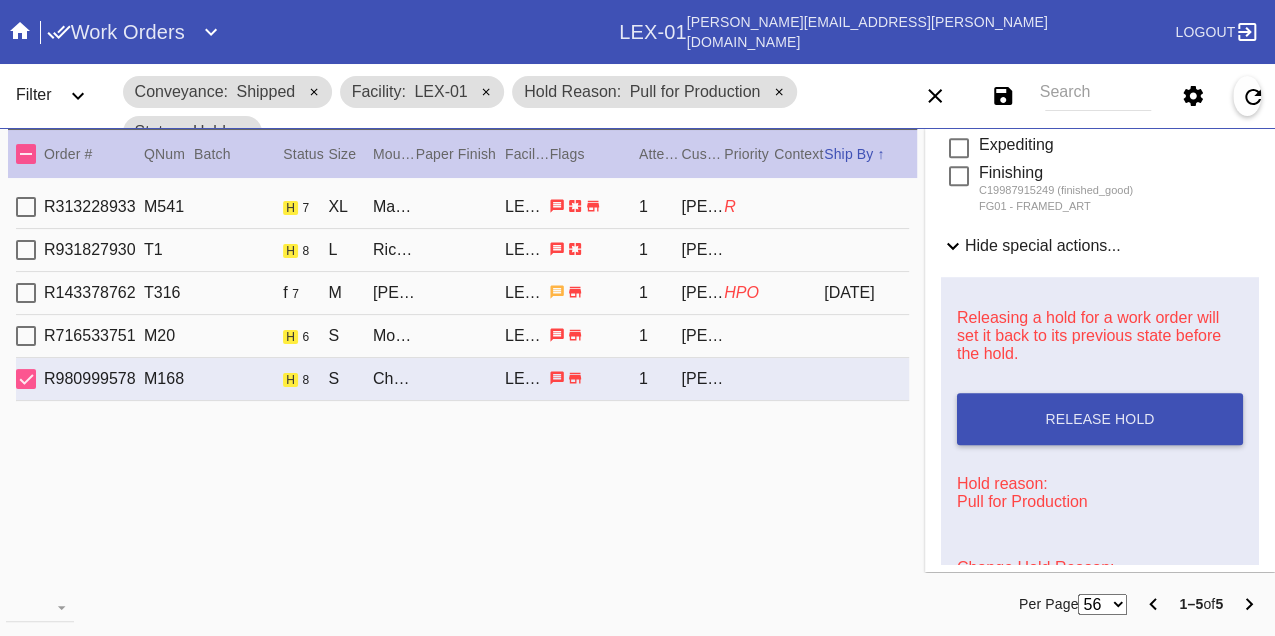scroll, scrollTop: 888, scrollLeft: 0, axis: vertical 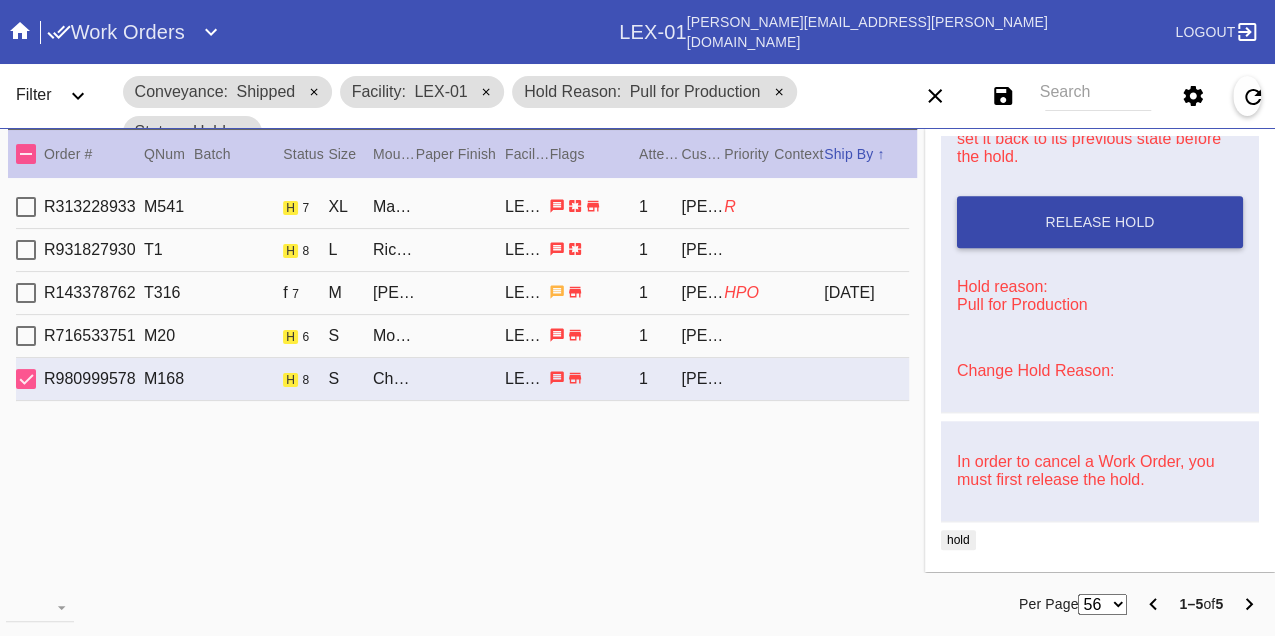 click on "Release Hold" at bounding box center [1099, 222] 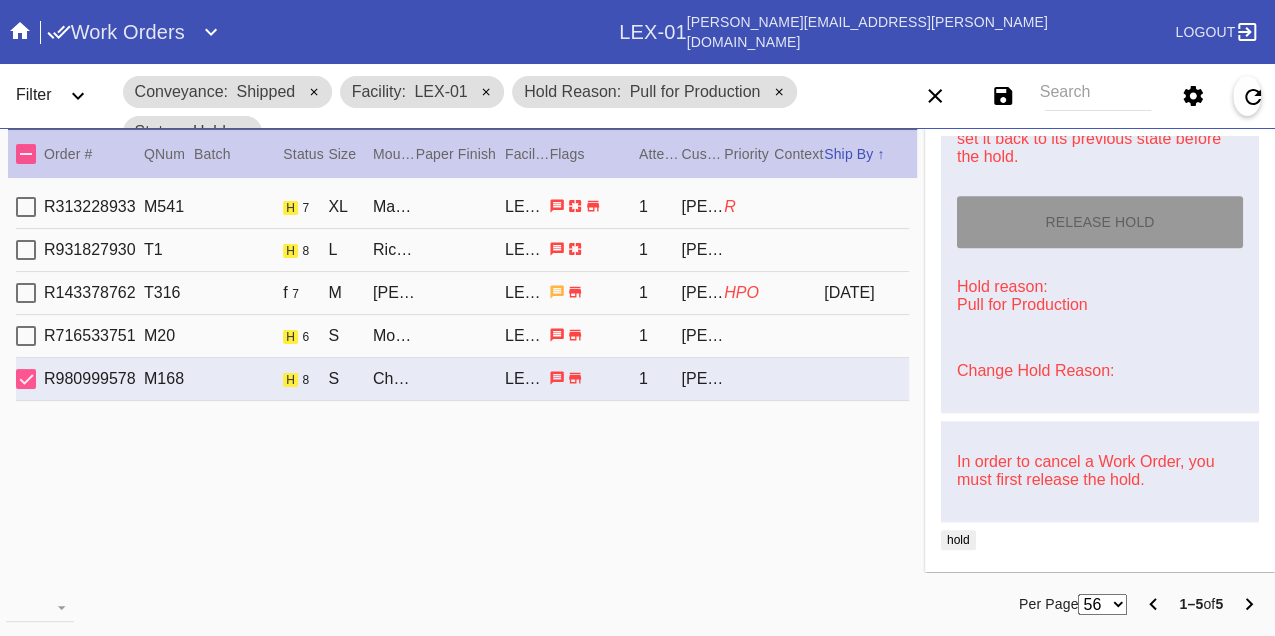 type on "[DATE]" 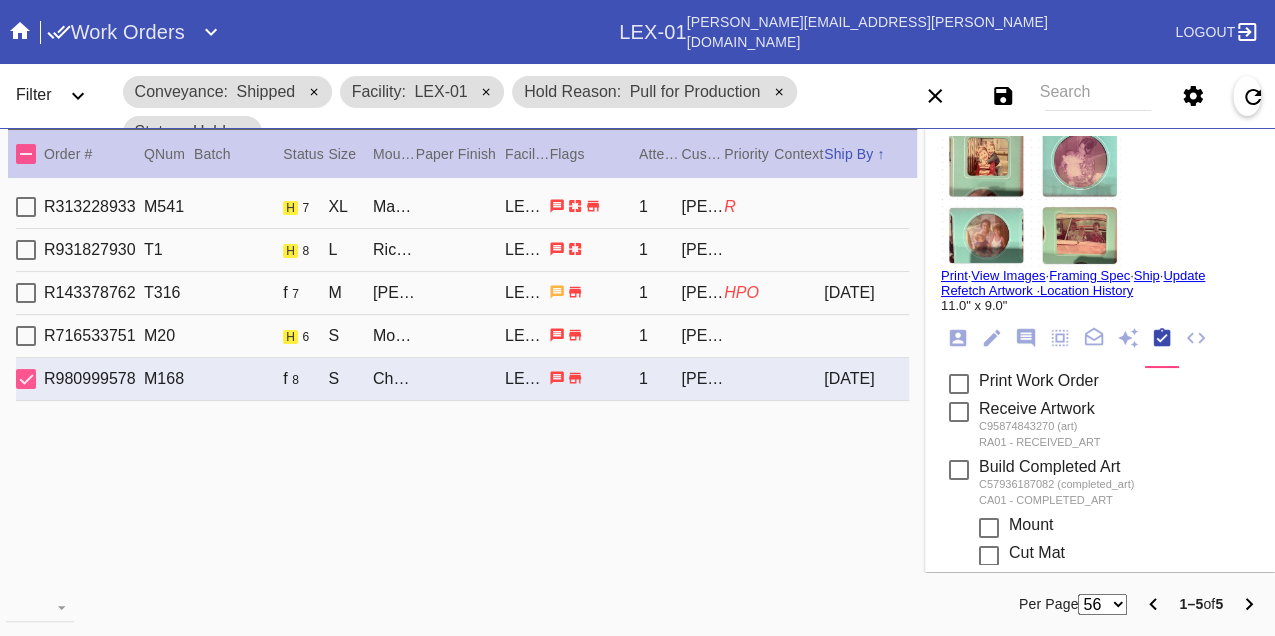 scroll, scrollTop: 0, scrollLeft: 0, axis: both 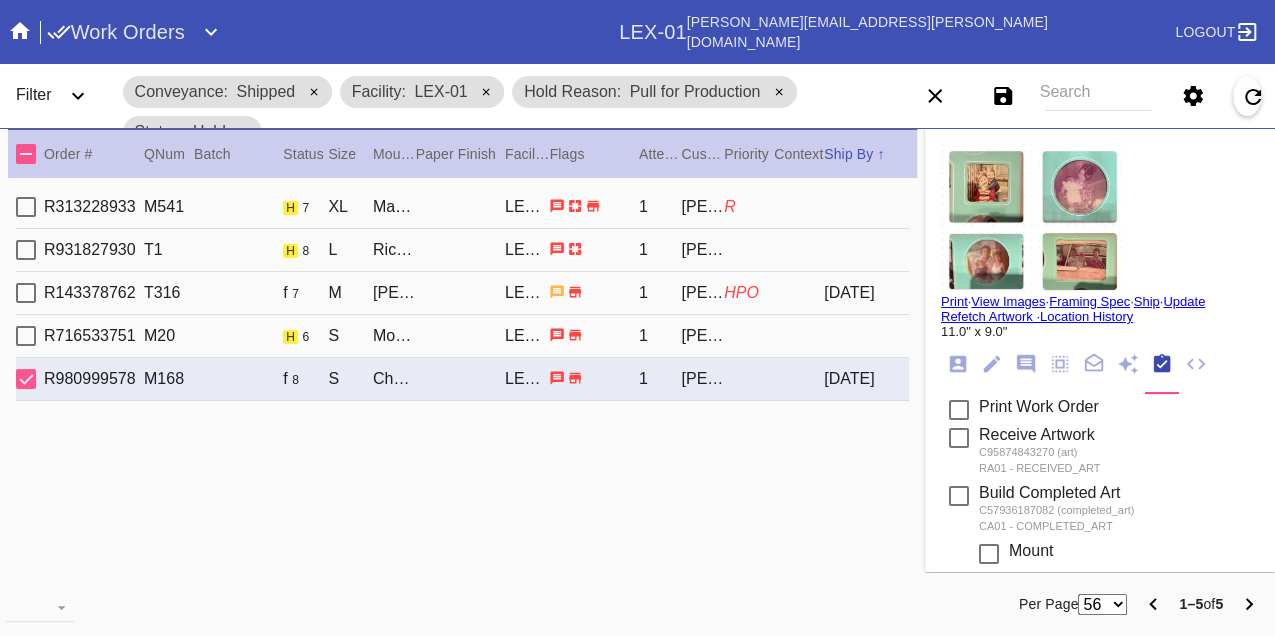 click on "Print" at bounding box center (954, 301) 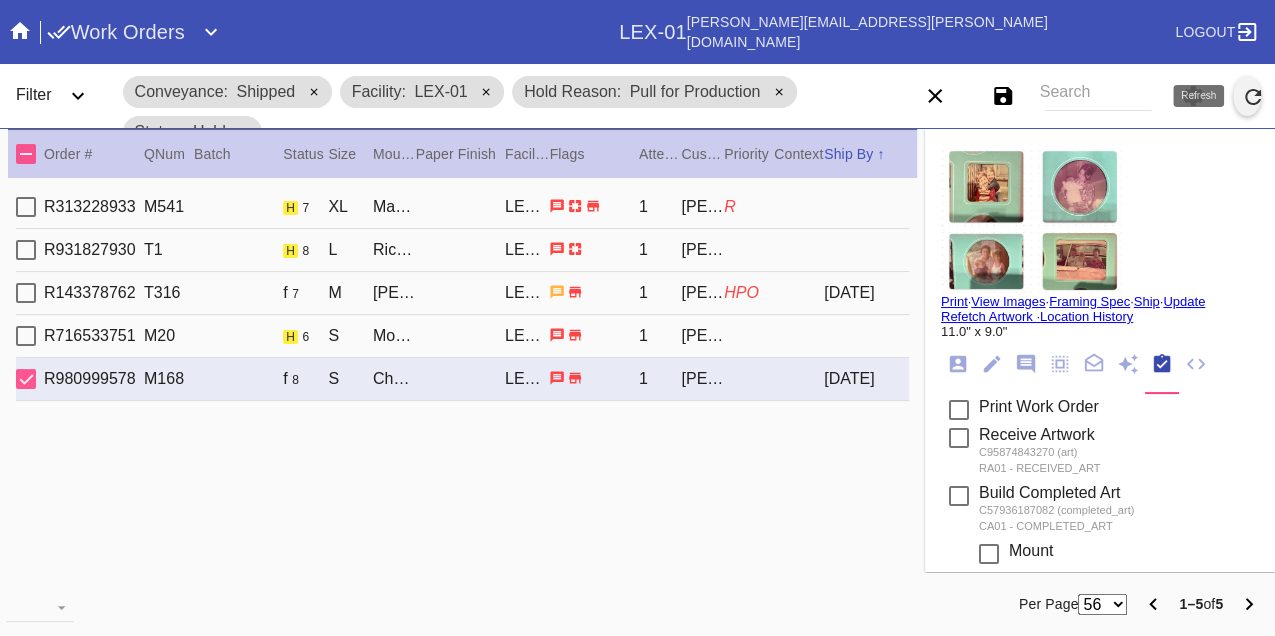 click 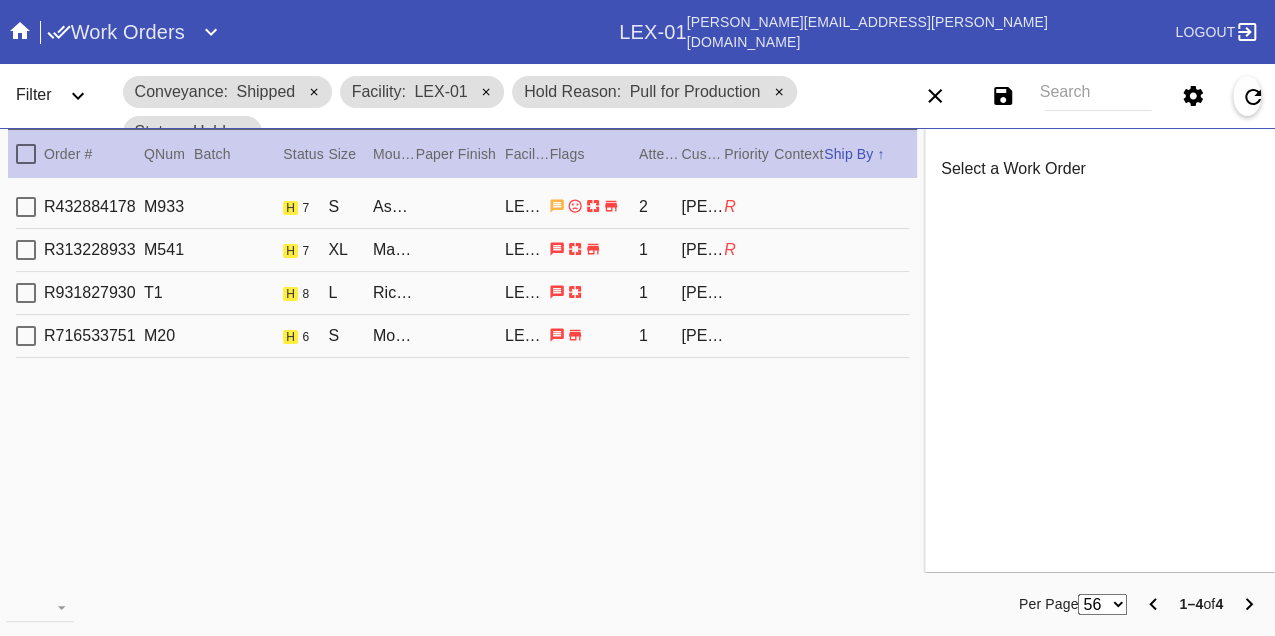 click on "R432884178 M933 h   7 S Ash Round / White LEX-01 2 Ali Grogan
R" at bounding box center (462, 207) 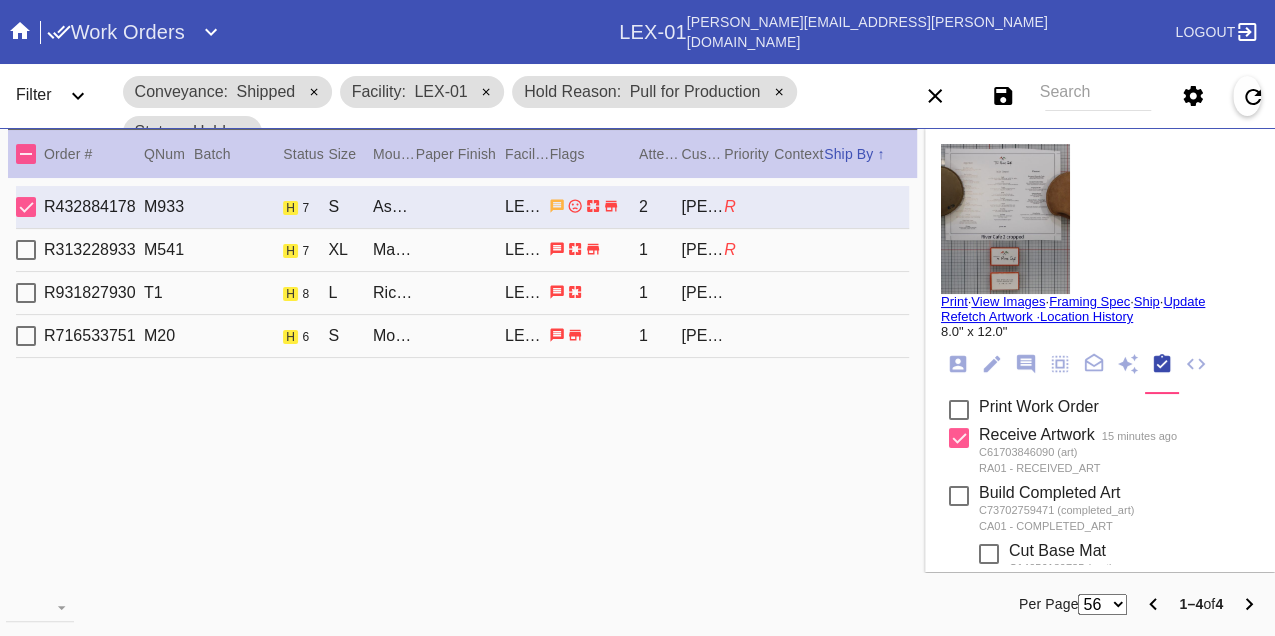 click on "R313228933 M541 h   7 XL Marrakesh / White LEX-01 1 Kelly McCassland
R" at bounding box center (462, 250) 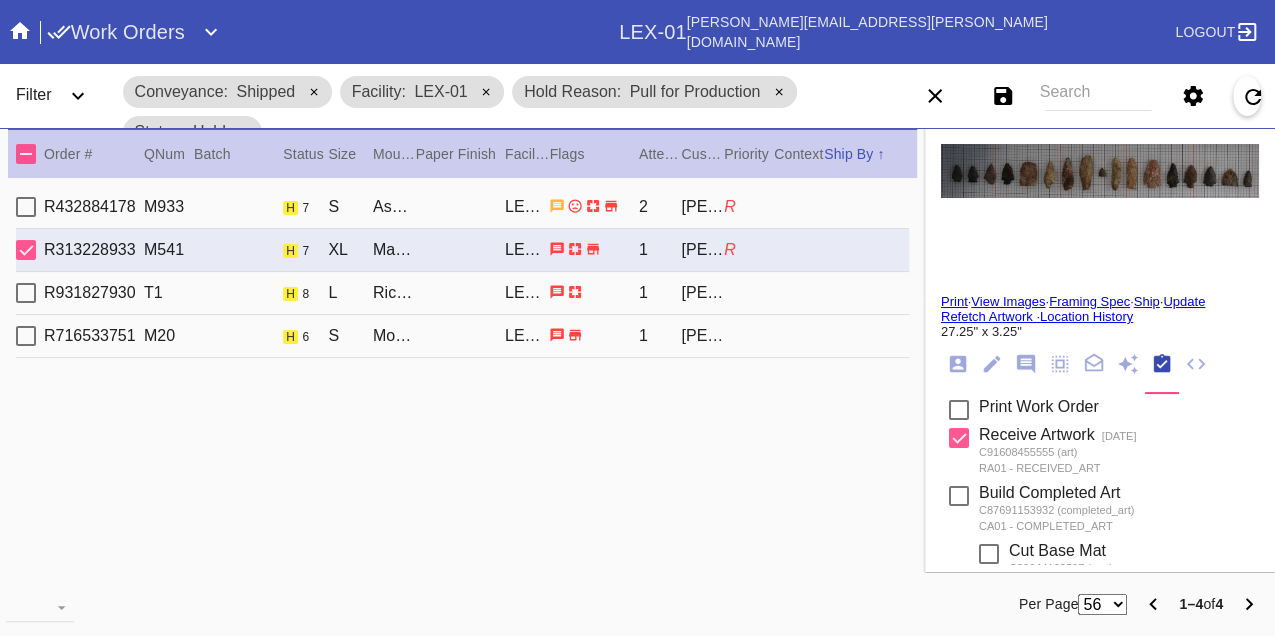 click on "R931827930 T1 h   8 L Richmond / Dove White LEX-01 1 Adam Kostrinsky" at bounding box center (462, 293) 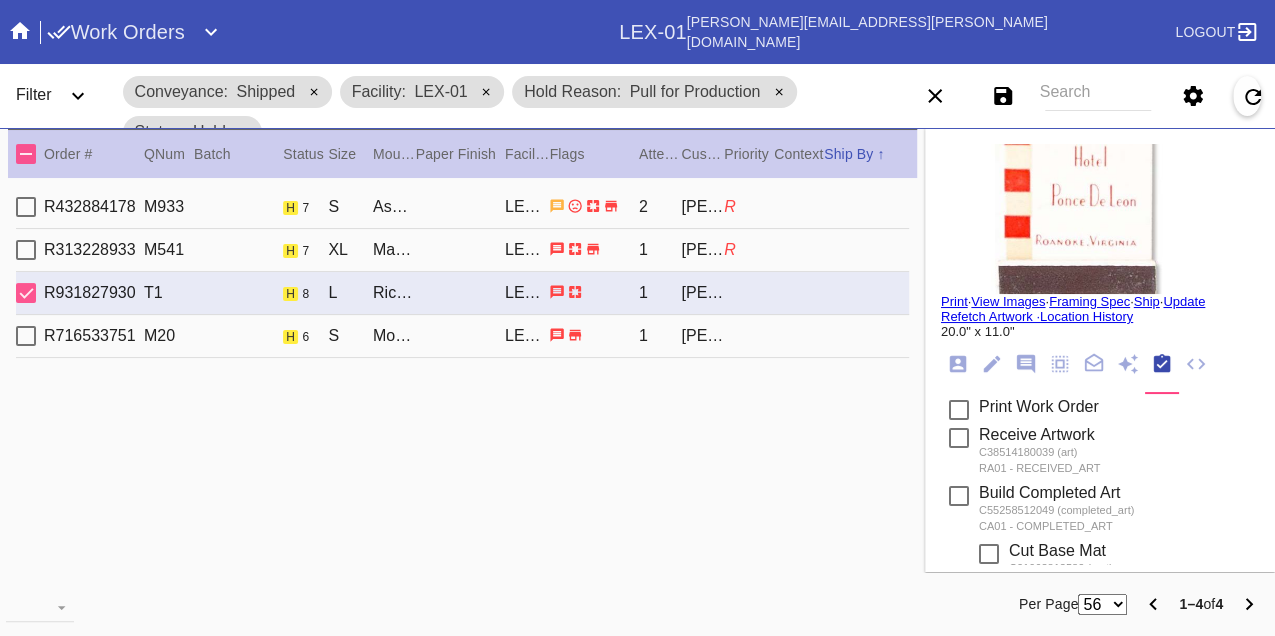 click on "R716533751 M20 h   6 S Montclare / No Mat LEX-01 1 Elizabeth Tedaldi" at bounding box center (462, 336) 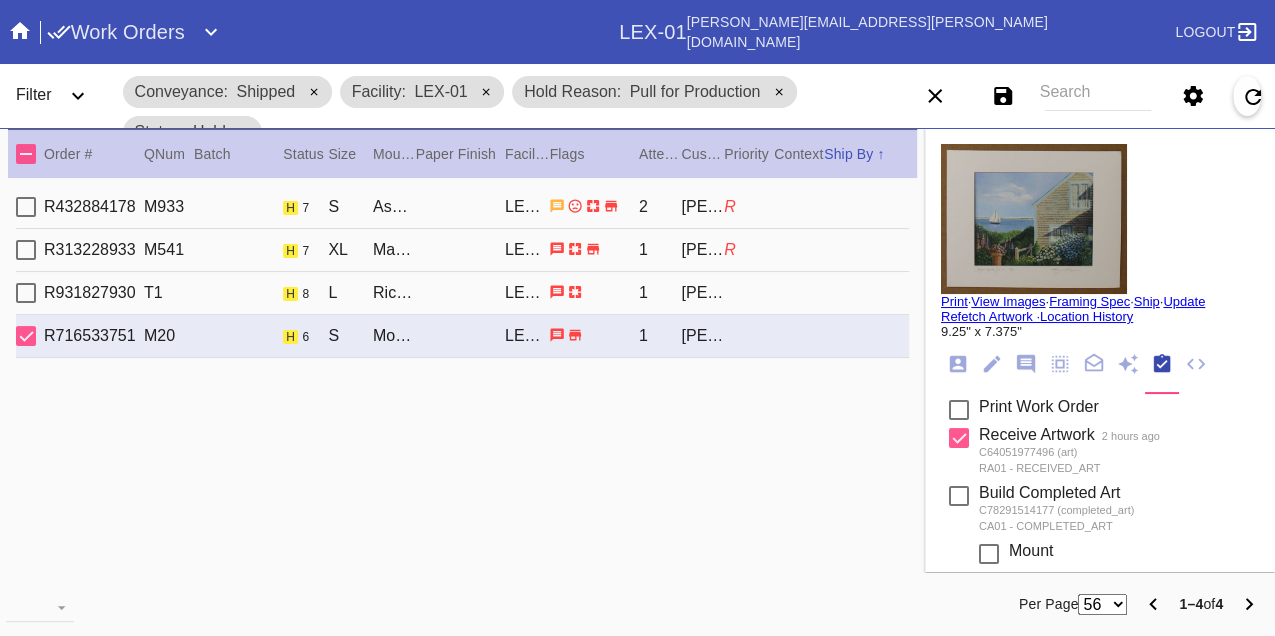 click on "R432884178 M933 h   7 S Ash Round / White LEX-01 2 Ali Grogan
R" at bounding box center (462, 207) 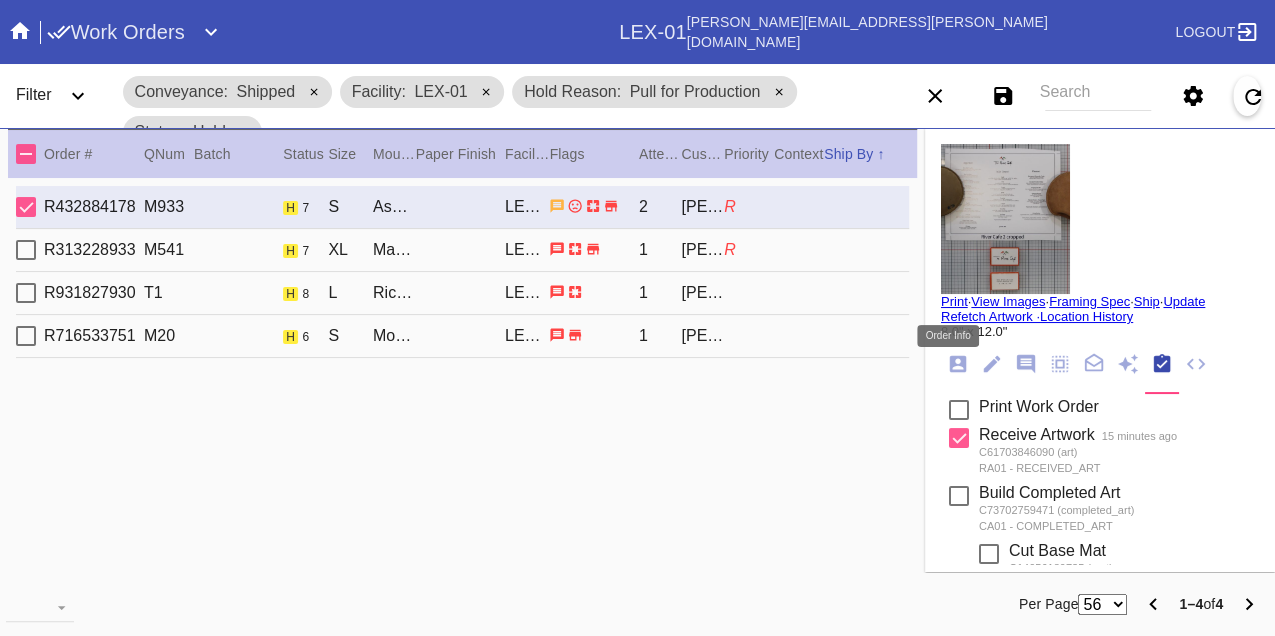 click 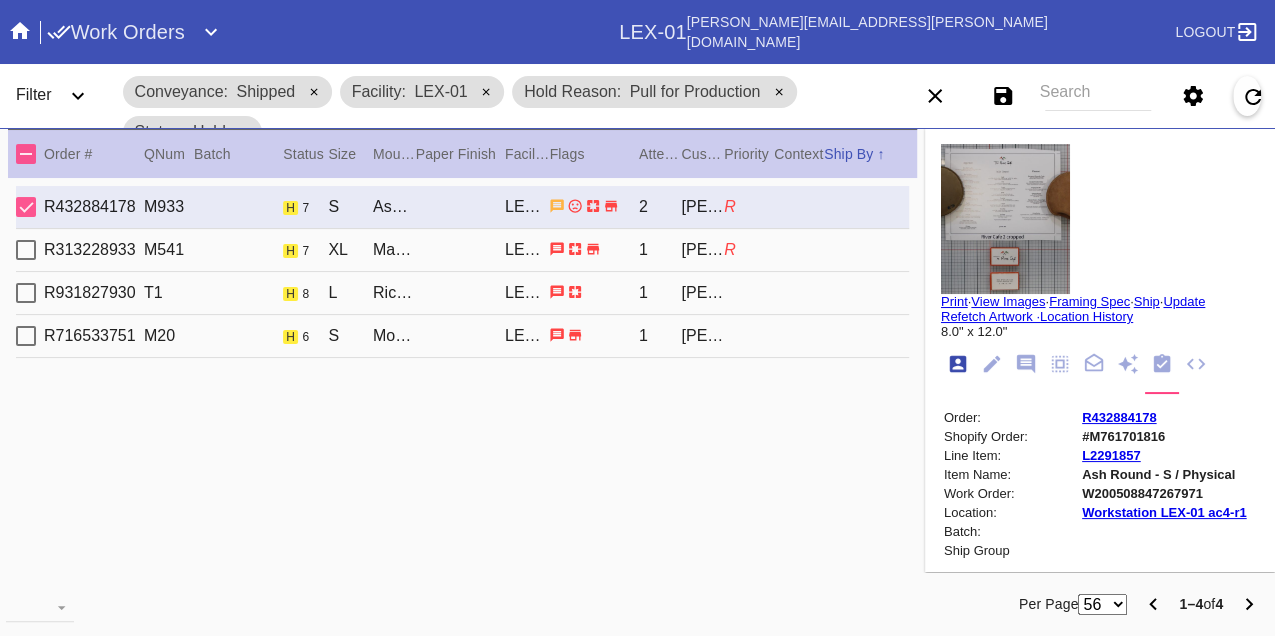 scroll, scrollTop: 24, scrollLeft: 0, axis: vertical 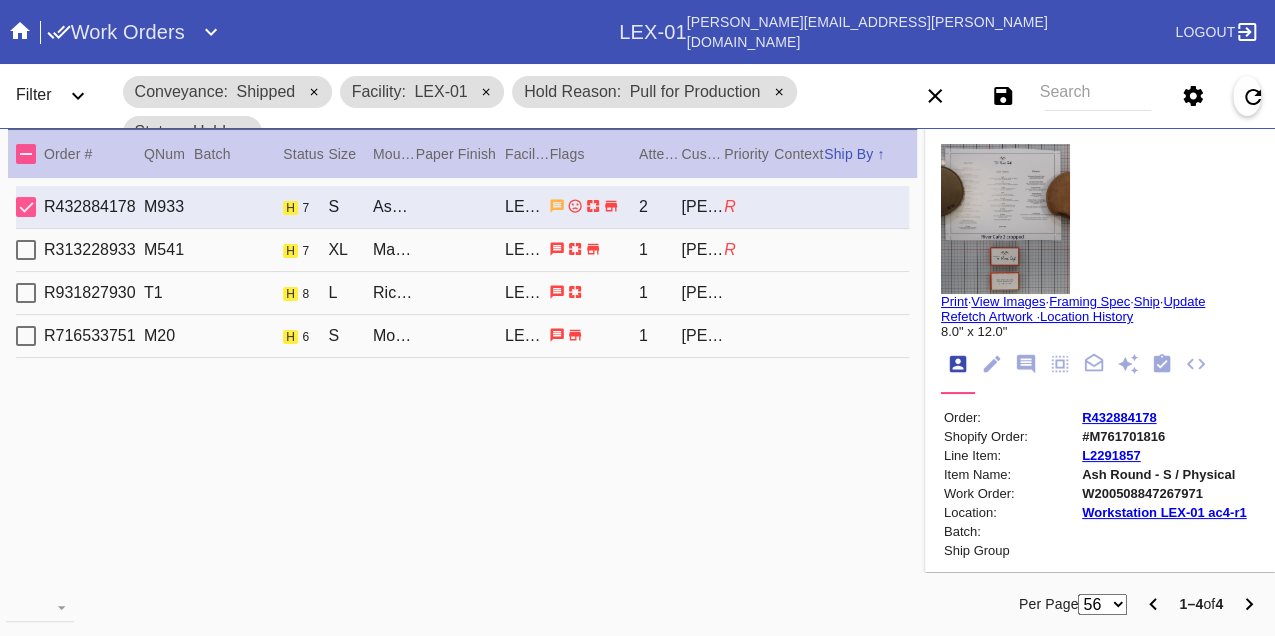 click on "W200508847267971" at bounding box center [1164, 493] 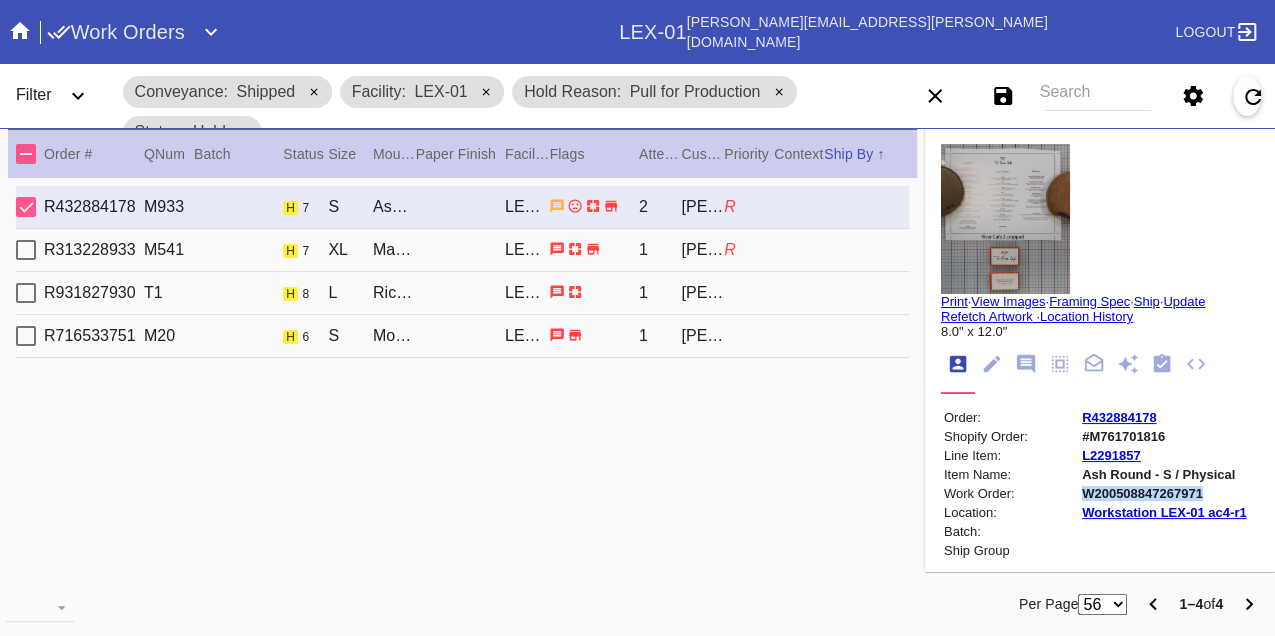 click on "W200508847267971" at bounding box center (1164, 493) 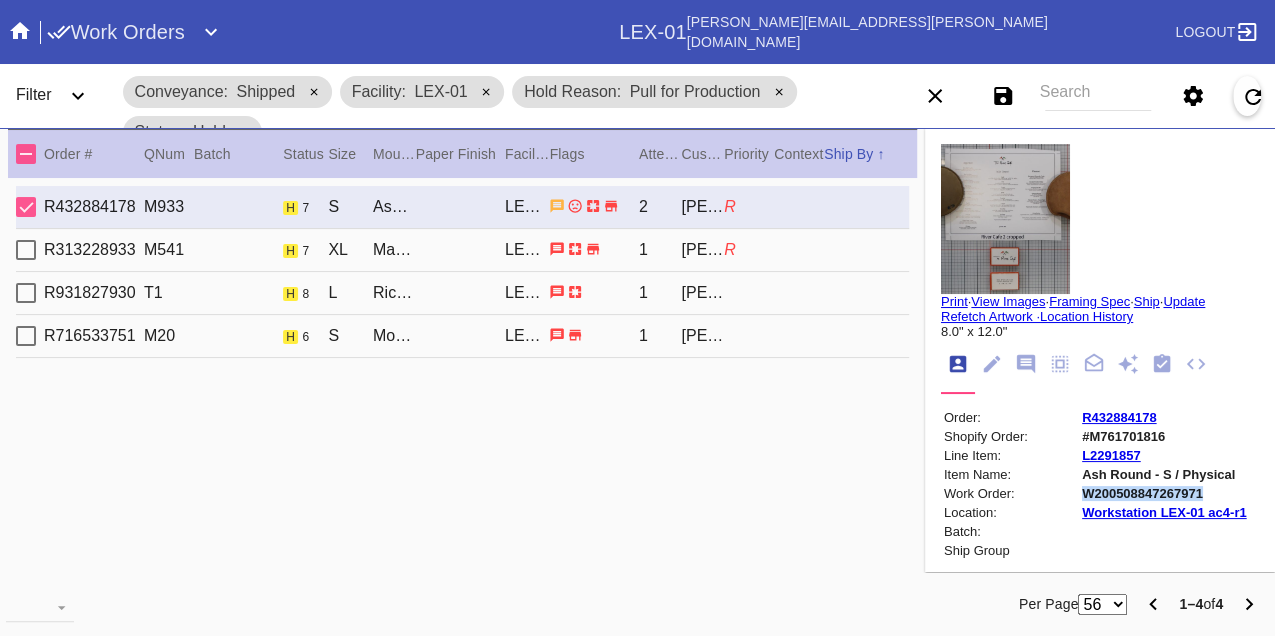 click on "Print" at bounding box center (954, 301) 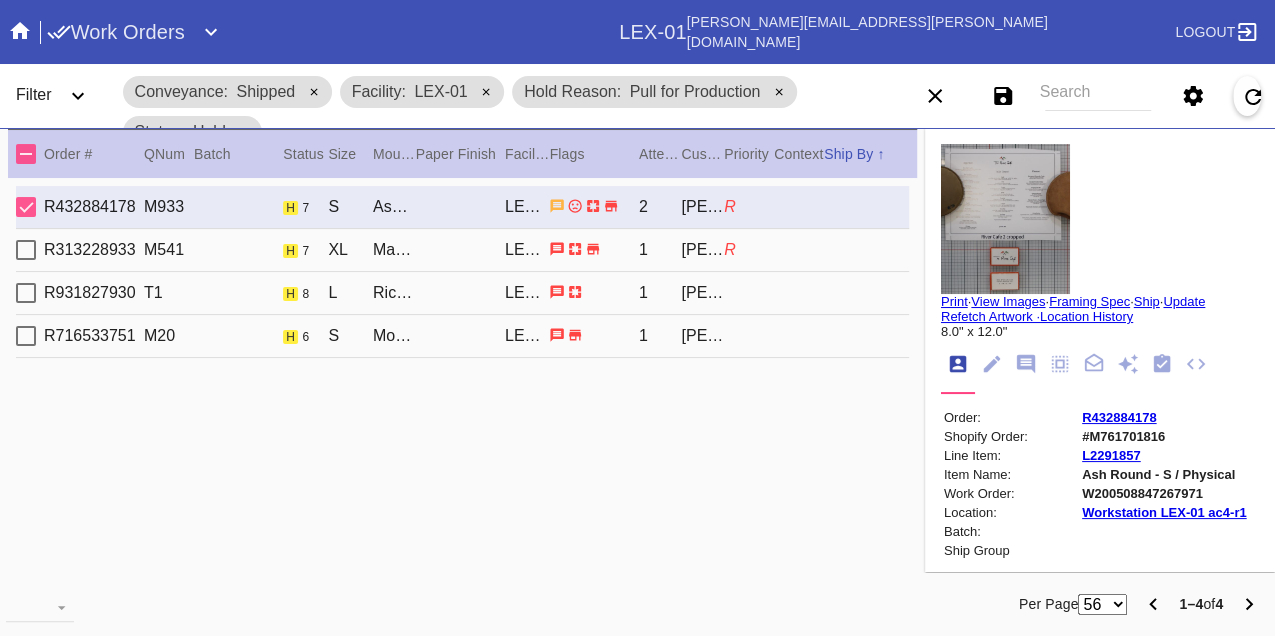 click on "R313228933 M541 h   7 XL Marrakesh / White LEX-01 1 Kelly McCassland
R" at bounding box center [462, 250] 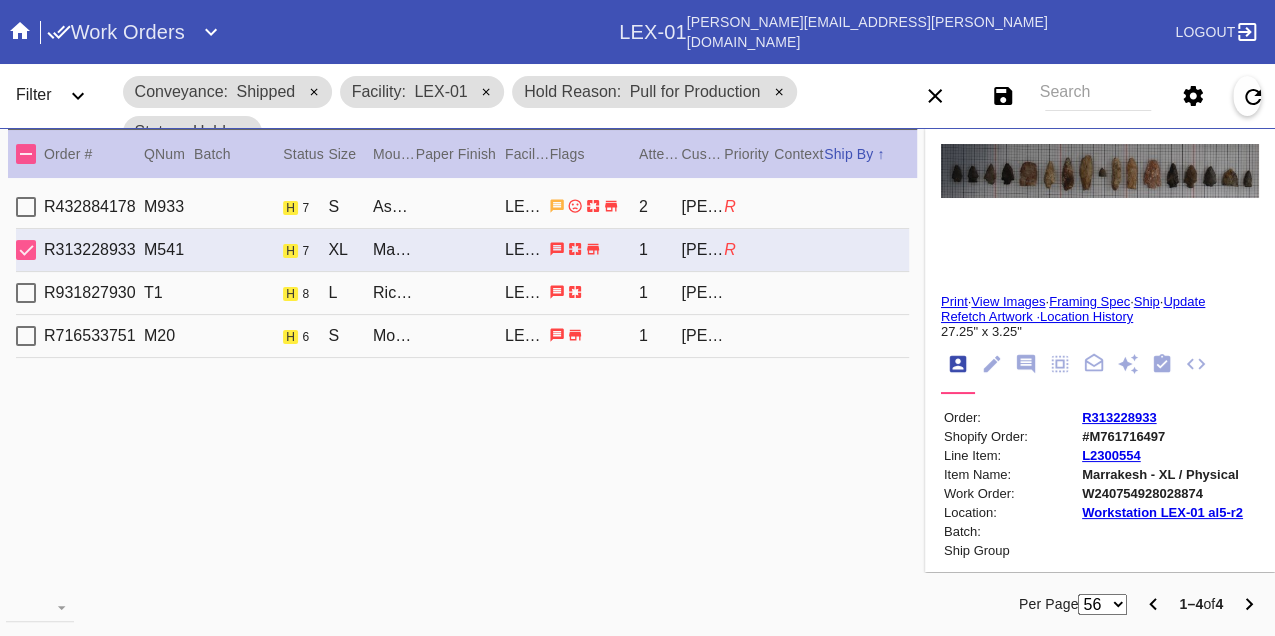 click on "R931827930 T1 h   8 L Richmond / Dove White LEX-01 1 Adam Kostrinsky" at bounding box center [462, 293] 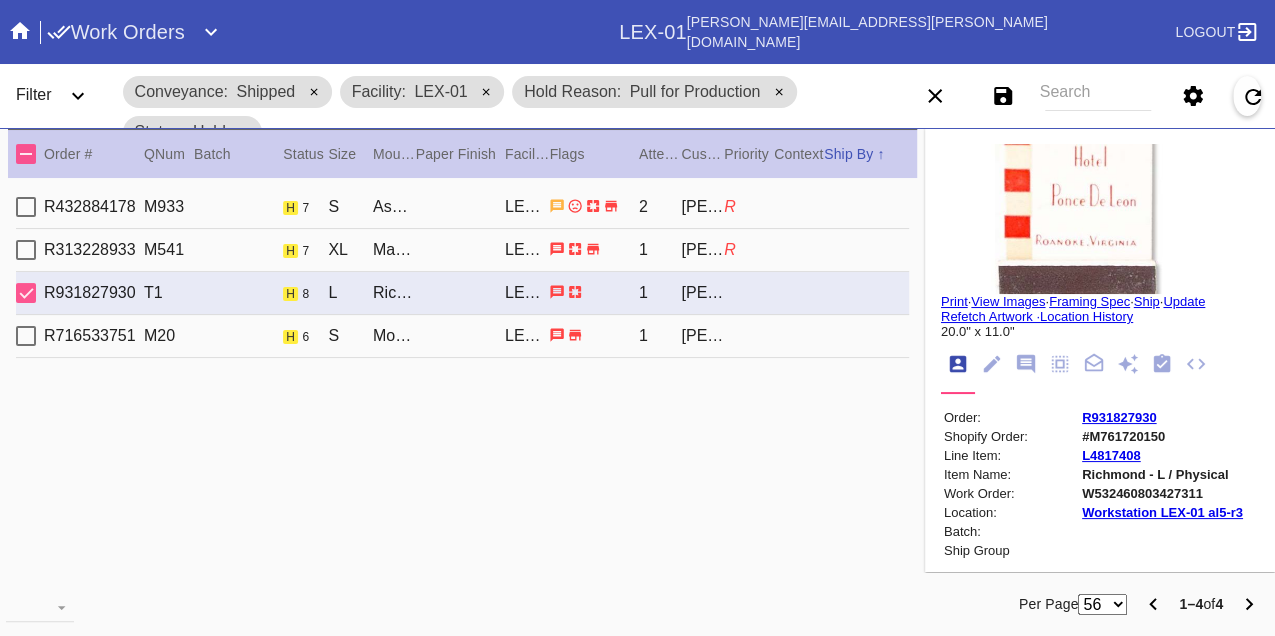 click on "R716533751 M20 h   6 S Montclare / No Mat LEX-01 1 Elizabeth Tedaldi" at bounding box center [462, 336] 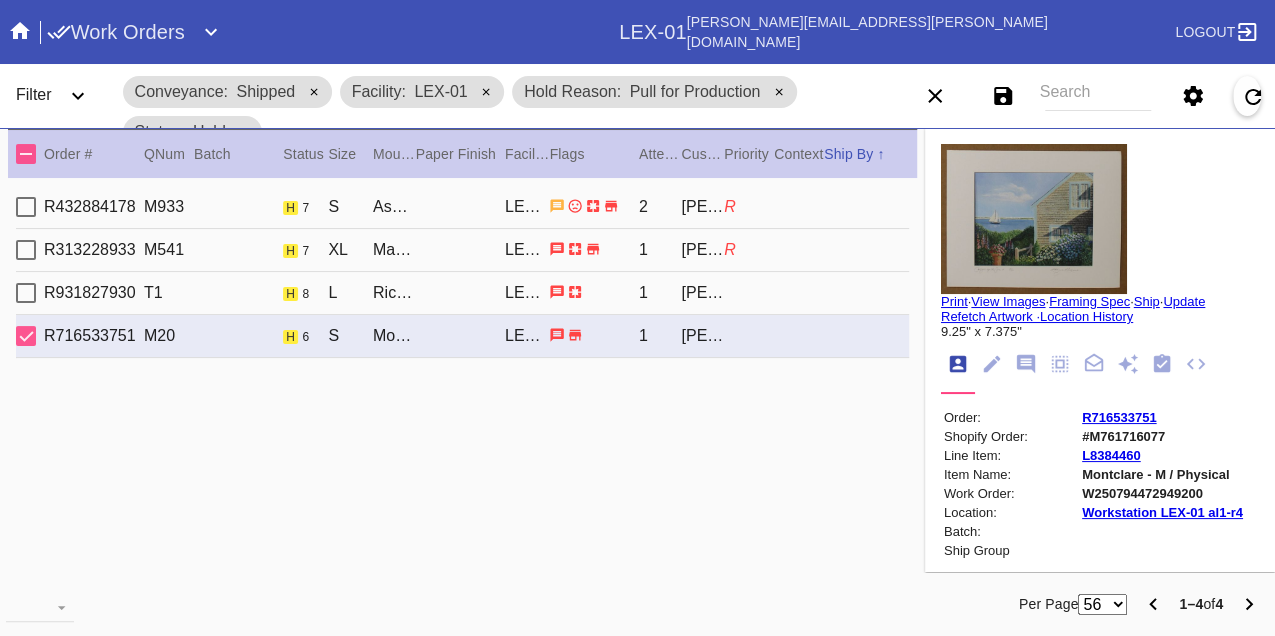 click on "R432884178 M933 h   7 S Ash Round / White LEX-01 2 Ali Grogan
R" at bounding box center (462, 207) 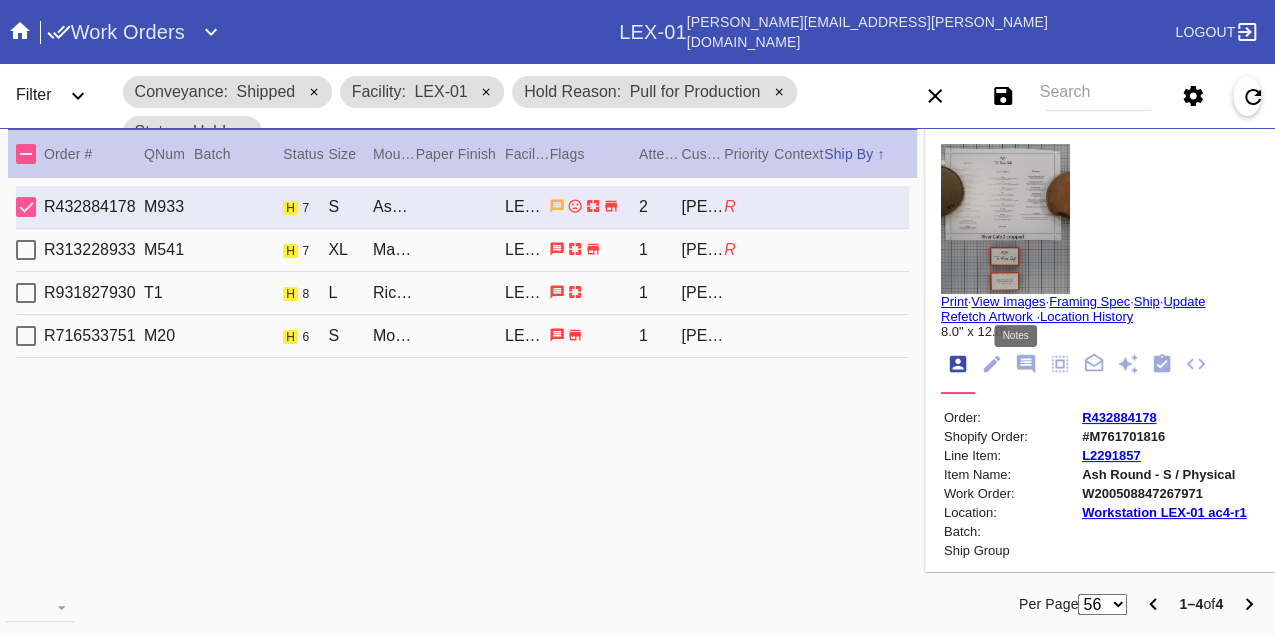 click 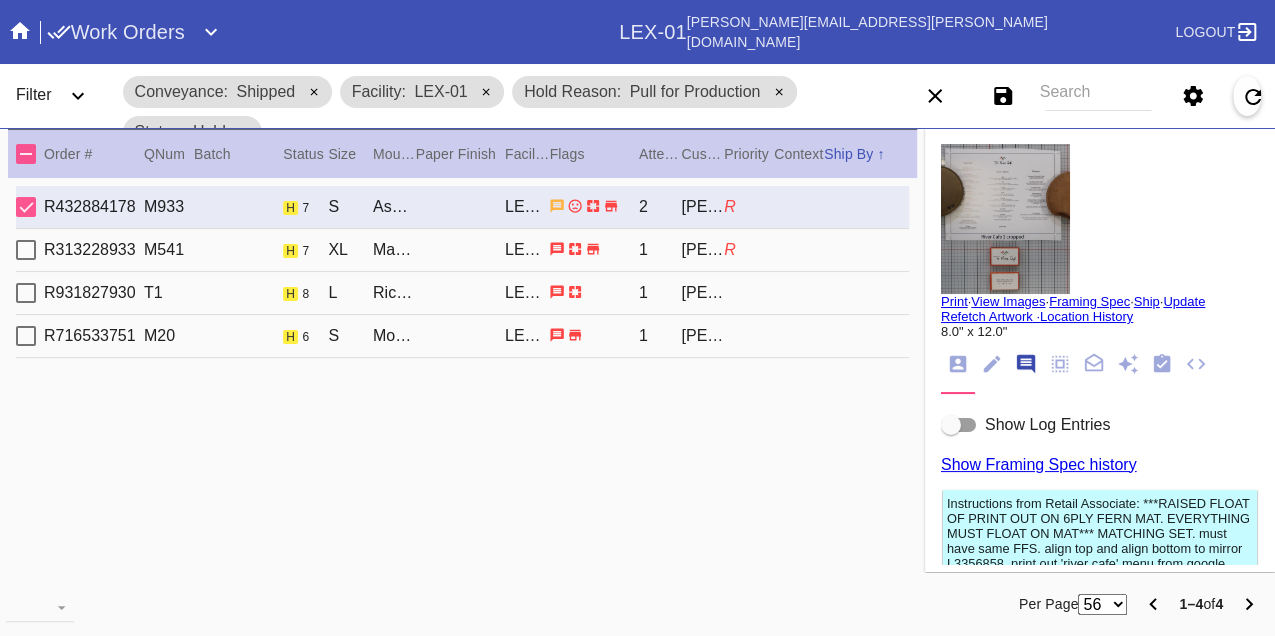 scroll, scrollTop: 122, scrollLeft: 0, axis: vertical 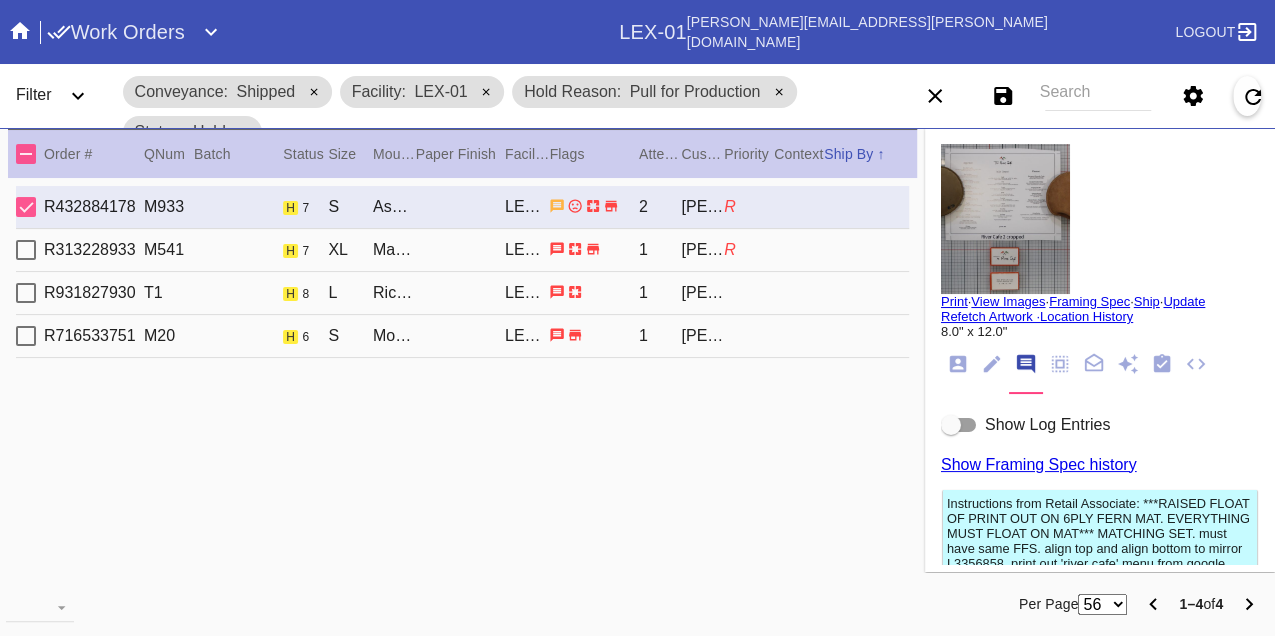 click at bounding box center [959, 425] 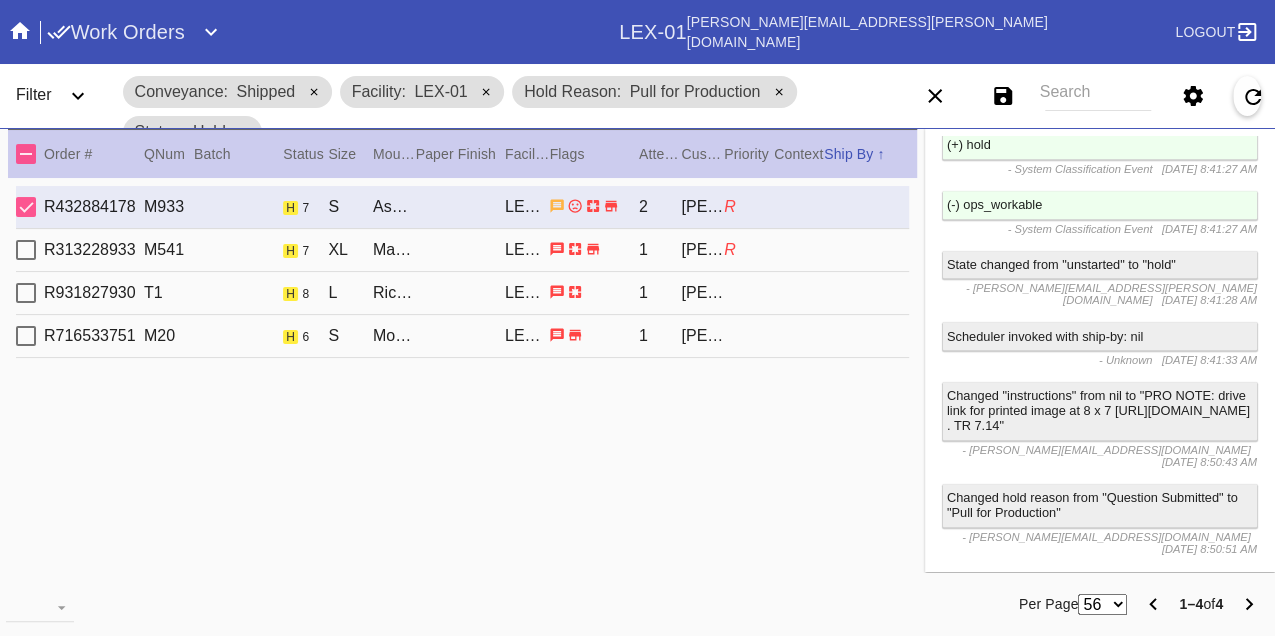 scroll, scrollTop: 4803, scrollLeft: 0, axis: vertical 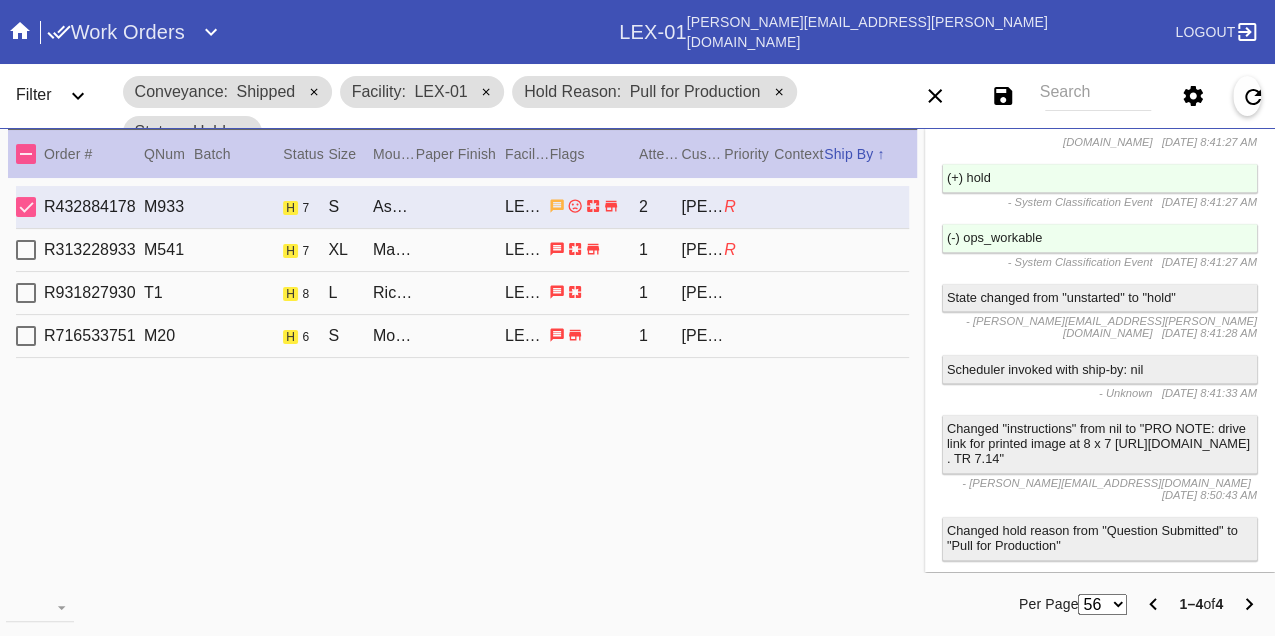 click on "R" at bounding box center (749, 250) 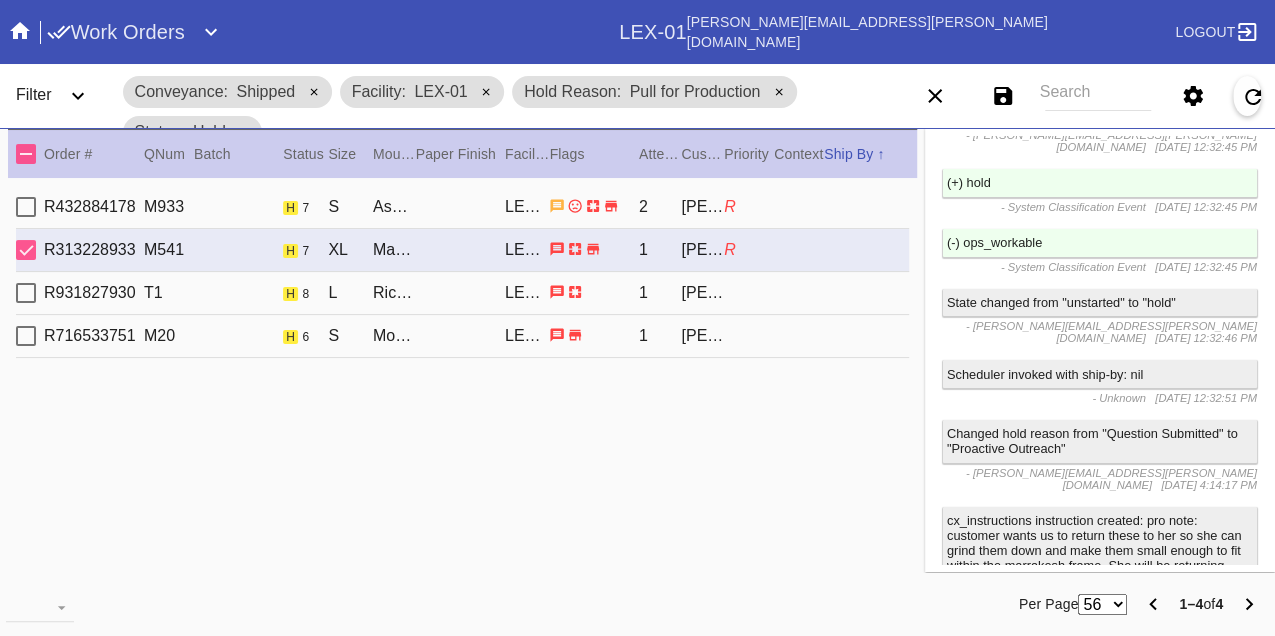 scroll, scrollTop: 3781, scrollLeft: 0, axis: vertical 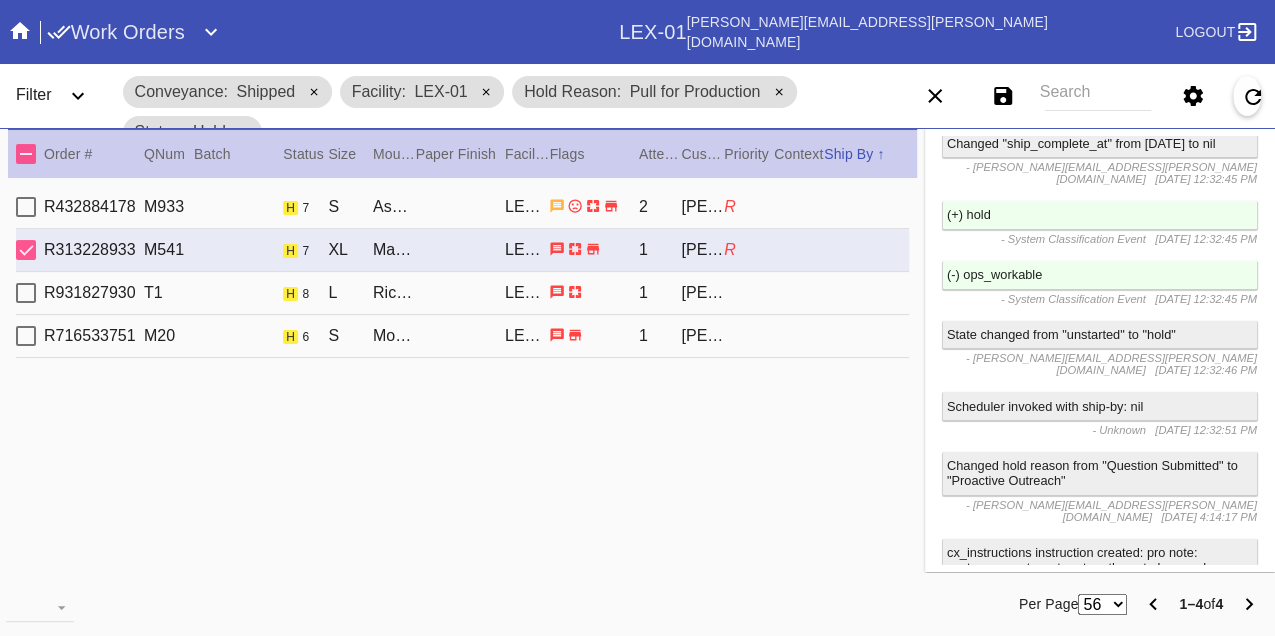 click on "R931827930 T1 h   8 L Richmond / Dove White LEX-01 1 Adam Kostrinsky" at bounding box center (462, 293) 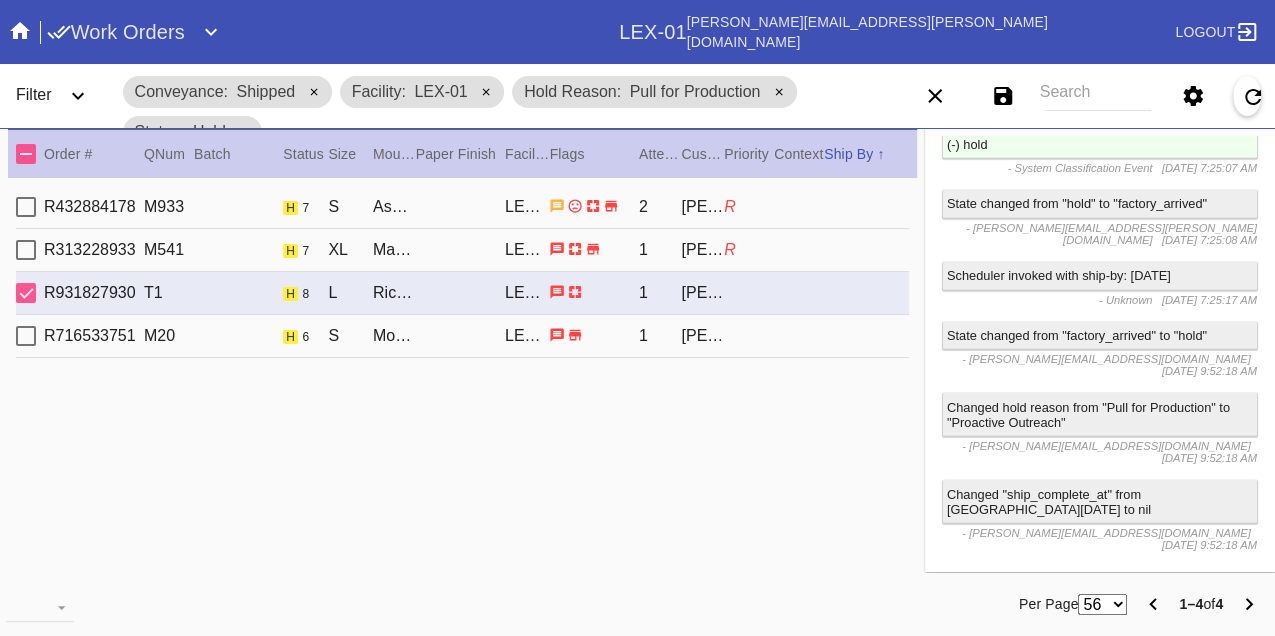 scroll, scrollTop: 2771, scrollLeft: 0, axis: vertical 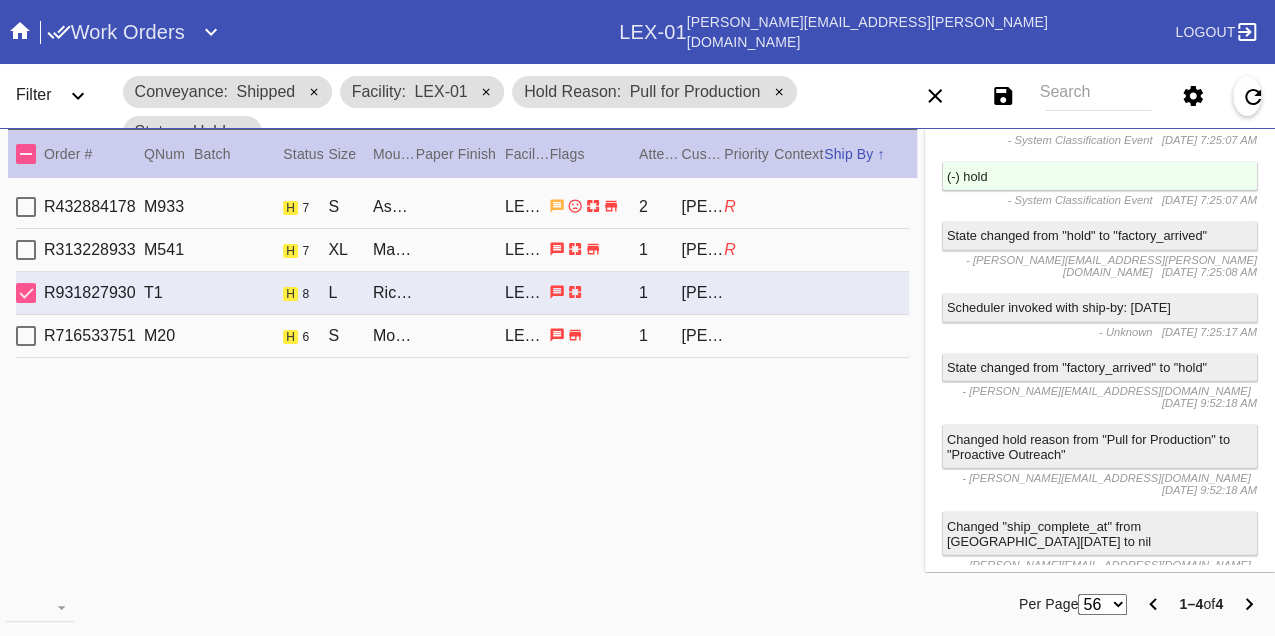 click on "R716533751 M20 h   6 S Montclare / No Mat LEX-01 1 Elizabeth Tedaldi" at bounding box center [462, 336] 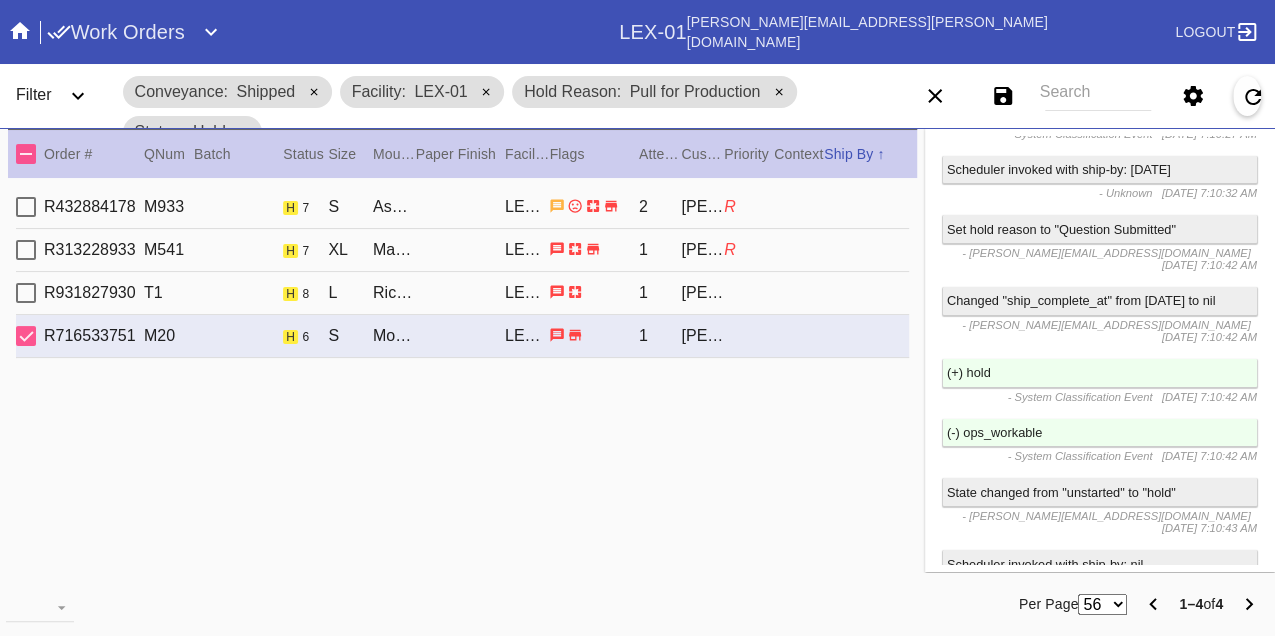 scroll, scrollTop: 3244, scrollLeft: 0, axis: vertical 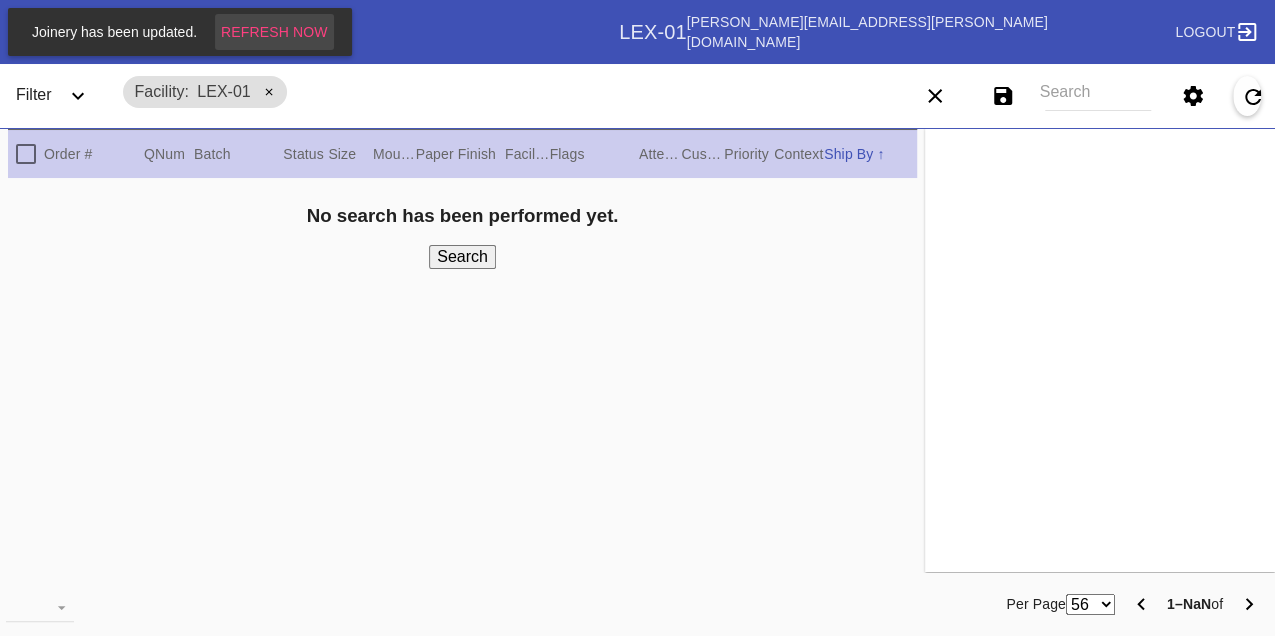 click on "Refresh Now" at bounding box center (274, 32) 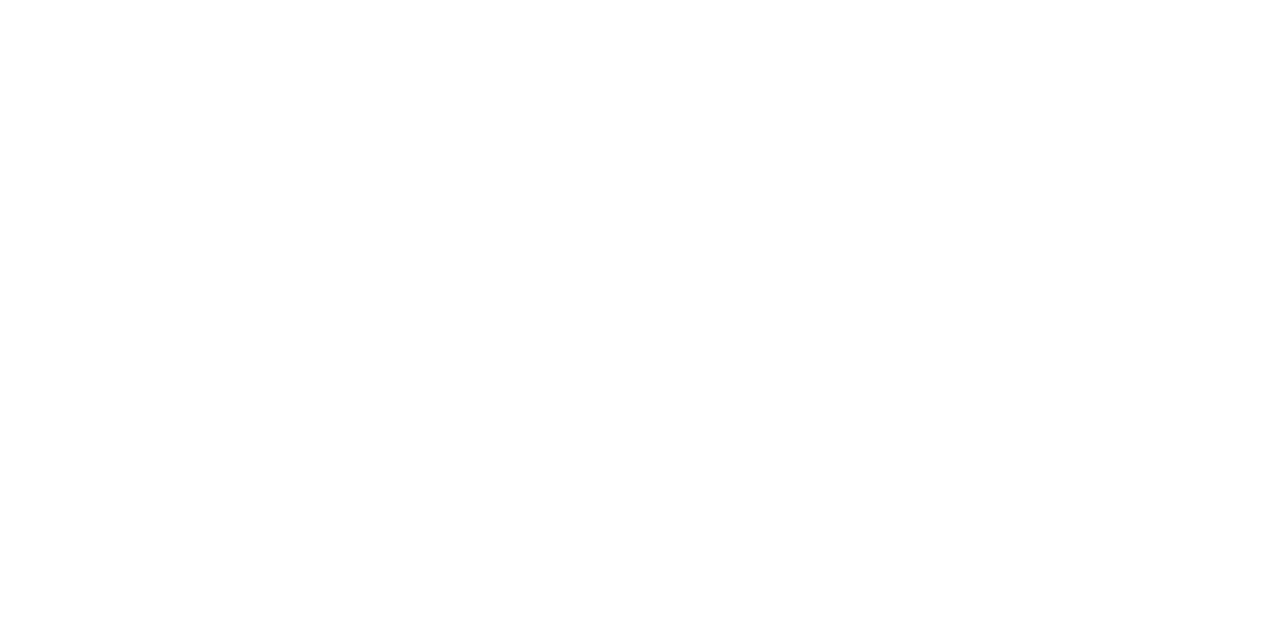 scroll, scrollTop: 0, scrollLeft: 0, axis: both 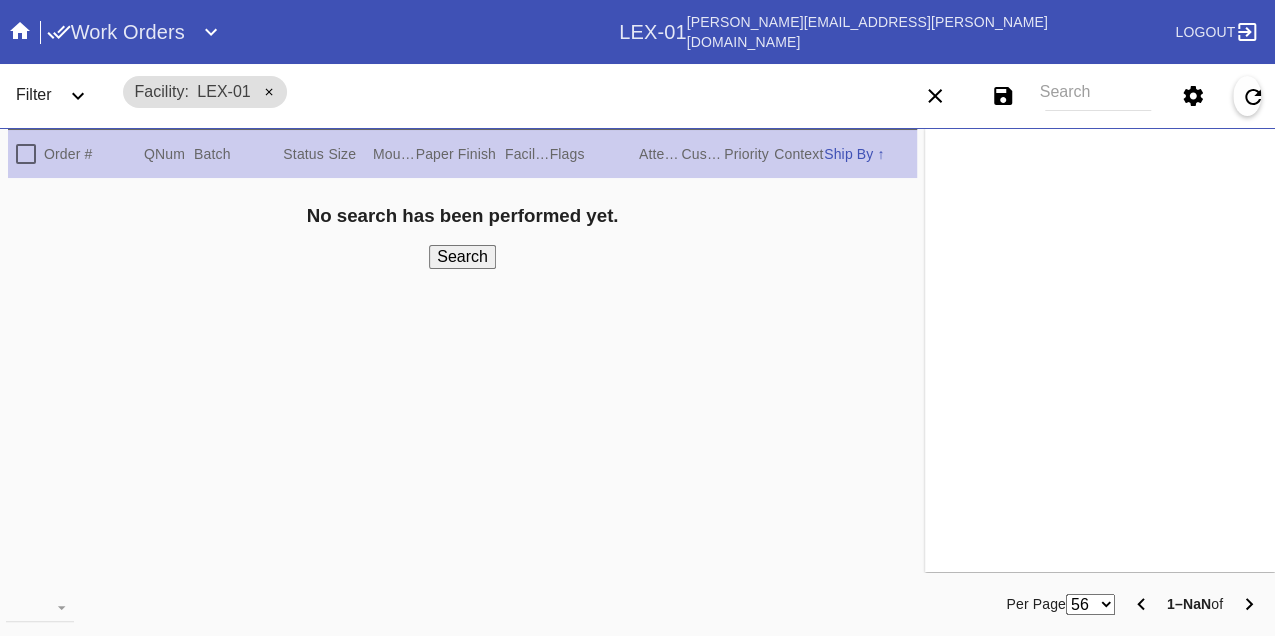 click on "Search" at bounding box center [1098, 96] 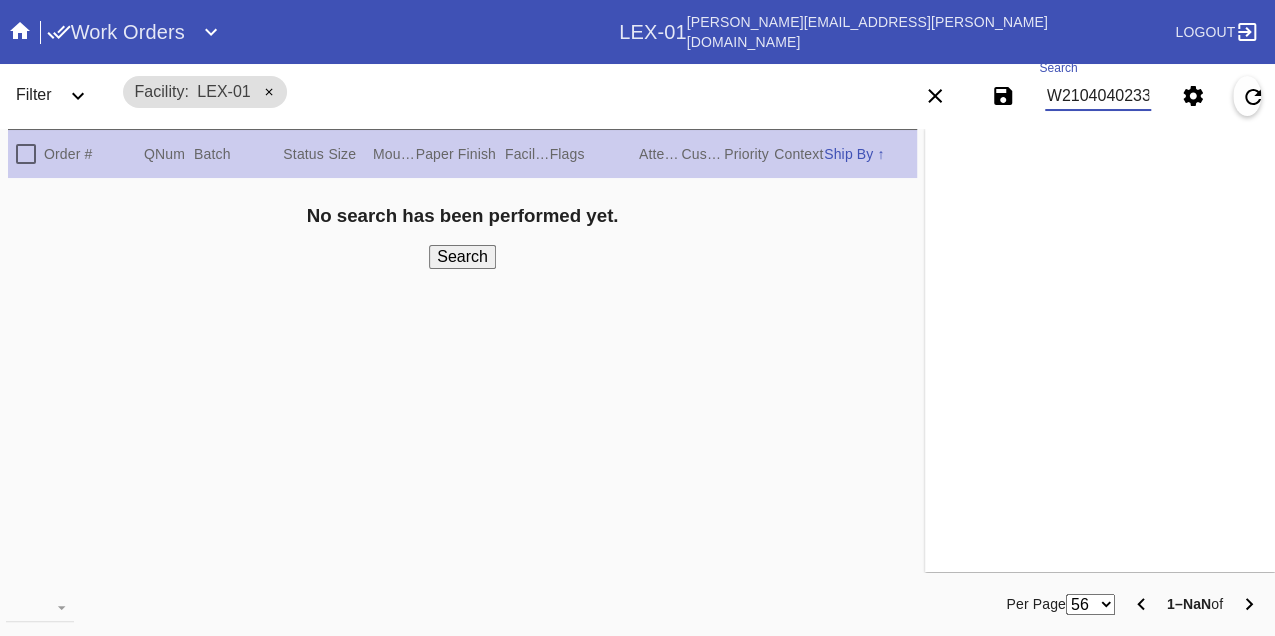type on "W210404023345600" 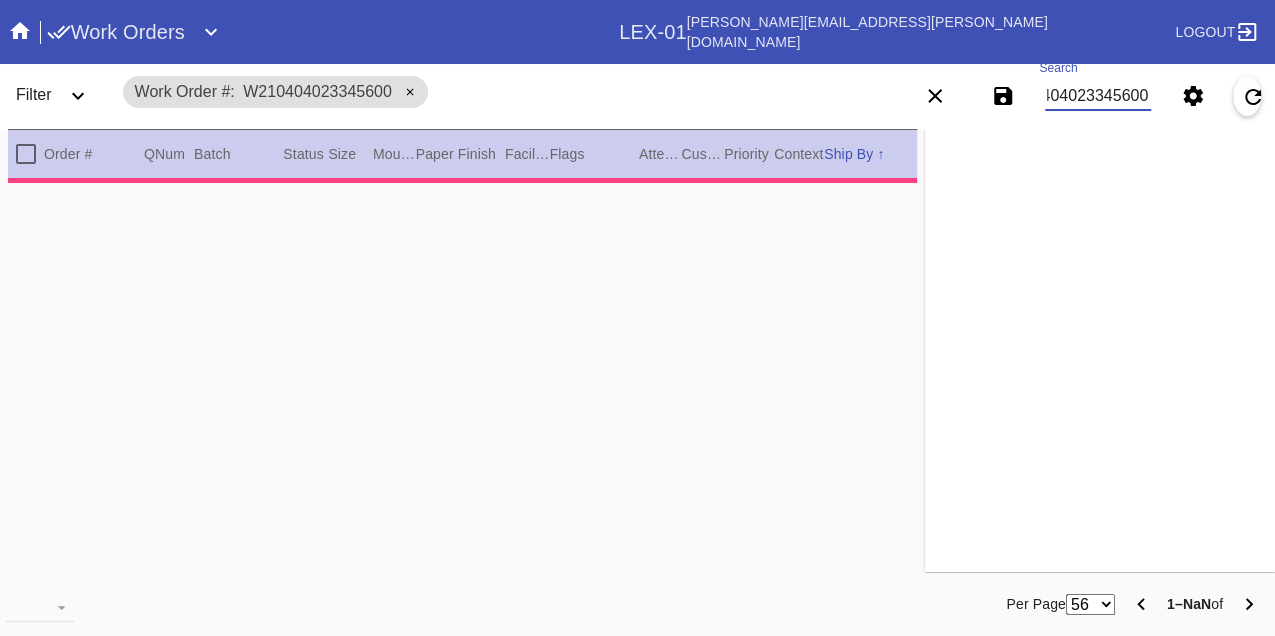 type on "3.0" 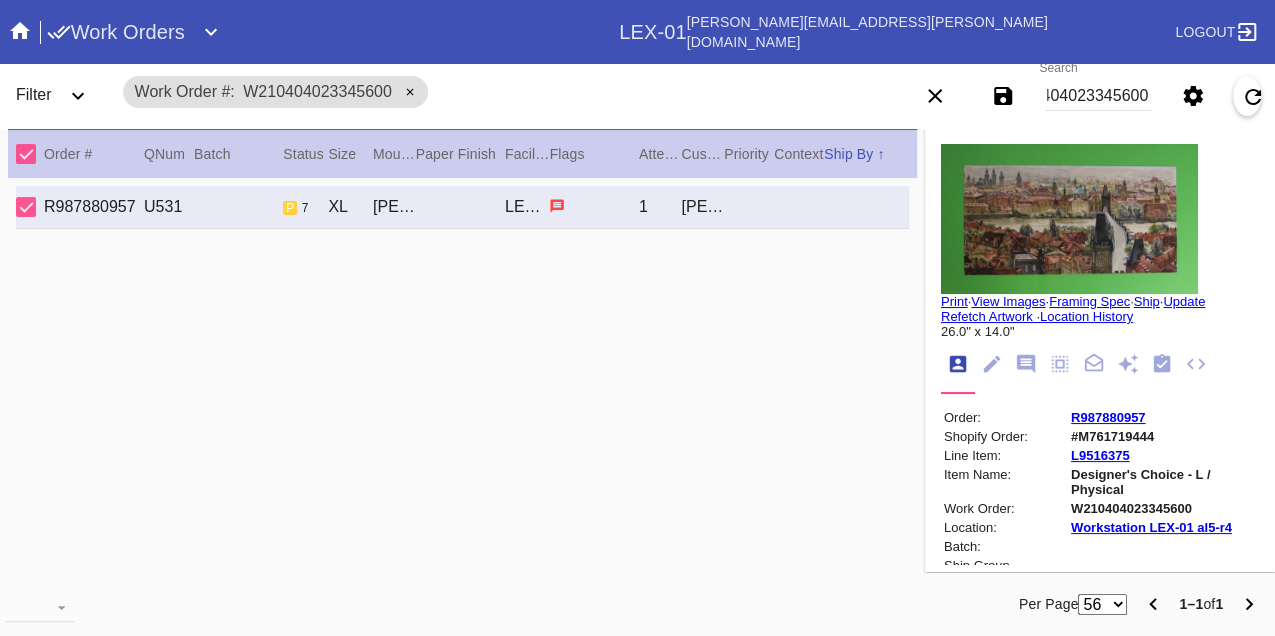 scroll, scrollTop: 0, scrollLeft: 0, axis: both 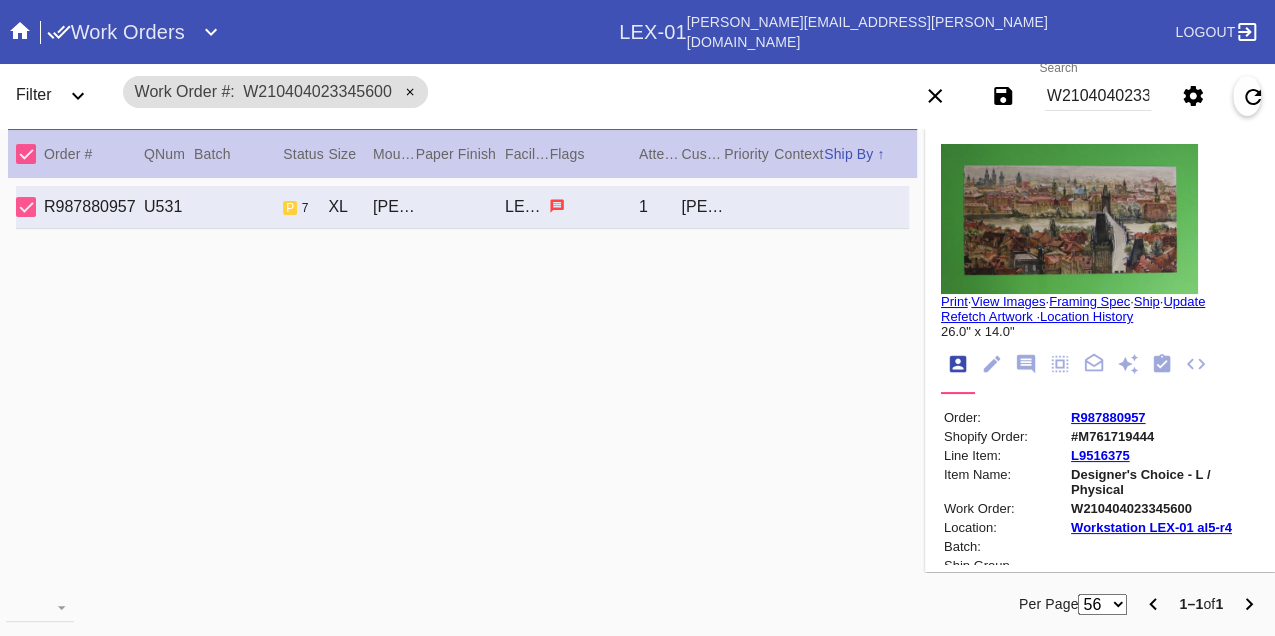 click on "W210404023345600" at bounding box center (1098, 96) 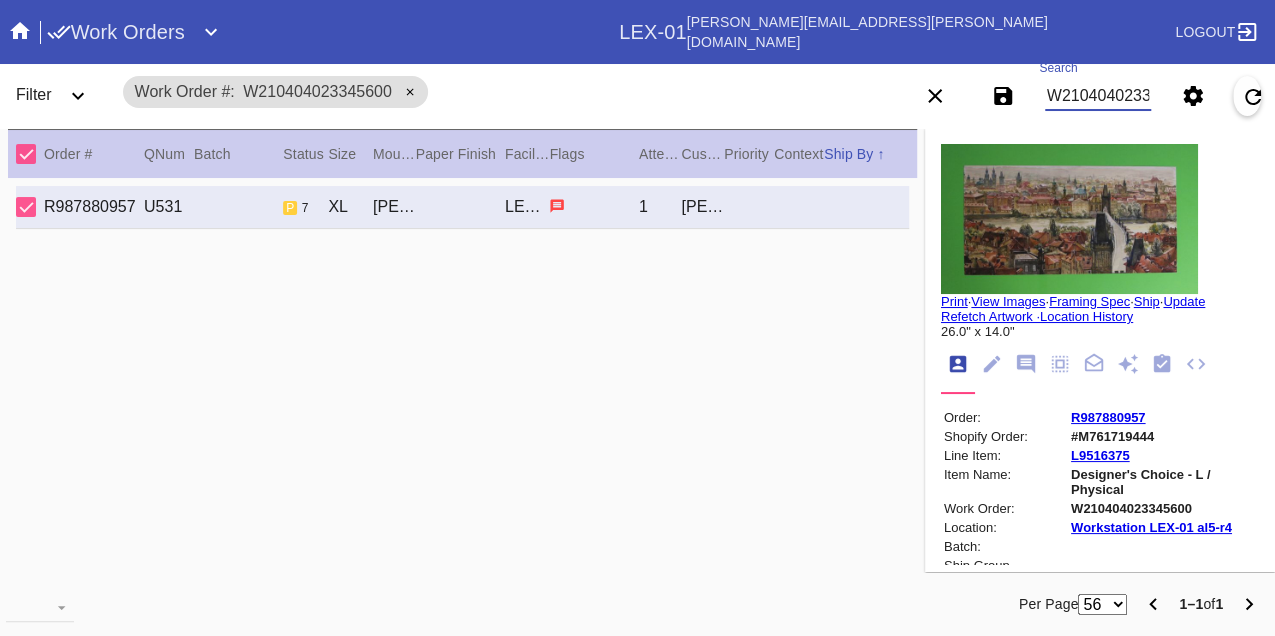 click on "W210404023345600" at bounding box center (1098, 96) 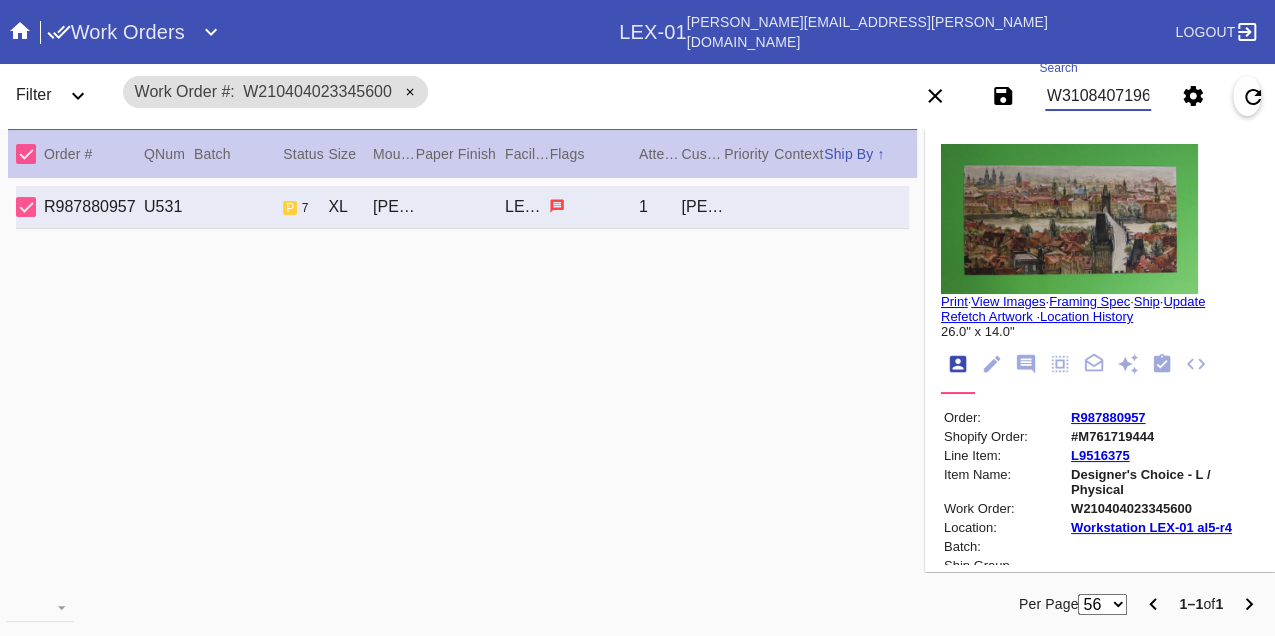 type on "W310840719676258" 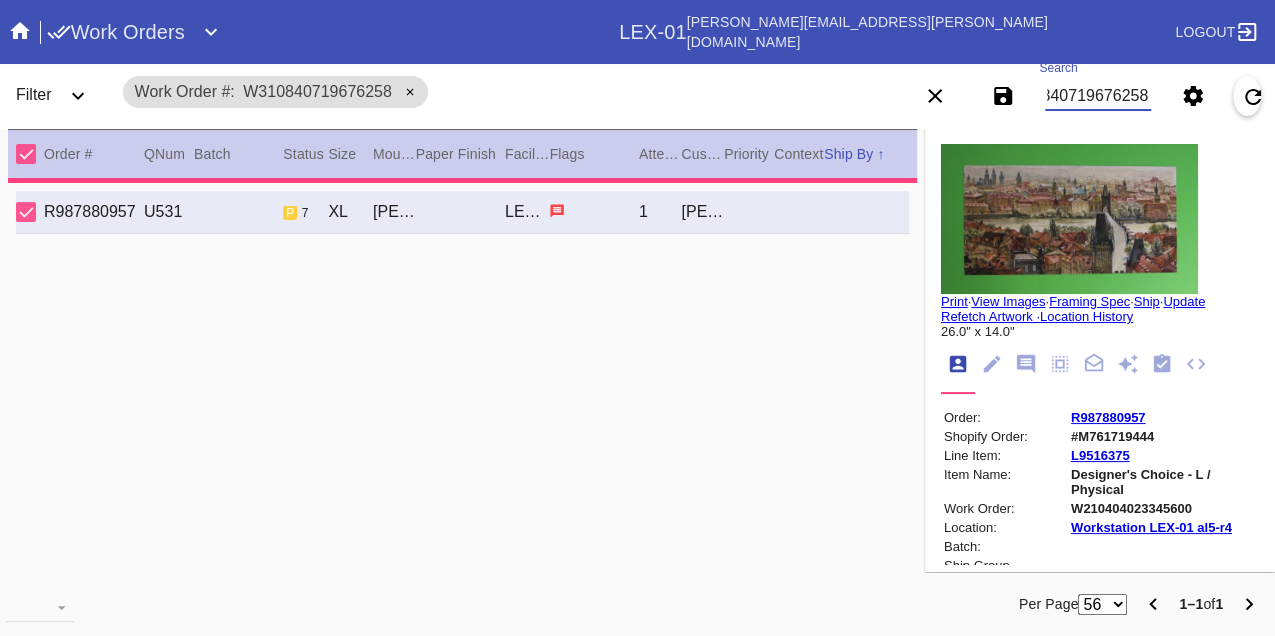 type on "23.0" 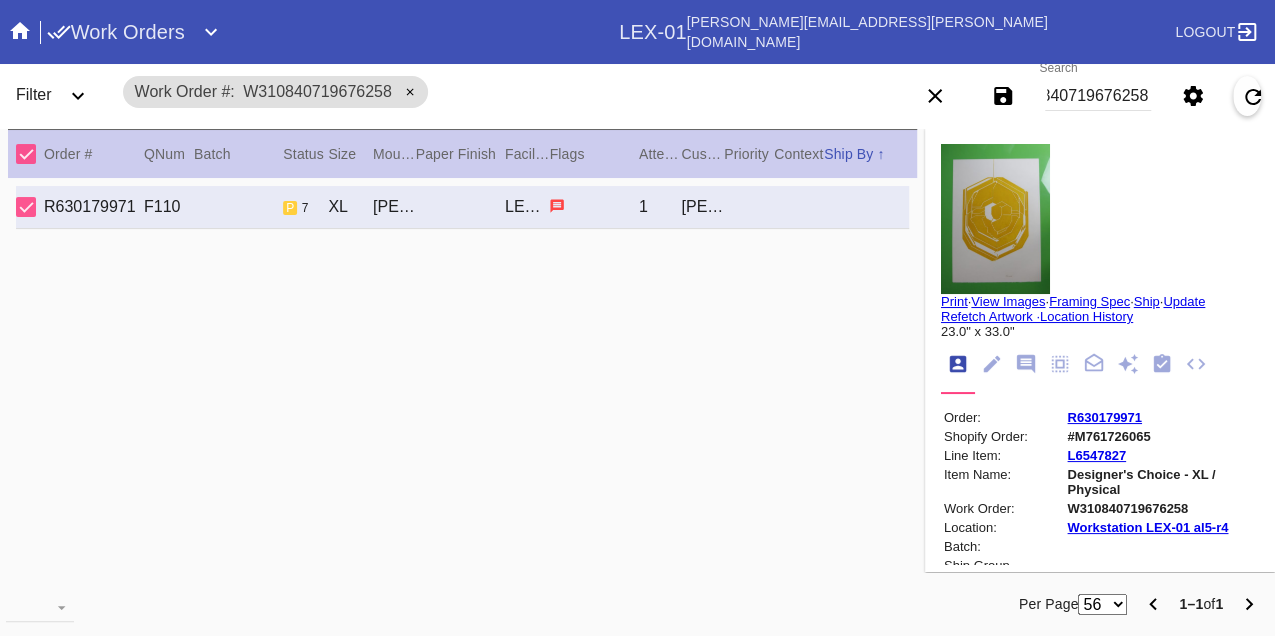 scroll, scrollTop: 0, scrollLeft: 0, axis: both 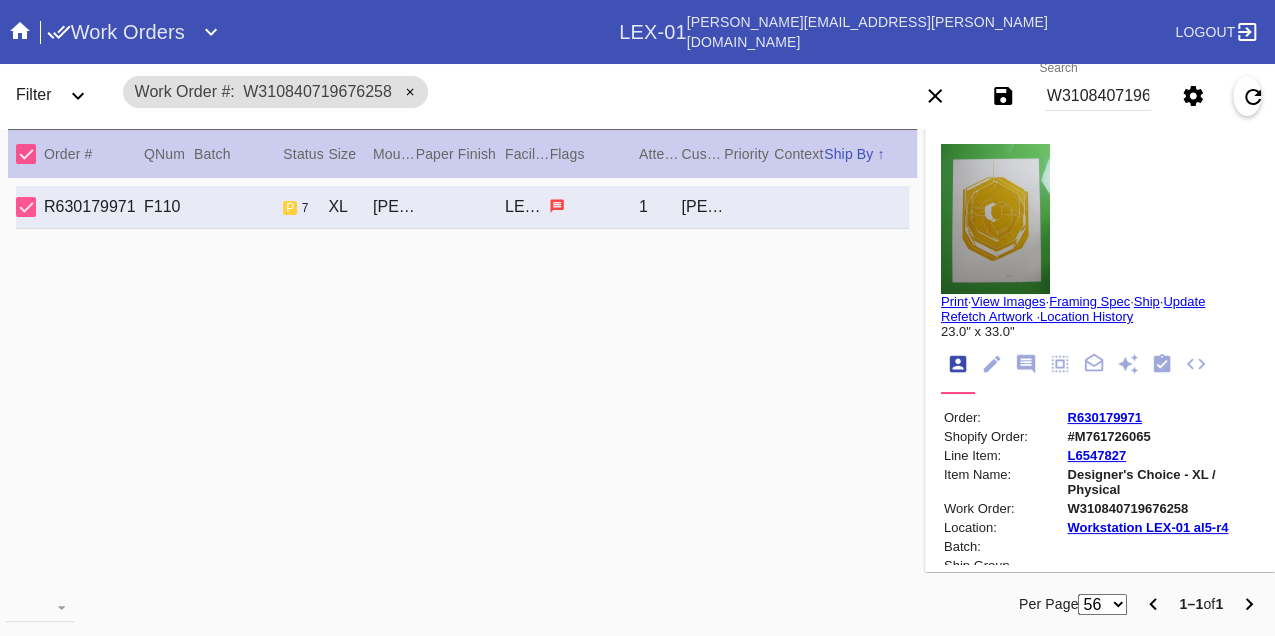 click on "W310840719676258" at bounding box center (1098, 96) 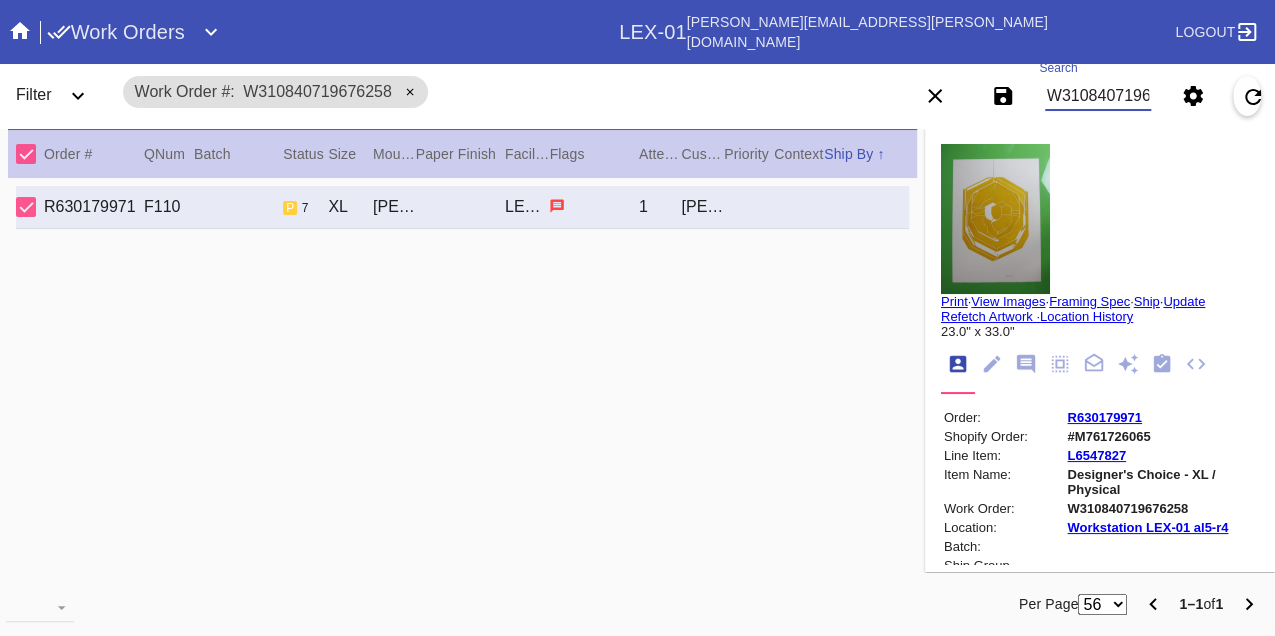 click on "W310840719676258" at bounding box center [1098, 96] 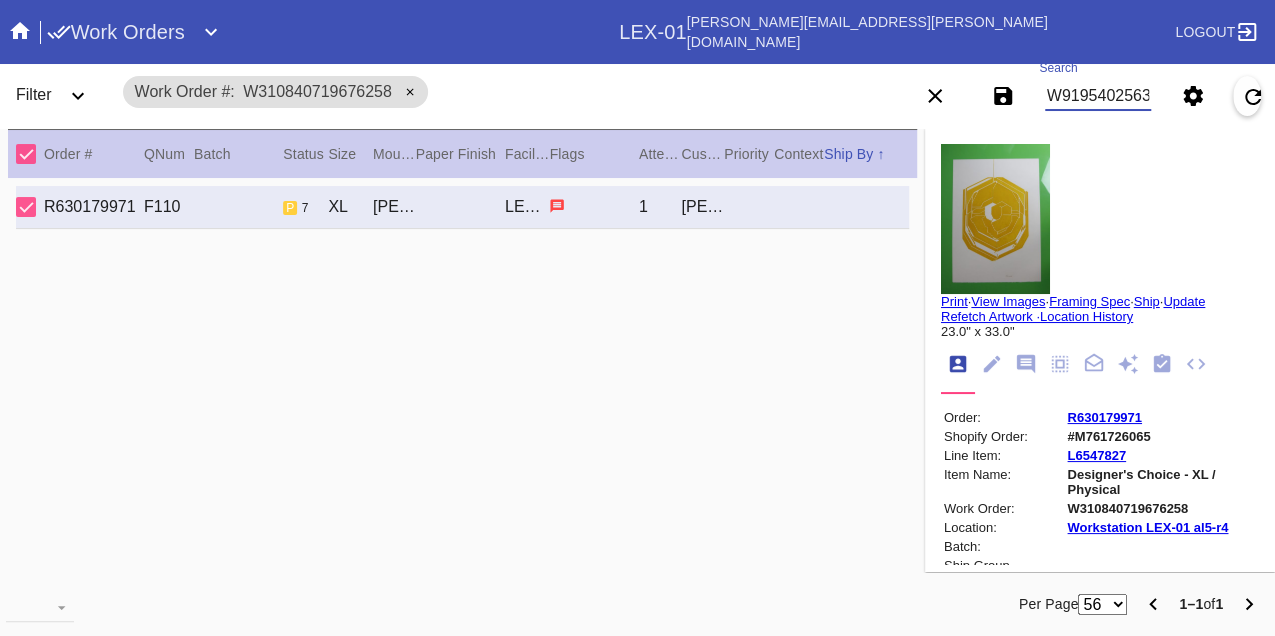 type on "W919540256302481" 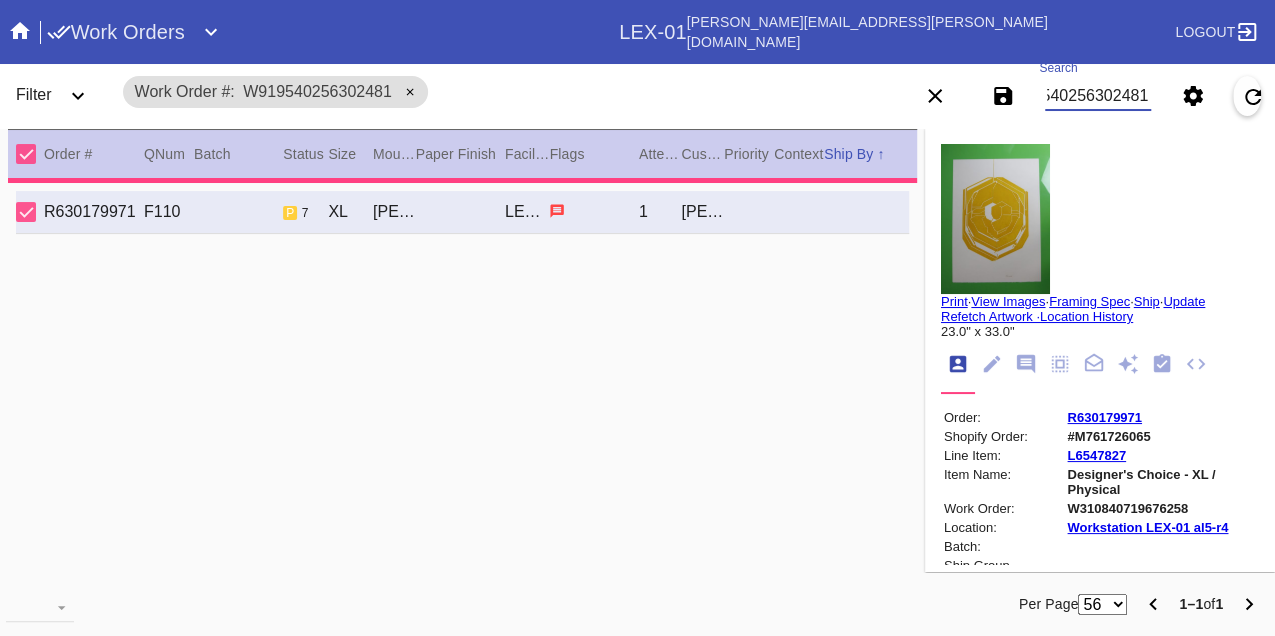 type on "15.0" 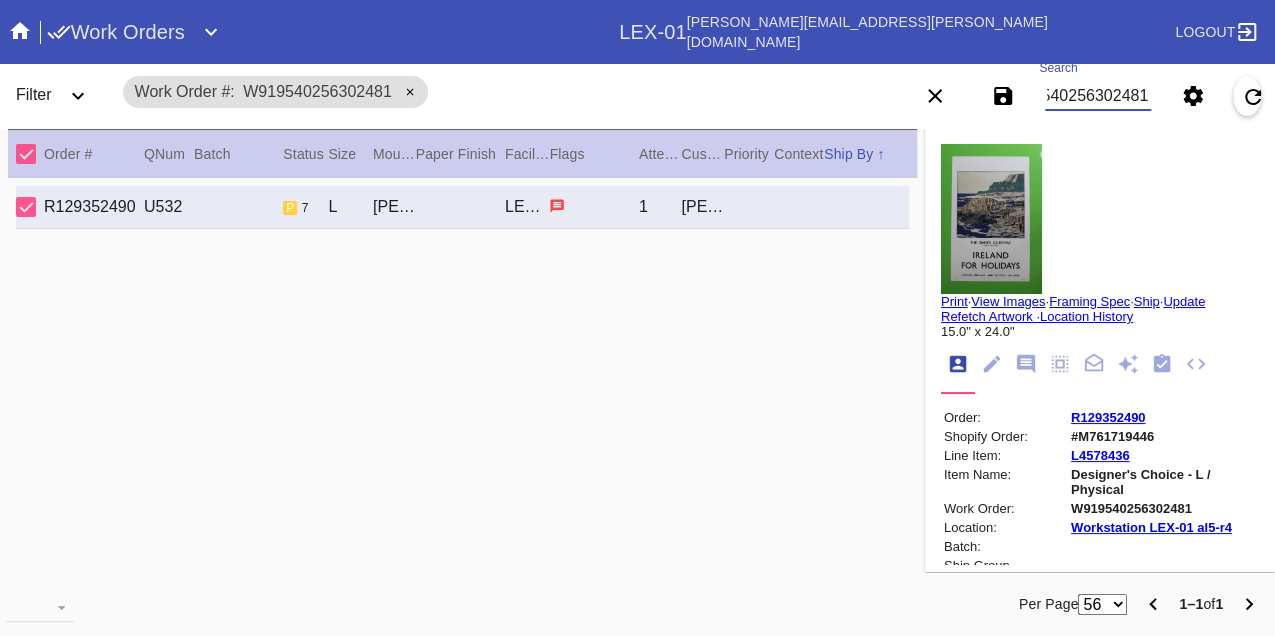 scroll, scrollTop: 0, scrollLeft: 0, axis: both 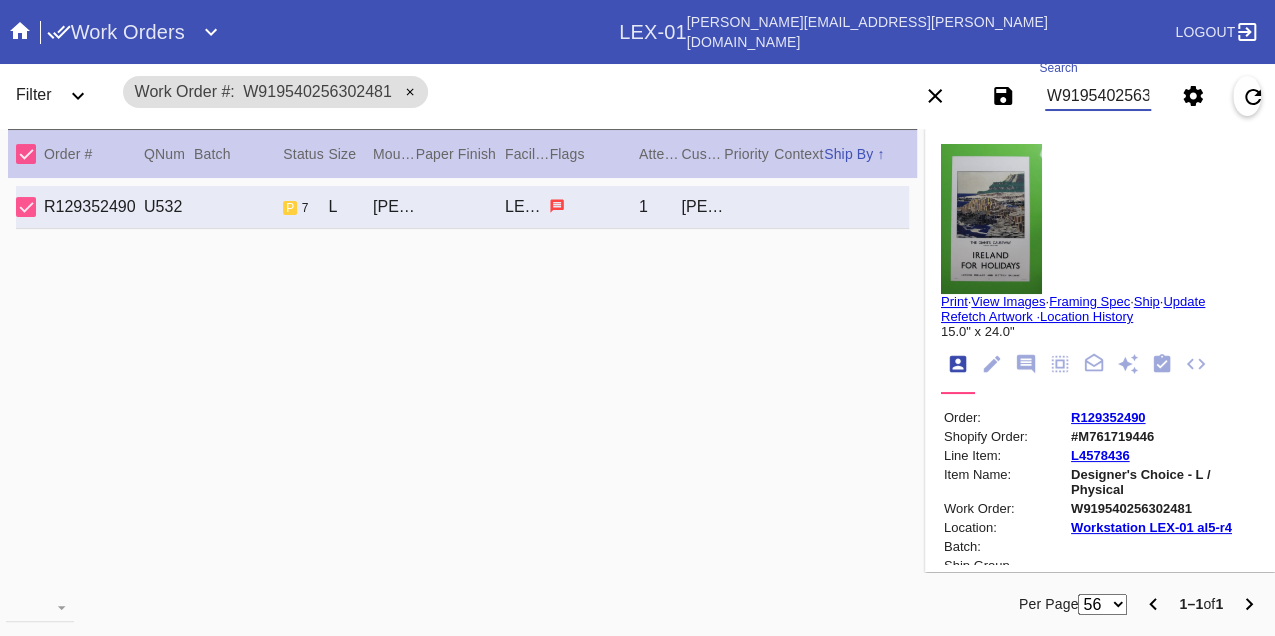 click on "W919540256302481" at bounding box center (1098, 96) 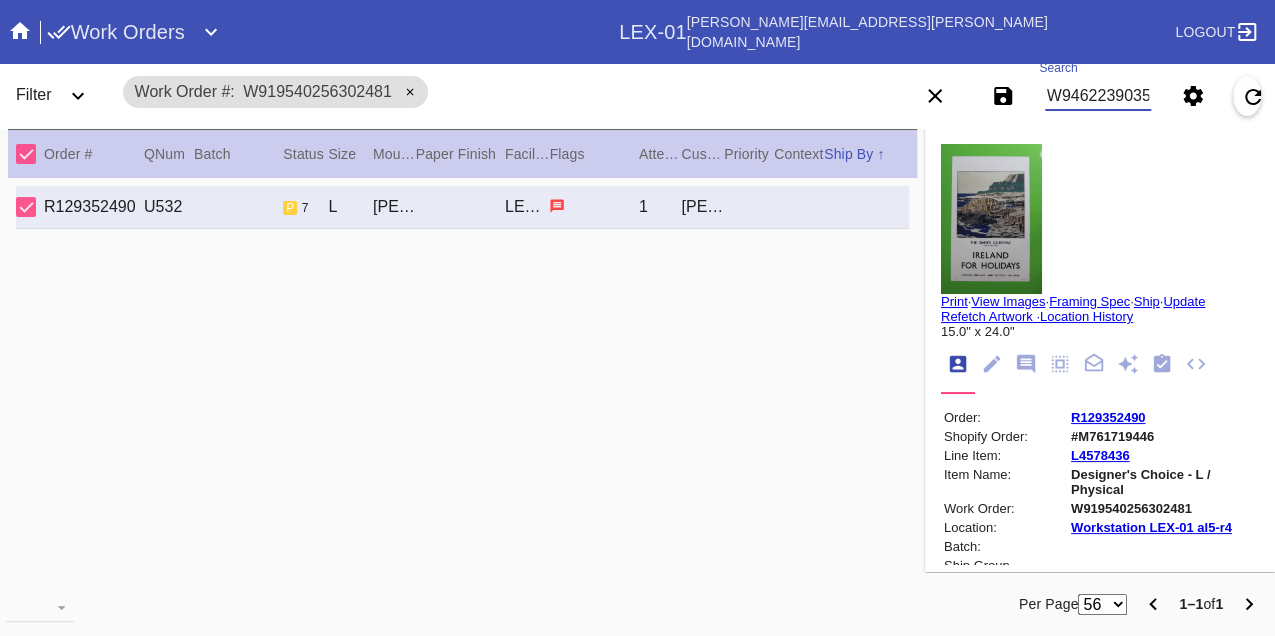 type on "W946223903525273" 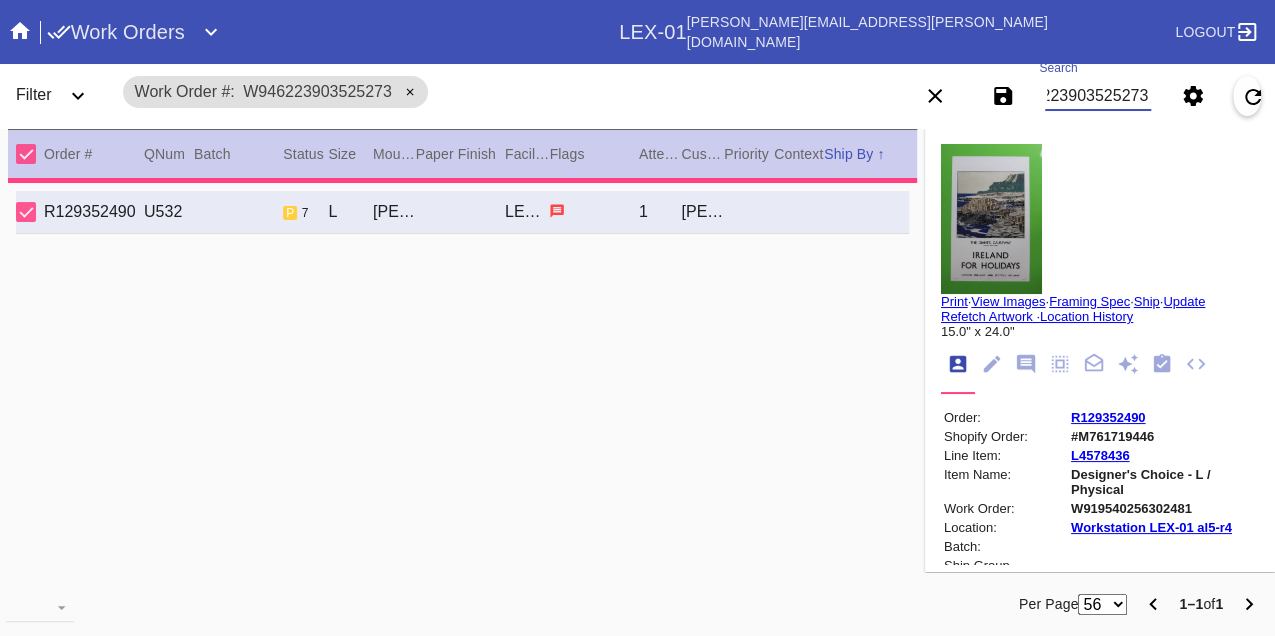 type on "10.0" 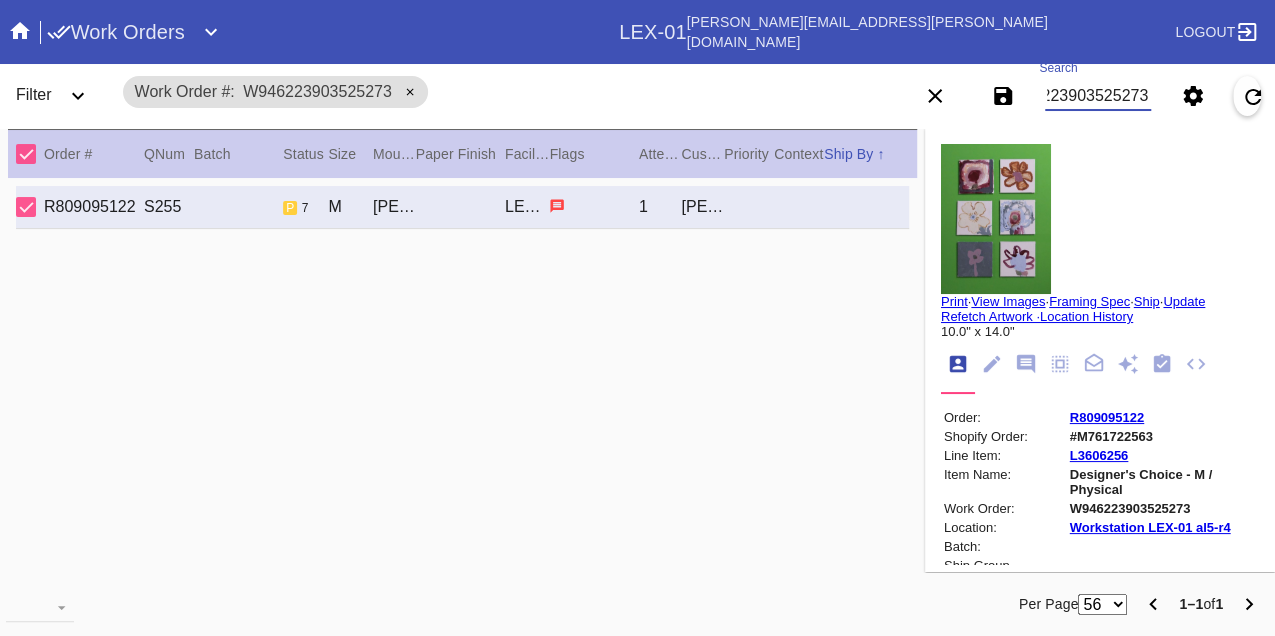 scroll, scrollTop: 0, scrollLeft: 0, axis: both 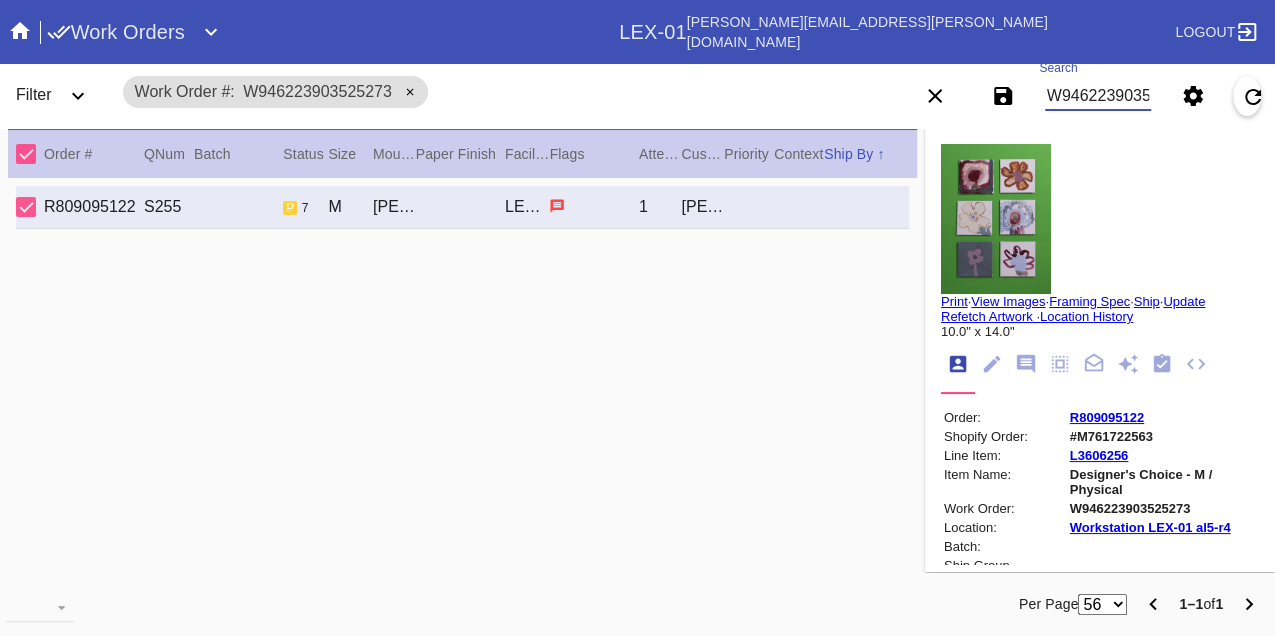 click on "W946223903525273" at bounding box center [1098, 96] 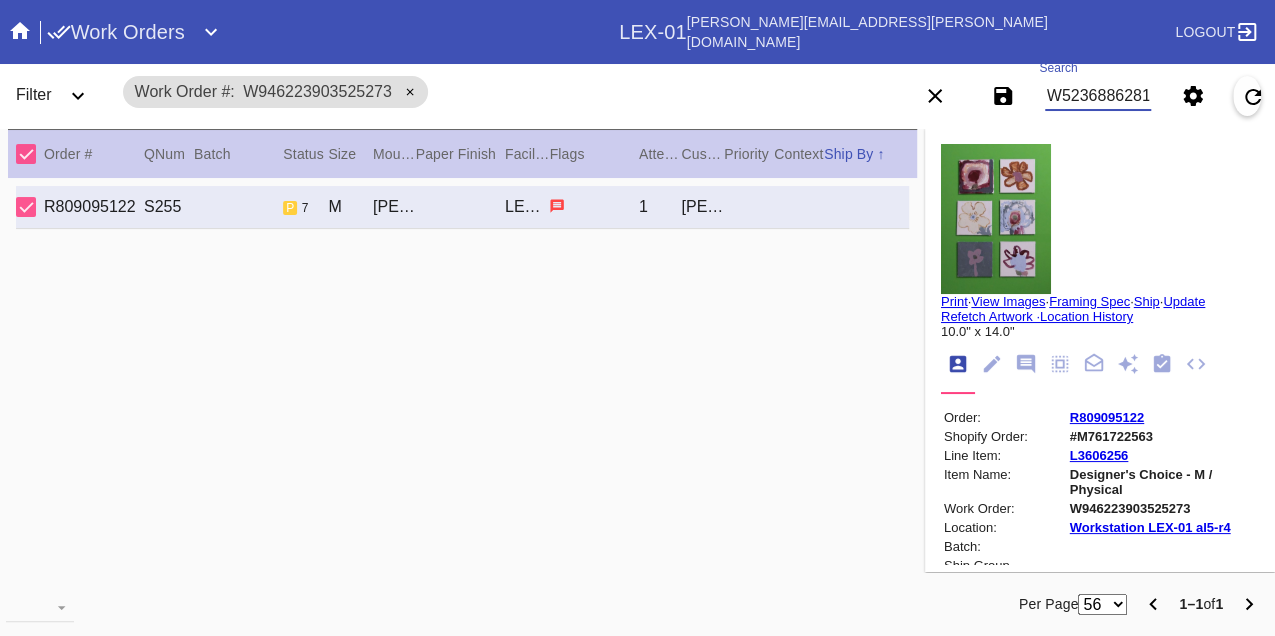 scroll, scrollTop: 0, scrollLeft: 48, axis: horizontal 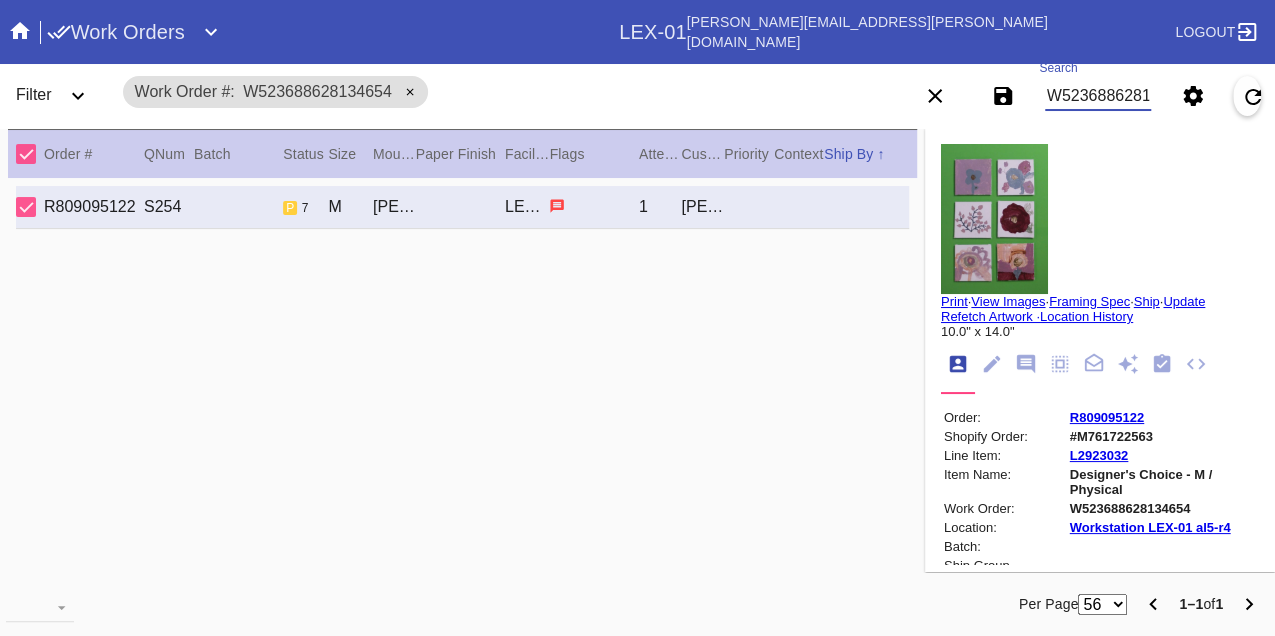 click on "W523688628134654" at bounding box center (1098, 96) 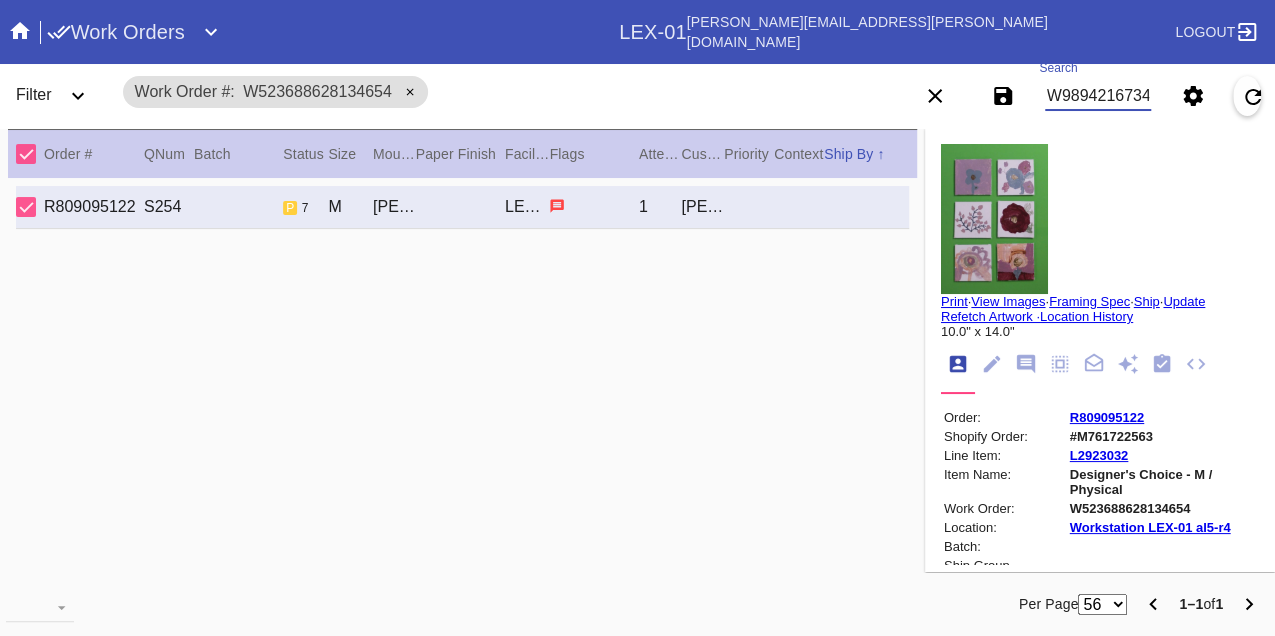 type on "W989421673485857" 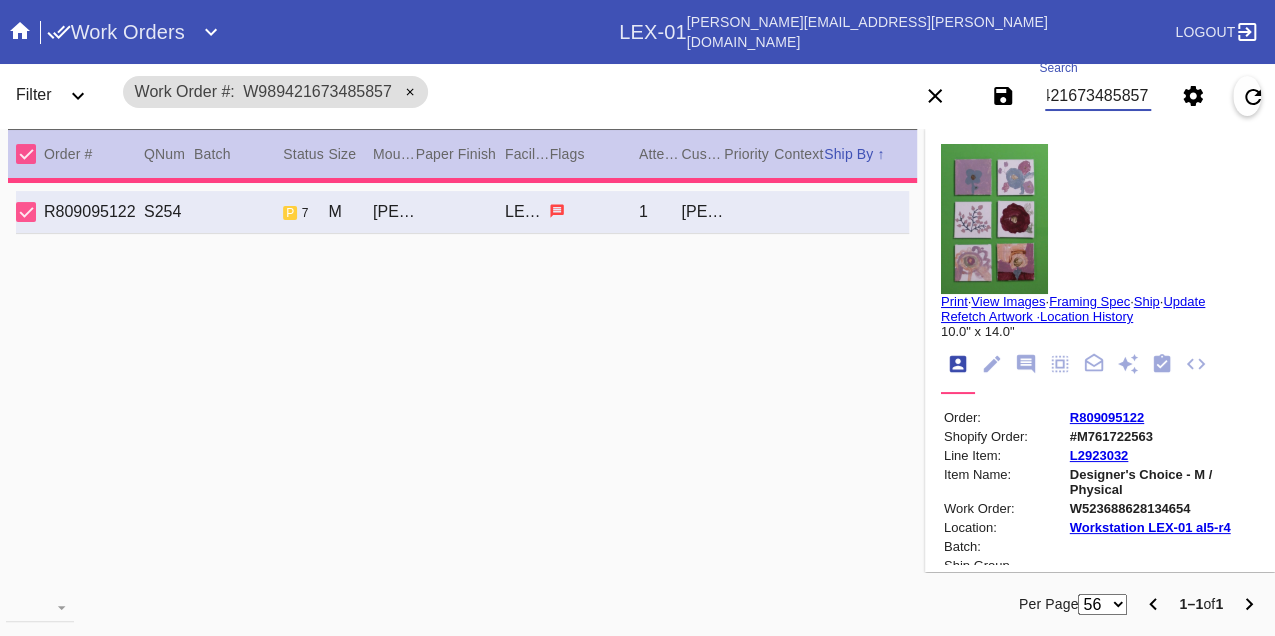 type on "17.0" 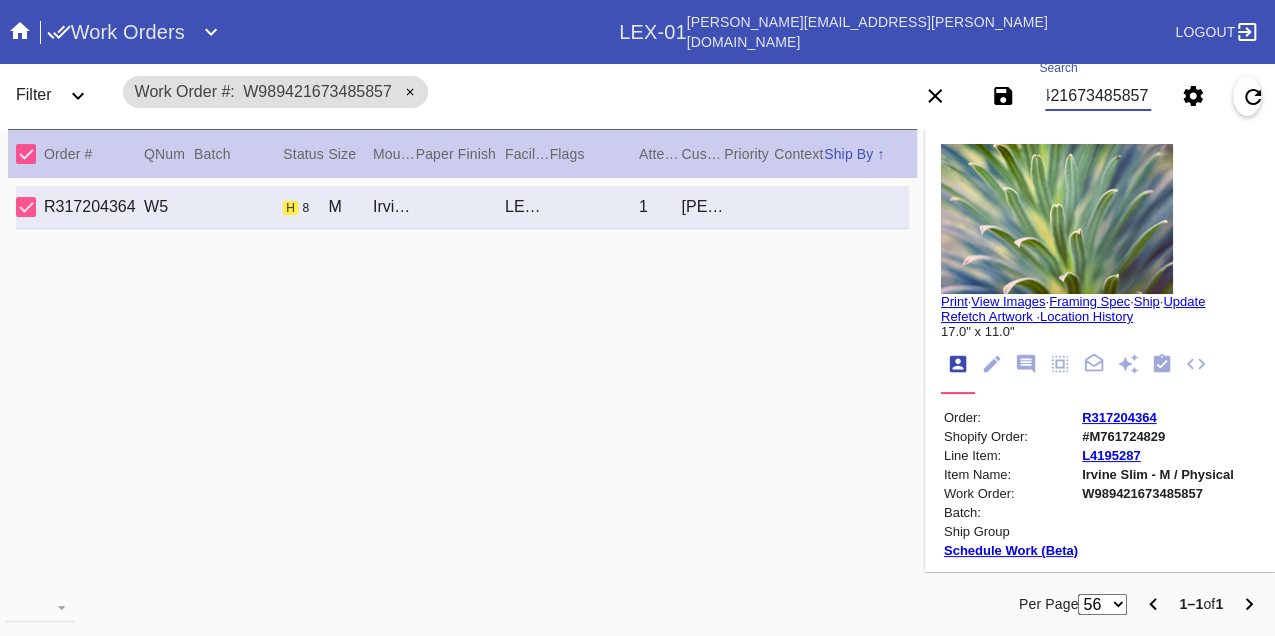 scroll, scrollTop: 0, scrollLeft: 0, axis: both 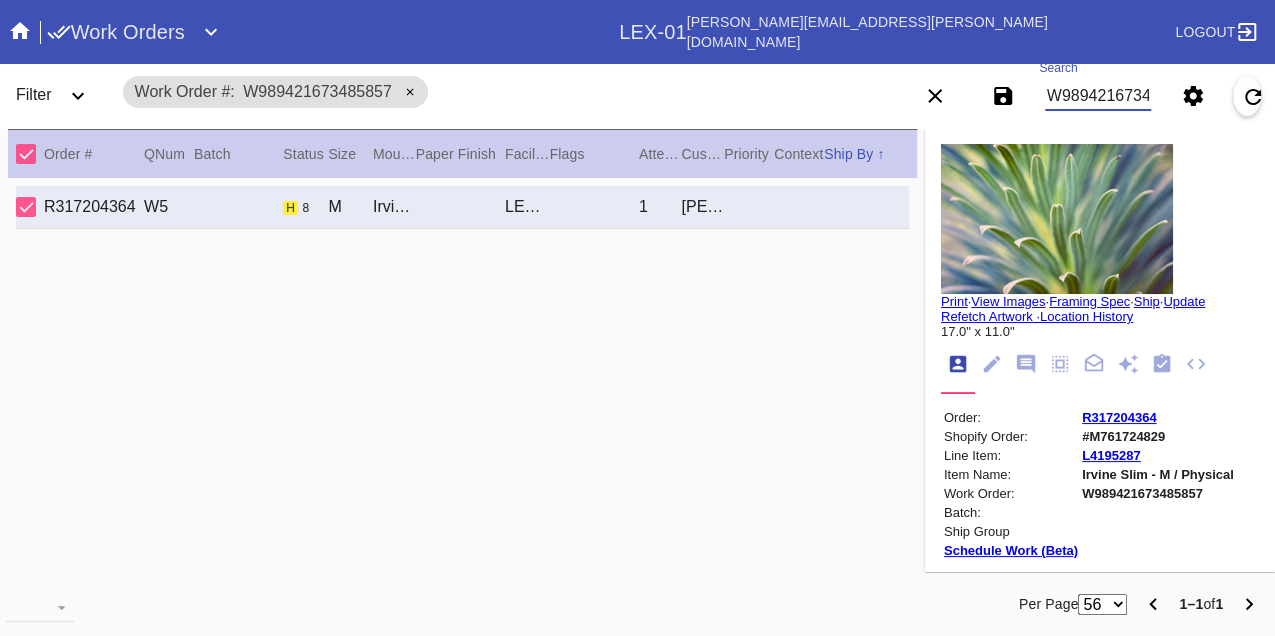 click on "W989421673485857" at bounding box center (1098, 96) 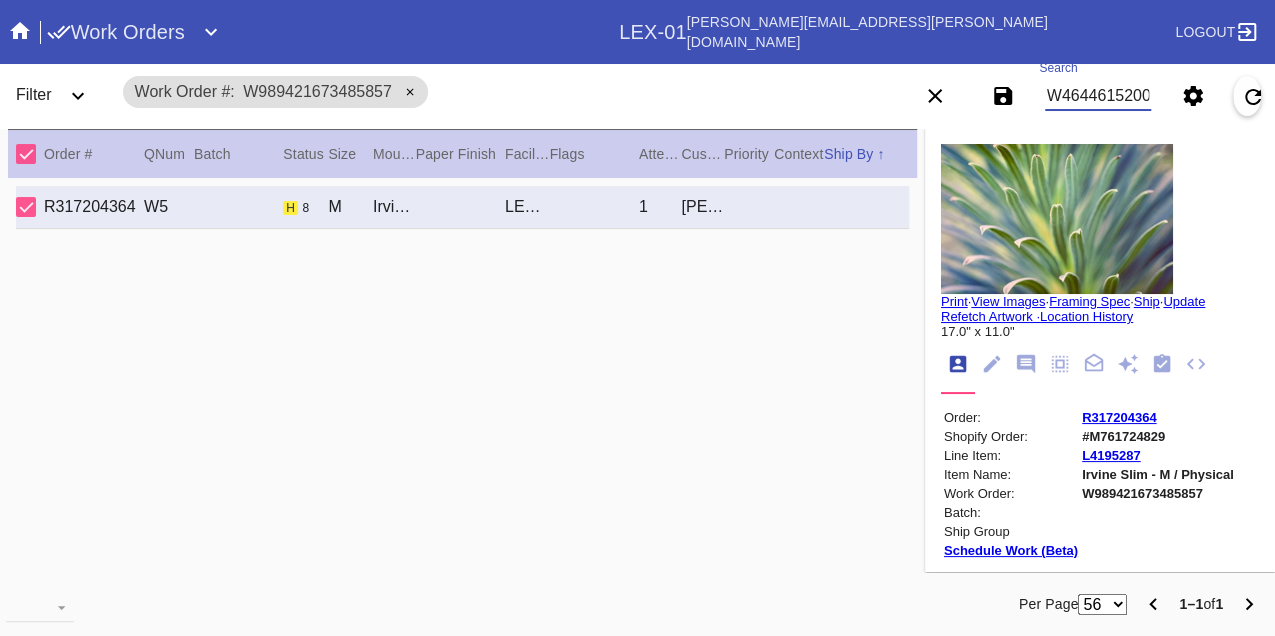 type on "W464461520020822" 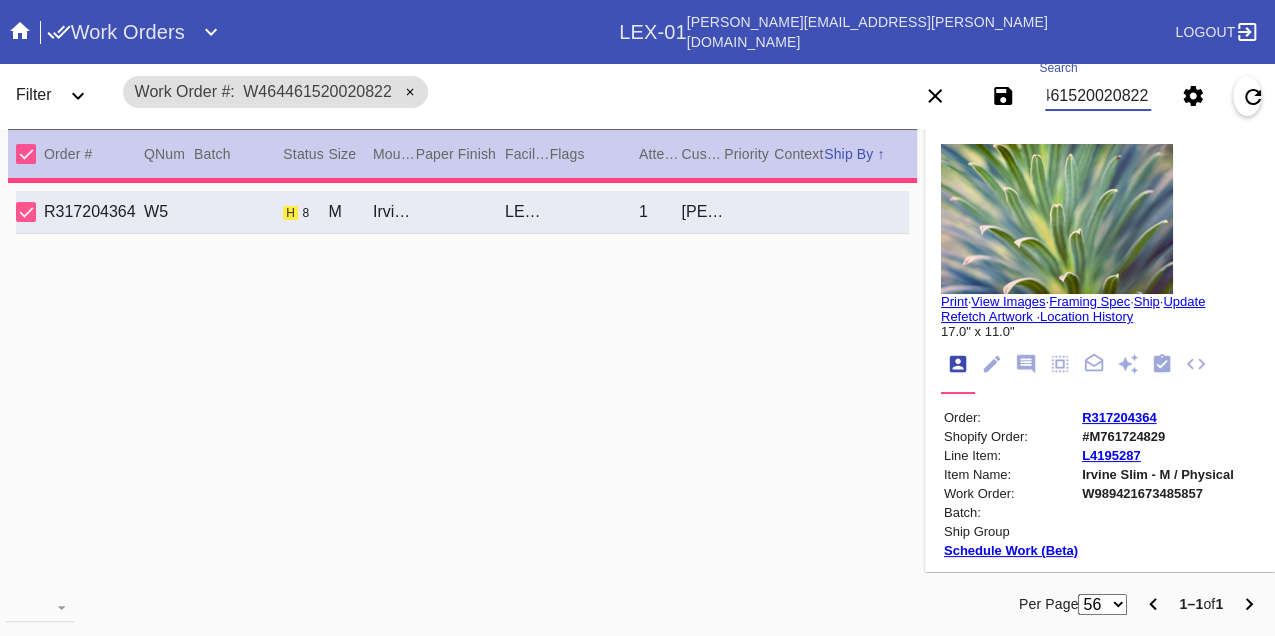 type on "19.0" 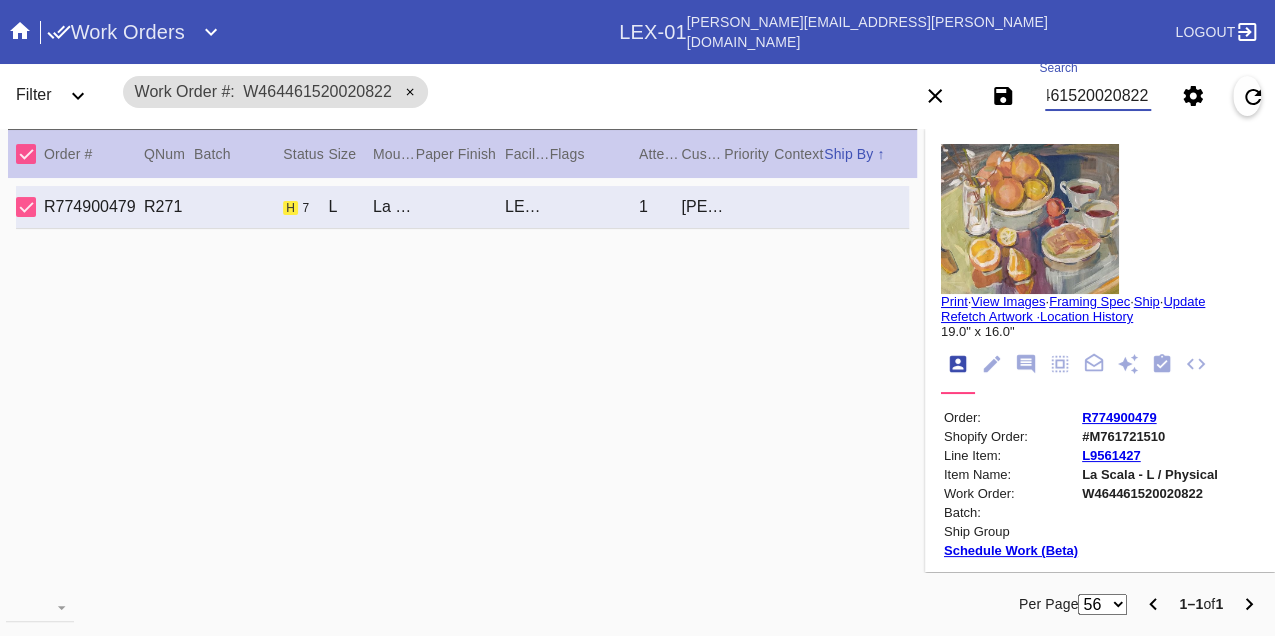 scroll, scrollTop: 0, scrollLeft: 0, axis: both 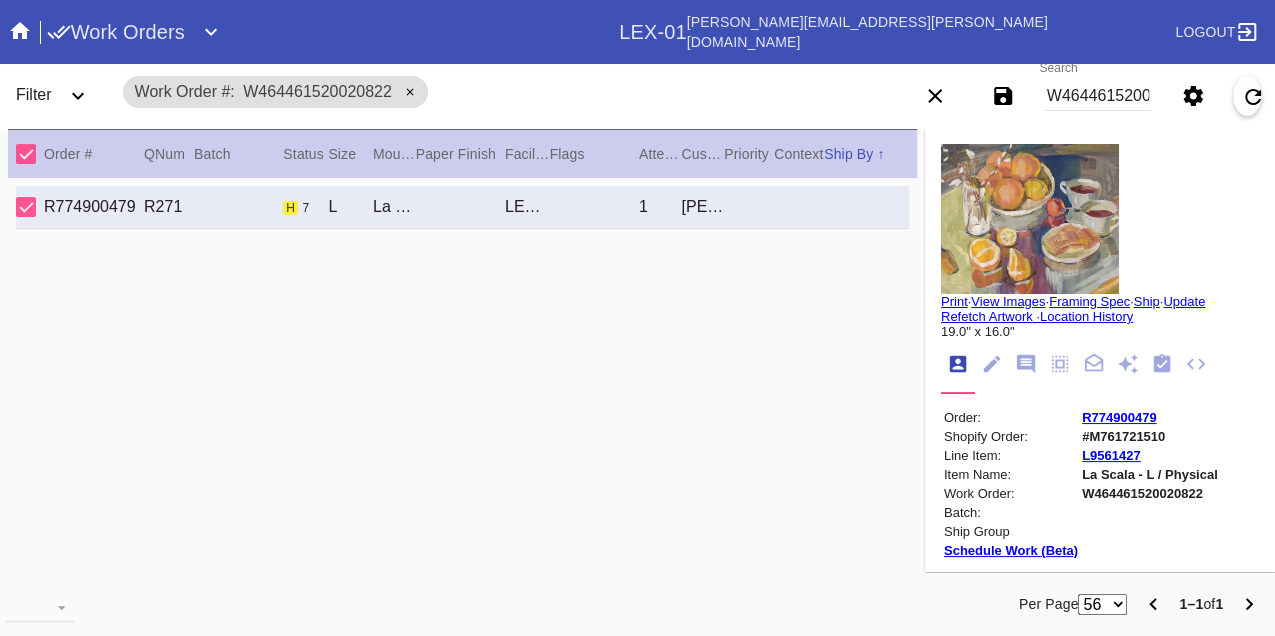 click on "W464461520020822" at bounding box center (1098, 96) 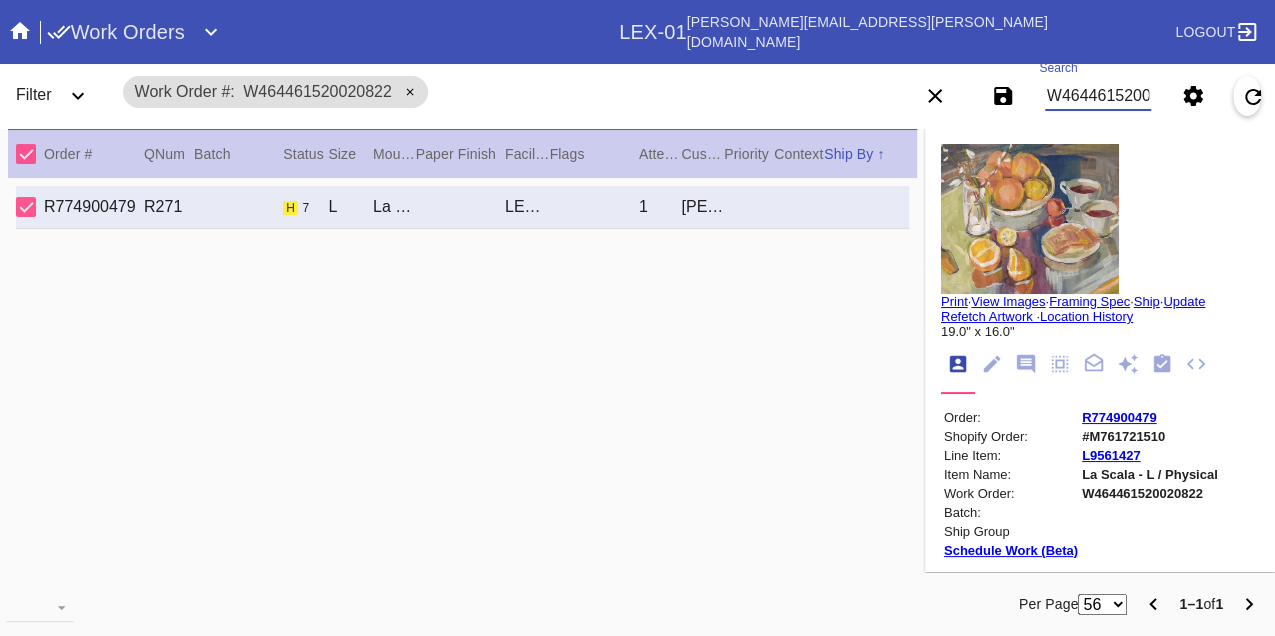 click on "W464461520020822" at bounding box center [1098, 96] 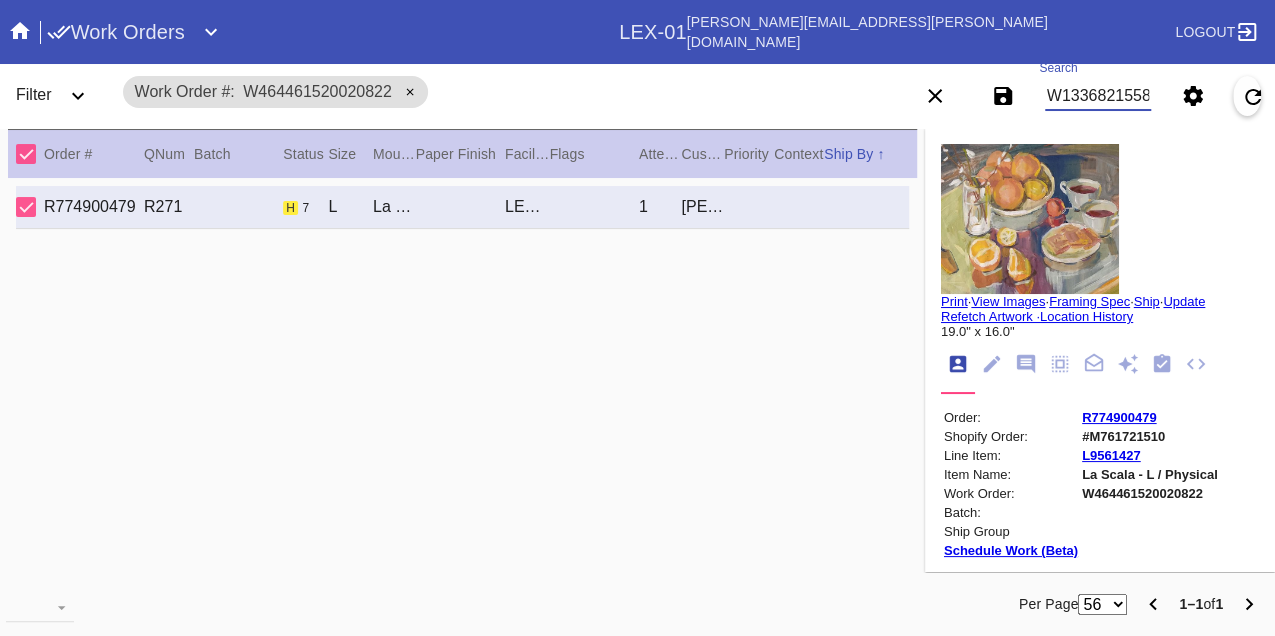 type on "W133682155880375" 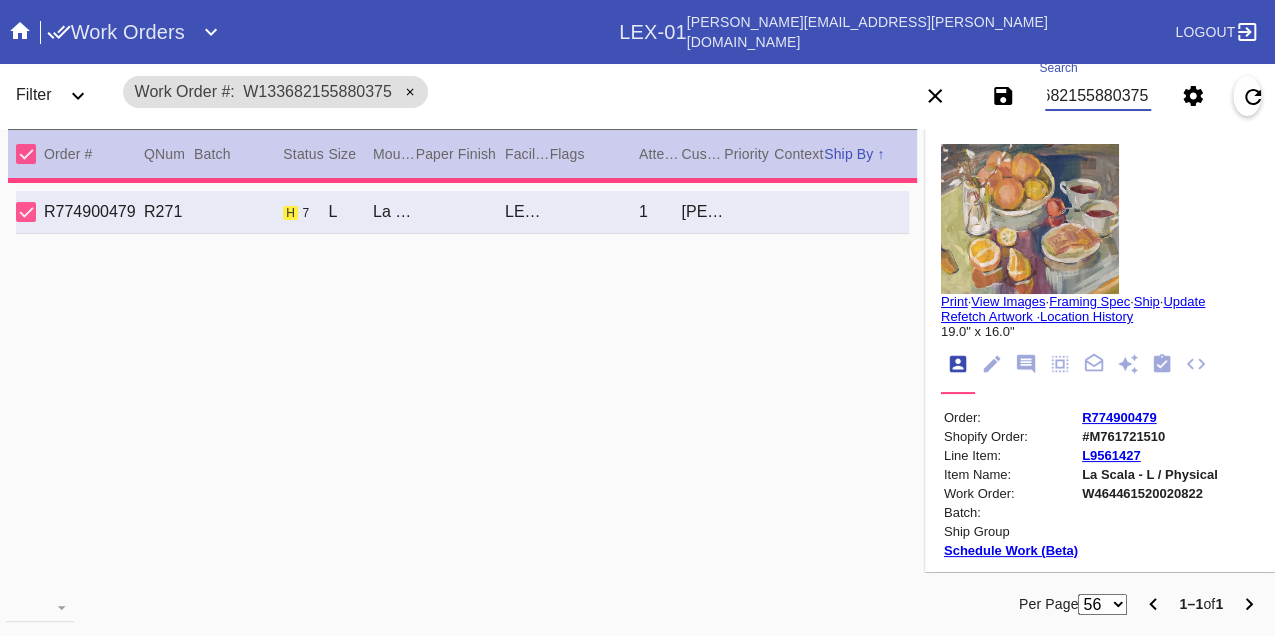 type on "1.5" 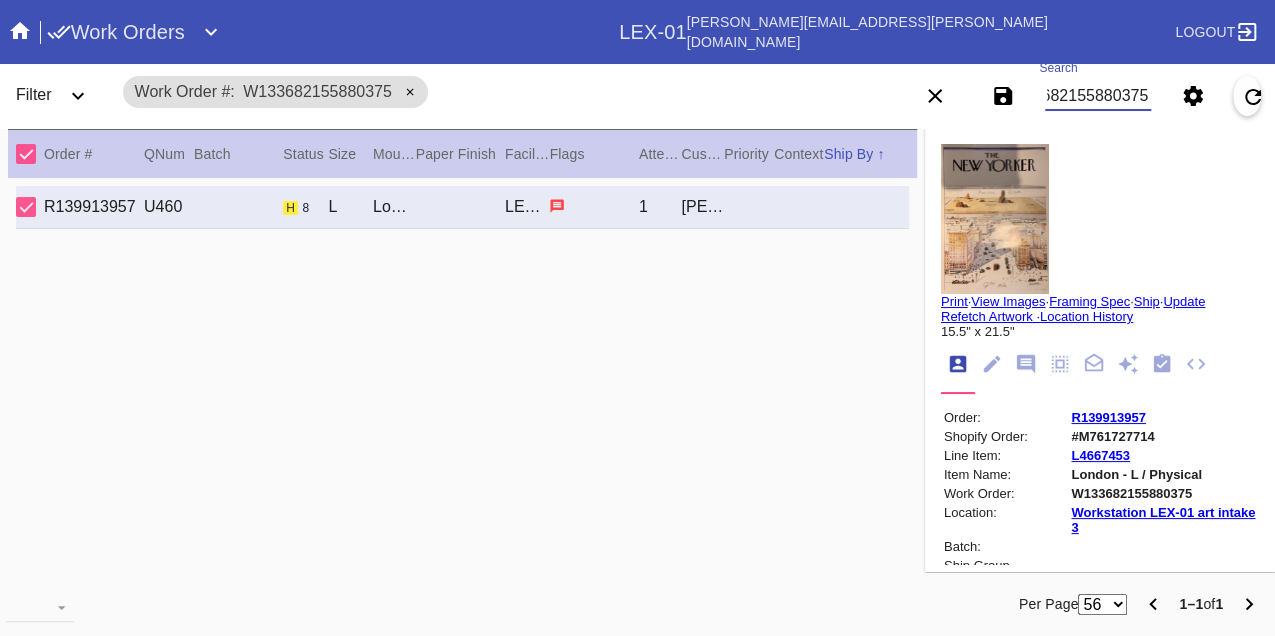 scroll, scrollTop: 0, scrollLeft: 0, axis: both 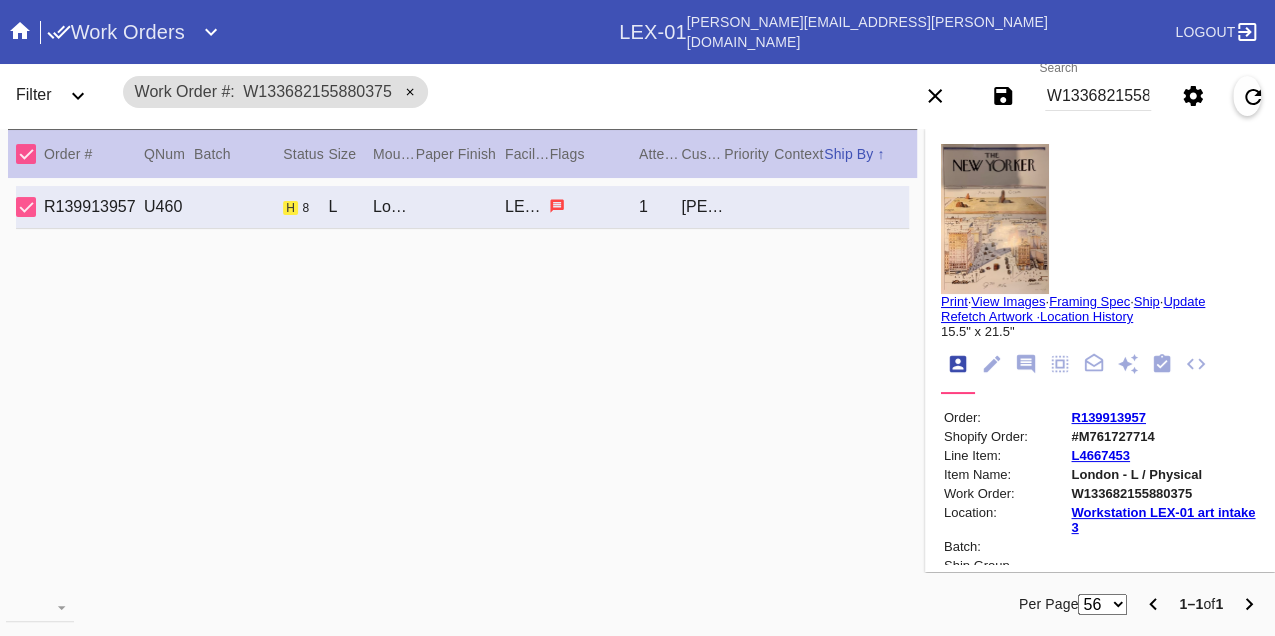 click on "W133682155880375" at bounding box center (1098, 96) 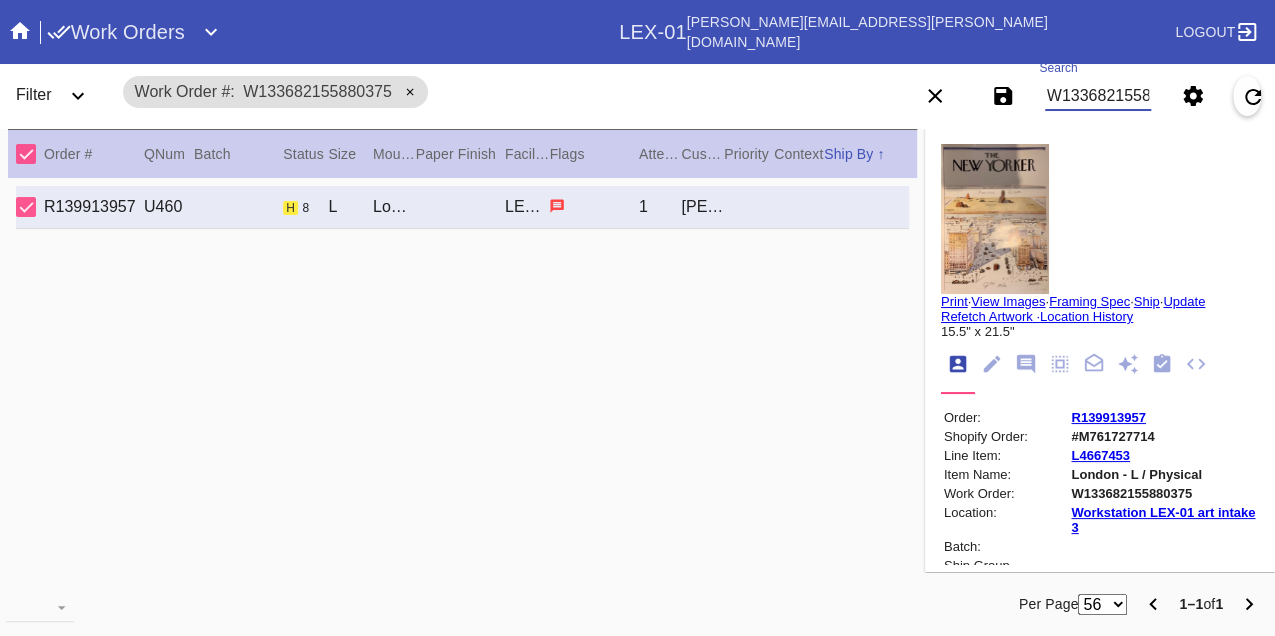 click on "W133682155880375" at bounding box center (1098, 96) 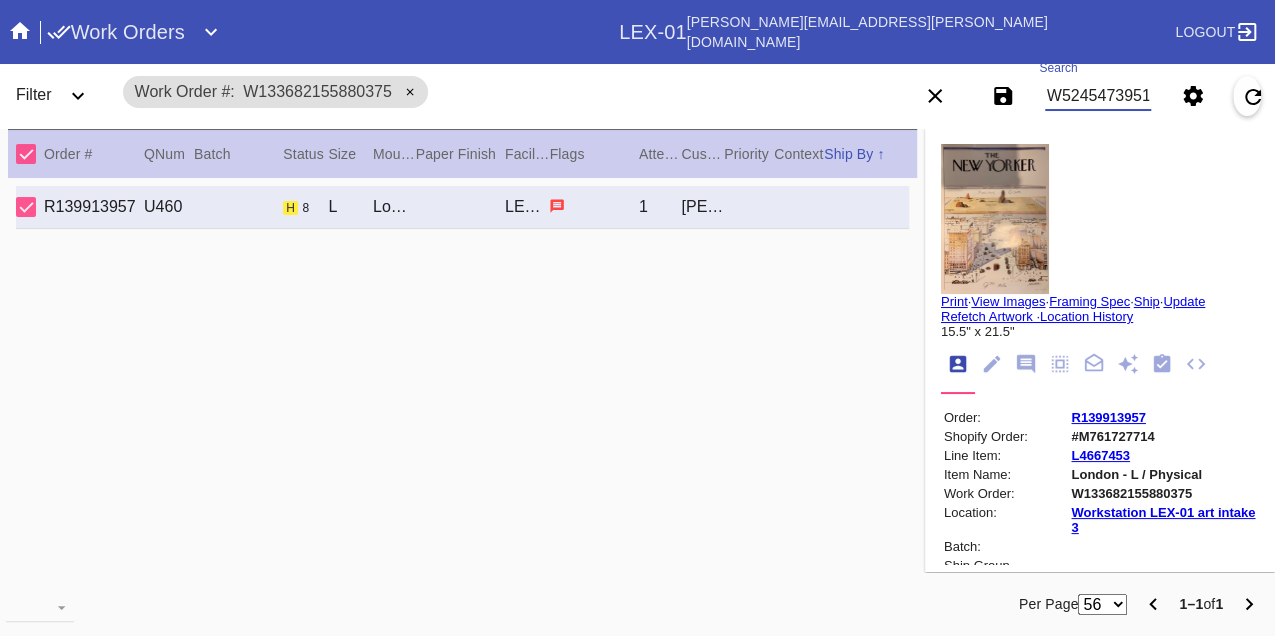 type on "W524547395111331" 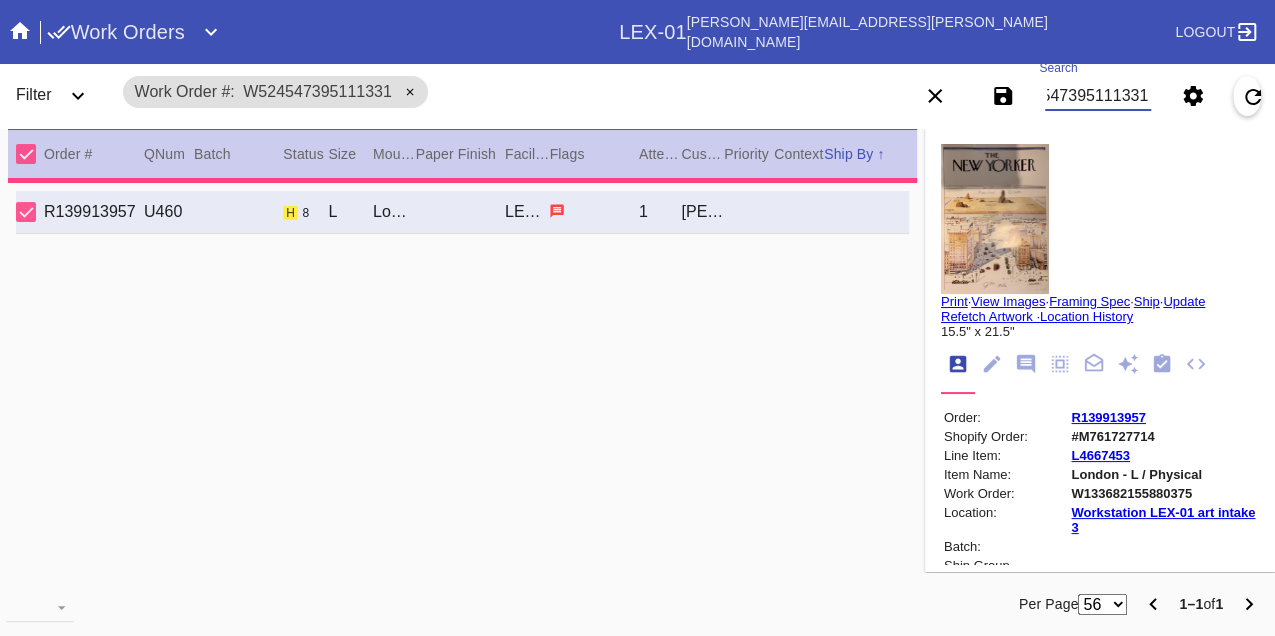 type on "3.0" 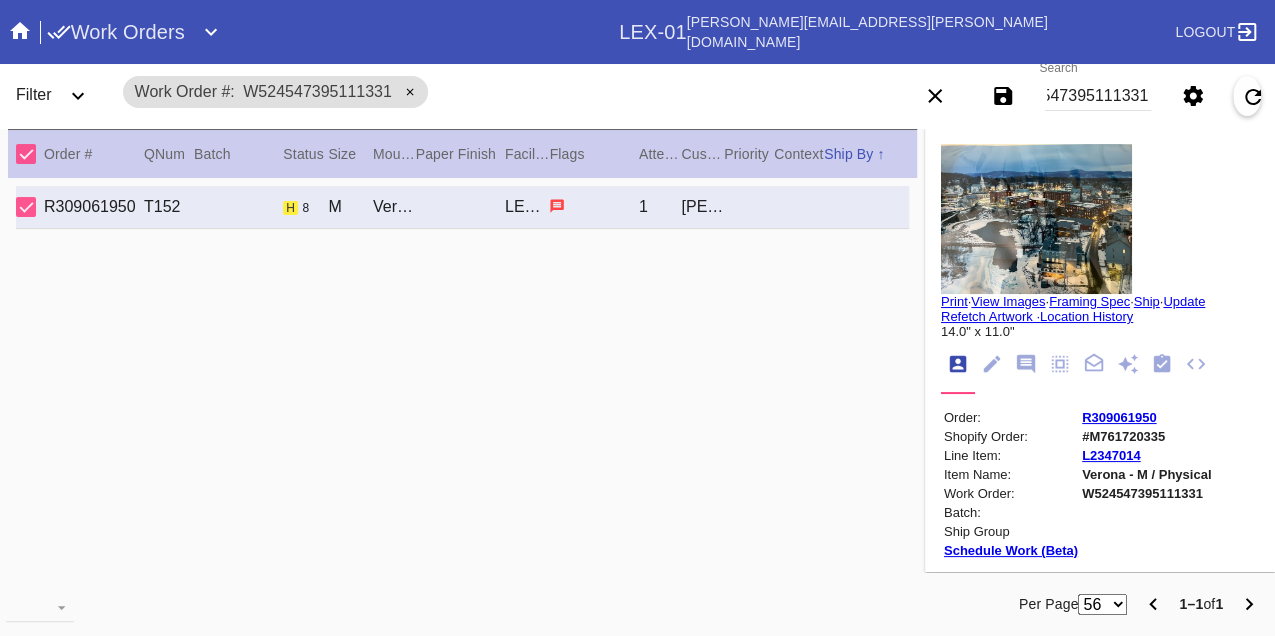 scroll, scrollTop: 0, scrollLeft: 0, axis: both 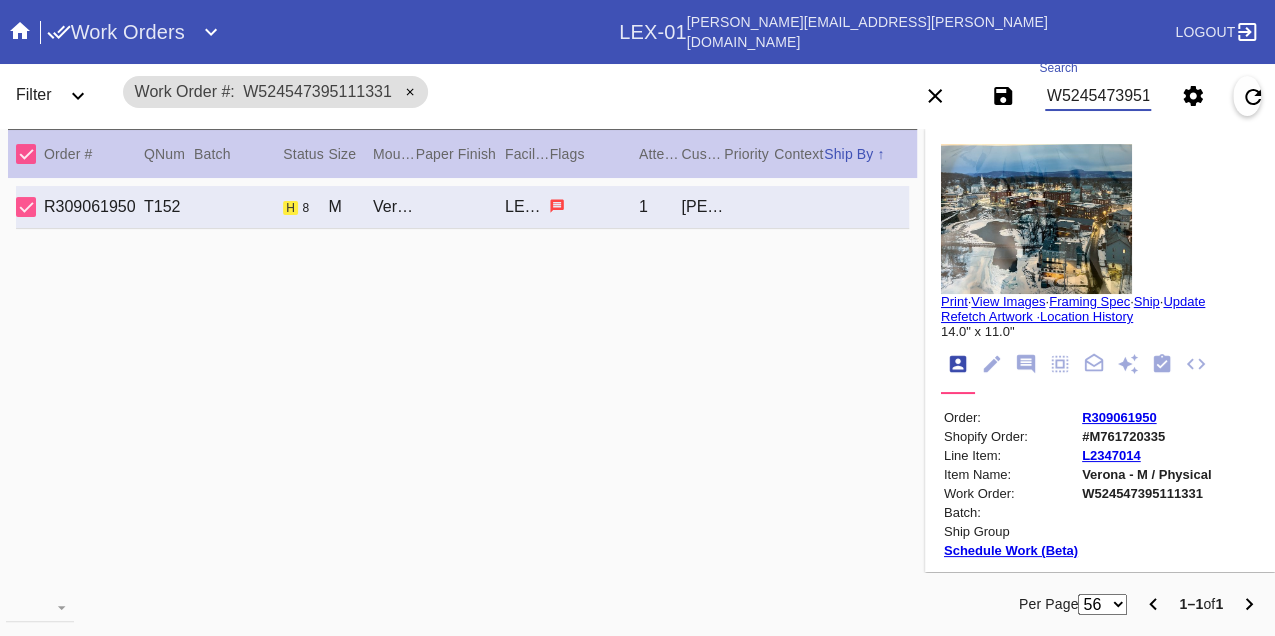 click on "W524547395111331" at bounding box center [1098, 96] 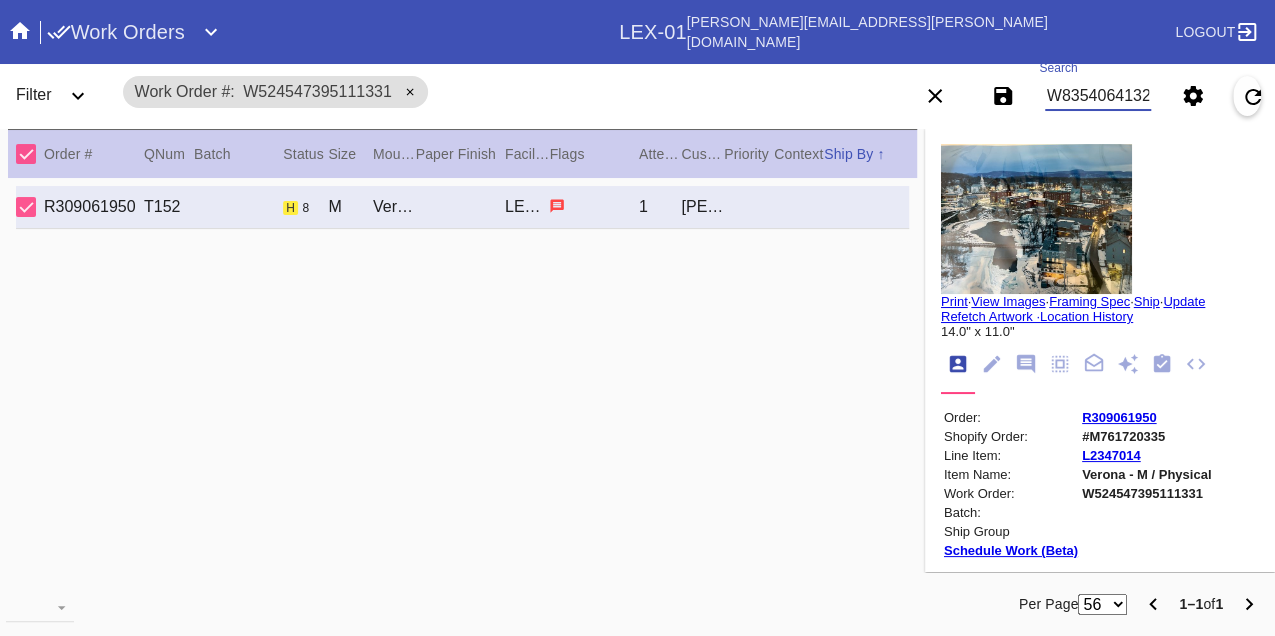 type on "W835406413205334" 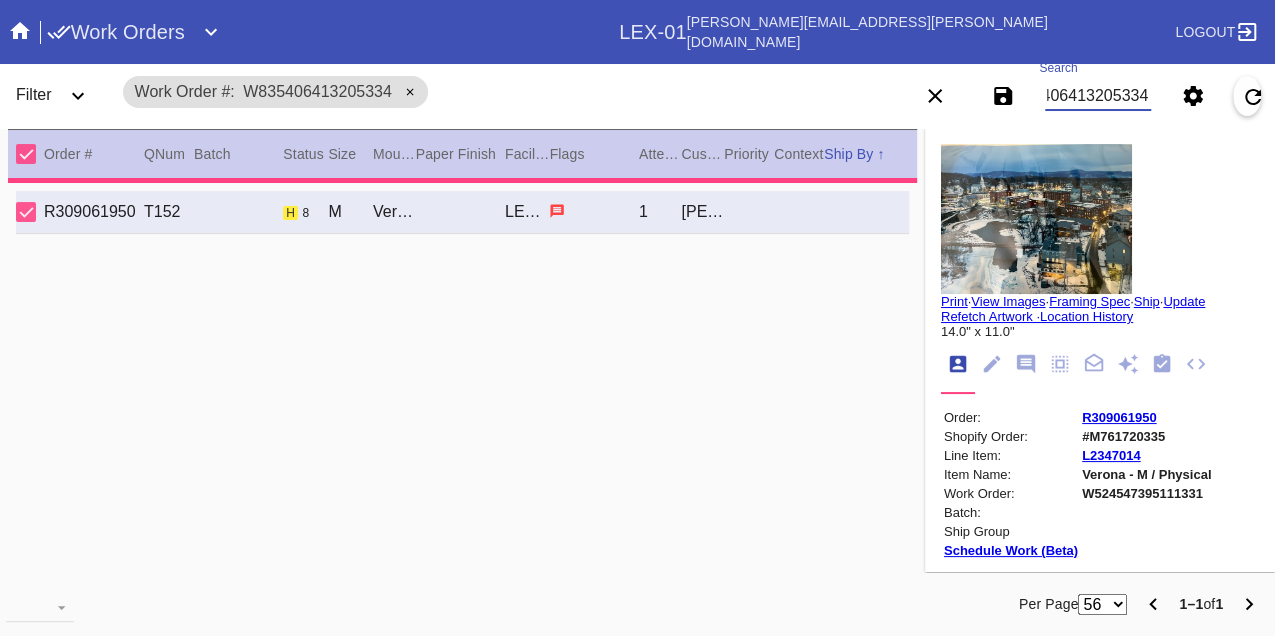 type on "18.0" 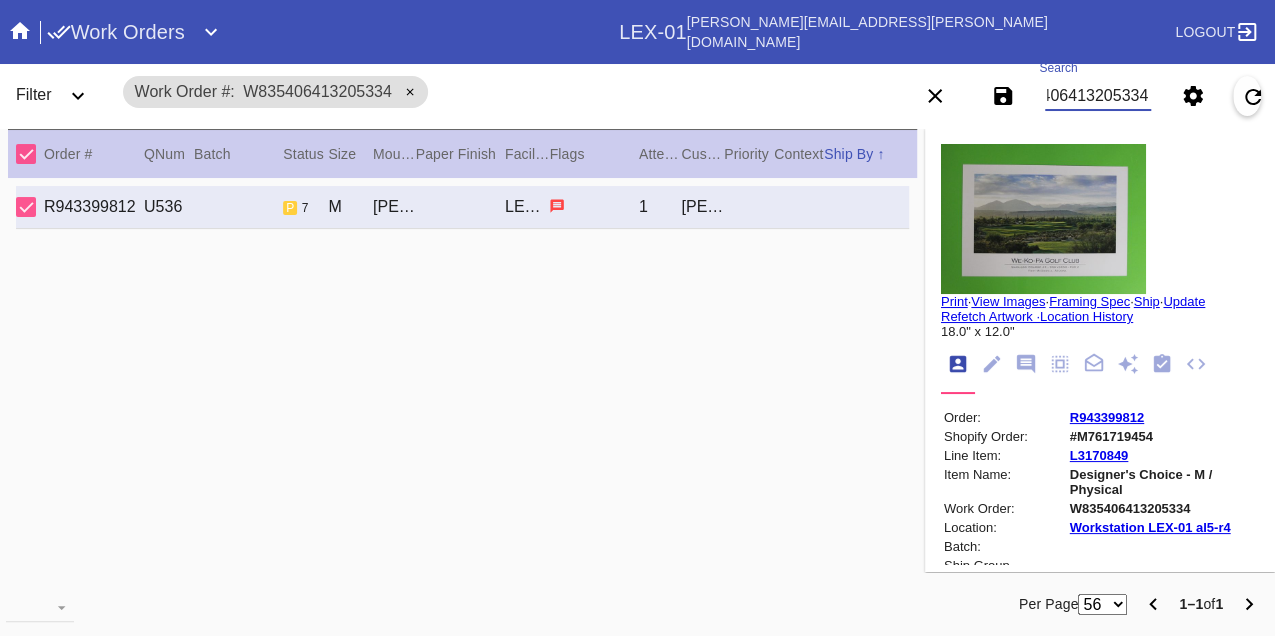 scroll, scrollTop: 0, scrollLeft: 0, axis: both 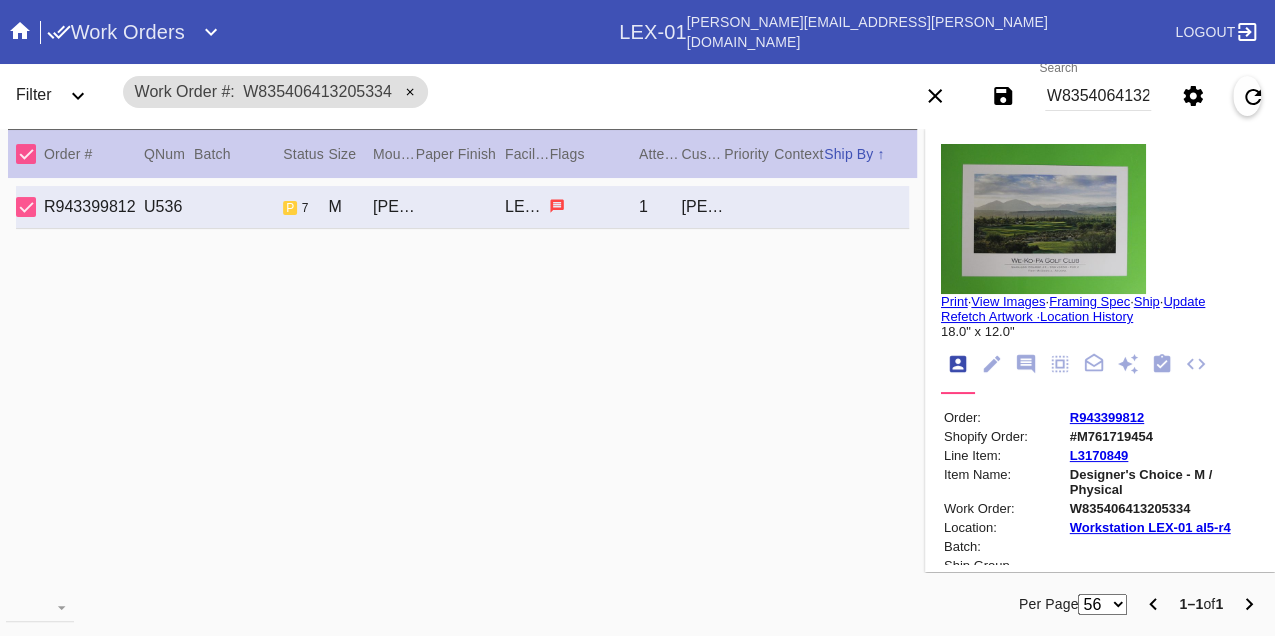 click on "W835406413205334" at bounding box center (1098, 96) 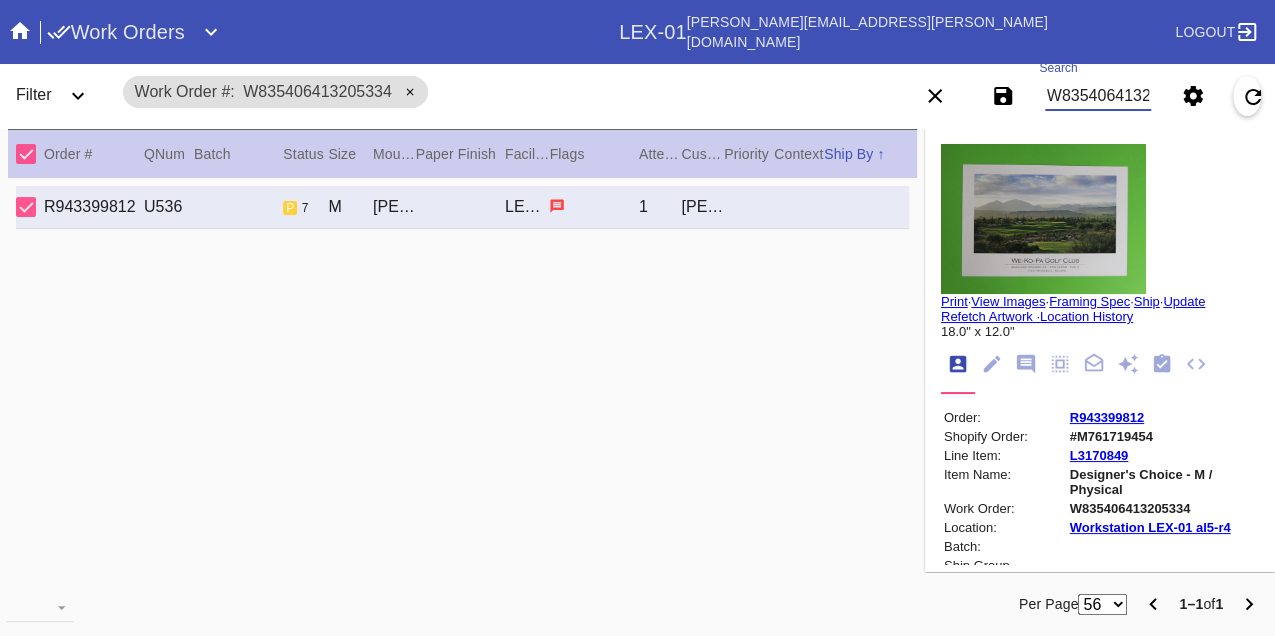 click on "W835406413205334" at bounding box center [1098, 96] 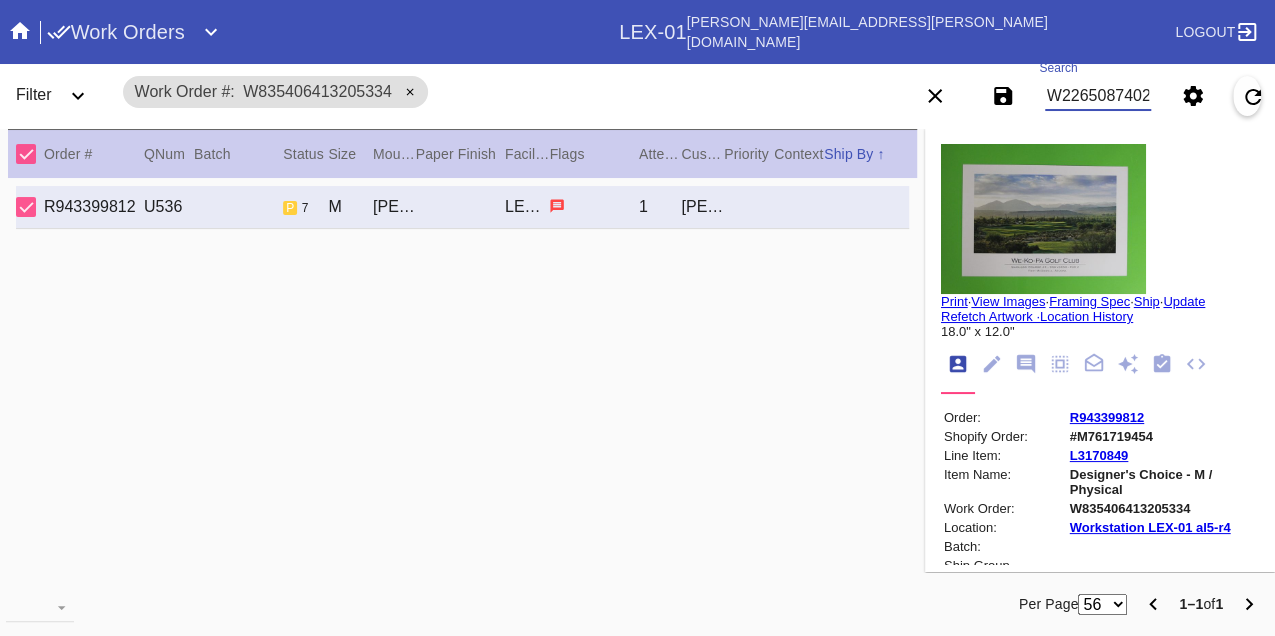 scroll, scrollTop: 0, scrollLeft: 48, axis: horizontal 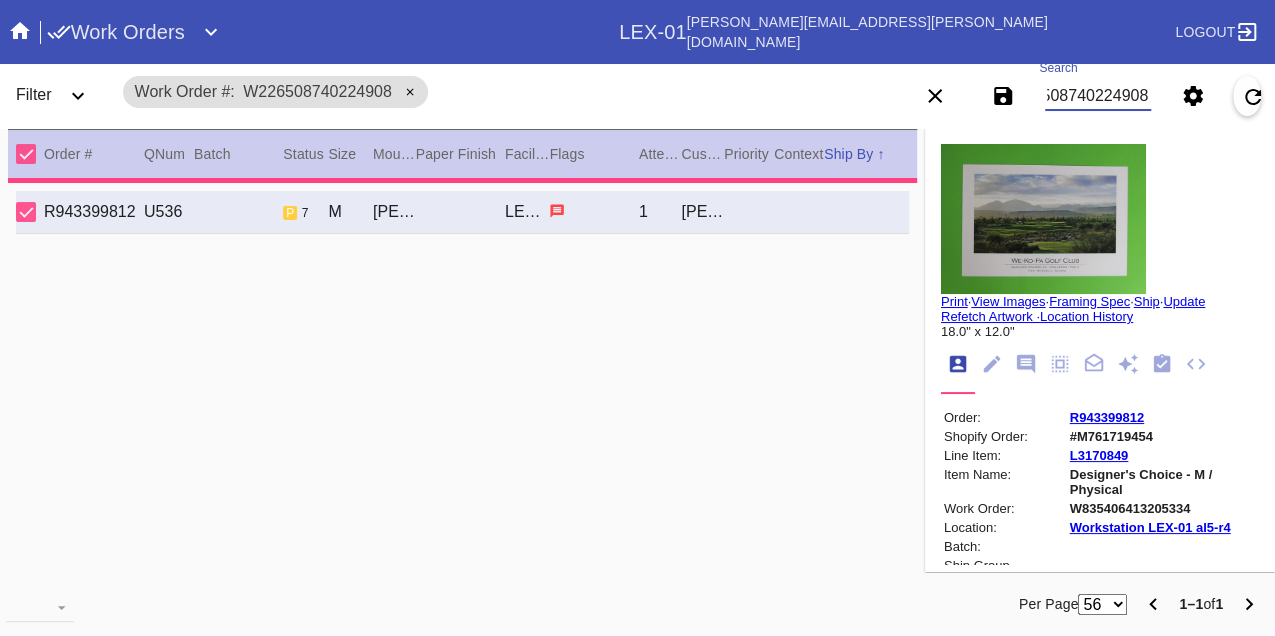 type on "1.5" 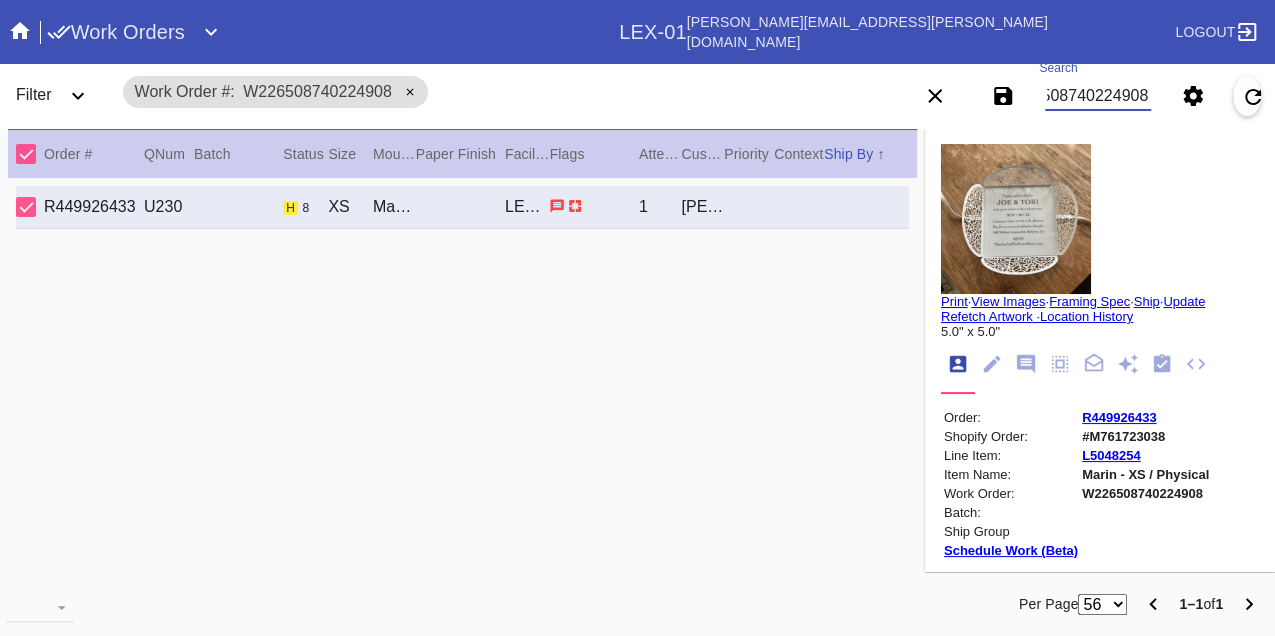 scroll, scrollTop: 0, scrollLeft: 0, axis: both 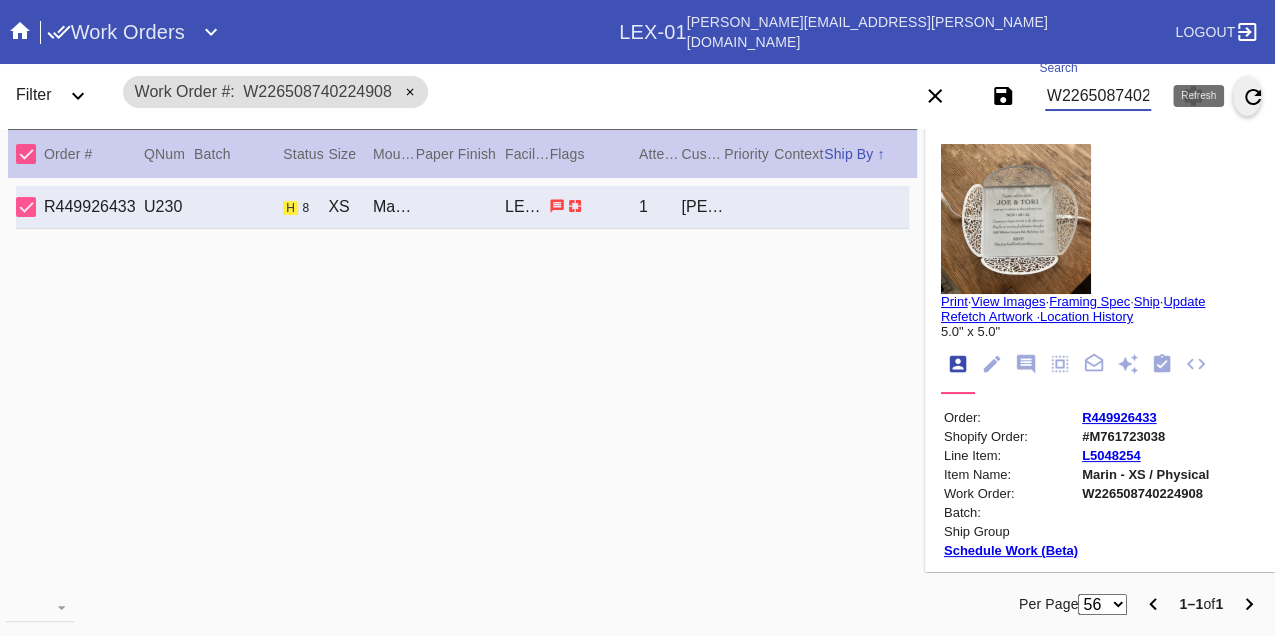 click 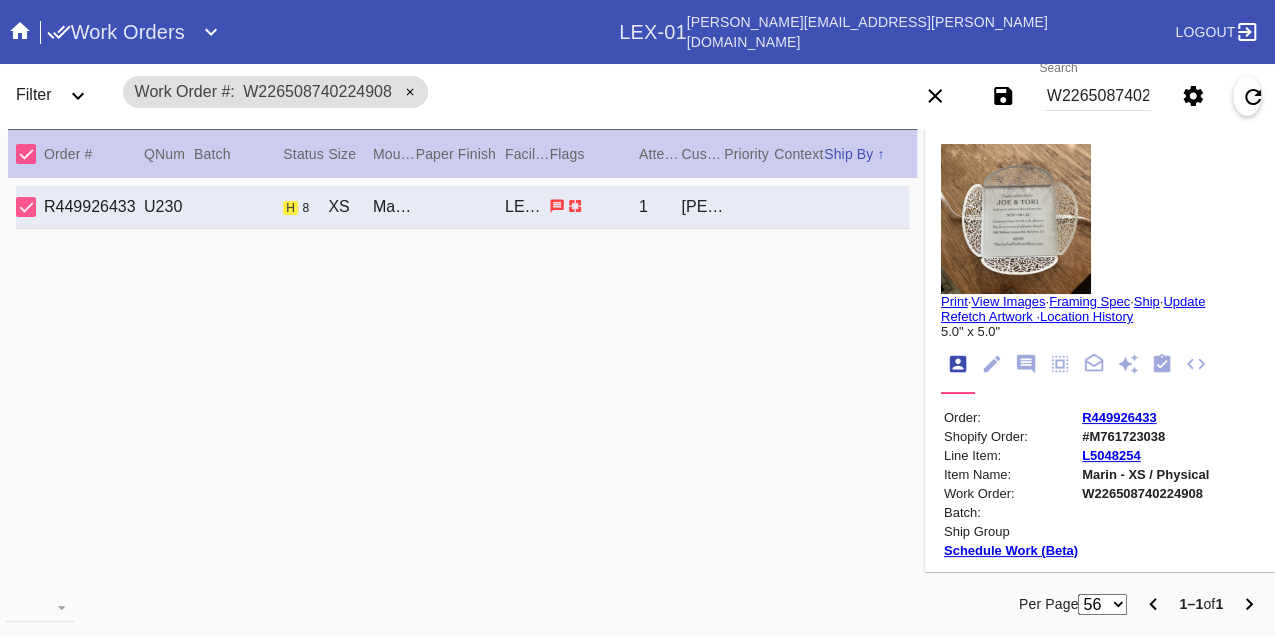 click on "W226508740224908" at bounding box center (1098, 96) 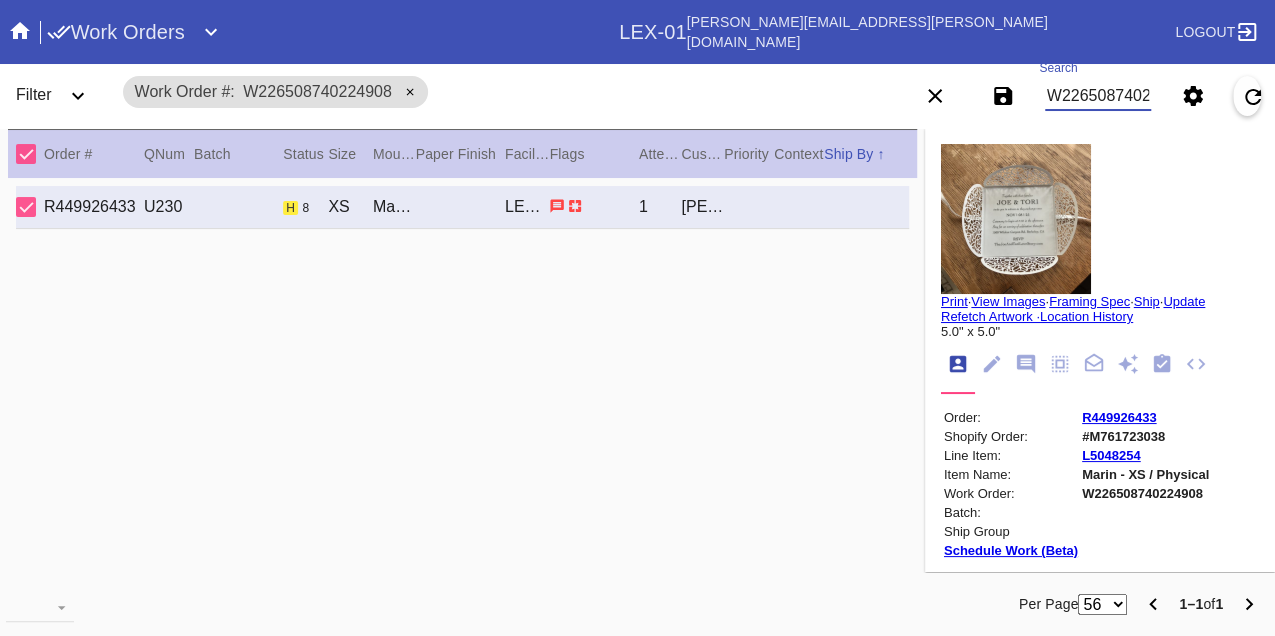 click on "W226508740224908" at bounding box center [1098, 96] 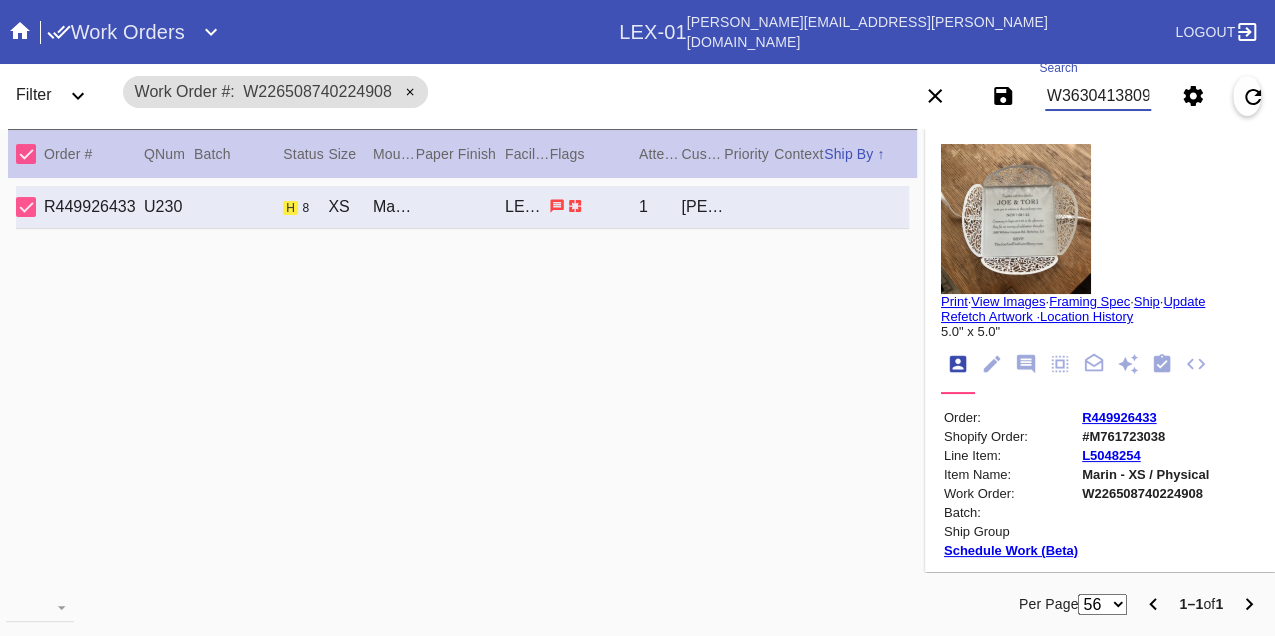 type on "W363041380991663" 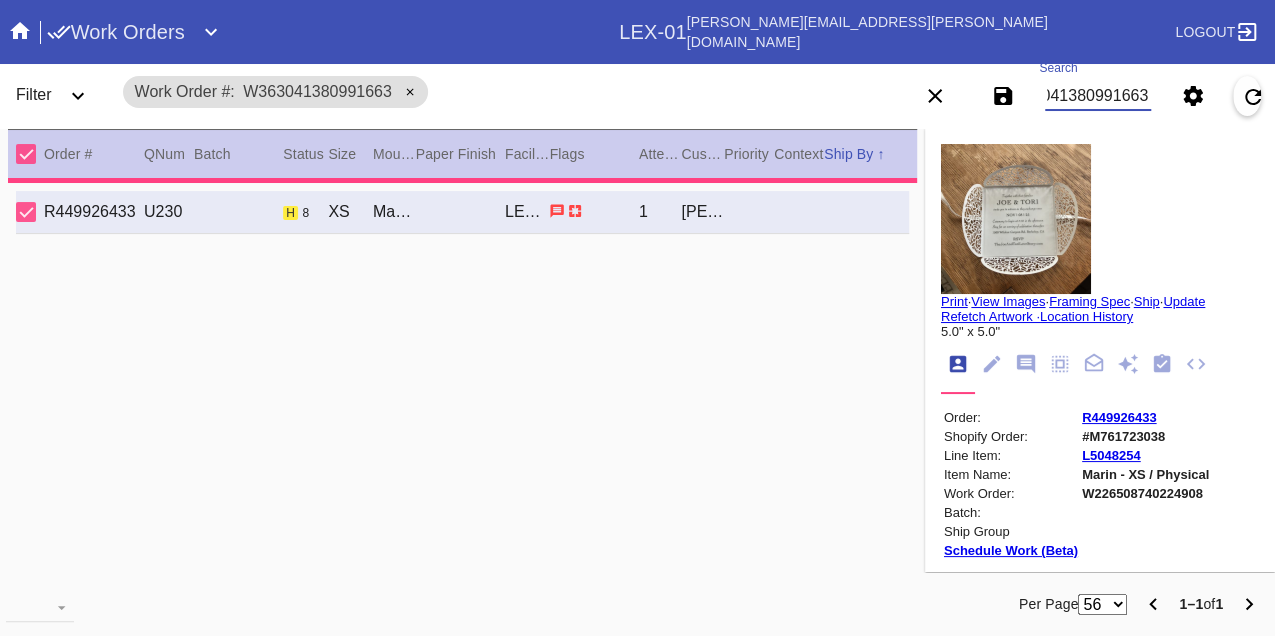 type on "35.125" 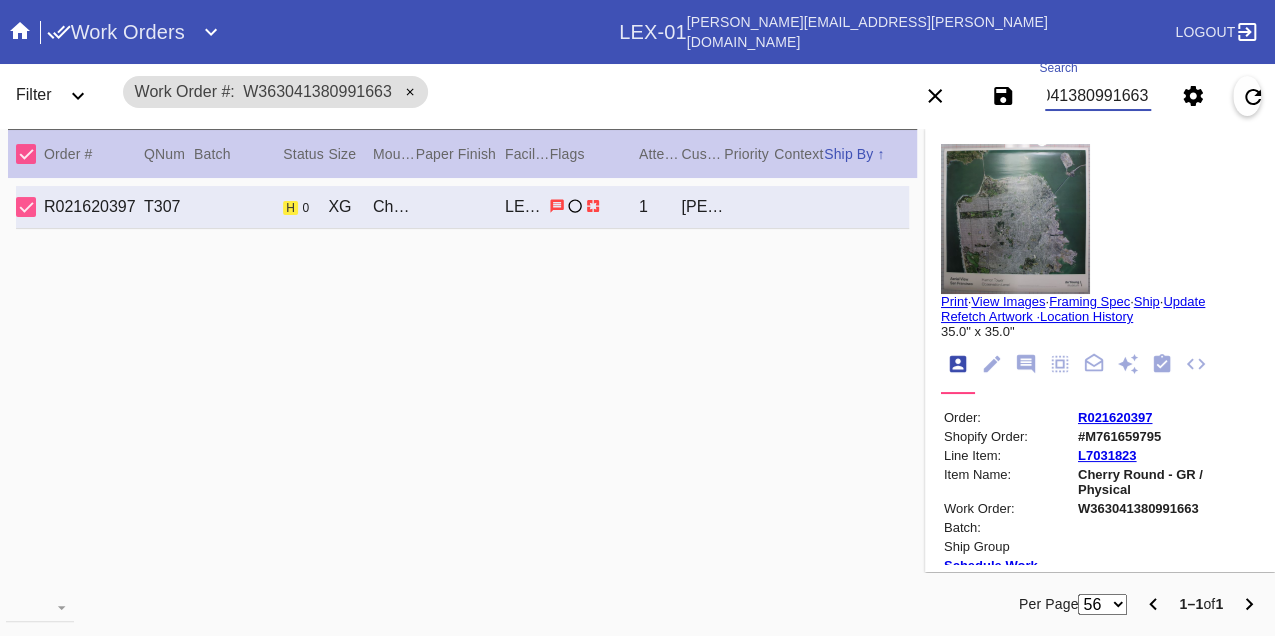 scroll, scrollTop: 0, scrollLeft: 0, axis: both 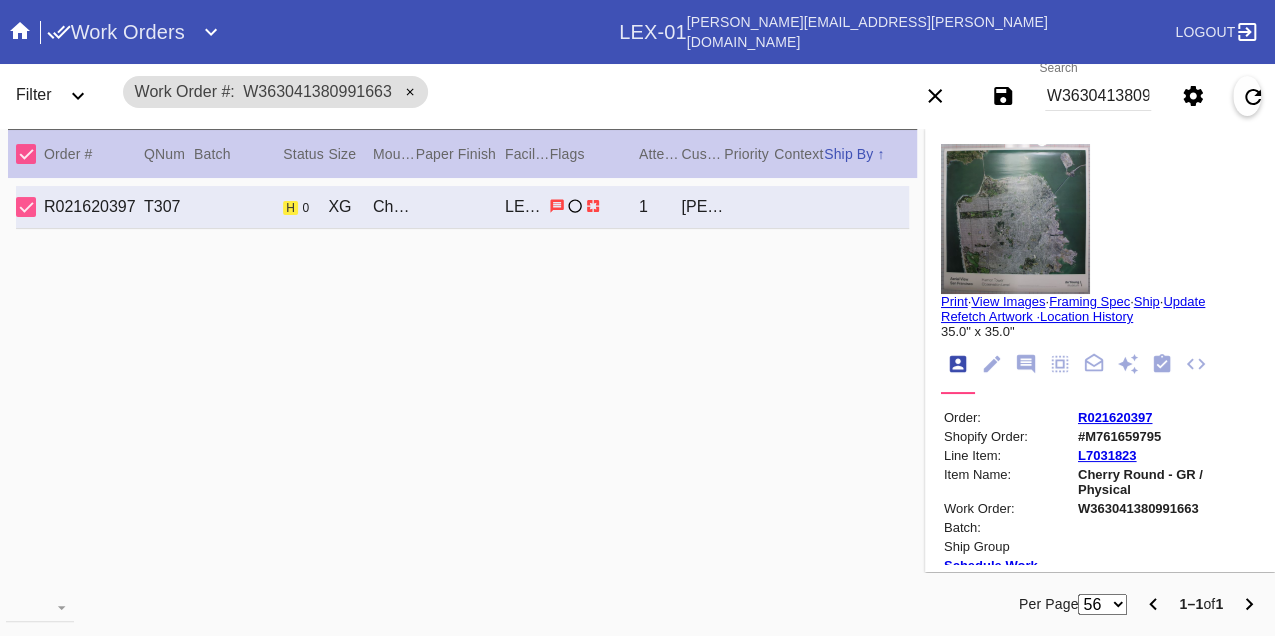 click on "W363041380991663" at bounding box center (1098, 96) 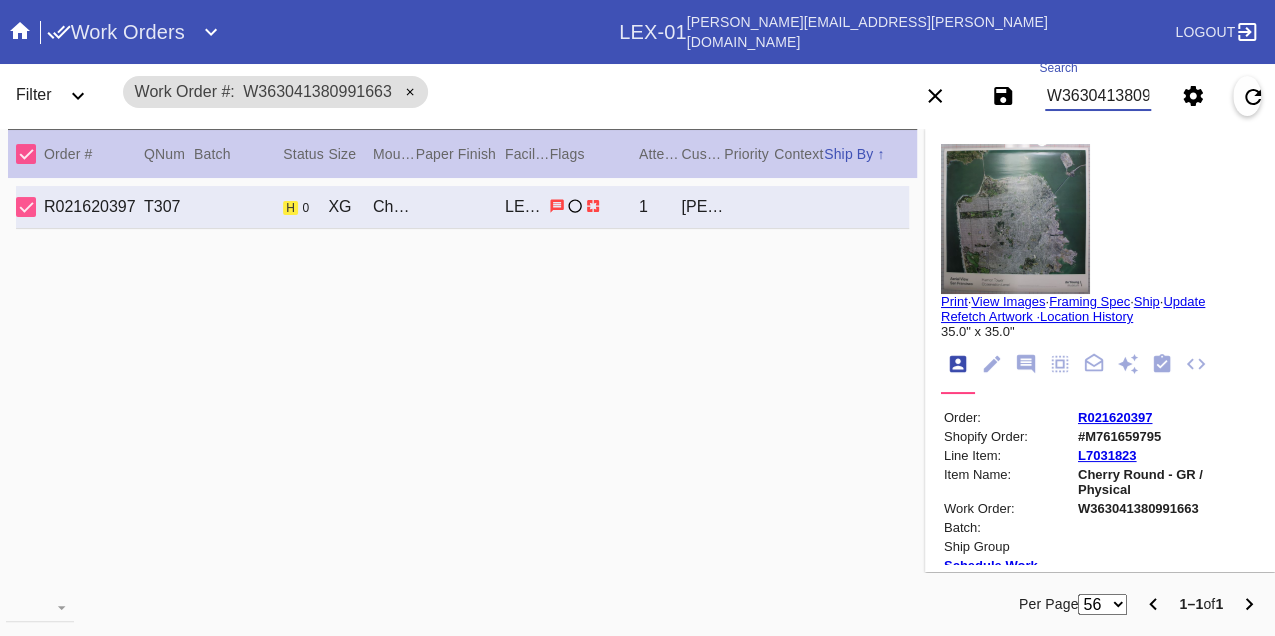 click on "W363041380991663" at bounding box center [1098, 96] 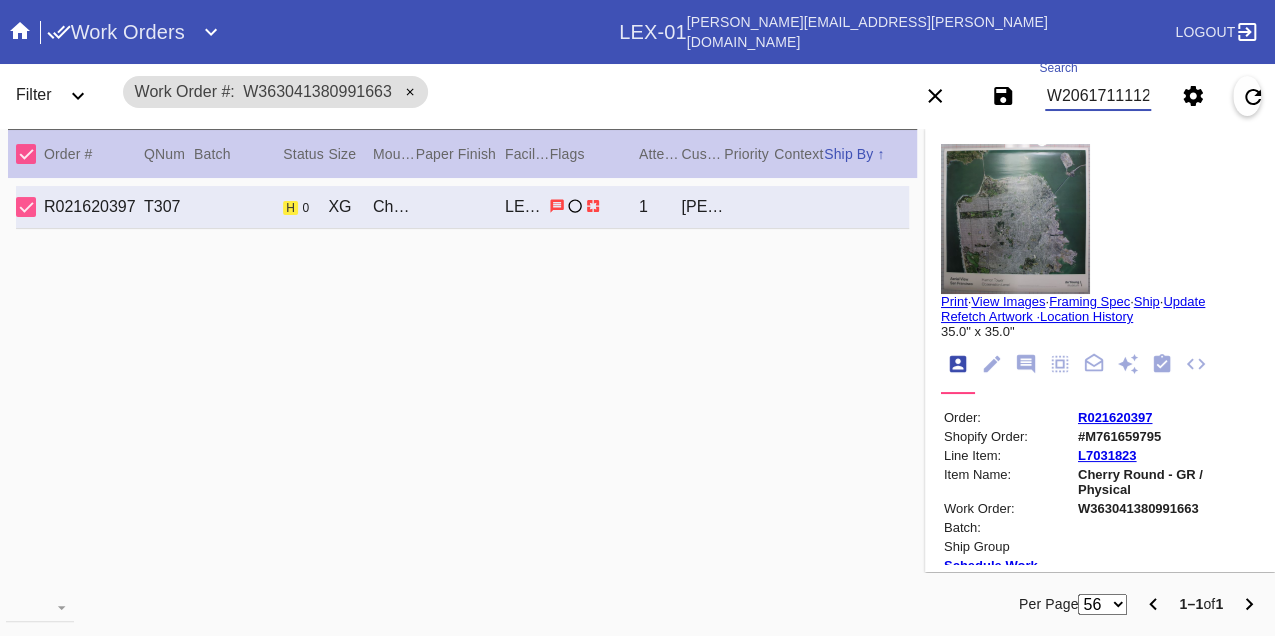 type on "W206171111273215" 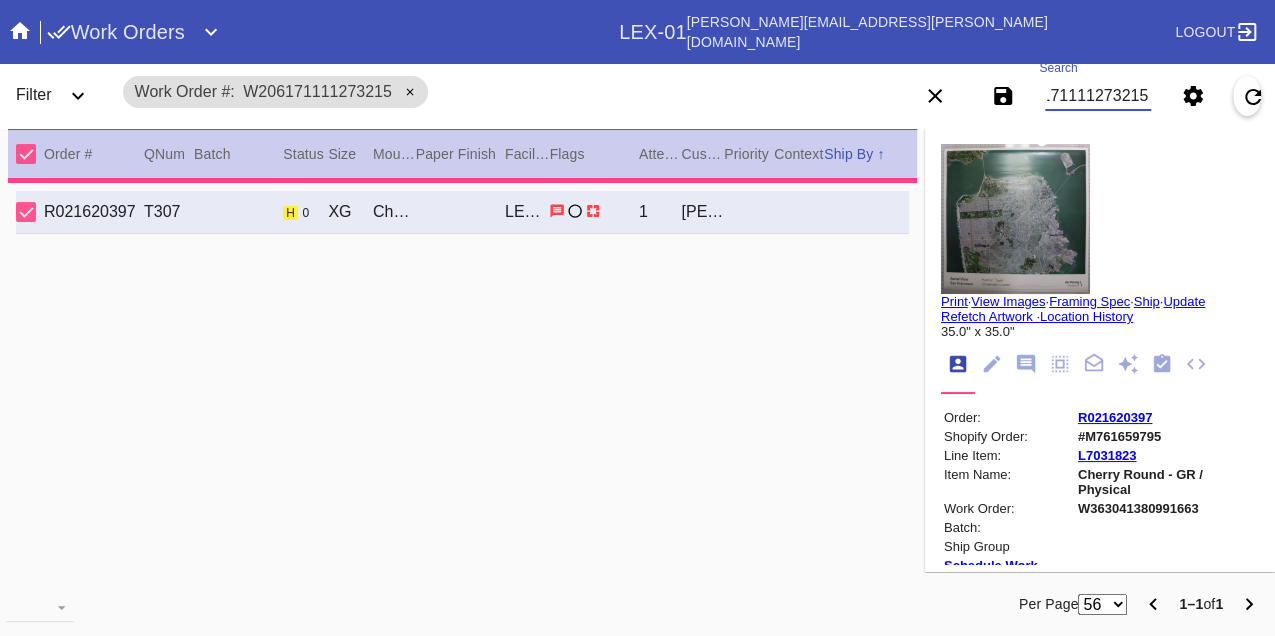 type on "2.5" 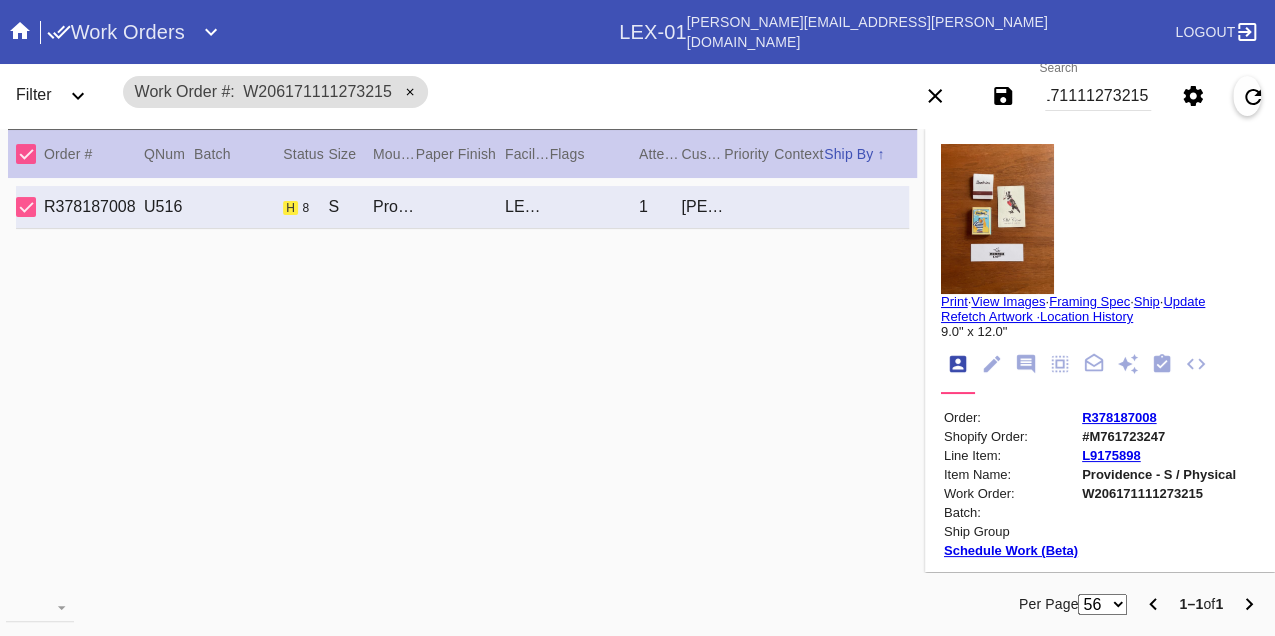 scroll, scrollTop: 0, scrollLeft: 0, axis: both 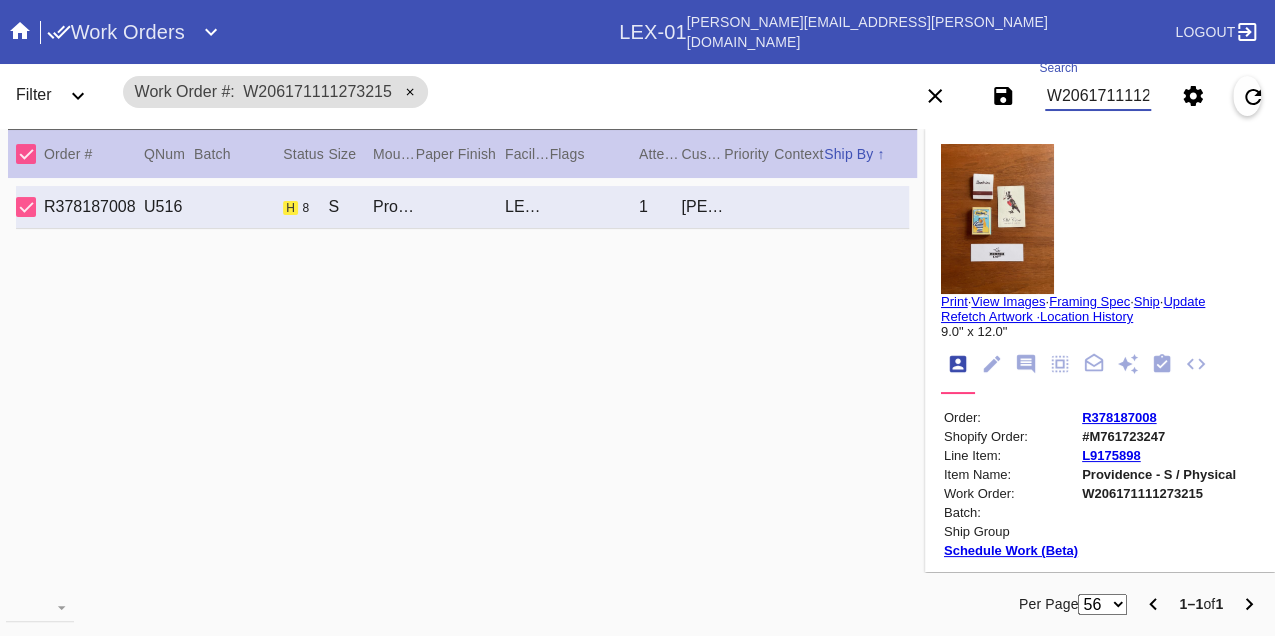 click on "W206171111273215" at bounding box center [1098, 96] 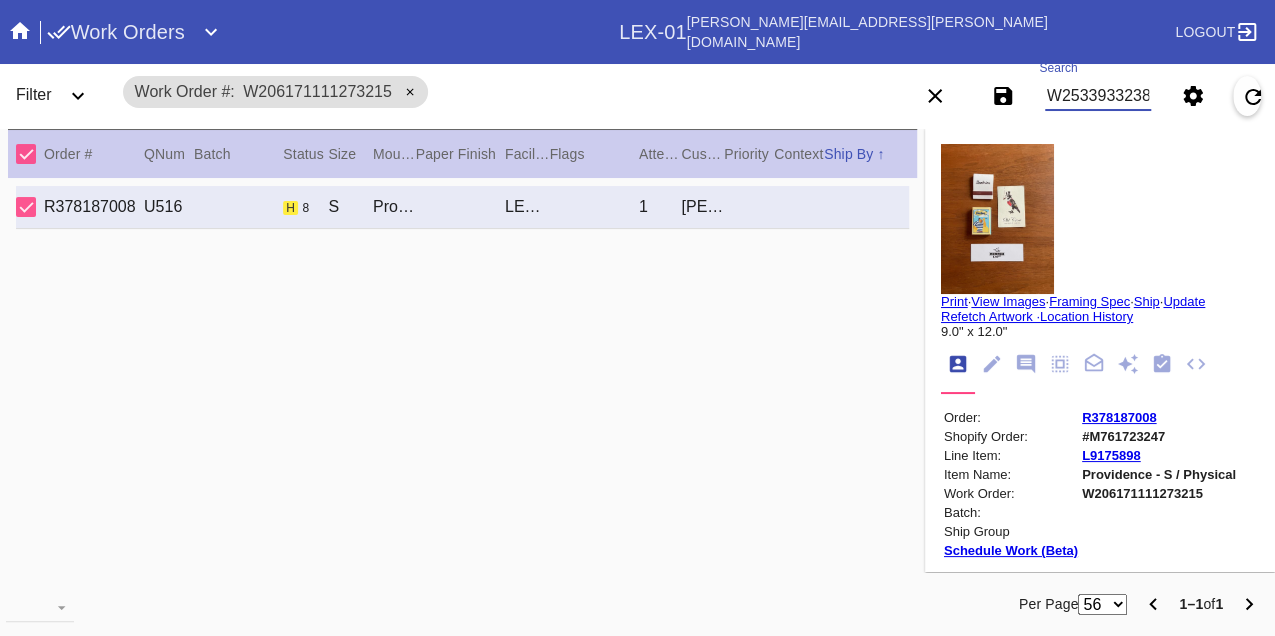type on "W253393323804963" 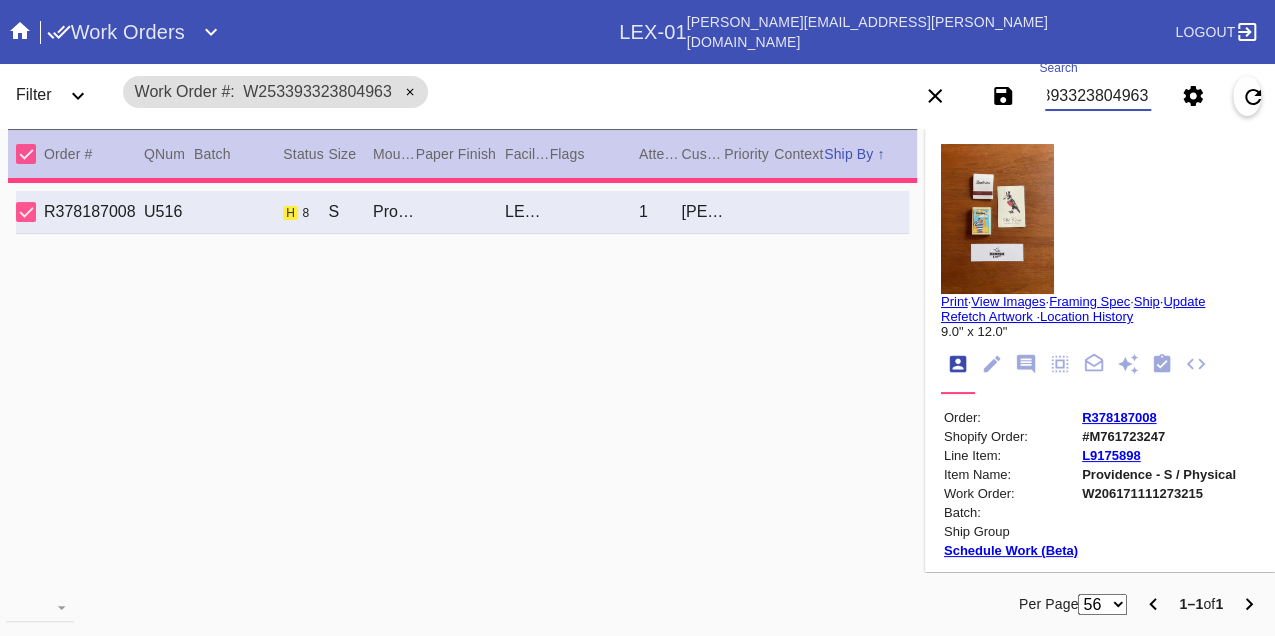 type on "1.5" 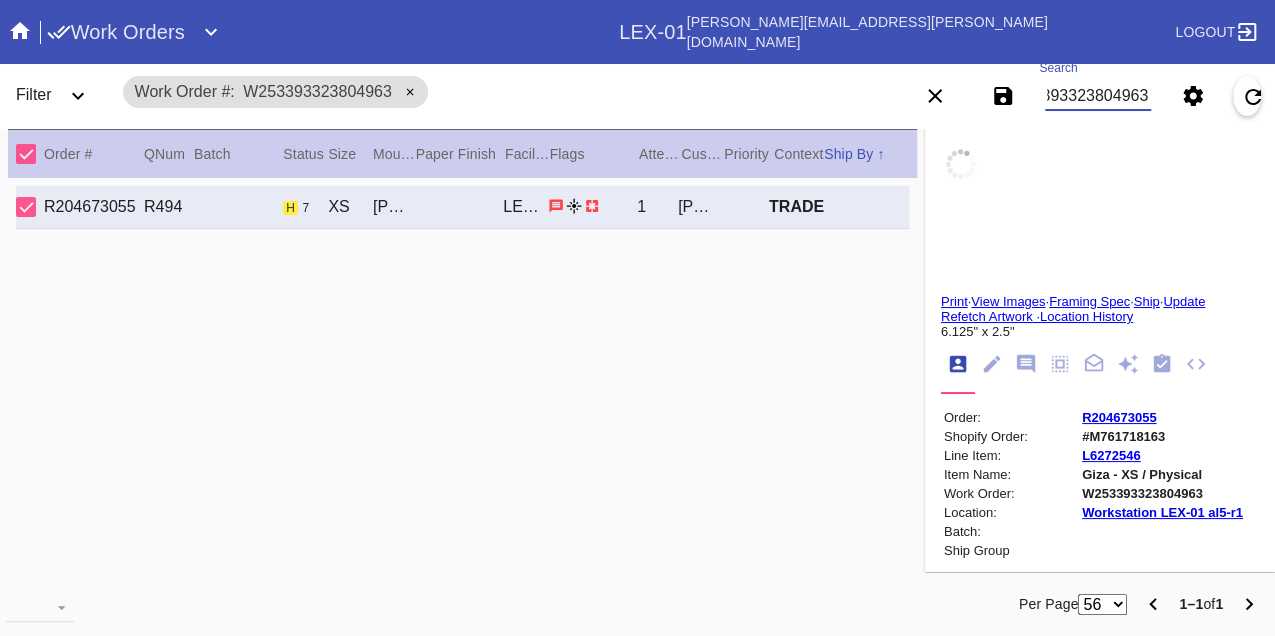 type on "Purdue Alpha Phi" 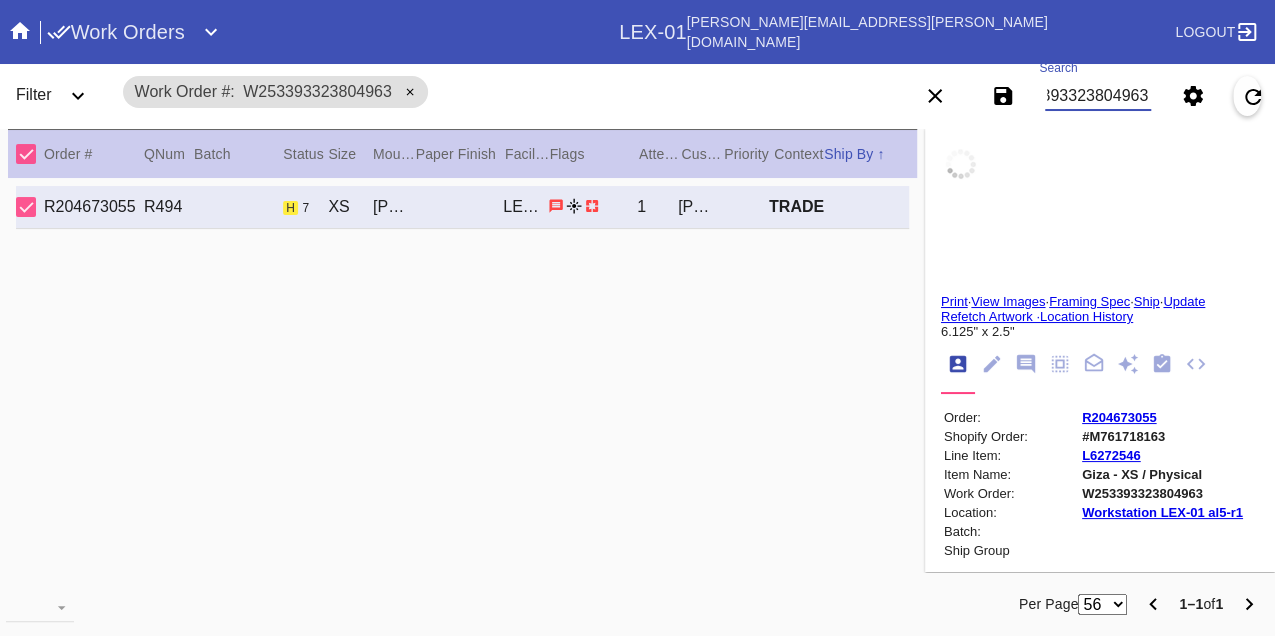 type on "[DATE]-[DATE]" 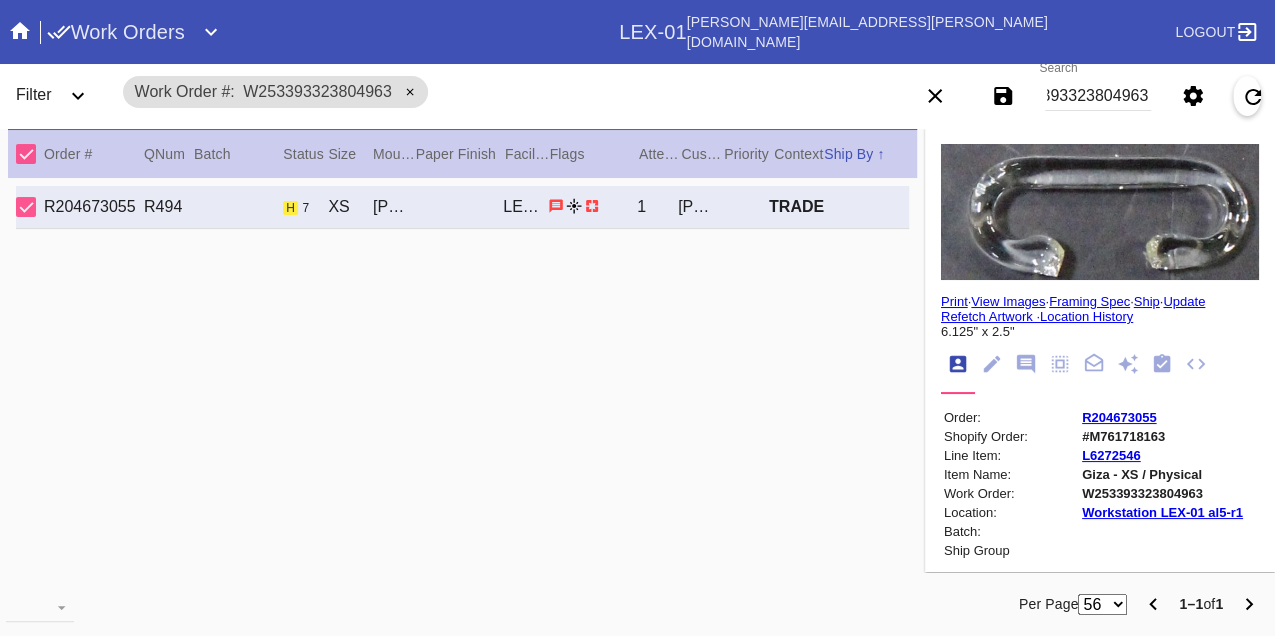 scroll, scrollTop: 0, scrollLeft: 0, axis: both 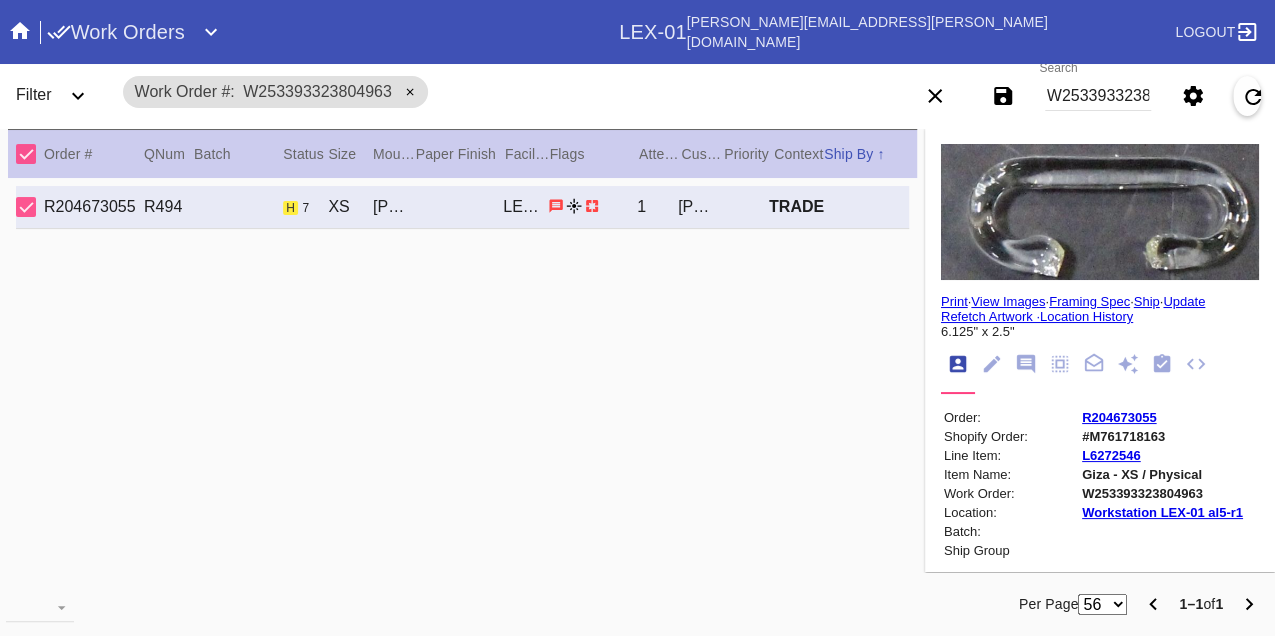 click on "W253393323804963" at bounding box center [1098, 96] 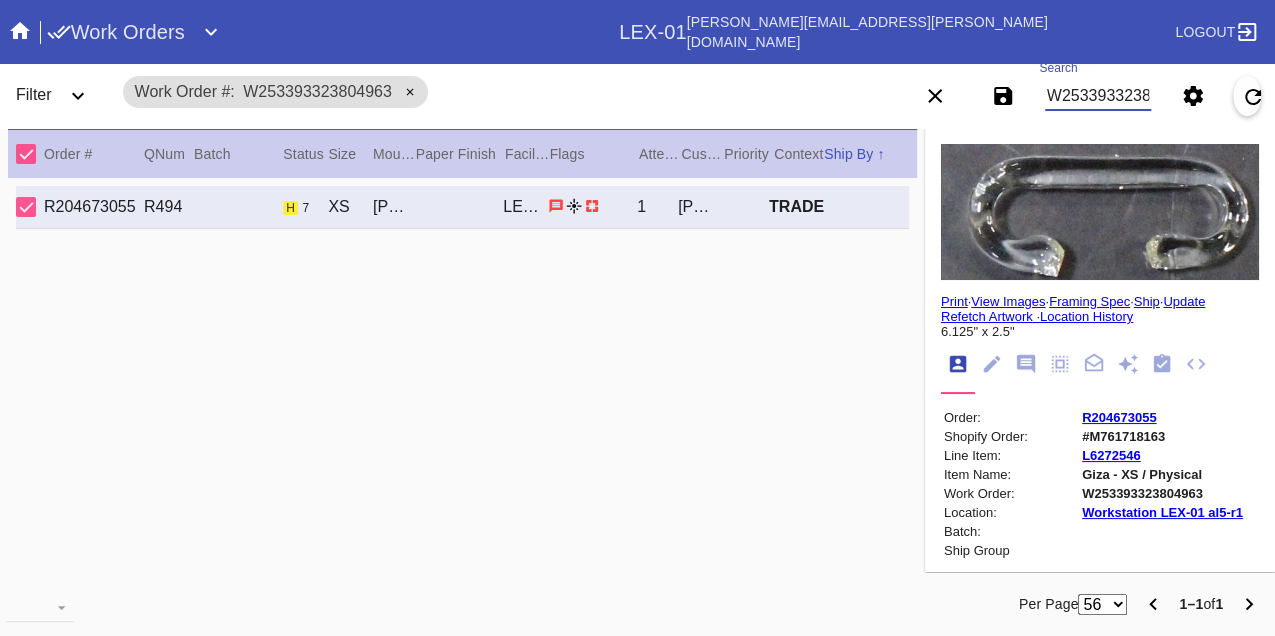 click on "W253393323804963" at bounding box center [1098, 96] 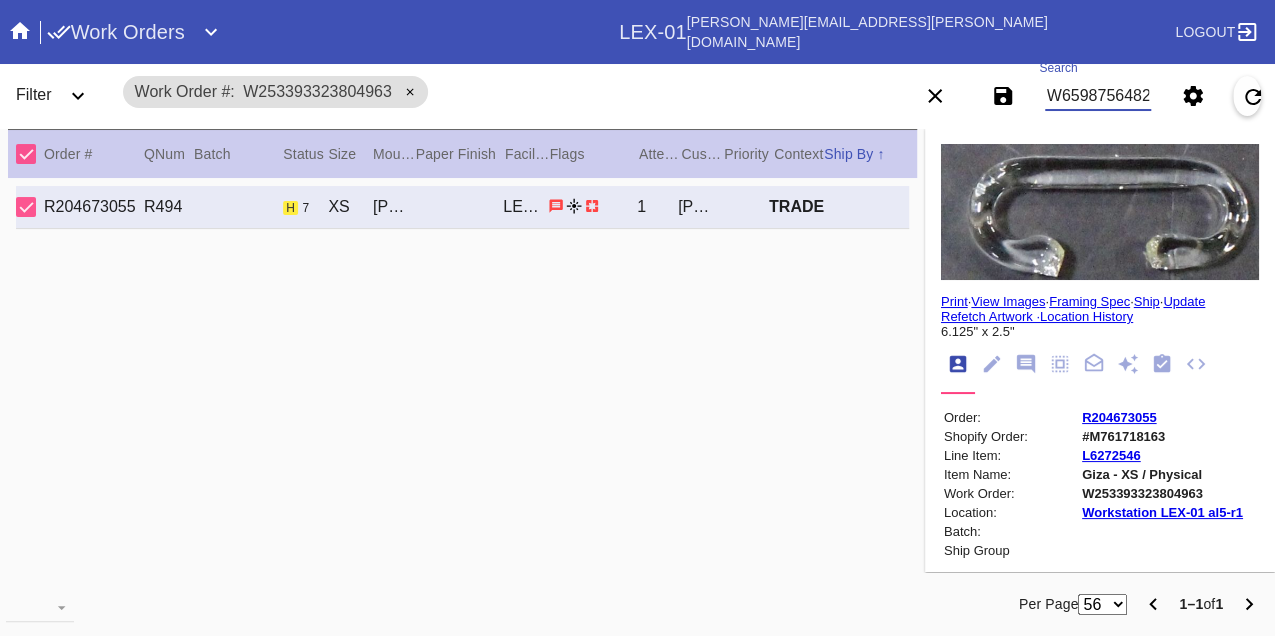 type on "W659875648271442" 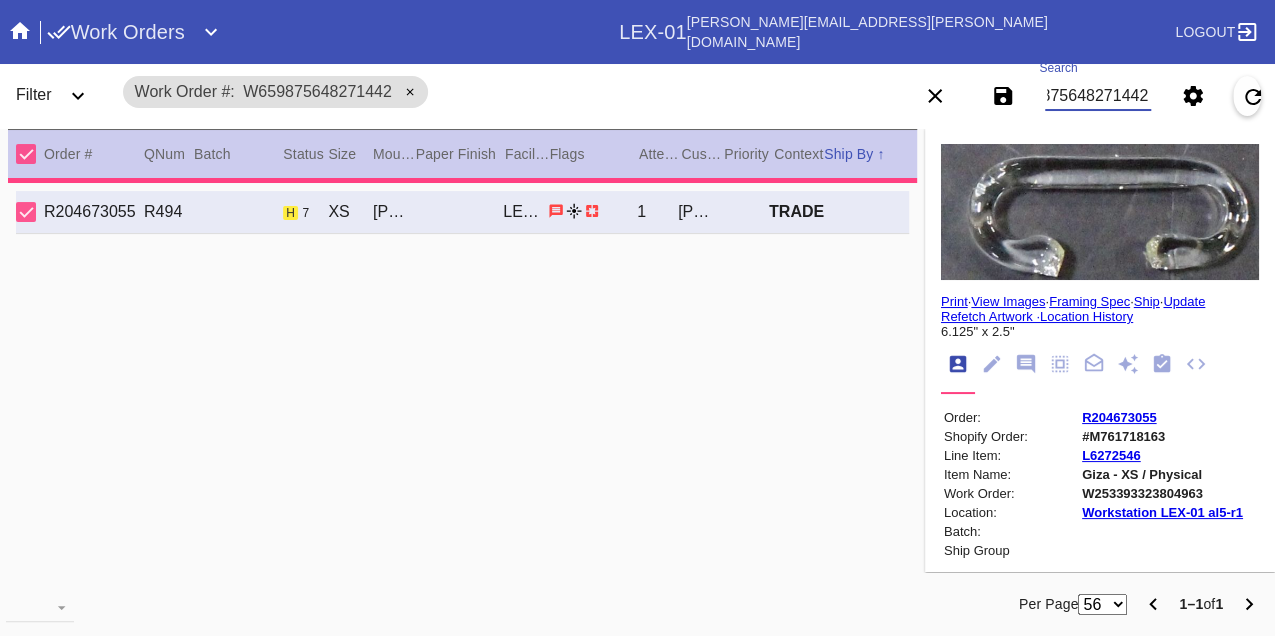 type on "2.0" 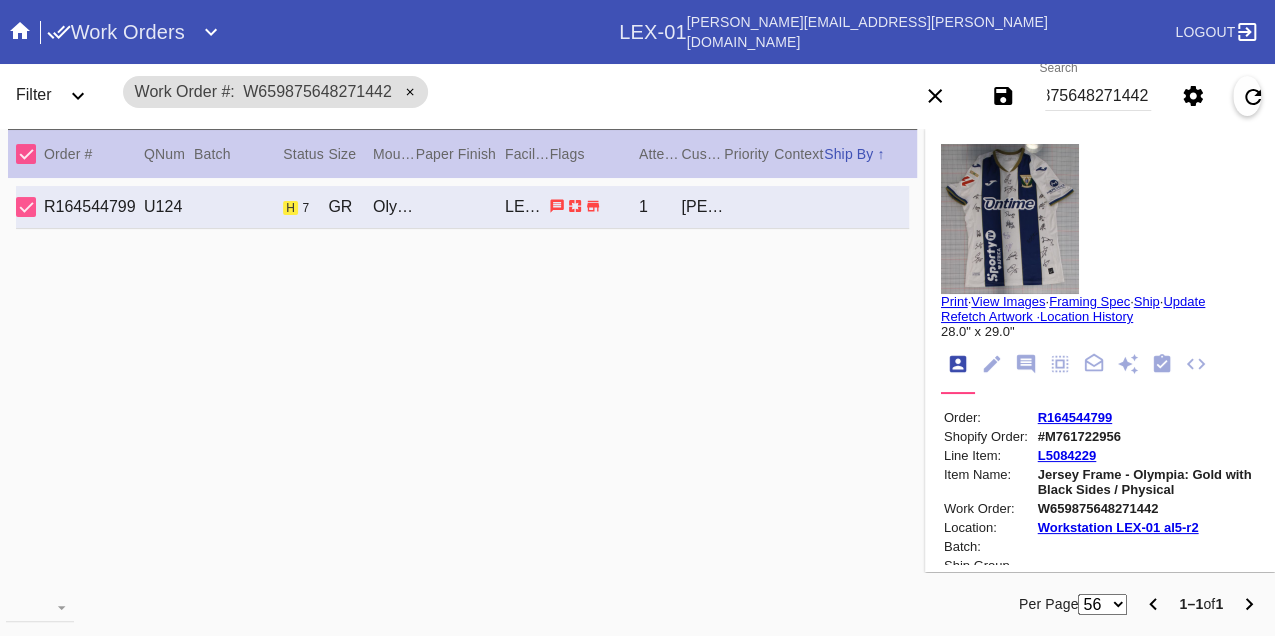 scroll, scrollTop: 0, scrollLeft: 0, axis: both 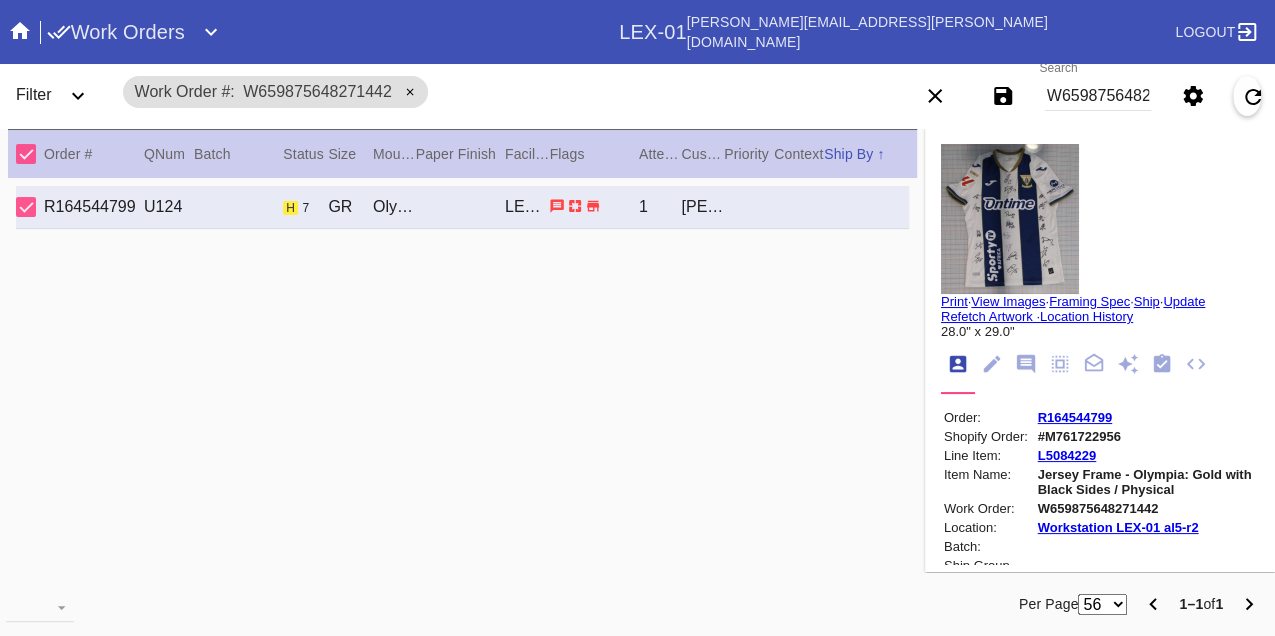 click on "W659875648271442" at bounding box center [1098, 96] 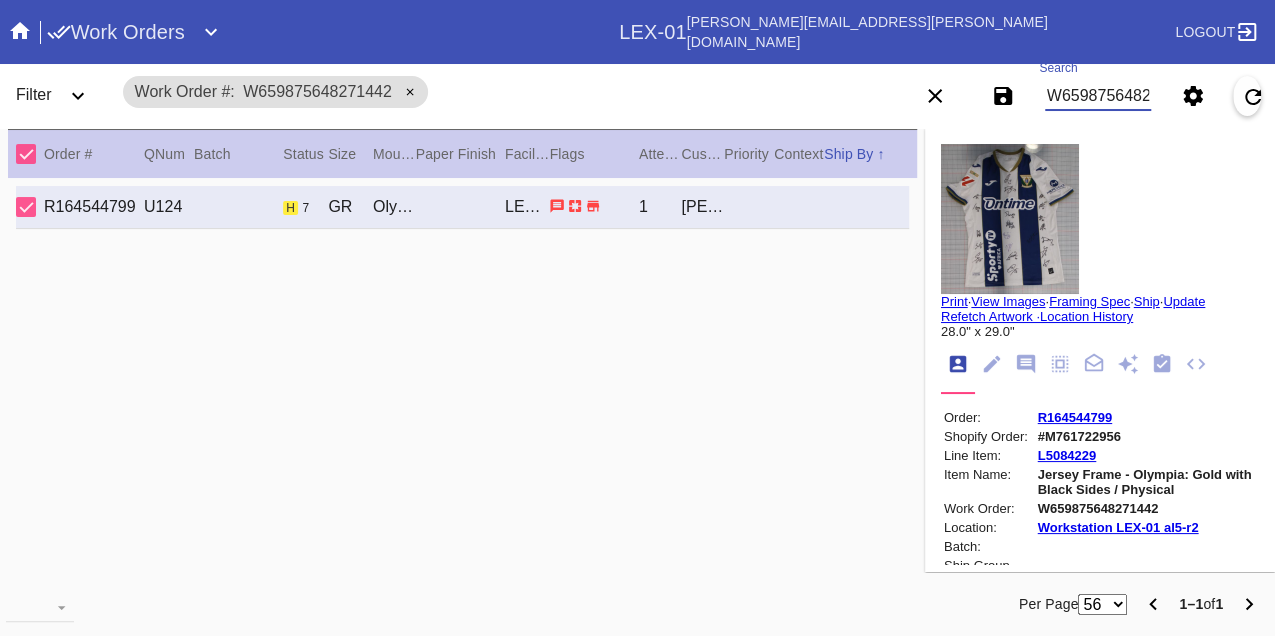 click on "W659875648271442" at bounding box center (1098, 96) 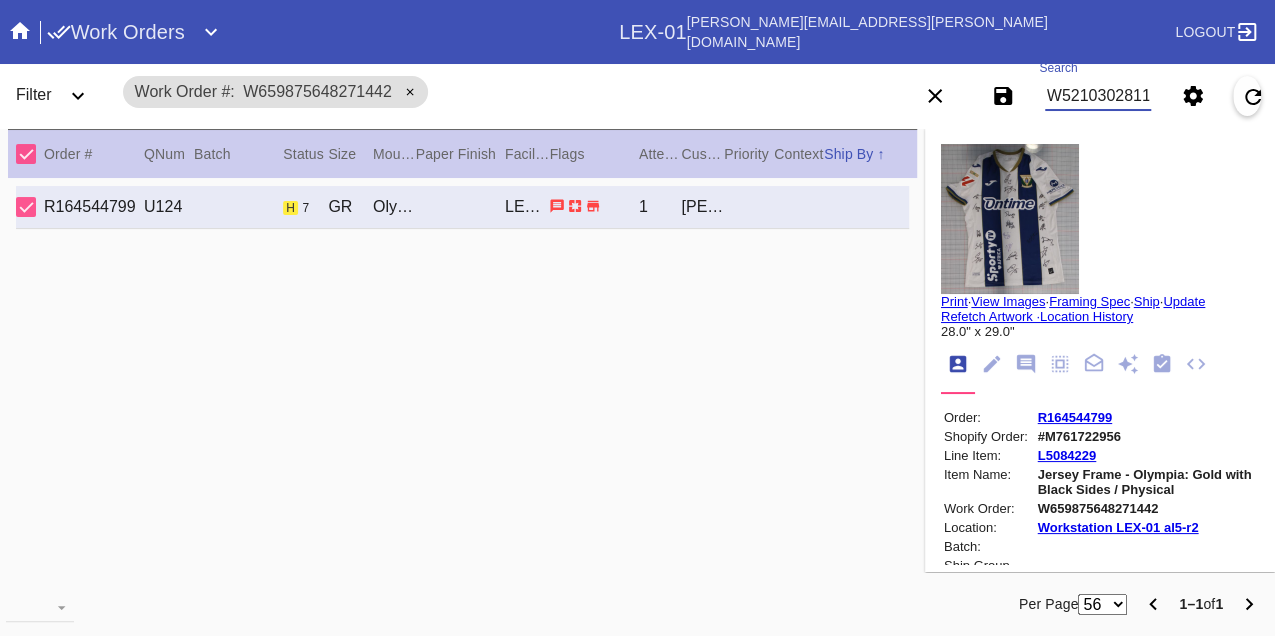 type on "W521030281155704" 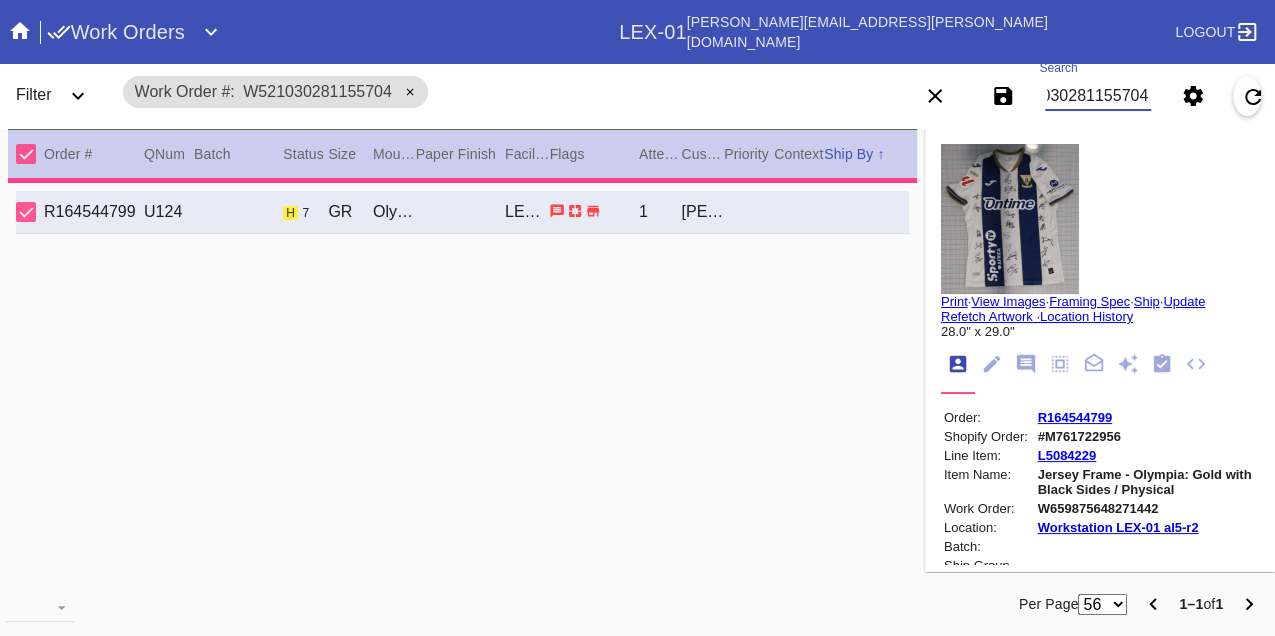 type on "1.5" 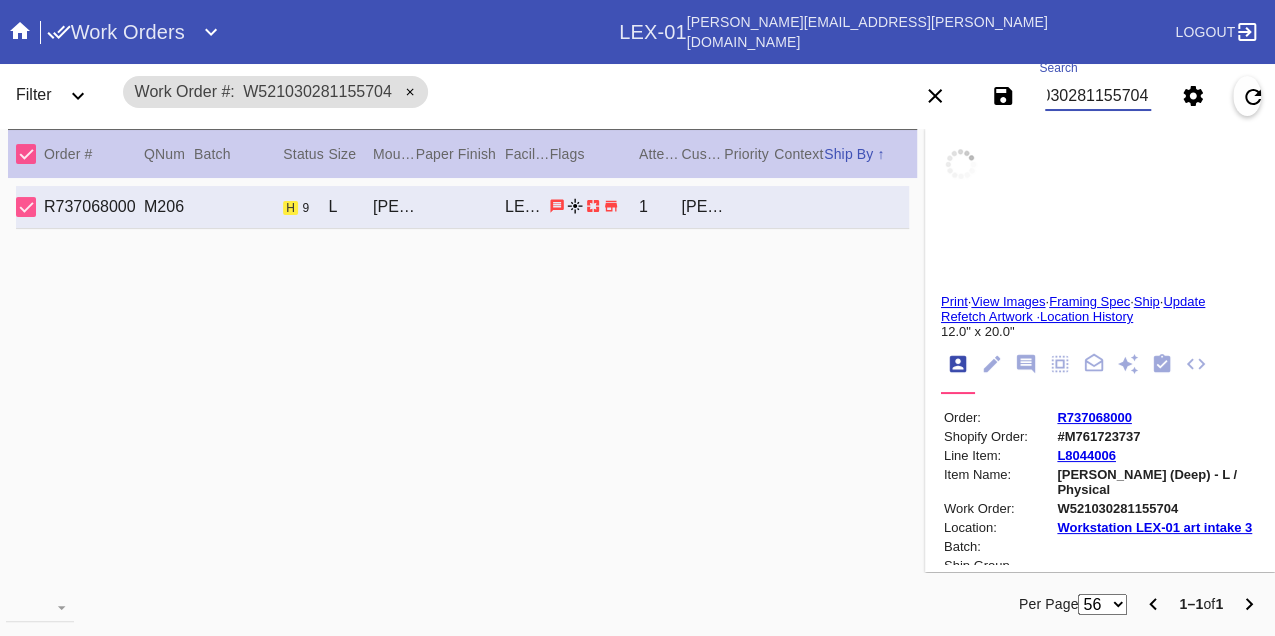 type on "HARD TO KILL" 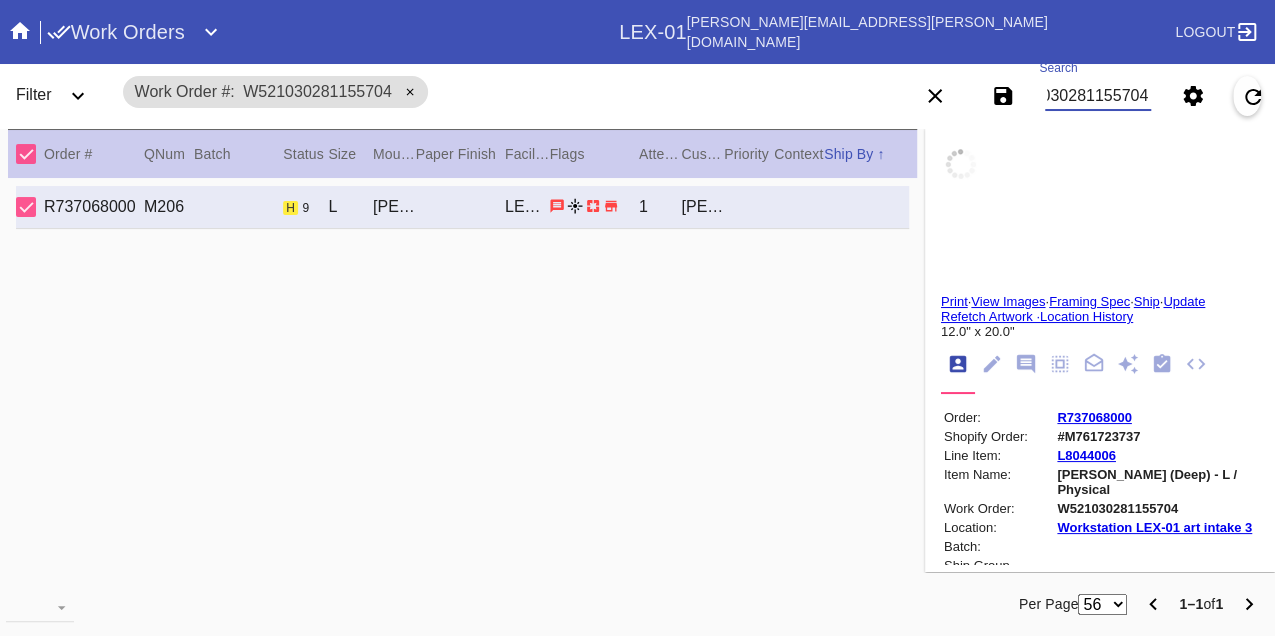 type on "[DATE]" 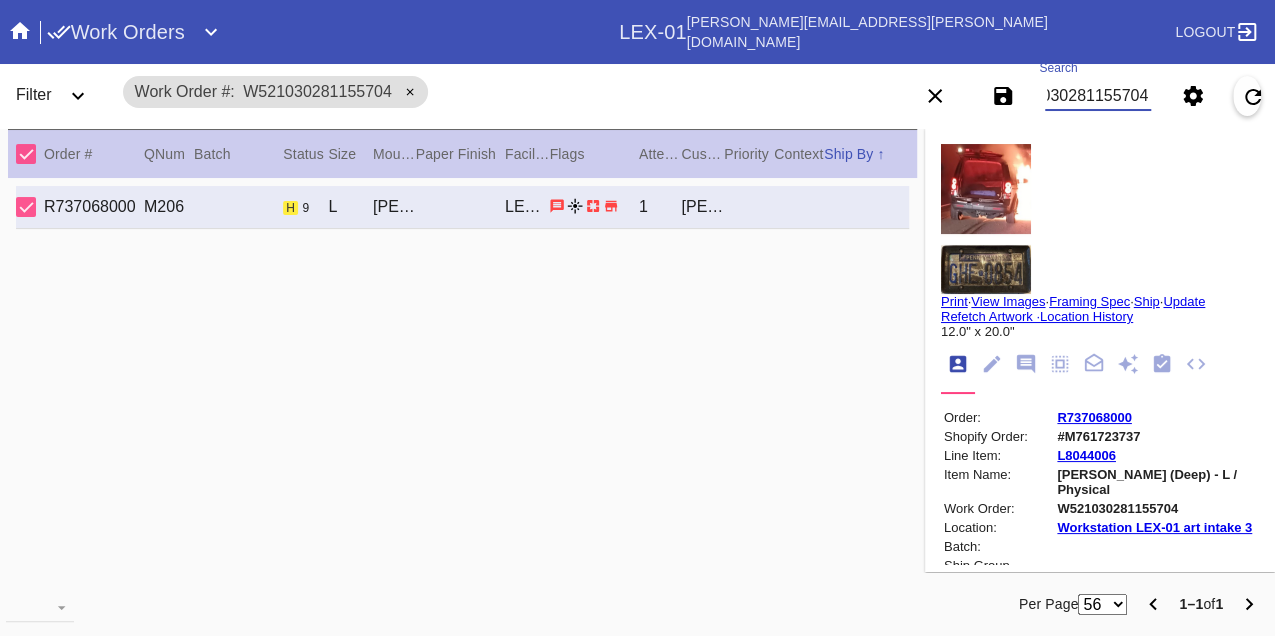 scroll, scrollTop: 0, scrollLeft: 0, axis: both 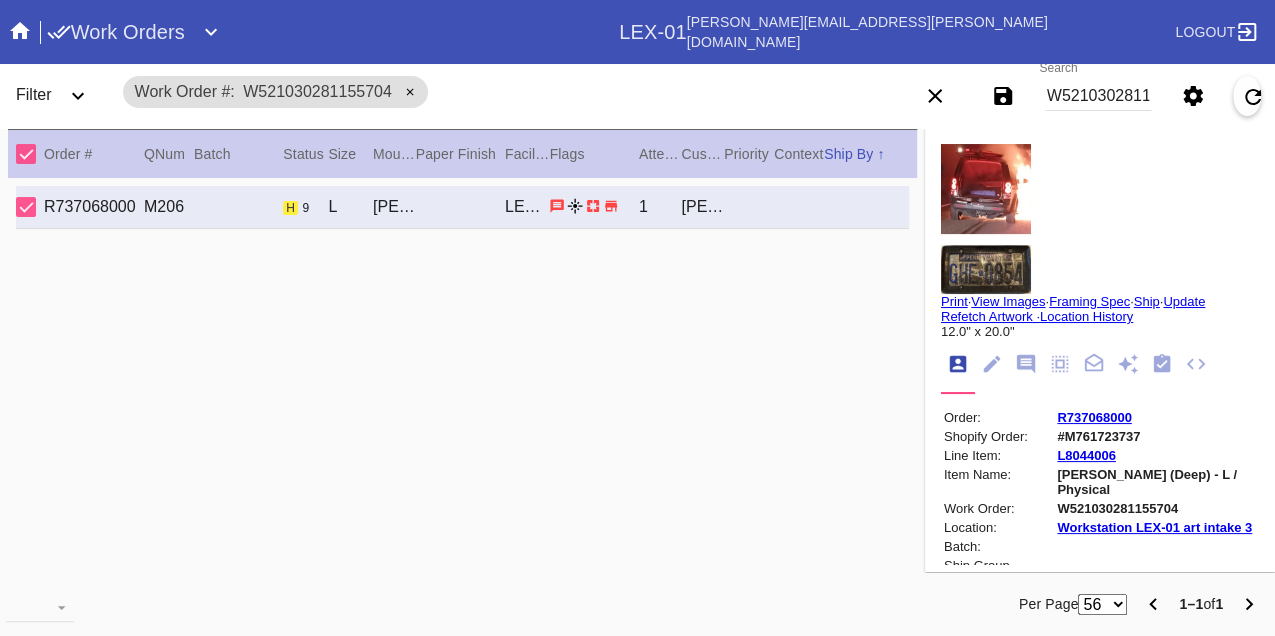 click on "W521030281155704" at bounding box center (1098, 96) 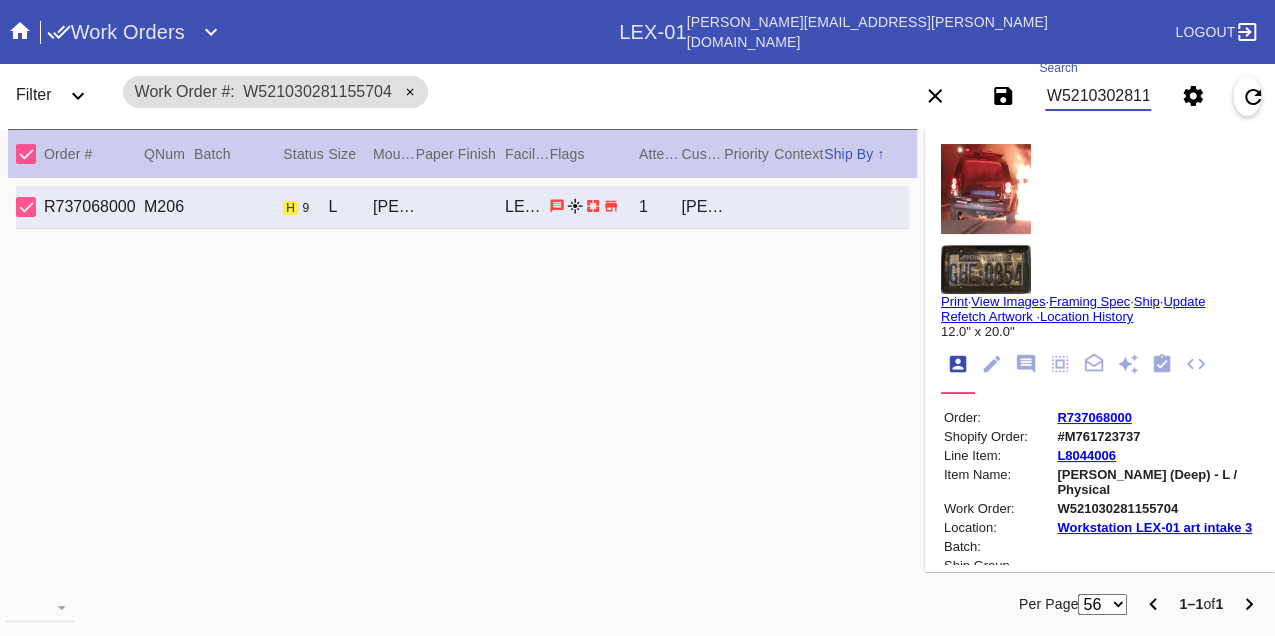 click on "W521030281155704" at bounding box center [1098, 96] 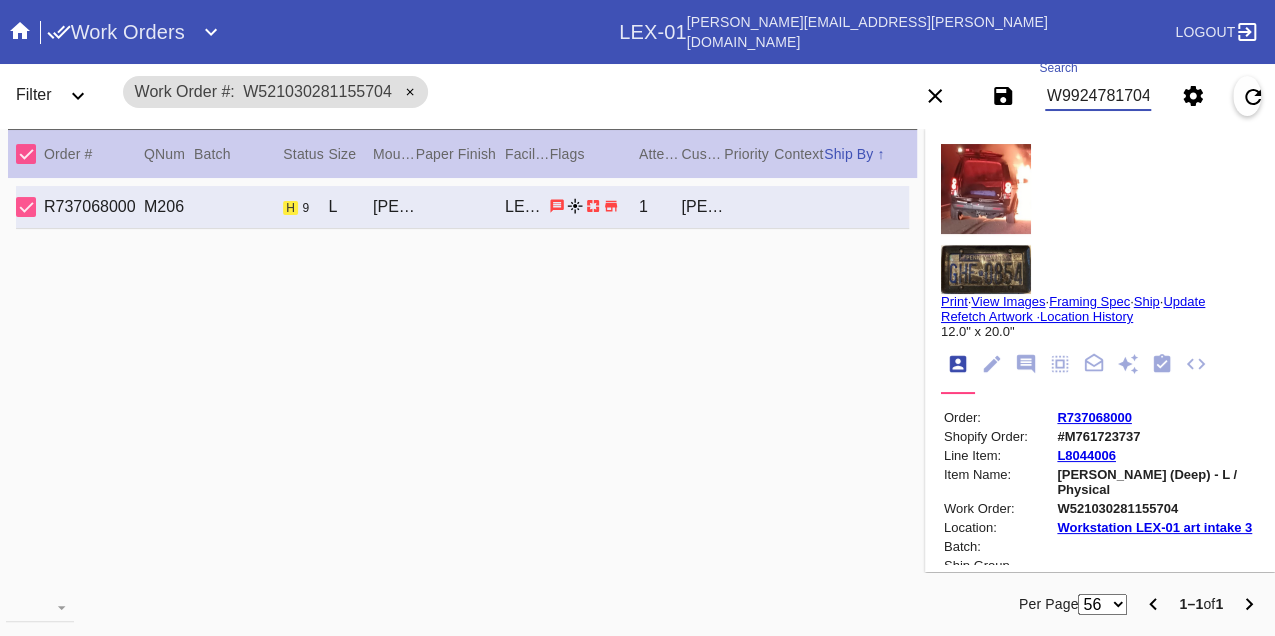 type on "W992478170428027" 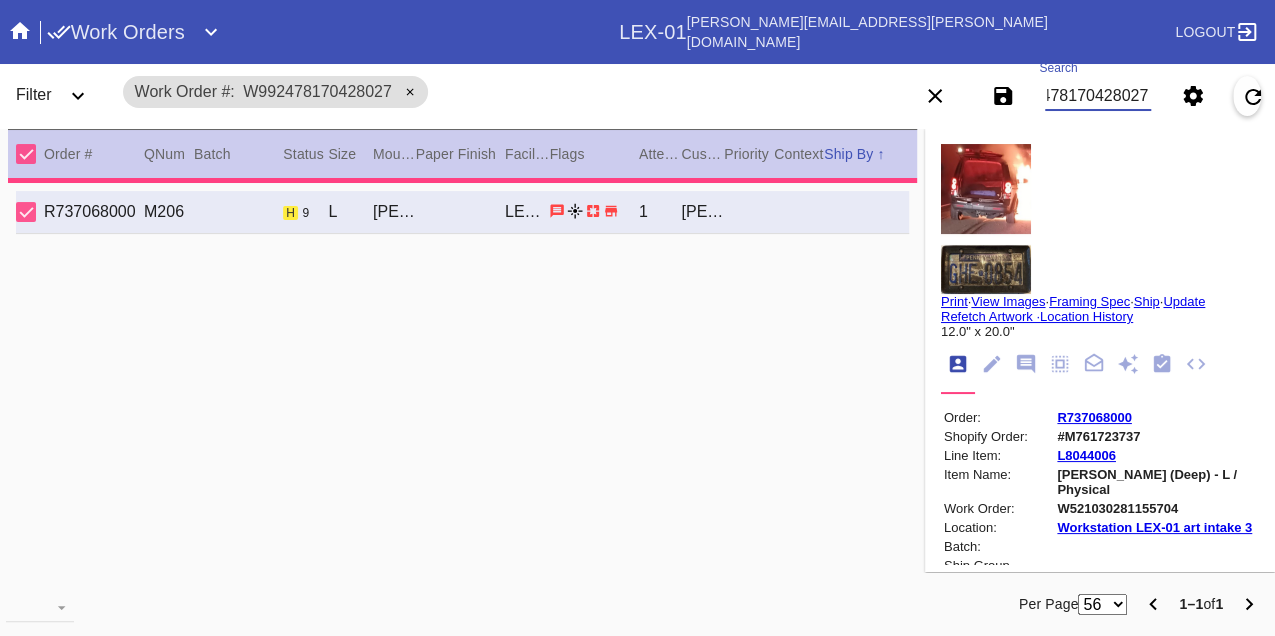 type on "0.0" 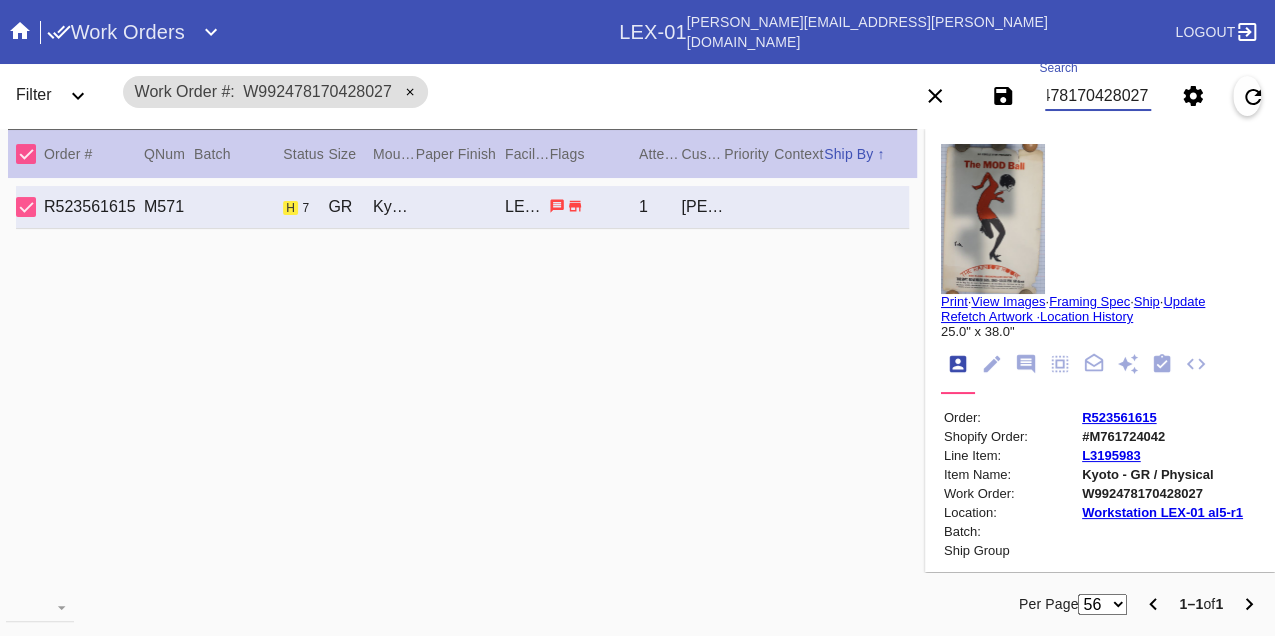 scroll, scrollTop: 0, scrollLeft: 0, axis: both 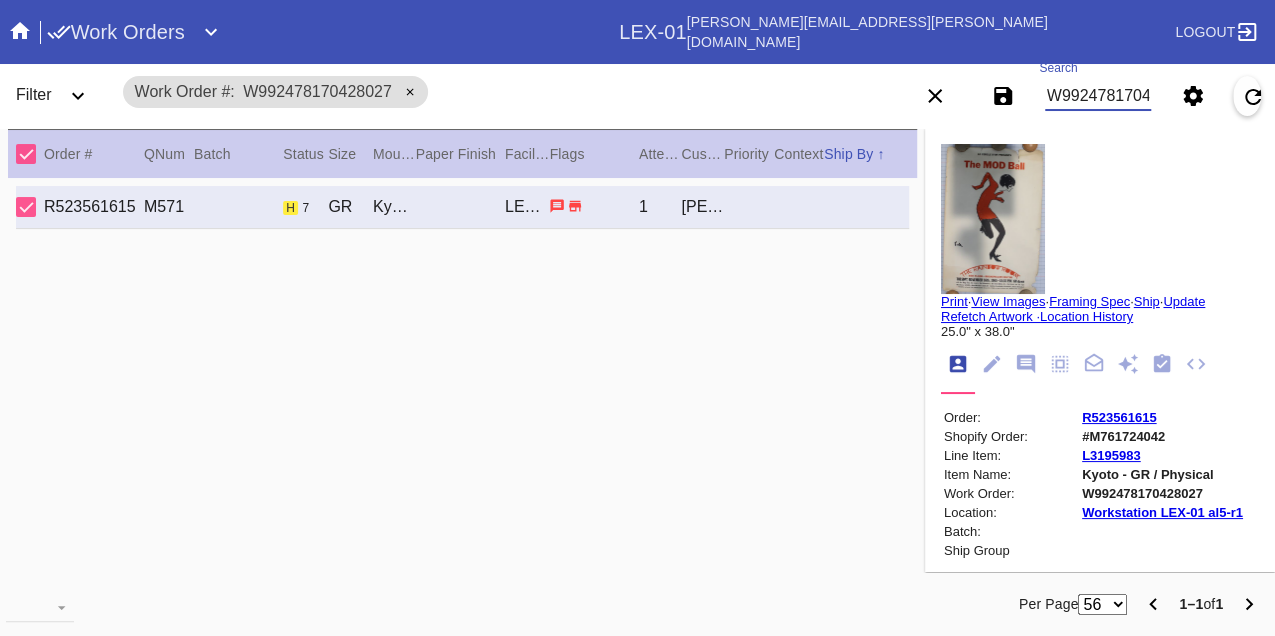 click on "W992478170428027" at bounding box center [1098, 96] 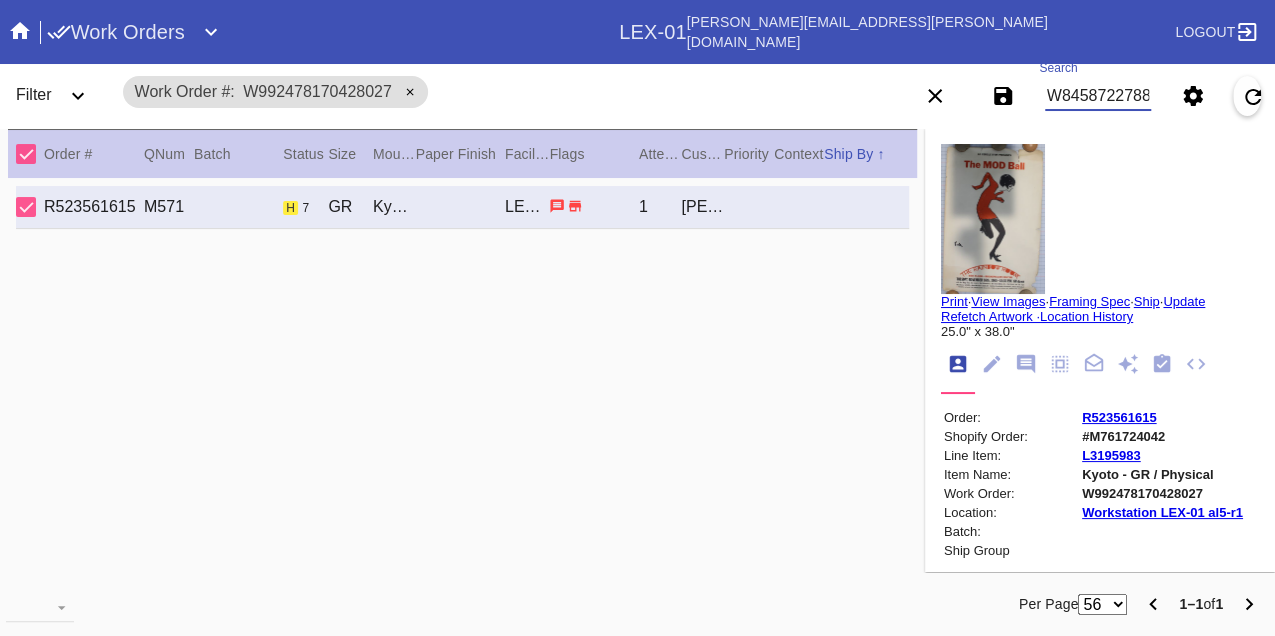 type on "W845872278800311" 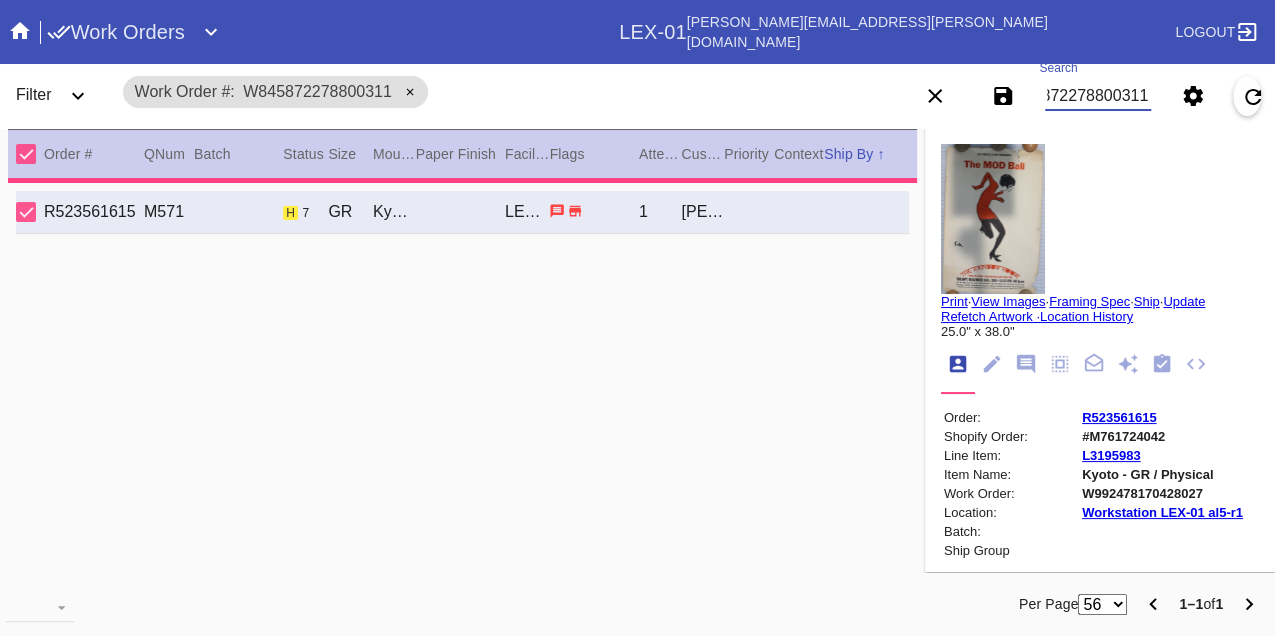 type on "40.125" 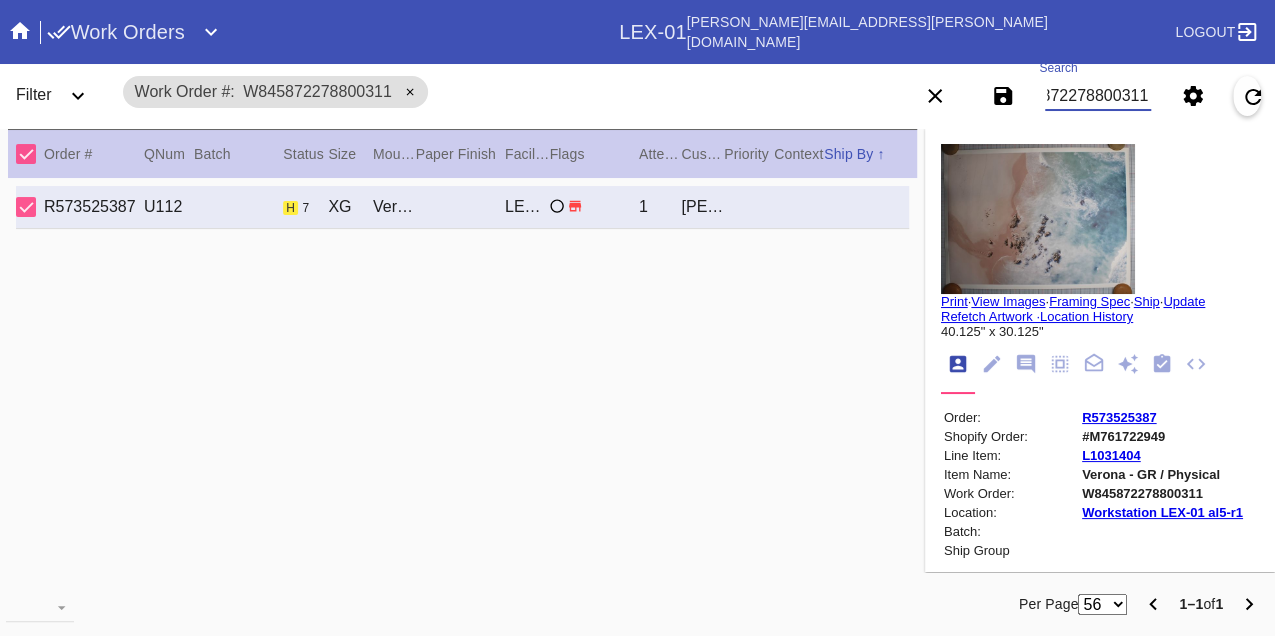 scroll, scrollTop: 0, scrollLeft: 0, axis: both 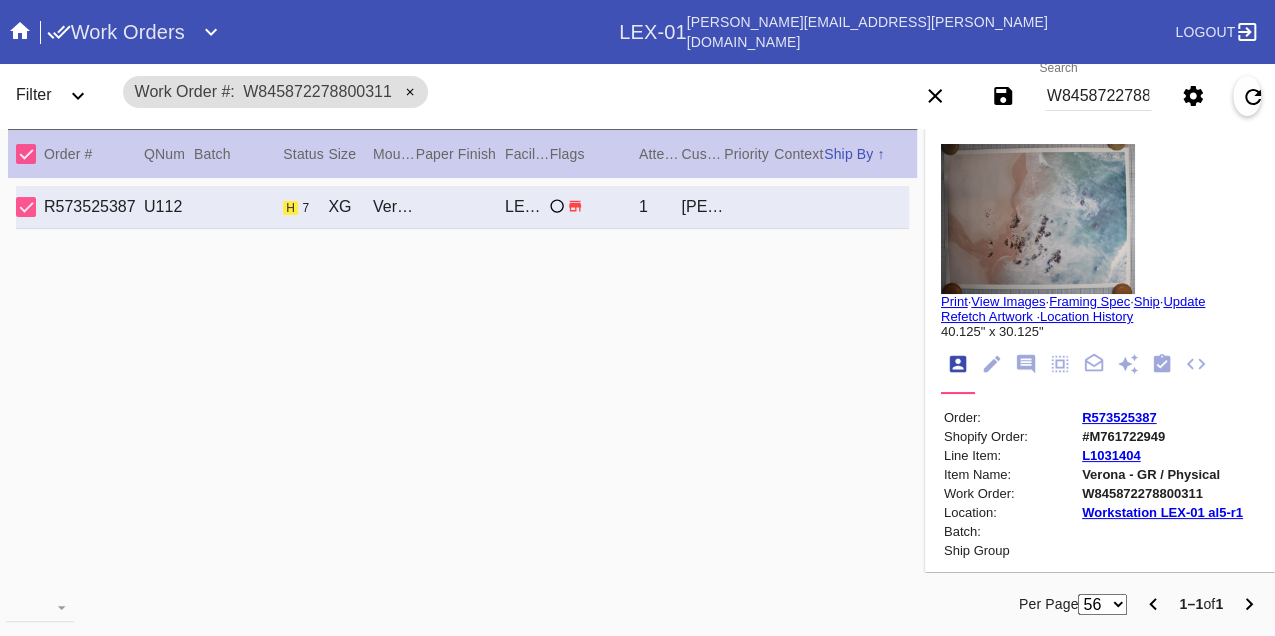 click on "W845872278800311" at bounding box center (1098, 96) 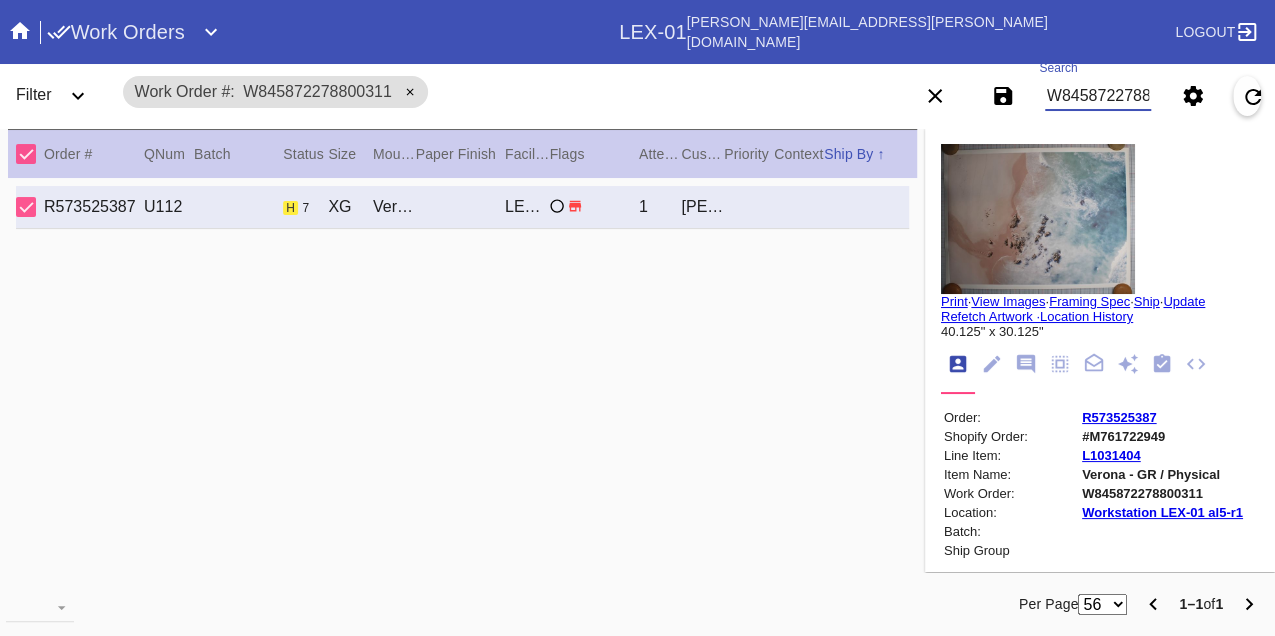 click on "W845872278800311" at bounding box center [1098, 96] 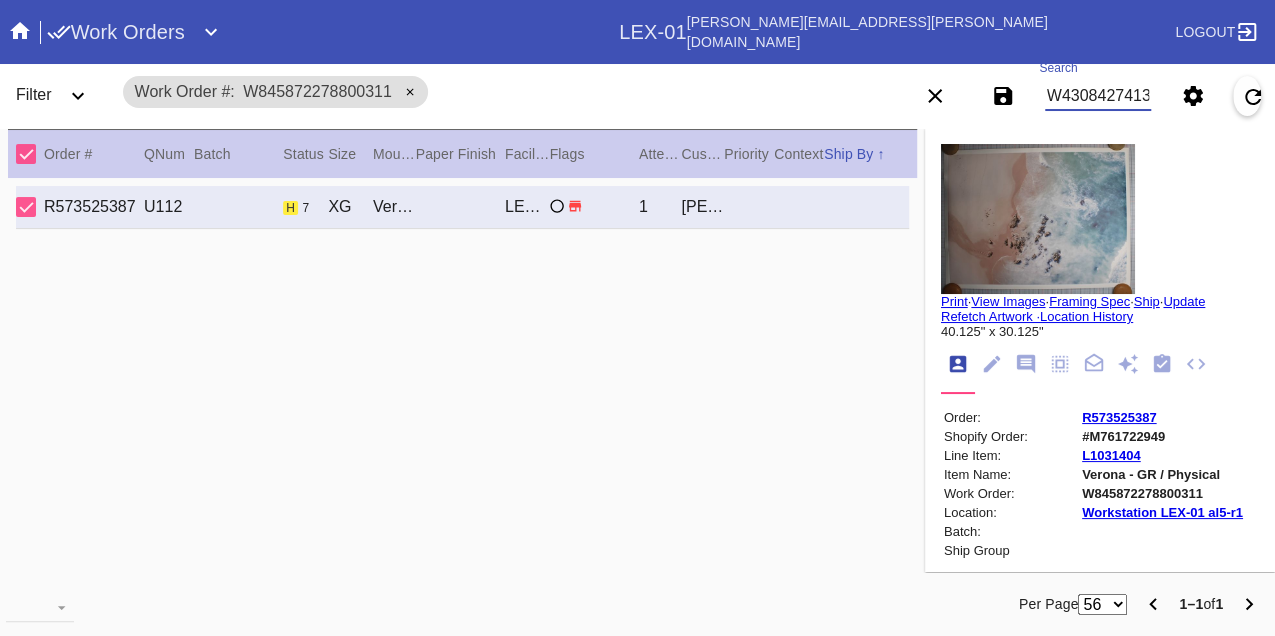 type on "W430842741316875" 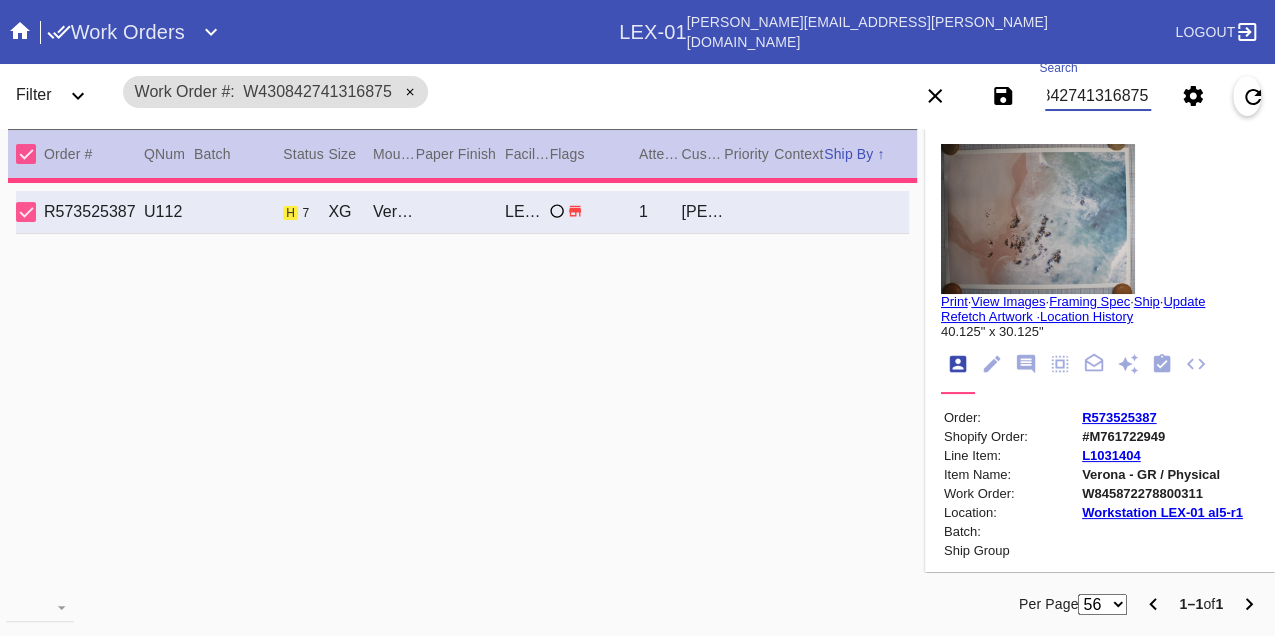 type on "2.0" 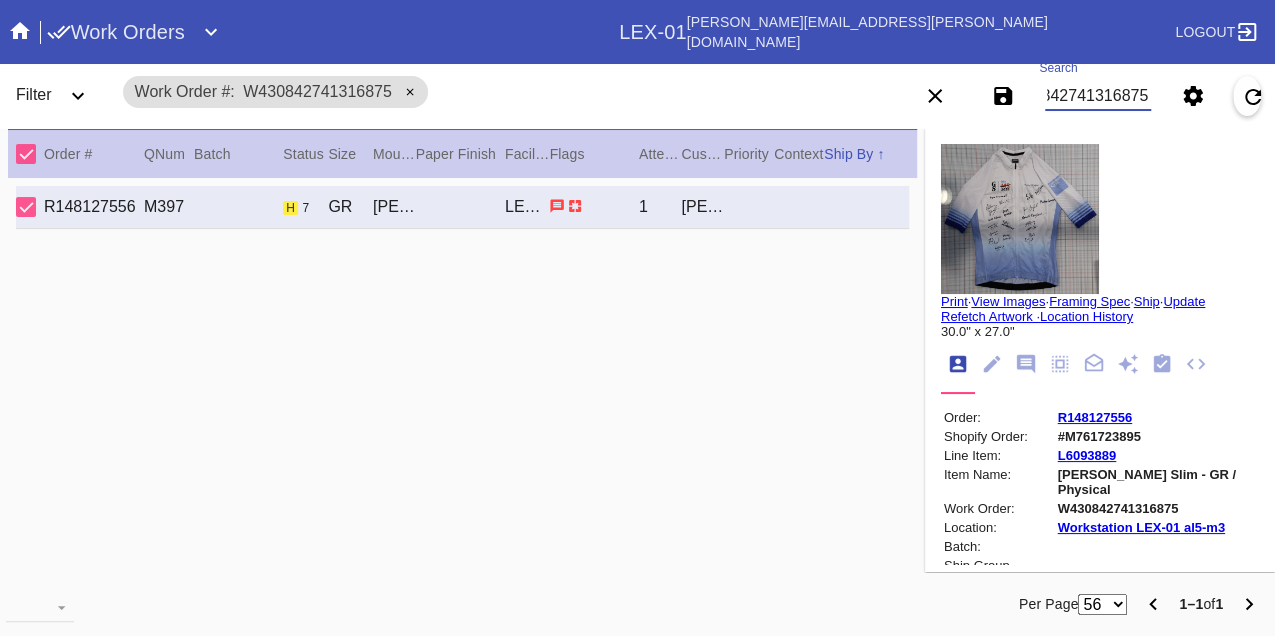 click on "W430842741316875" at bounding box center (1098, 96) 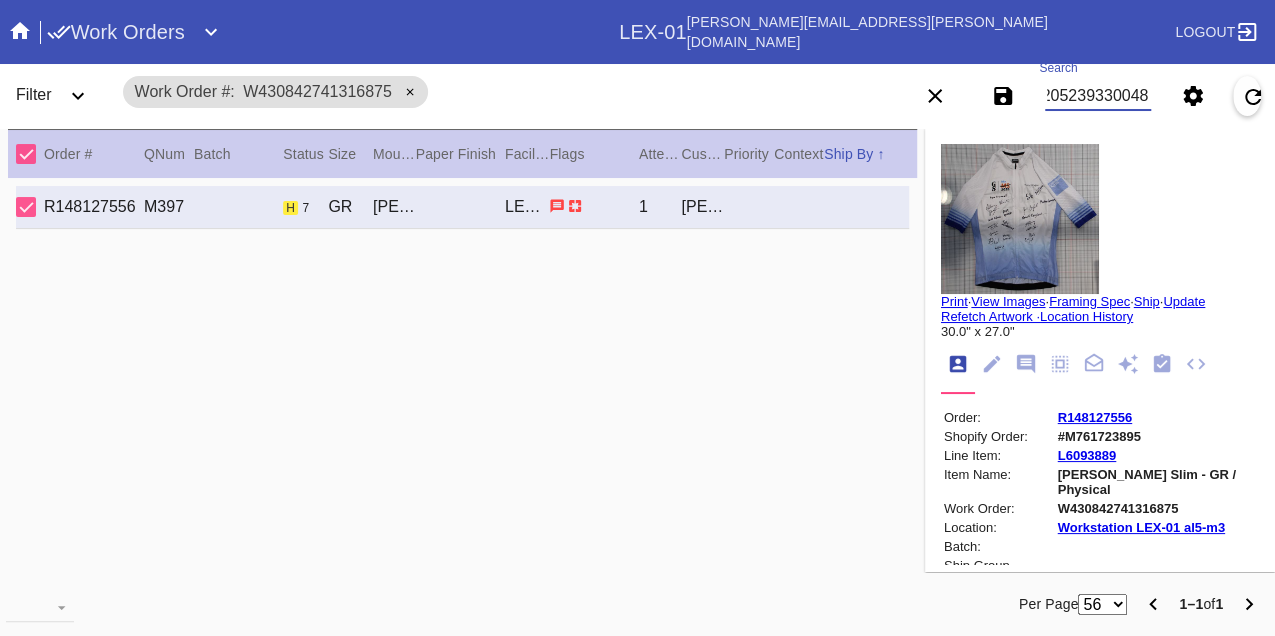 type on "W972052393300488" 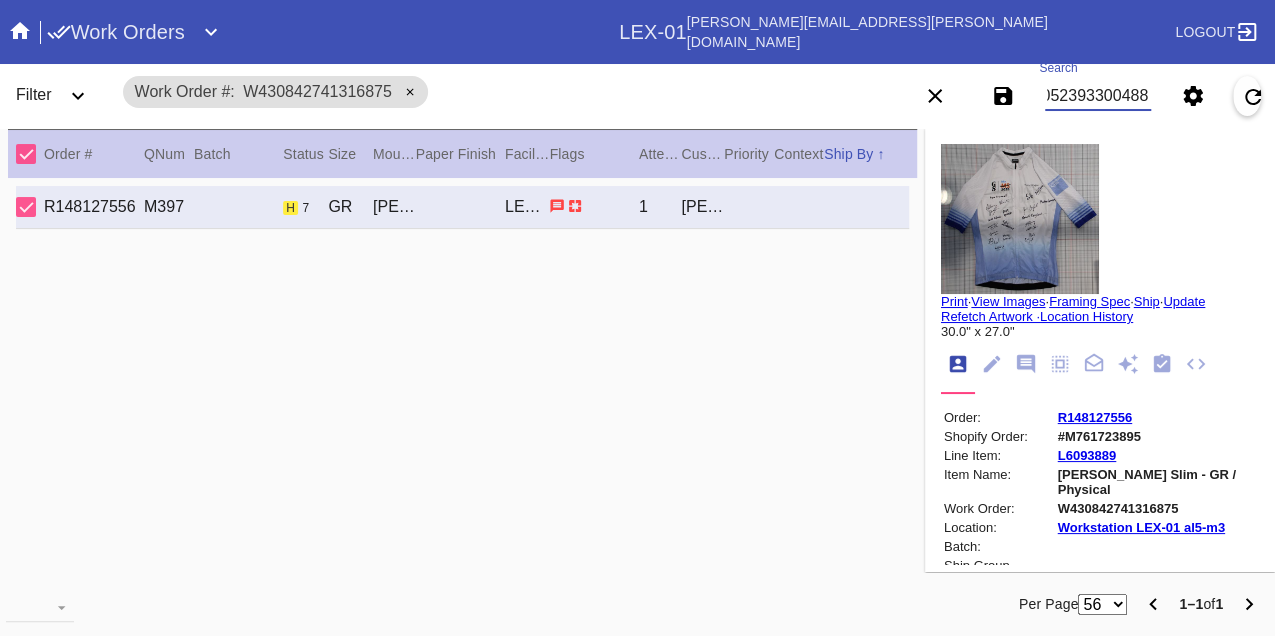 scroll, scrollTop: 0, scrollLeft: 48, axis: horizontal 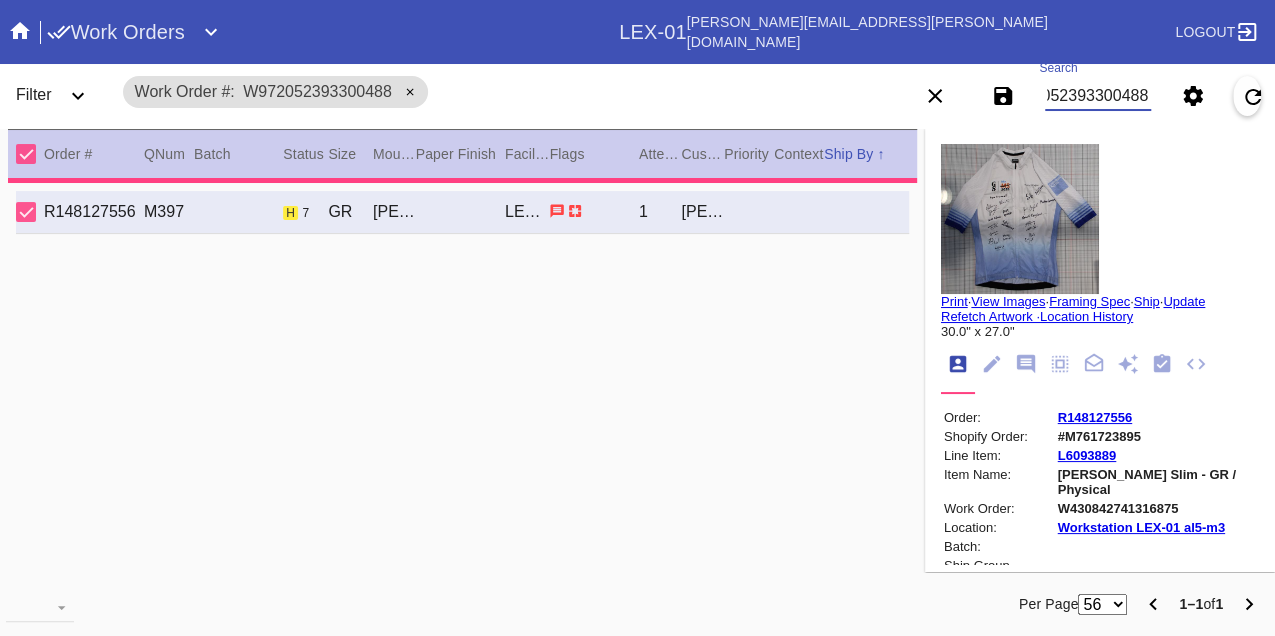 type on "1.5" 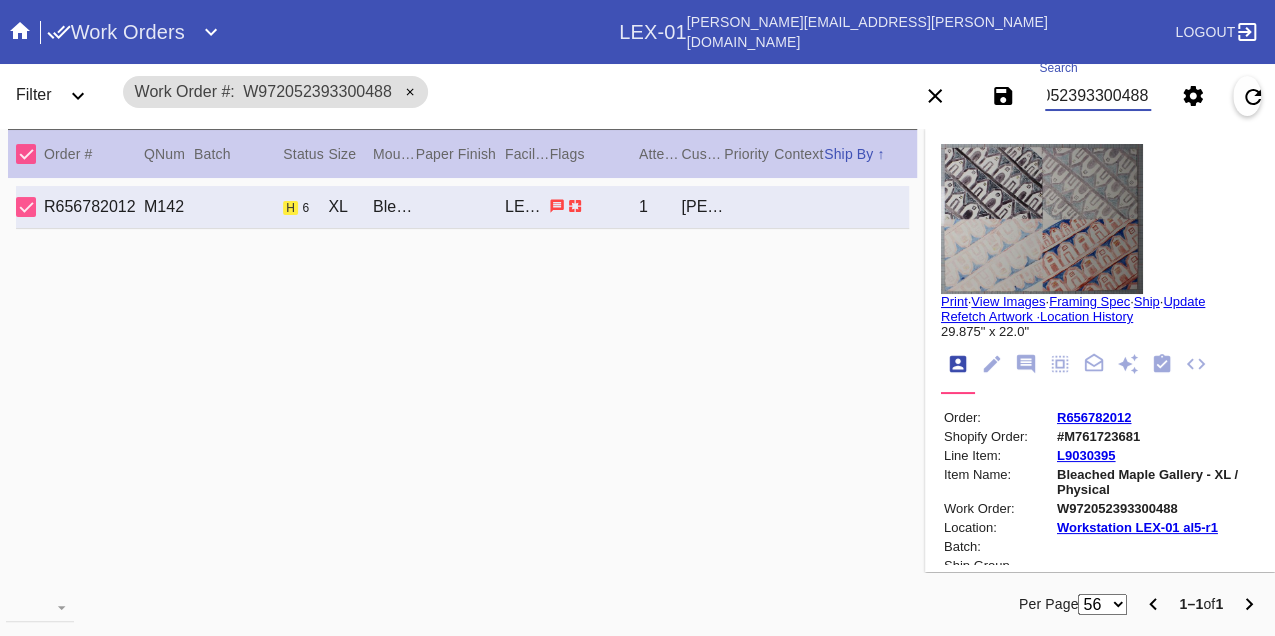 click on "W972052393300488" at bounding box center [1098, 96] 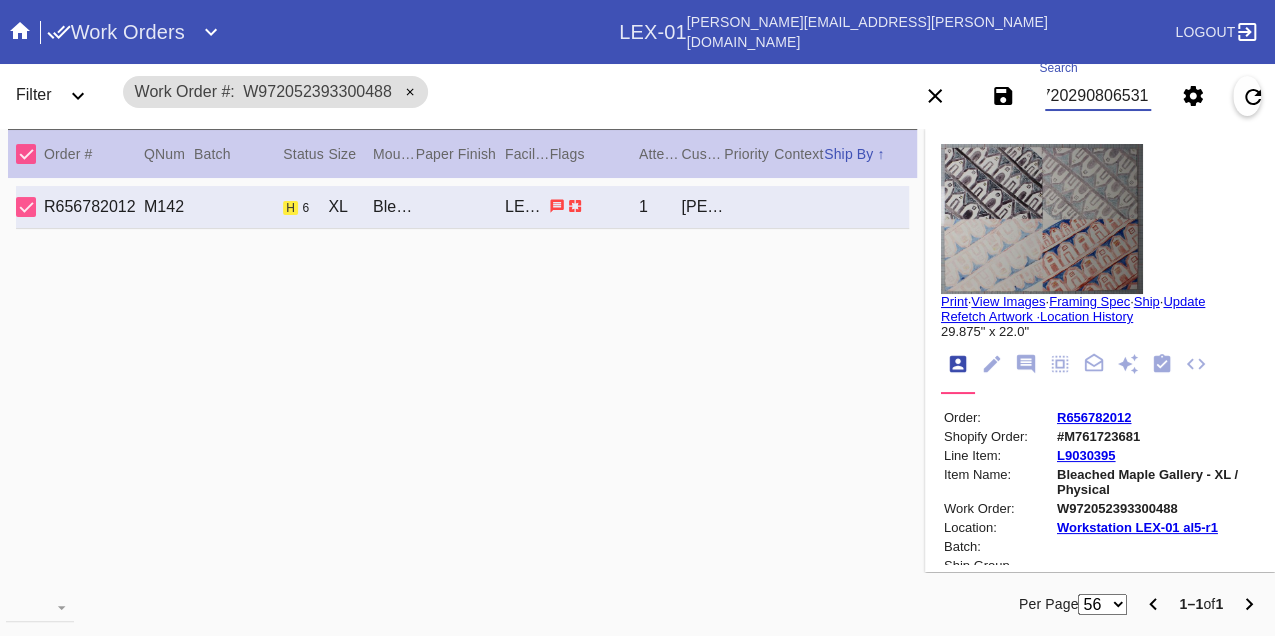 type on "W397202908065314" 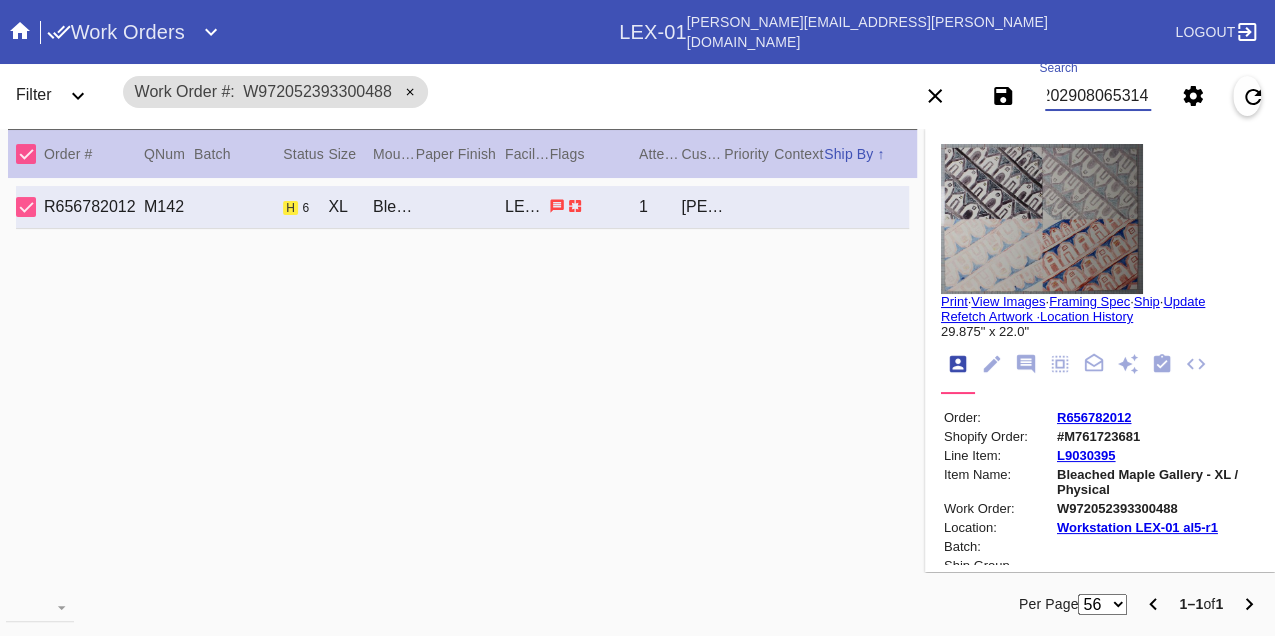 scroll, scrollTop: 0, scrollLeft: 48, axis: horizontal 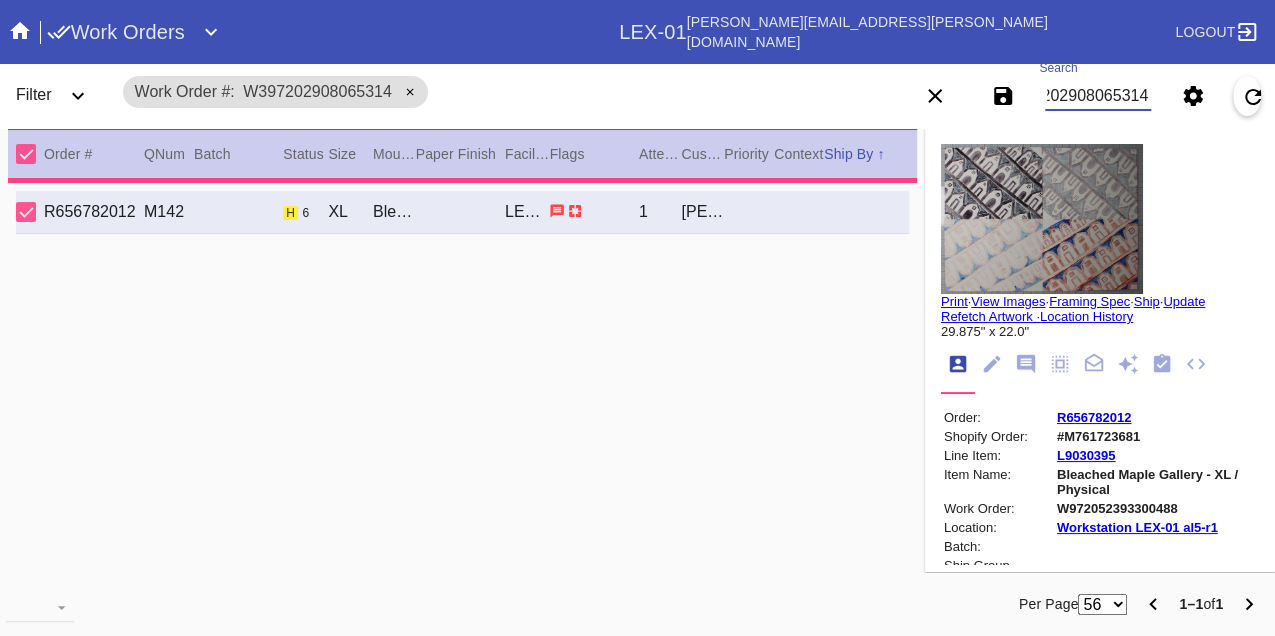 type on "1.75" 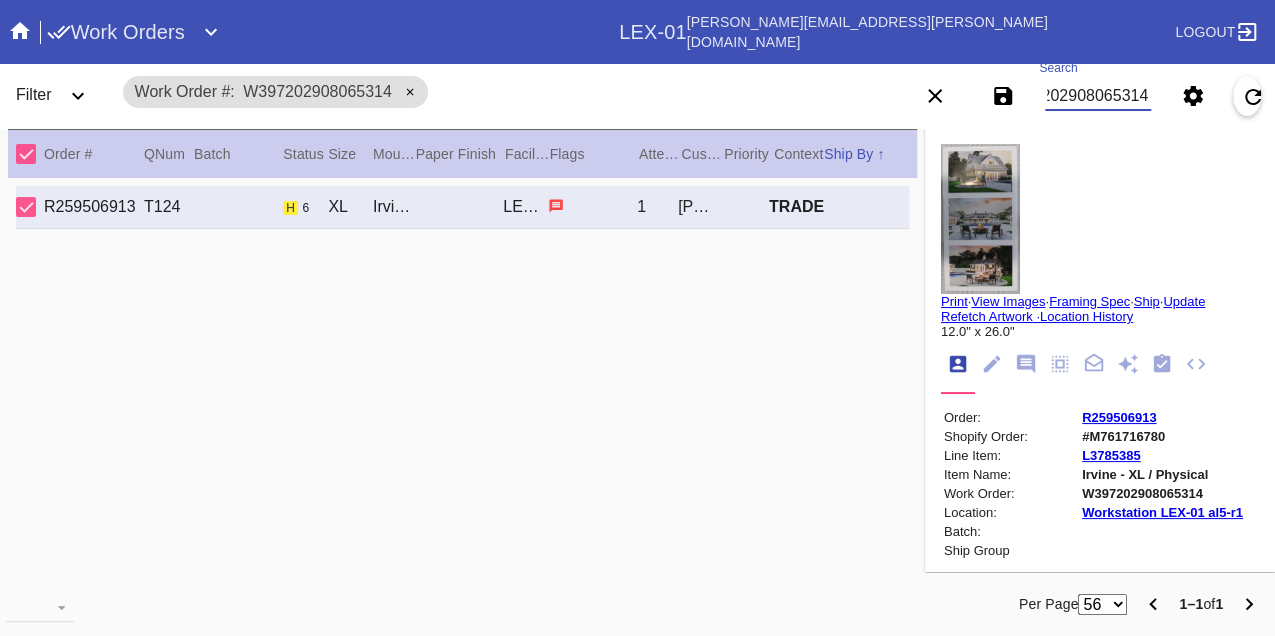 click on "W397202908065314" at bounding box center (1098, 96) 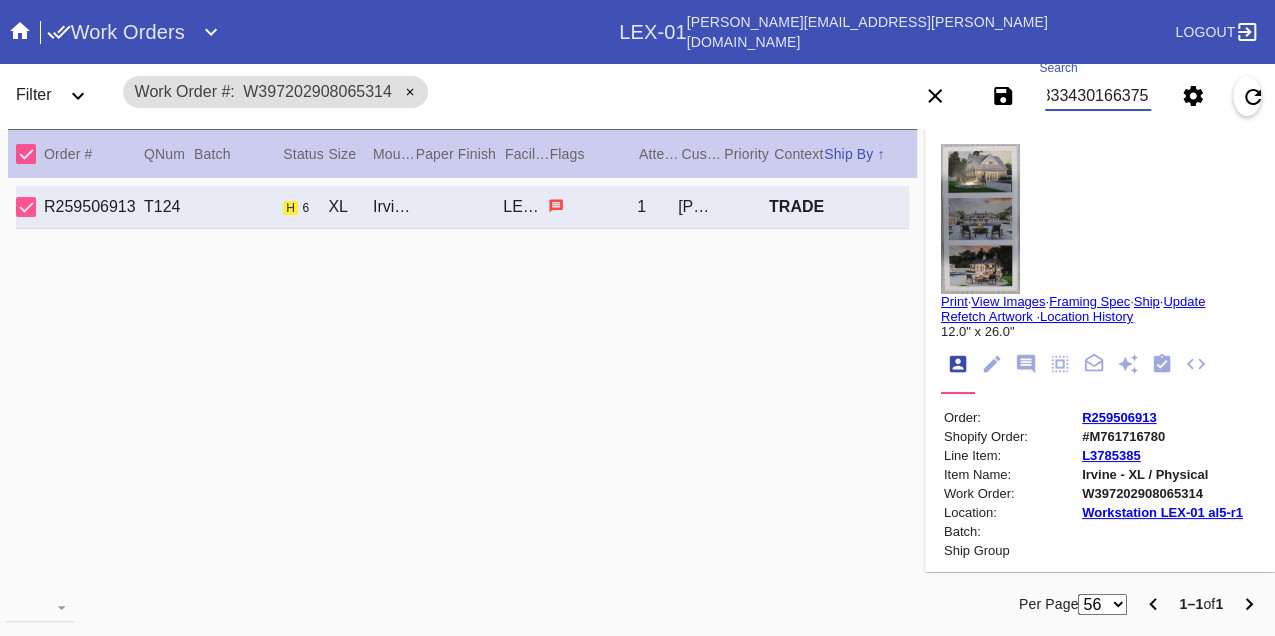 type on "W413334301663753" 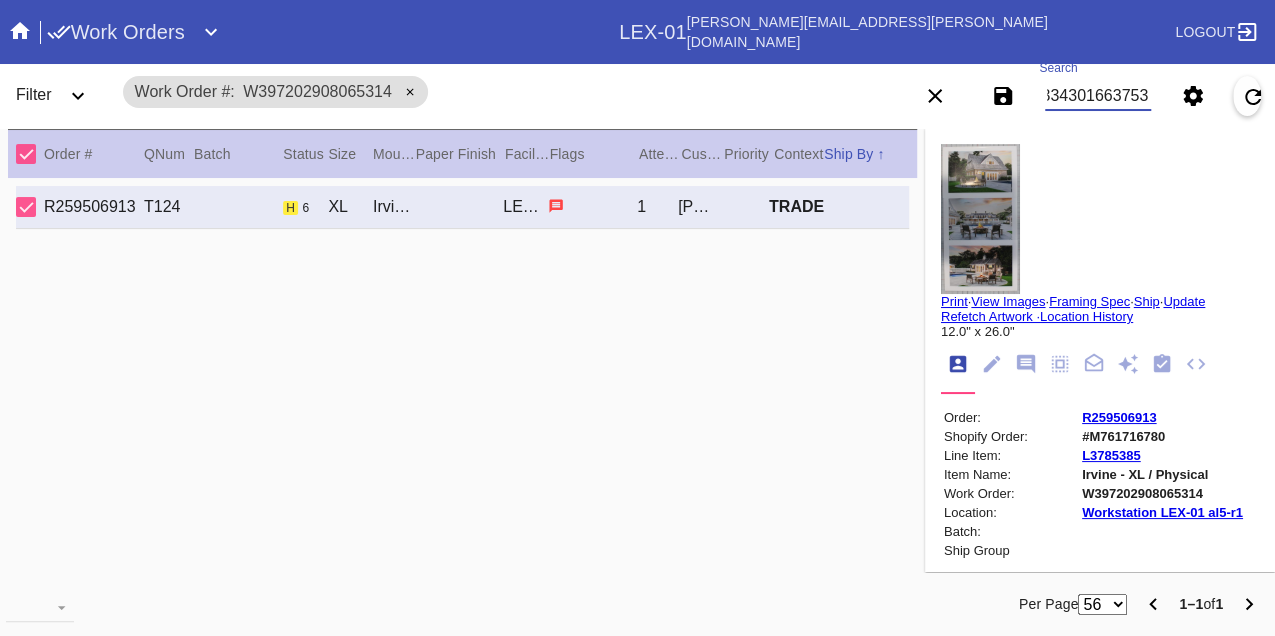 scroll, scrollTop: 0, scrollLeft: 48, axis: horizontal 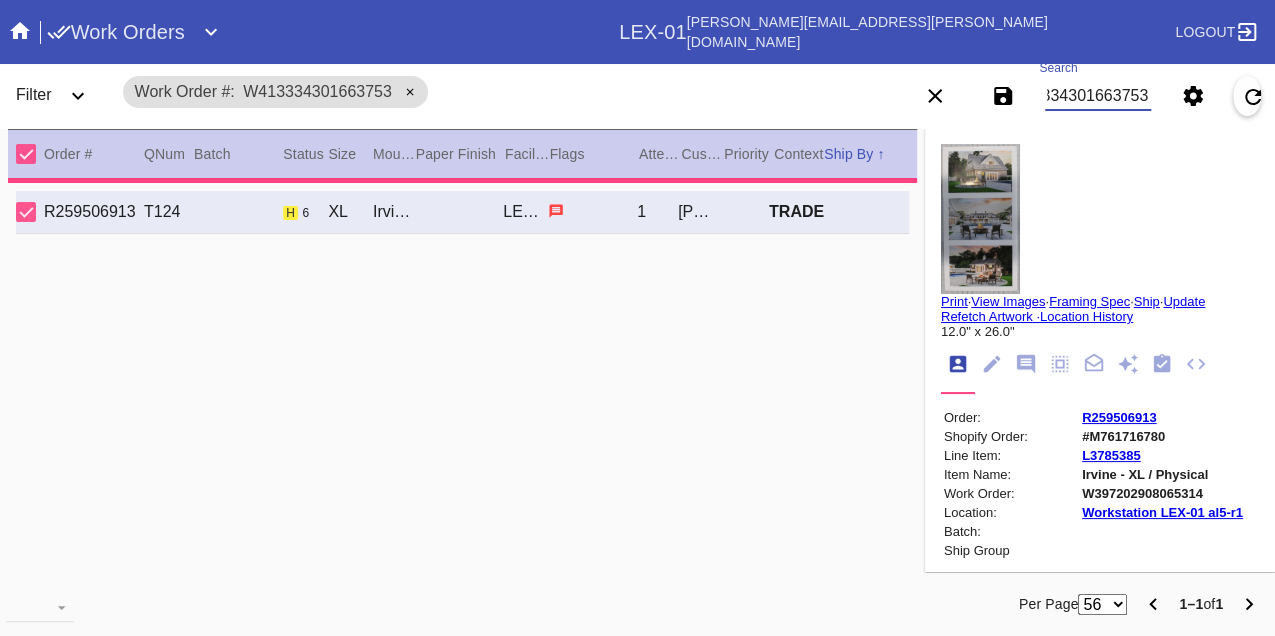 type on "*** HPO - ONE OF A KIND - MUST BE APPROVED BY CA ***" 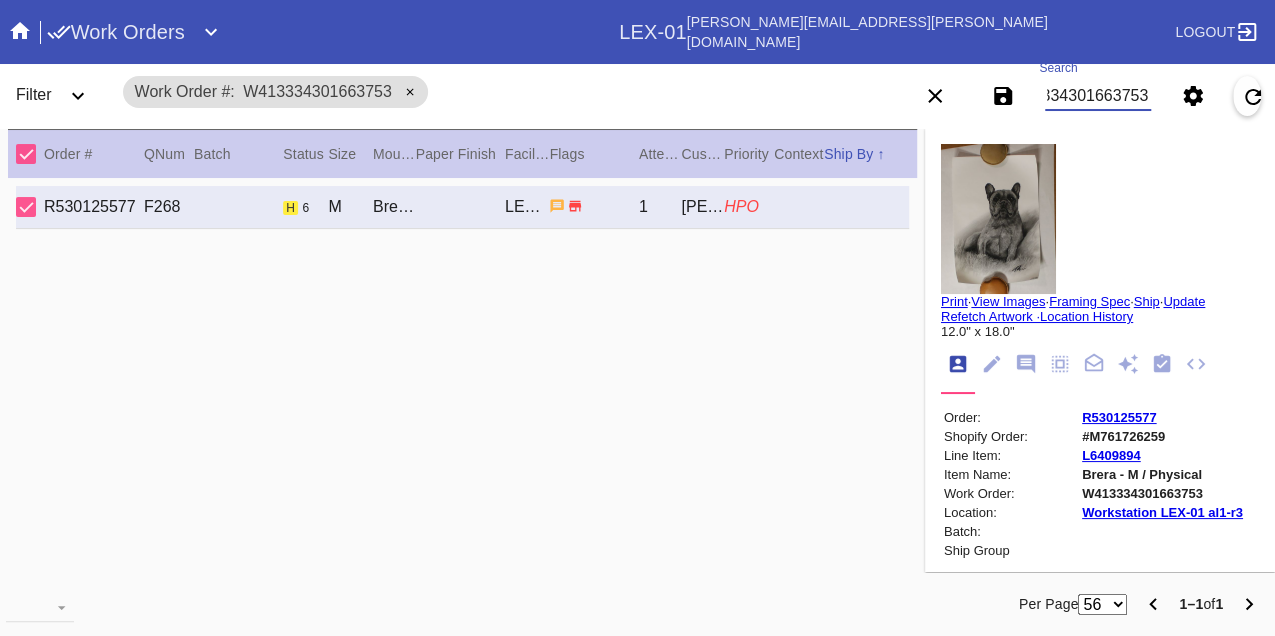 click on "W413334301663753" at bounding box center (1098, 96) 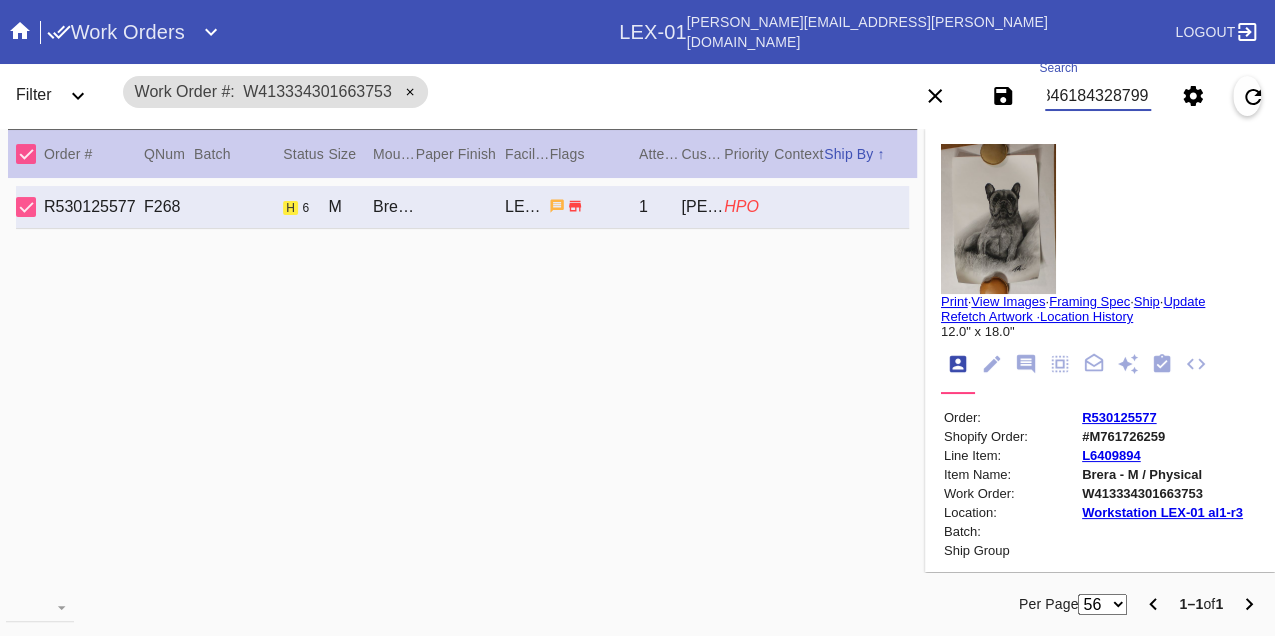 type on "W328461843287995" 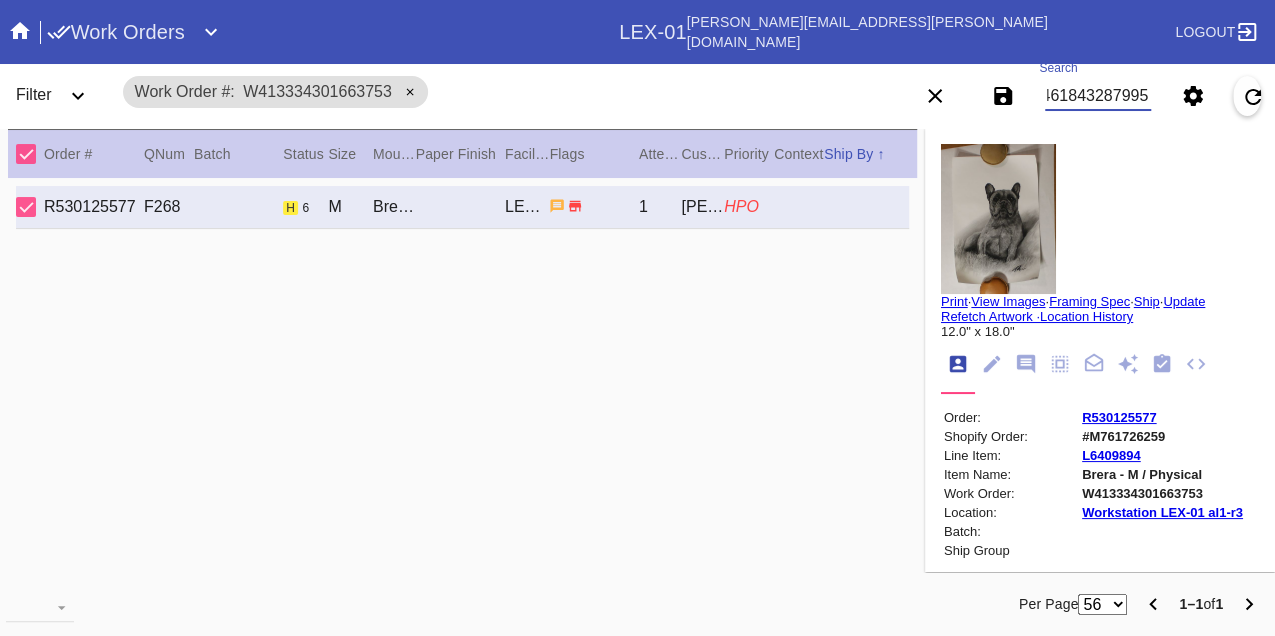 scroll, scrollTop: 0, scrollLeft: 48, axis: horizontal 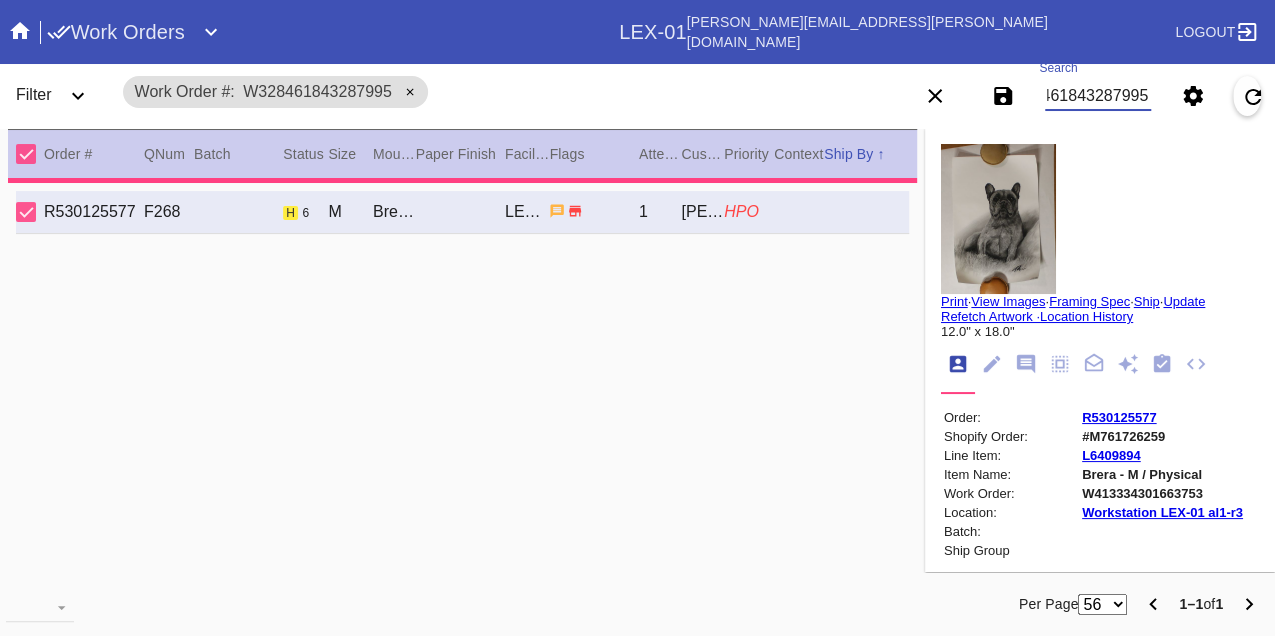 type 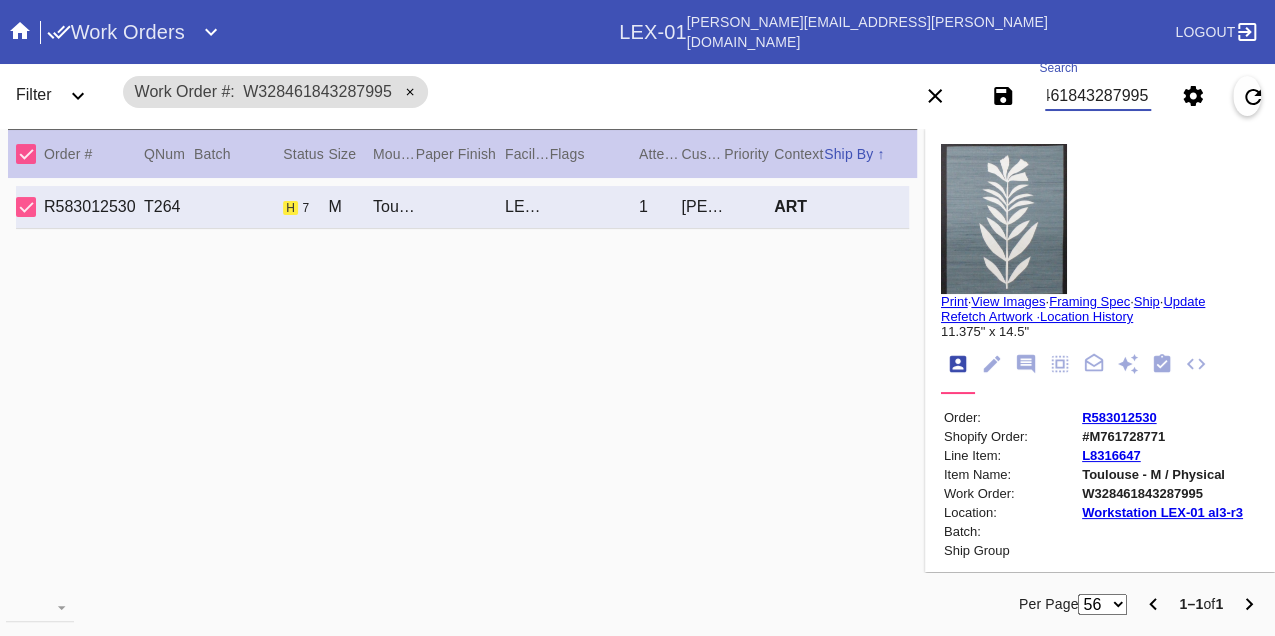 click on "W328461843287995" at bounding box center (1098, 96) 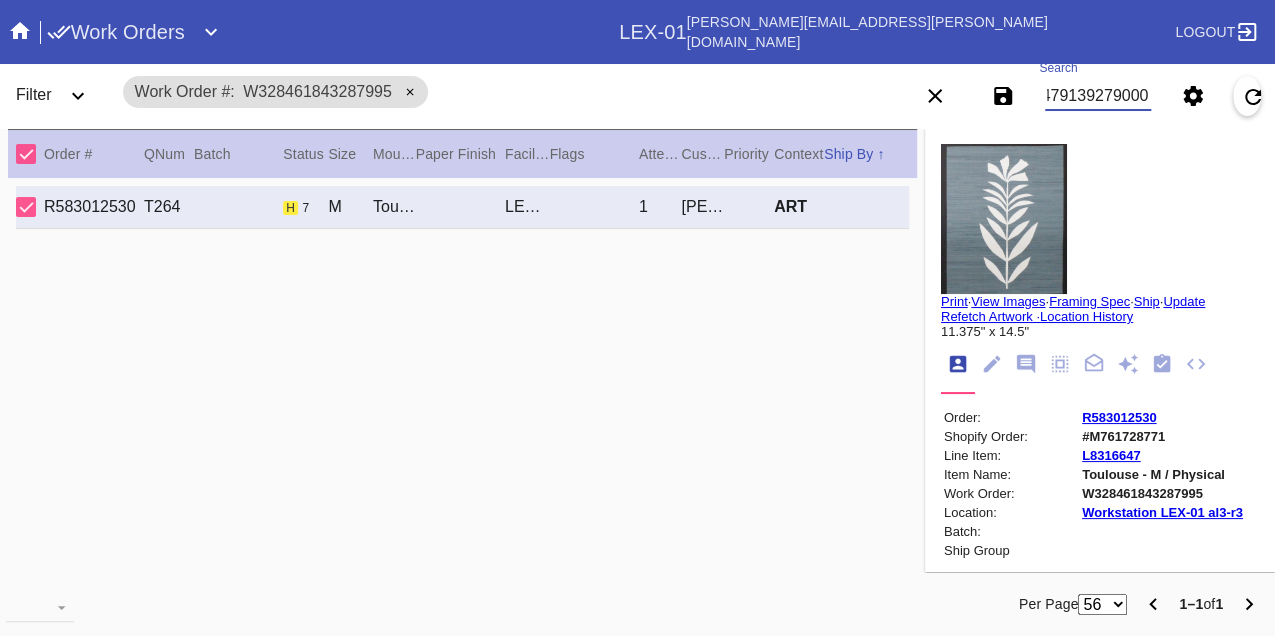 type on "W544791392790009" 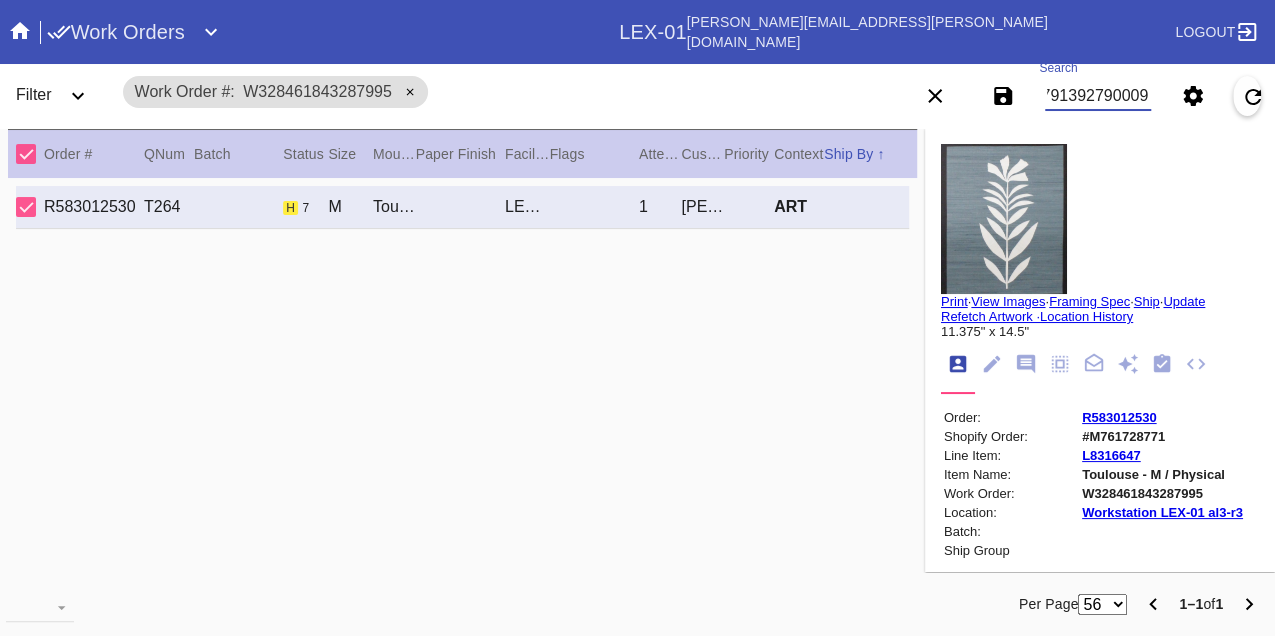scroll, scrollTop: 0, scrollLeft: 48, axis: horizontal 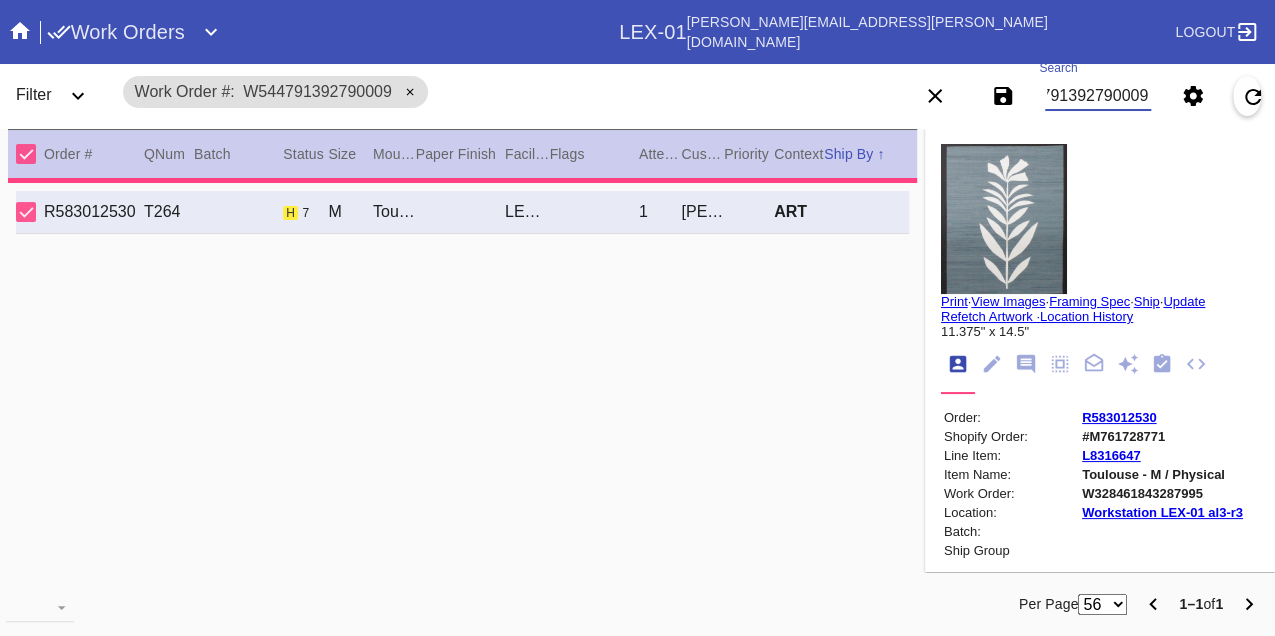 type on "15.0" 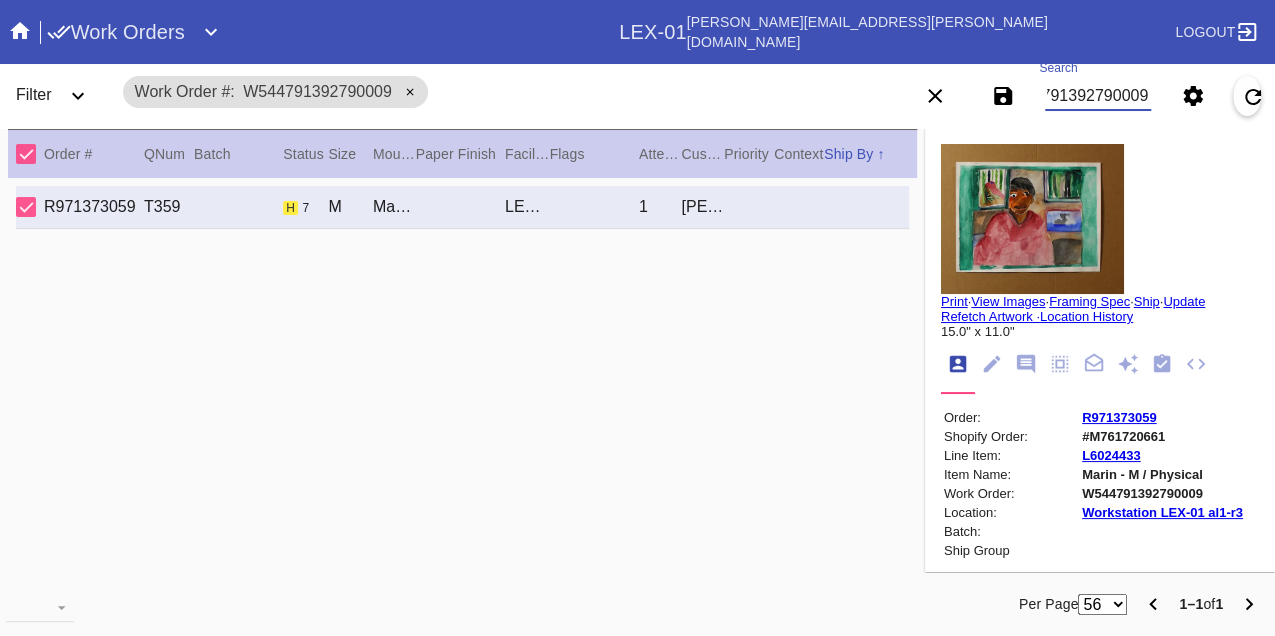 click on "W544791392790009" at bounding box center (1098, 96) 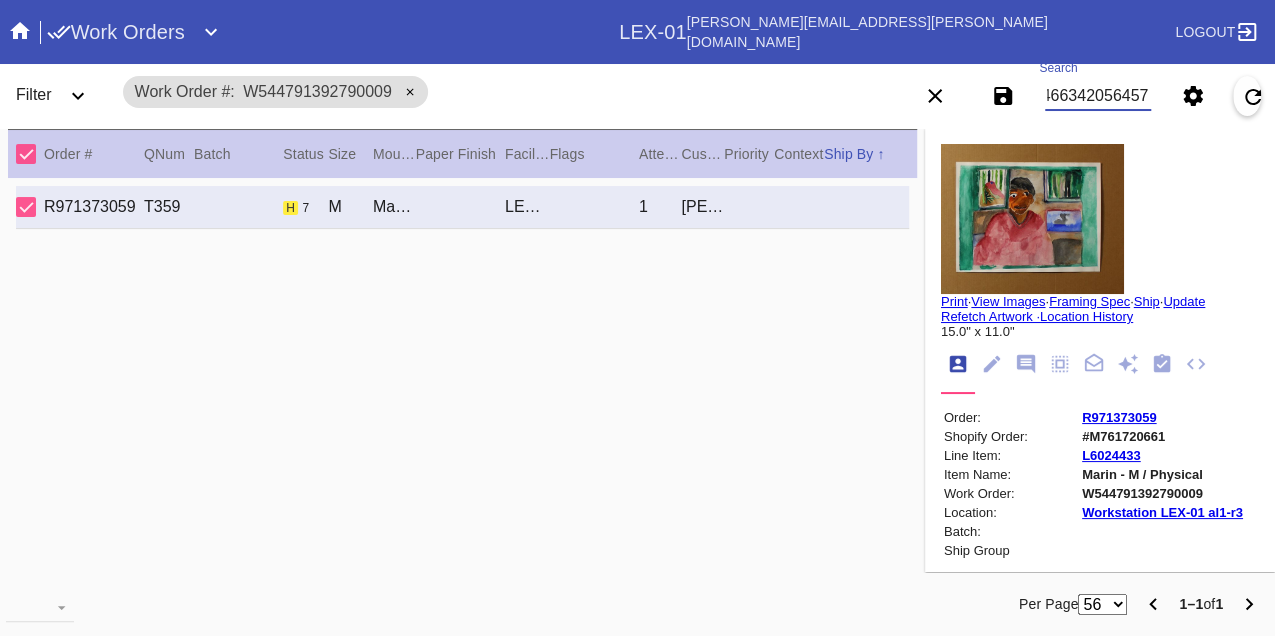 type on "W994663420564571" 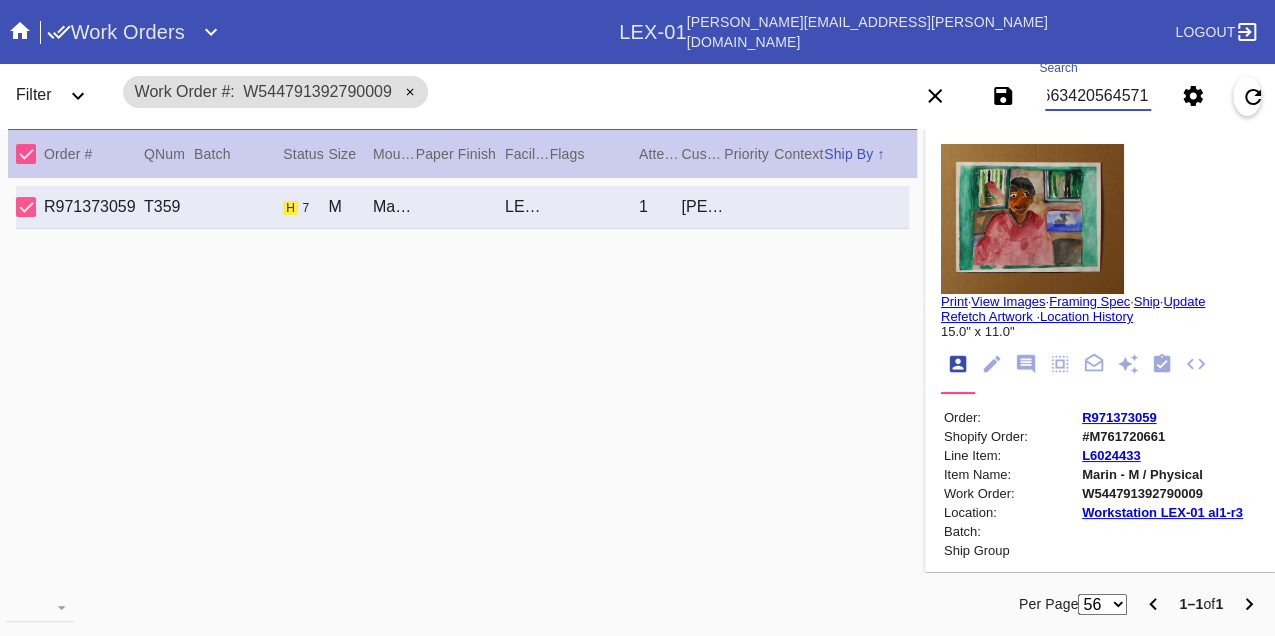 scroll, scrollTop: 0, scrollLeft: 48, axis: horizontal 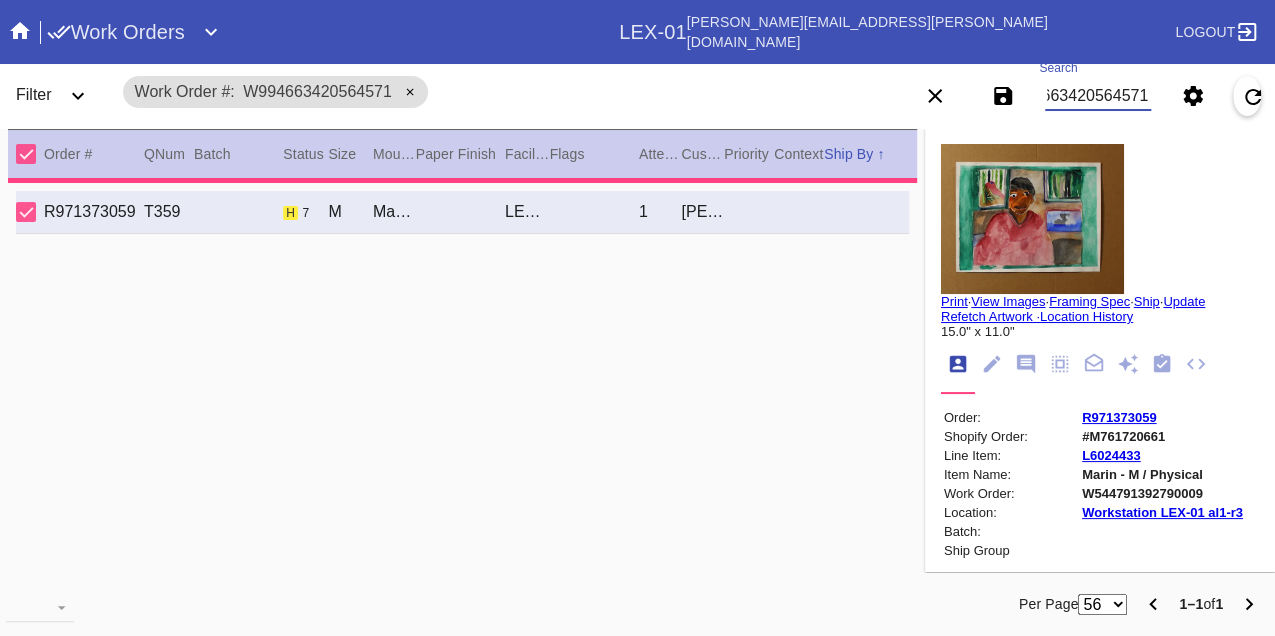 type on "3.0" 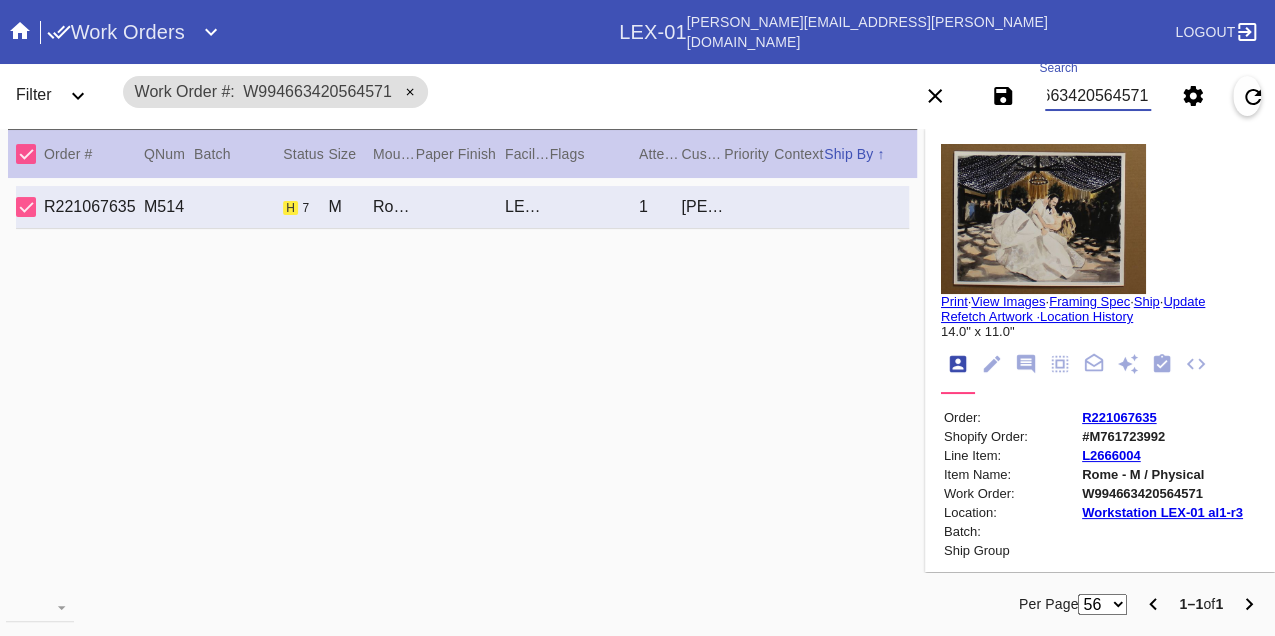 click on "W994663420564571" at bounding box center [1098, 96] 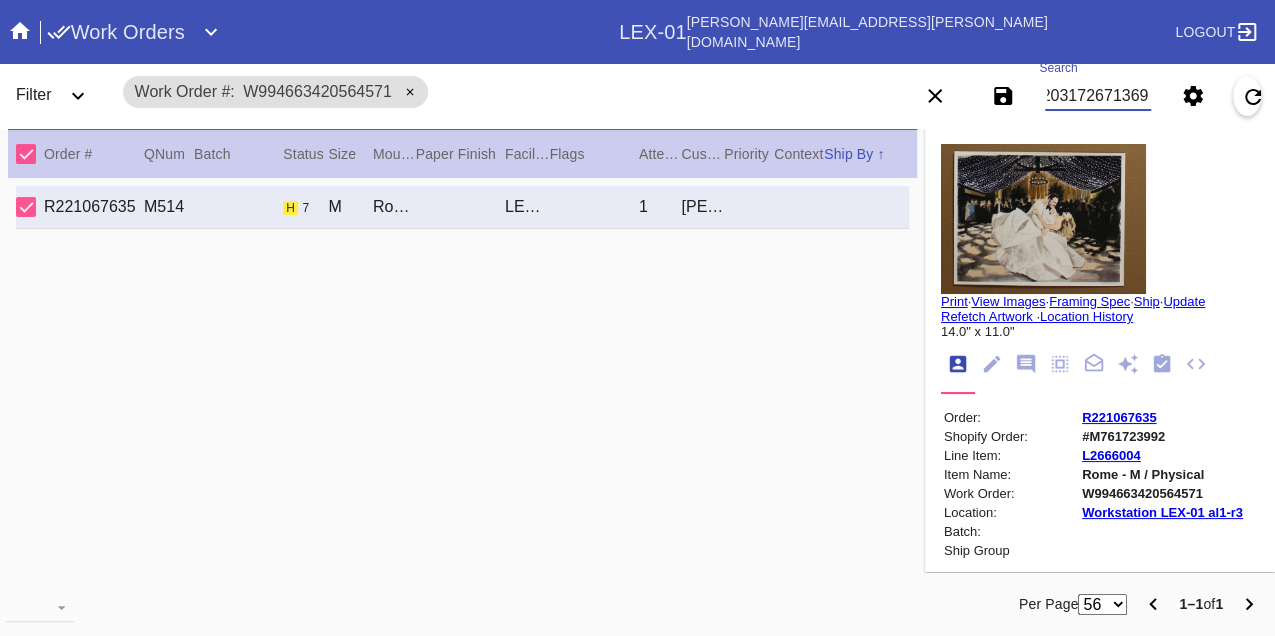 type on "W782031726713692" 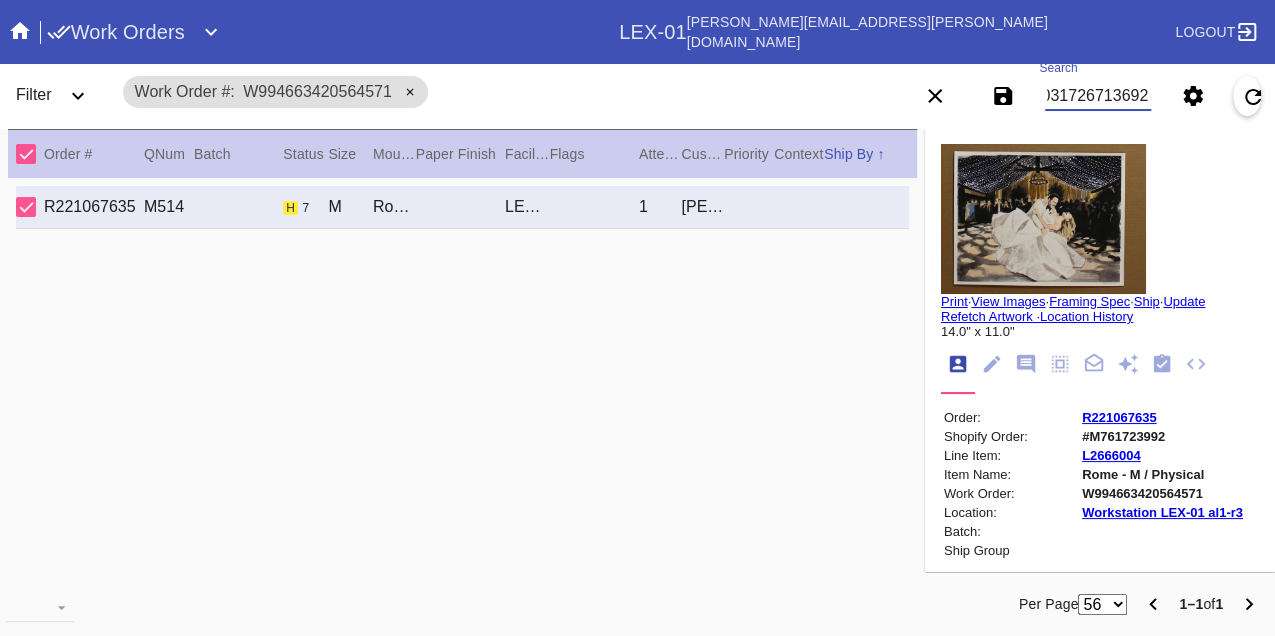 scroll, scrollTop: 0, scrollLeft: 48, axis: horizontal 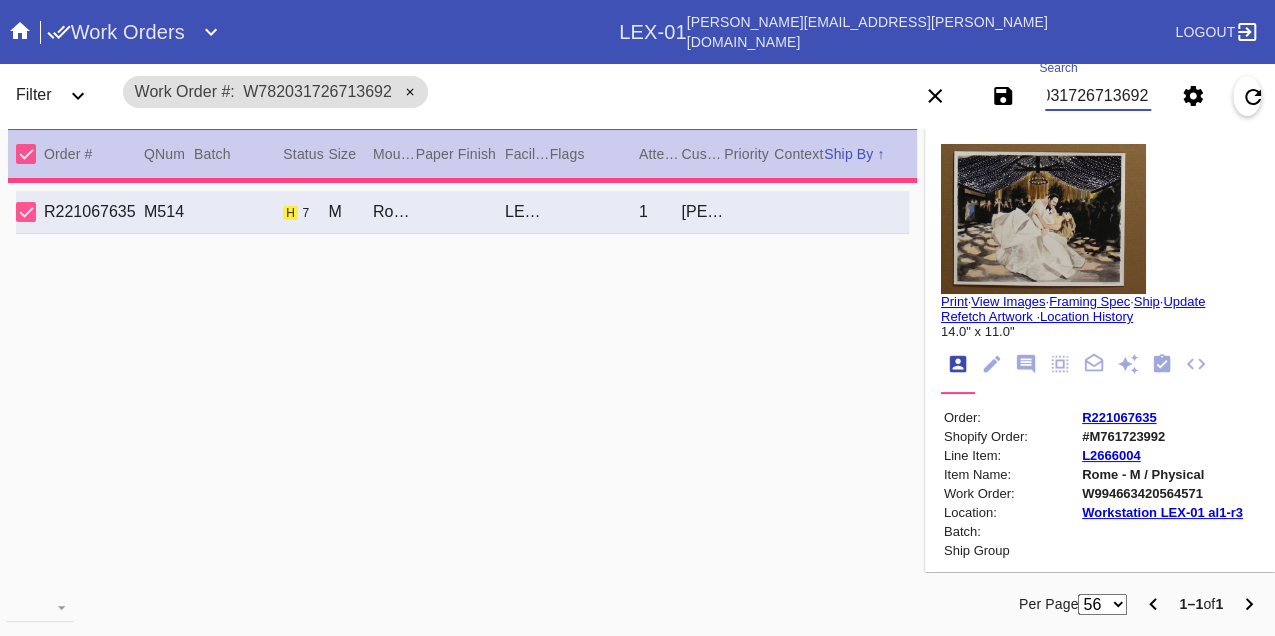 type on "1.5" 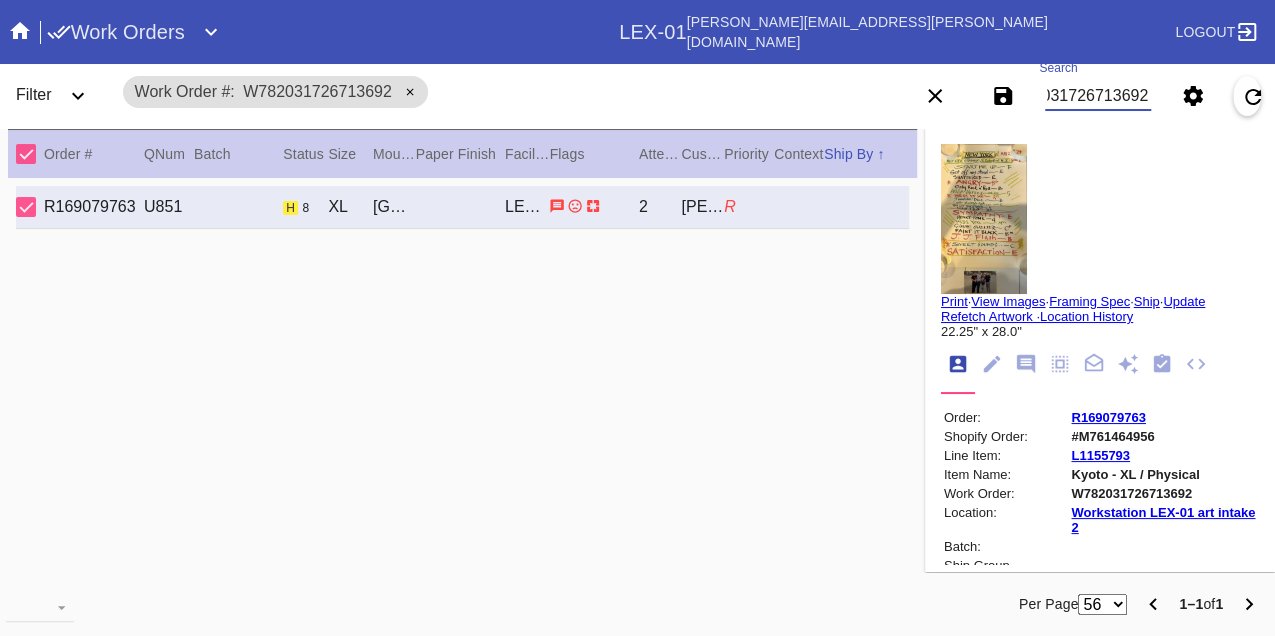 click on "W782031726713692" at bounding box center (1098, 96) 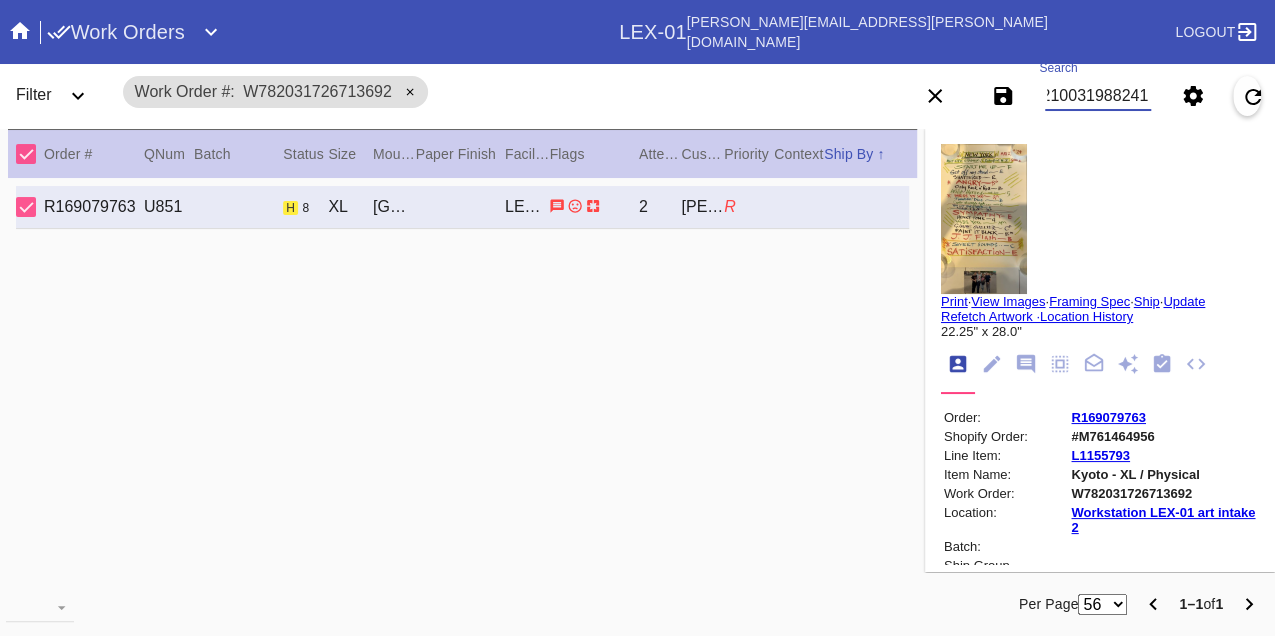 scroll, scrollTop: 0, scrollLeft: 48, axis: horizontal 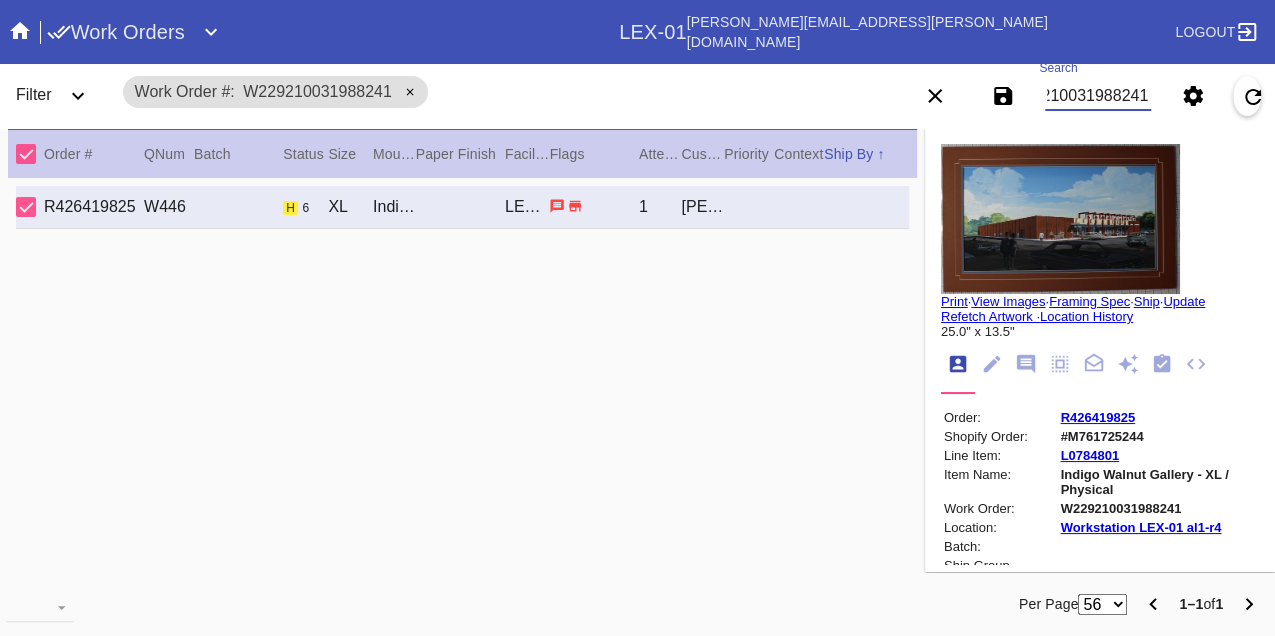 click on "W229210031988241" at bounding box center [1098, 96] 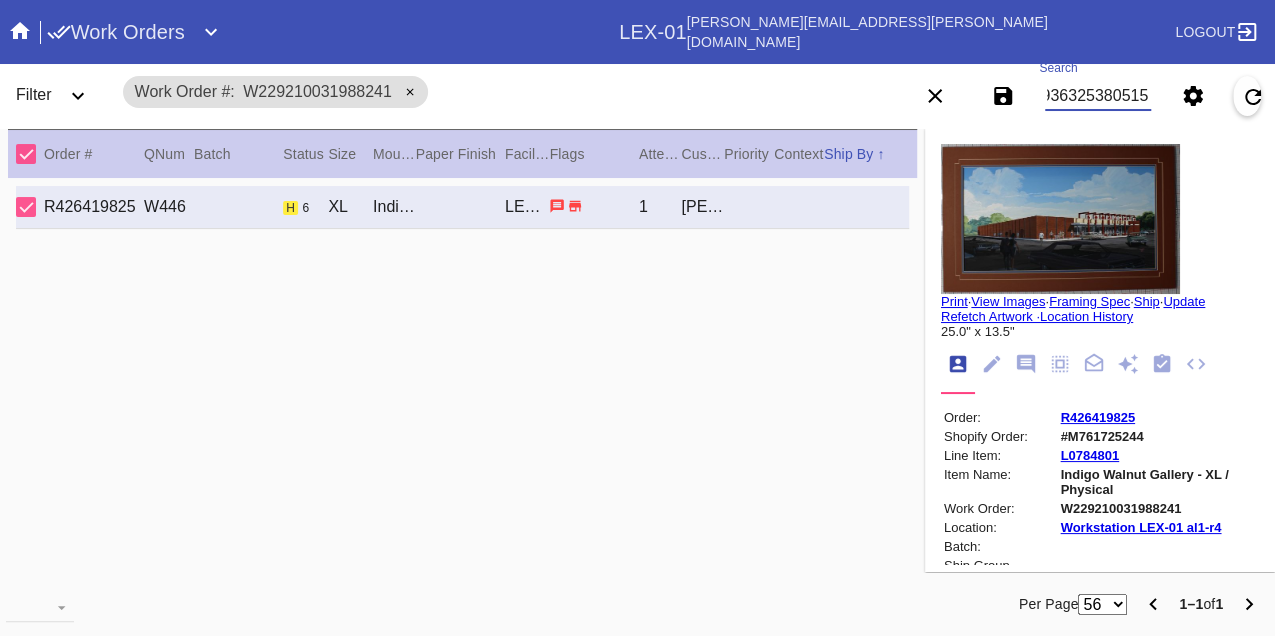 scroll, scrollTop: 0, scrollLeft: 48, axis: horizontal 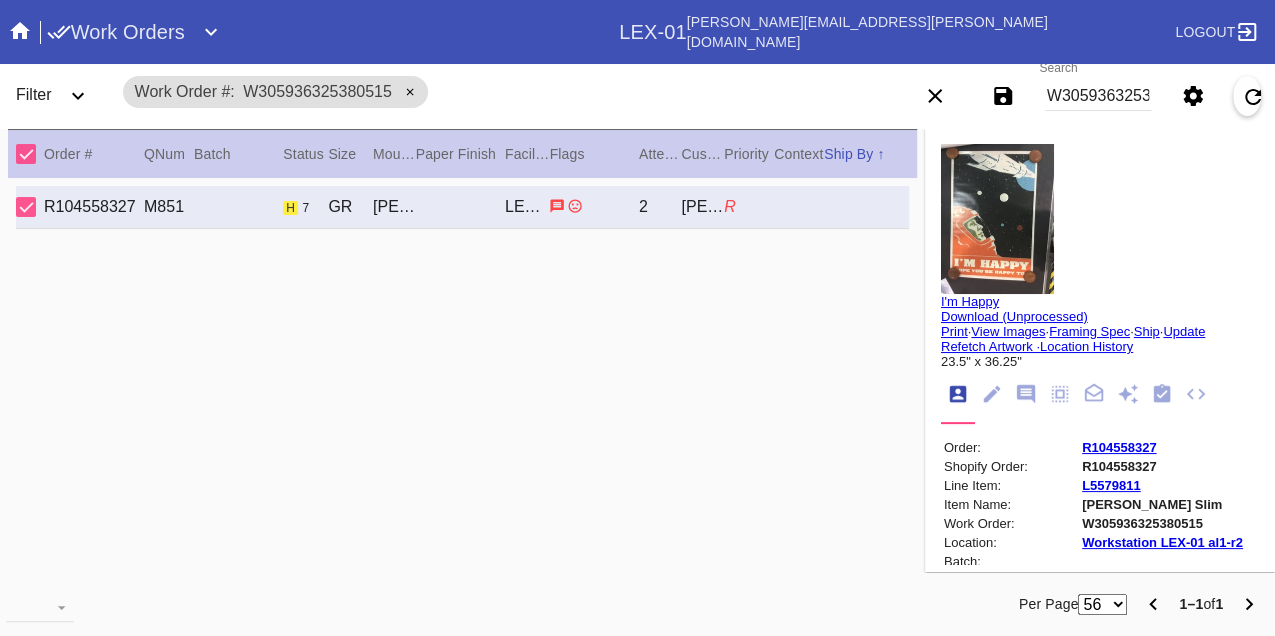 click on "W305936325380515" at bounding box center (1098, 96) 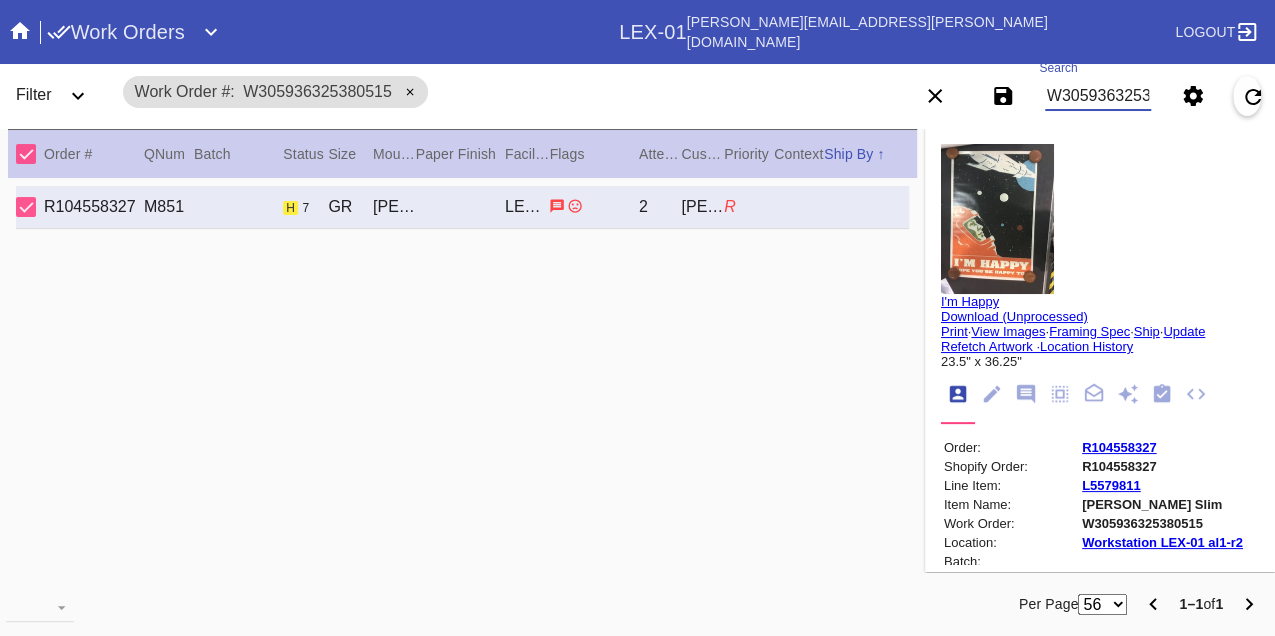 click on "W305936325380515" at bounding box center (1098, 96) 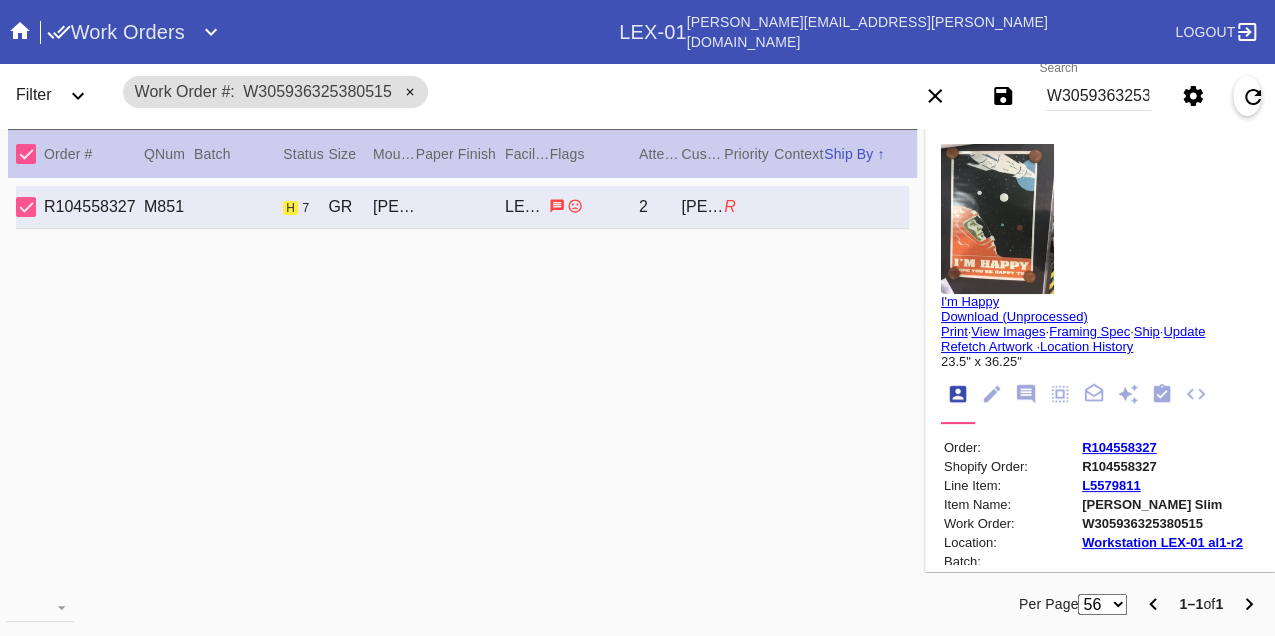 click on "W305936325380515" at bounding box center [1098, 96] 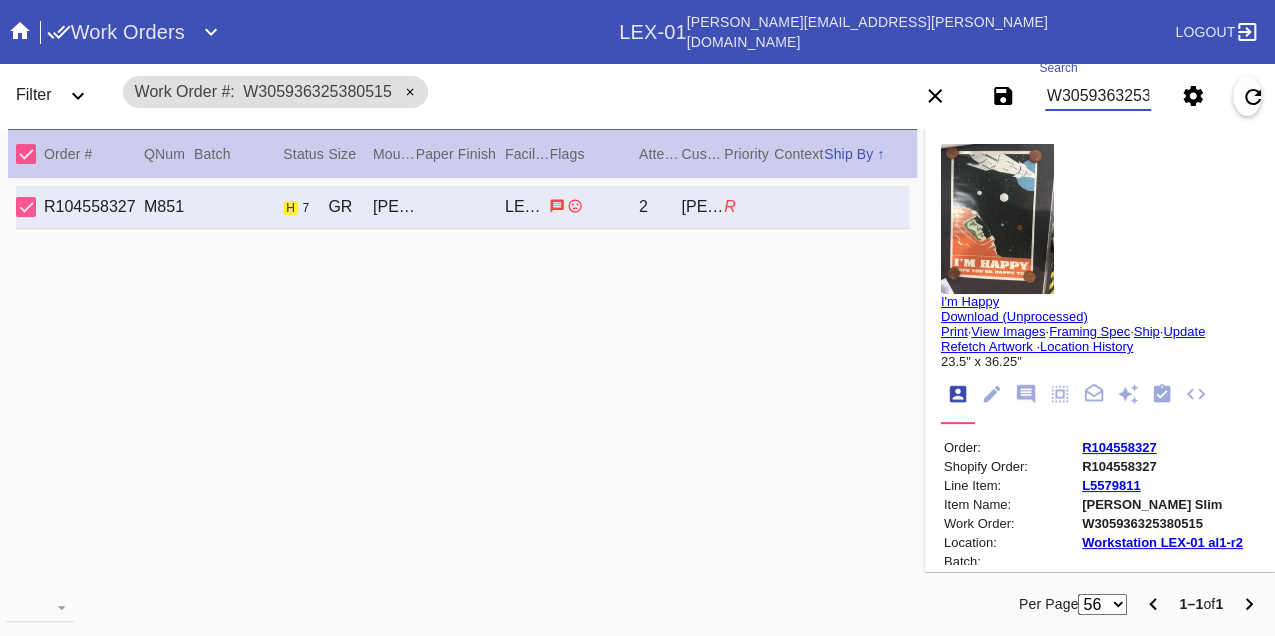 click on "W305936325380515" at bounding box center [1098, 96] 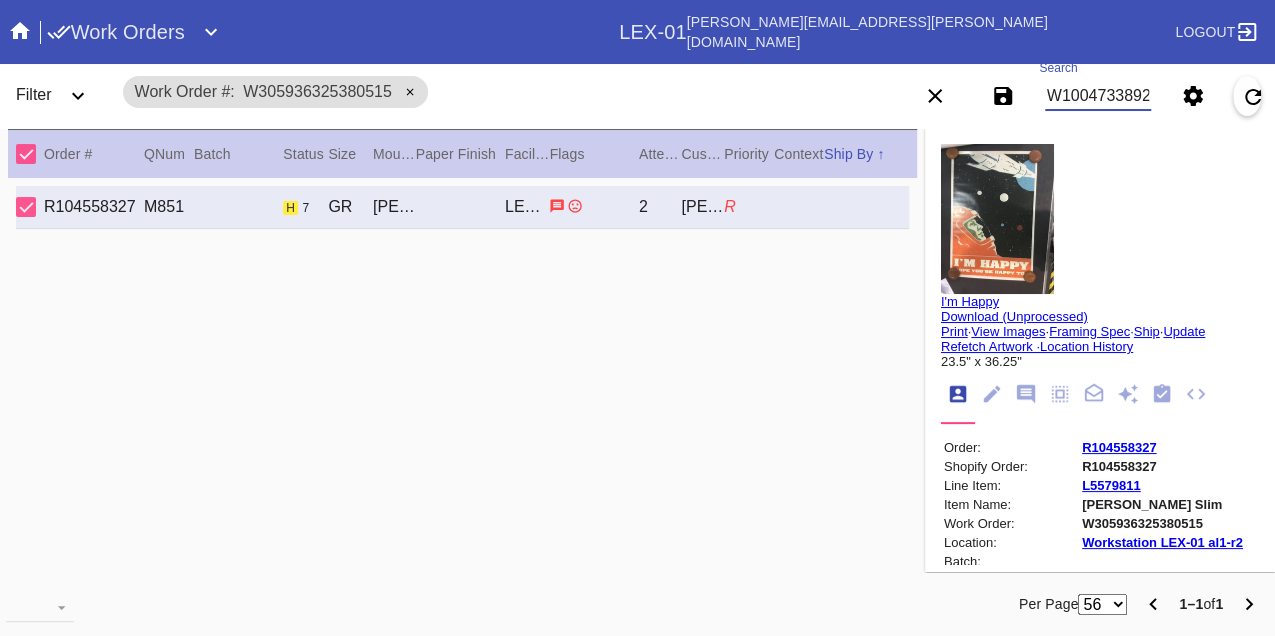 scroll, scrollTop: 0, scrollLeft: 48, axis: horizontal 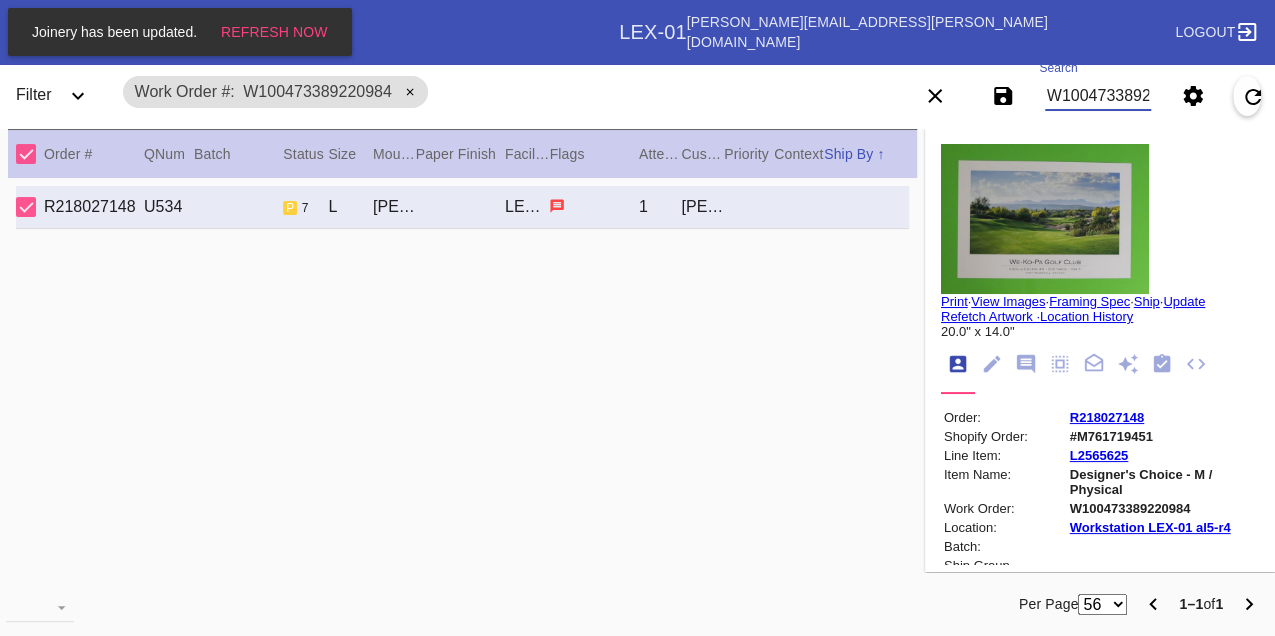 click on "W100473389220984" at bounding box center (1098, 96) 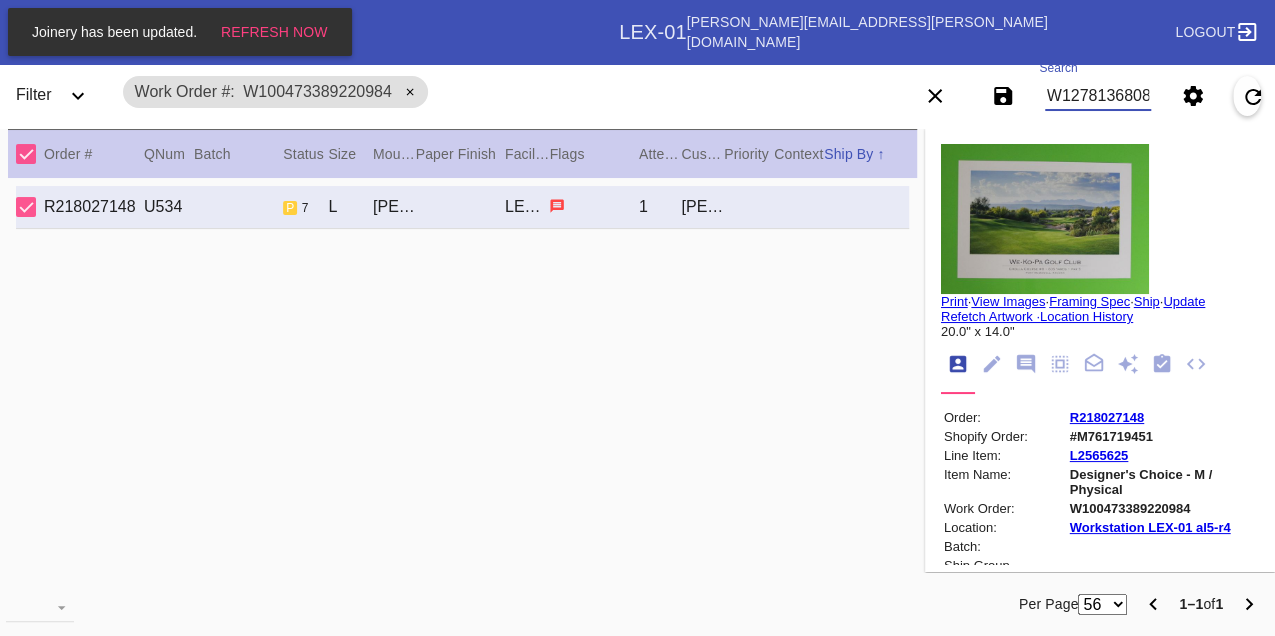 scroll, scrollTop: 0, scrollLeft: 48, axis: horizontal 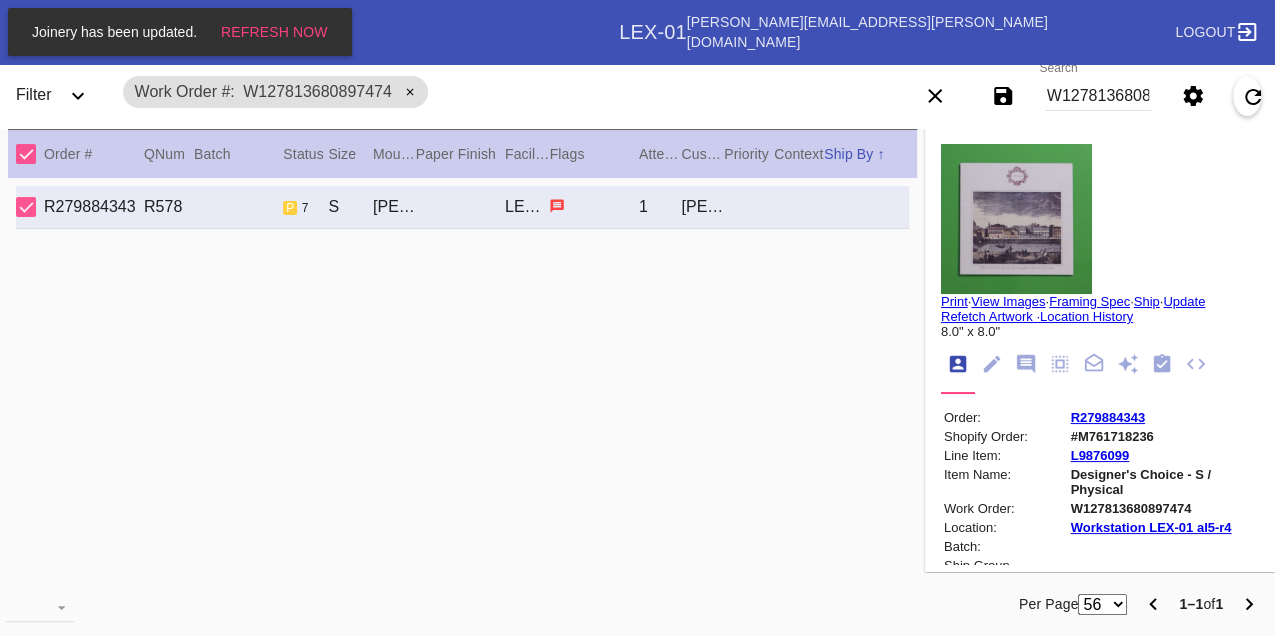 click on "W127813680897474" at bounding box center (1098, 96) 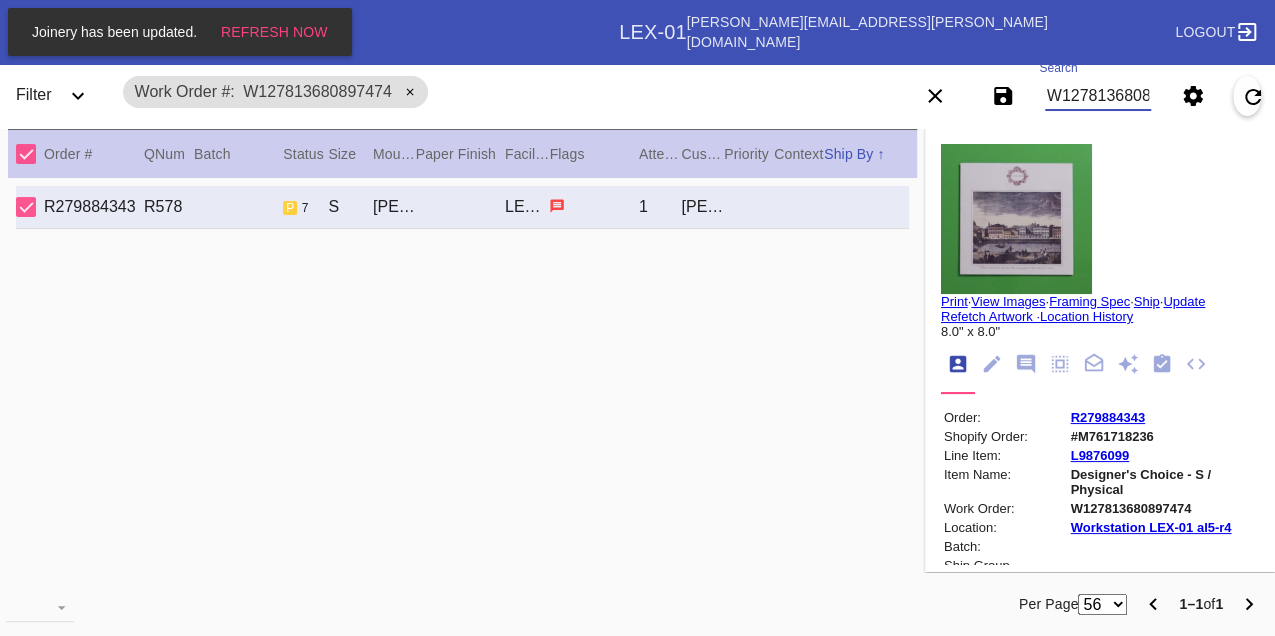 click on "W127813680897474" at bounding box center (1098, 96) 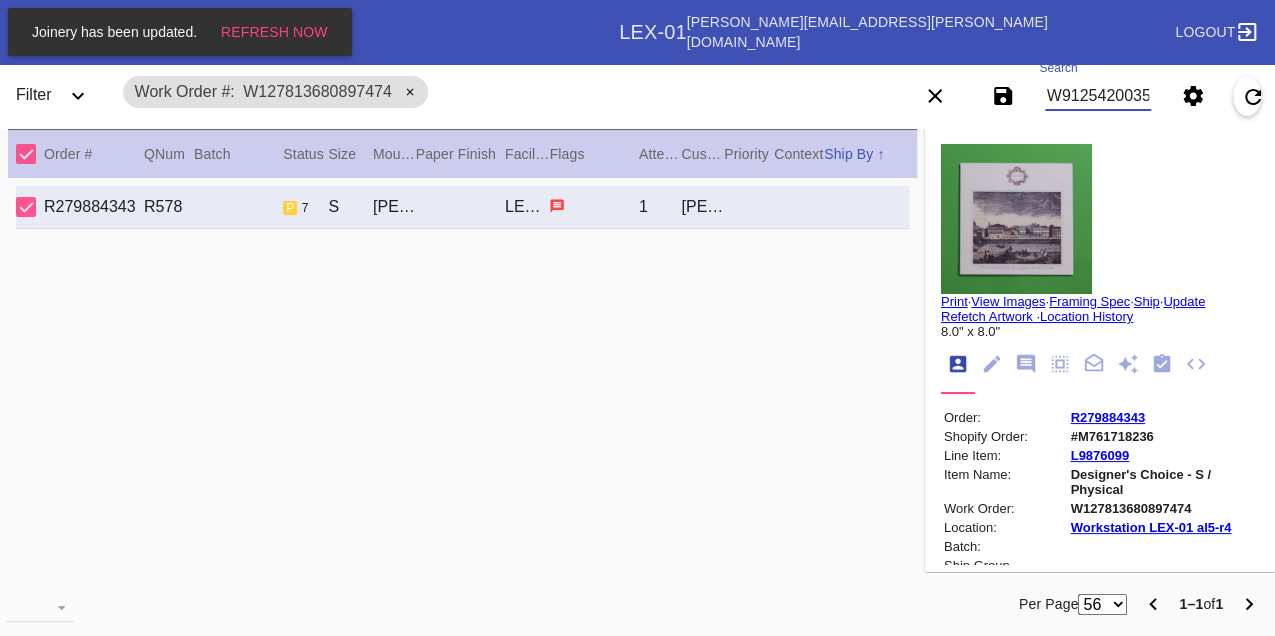 scroll, scrollTop: 0, scrollLeft: 48, axis: horizontal 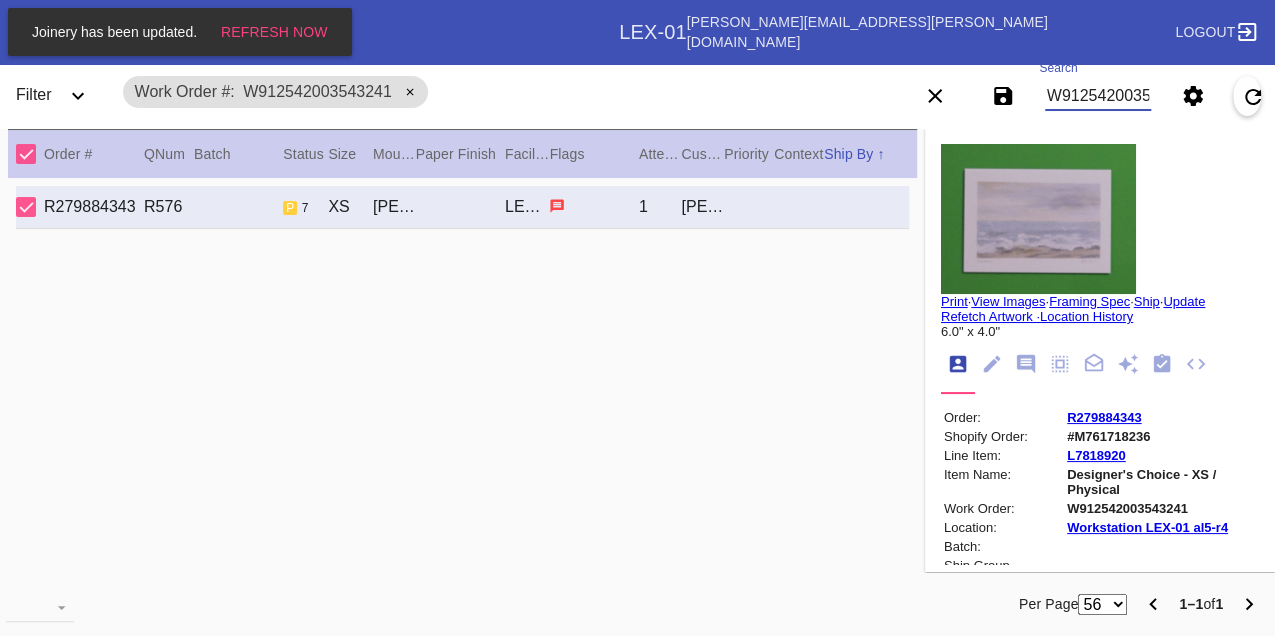click on "W912542003543241" at bounding box center [1098, 96] 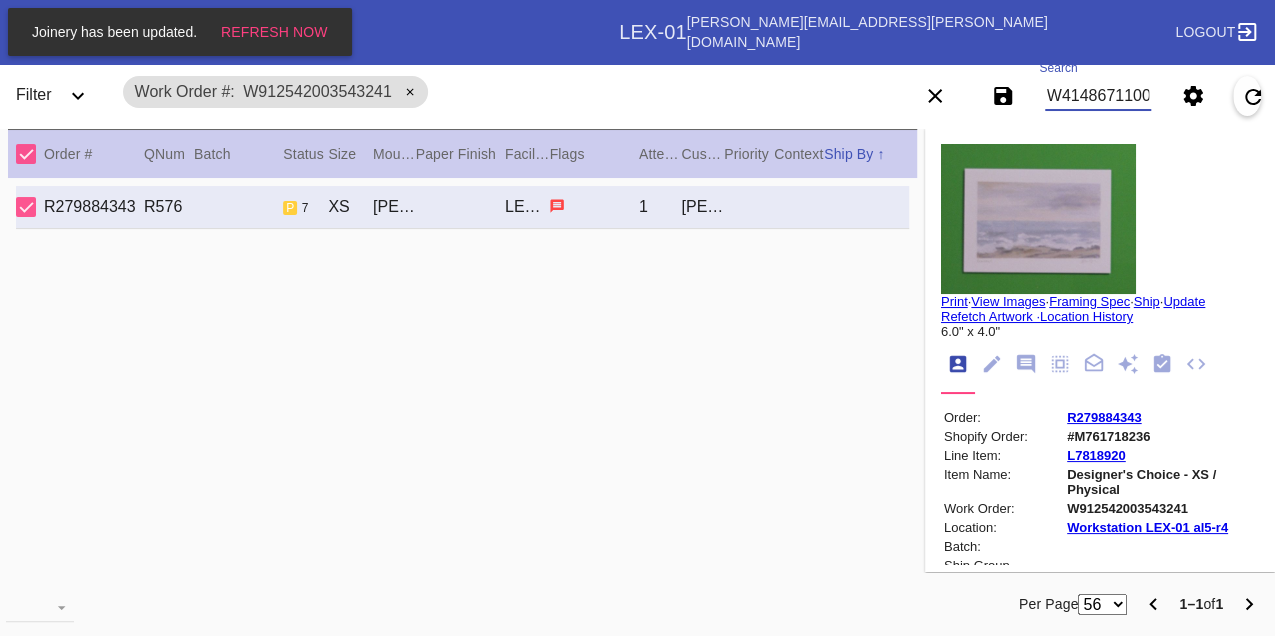 scroll, scrollTop: 0, scrollLeft: 48, axis: horizontal 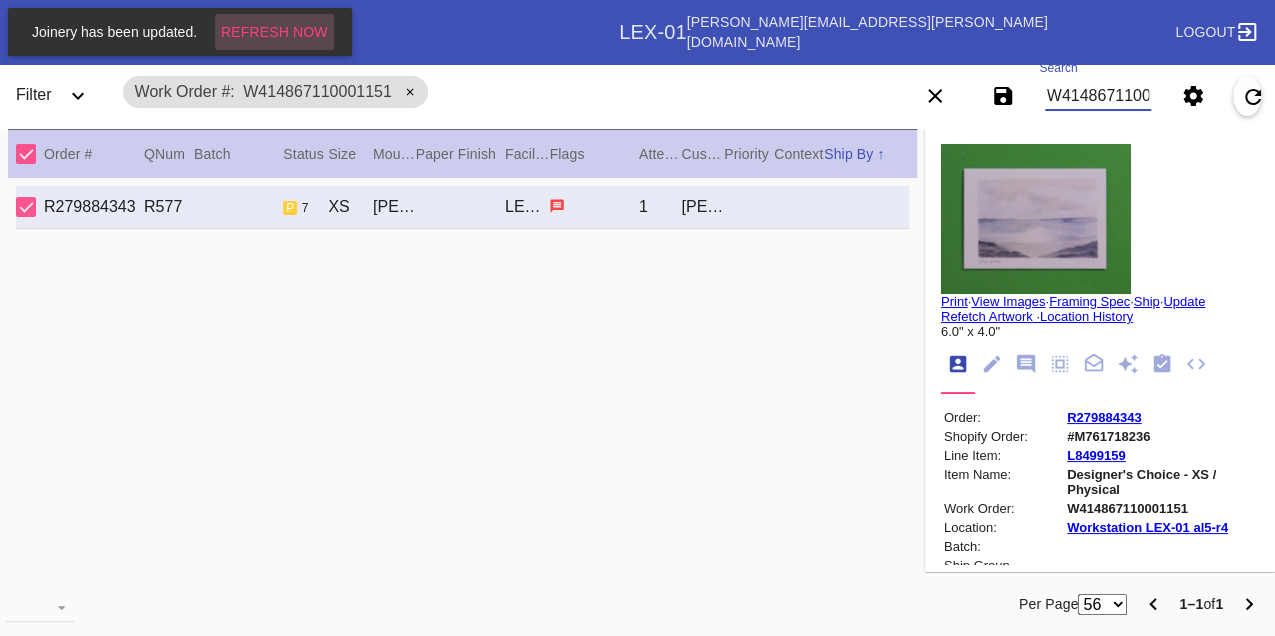 click on "Refresh Now" at bounding box center (274, 32) 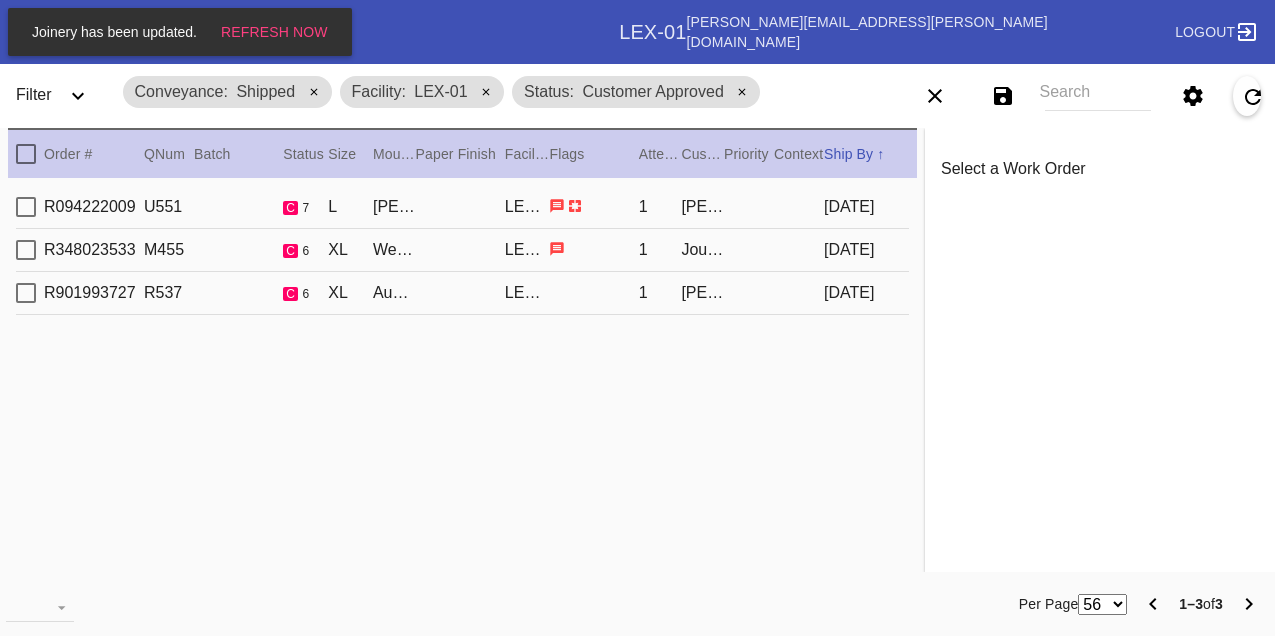 scroll, scrollTop: 0, scrollLeft: 0, axis: both 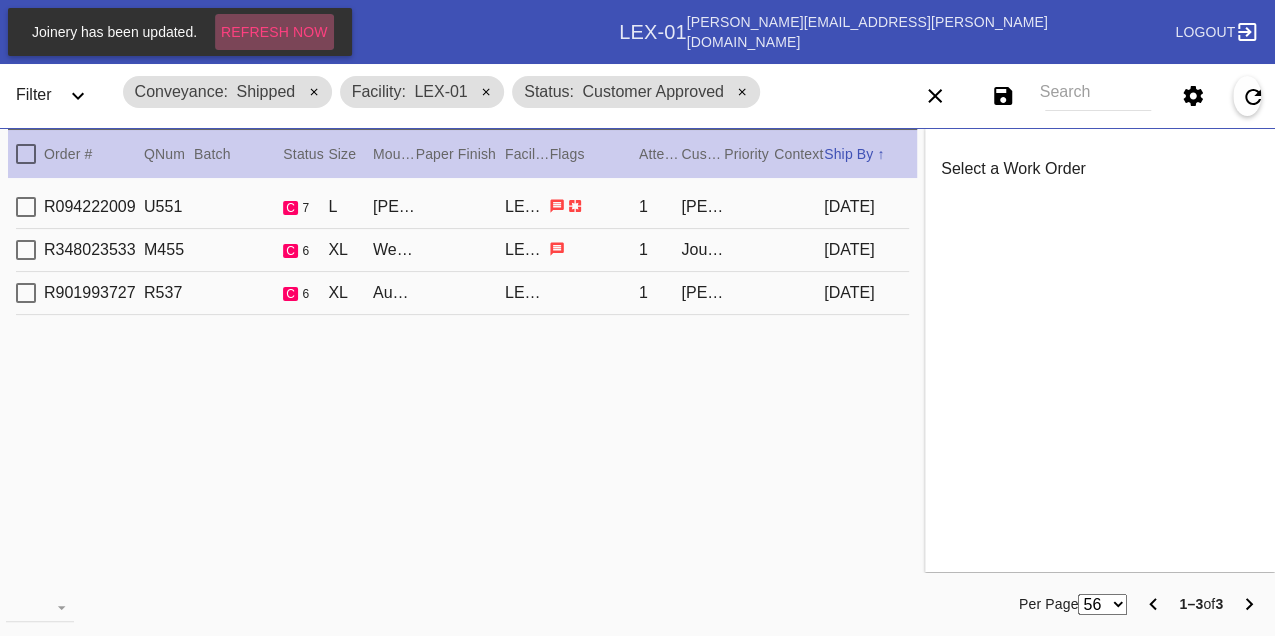 click on "Refresh Now" at bounding box center (274, 32) 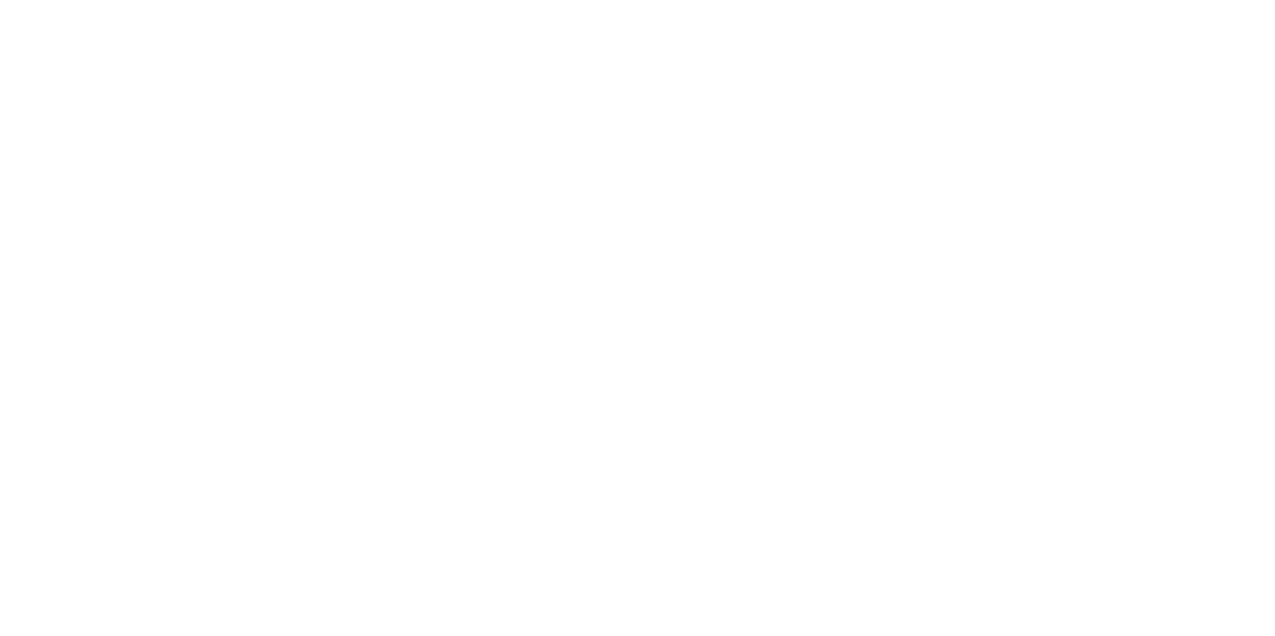 scroll, scrollTop: 0, scrollLeft: 0, axis: both 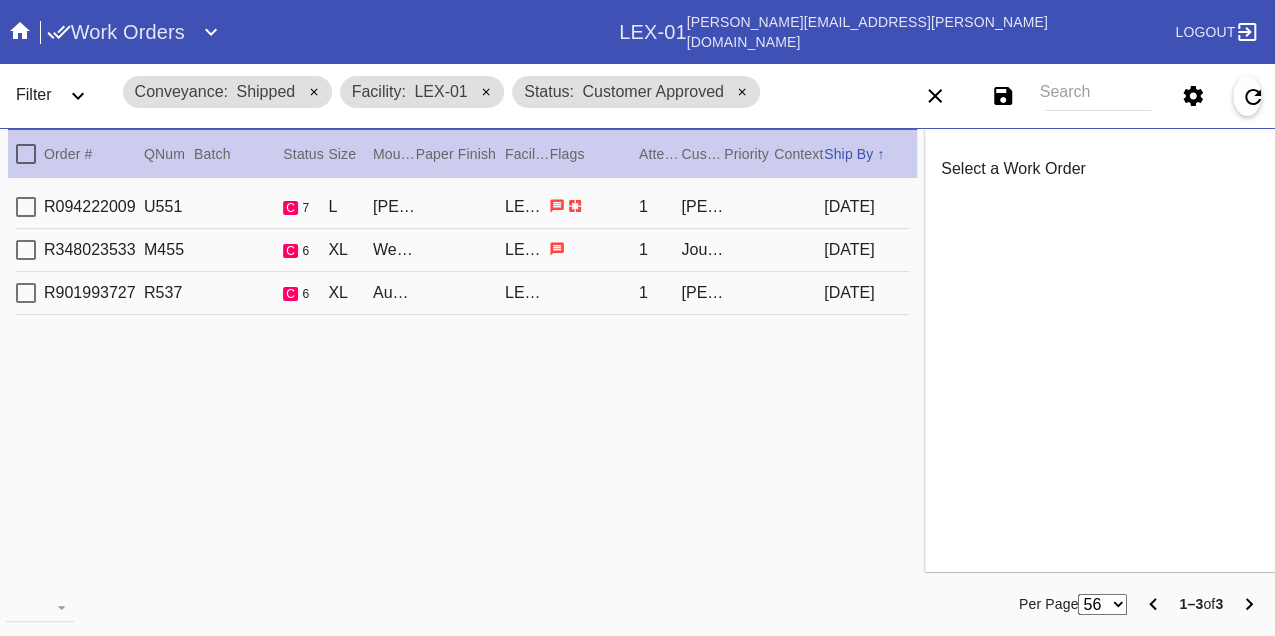 click on "R094222009 U551 c   7 L [PERSON_NAME] Slim / Float Mounting (+$25) LEX-01 1 [PERSON_NAME]
[DATE]" at bounding box center (462, 207) 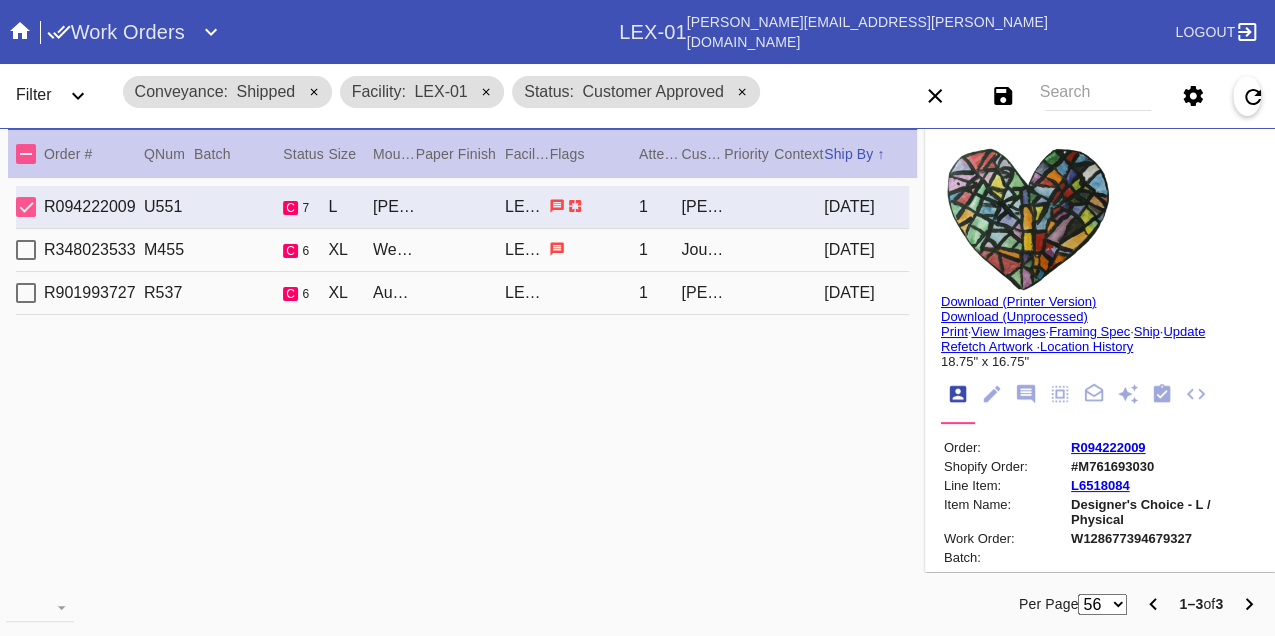 click on "W128677394679327" at bounding box center (1163, 538) 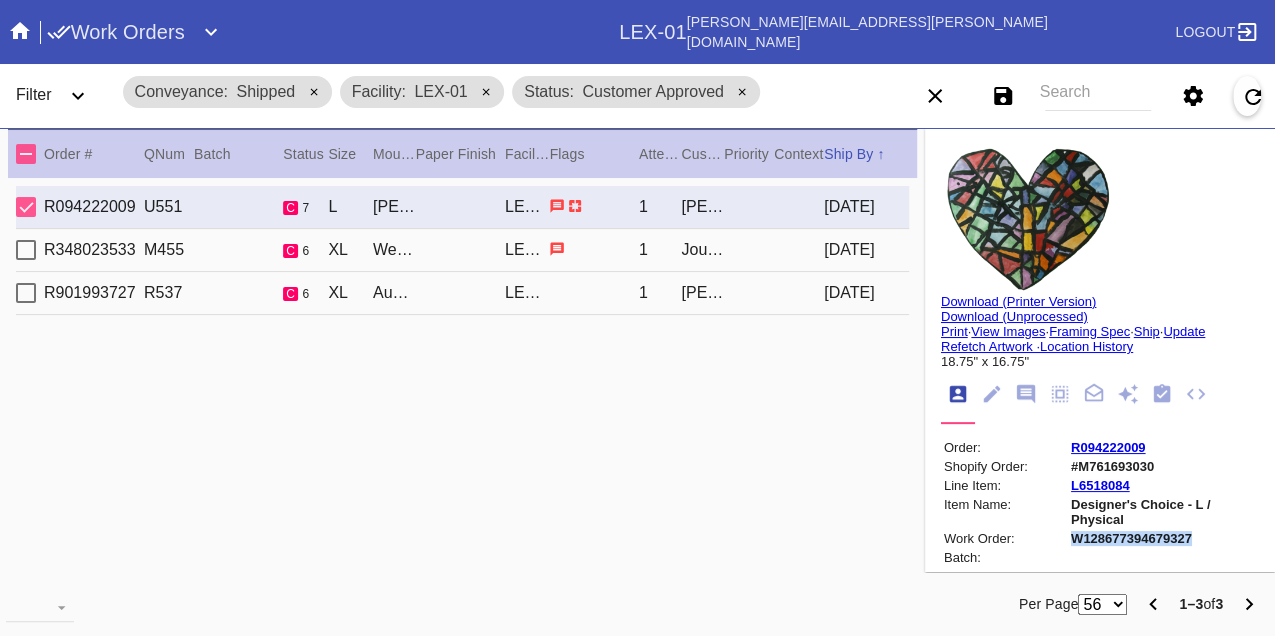 click on "W128677394679327" at bounding box center (1163, 538) 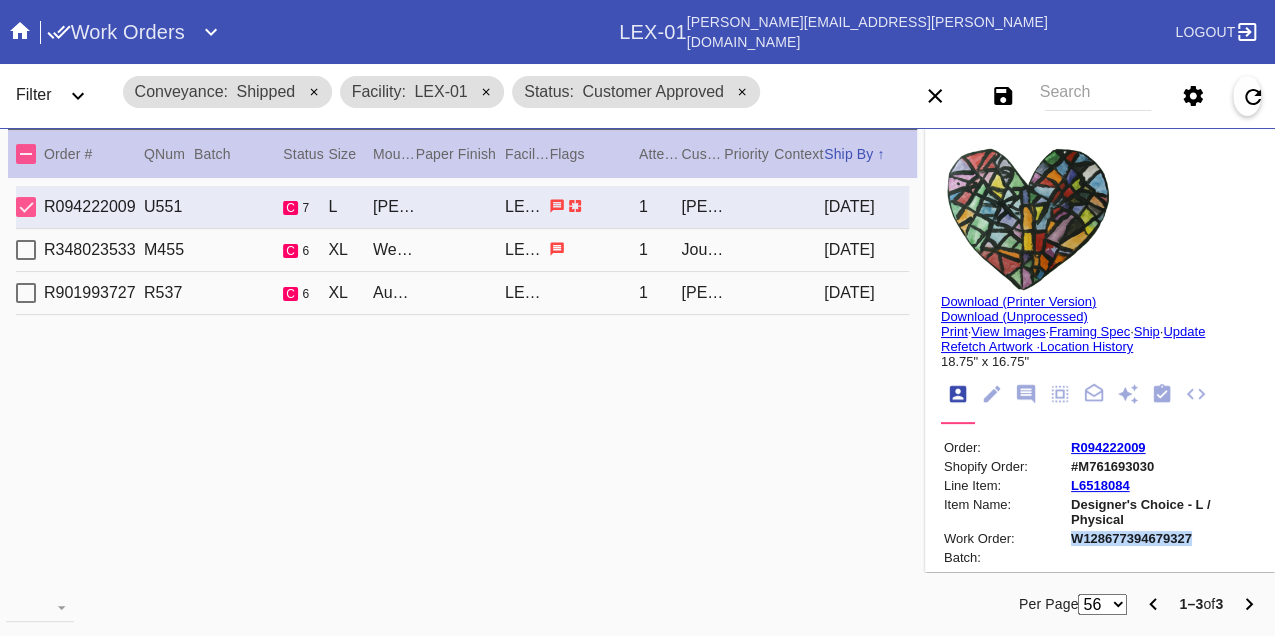 copy on "W128677394679327" 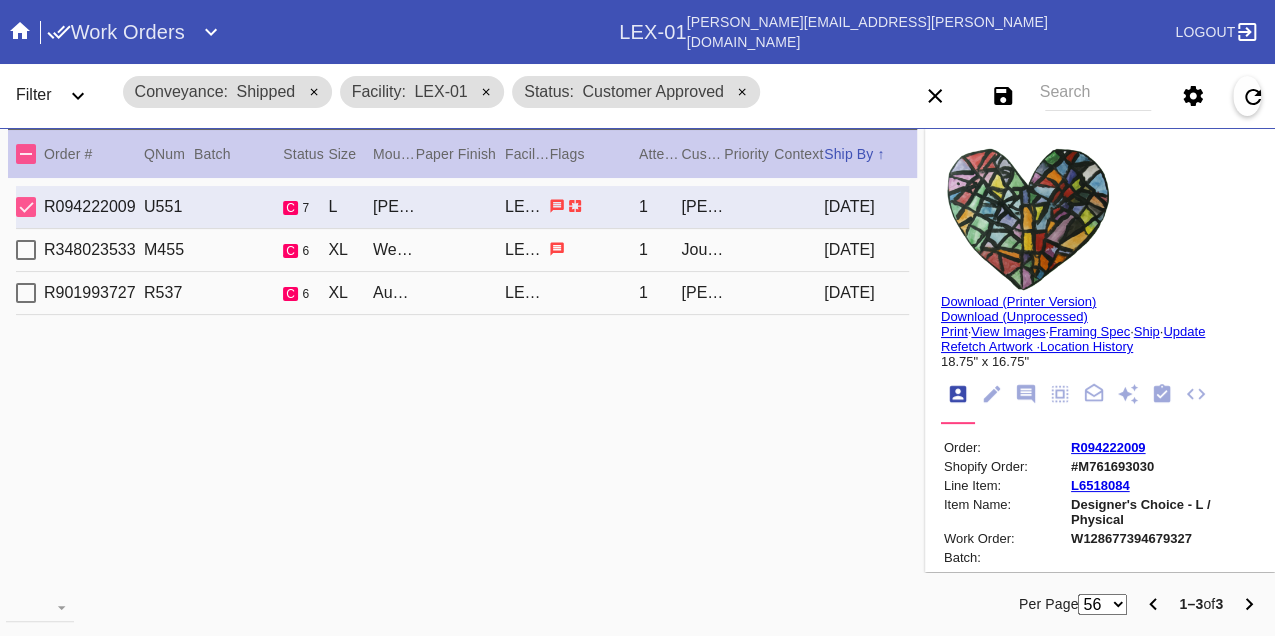 click on "R348023533 M455 c   6 XL Wellington / Pale Honey LEX-01 1 Jourdan Strain
[DATE]" at bounding box center [462, 250] 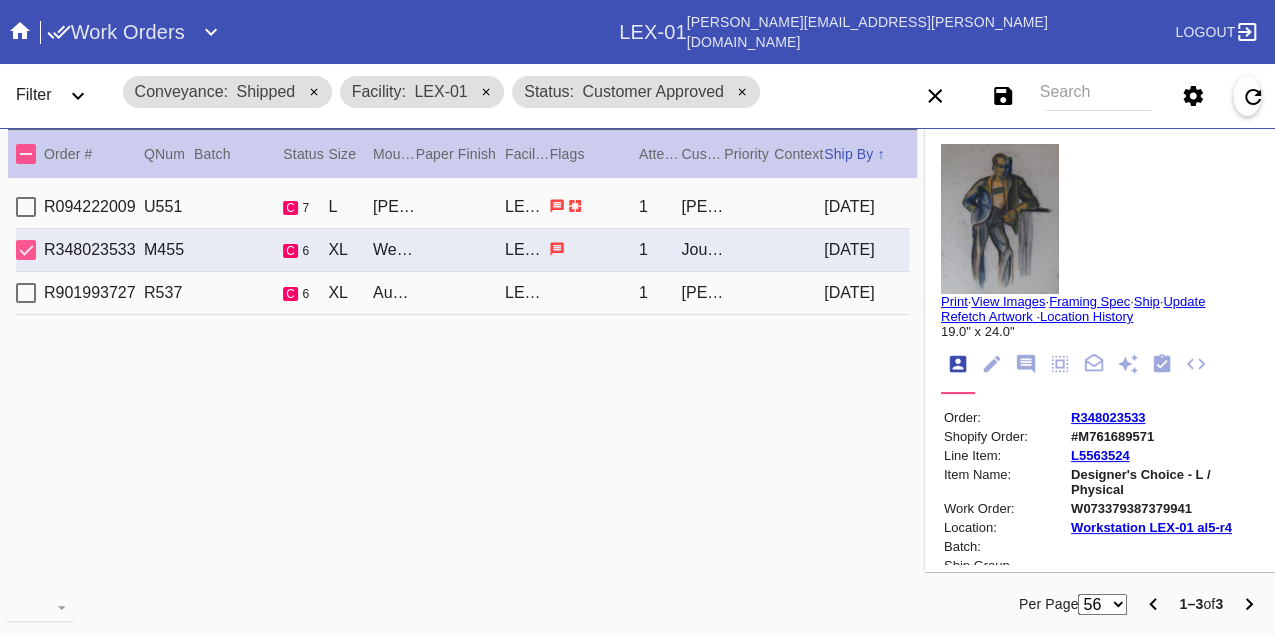 click on "W073379387379941" at bounding box center (1163, 508) 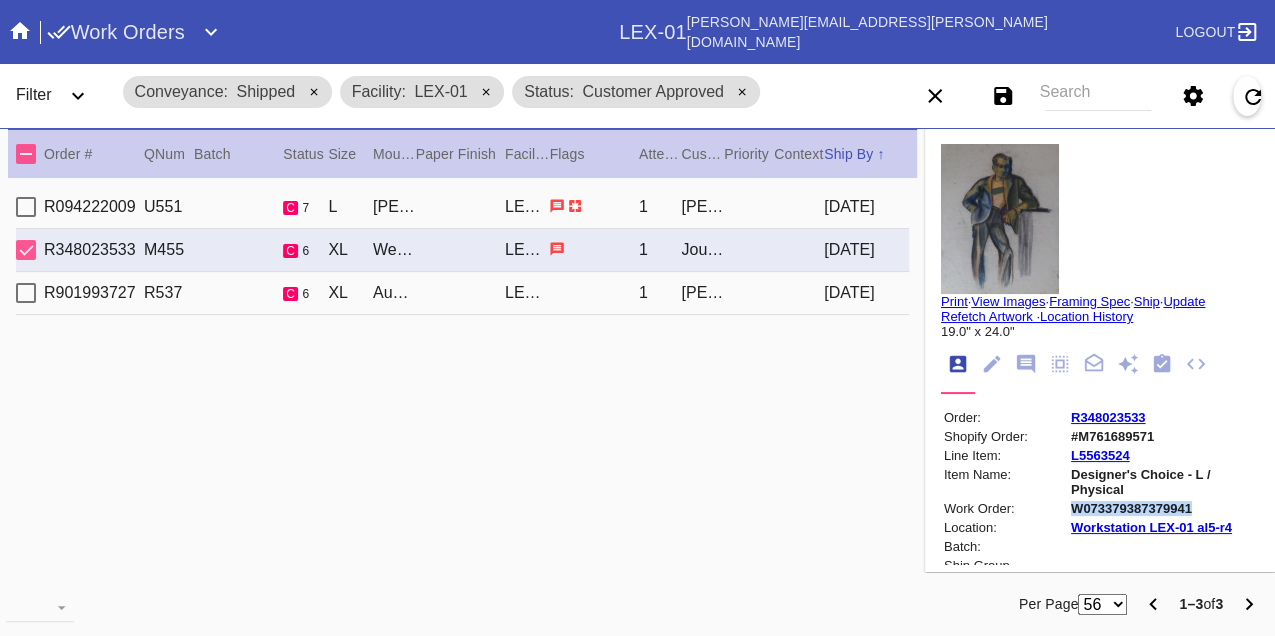 click on "W073379387379941" at bounding box center (1163, 508) 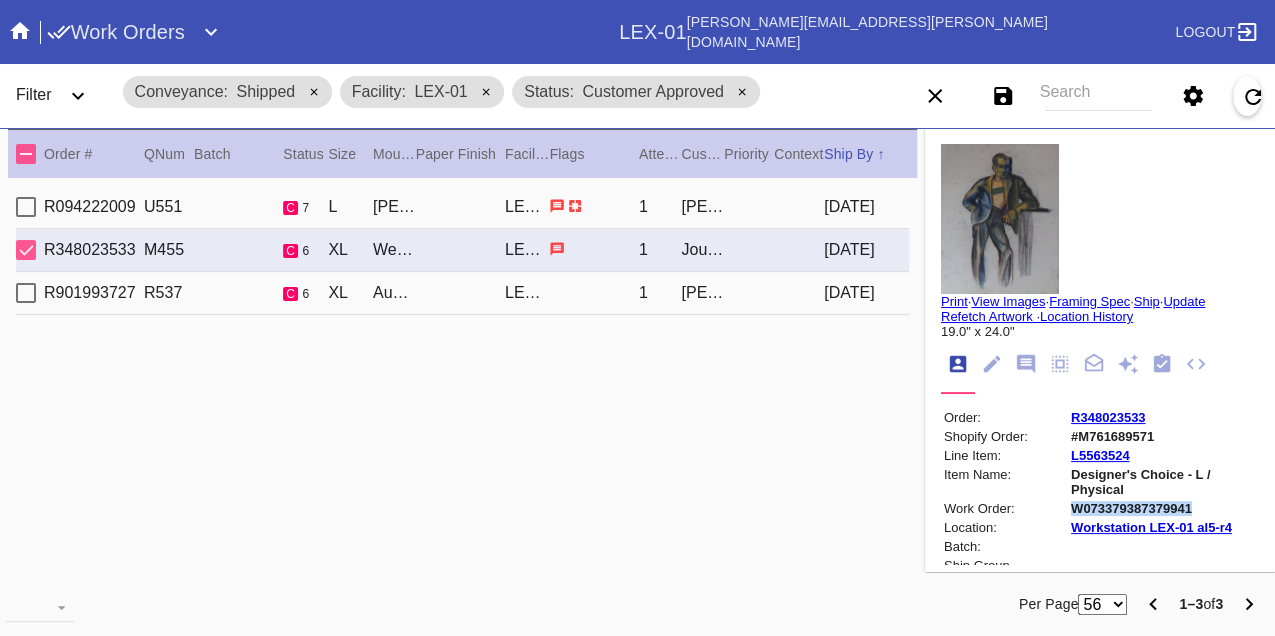 copy on "W073379387379941" 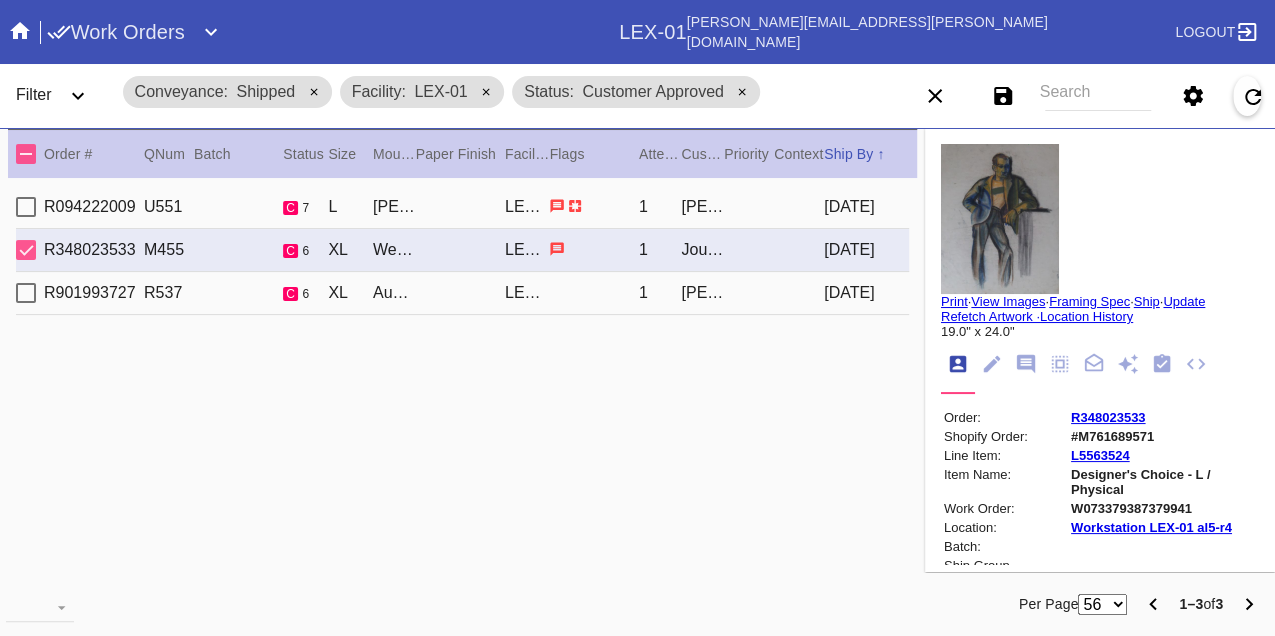 click on "R901993727 R537 c   6 XL Augusta / White LEX-01 1 [PERSON_NAME]
[DATE]" at bounding box center (462, 293) 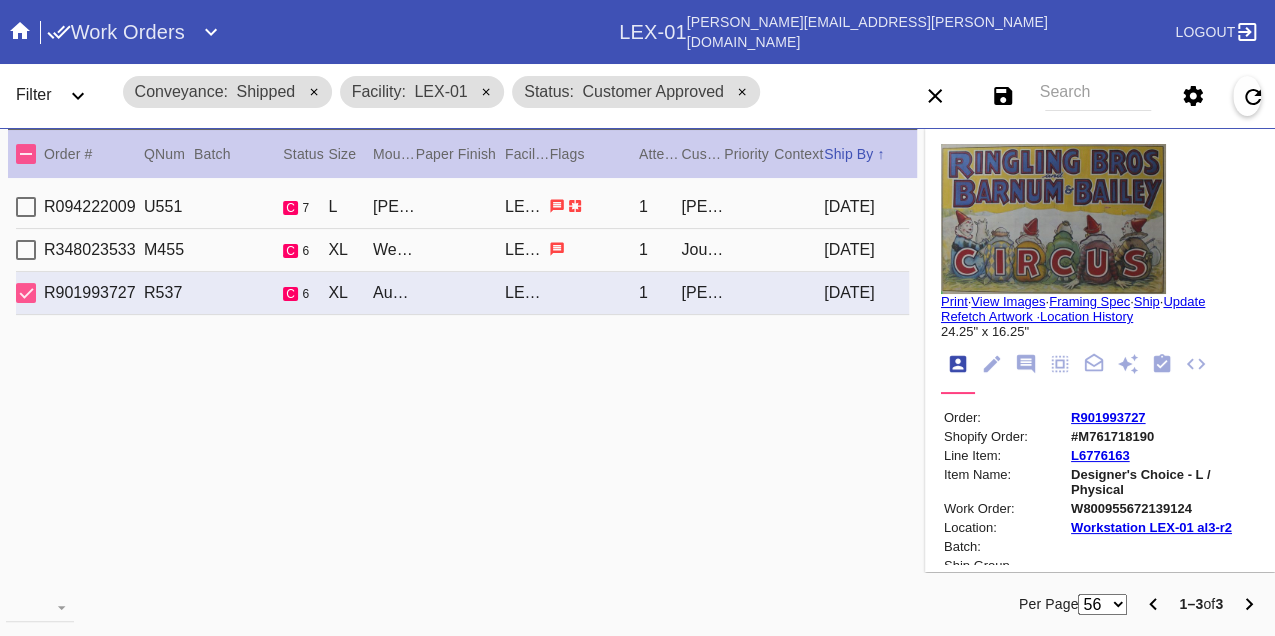 click on "W800955672139124" at bounding box center (1163, 508) 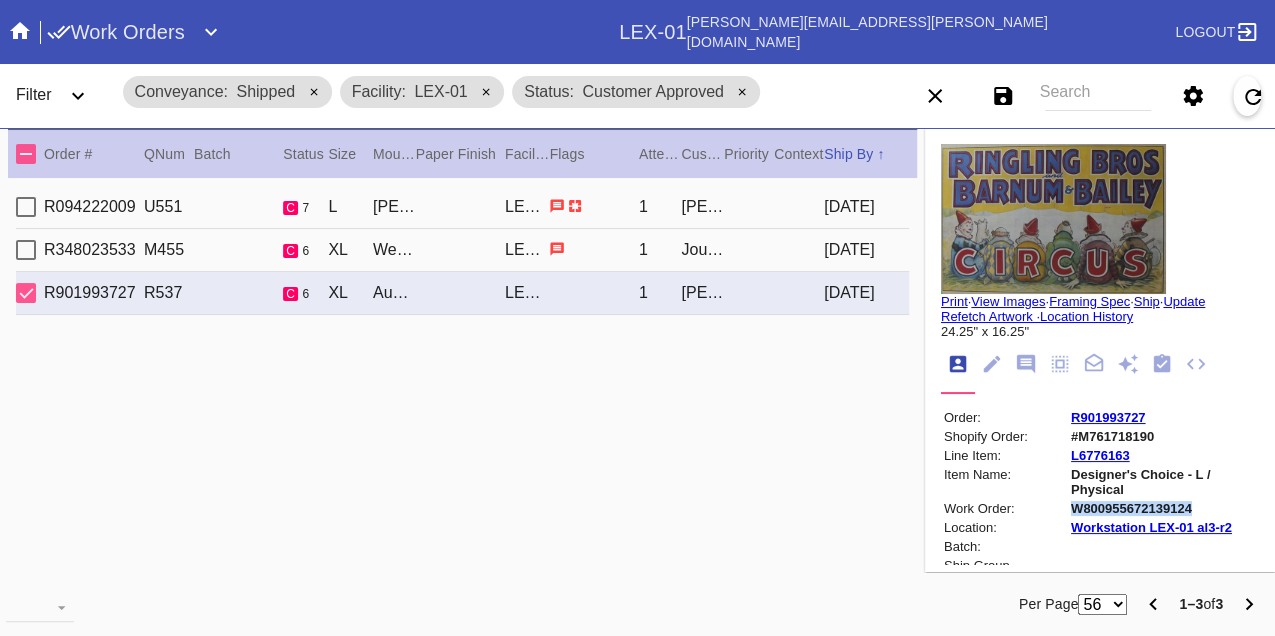 click on "W800955672139124" at bounding box center [1163, 508] 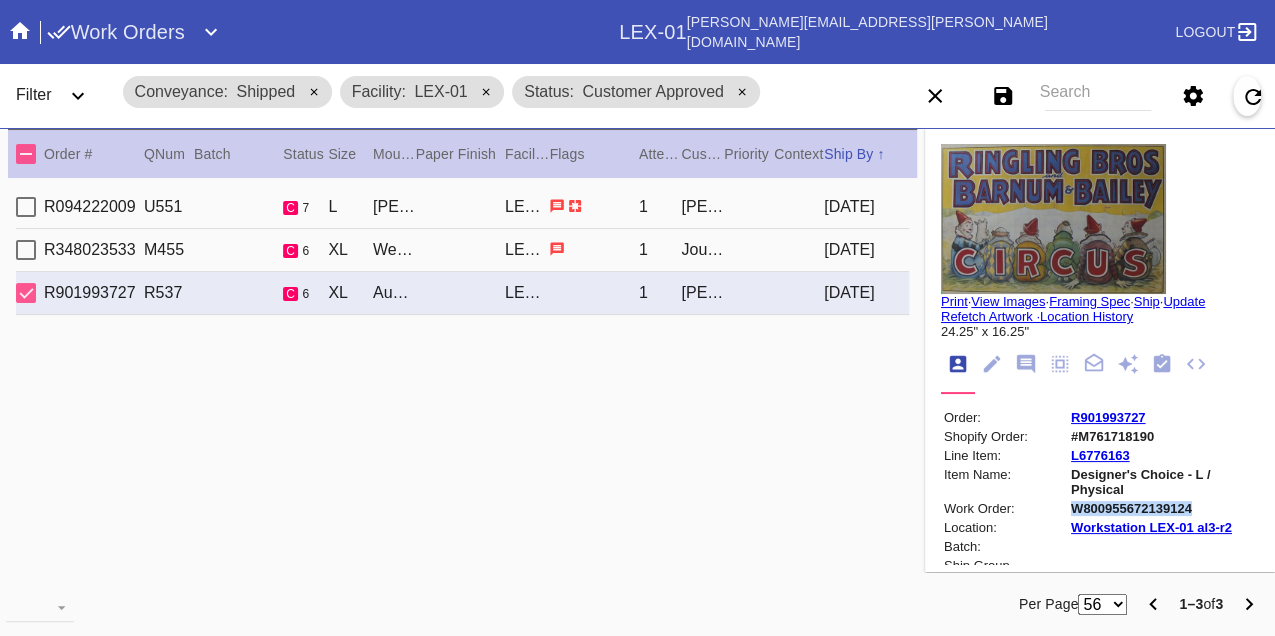 copy on "W800955672139124" 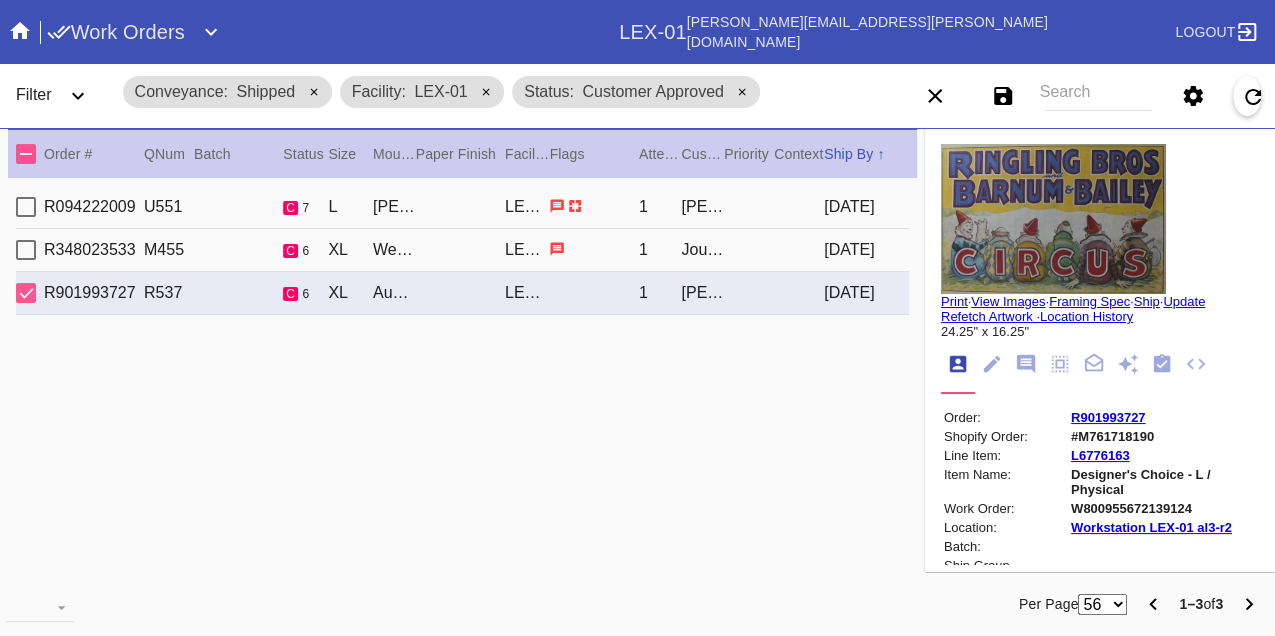 click on "R094222009 U551 c   7 L [PERSON_NAME] Slim / Float Mounting (+$25) LEX-01 1 [PERSON_NAME]
[DATE]" at bounding box center (462, 207) 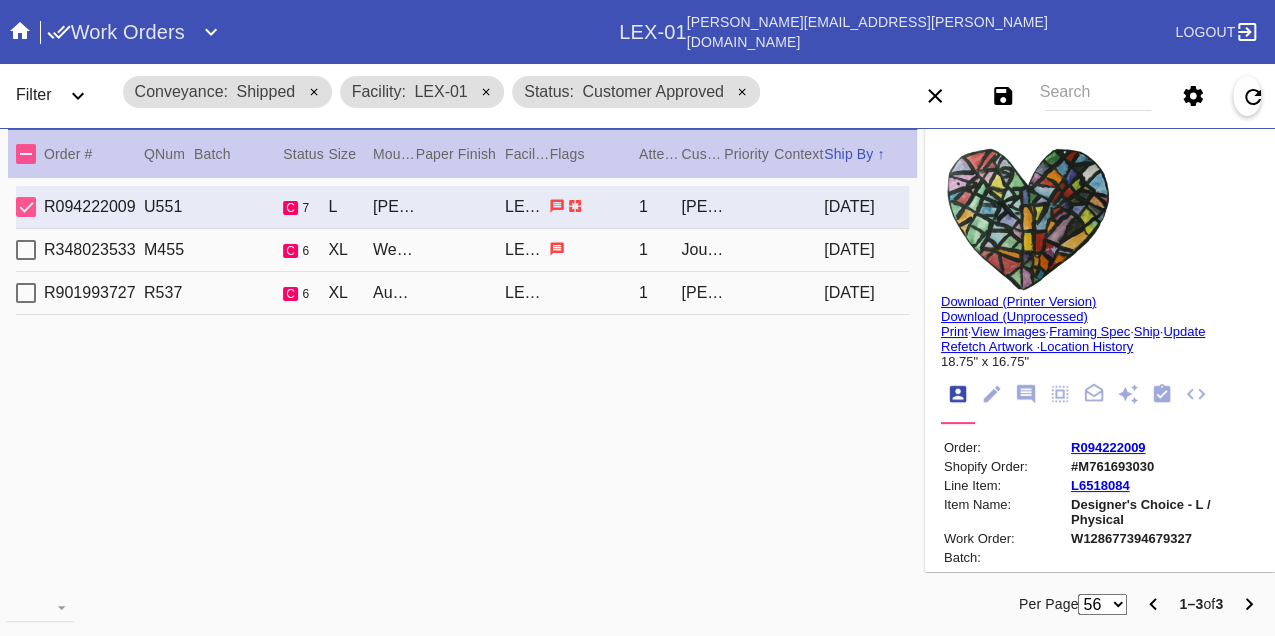 click on "R094222009" at bounding box center (1108, 447) 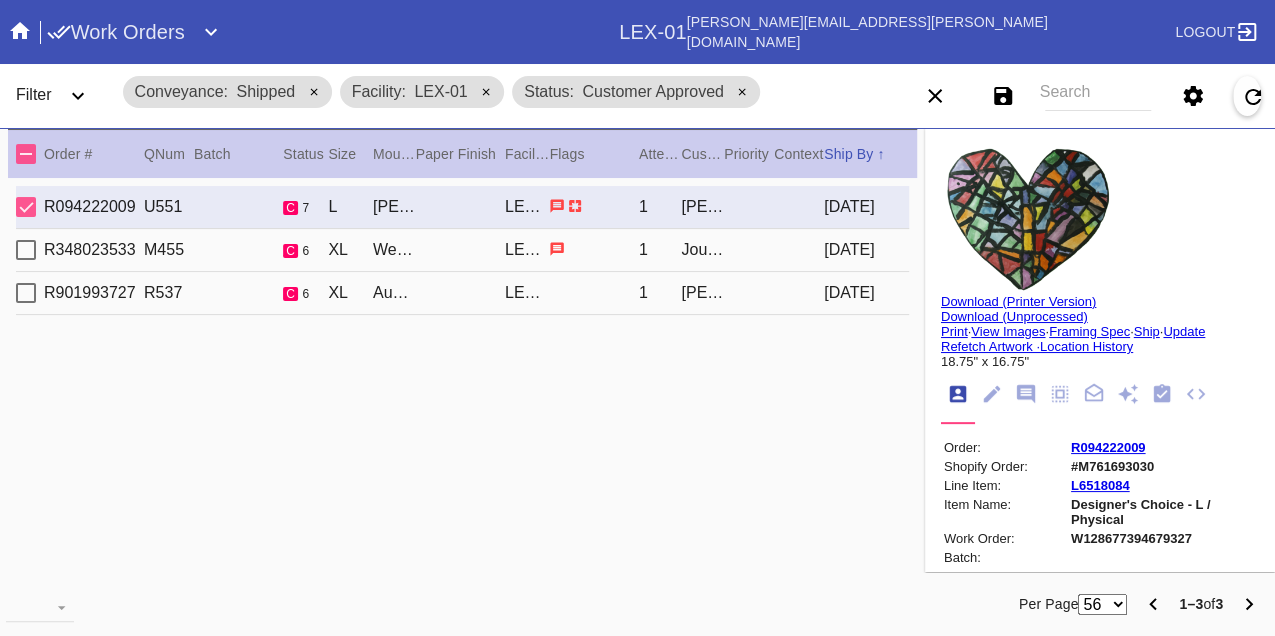click on "R348023533 M455 c   6 XL Wellington / Pale Honey LEX-01 1 Jourdan Strain
[DATE]" at bounding box center (462, 250) 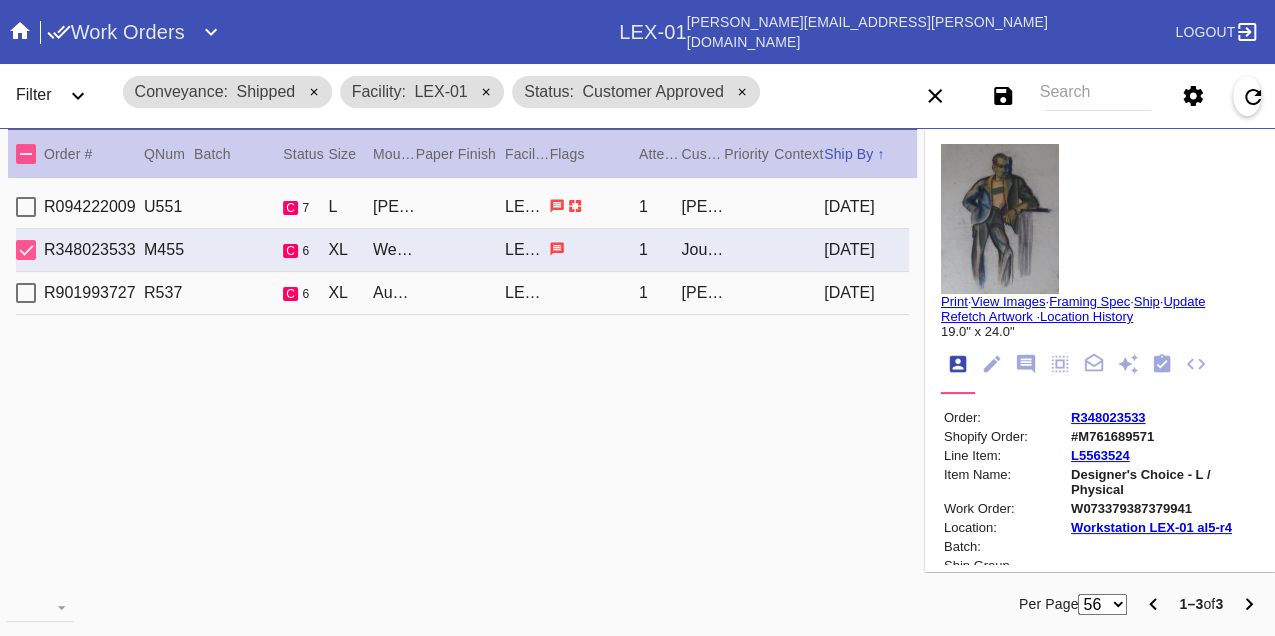 click on "R348023533" at bounding box center (1108, 417) 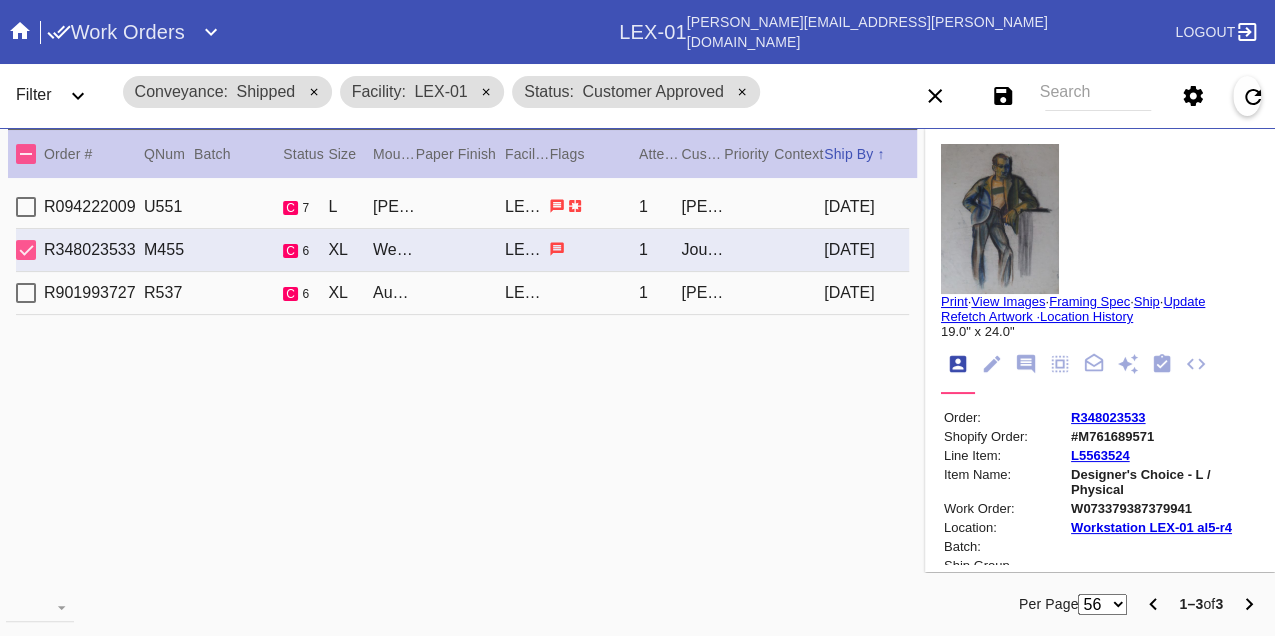 click on "R901993727 R537 c   6 XL Augusta / White LEX-01 1 [PERSON_NAME]
[DATE]" at bounding box center (462, 293) 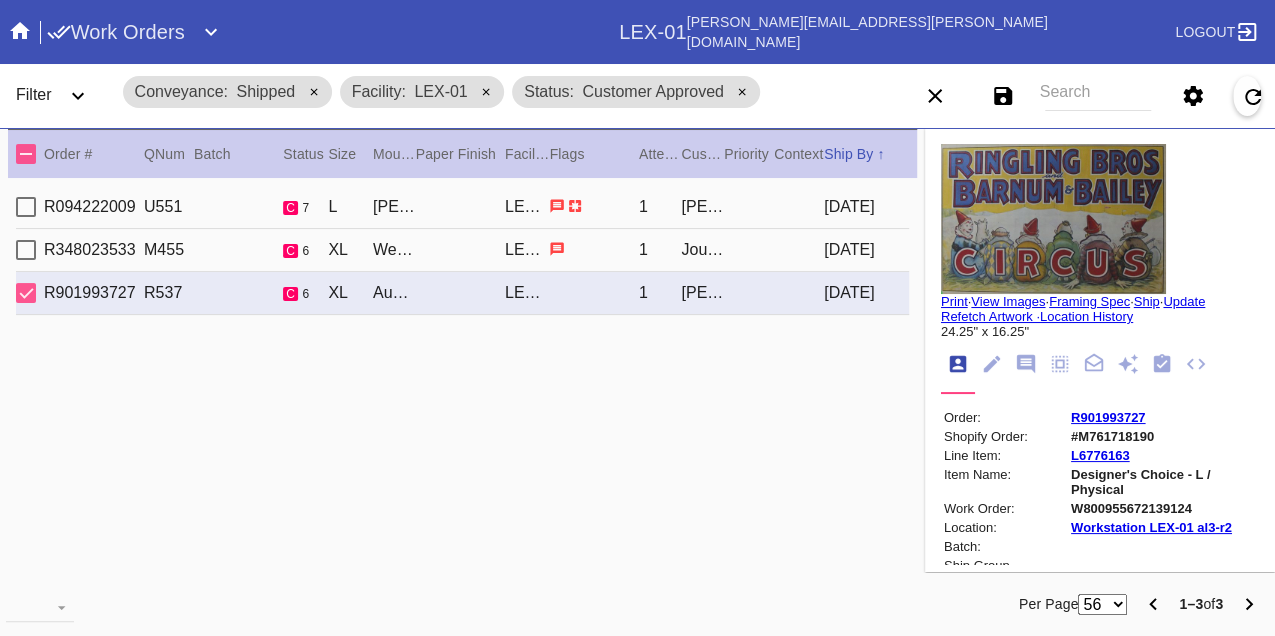 click on "R901993727" at bounding box center (1108, 417) 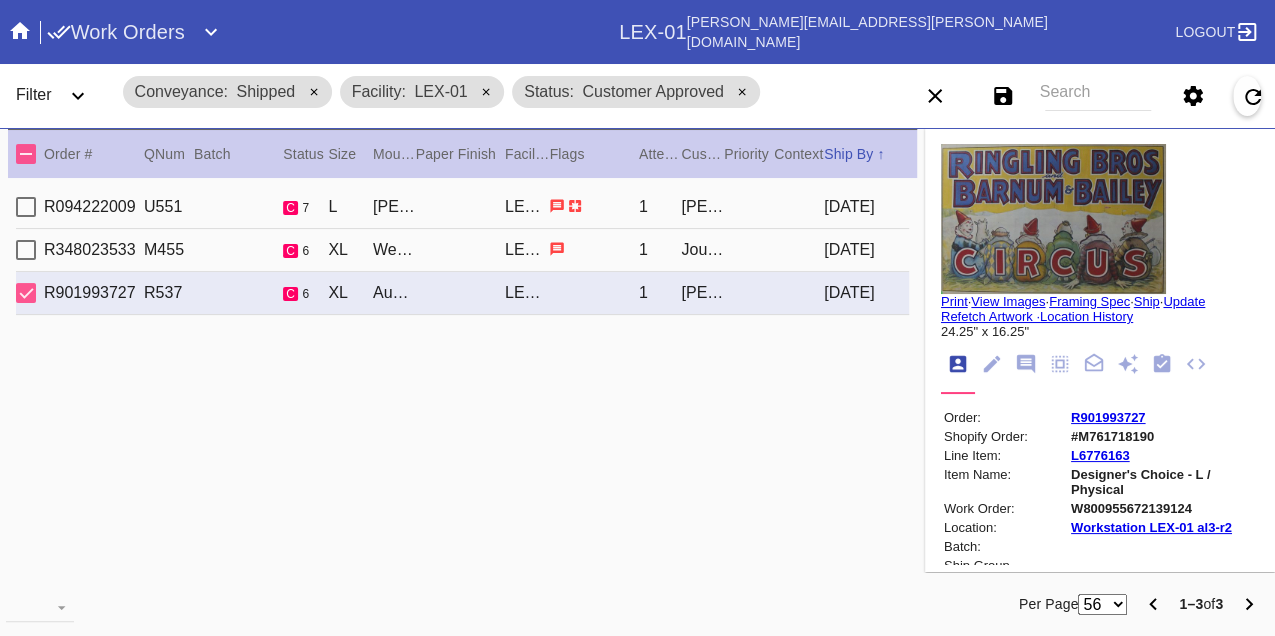 click on "R094222009 U551 c   7 L Mercer Slim / Float Mounting (+$25) LEX-01 1 Nan Angelo
2025-07-16" at bounding box center [462, 207] 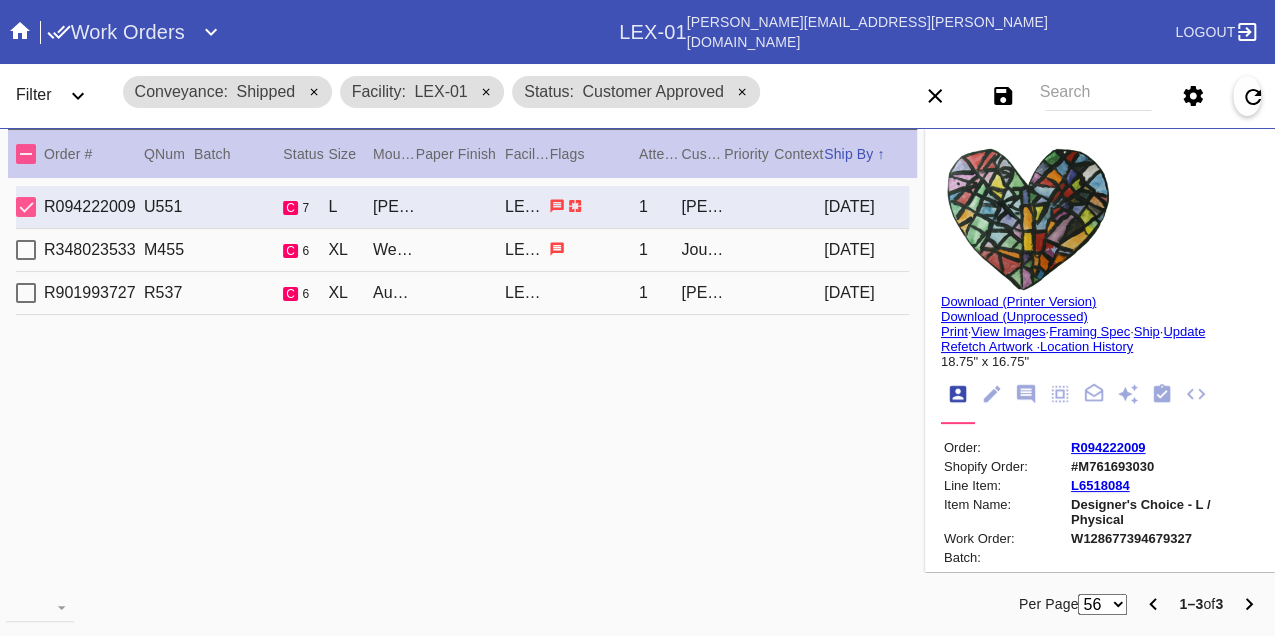 click on "Print" at bounding box center (954, 331) 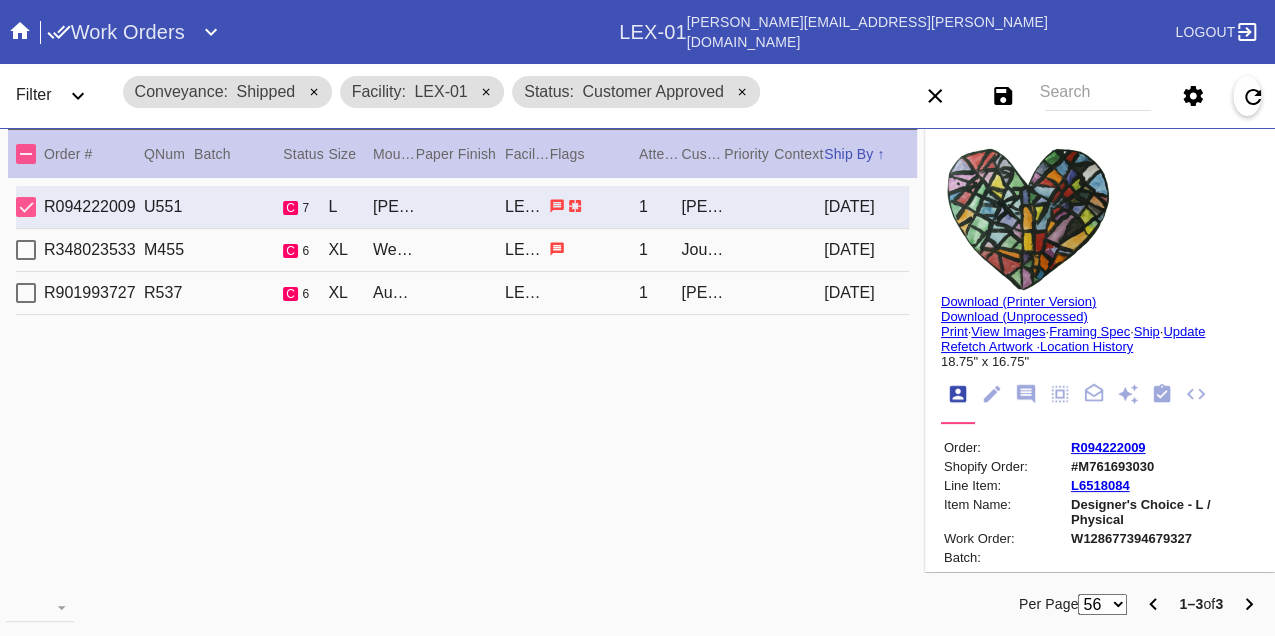 click on "R348023533 M455 c   6 XL Wellington / Pale Honey LEX-01 1 Jourdan Strain
2025-07-17" at bounding box center (462, 250) 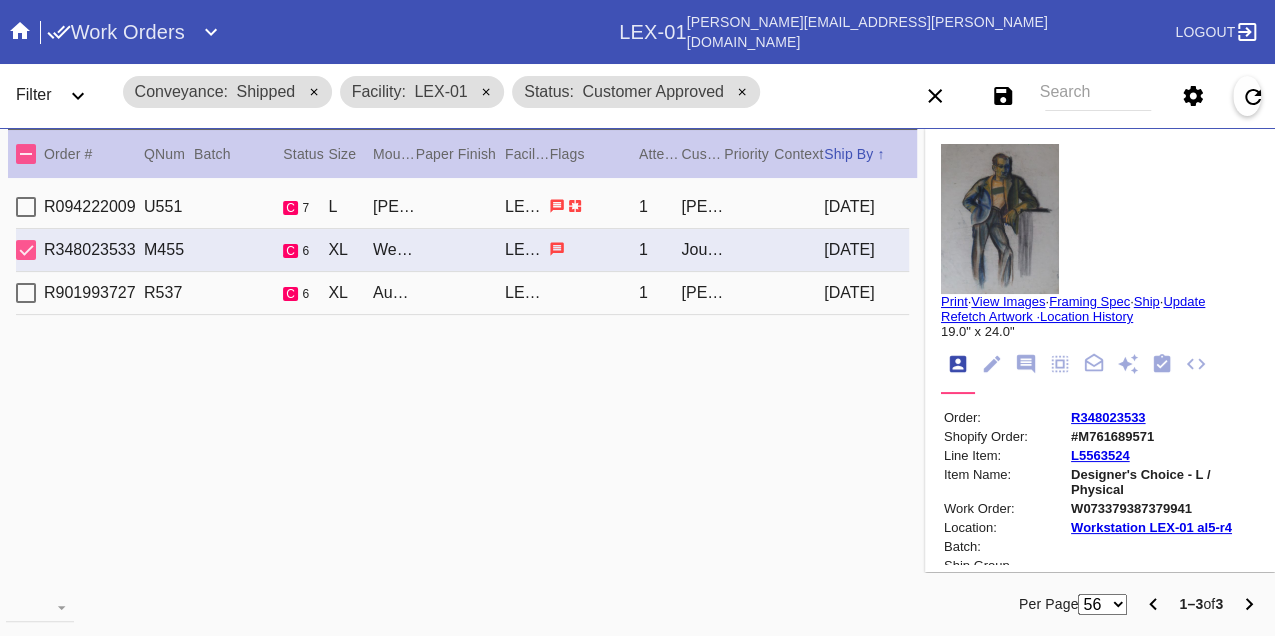 click on "Print" at bounding box center (954, 301) 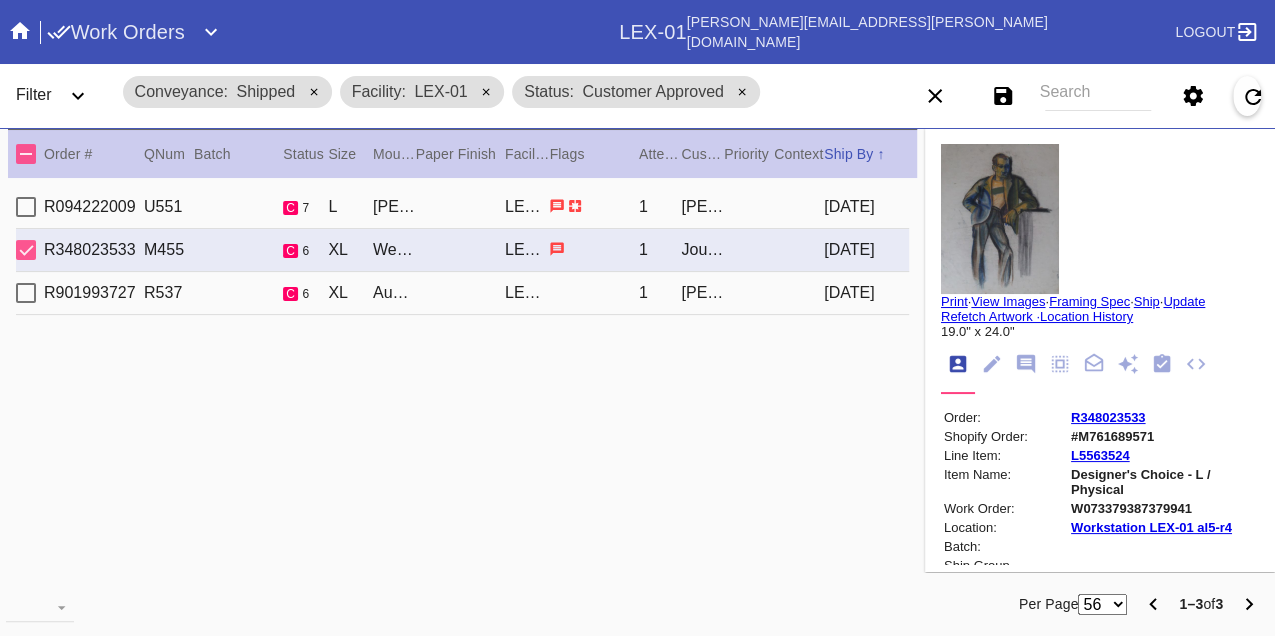 click on "R901993727 R537 c   6 XL Augusta / White LEX-01 1 Hallie Patterson
2025-07-17" at bounding box center (462, 293) 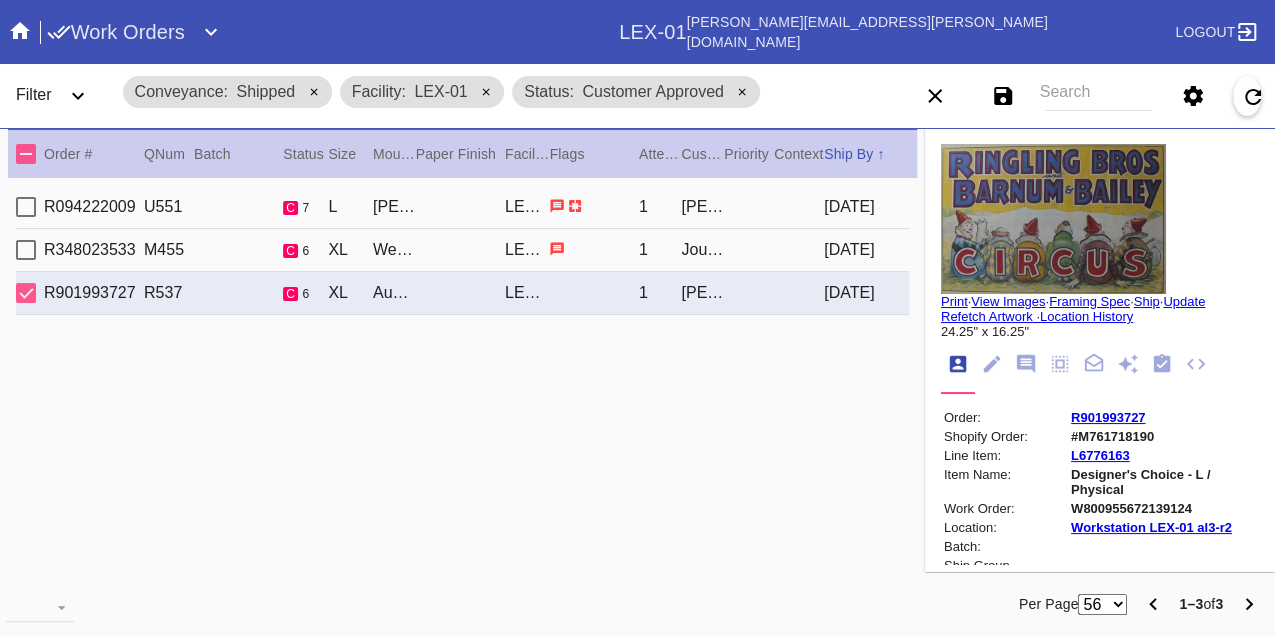 click on "Print" at bounding box center (954, 301) 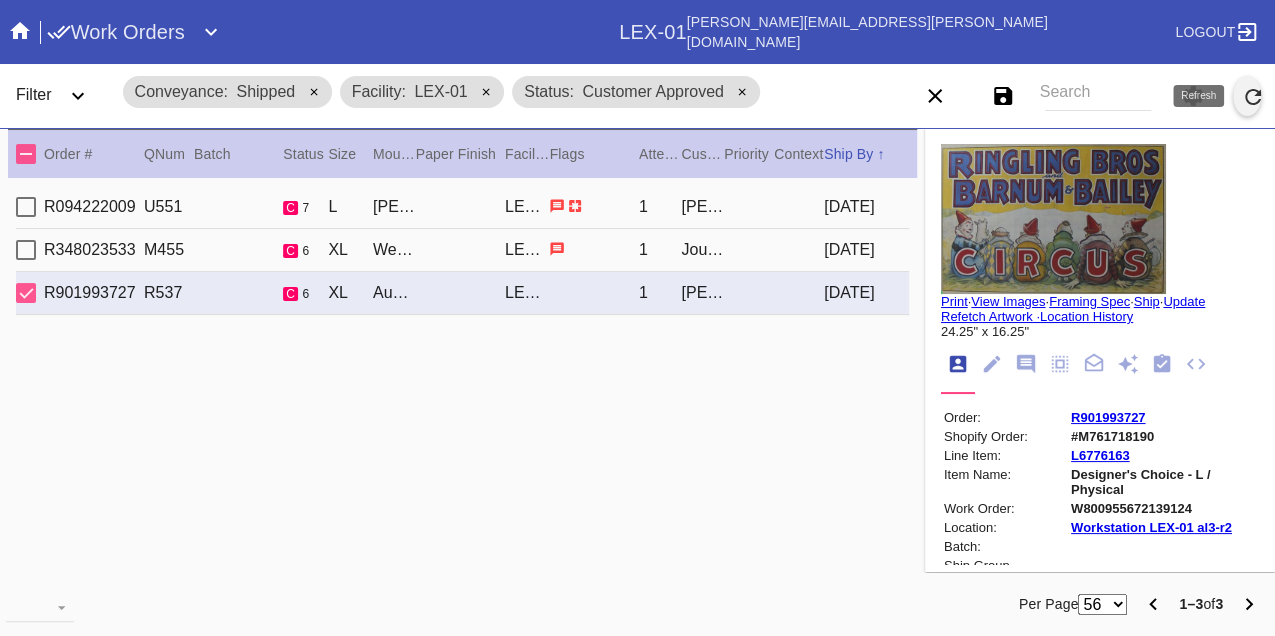 click 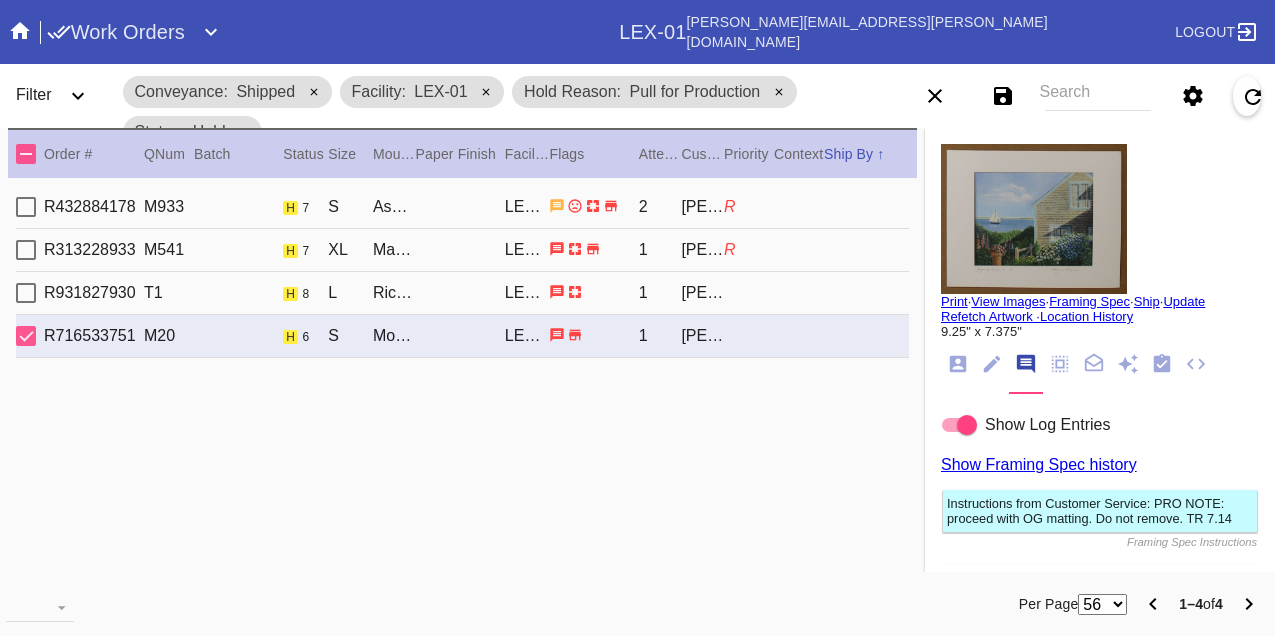 select on "number:56" 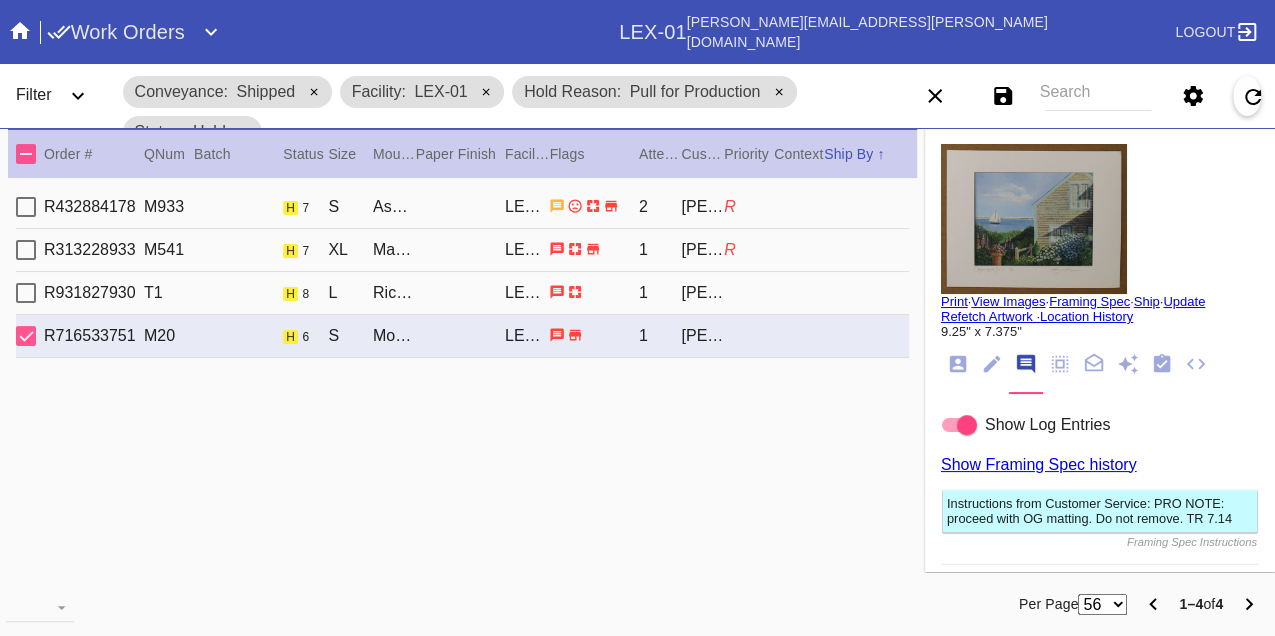 scroll, scrollTop: 3244, scrollLeft: 0, axis: vertical 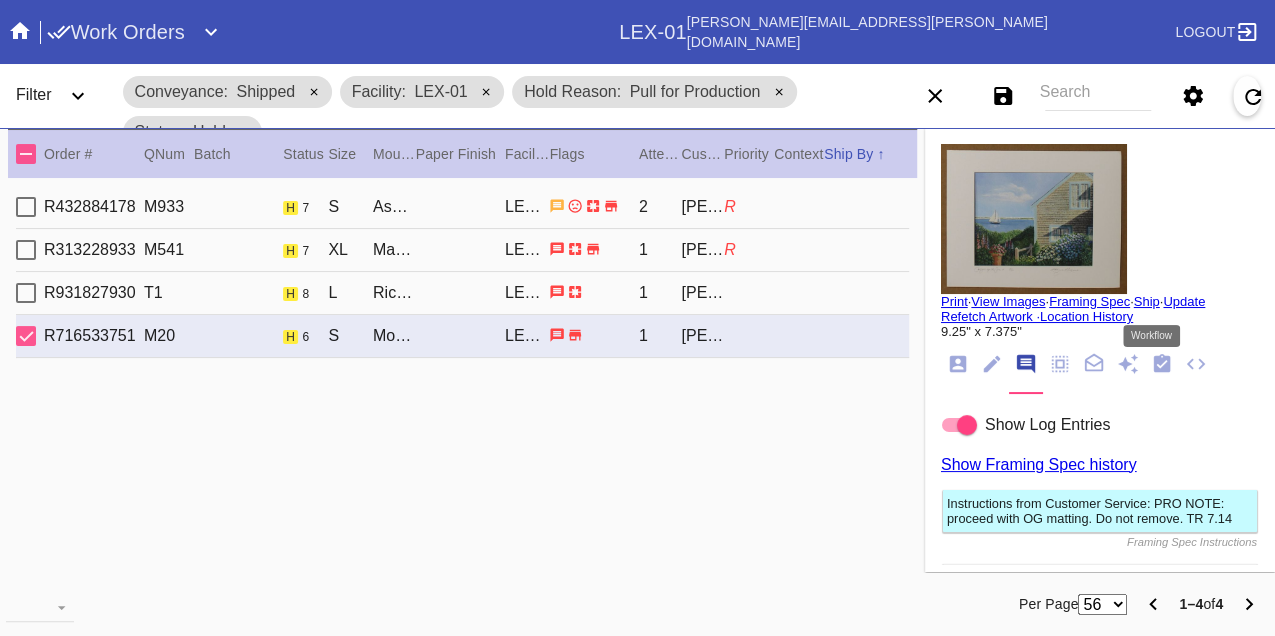 click 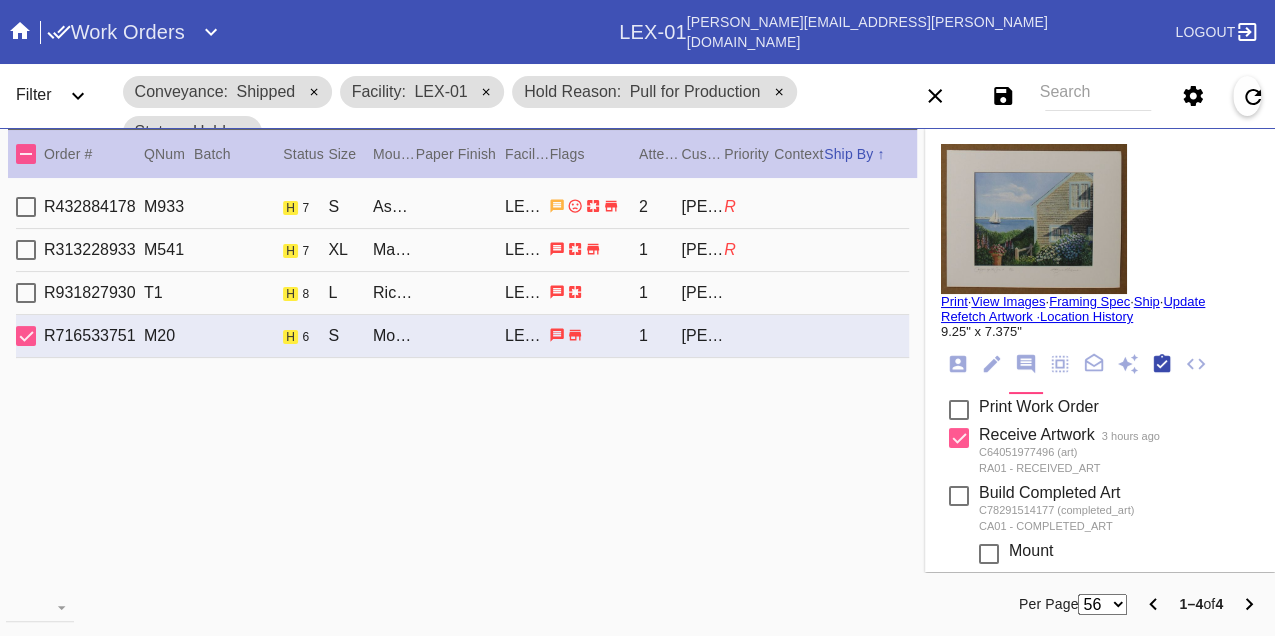 scroll, scrollTop: 318, scrollLeft: 0, axis: vertical 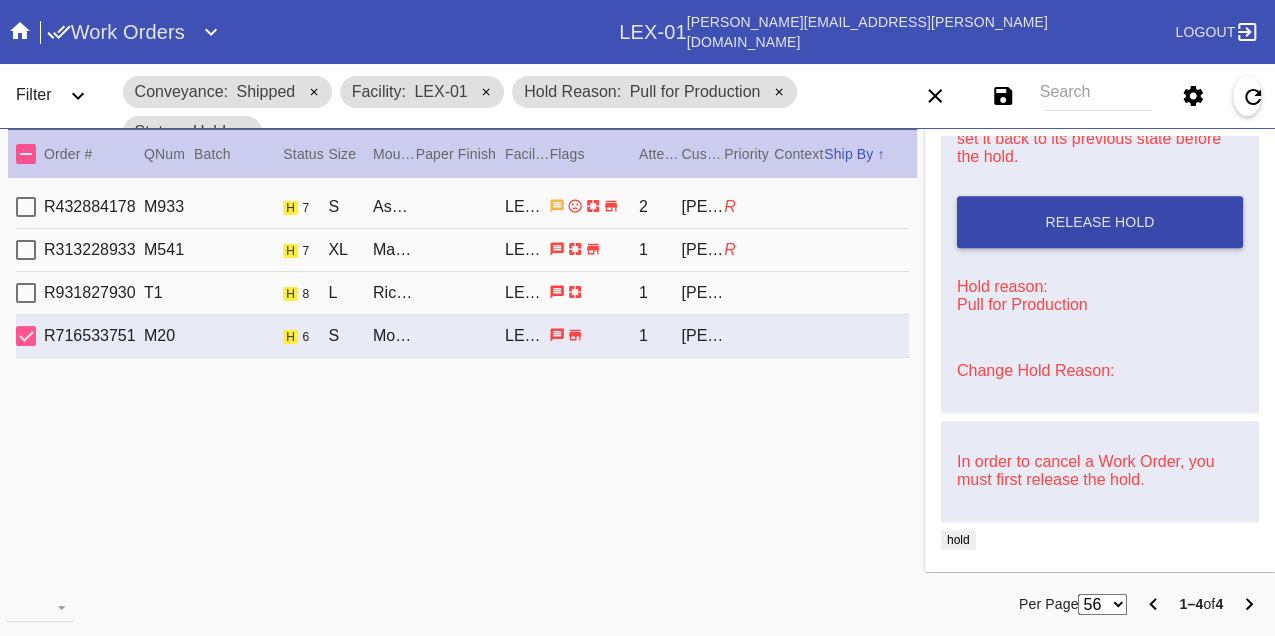 click on "Release Hold" at bounding box center (1100, 222) 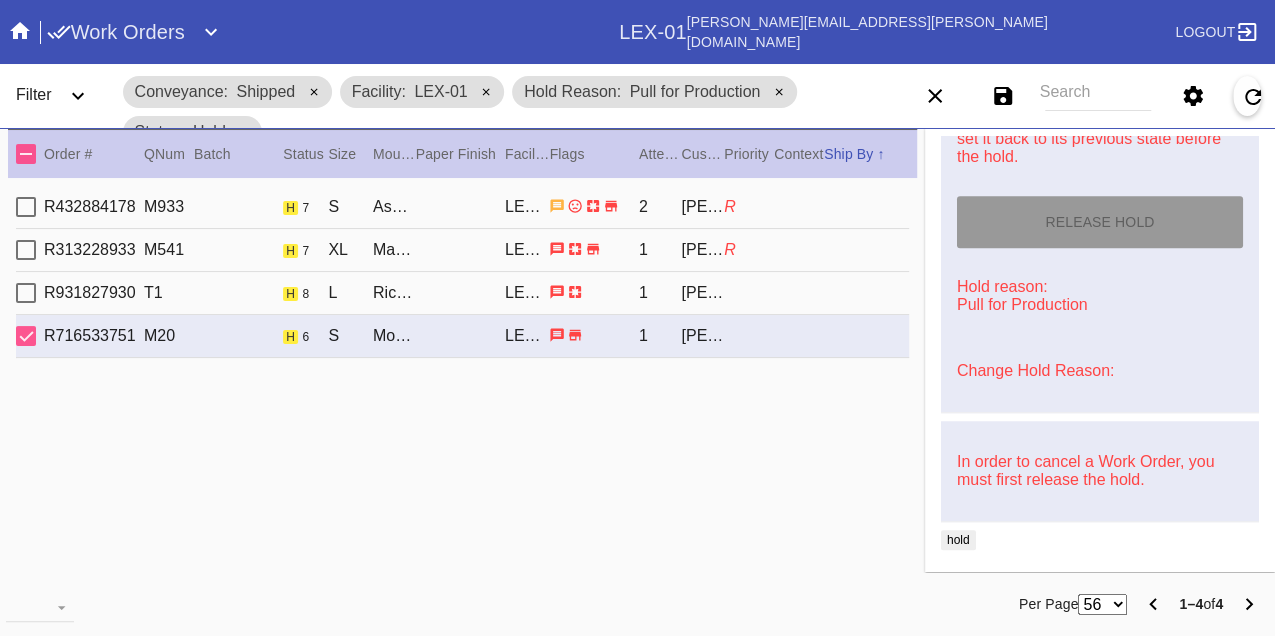 type on "[DATE]" 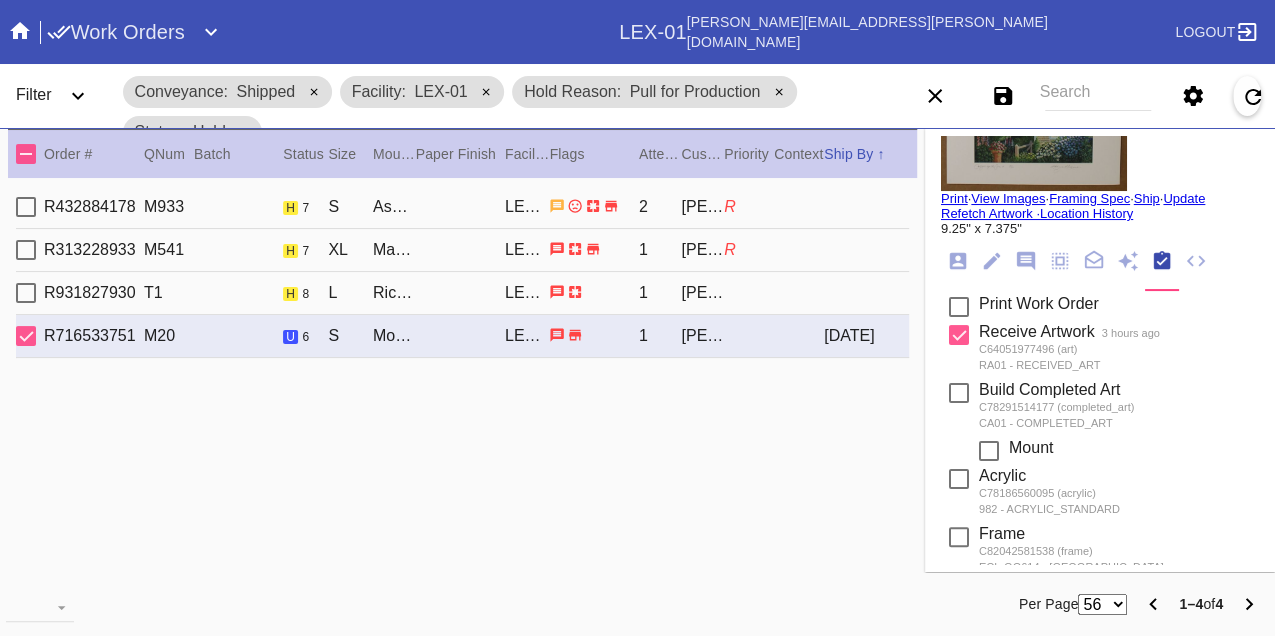 scroll, scrollTop: 0, scrollLeft: 0, axis: both 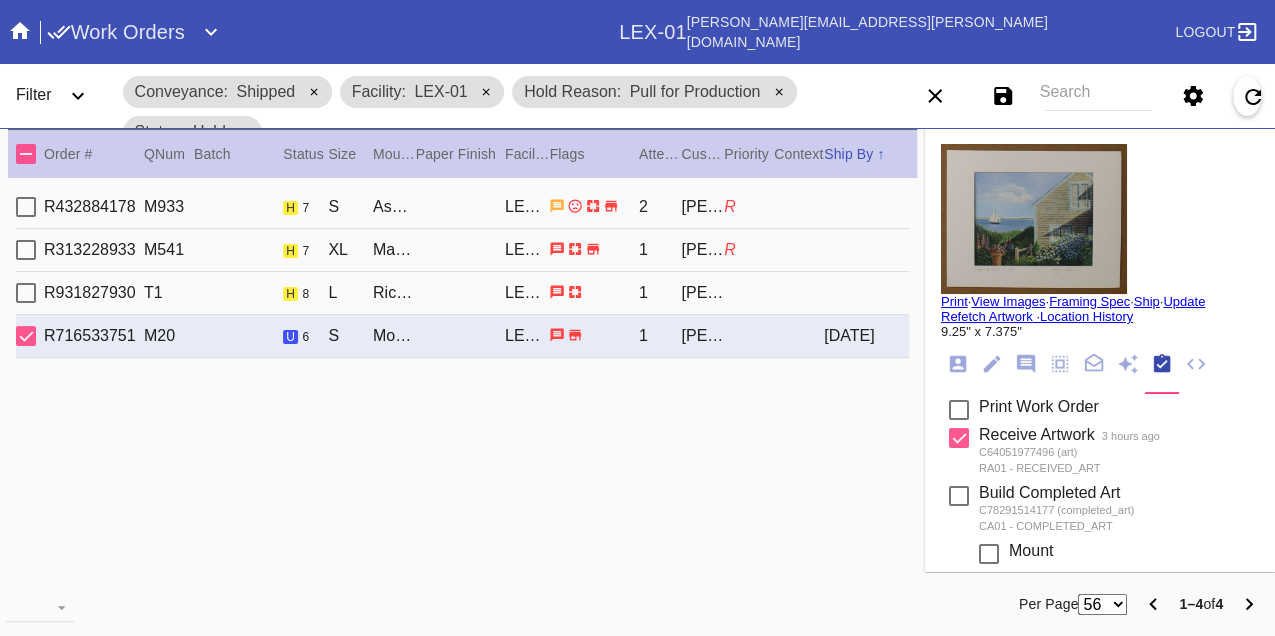 click on "Print" at bounding box center [954, 301] 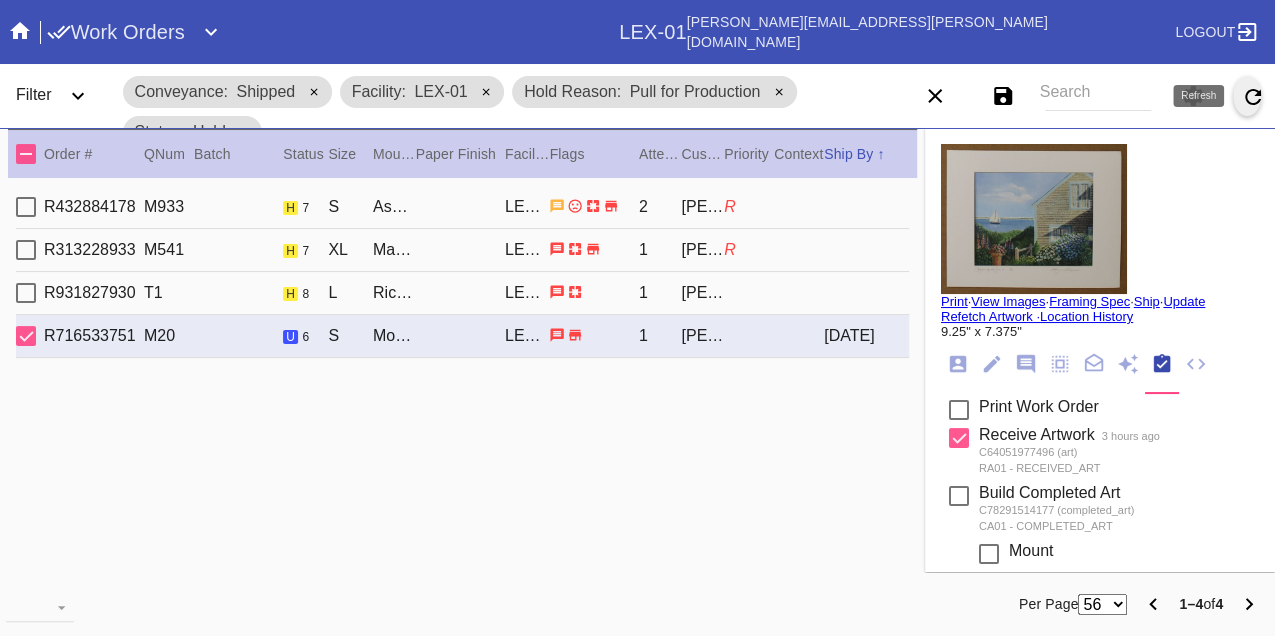 click 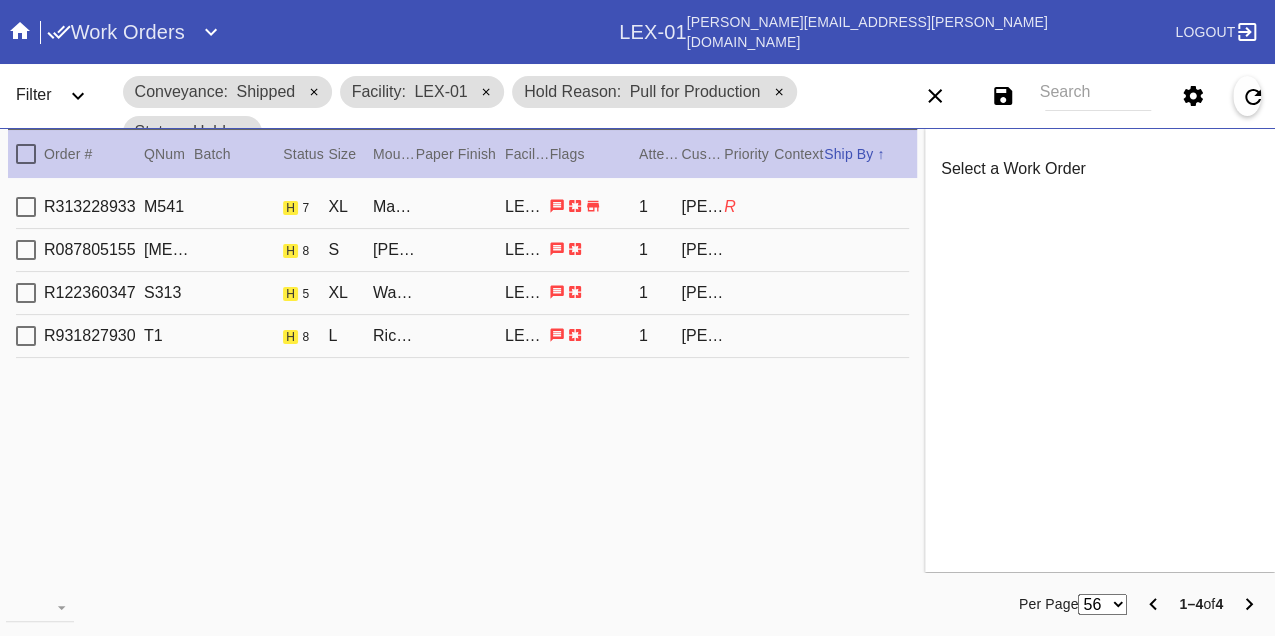click on "R313228933 M541 h   7 XL Marrakesh / White LEX-01 1 [PERSON_NAME]
R" at bounding box center [462, 207] 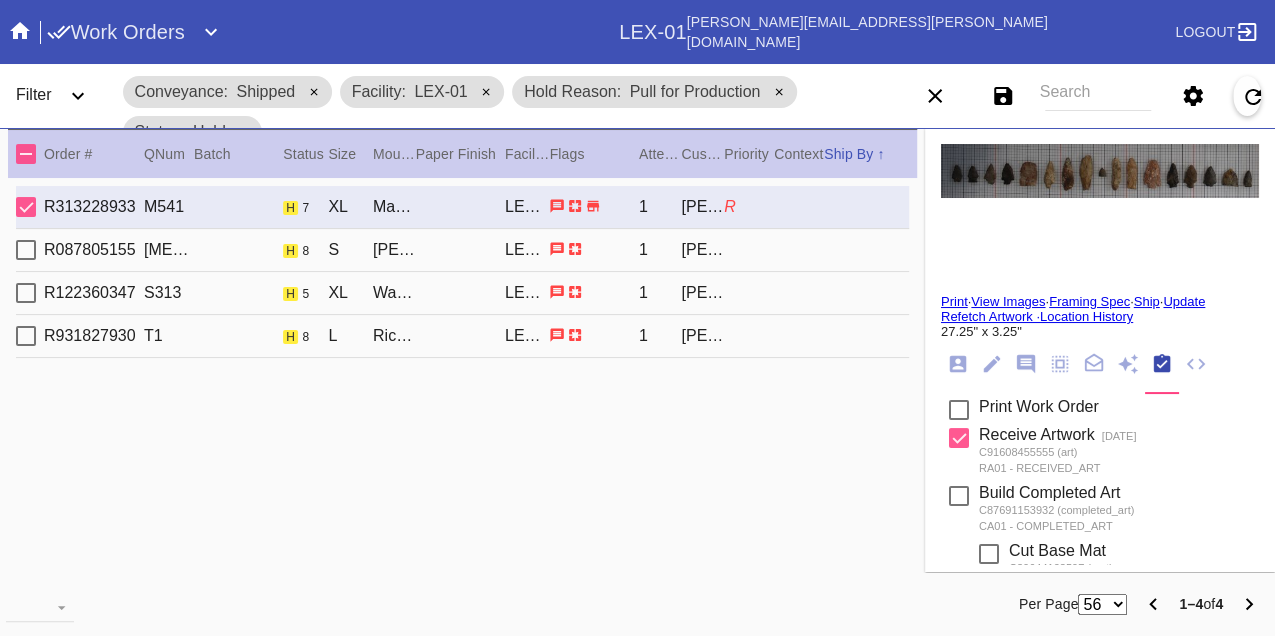click on "R087805155 [MEDICAL_DATA] h   8 S [PERSON_NAME] Slim / Dove White LEX-01 1 [PERSON_NAME]" at bounding box center (462, 250) 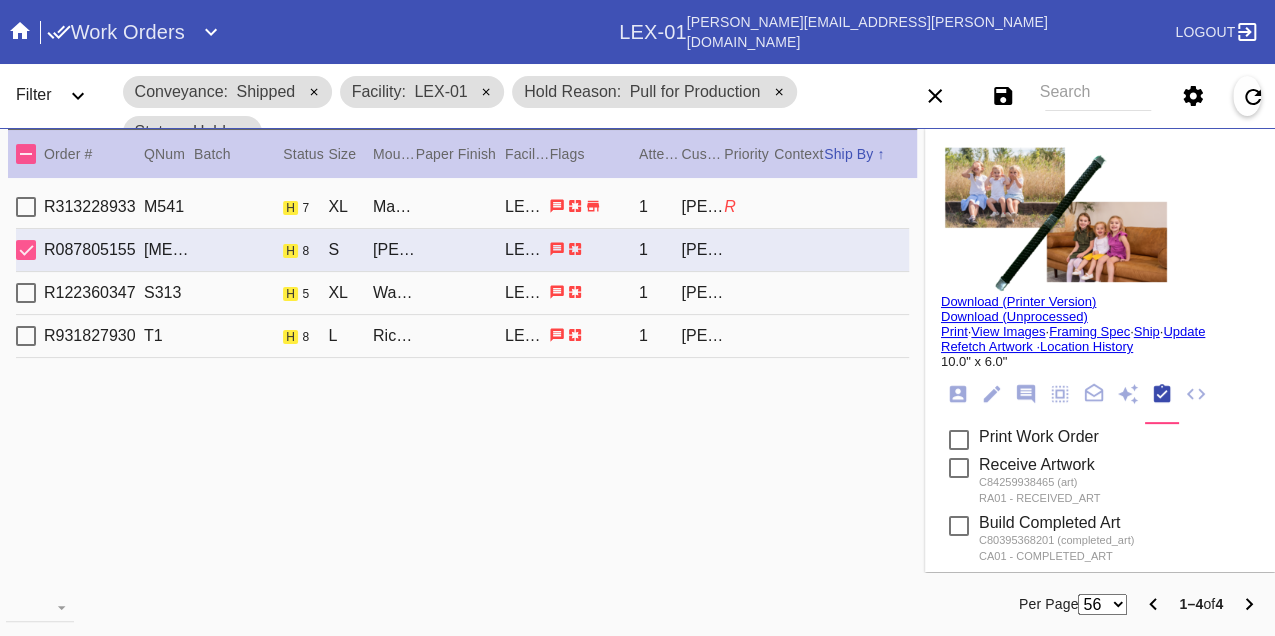 click on "R122360347 S313 h   5 XL Walnut (Gallery) / White LEX-01 1 [PERSON_NAME]" at bounding box center (462, 293) 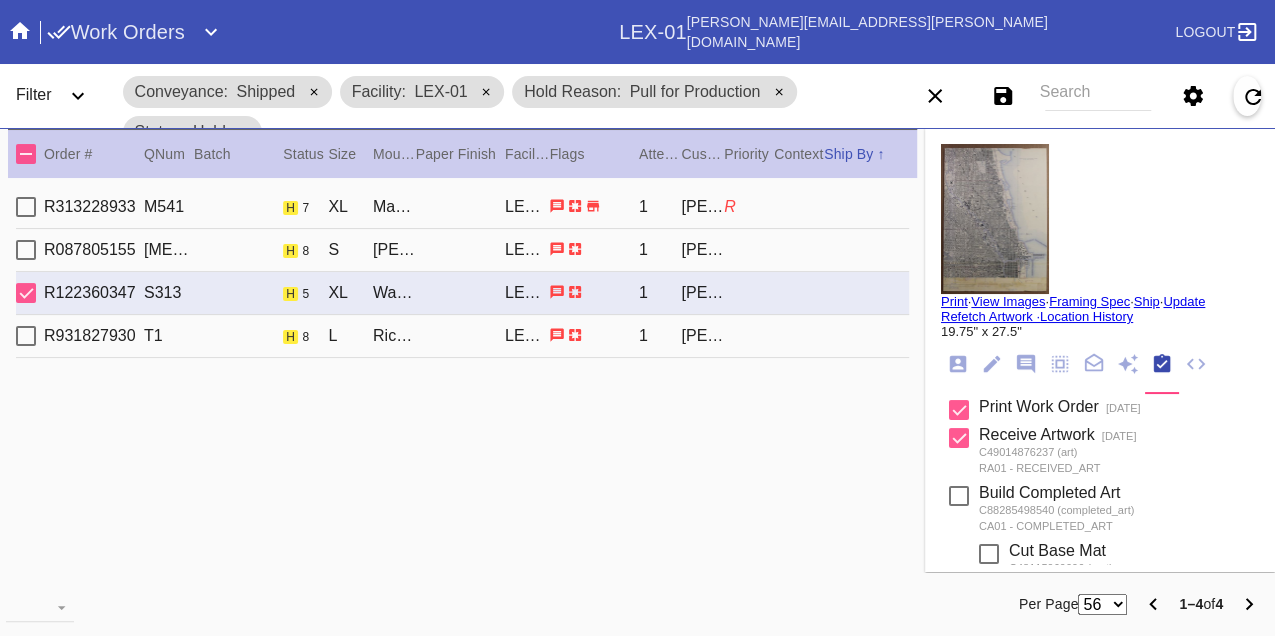 click on "R931827930 T1 h   8 L Richmond / [PERSON_NAME] [PERSON_NAME]-01 1 [PERSON_NAME]" at bounding box center (462, 336) 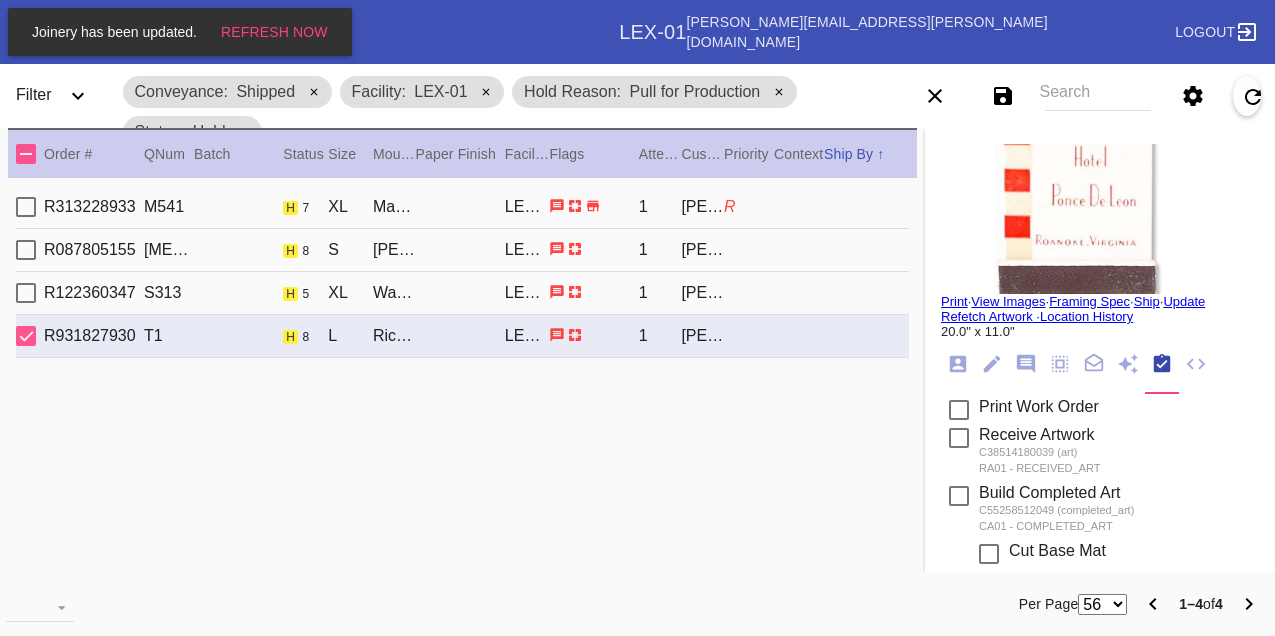 select on "number:56" 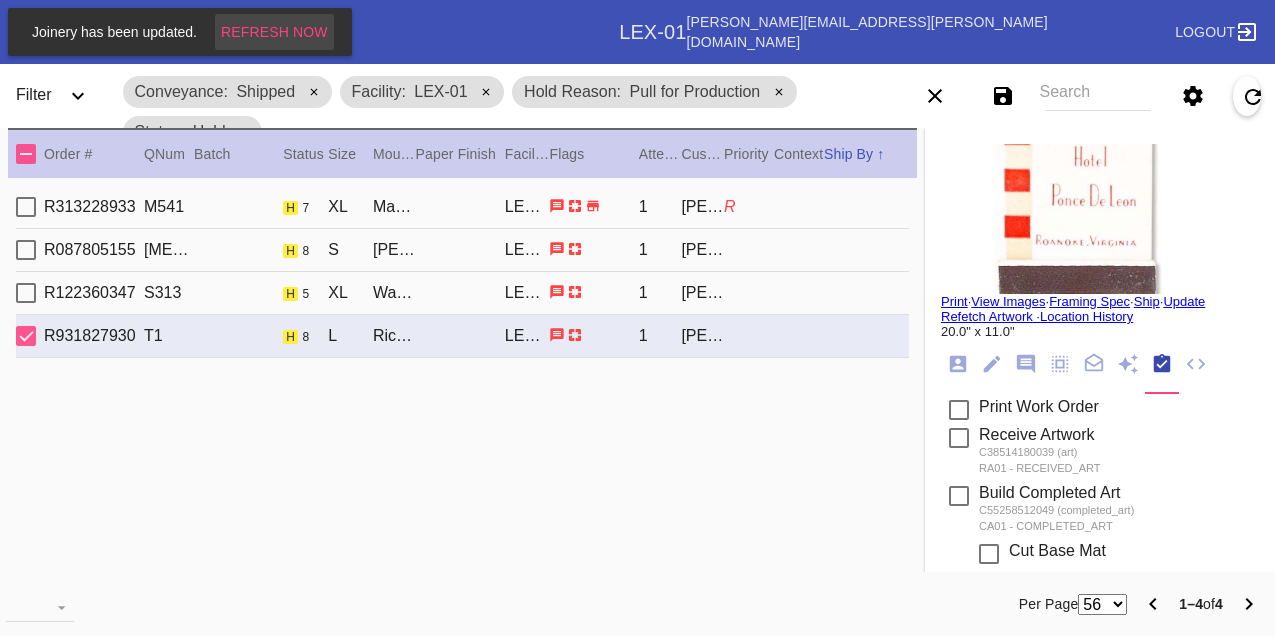 scroll, scrollTop: 0, scrollLeft: 0, axis: both 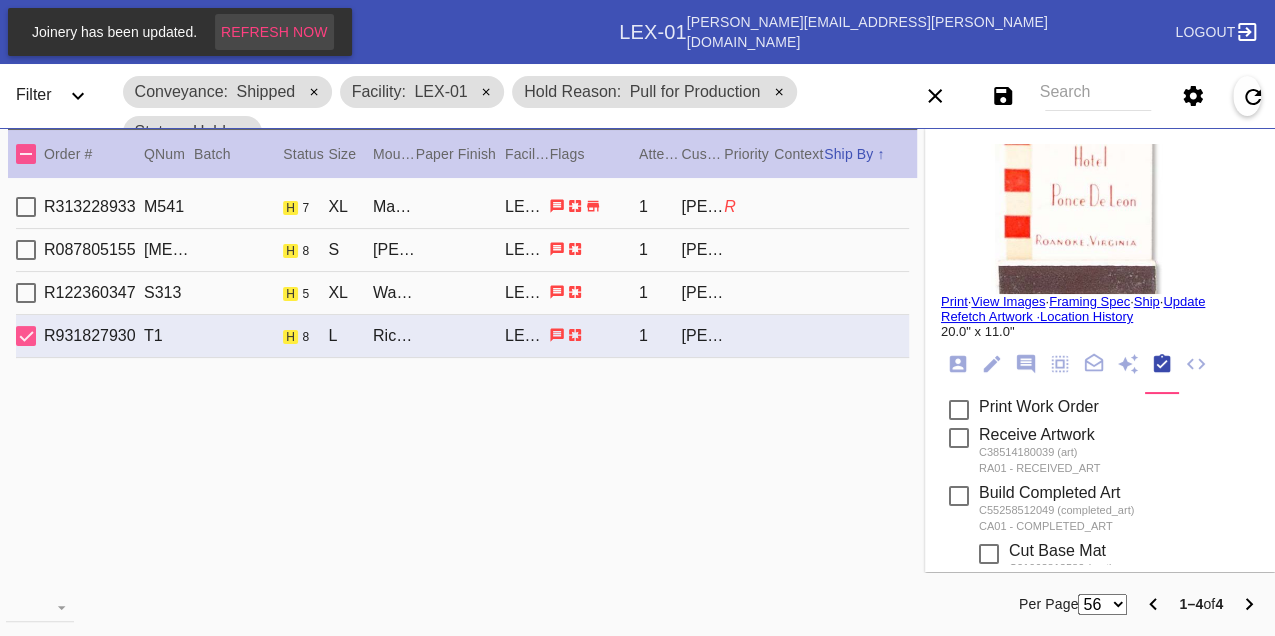 click on "Refresh Now" at bounding box center (274, 32) 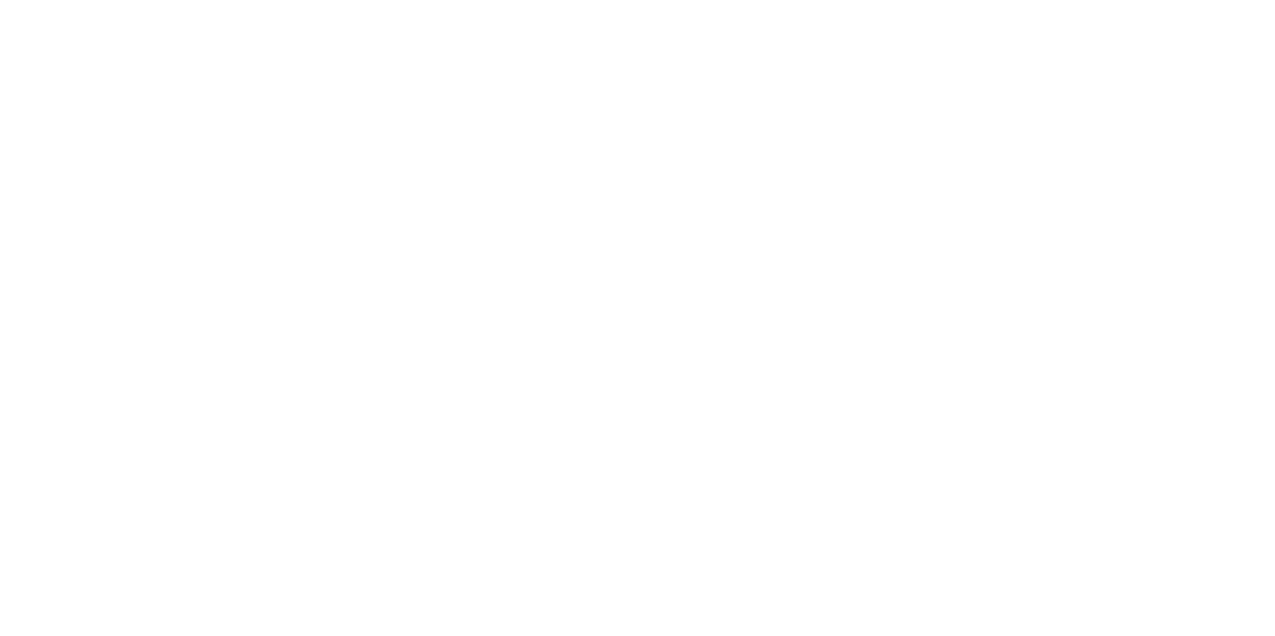scroll, scrollTop: 0, scrollLeft: 0, axis: both 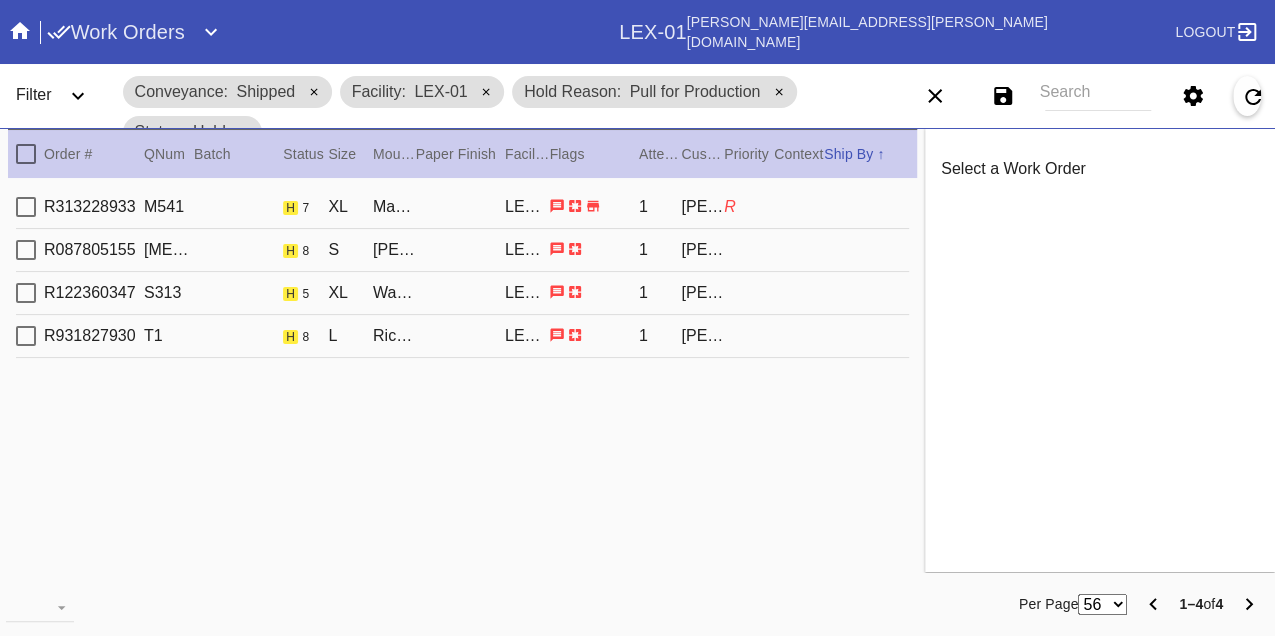 click on "R313228933 M541 h   7 XL Marrakesh / White LEX-01 1 [PERSON_NAME]
R" at bounding box center [462, 207] 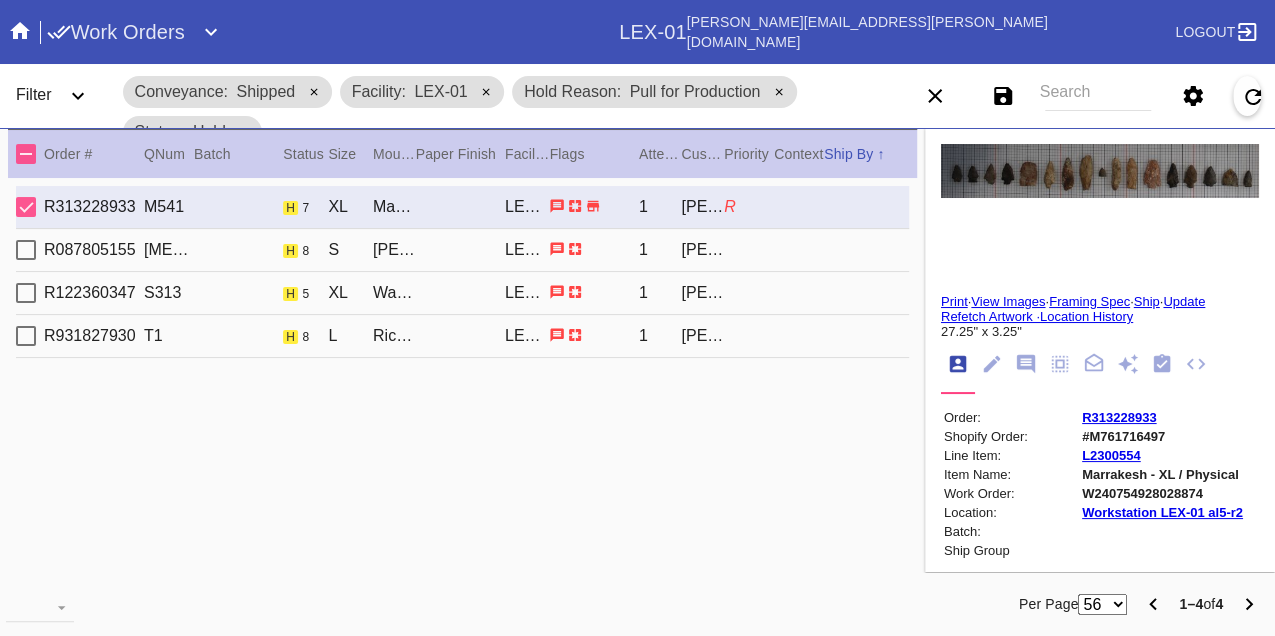 click on "R087805155 [MEDICAL_DATA] h   8 S [PERSON_NAME] Slim / Dove White LEX-01 1 [PERSON_NAME]" at bounding box center [462, 250] 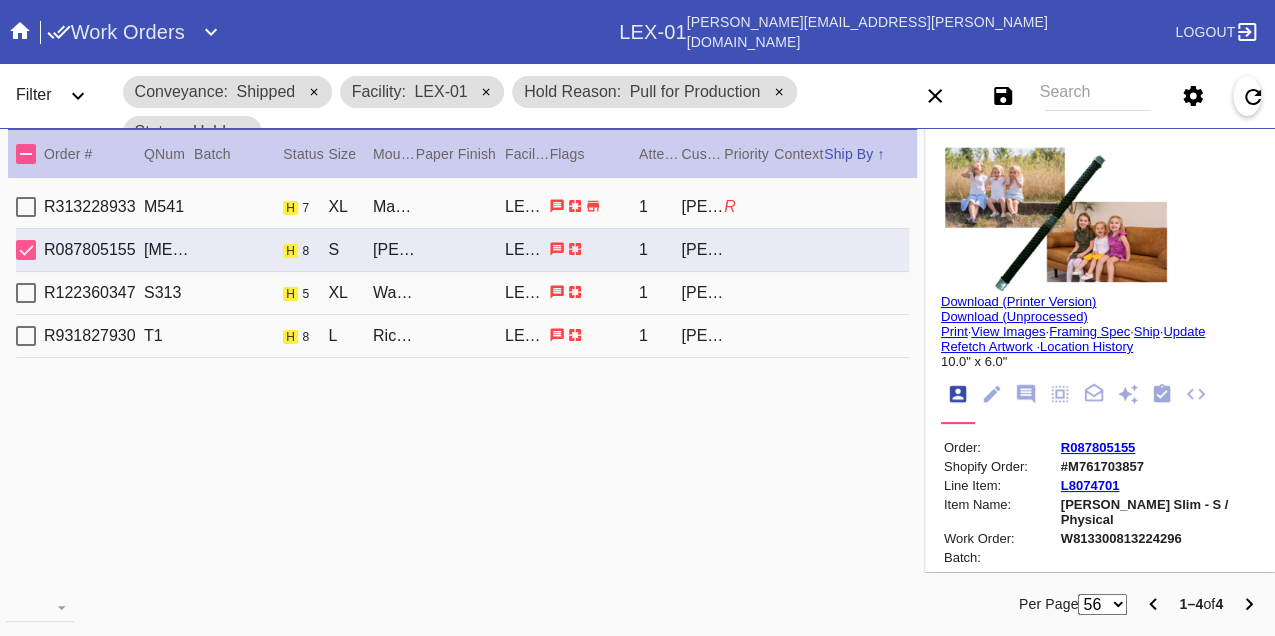 click on "W813300813224296" at bounding box center [1158, 538] 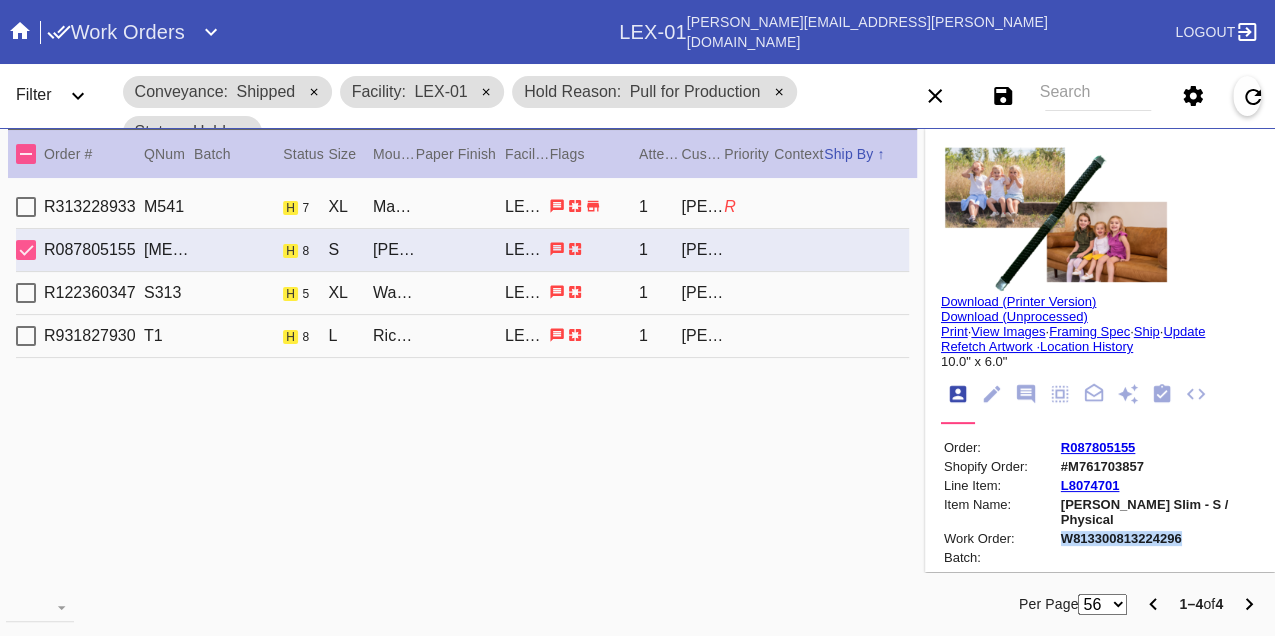click on "W813300813224296" at bounding box center [1158, 538] 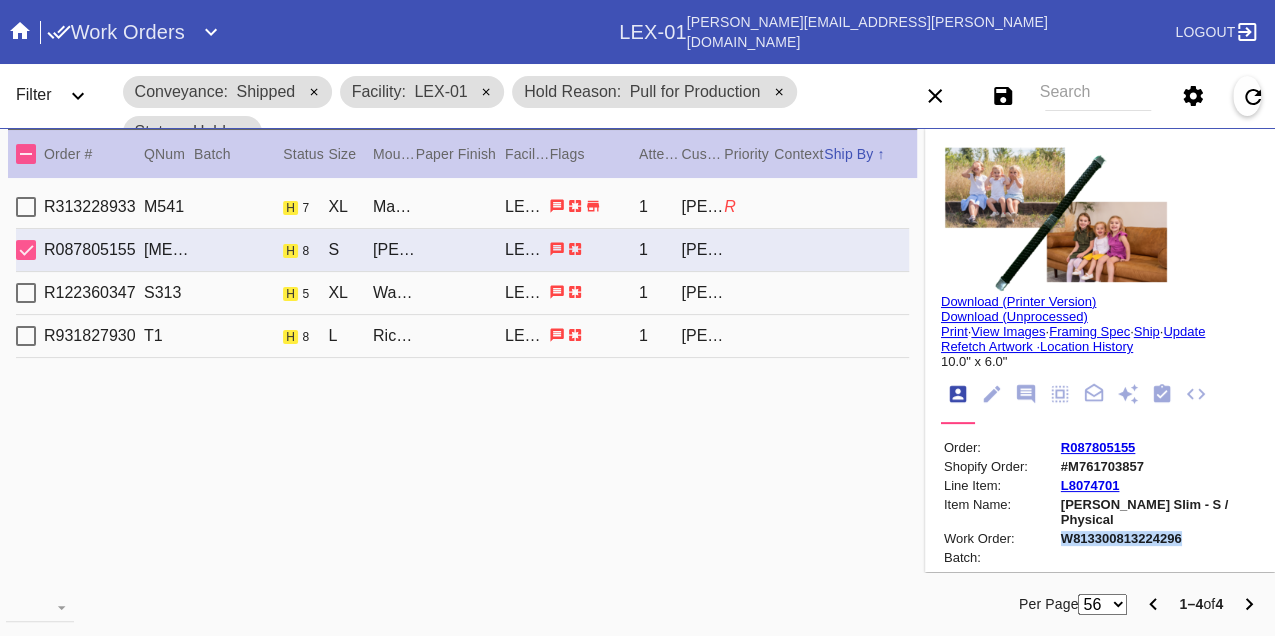 copy on "W813300813224296" 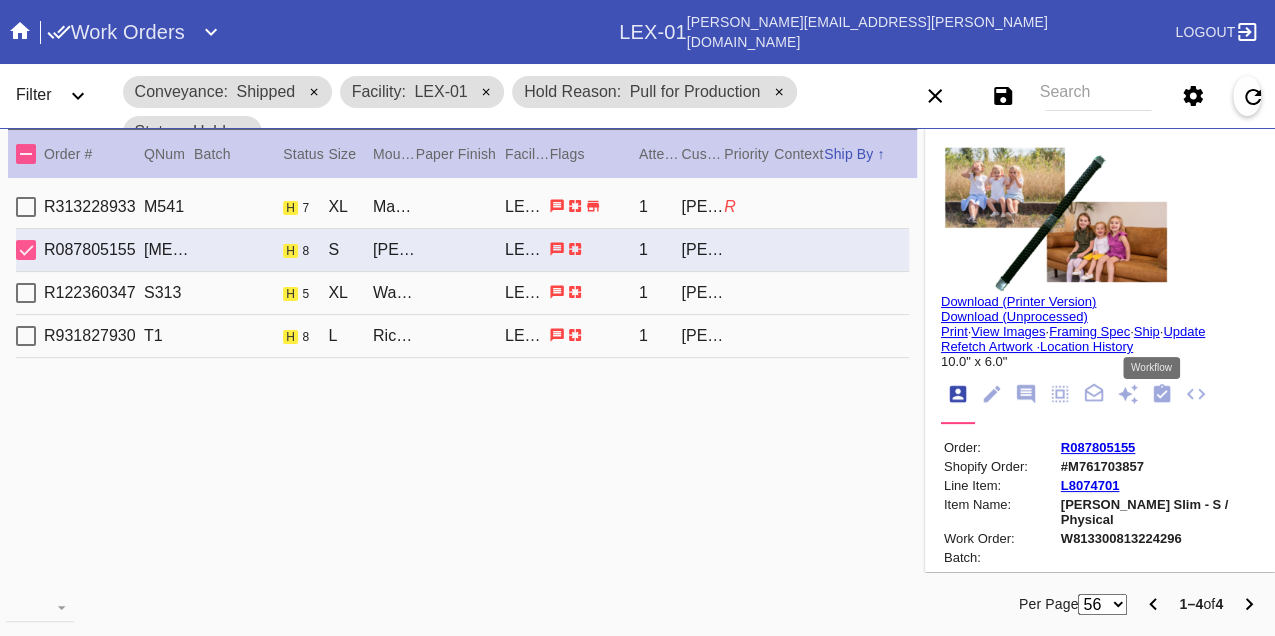 click 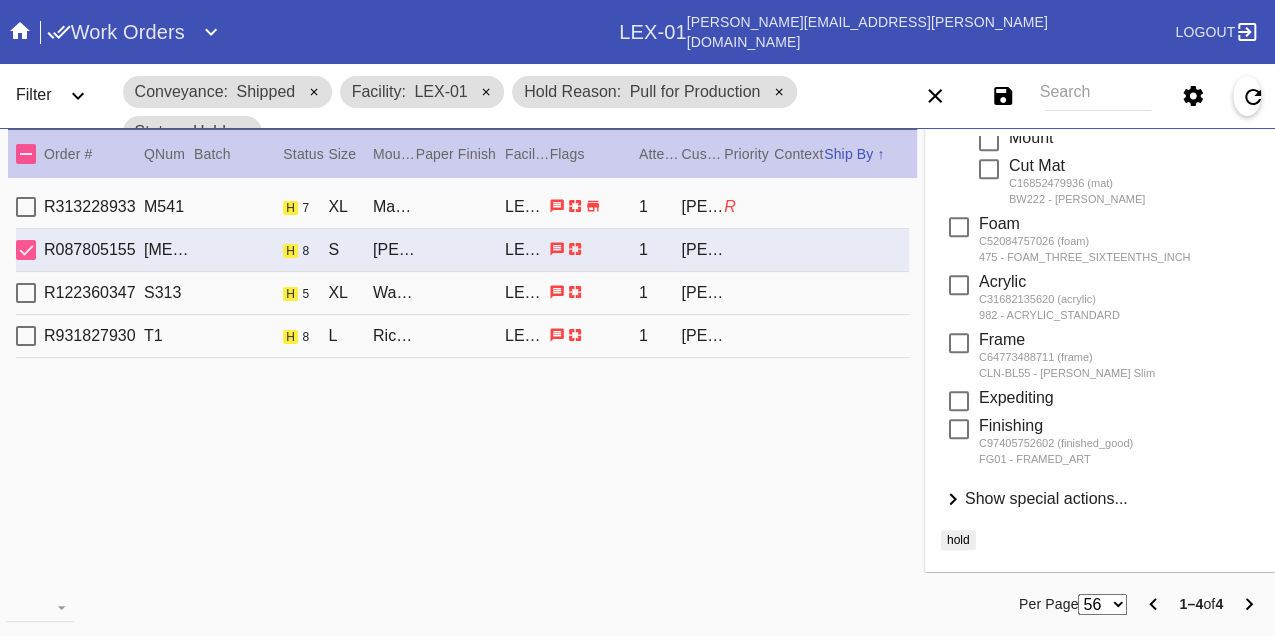 scroll, scrollTop: 520, scrollLeft: 0, axis: vertical 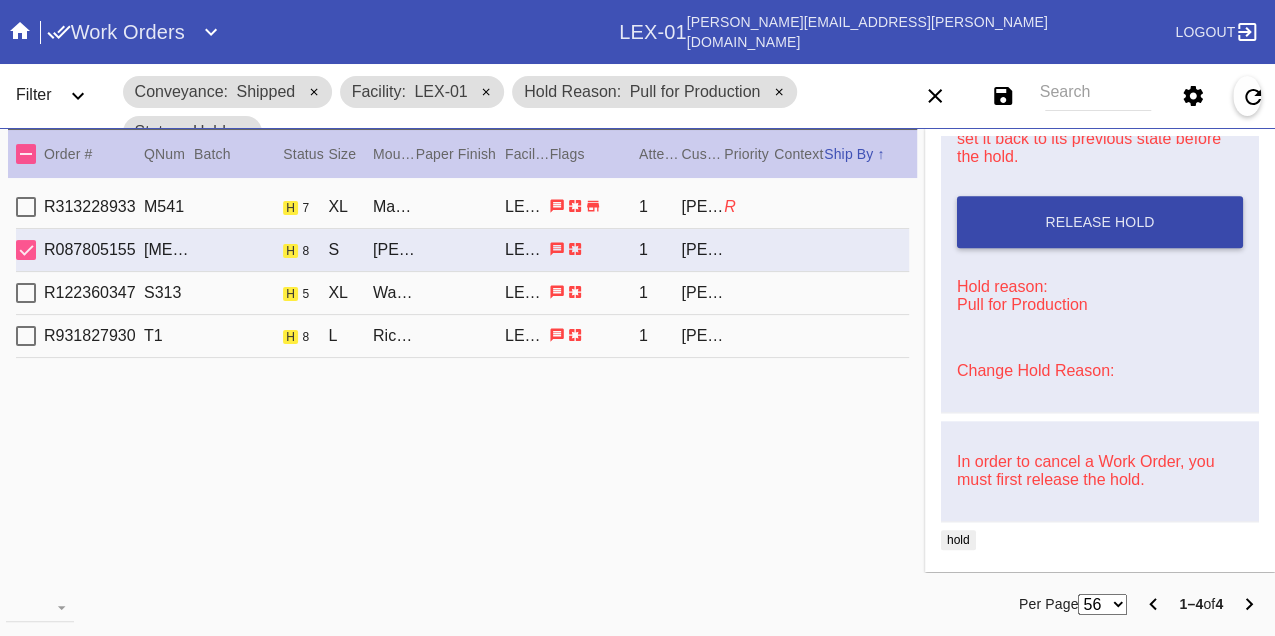 click on "Release Hold" at bounding box center [1100, 222] 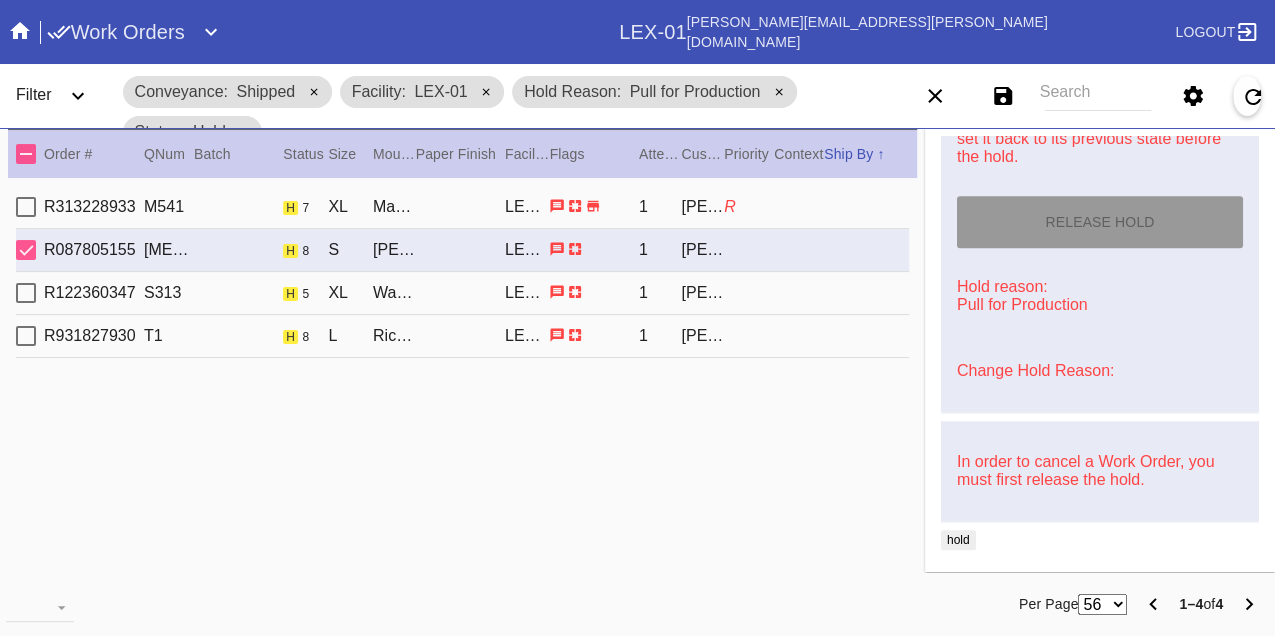 type on "[DATE]" 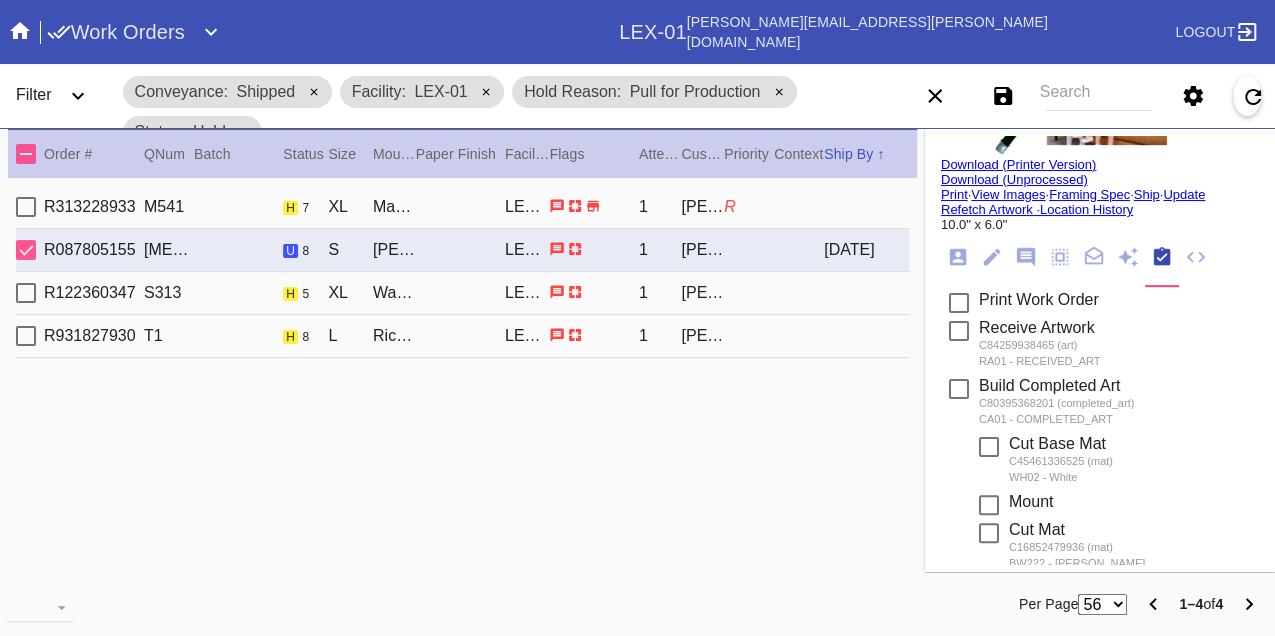 scroll, scrollTop: 0, scrollLeft: 0, axis: both 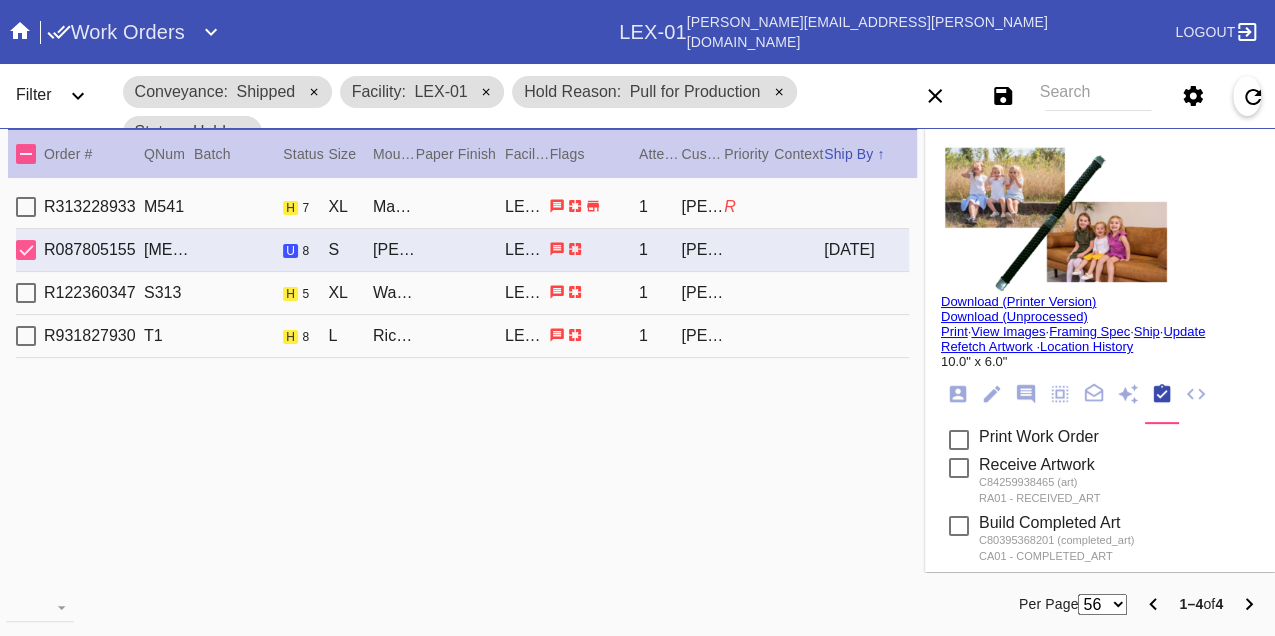 click on "Print" at bounding box center [954, 331] 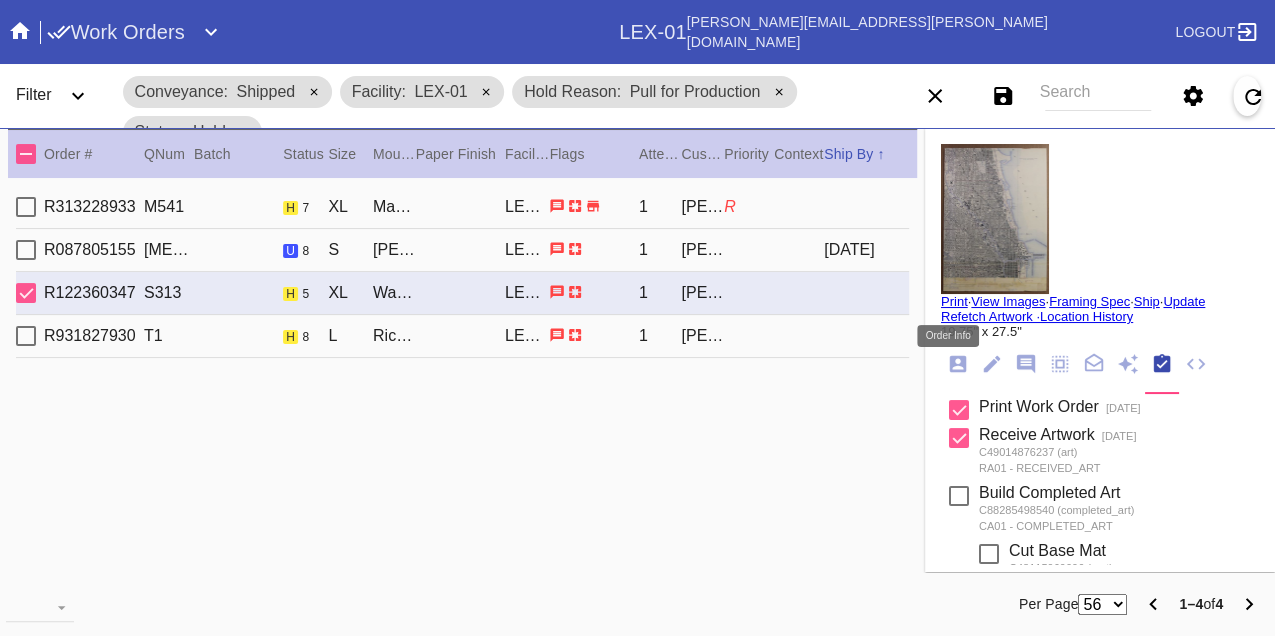 click 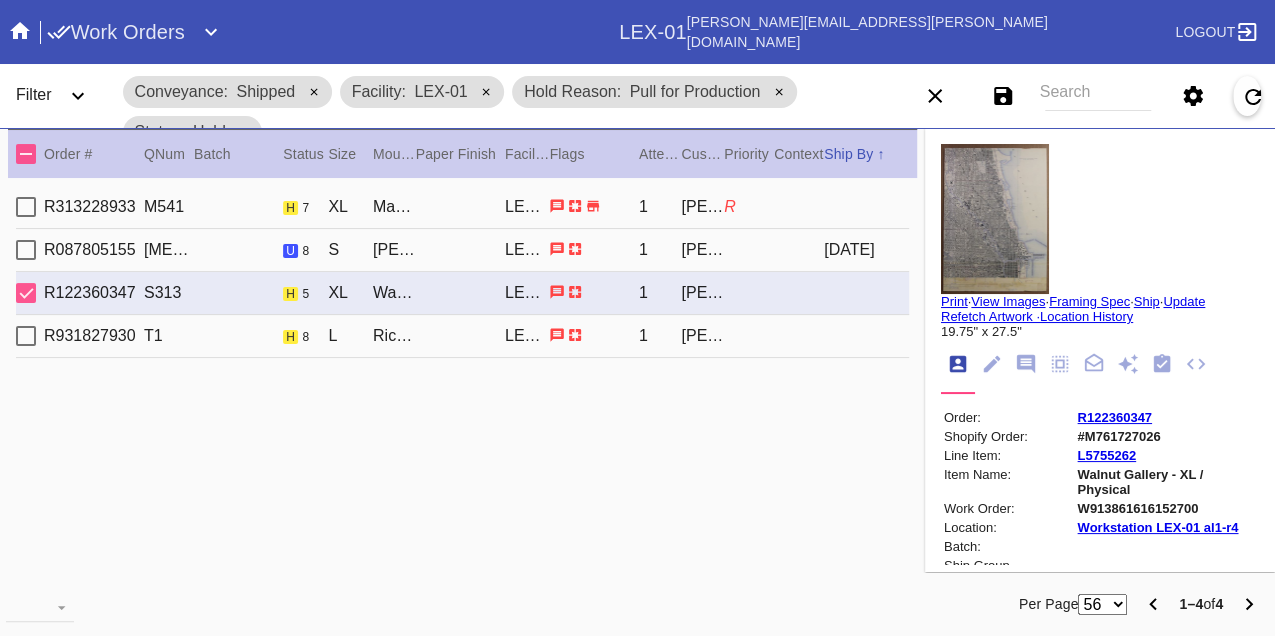 click on "W913861616152700" at bounding box center [1167, 508] 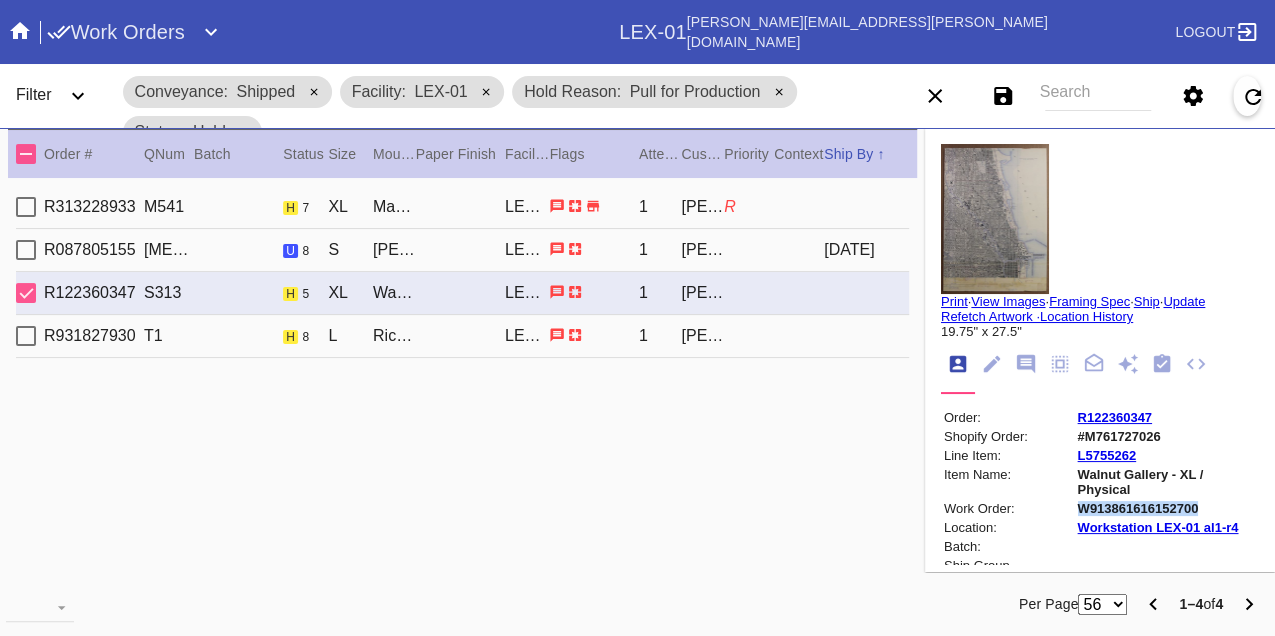 click on "W913861616152700" at bounding box center [1167, 508] 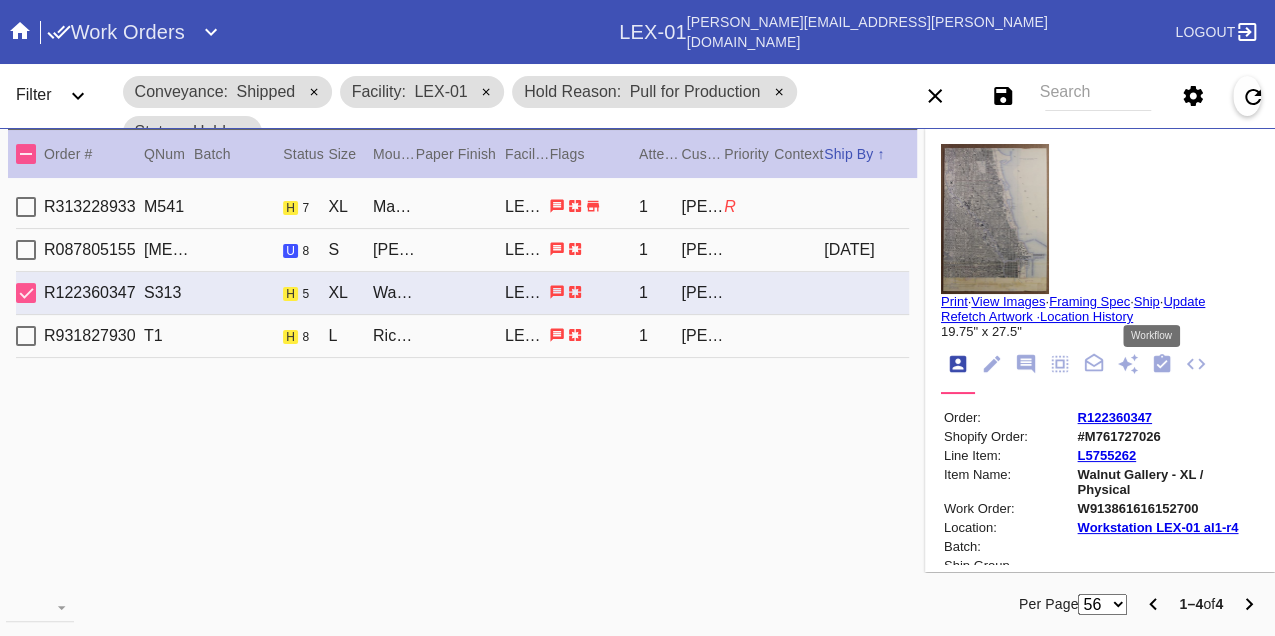 click 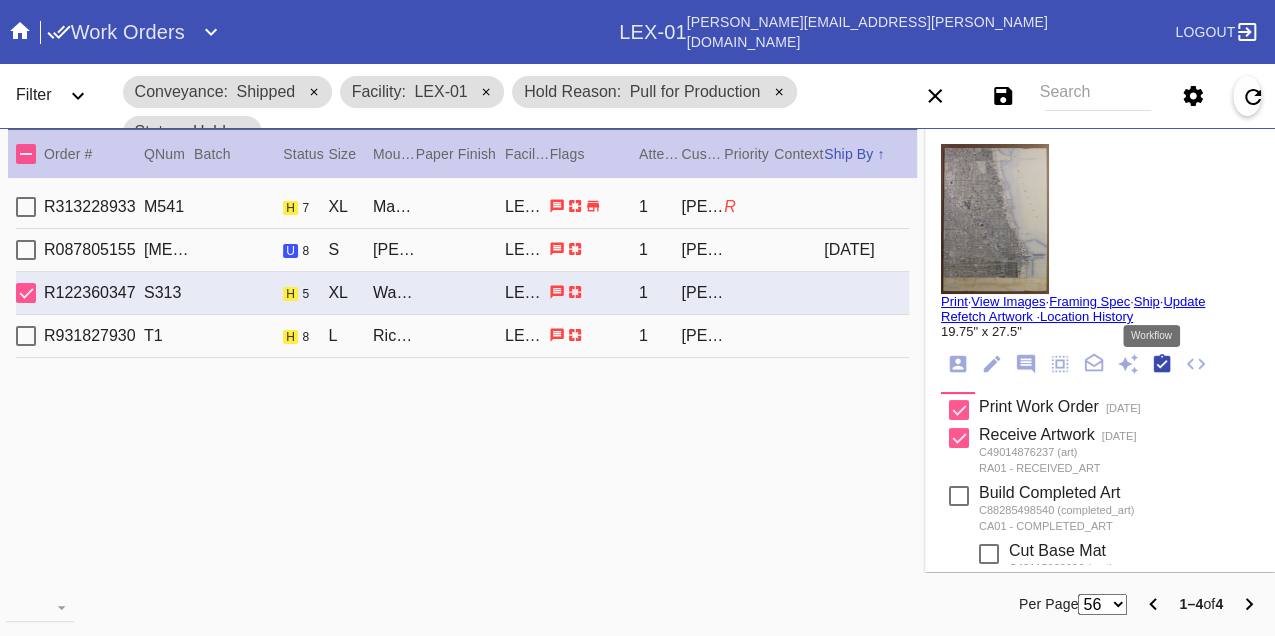 scroll, scrollTop: 318, scrollLeft: 0, axis: vertical 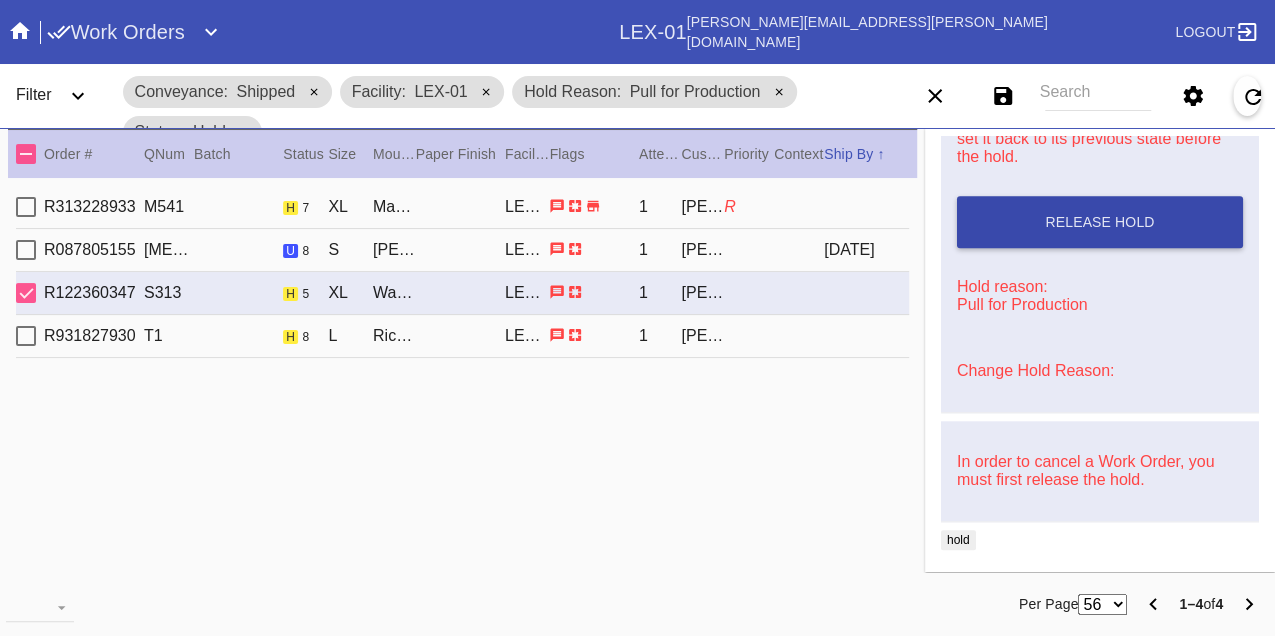 click on "Release Hold" at bounding box center (1100, 222) 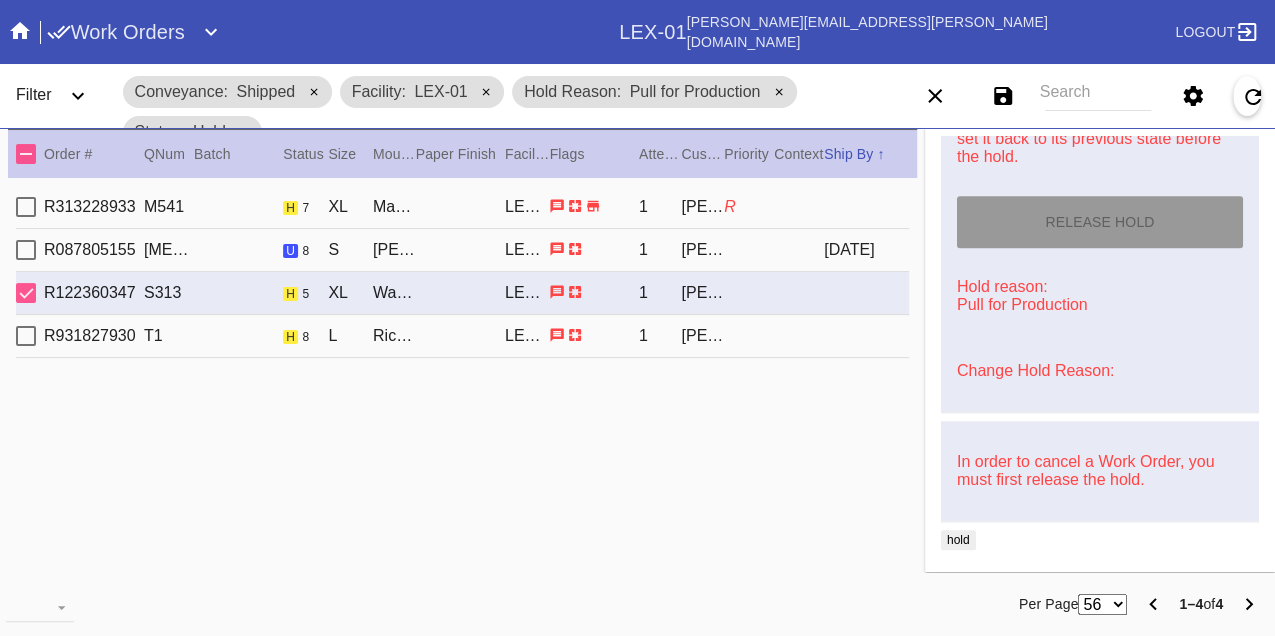 type on "7/16/2025" 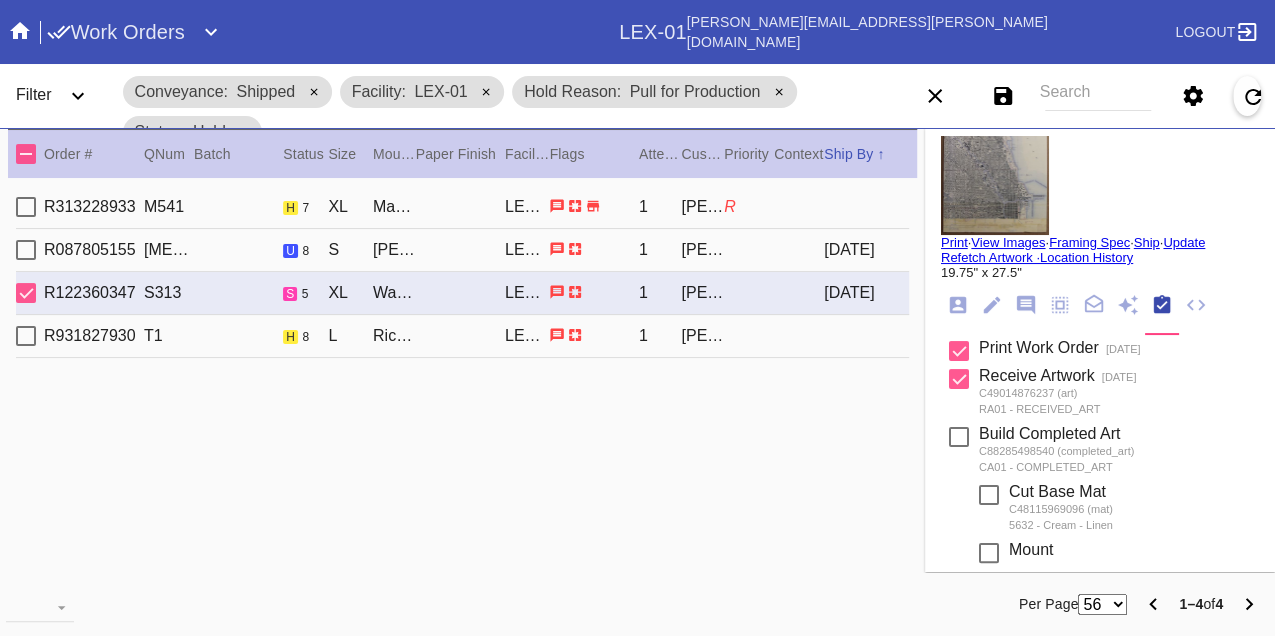 scroll, scrollTop: 0, scrollLeft: 0, axis: both 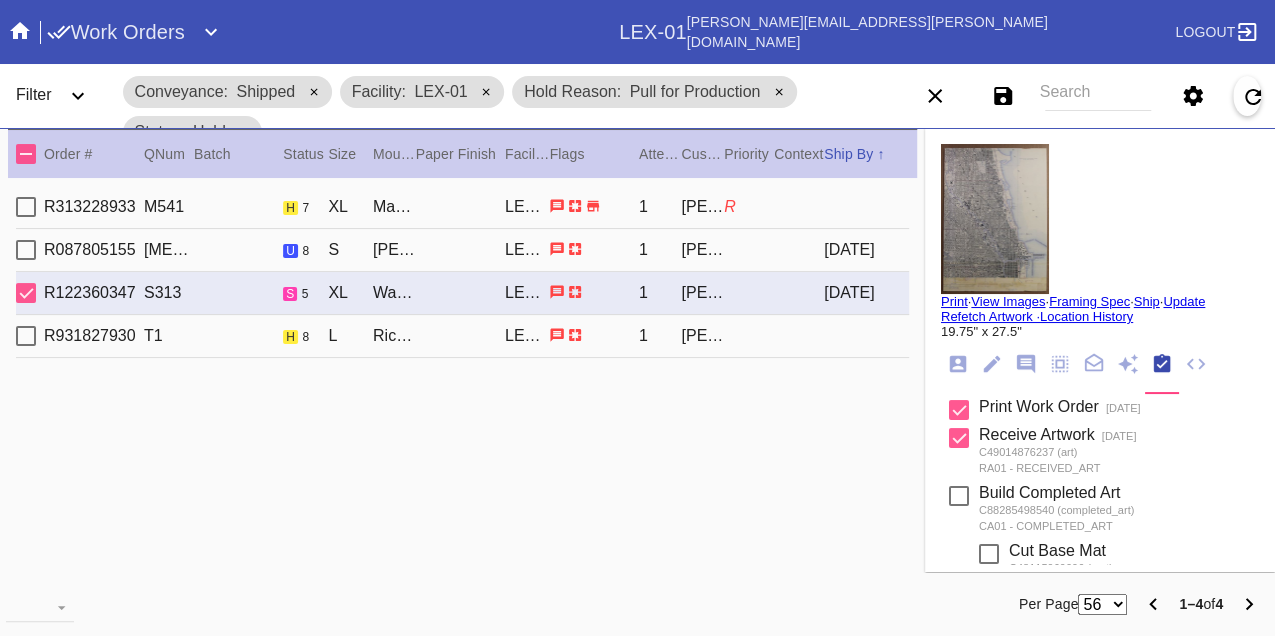 click on "Print" at bounding box center [954, 301] 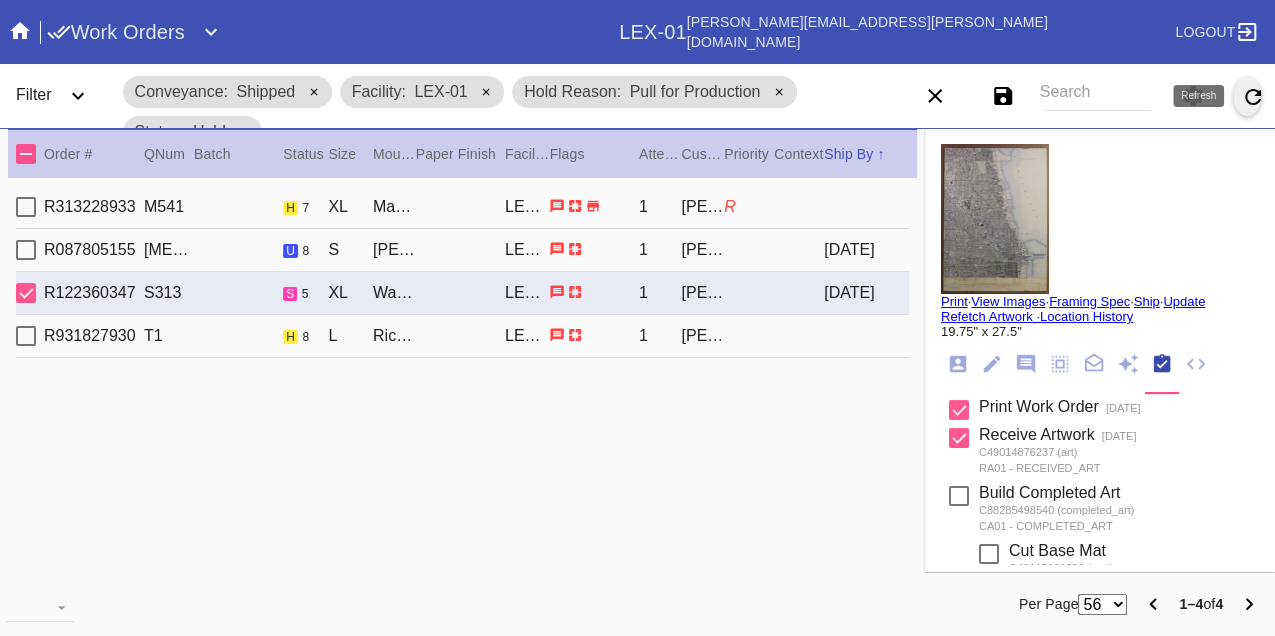 click 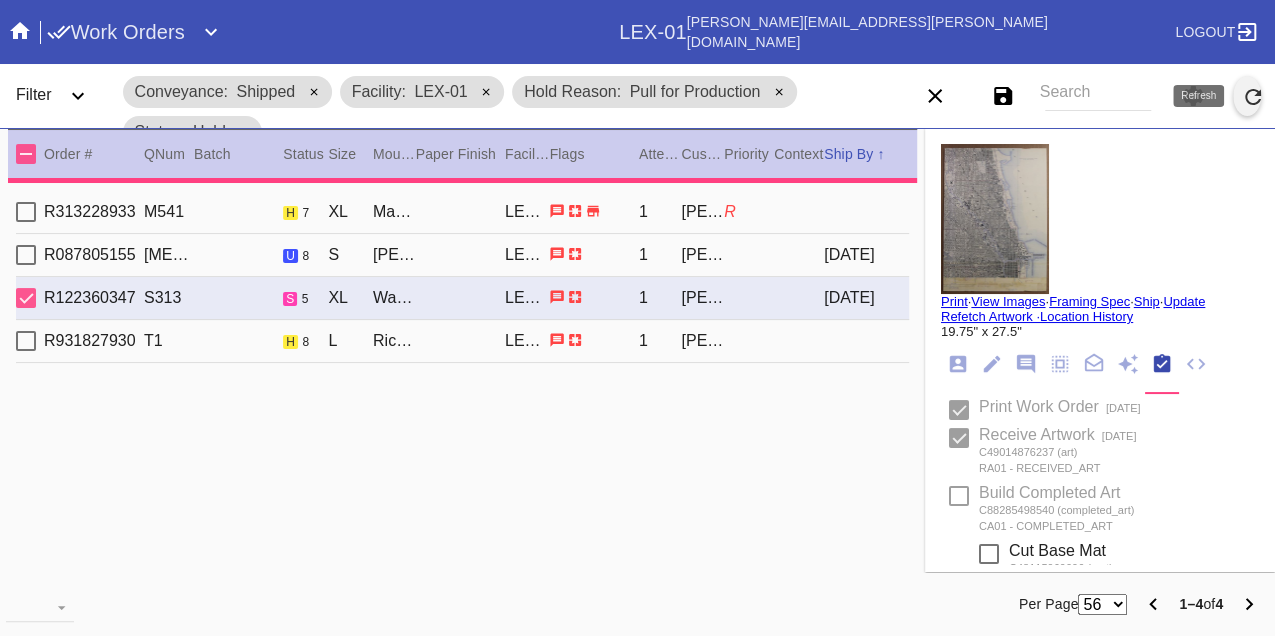 type 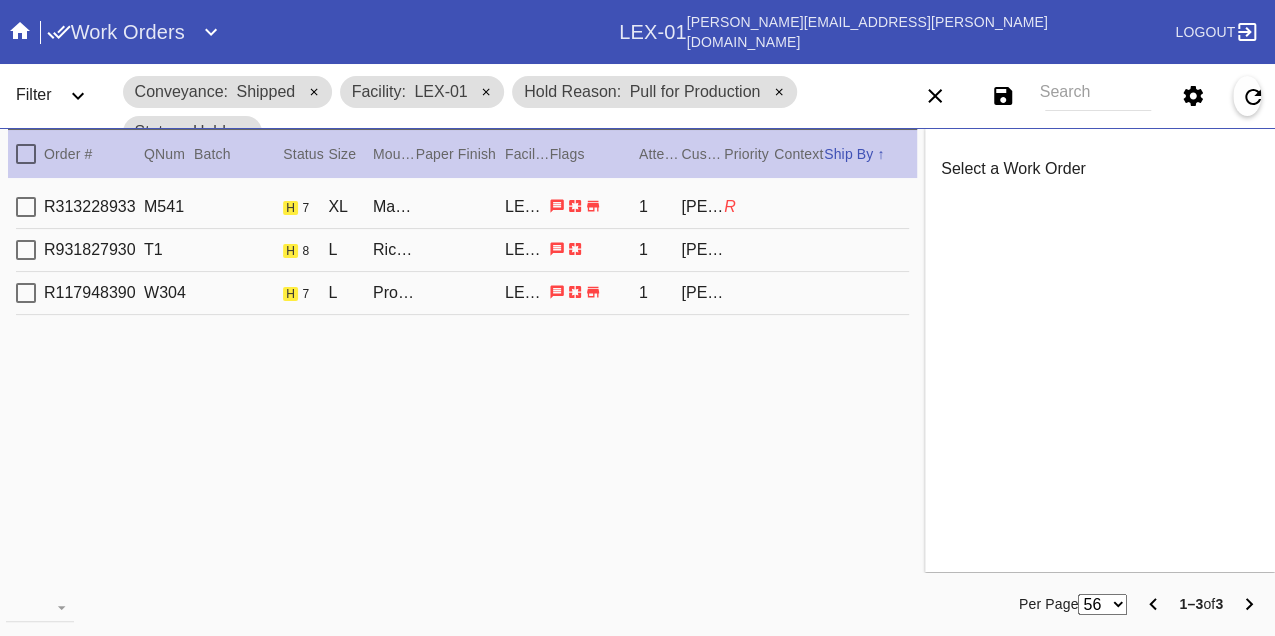 click on "R313228933 M541 h   7 XL Marrakesh / White LEX-01 1 Kelly McCassland
R" at bounding box center (462, 207) 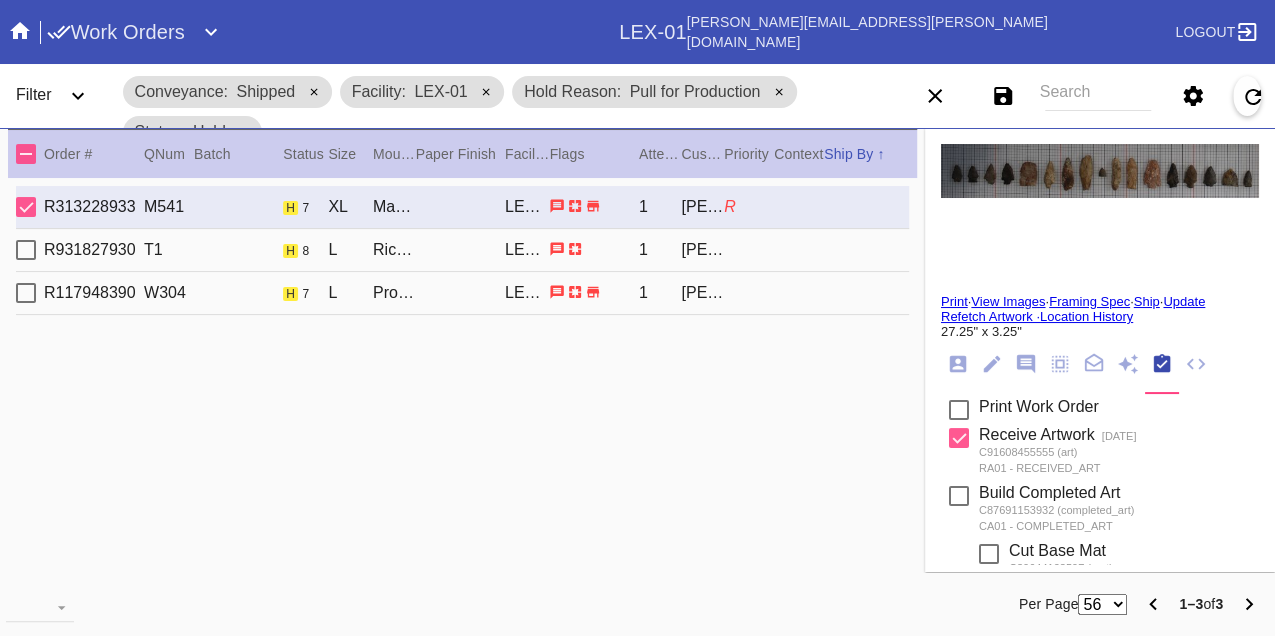click on "R931827930 T1 h   8 L Richmond / Dove White LEX-01 1 Adam Kostrinsky" at bounding box center (462, 250) 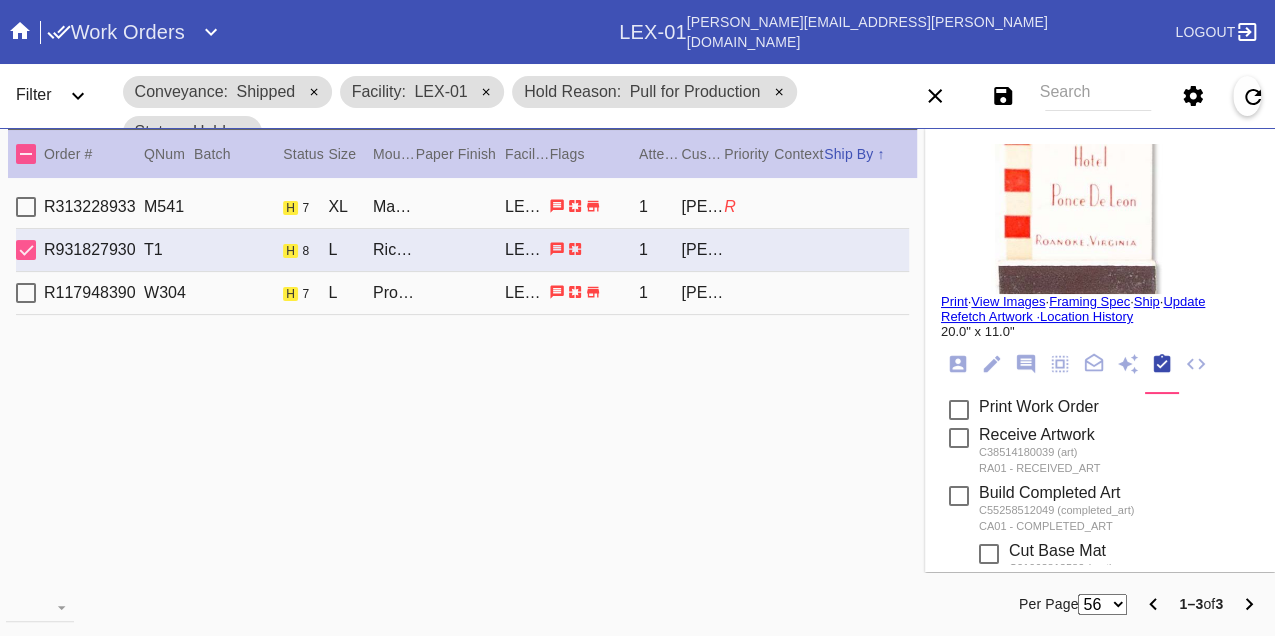 click on "R117948390 W304 h   7 L Providence / No Mat LEX-01 1 Kelly Trautmann" at bounding box center (462, 293) 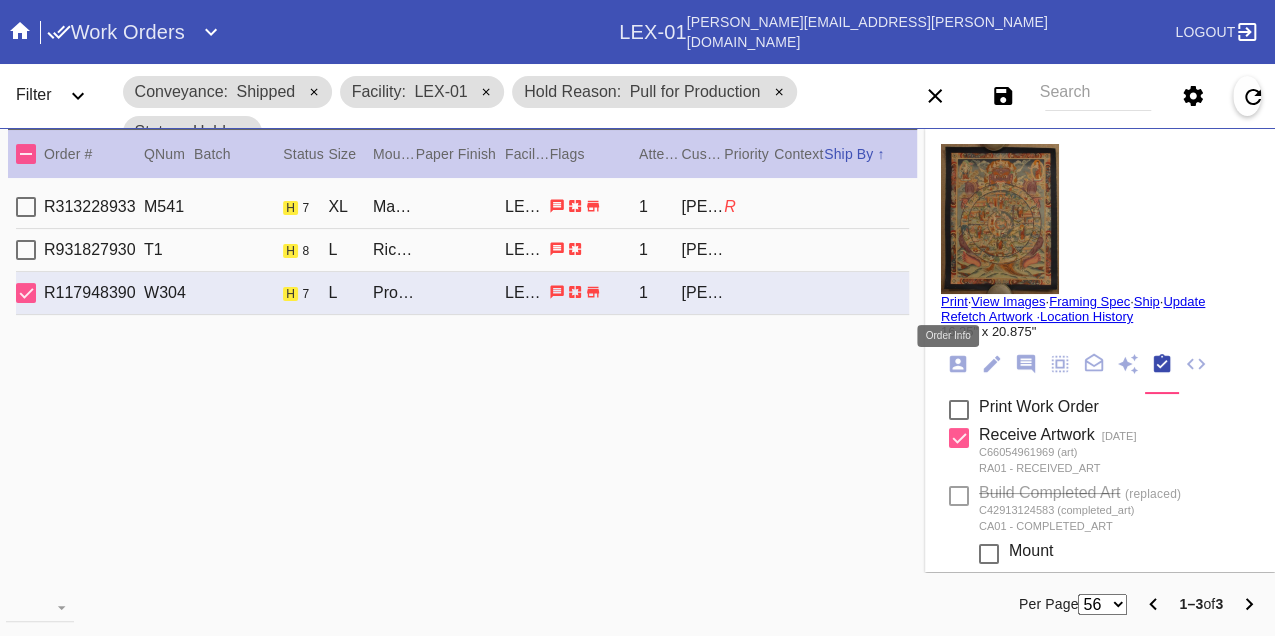 click 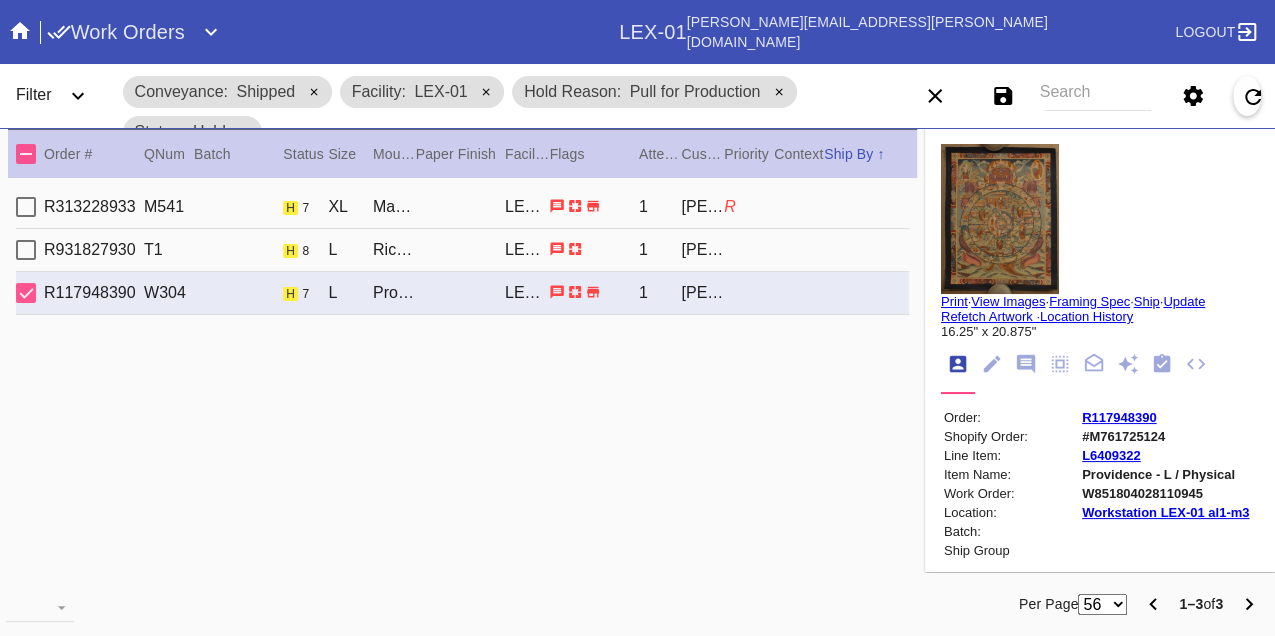 click on "W851804028110945" at bounding box center (1165, 493) 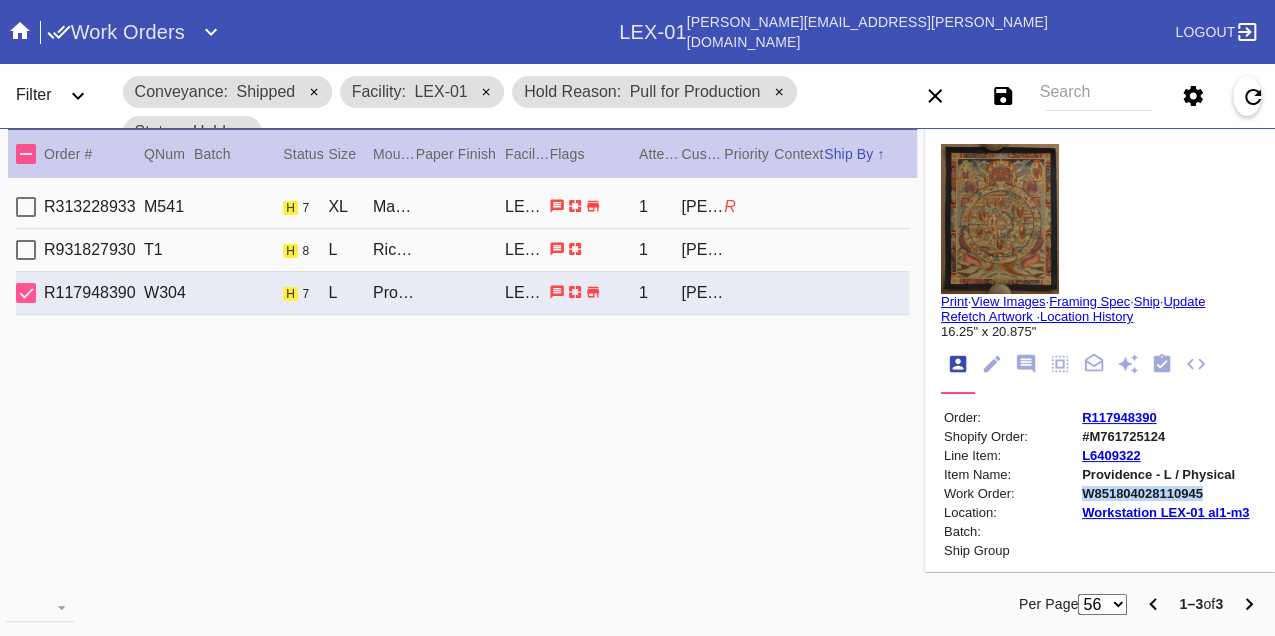 click on "W851804028110945" at bounding box center [1165, 493] 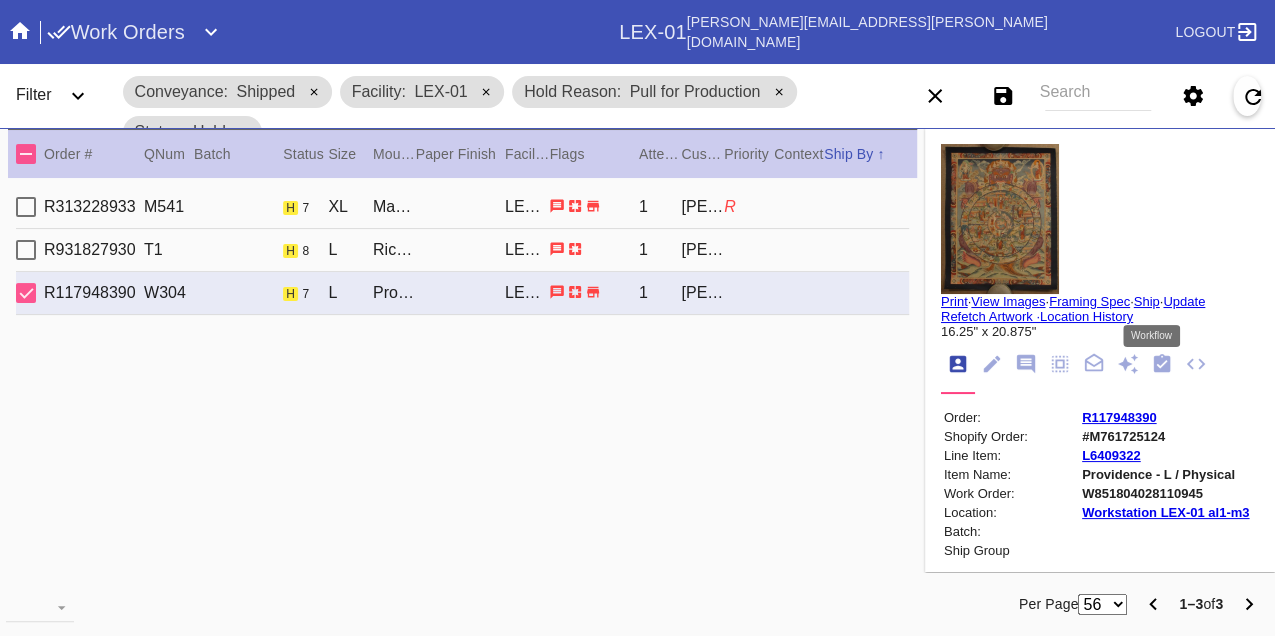 drag, startPoint x: 1148, startPoint y: 364, endPoint x: 1140, endPoint y: 372, distance: 11.313708 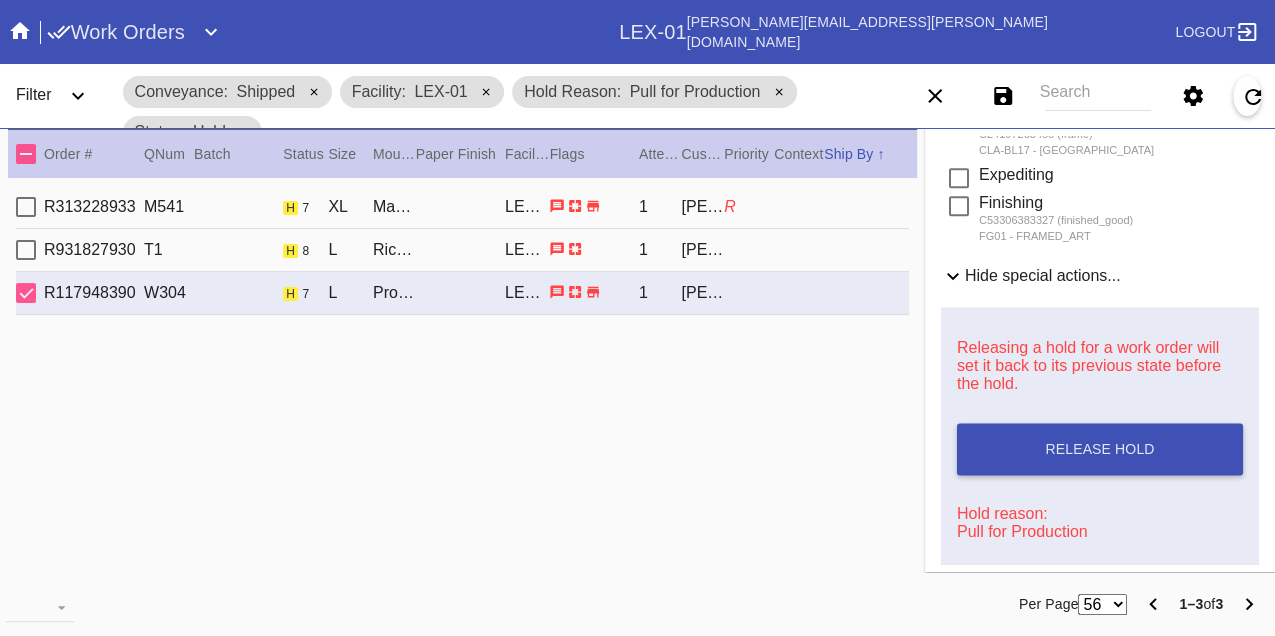scroll, scrollTop: 1222, scrollLeft: 0, axis: vertical 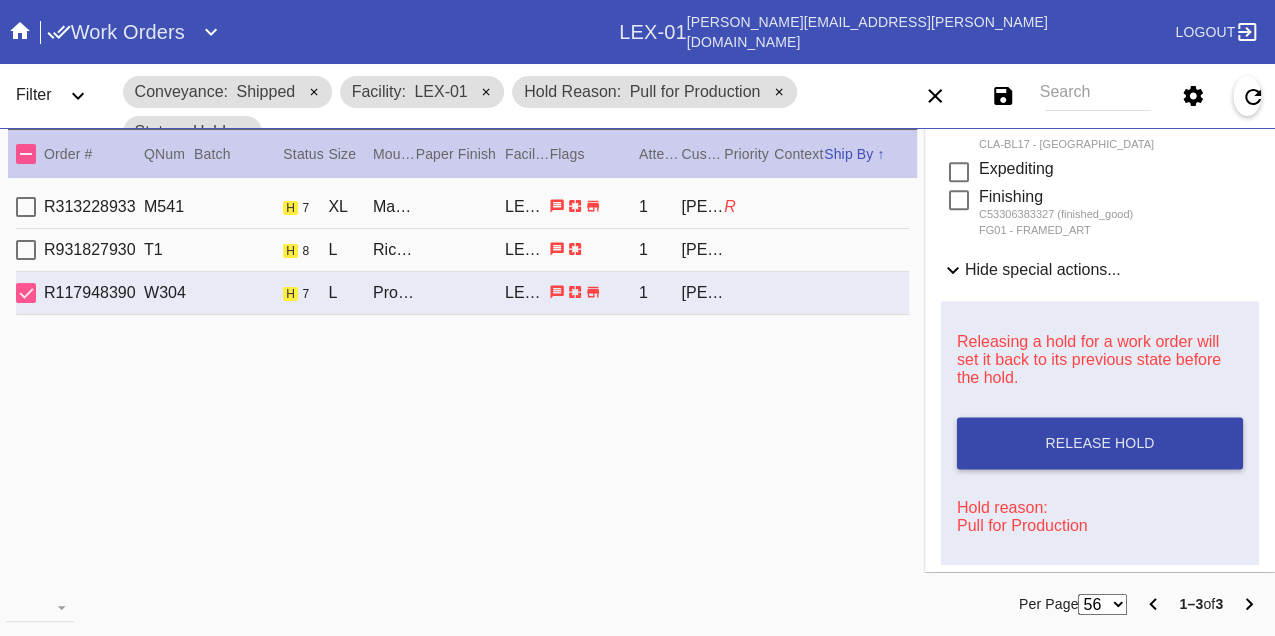 click on "Release Hold" at bounding box center (1100, 443) 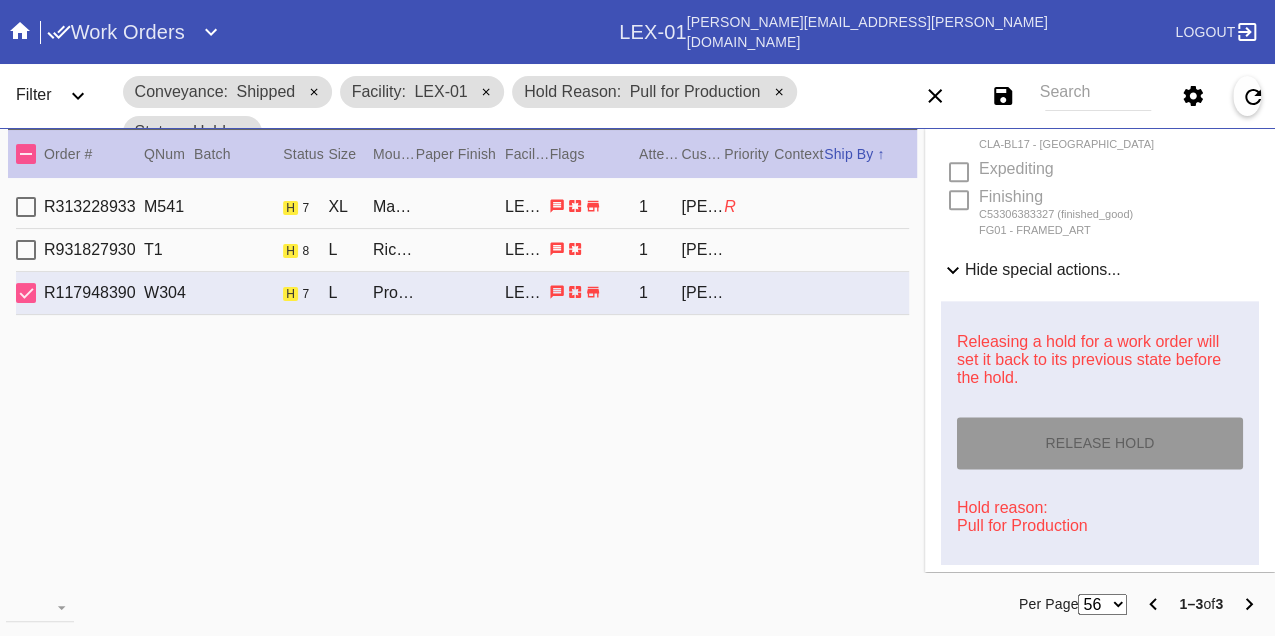 scroll, scrollTop: 1220, scrollLeft: 0, axis: vertical 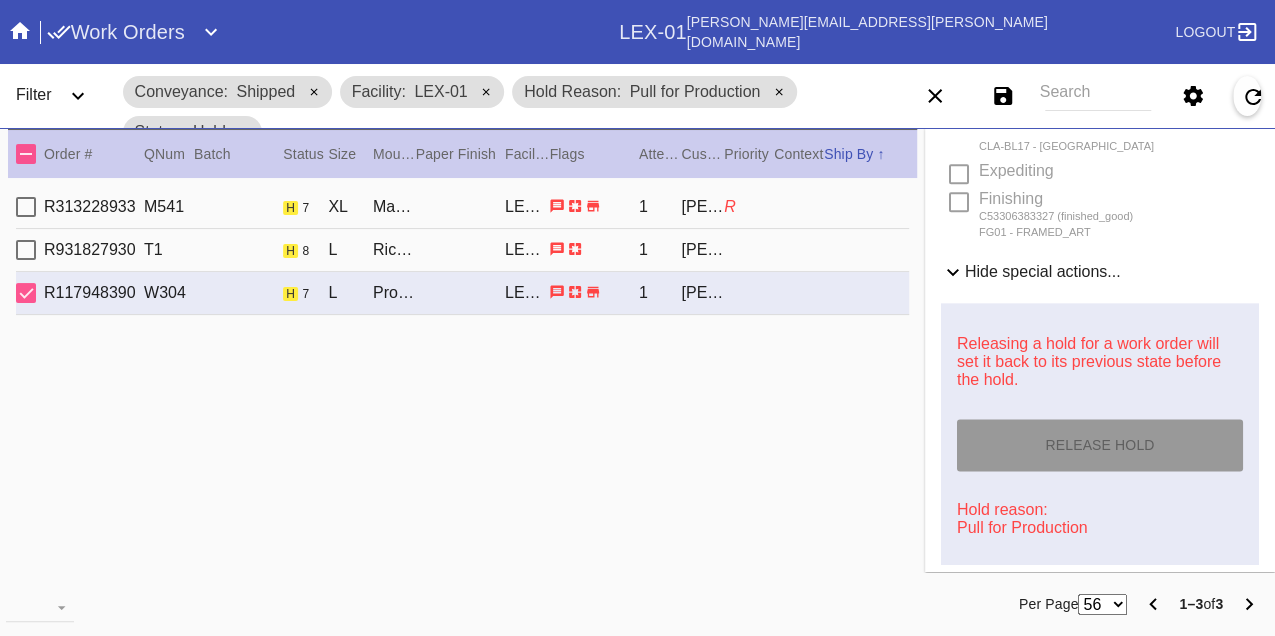 type on "7/16/2025" 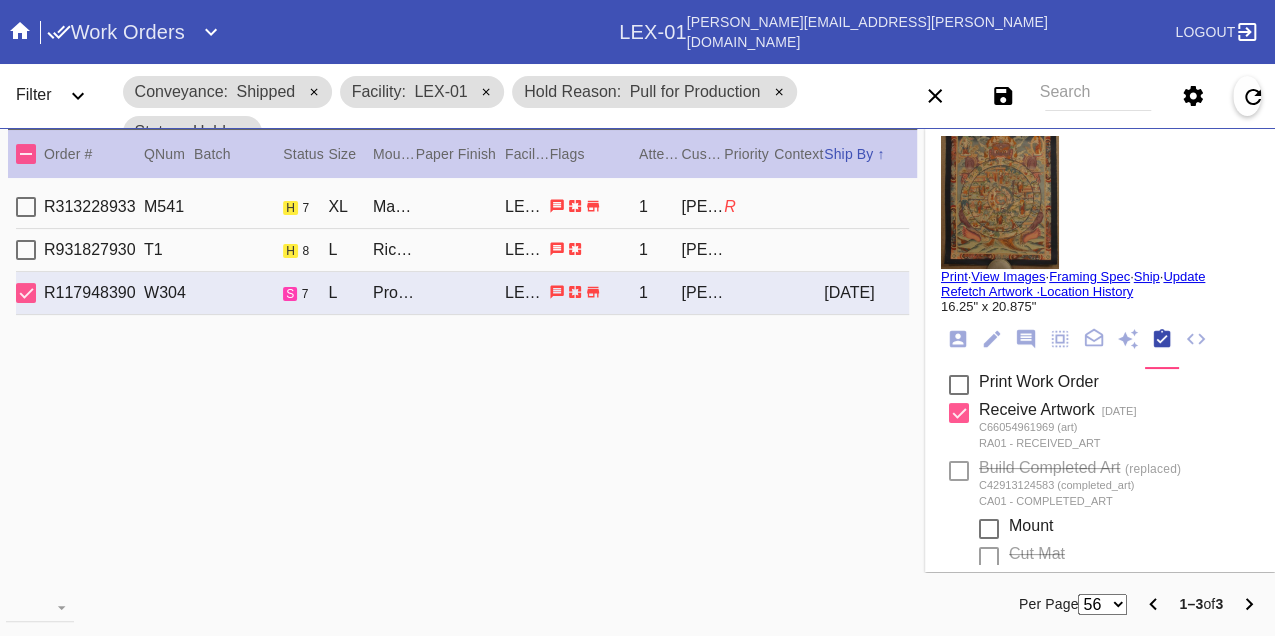 scroll, scrollTop: 0, scrollLeft: 0, axis: both 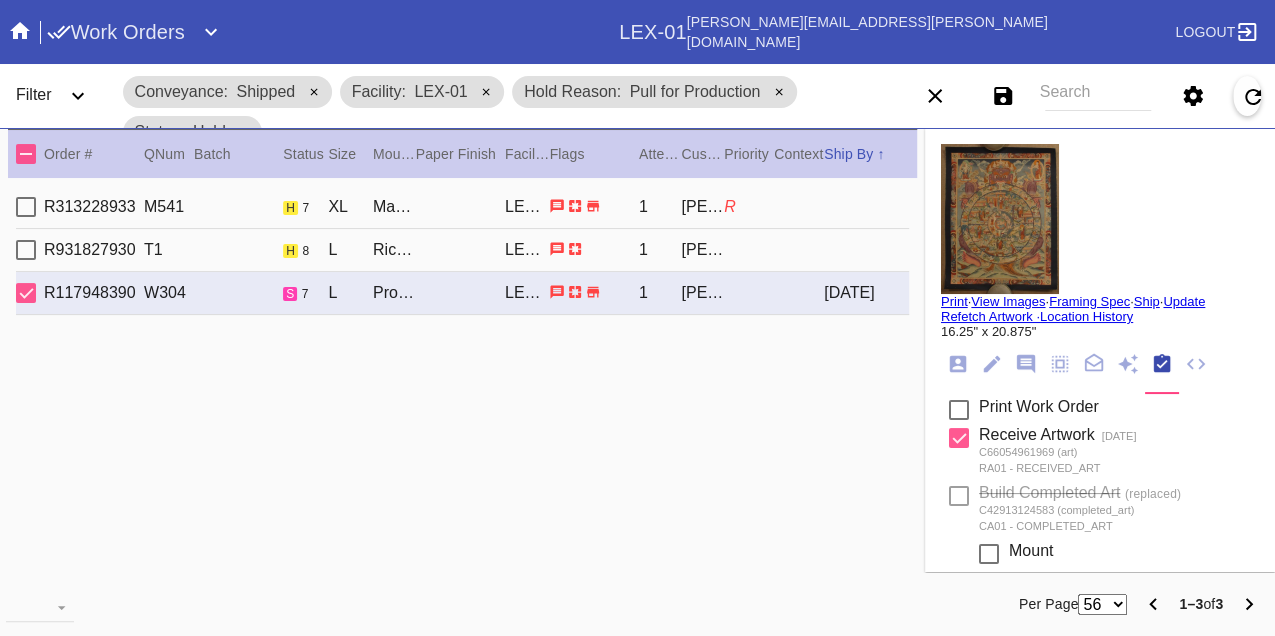 click on "Print" at bounding box center (954, 301) 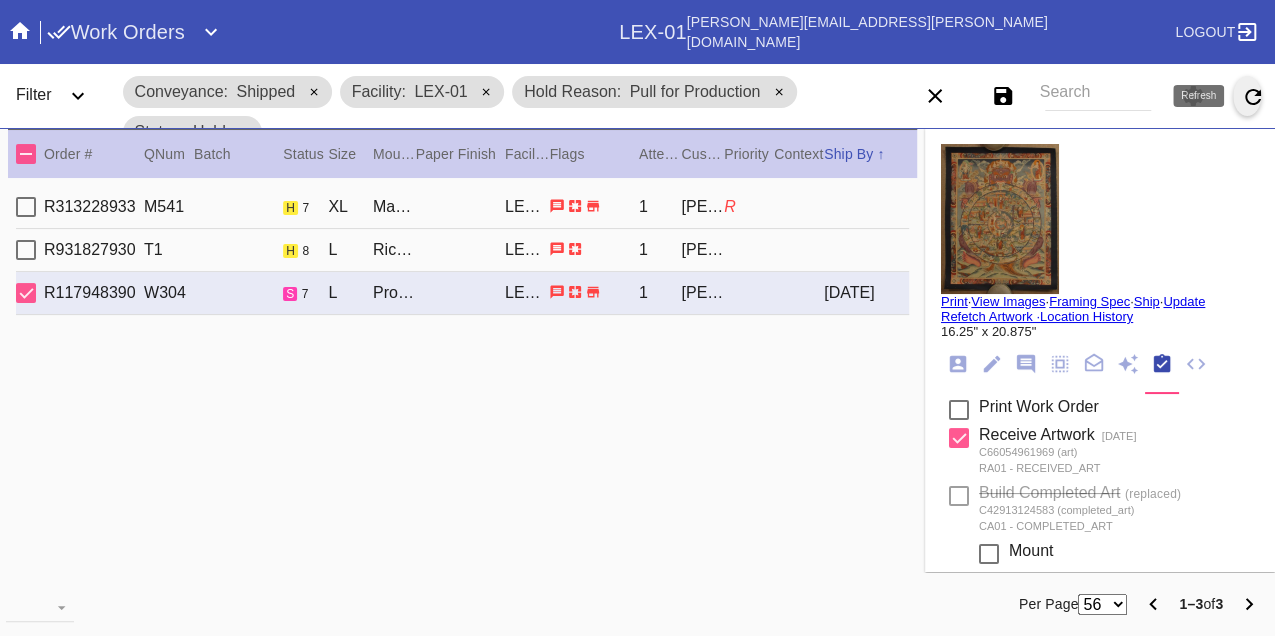 click 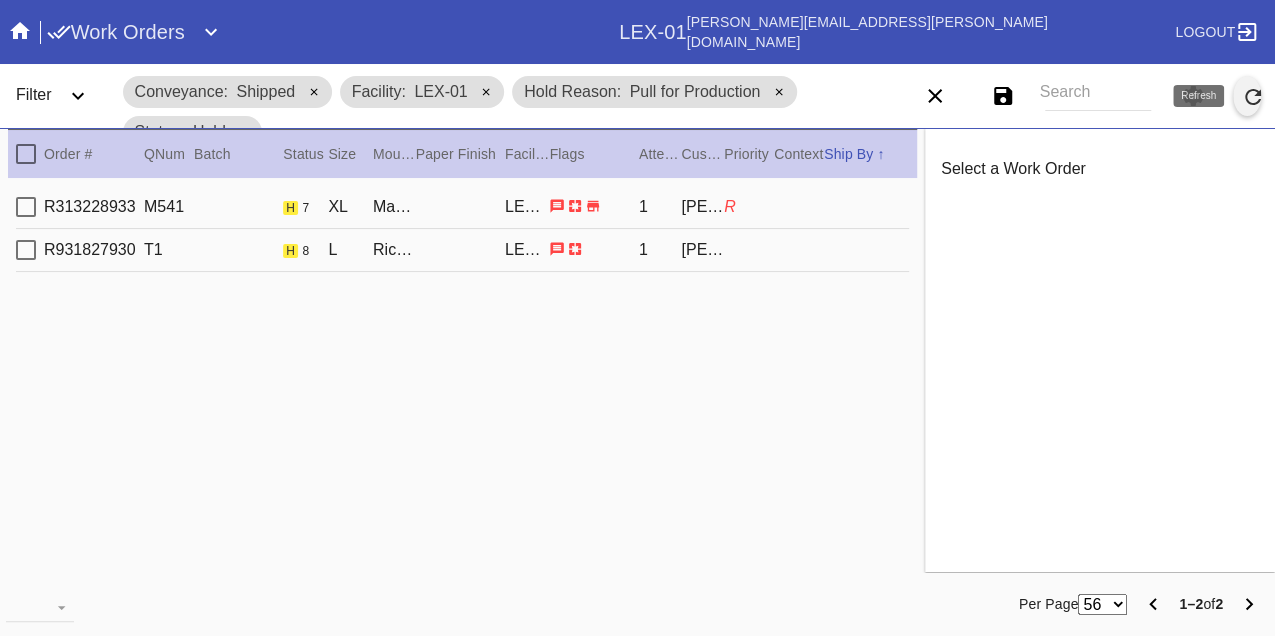 click 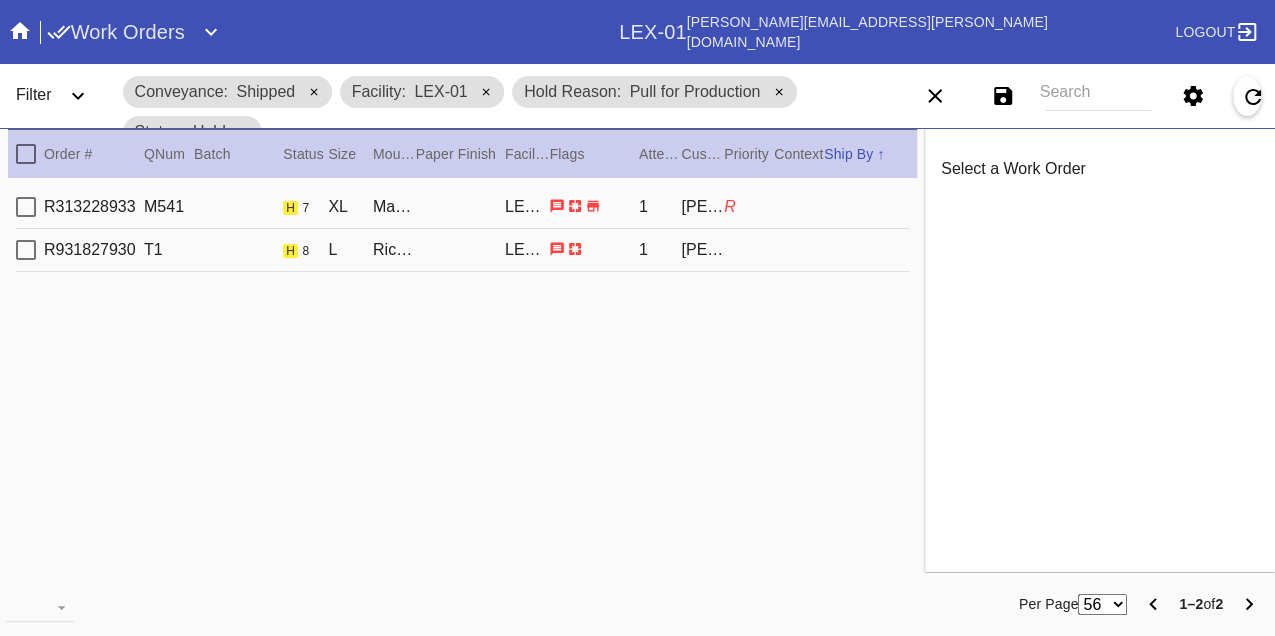 click on "R313228933 M541 h   7 XL Marrakesh / White LEX-01 1 Kelly McCassland
R" at bounding box center [462, 207] 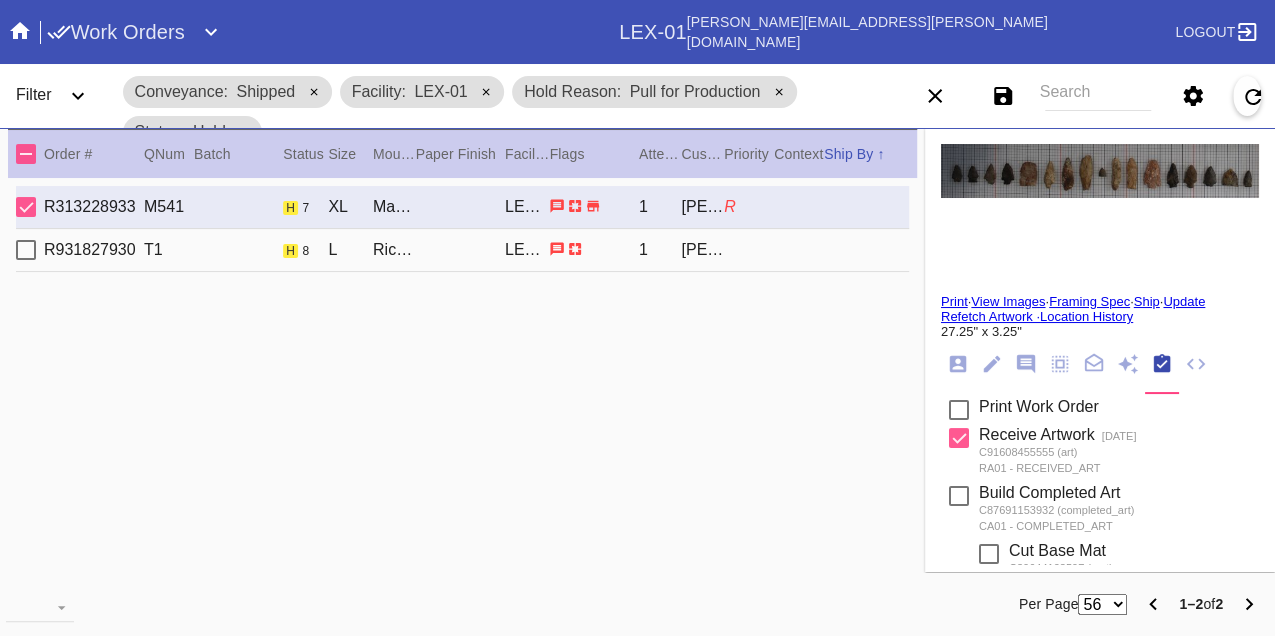 click on "R931827930 T1 h   8 L Richmond / Dove White LEX-01 1 Adam Kostrinsky" at bounding box center [462, 250] 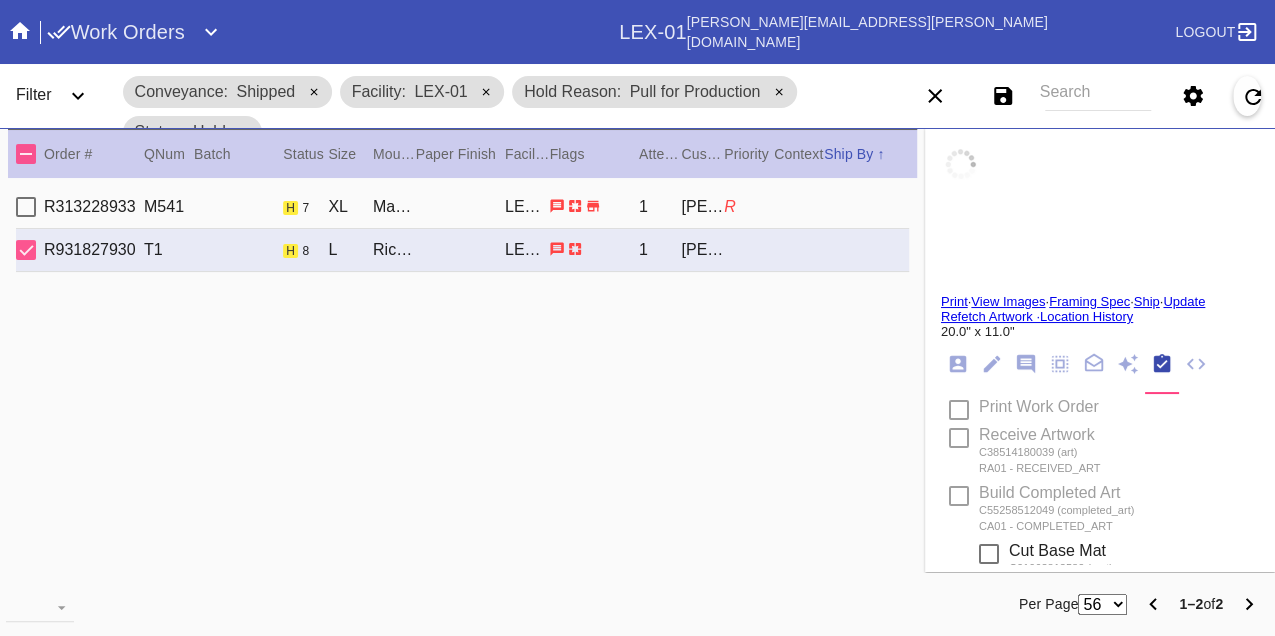 type on "20.0" 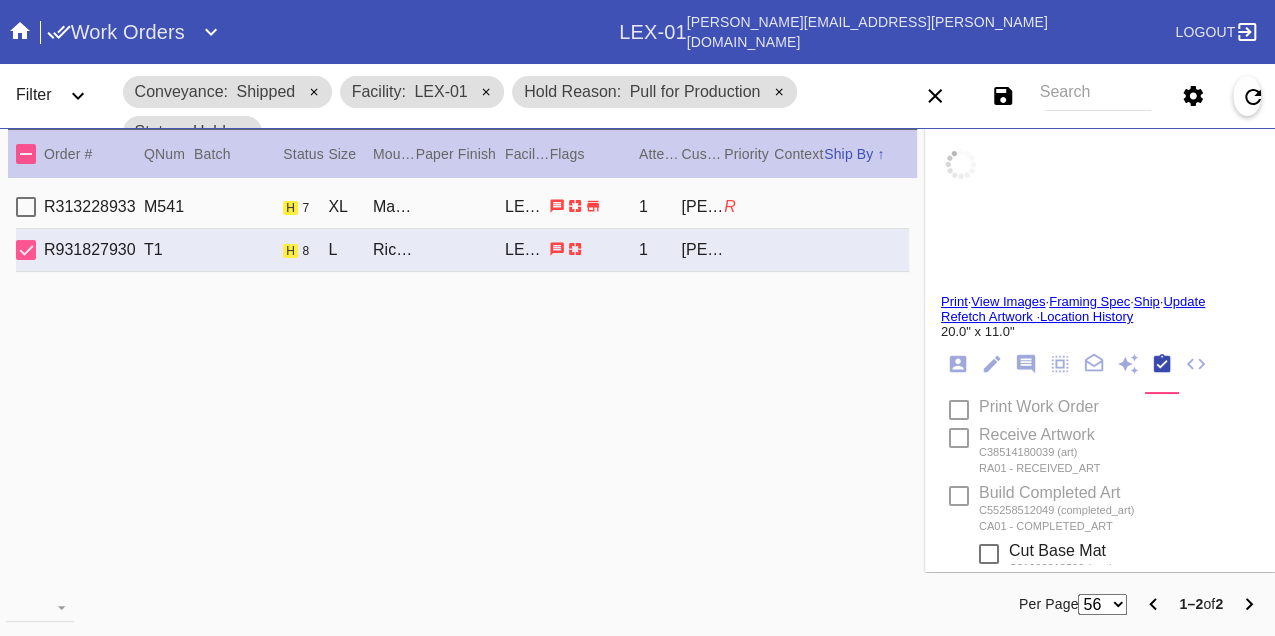 type on "11.0" 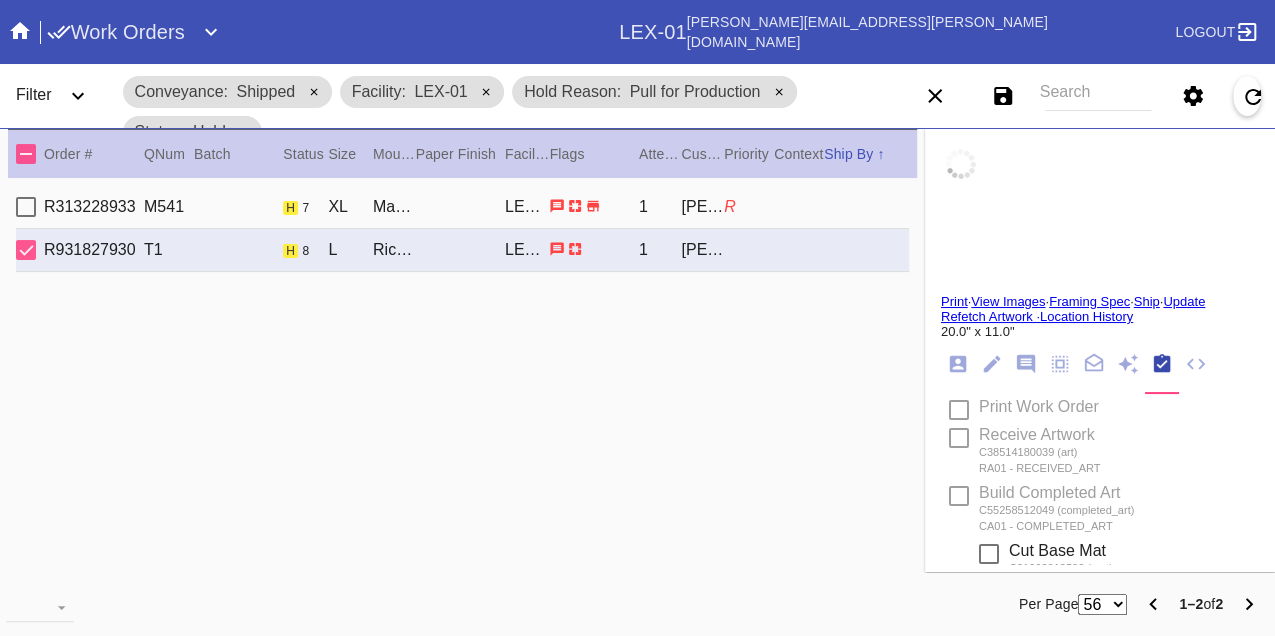 type 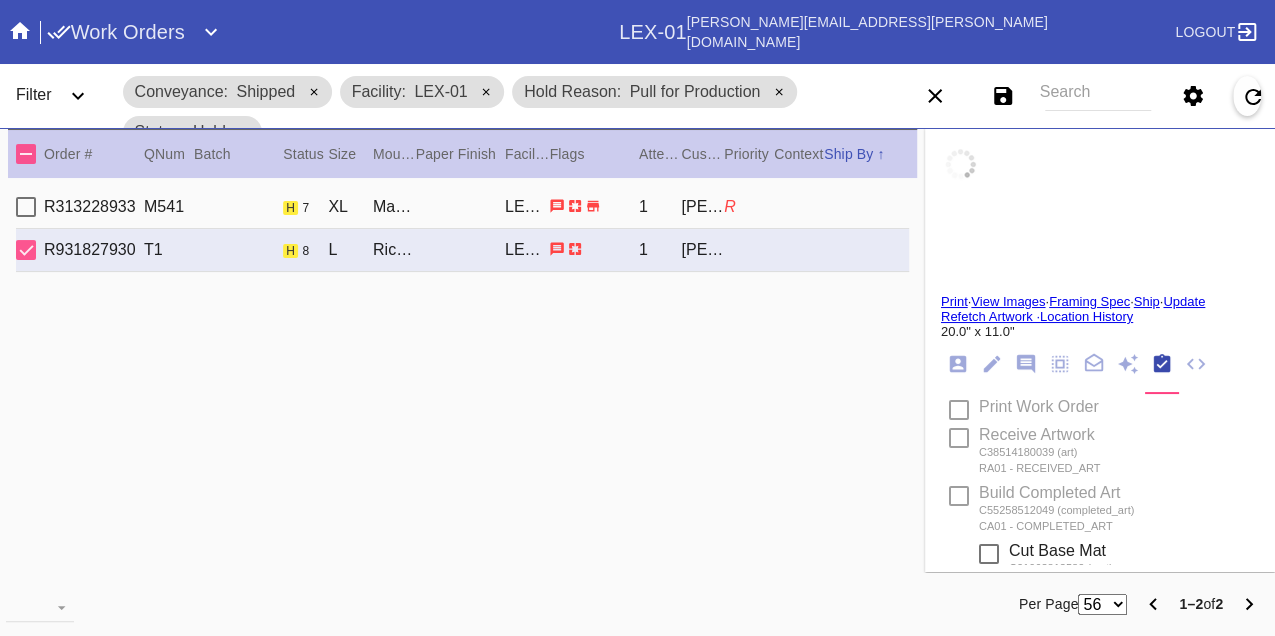 type 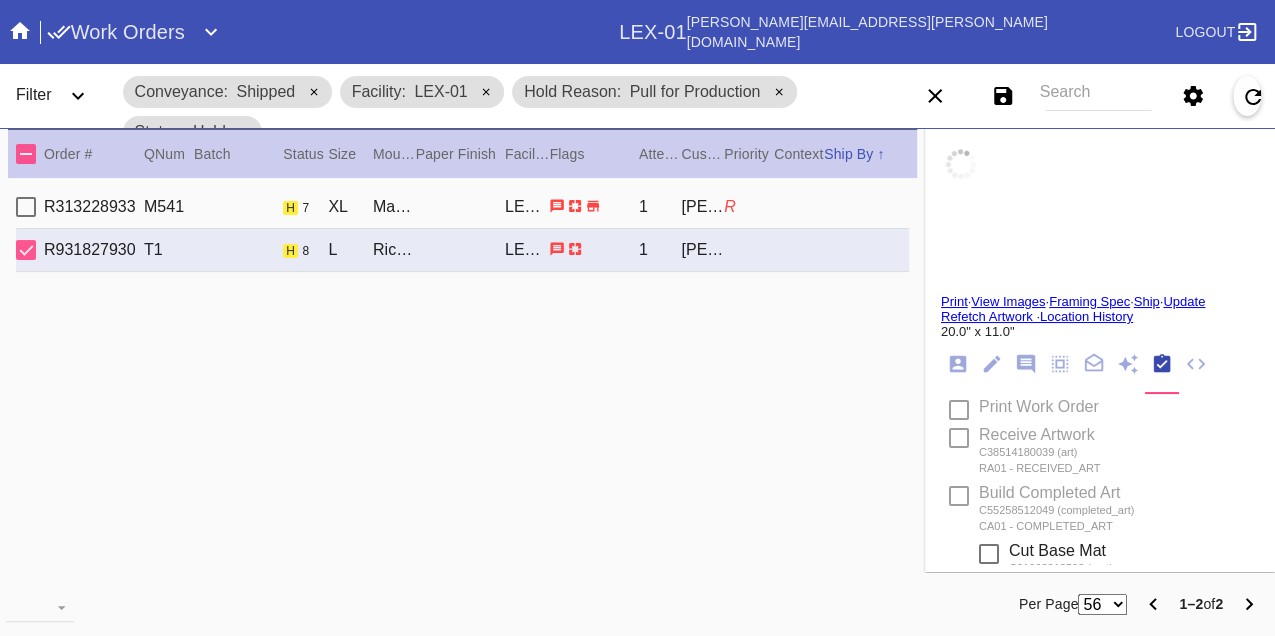 type on "7/8/2025" 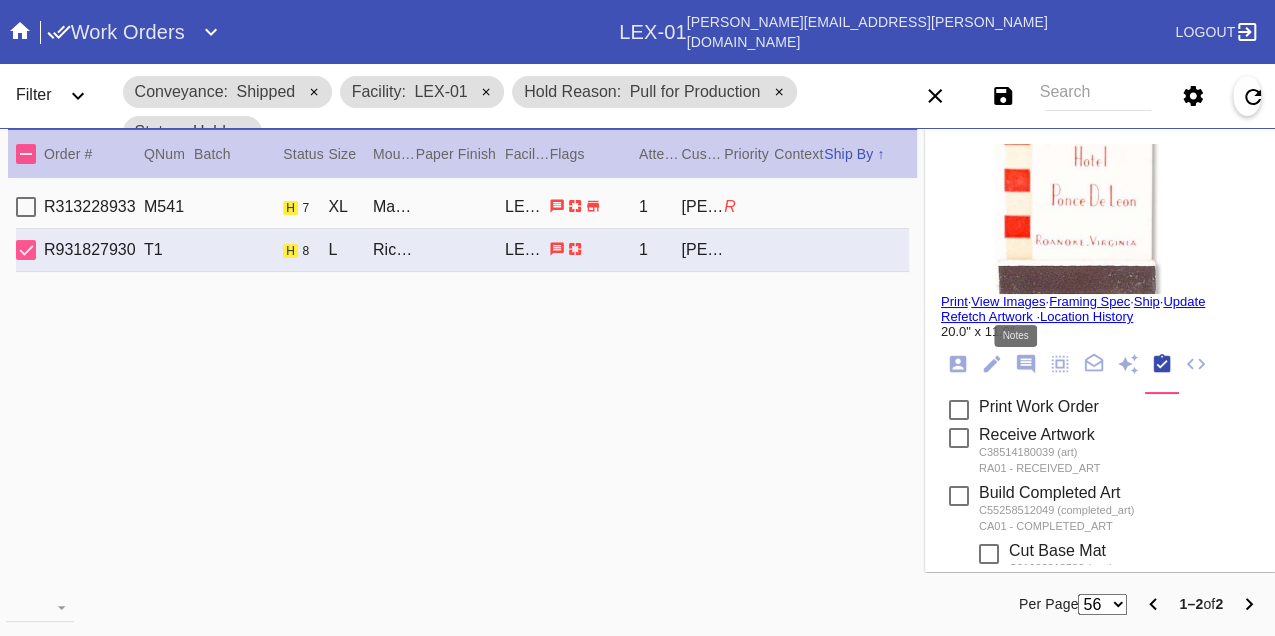 click 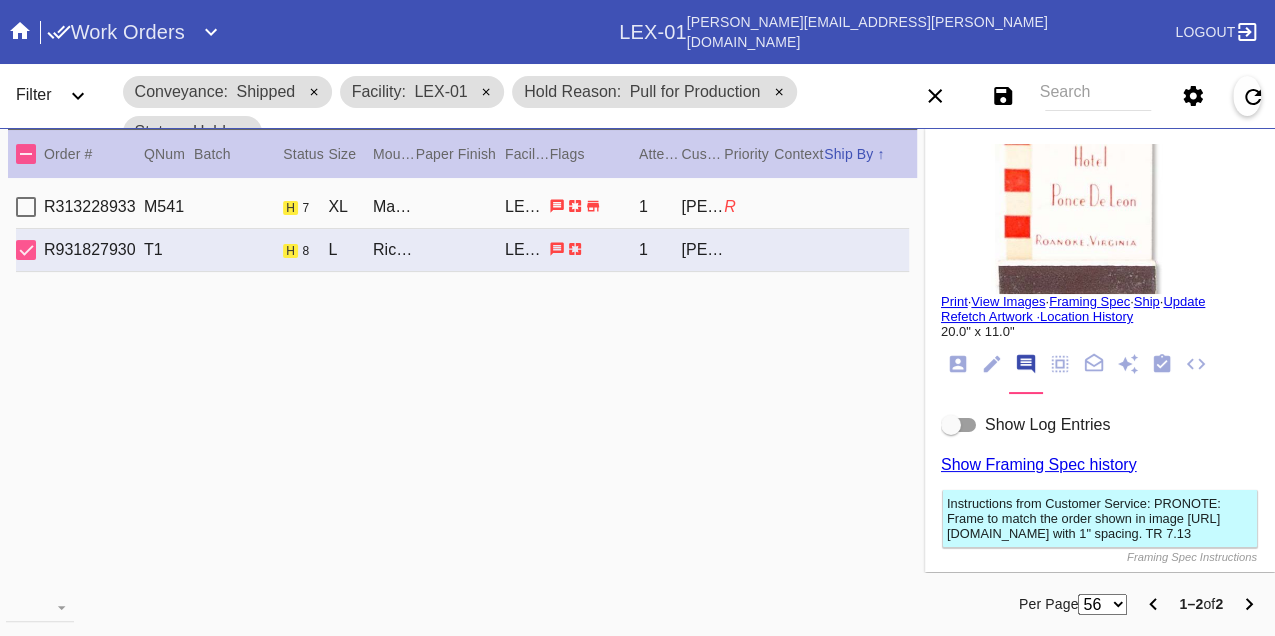 click at bounding box center (959, 425) 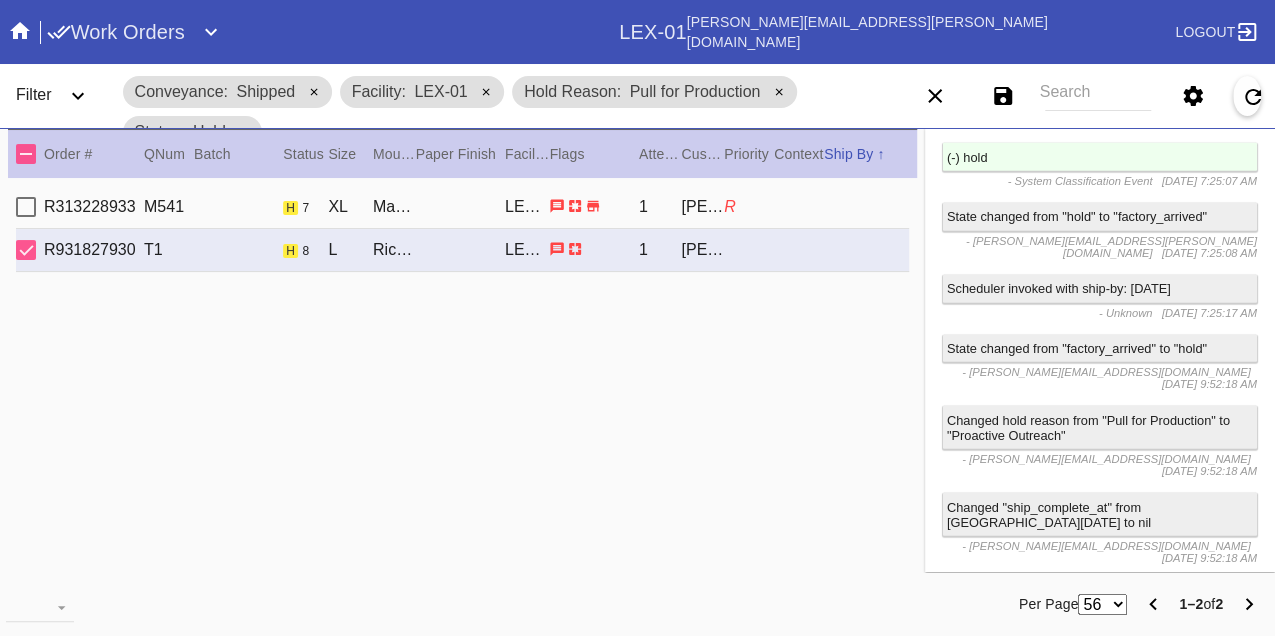 scroll, scrollTop: 2771, scrollLeft: 0, axis: vertical 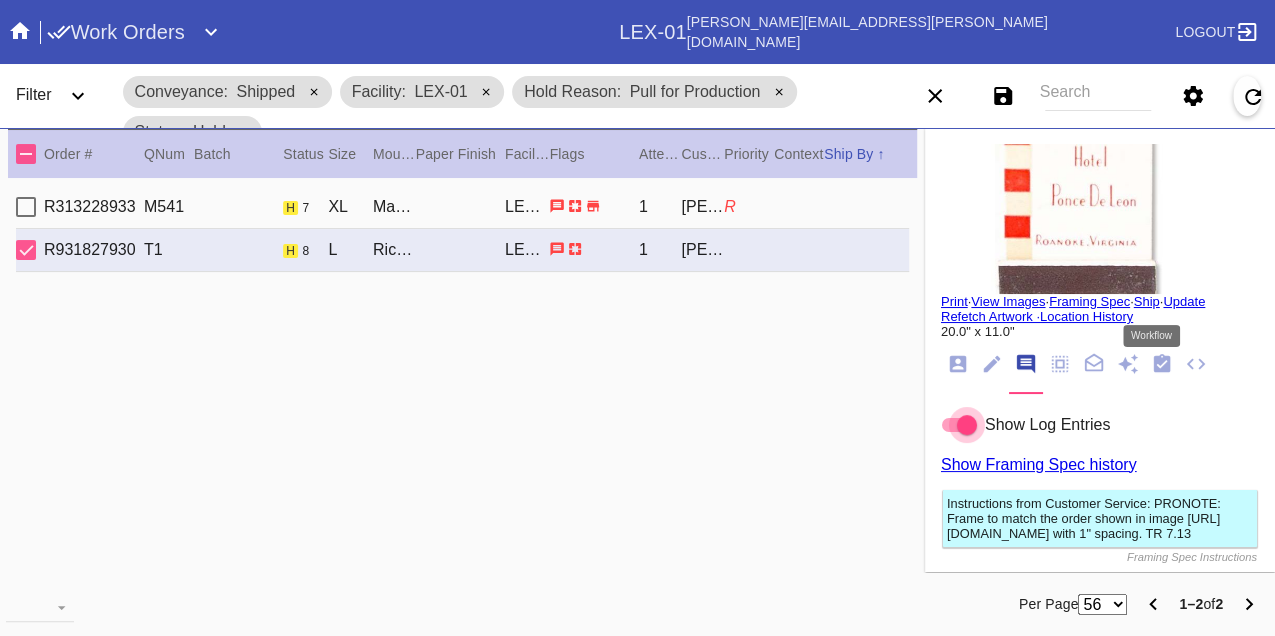 click 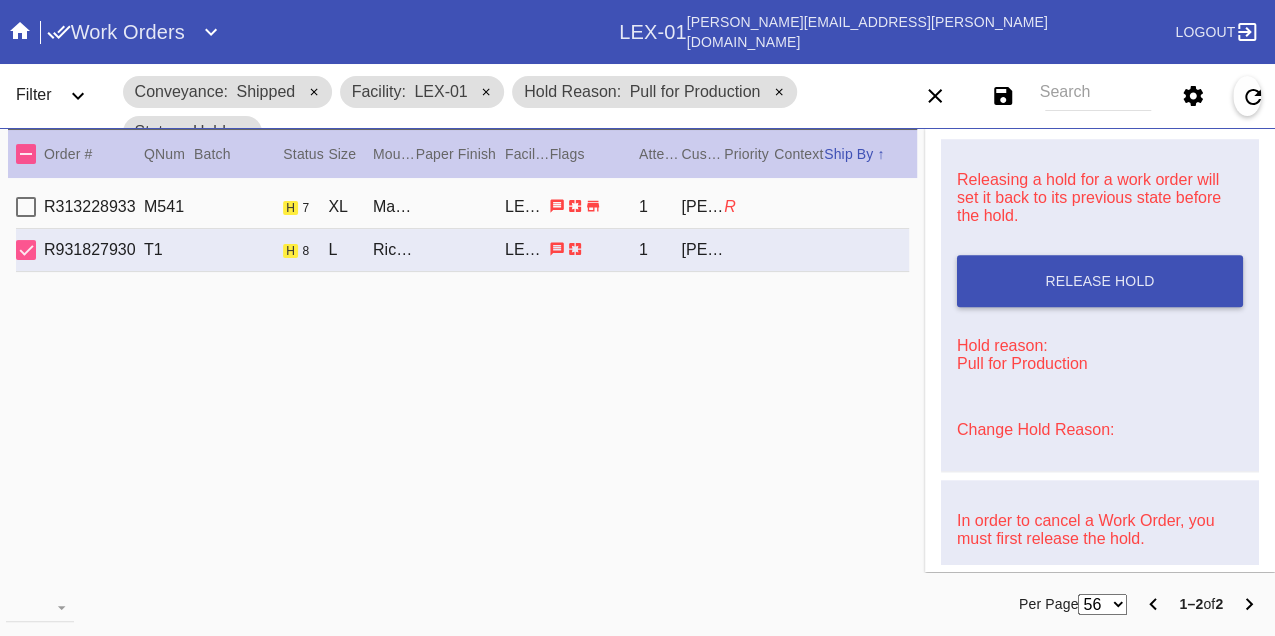 scroll, scrollTop: 948, scrollLeft: 0, axis: vertical 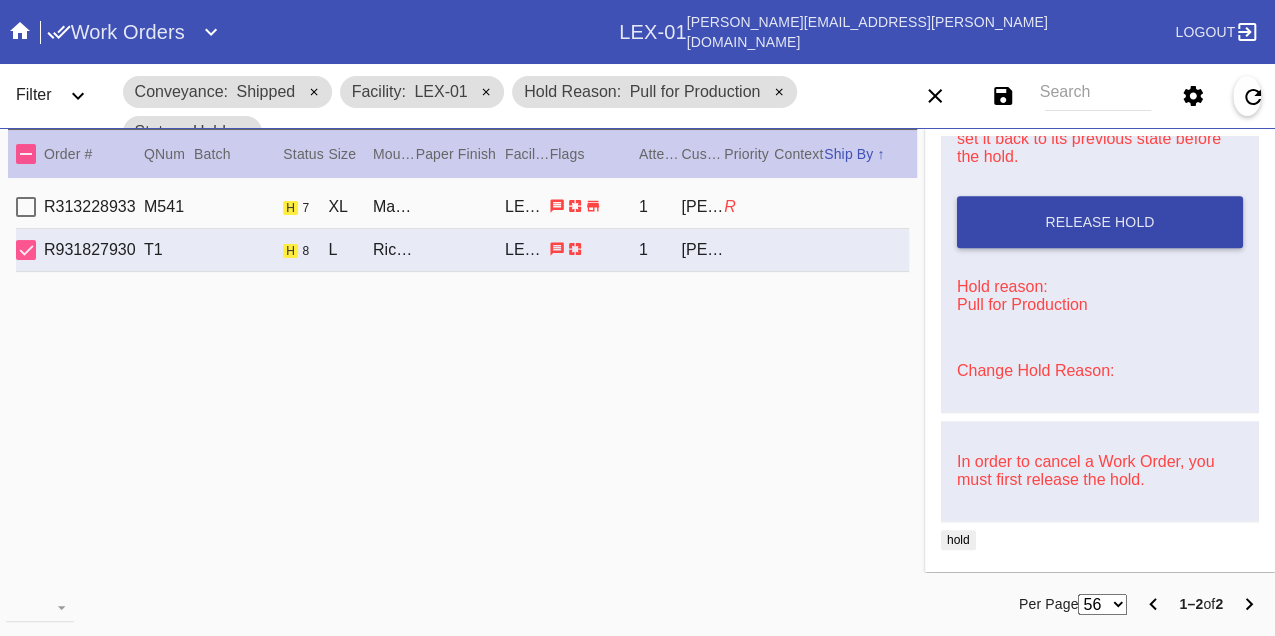 click on "Release Hold" at bounding box center [1099, 222] 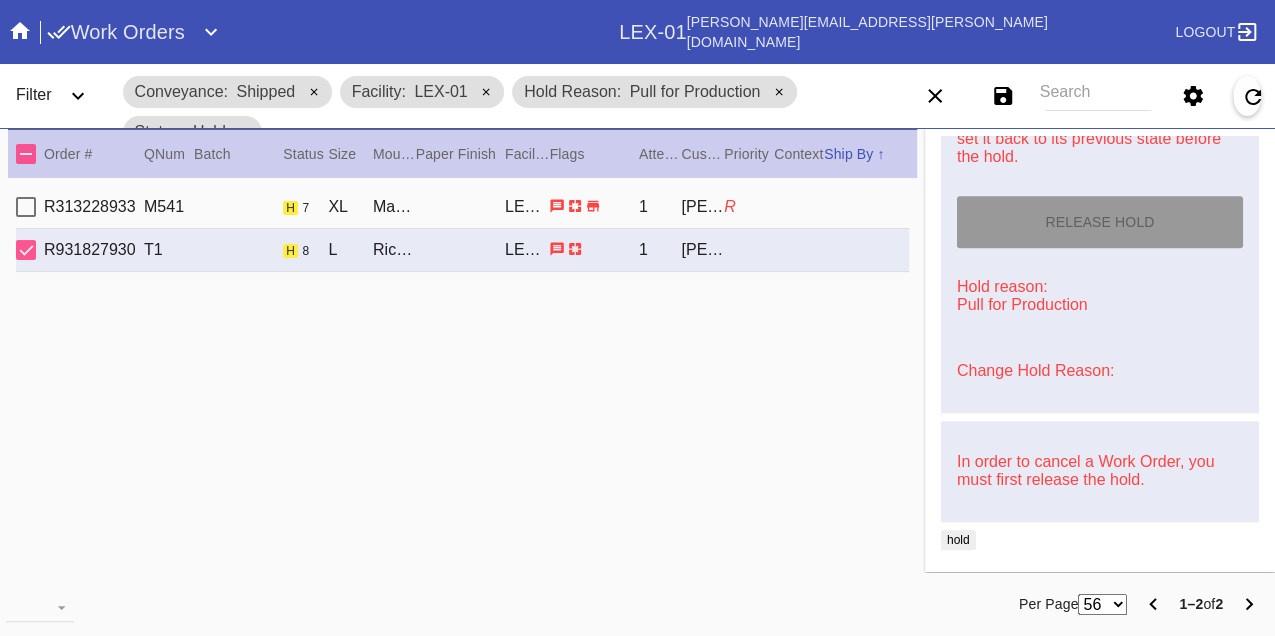 type on "7/16/2025" 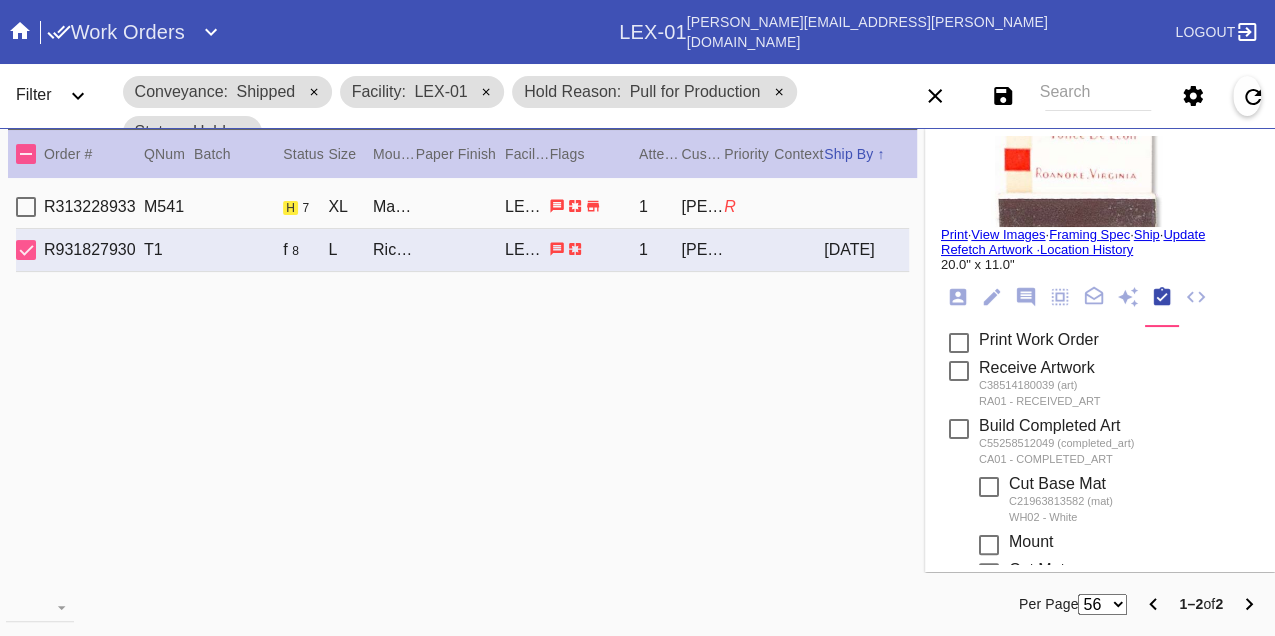 scroll, scrollTop: 0, scrollLeft: 0, axis: both 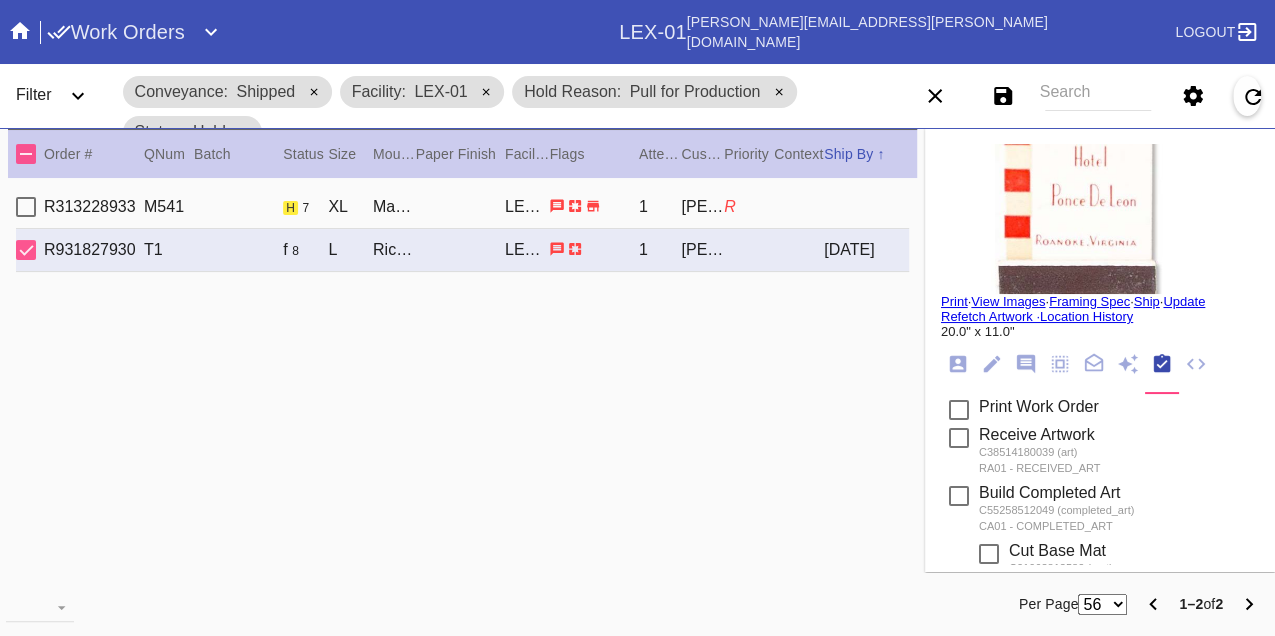 click on "Print" at bounding box center [954, 301] 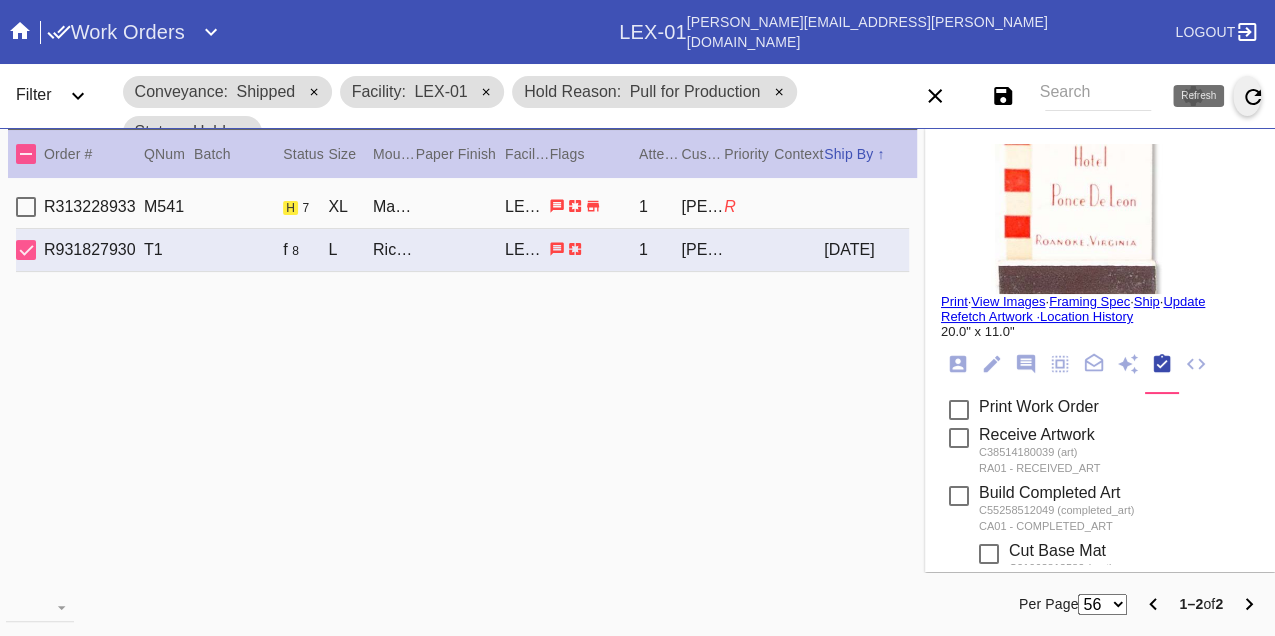 click 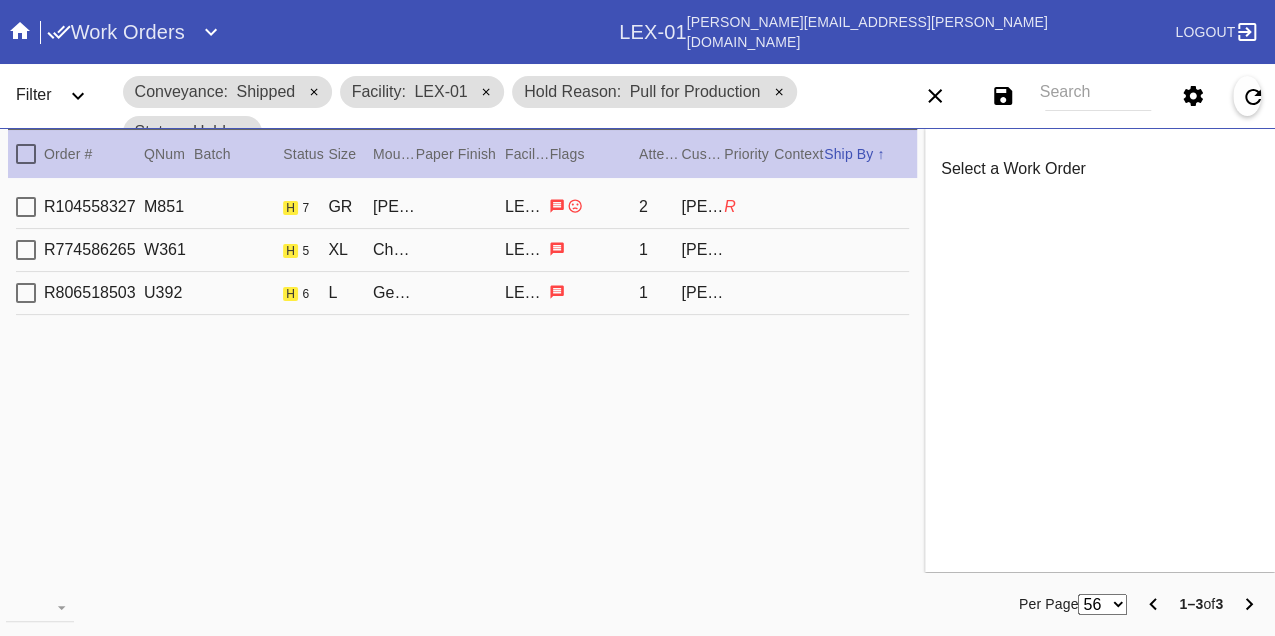 click on "R104558327 M851 h   7 GR Mercer Slim / No Mat LEX-01 2 Ted Dixon
R" at bounding box center (462, 207) 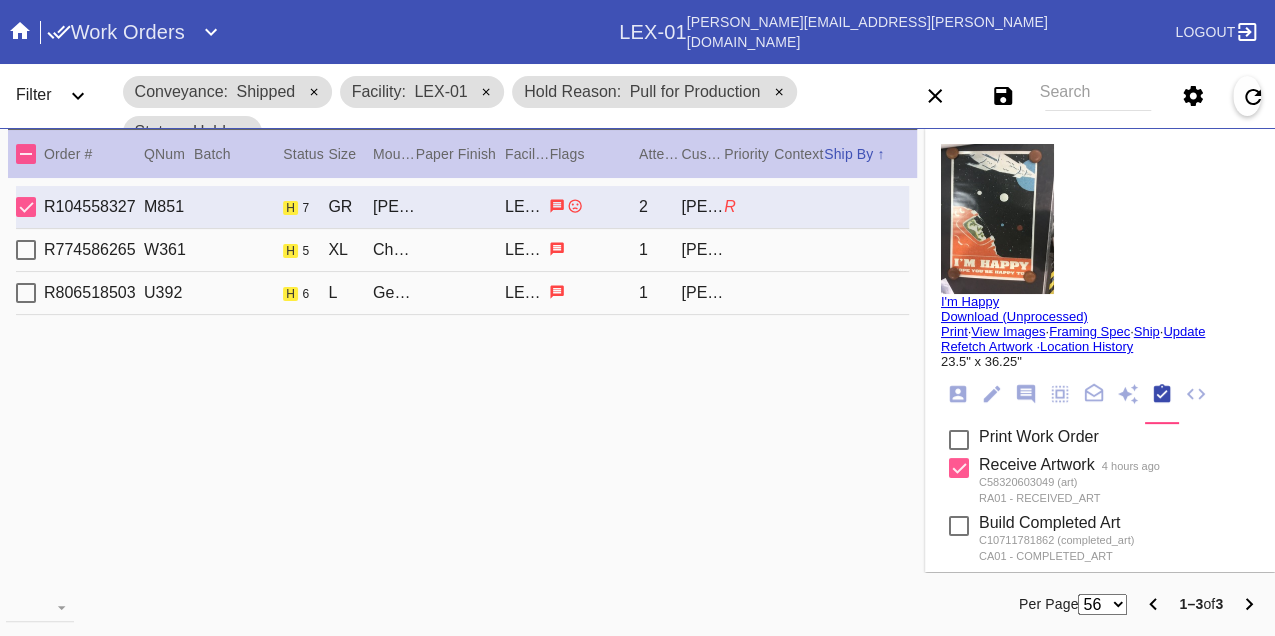 click on "R774586265 W361 h   5 XL Cherry Angled / No Mat LEX-01 1 Molly Shippee" at bounding box center [462, 250] 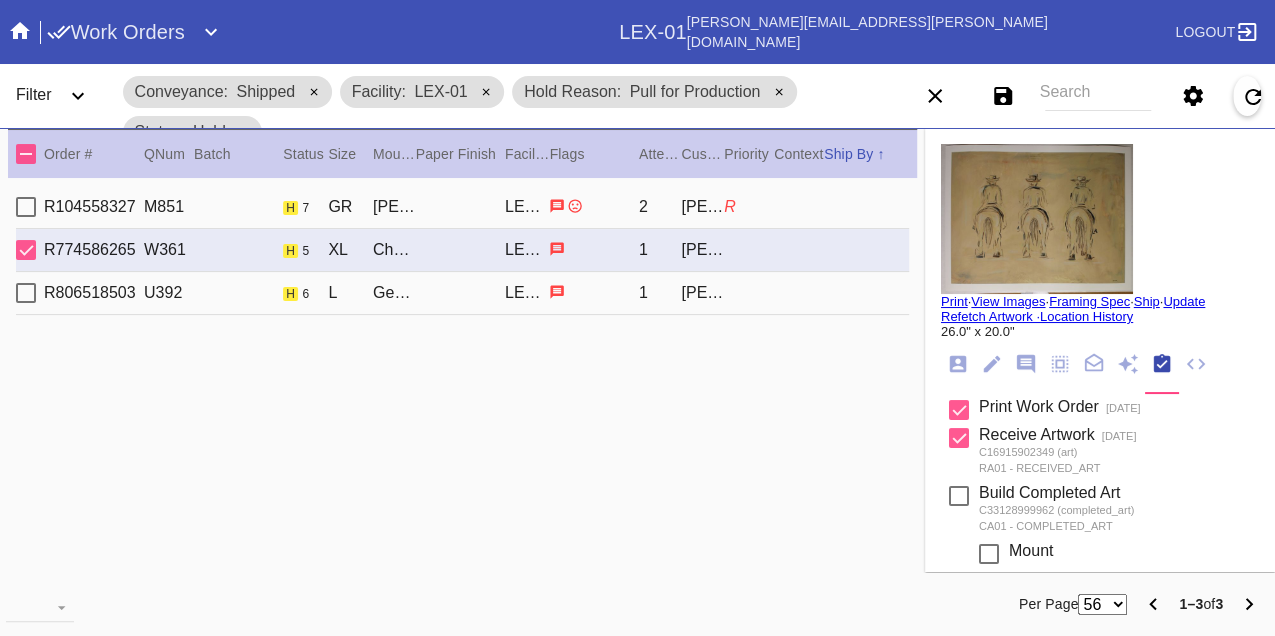 click on "R806518503 U392 h   6 L Georgetown / Dove White LEX-01 1 Erin Collins" at bounding box center [462, 293] 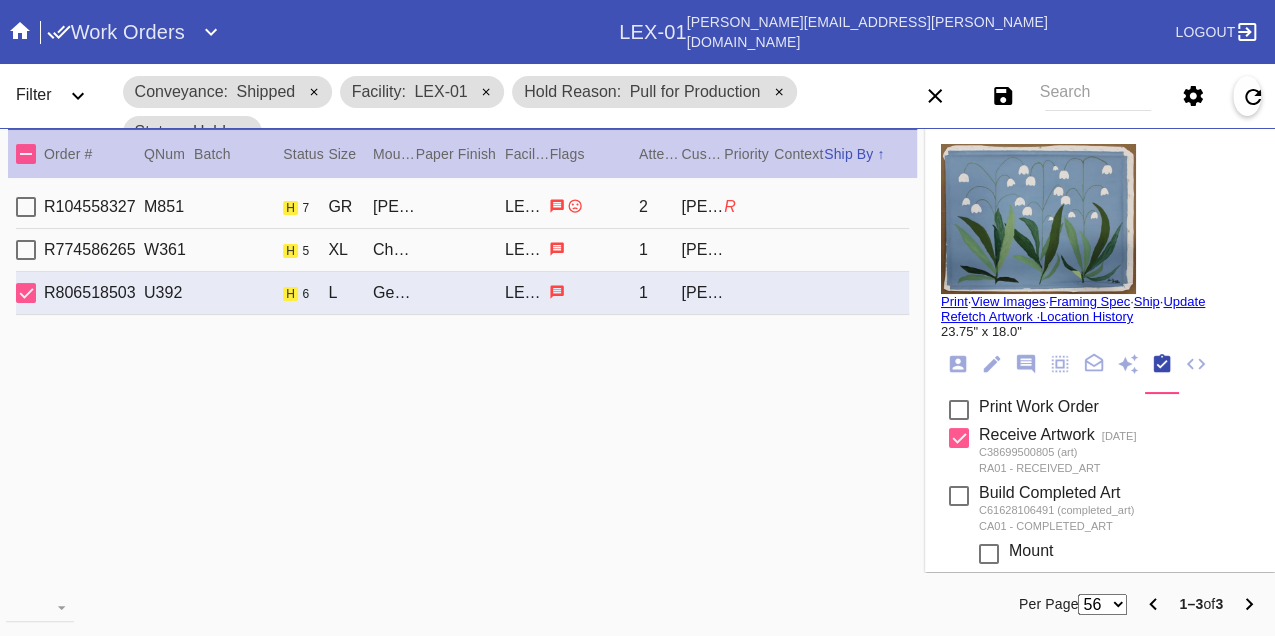 click on "R104558327 M851 h   7 GR Mercer Slim / No Mat LEX-01 2 Ted Dixon
R" at bounding box center (462, 207) 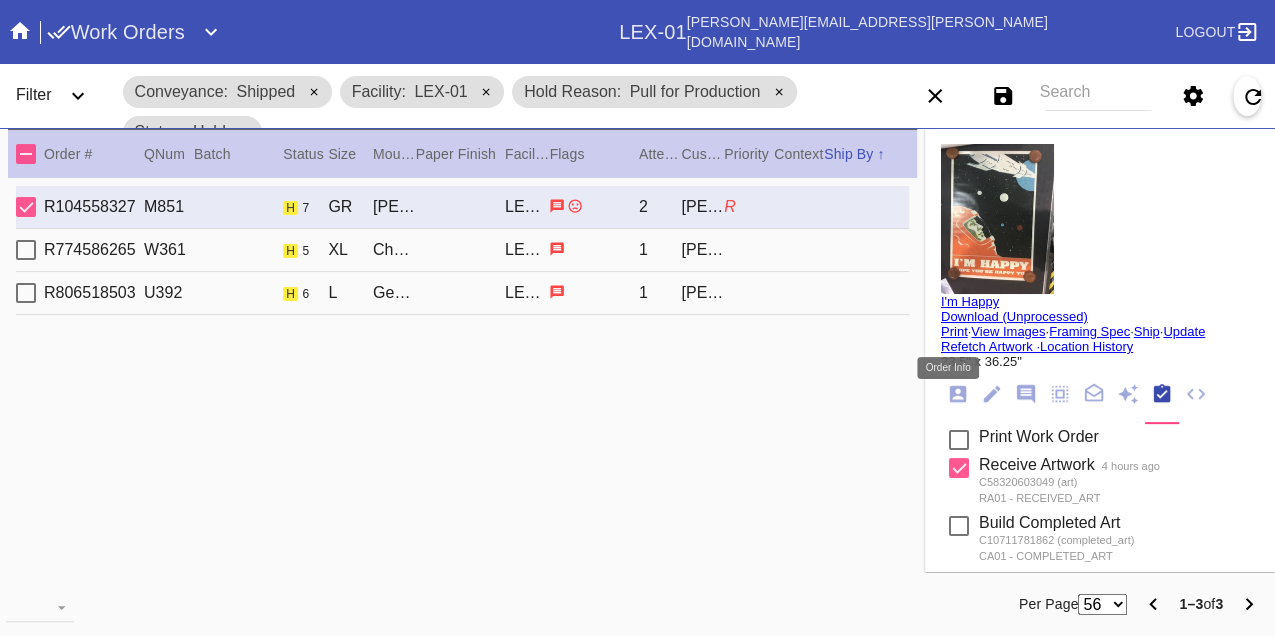 click 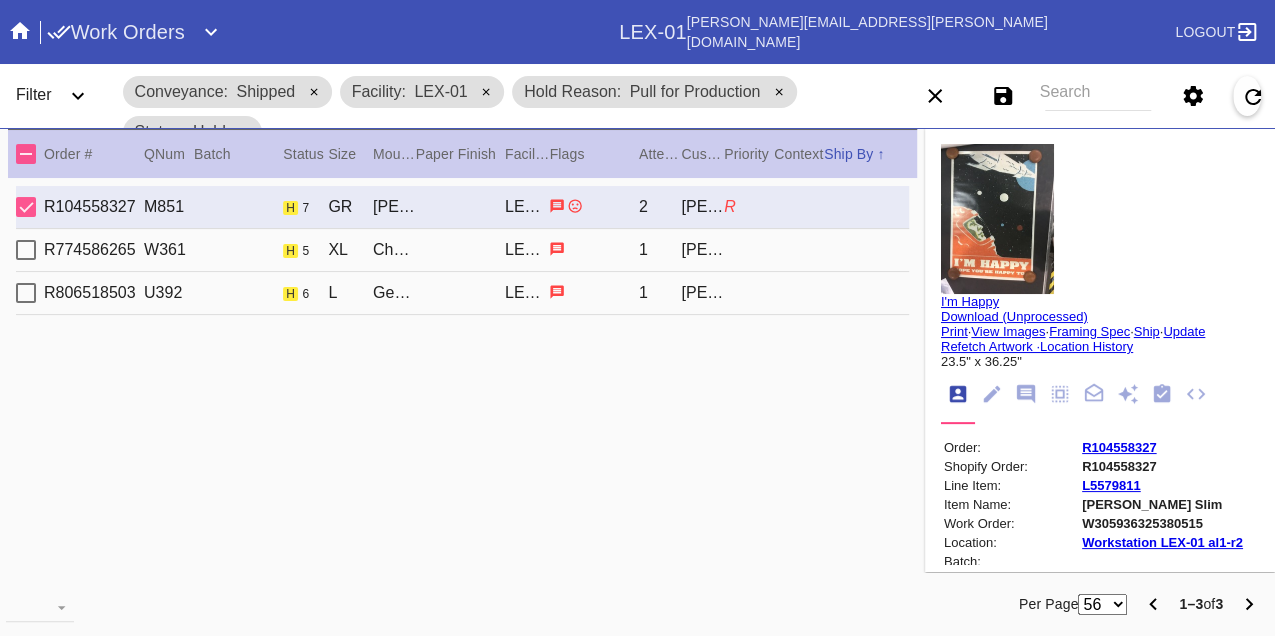 scroll, scrollTop: 24, scrollLeft: 0, axis: vertical 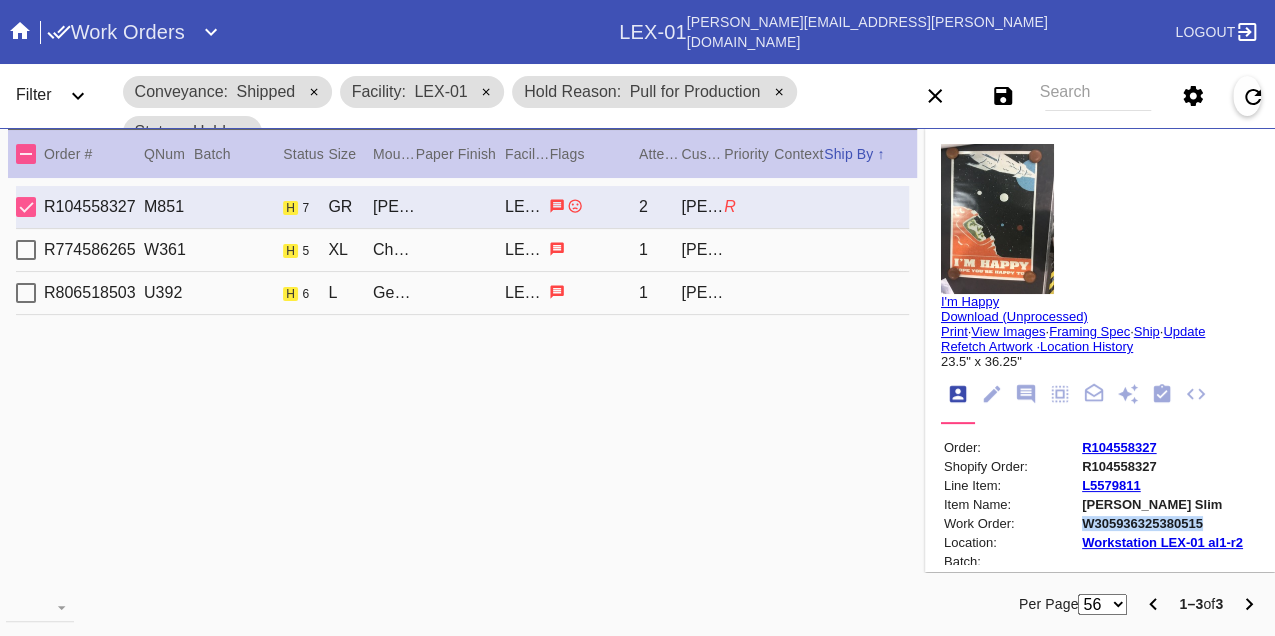 click on "W305936325380515" at bounding box center [1162, 523] 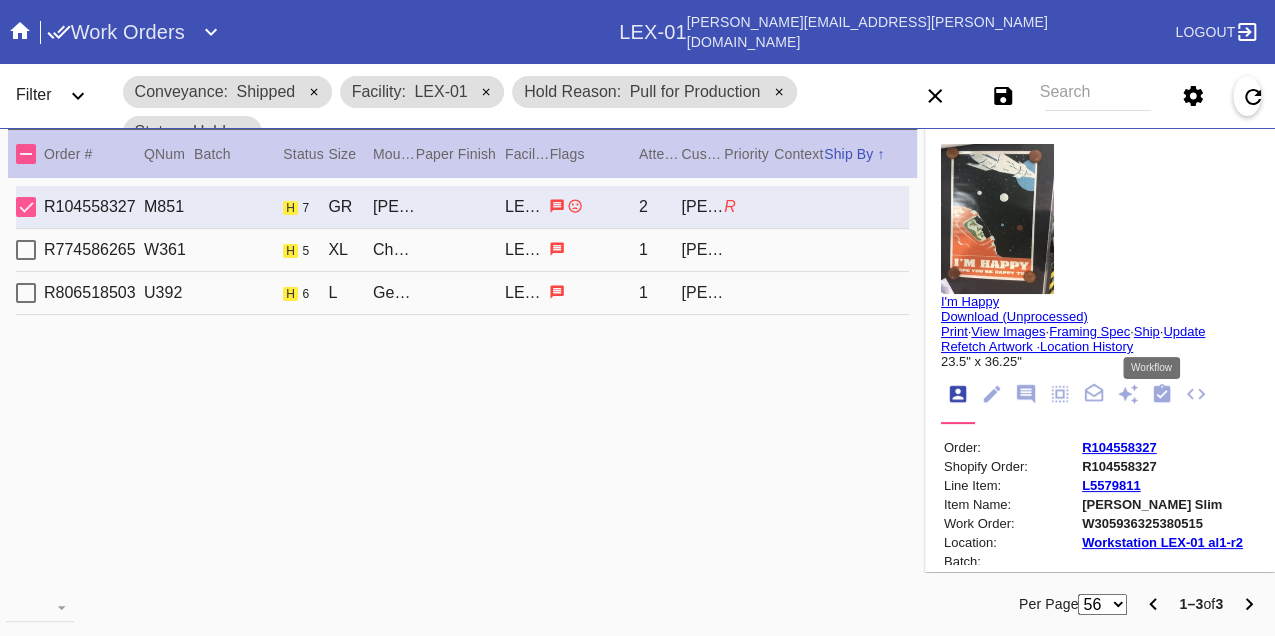 drag, startPoint x: 1158, startPoint y: 399, endPoint x: 1144, endPoint y: 402, distance: 14.3178215 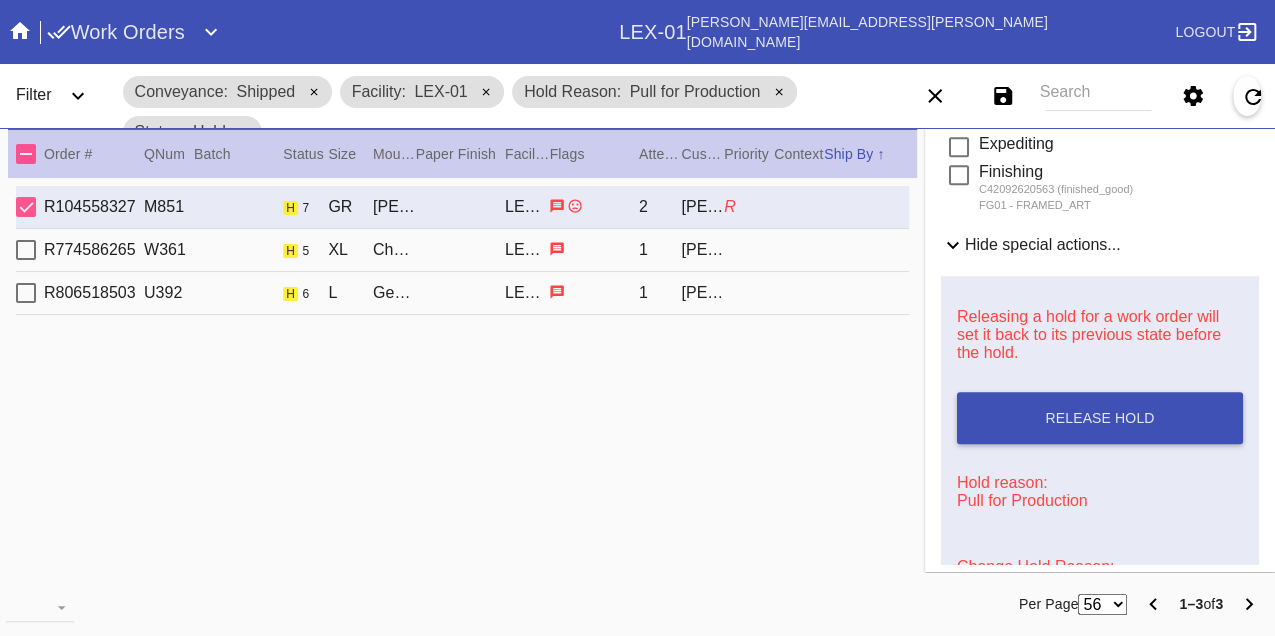 scroll, scrollTop: 980, scrollLeft: 0, axis: vertical 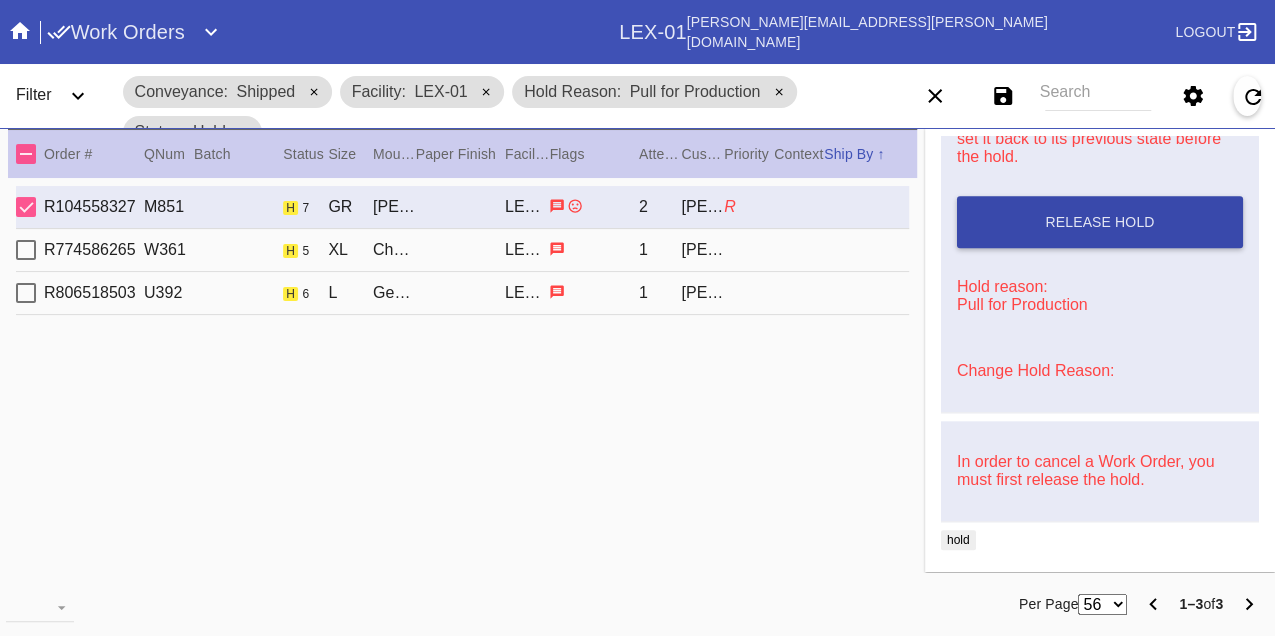click on "Release Hold" at bounding box center [1100, 222] 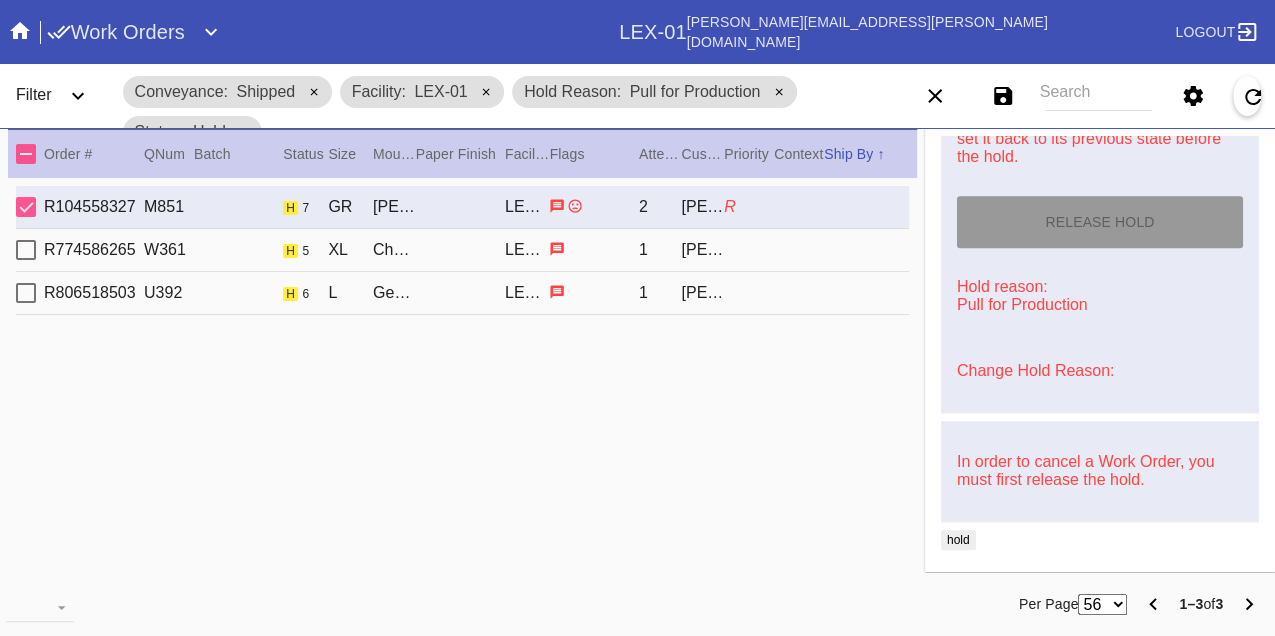 type on "7/16/2025" 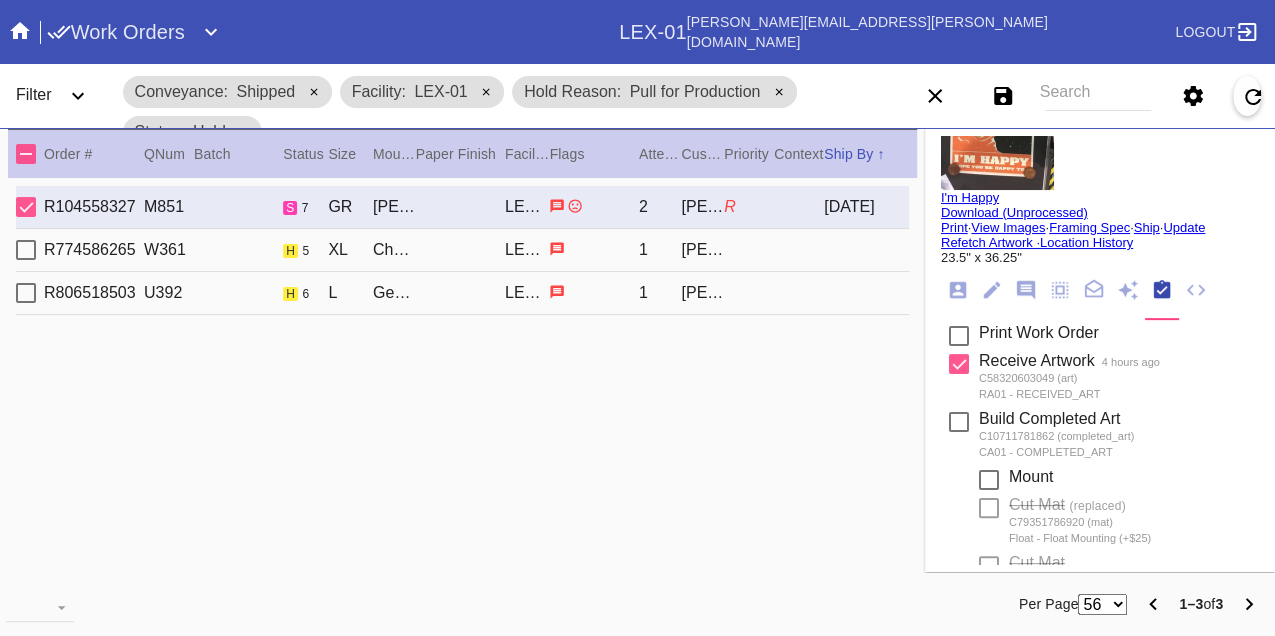 scroll, scrollTop: 0, scrollLeft: 0, axis: both 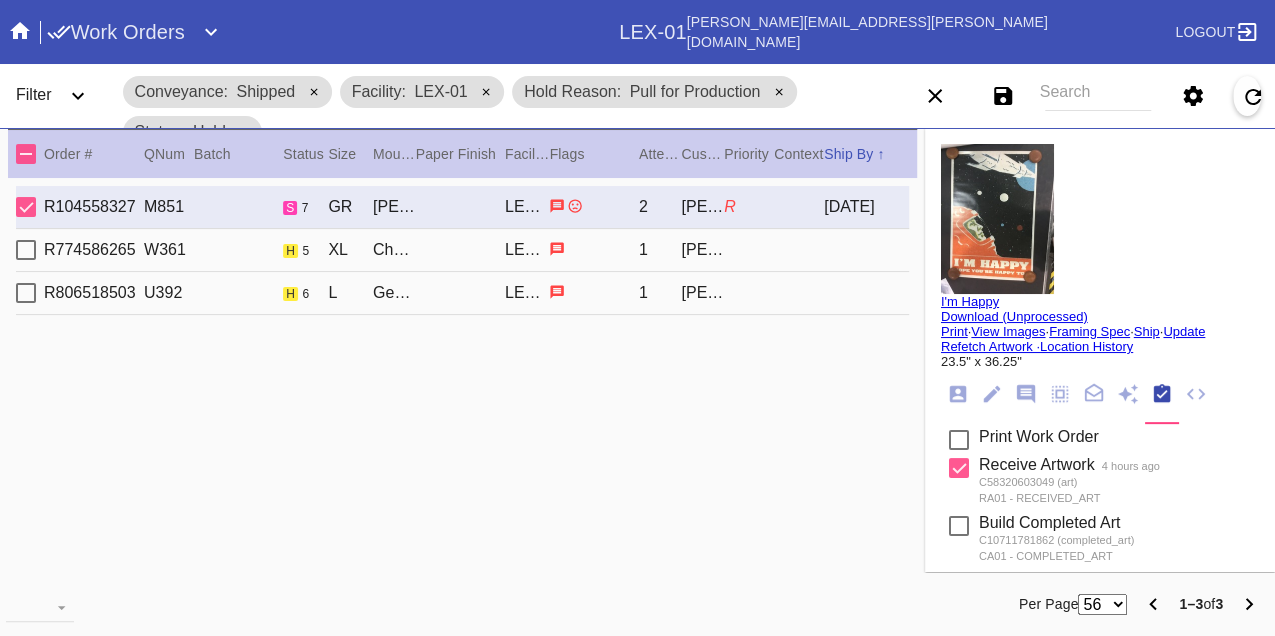 click on "Print" at bounding box center (954, 331) 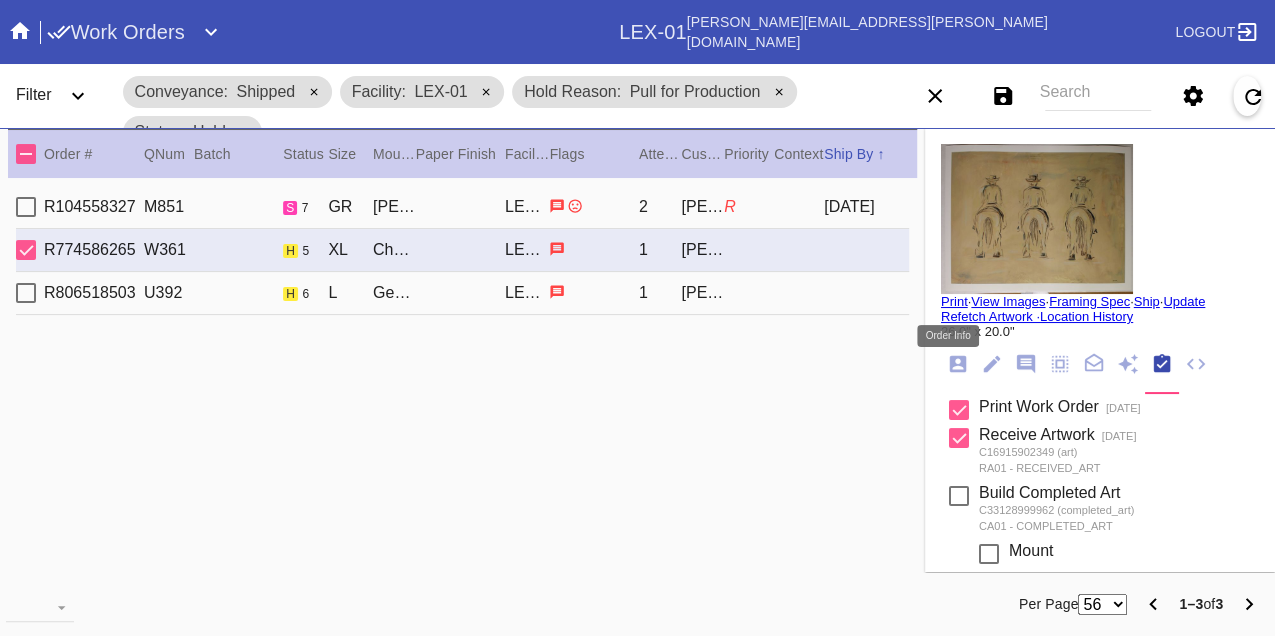 click 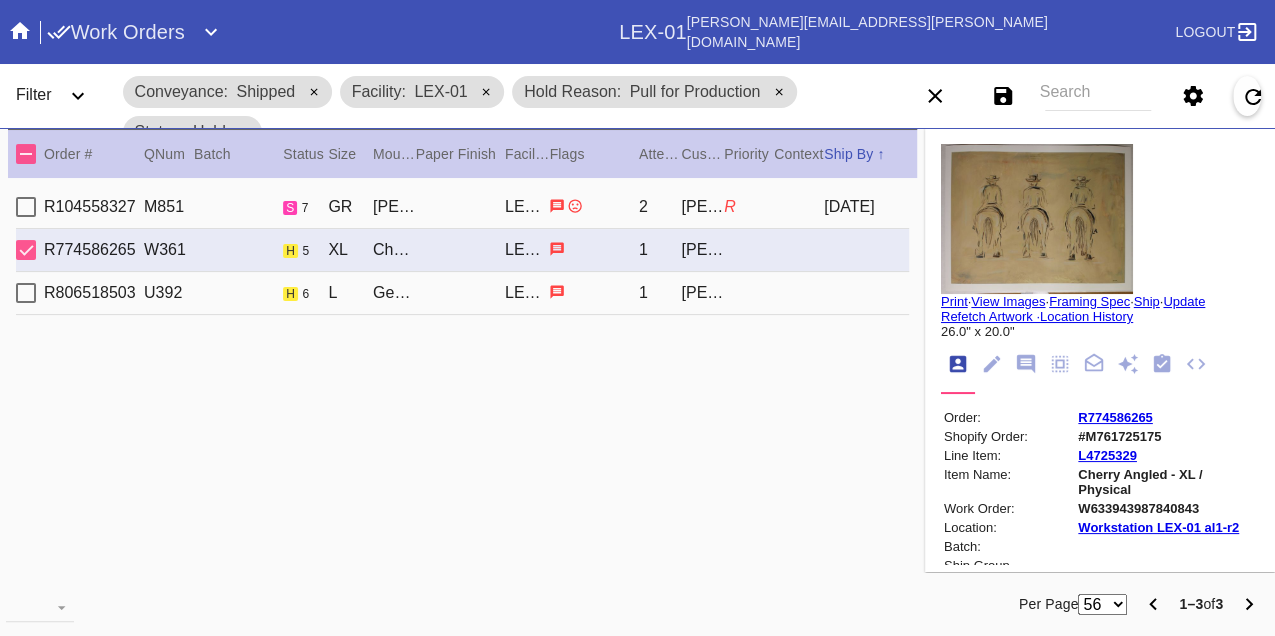 click on "W633943987840843" at bounding box center [1167, 508] 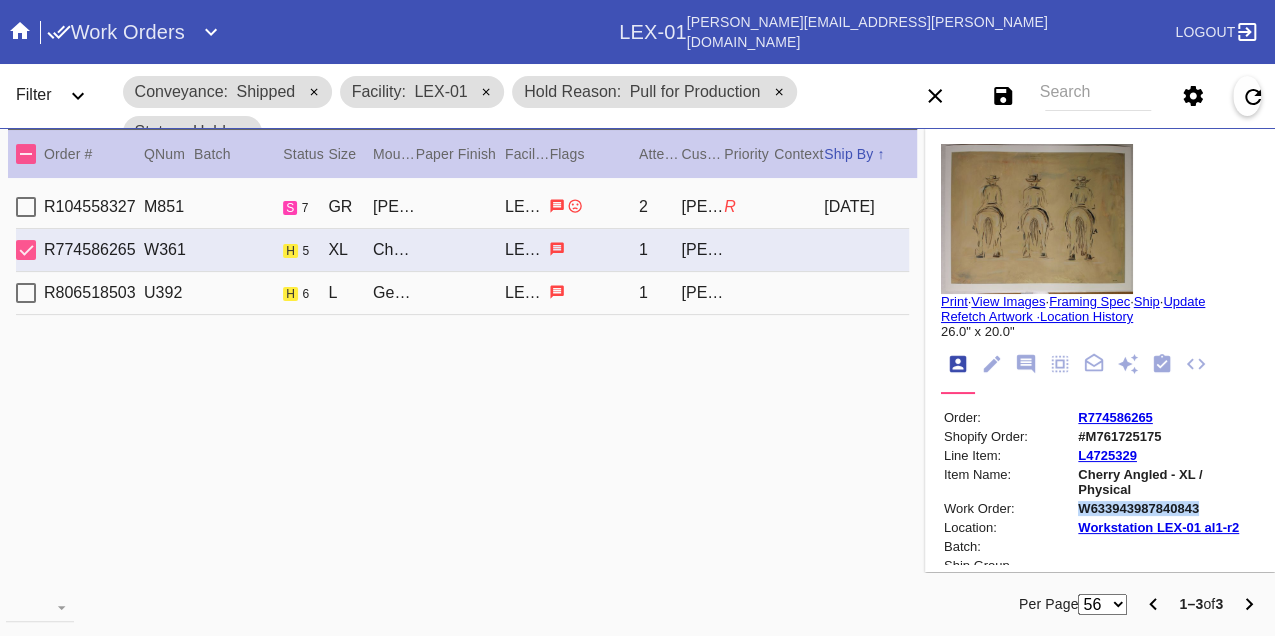click on "W633943987840843" at bounding box center (1167, 508) 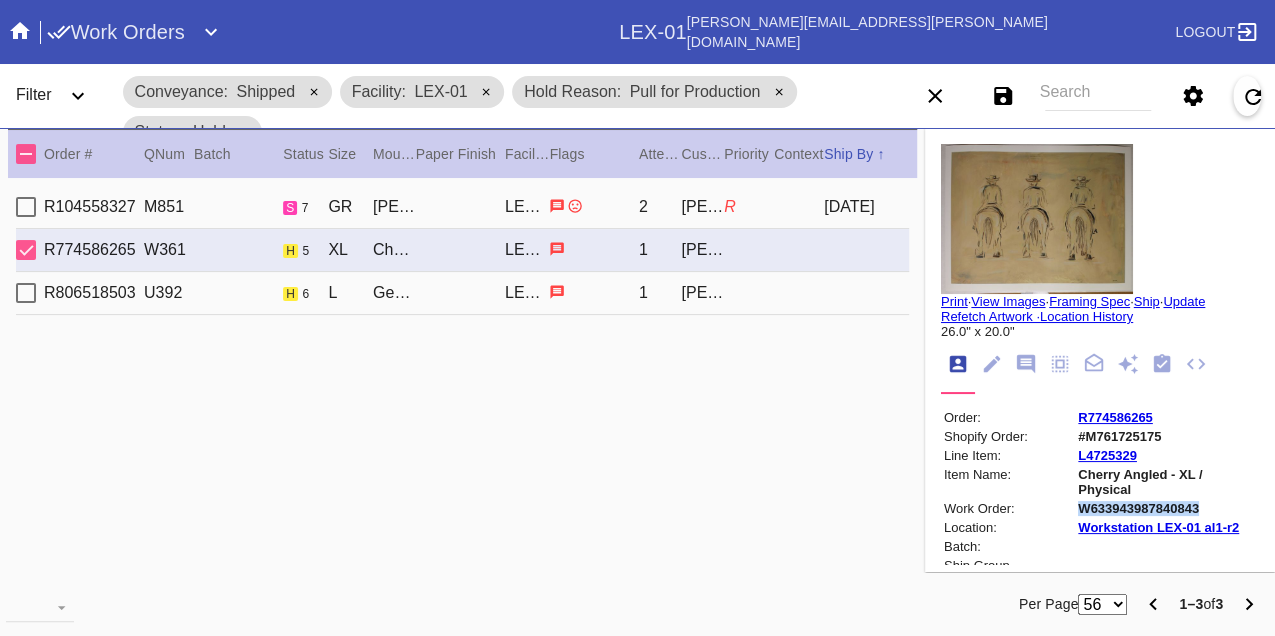 click on "Print" at bounding box center [954, 301] 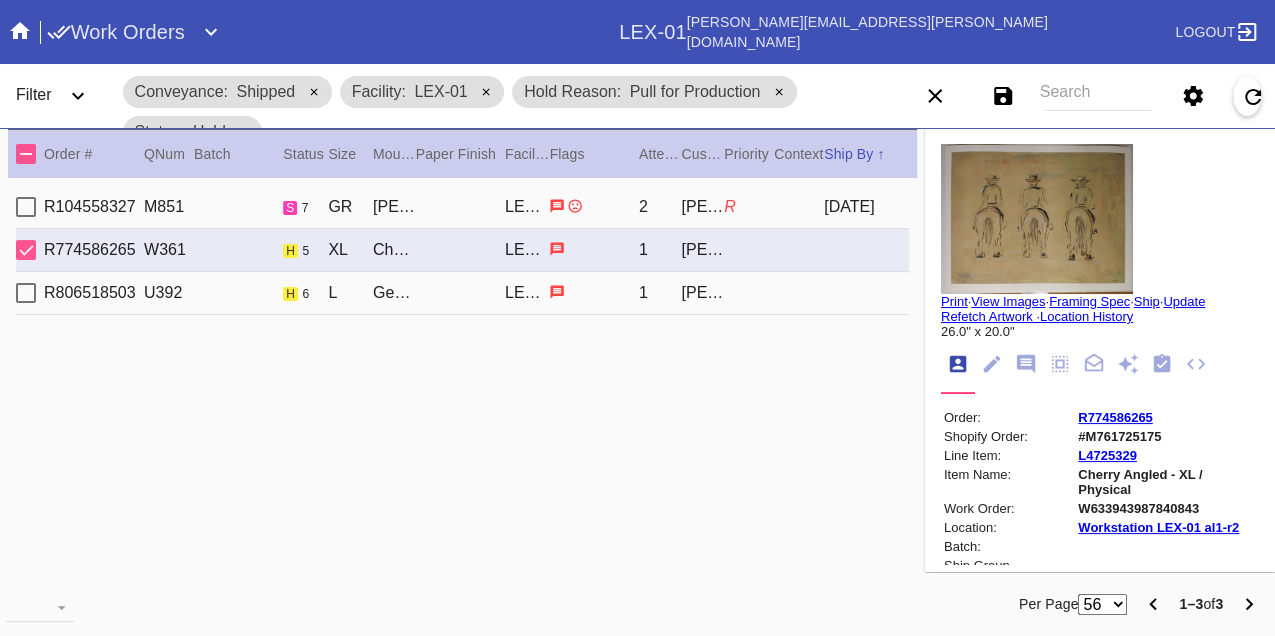 click on "R806518503 U392 h   6 L Georgetown / Dove White LEX-01 1 Erin Collins" at bounding box center [462, 293] 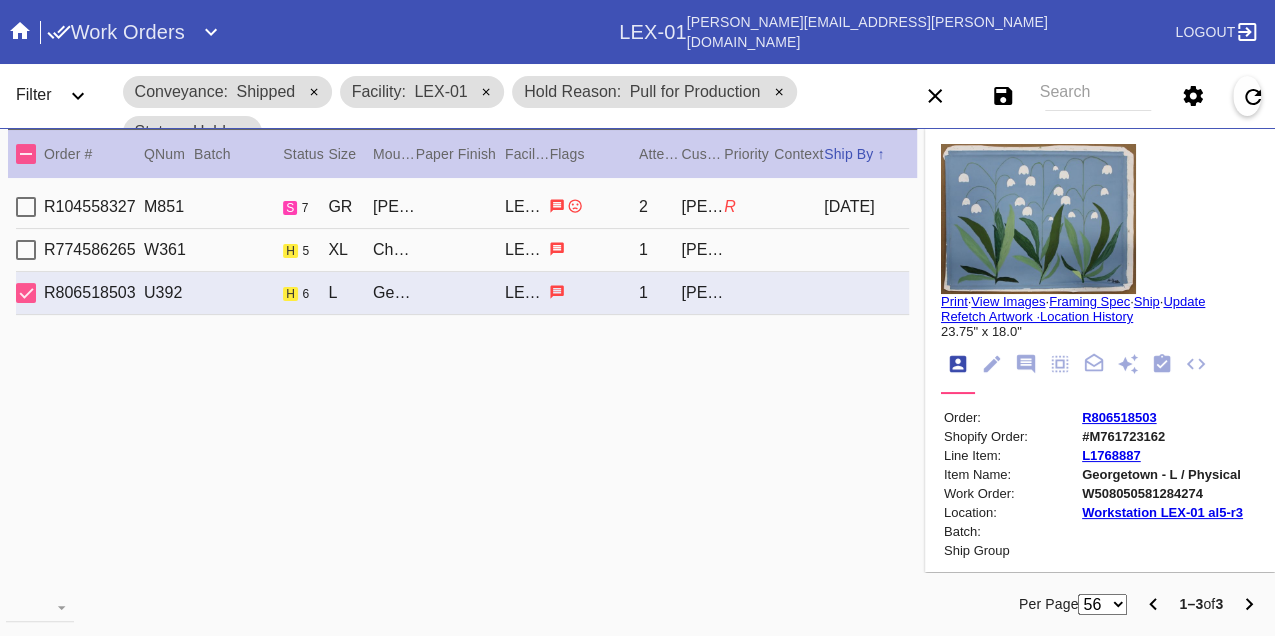 click on "W508050581284274" at bounding box center [1162, 493] 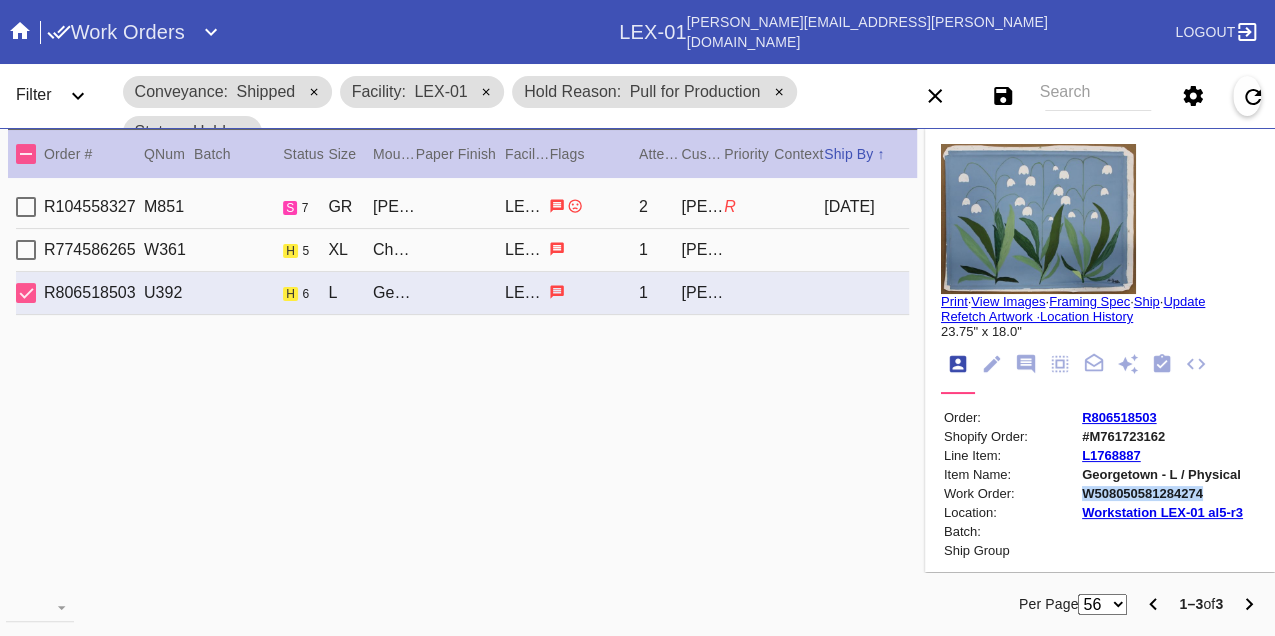 click on "W508050581284274" at bounding box center [1162, 493] 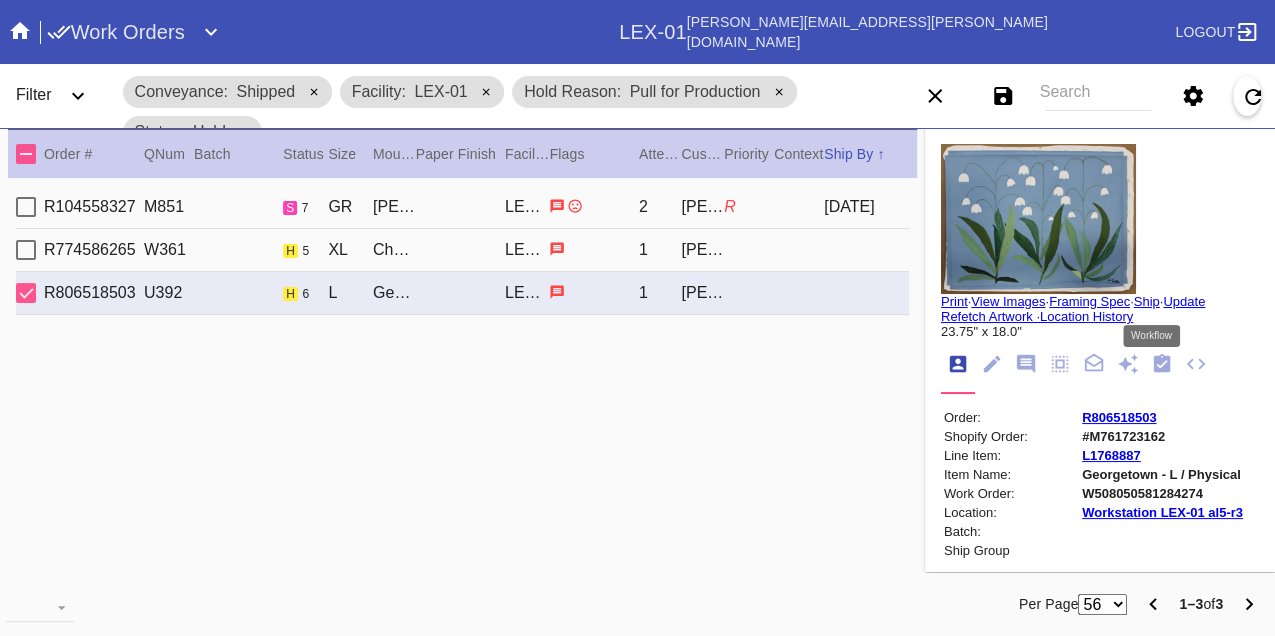click 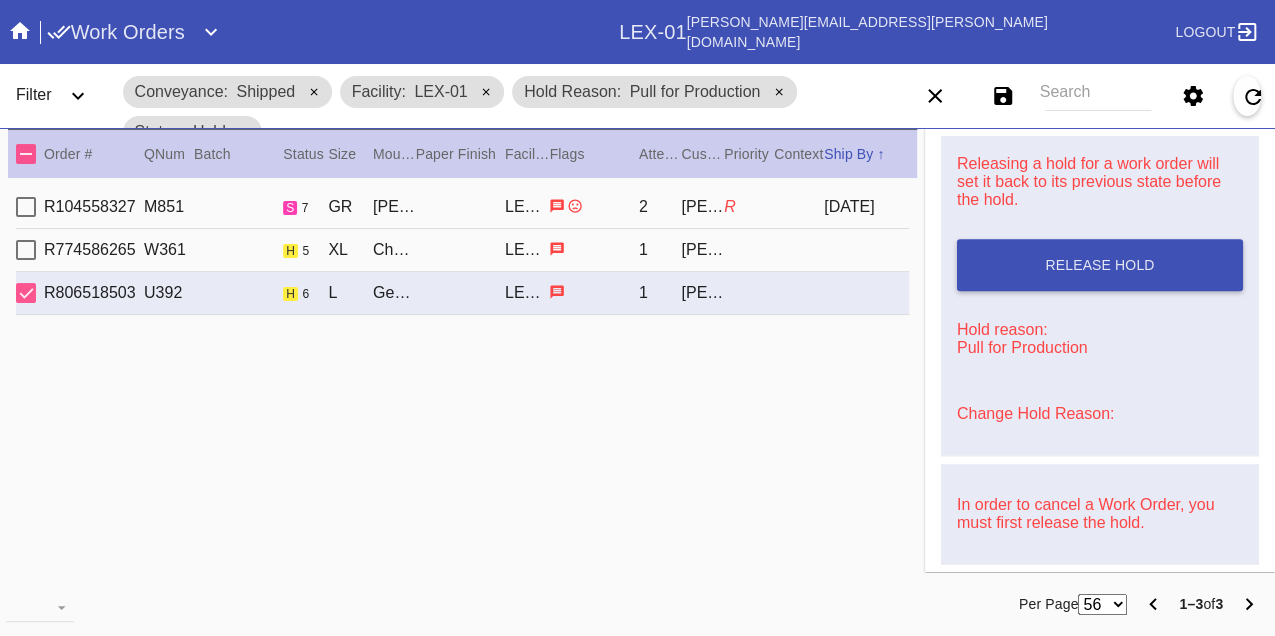 scroll, scrollTop: 829, scrollLeft: 0, axis: vertical 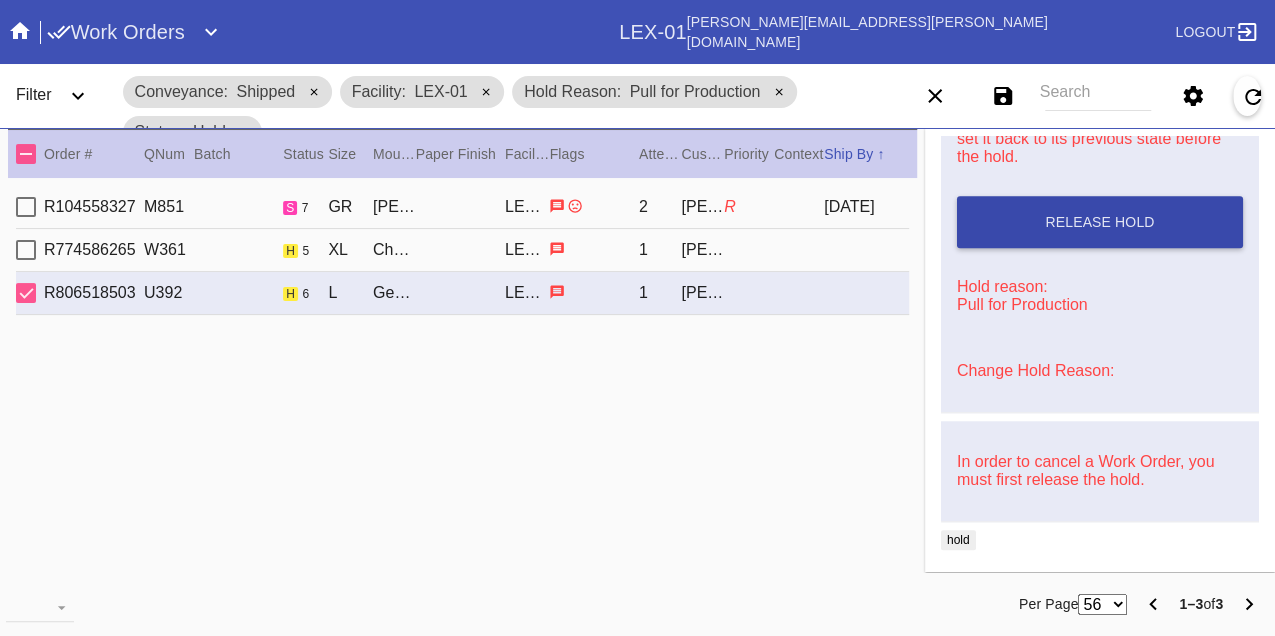 click on "Release Hold" at bounding box center [1099, 222] 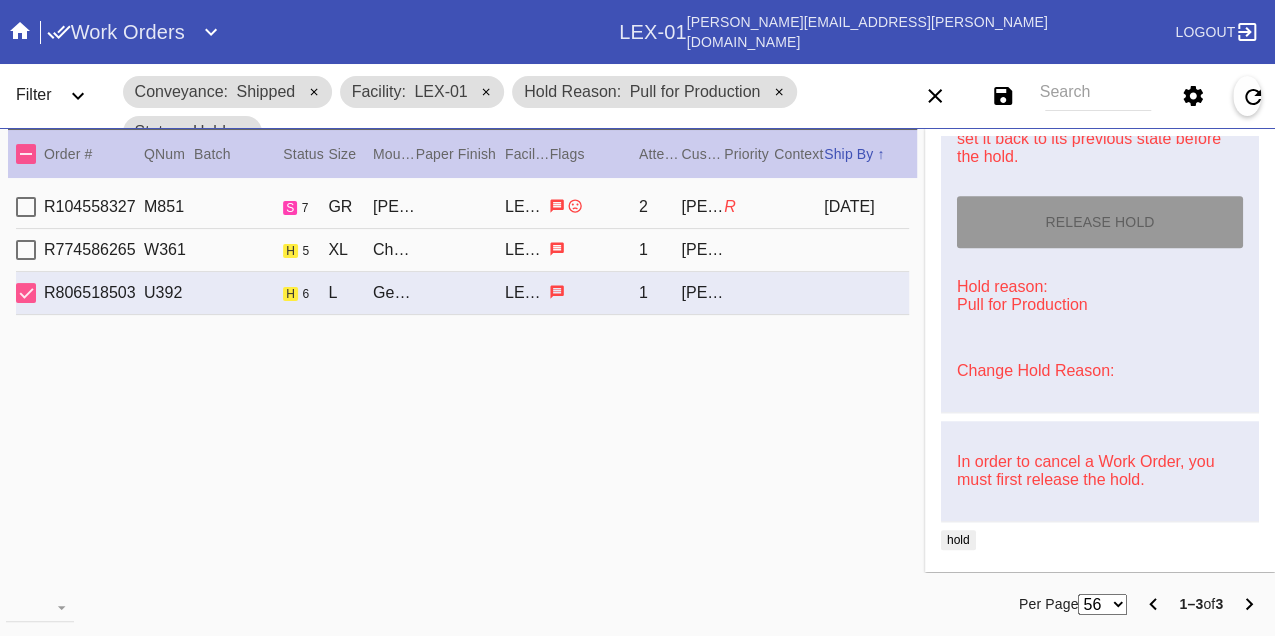 type on "7/16/2025" 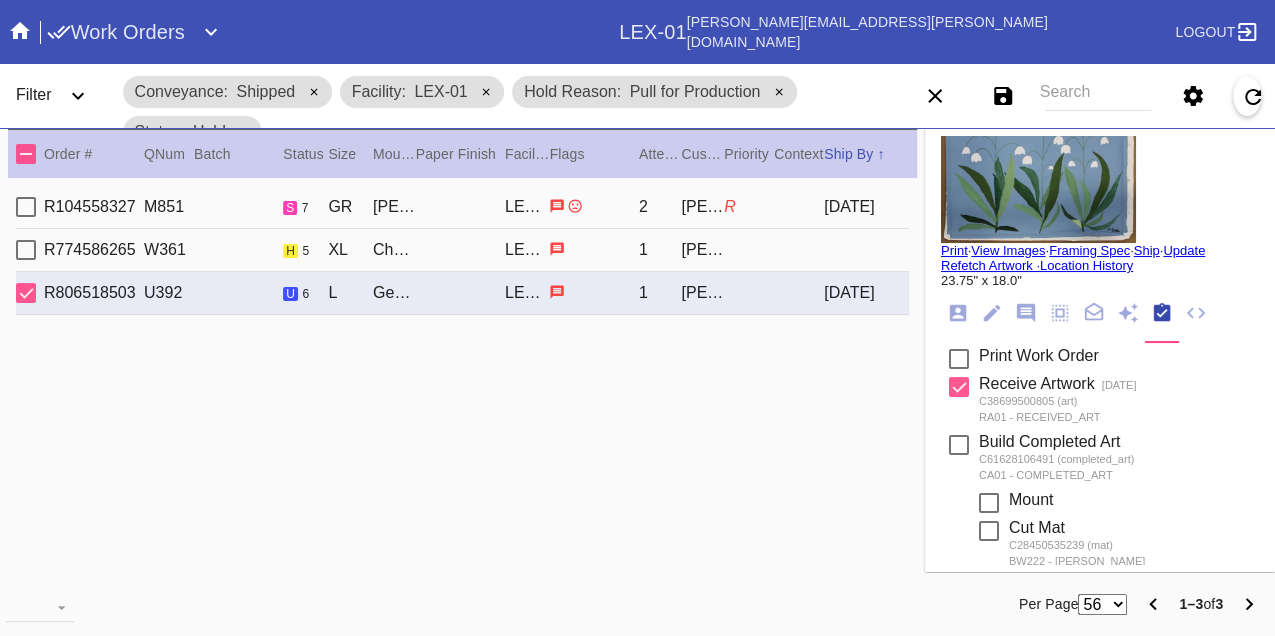 scroll, scrollTop: 0, scrollLeft: 0, axis: both 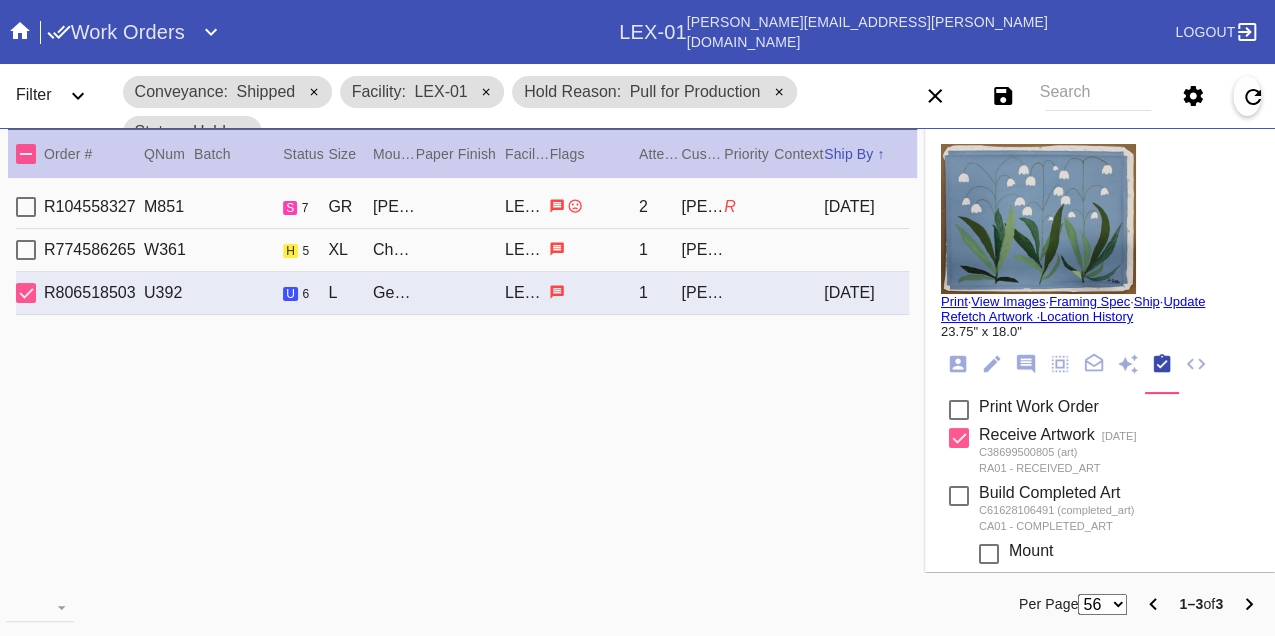 click on "Print" at bounding box center (954, 301) 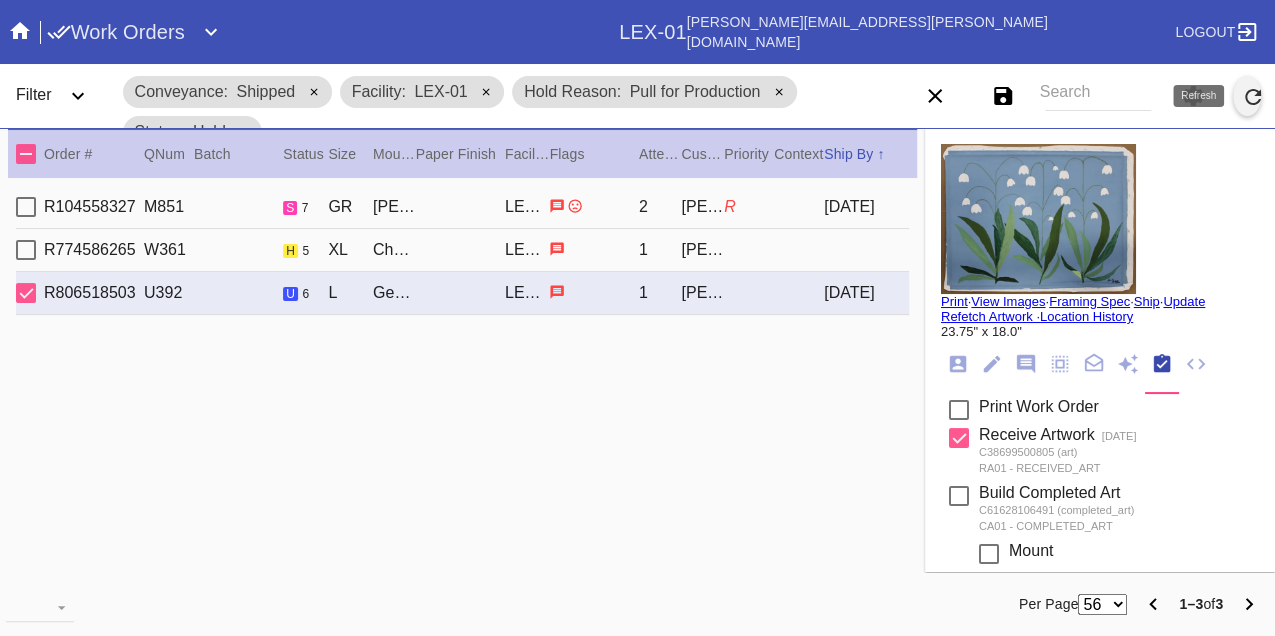 click 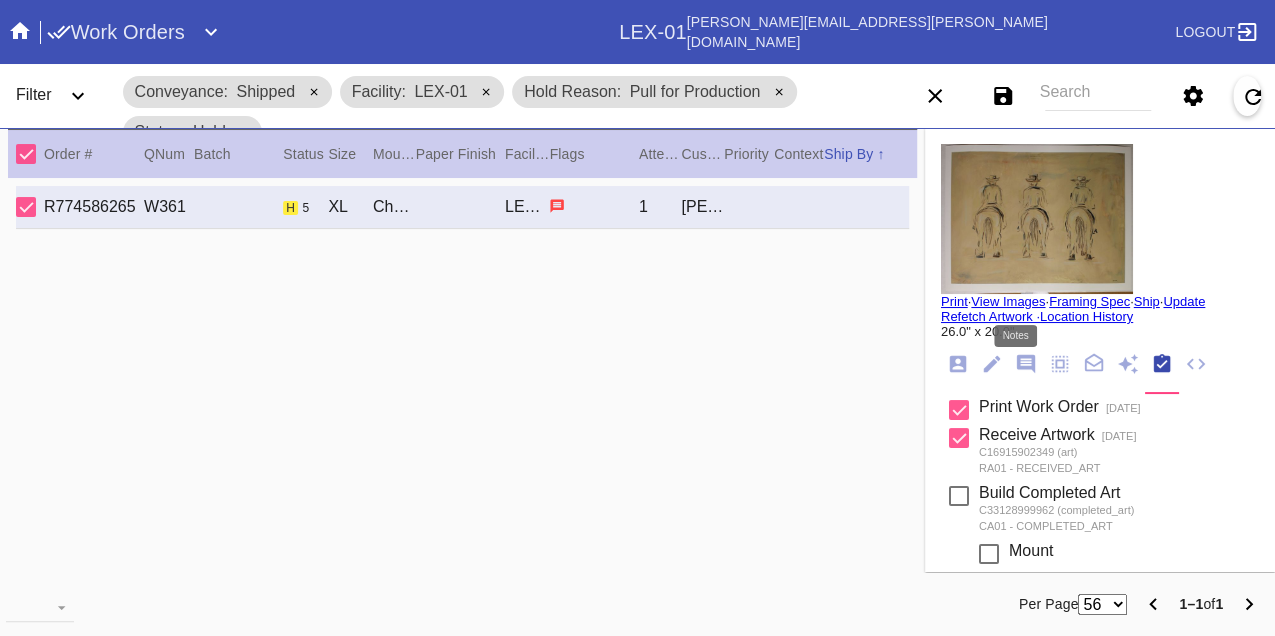 click 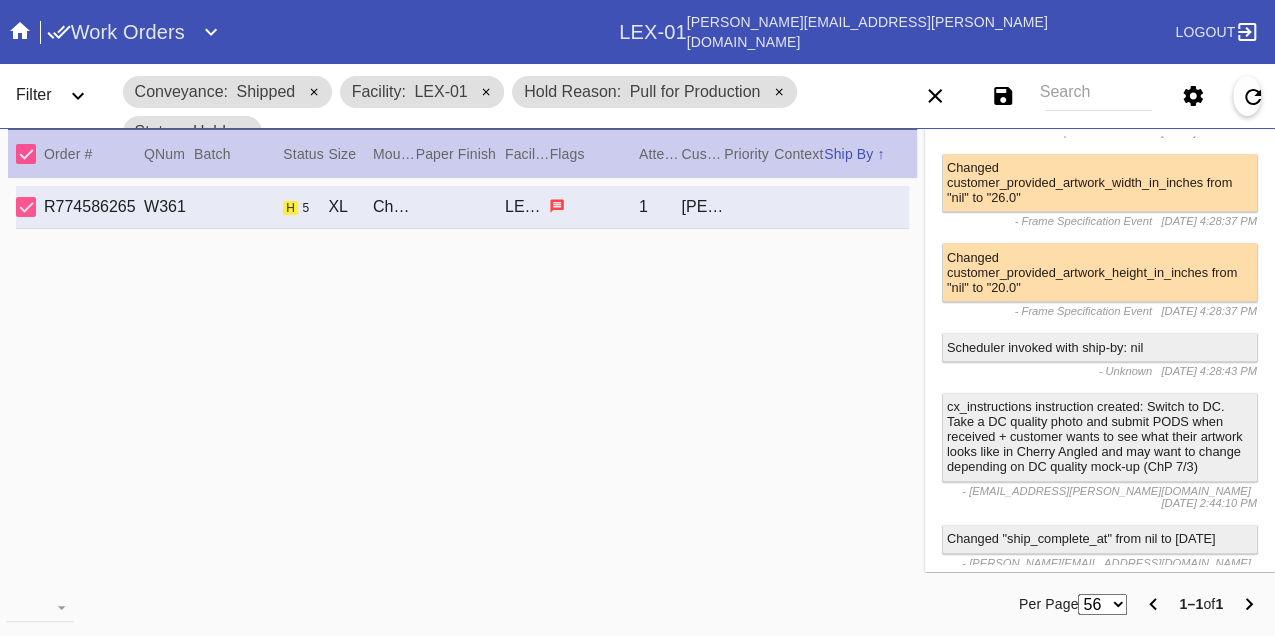 scroll, scrollTop: 0, scrollLeft: 0, axis: both 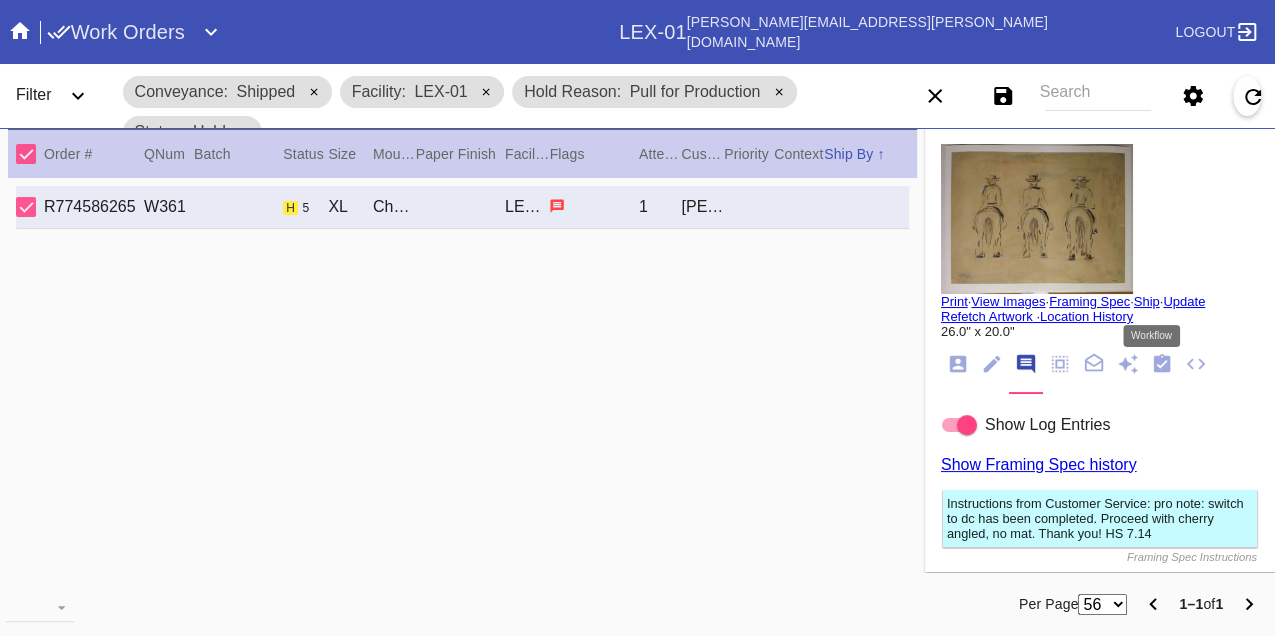 click 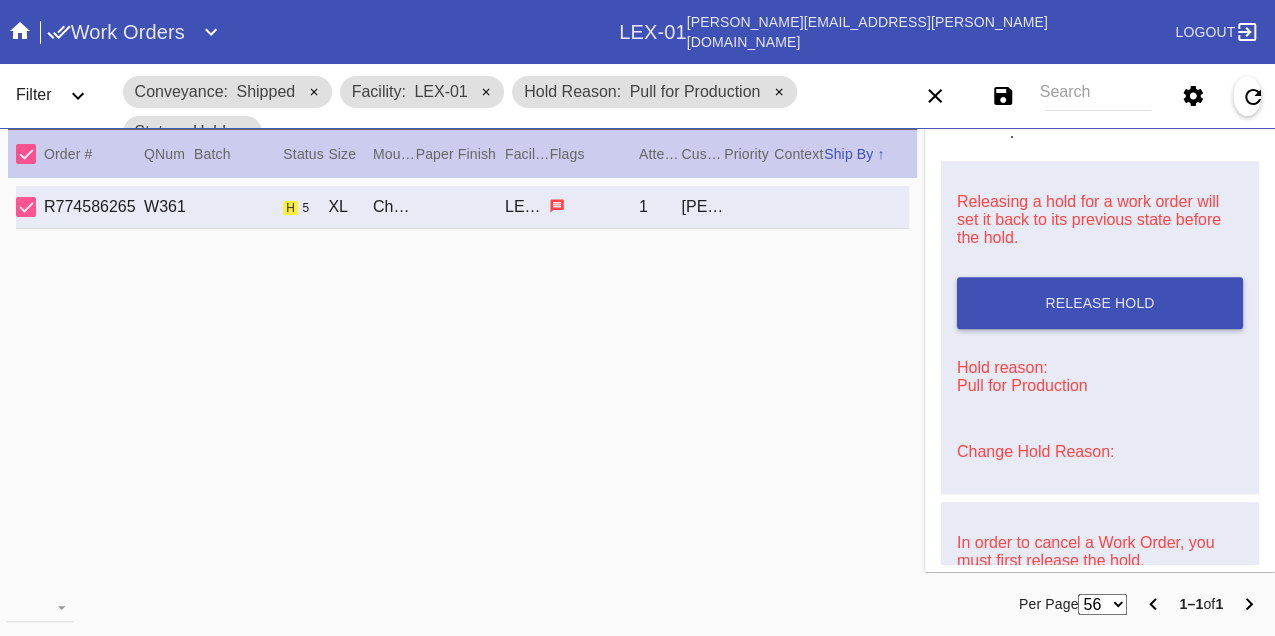 scroll, scrollTop: 770, scrollLeft: 0, axis: vertical 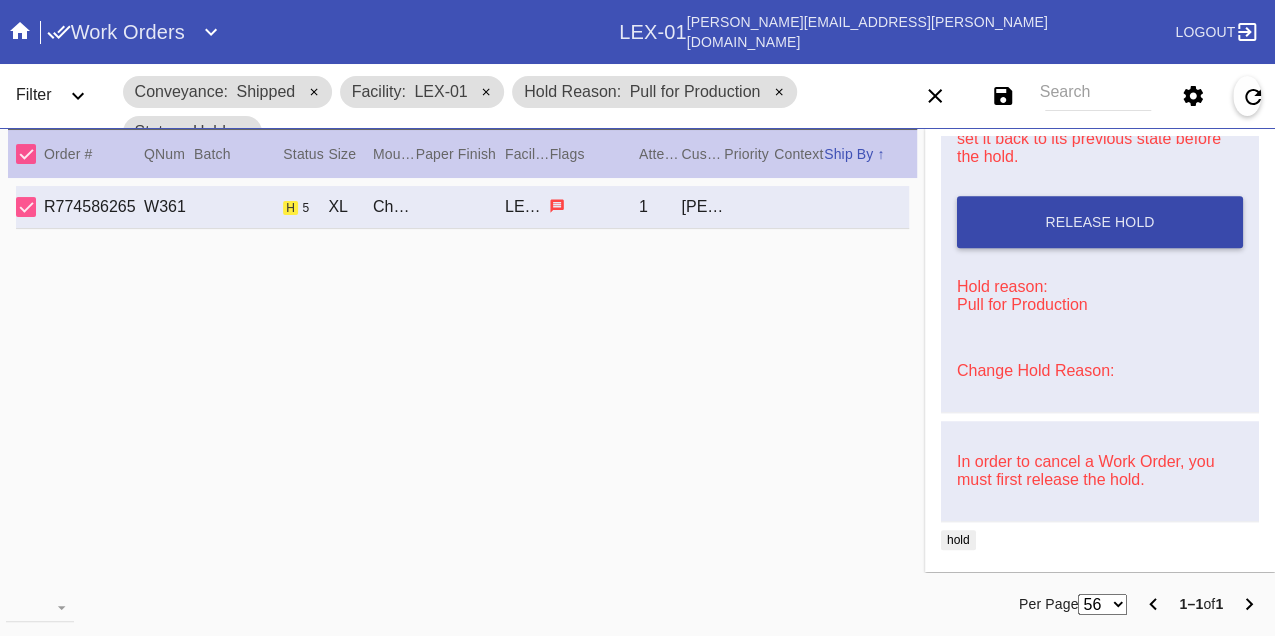 click on "Release Hold" at bounding box center [1099, 222] 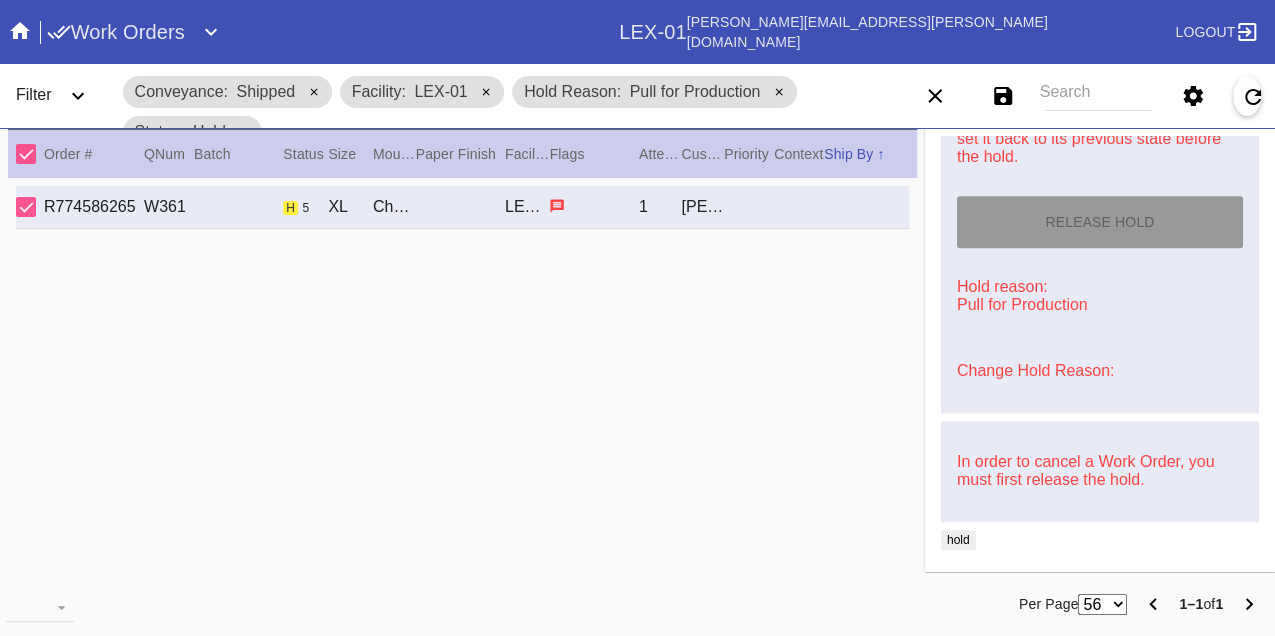type on "7/16/2025" 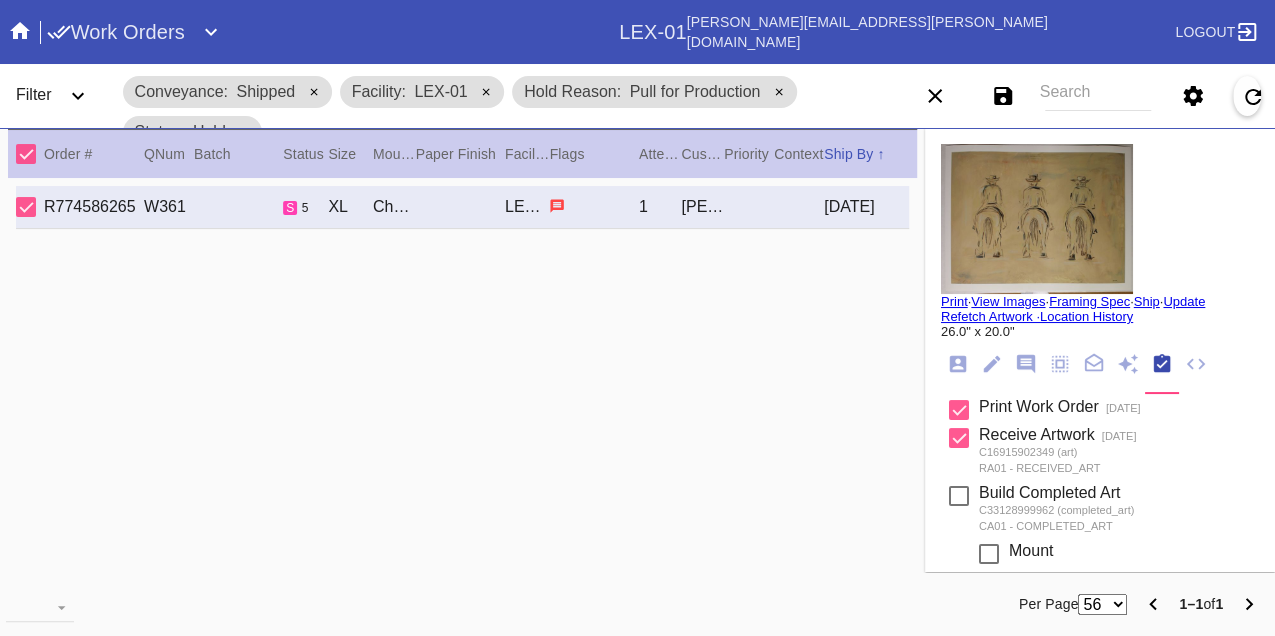 scroll, scrollTop: 0, scrollLeft: 0, axis: both 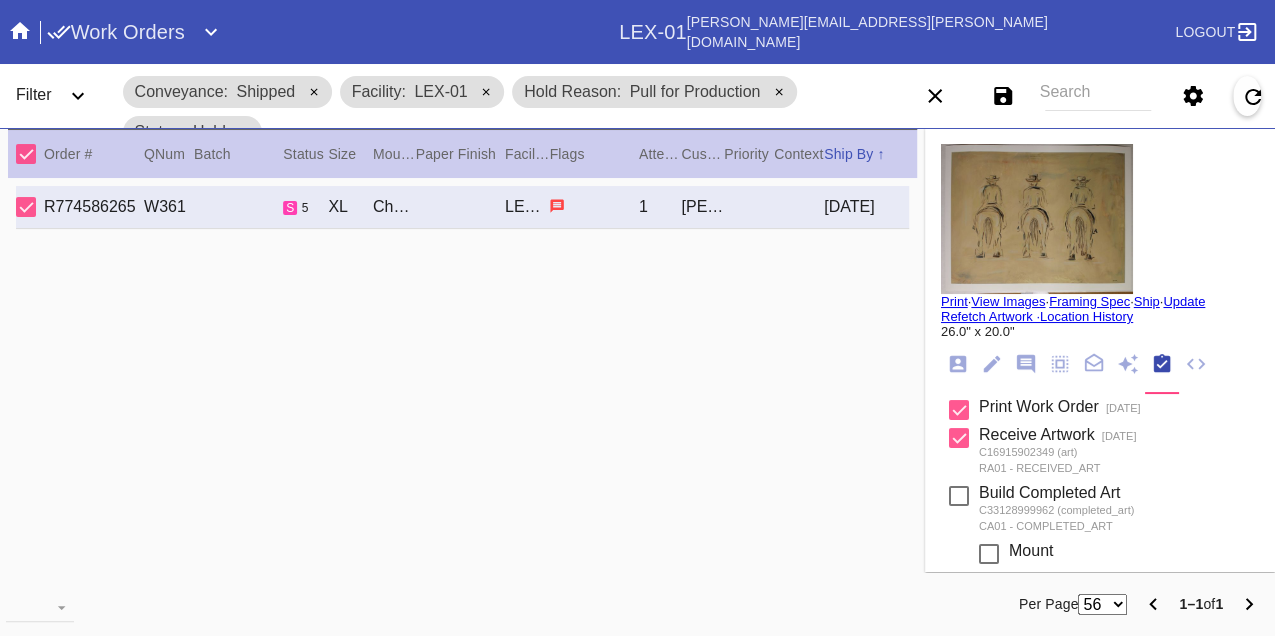click on "Print" at bounding box center (954, 301) 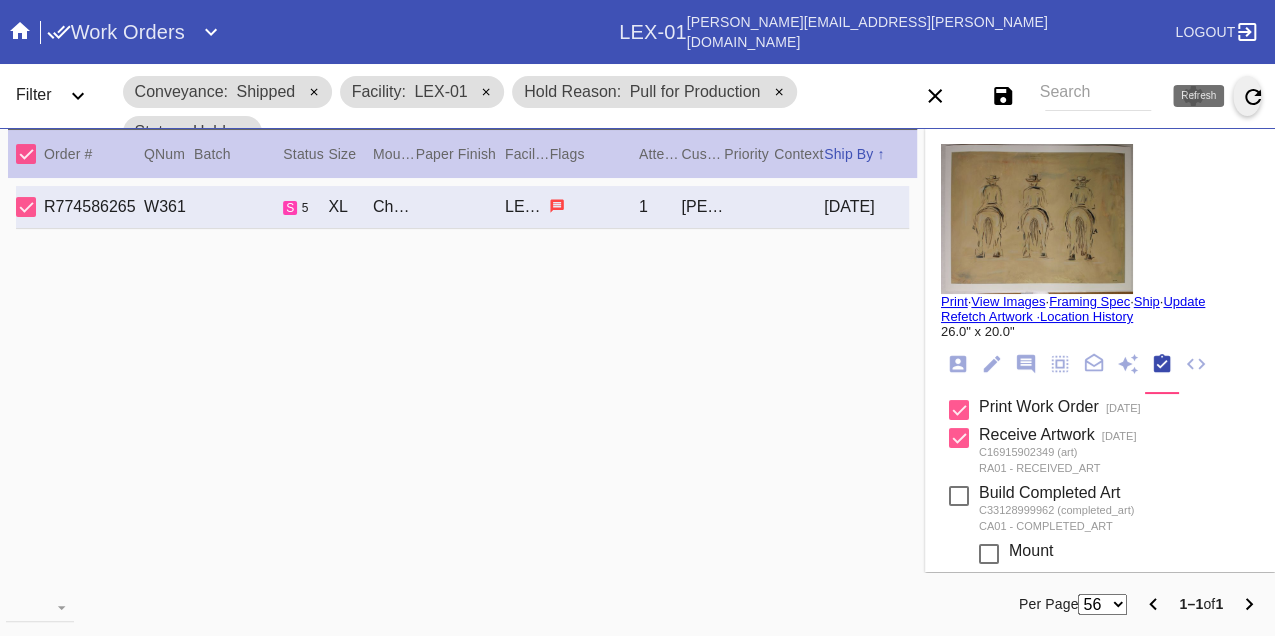 click 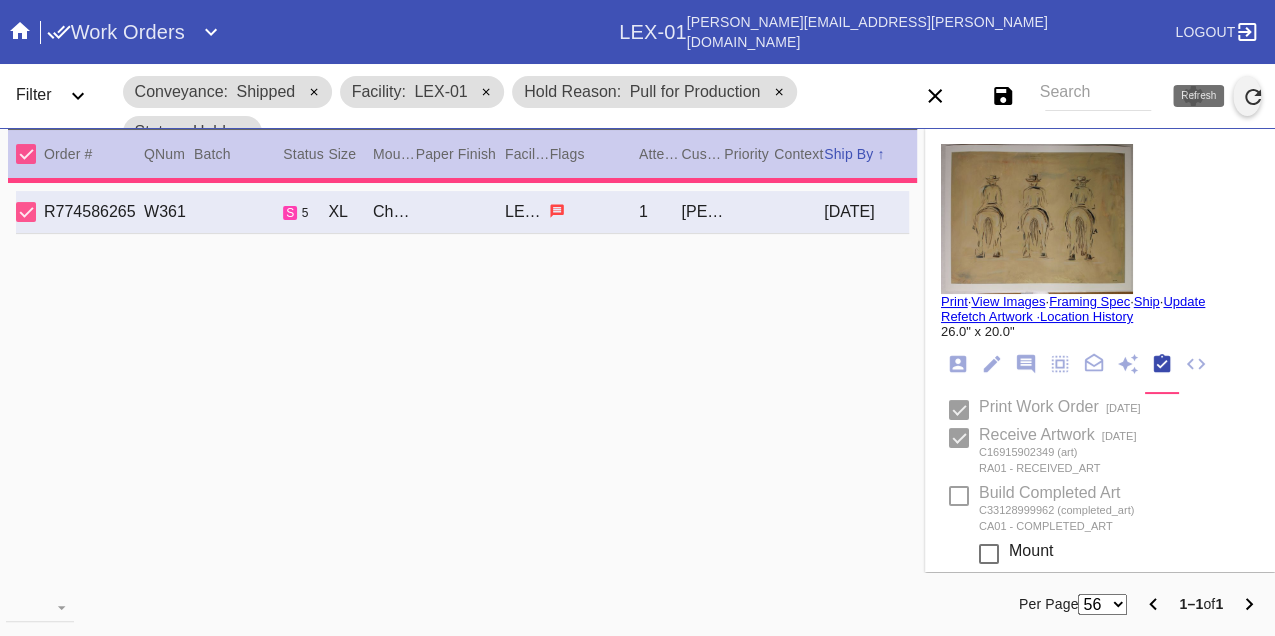 type on "1.5" 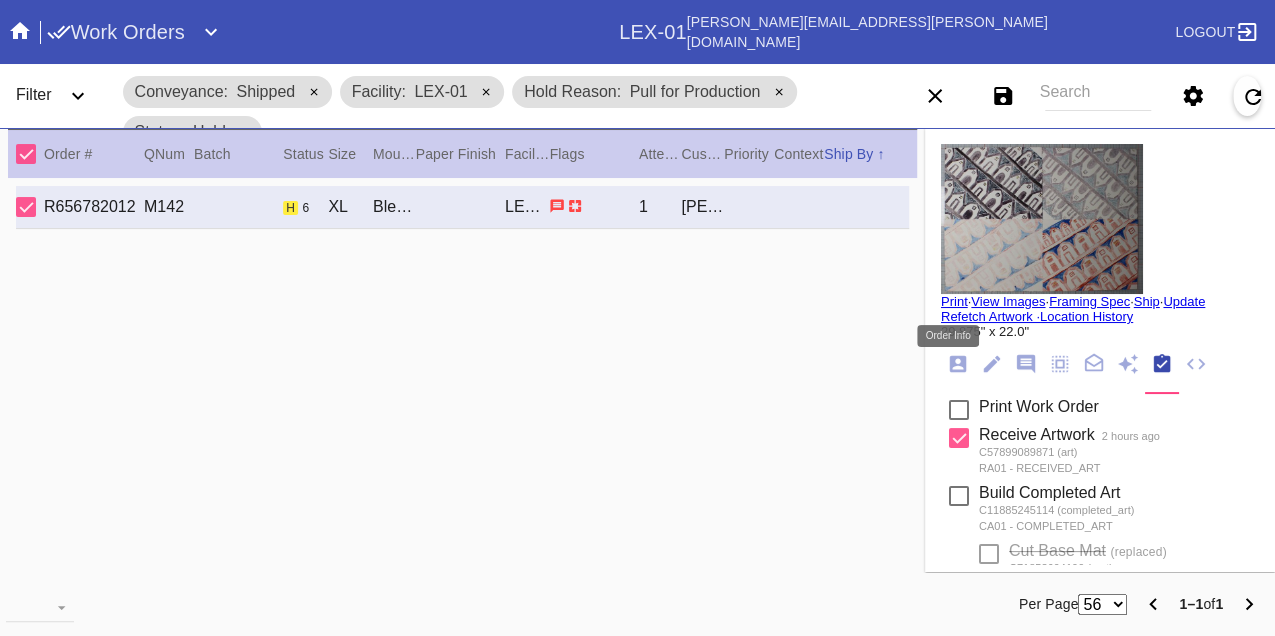click 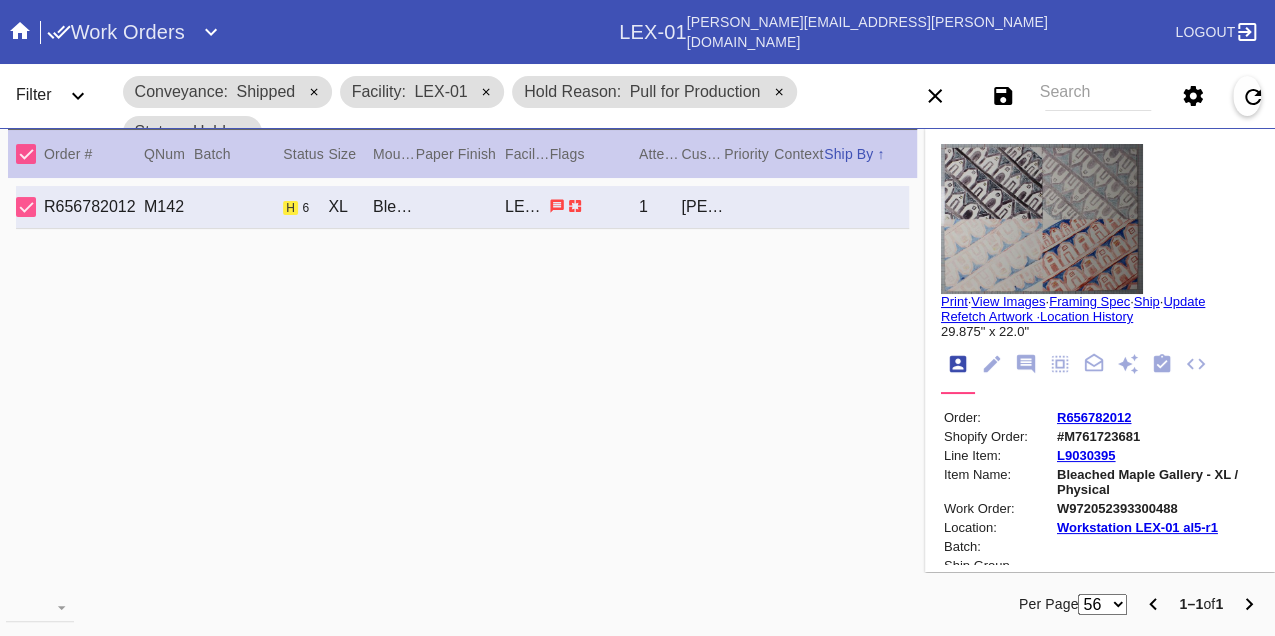 click on "W972052393300488" at bounding box center [1156, 508] 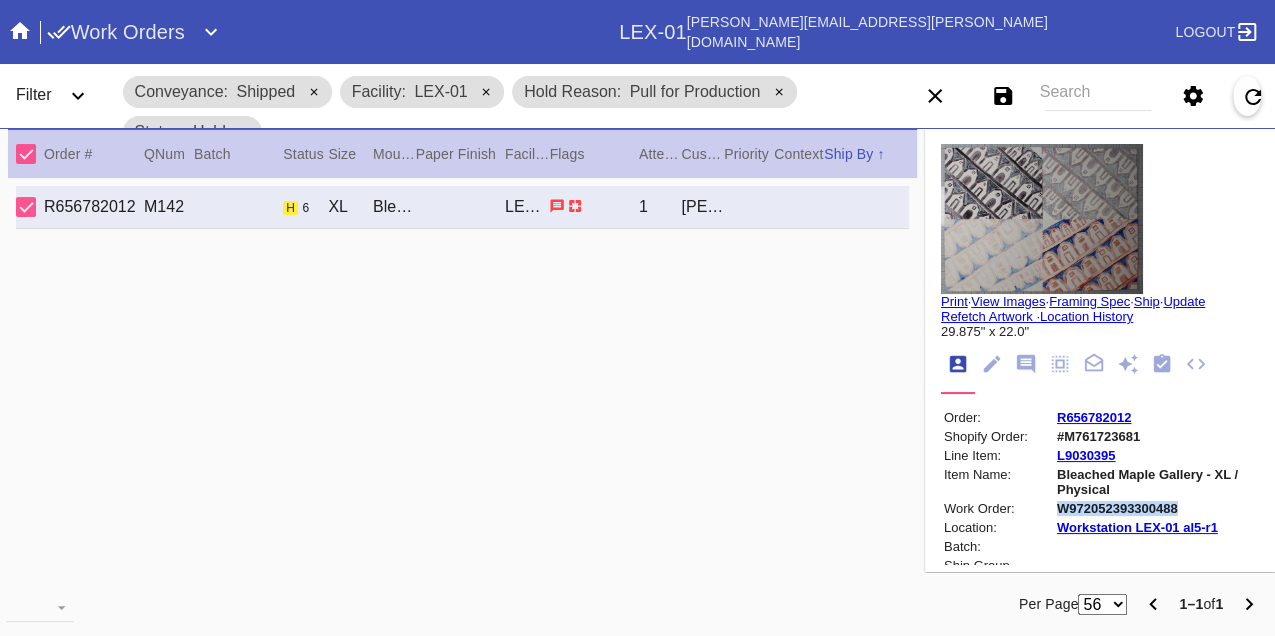 click on "W972052393300488" at bounding box center (1156, 508) 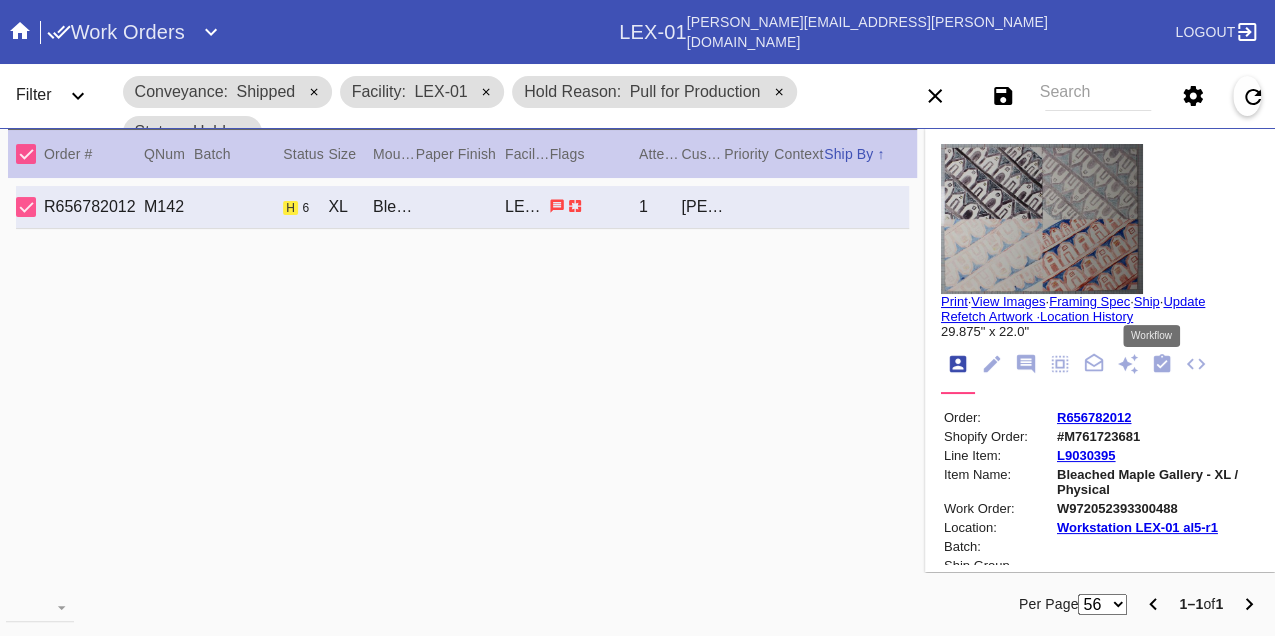 click 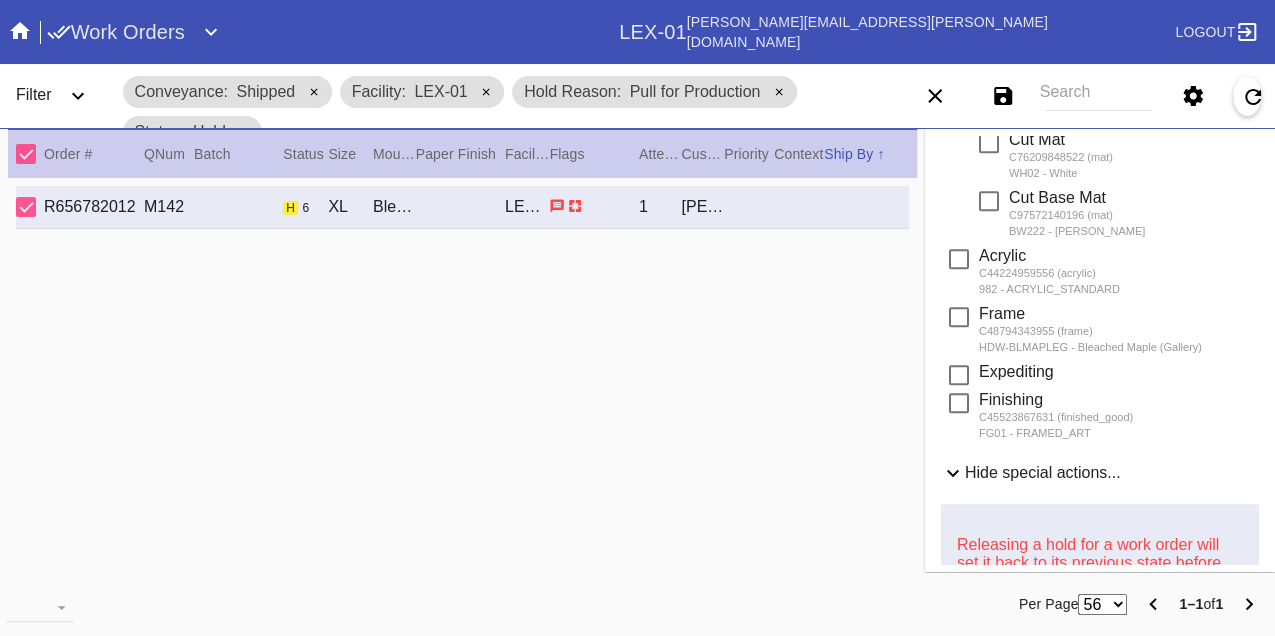 scroll, scrollTop: 1007, scrollLeft: 0, axis: vertical 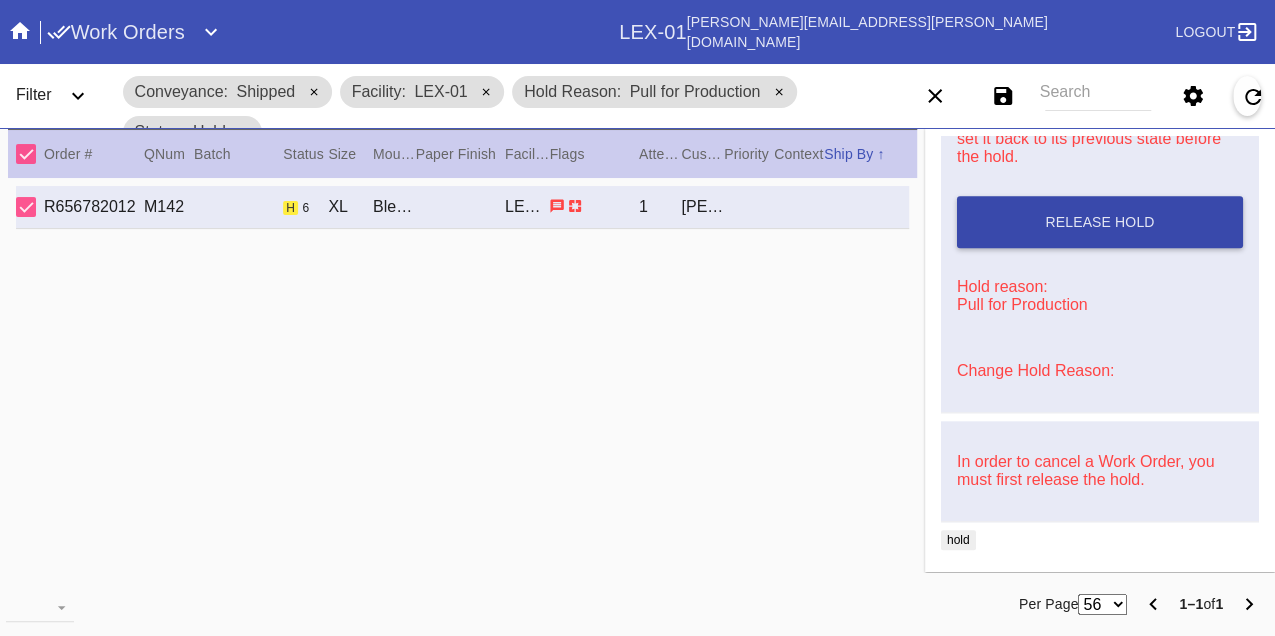 click on "Release Hold" at bounding box center [1100, 222] 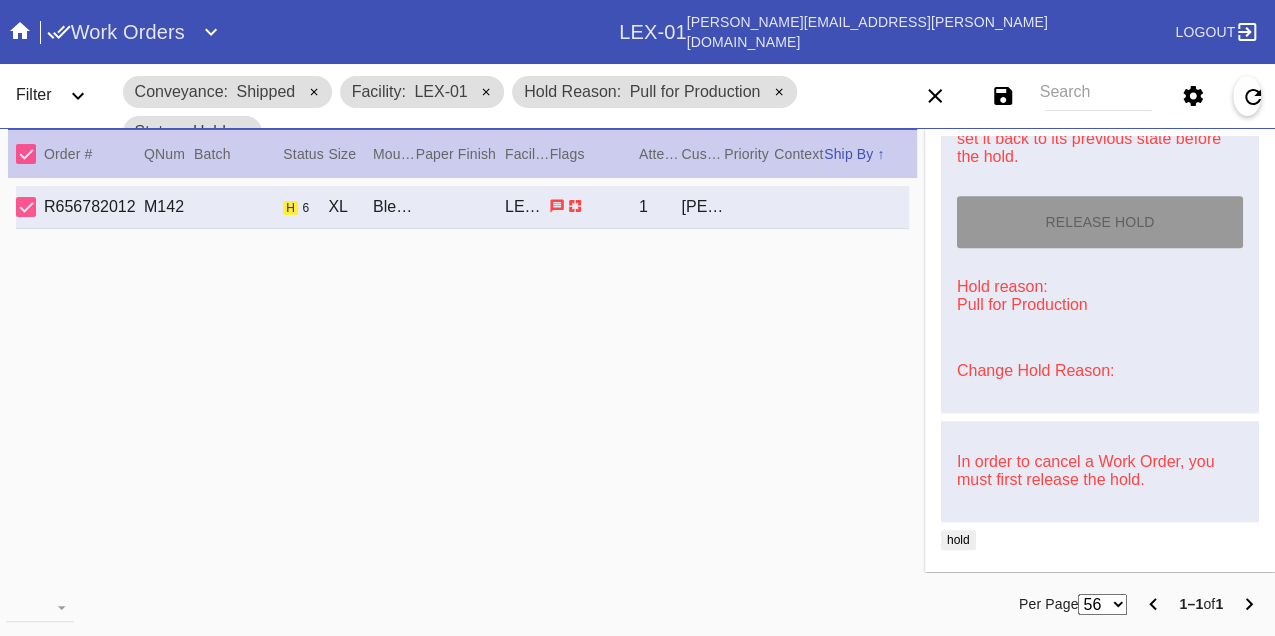 type on "7/16/2025" 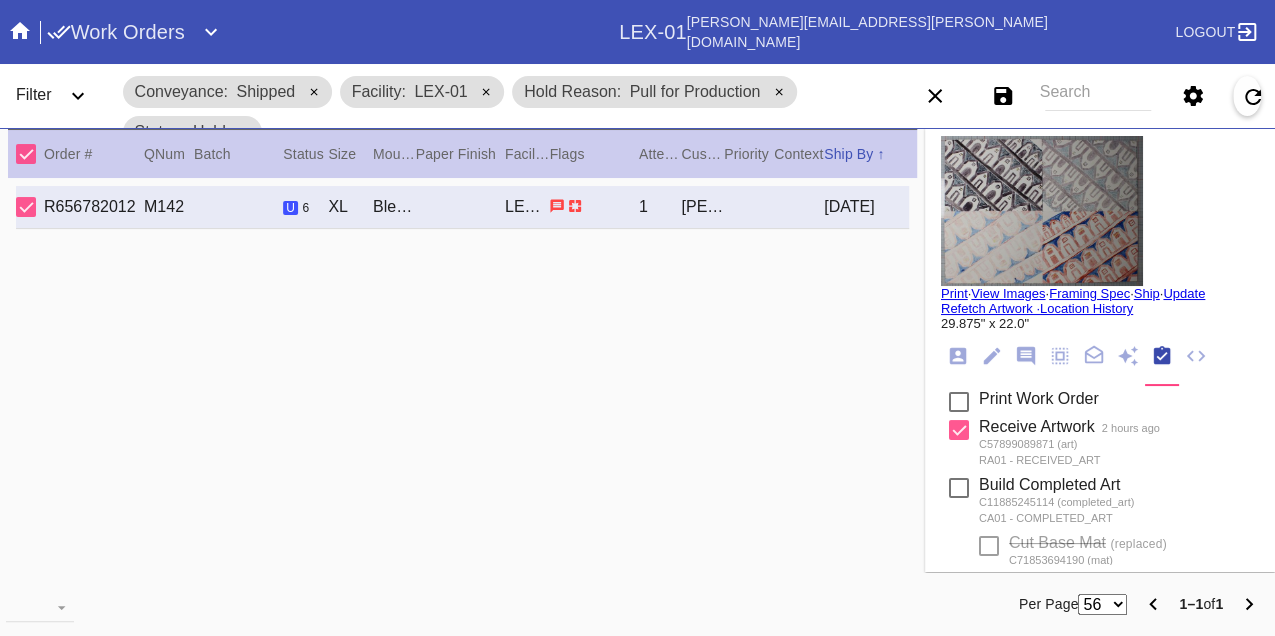 scroll, scrollTop: 0, scrollLeft: 0, axis: both 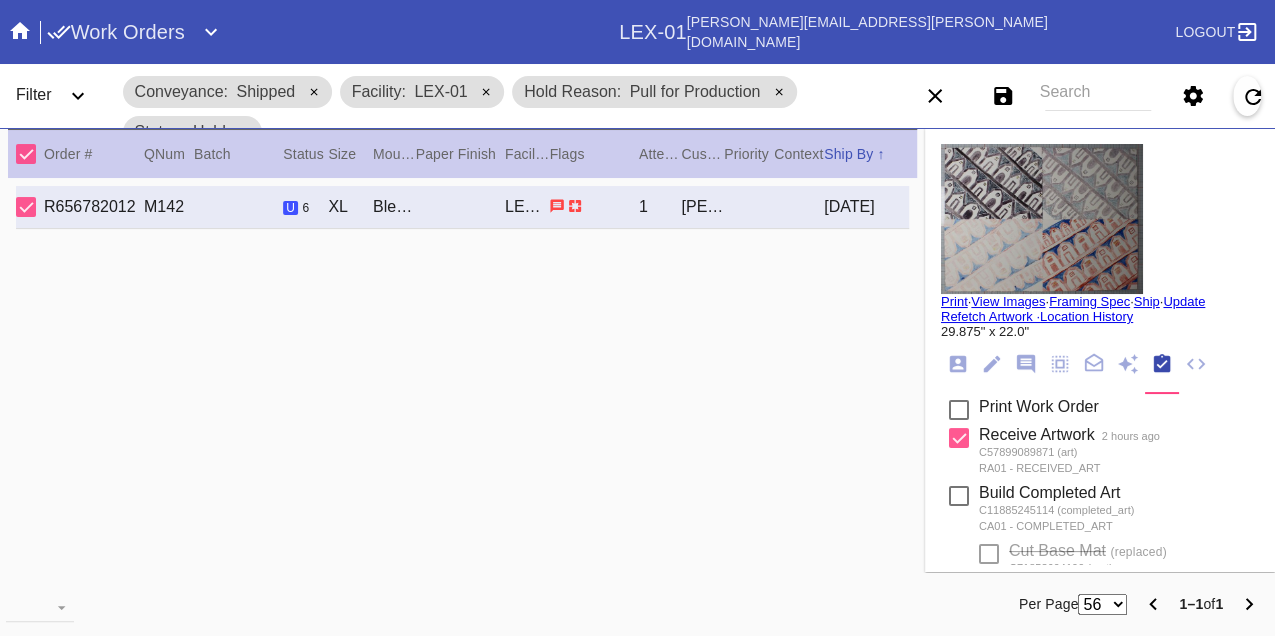 click on "Print" at bounding box center [954, 301] 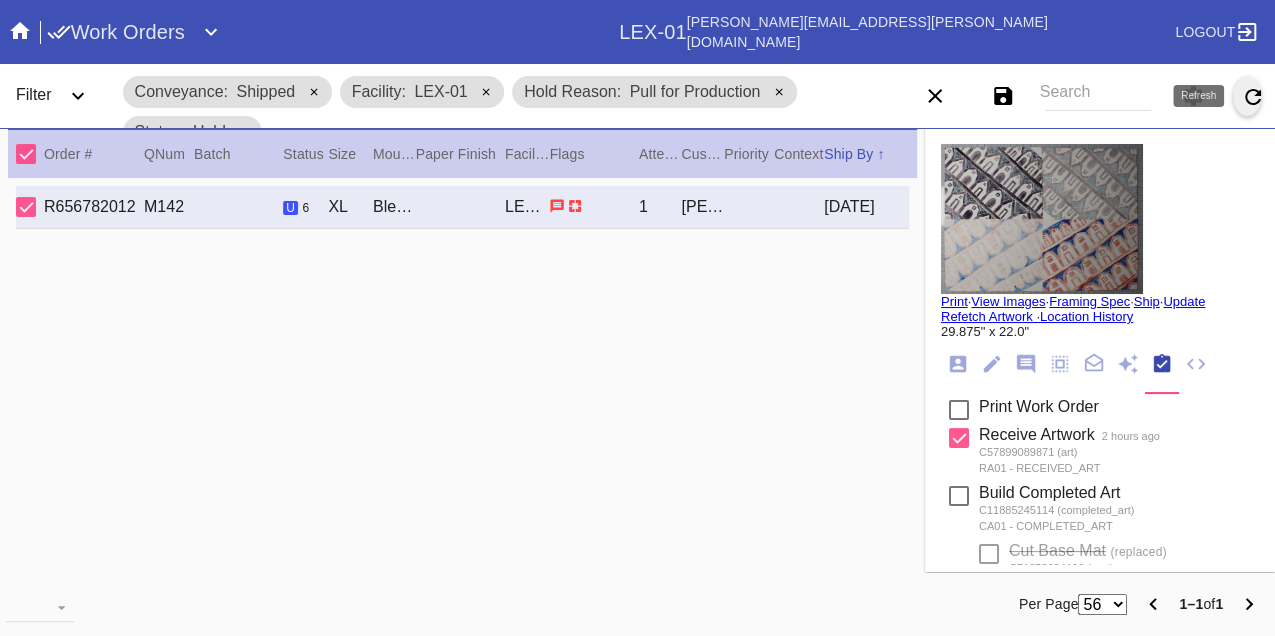 click 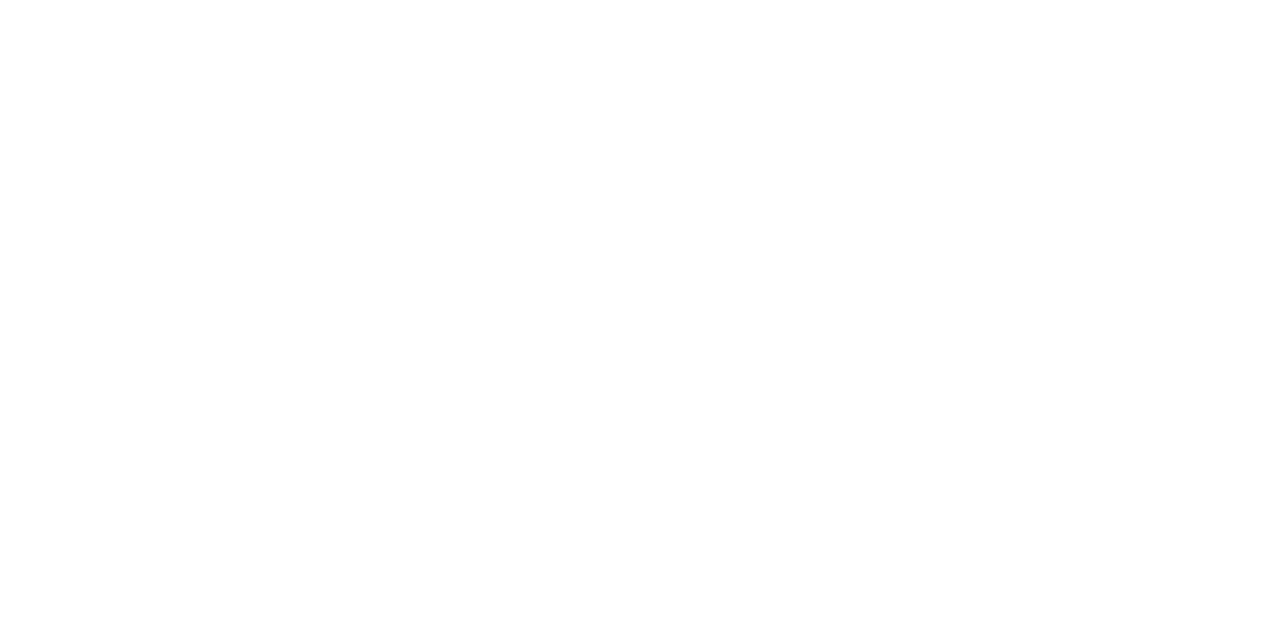 scroll, scrollTop: 0, scrollLeft: 0, axis: both 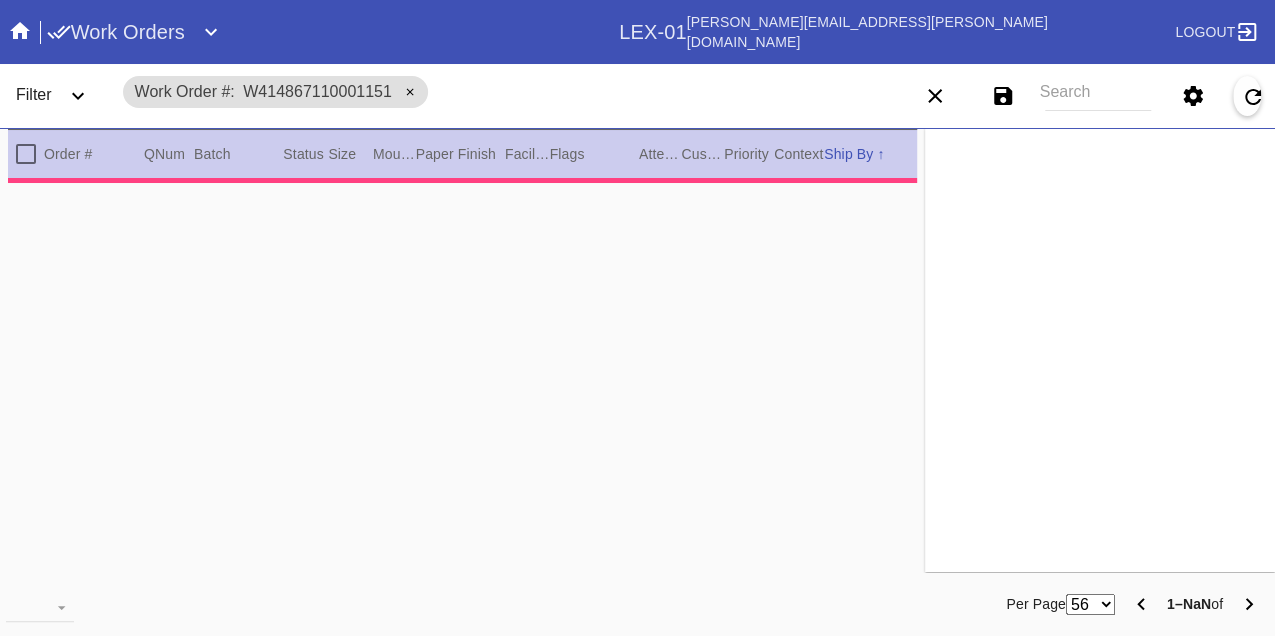 type on "2.5" 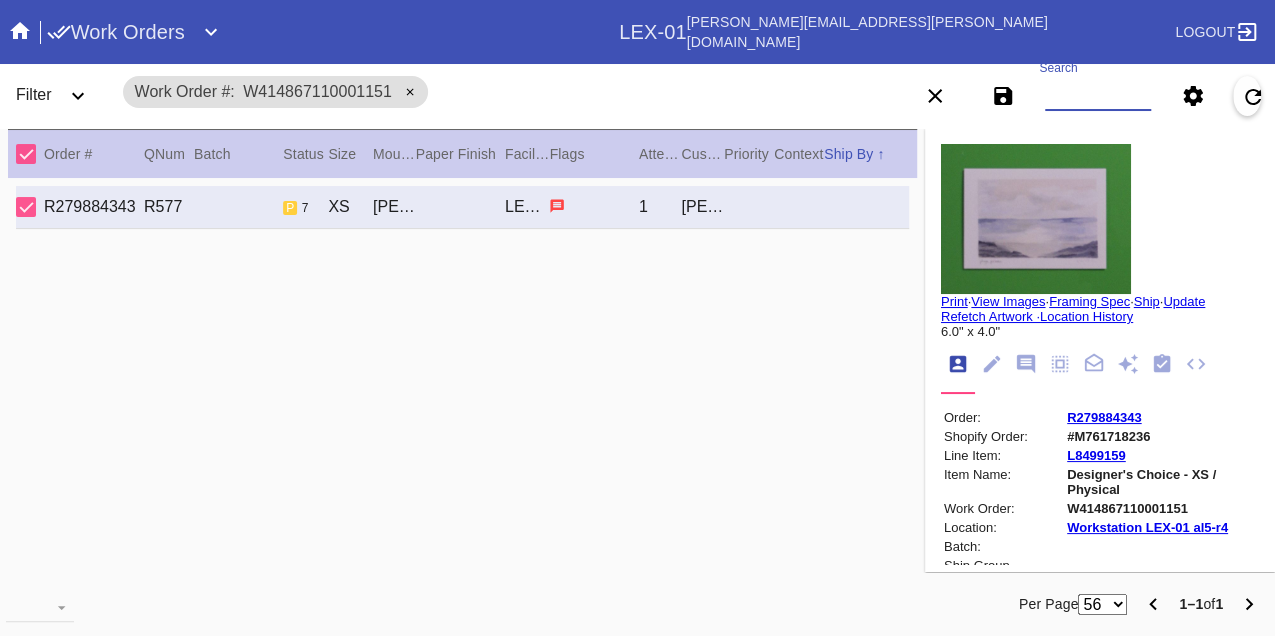 click on "Search" at bounding box center (1098, 96) 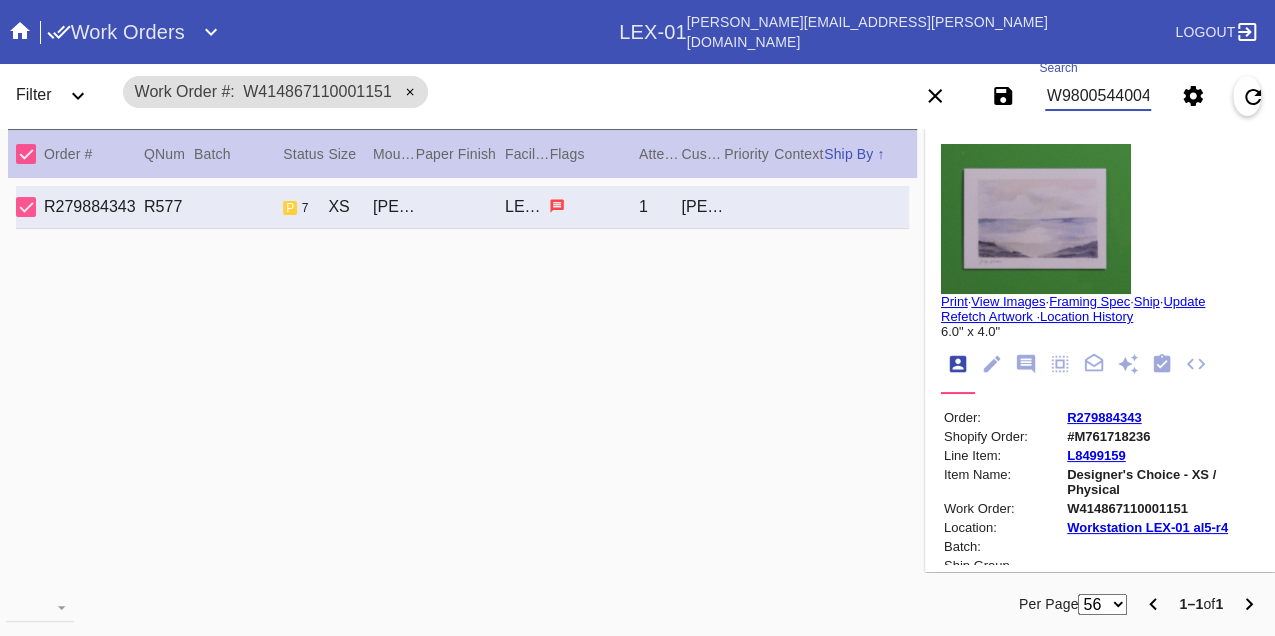 type on "W980054400469938" 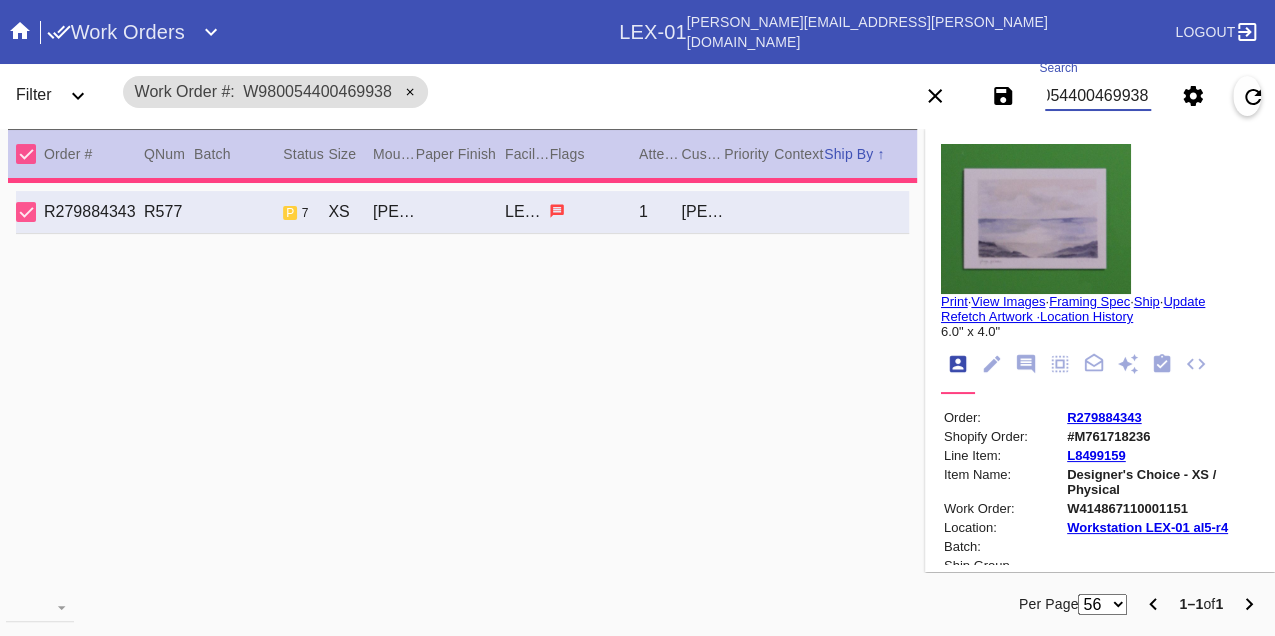 type on "1.5" 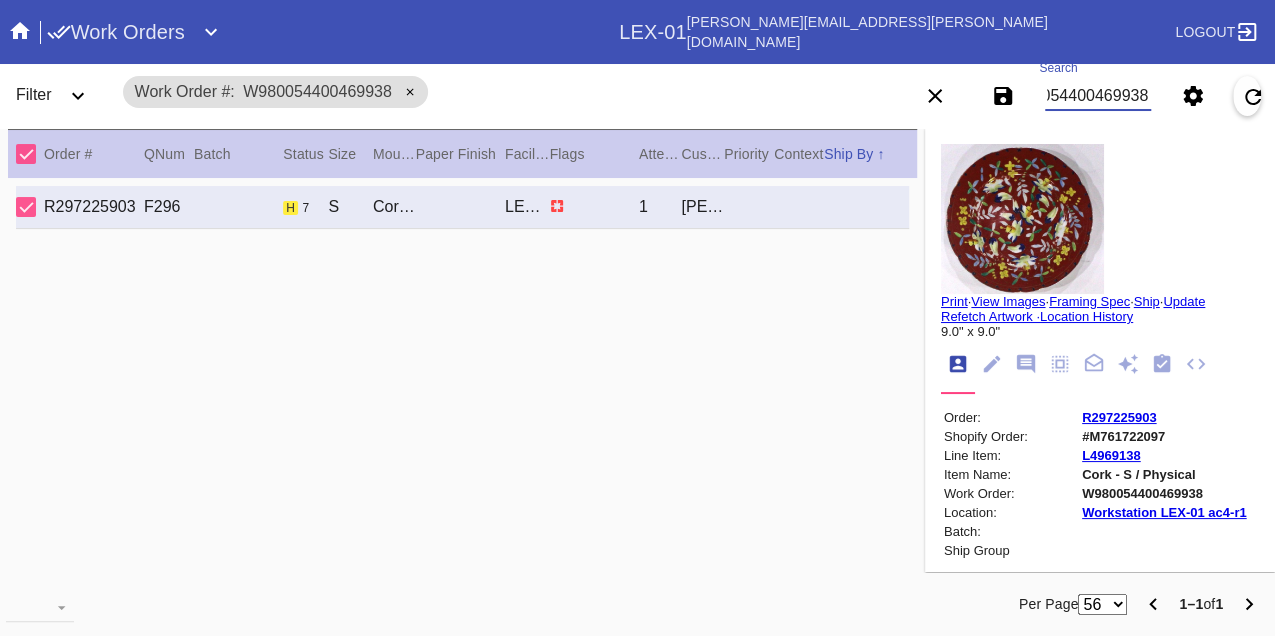 type on "W980054400469938" 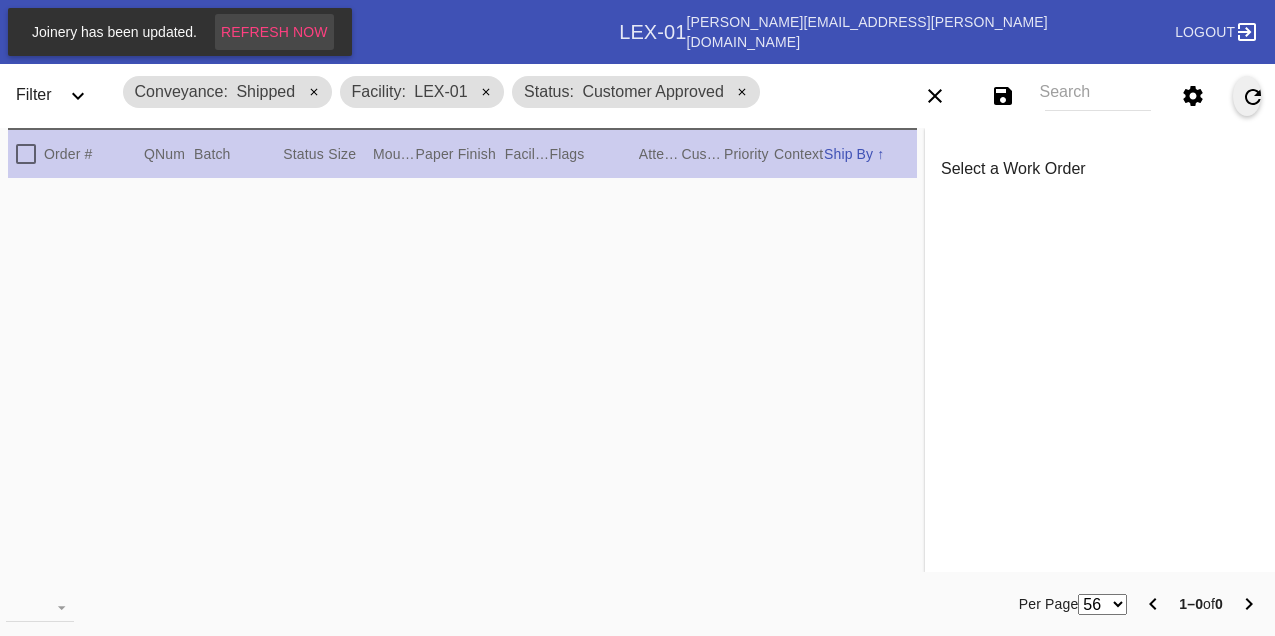 scroll, scrollTop: 0, scrollLeft: 0, axis: both 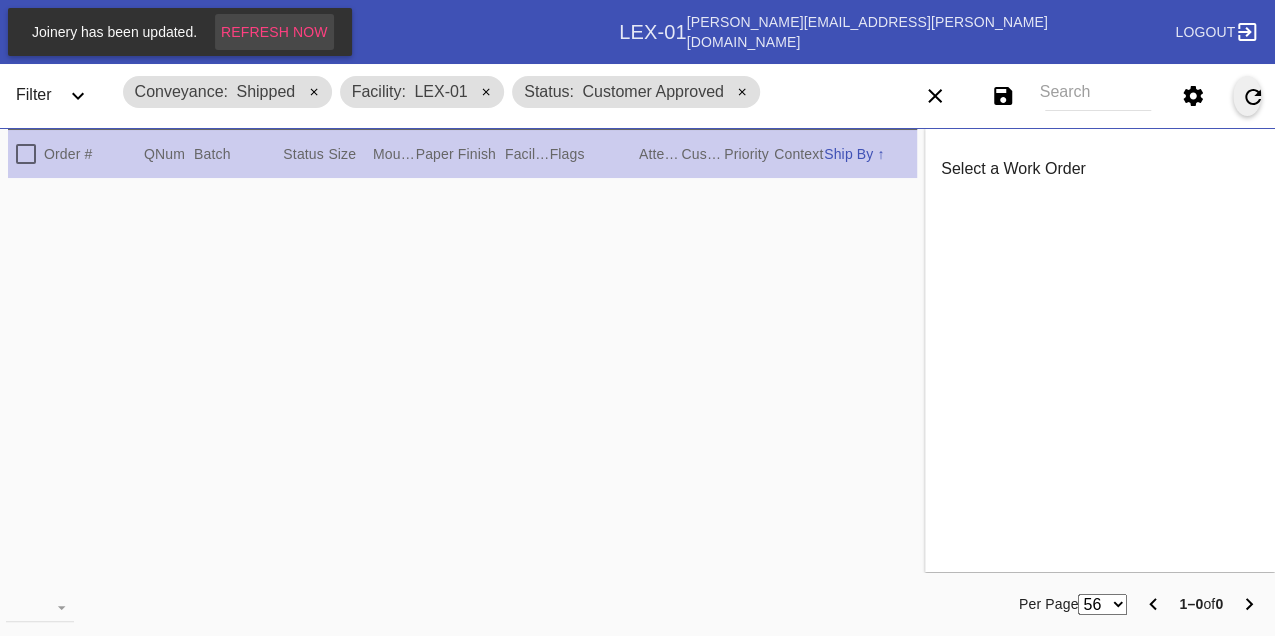 click on "Refresh Now" at bounding box center (274, 32) 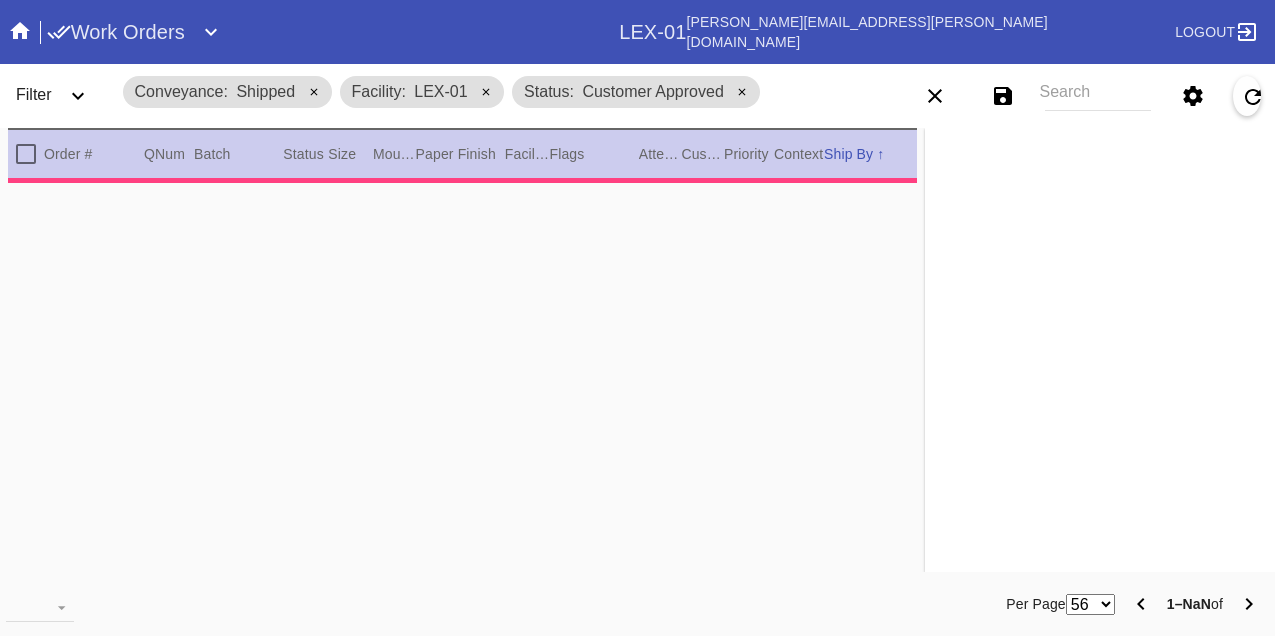 scroll, scrollTop: 0, scrollLeft: 0, axis: both 